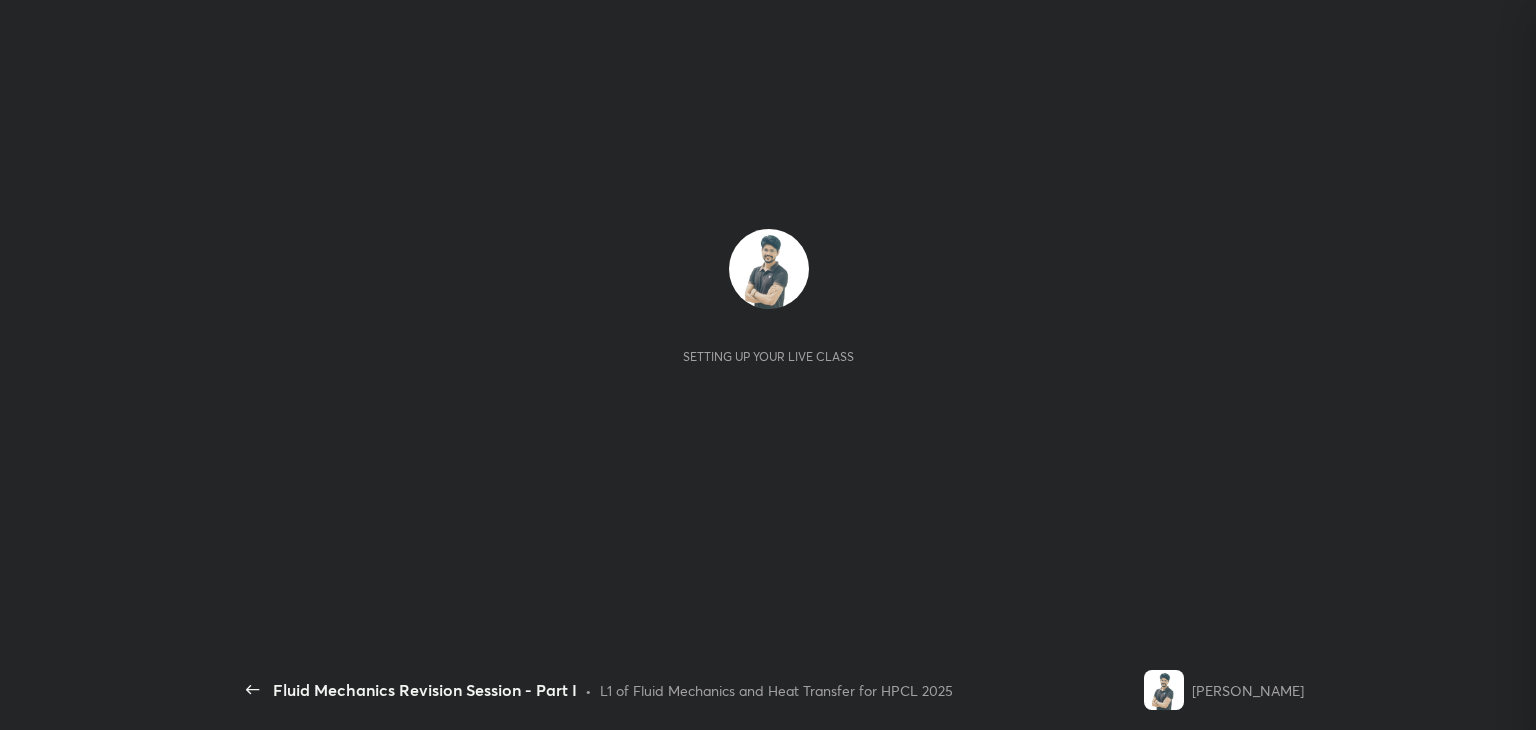 scroll, scrollTop: 0, scrollLeft: 0, axis: both 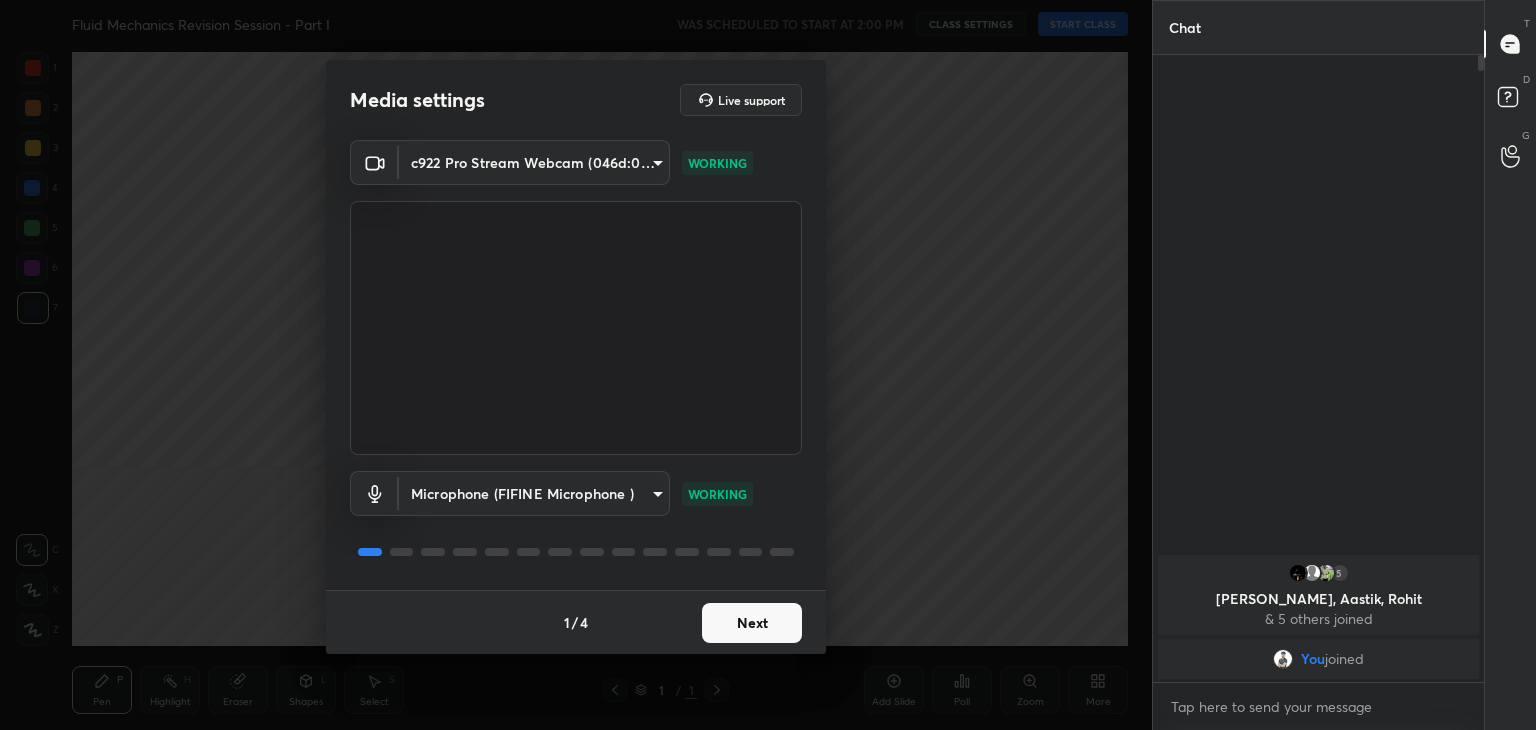 click on "Next" at bounding box center [752, 623] 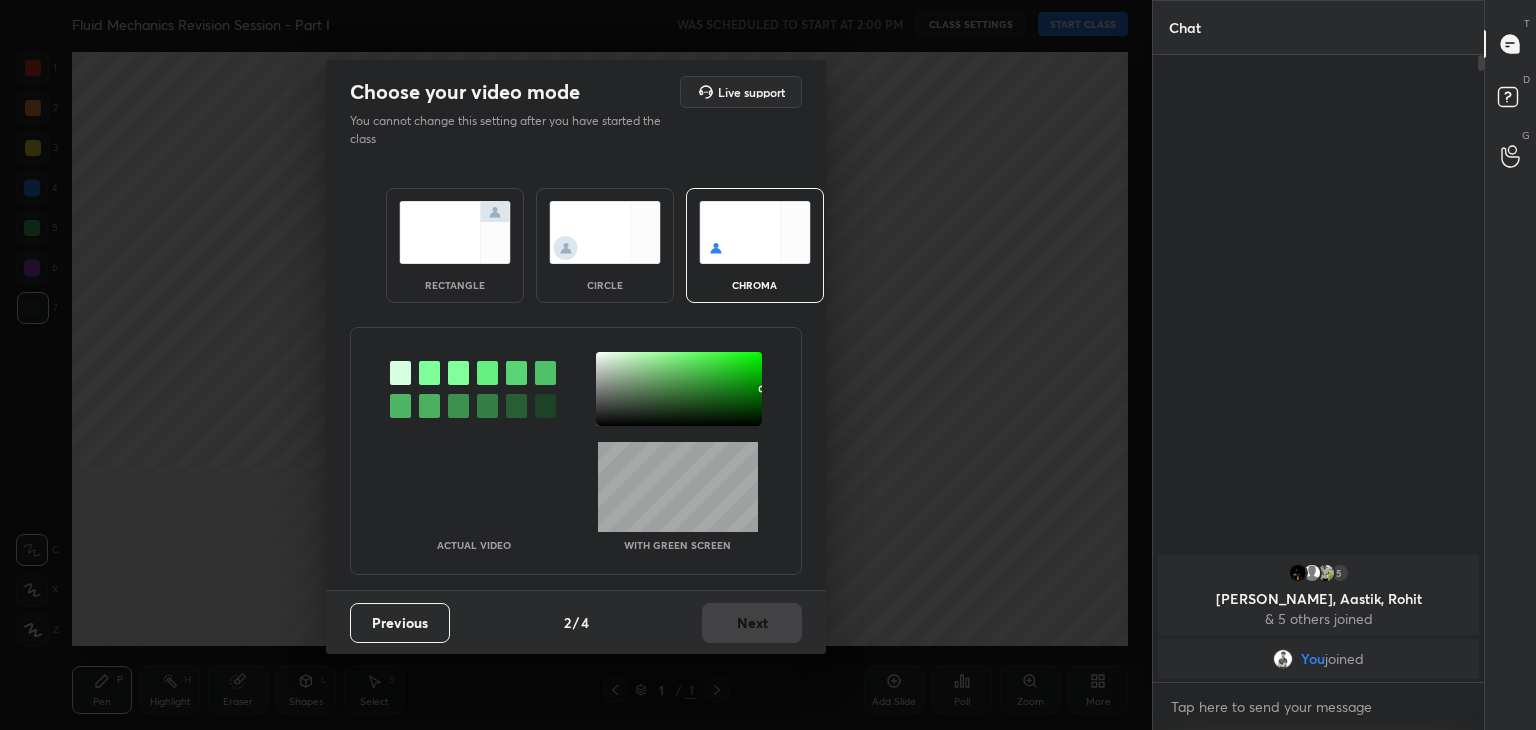 click at bounding box center [455, 232] 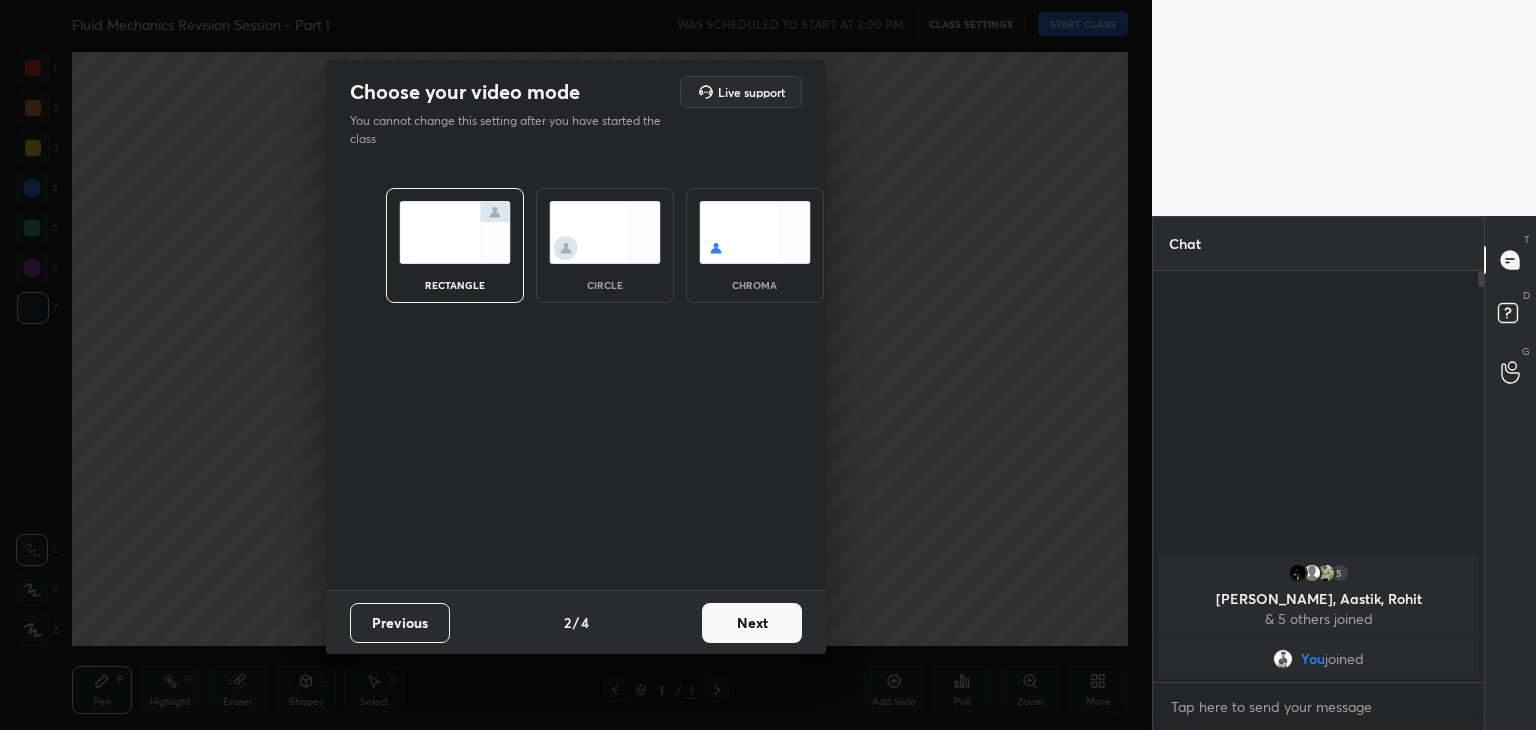 scroll, scrollTop: 405, scrollLeft: 325, axis: both 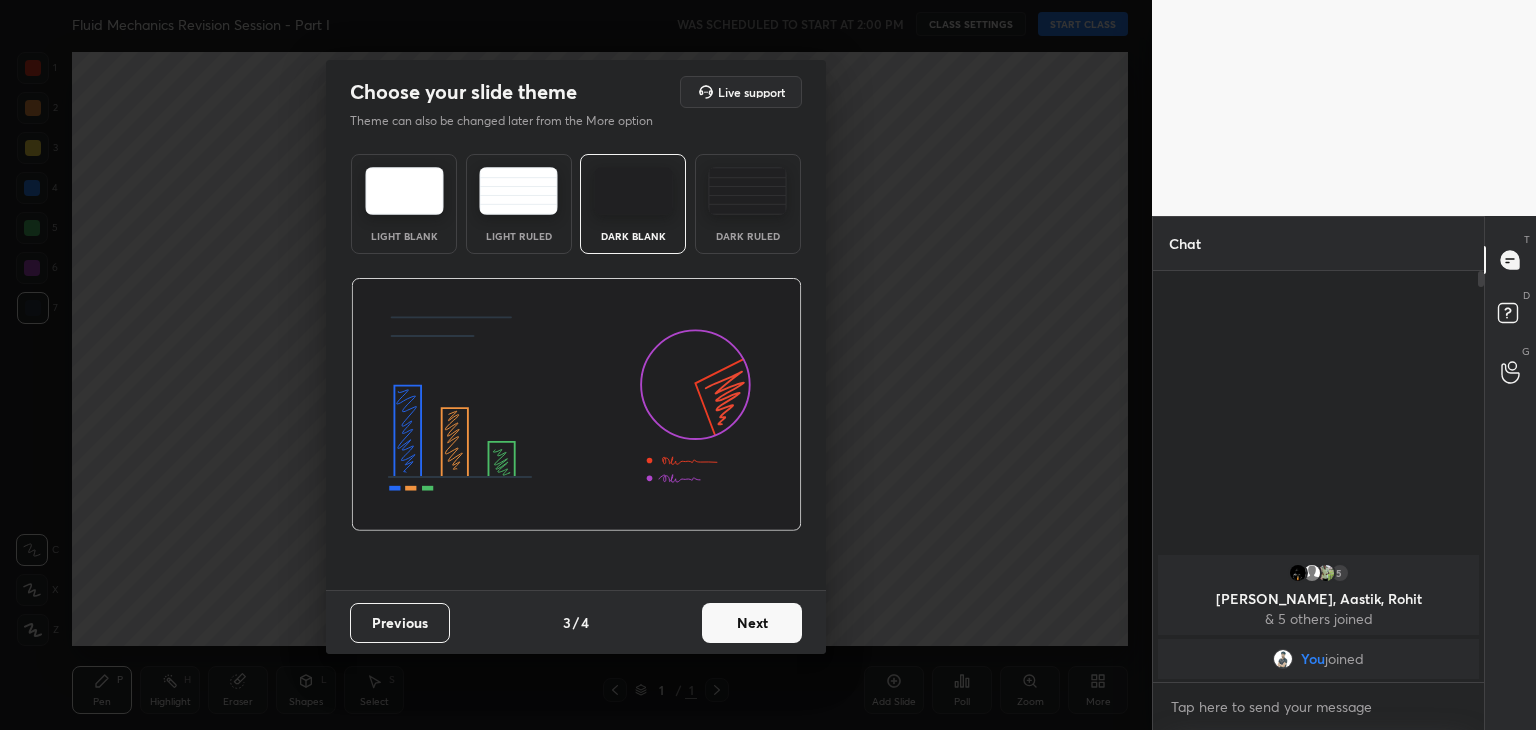 click on "Next" at bounding box center (752, 623) 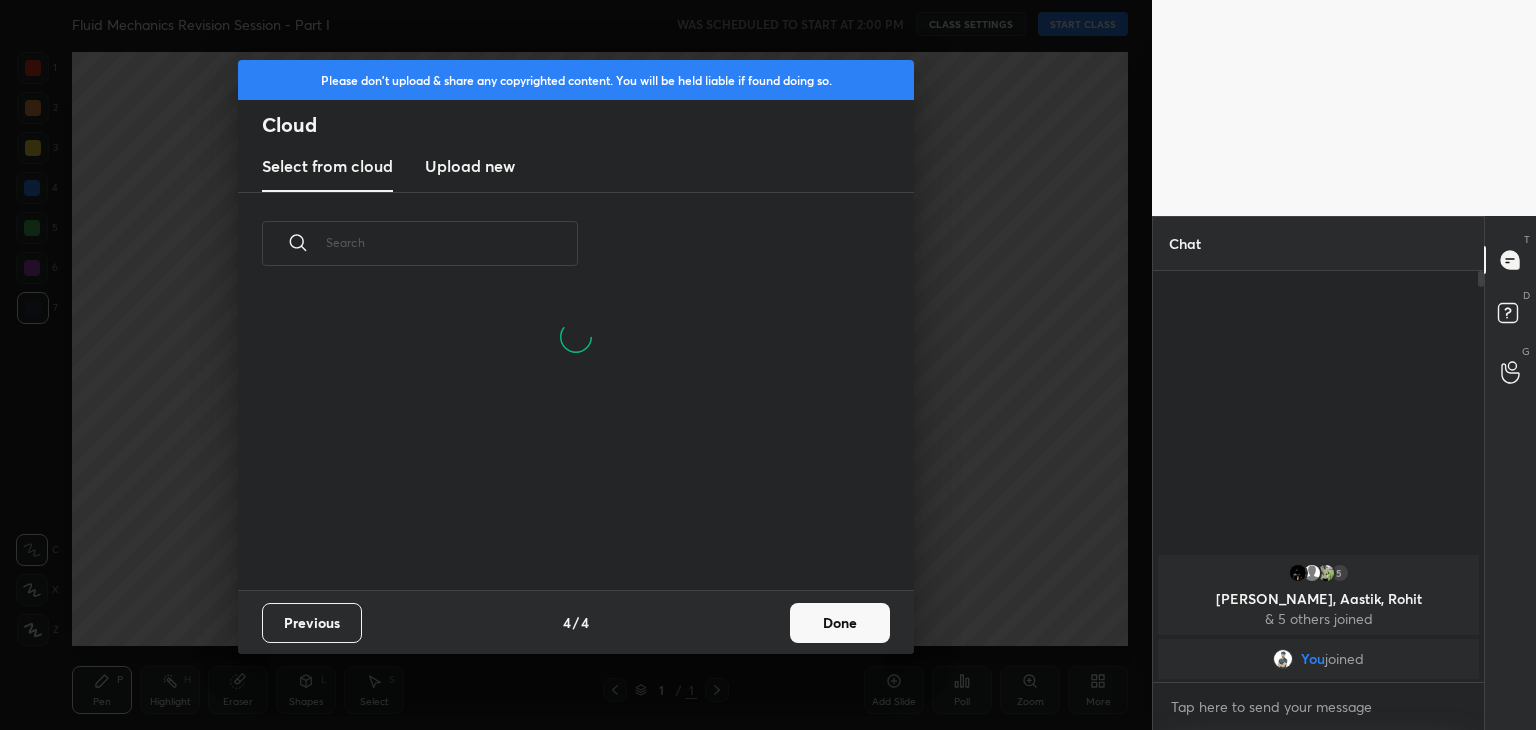 click on "Done" at bounding box center [840, 623] 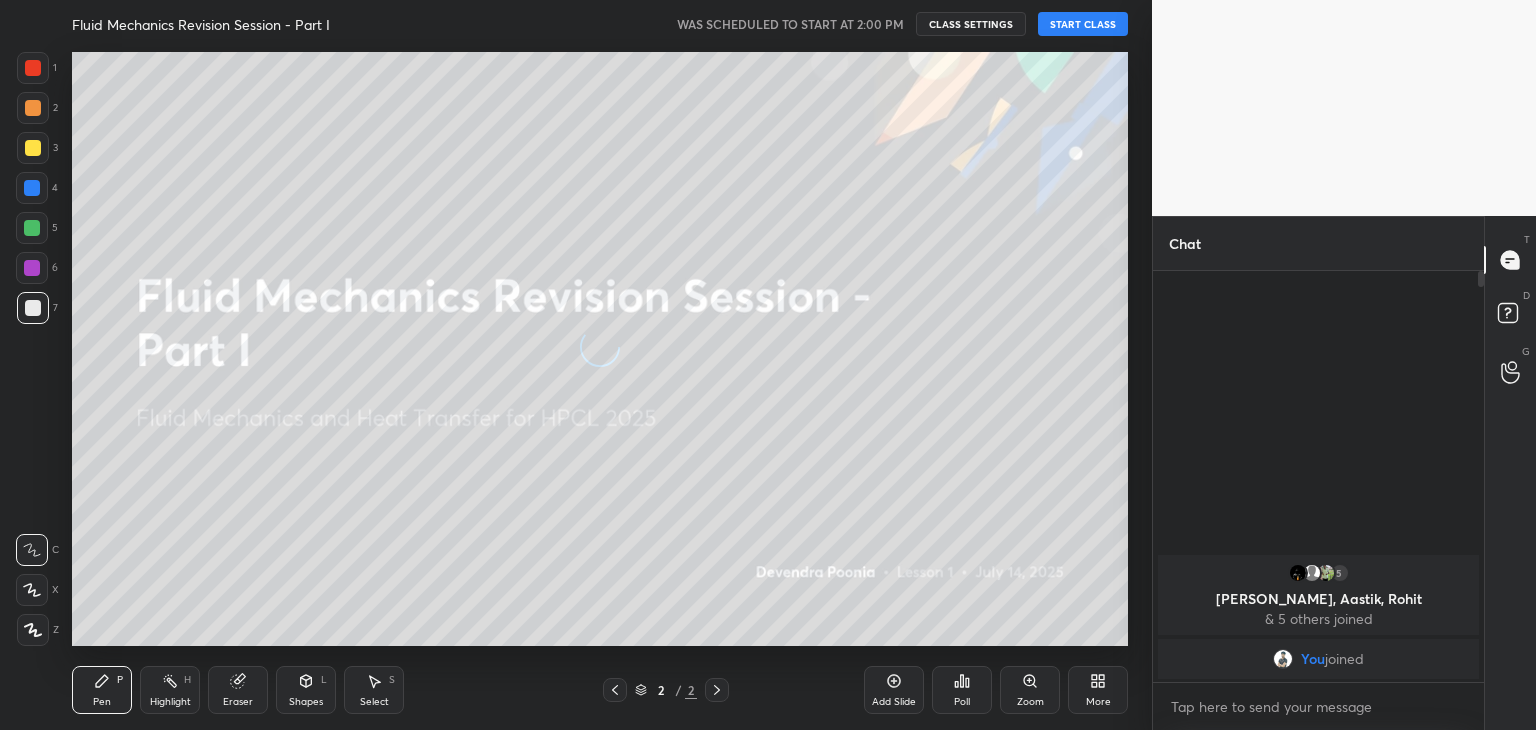 click at bounding box center [33, 630] 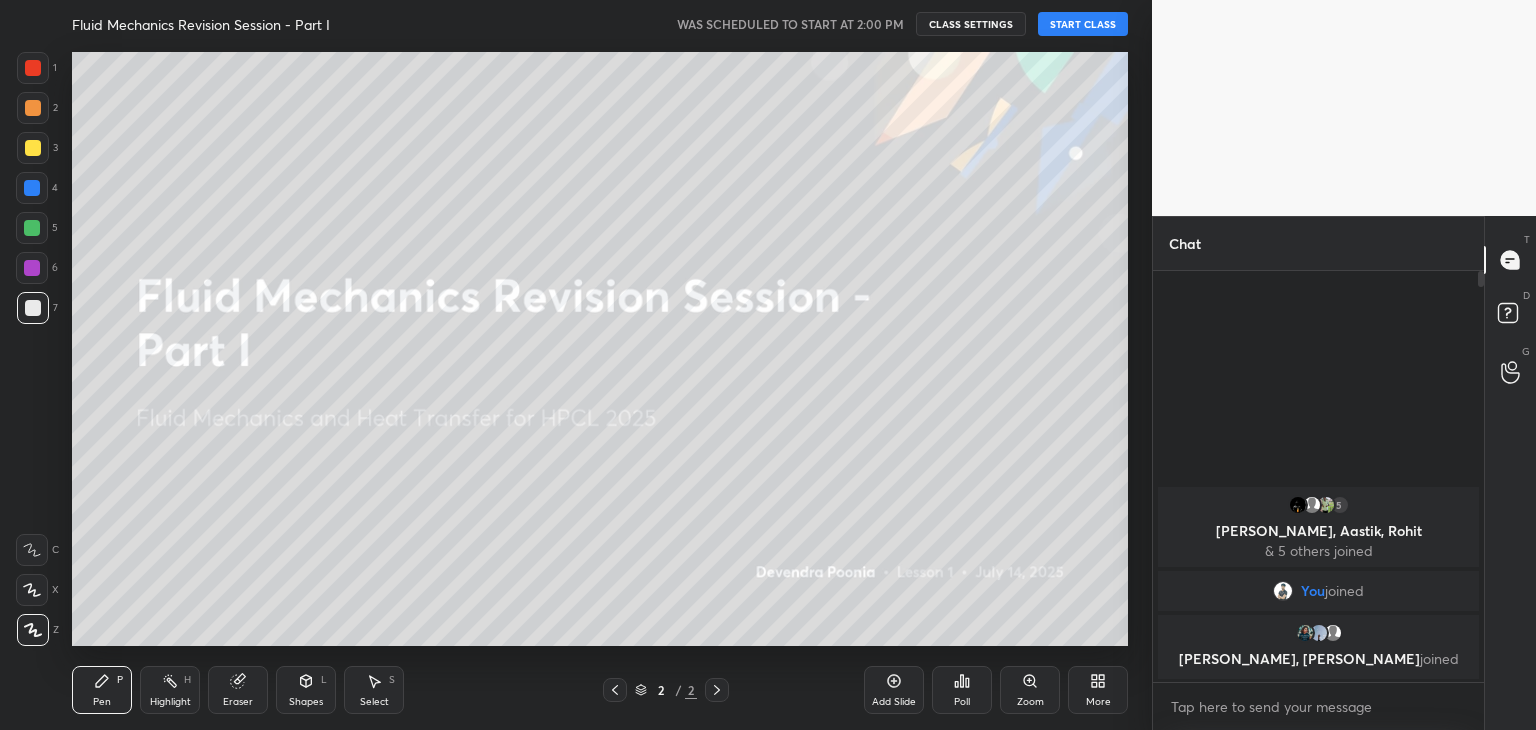 click on "START CLASS" at bounding box center [1083, 24] 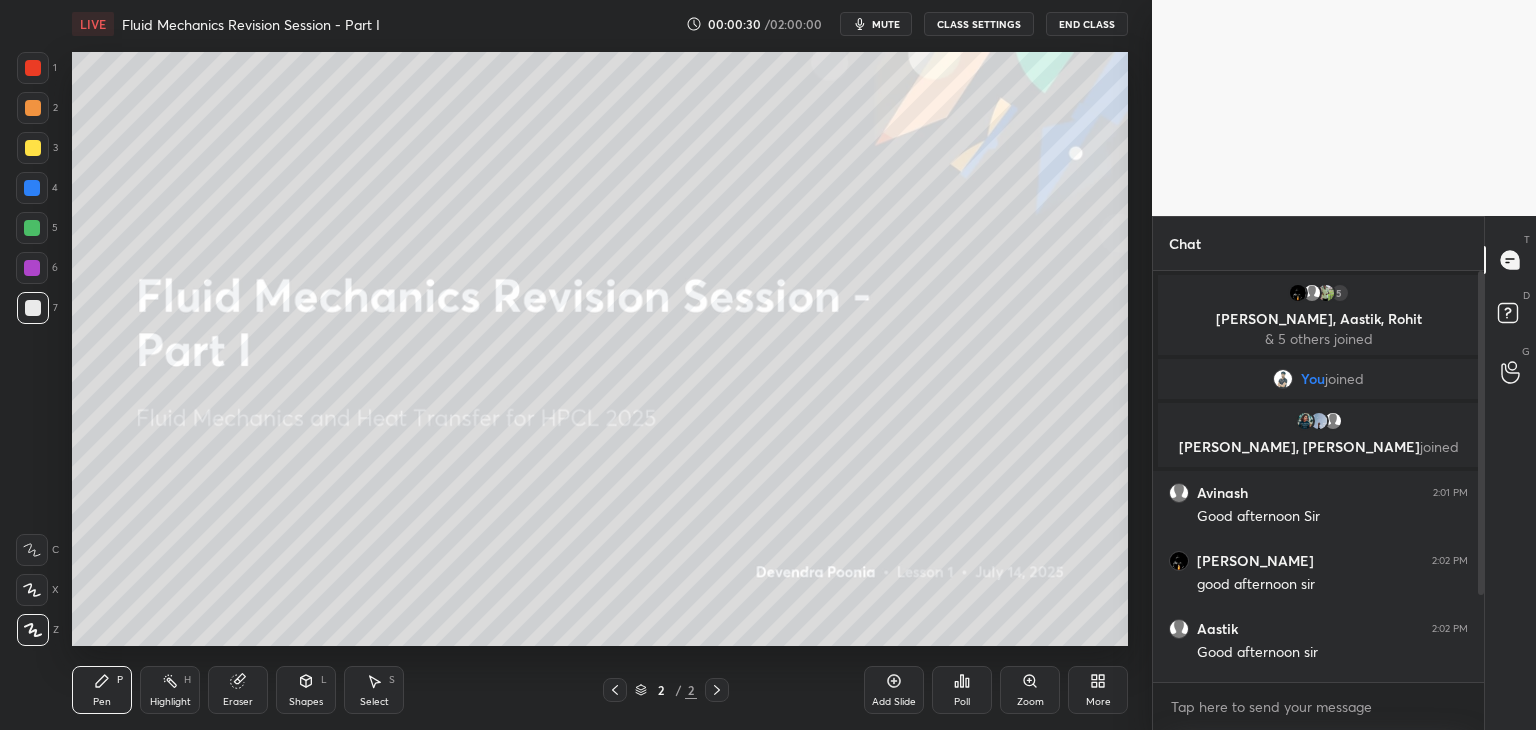 scroll, scrollTop: 128, scrollLeft: 0, axis: vertical 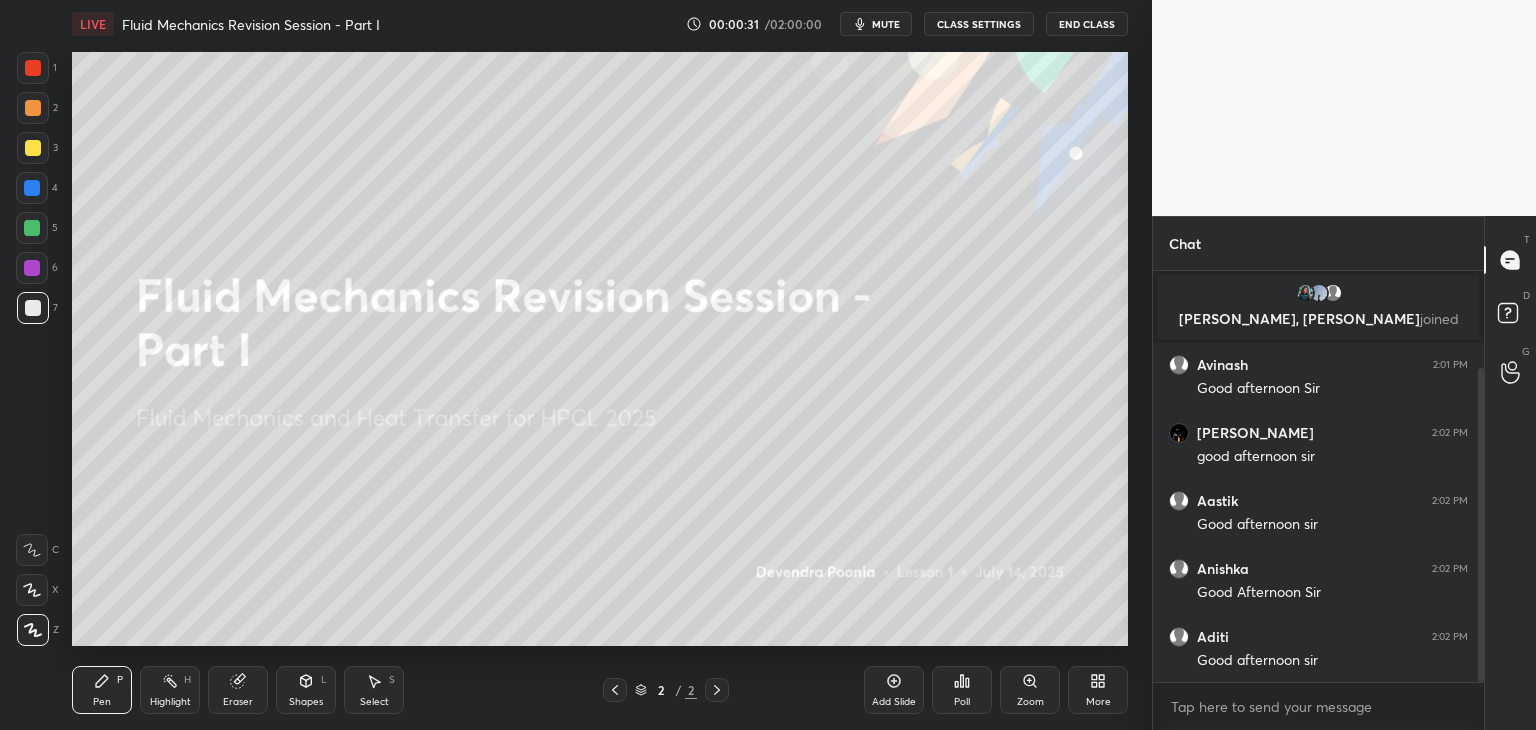 drag, startPoint x: 1483, startPoint y: 453, endPoint x: 1484, endPoint y: 490, distance: 37.01351 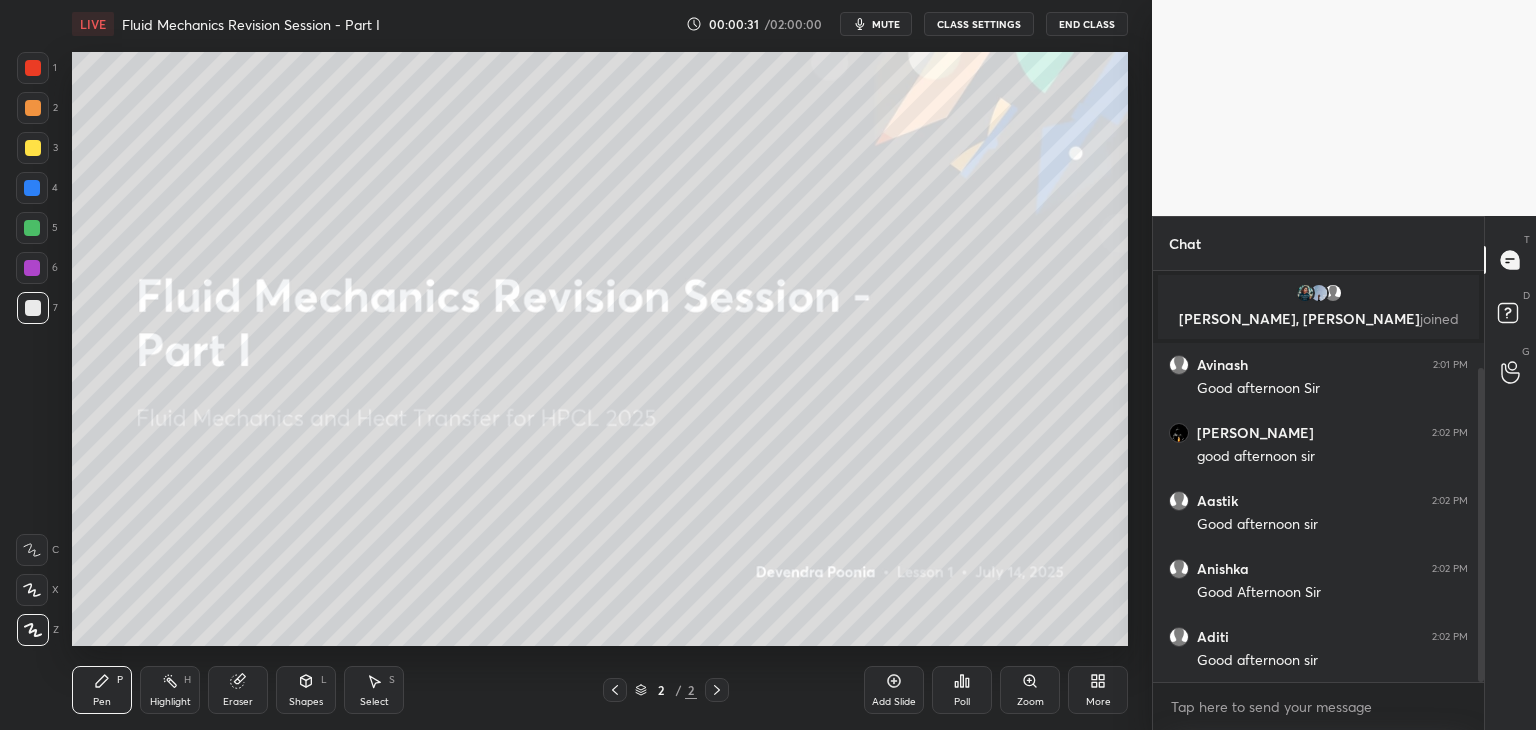 click on "Chat 5 [PERSON_NAME], [PERSON_NAME], Rohit &  5 others  joined You  joined [PERSON_NAME], [PERSON_NAME]  joined Avinash 2:01 PM Good afternoon [PERSON_NAME] 2:02 PM good afternoon sir Aastik 2:02 PM Good afternoon [PERSON_NAME] 2:02 PM Good Afternoon [PERSON_NAME] 2:02 PM Good afternoon sir JUMP TO LATEST Enable hand raising Enable raise hand to speak to learners. Once enabled, chat will be turned off temporarily. Enable x   introducing Raise a hand with a doubt Now learners can raise their hand along with a doubt  How it works? Doubts asked by learners will show up here NEW DOUBTS ASKED No one has raised a hand yet Can't raise hand Looks like educator just invited you to speak. Please wait before you can raise your hand again. Got it T Messages (T) D Doubts (D) G Raise Hand (G)" at bounding box center (1344, 473) 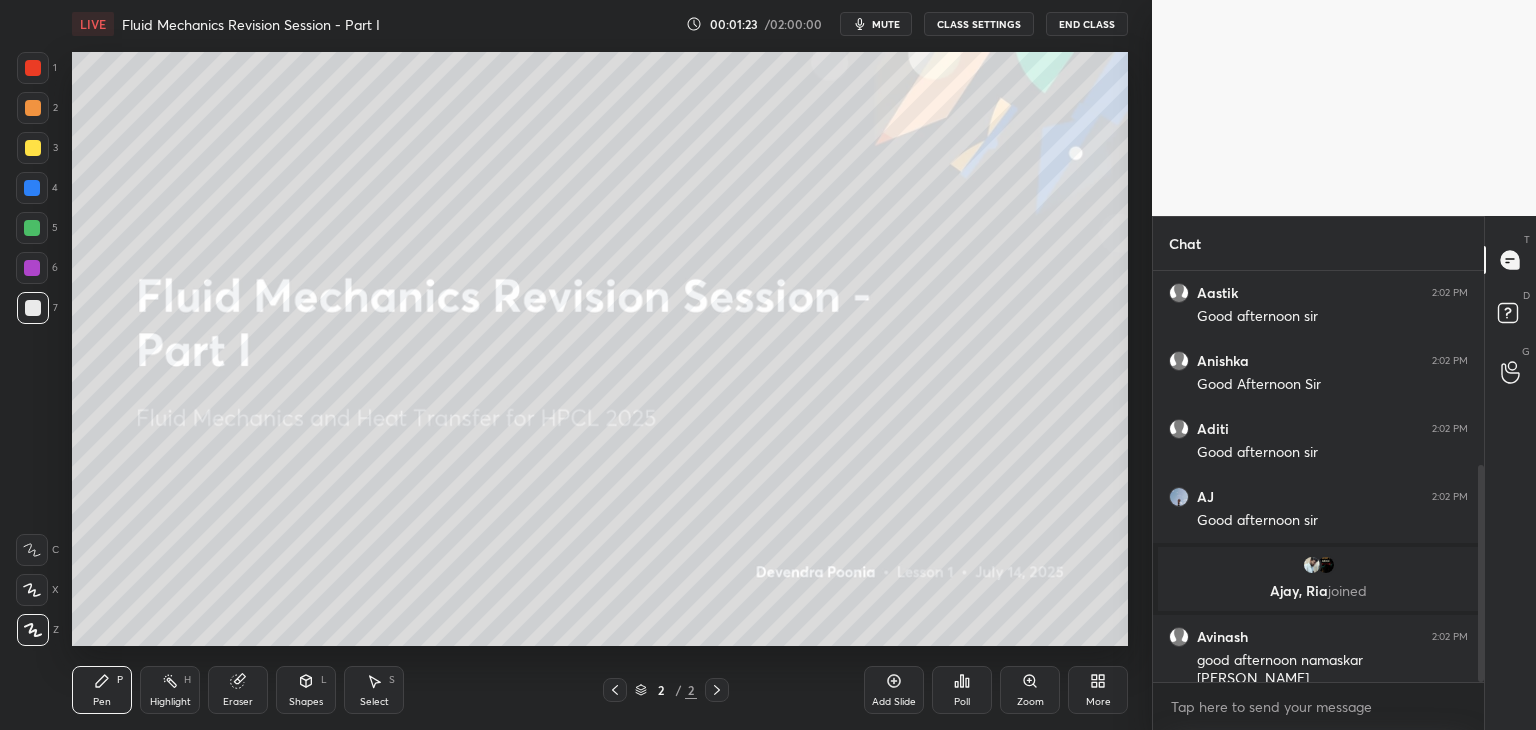 scroll, scrollTop: 366, scrollLeft: 0, axis: vertical 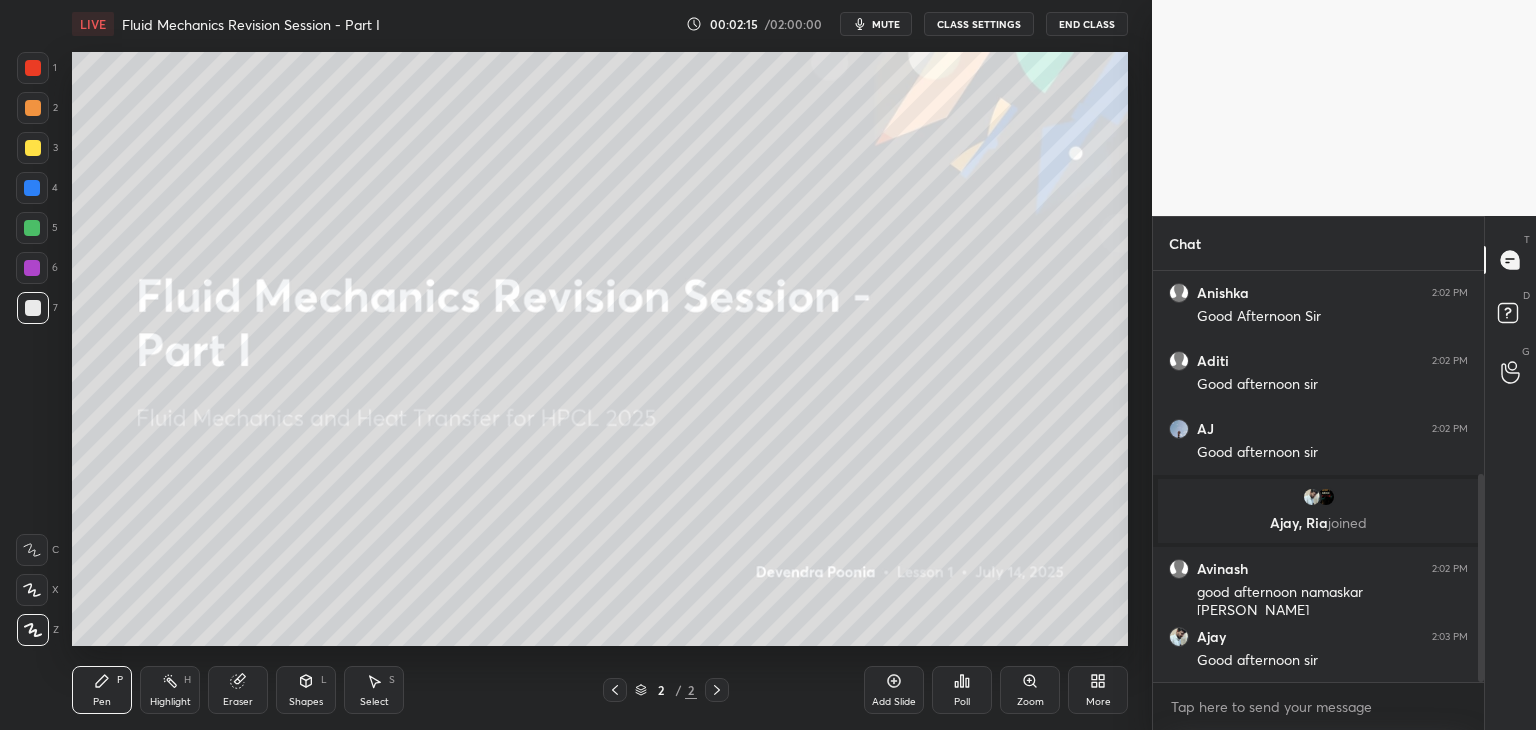 click on "More" at bounding box center (1098, 702) 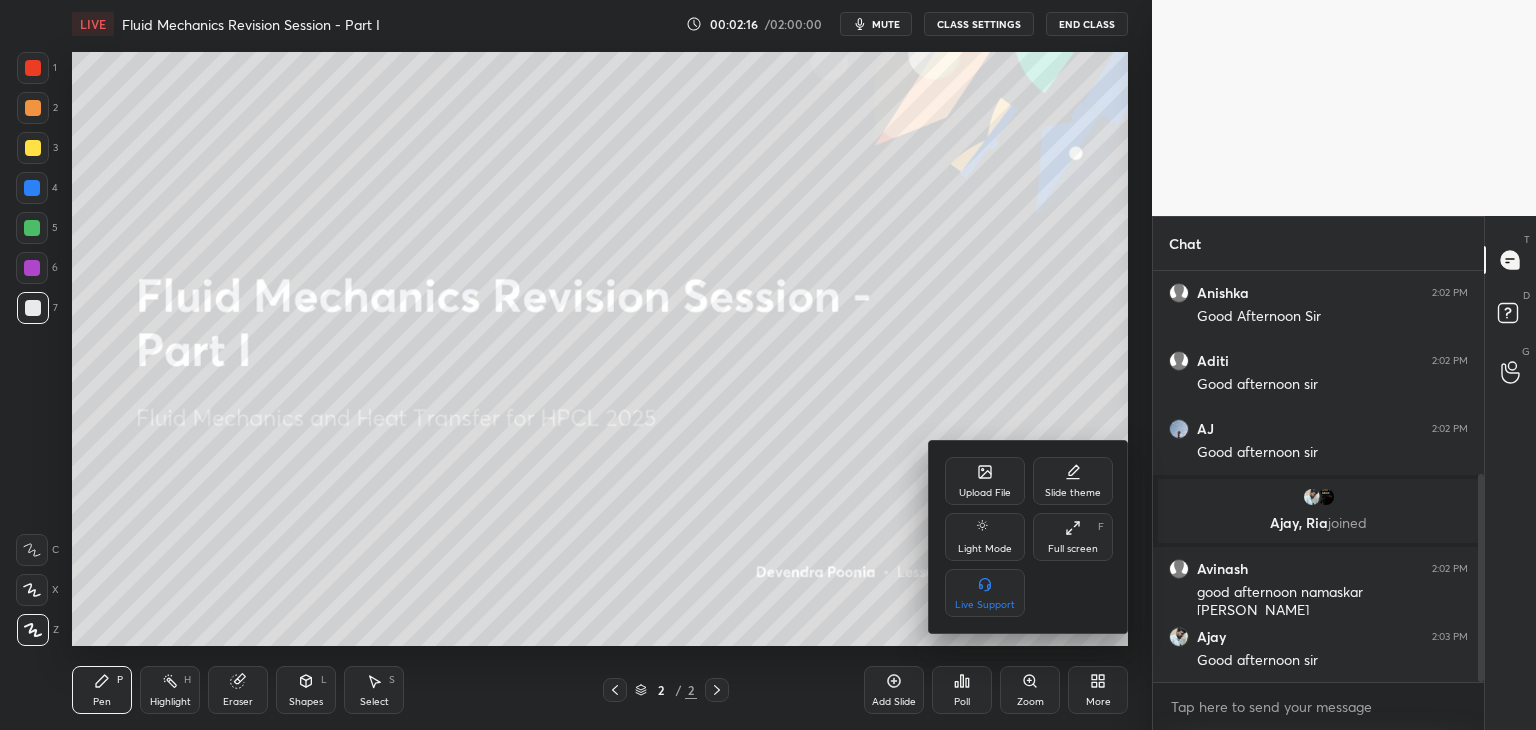 click on "Upload File" at bounding box center (985, 493) 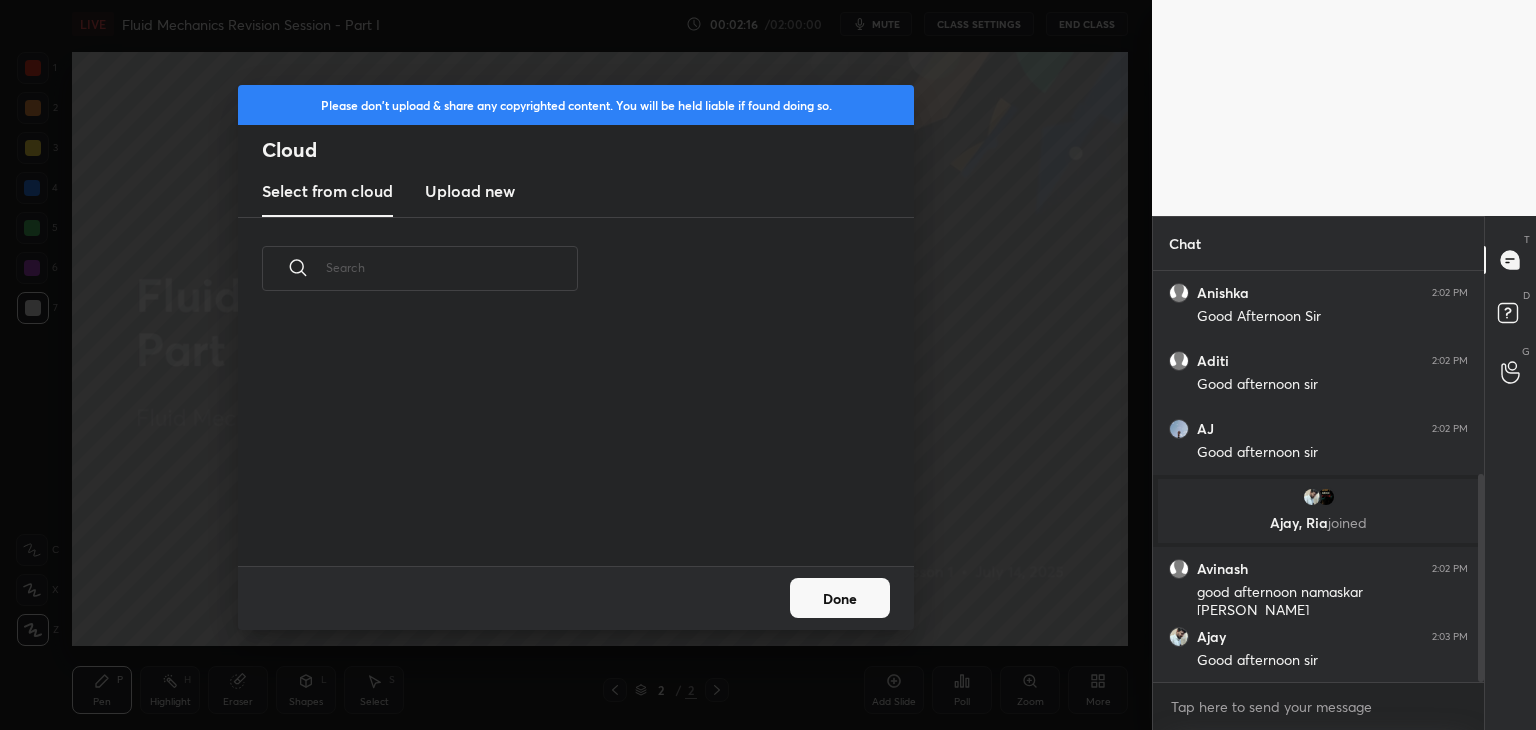 scroll, scrollTop: 5, scrollLeft: 10, axis: both 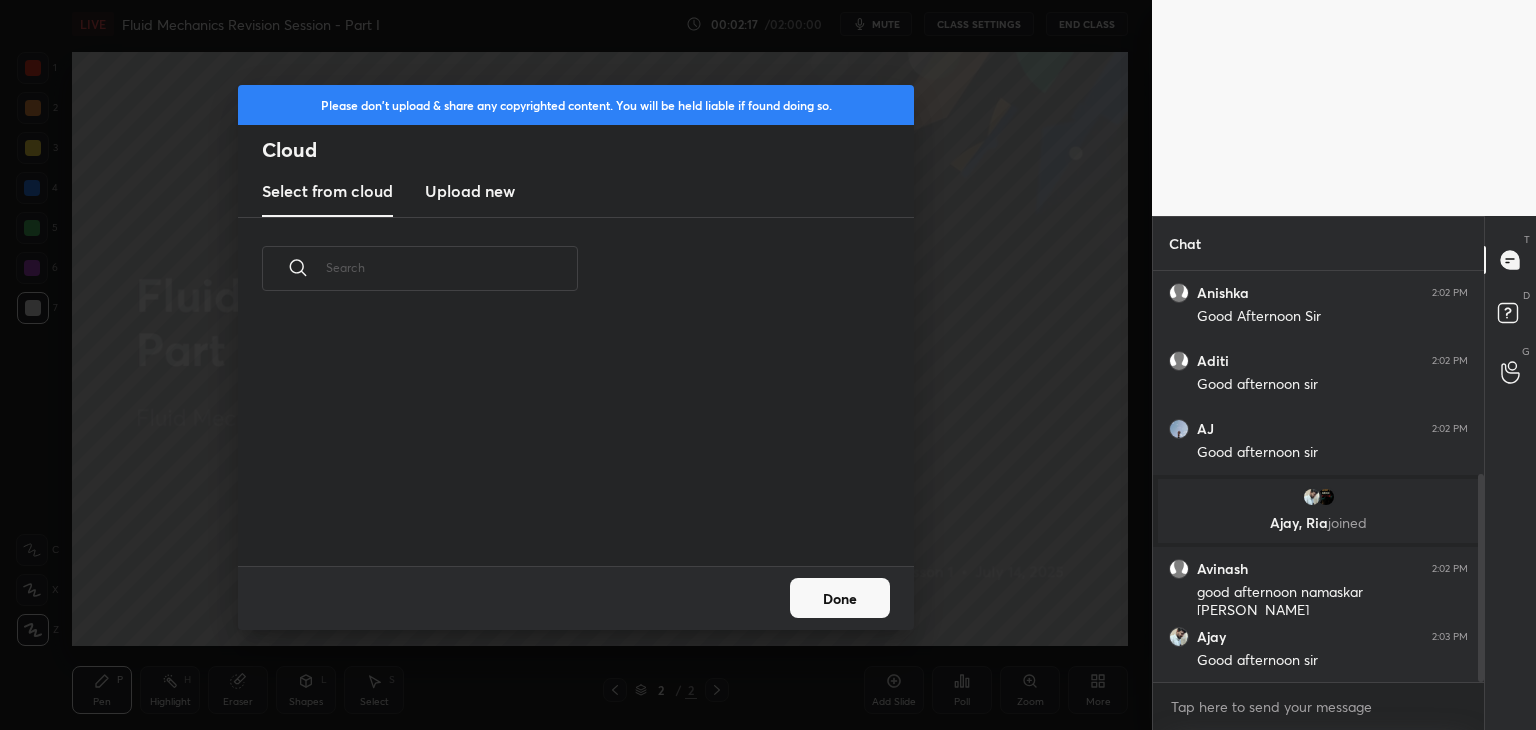 click on "Upload new" at bounding box center [470, 191] 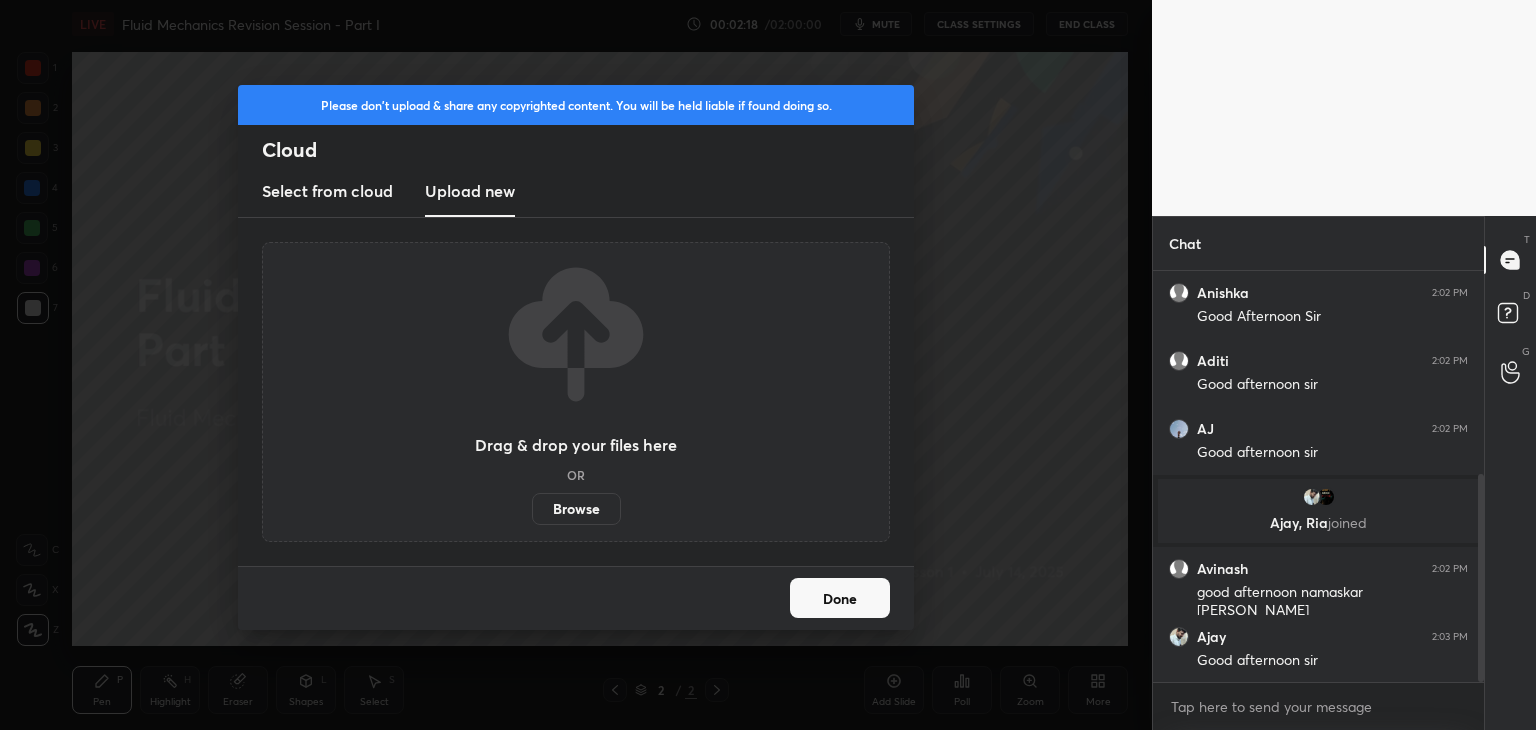 click on "Browse" at bounding box center (576, 509) 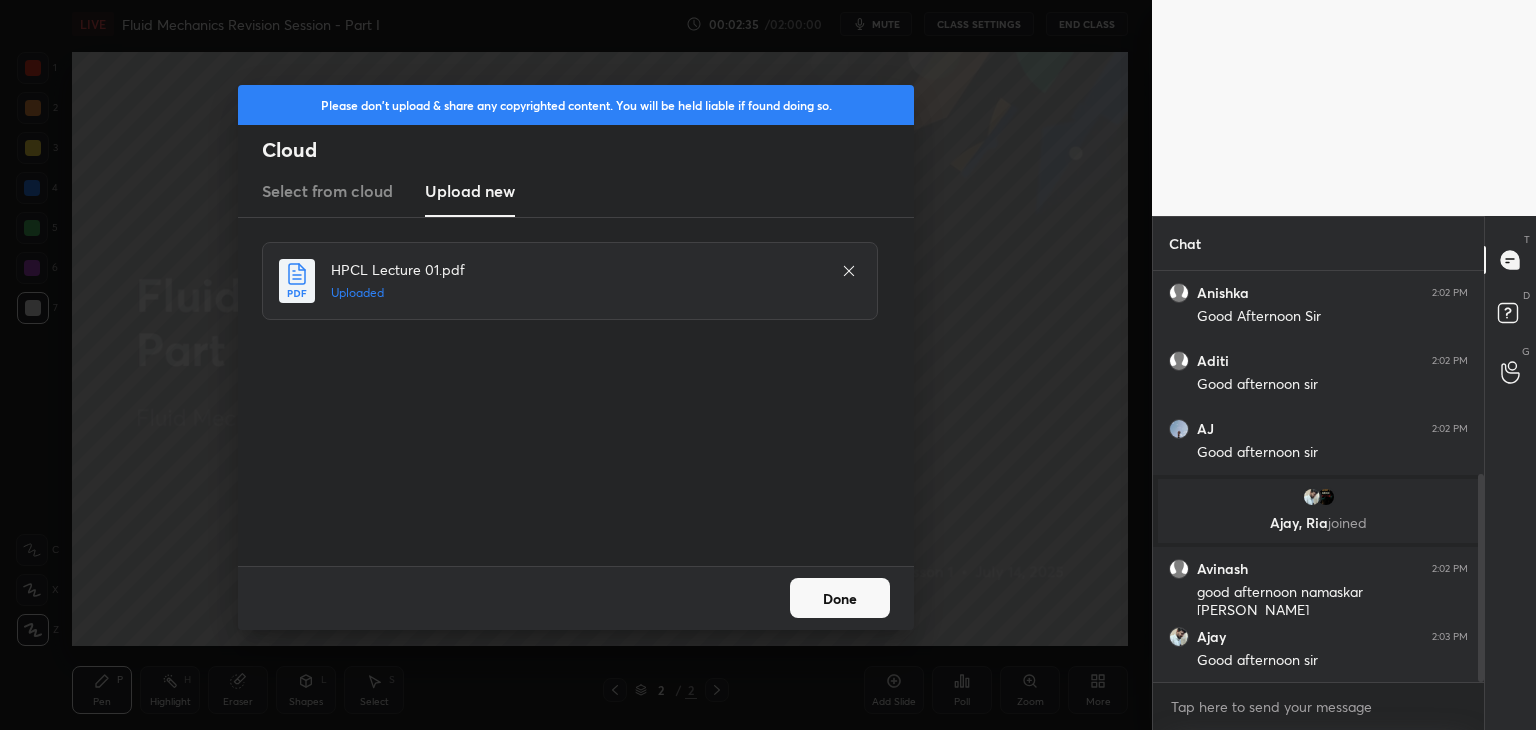 click on "Done" at bounding box center (840, 598) 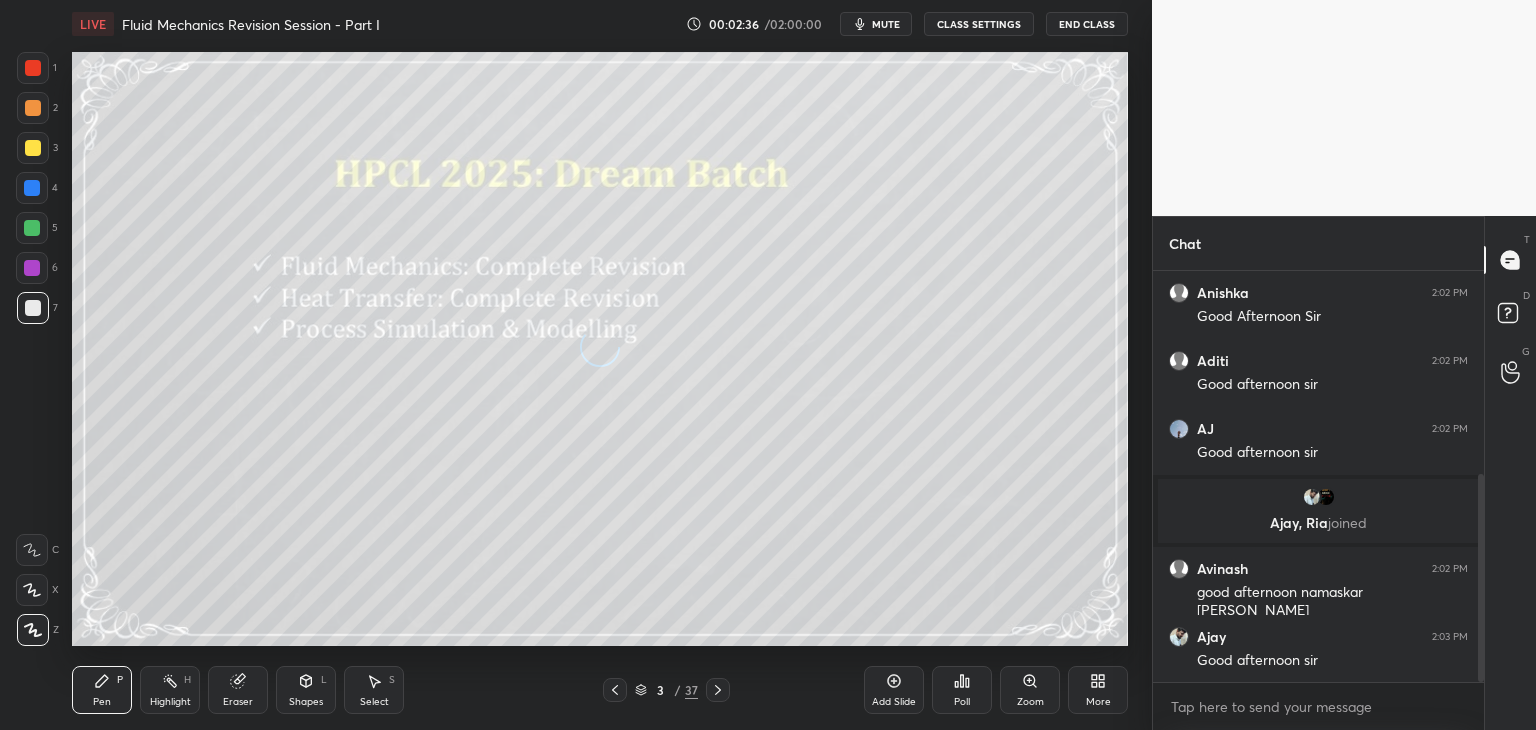 click 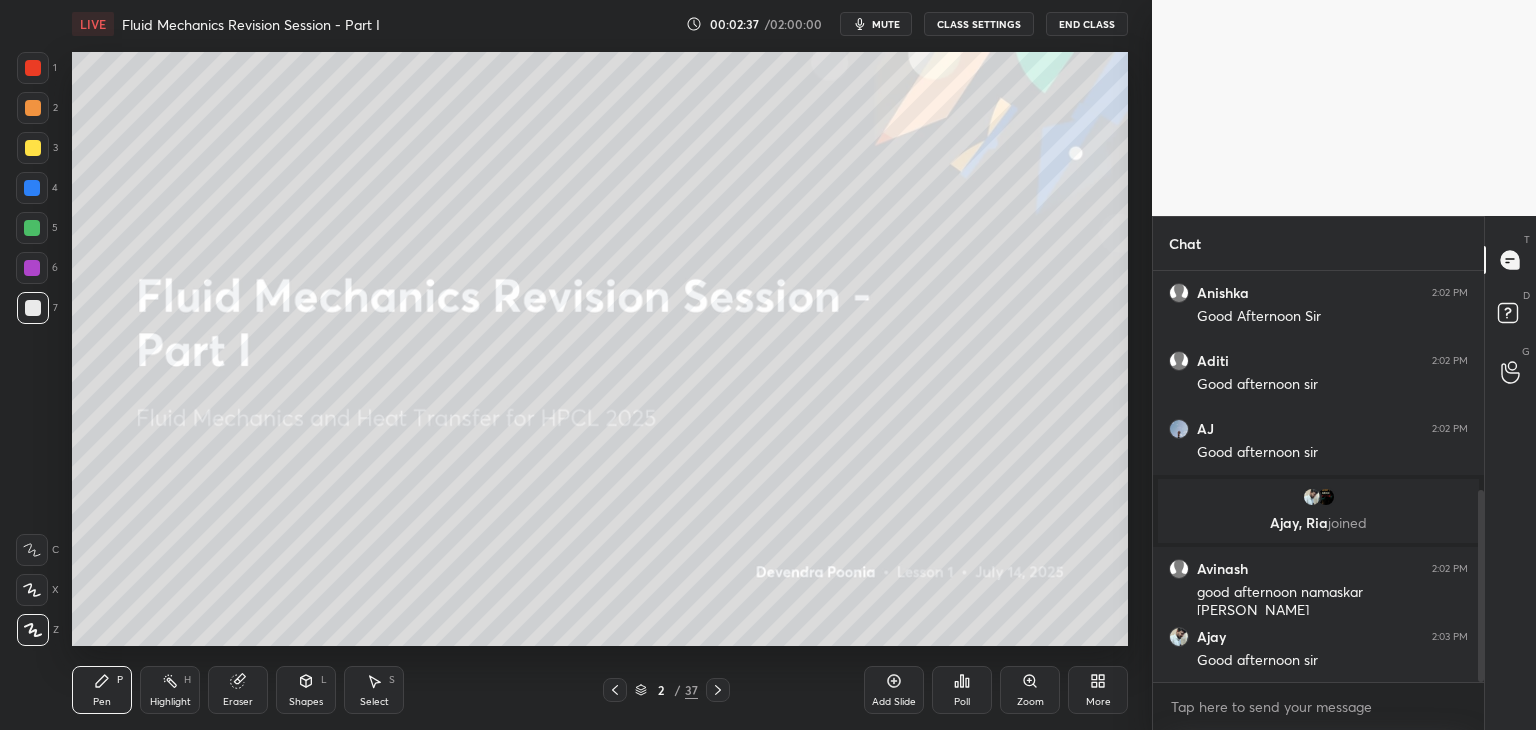 scroll, scrollTop: 472, scrollLeft: 0, axis: vertical 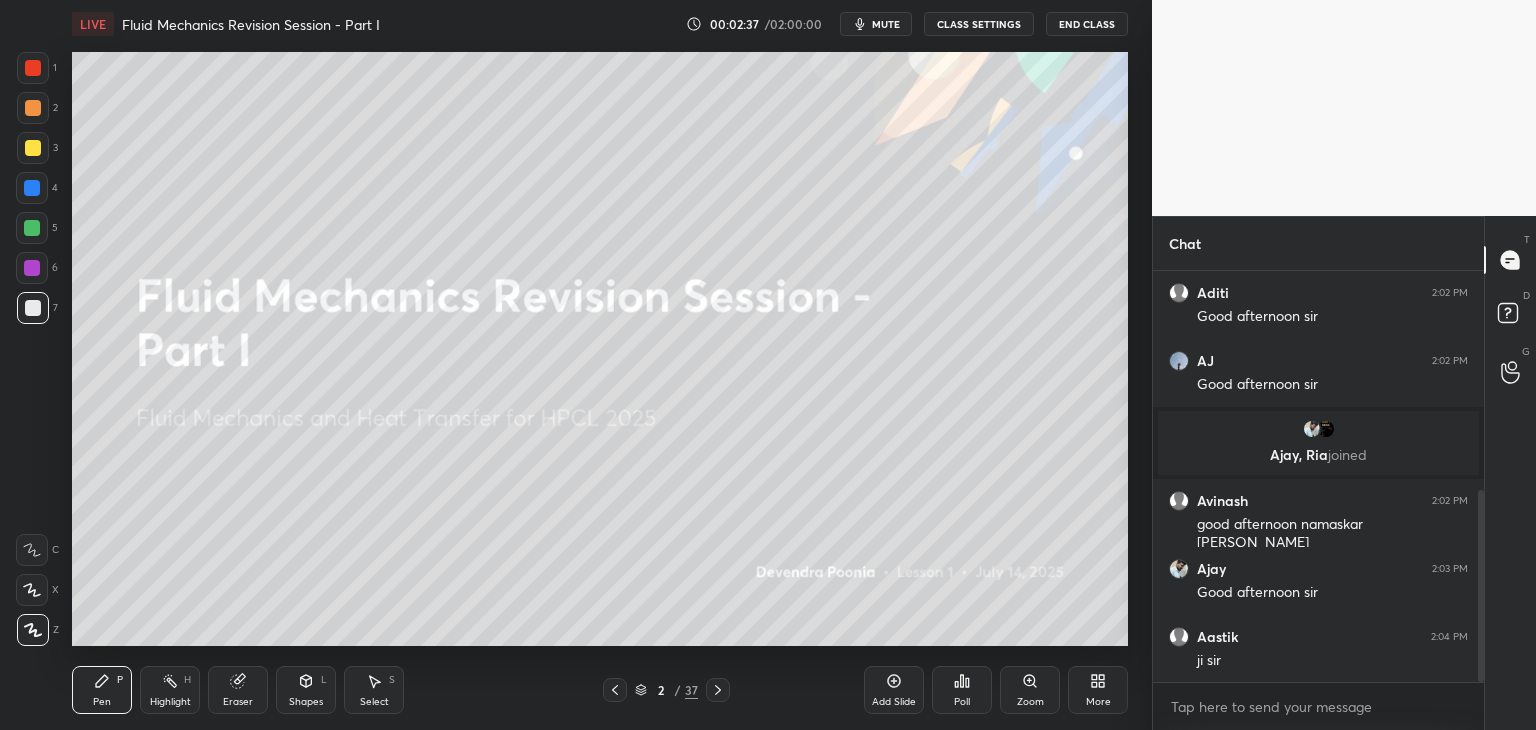 click 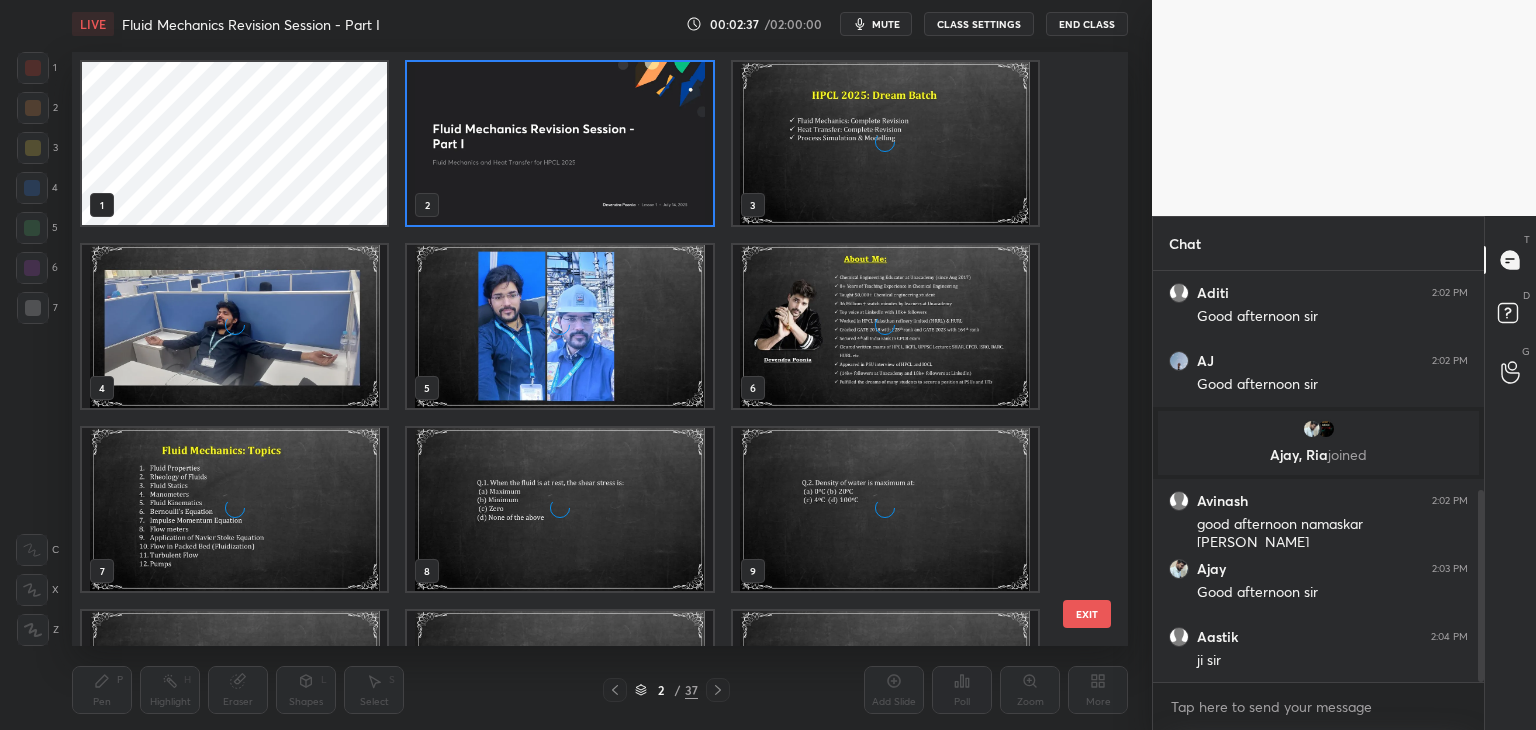 scroll, scrollTop: 6, scrollLeft: 10, axis: both 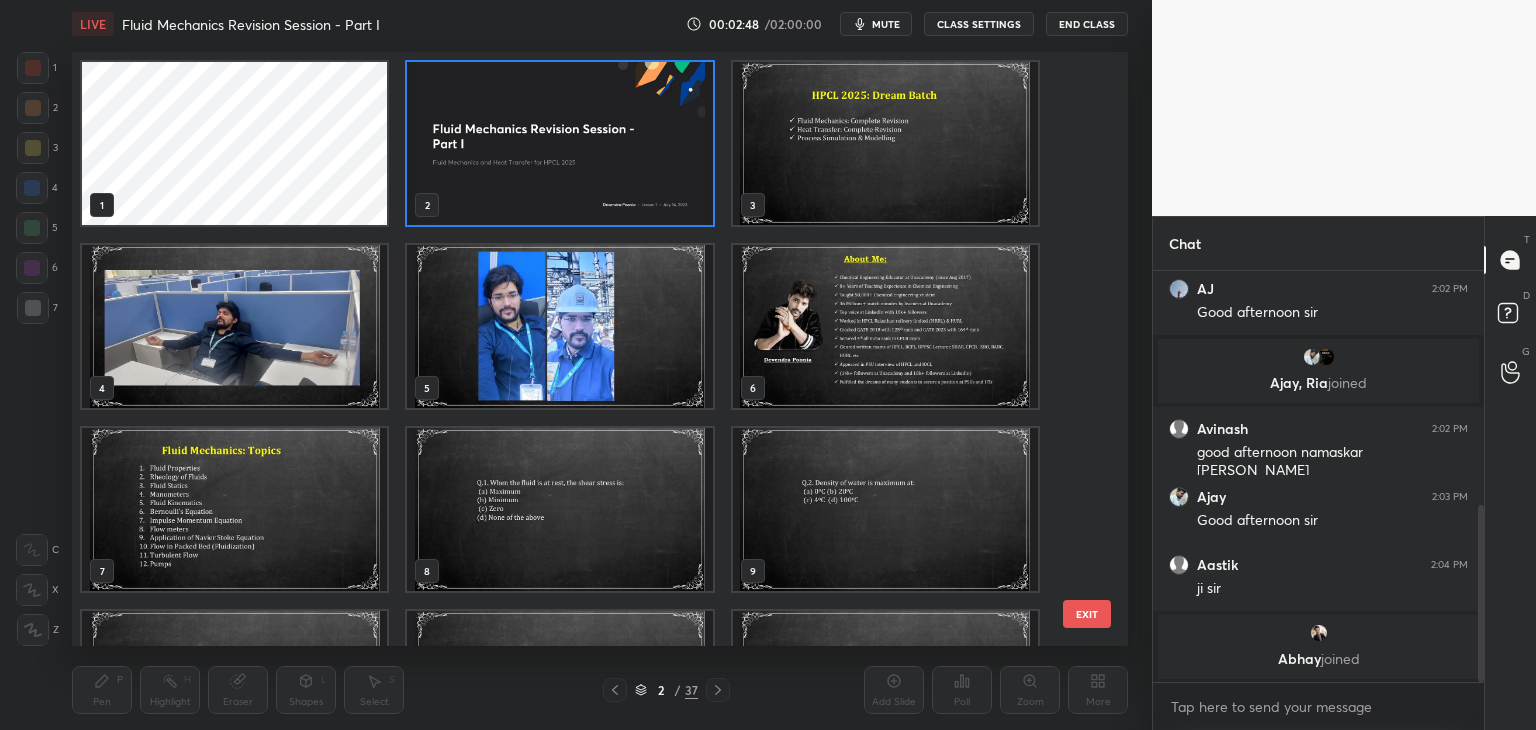 click at bounding box center (559, 143) 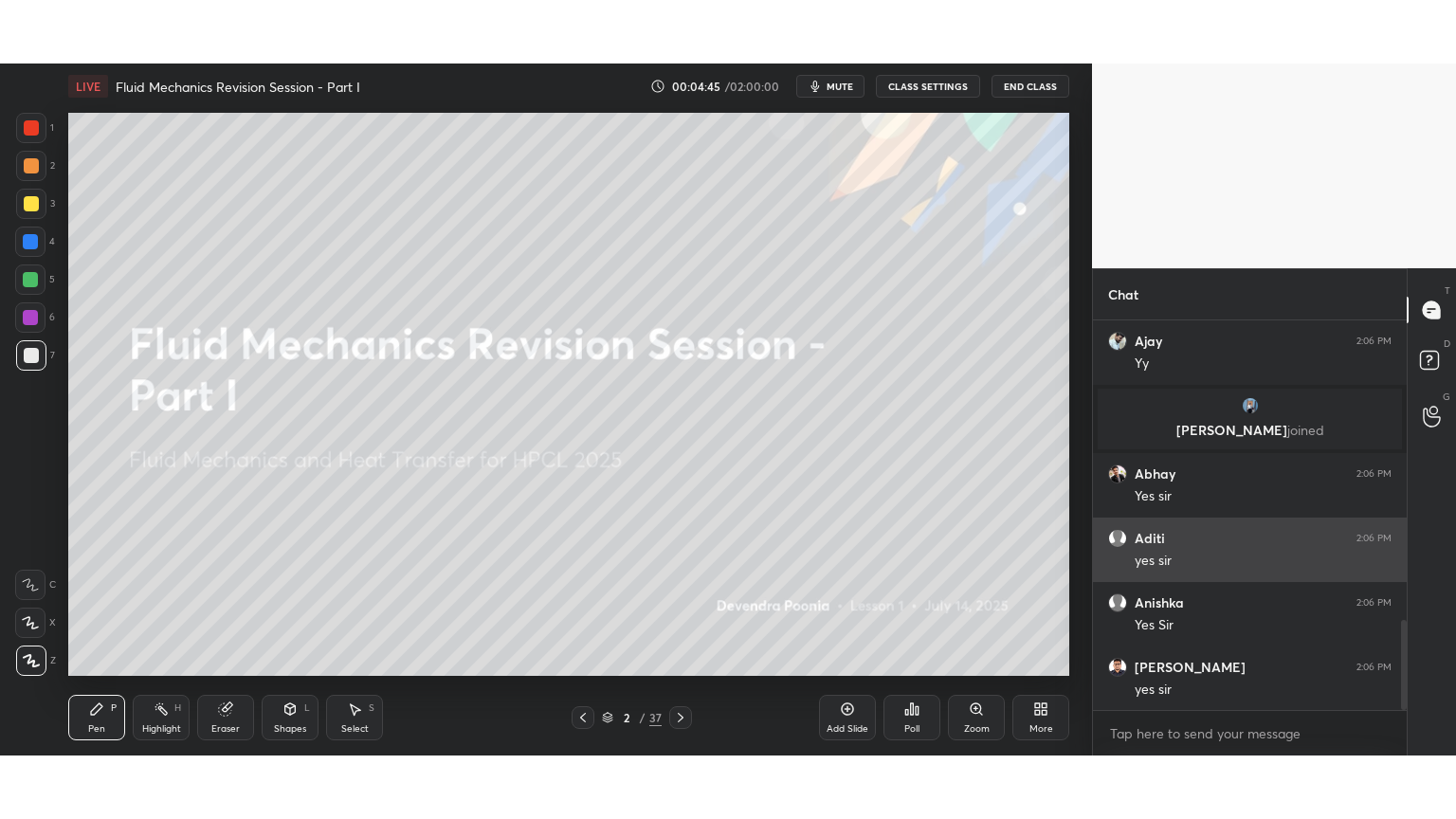 scroll, scrollTop: 1297, scrollLeft: 0, axis: vertical 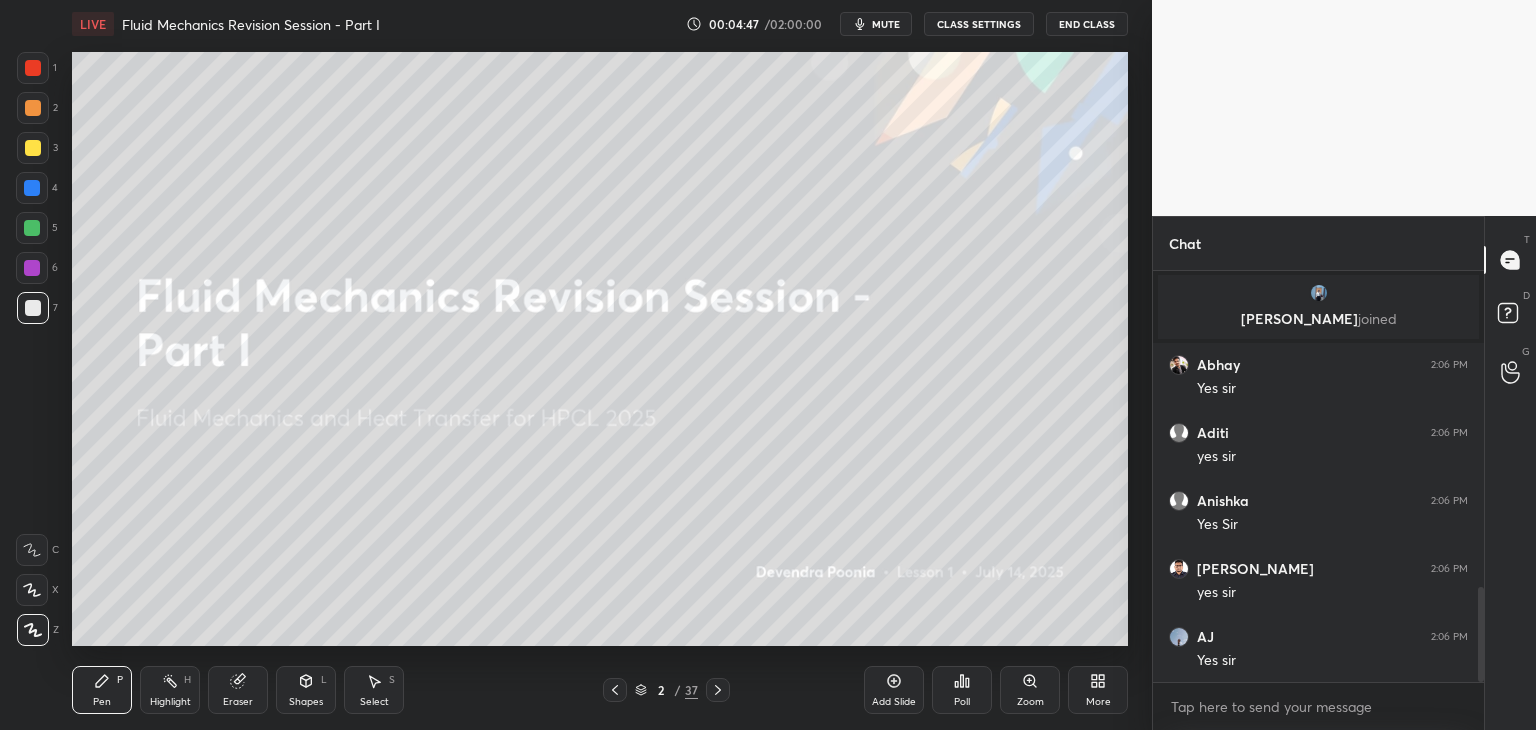 click on "More" at bounding box center [1098, 702] 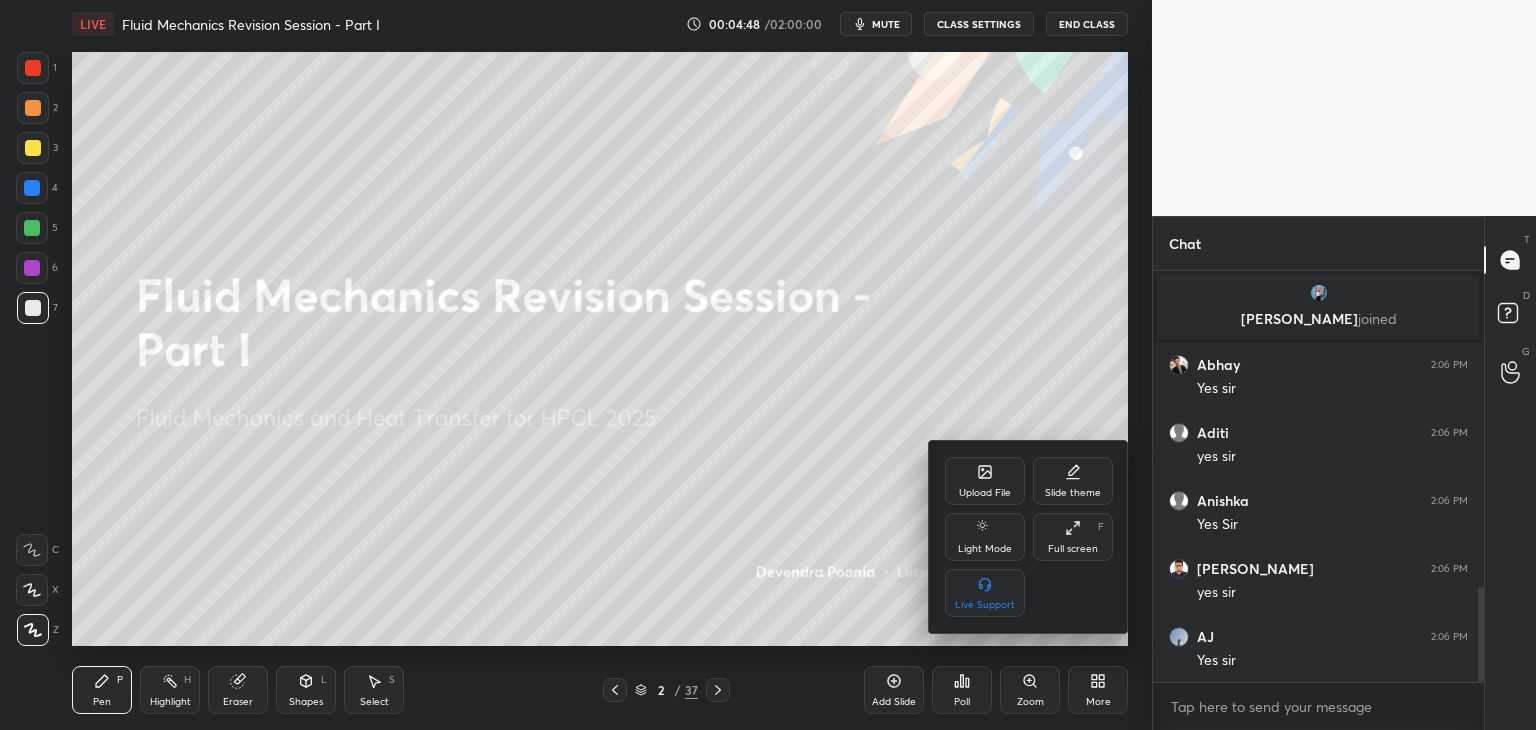 click on "Full screen F" at bounding box center [1073, 537] 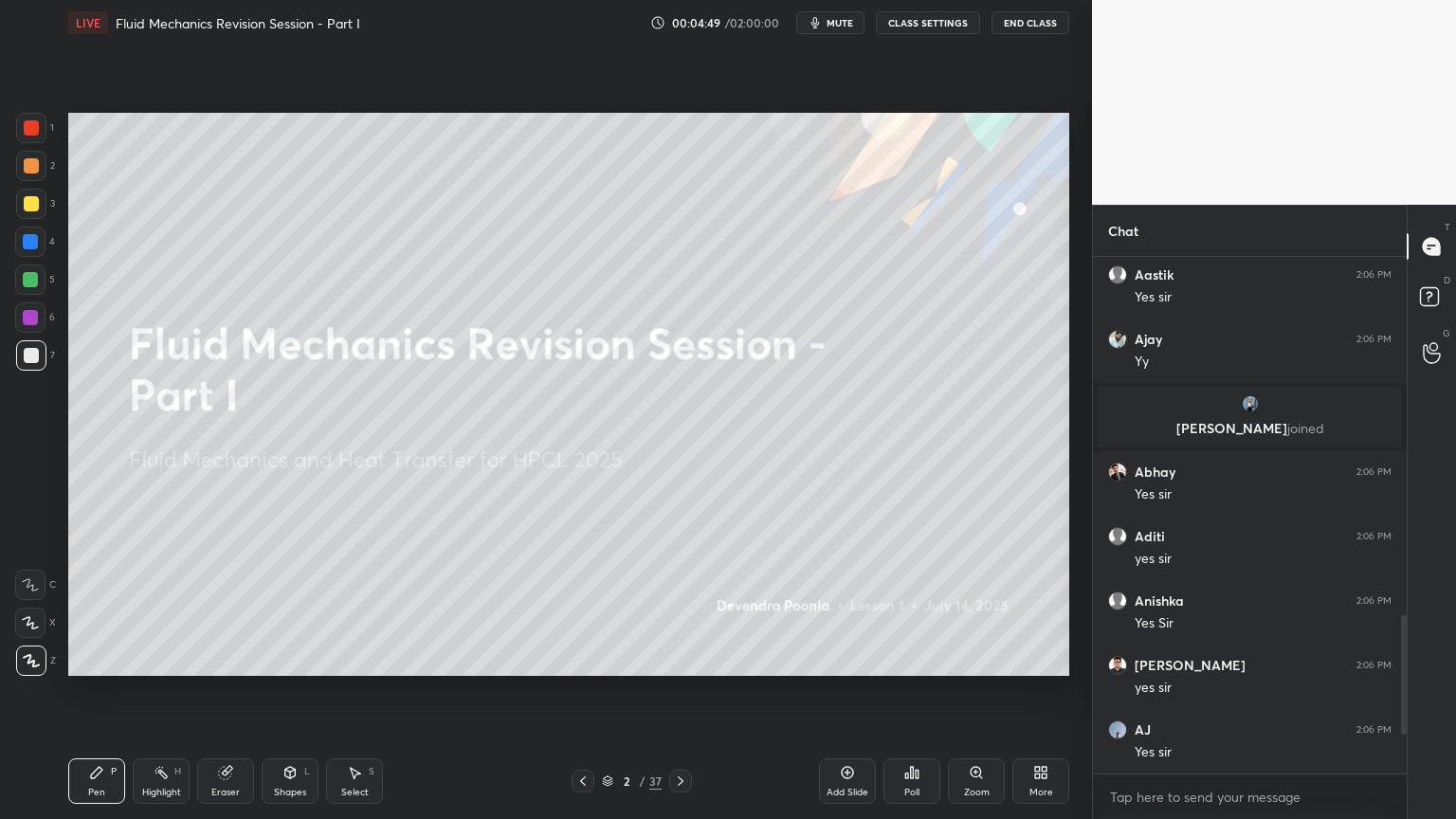 scroll, scrollTop: 94094, scrollLeft: 93776, axis: both 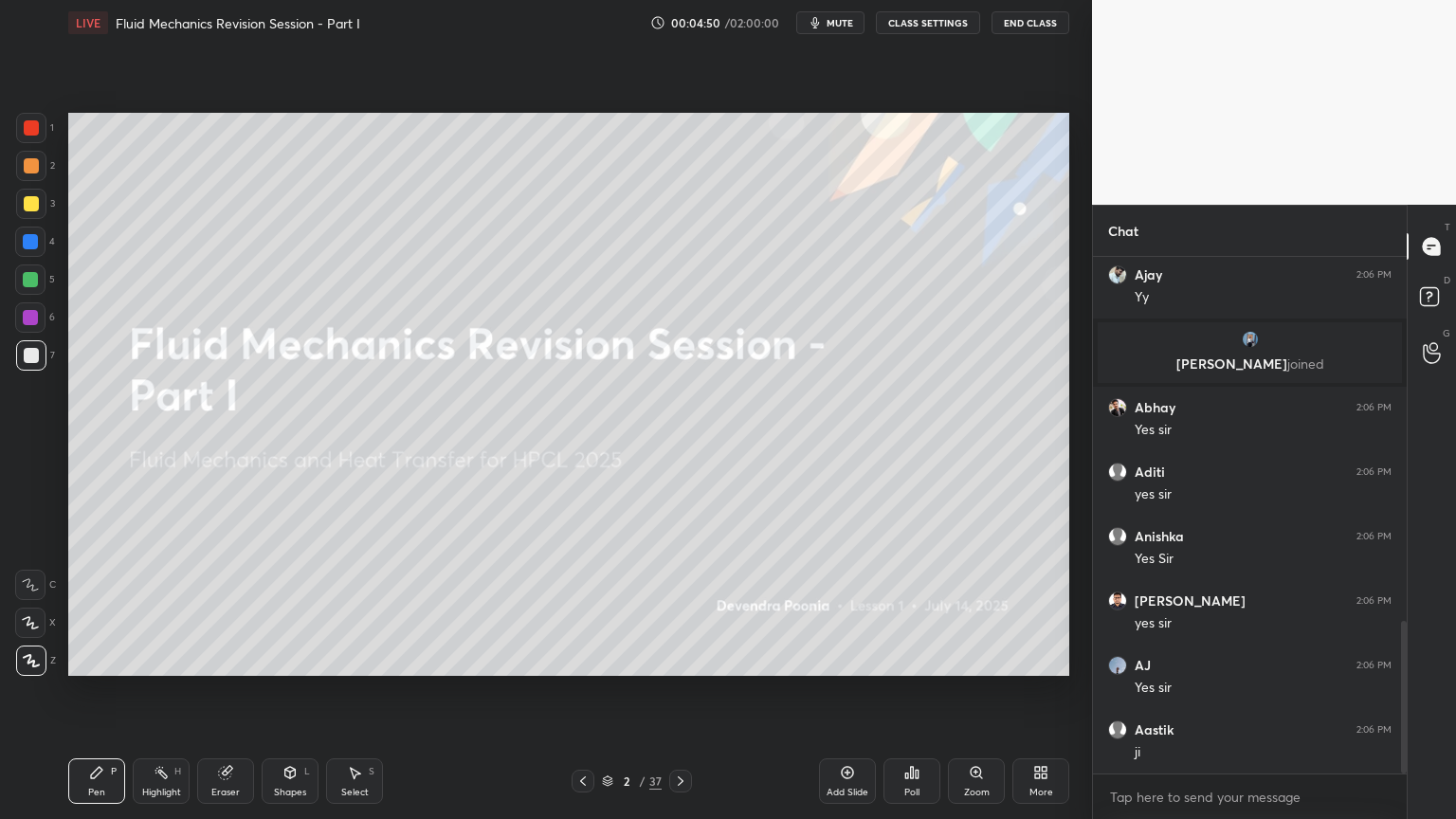 click 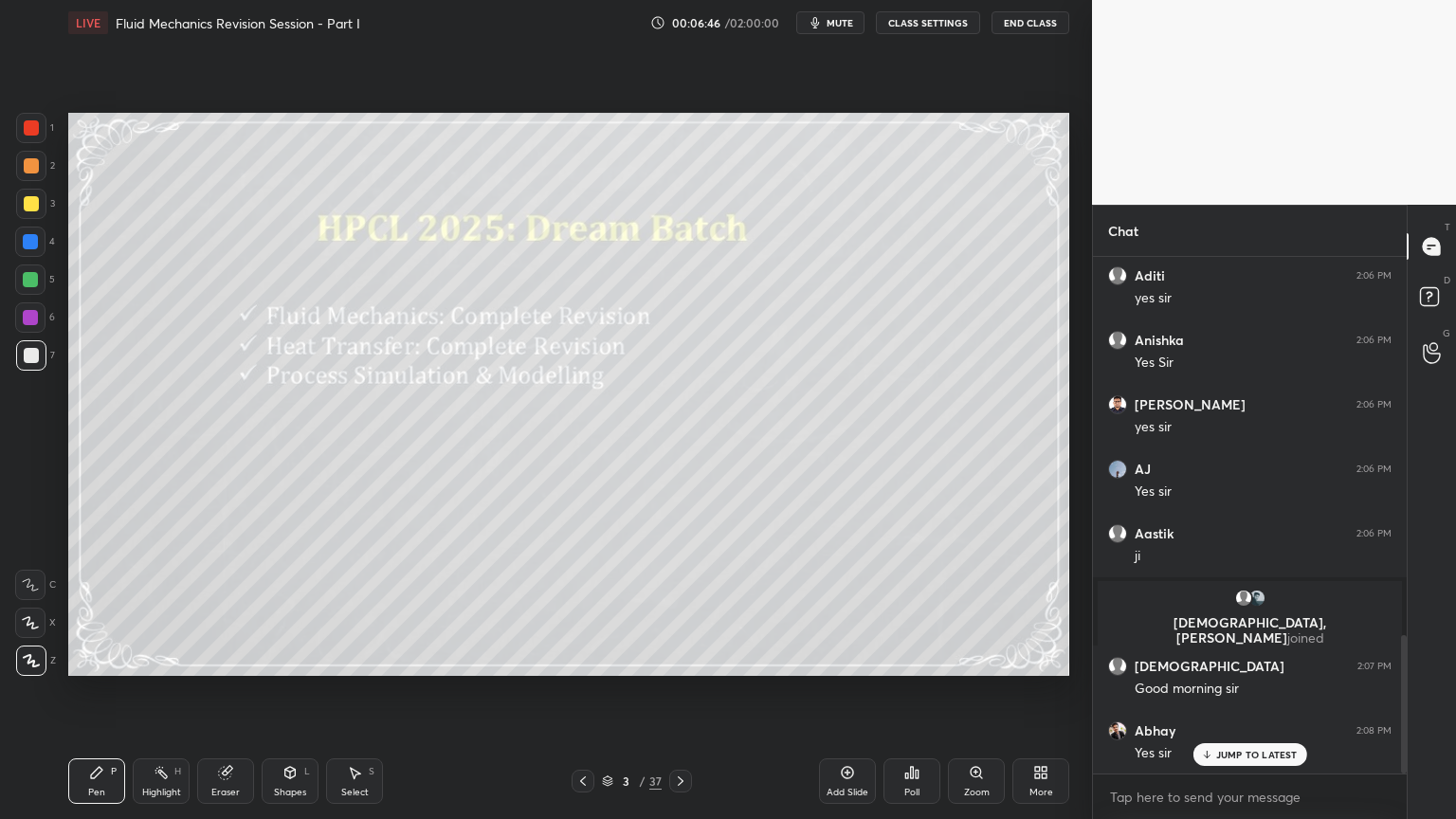 scroll, scrollTop: 1410, scrollLeft: 0, axis: vertical 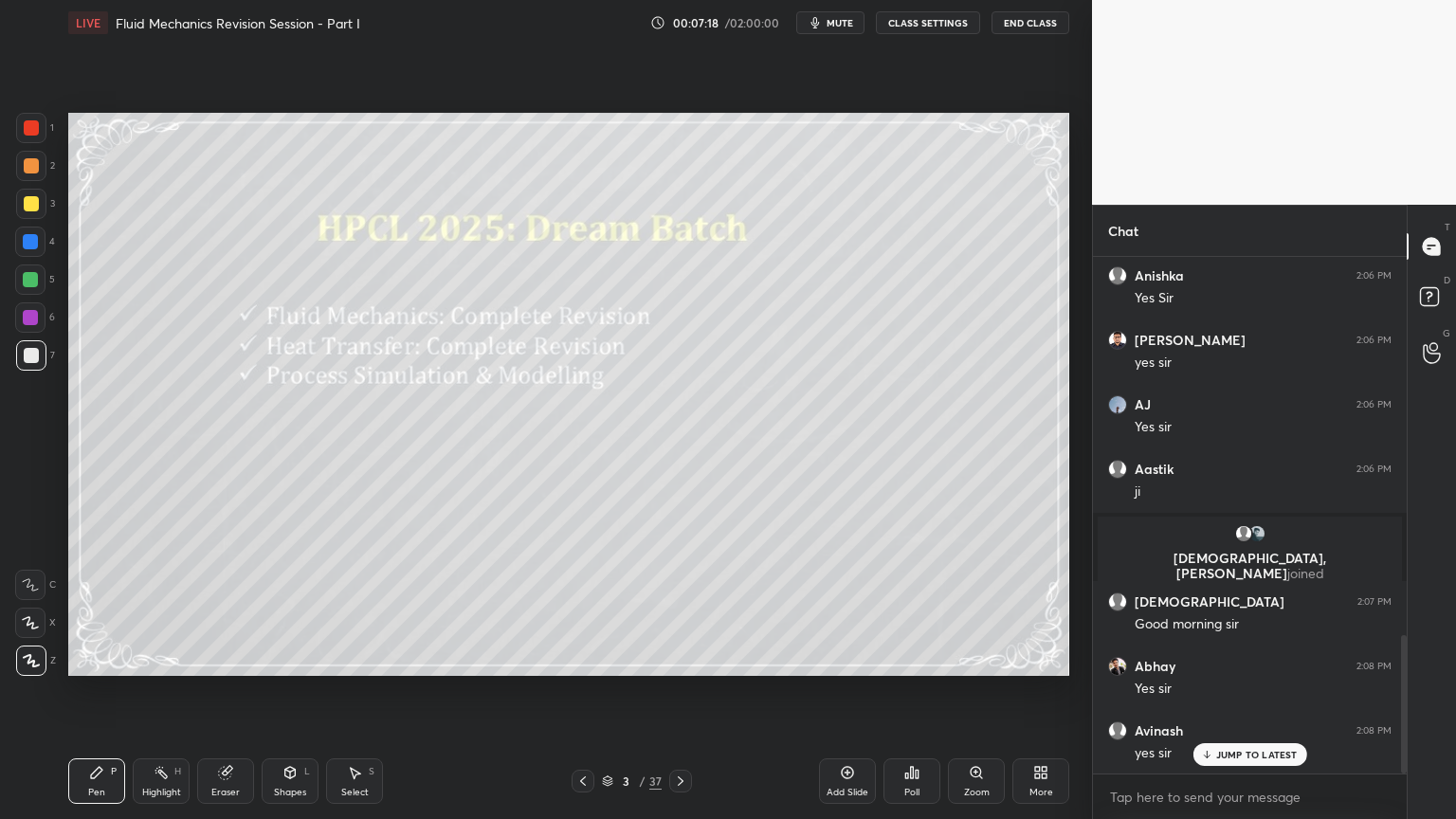 click 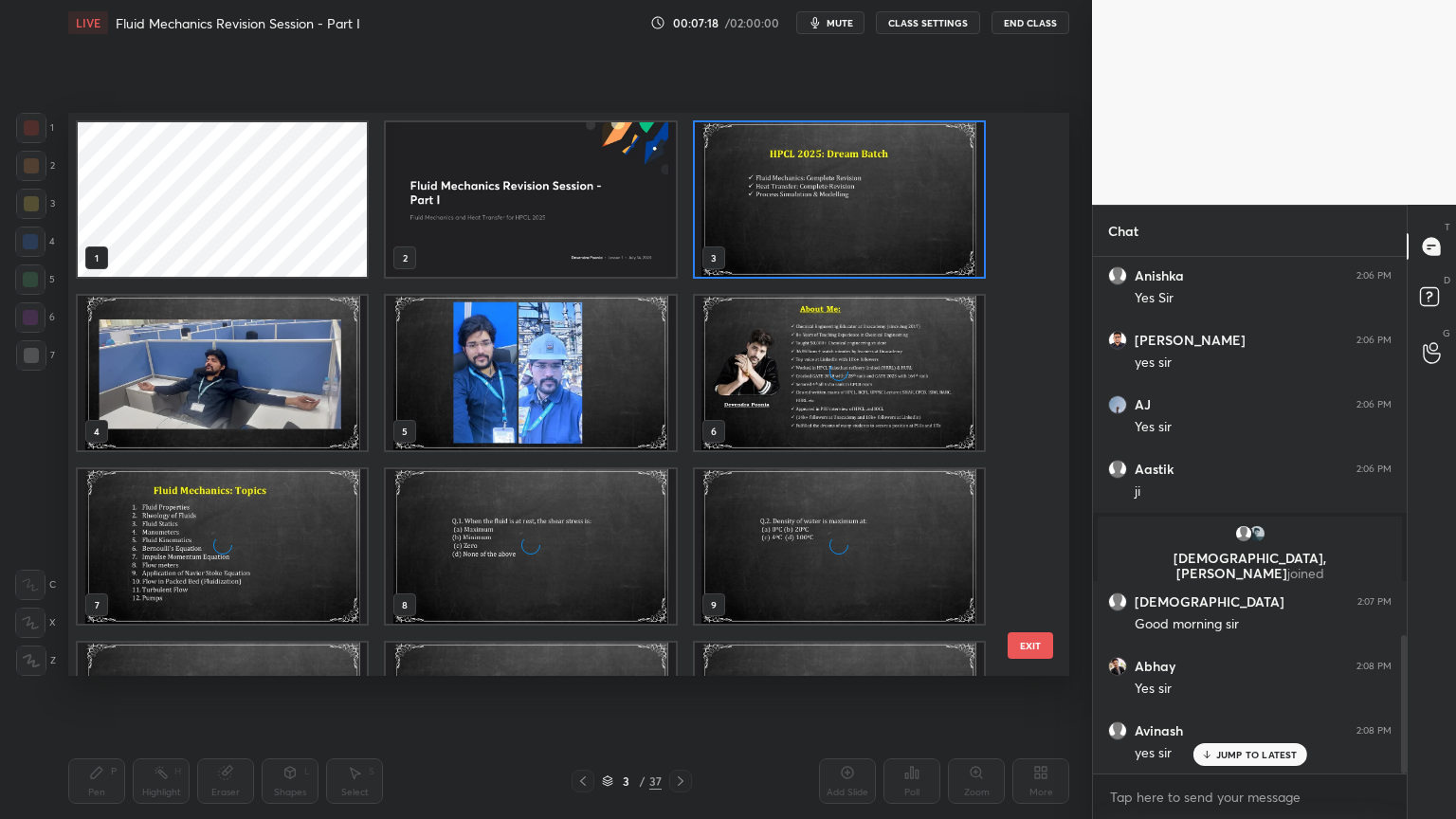 scroll, scrollTop: 6, scrollLeft: 9, axis: both 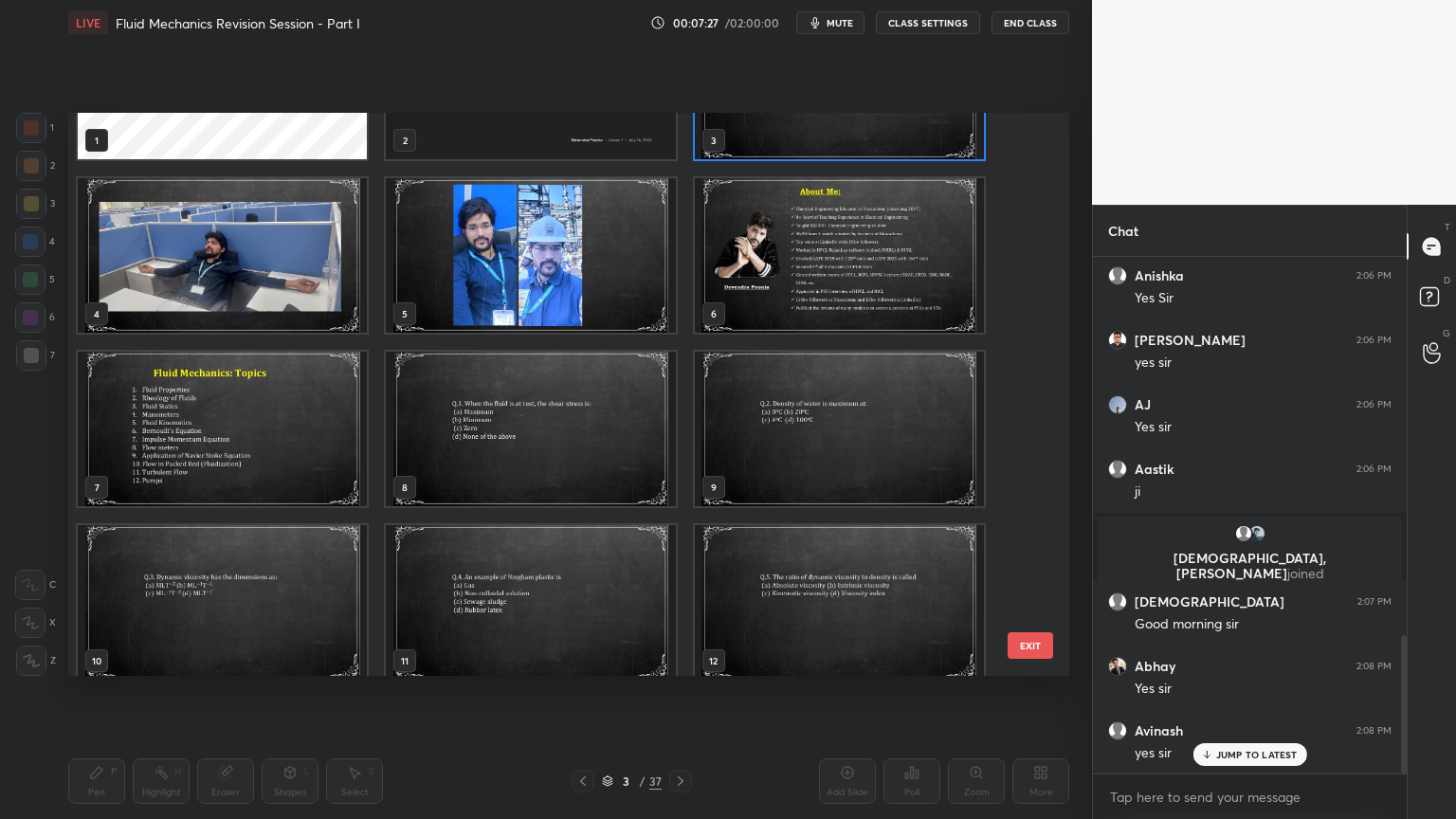 click at bounding box center (839, 255) 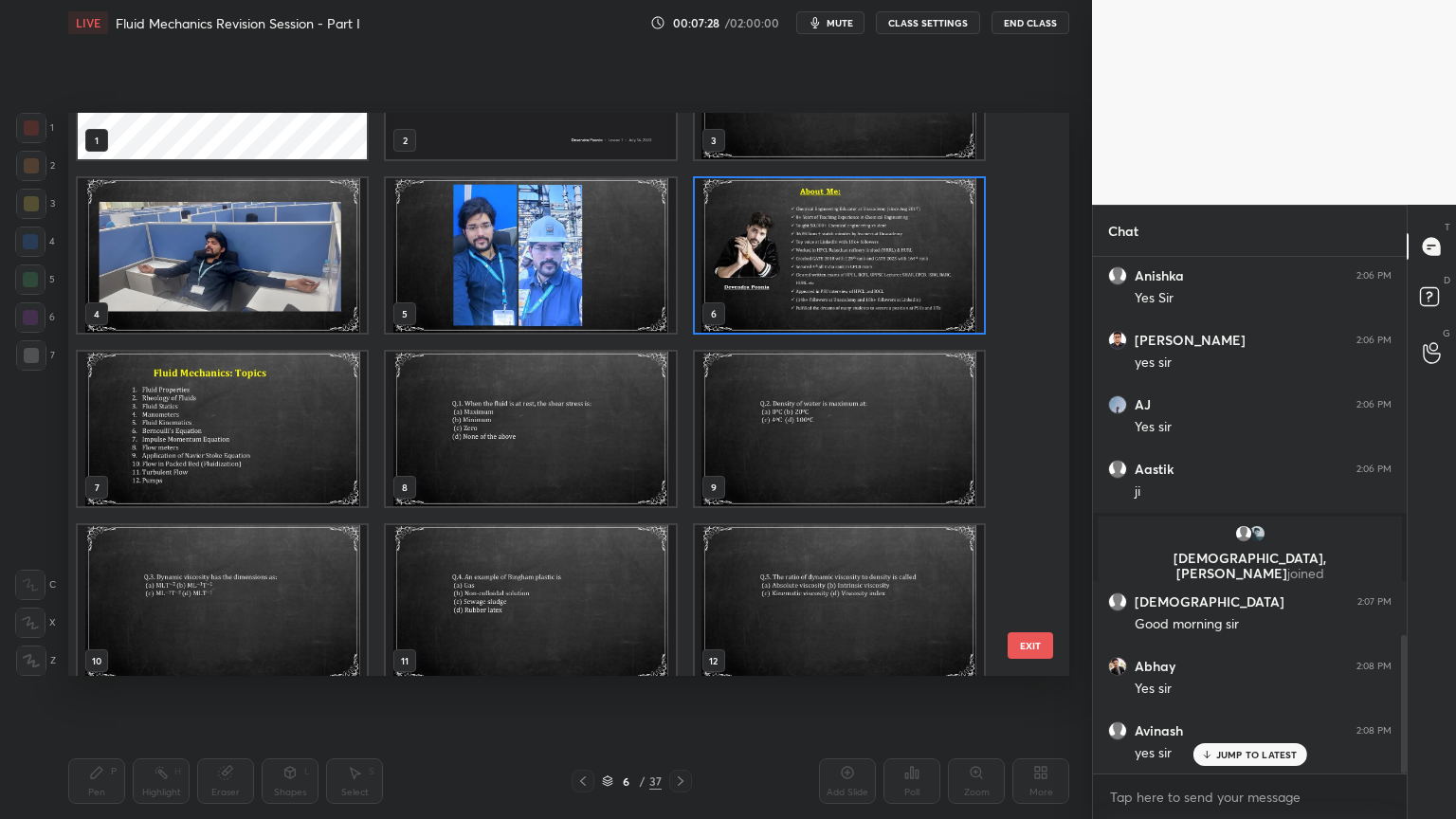 click at bounding box center [839, 255] 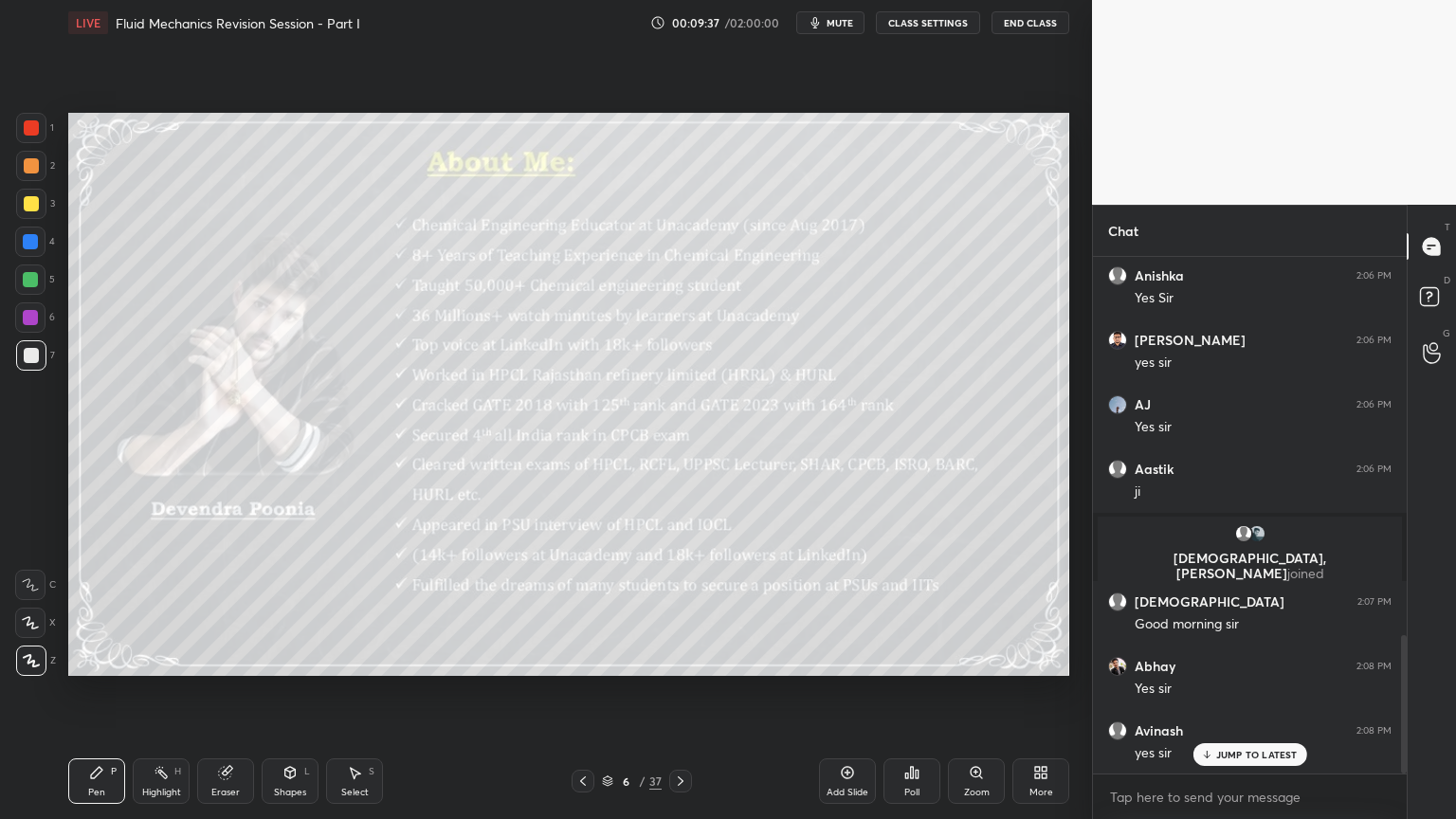 click 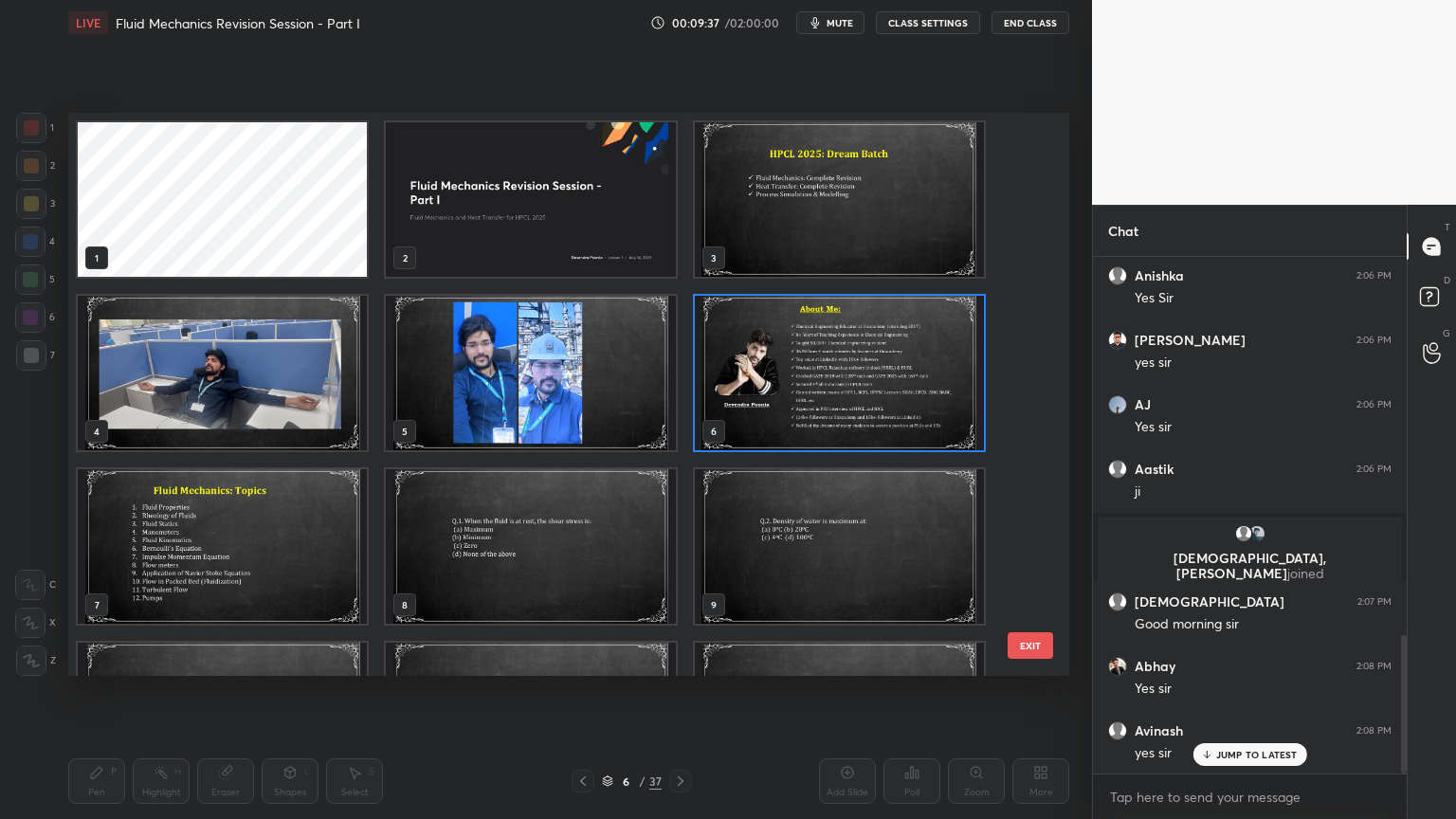 scroll, scrollTop: 6, scrollLeft: 9, axis: both 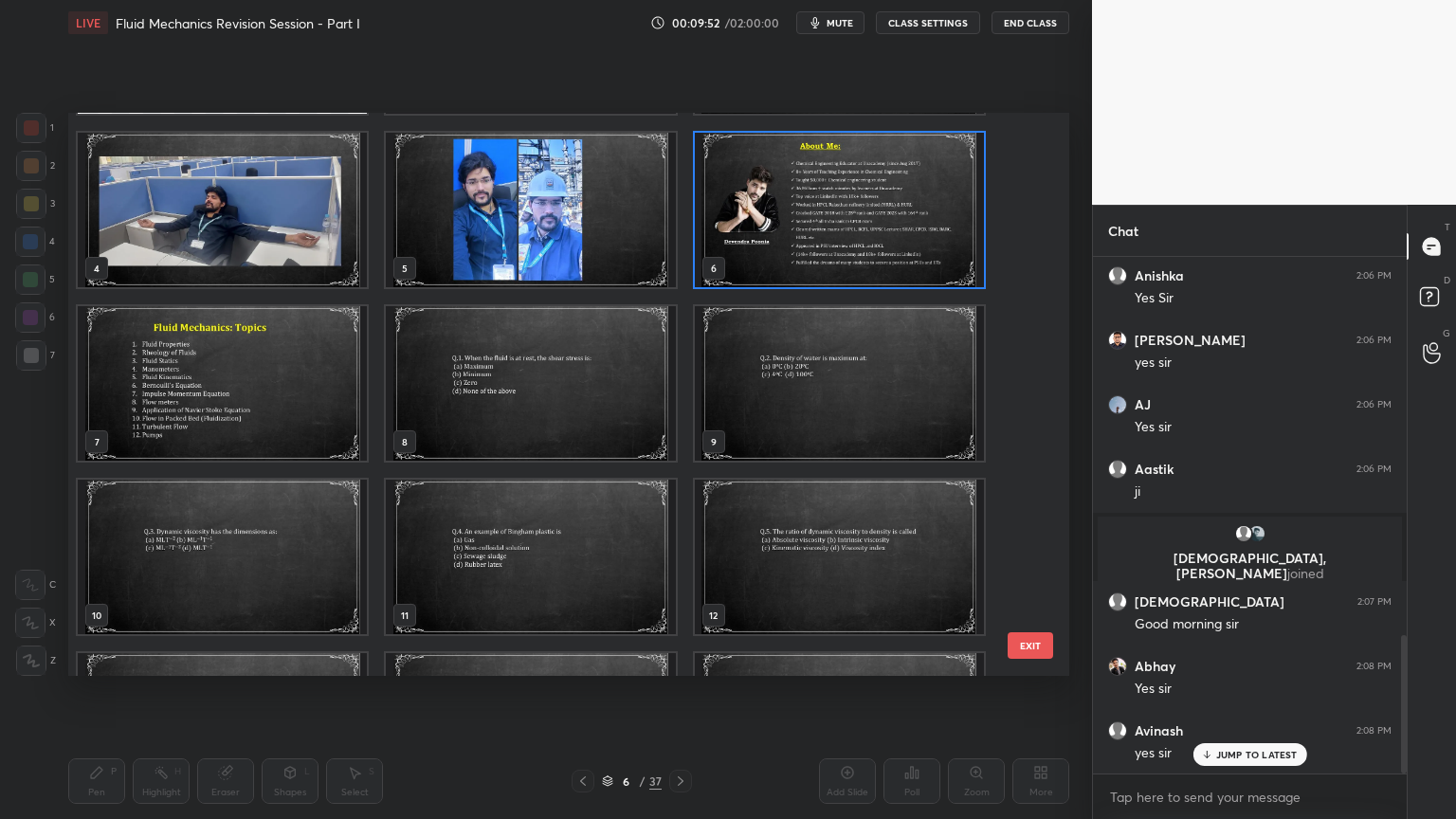 click at bounding box center [530, 209] 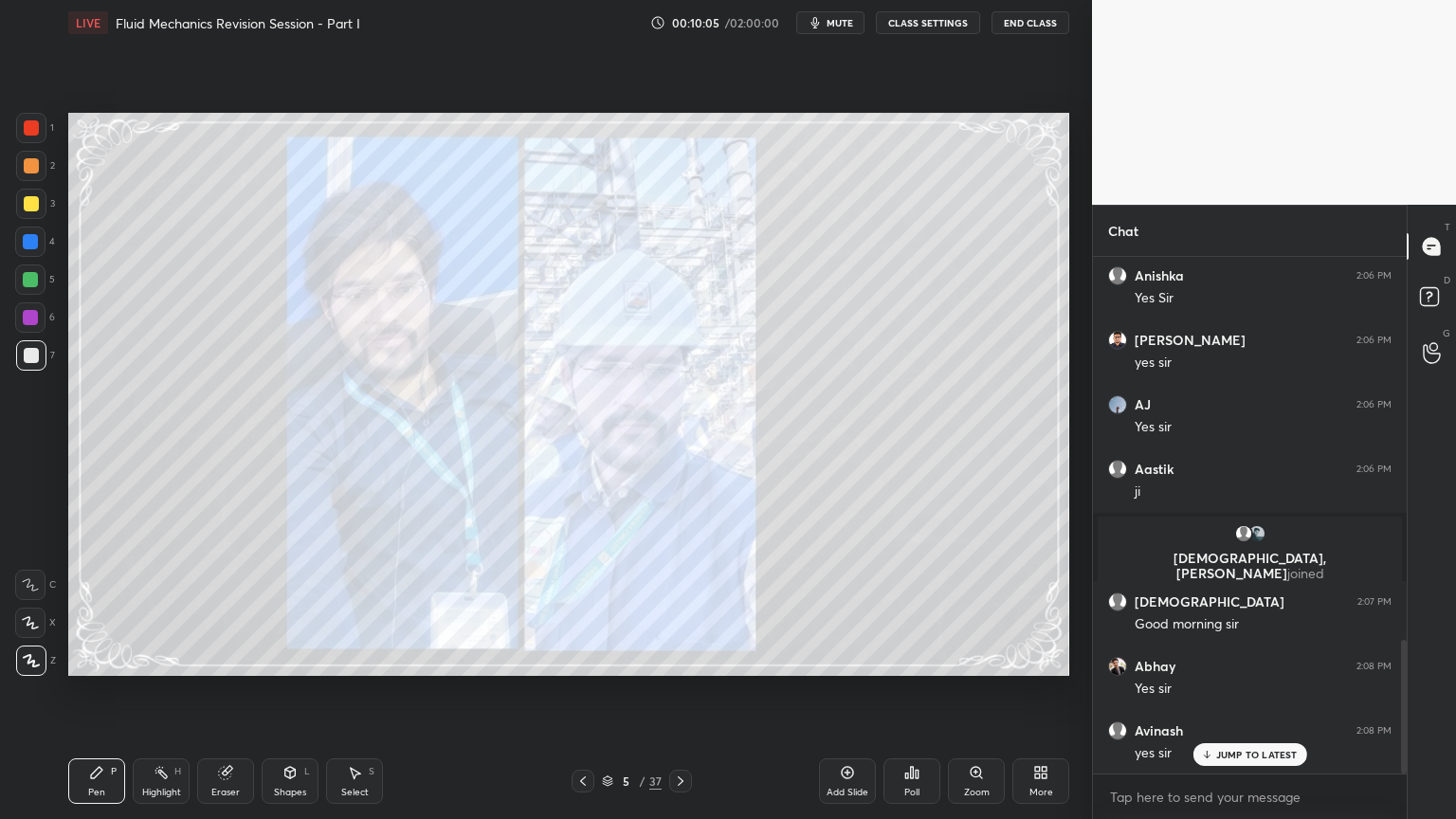 scroll, scrollTop: 1479, scrollLeft: 0, axis: vertical 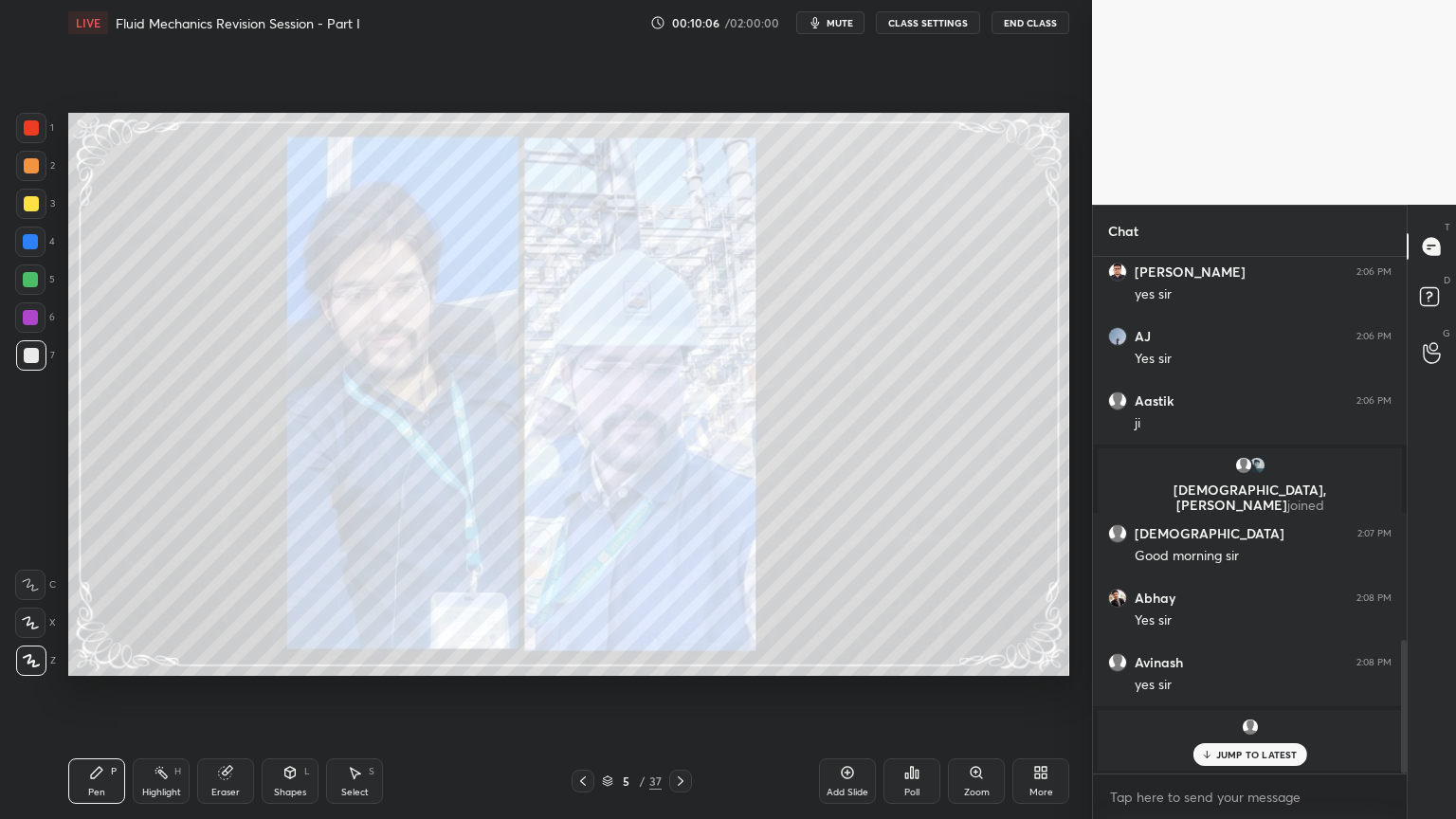 click on "JUMP TO LATEST" at bounding box center (1249, 755) 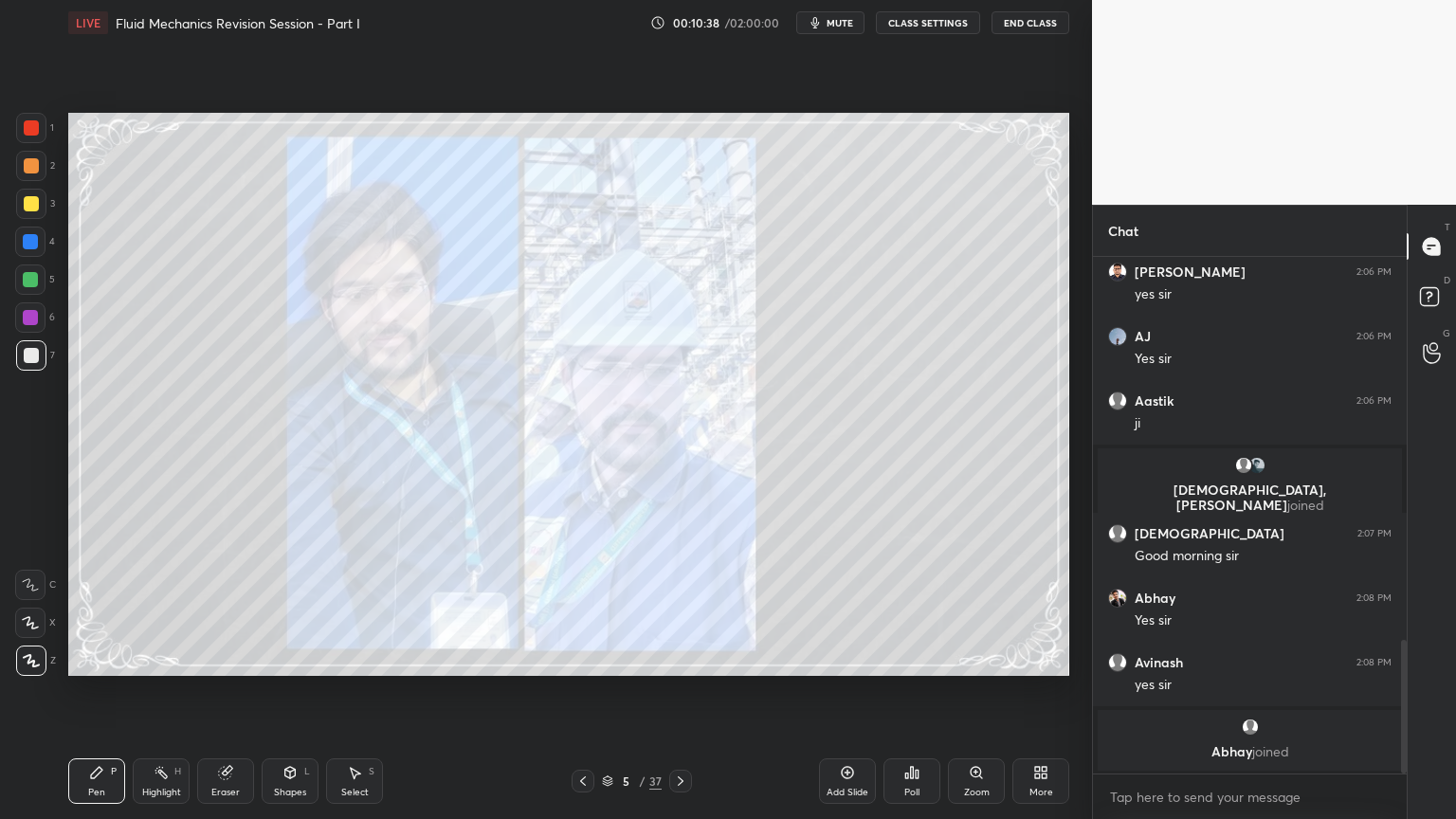 click 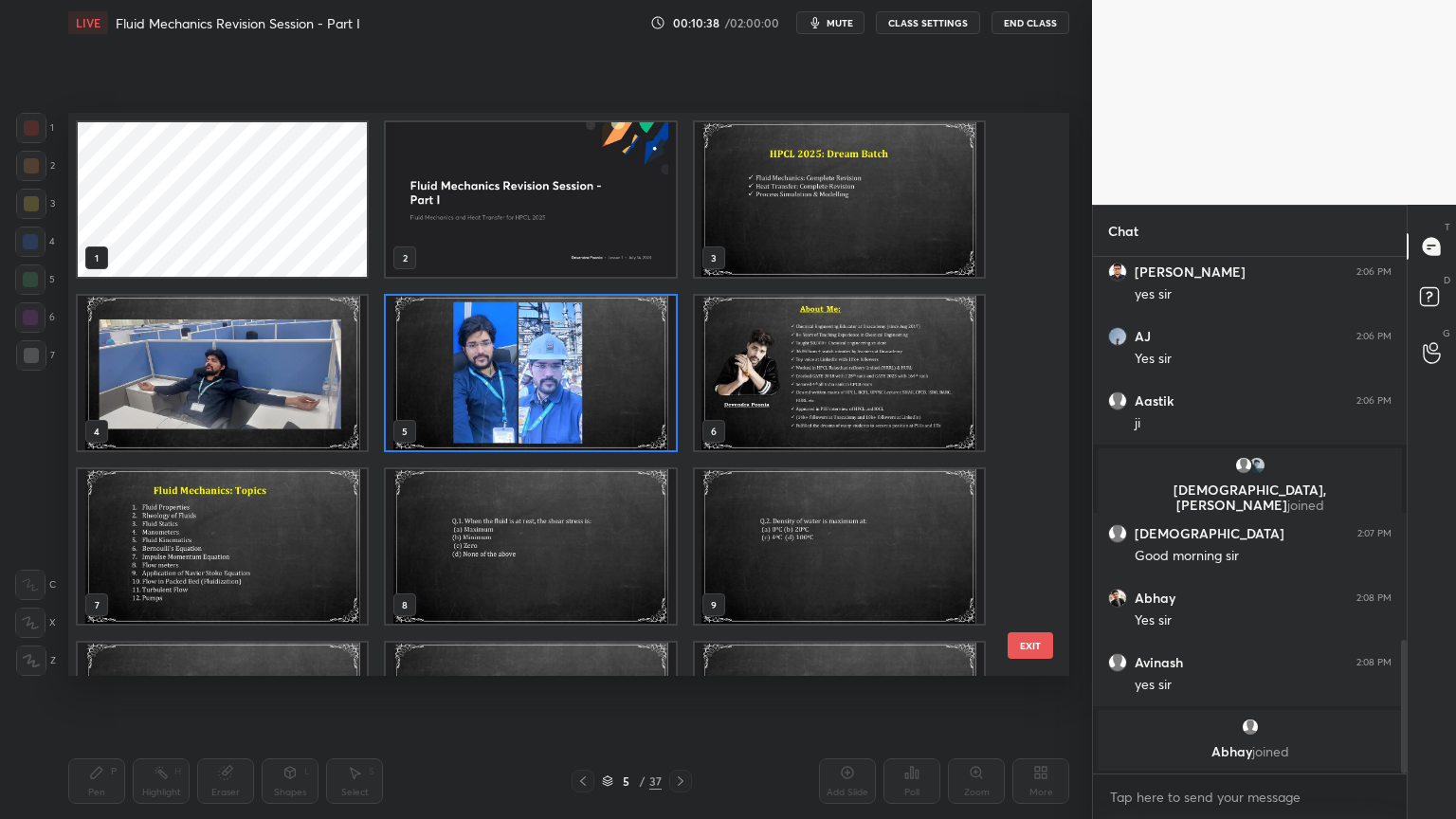 scroll, scrollTop: 6, scrollLeft: 9, axis: both 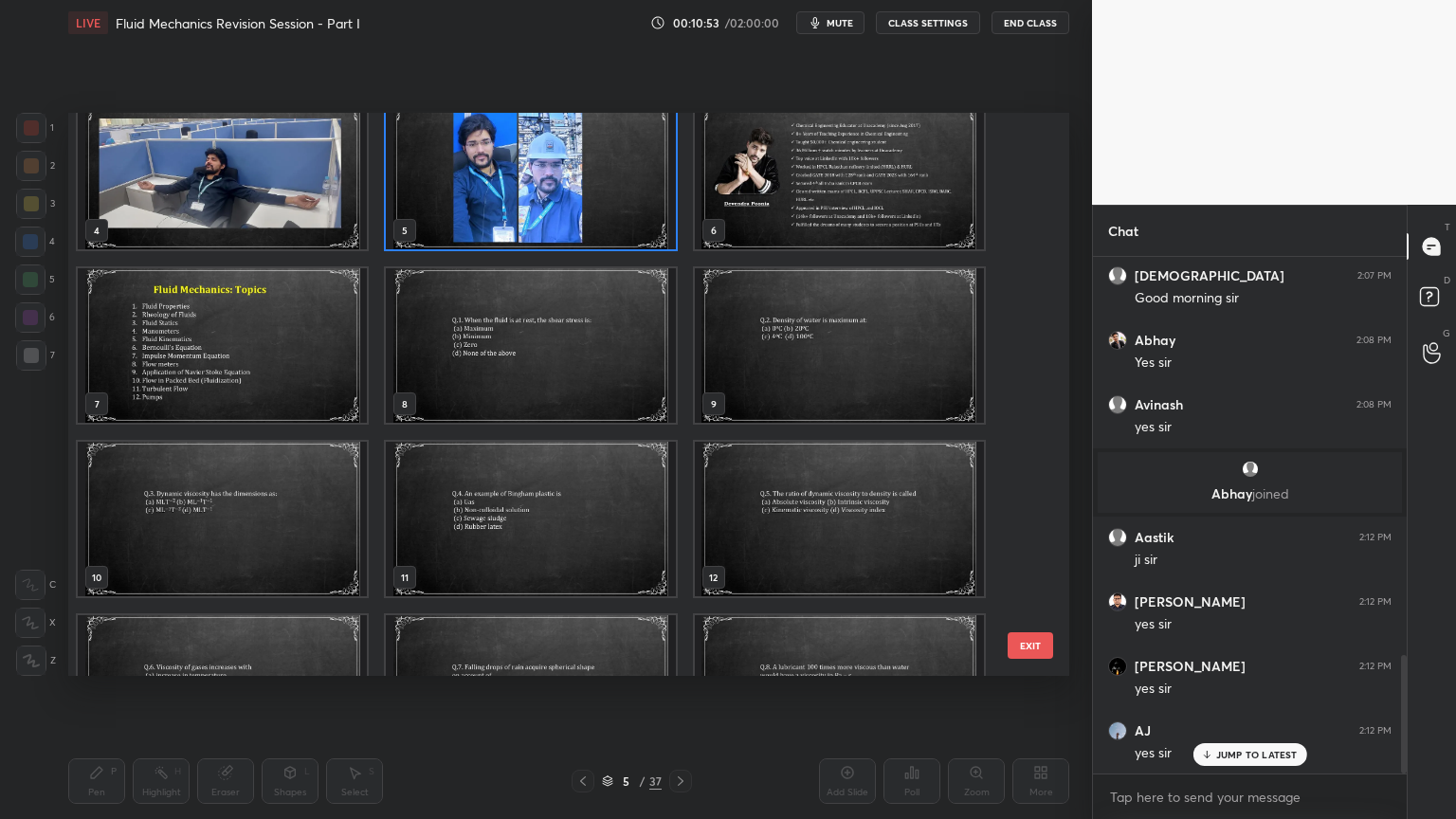 click at bounding box center [222, 345] 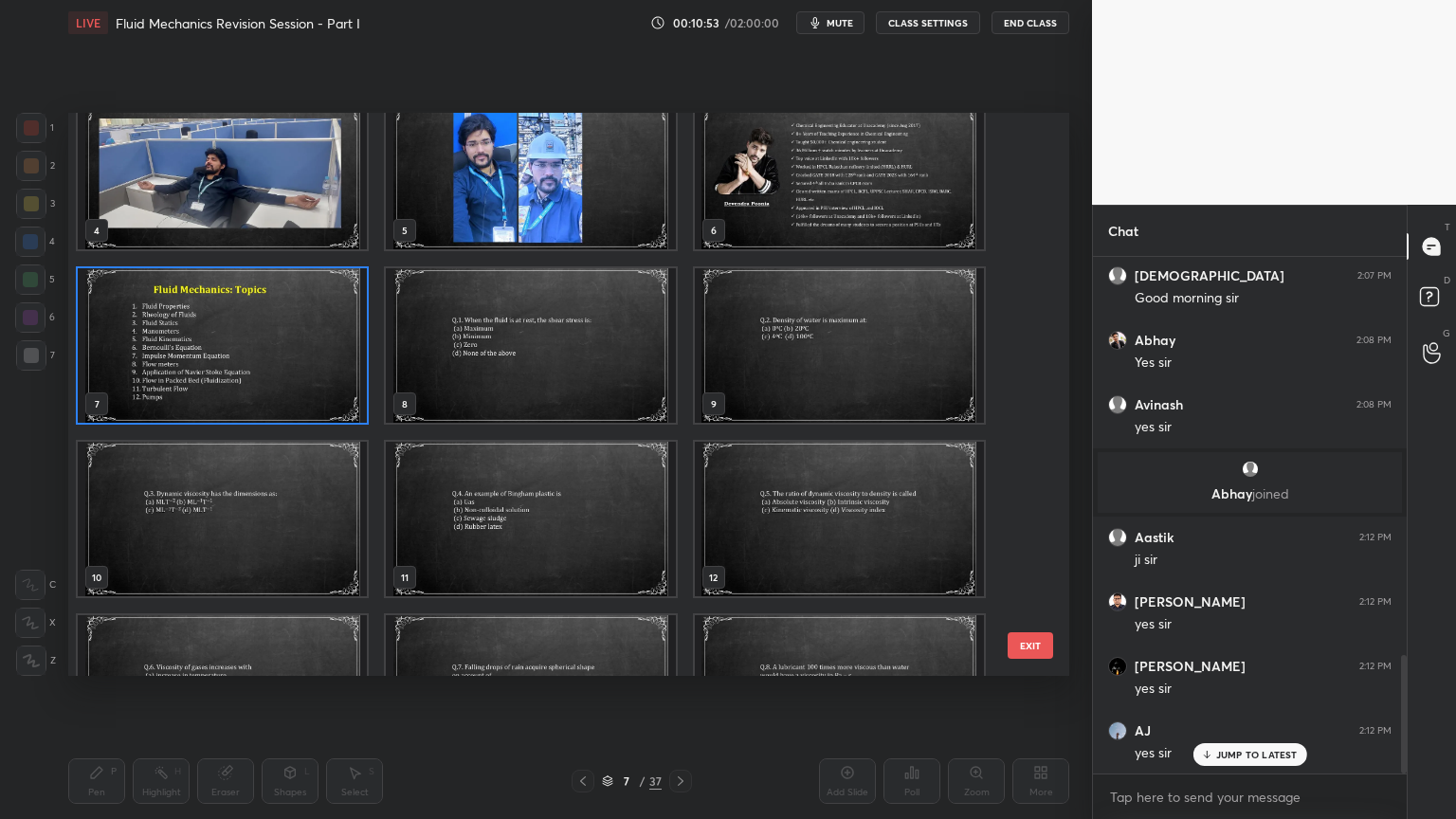 click at bounding box center [222, 345] 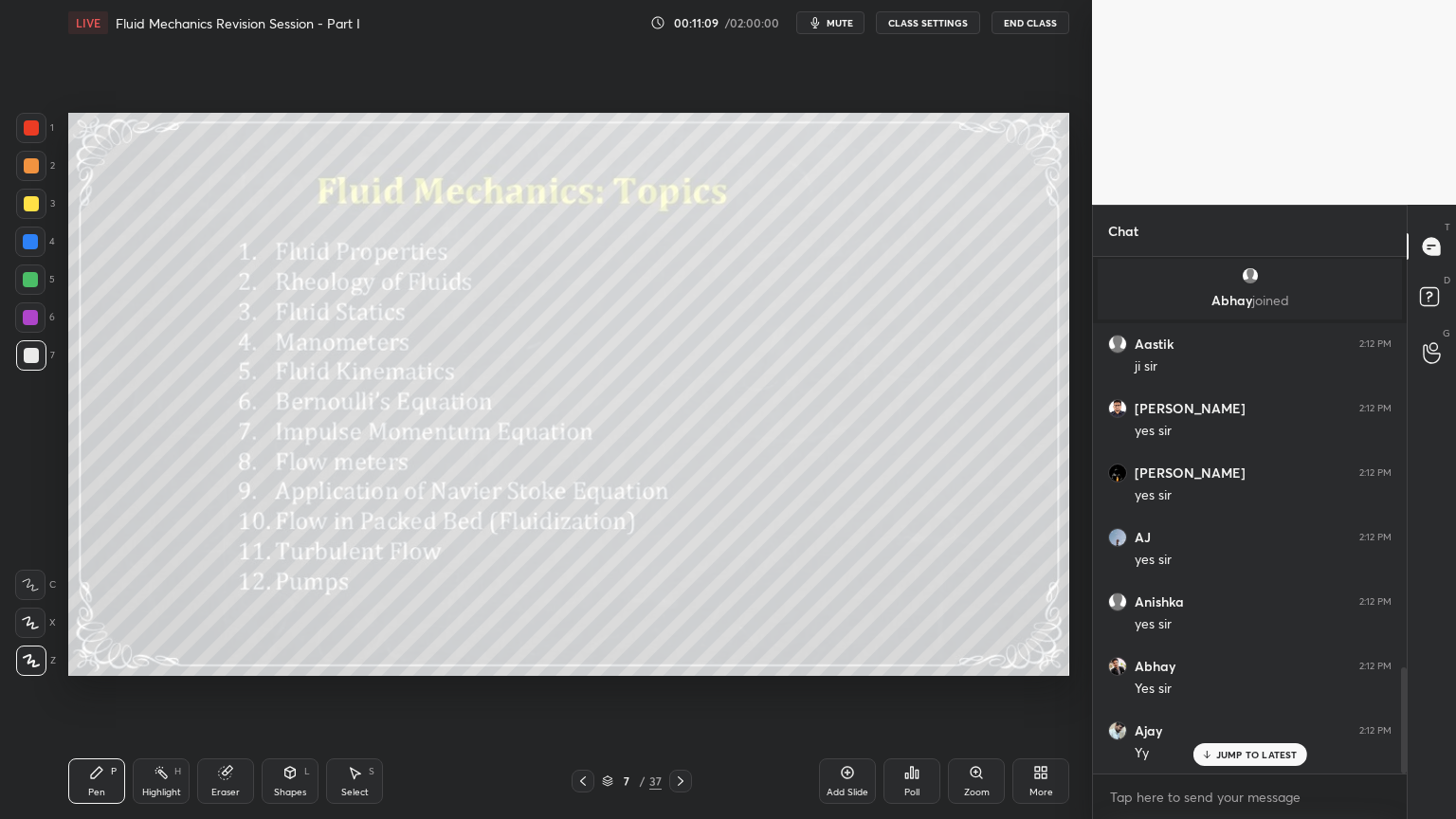 scroll, scrollTop: 1994, scrollLeft: 0, axis: vertical 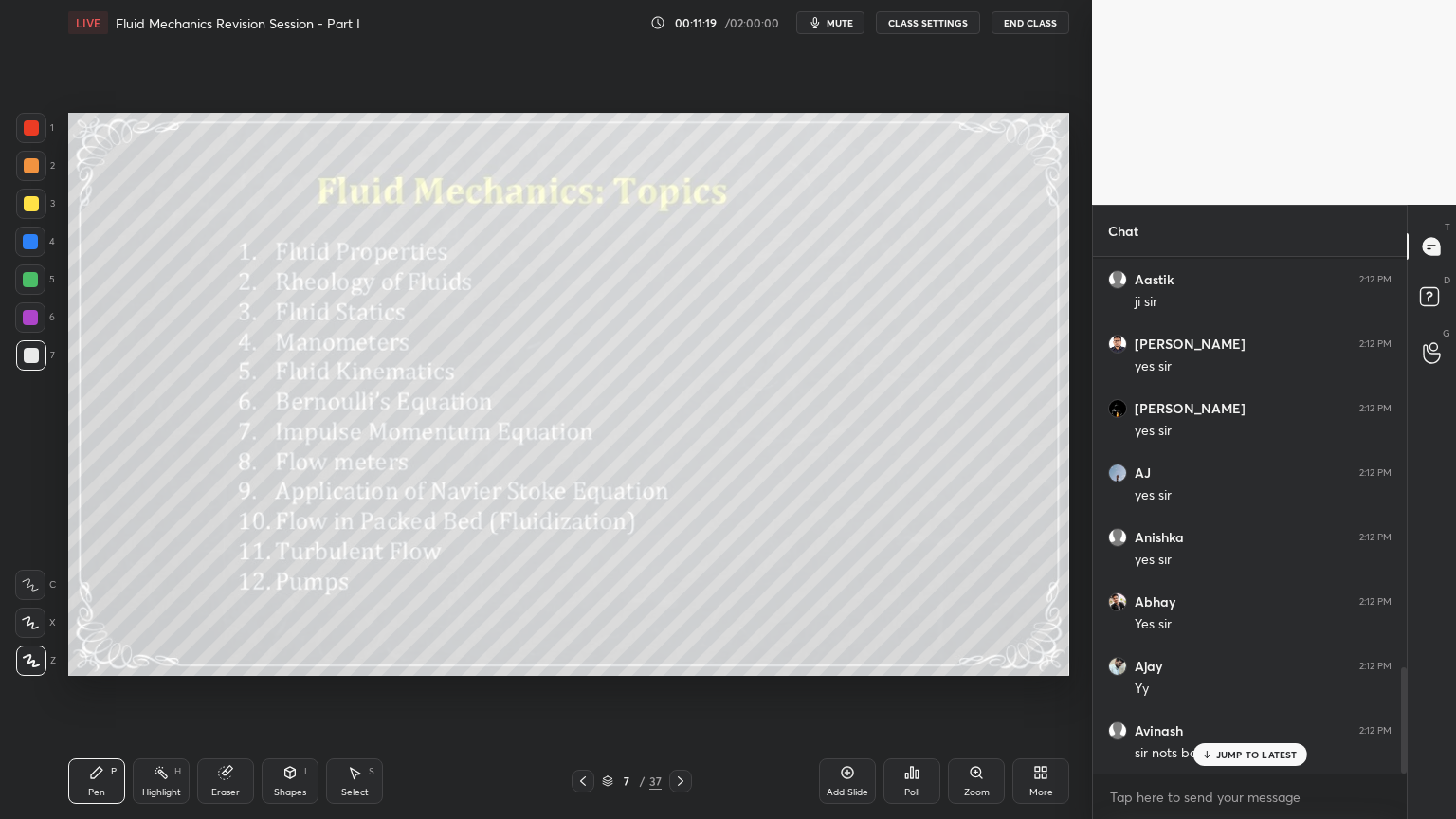 click on "JUMP TO LATEST" at bounding box center [1257, 755] 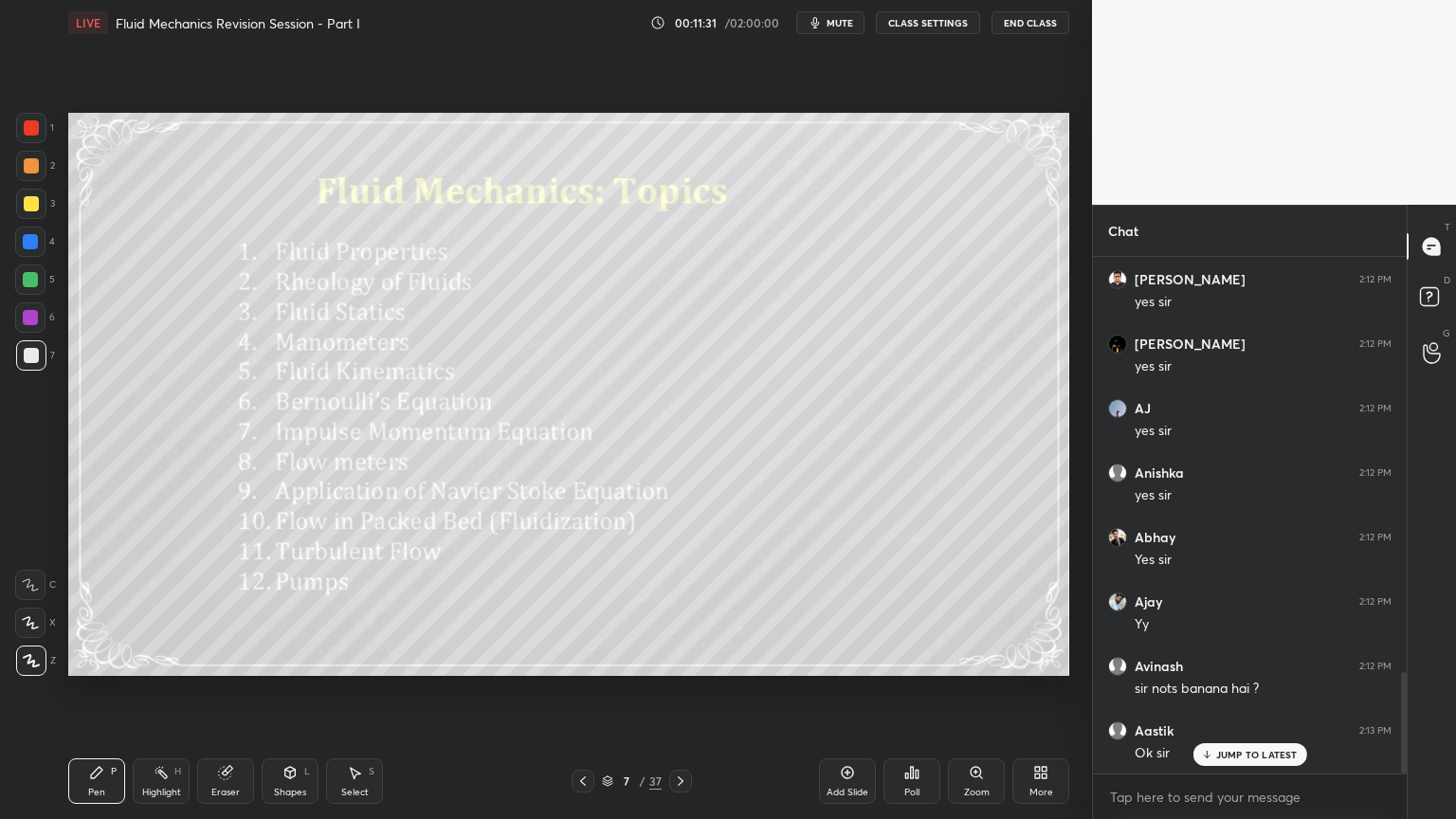scroll, scrollTop: 2123, scrollLeft: 0, axis: vertical 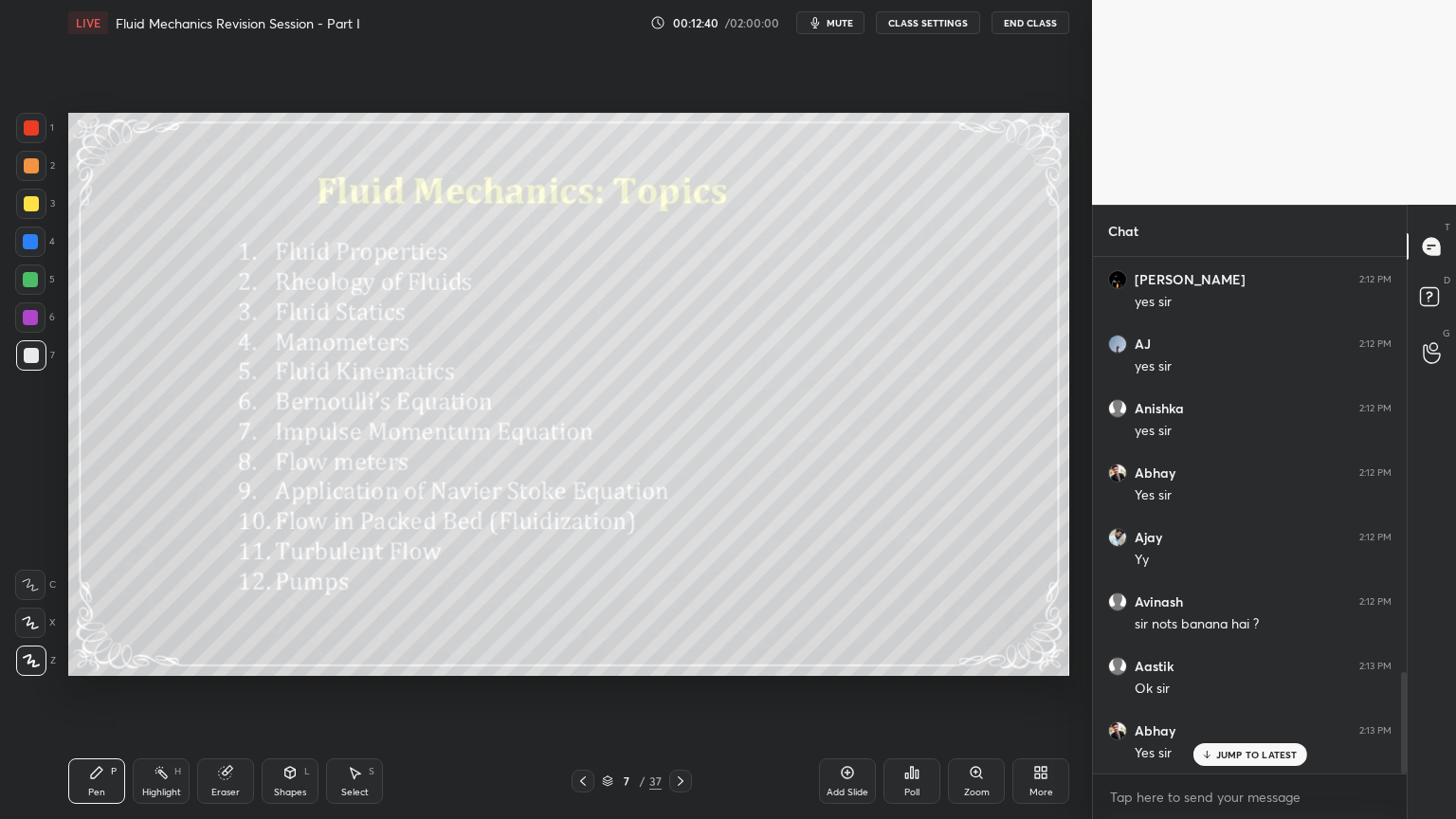 click 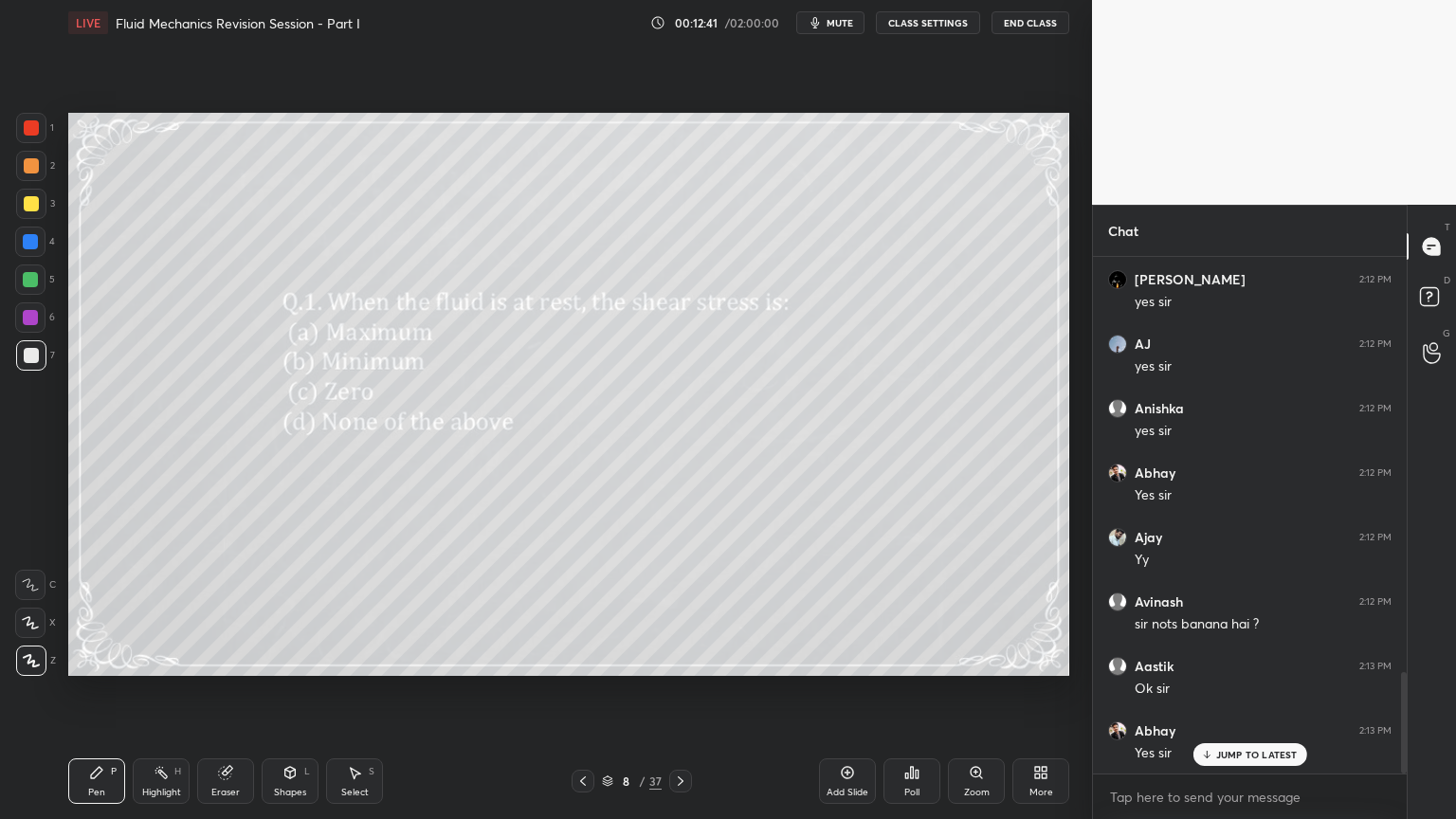 click 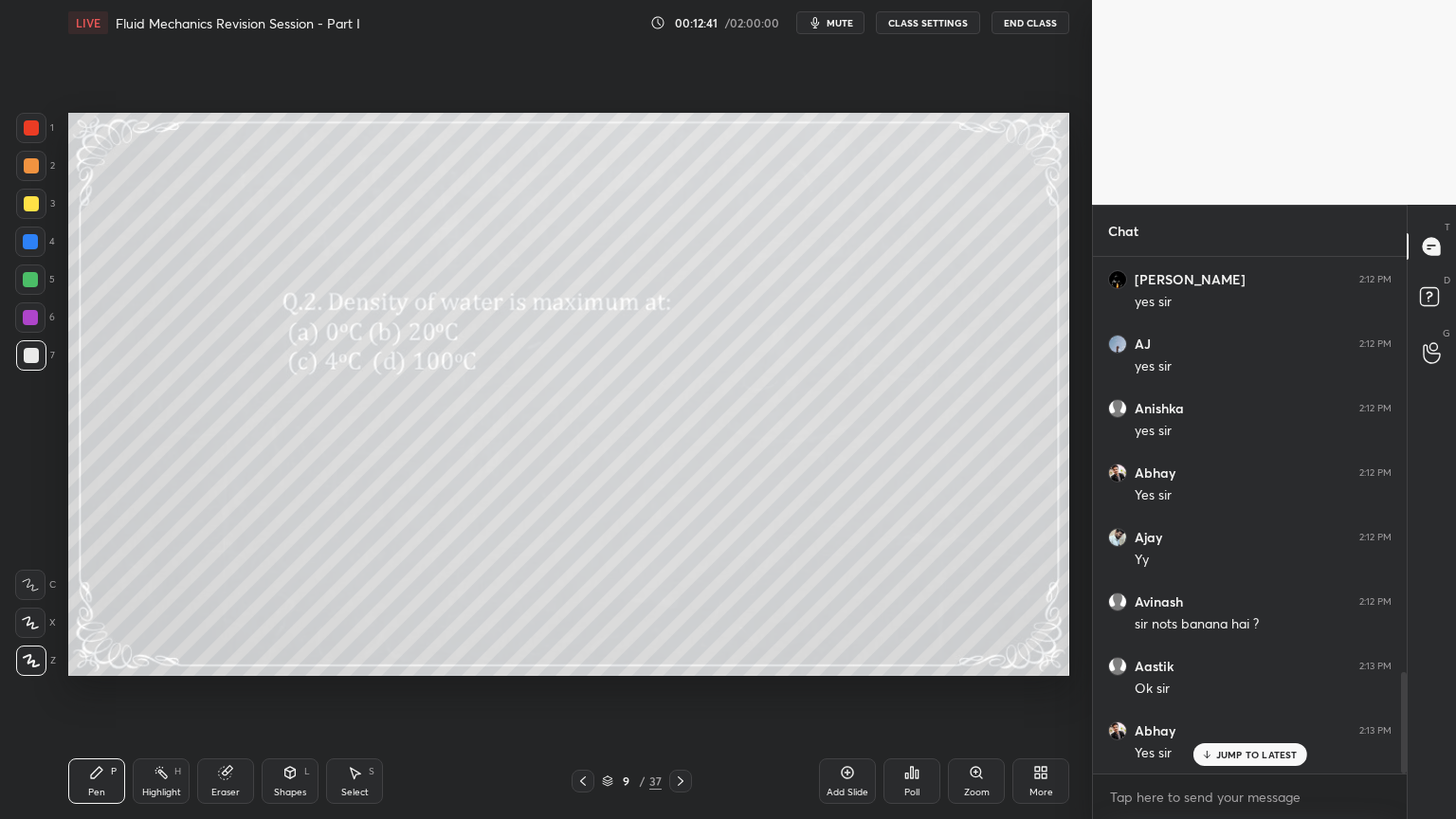 click 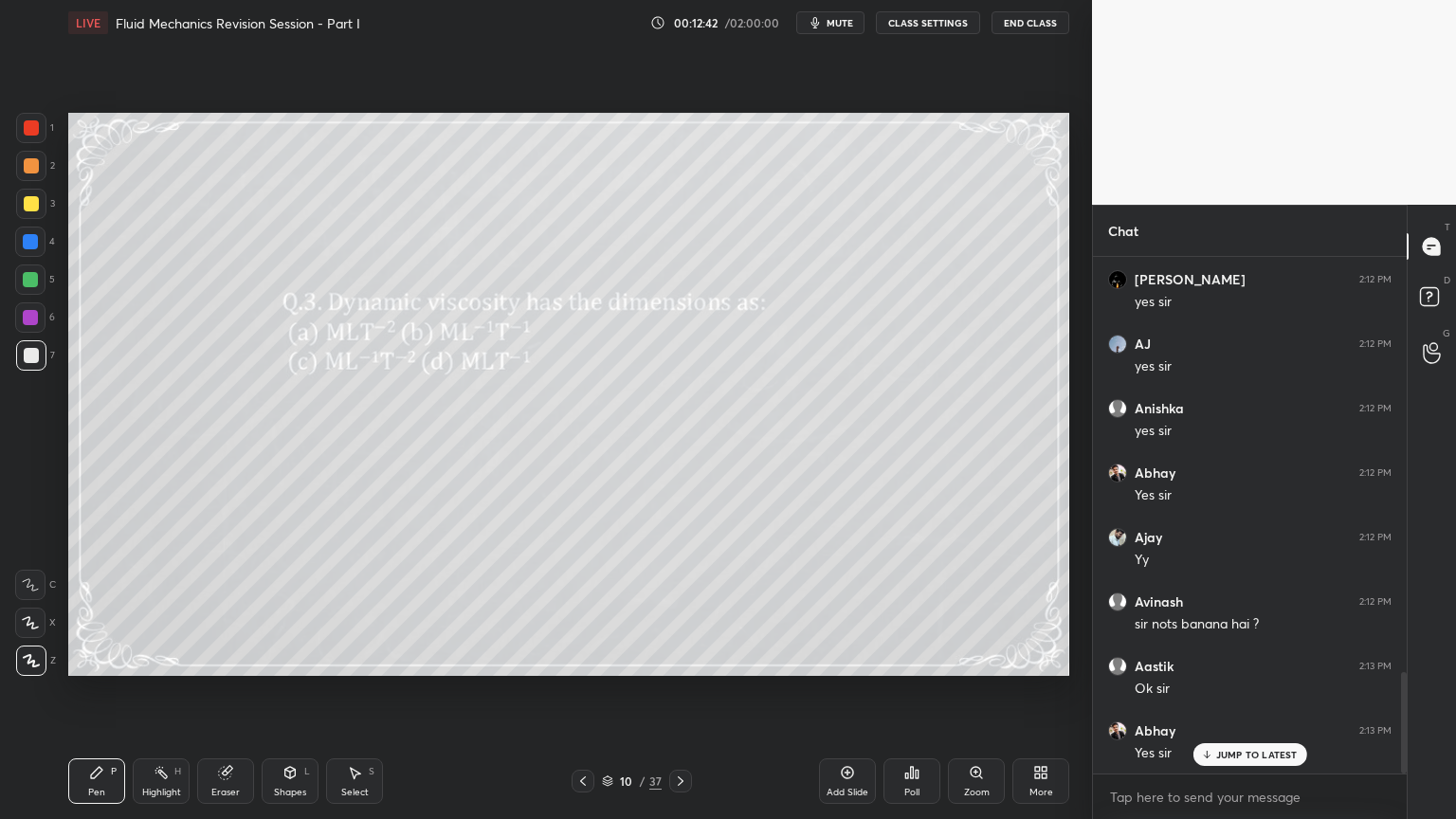 click 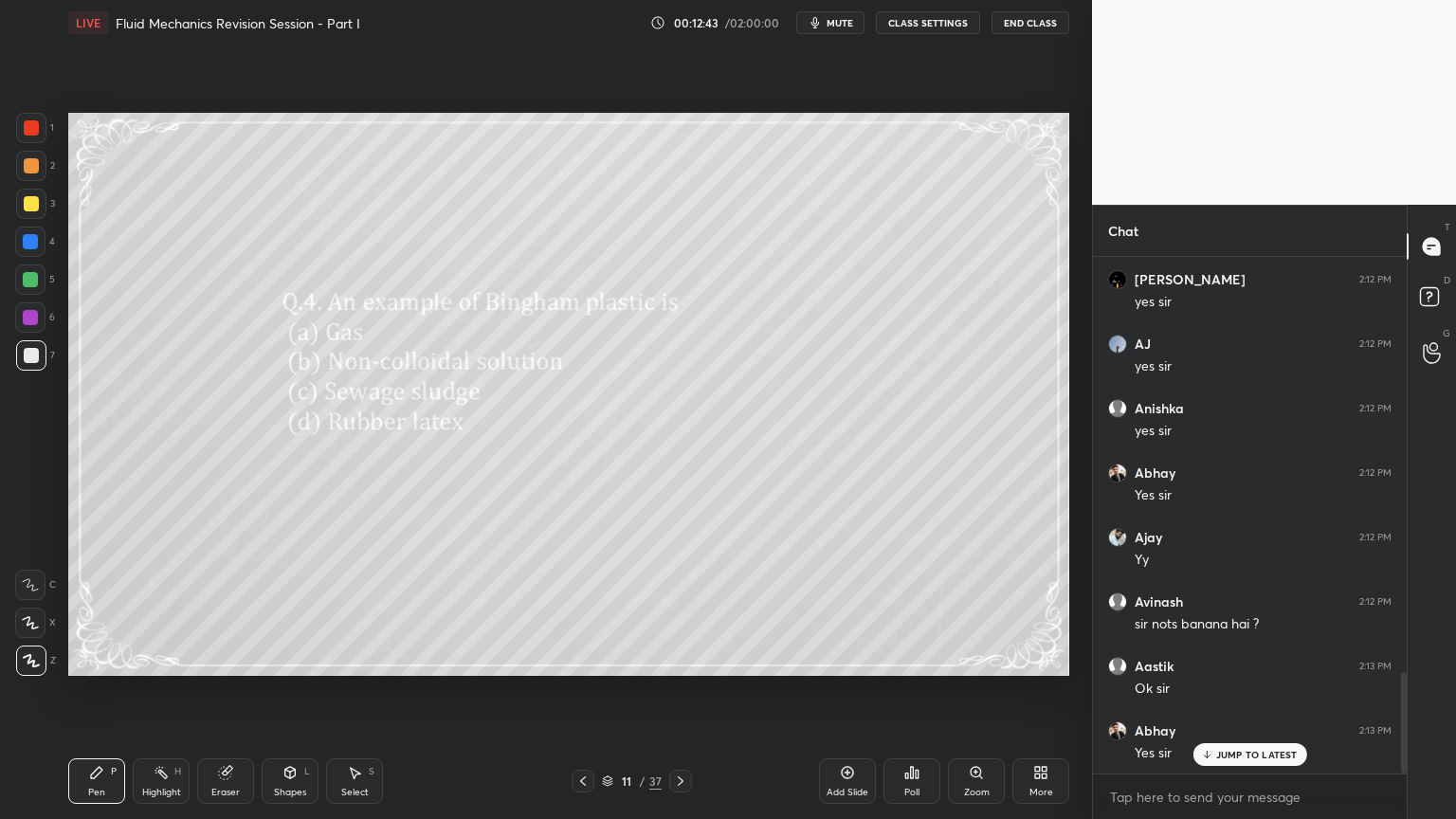 click 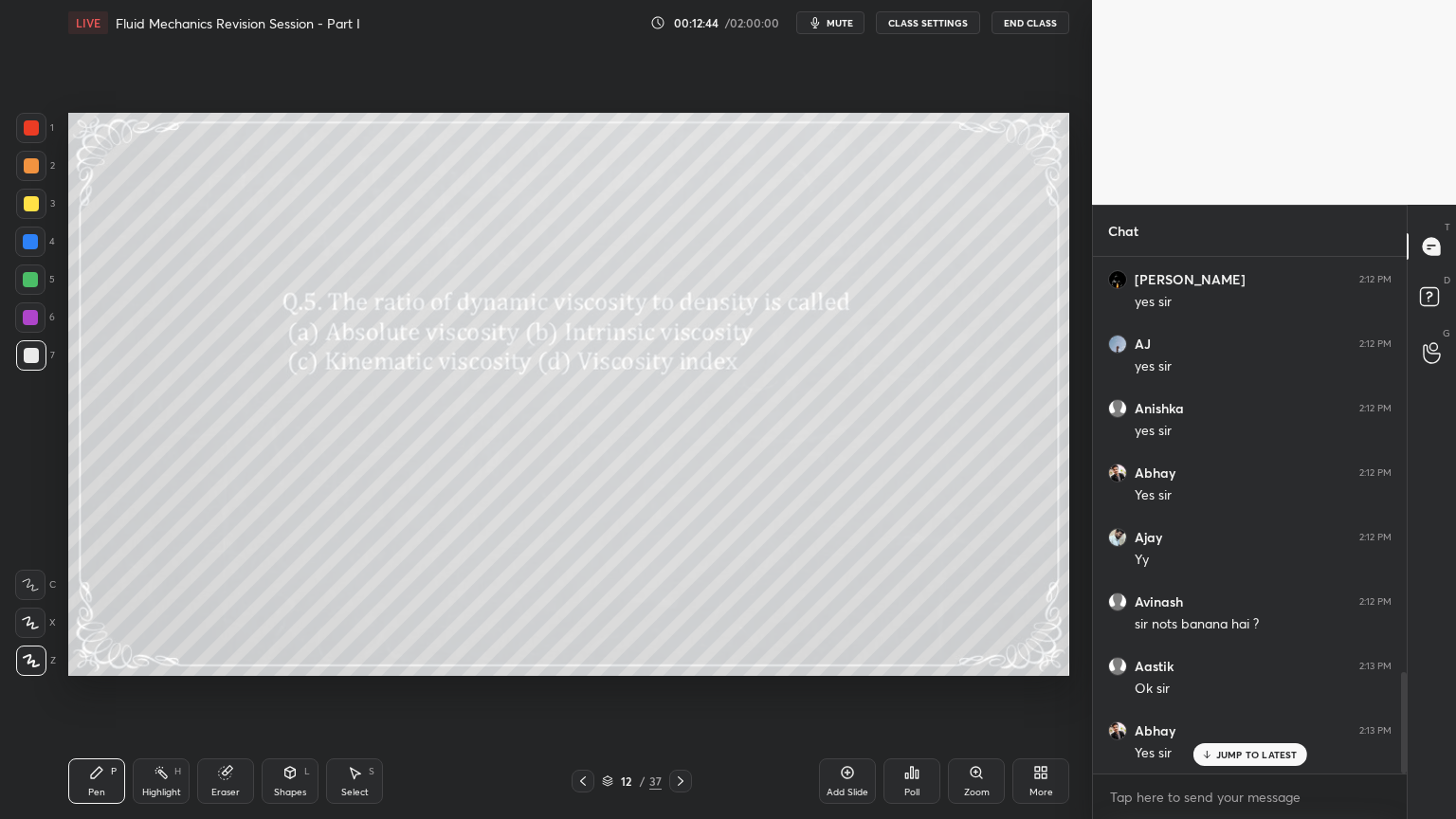 click 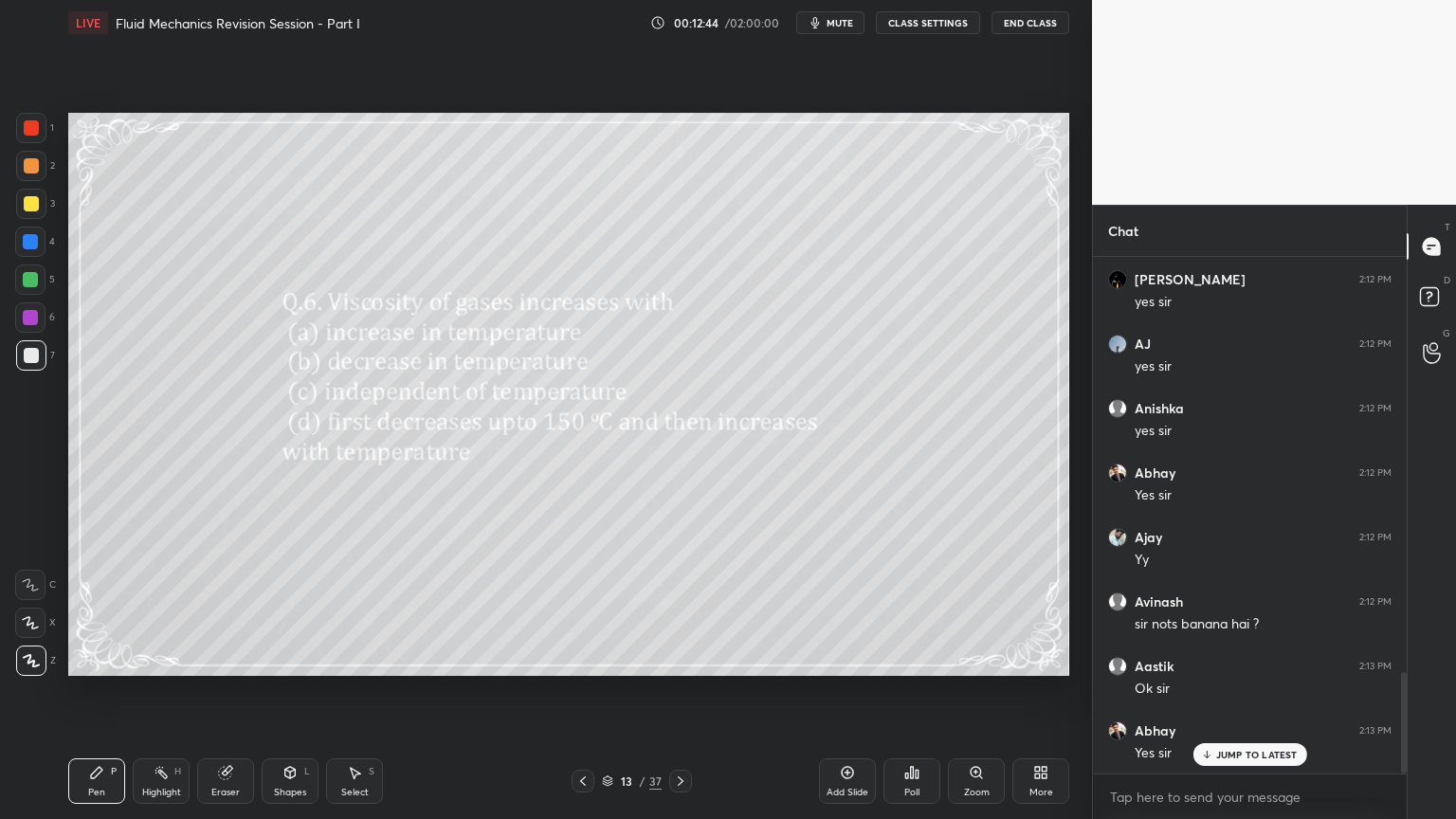 click 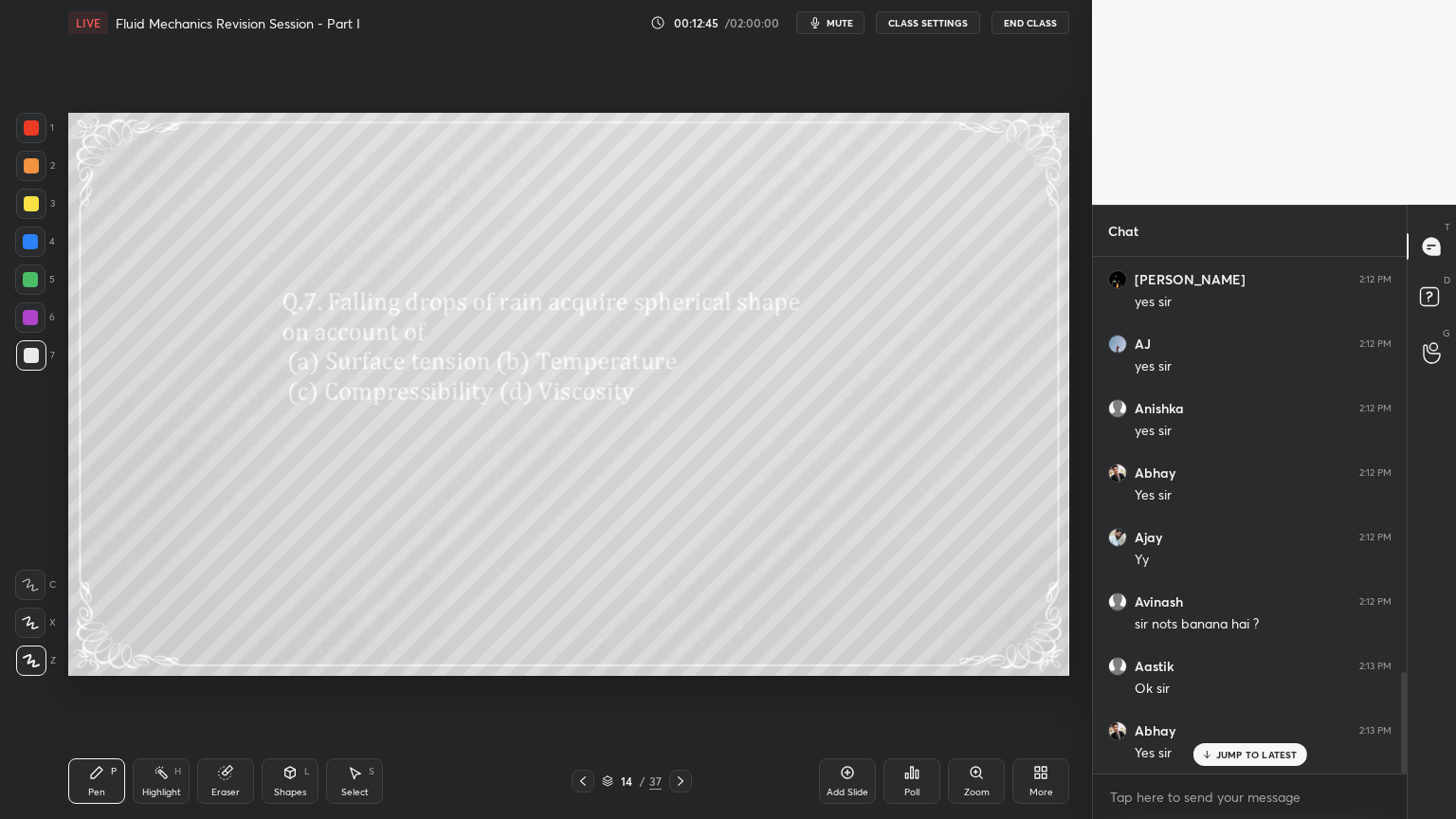 click 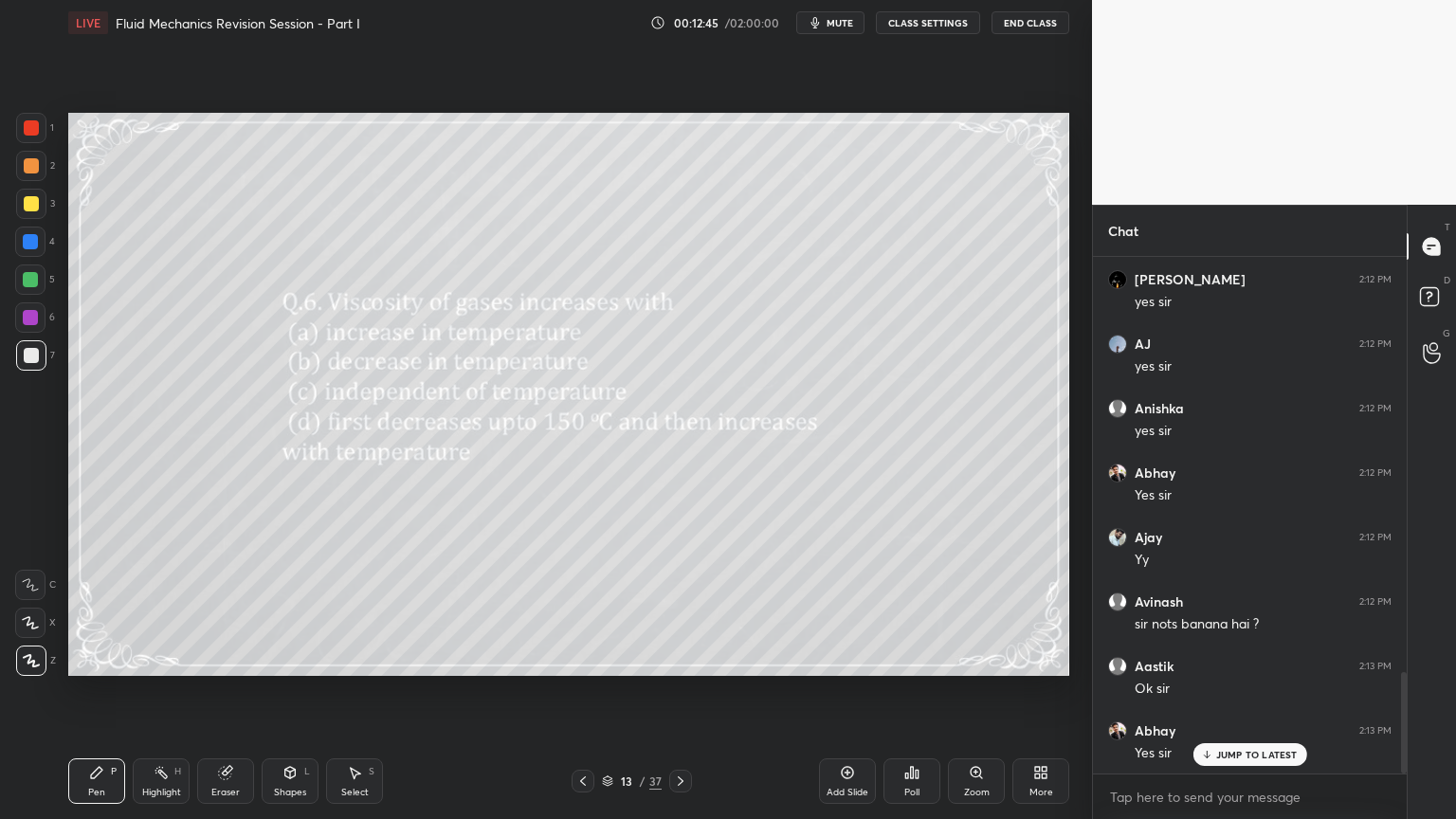 click 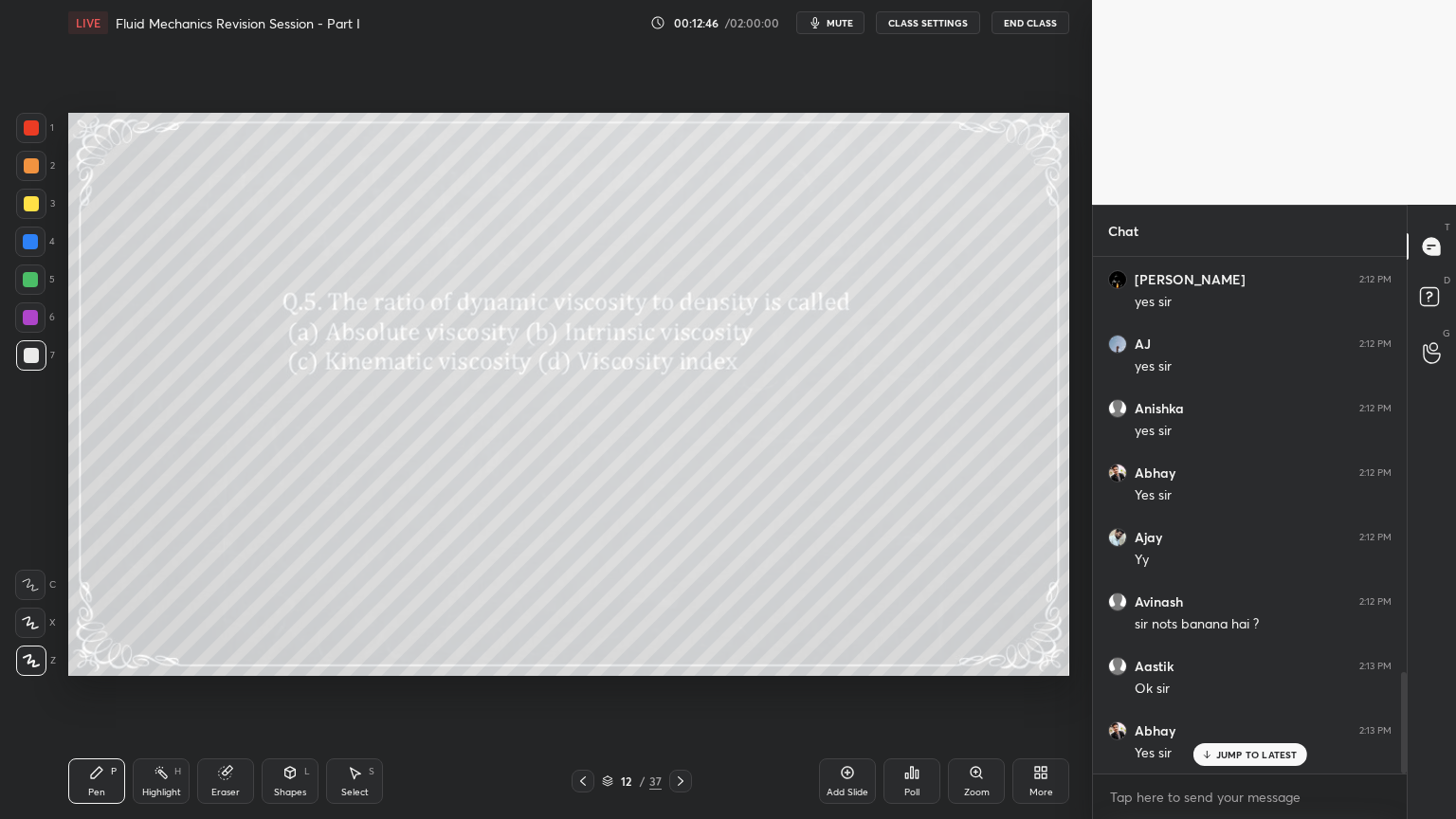 click 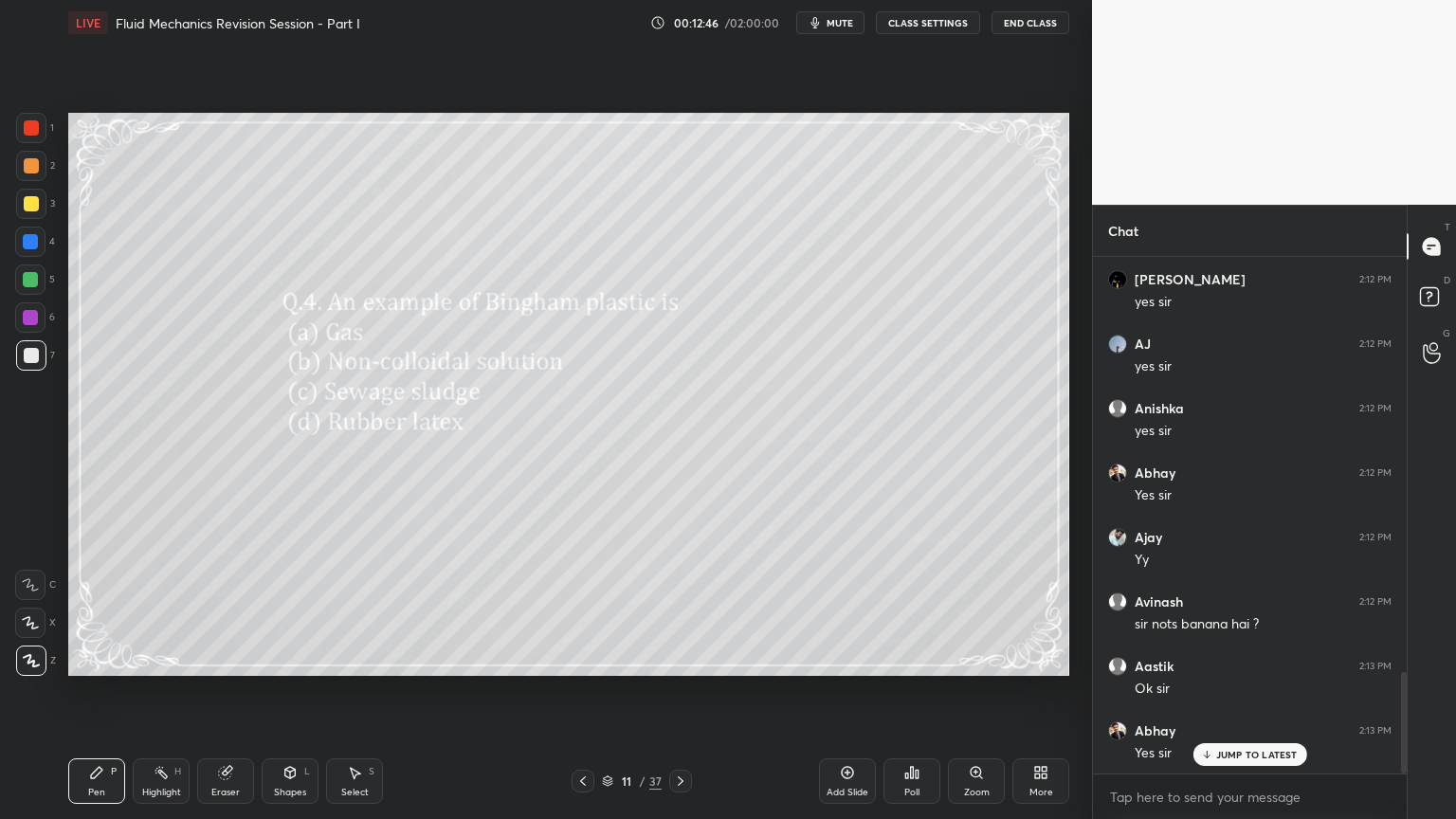 click 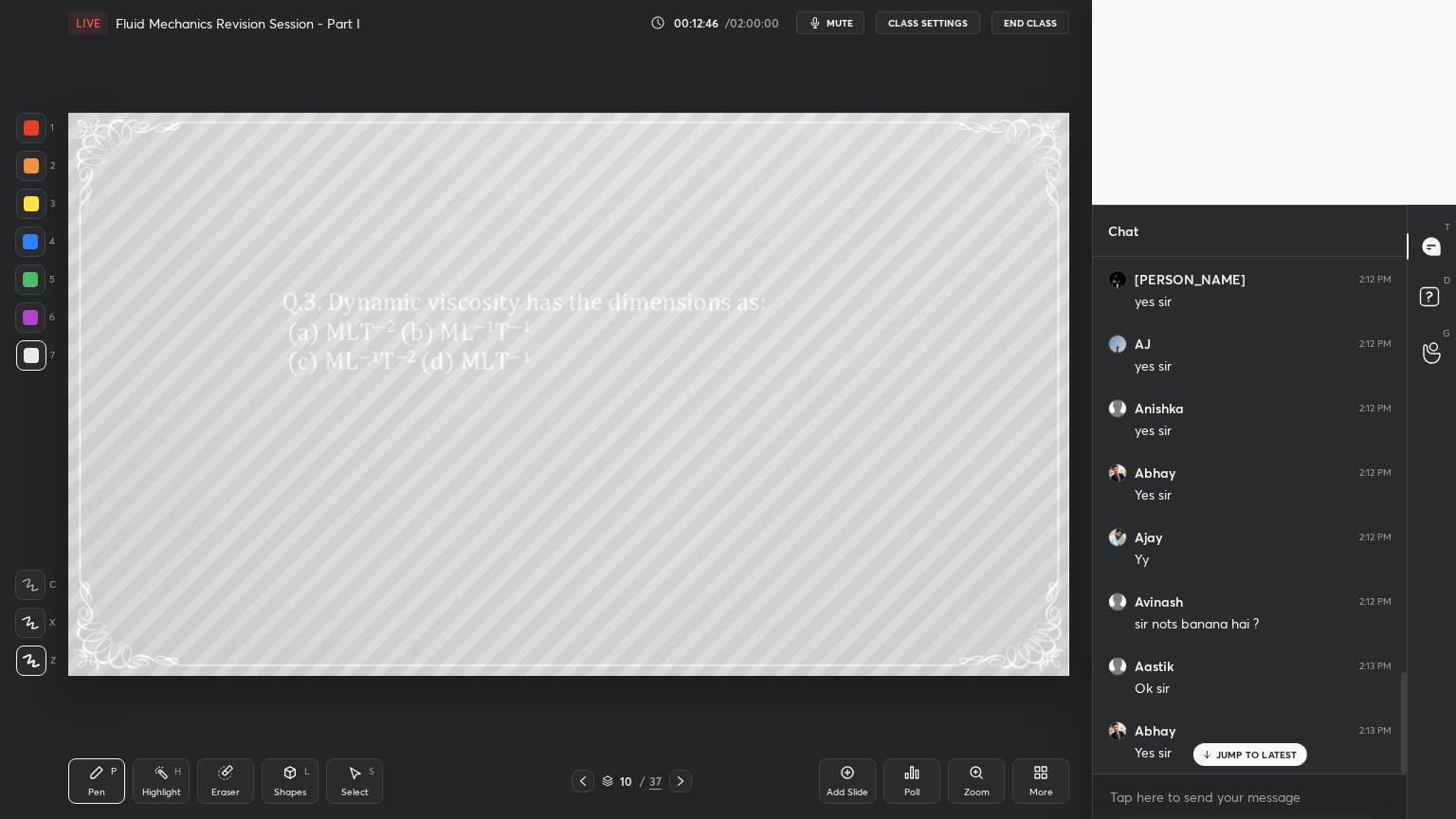click 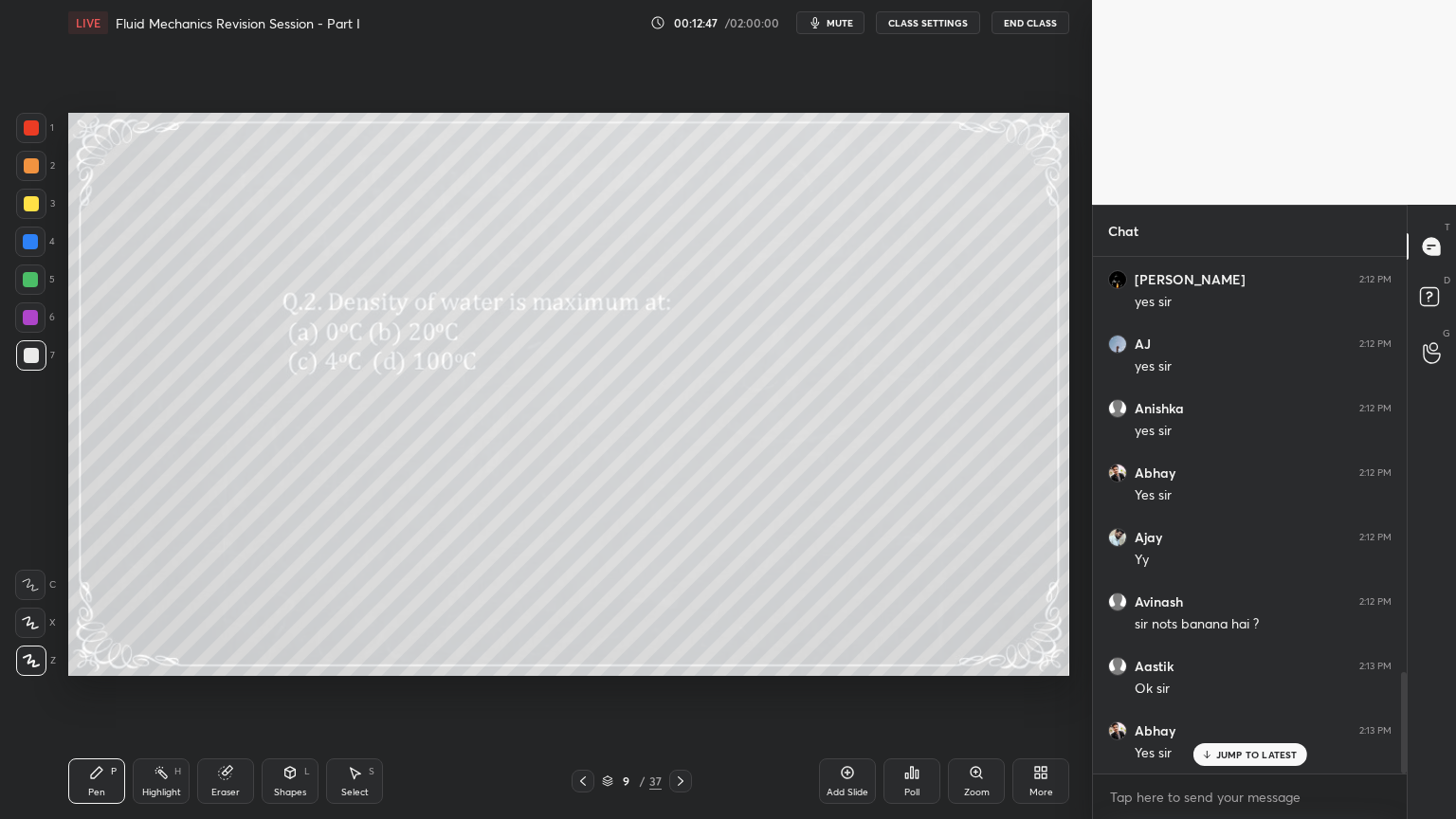 click 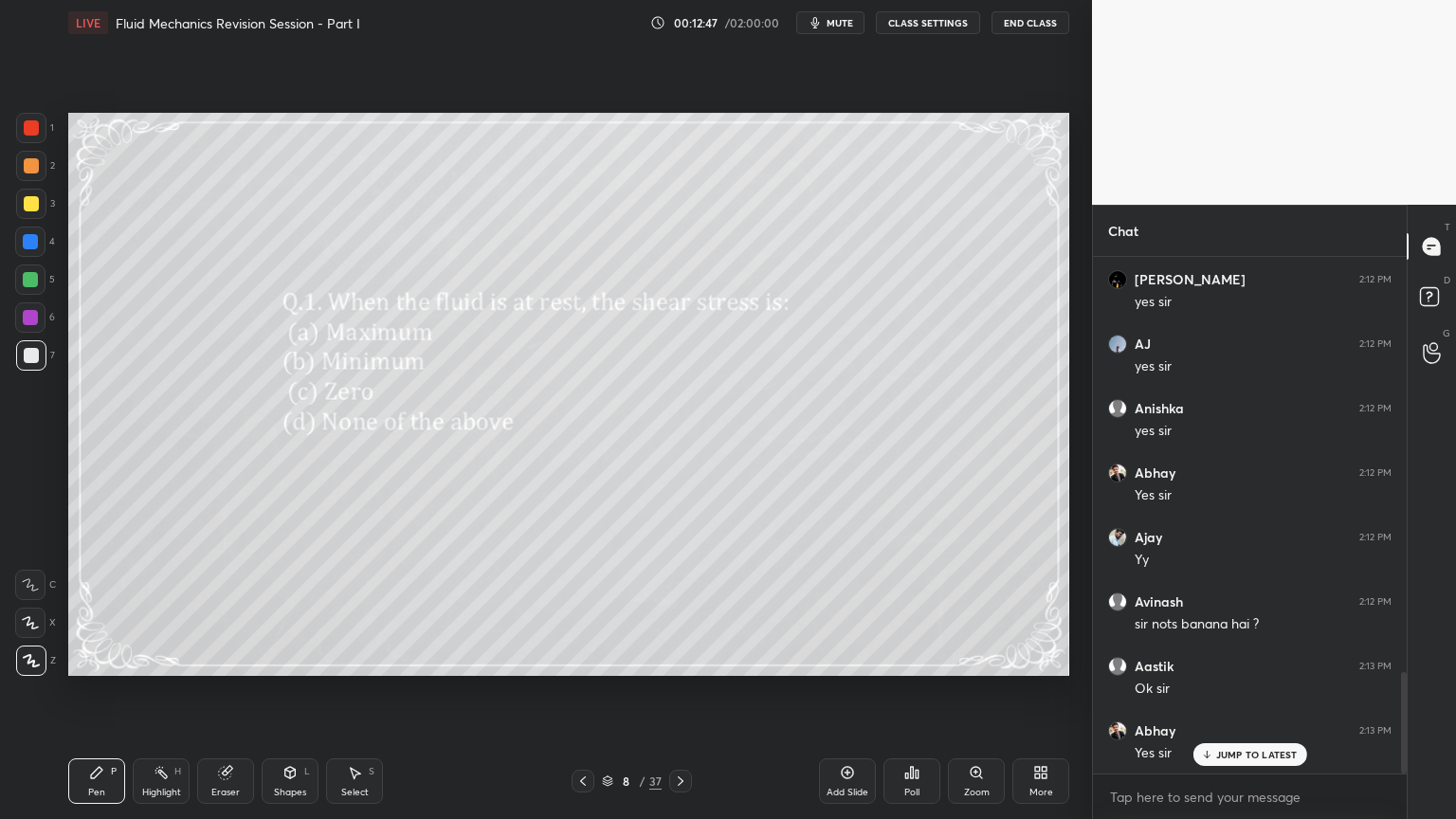 click 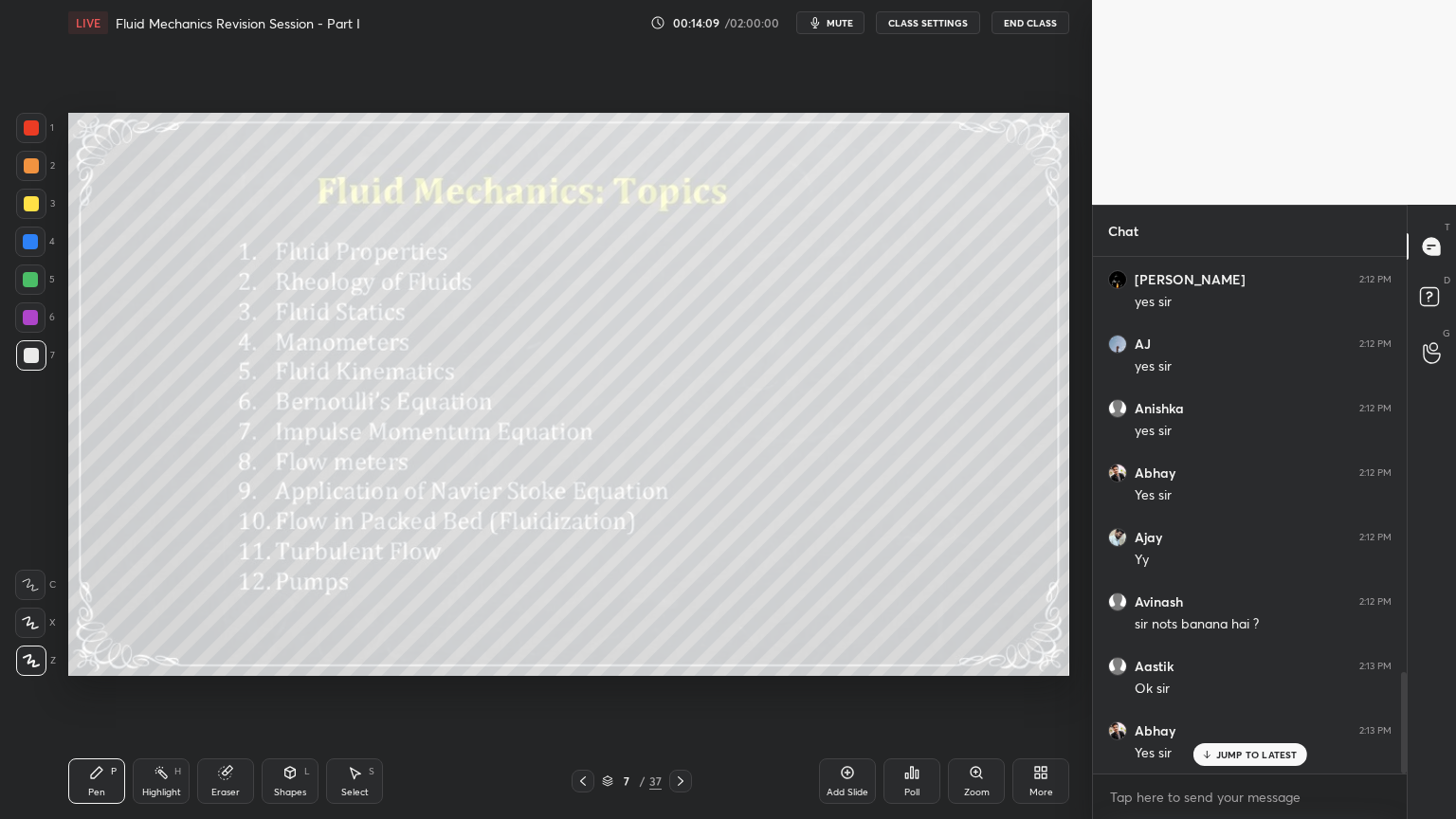click 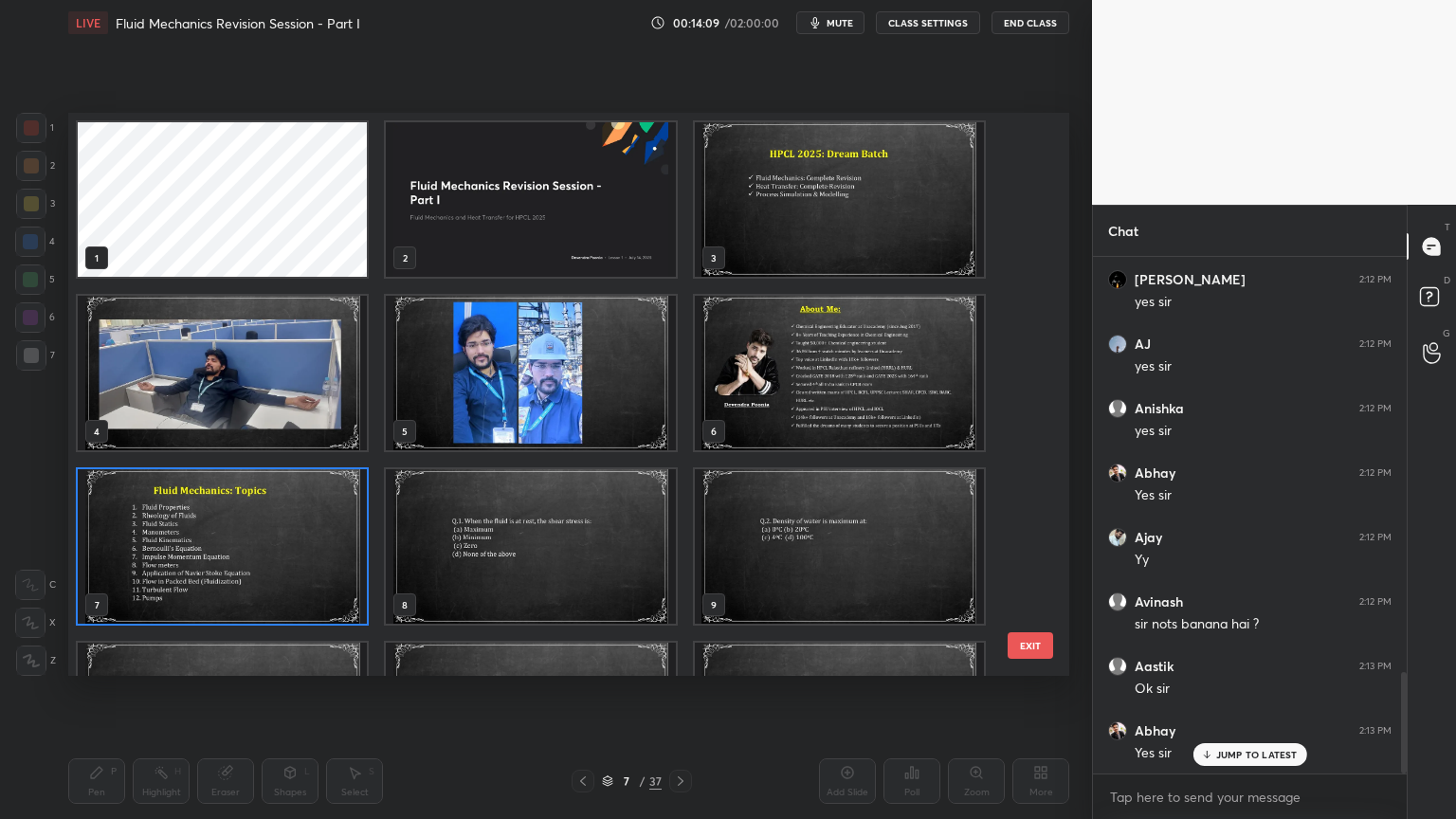 scroll, scrollTop: 6, scrollLeft: 9, axis: both 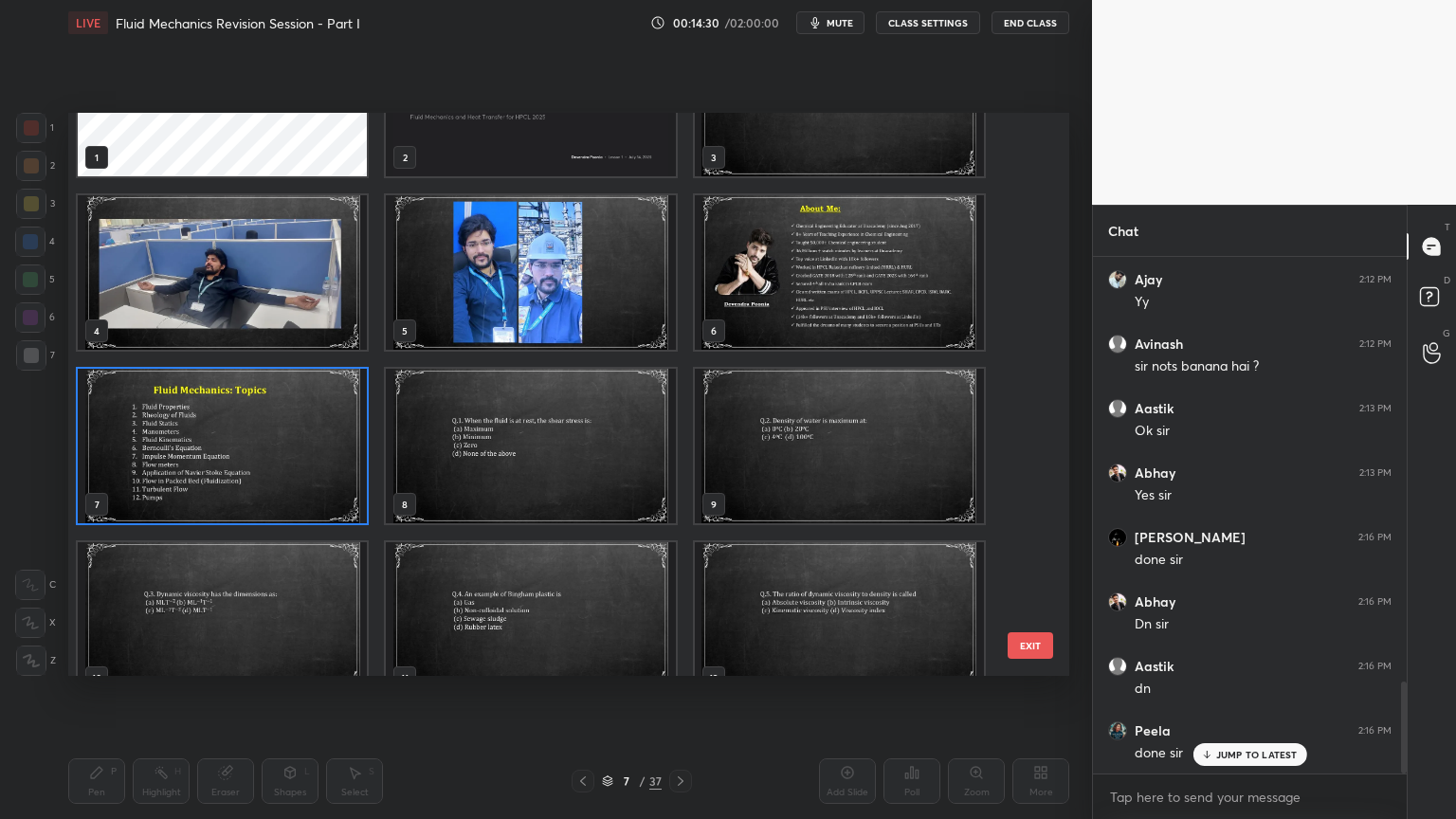 click at bounding box center (222, 446) 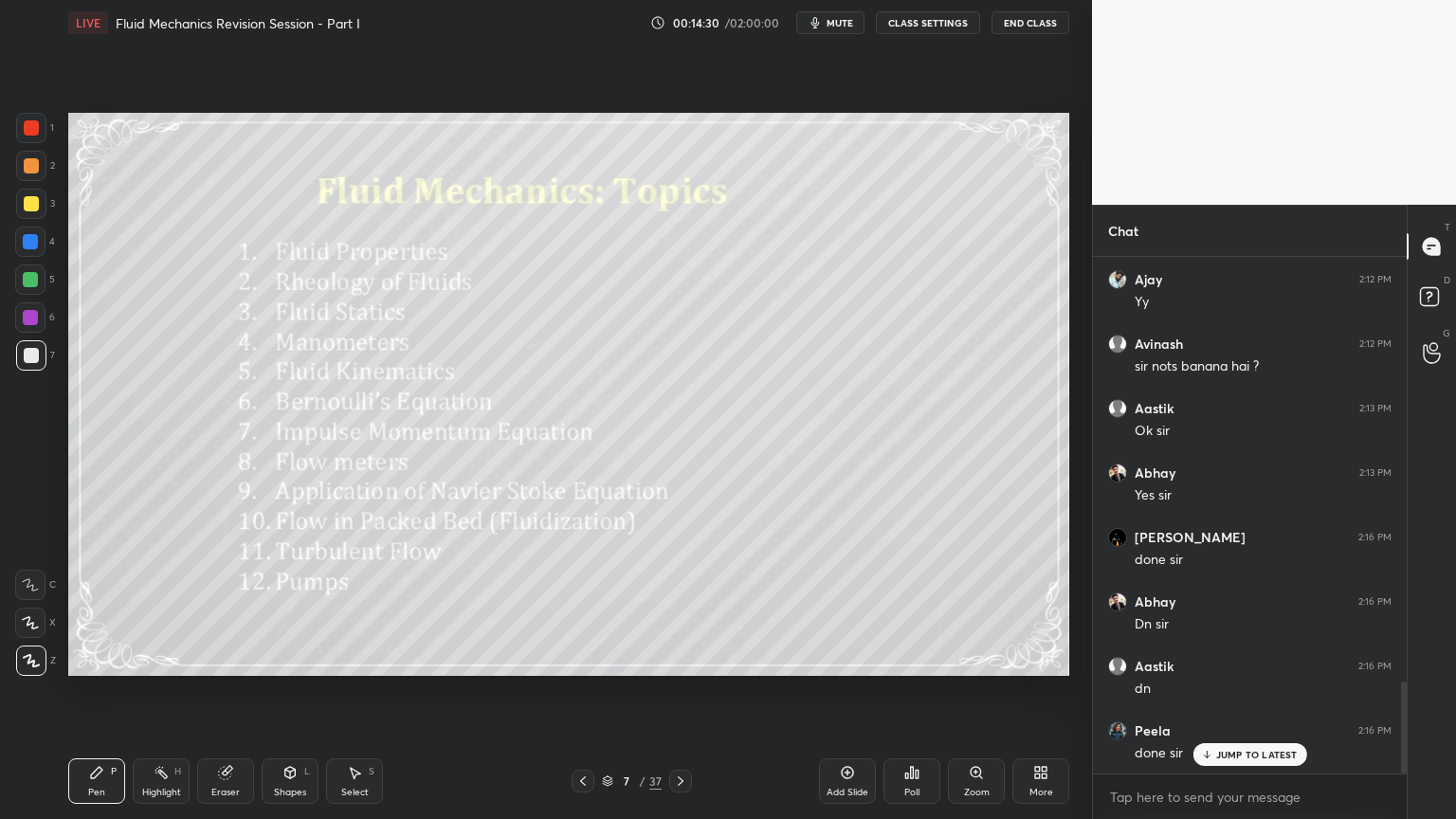 click at bounding box center [222, 446] 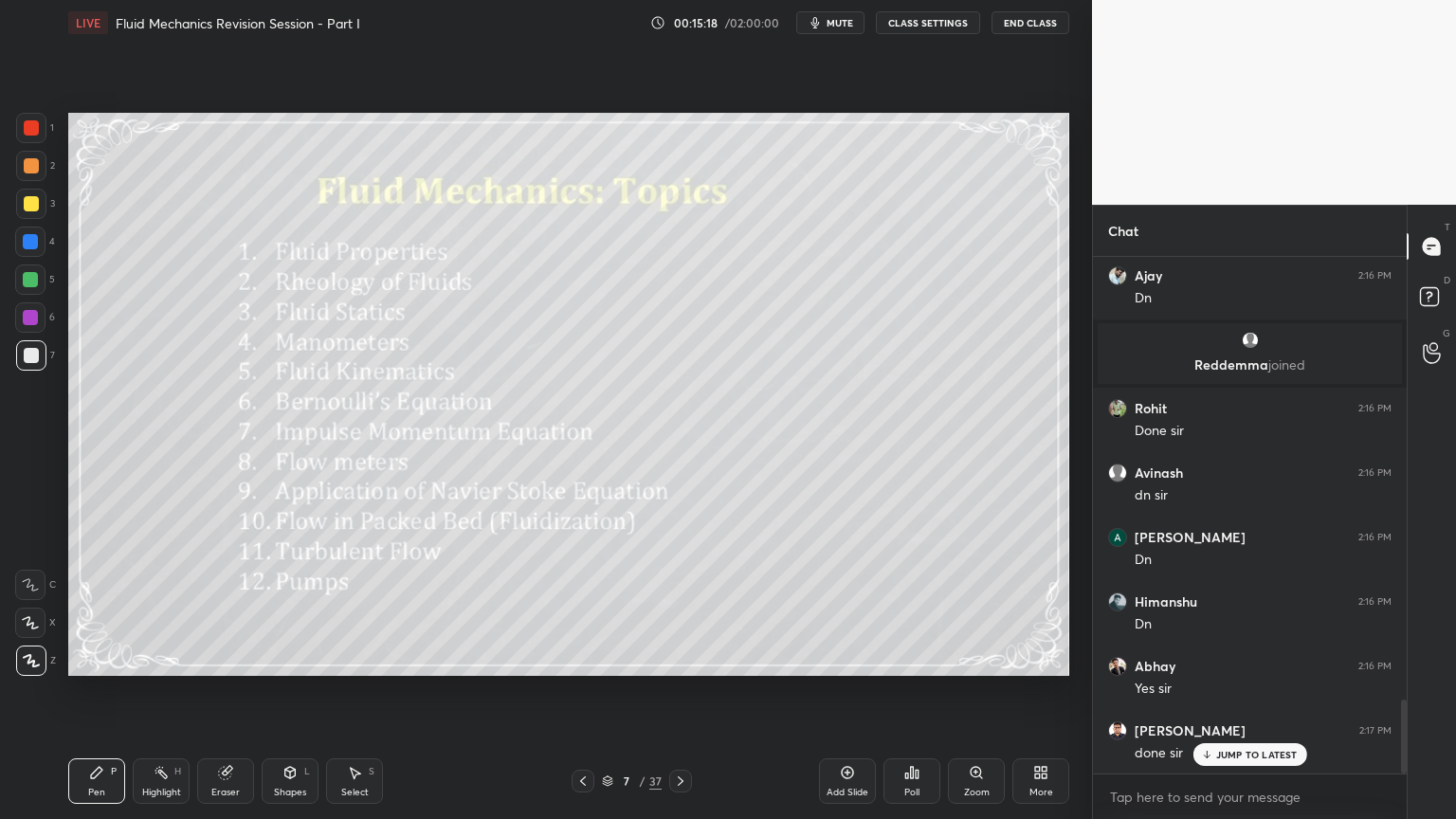 scroll, scrollTop: 3158, scrollLeft: 0, axis: vertical 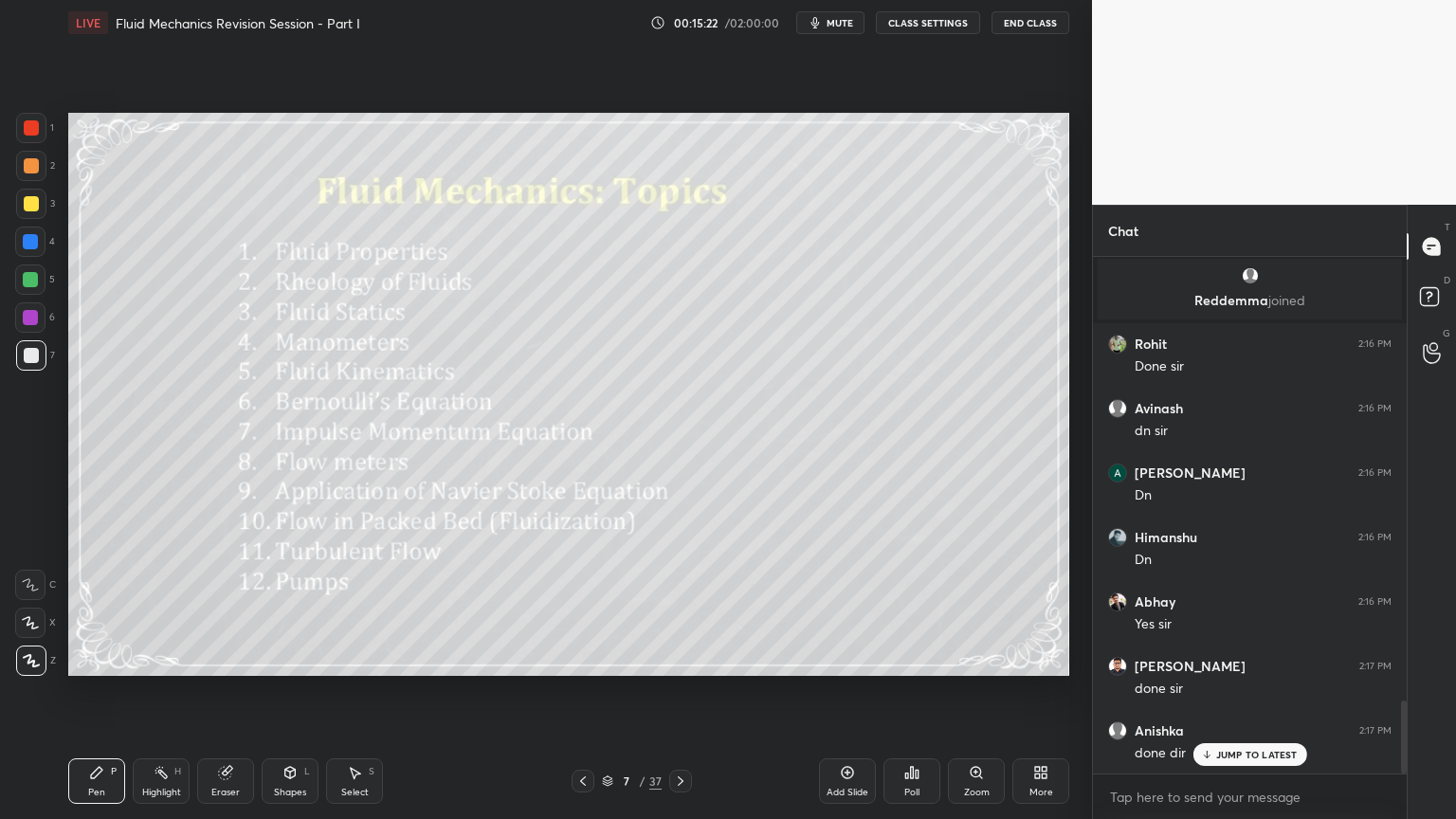 click 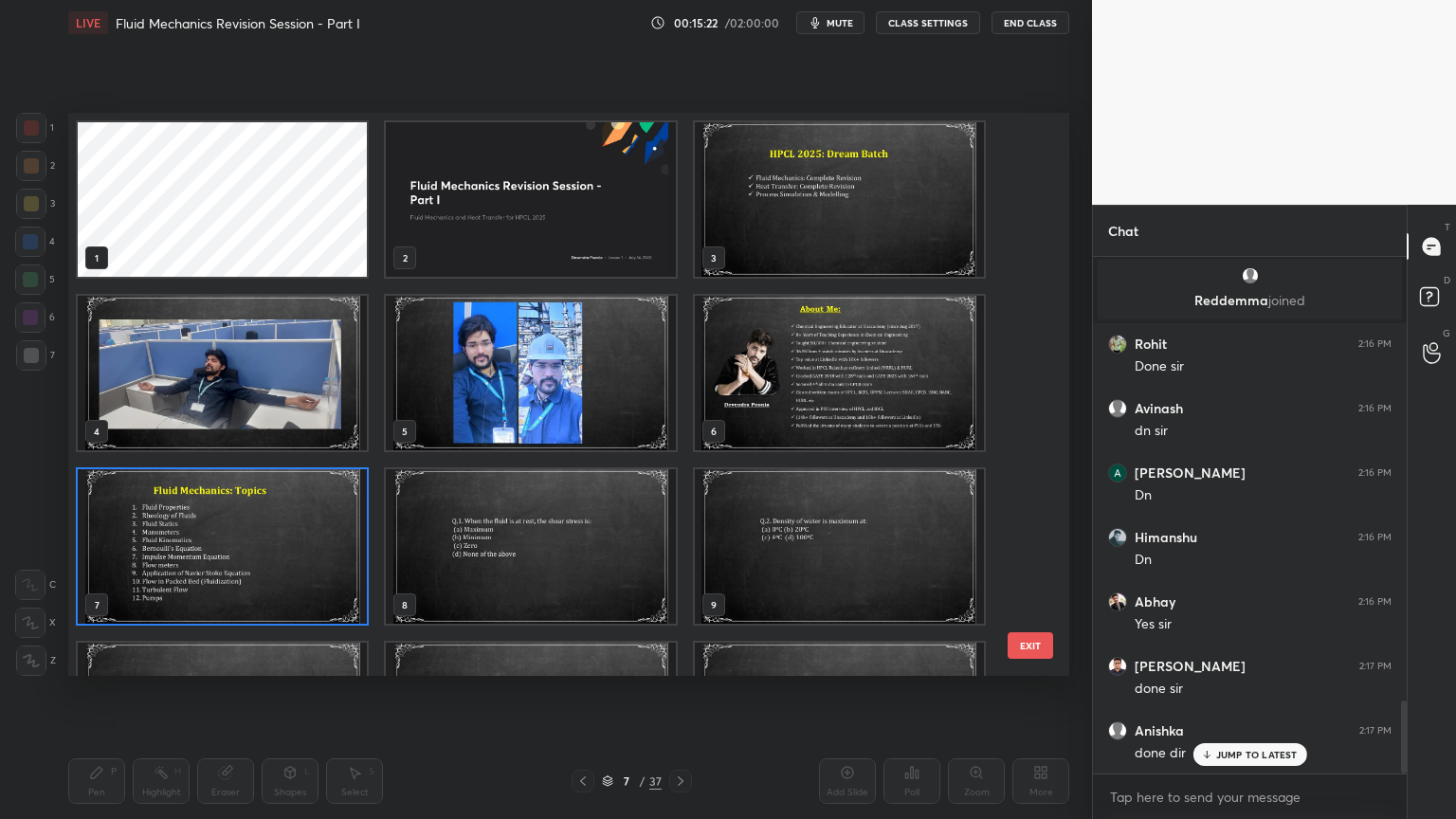 scroll, scrollTop: 6, scrollLeft: 9, axis: both 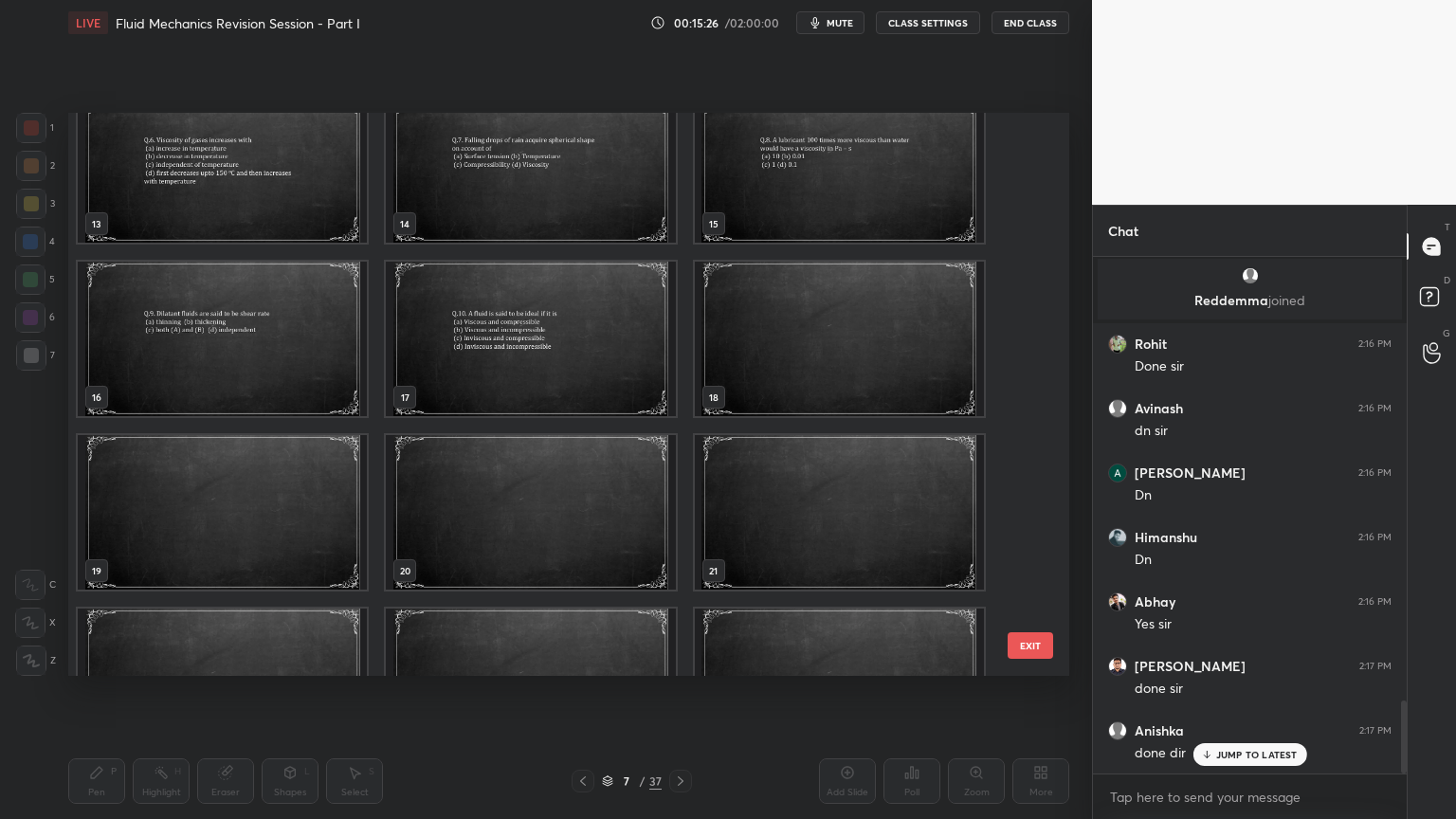 click at bounding box center [839, 338] 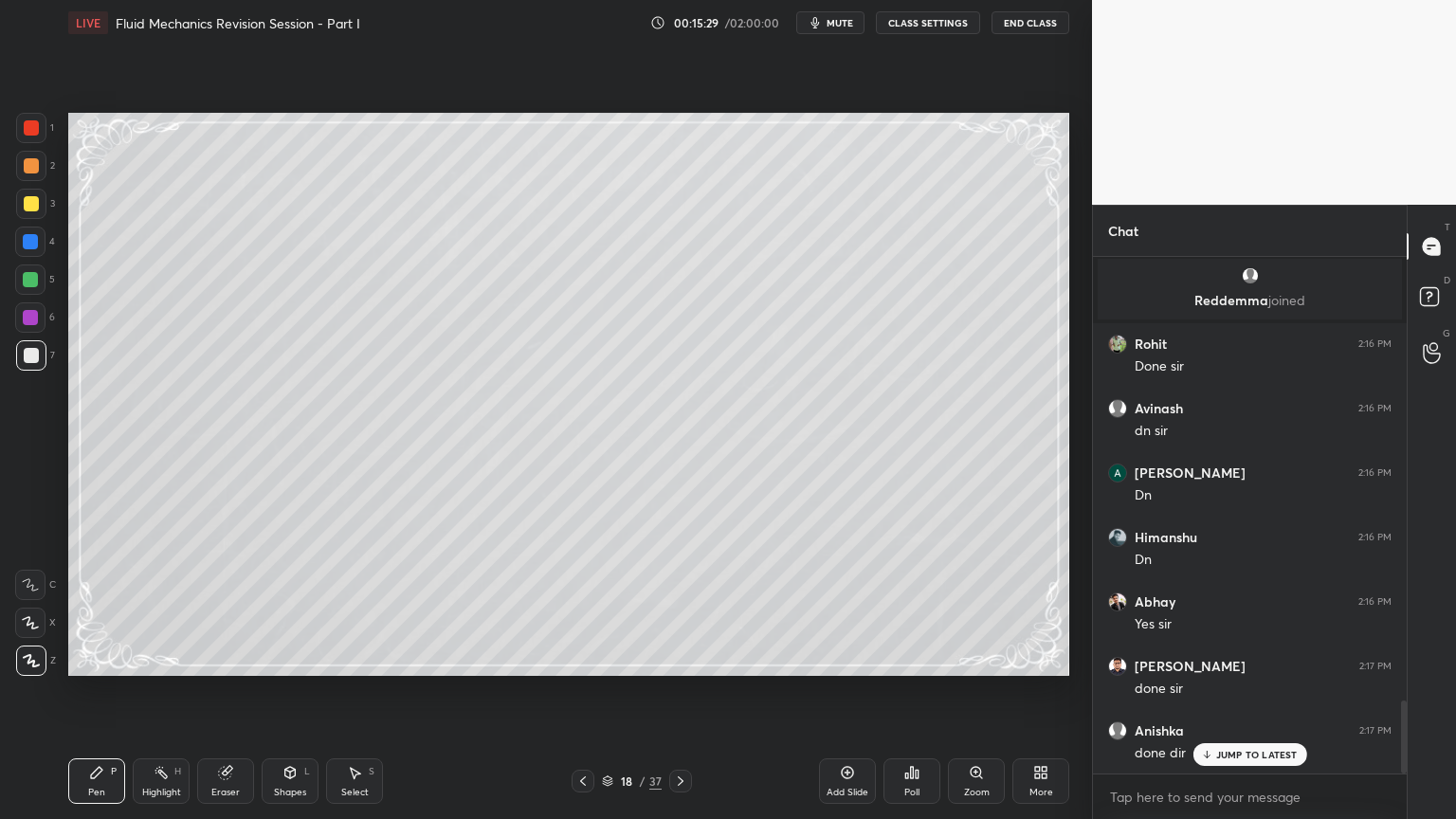 click at bounding box center [31, 204] 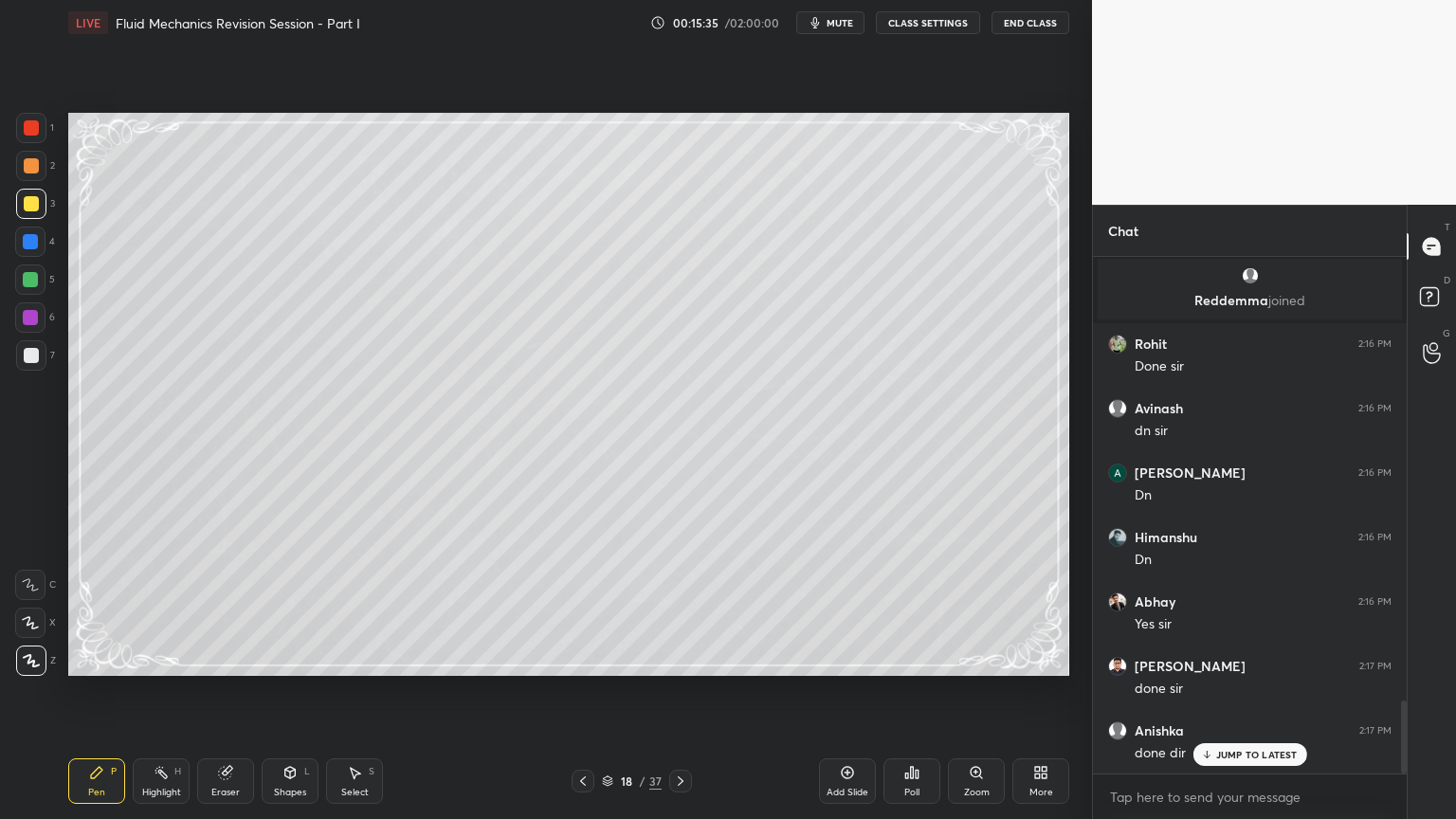 scroll, scrollTop: 3223, scrollLeft: 0, axis: vertical 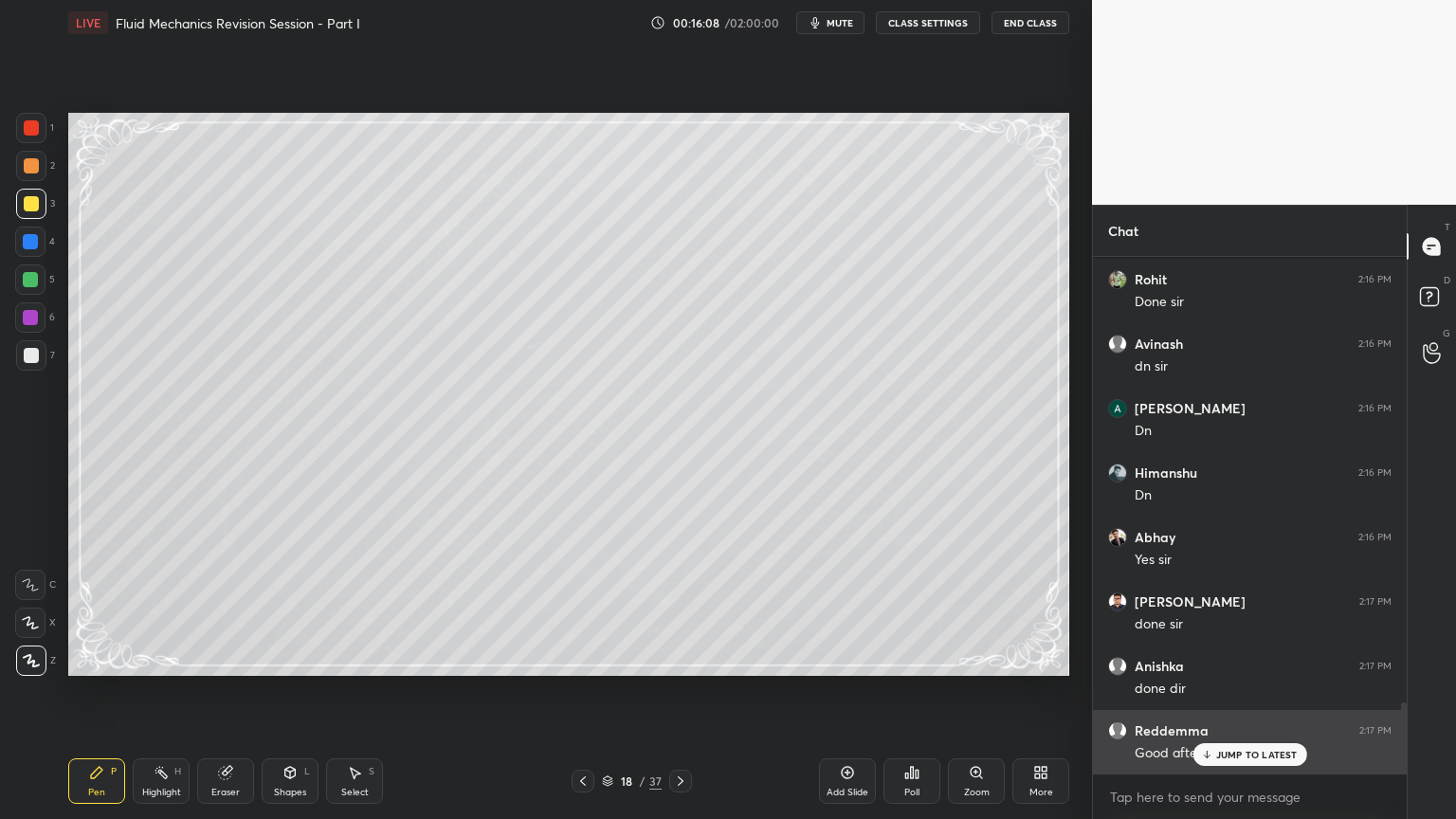 click on "JUMP TO LATEST" at bounding box center (1249, 755) 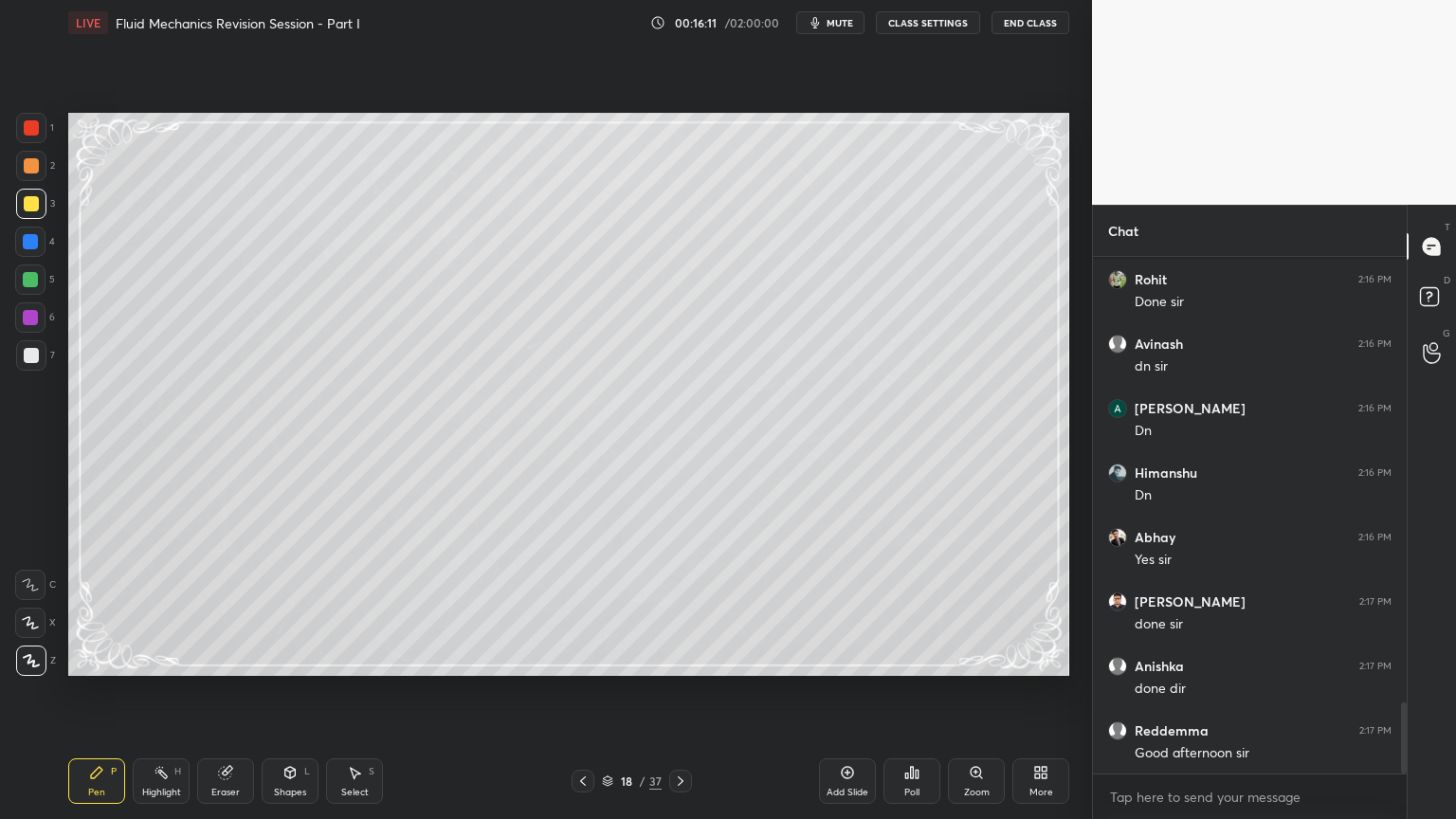click at bounding box center [31, 355] 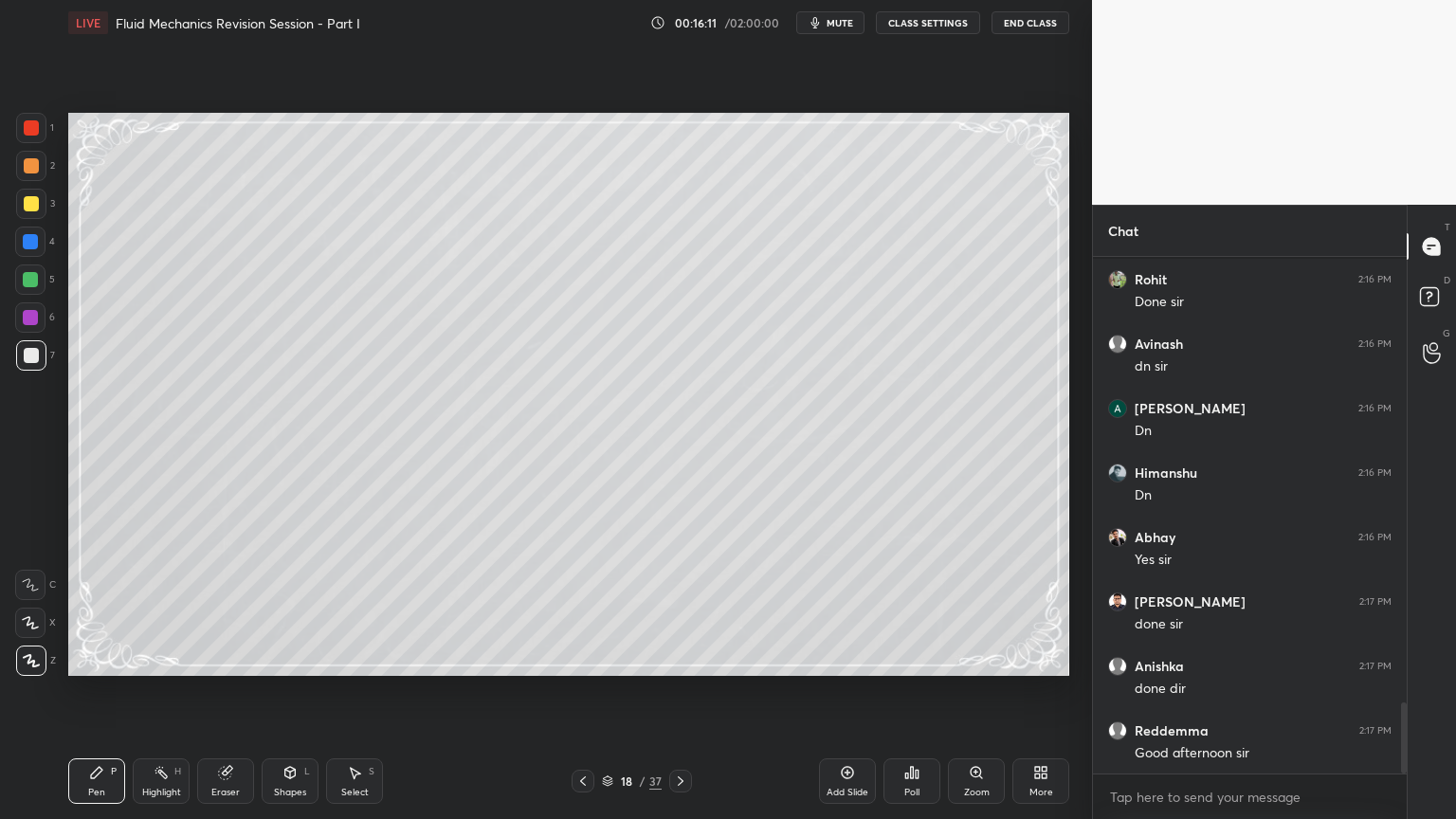 click at bounding box center (30, 280) 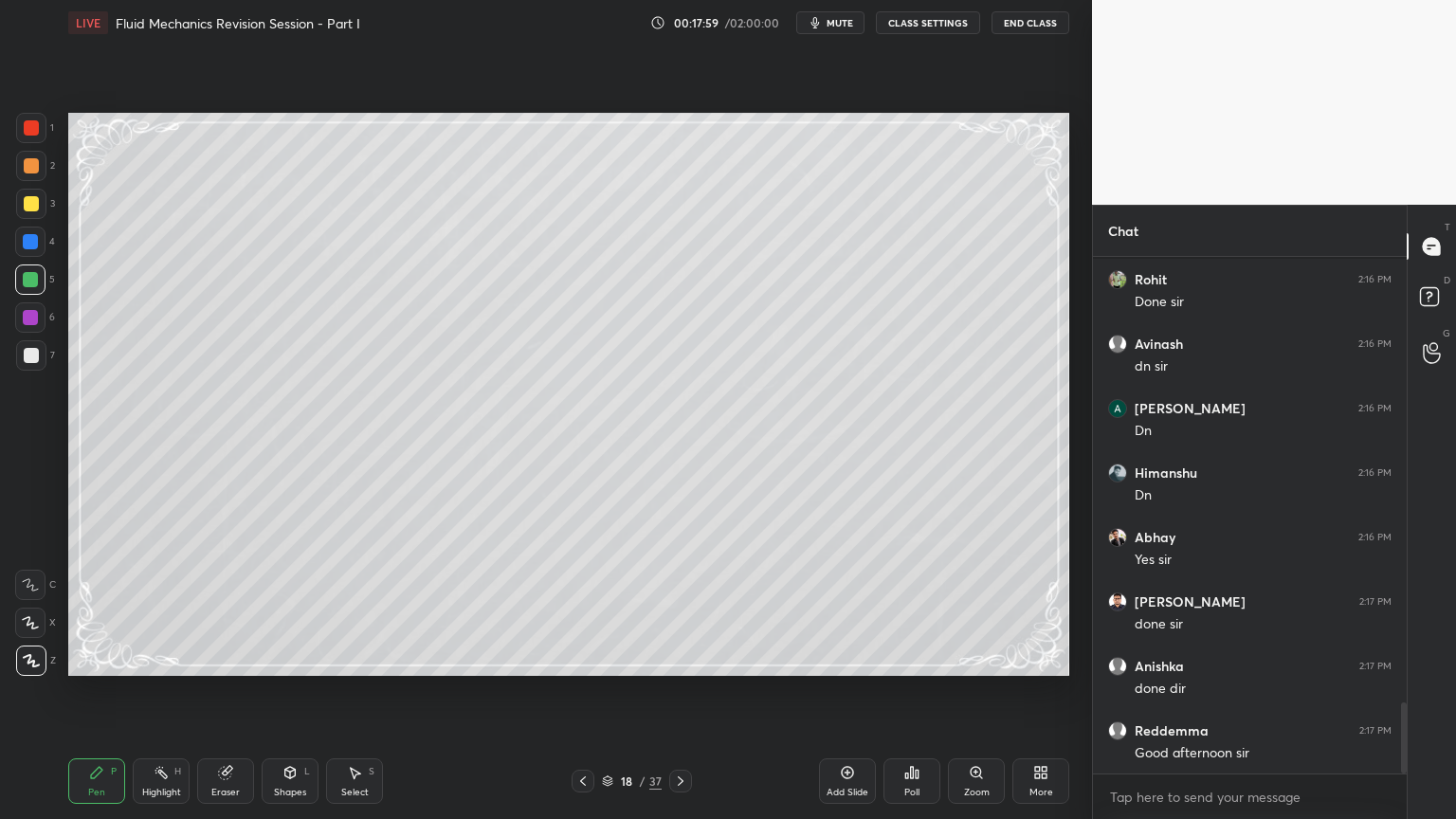 click at bounding box center [31, 355] 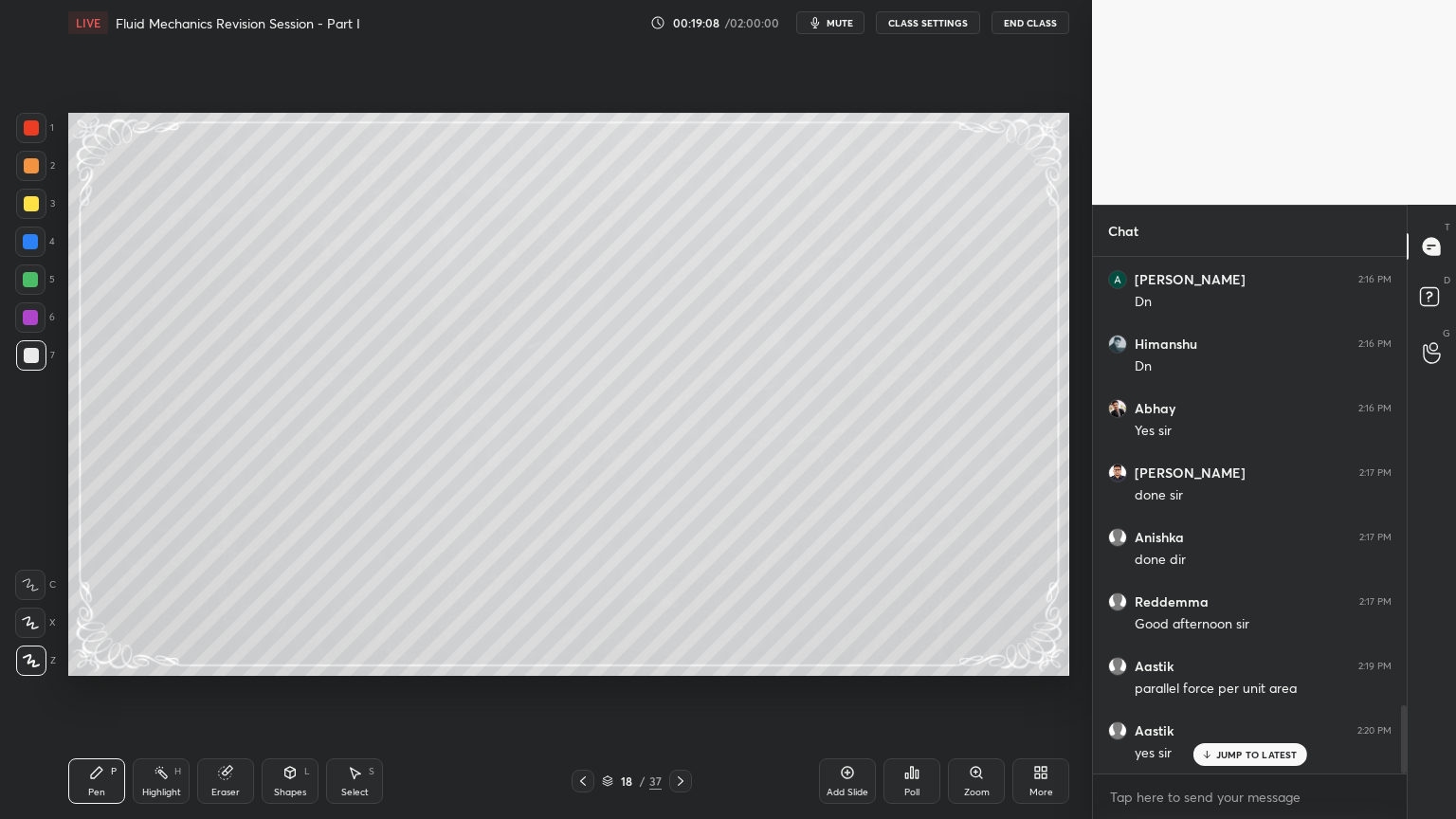 scroll, scrollTop: 3416, scrollLeft: 0, axis: vertical 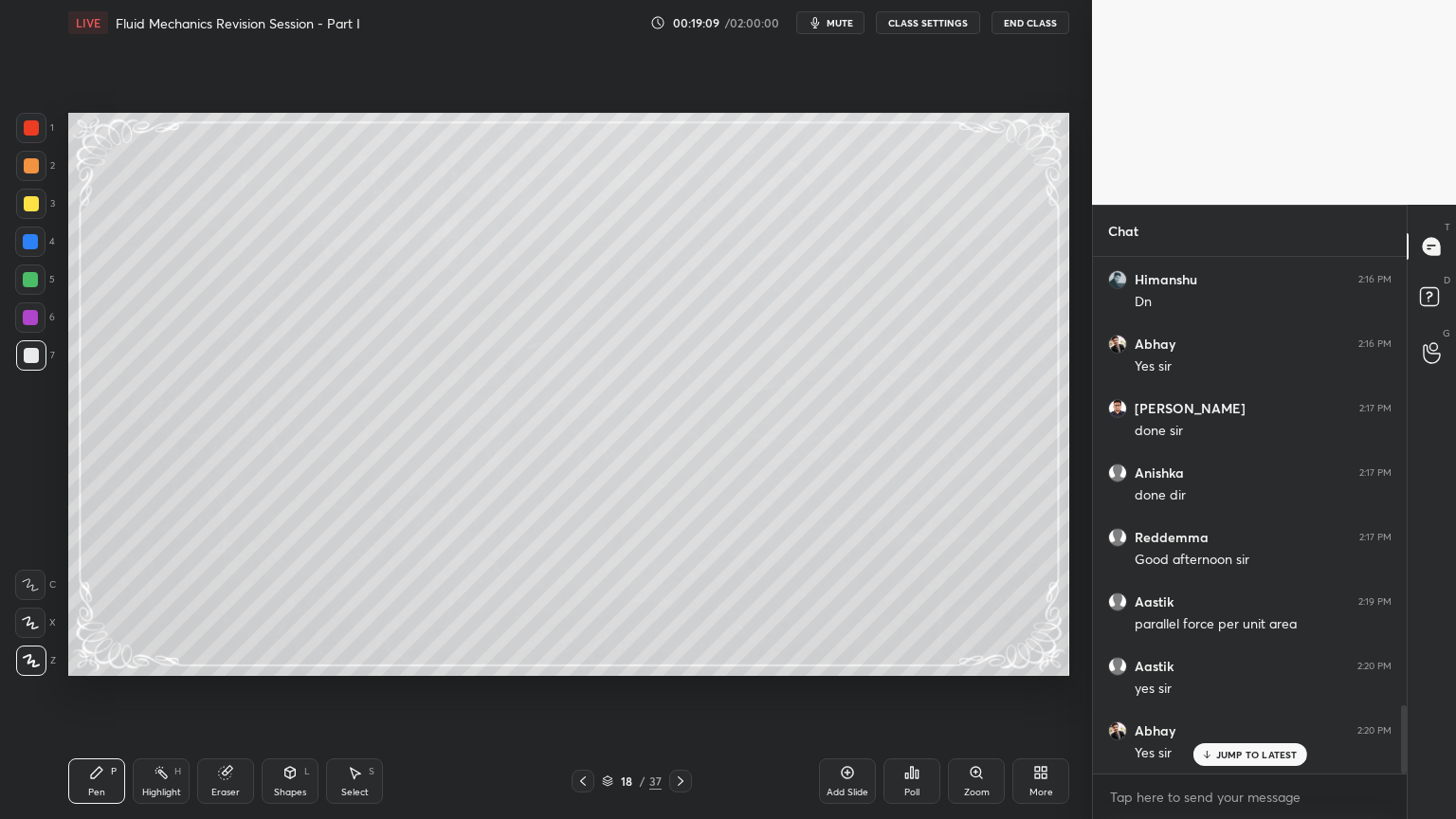 click at bounding box center (30, 280) 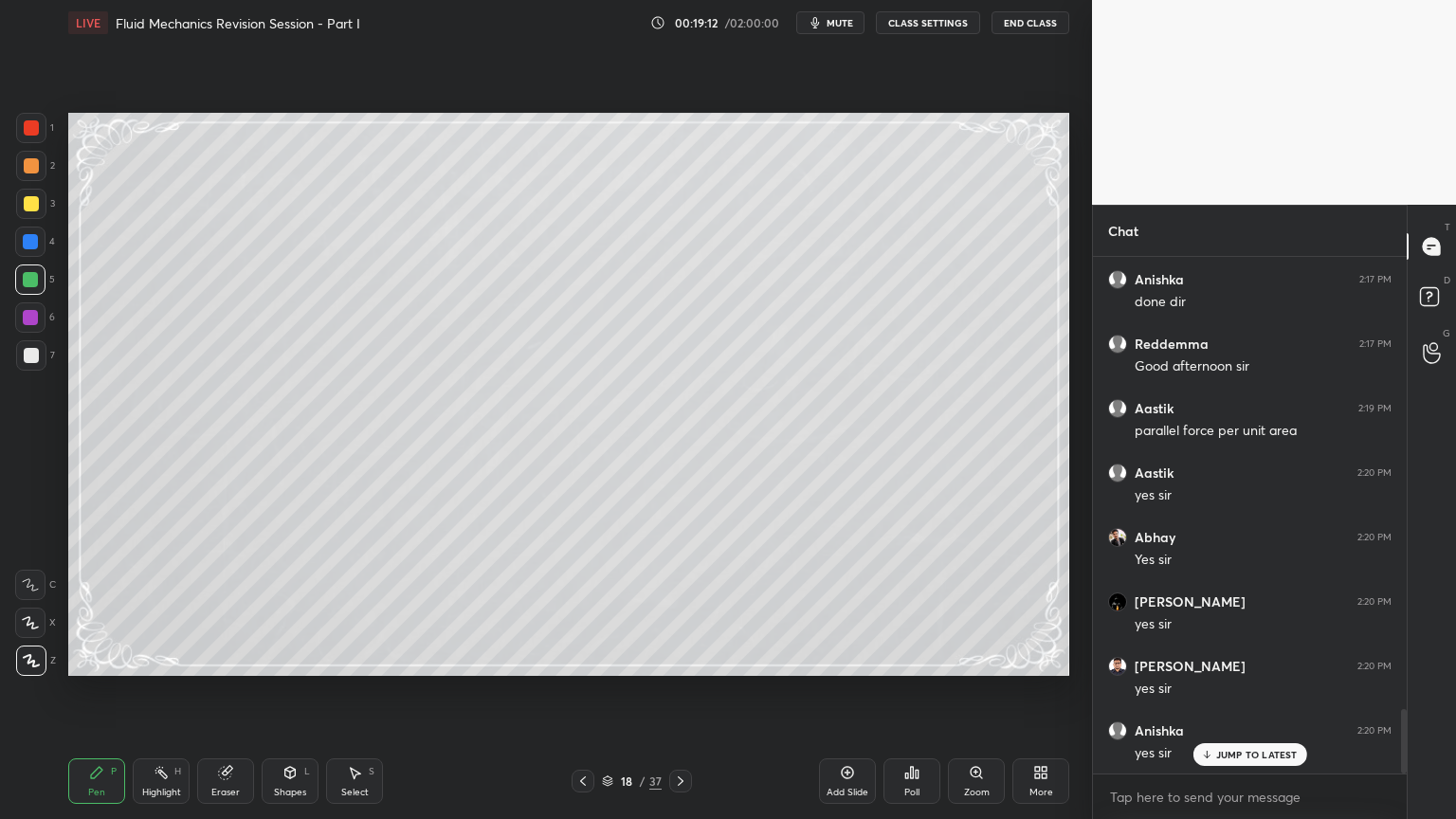 scroll, scrollTop: 3674, scrollLeft: 0, axis: vertical 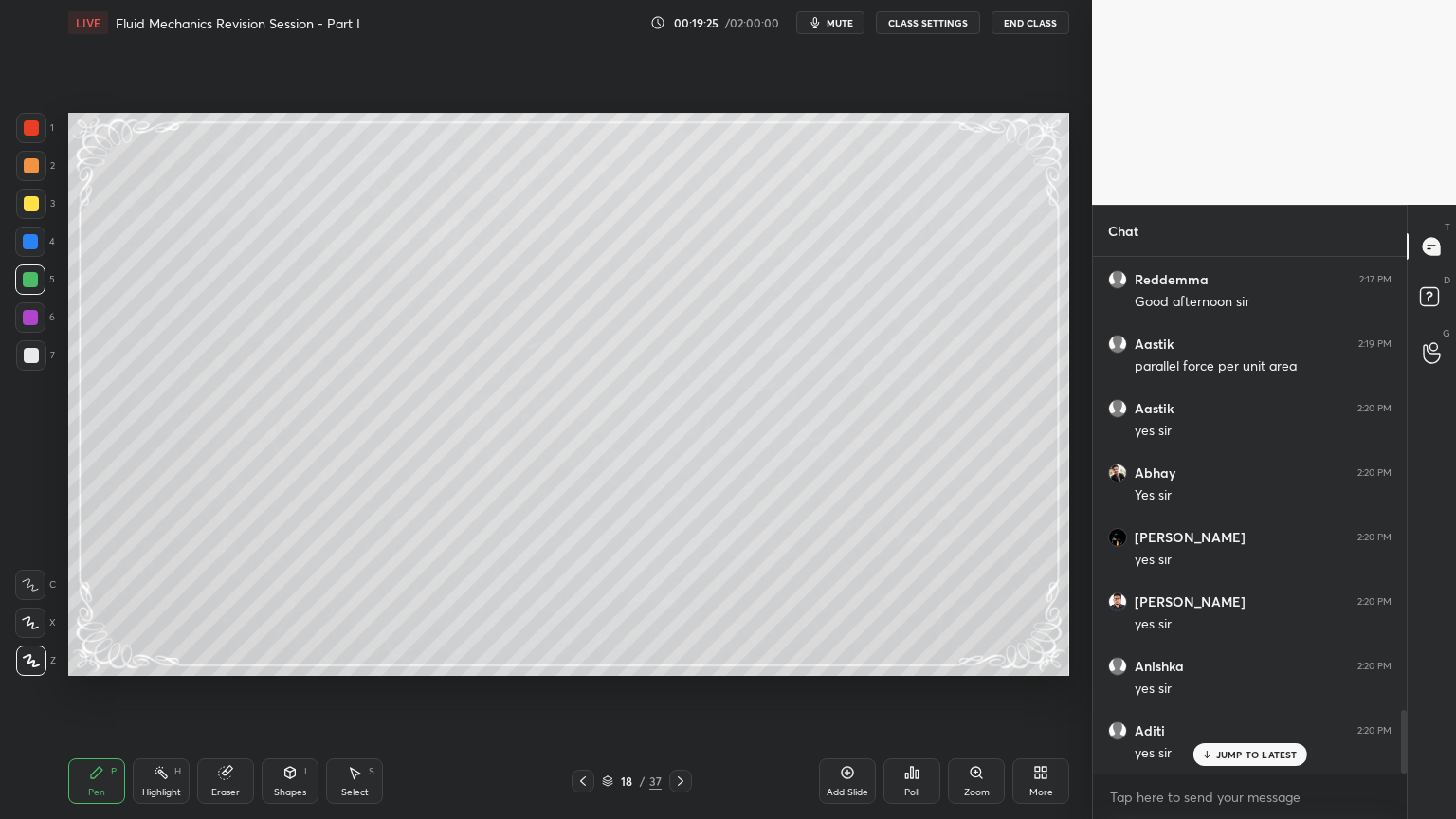 click on "Eraser" at bounding box center [226, 781] 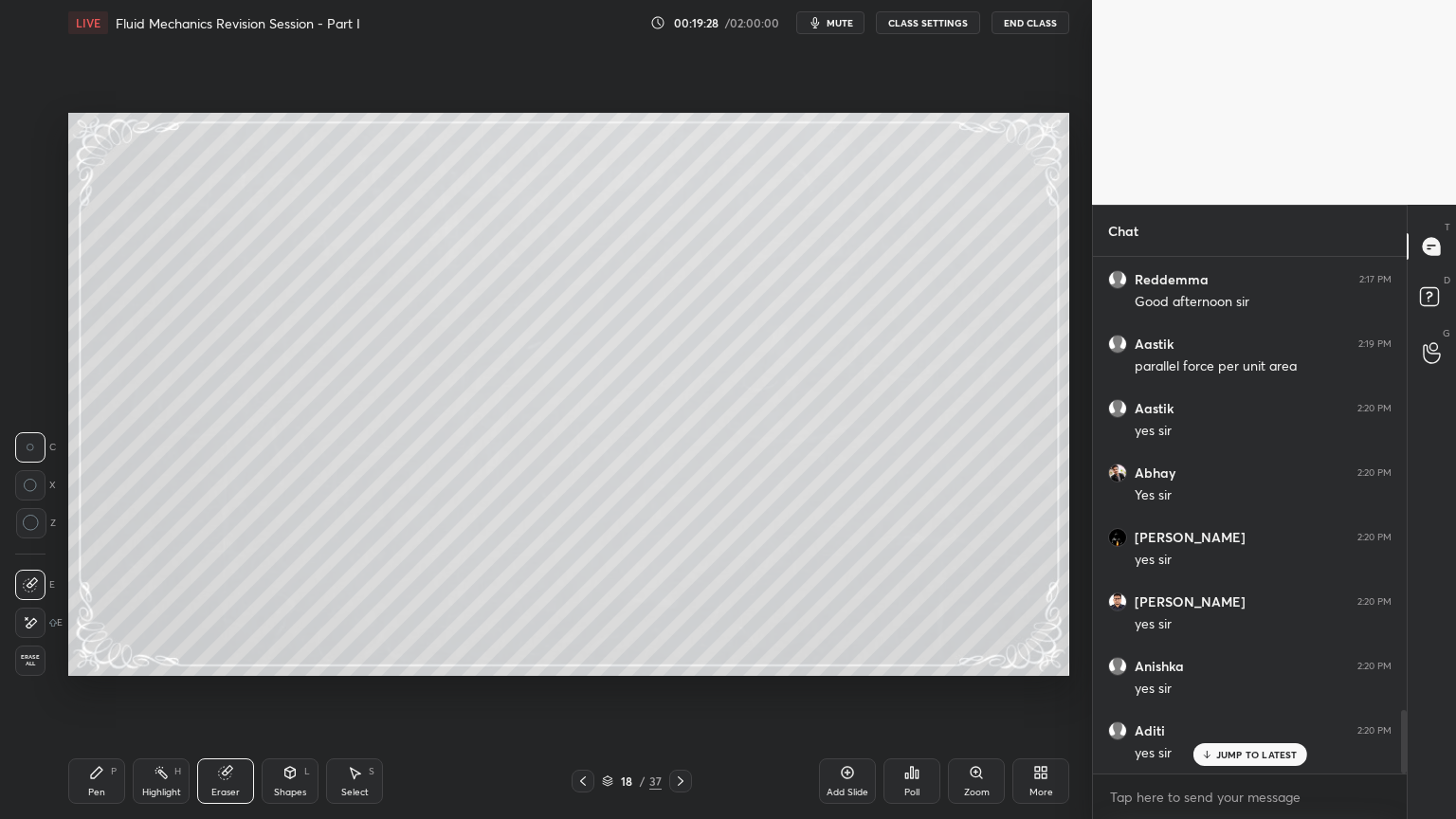 click on "Pen" at bounding box center [97, 792] 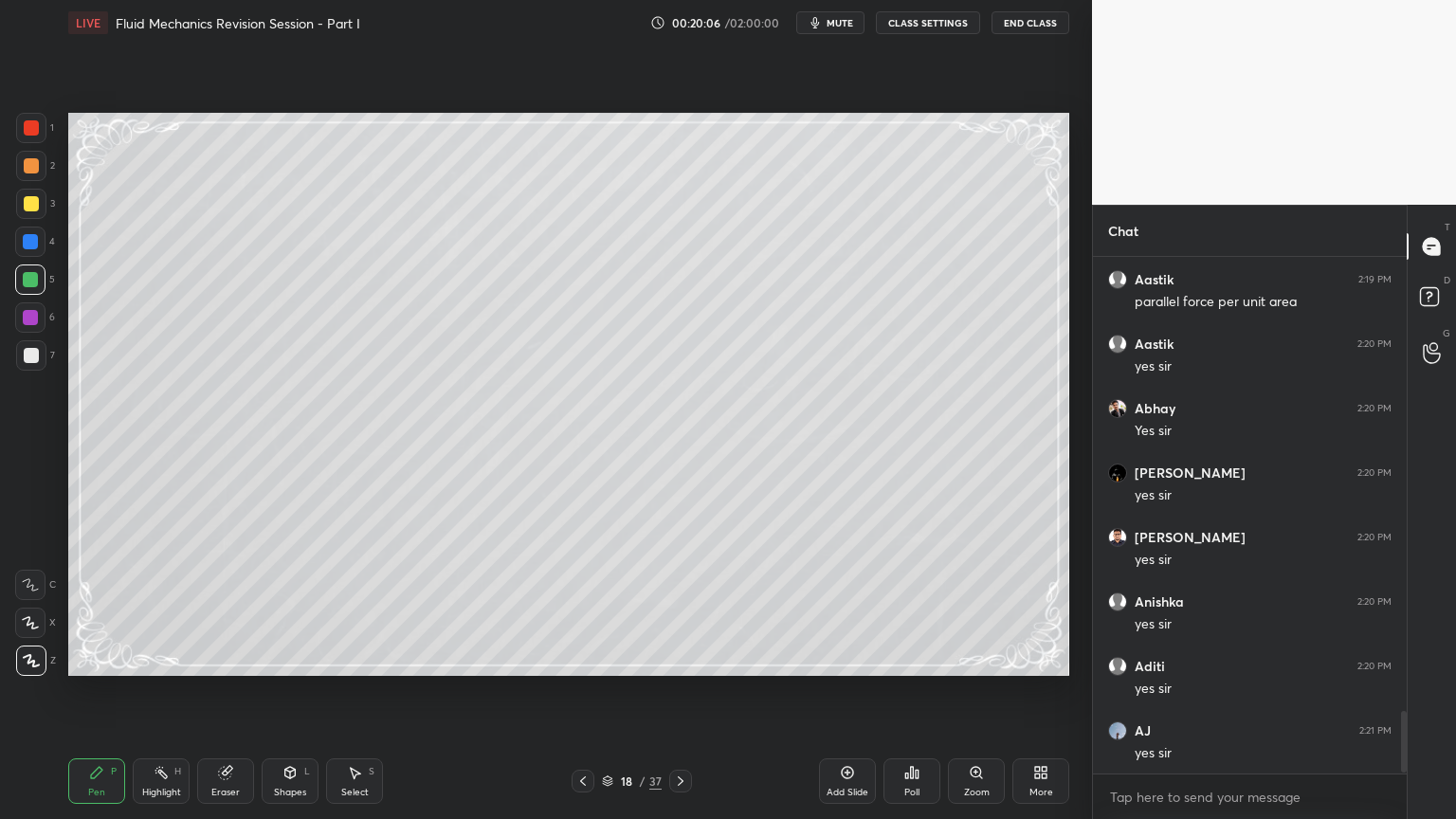 scroll, scrollTop: 3803, scrollLeft: 0, axis: vertical 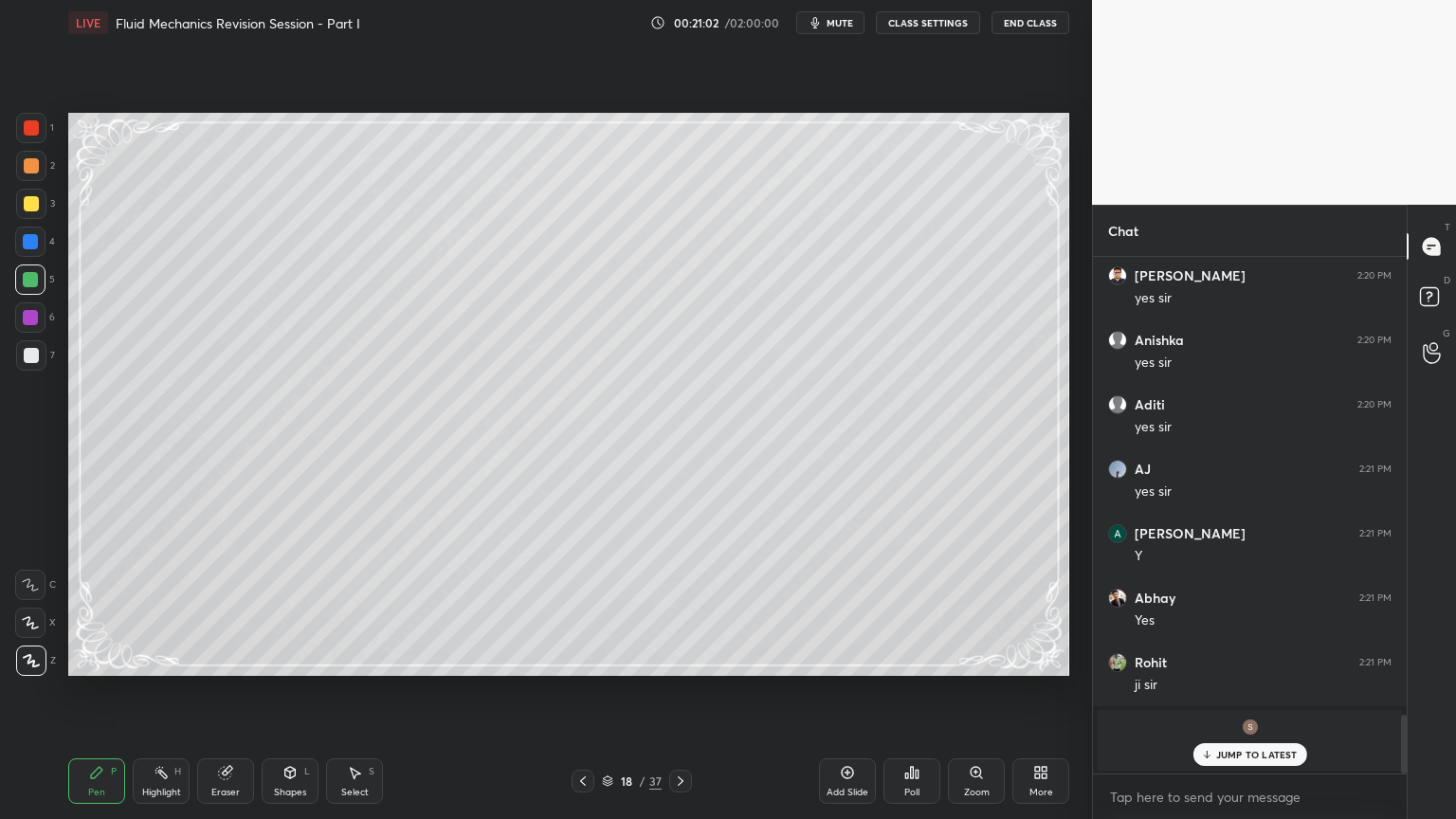 click at bounding box center [31, 355] 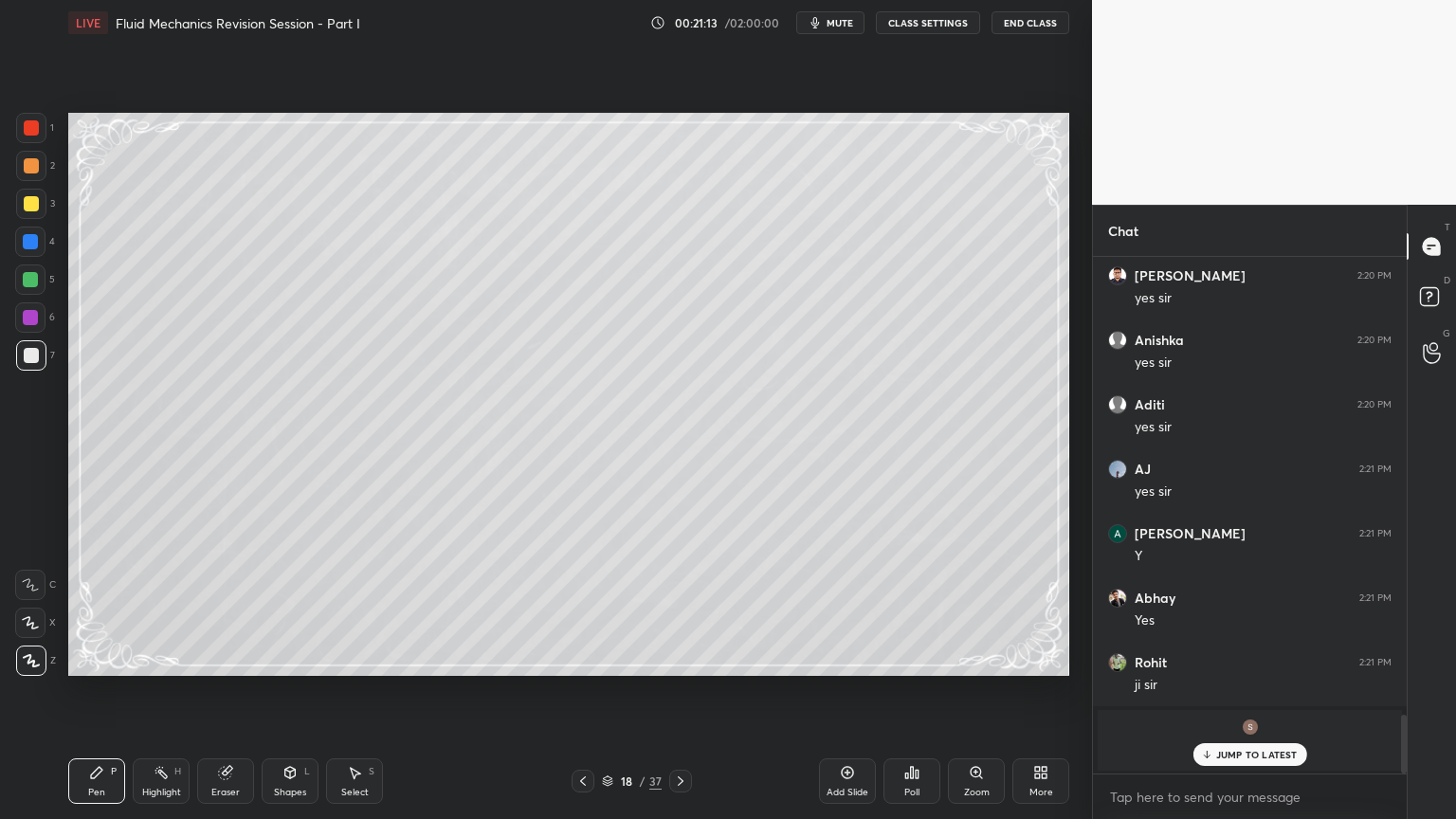 click on "Eraser" at bounding box center [226, 792] 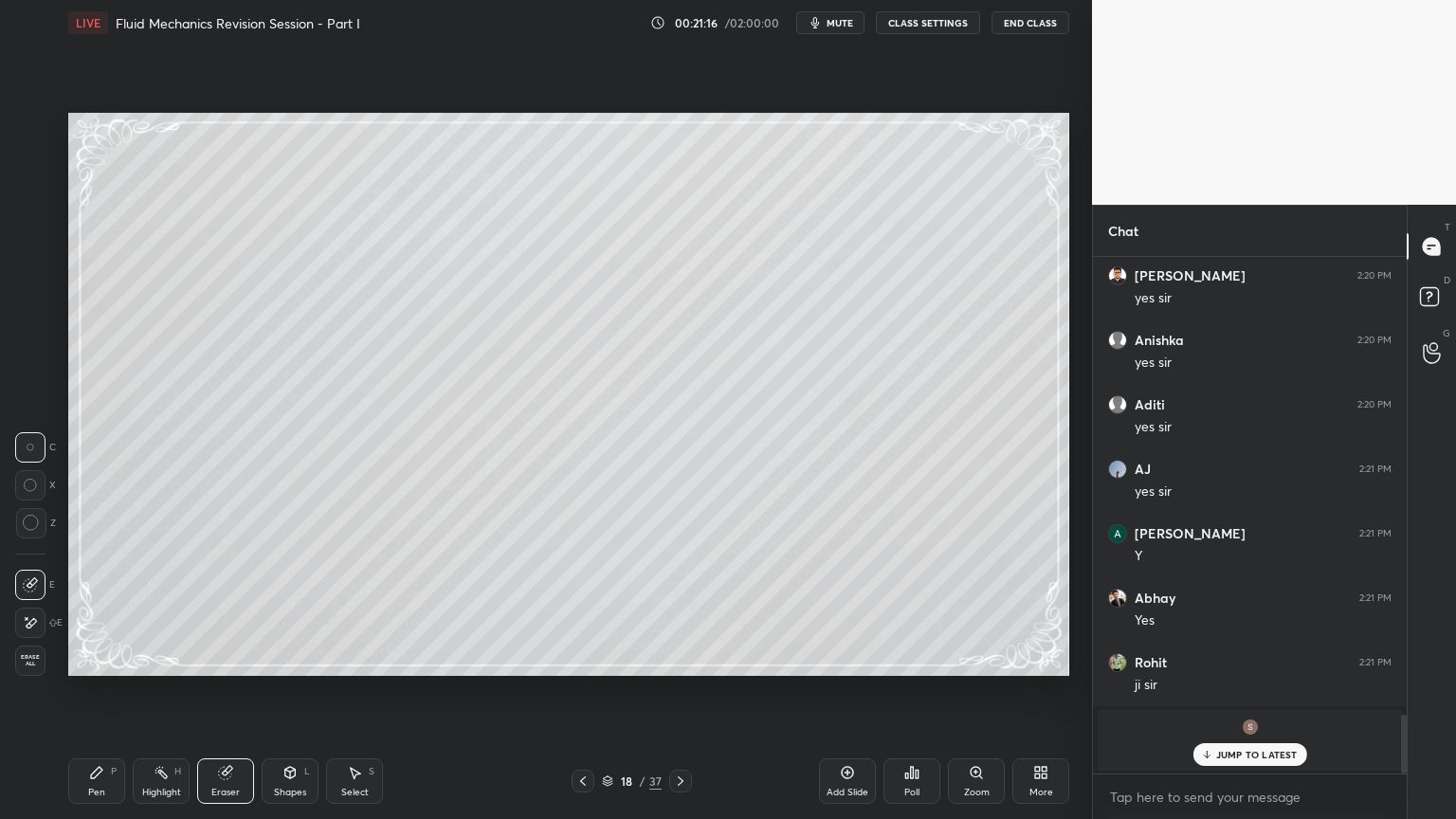 click on "Pen P" at bounding box center [97, 781] 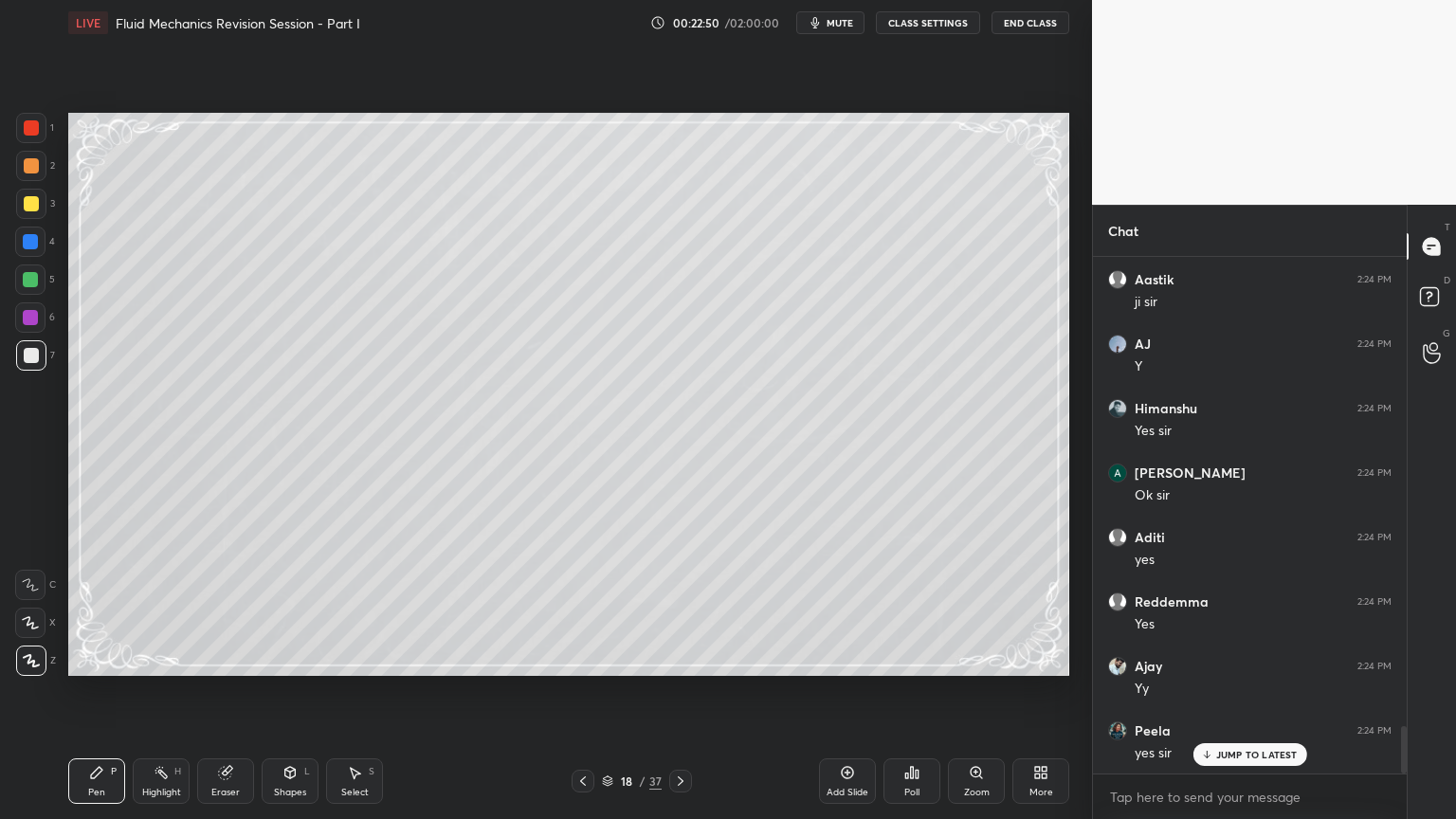 scroll, scrollTop: 5096, scrollLeft: 0, axis: vertical 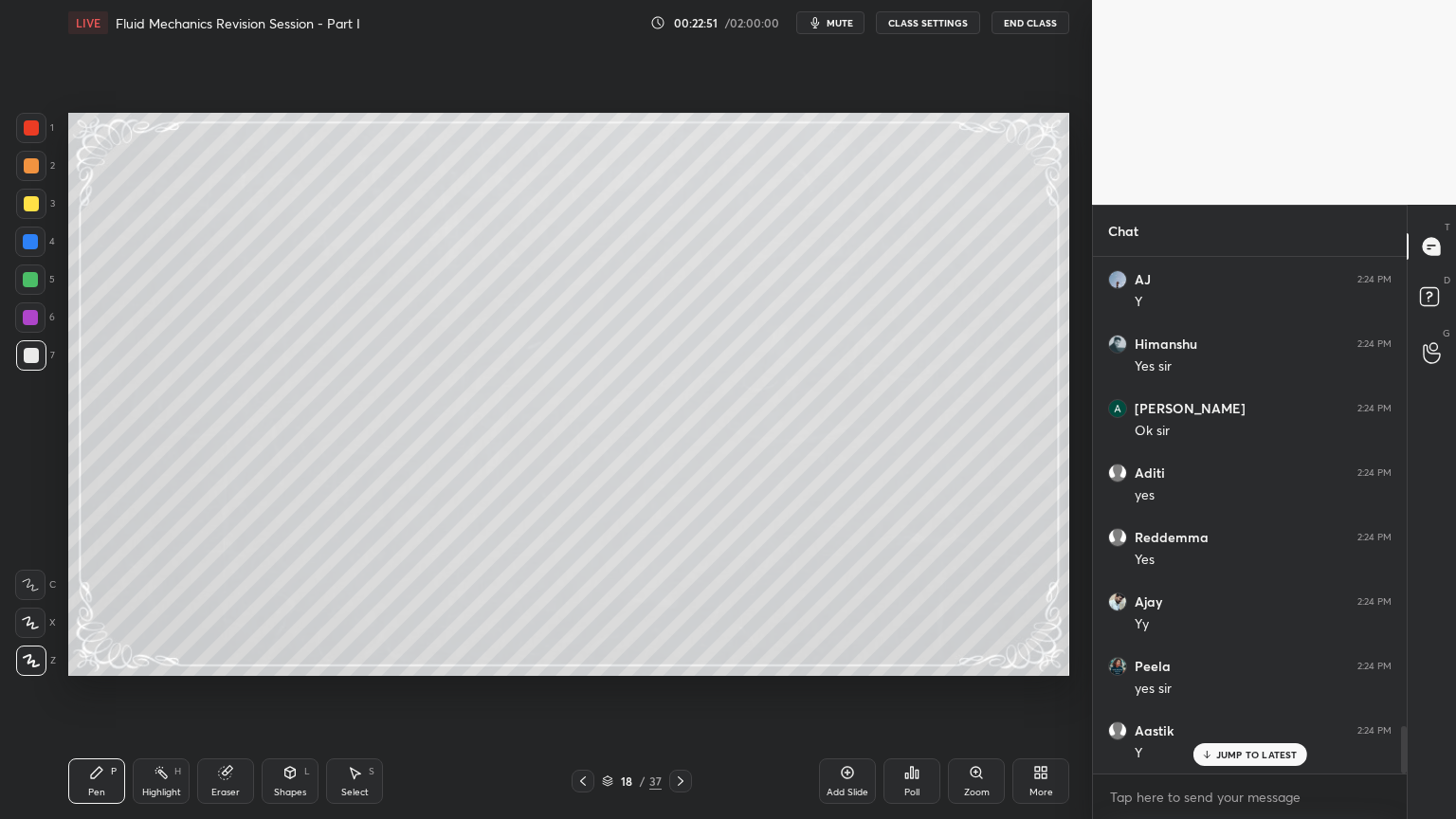 click 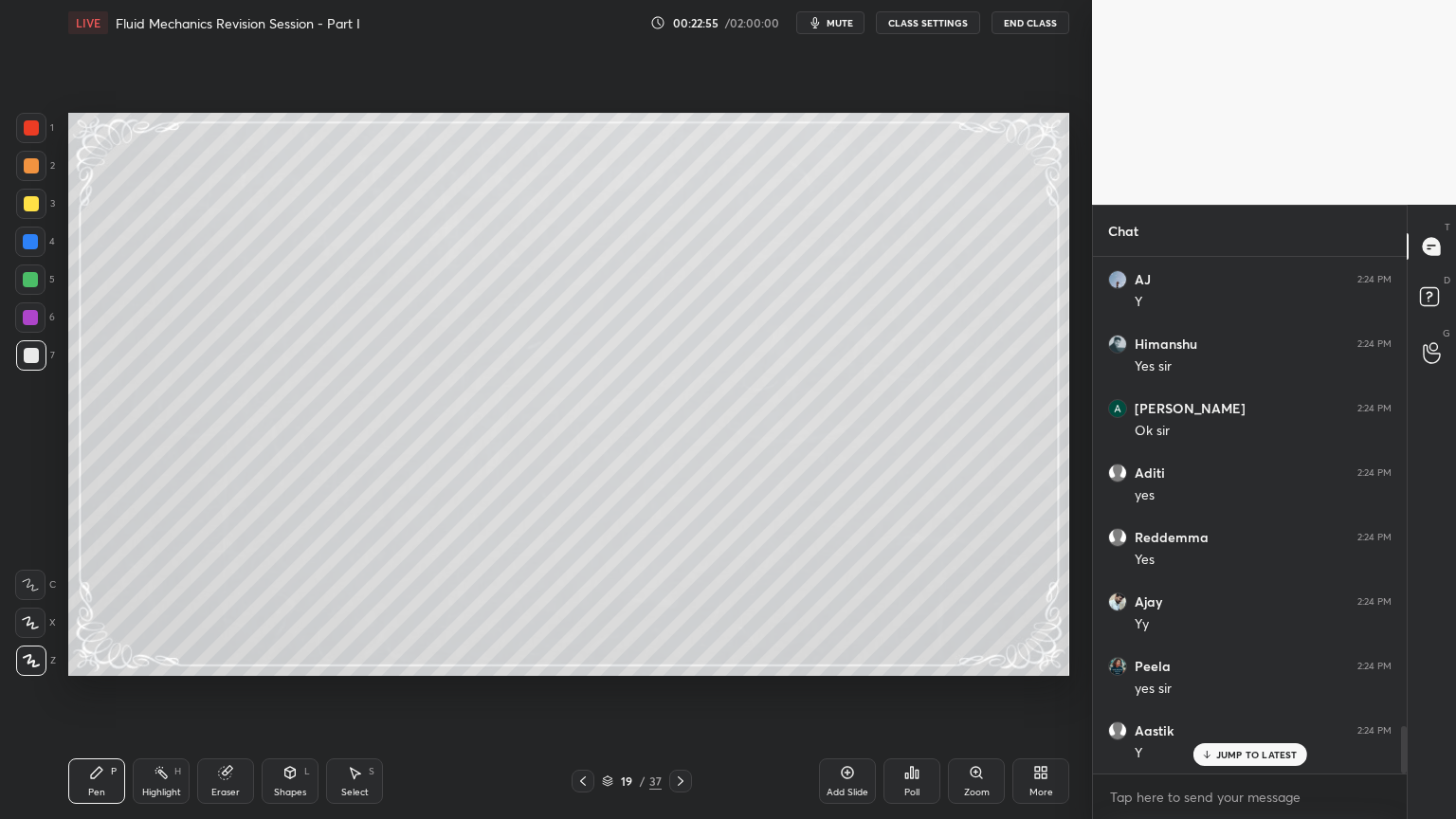 scroll, scrollTop: 5160, scrollLeft: 0, axis: vertical 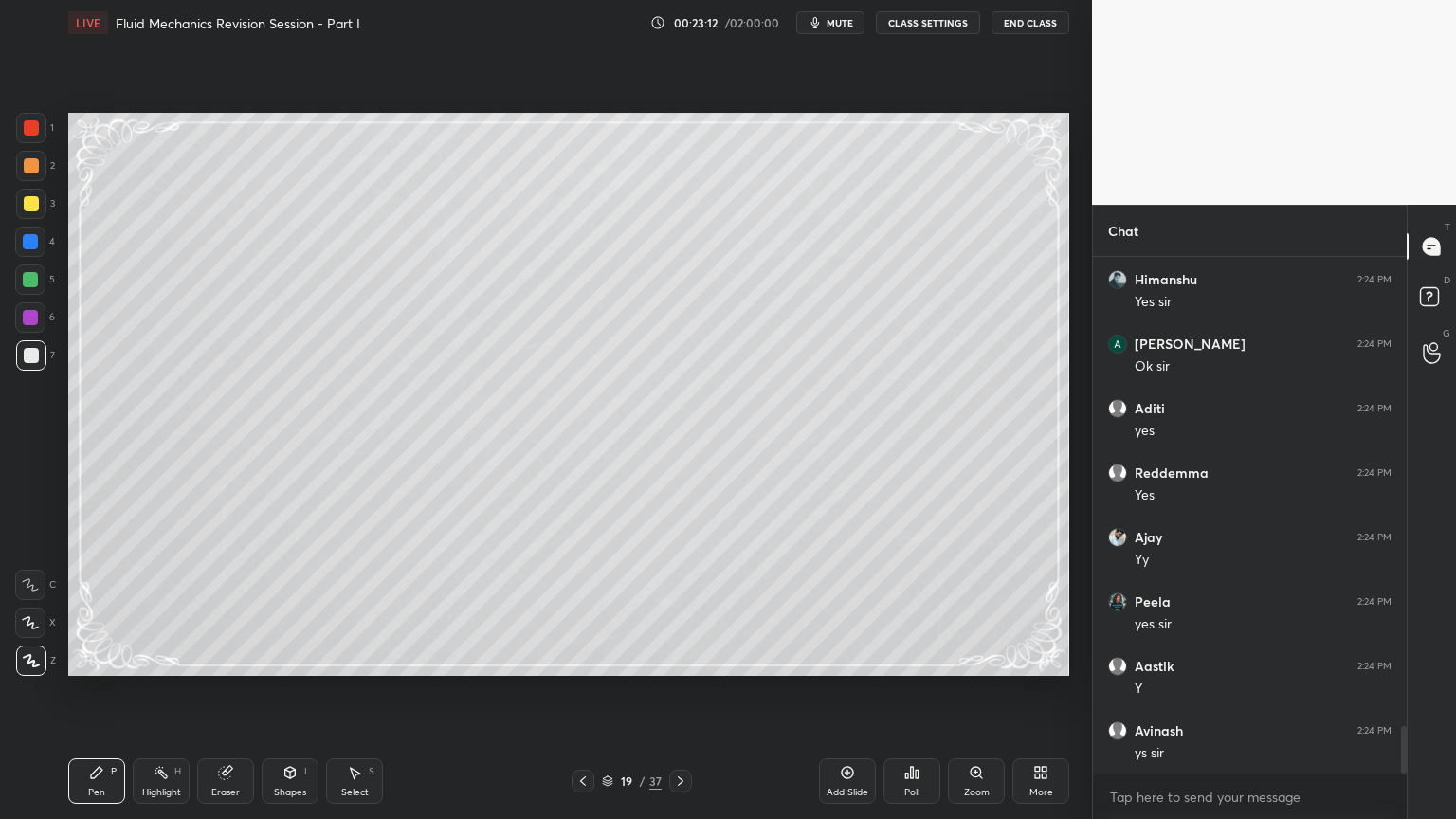 click 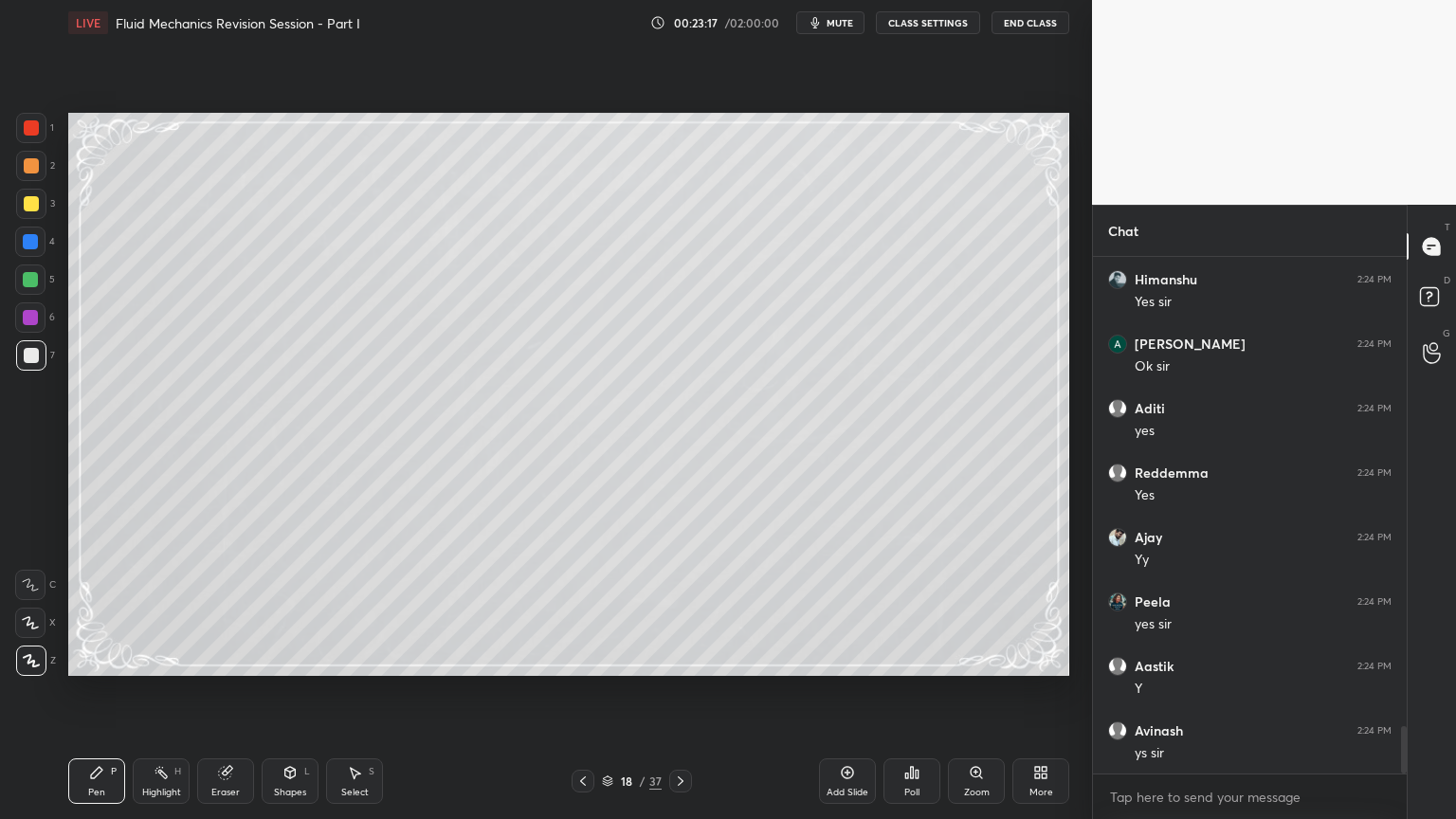 click on "18 / 37" at bounding box center (631, 781) 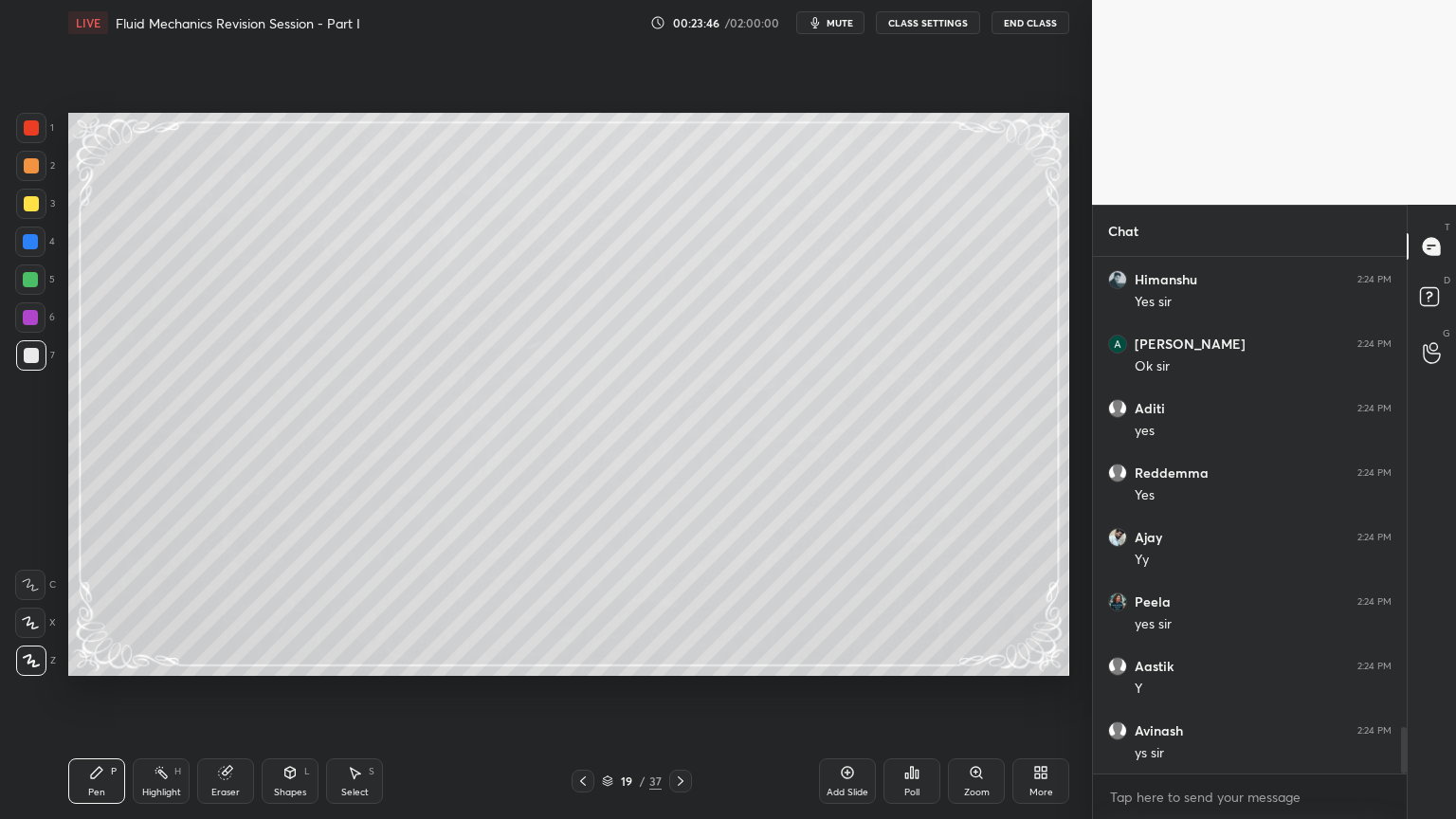 scroll, scrollTop: 5225, scrollLeft: 0, axis: vertical 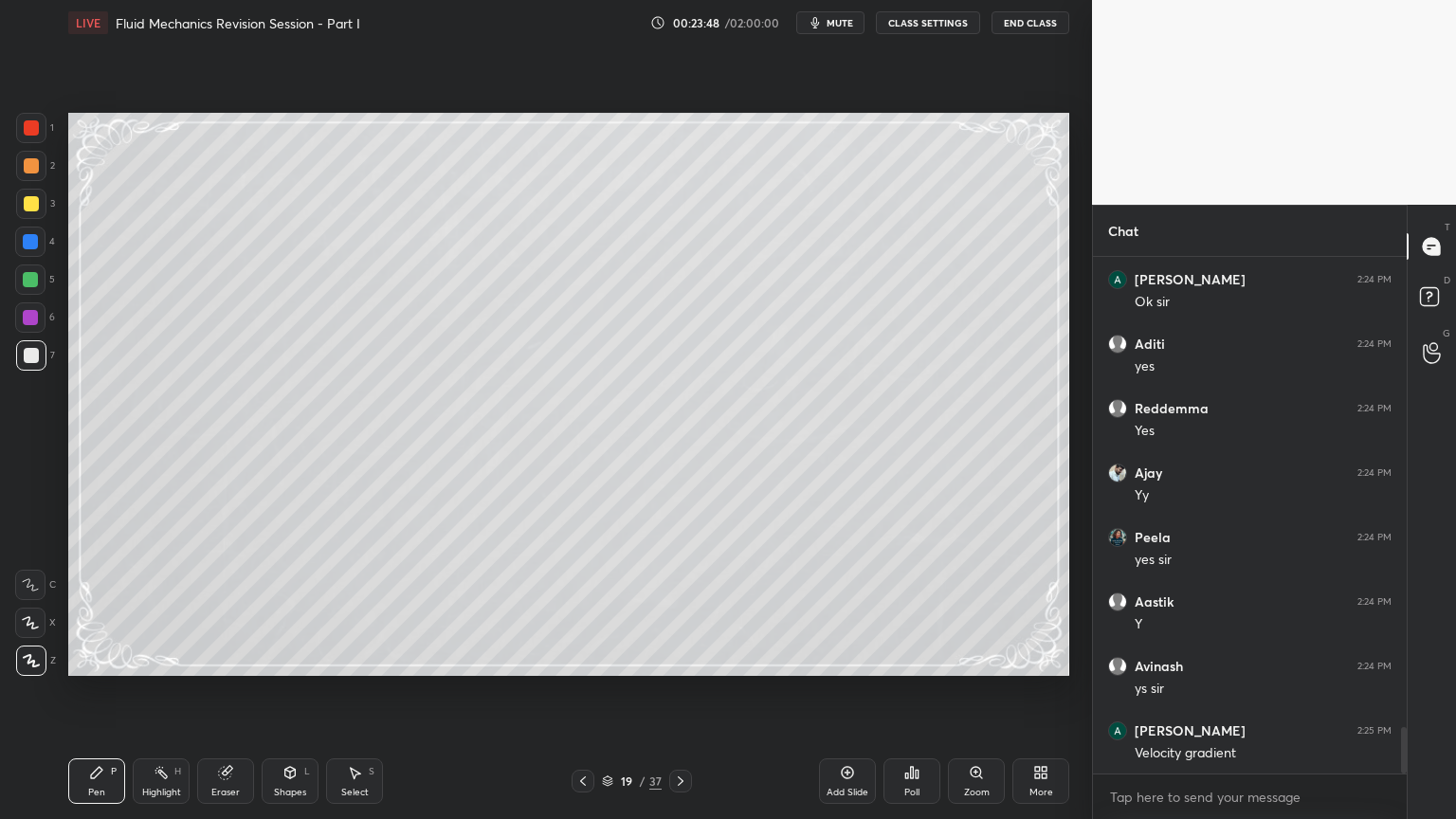 click on "Eraser" at bounding box center (226, 781) 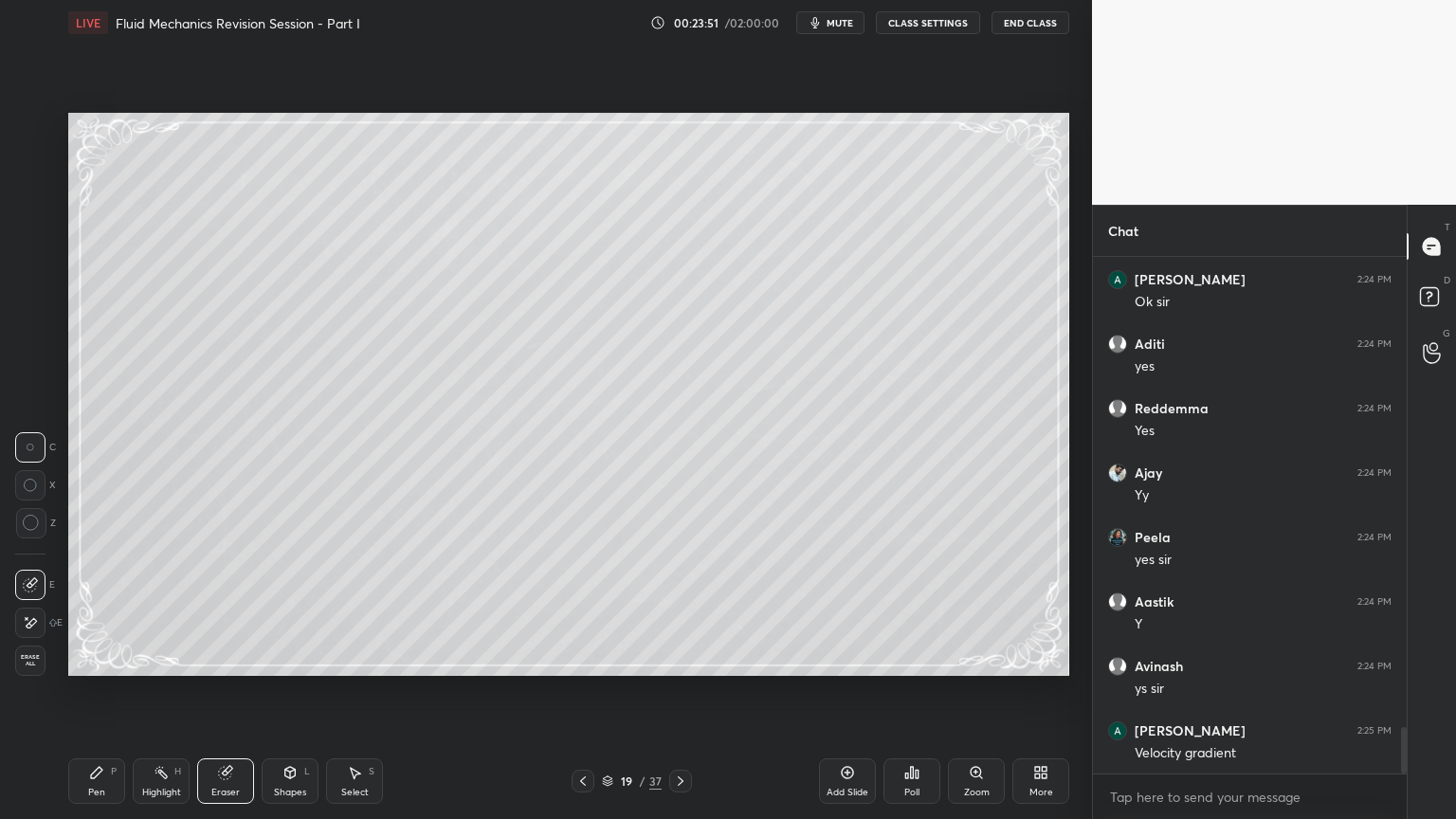 click on "Pen P" at bounding box center [97, 781] 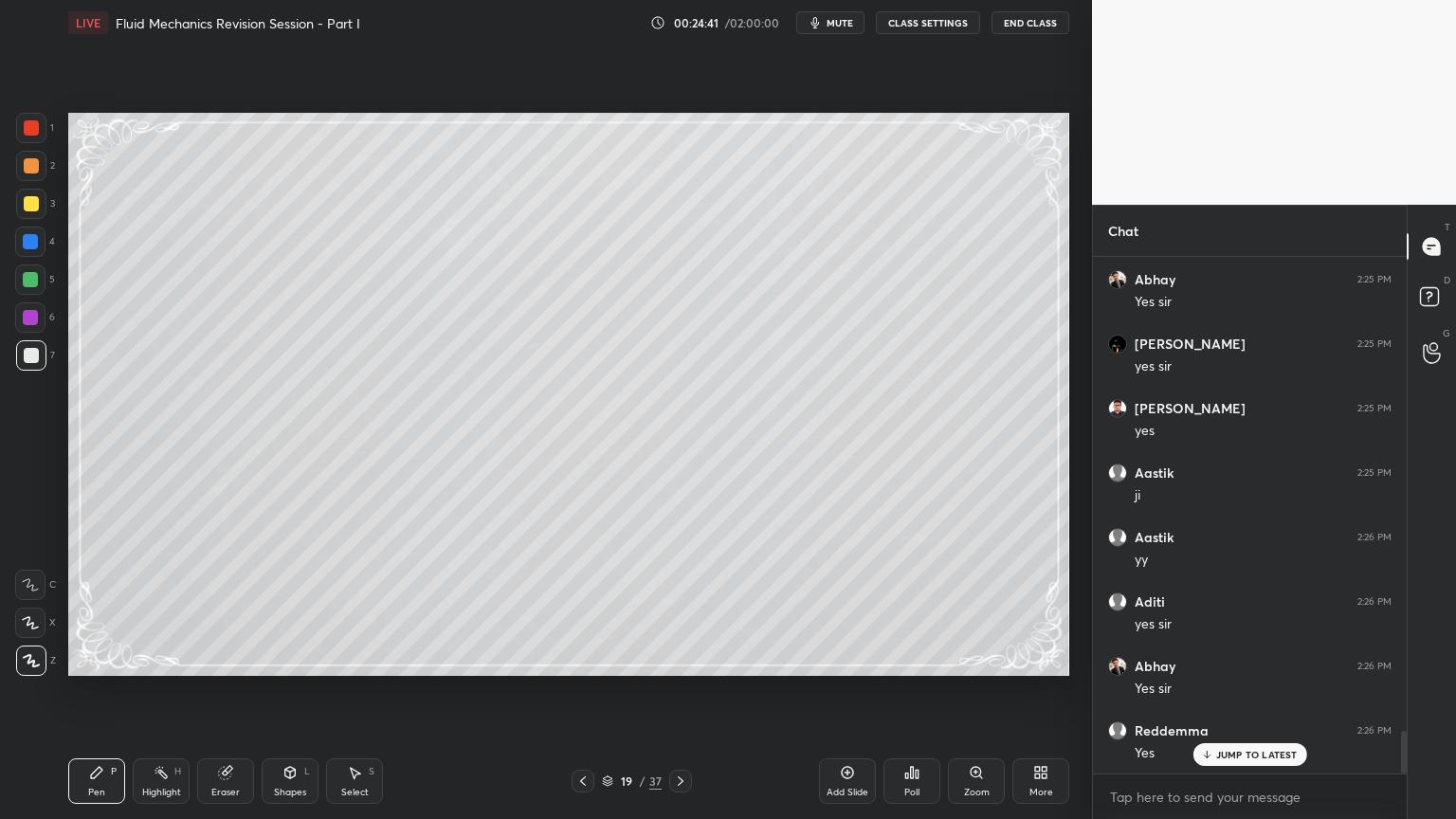 scroll, scrollTop: 5870, scrollLeft: 0, axis: vertical 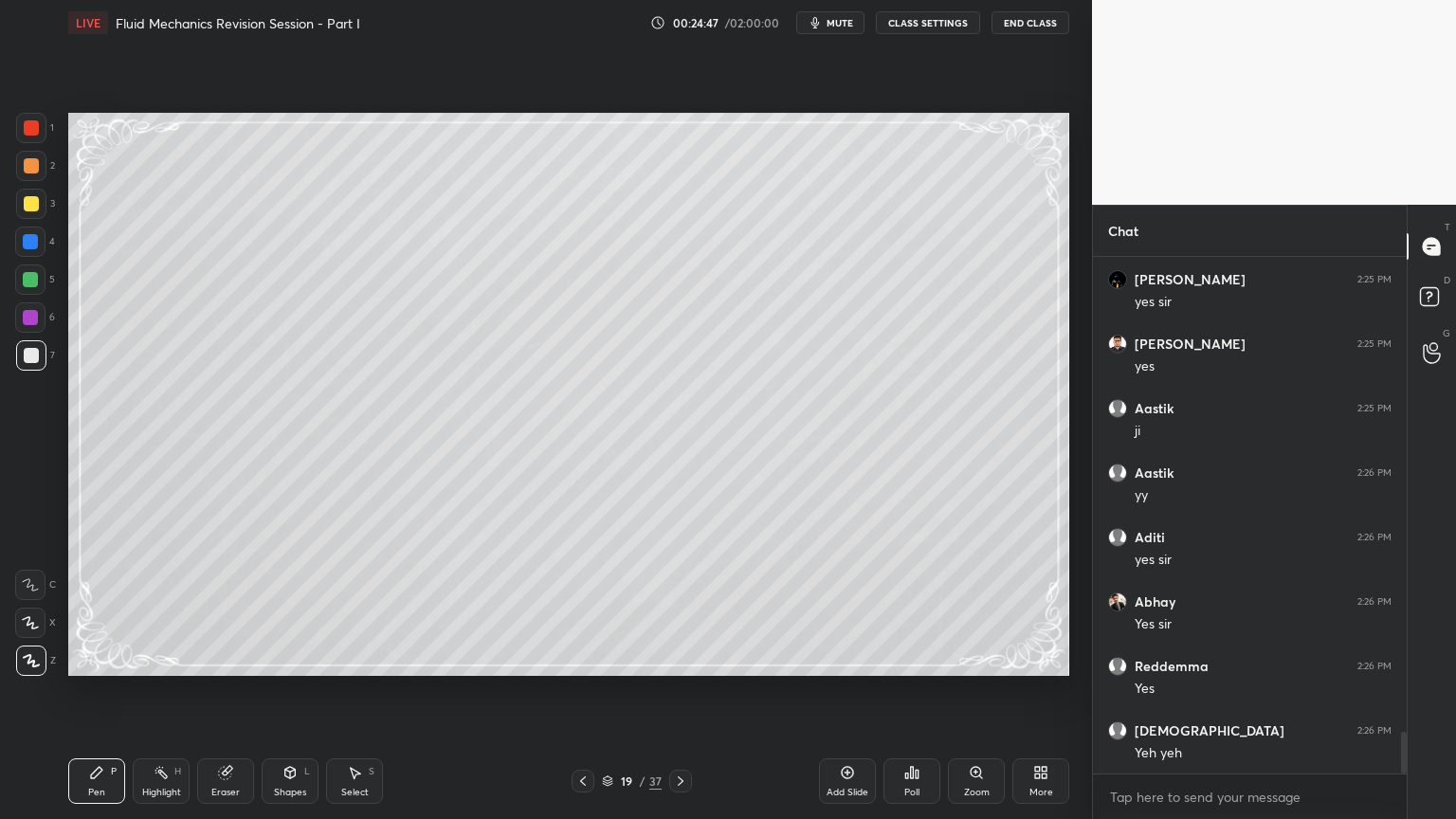 click at bounding box center [31, 355] 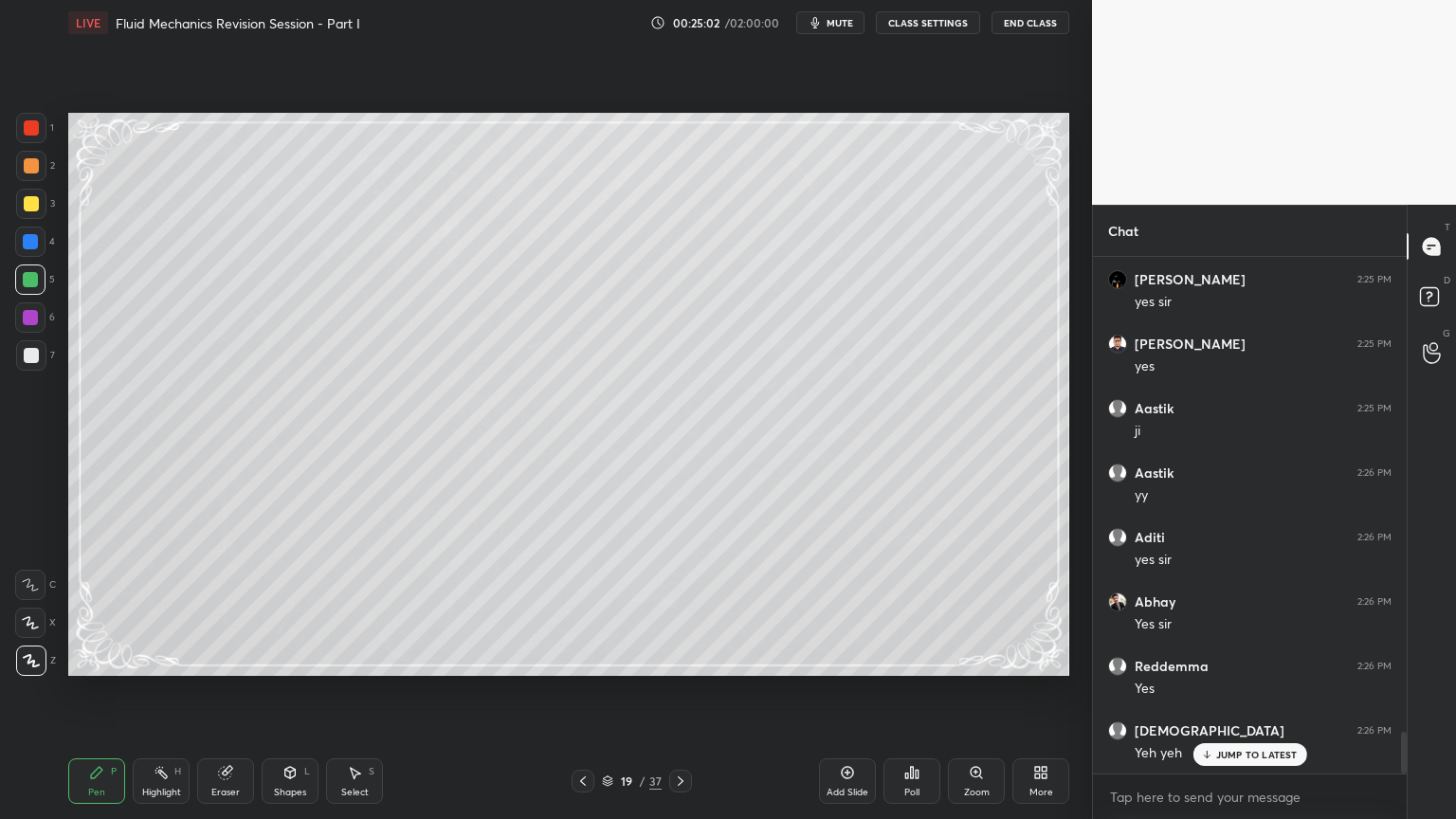 scroll, scrollTop: 5934, scrollLeft: 0, axis: vertical 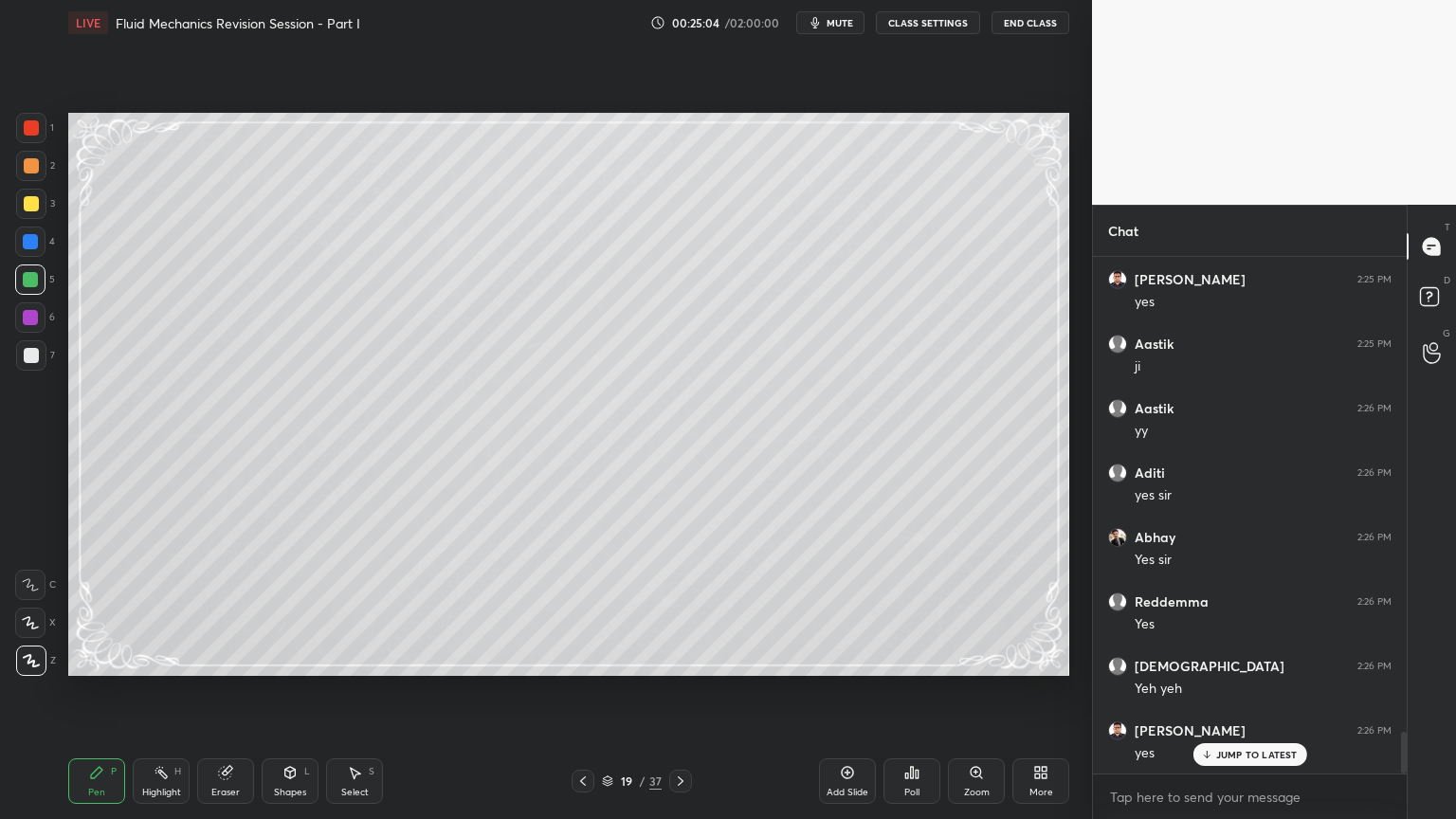 click on "Eraser" at bounding box center [226, 781] 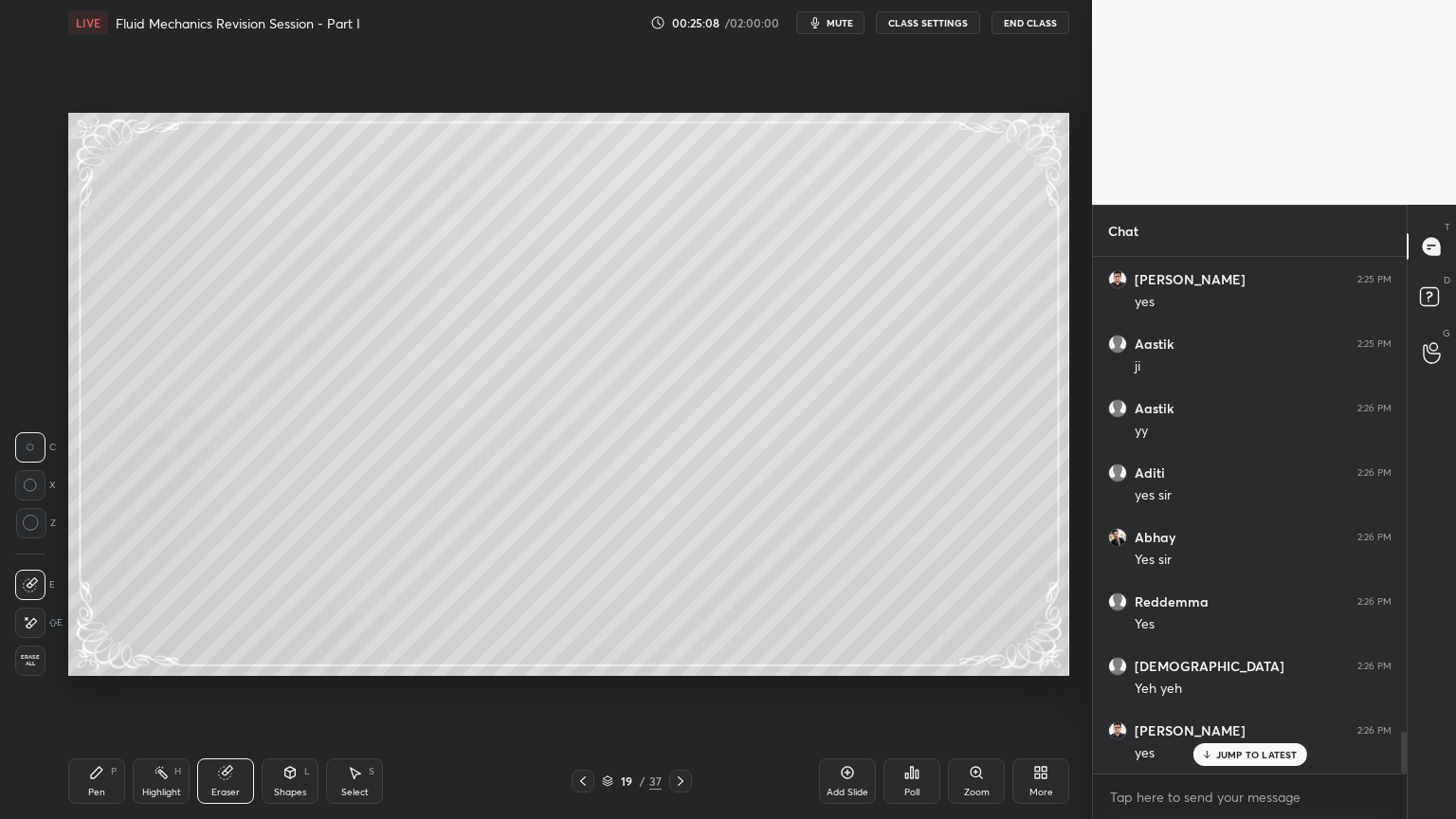click 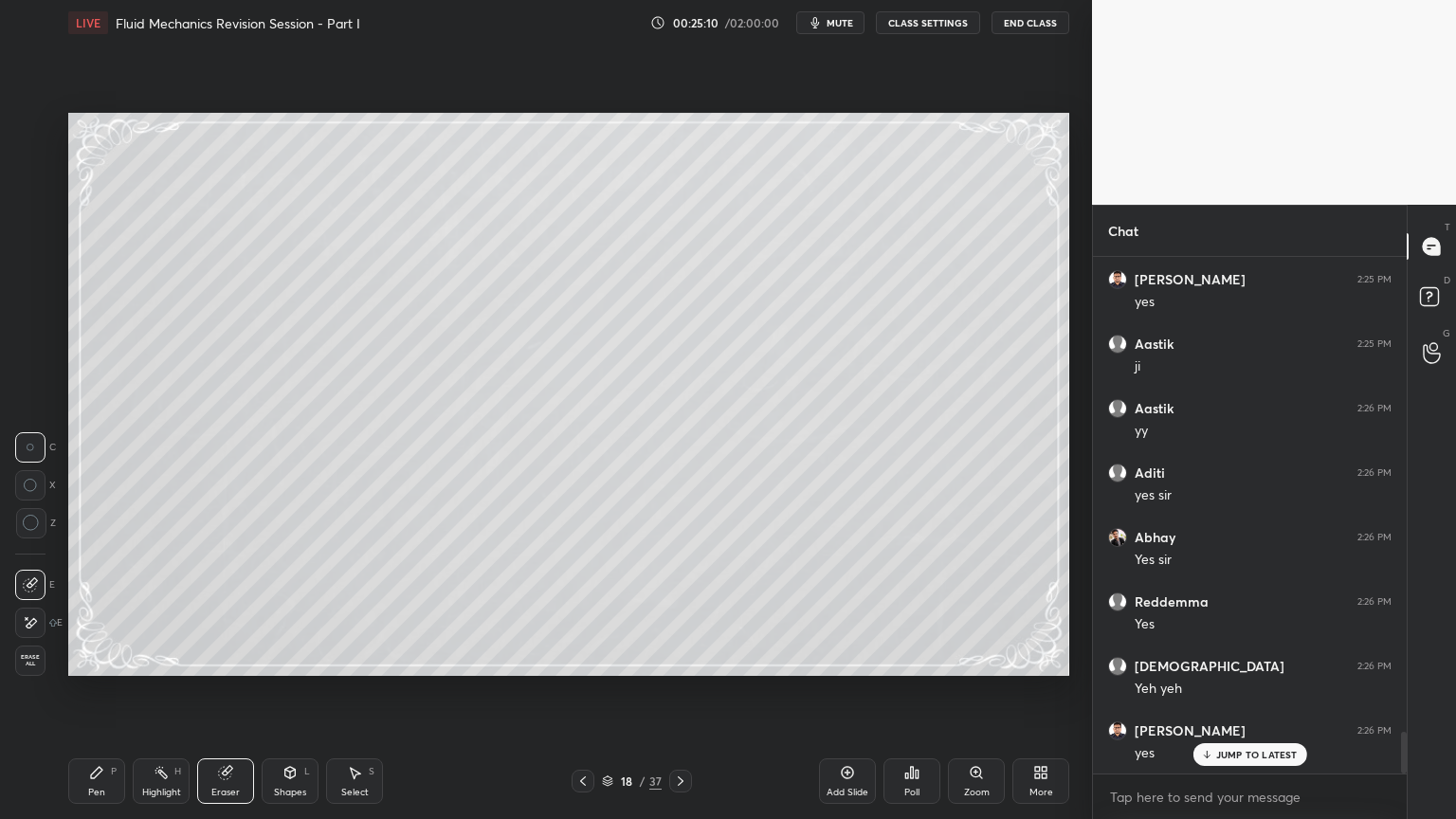 click 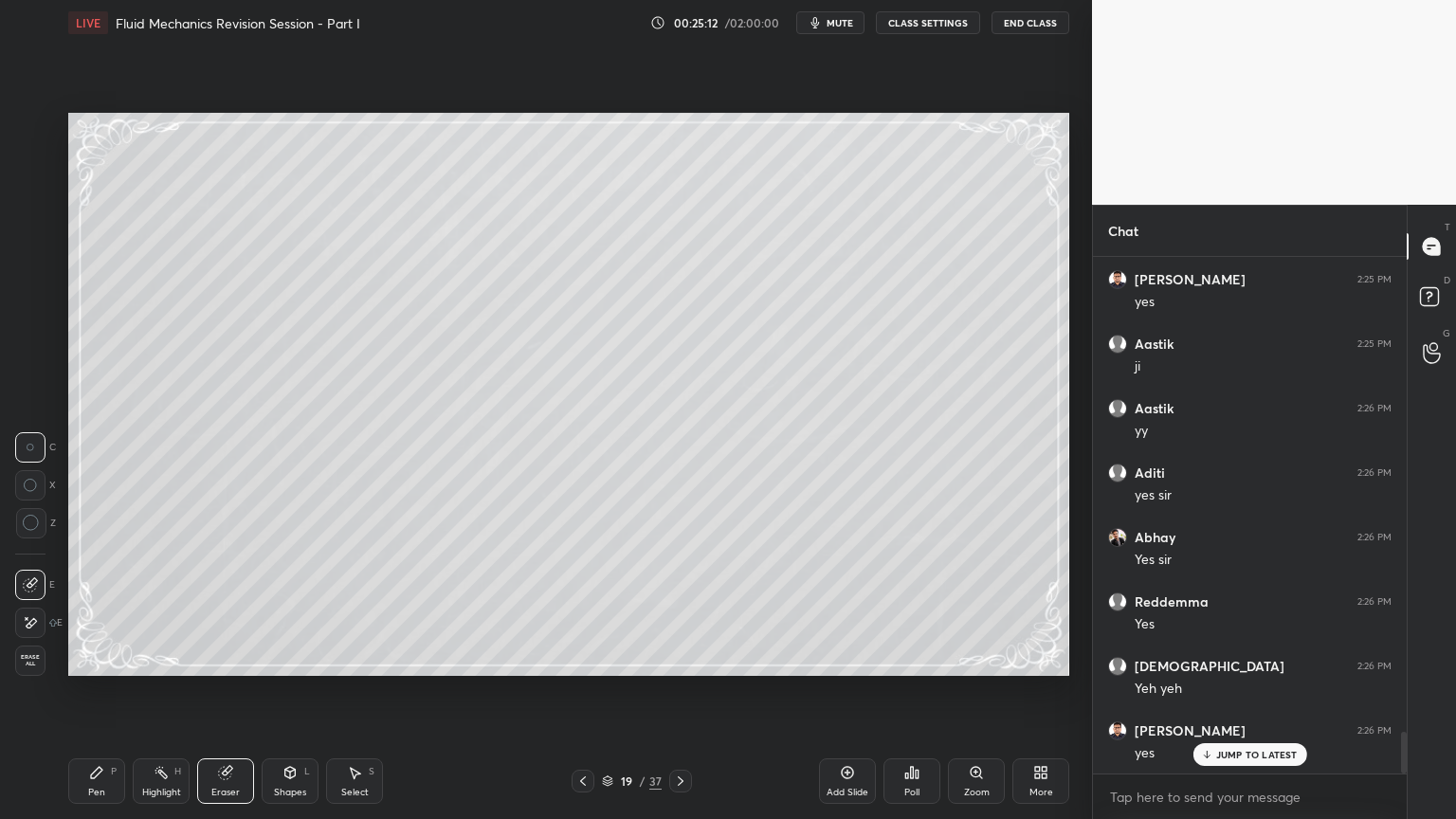 click on "Pen P" at bounding box center (97, 781) 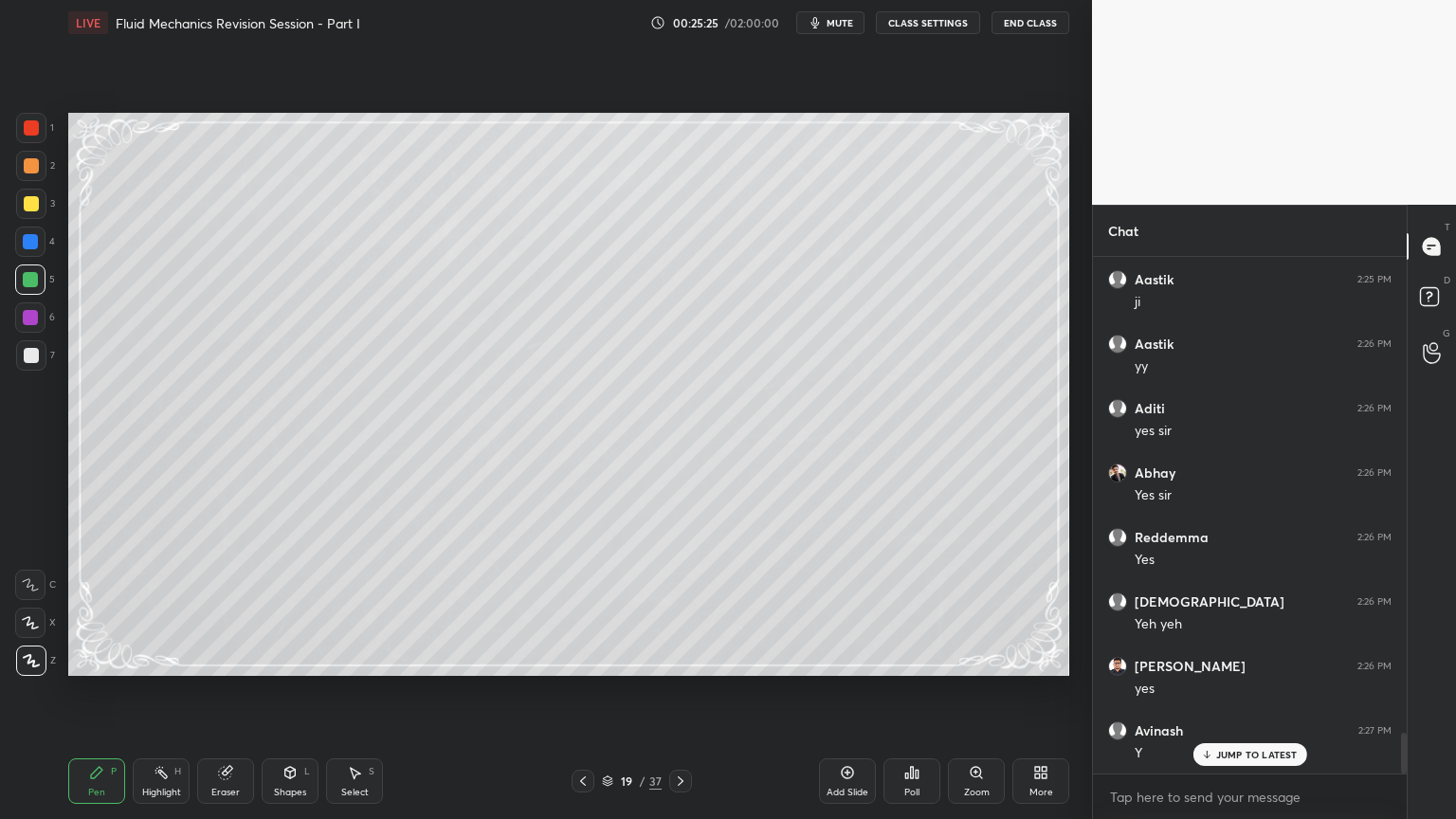 scroll, scrollTop: 6063, scrollLeft: 0, axis: vertical 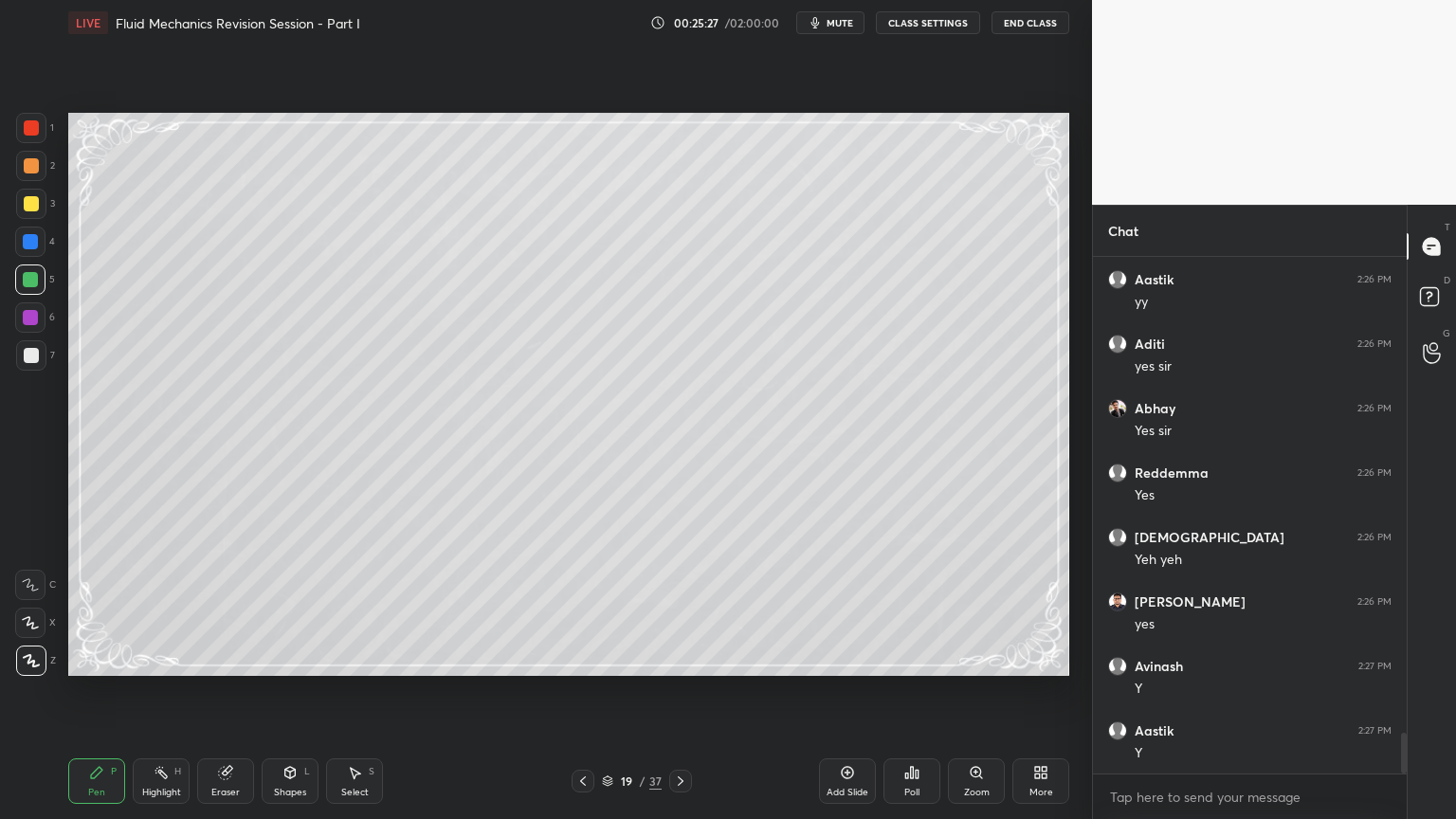 click at bounding box center [31, 355] 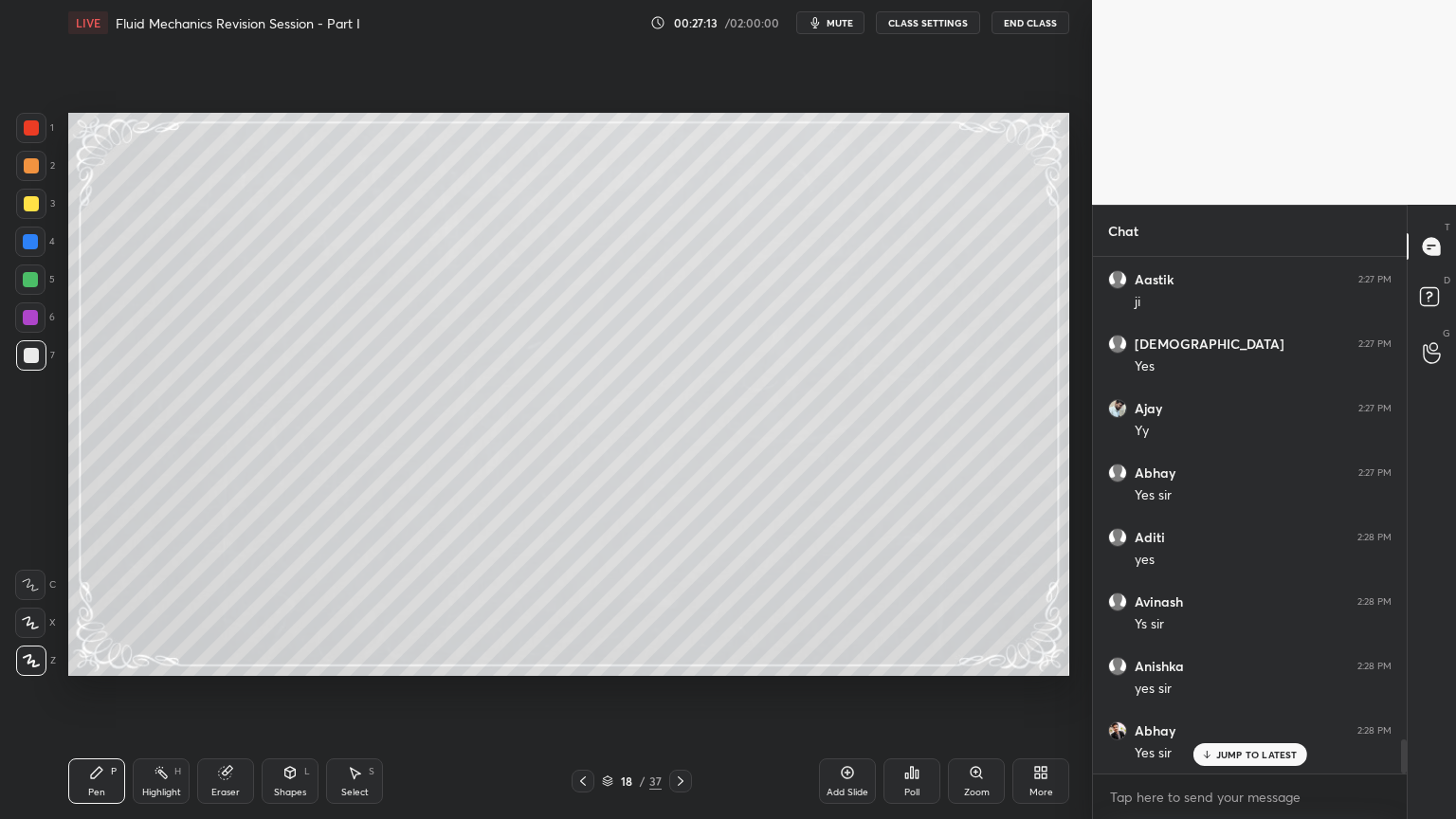 scroll, scrollTop: 7223, scrollLeft: 0, axis: vertical 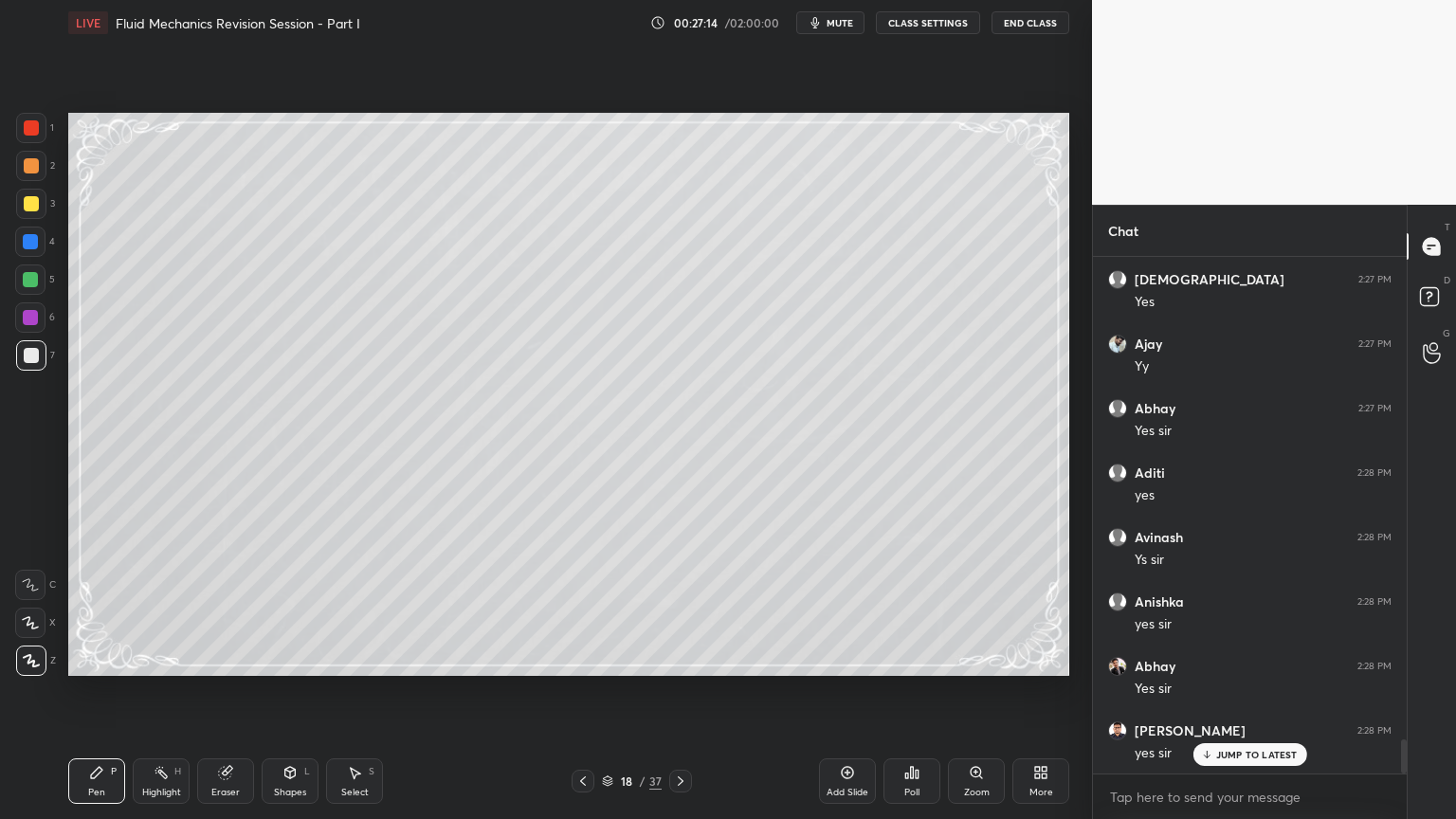 click at bounding box center [31, 355] 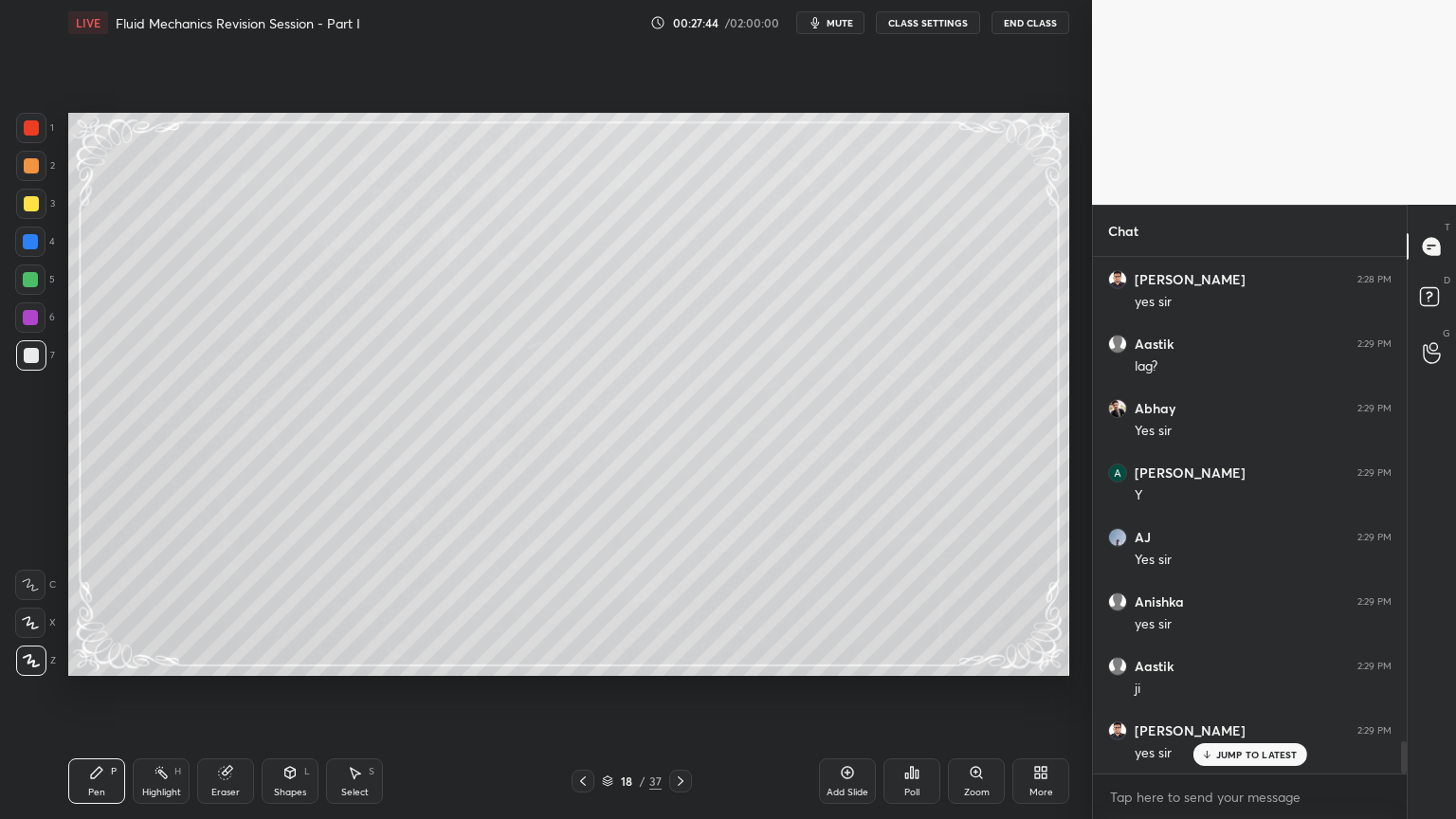 scroll, scrollTop: 7739, scrollLeft: 0, axis: vertical 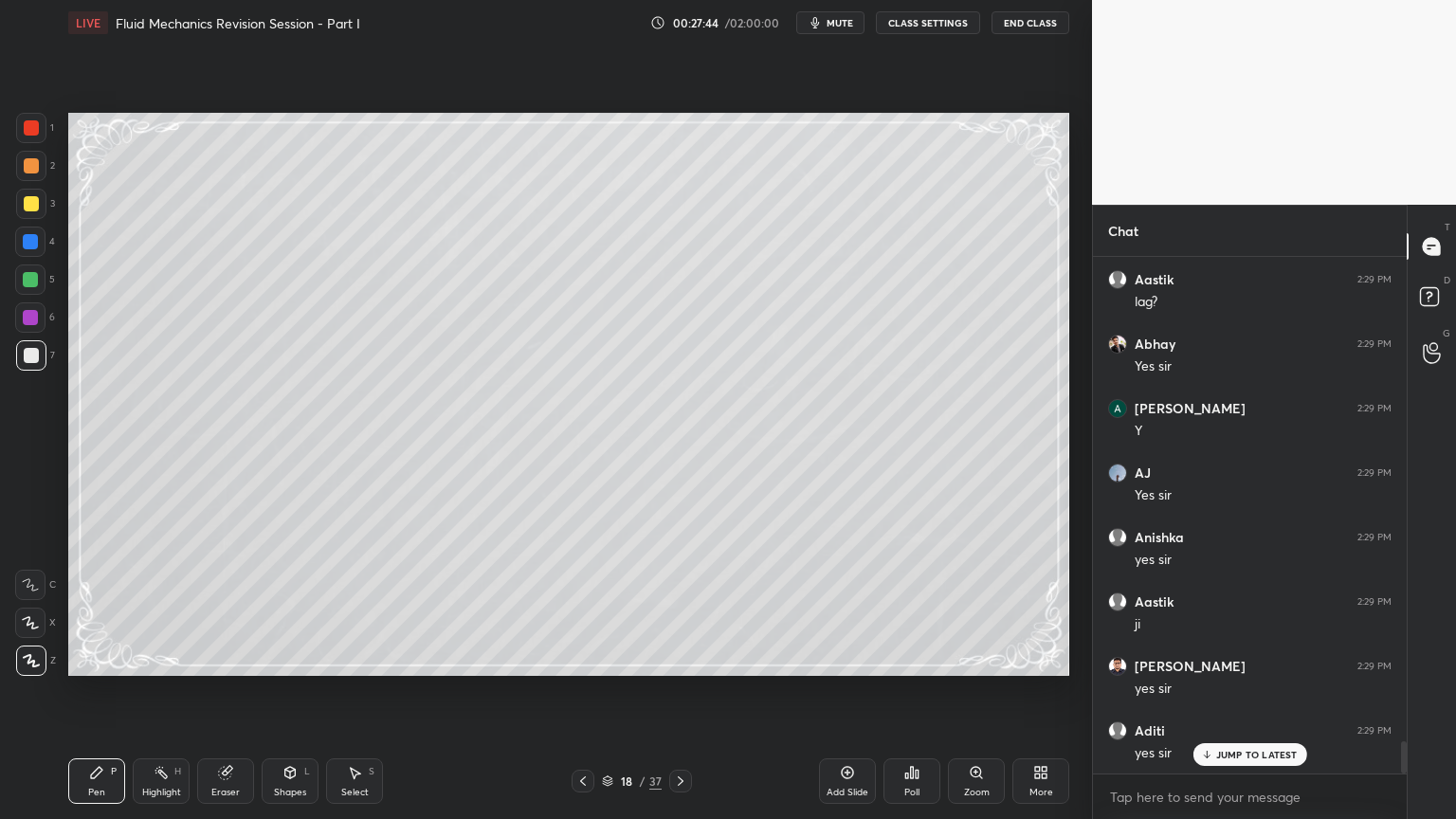 click at bounding box center [30, 280] 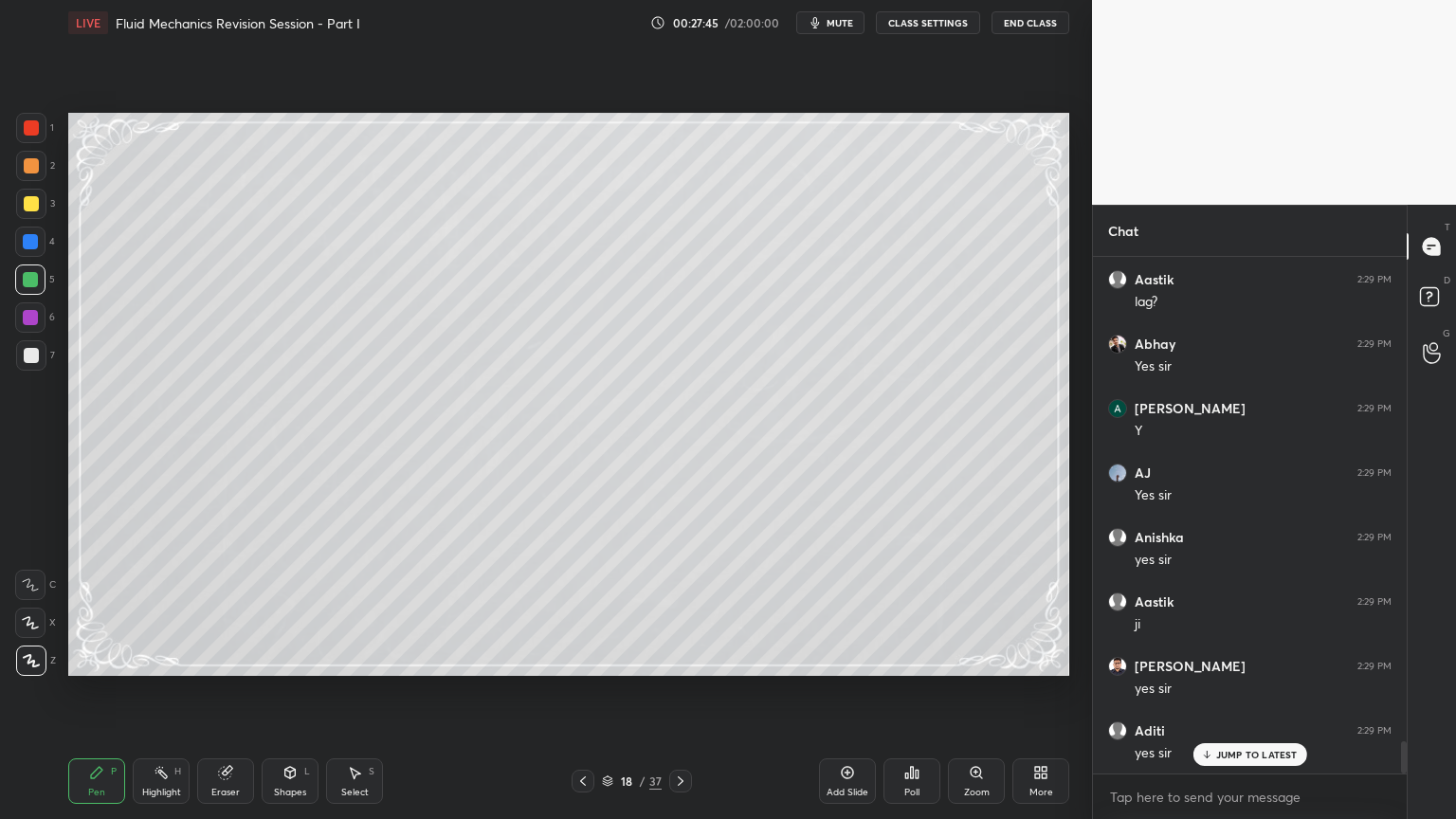 click at bounding box center [31, 355] 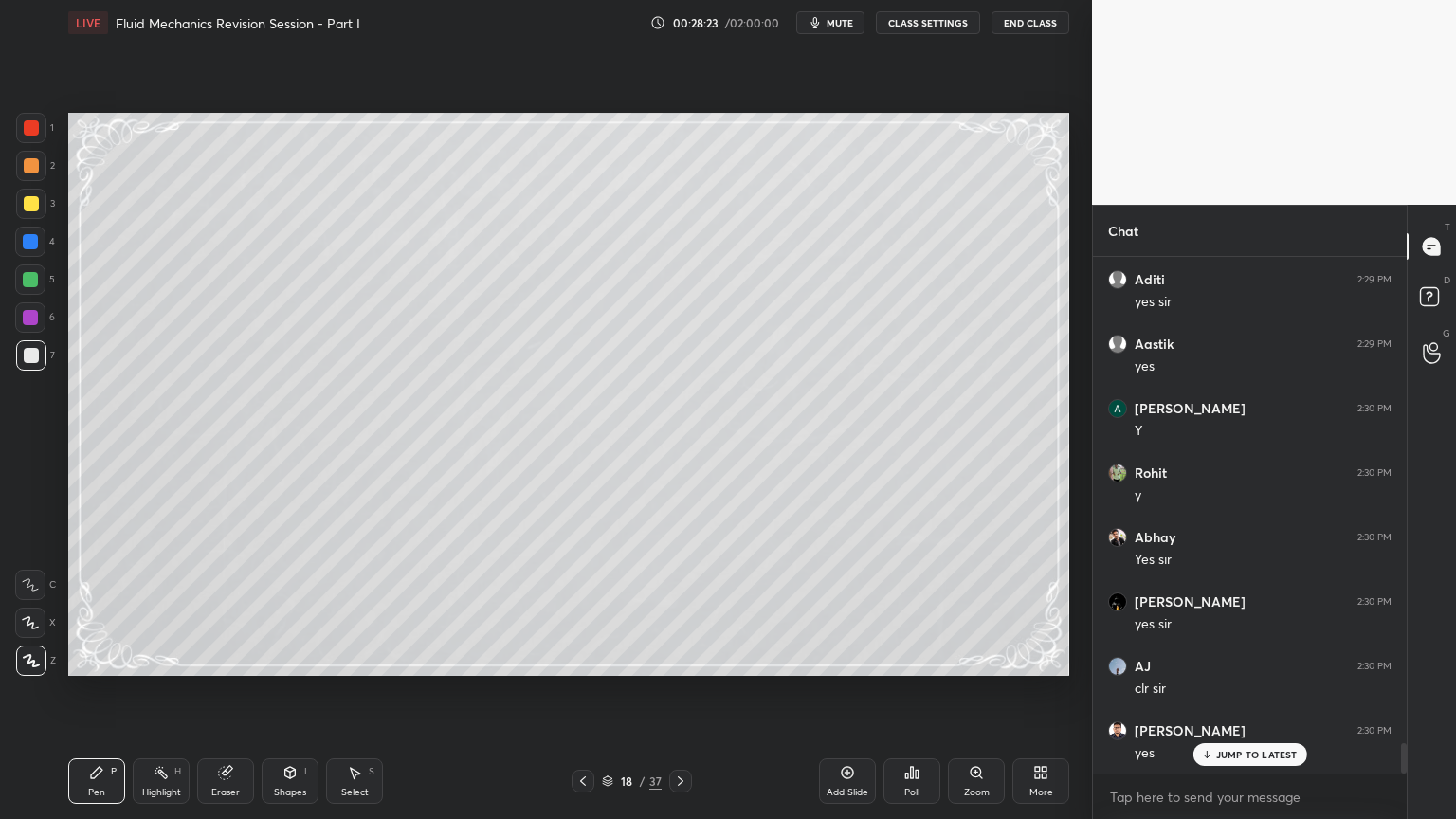 scroll, scrollTop: 8254, scrollLeft: 0, axis: vertical 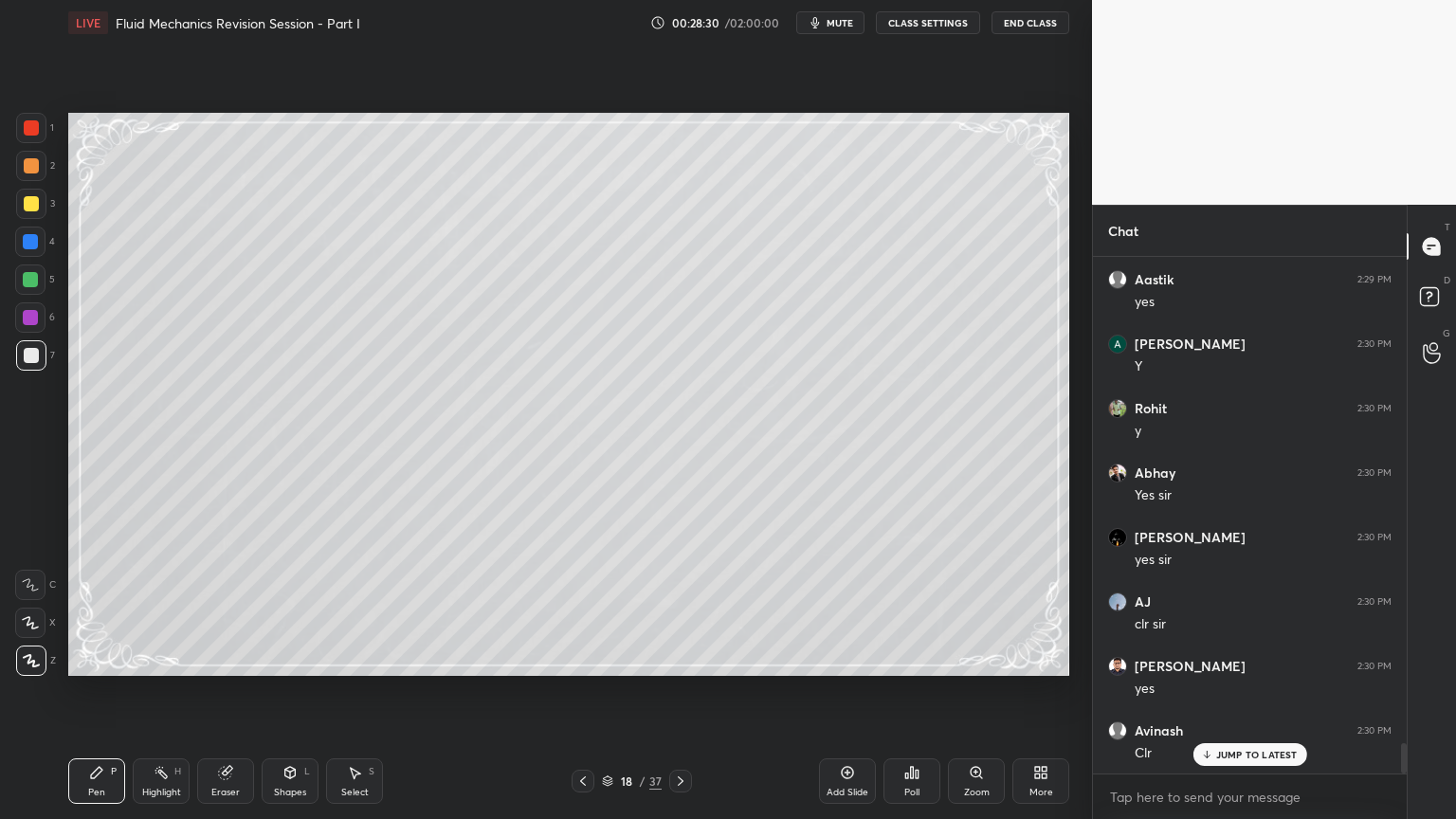 click at bounding box center [30, 280] 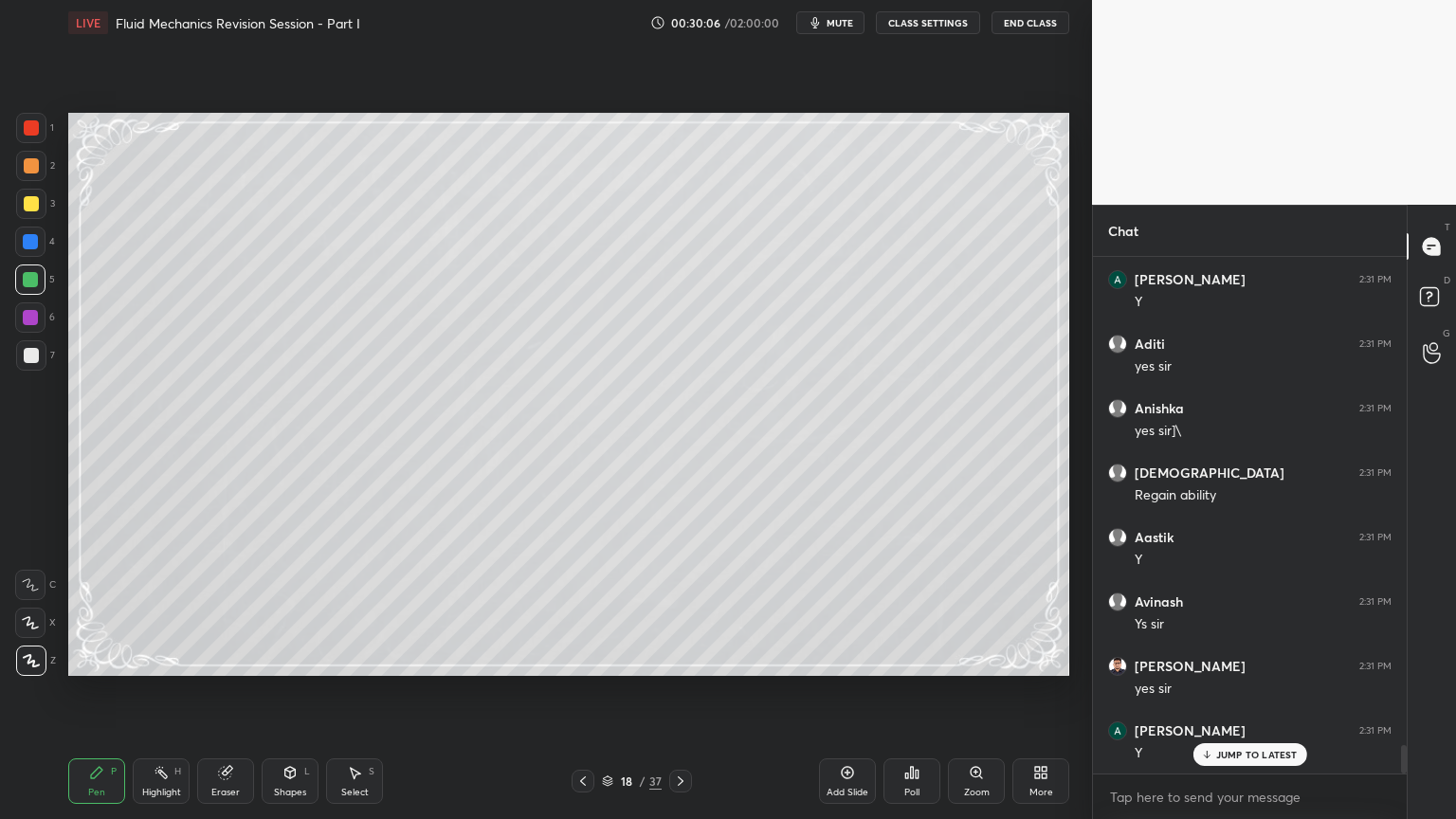 scroll, scrollTop: 8835, scrollLeft: 0, axis: vertical 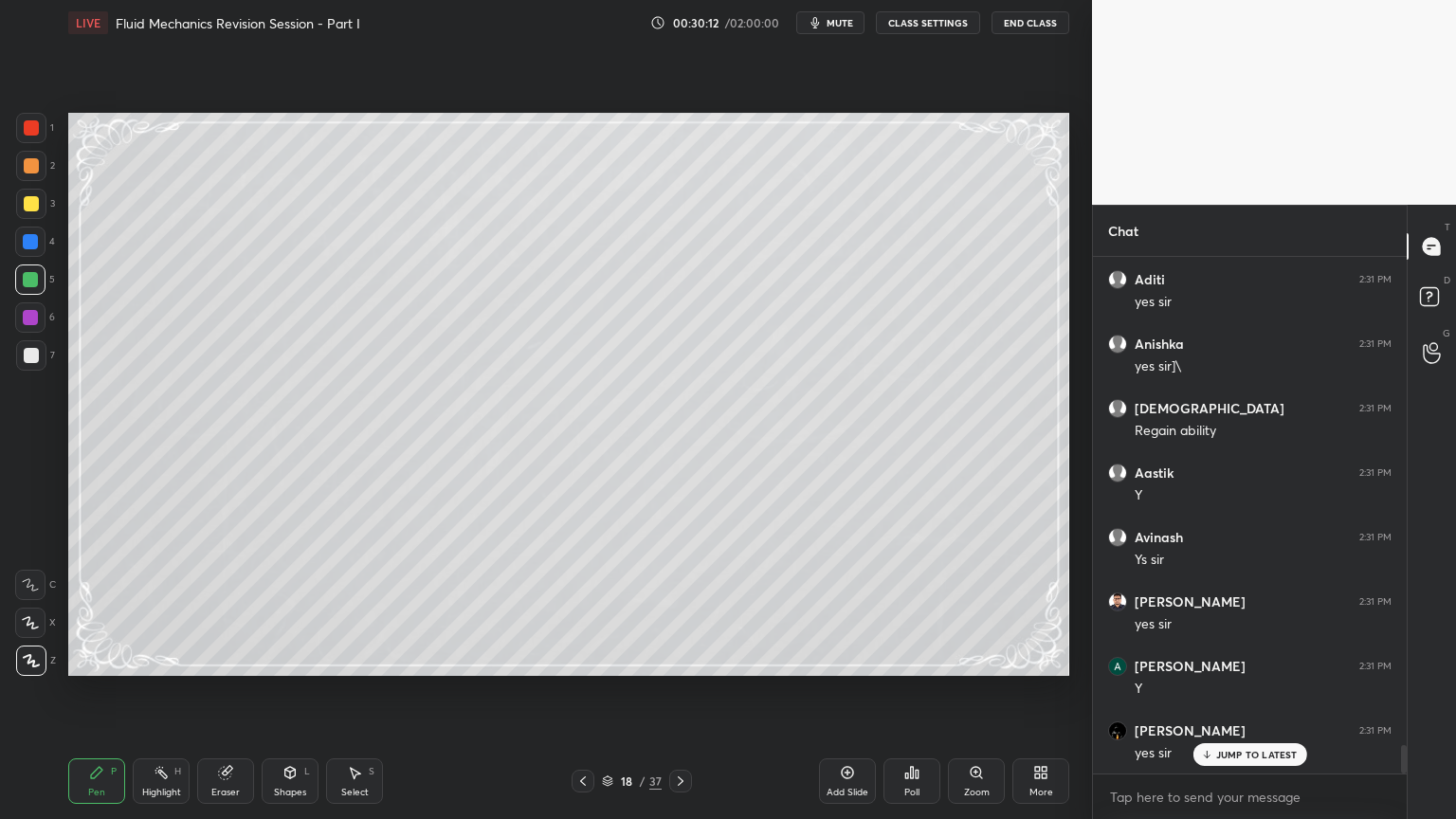 click at bounding box center (31, 355) 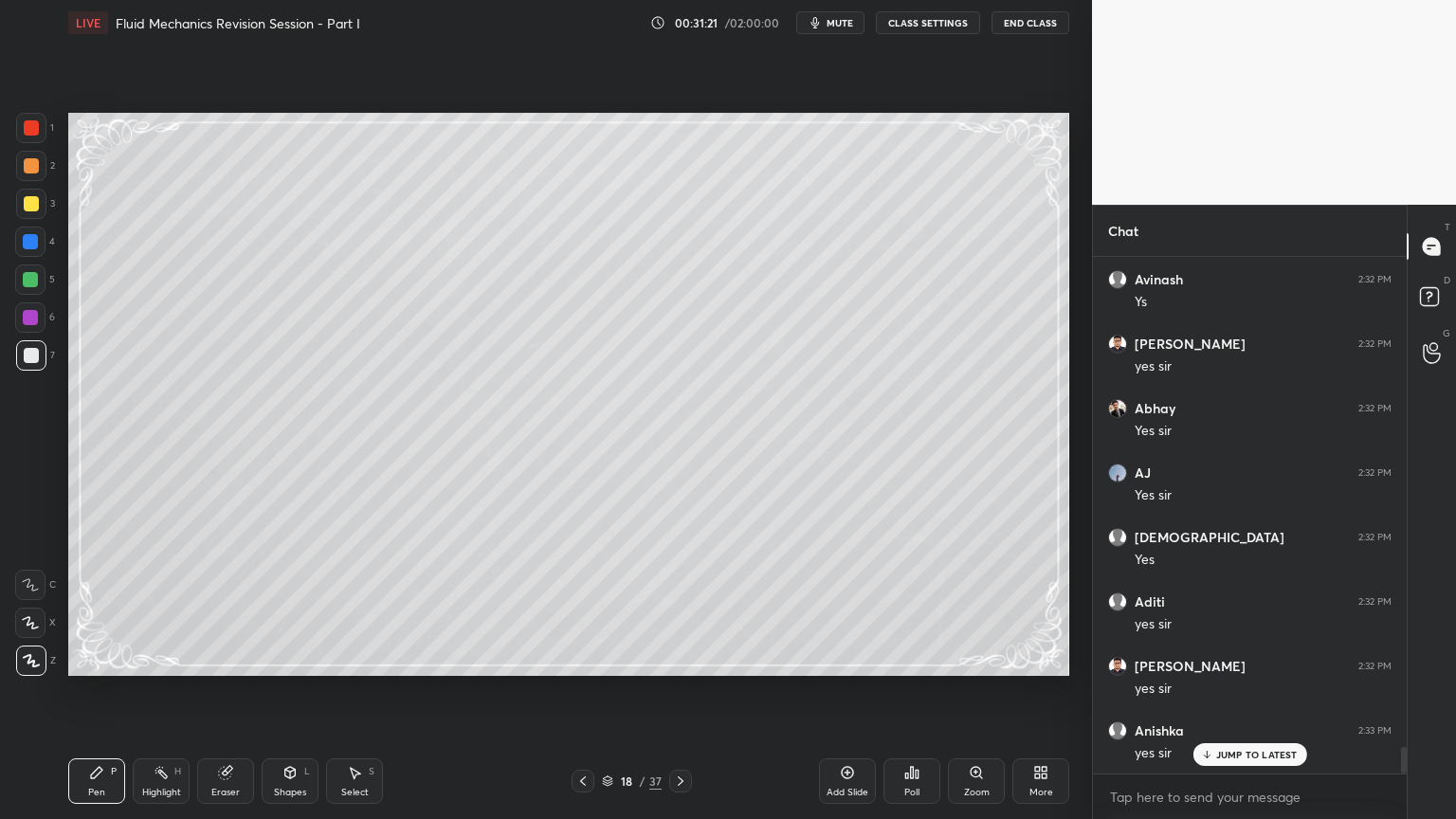 scroll, scrollTop: 9479, scrollLeft: 0, axis: vertical 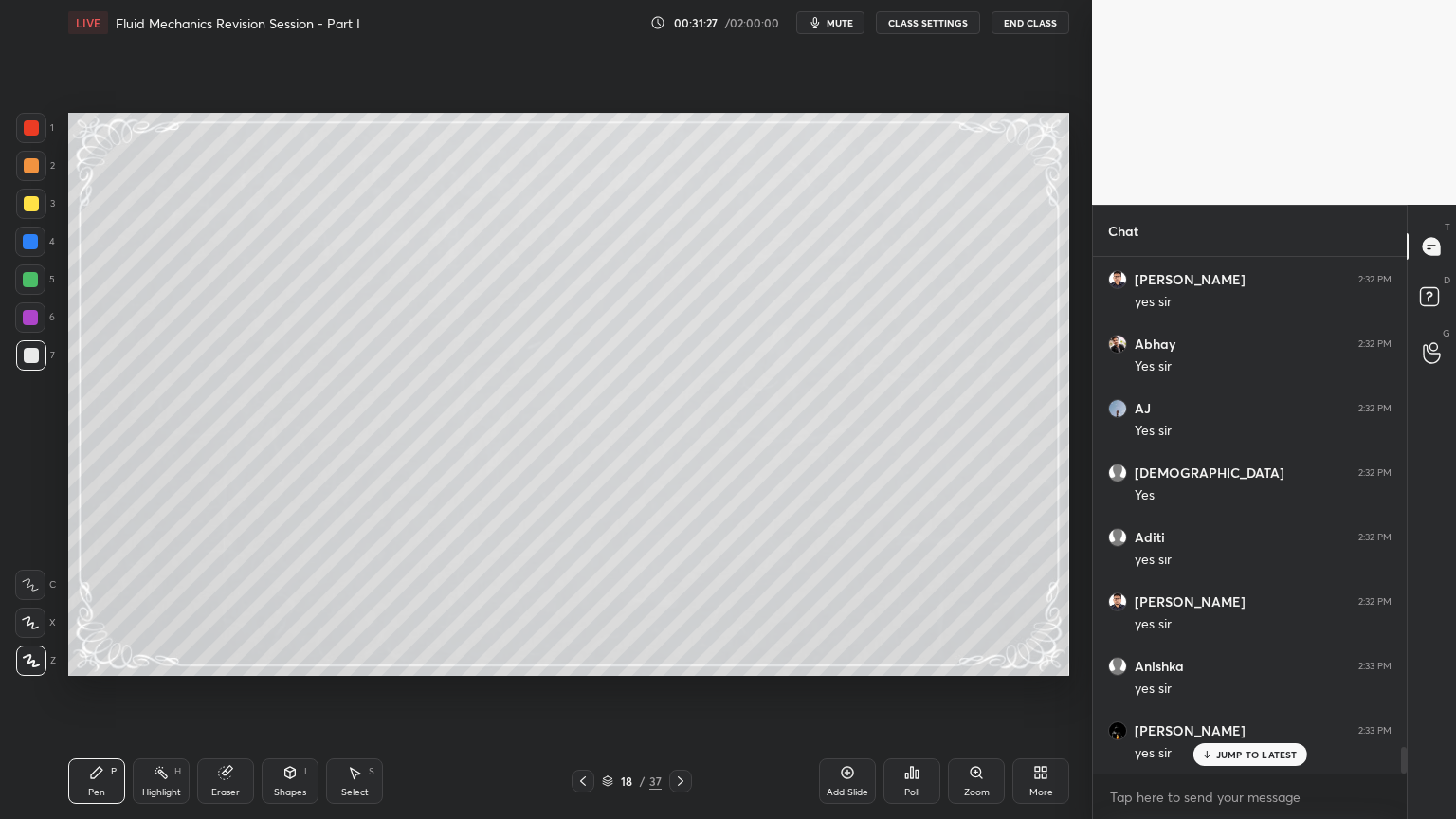 click on "Select" at bounding box center [355, 792] 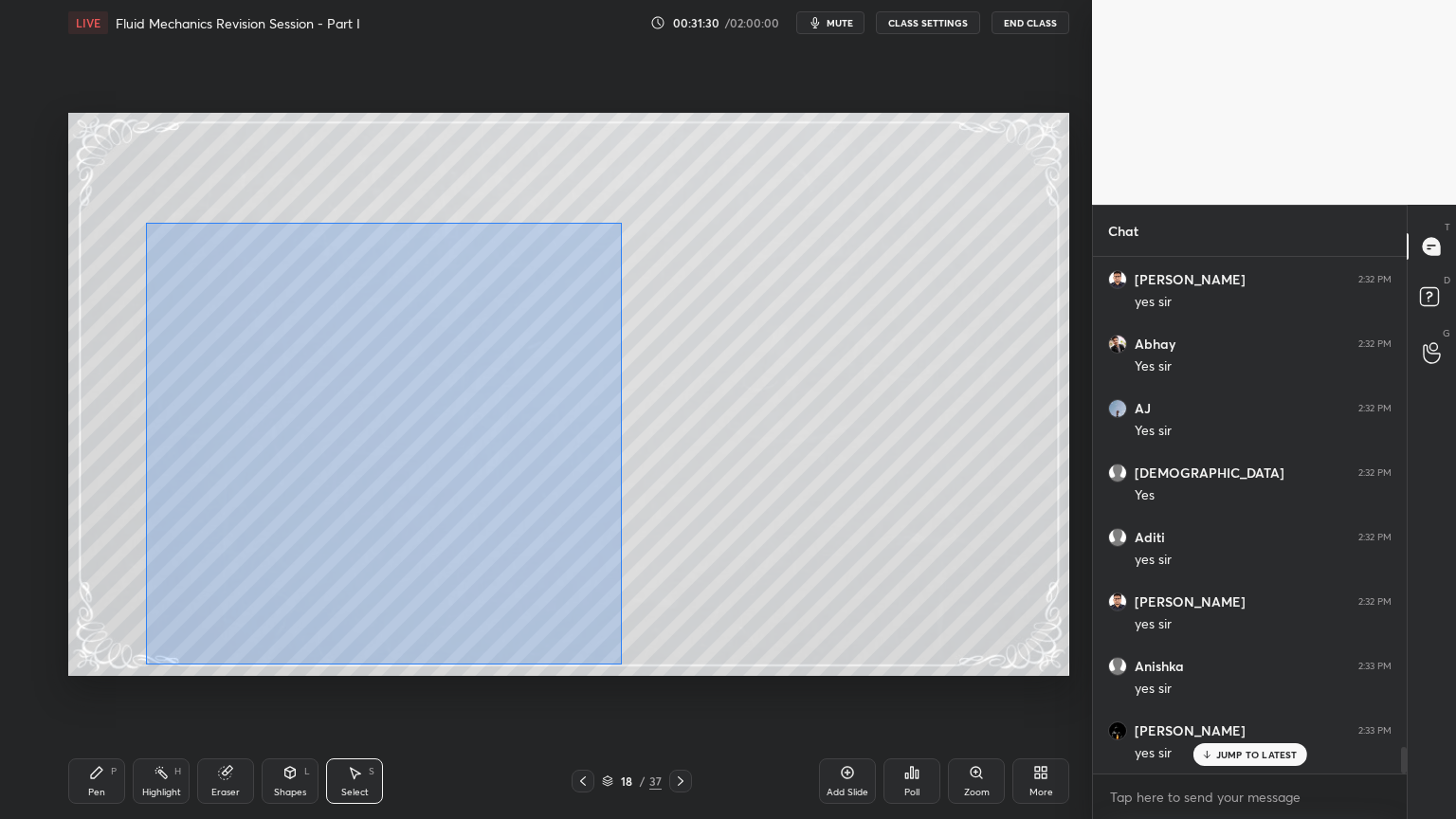 drag, startPoint x: 145, startPoint y: 223, endPoint x: 622, endPoint y: 664, distance: 649.623 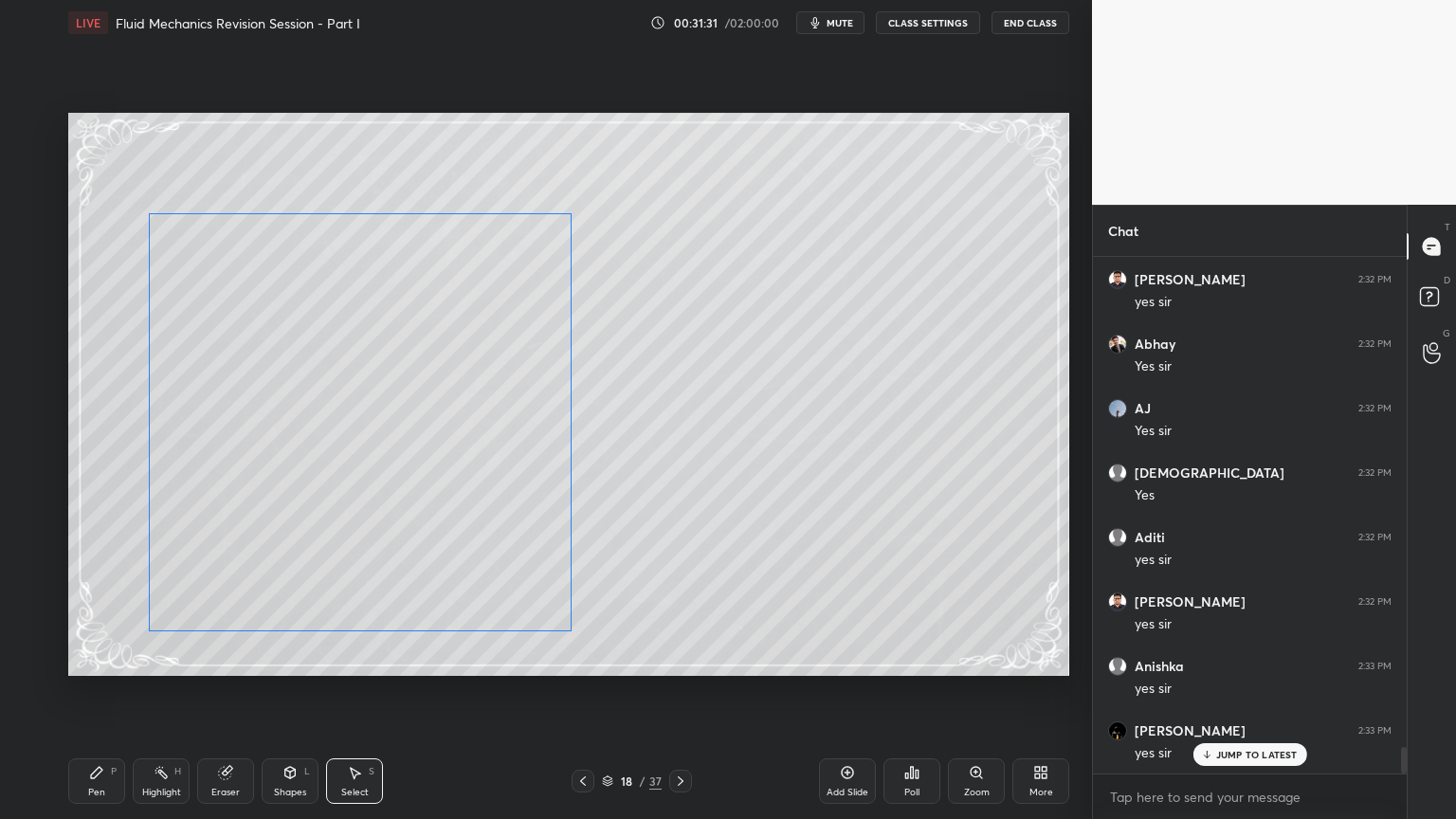 drag, startPoint x: 557, startPoint y: 564, endPoint x: 558, endPoint y: 543, distance: 21.023796 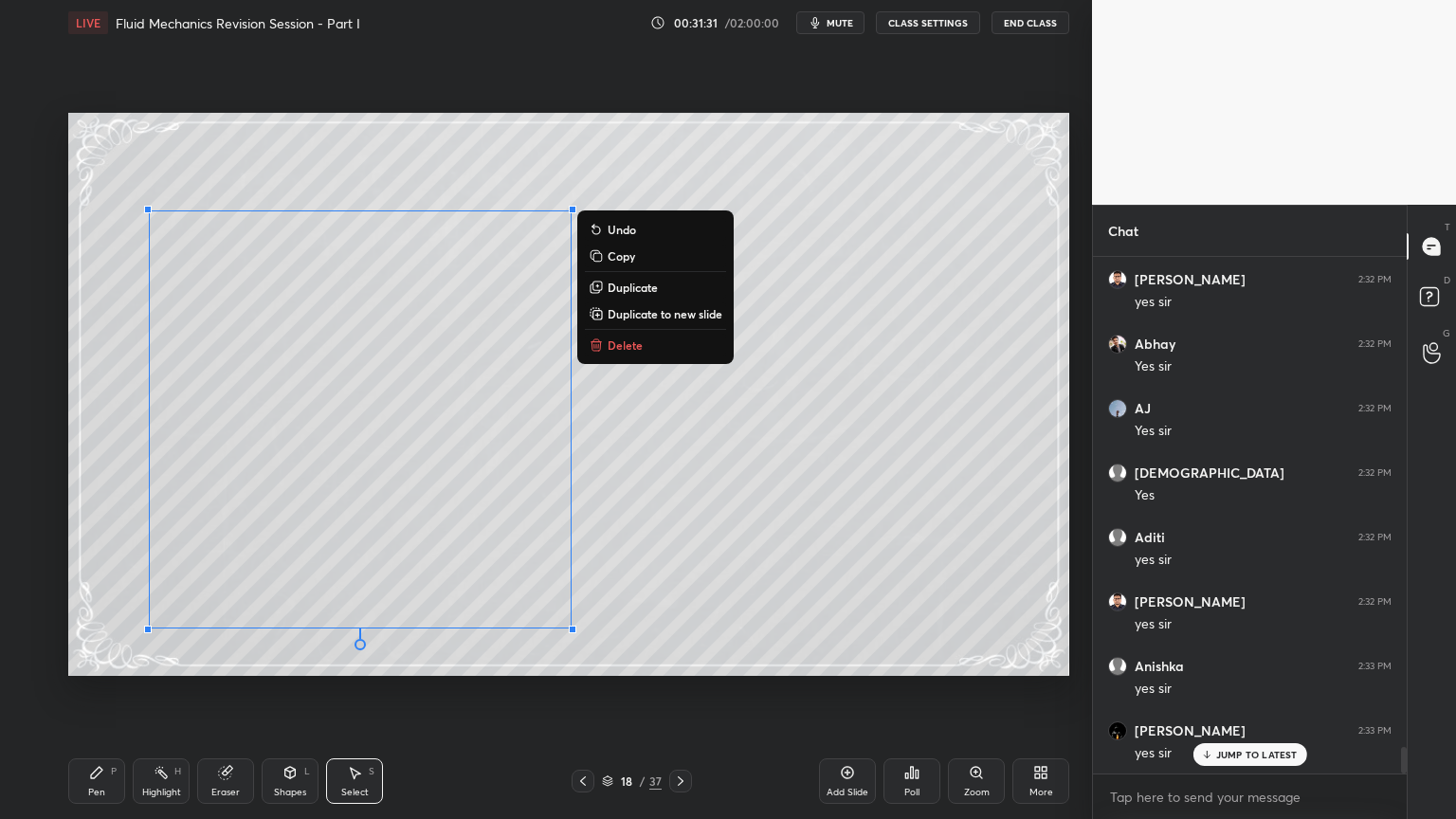 click on "0 ° Undo Copy Duplicate Duplicate to new slide Delete" at bounding box center (569, 394) 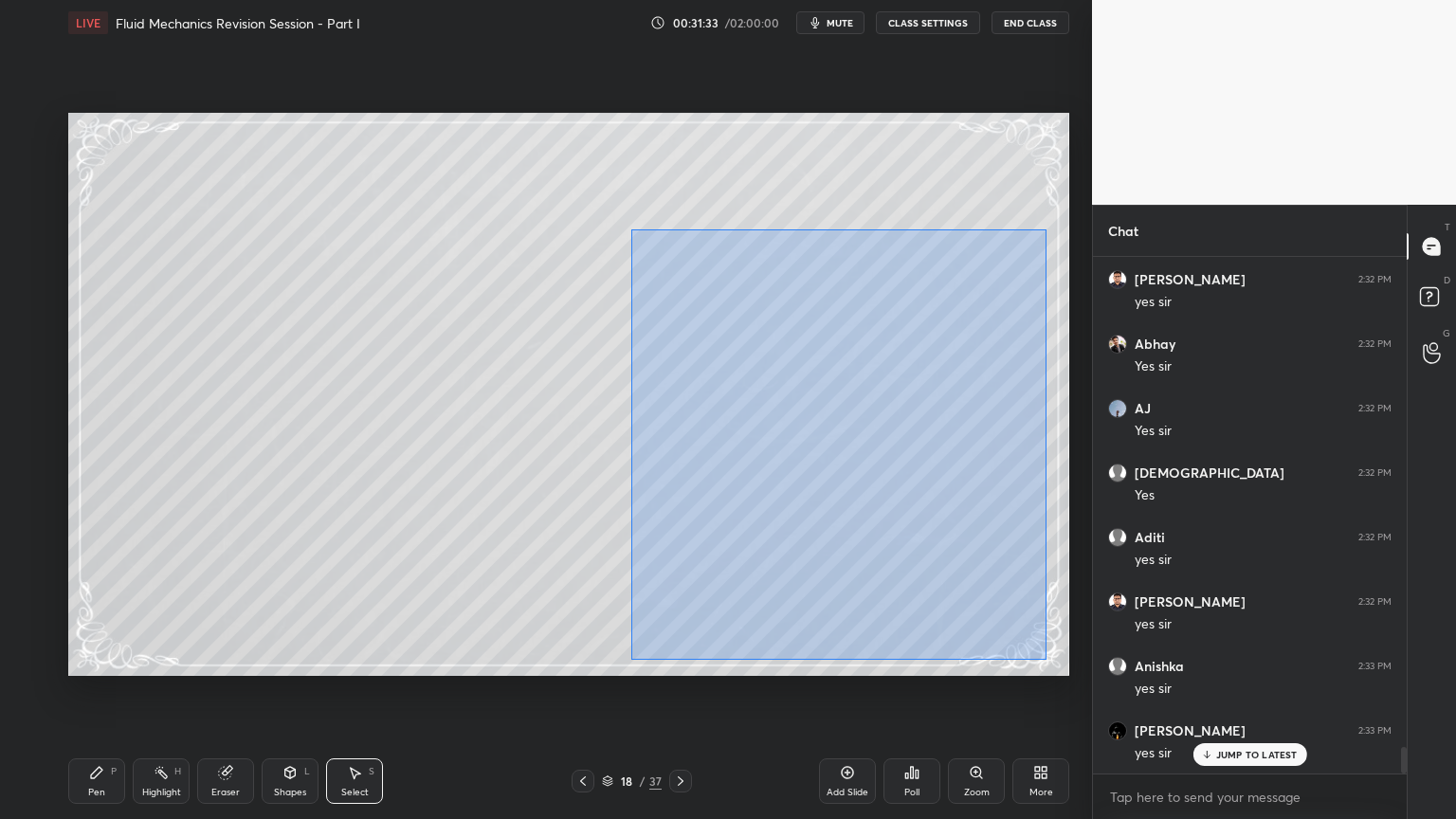 drag, startPoint x: 631, startPoint y: 228, endPoint x: 1046, endPoint y: 660, distance: 599.0401 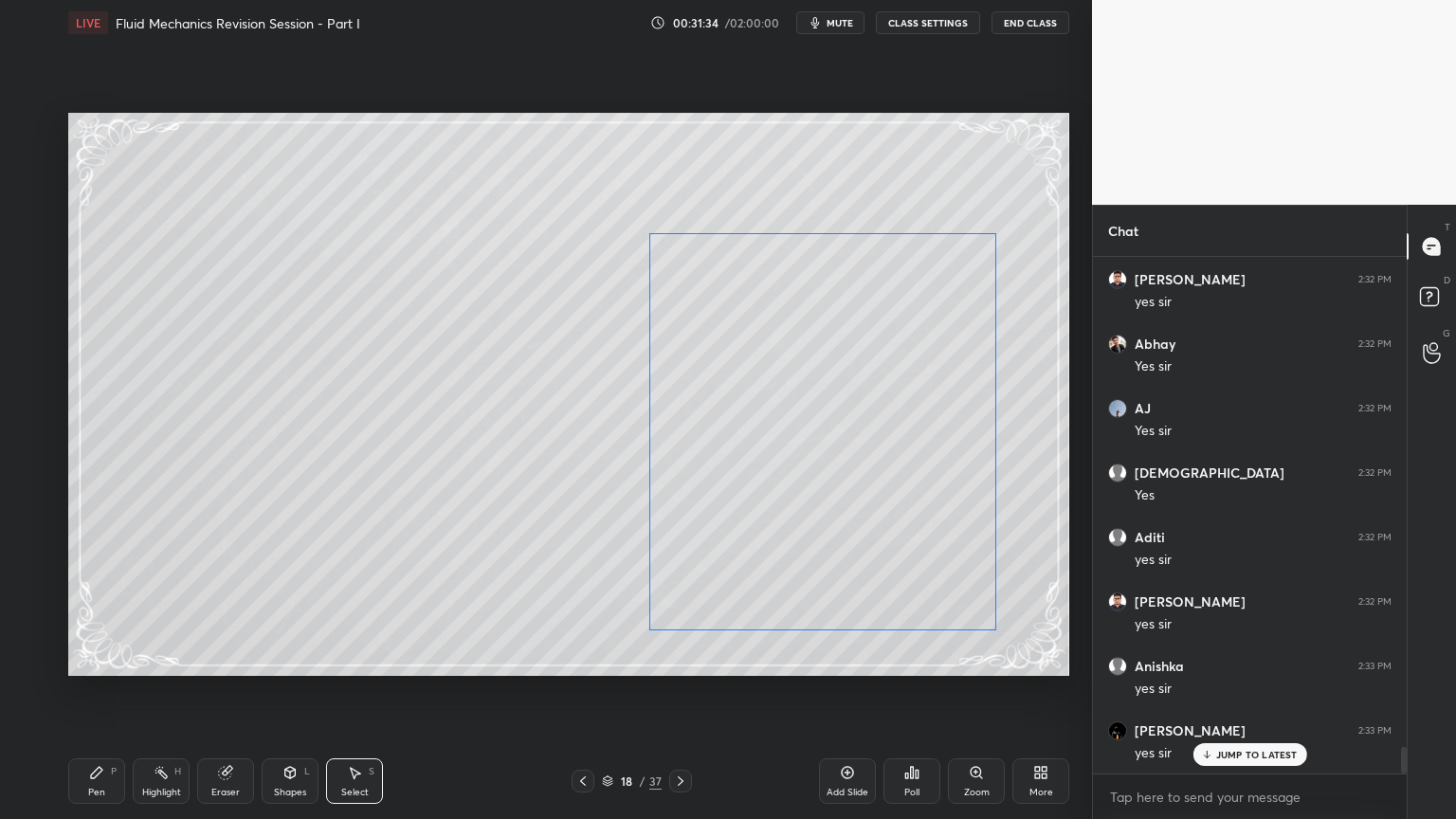 drag, startPoint x: 935, startPoint y: 575, endPoint x: 952, endPoint y: 575, distance: 17 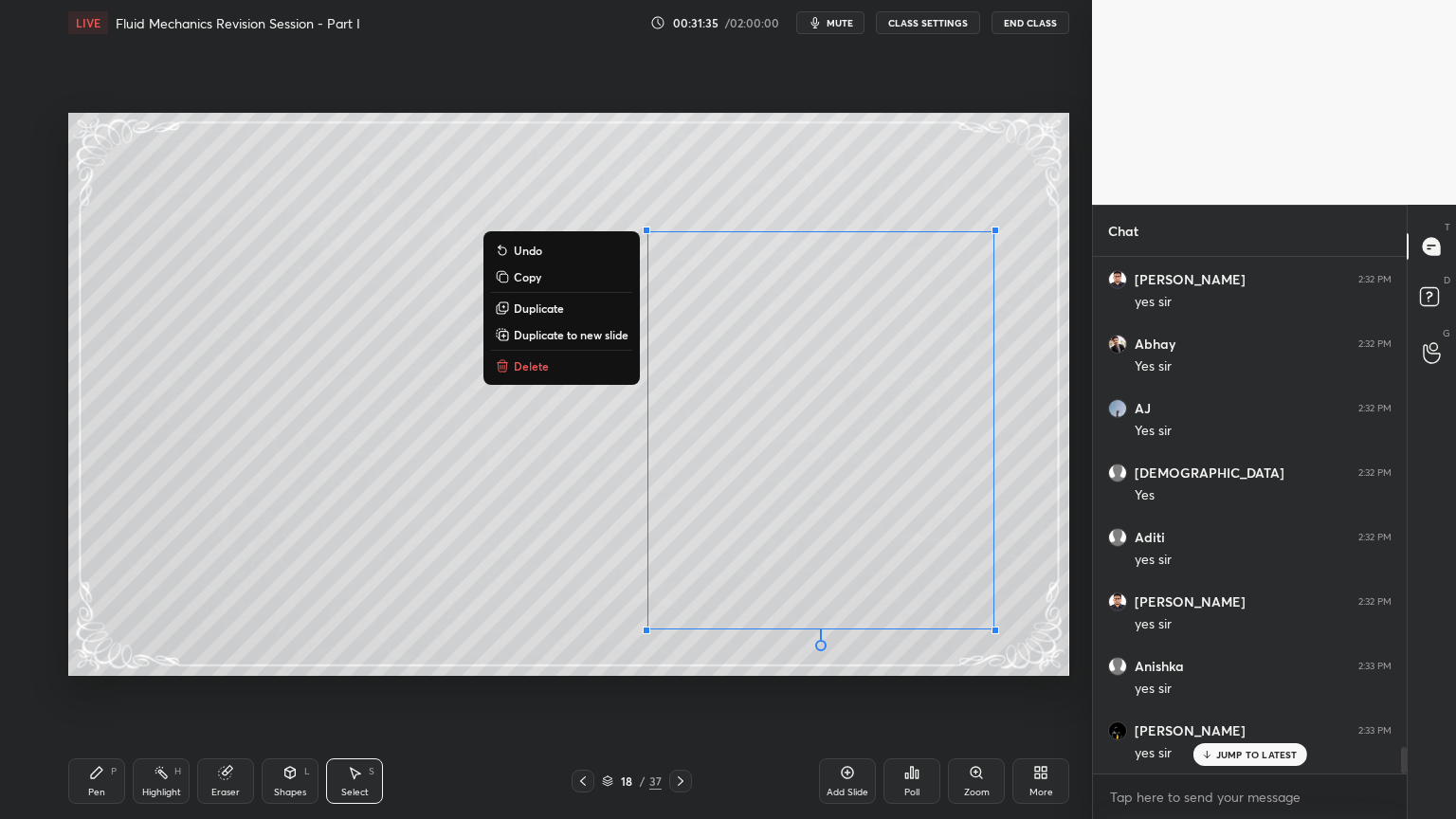 click on "0 ° Undo Copy Duplicate Duplicate to new slide Delete" at bounding box center [569, 394] 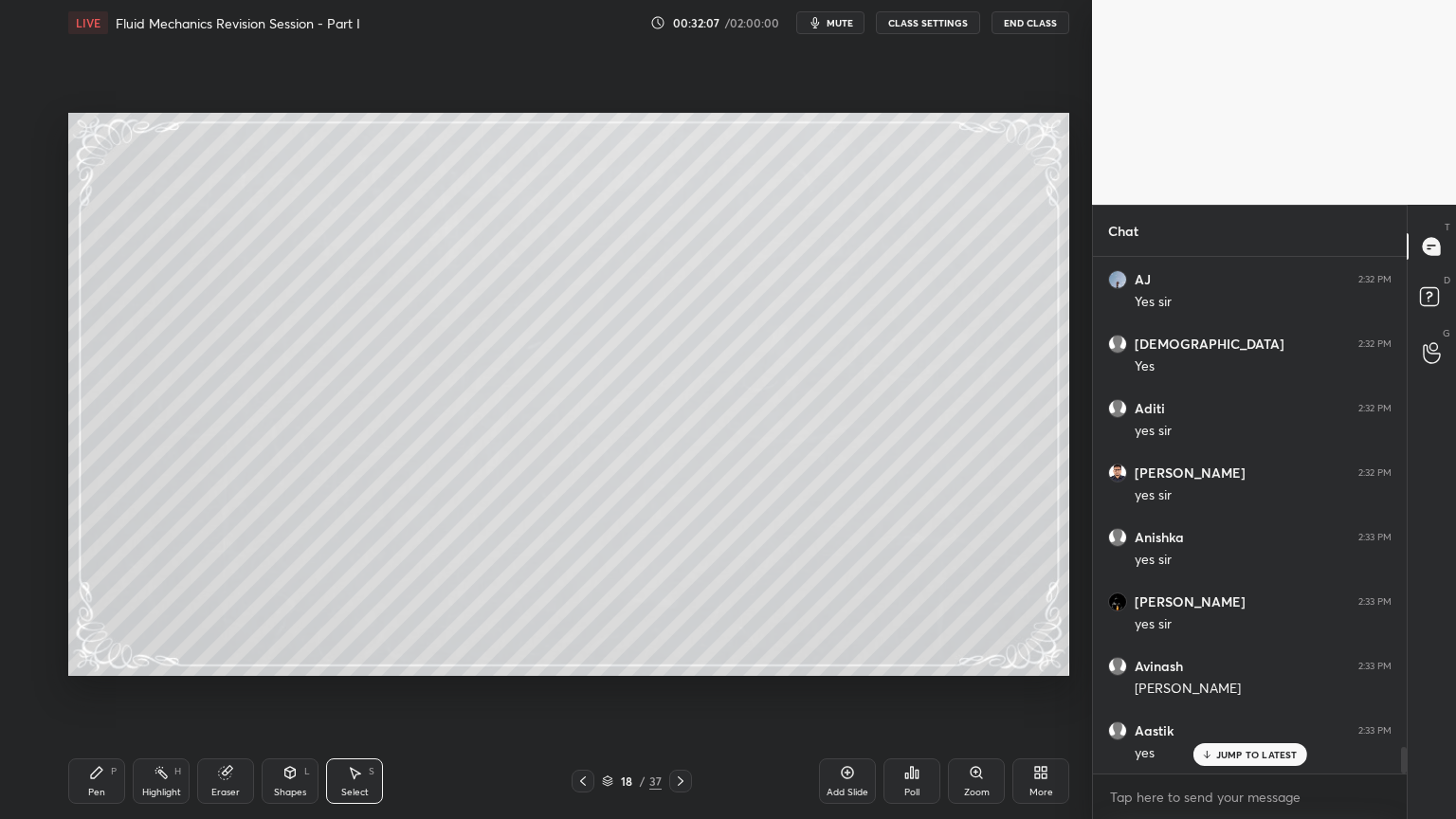 scroll, scrollTop: 9673, scrollLeft: 0, axis: vertical 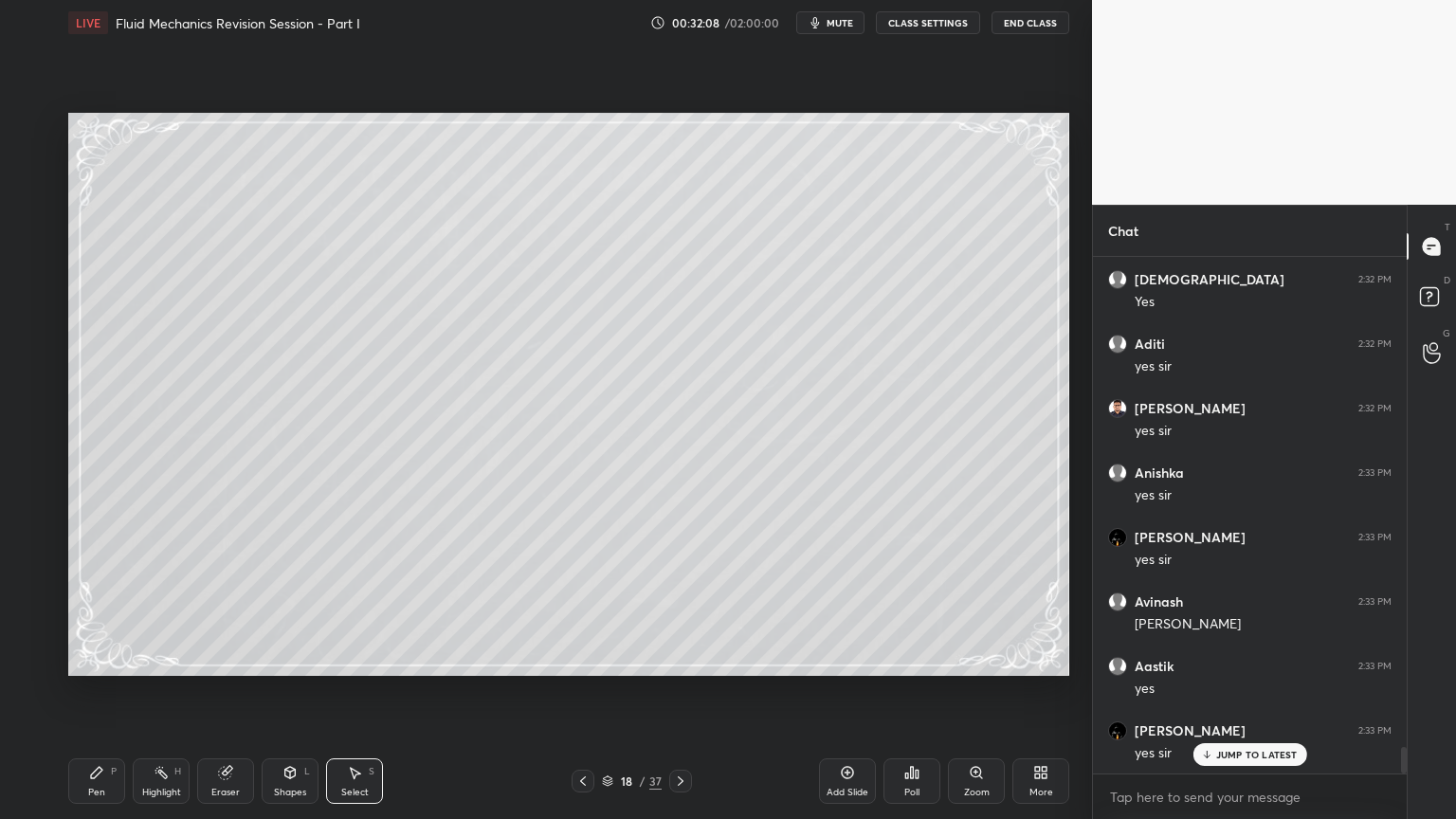 click 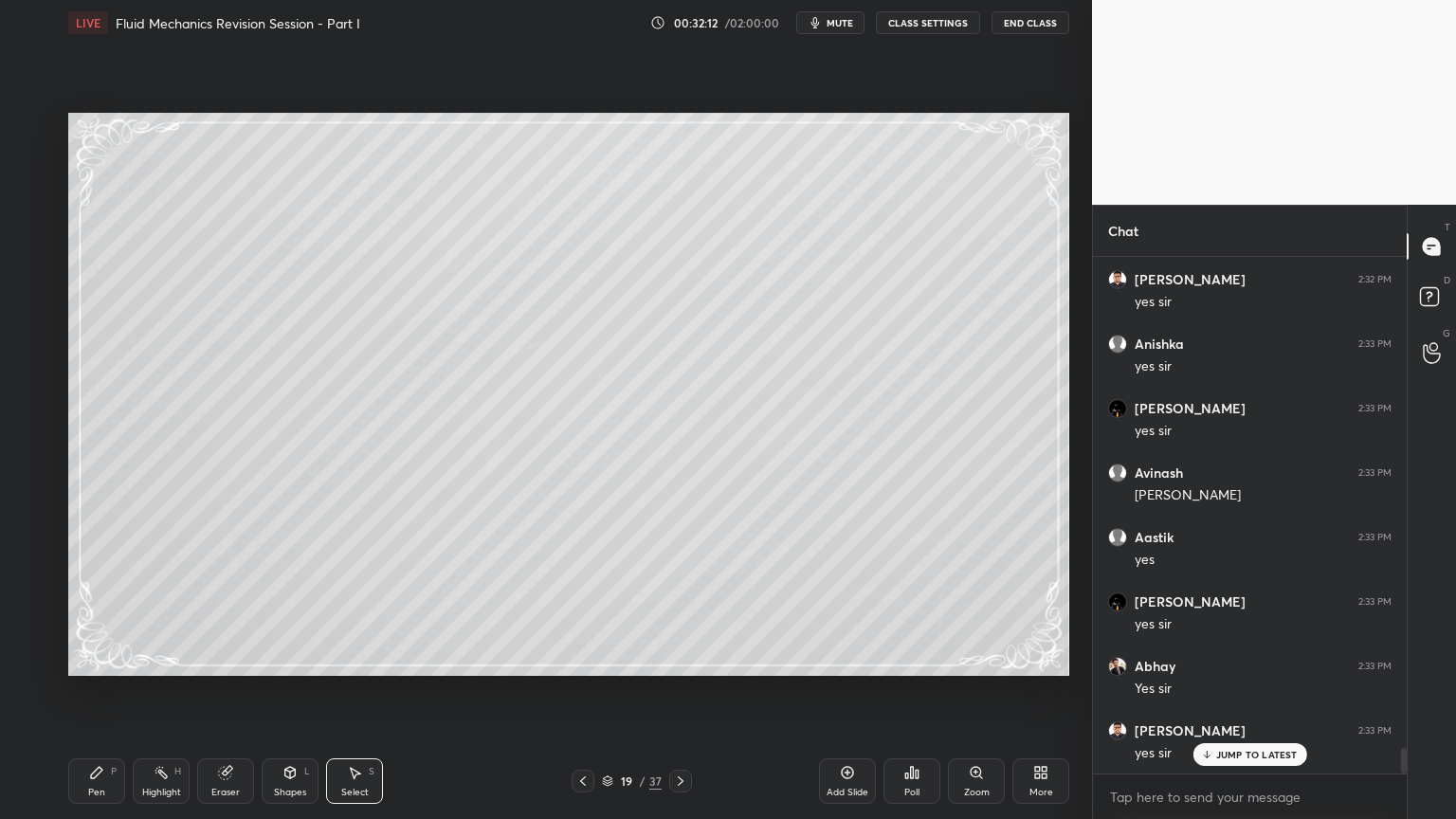 scroll, scrollTop: 9866, scrollLeft: 0, axis: vertical 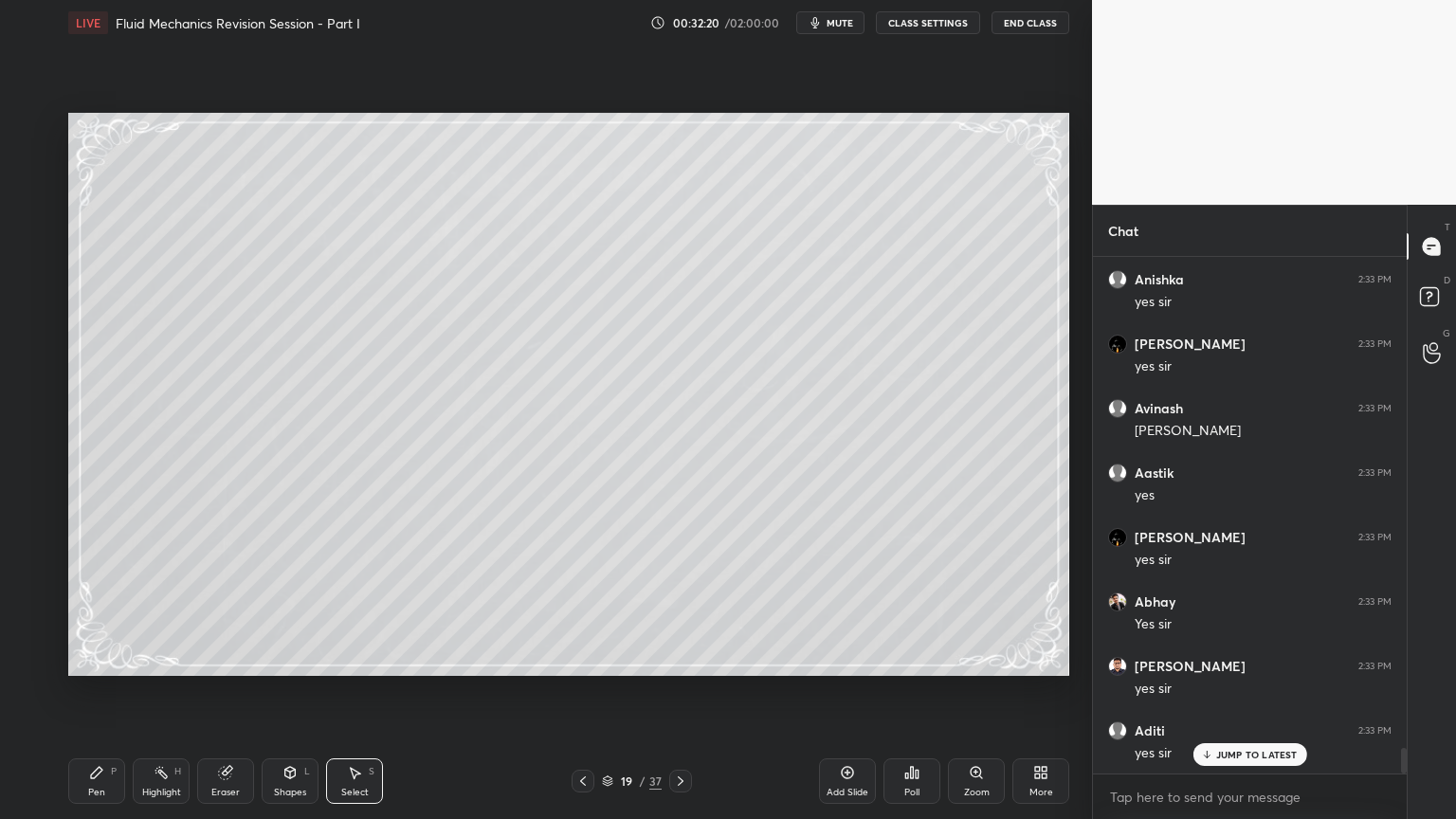 click 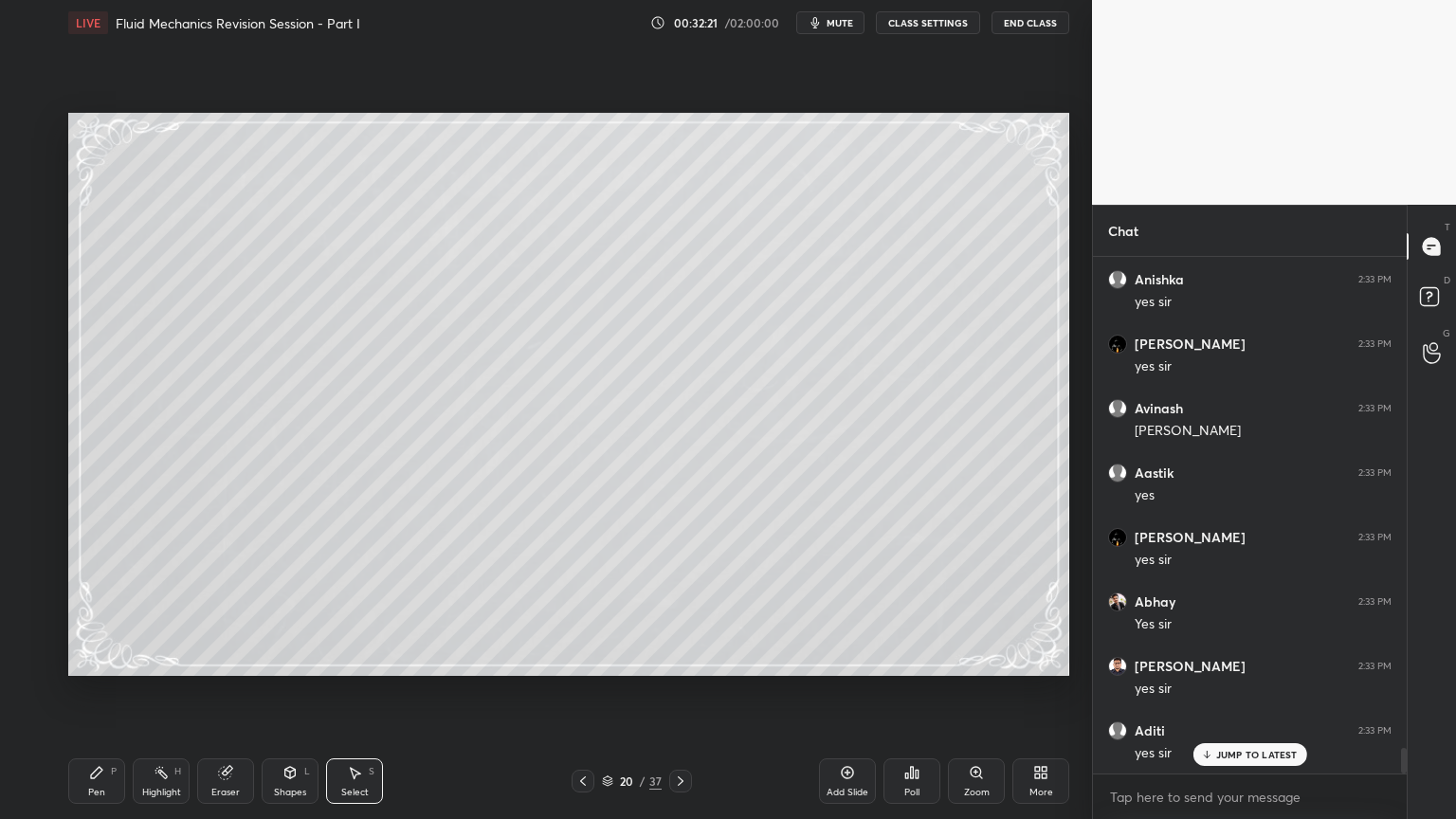 scroll, scrollTop: 9930, scrollLeft: 0, axis: vertical 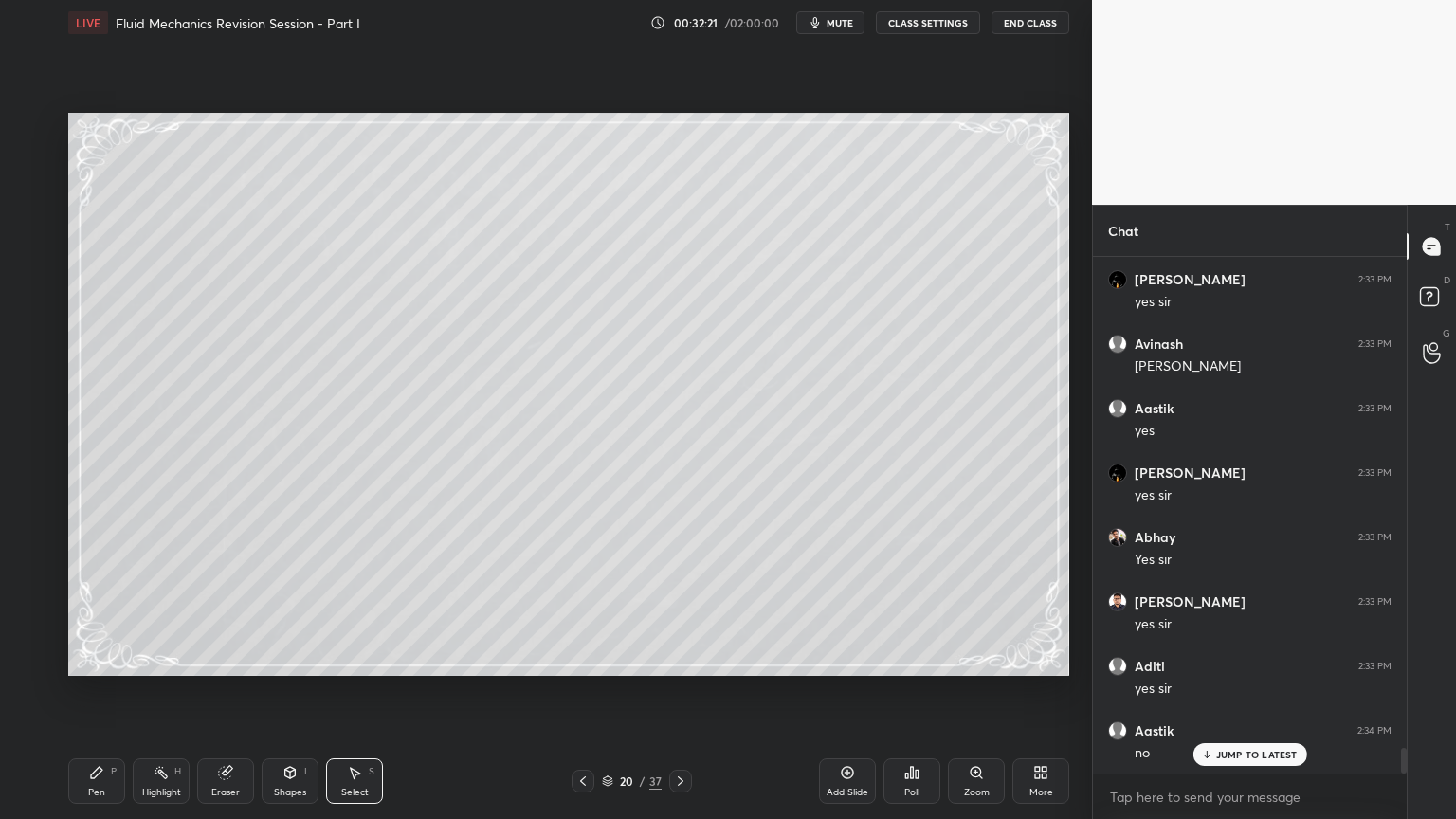 click on "Pen P" at bounding box center [97, 781] 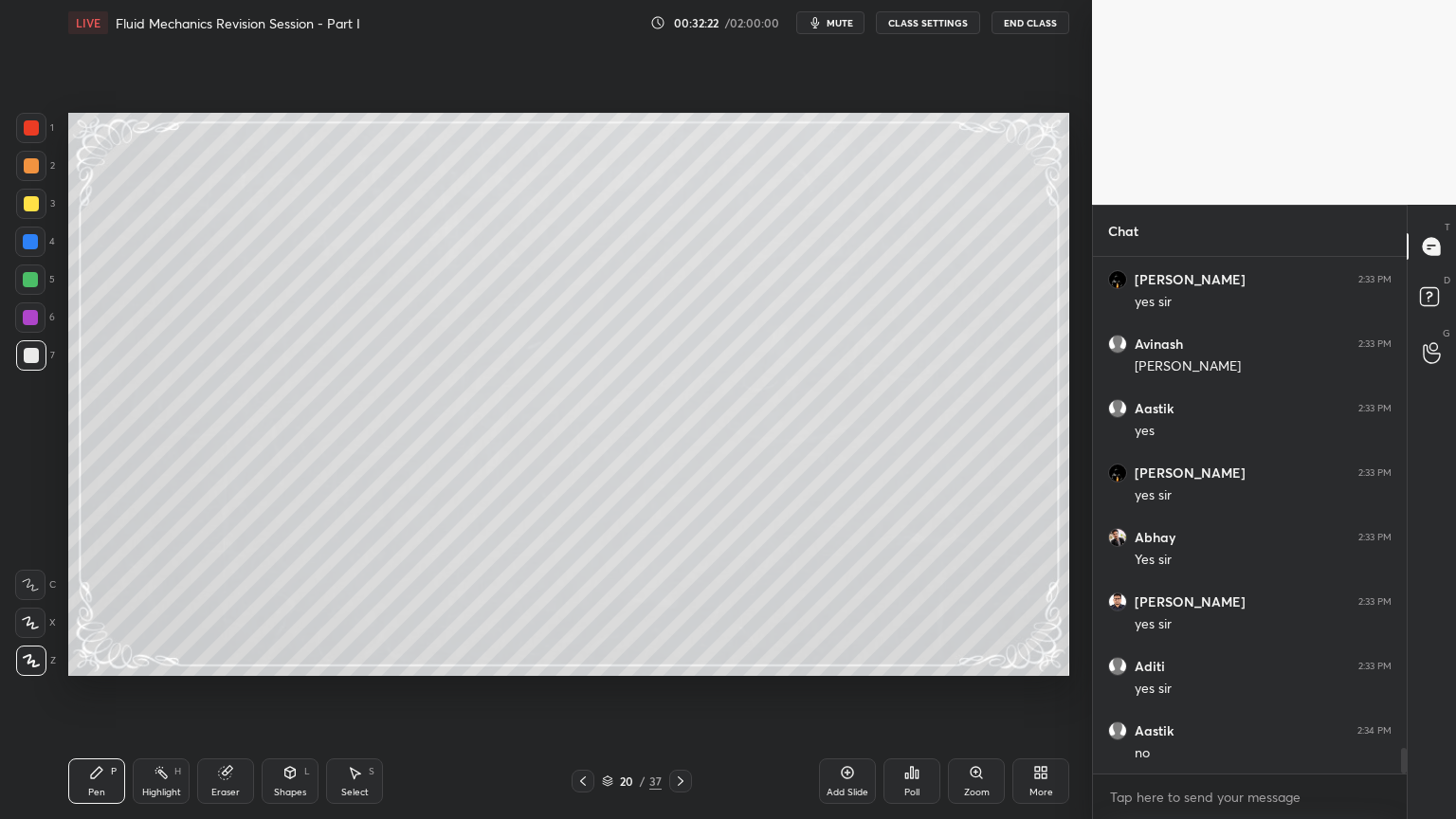 scroll, scrollTop: 9995, scrollLeft: 0, axis: vertical 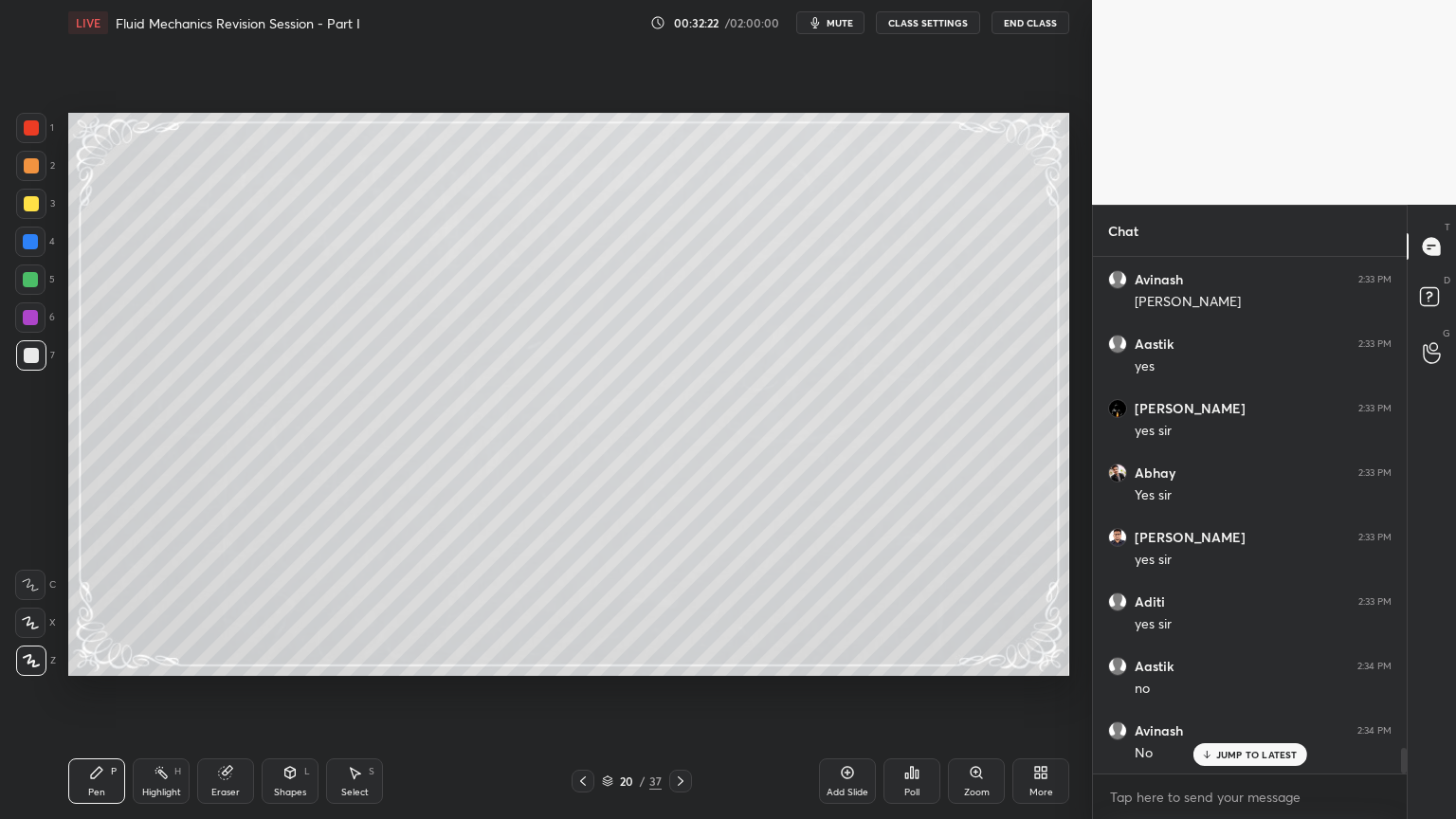click at bounding box center (30, 280) 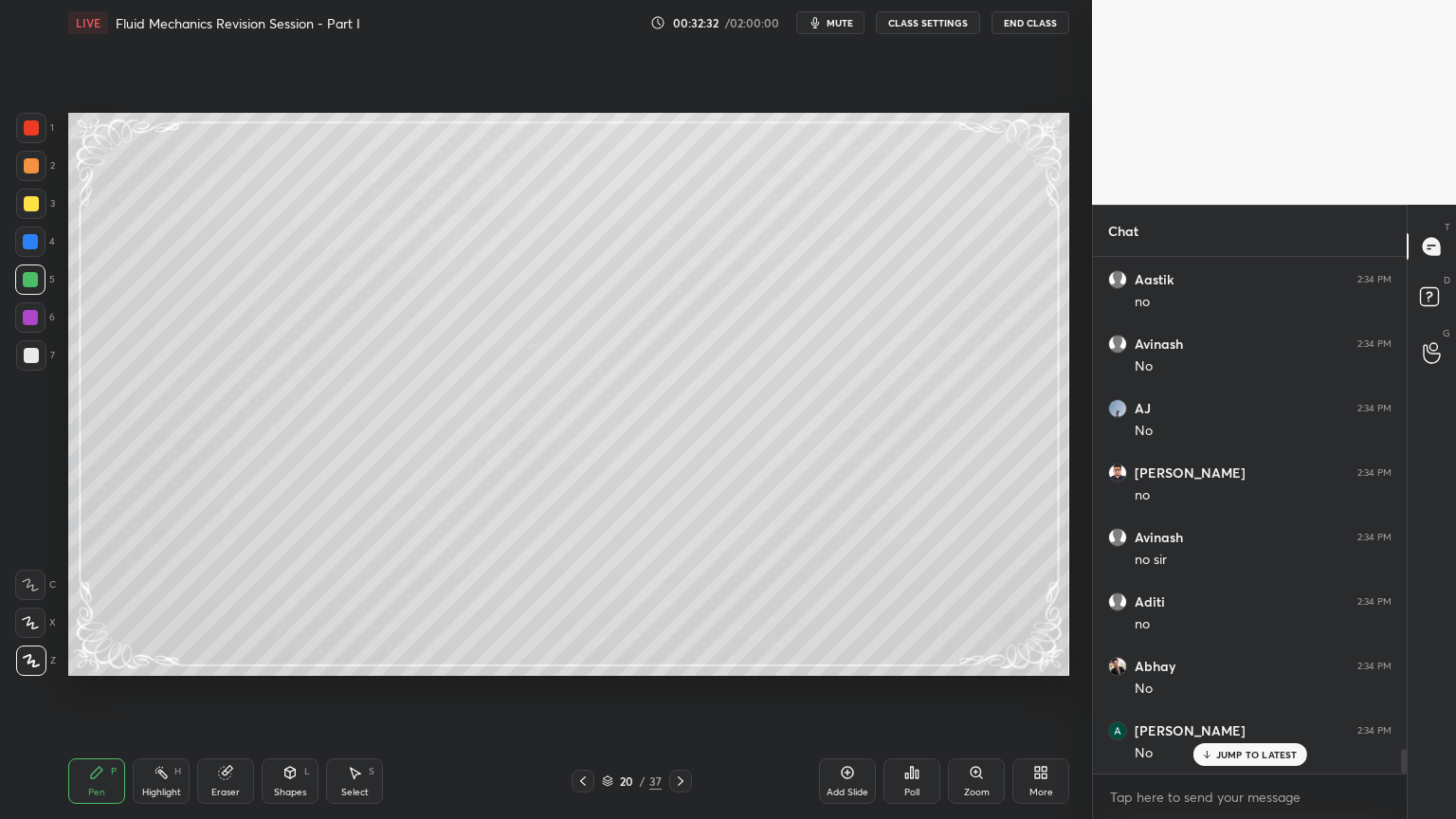 scroll, scrollTop: 10446, scrollLeft: 0, axis: vertical 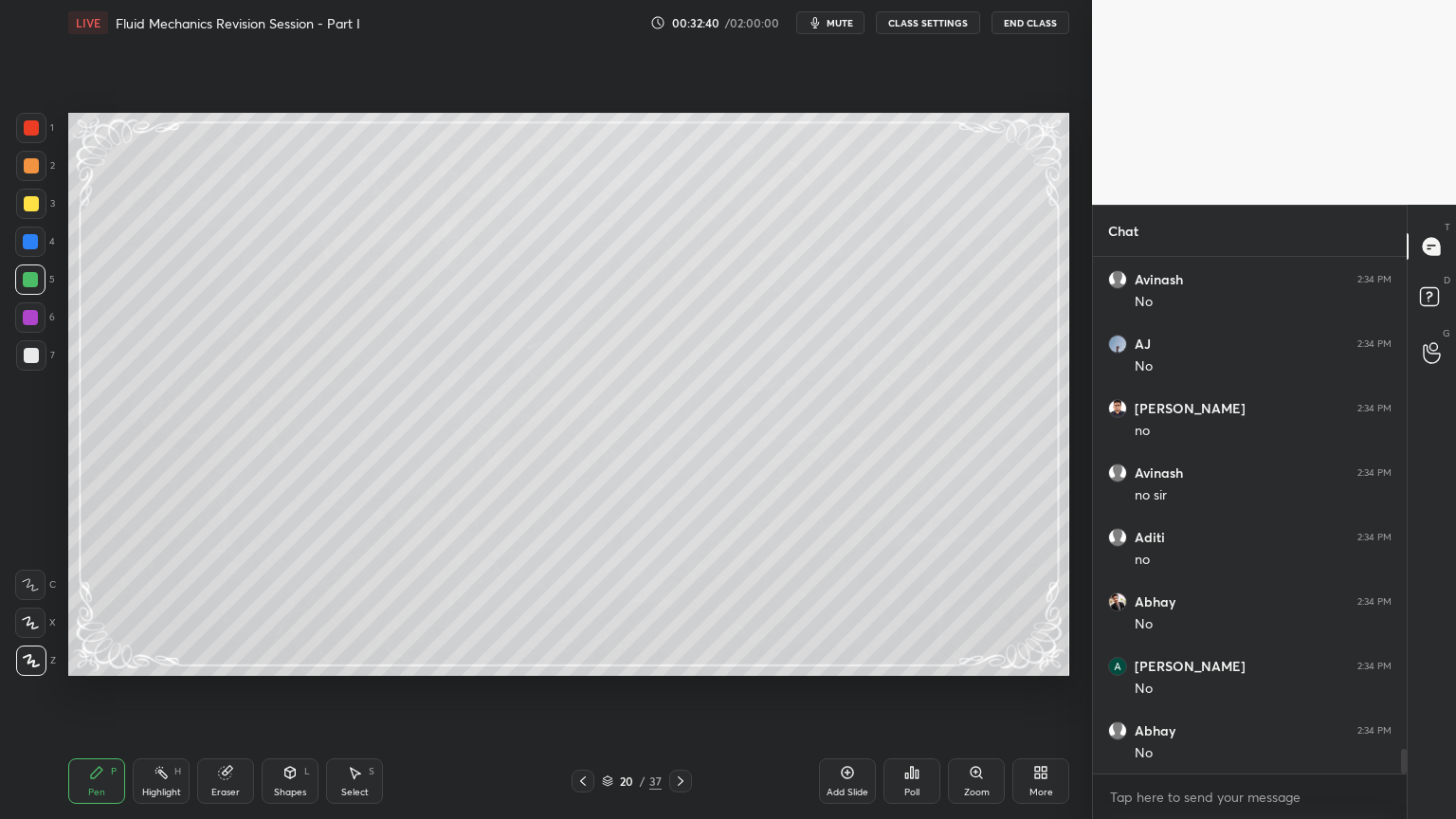 click on "Select S" at bounding box center (355, 781) 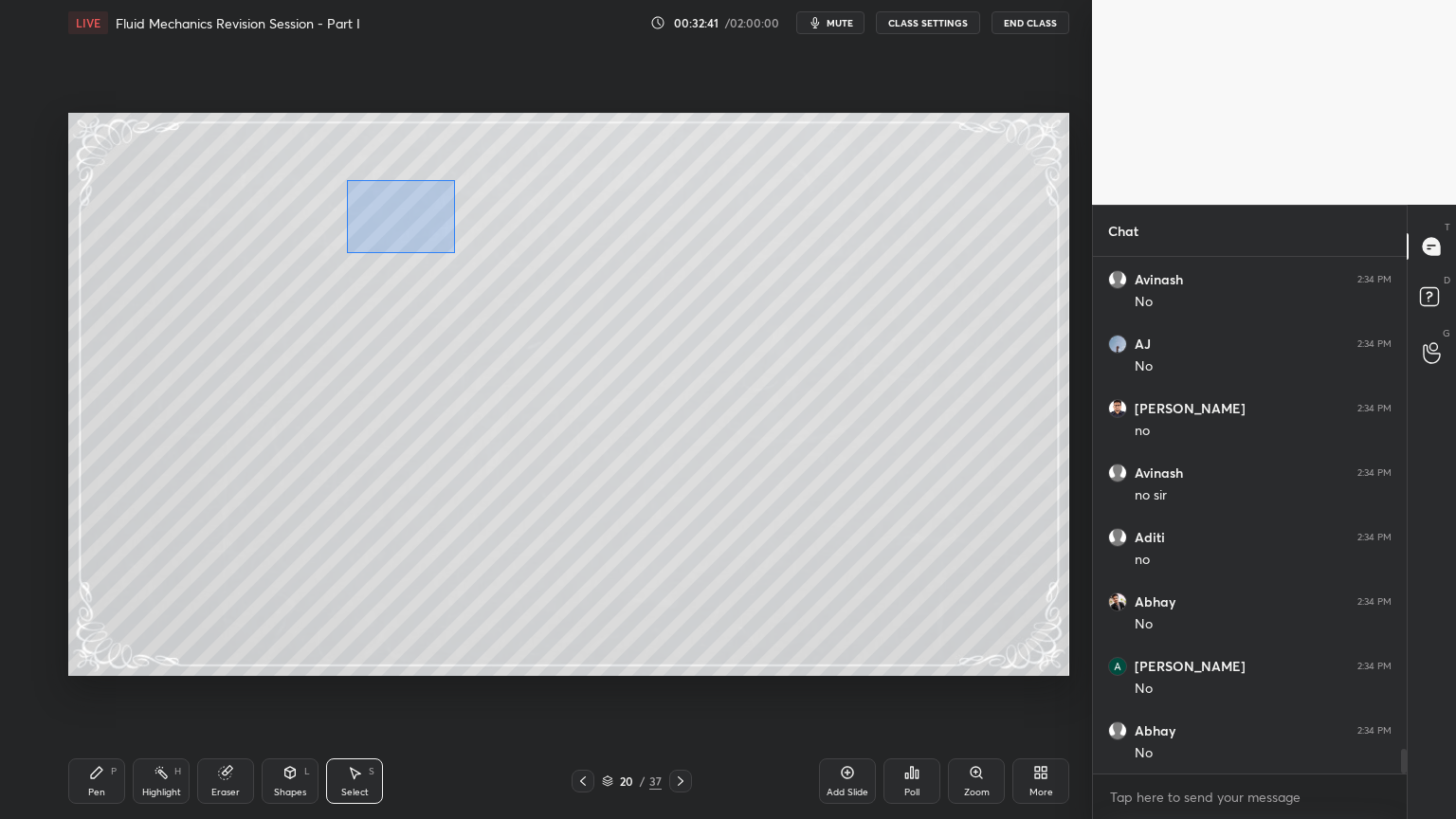 drag, startPoint x: 346, startPoint y: 180, endPoint x: 455, endPoint y: 253, distance: 131.18689 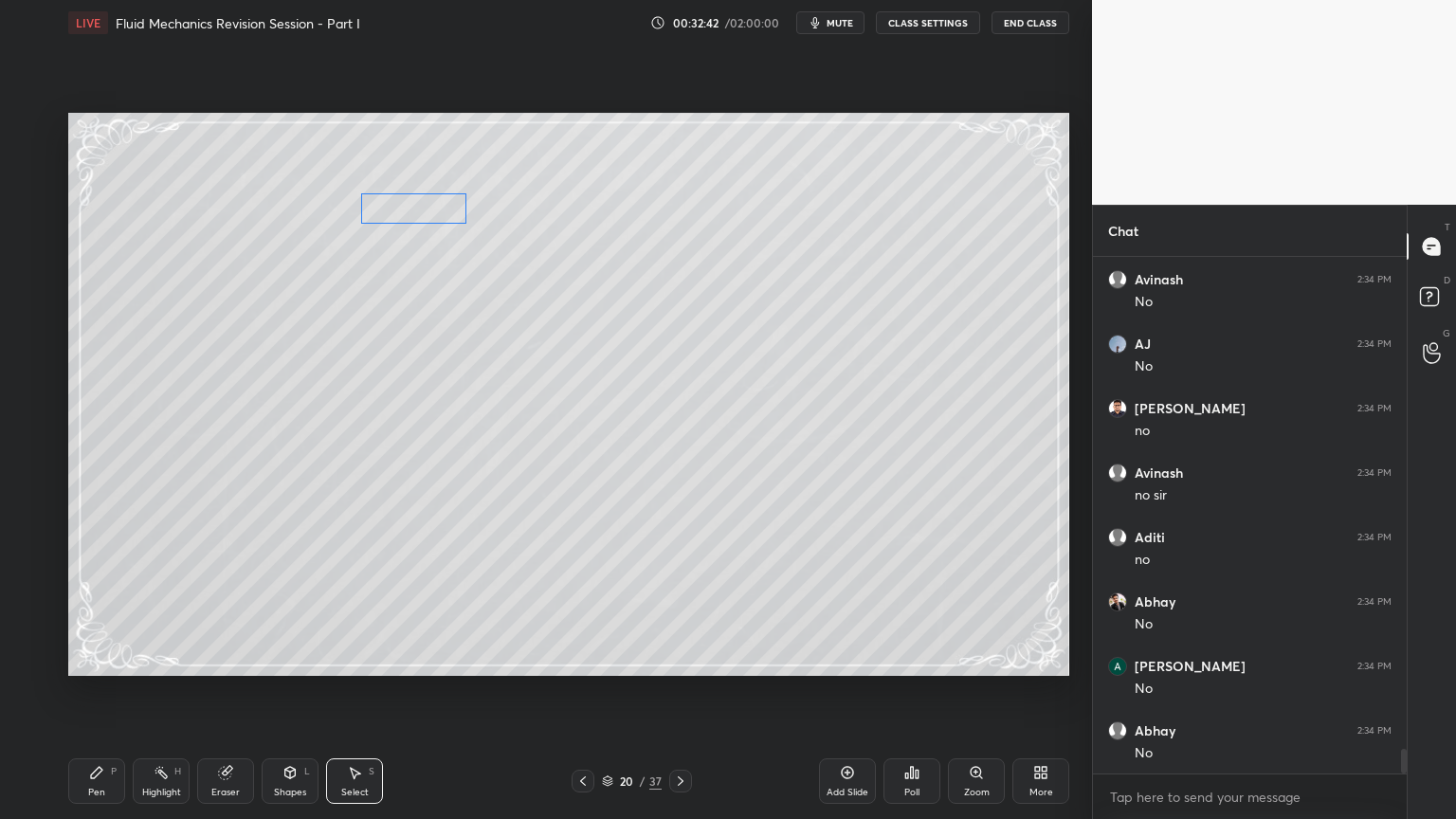 click on "0 ° Undo Copy Duplicate Duplicate to new slide Delete" at bounding box center [569, 394] 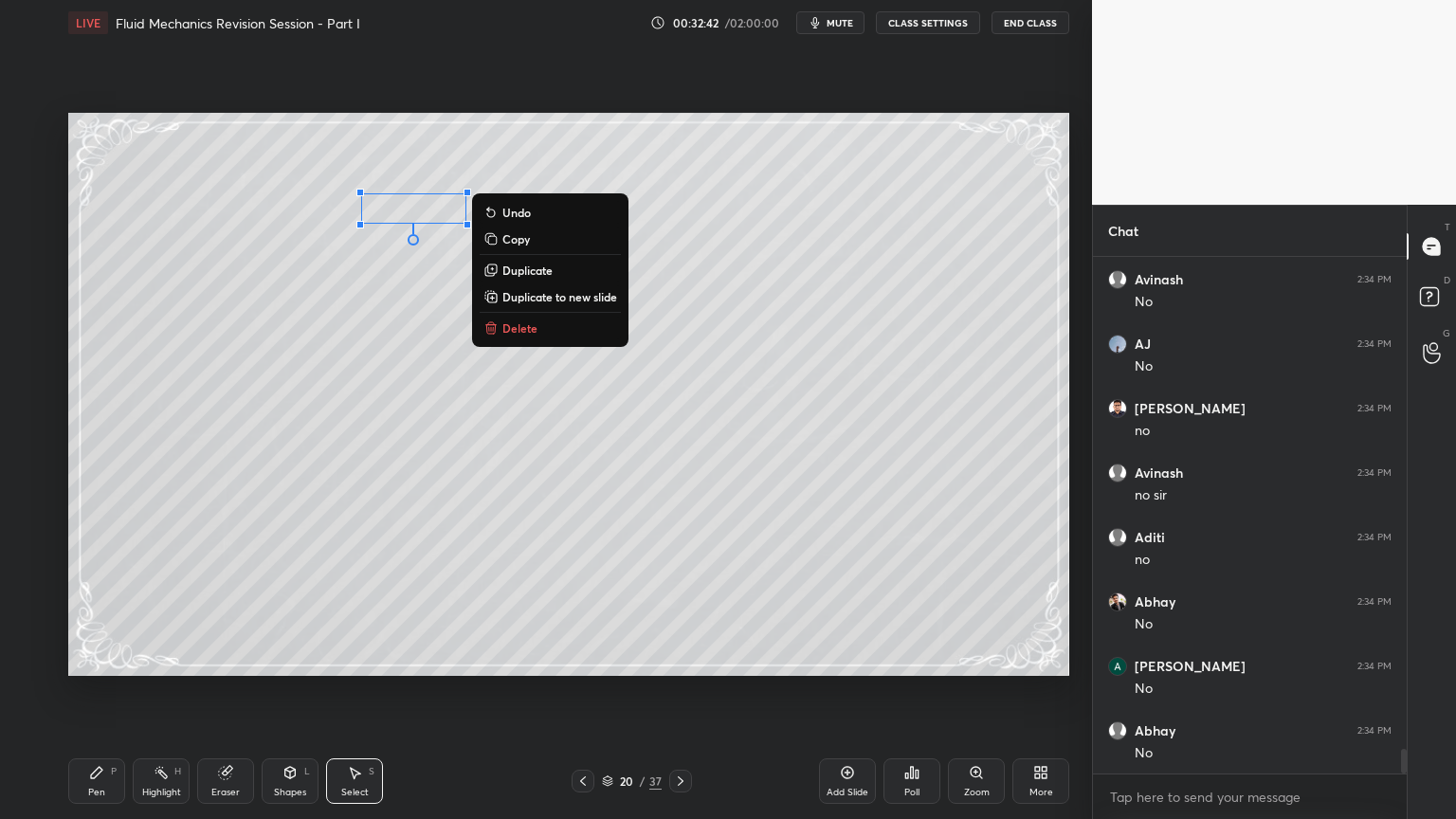 click on "0 ° Undo Copy Duplicate Duplicate to new slide Delete" at bounding box center (569, 394) 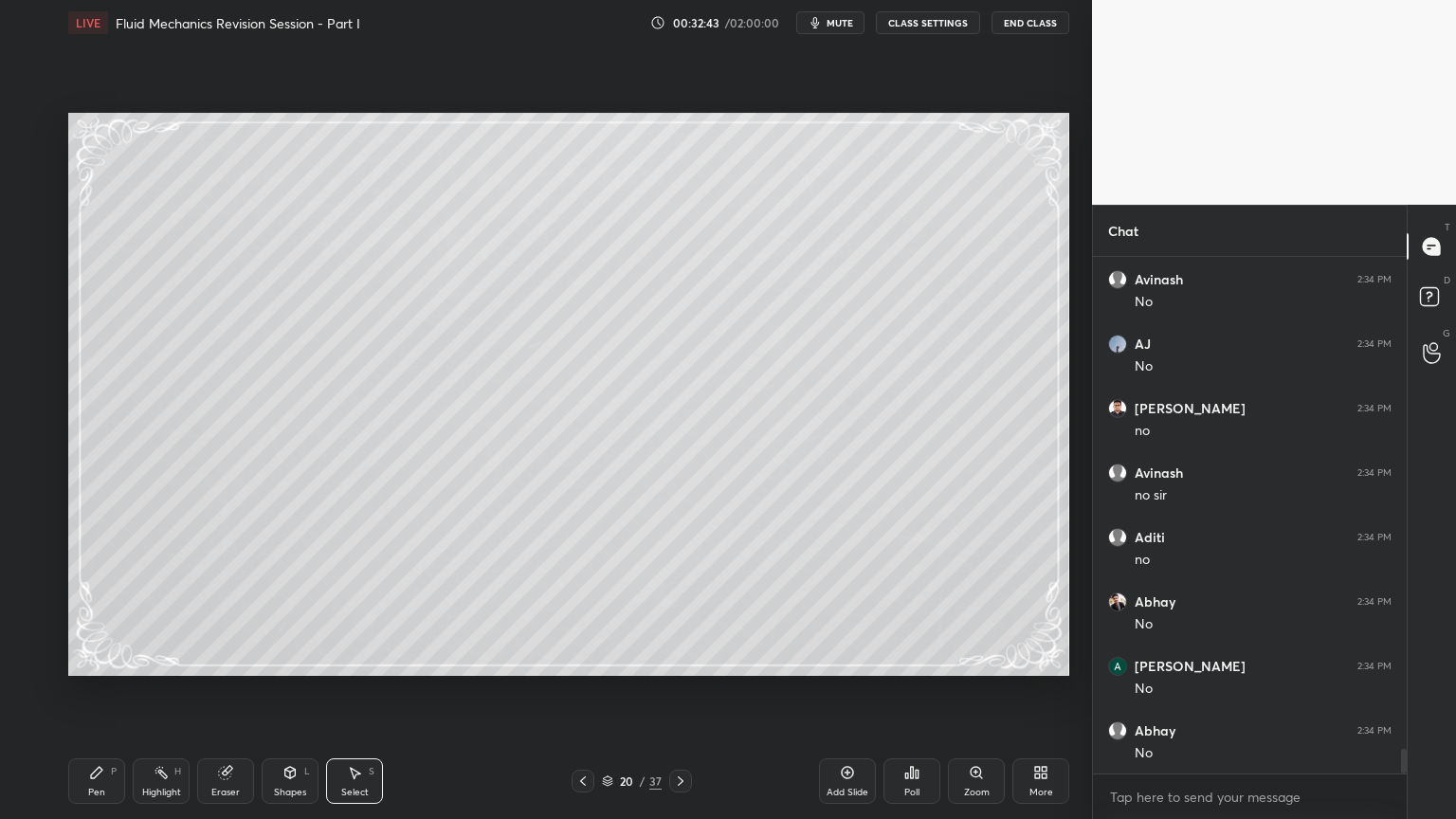 click on "Pen P" at bounding box center [97, 781] 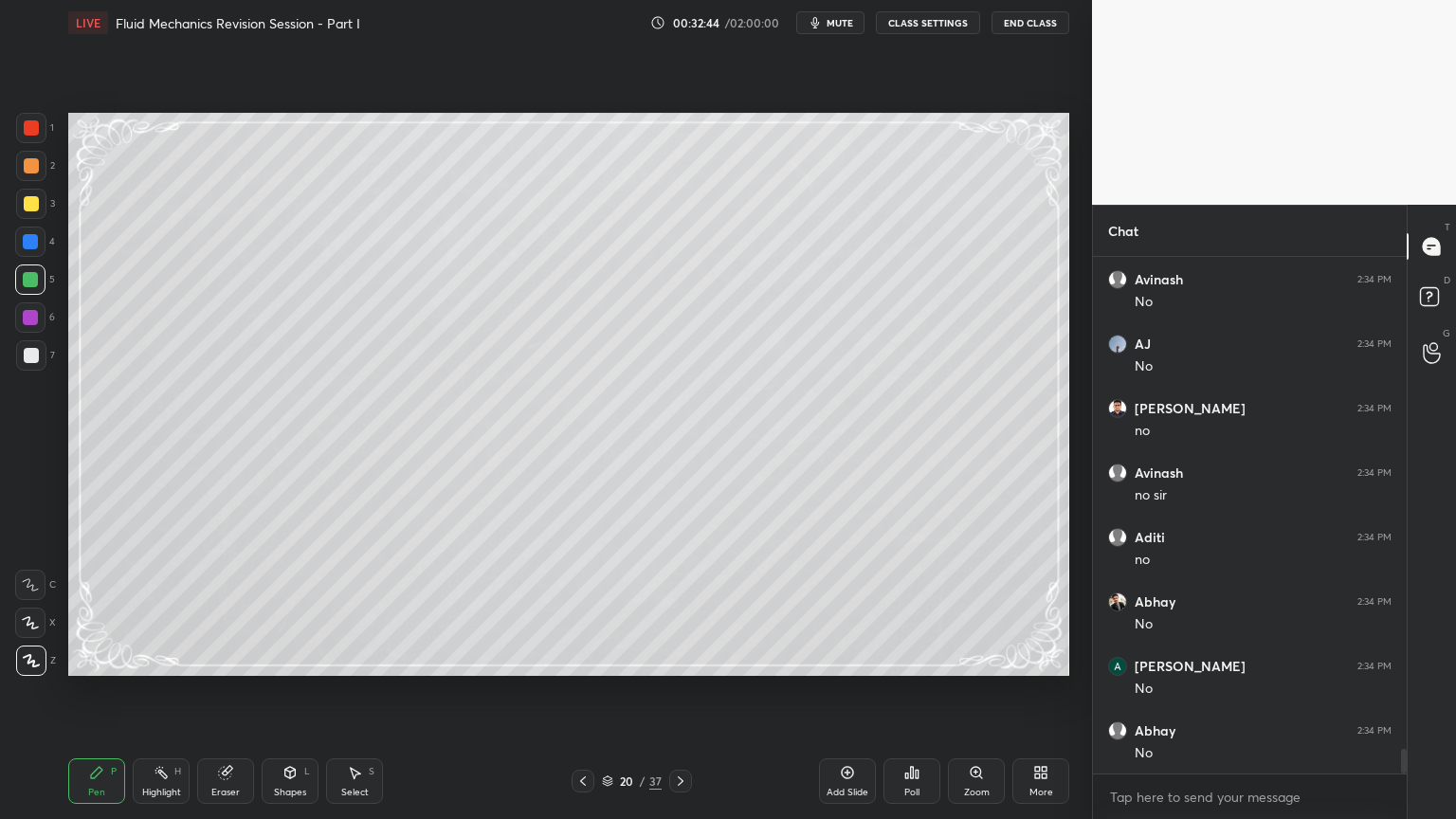 click at bounding box center [31, 355] 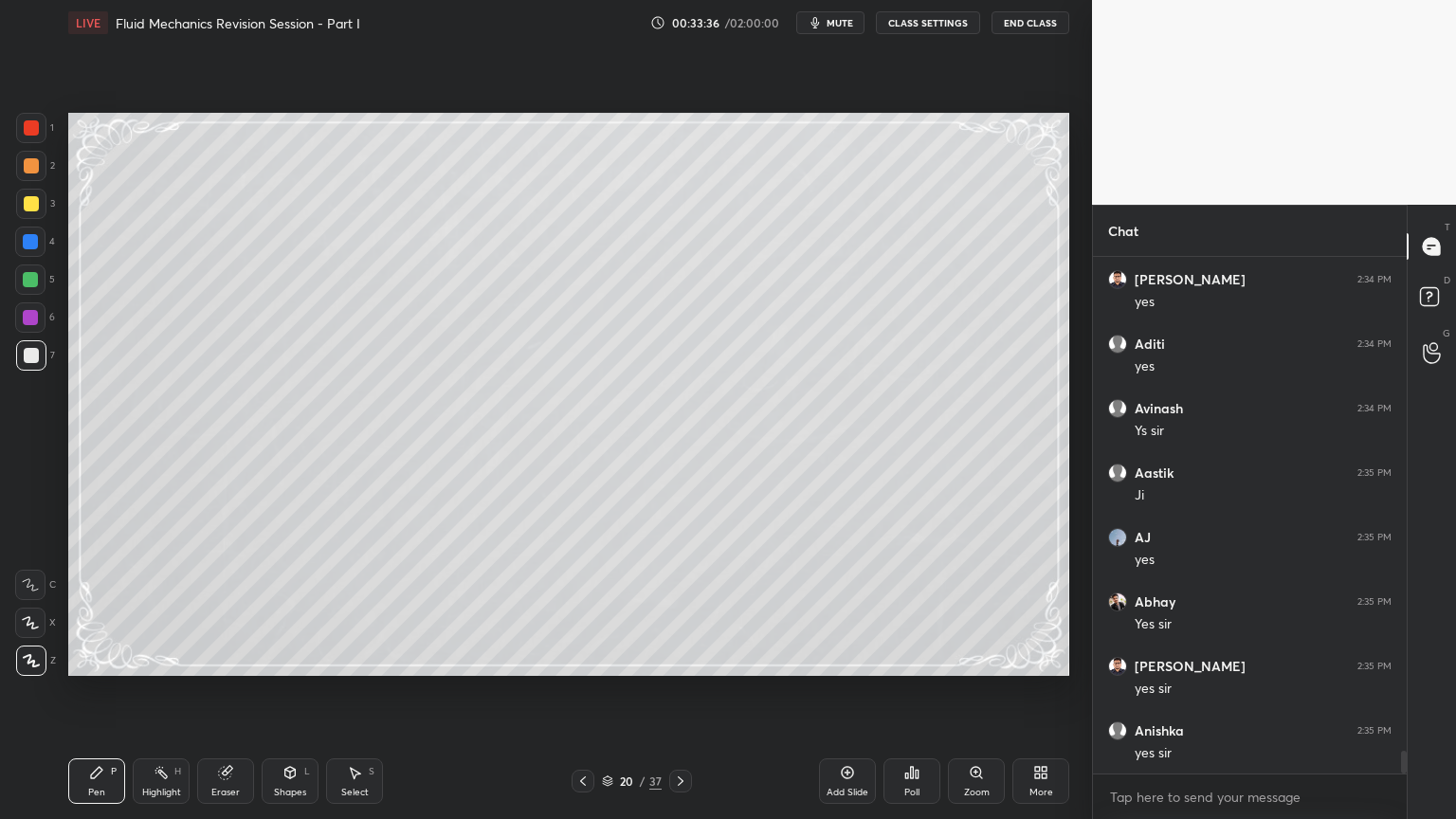 scroll, scrollTop: 11155, scrollLeft: 0, axis: vertical 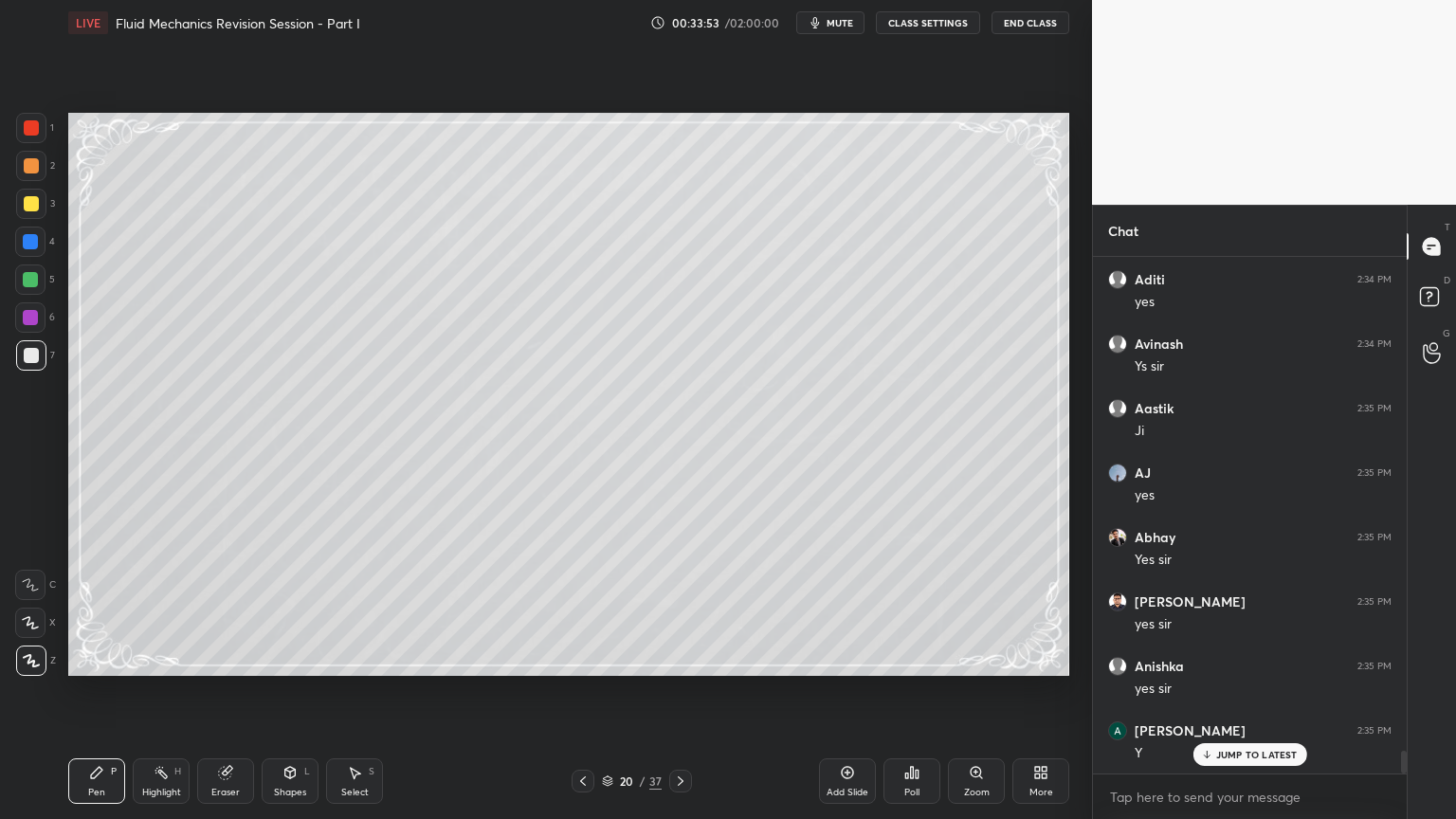click 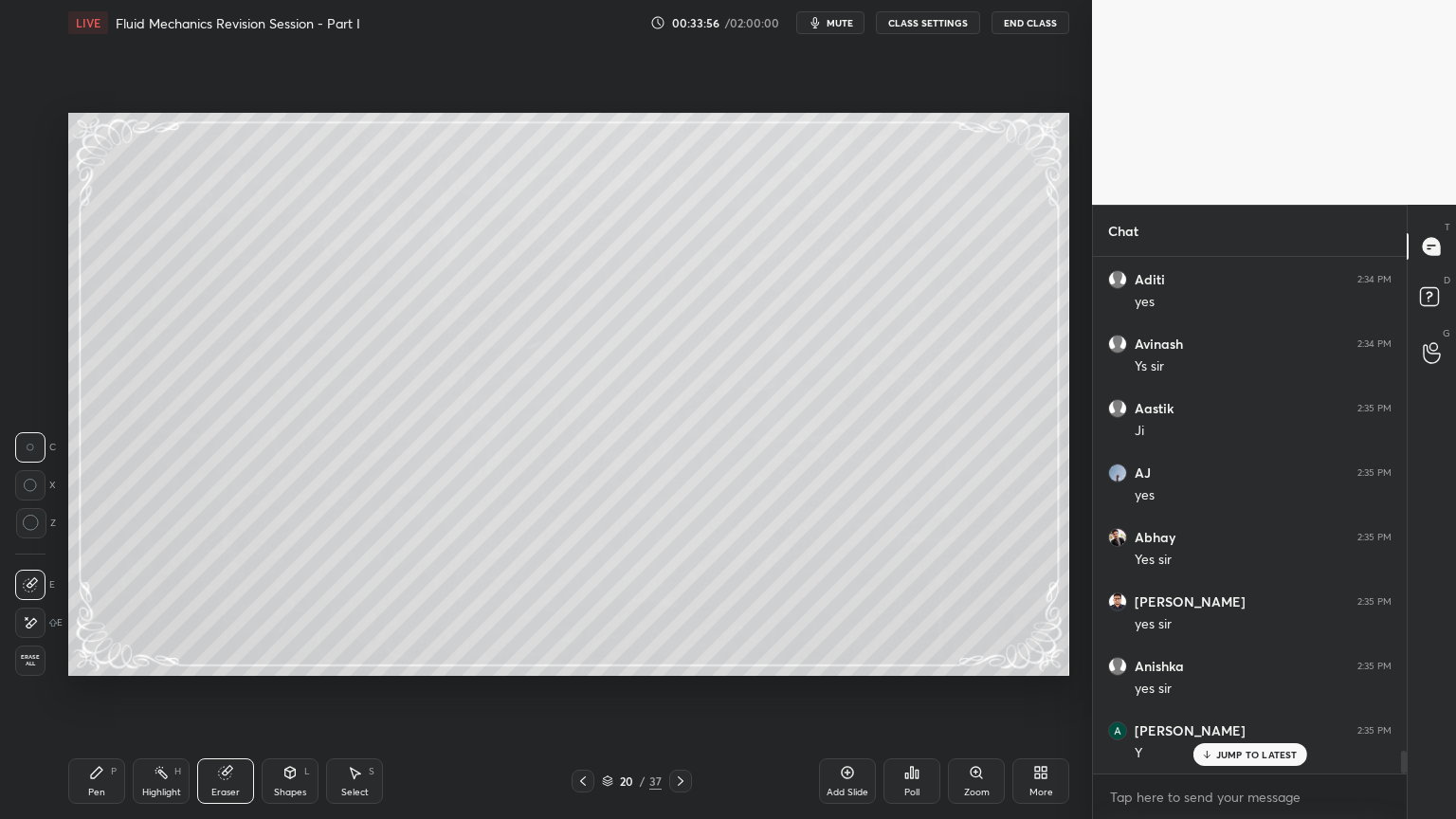 drag, startPoint x: 103, startPoint y: 777, endPoint x: 262, endPoint y: 694, distance: 179.35997 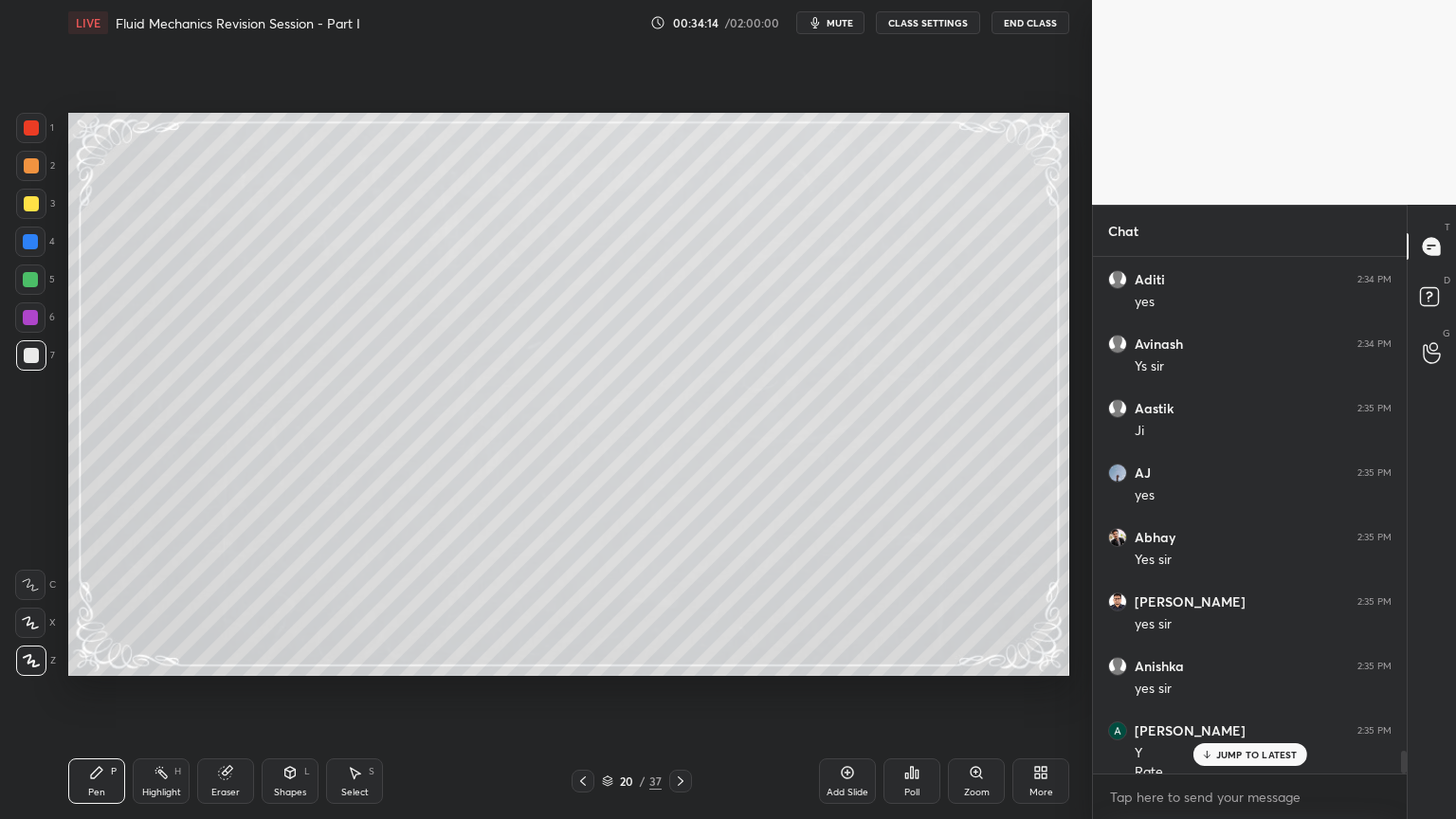 scroll, scrollTop: 11174, scrollLeft: 0, axis: vertical 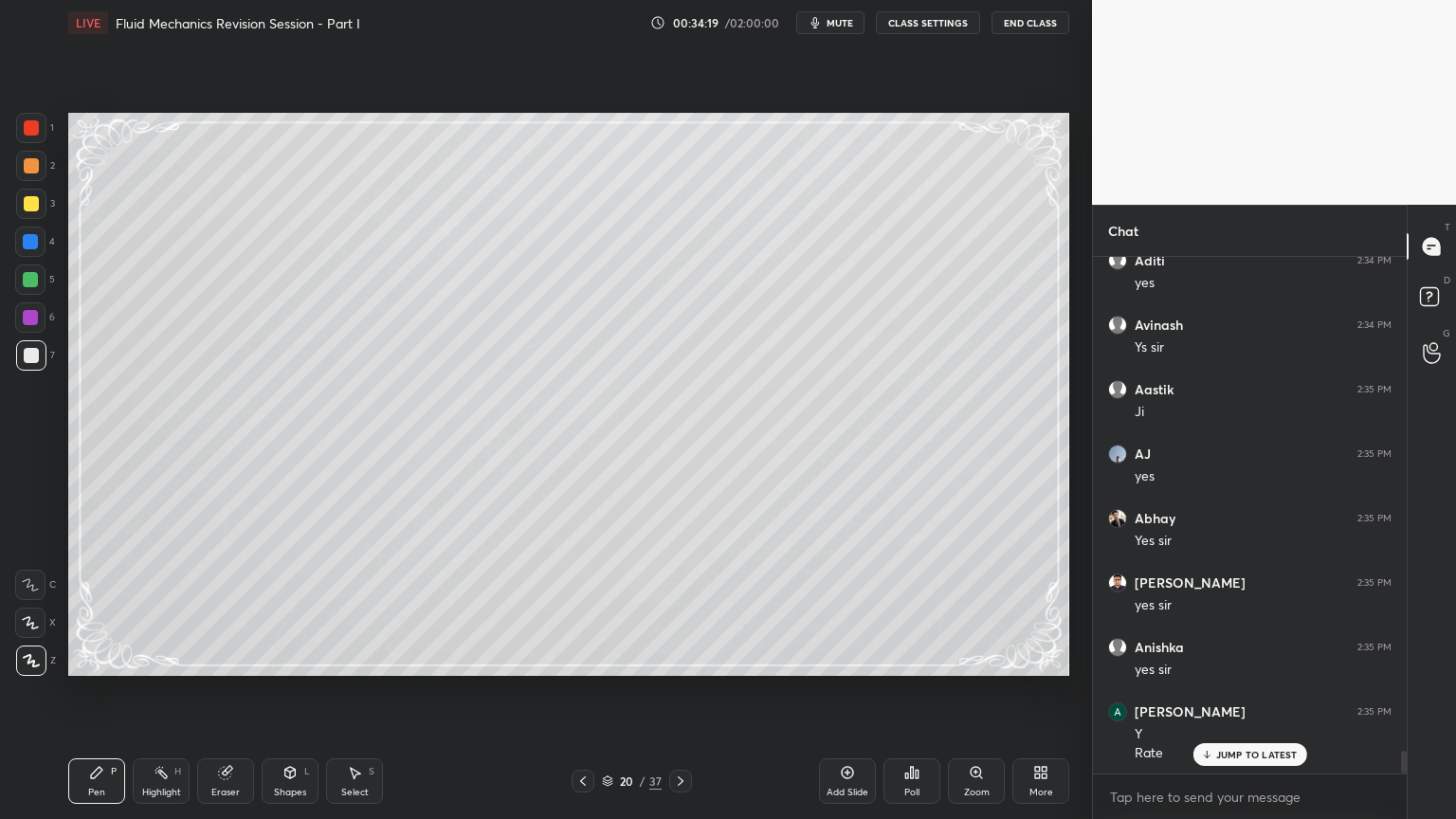 click at bounding box center [30, 280] 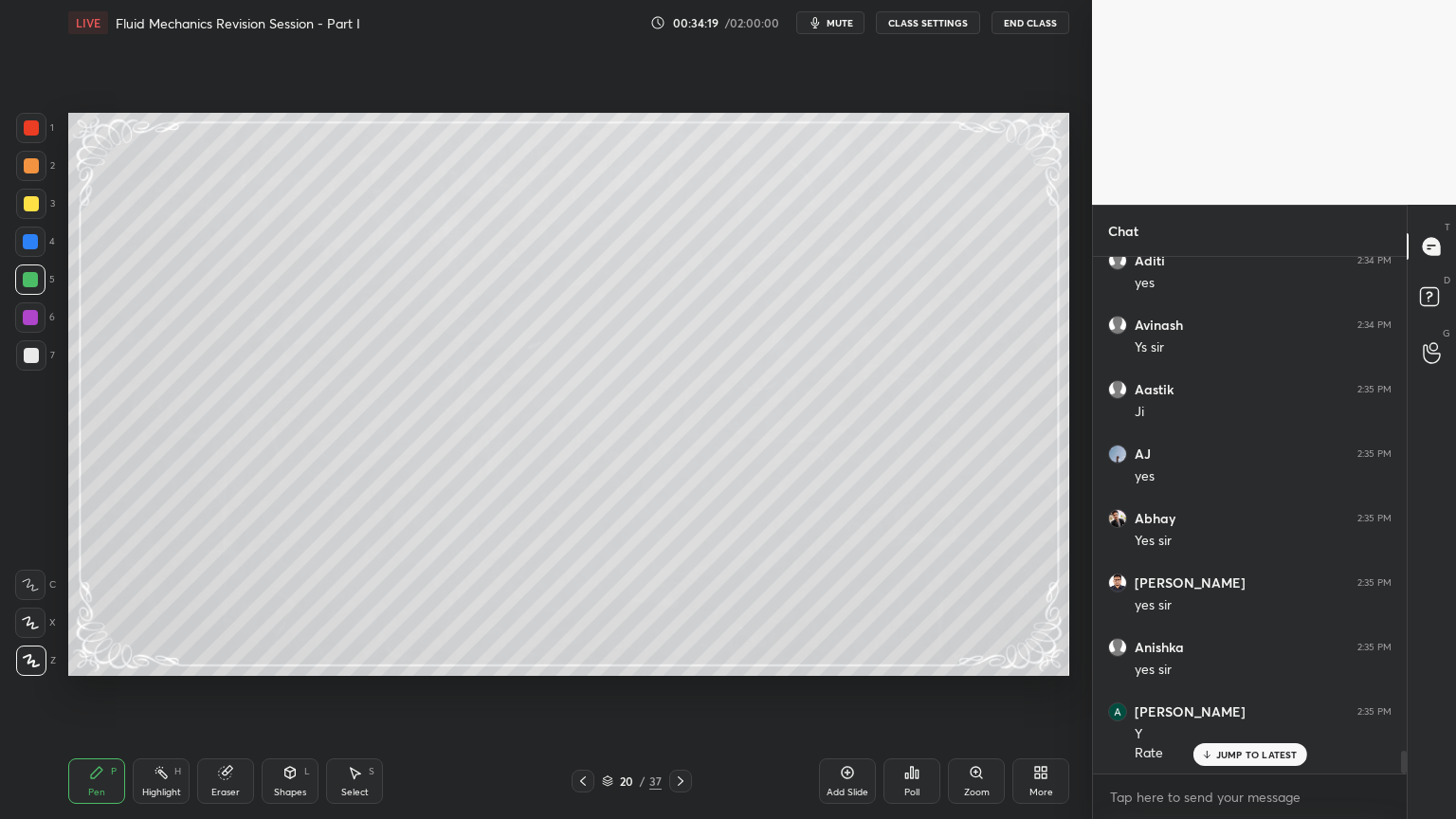 scroll, scrollTop: 11238, scrollLeft: 0, axis: vertical 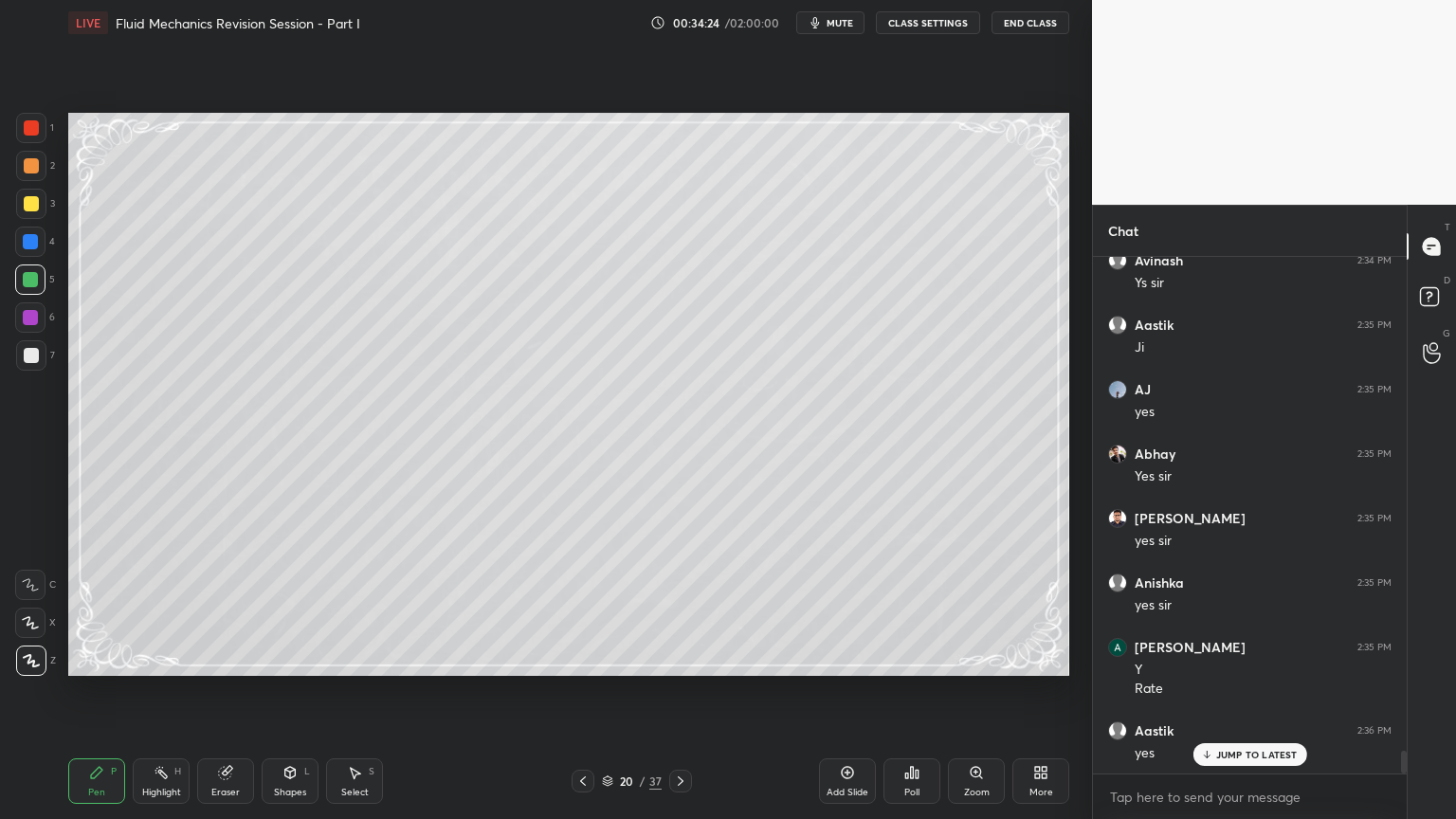 drag, startPoint x: 27, startPoint y: 355, endPoint x: 64, endPoint y: 359, distance: 37.21559 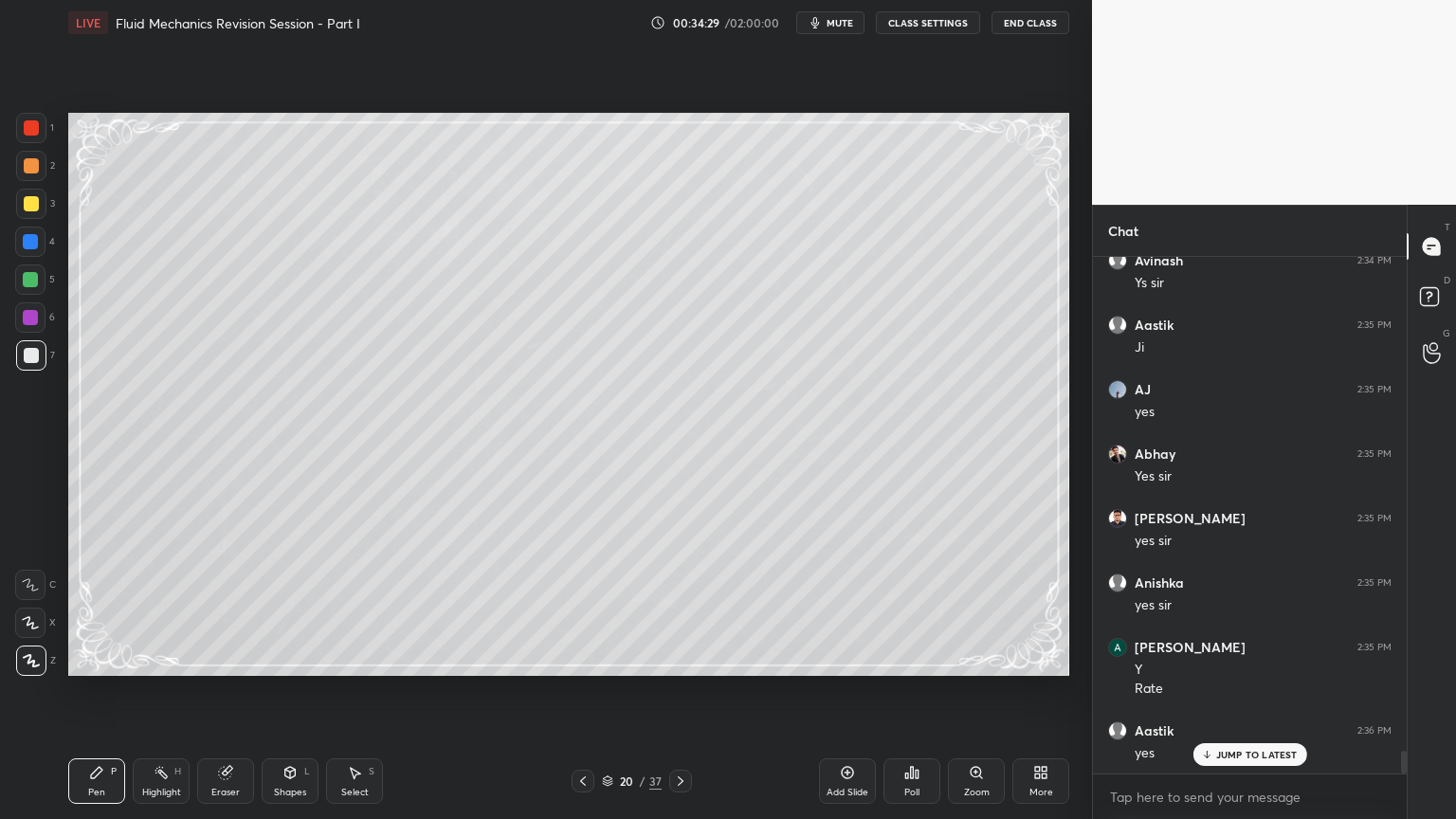 click on "Select S" at bounding box center [355, 781] 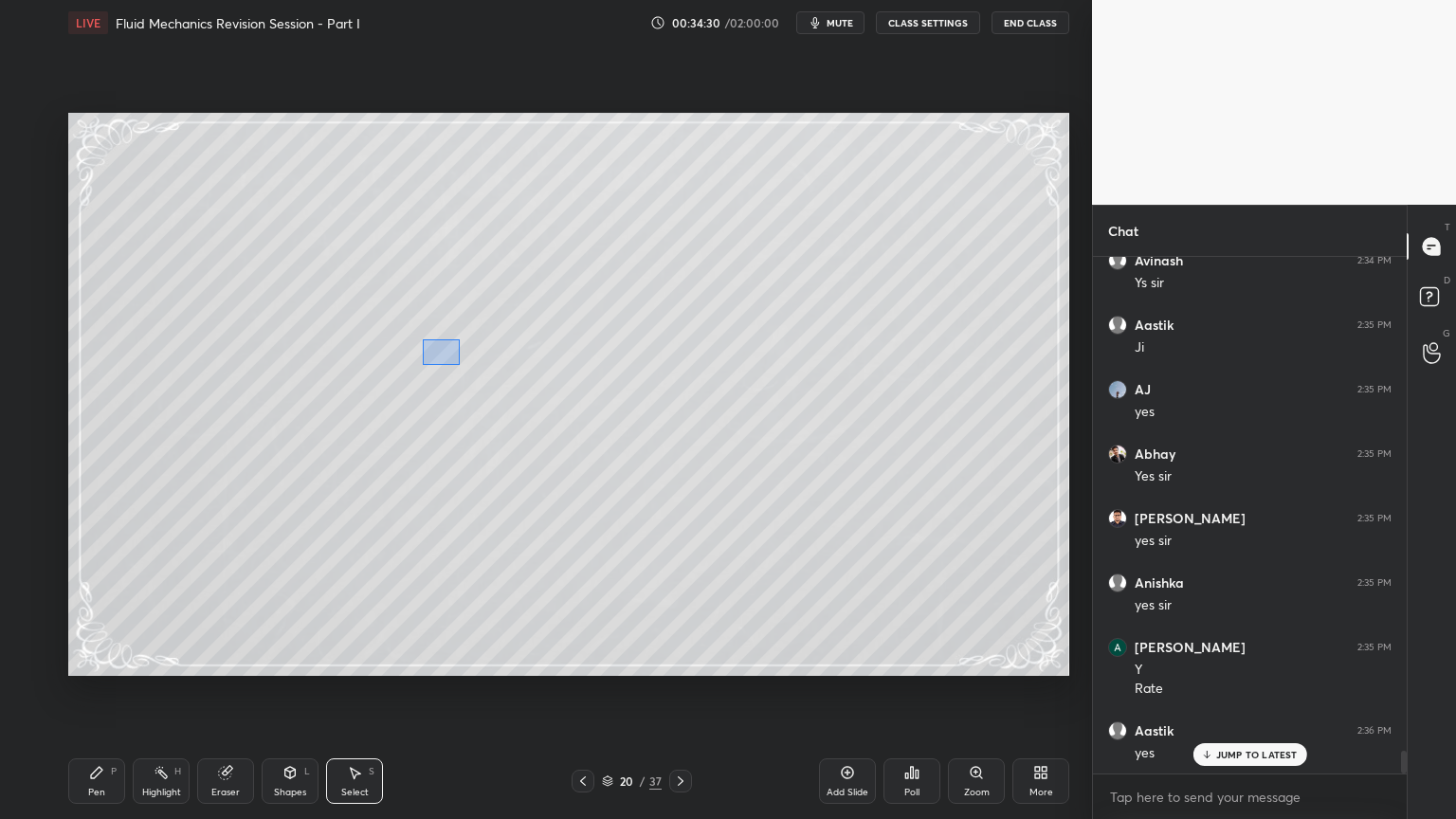 drag, startPoint x: 428, startPoint y: 345, endPoint x: 478, endPoint y: 375, distance: 58.30952 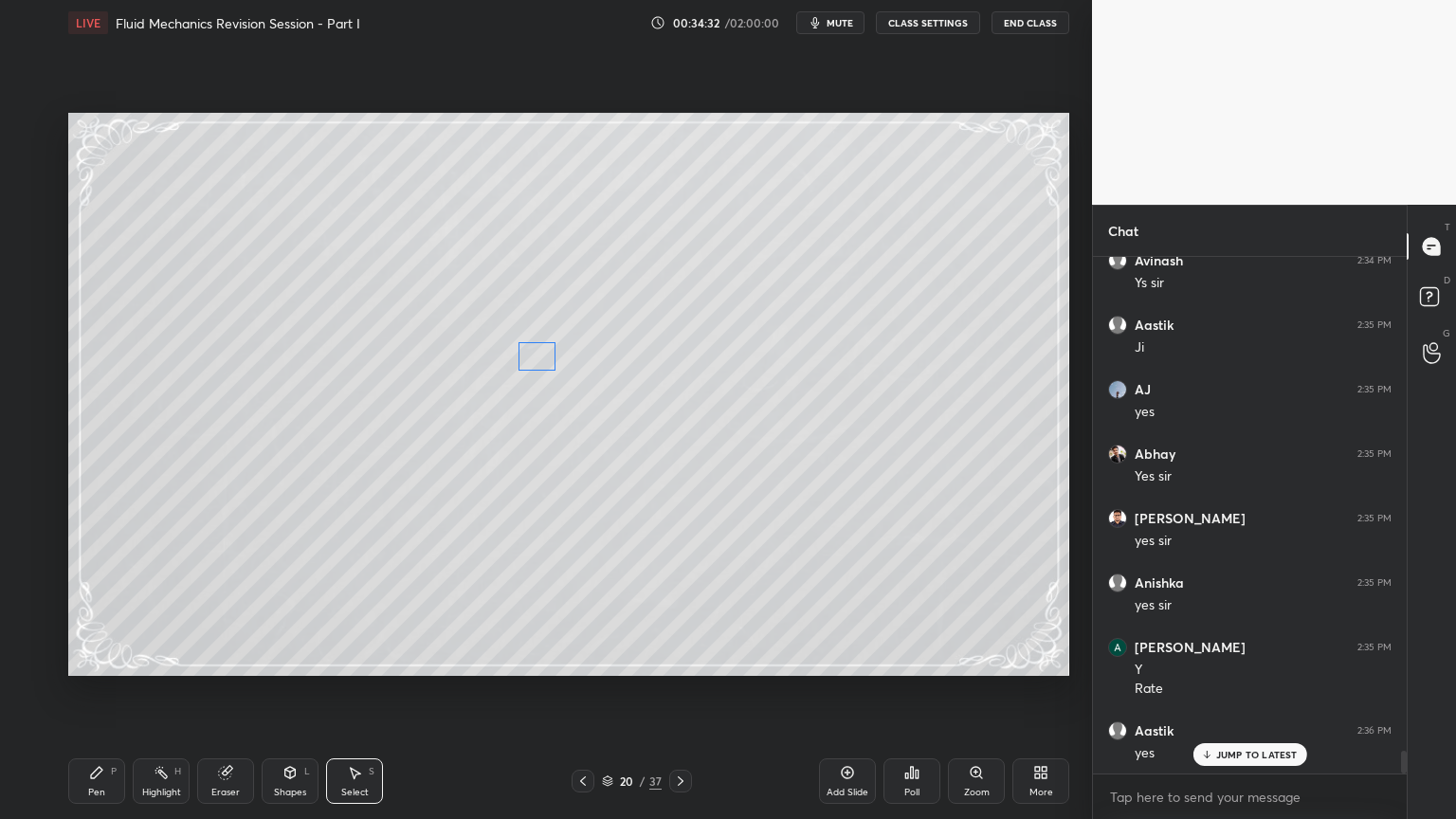 drag, startPoint x: 463, startPoint y: 360, endPoint x: 539, endPoint y: 358, distance: 76.02631 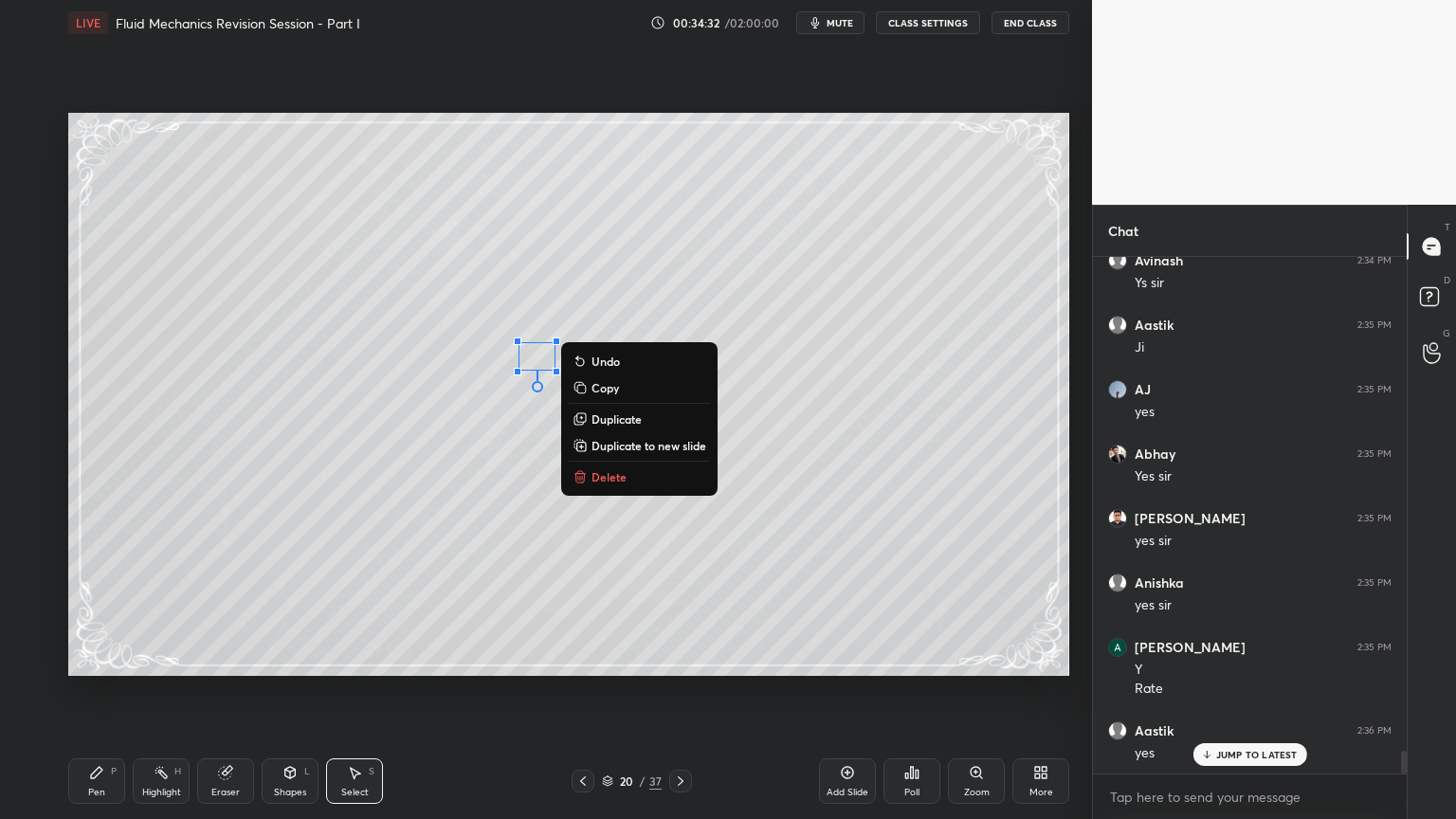 drag, startPoint x: 92, startPoint y: 784, endPoint x: 114, endPoint y: 777, distance: 23.08679 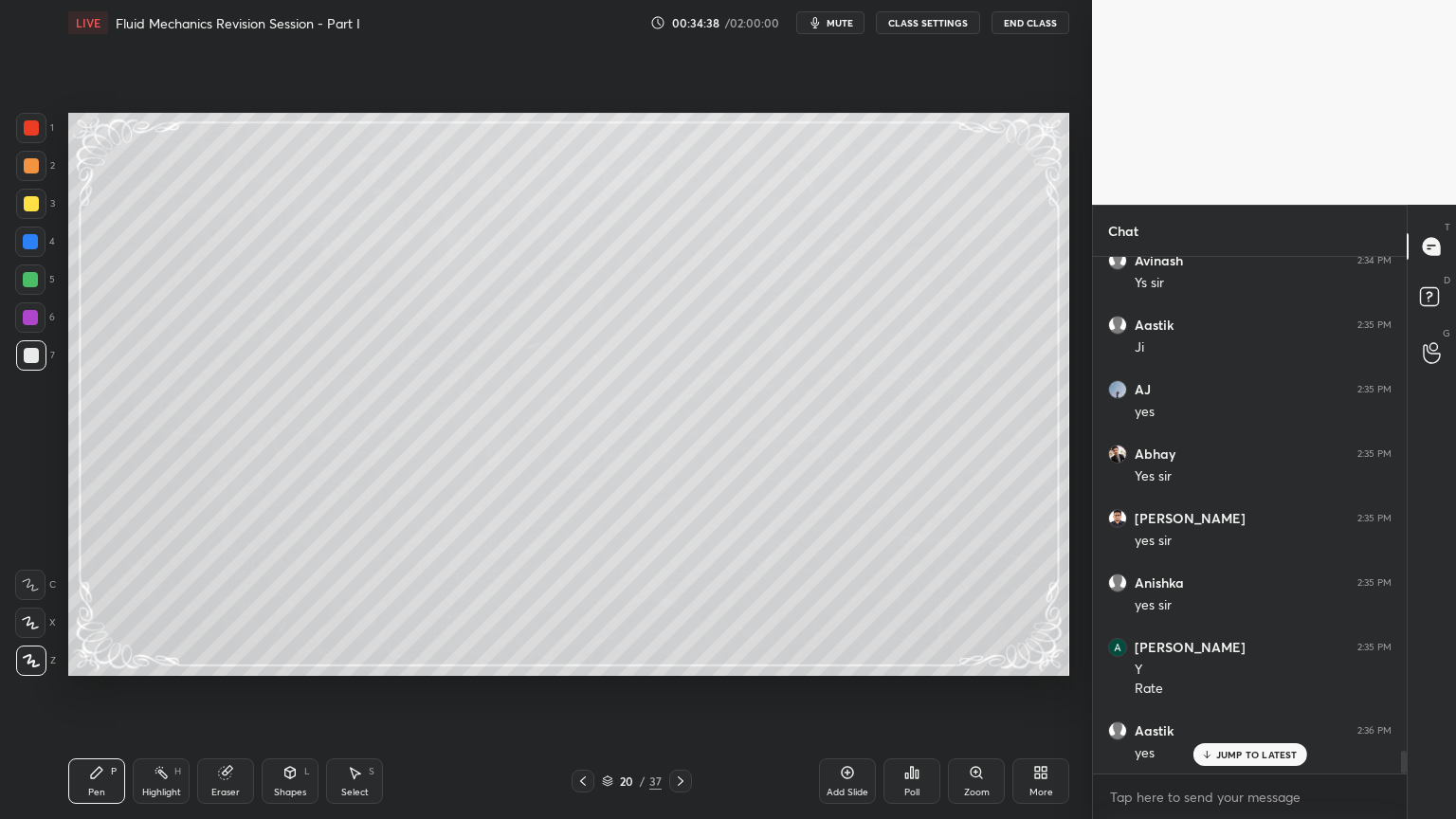 scroll, scrollTop: 11303, scrollLeft: 0, axis: vertical 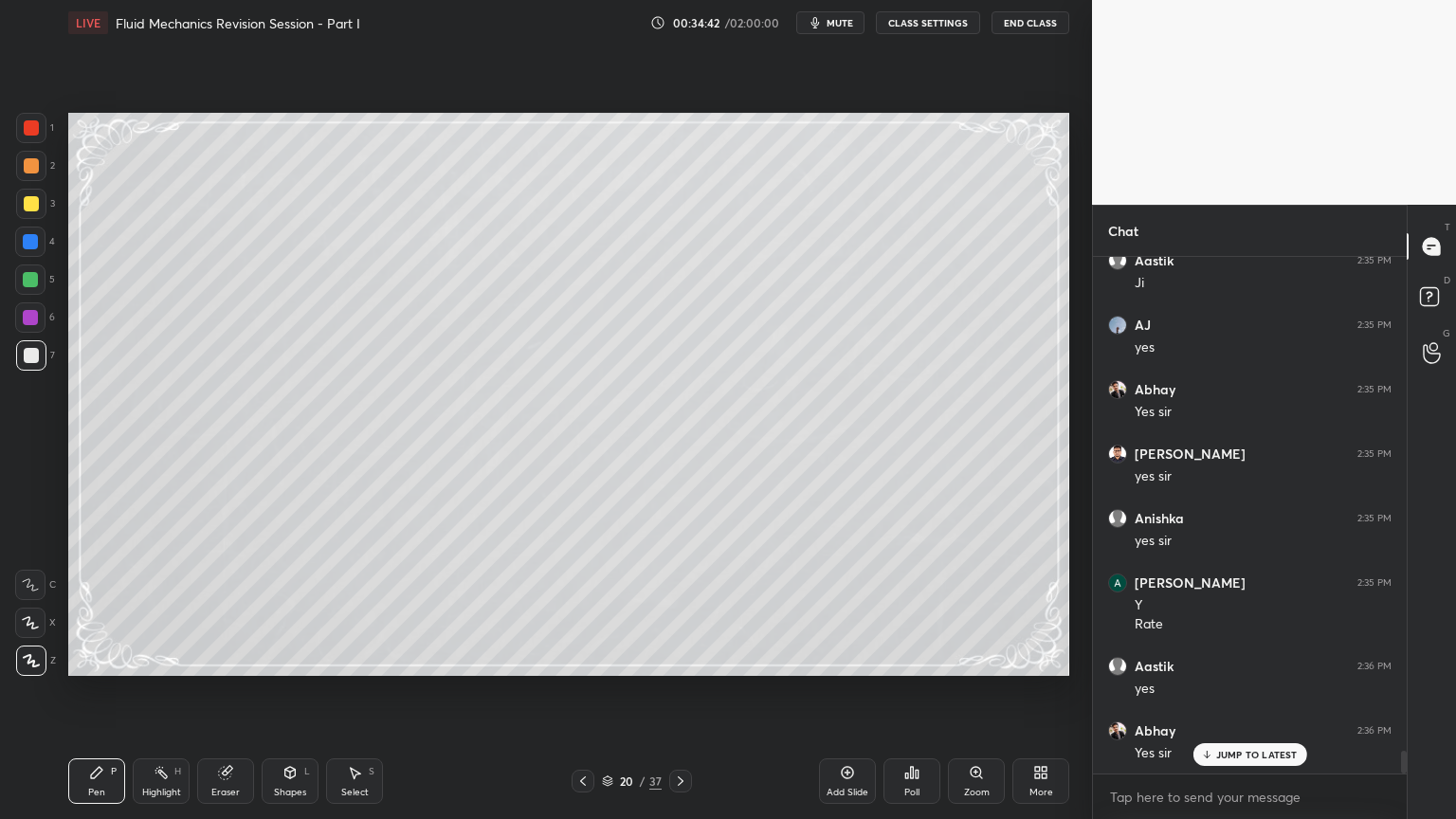 click at bounding box center (30, 280) 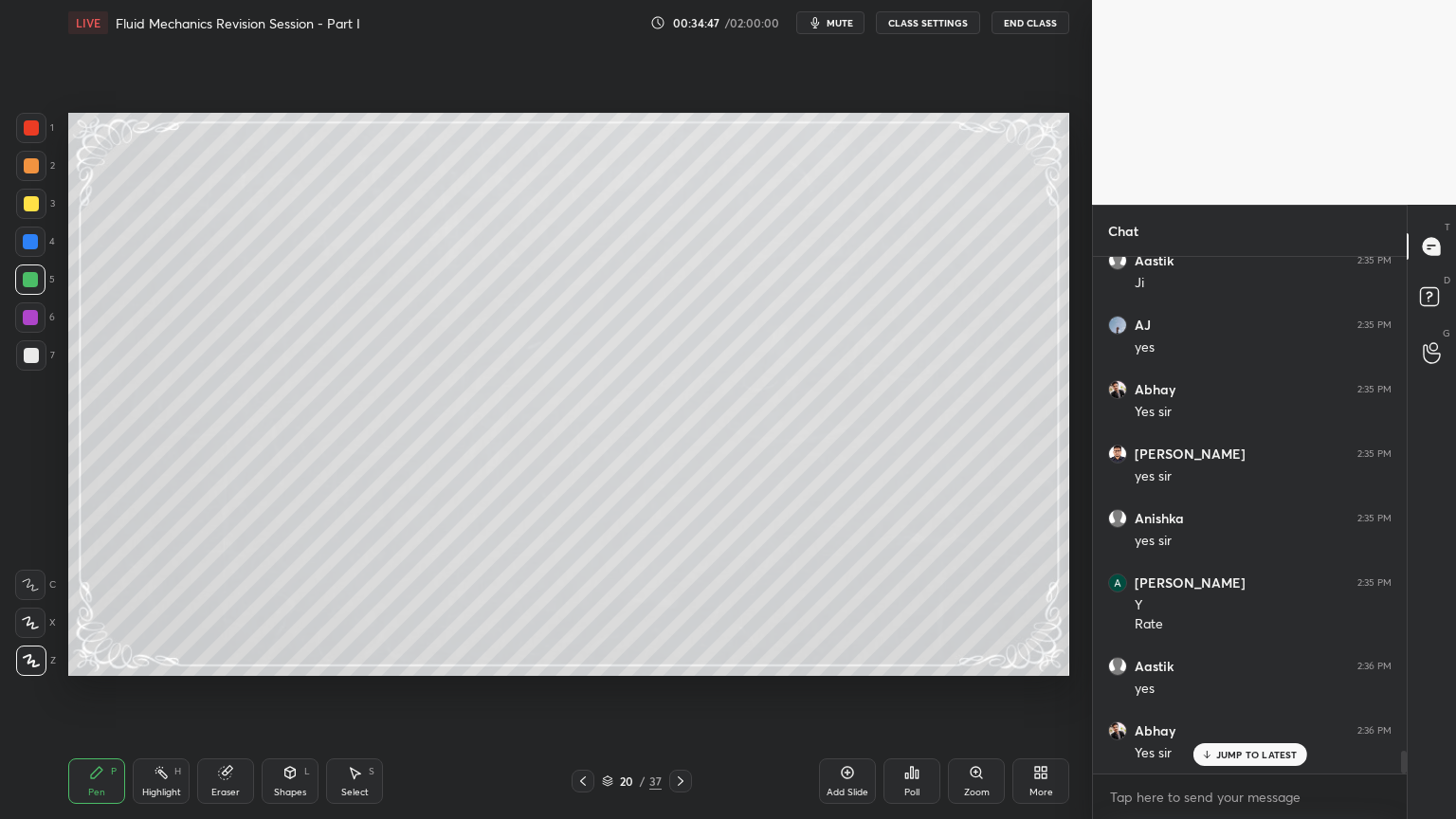 click at bounding box center (31, 355) 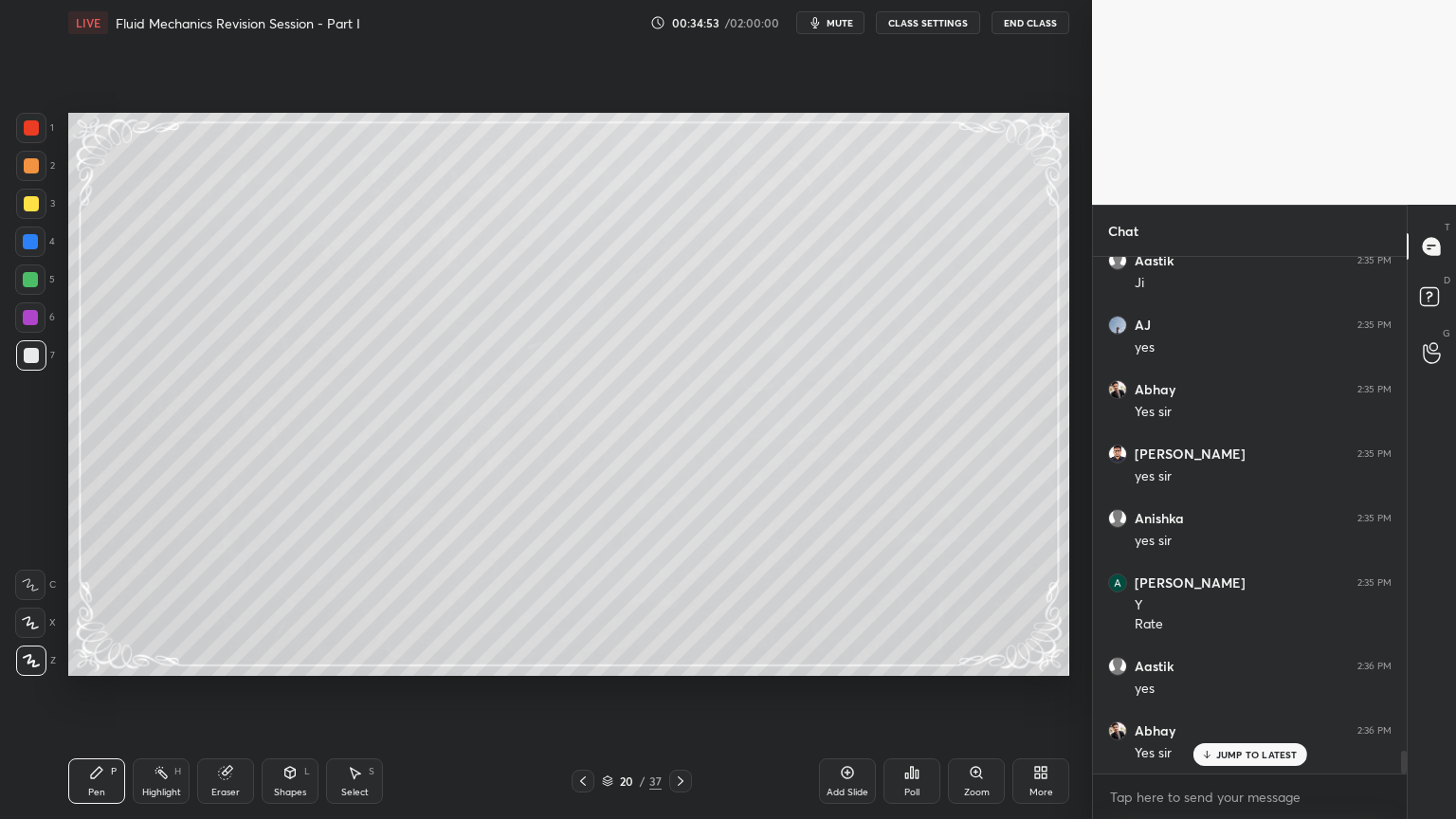 click 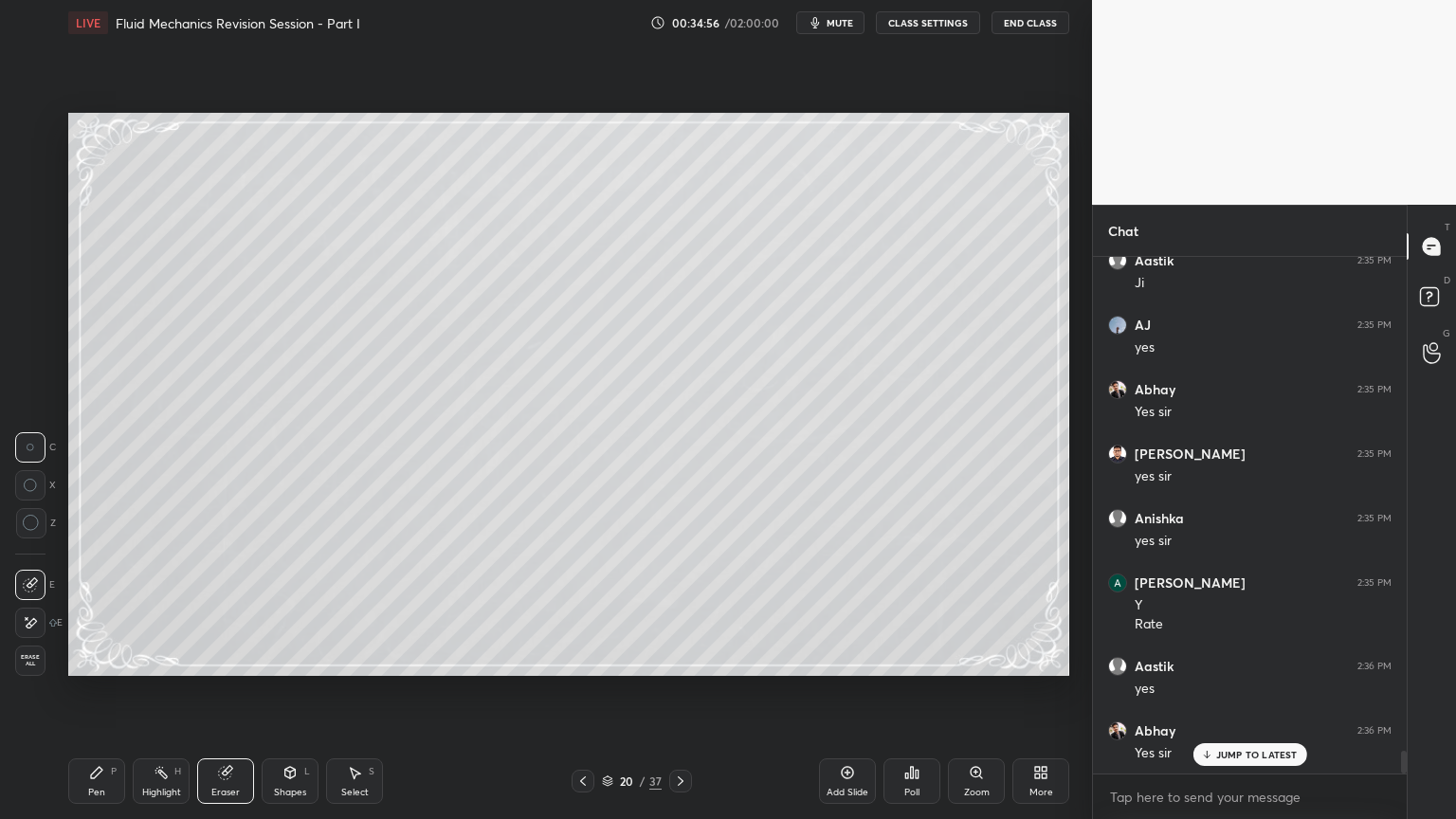 click on "Pen P" at bounding box center [97, 781] 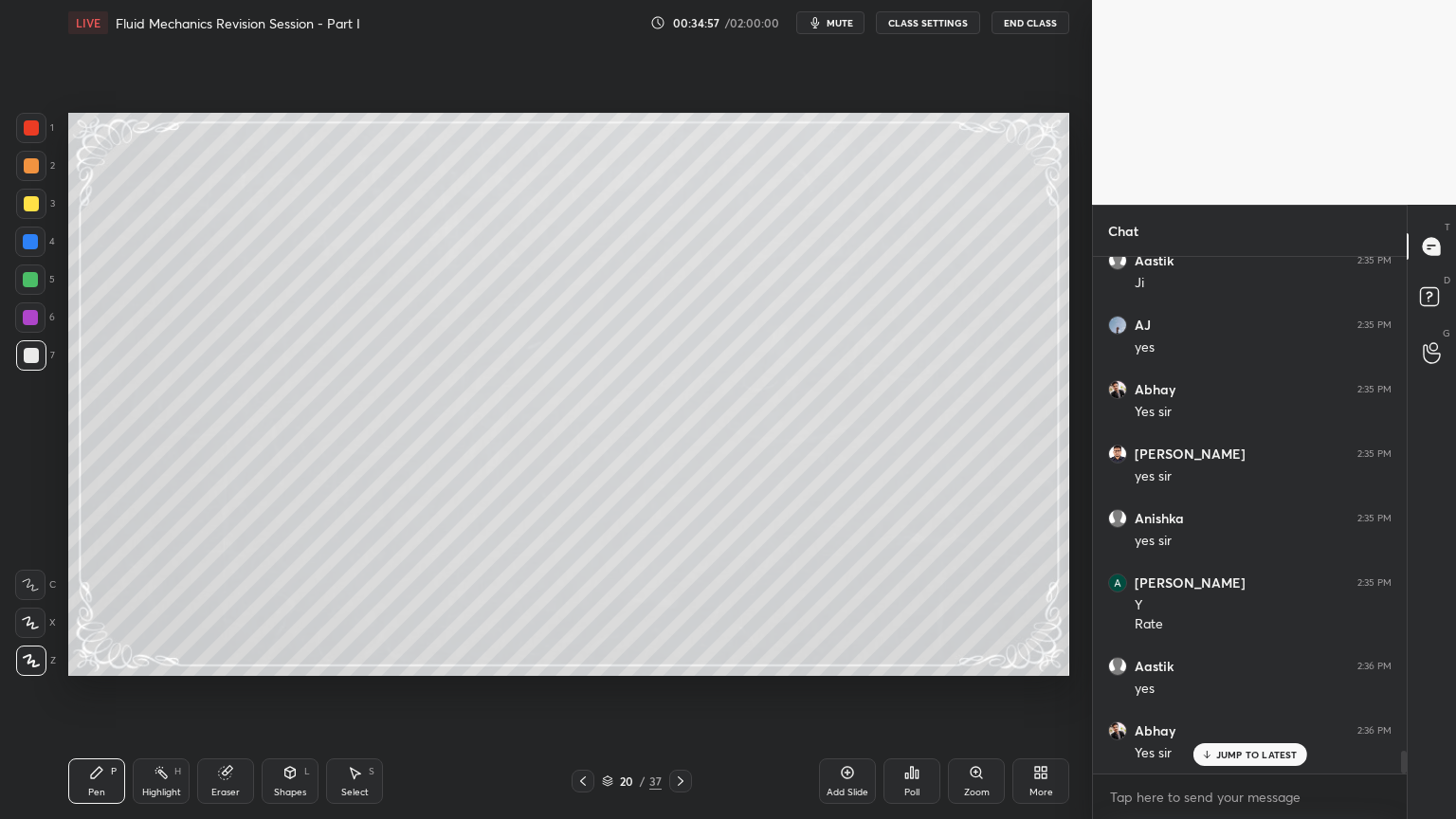 click at bounding box center [30, 280] 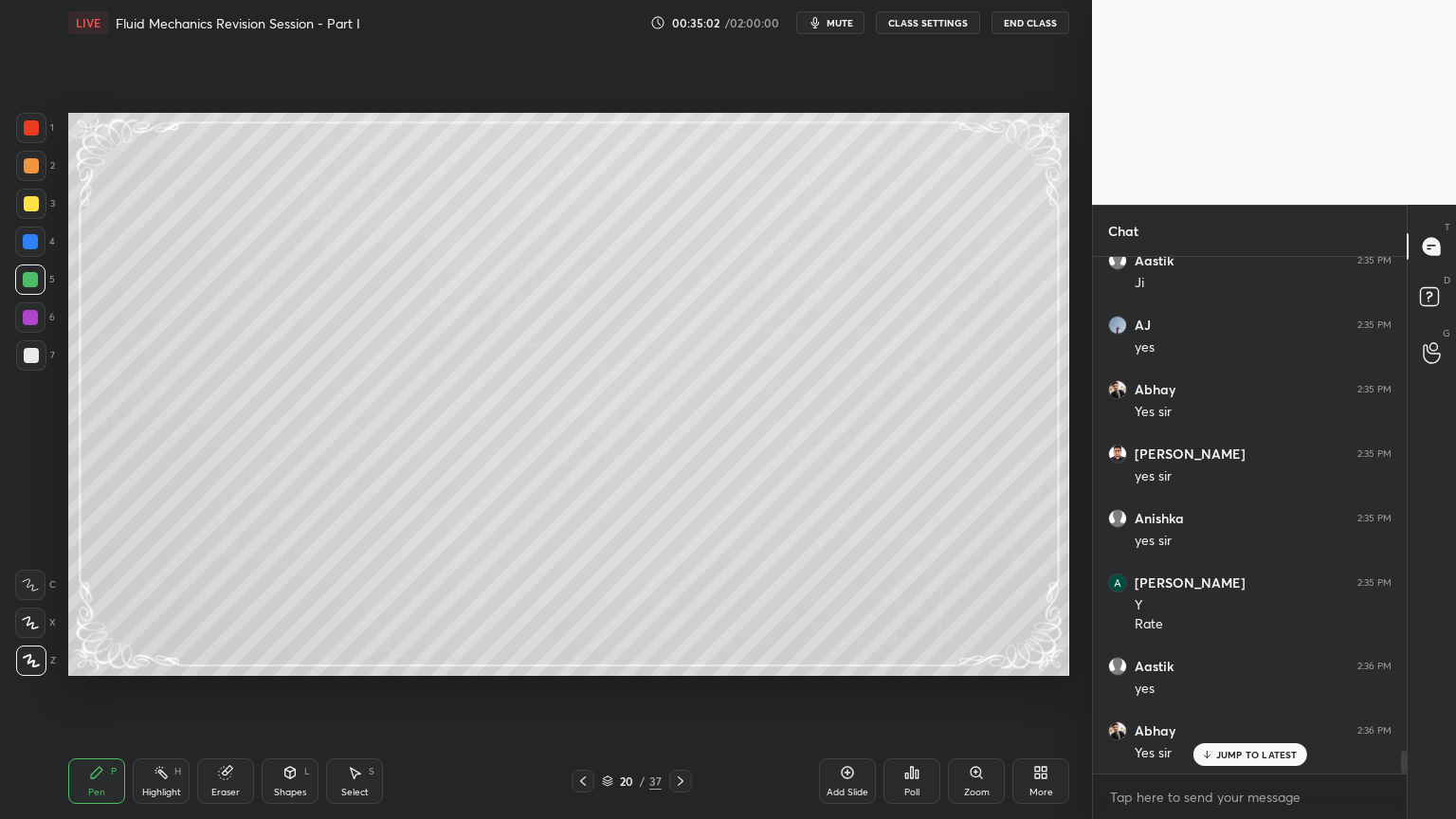 click at bounding box center [31, 355] 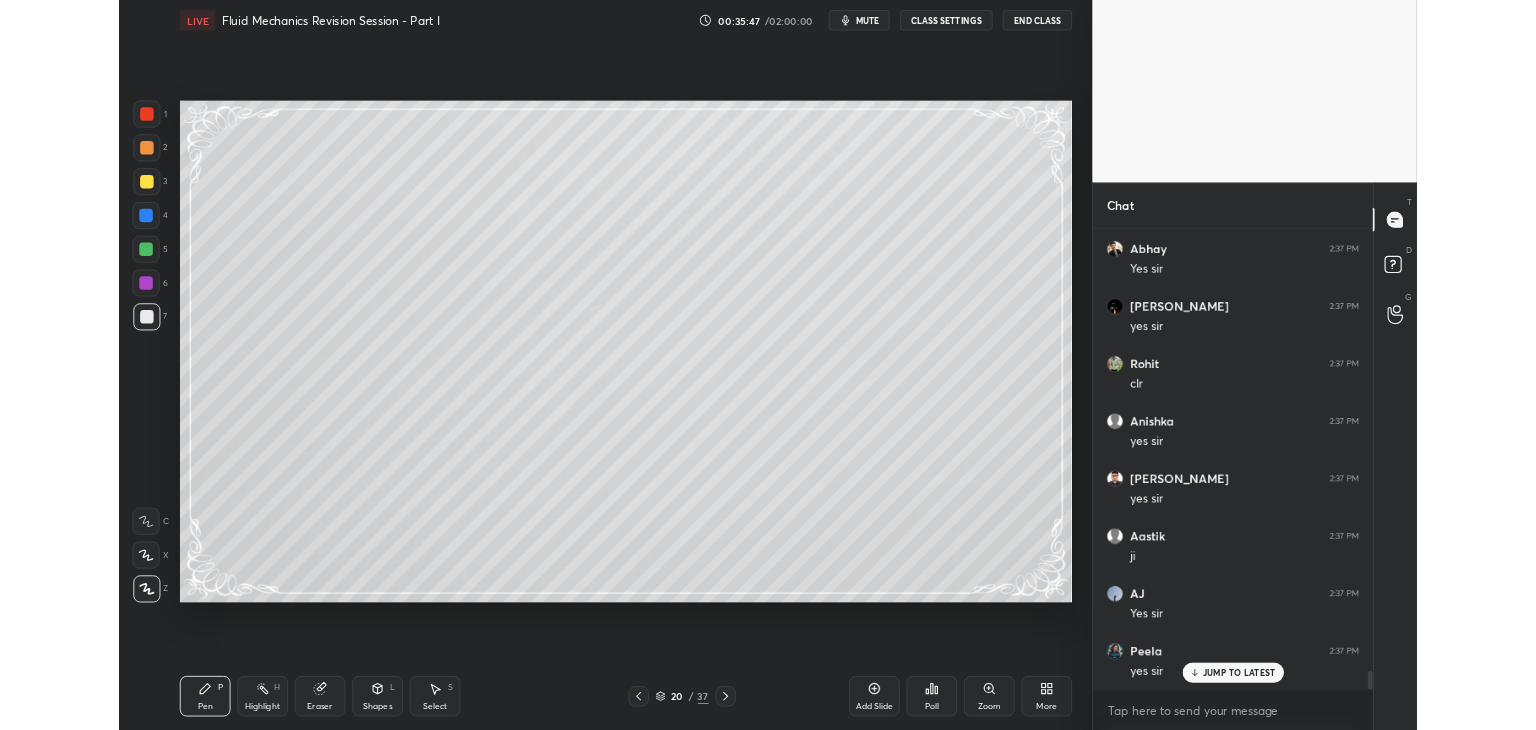 scroll, scrollTop: 12740, scrollLeft: 0, axis: vertical 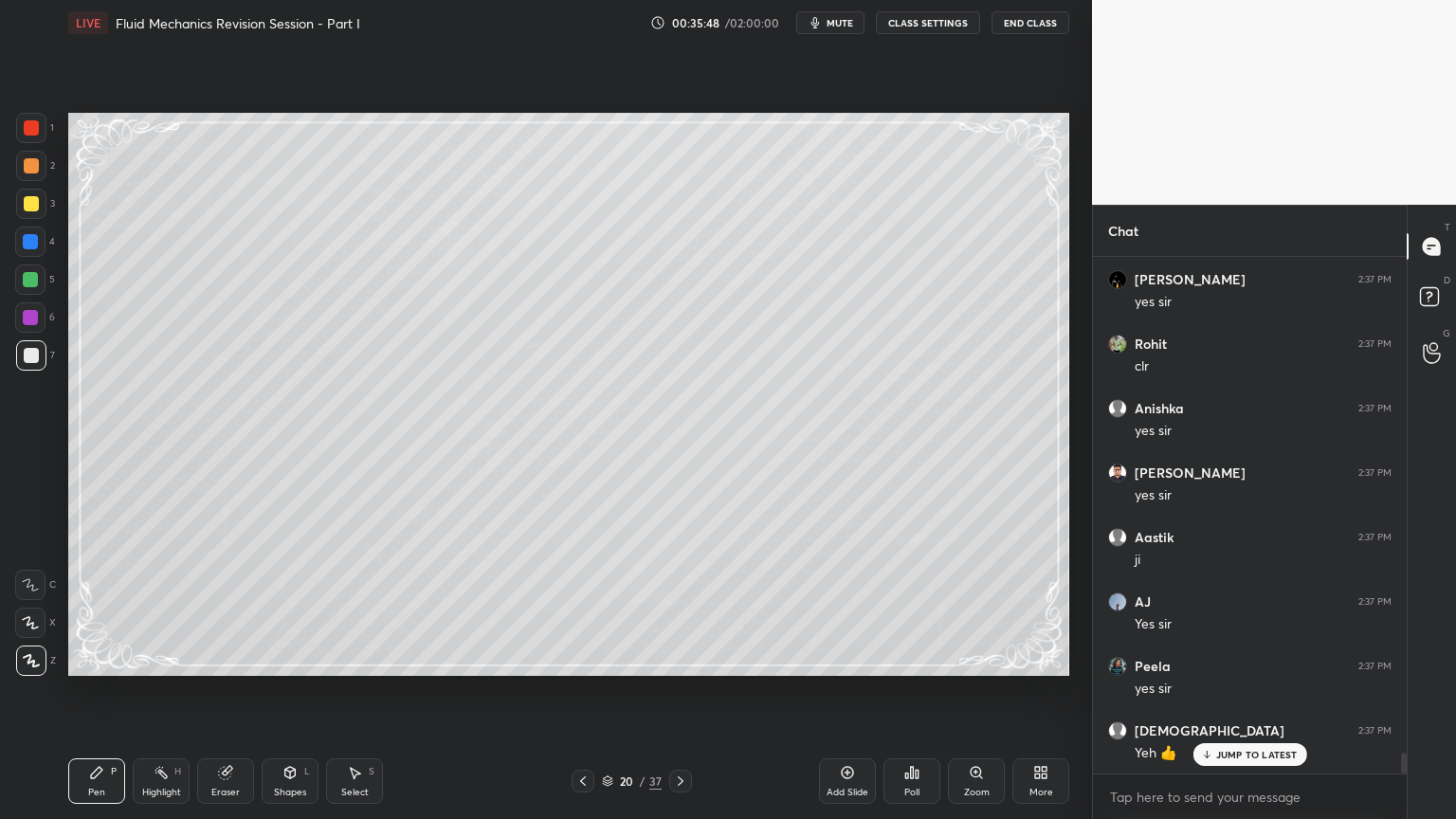 click on "Pen P Highlight H Eraser Shapes L Select S 20 / 37 Add Slide Poll Zoom More" at bounding box center [569, 781] 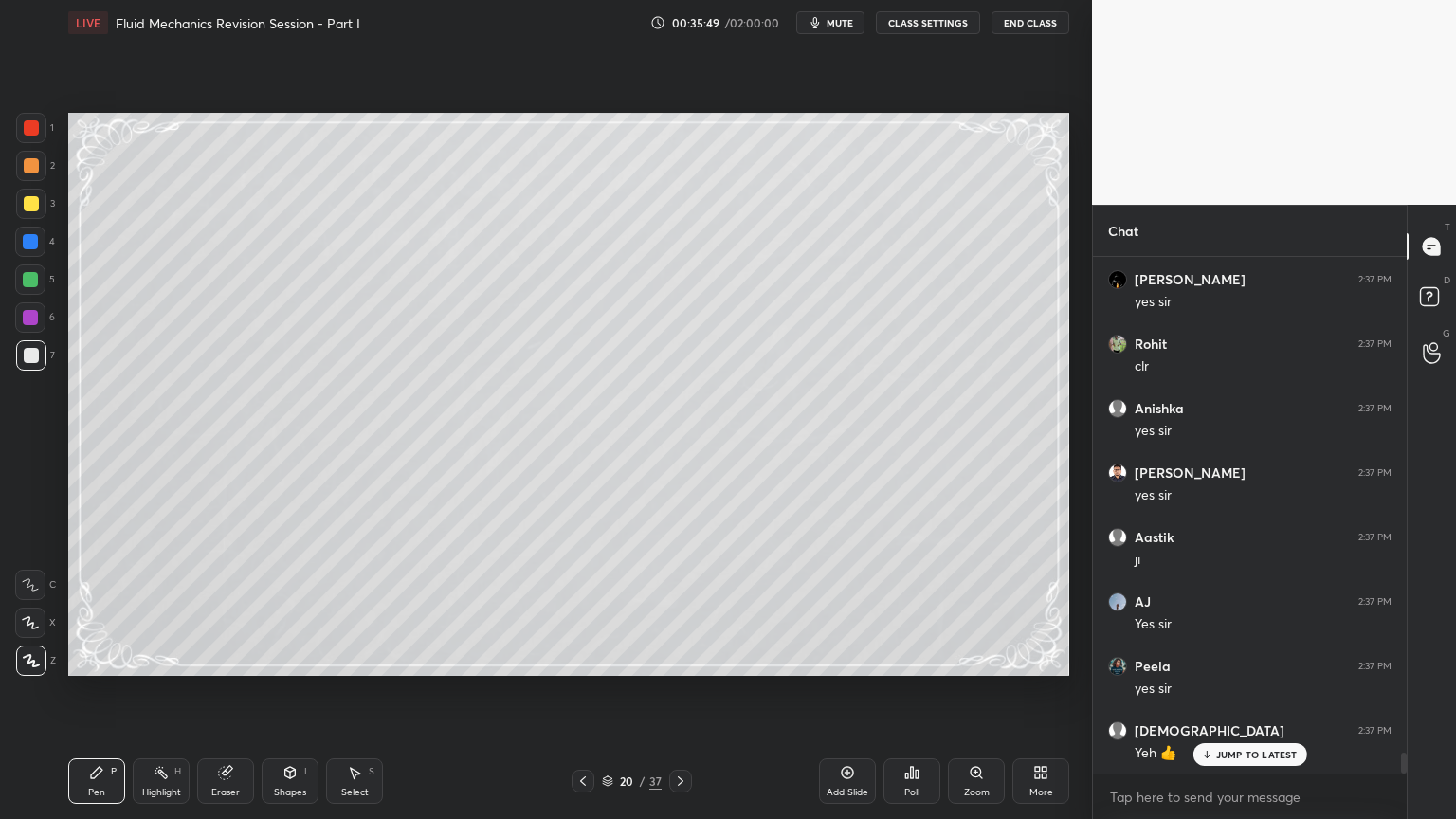 click on "Select" at bounding box center (355, 792) 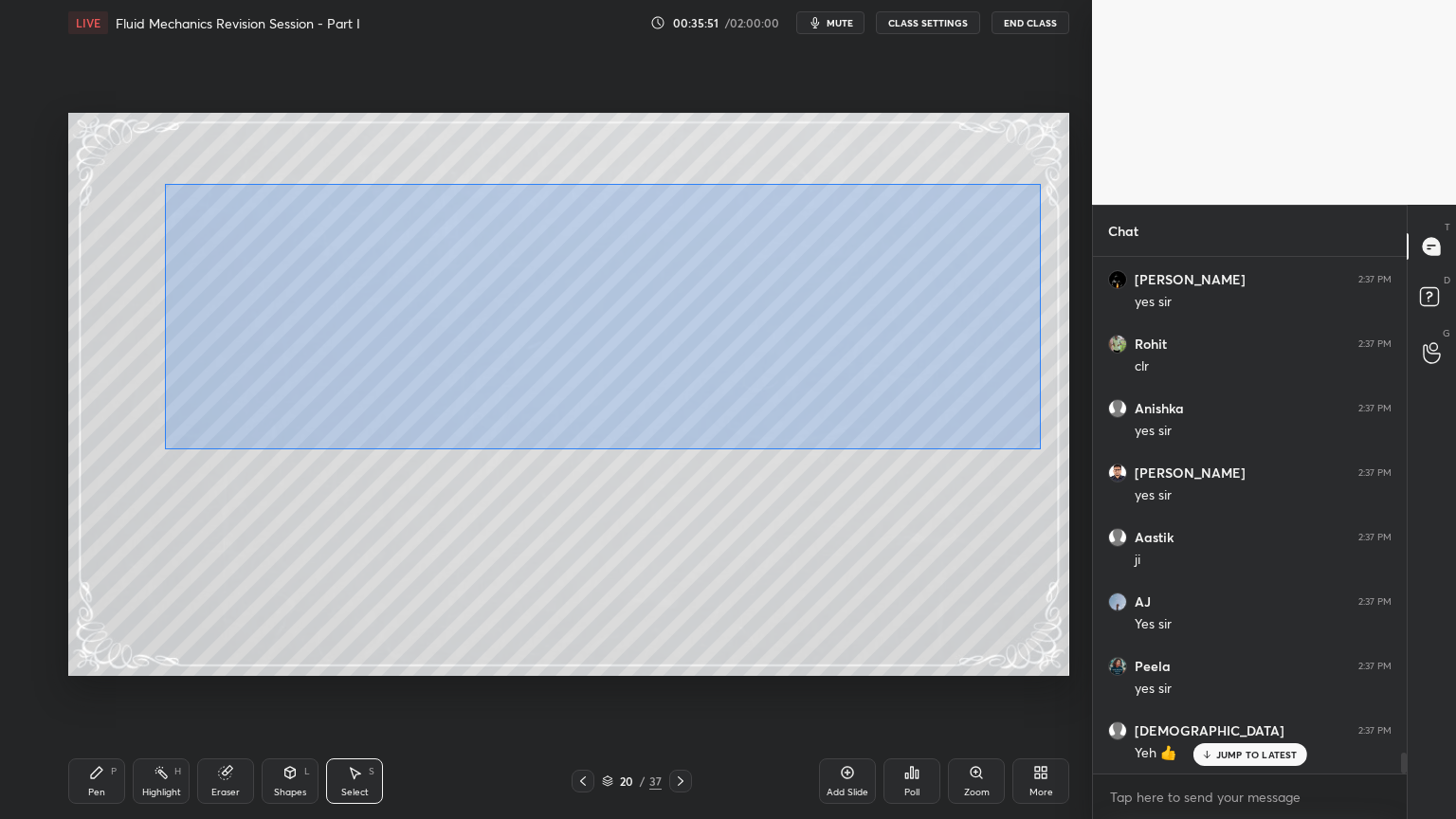 drag, startPoint x: 171, startPoint y: 186, endPoint x: 983, endPoint y: 440, distance: 850.79962 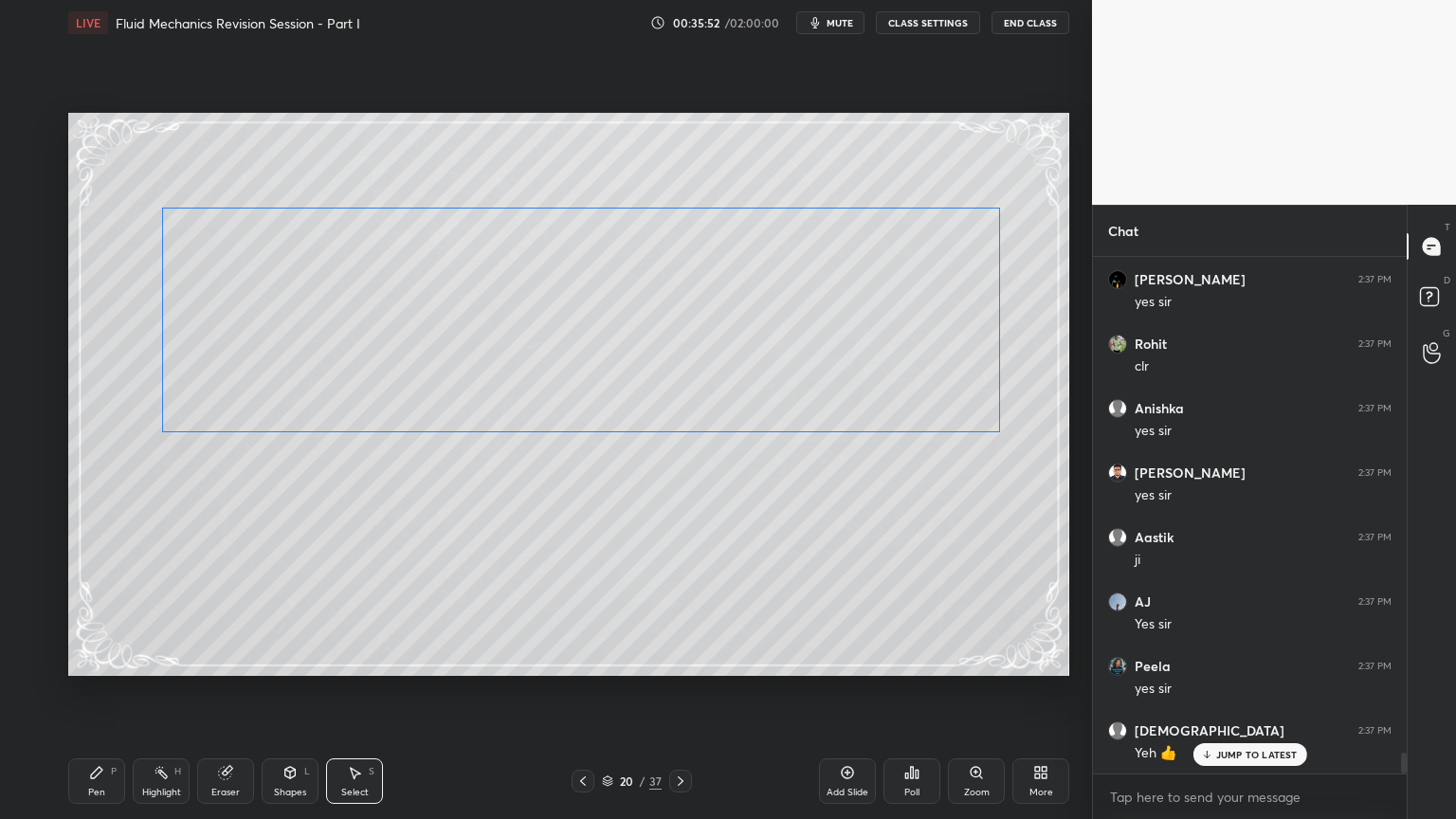 drag, startPoint x: 838, startPoint y: 394, endPoint x: 823, endPoint y: 435, distance: 43.65776 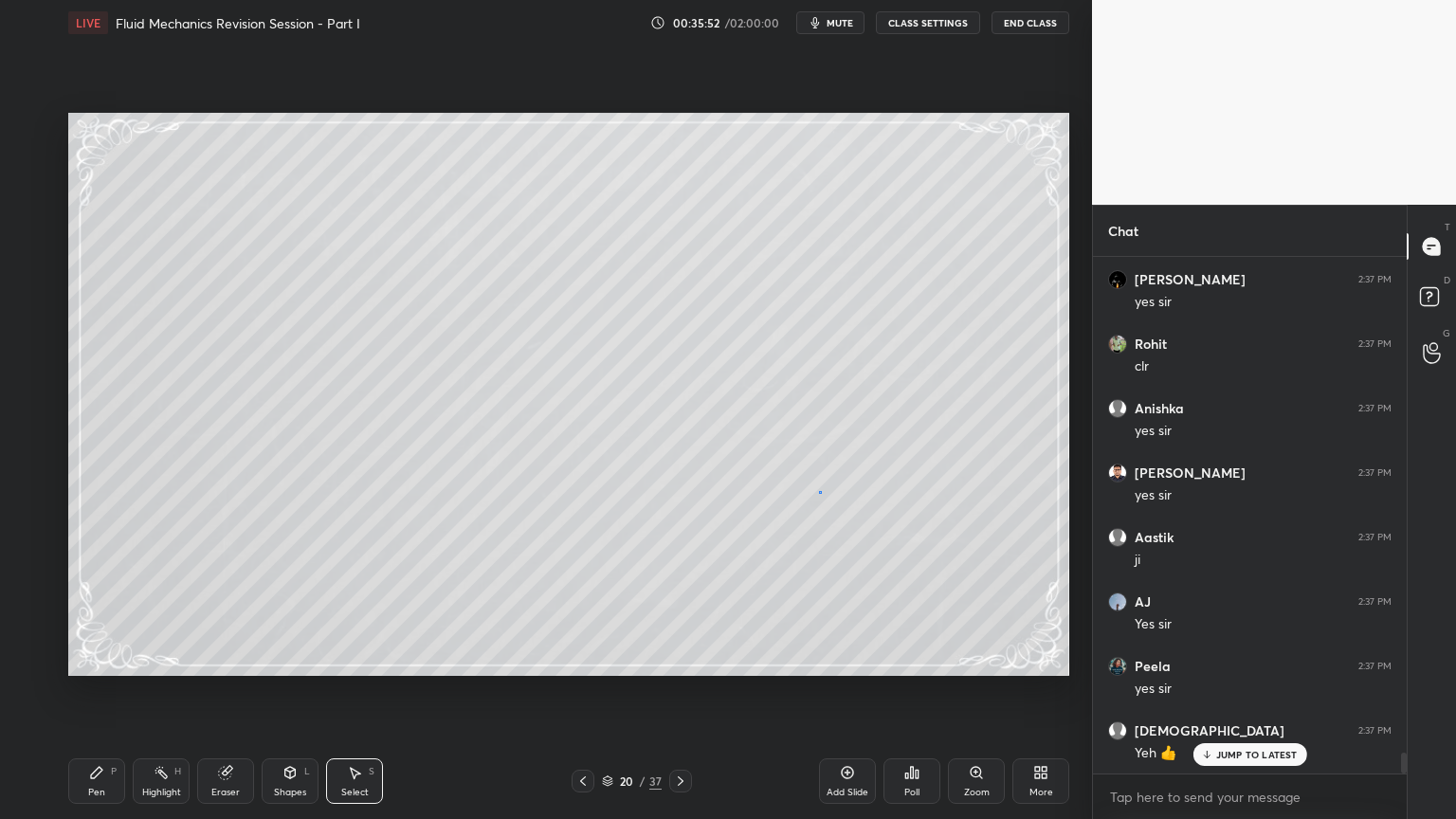 click on "0 ° Undo Copy Duplicate Duplicate to new slide Delete" at bounding box center (569, 394) 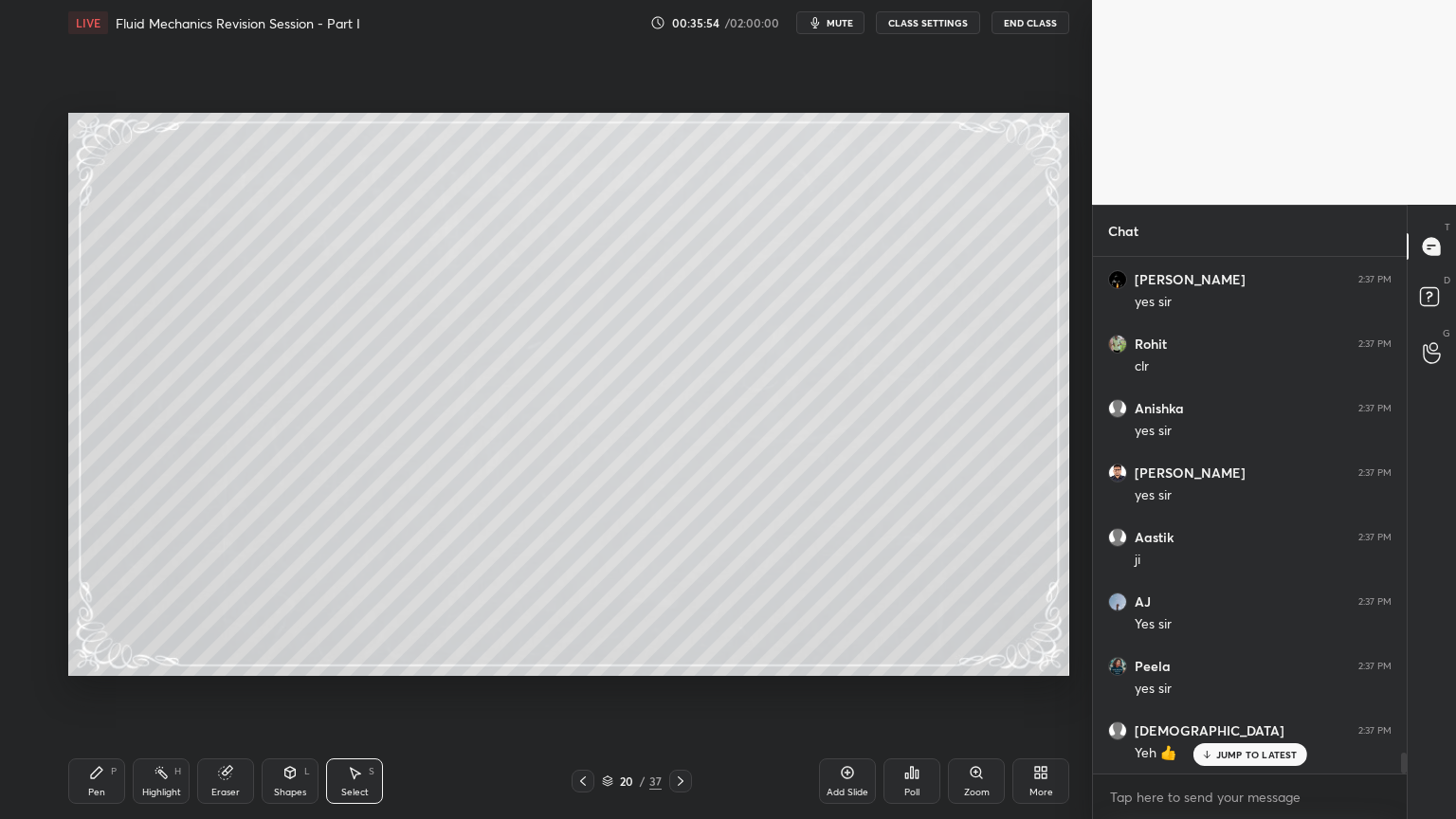 click on "More" at bounding box center (1041, 792) 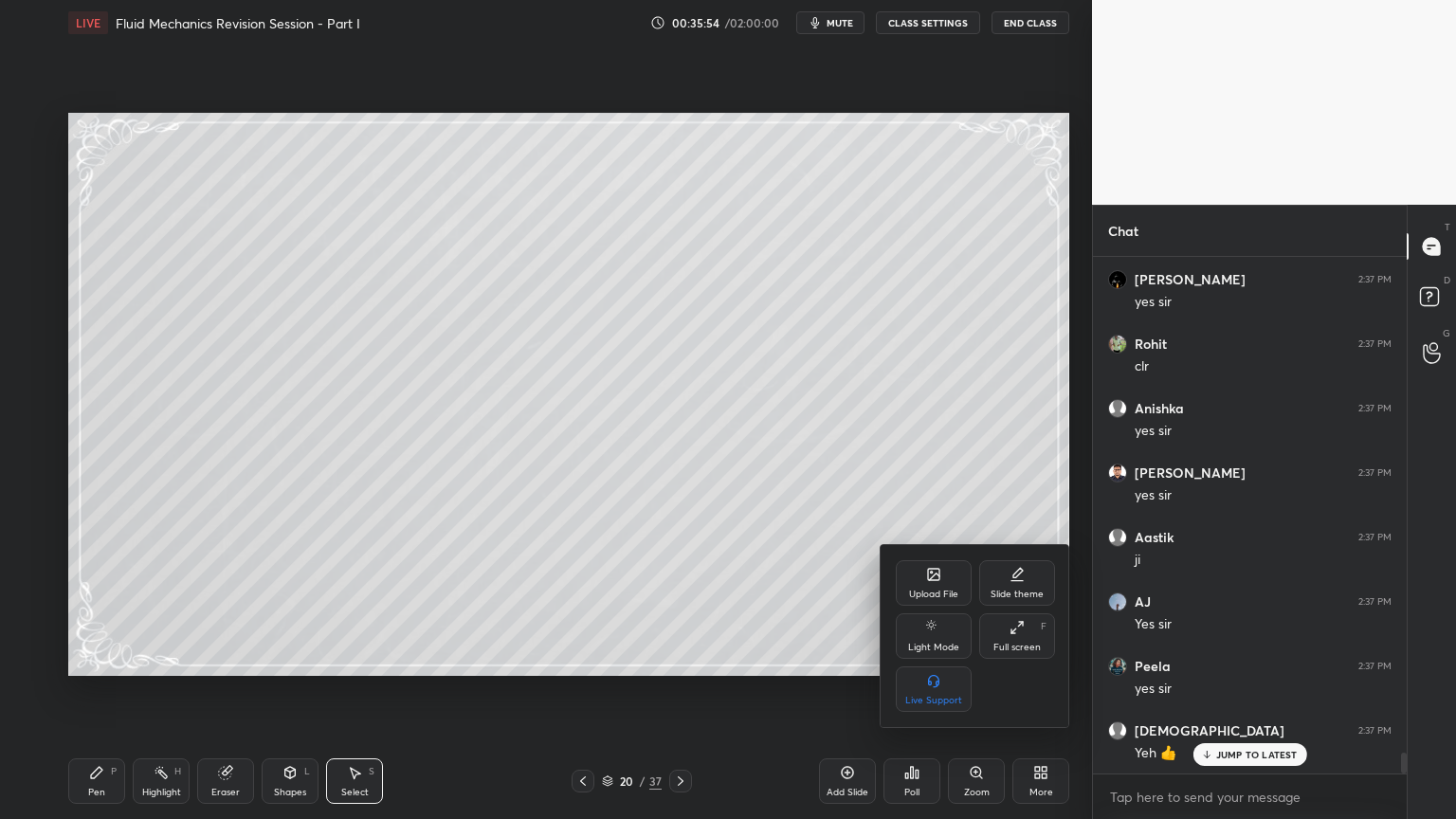 click on "Full screen F" at bounding box center (1017, 636) 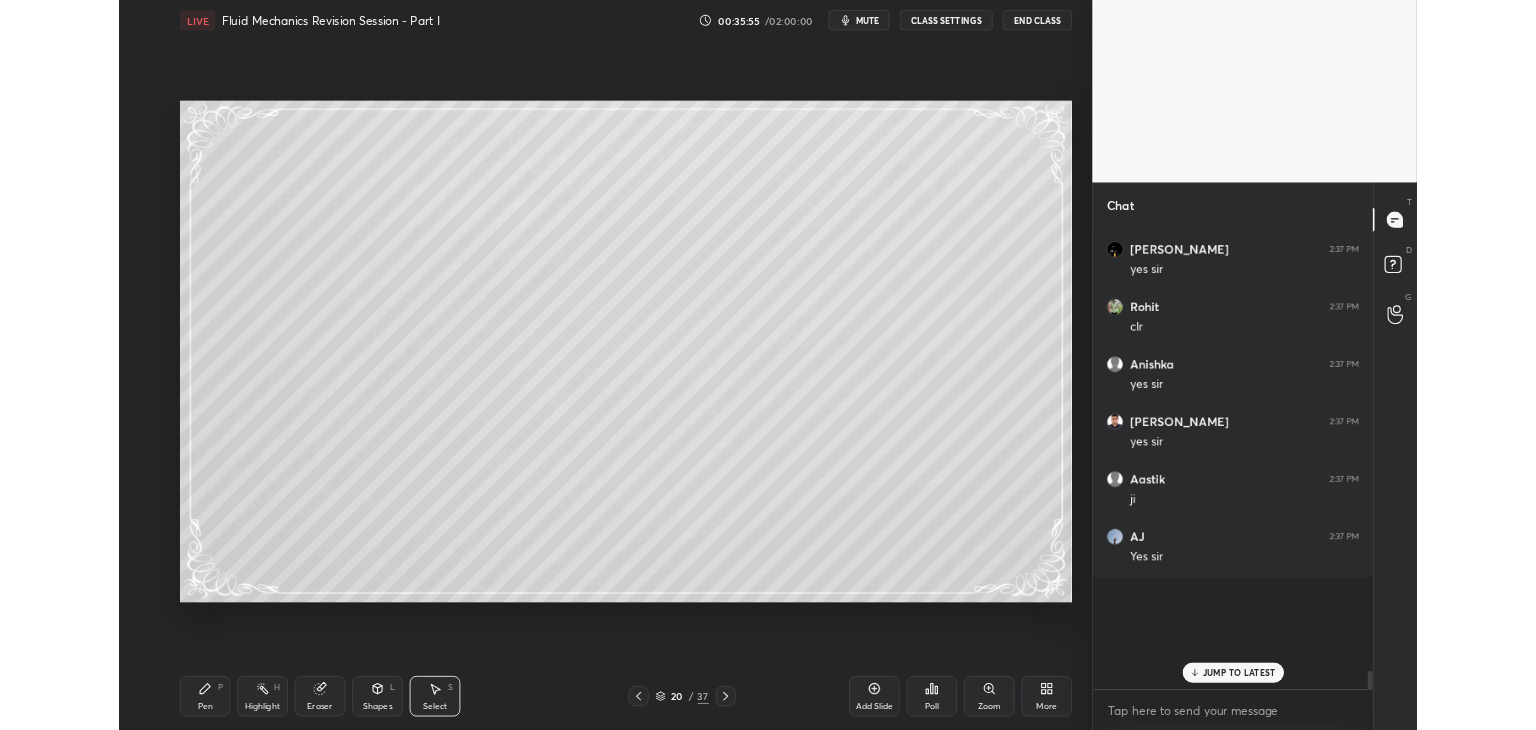 scroll, scrollTop: 602, scrollLeft: 1072, axis: both 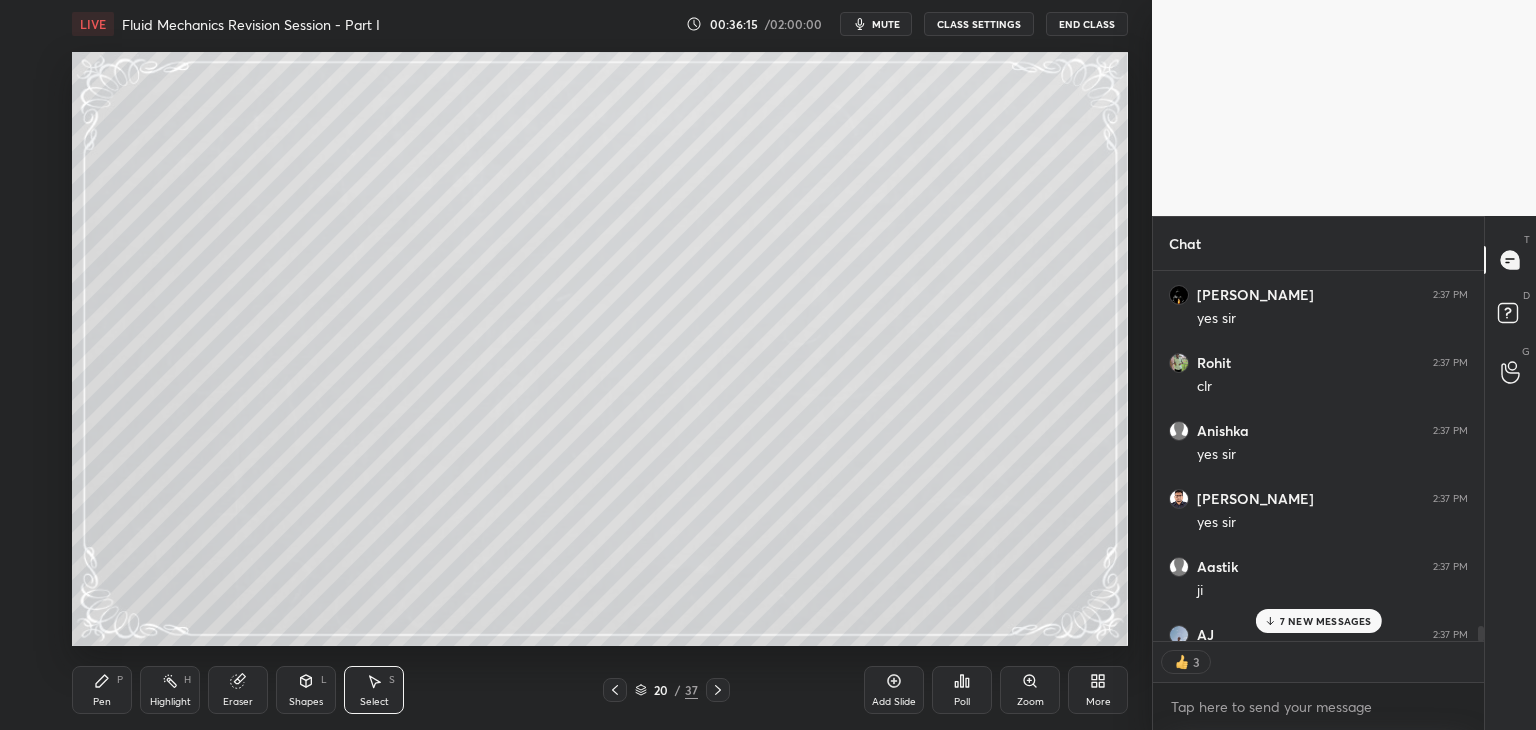 type on "x" 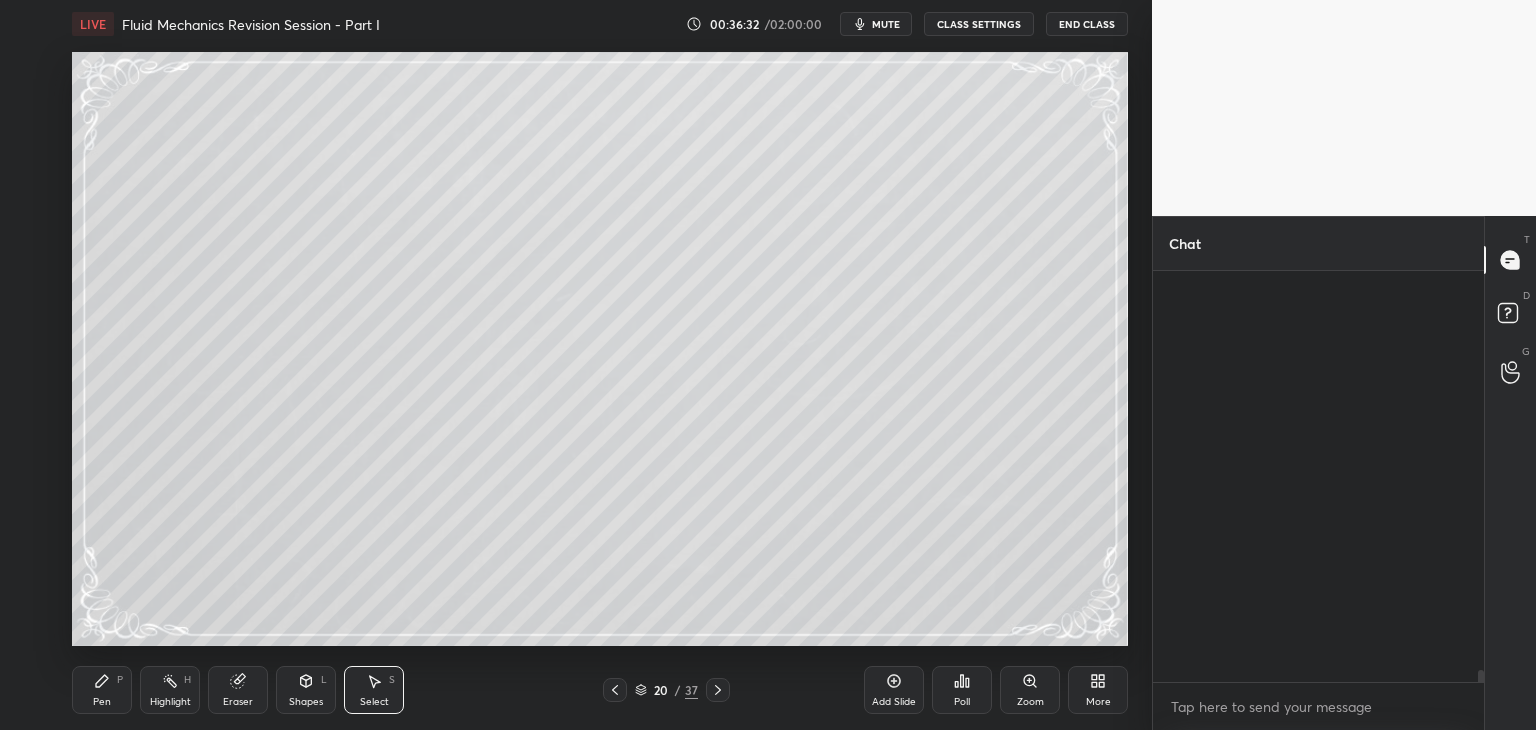 scroll, scrollTop: 13350, scrollLeft: 0, axis: vertical 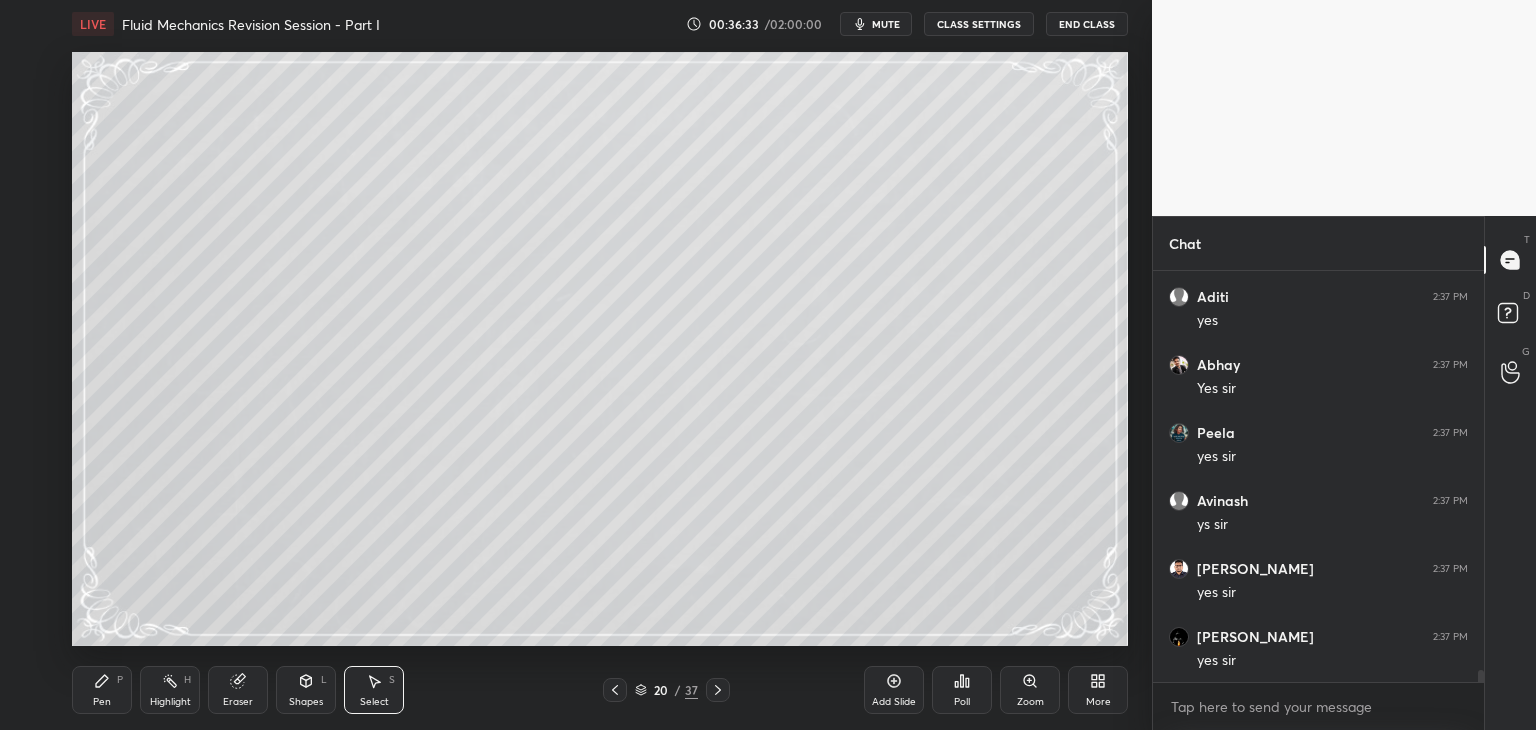click 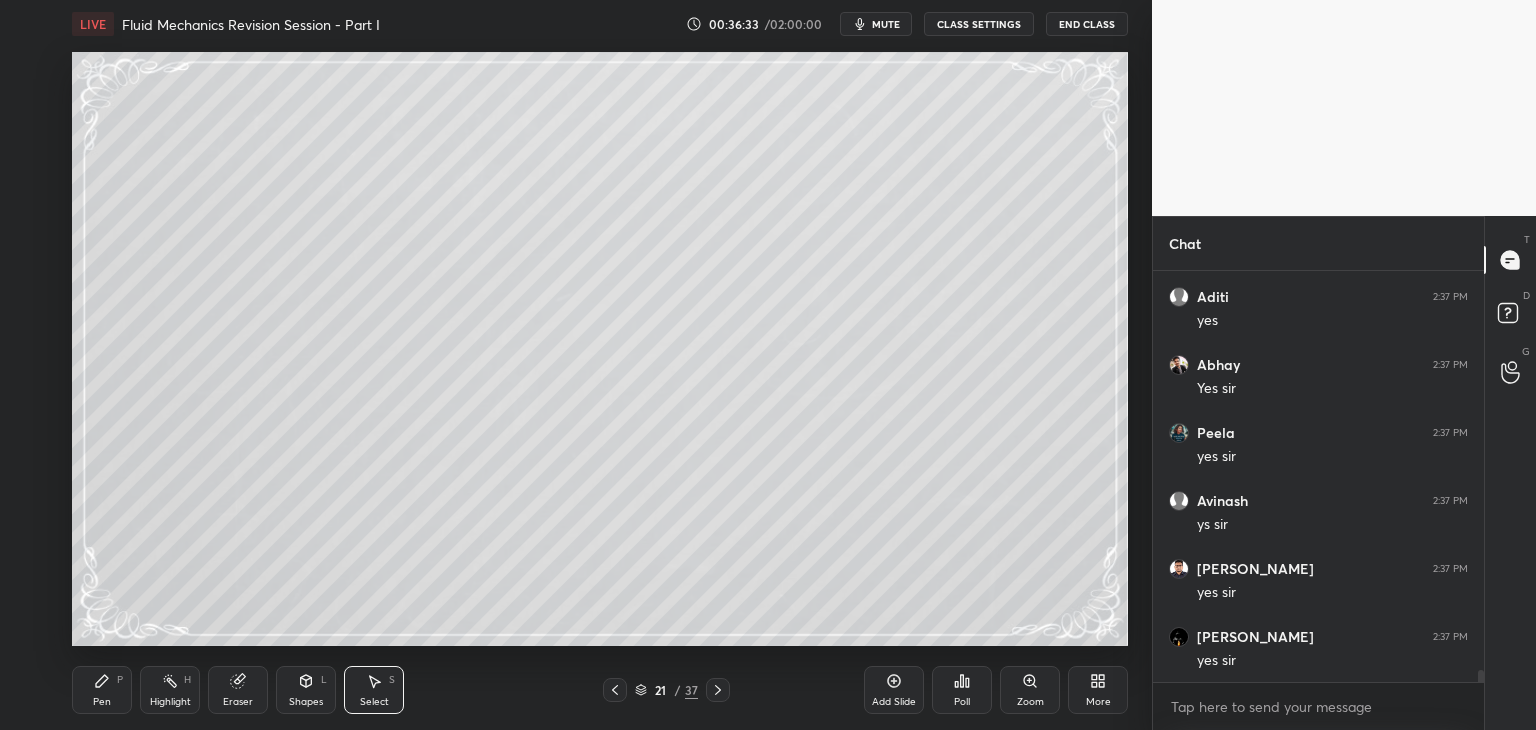 click 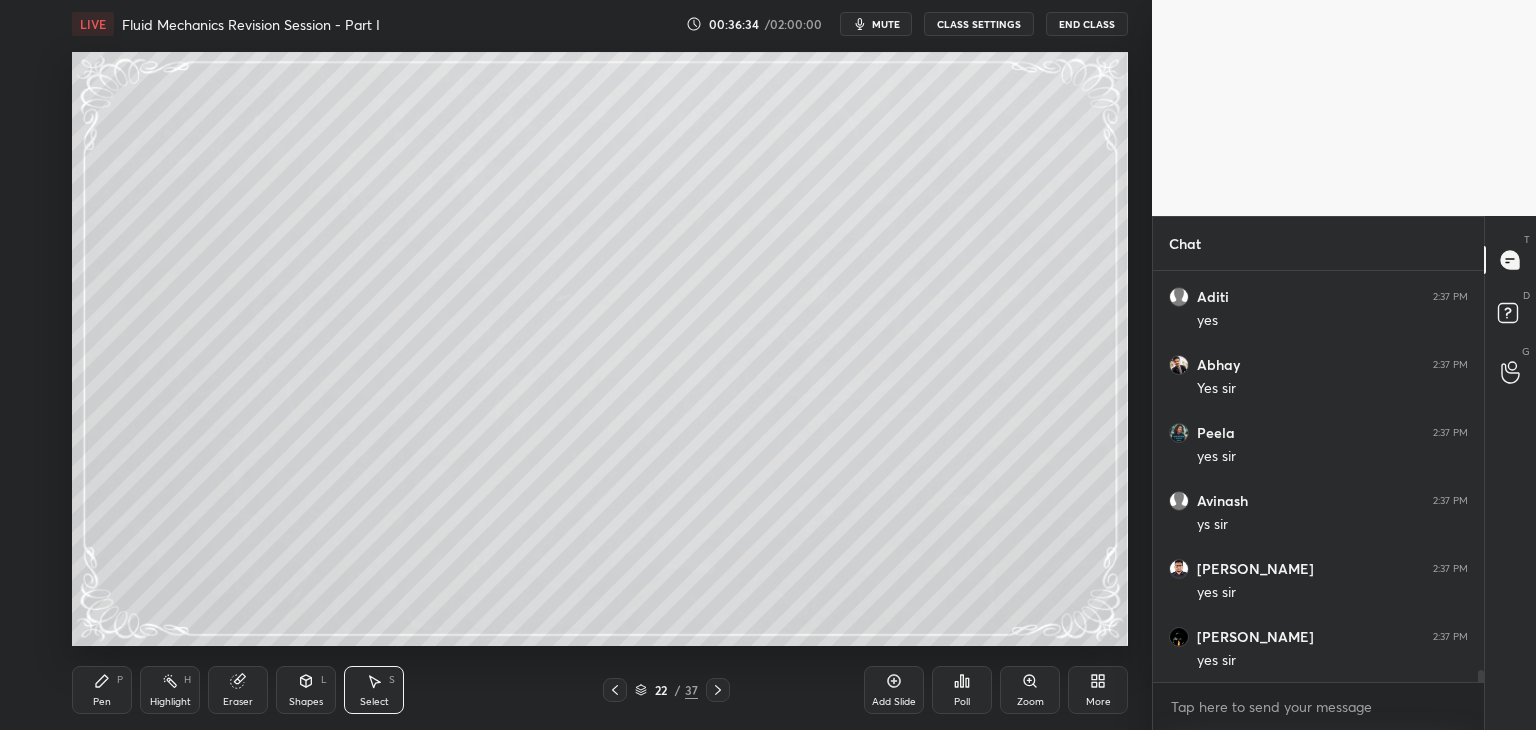 click 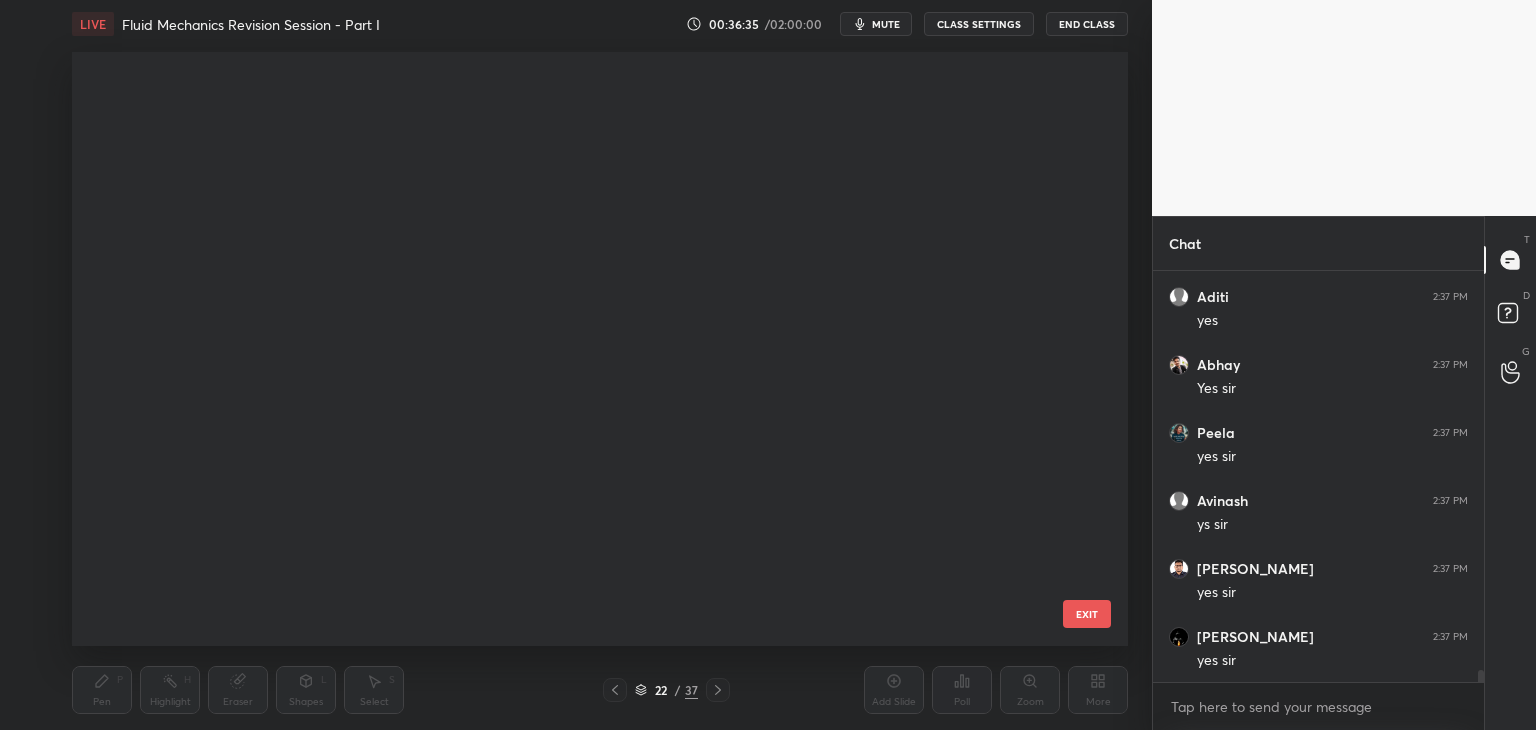 scroll, scrollTop: 870, scrollLeft: 0, axis: vertical 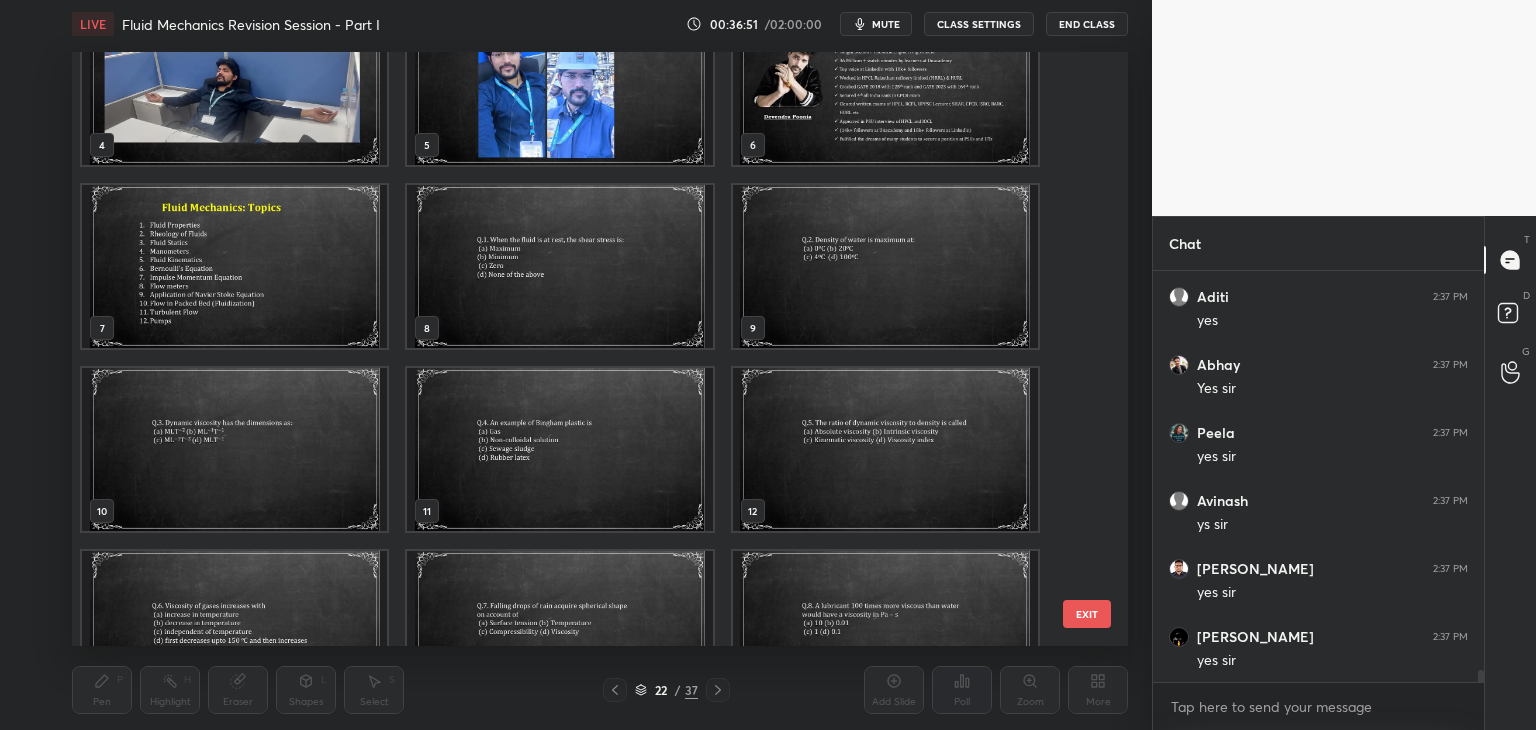click at bounding box center (559, 266) 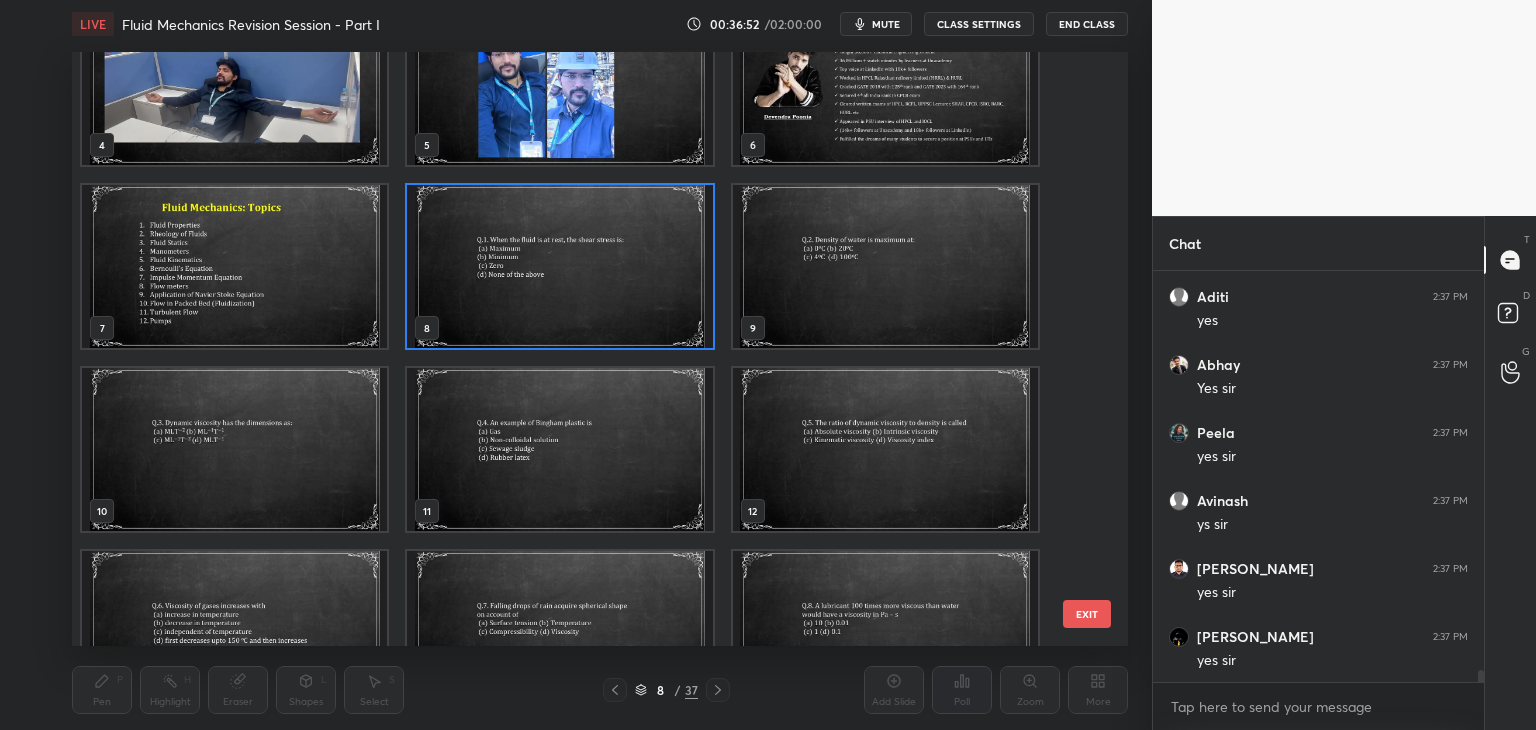 click at bounding box center (559, 266) 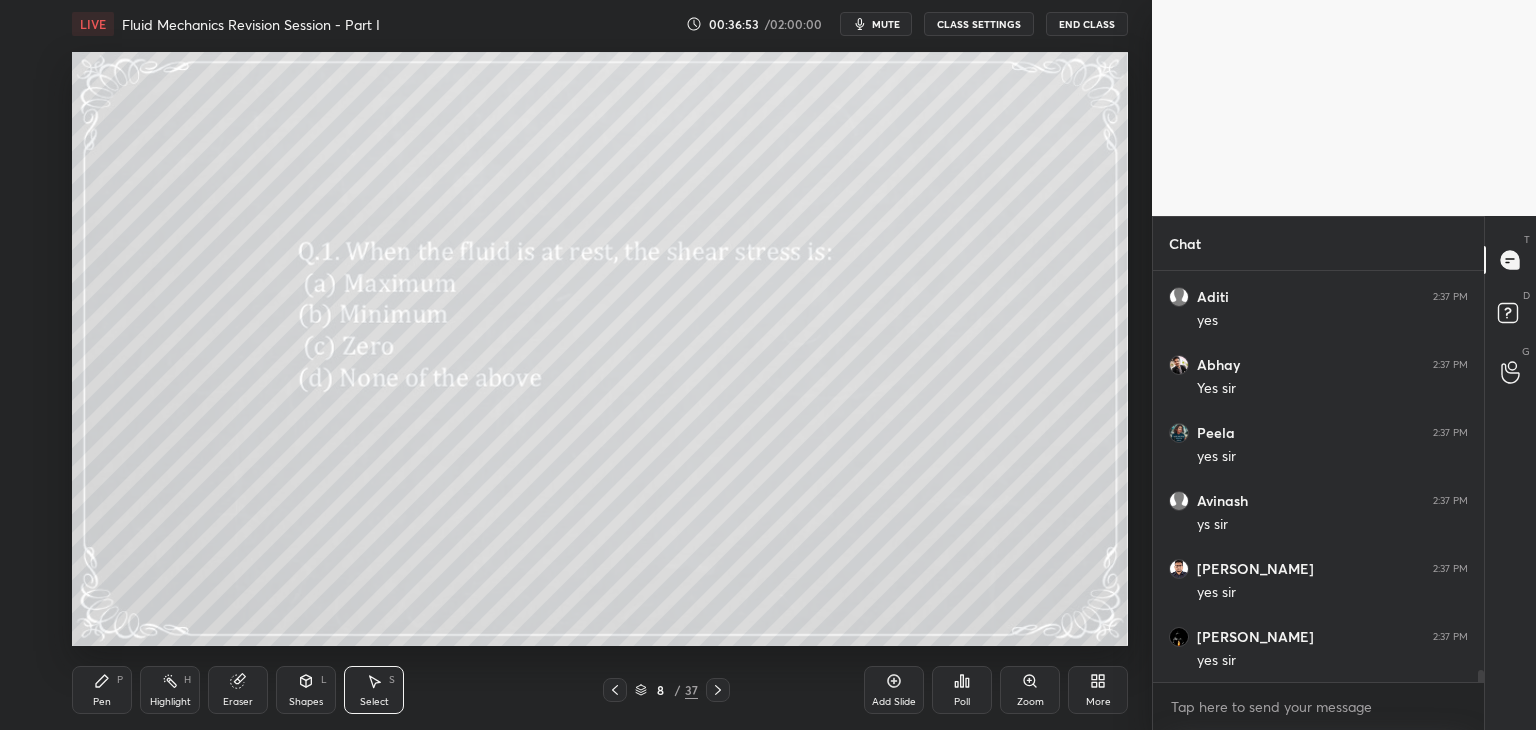 click on "Poll" at bounding box center [962, 690] 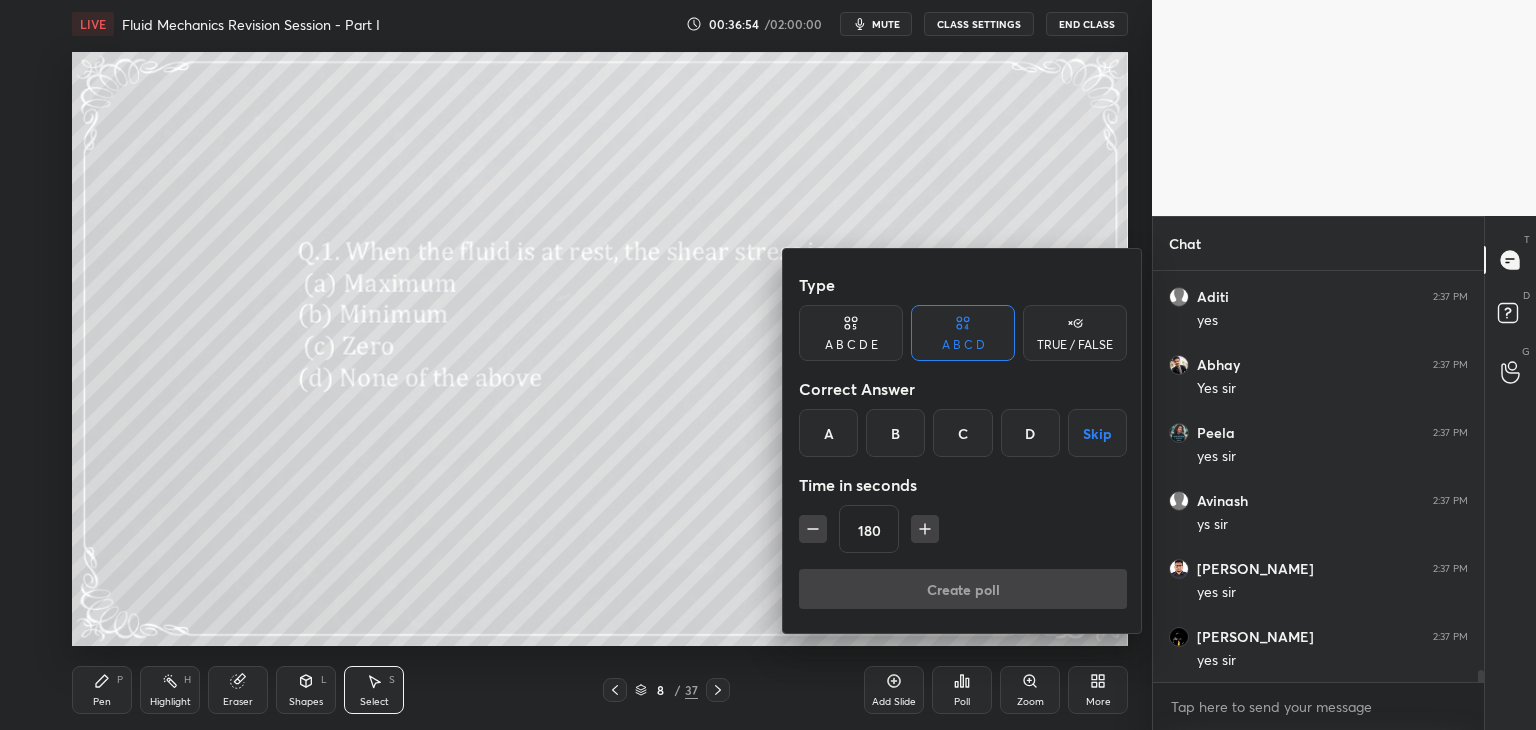 click on "C" at bounding box center [962, 433] 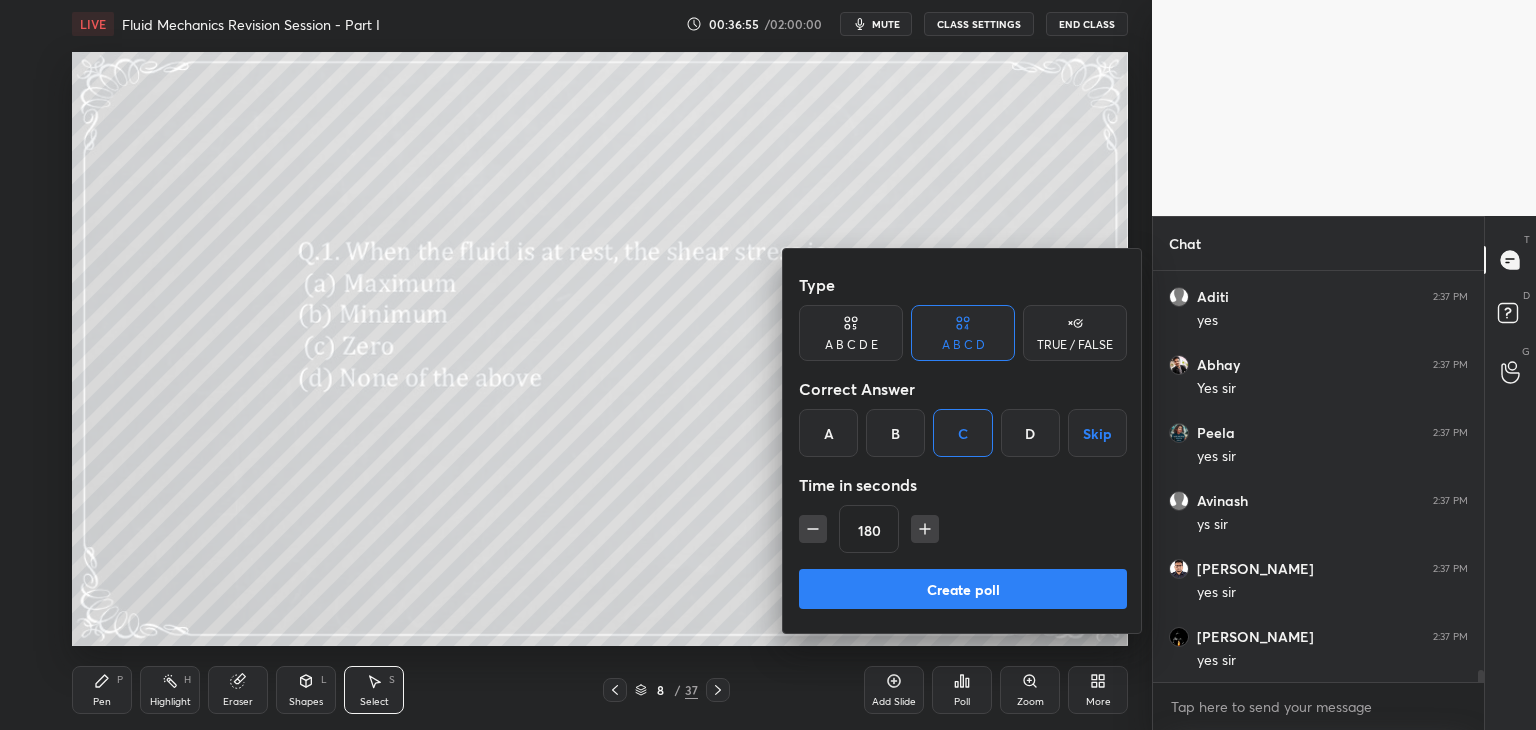 click 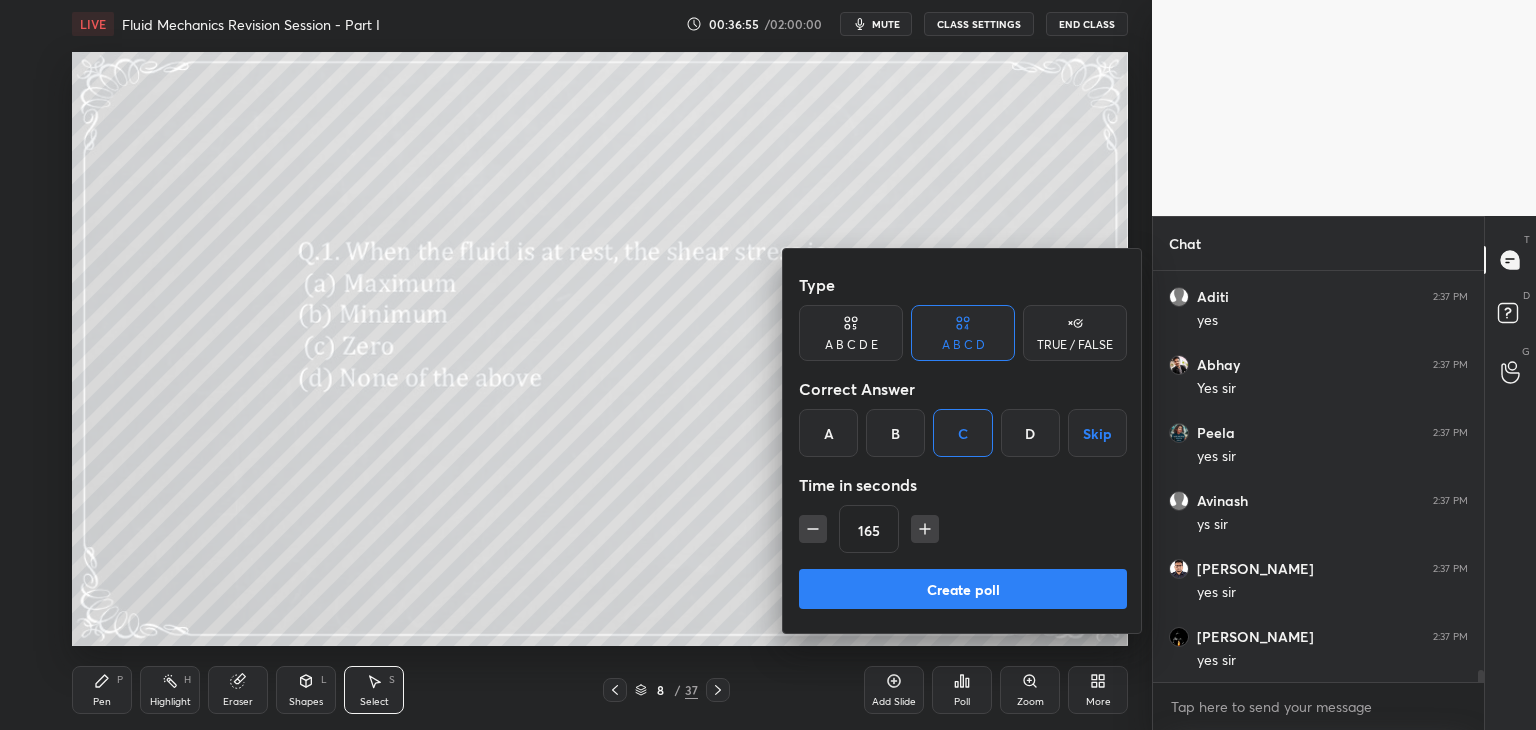 click 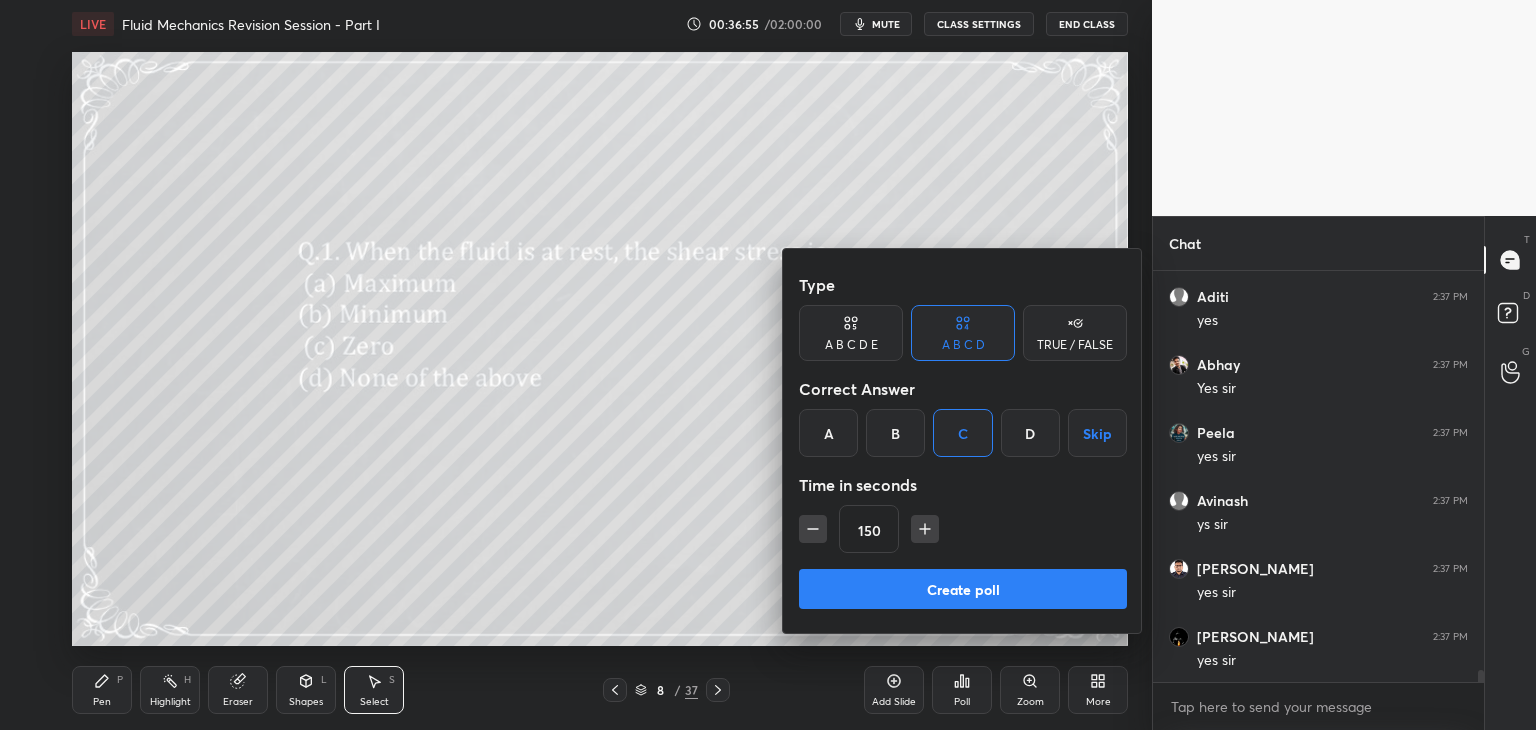 click 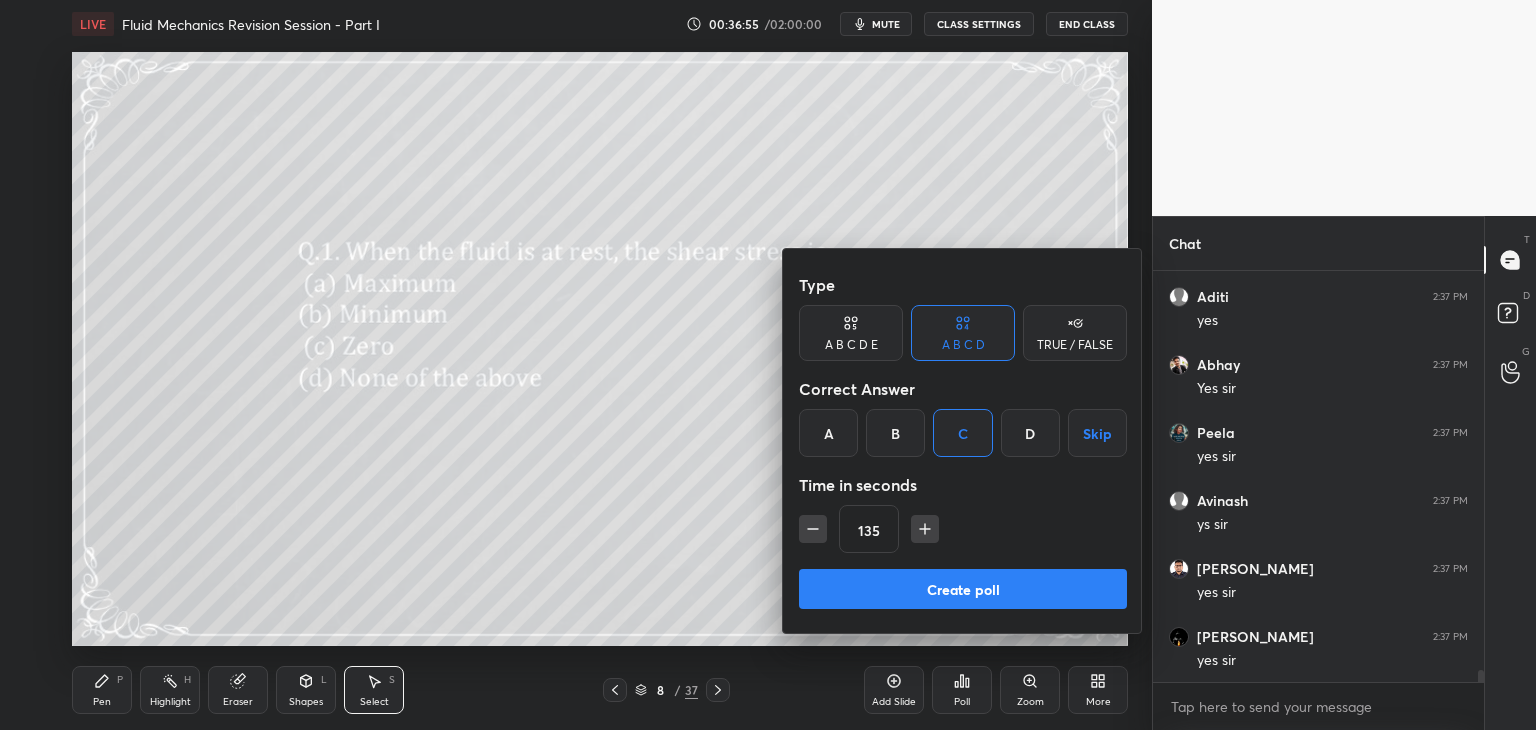 click 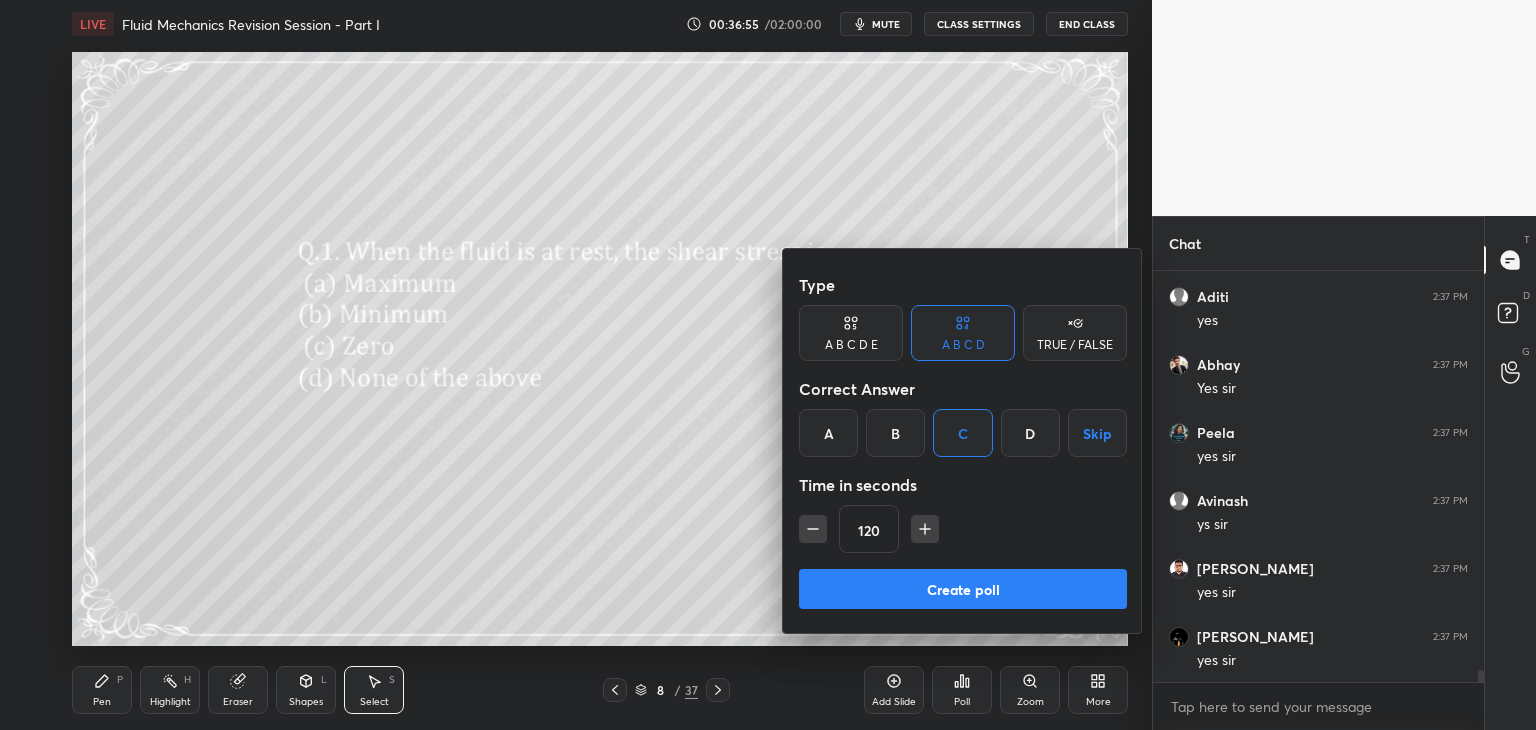 click 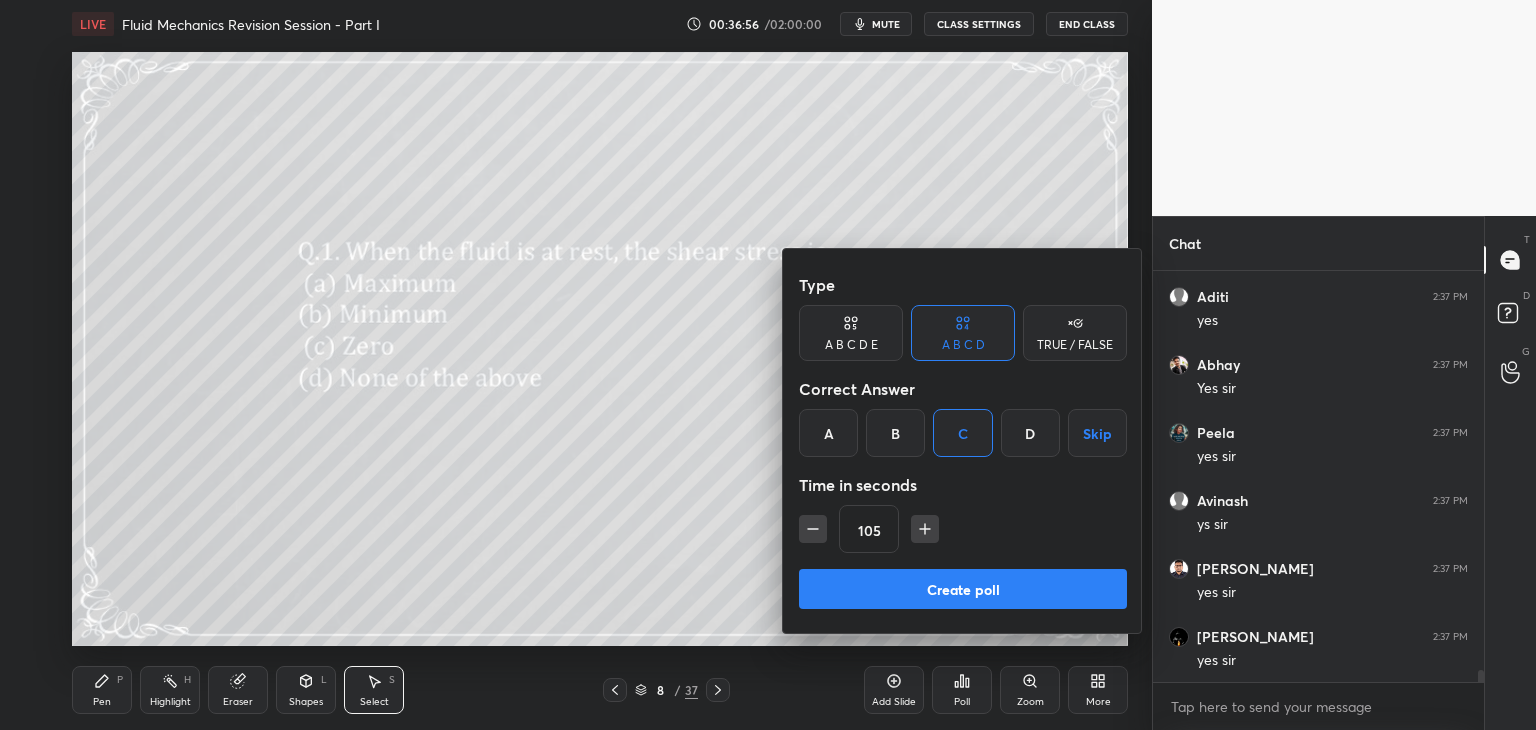 click 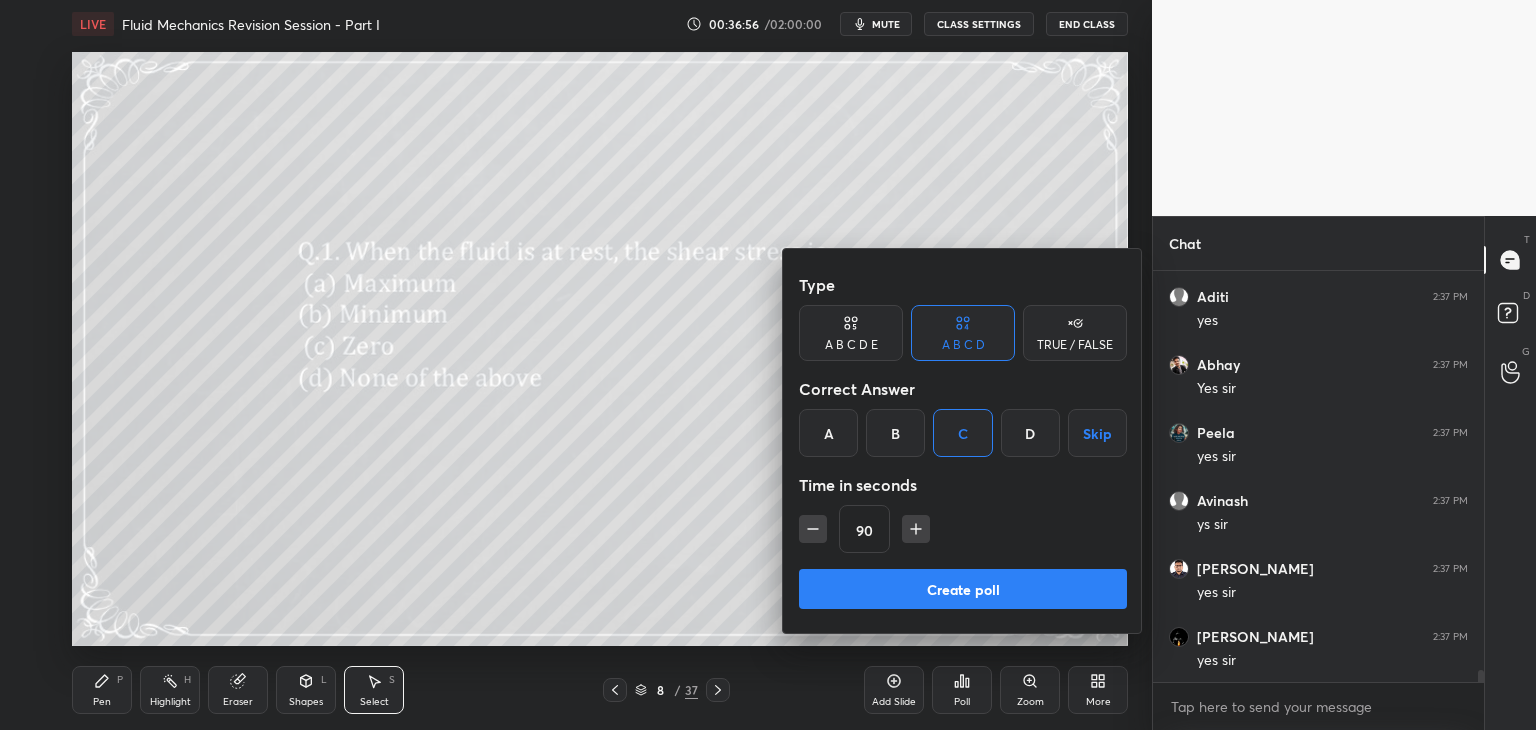 click 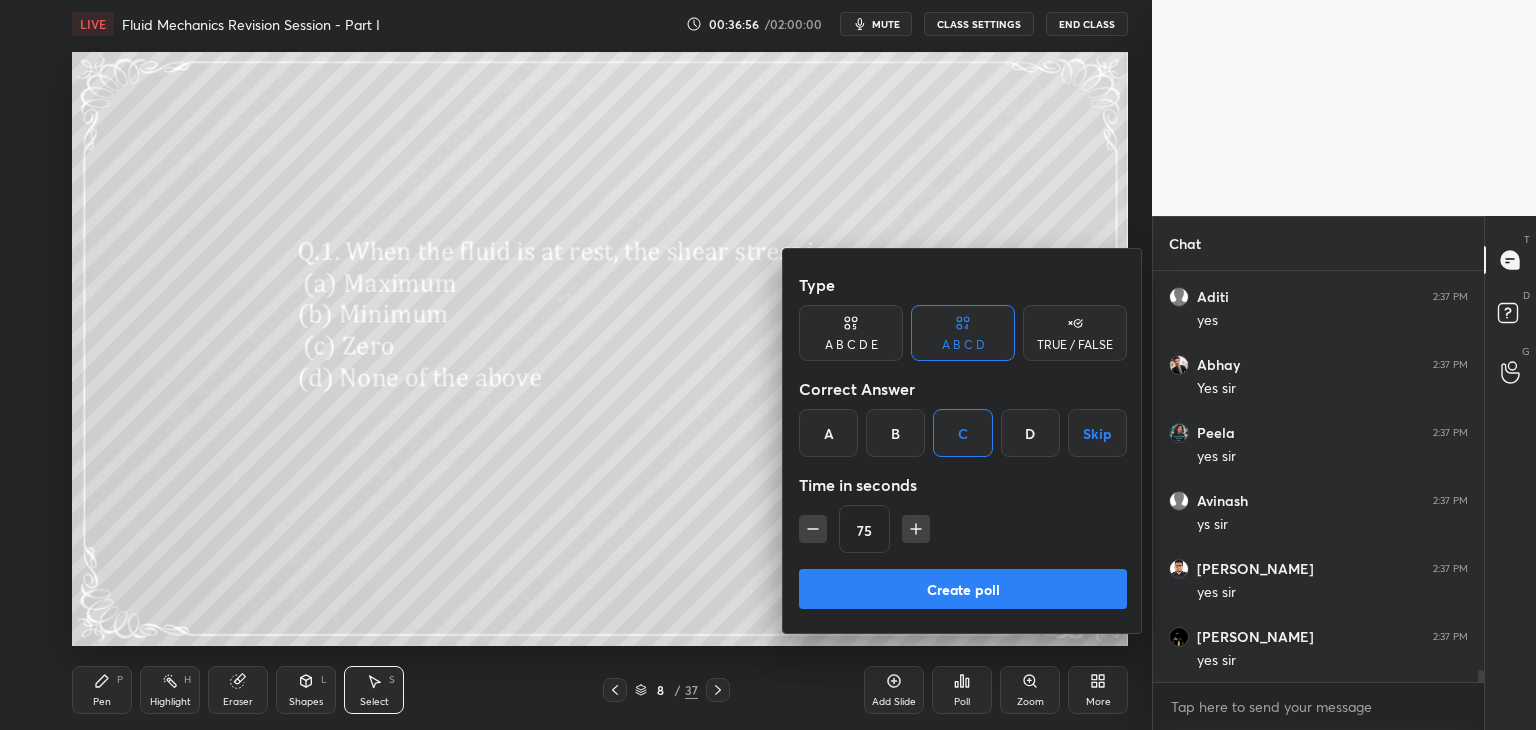 click at bounding box center (813, 529) 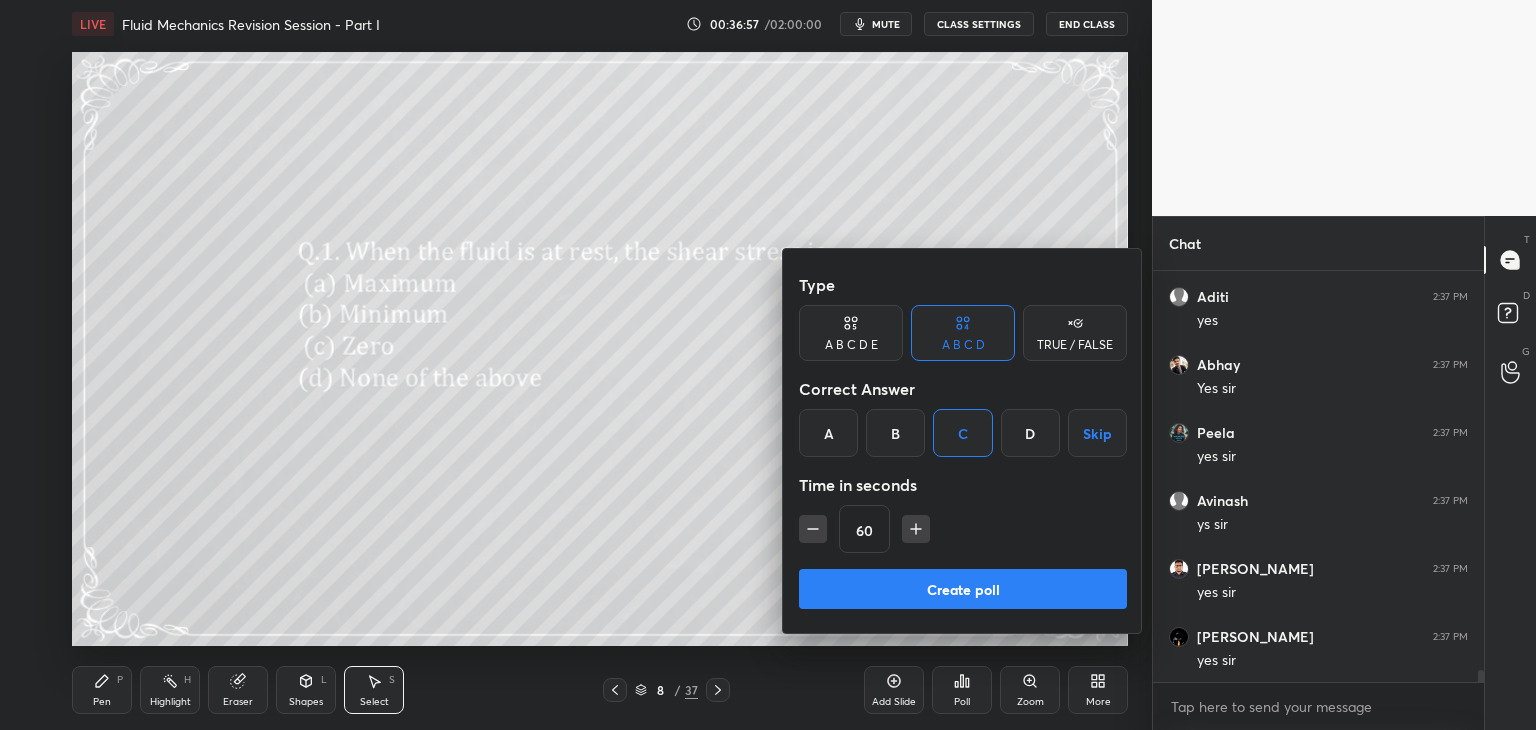 click at bounding box center (813, 529) 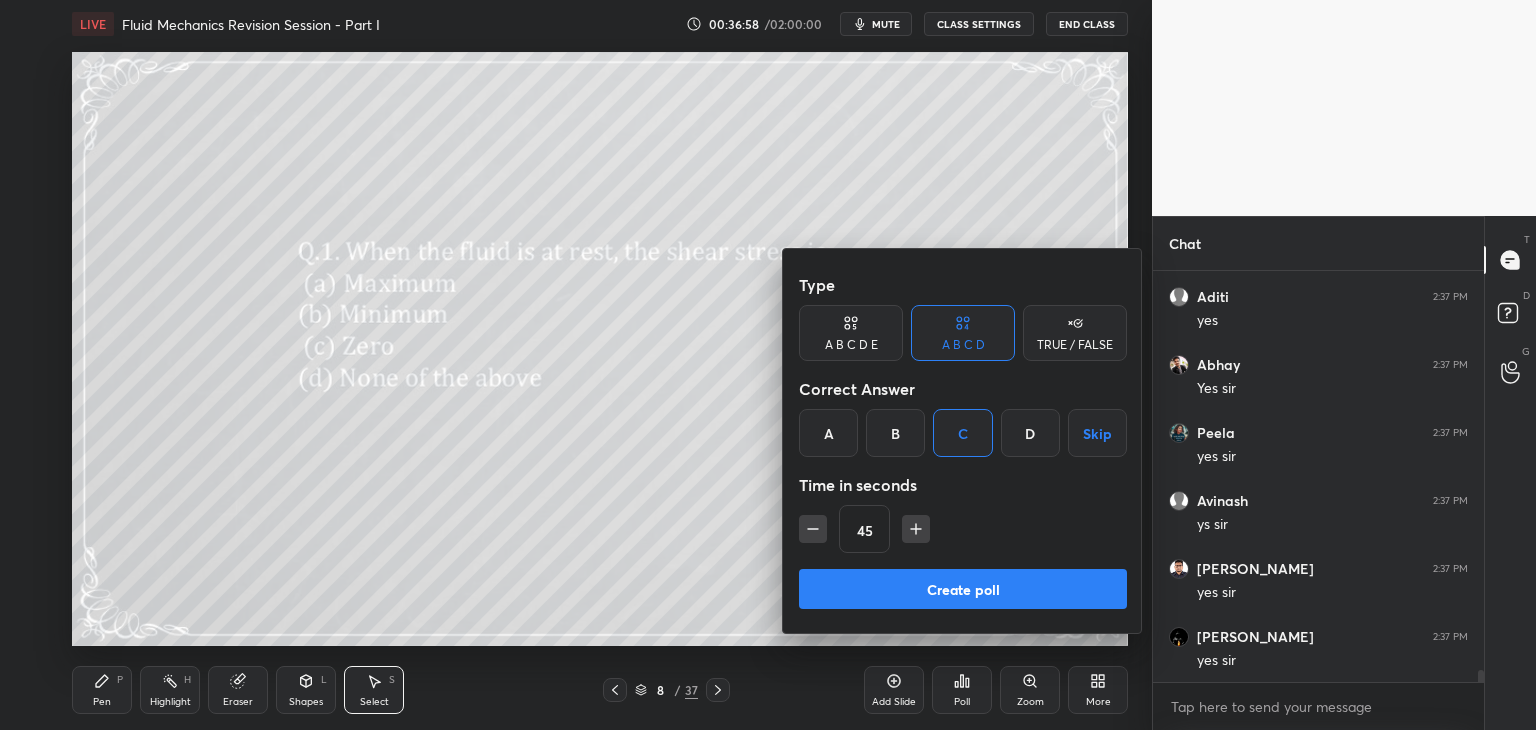 click at bounding box center [813, 529] 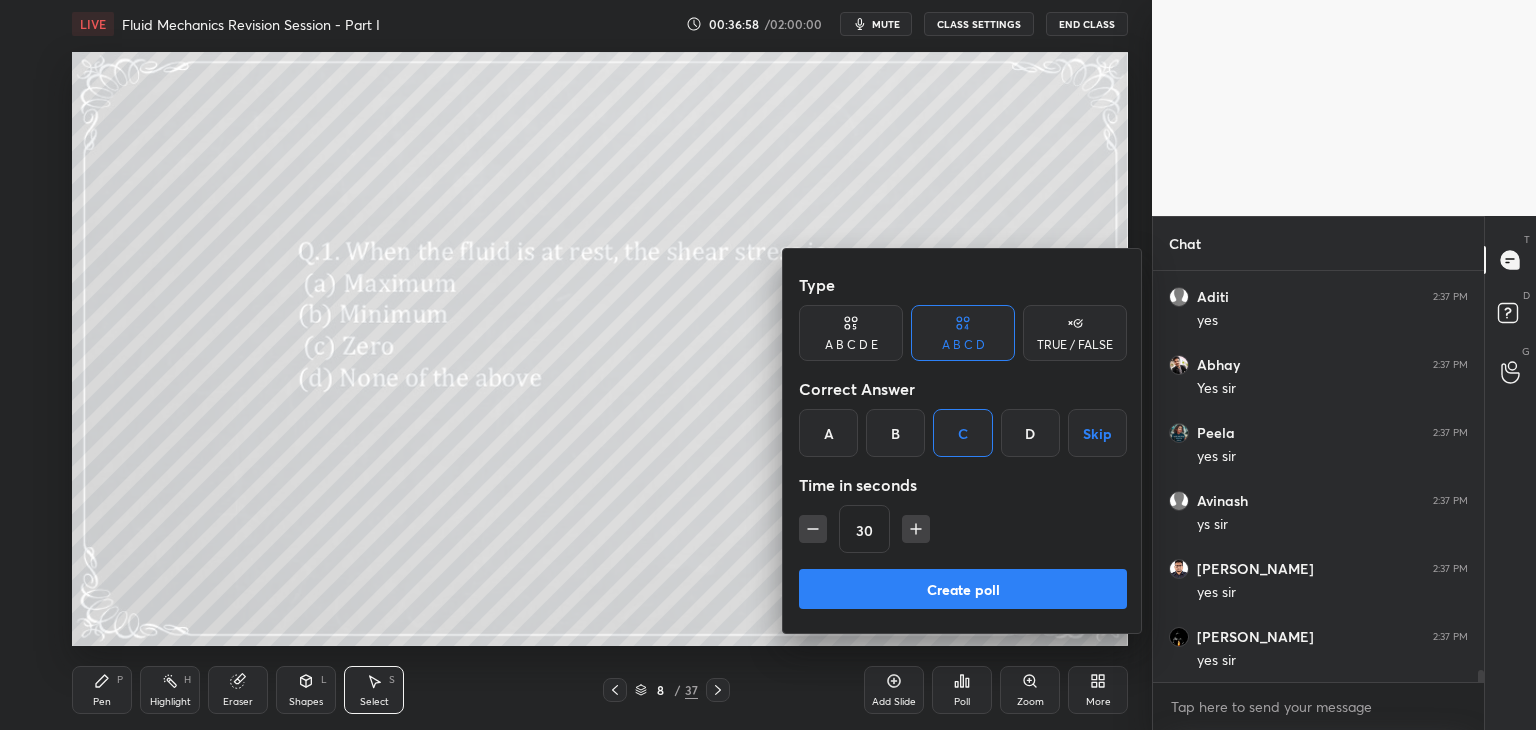 click on "Create poll" at bounding box center [963, 589] 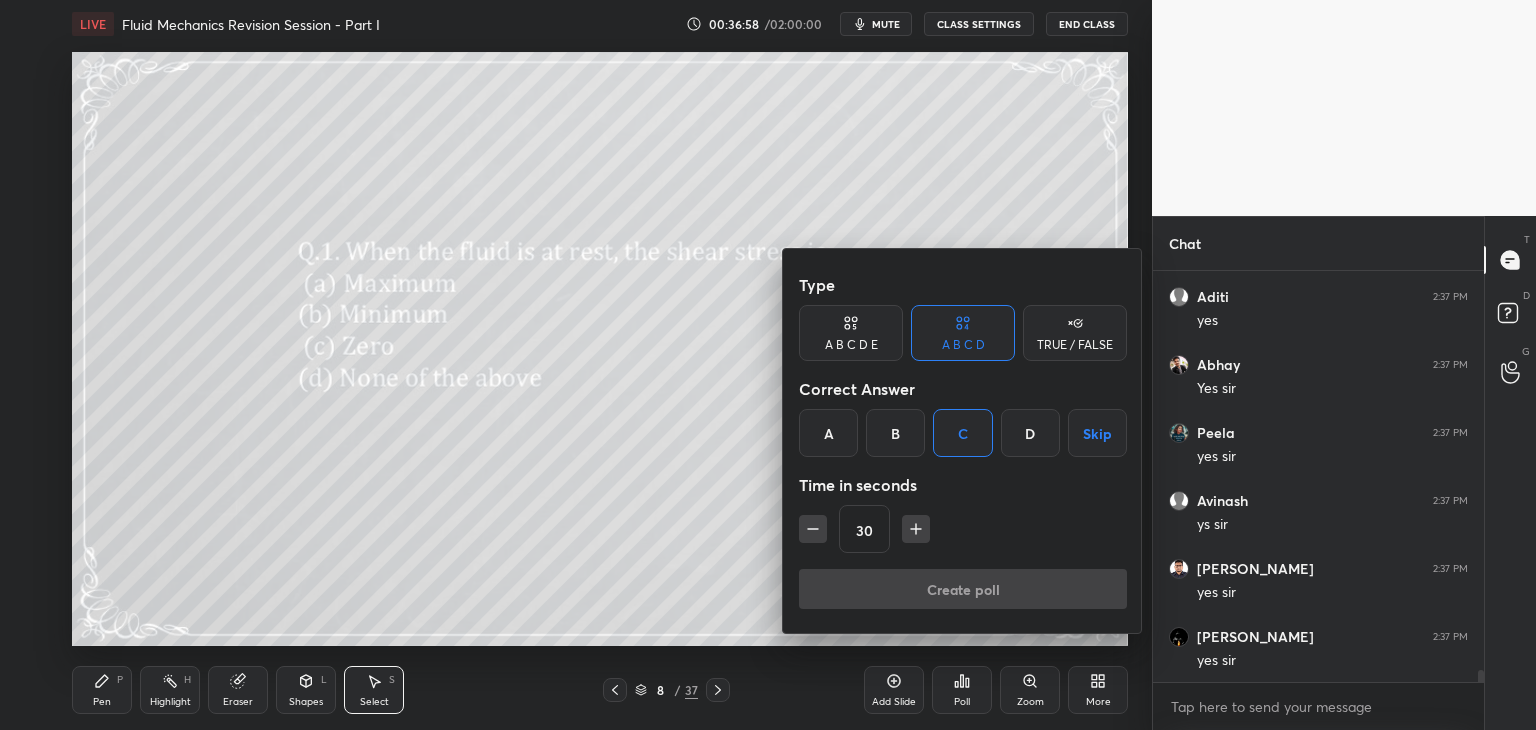 scroll, scrollTop: 364, scrollLeft: 325, axis: both 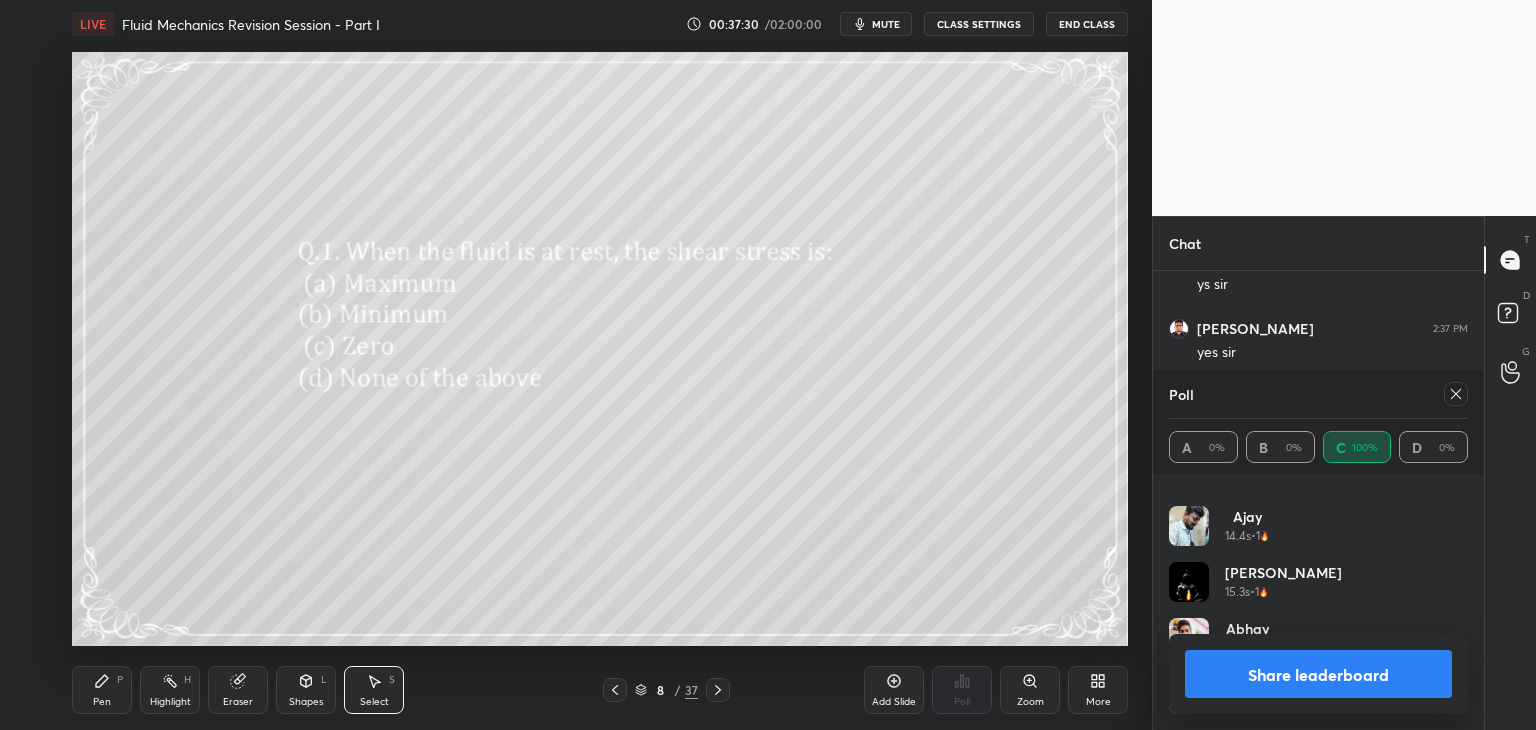 click 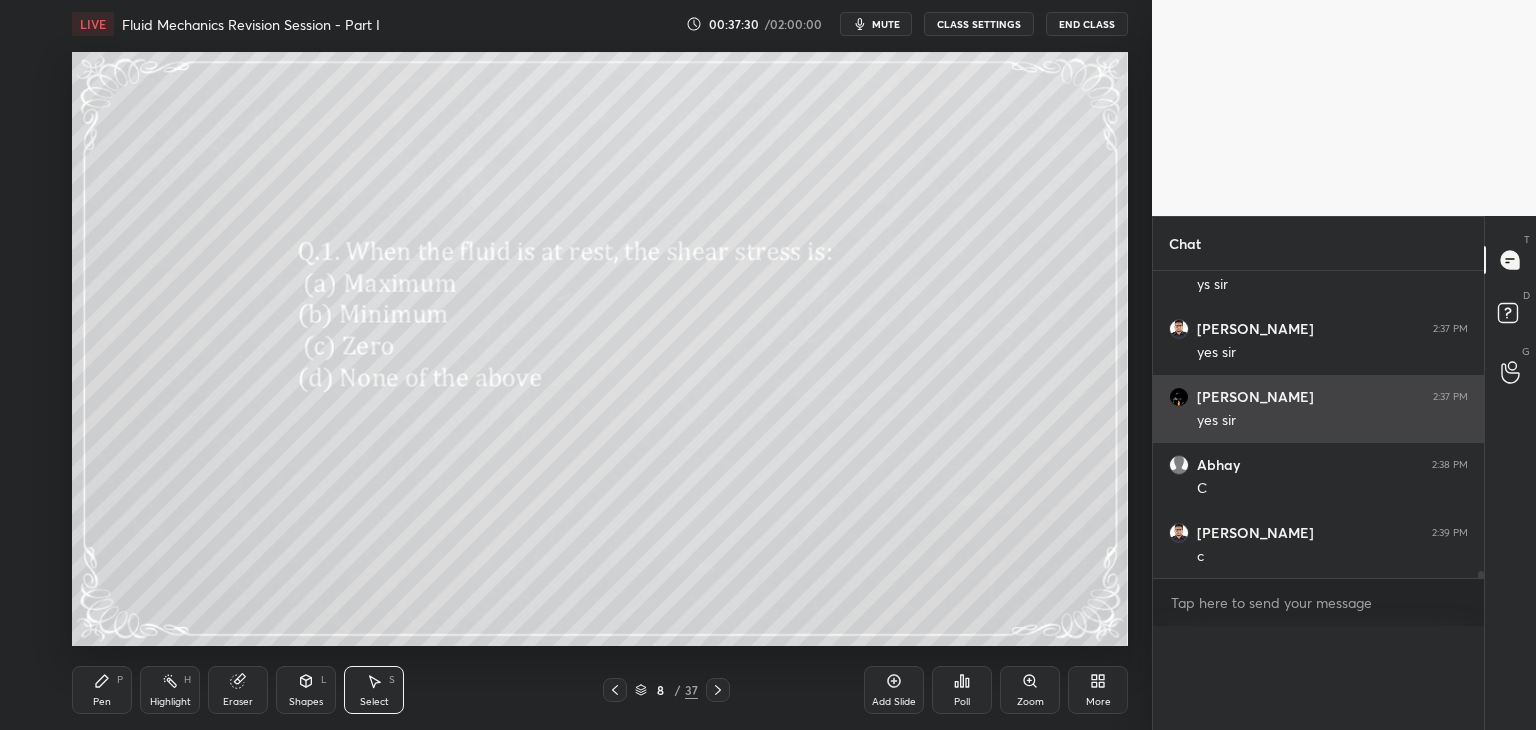 scroll, scrollTop: 88, scrollLeft: 293, axis: both 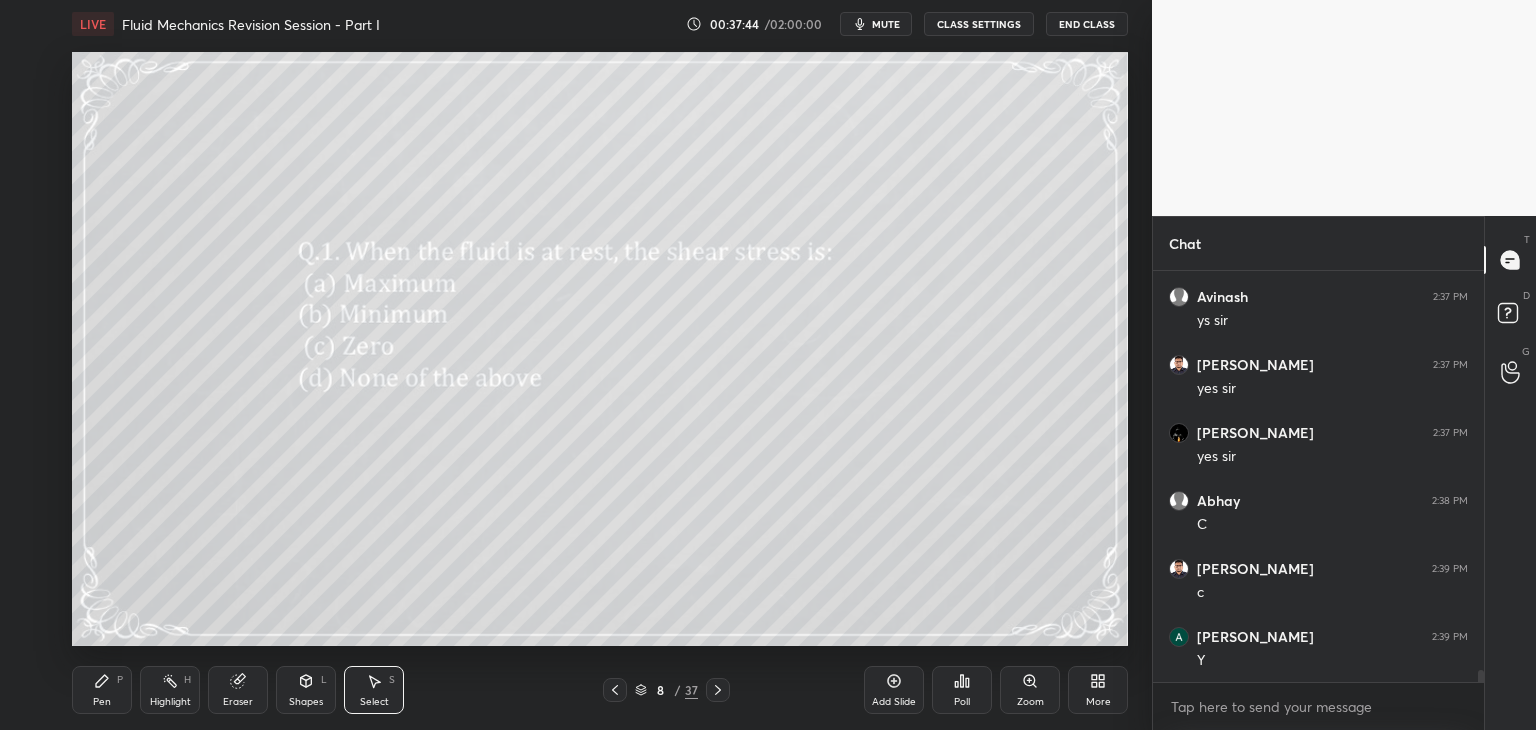 click 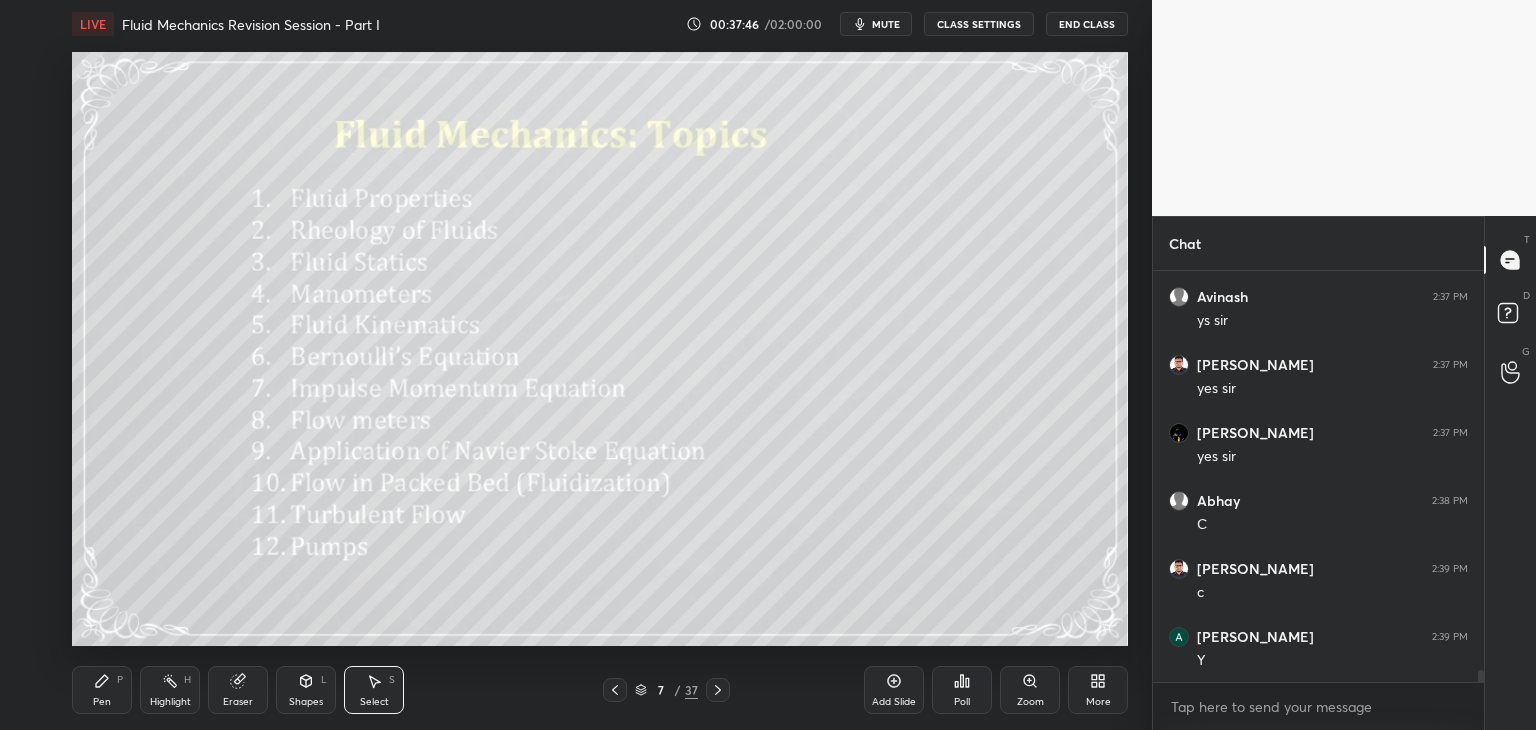 click 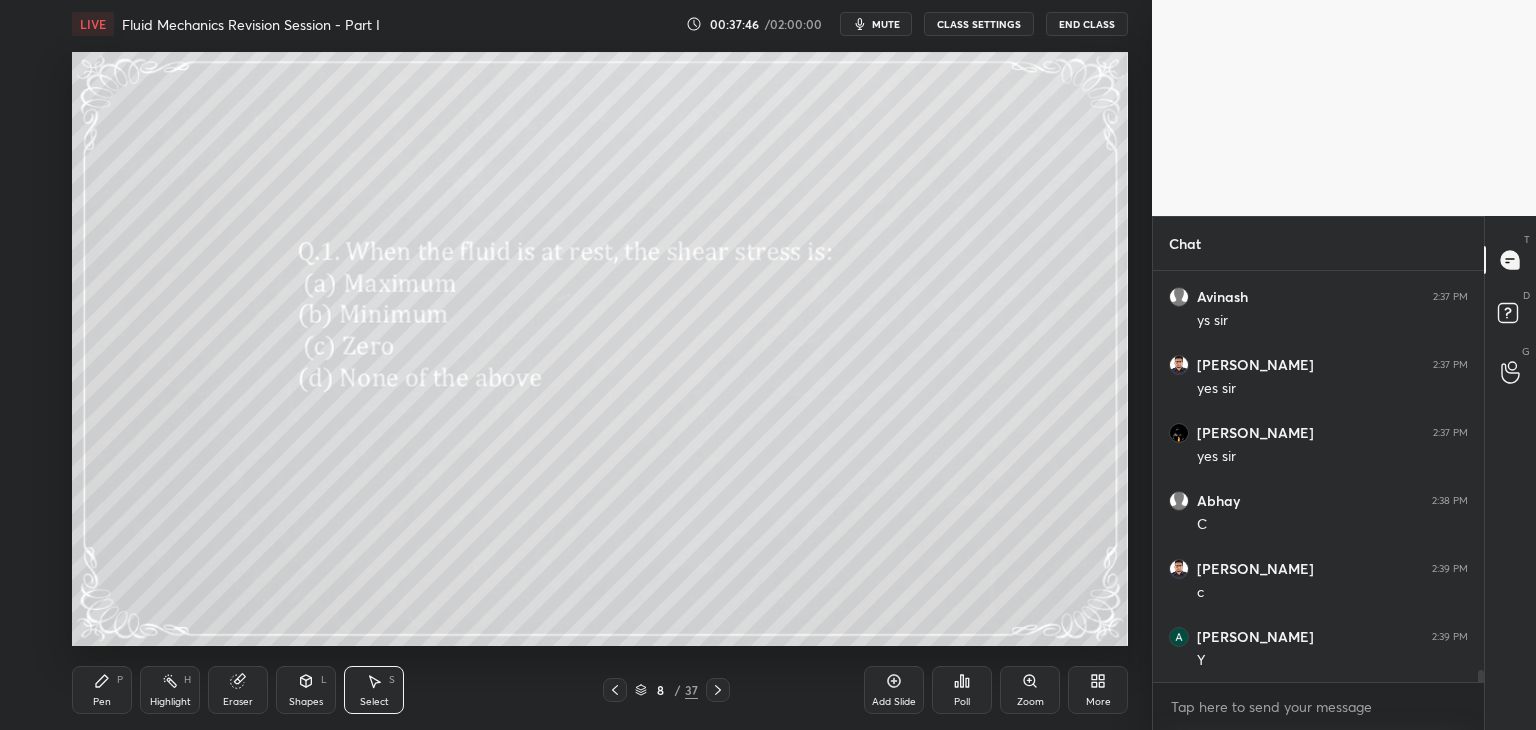 click 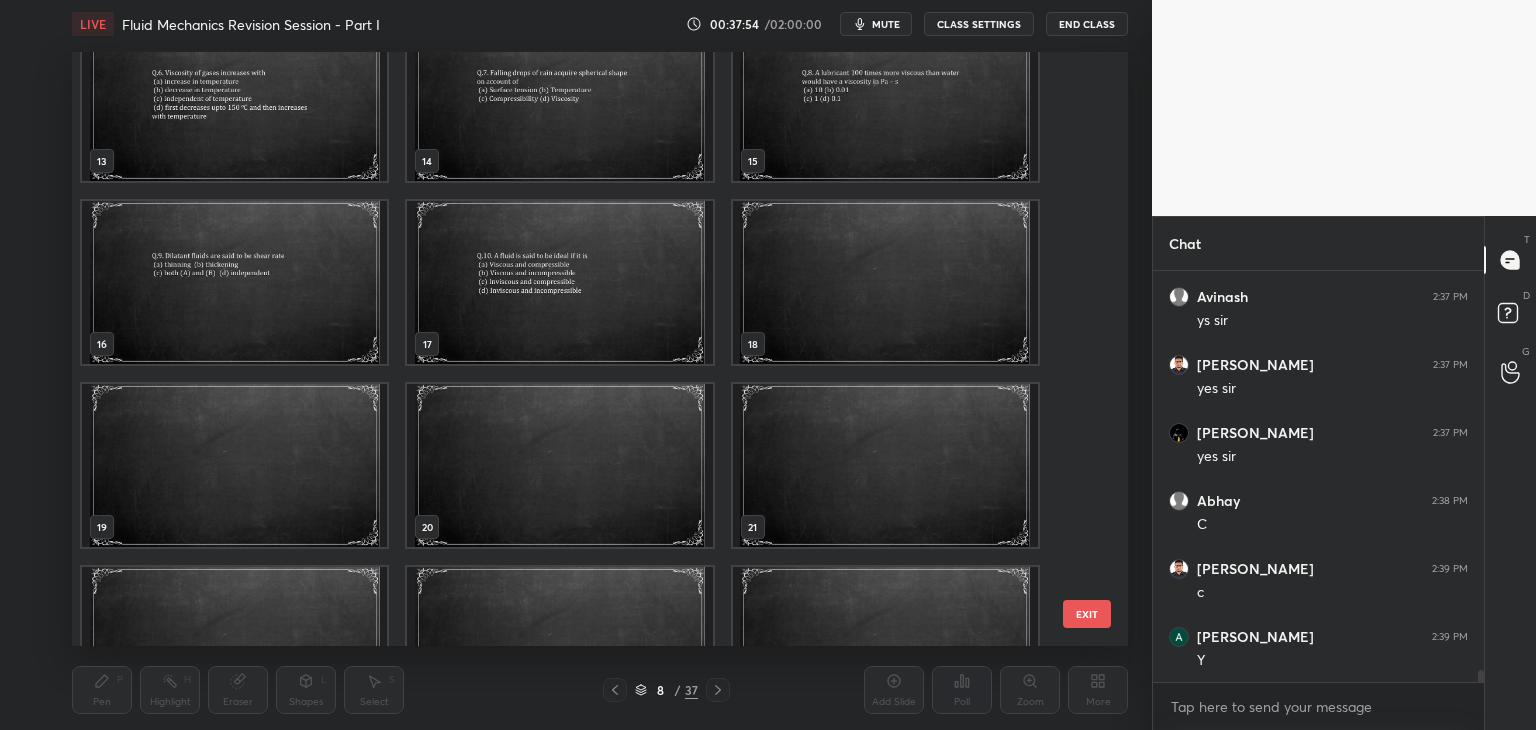 click at bounding box center (885, 282) 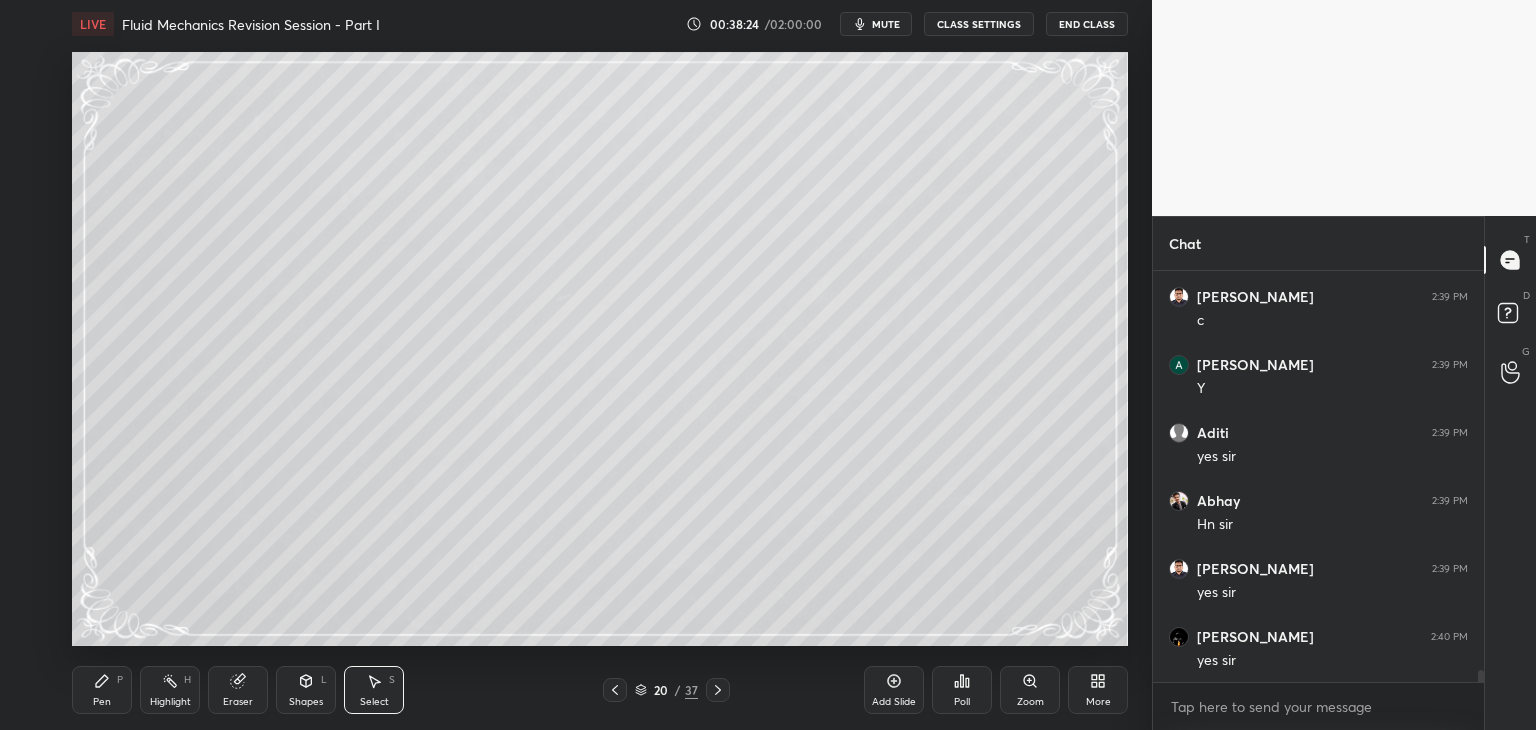 scroll, scrollTop: 13894, scrollLeft: 0, axis: vertical 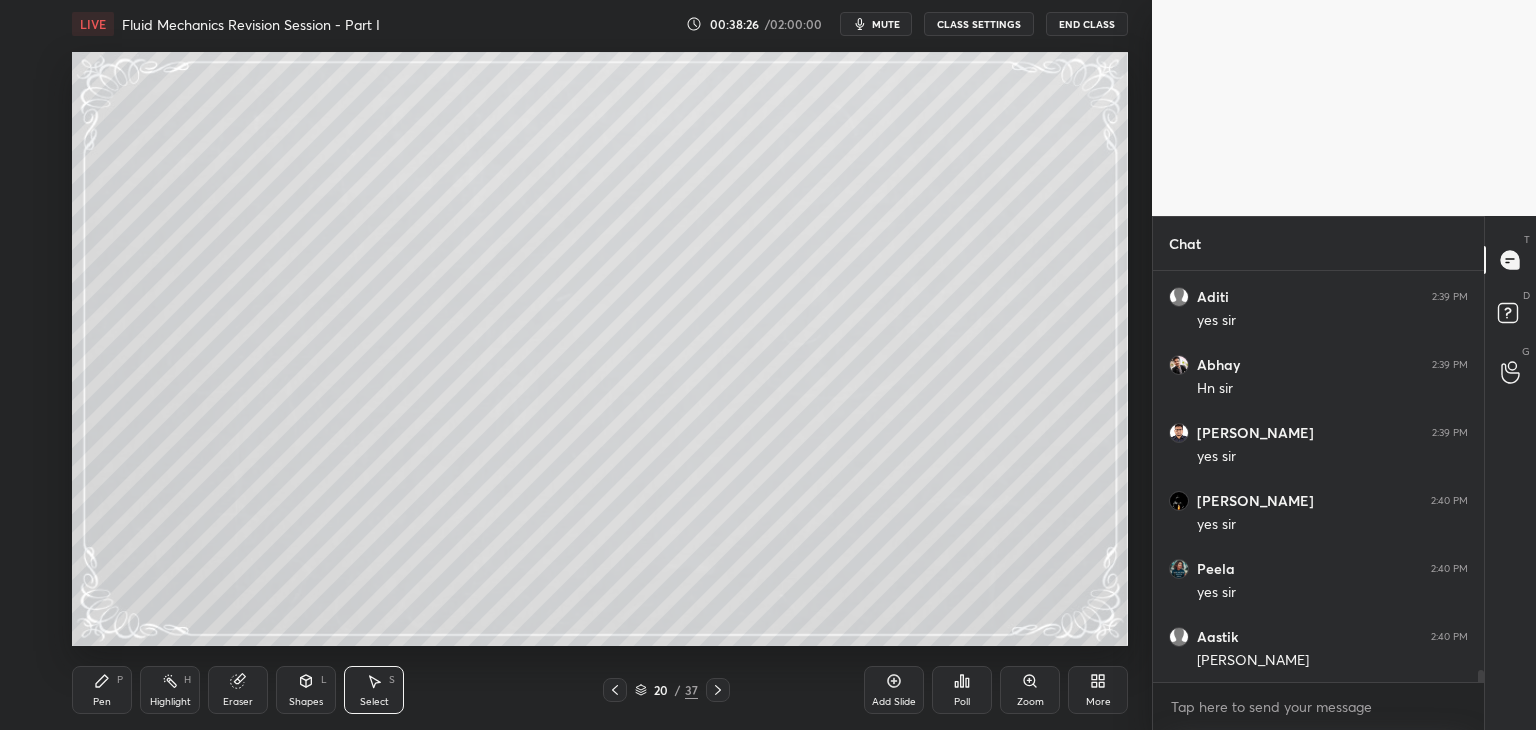 click 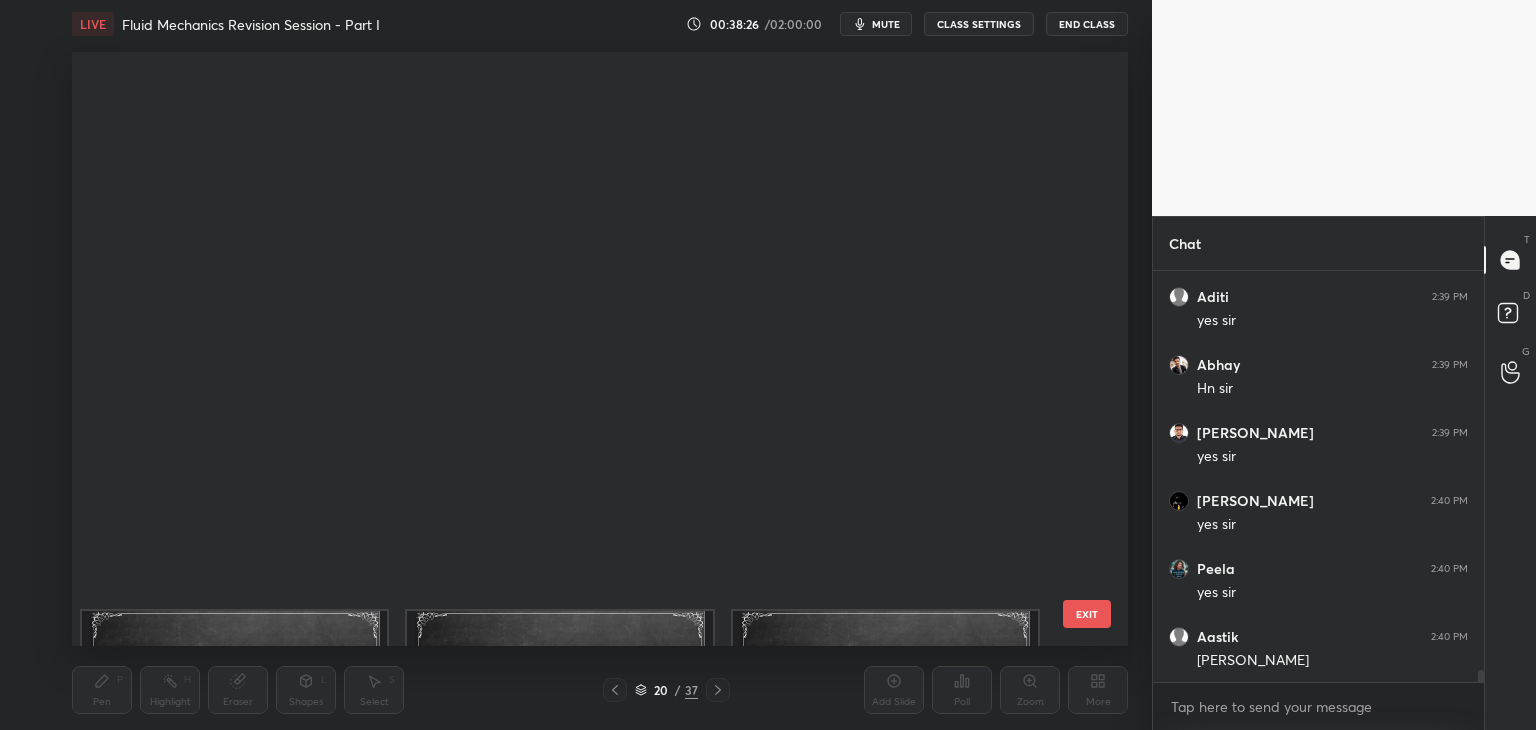 scroll, scrollTop: 687, scrollLeft: 0, axis: vertical 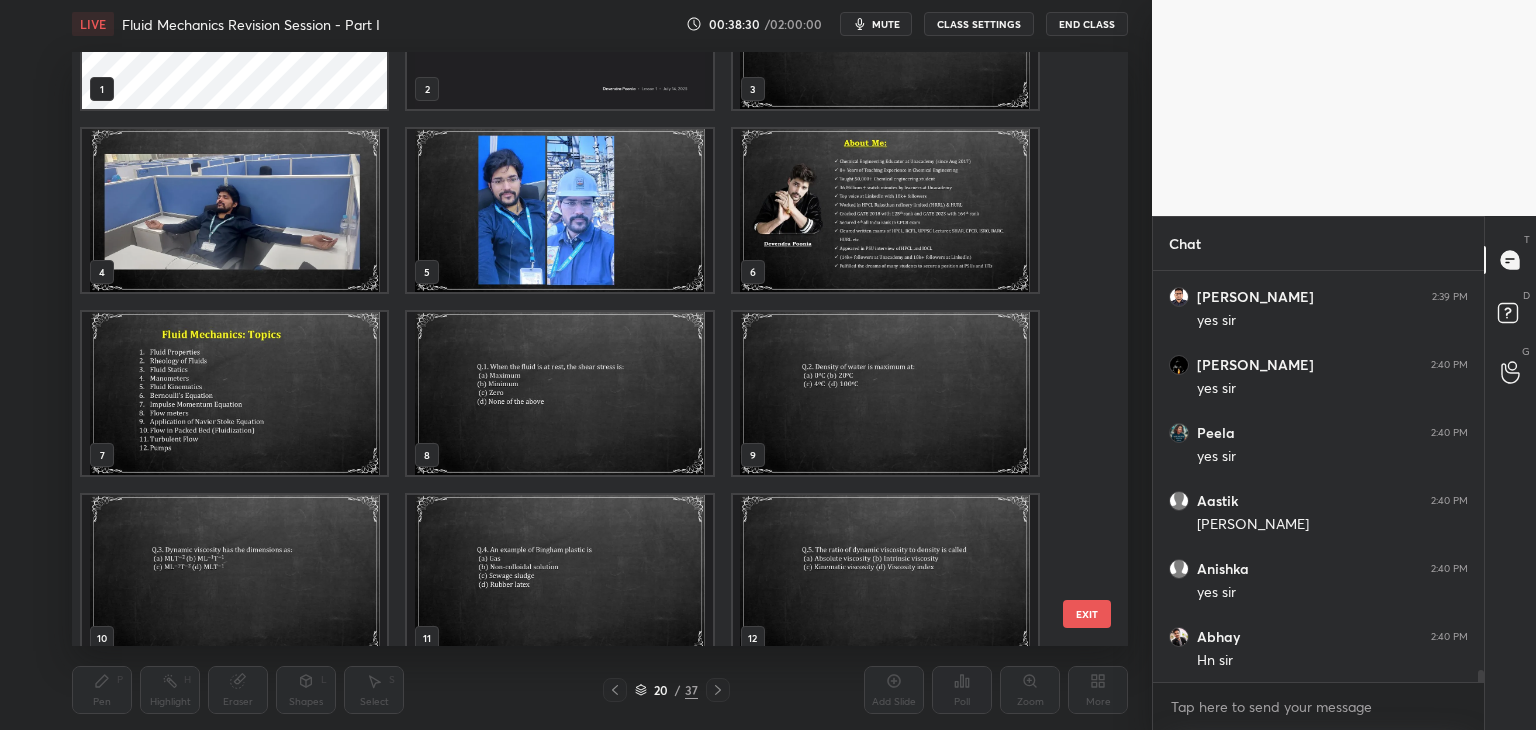 click at bounding box center (559, 393) 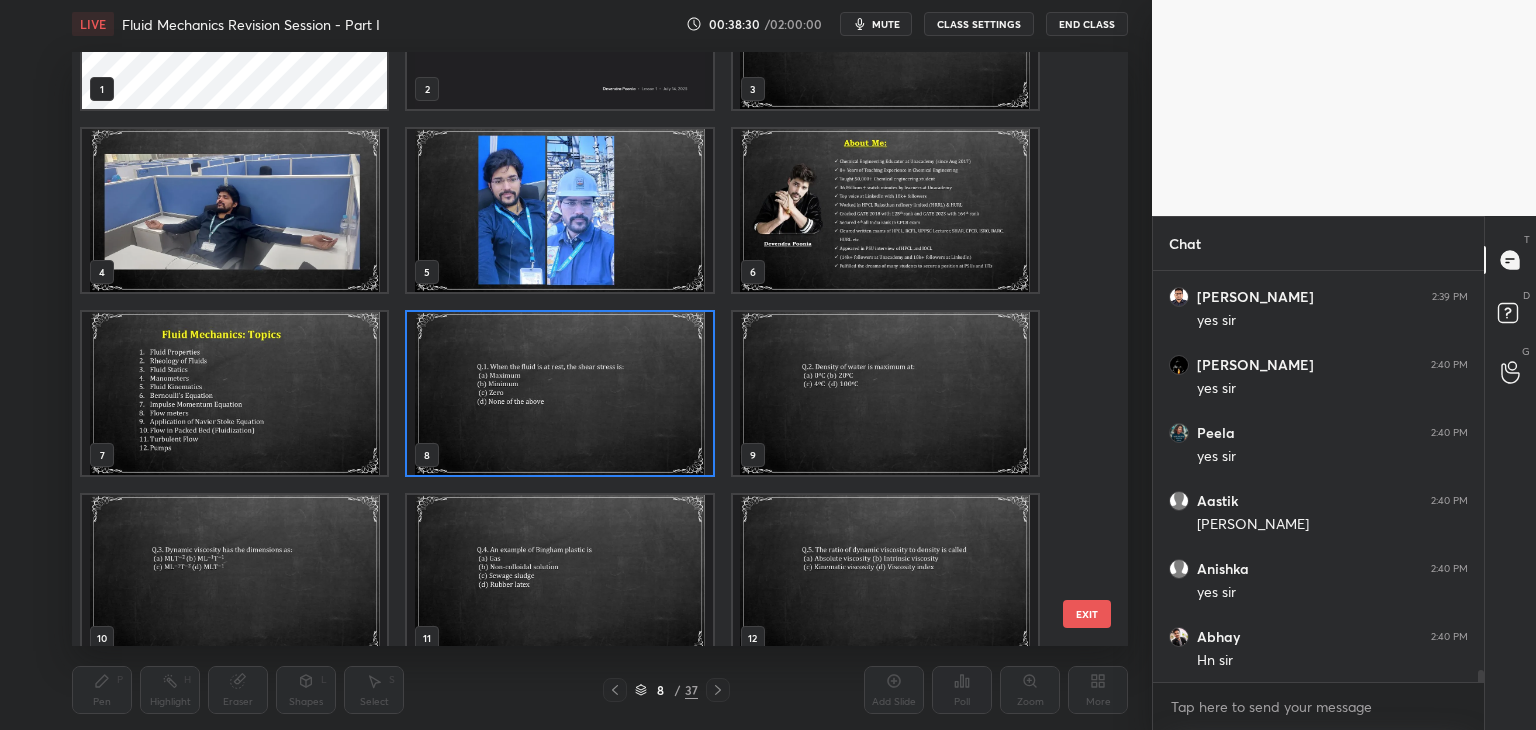 click at bounding box center [559, 393] 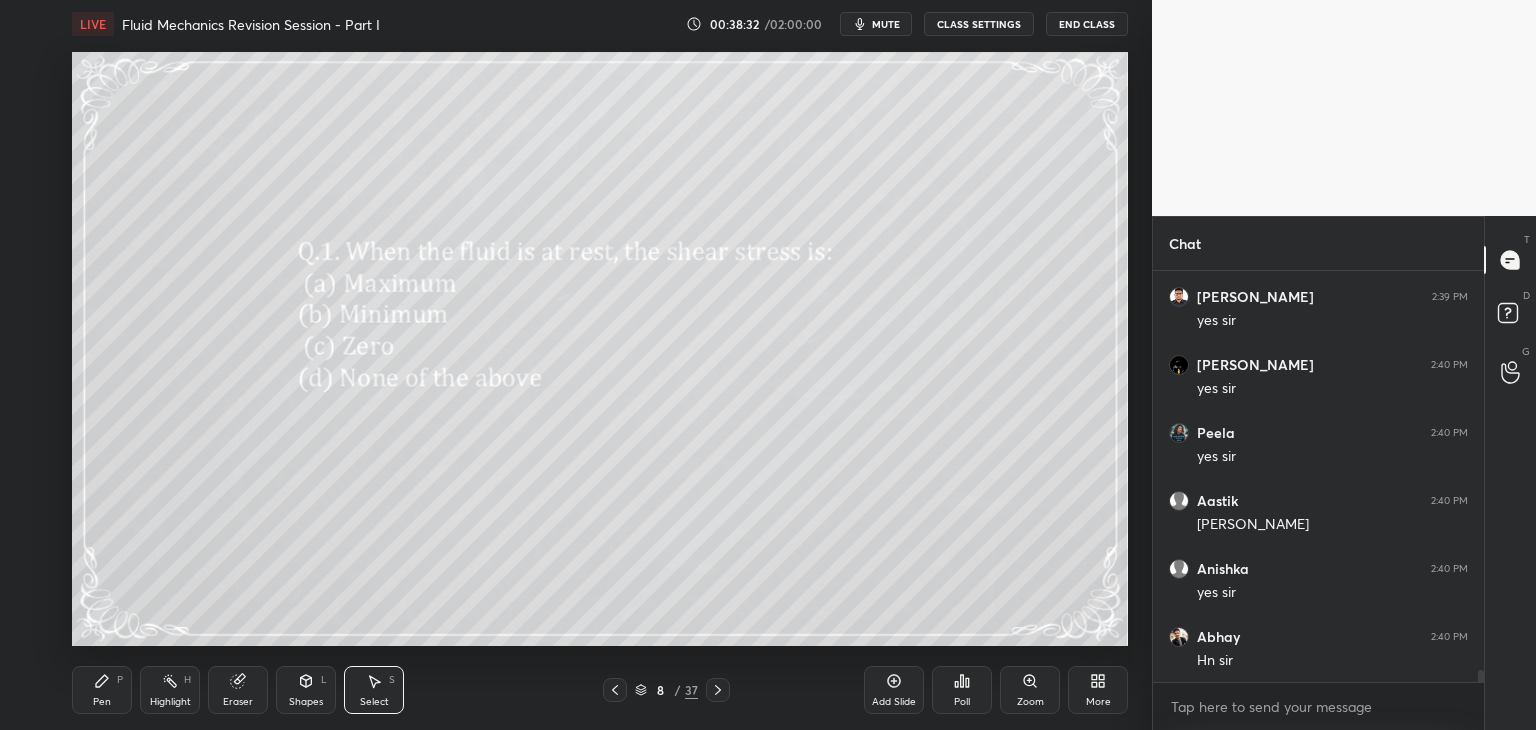 click on "Pen" at bounding box center (102, 702) 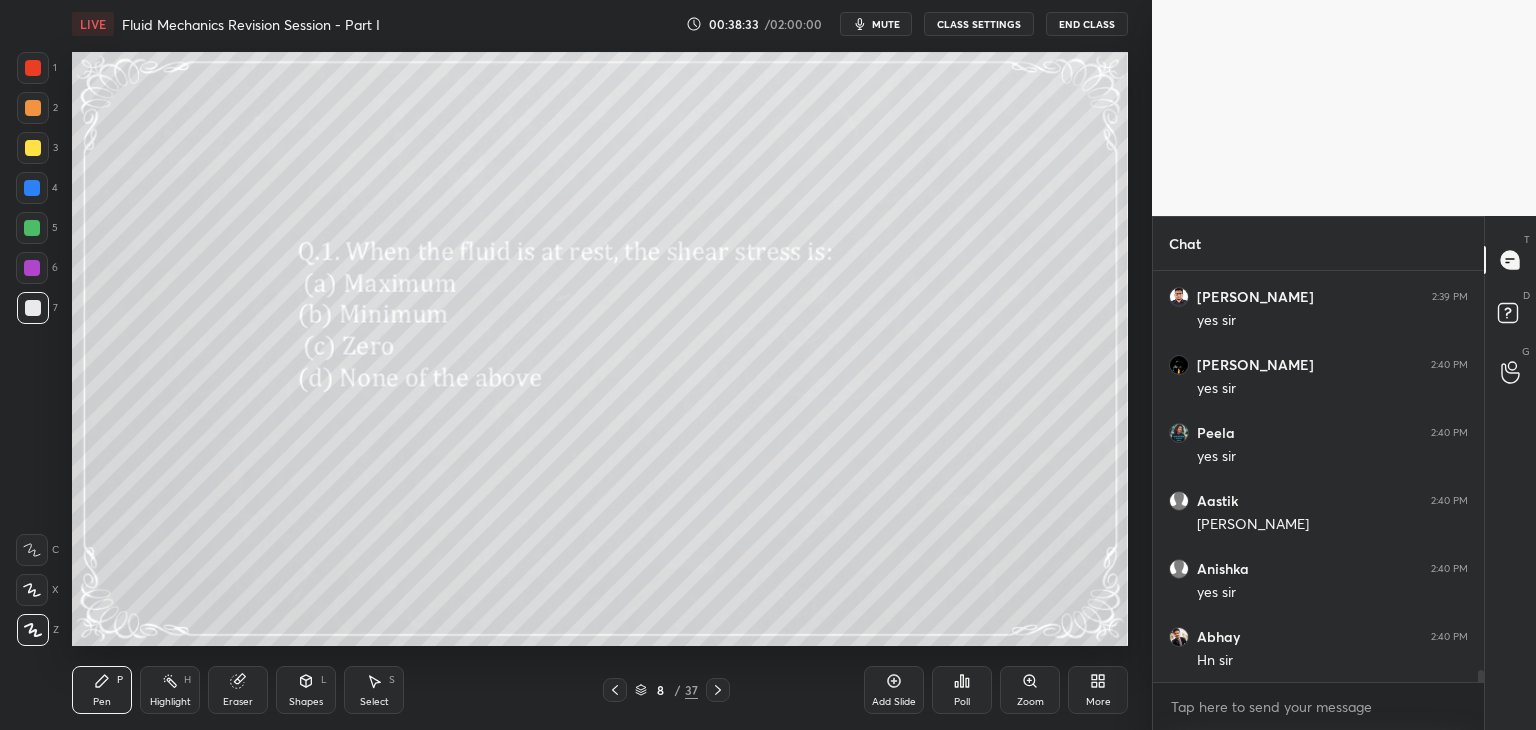 click at bounding box center (32, 228) 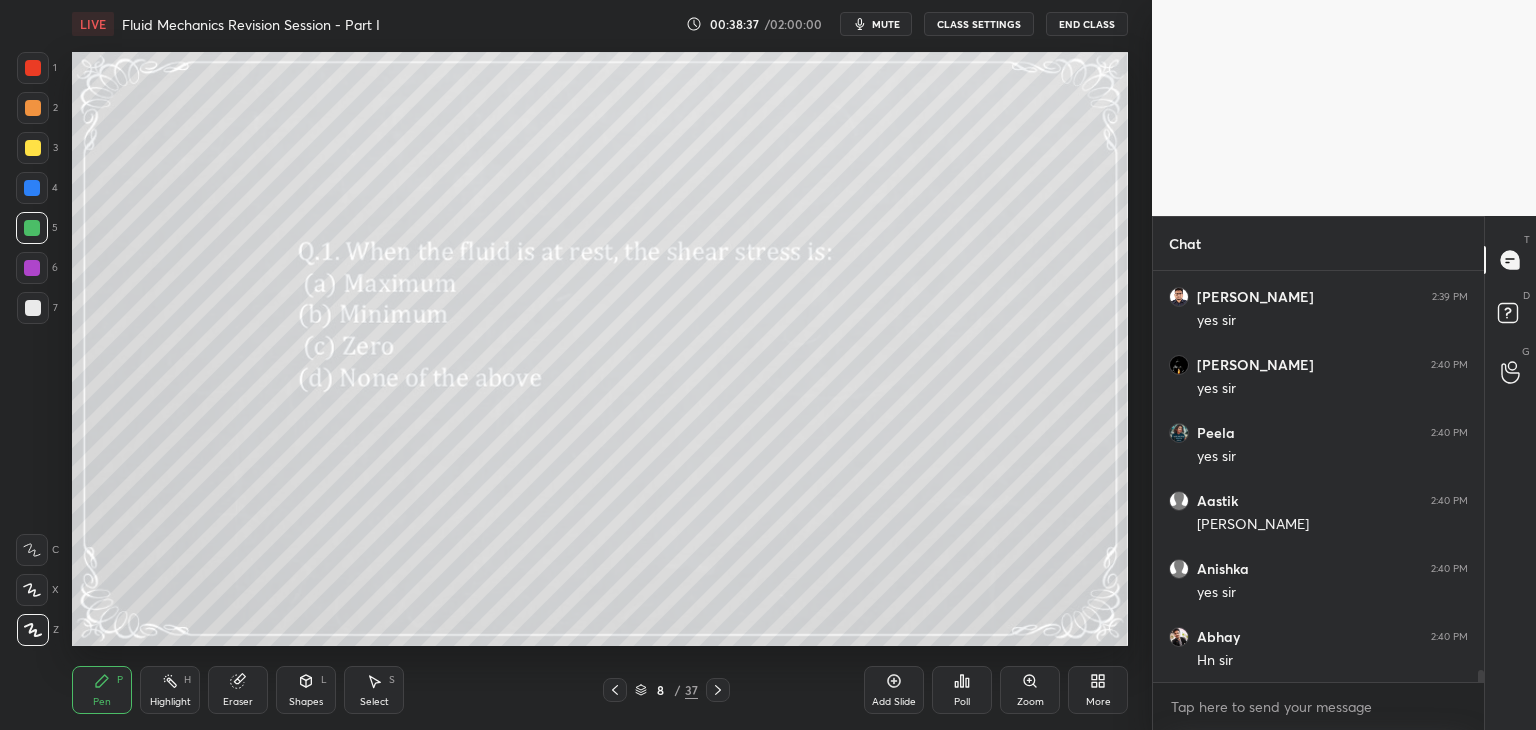 click 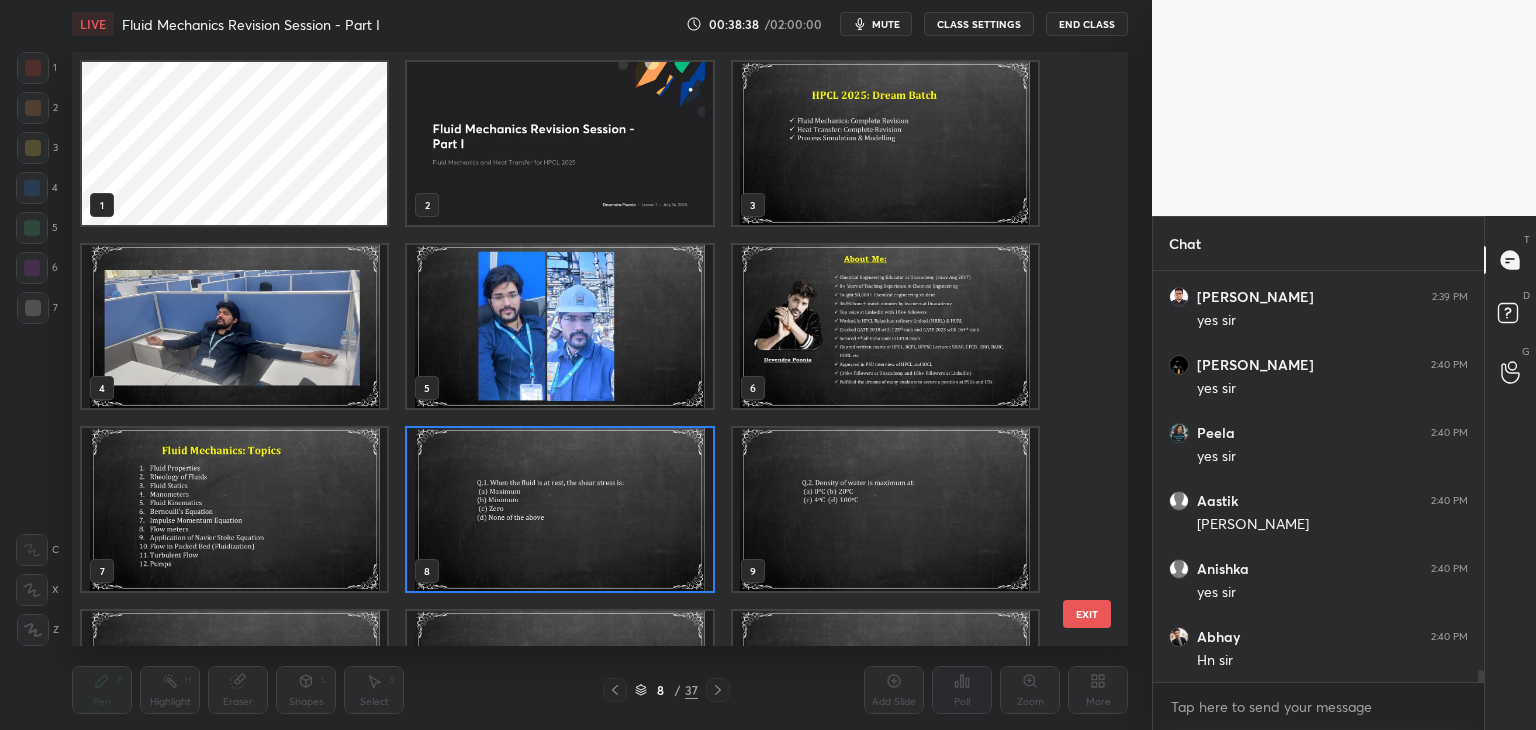 scroll, scrollTop: 6, scrollLeft: 10, axis: both 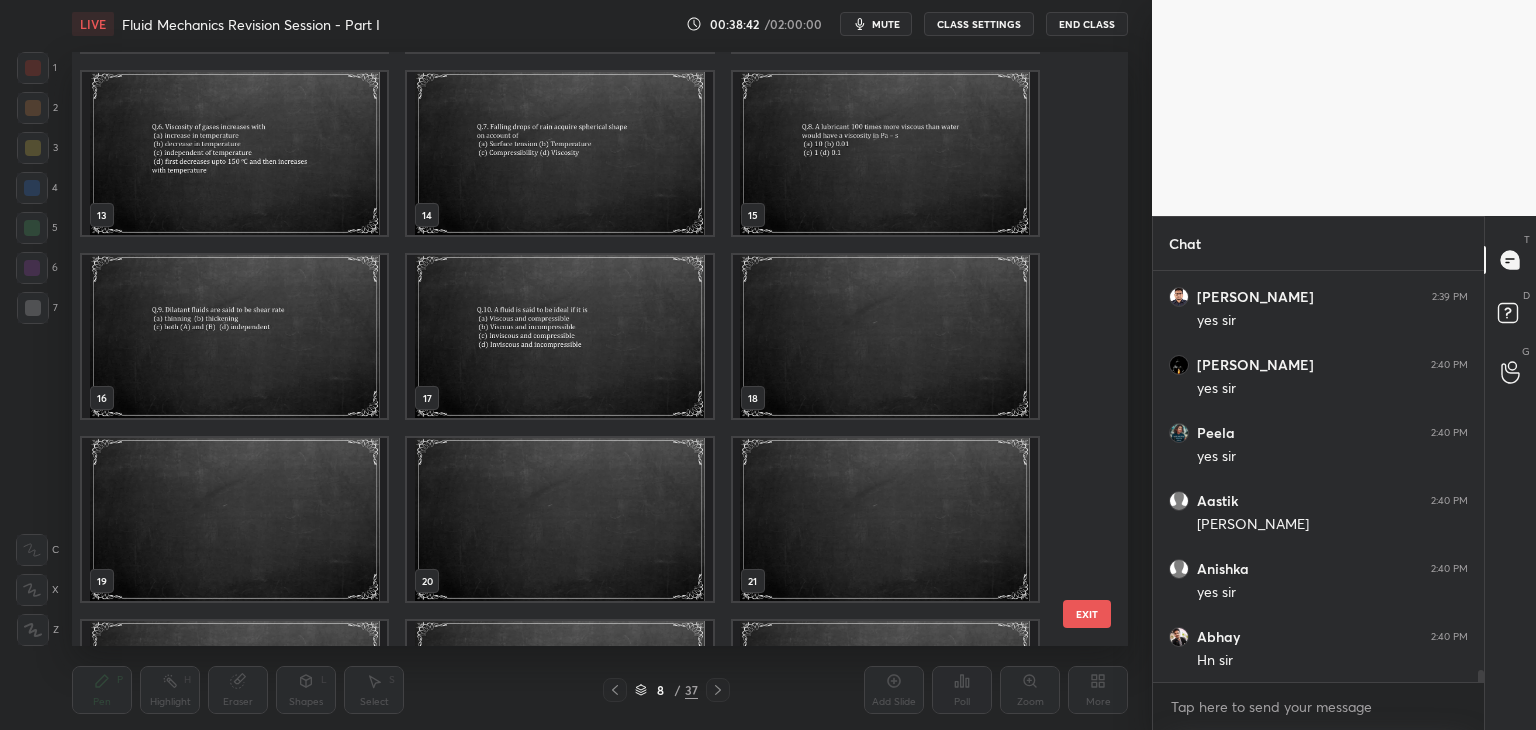 click at bounding box center [234, 519] 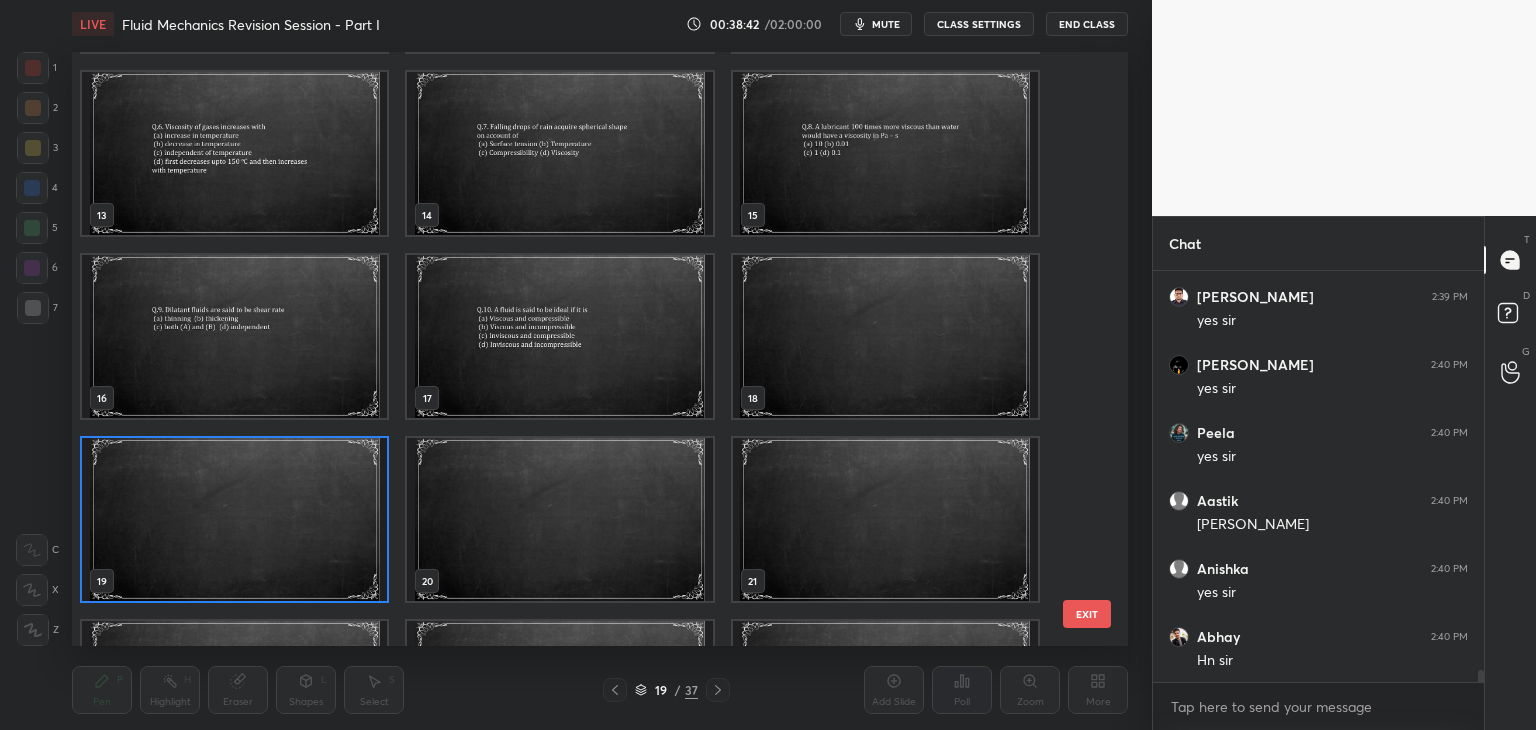 click at bounding box center [234, 519] 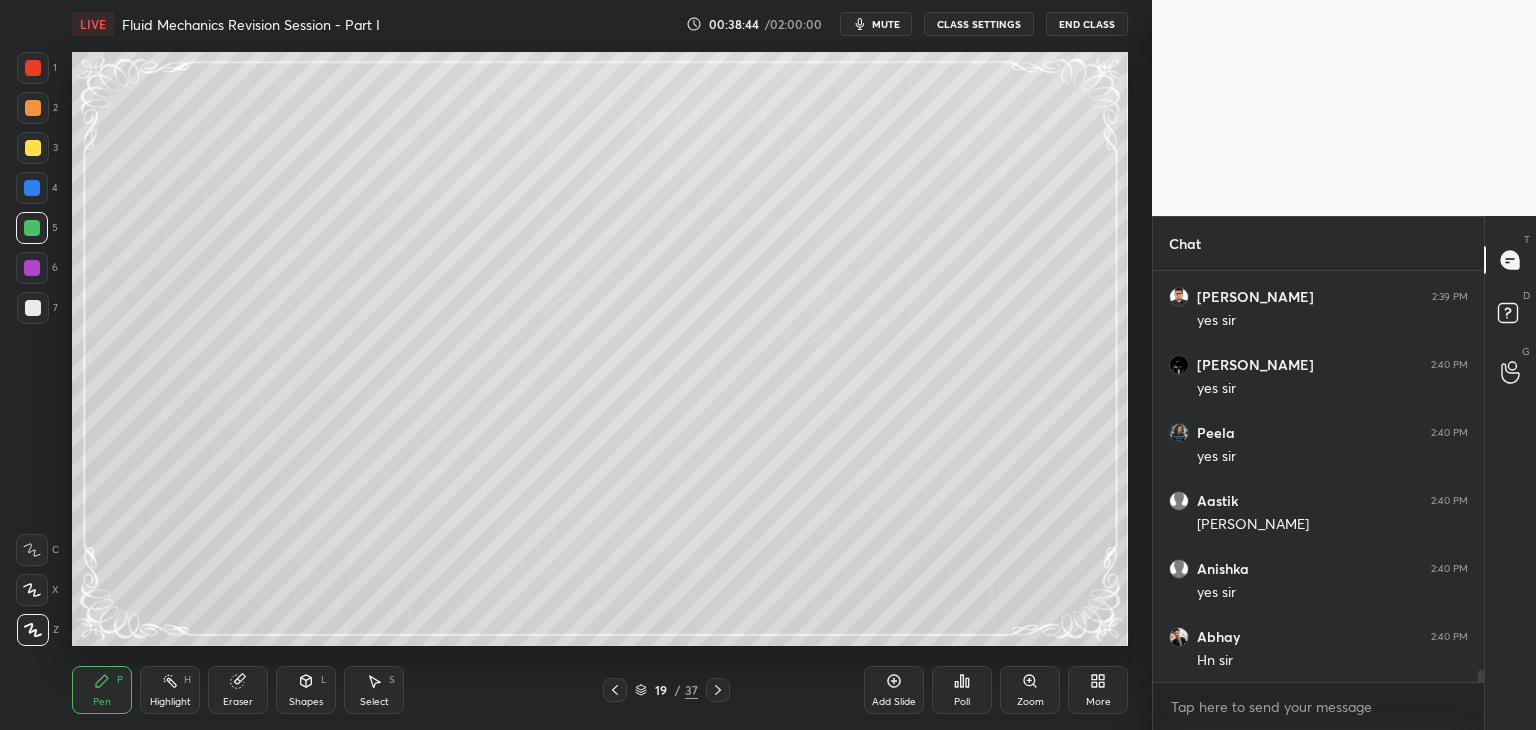 click 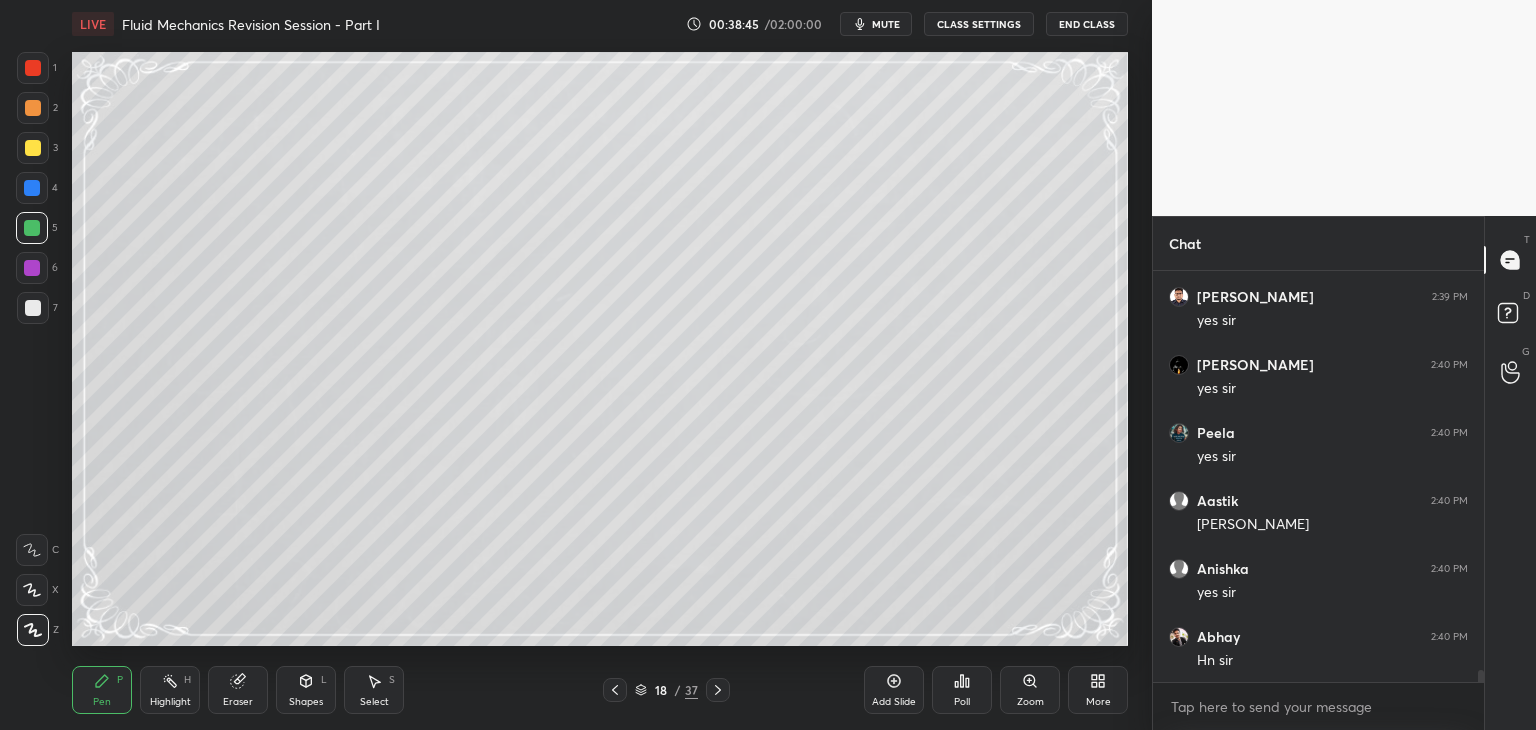 click 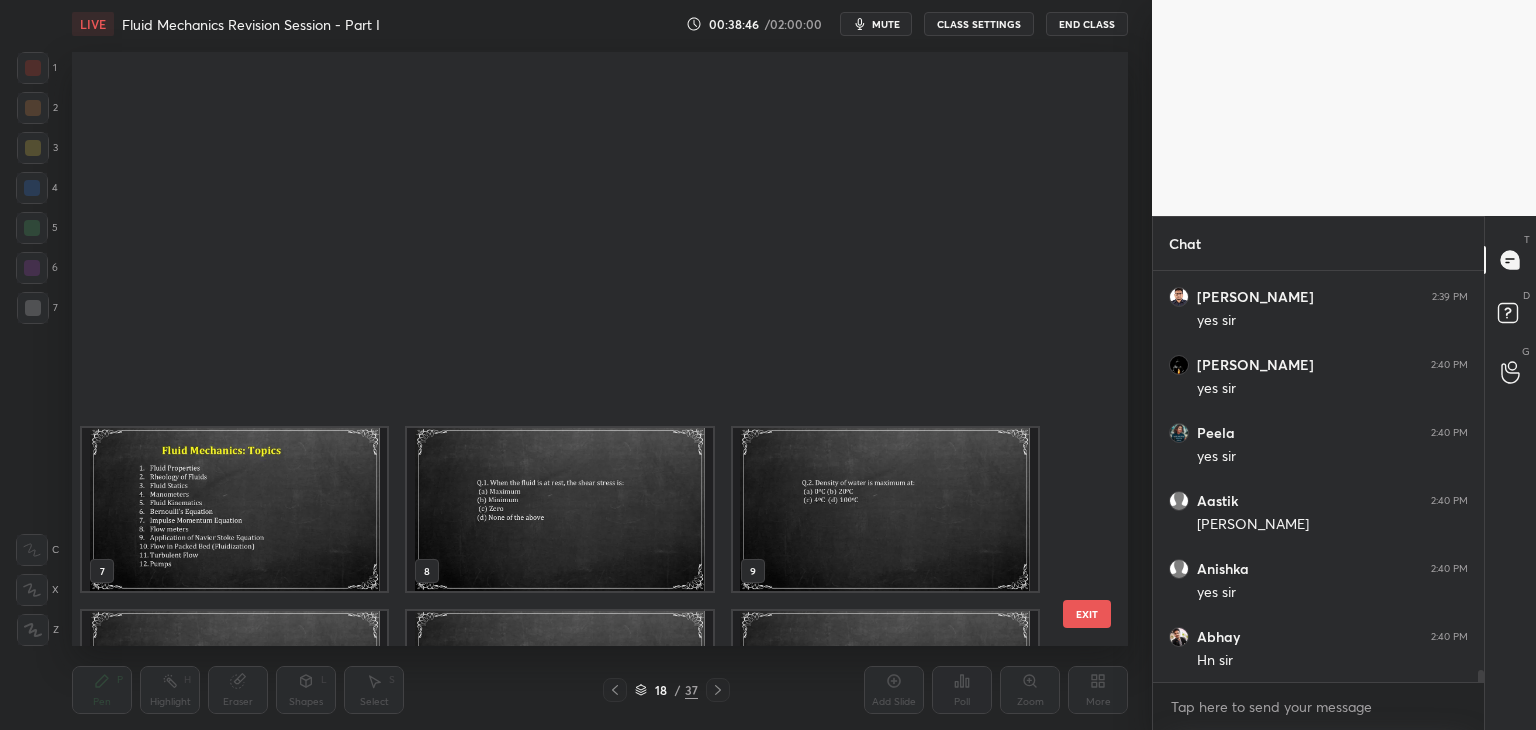 scroll, scrollTop: 504, scrollLeft: 0, axis: vertical 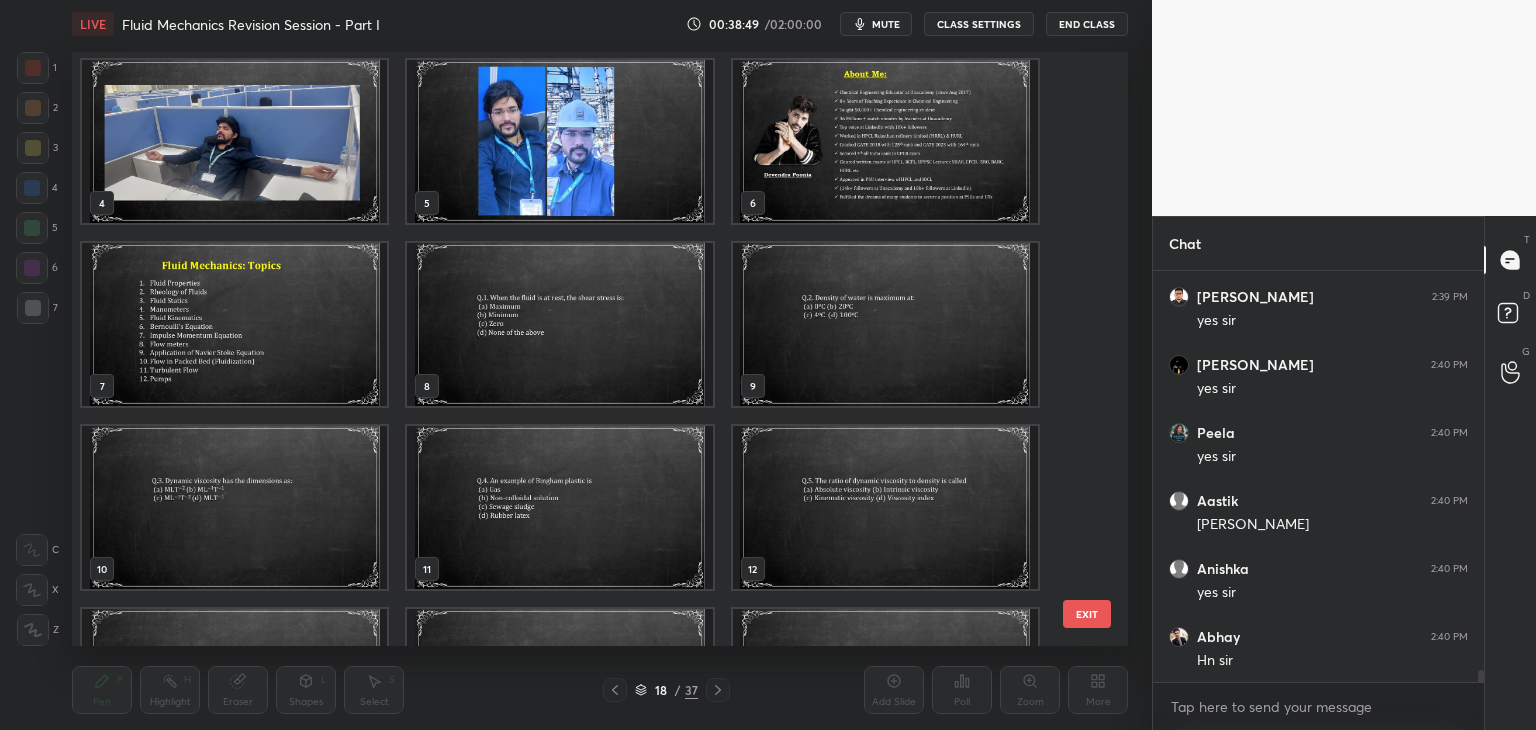 click at bounding box center [234, 324] 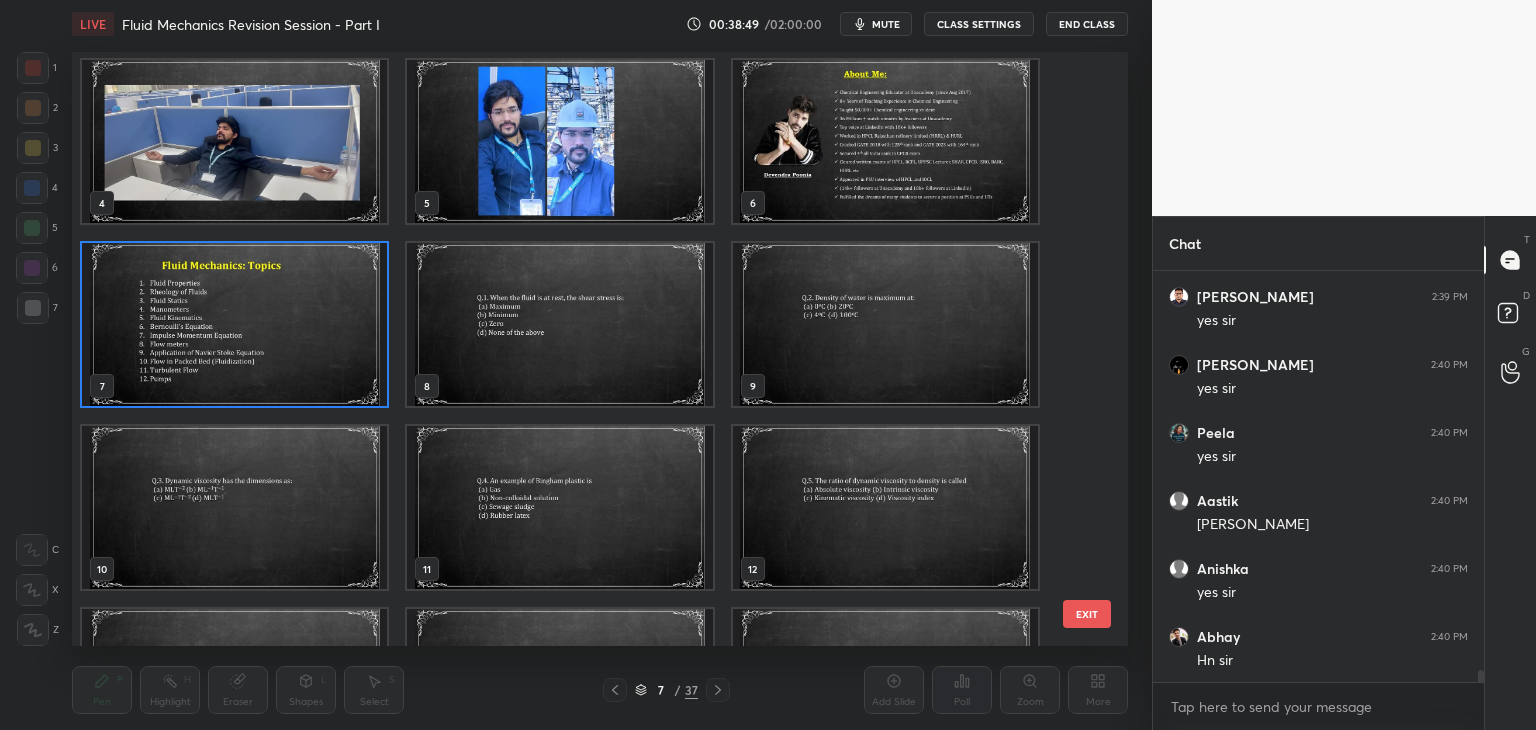 click at bounding box center [234, 324] 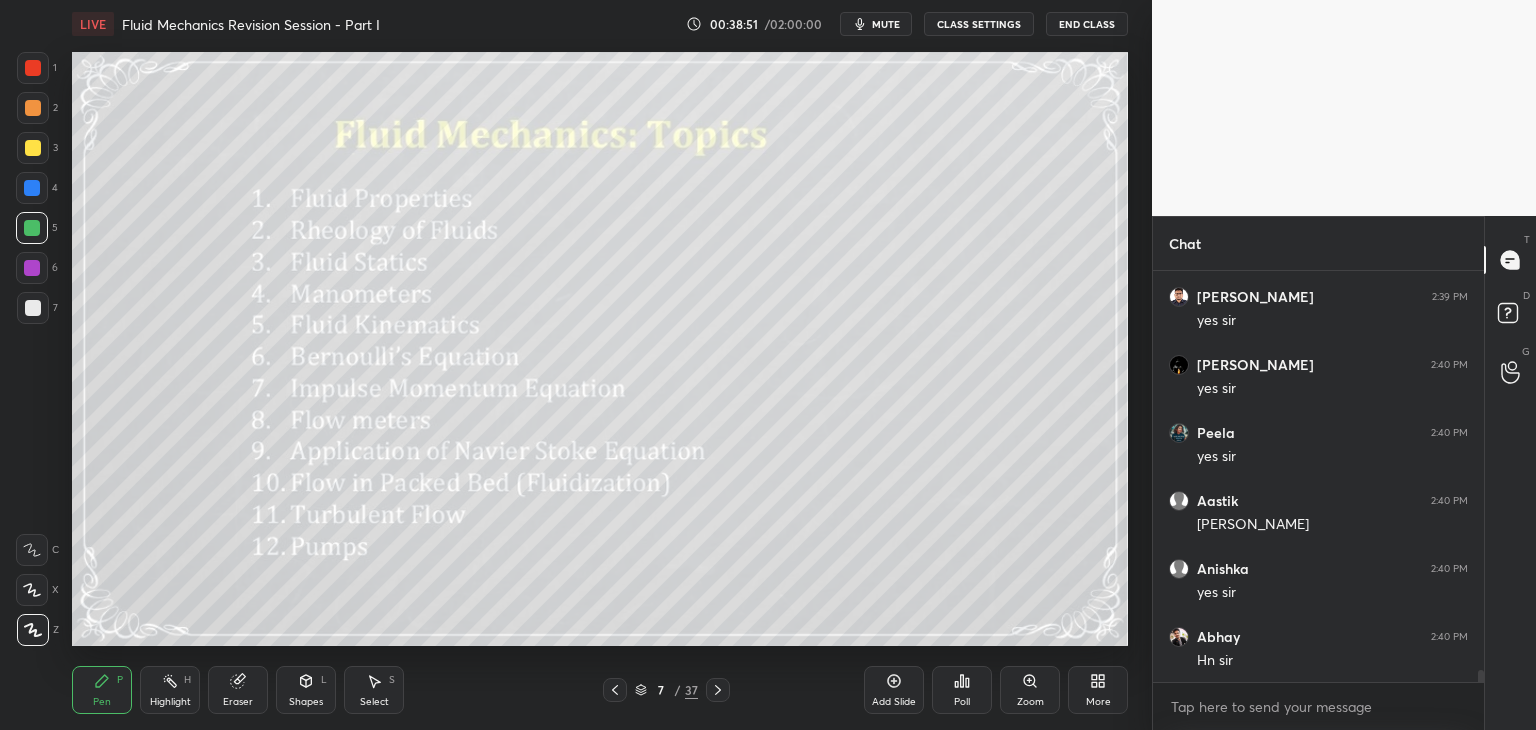 click at bounding box center (33, 308) 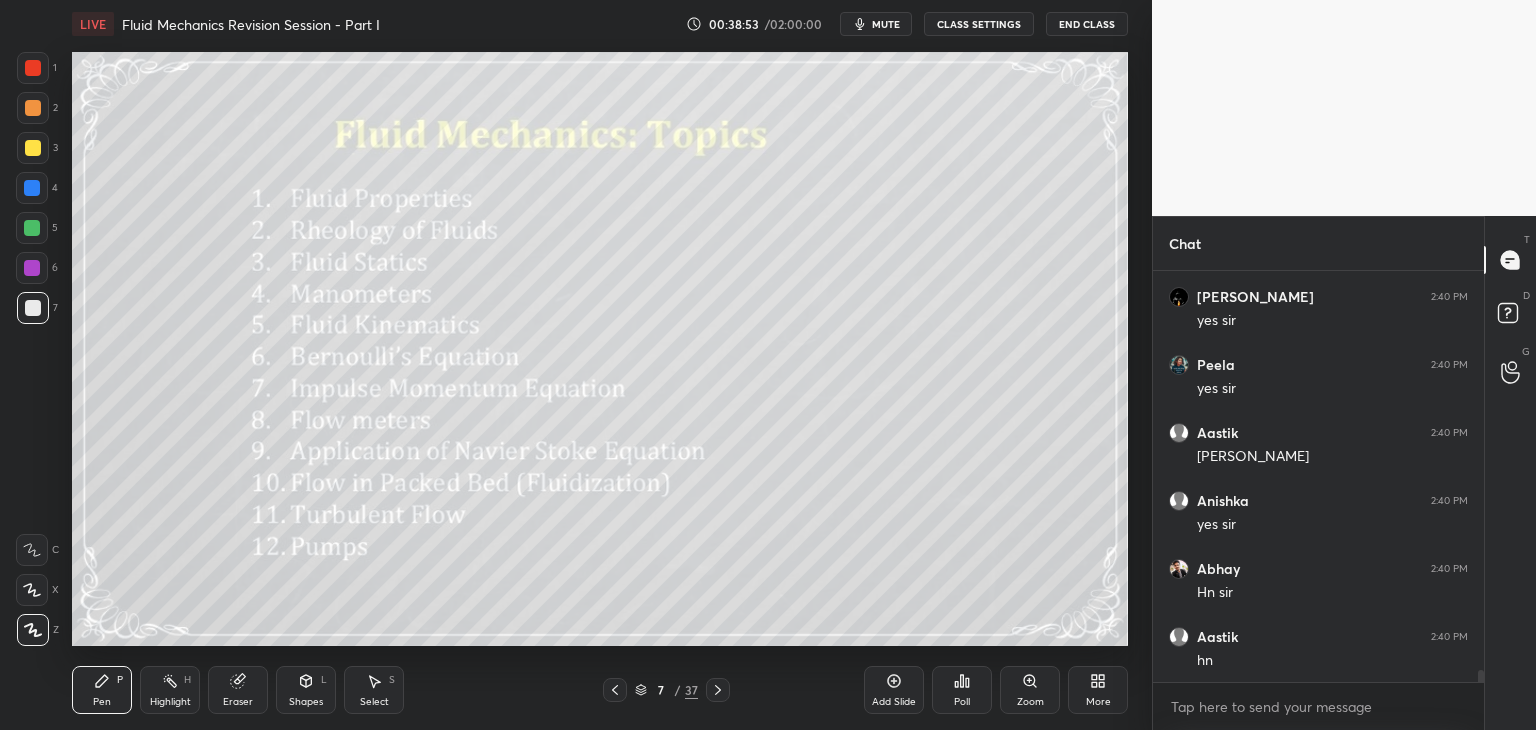 scroll, scrollTop: 14234, scrollLeft: 0, axis: vertical 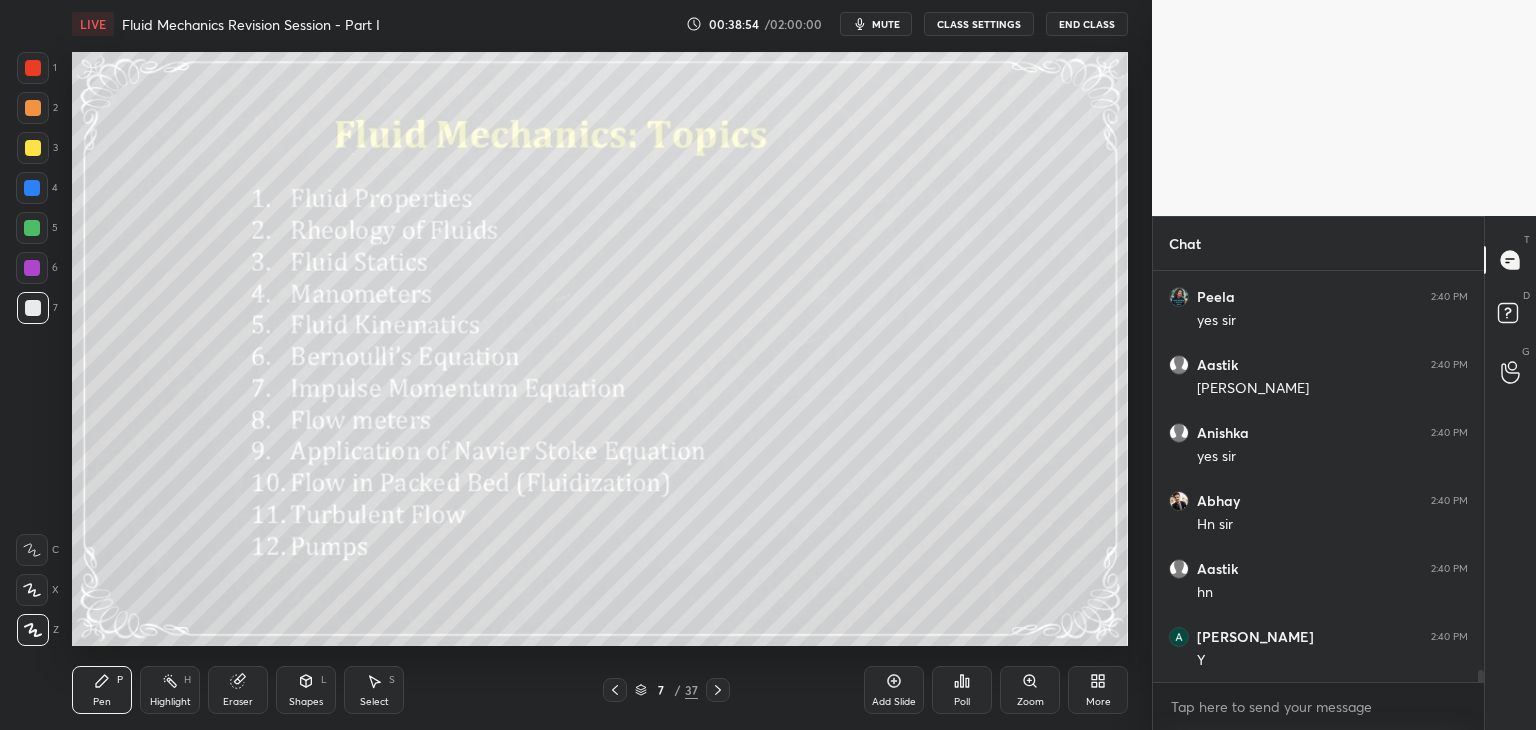 click 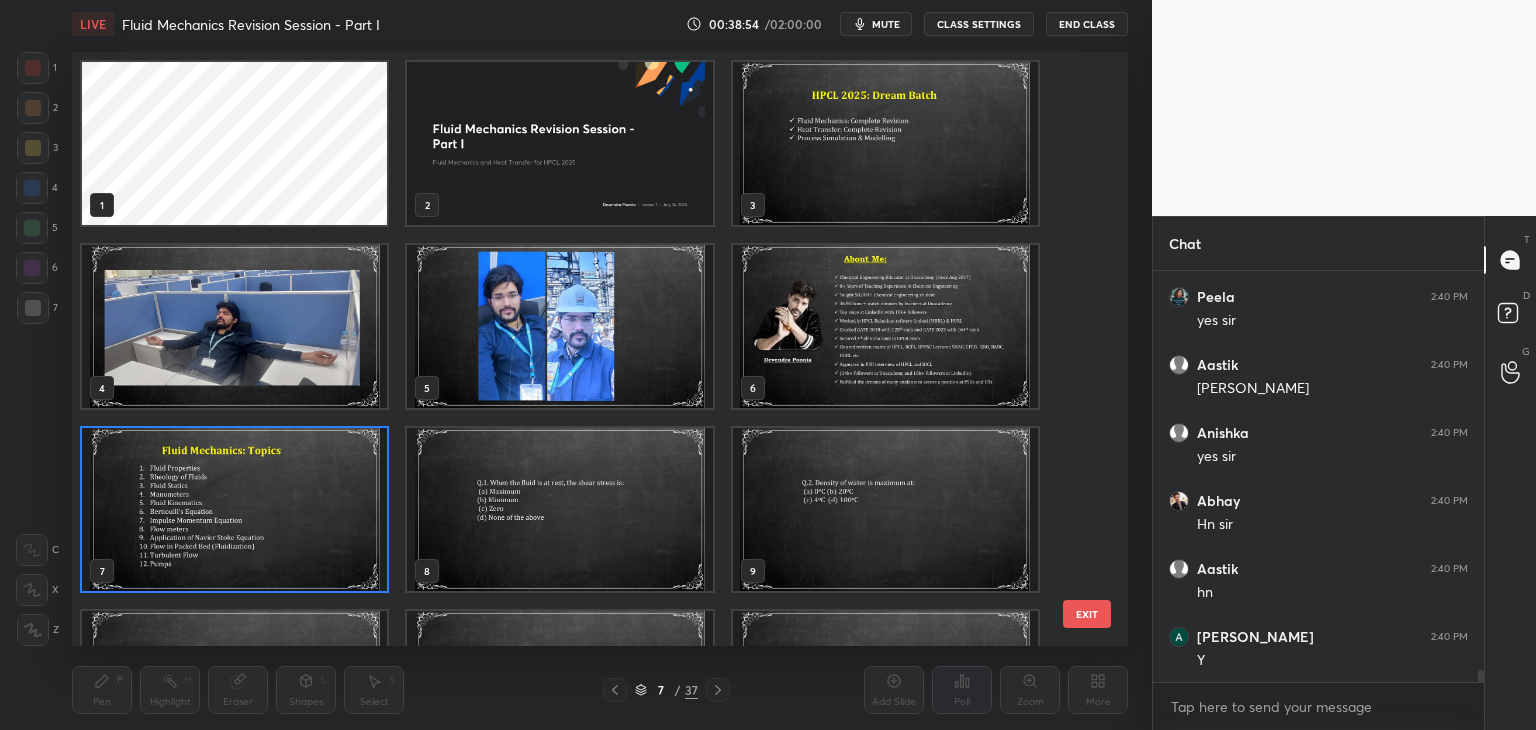 scroll, scrollTop: 6, scrollLeft: 10, axis: both 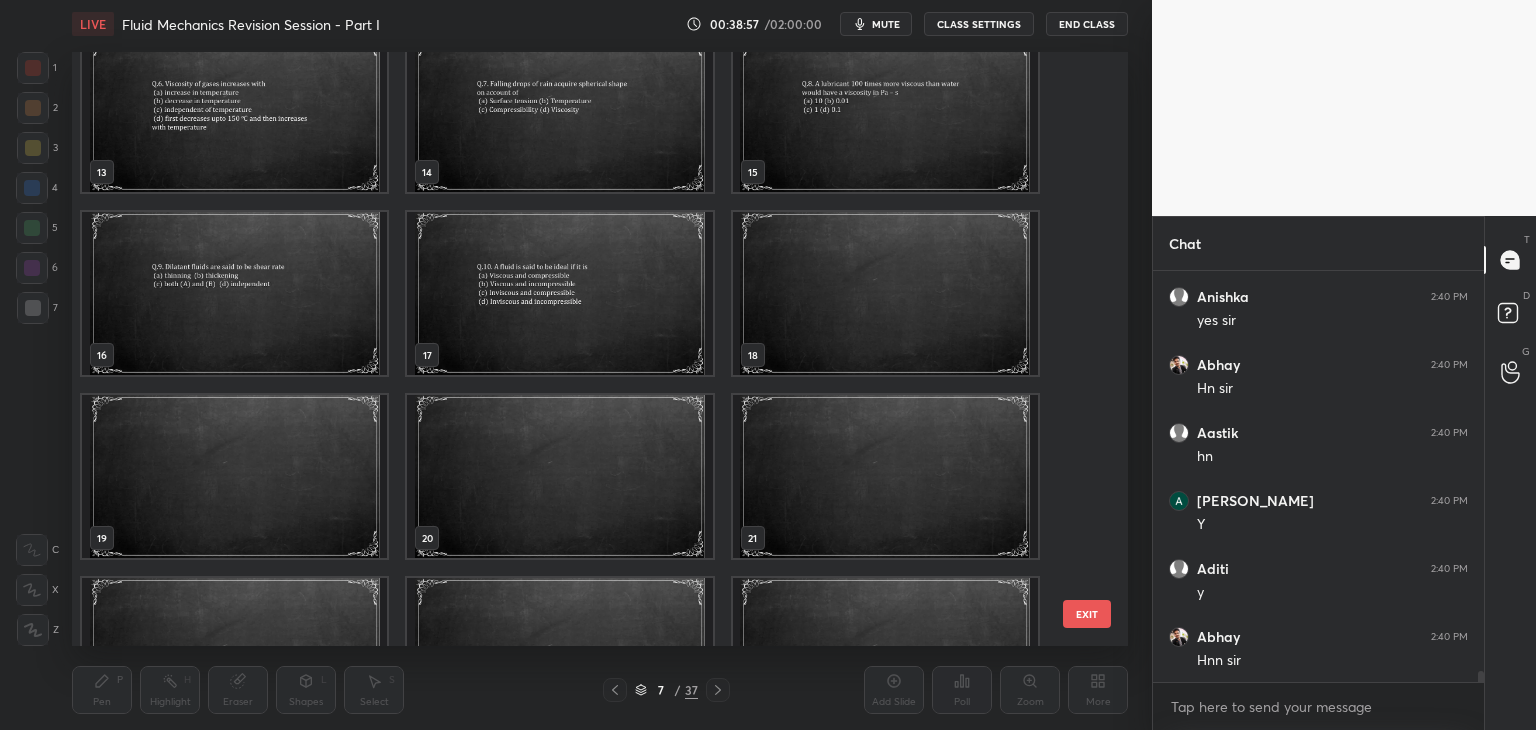 click at bounding box center (885, 293) 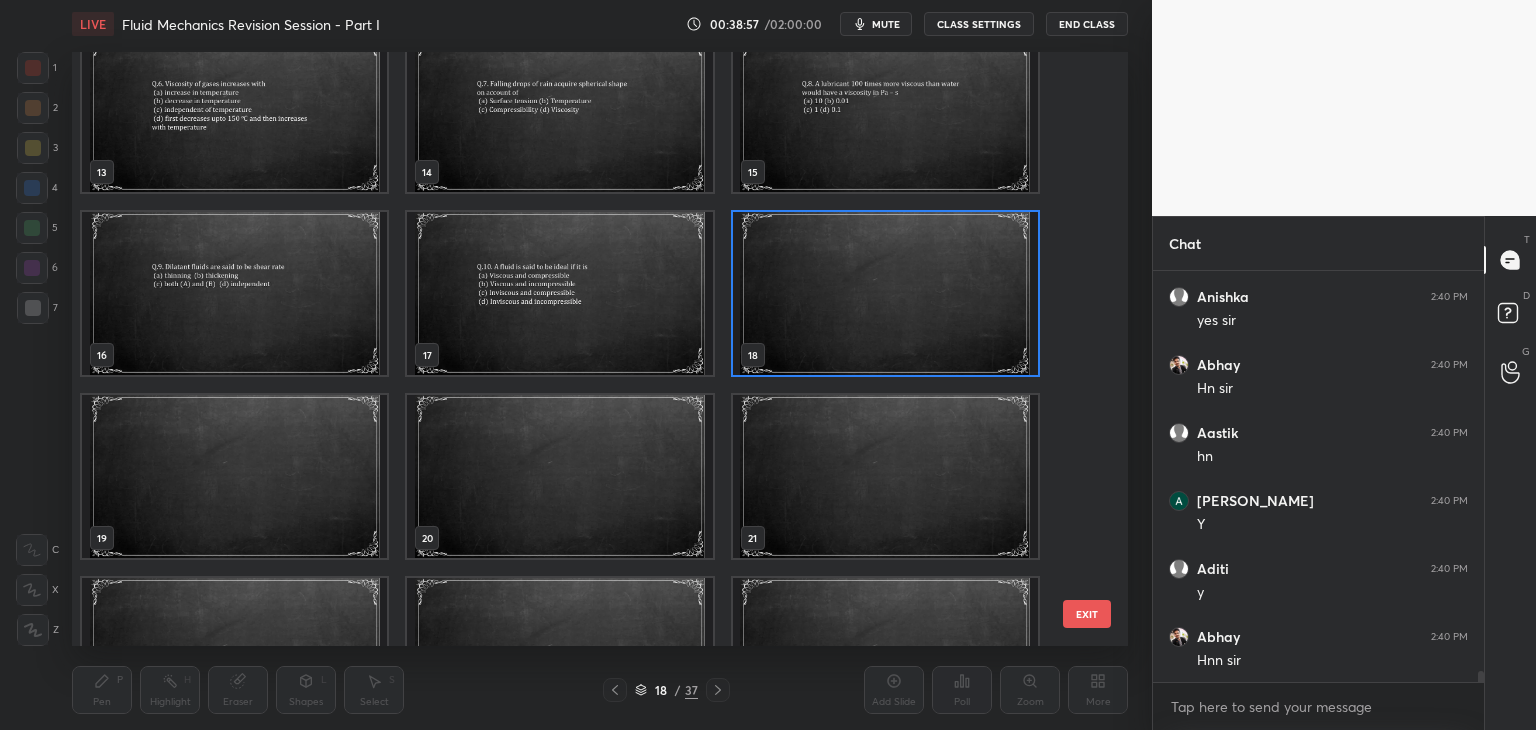 click at bounding box center (885, 293) 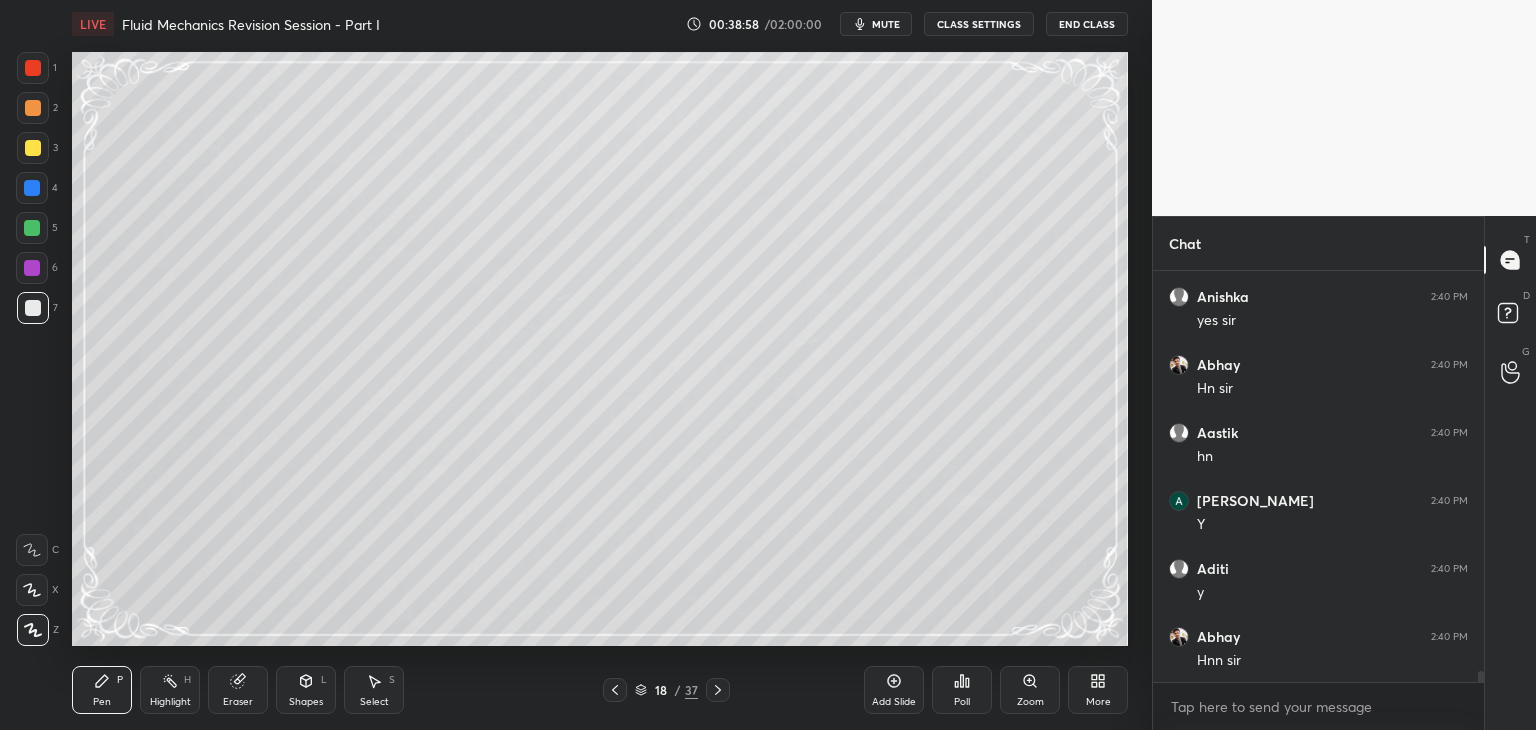scroll, scrollTop: 14438, scrollLeft: 0, axis: vertical 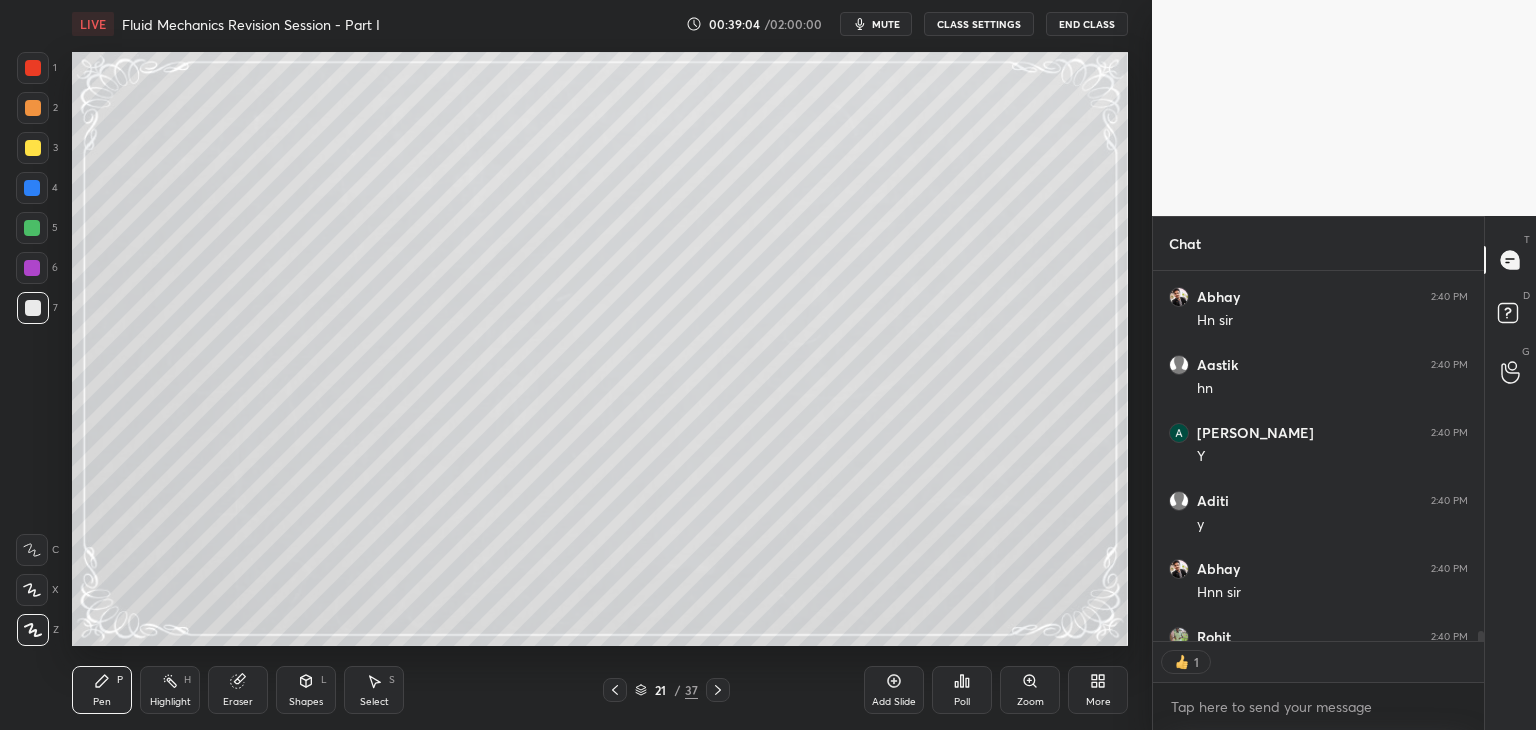click at bounding box center [32, 228] 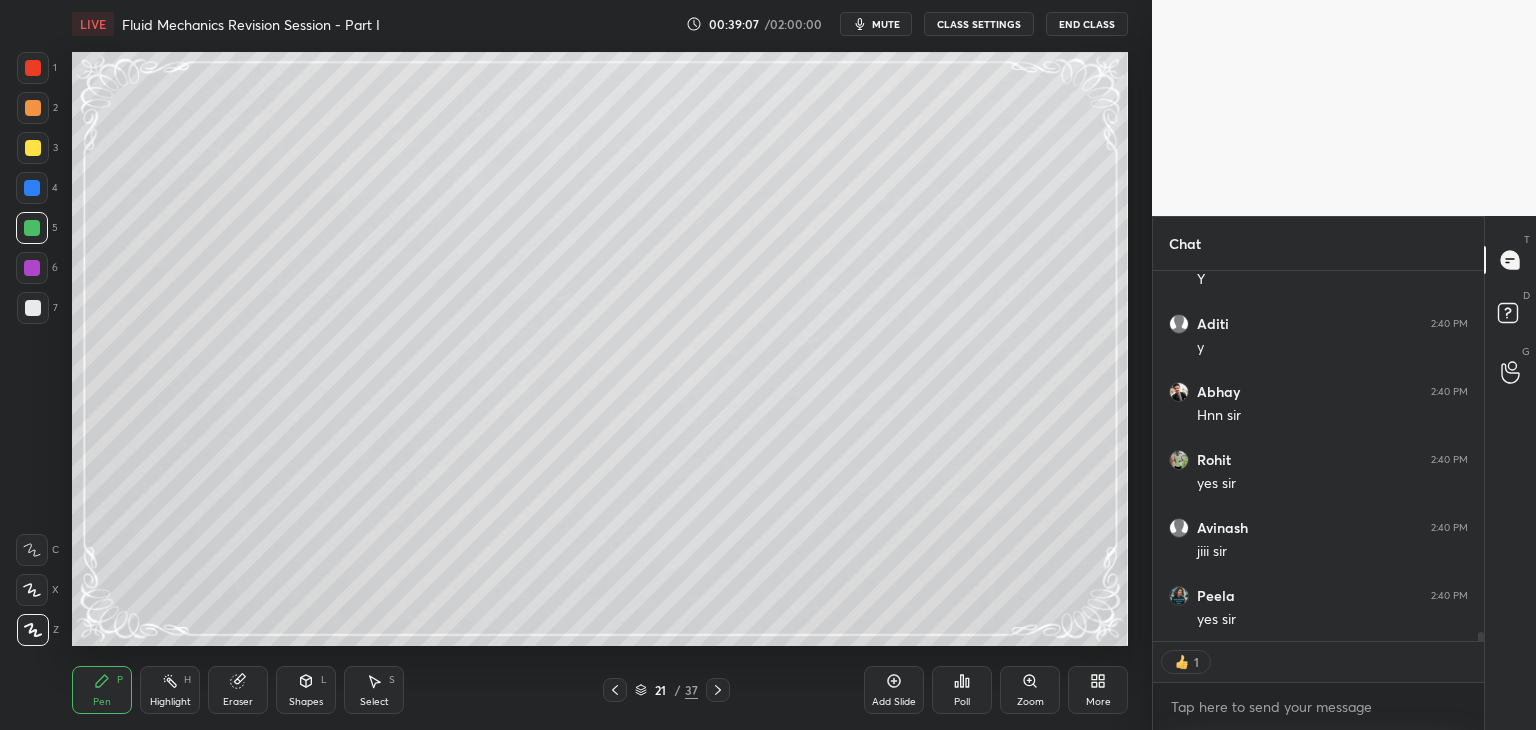 scroll, scrollTop: 14683, scrollLeft: 0, axis: vertical 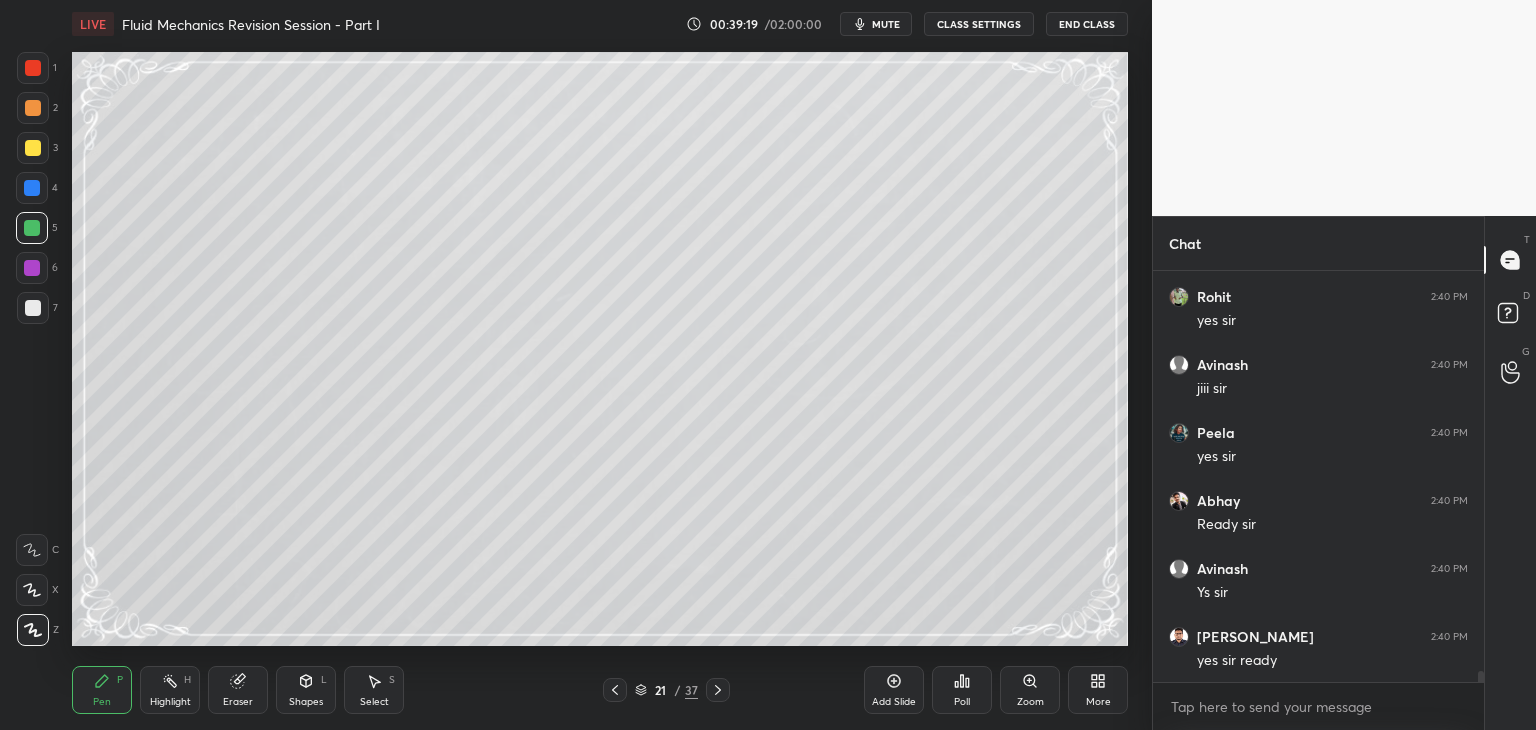 click at bounding box center [33, 308] 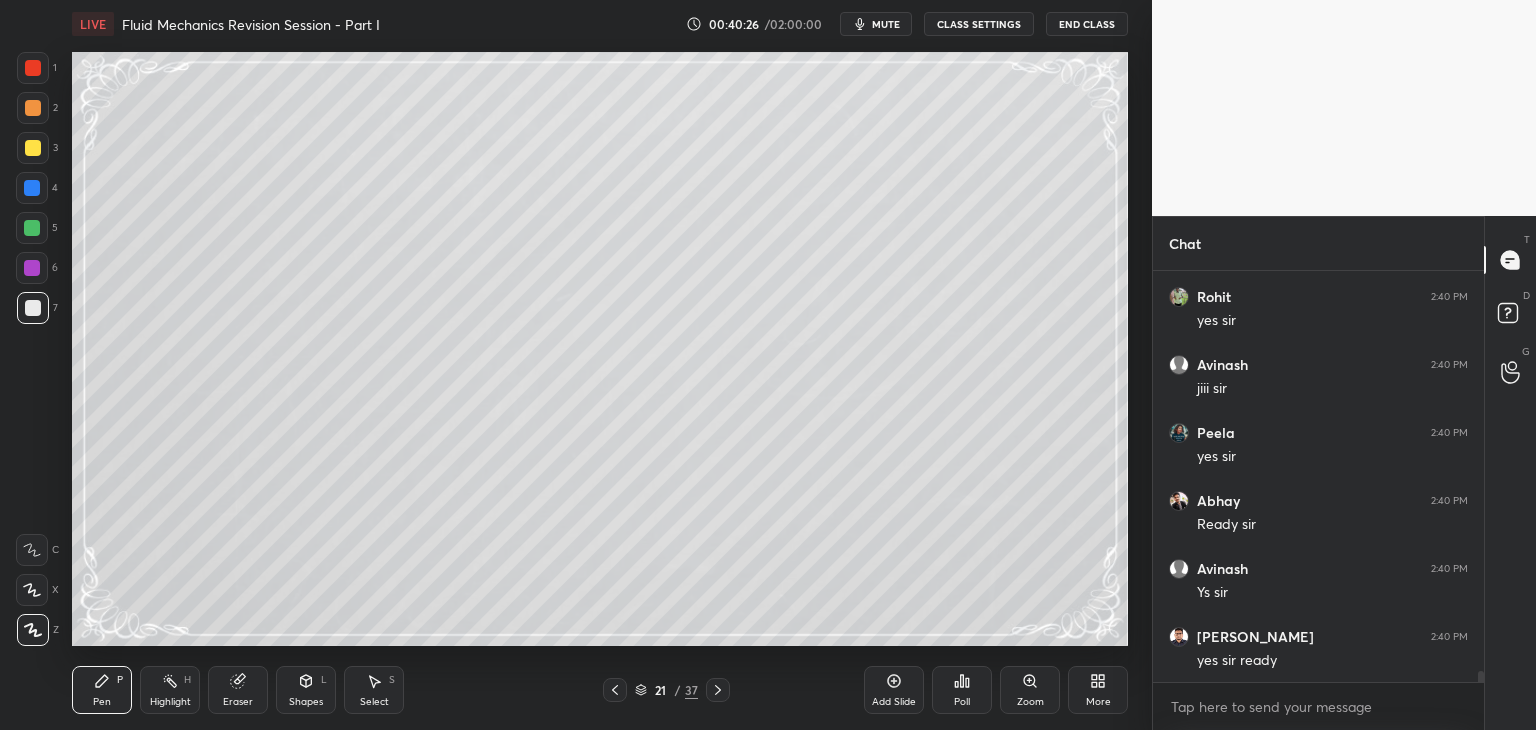 scroll, scrollTop: 14846, scrollLeft: 0, axis: vertical 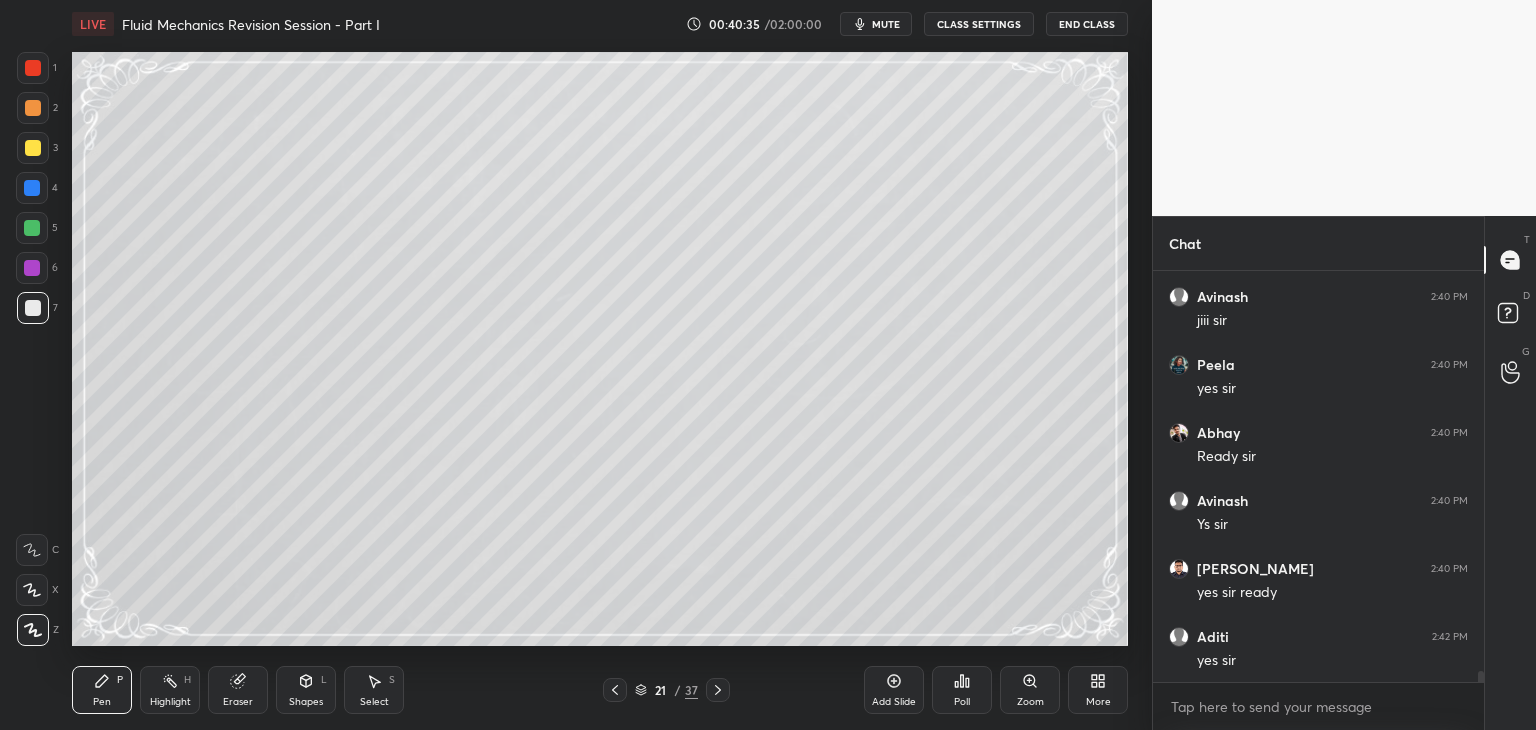 click at bounding box center [33, 308] 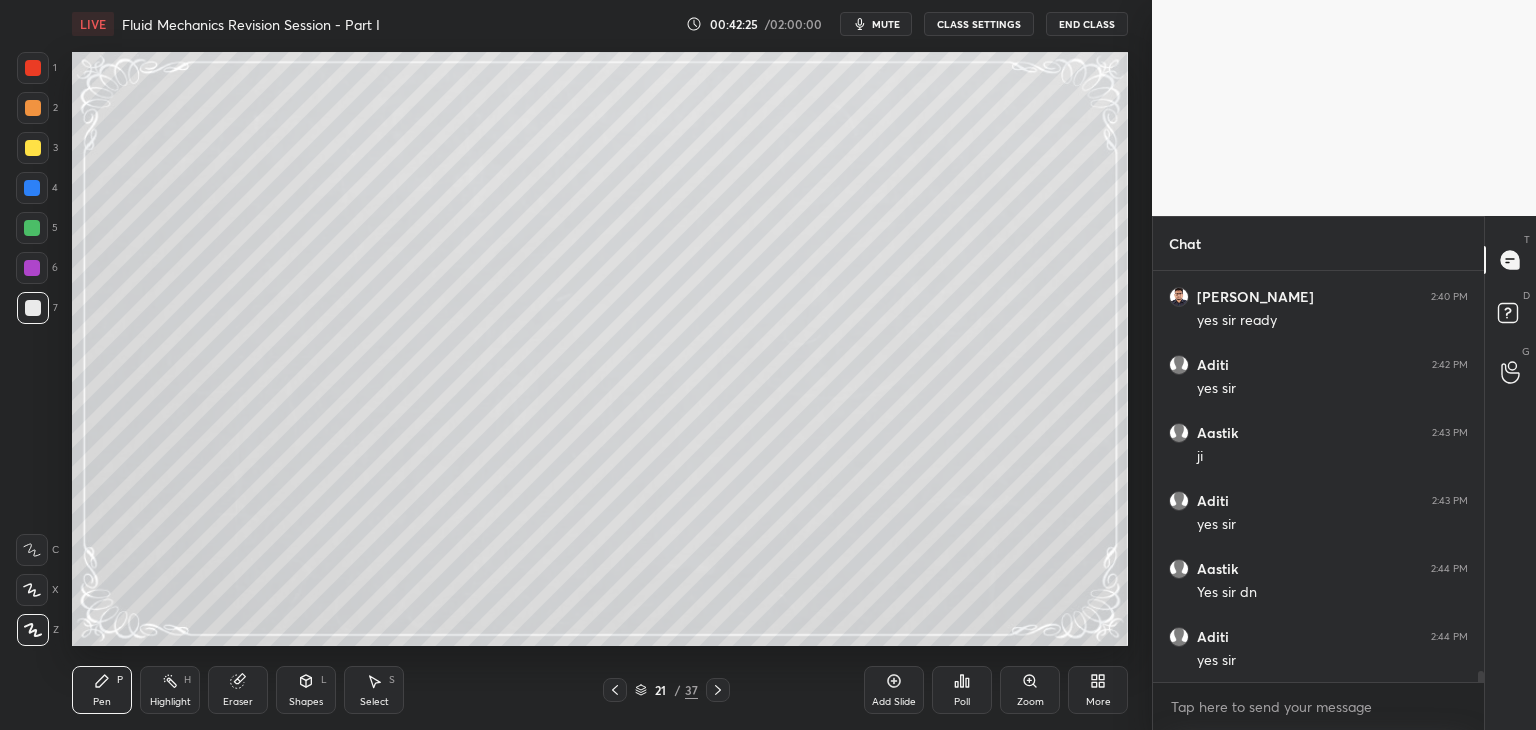 scroll, scrollTop: 15186, scrollLeft: 0, axis: vertical 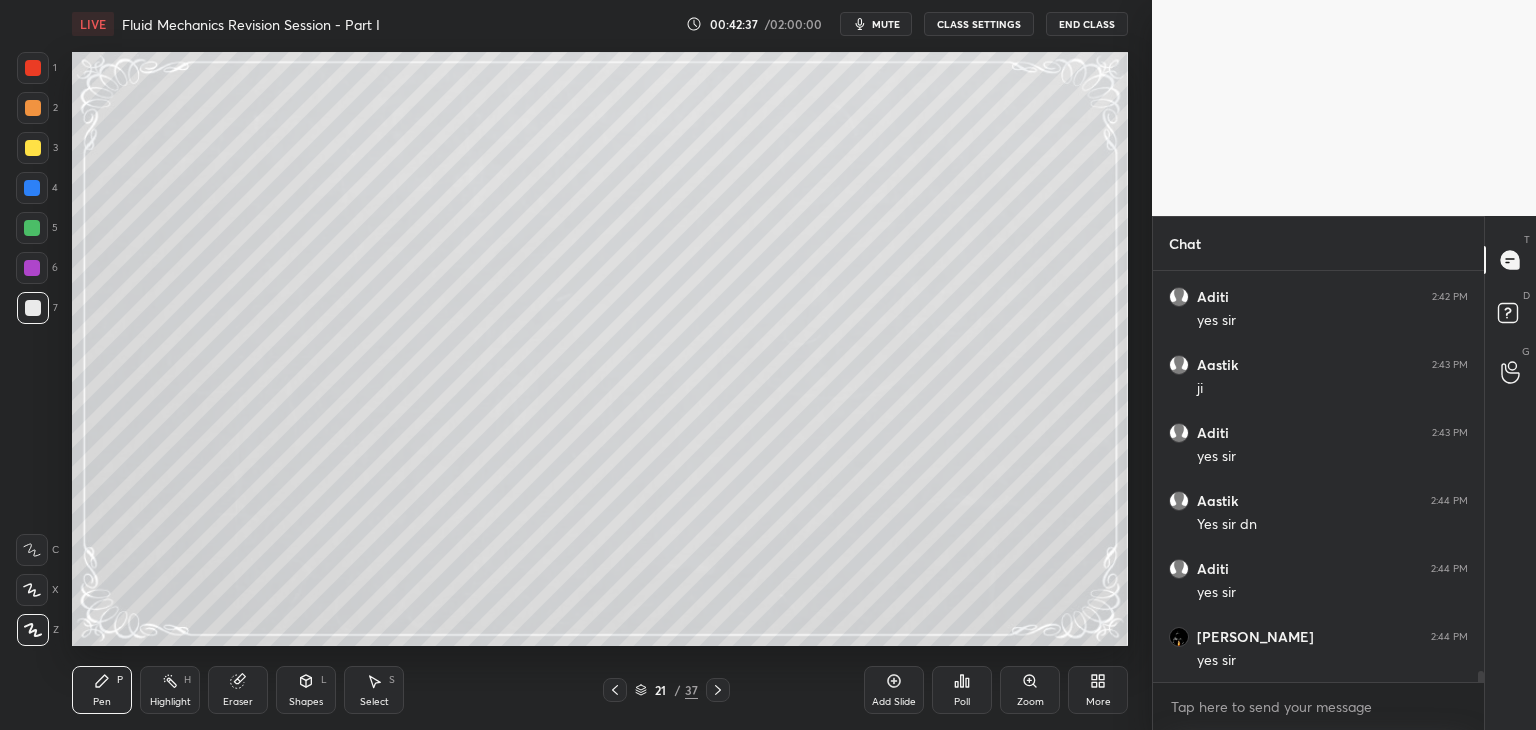 click 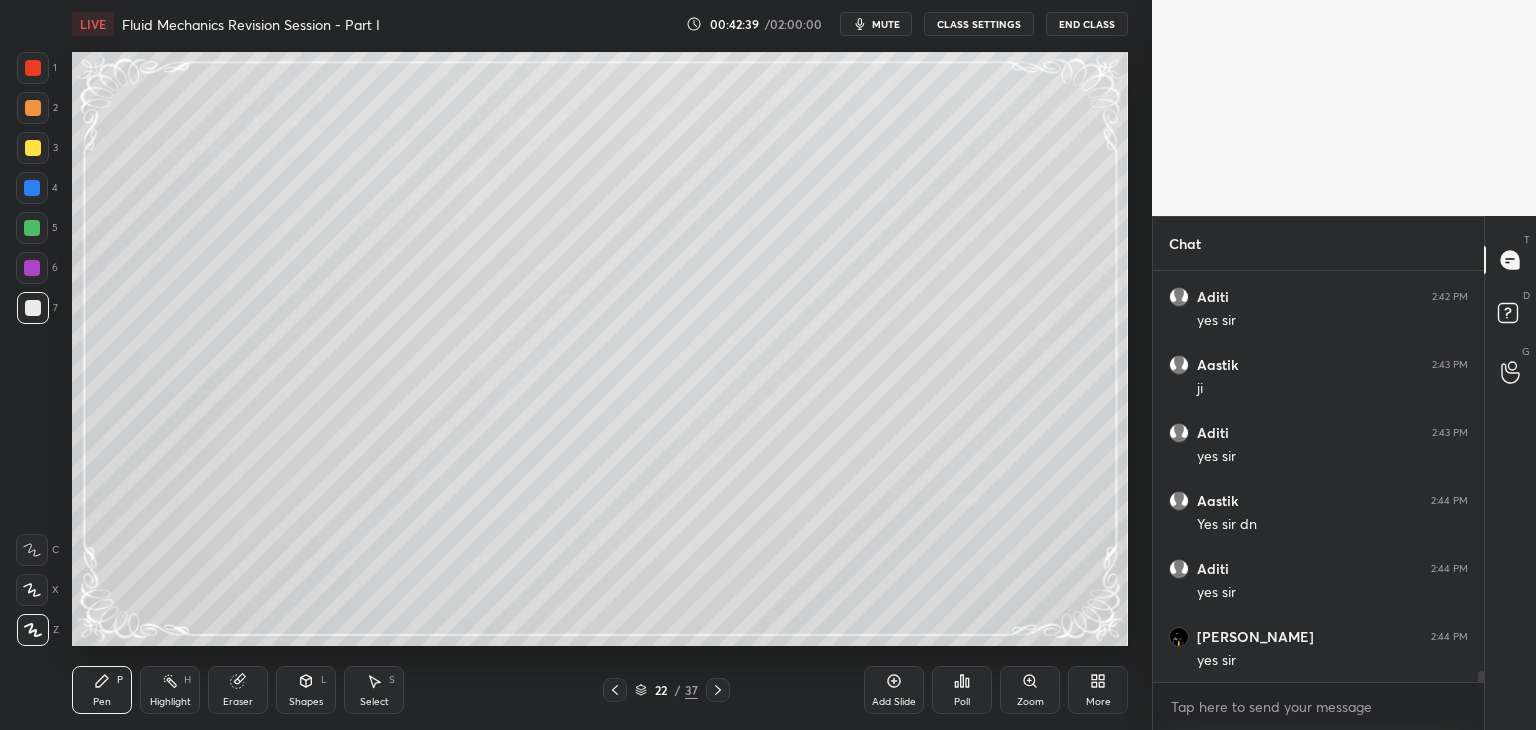 click at bounding box center (32, 228) 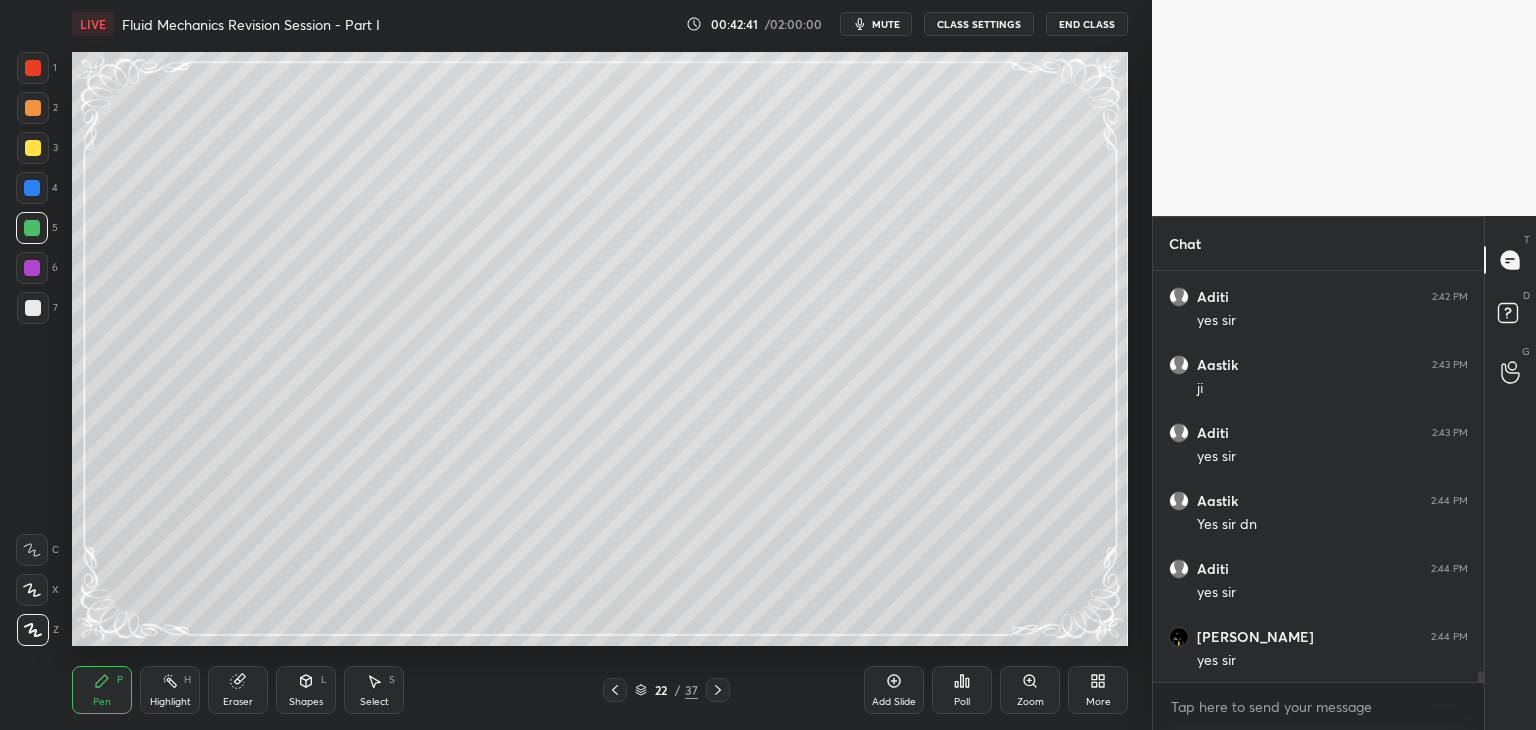 click at bounding box center (33, 308) 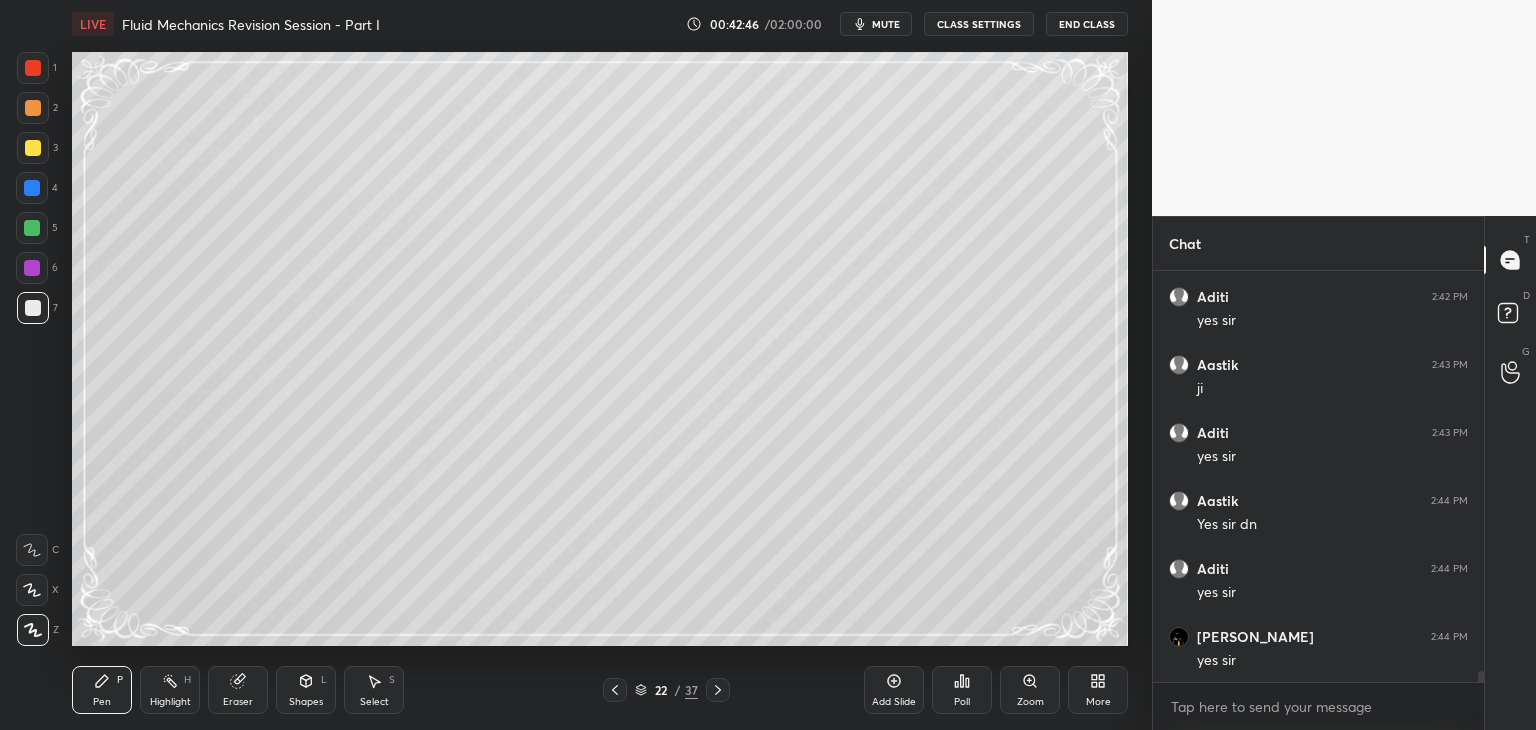 click on "Eraser" at bounding box center (238, 702) 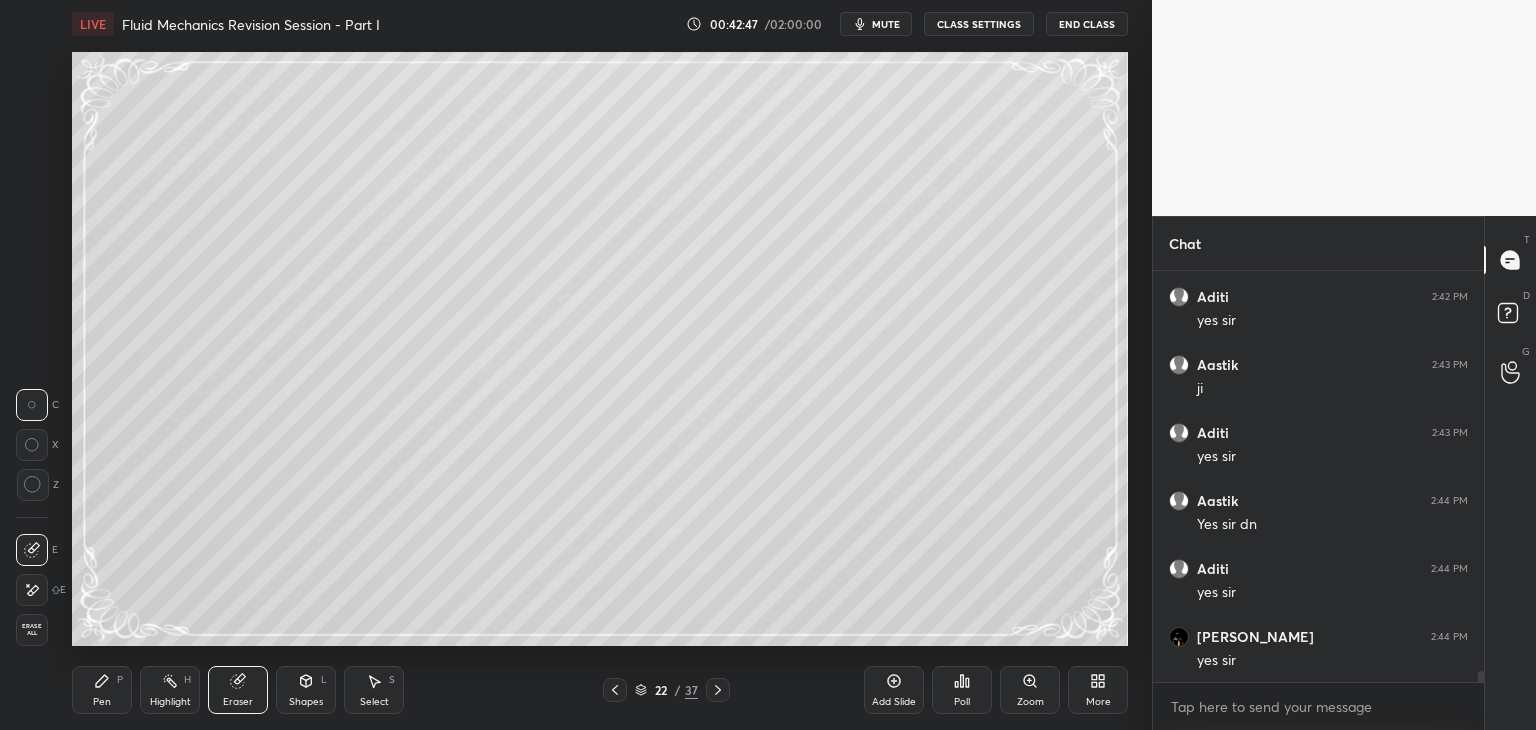 click on "Erase all" at bounding box center (32, 630) 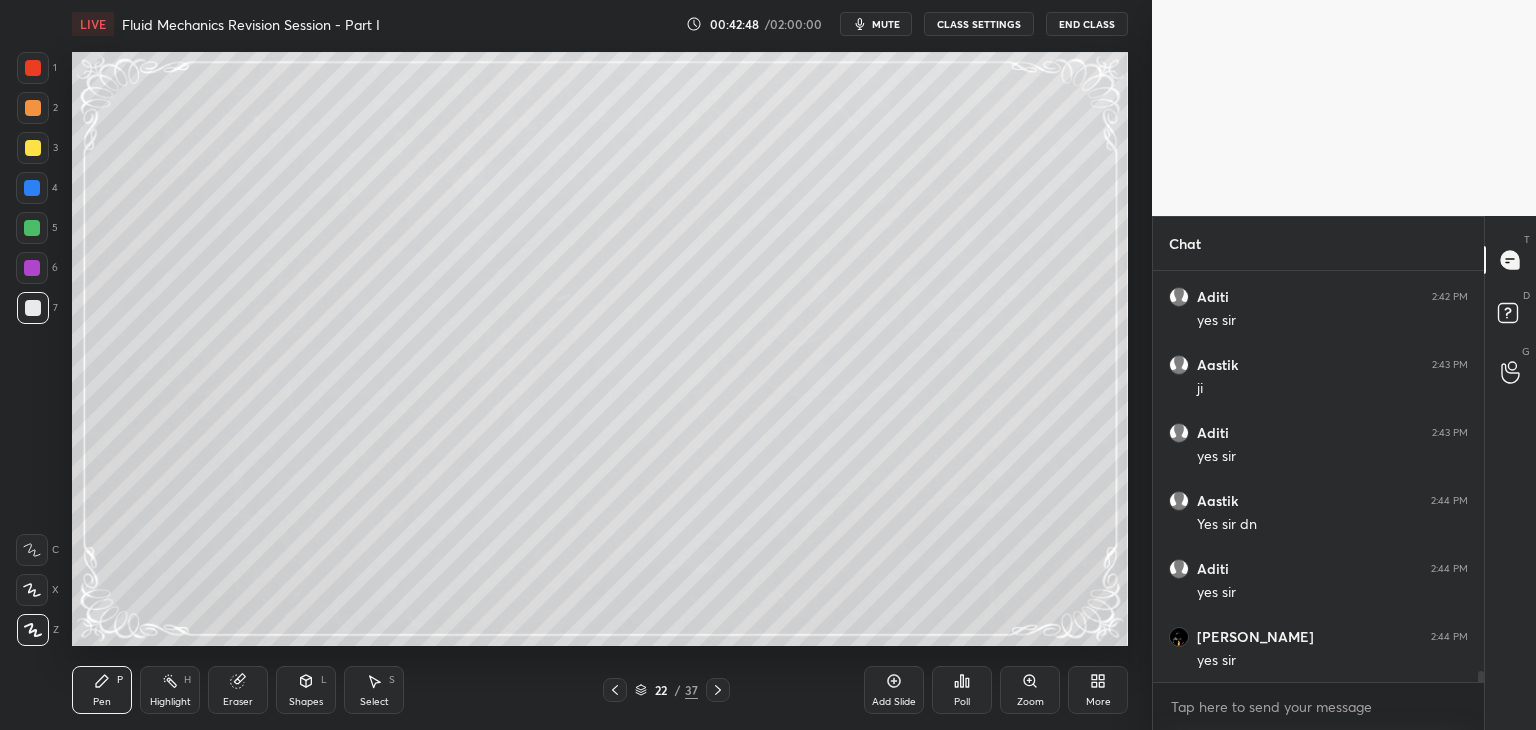 click at bounding box center (32, 228) 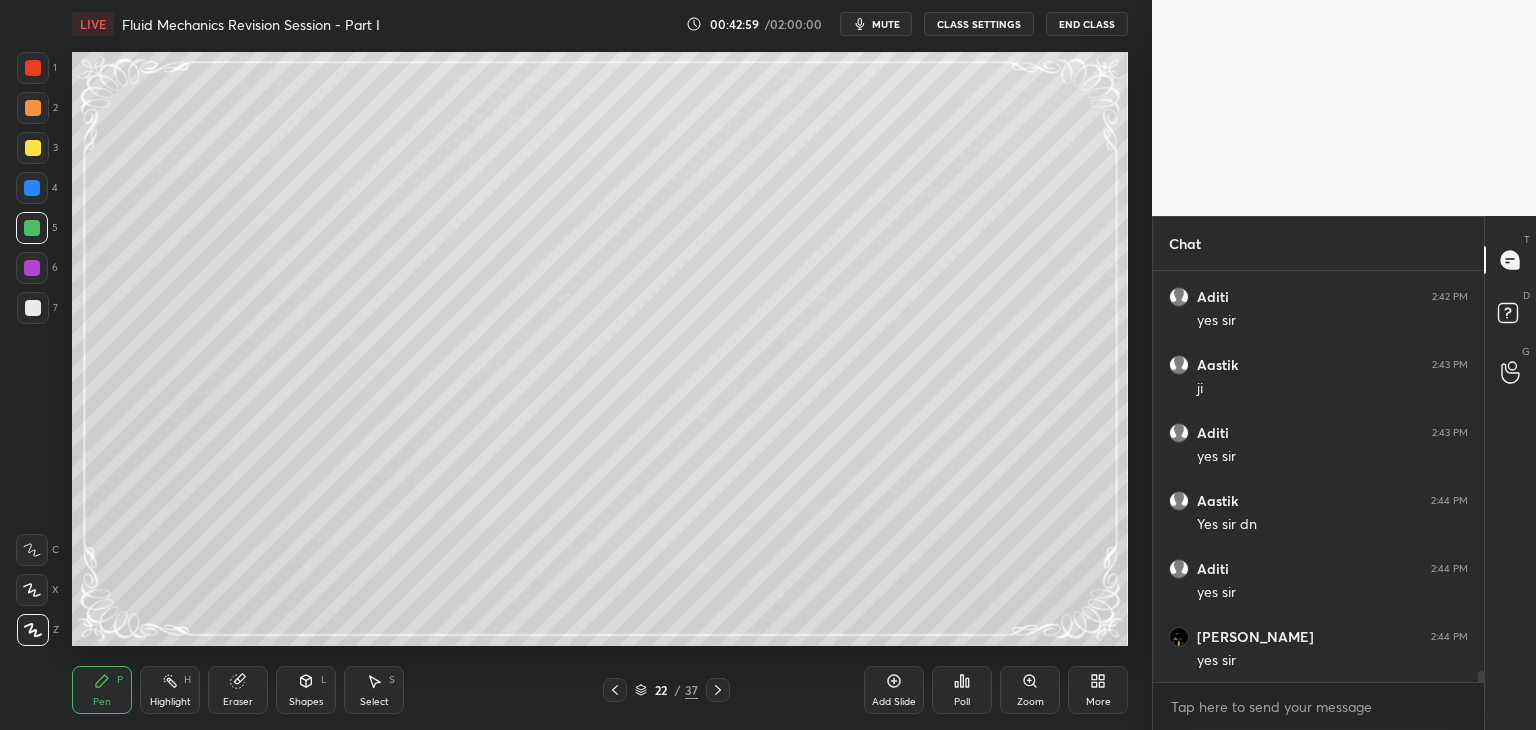 drag, startPoint x: 28, startPoint y: 308, endPoint x: 58, endPoint y: 322, distance: 33.105892 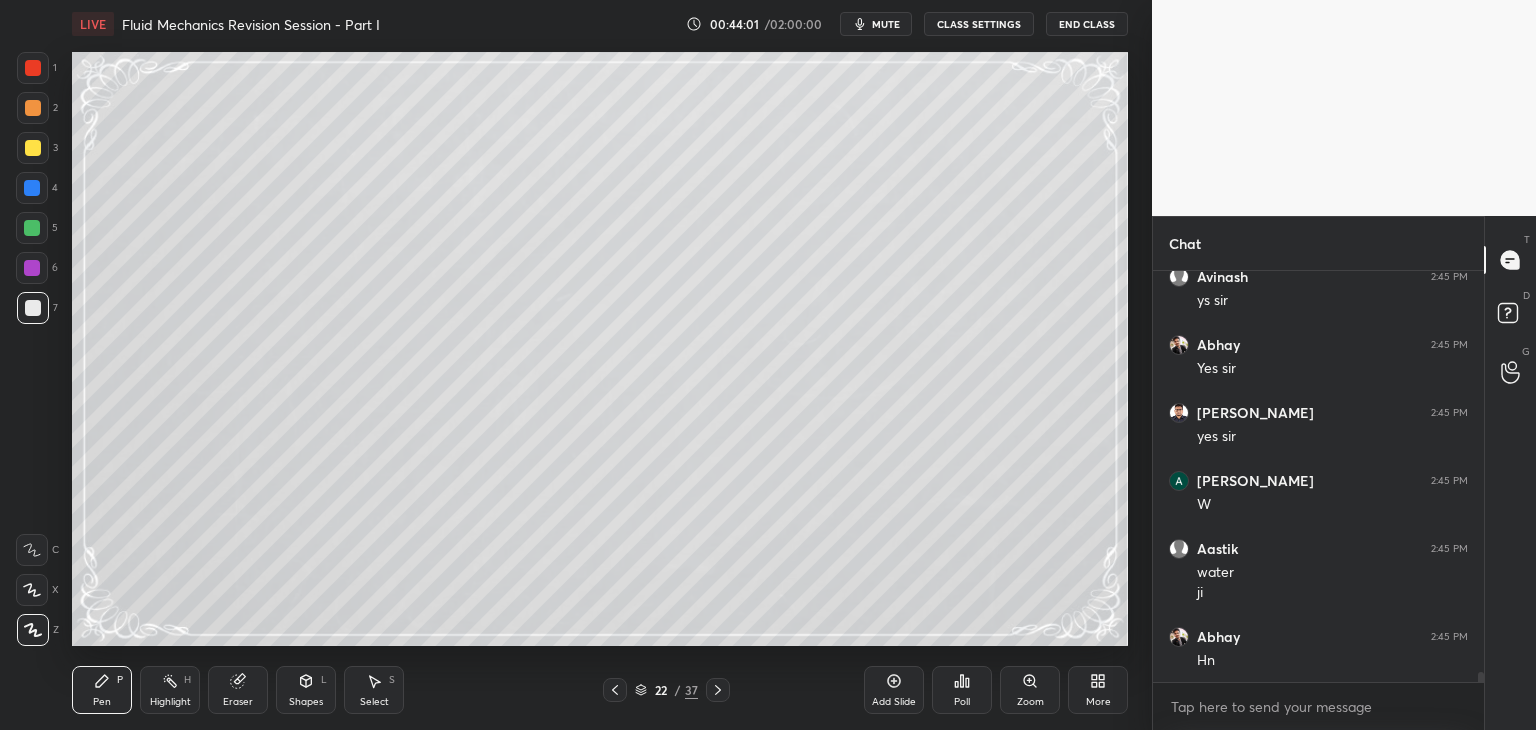 scroll, scrollTop: 15954, scrollLeft: 0, axis: vertical 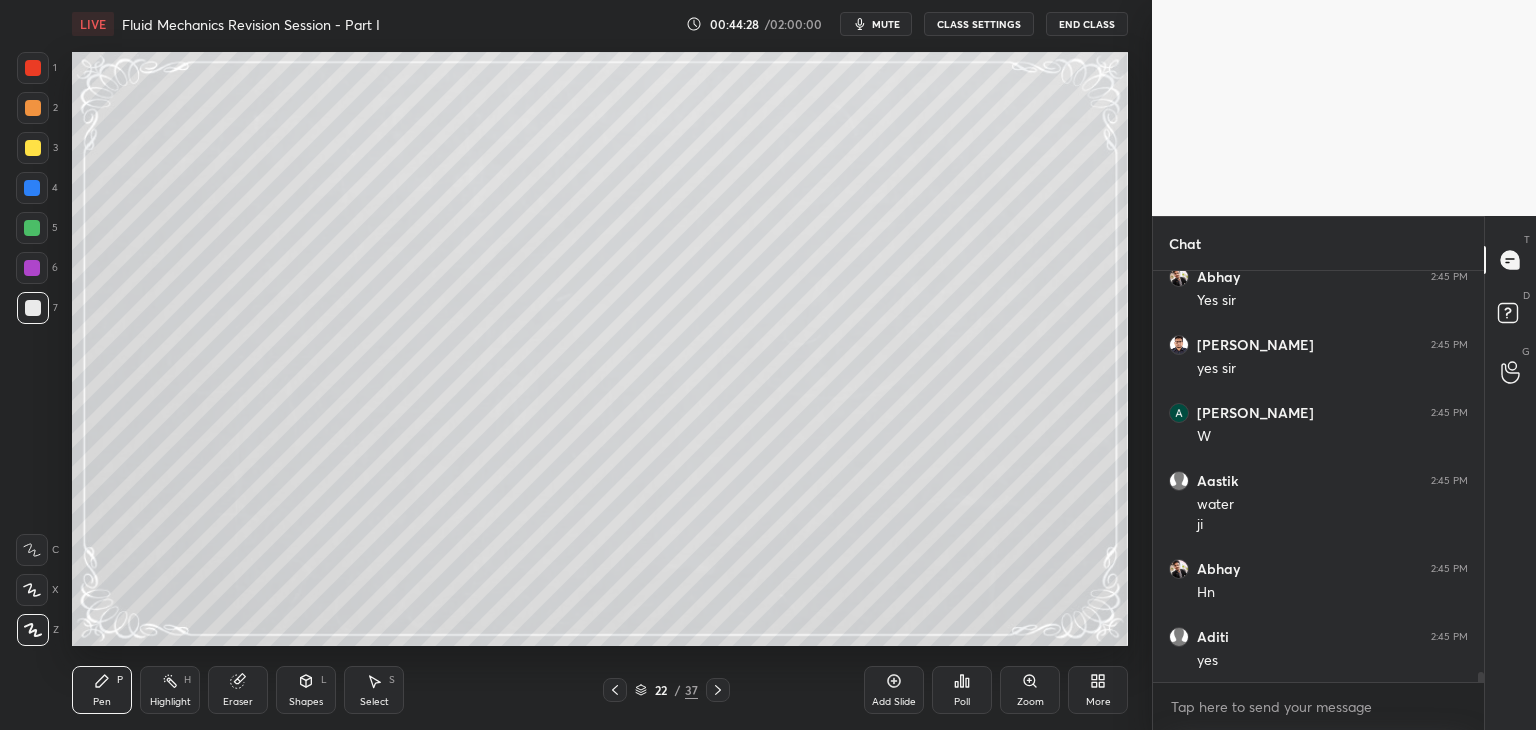 click on "Shapes" at bounding box center (306, 702) 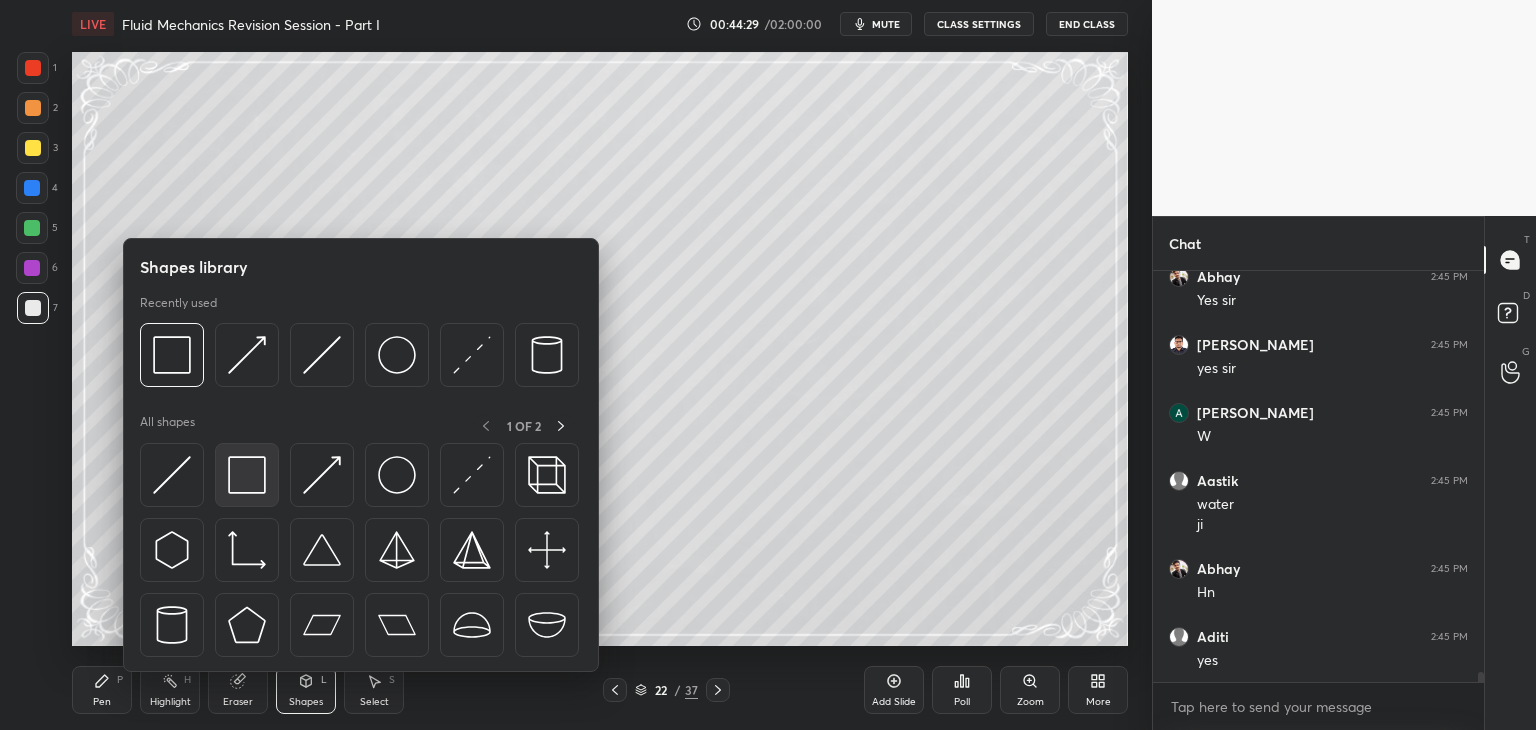 click at bounding box center [247, 475] 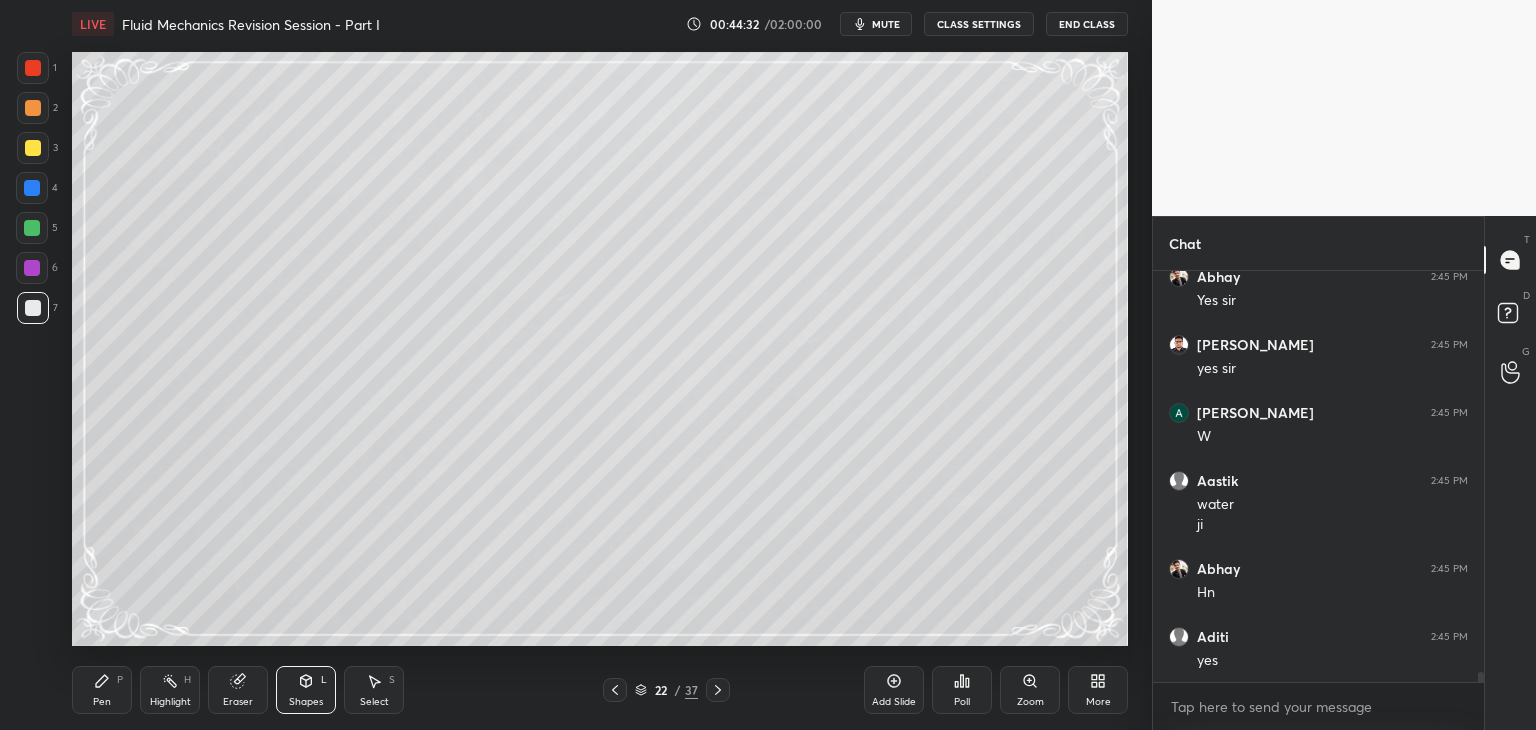 click on "Pen" at bounding box center [102, 702] 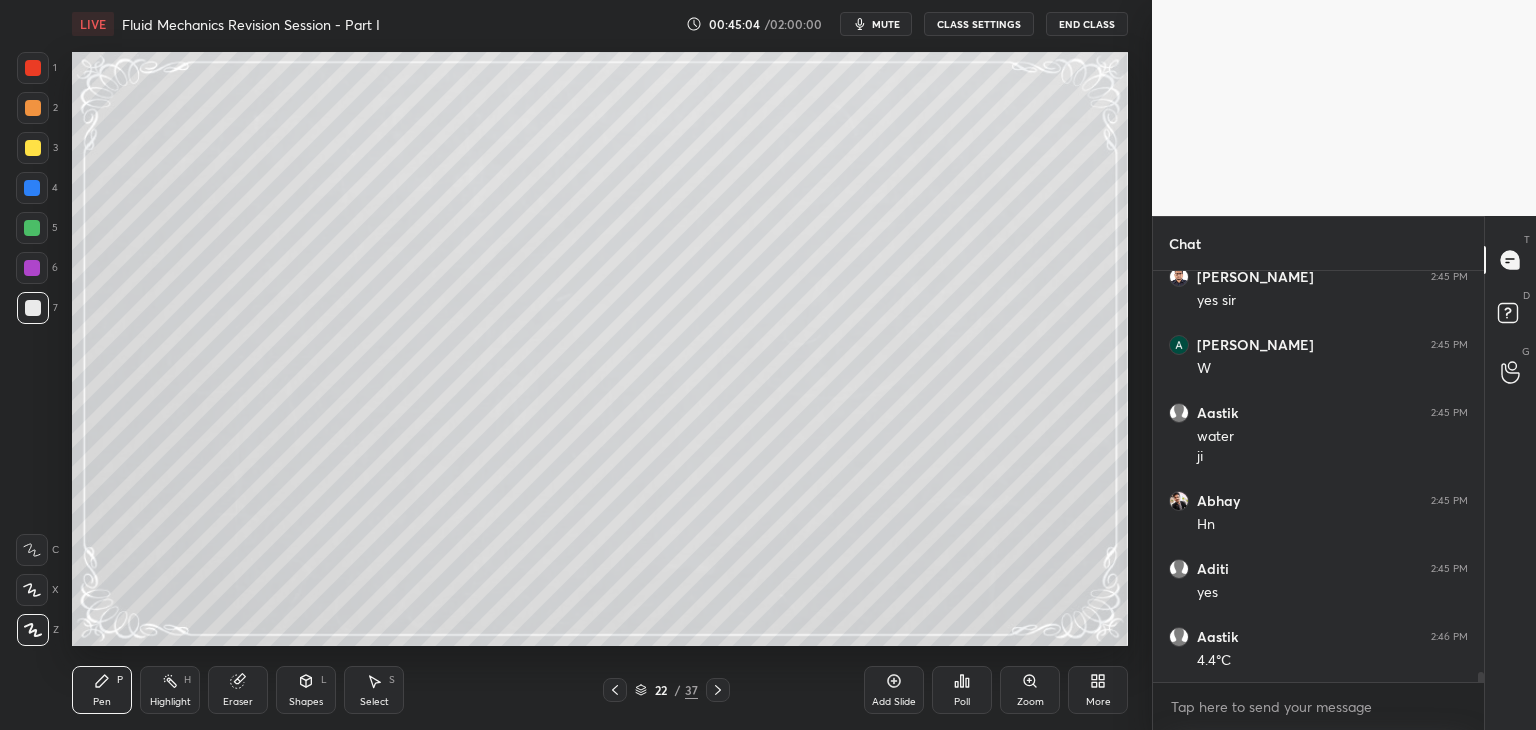 scroll, scrollTop: 16090, scrollLeft: 0, axis: vertical 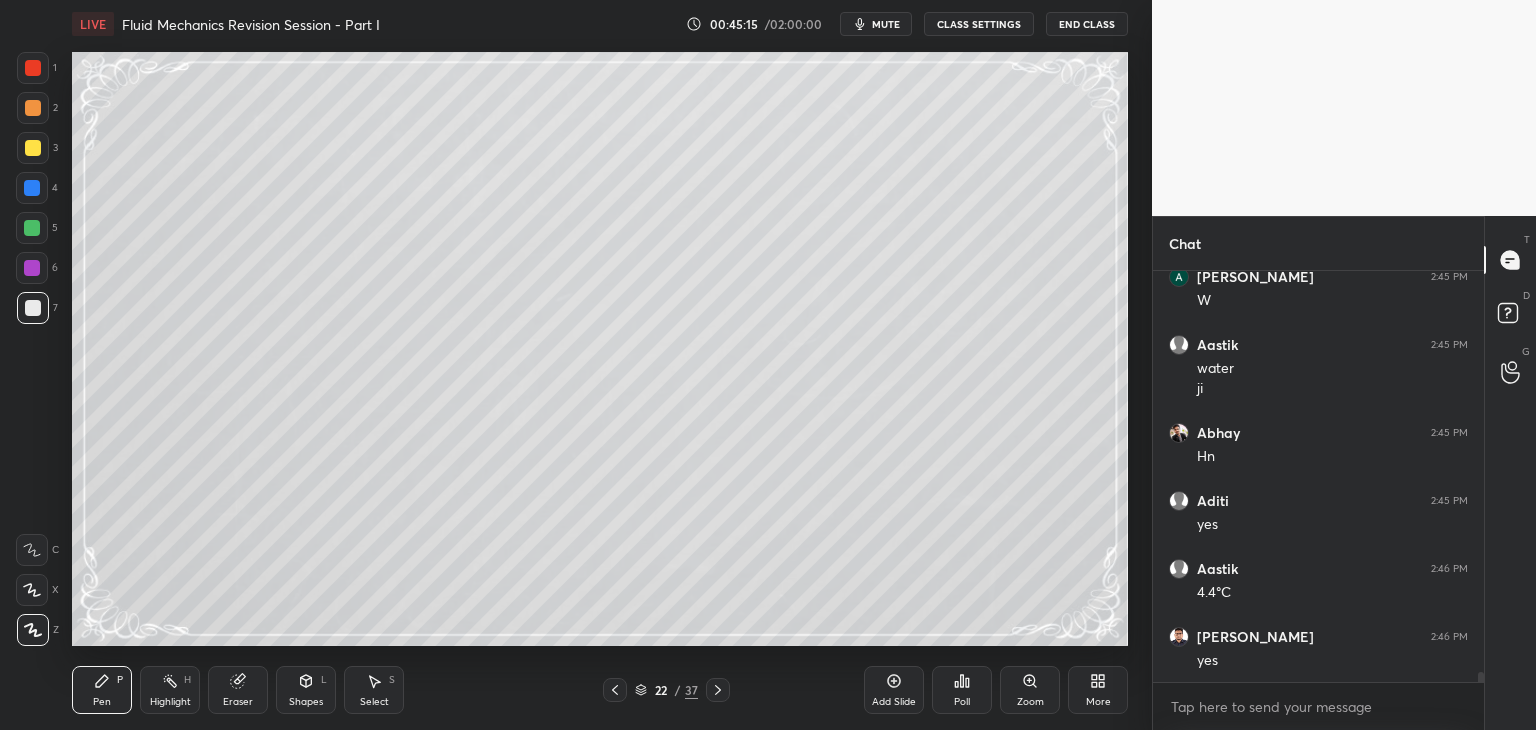 drag, startPoint x: 301, startPoint y: 704, endPoint x: 310, endPoint y: 688, distance: 18.35756 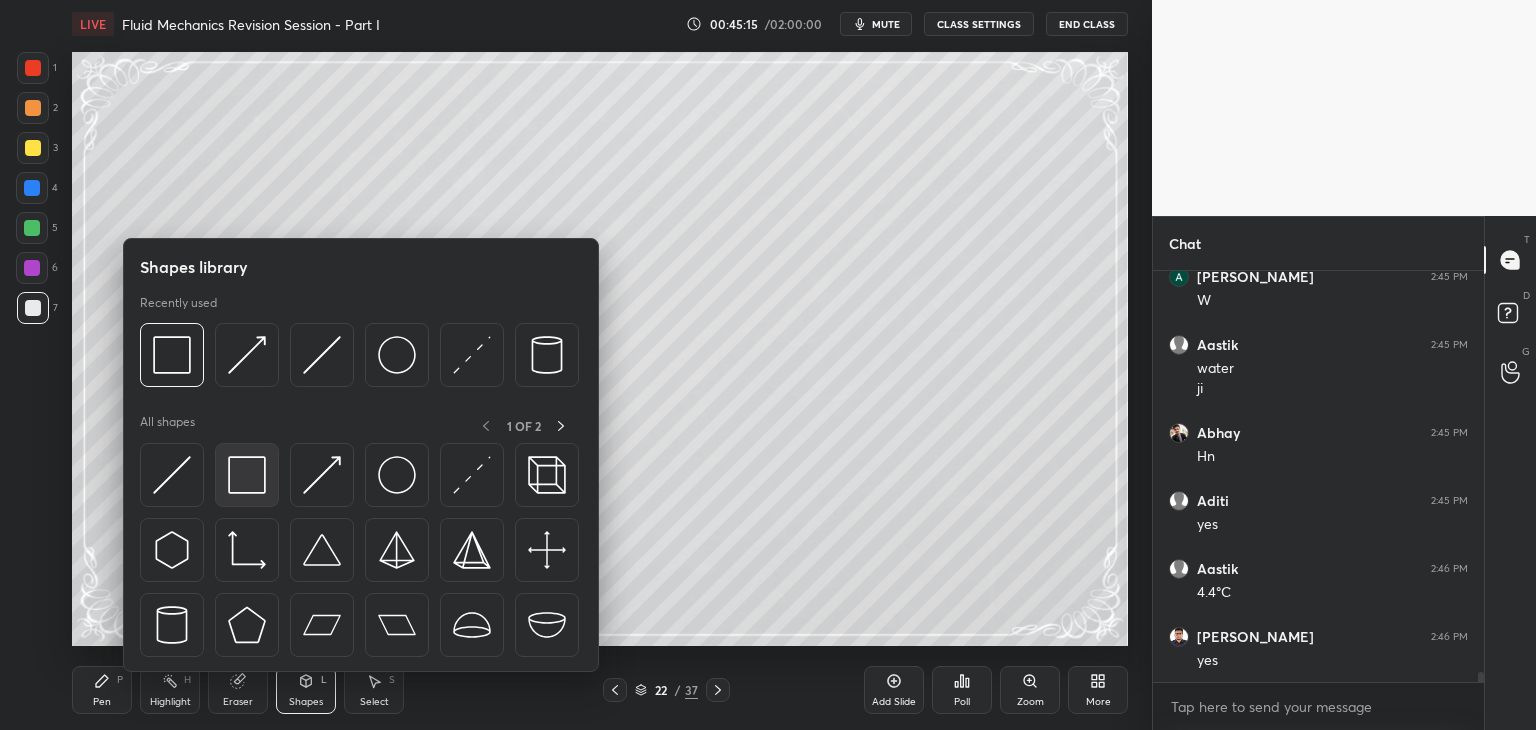 click at bounding box center [247, 475] 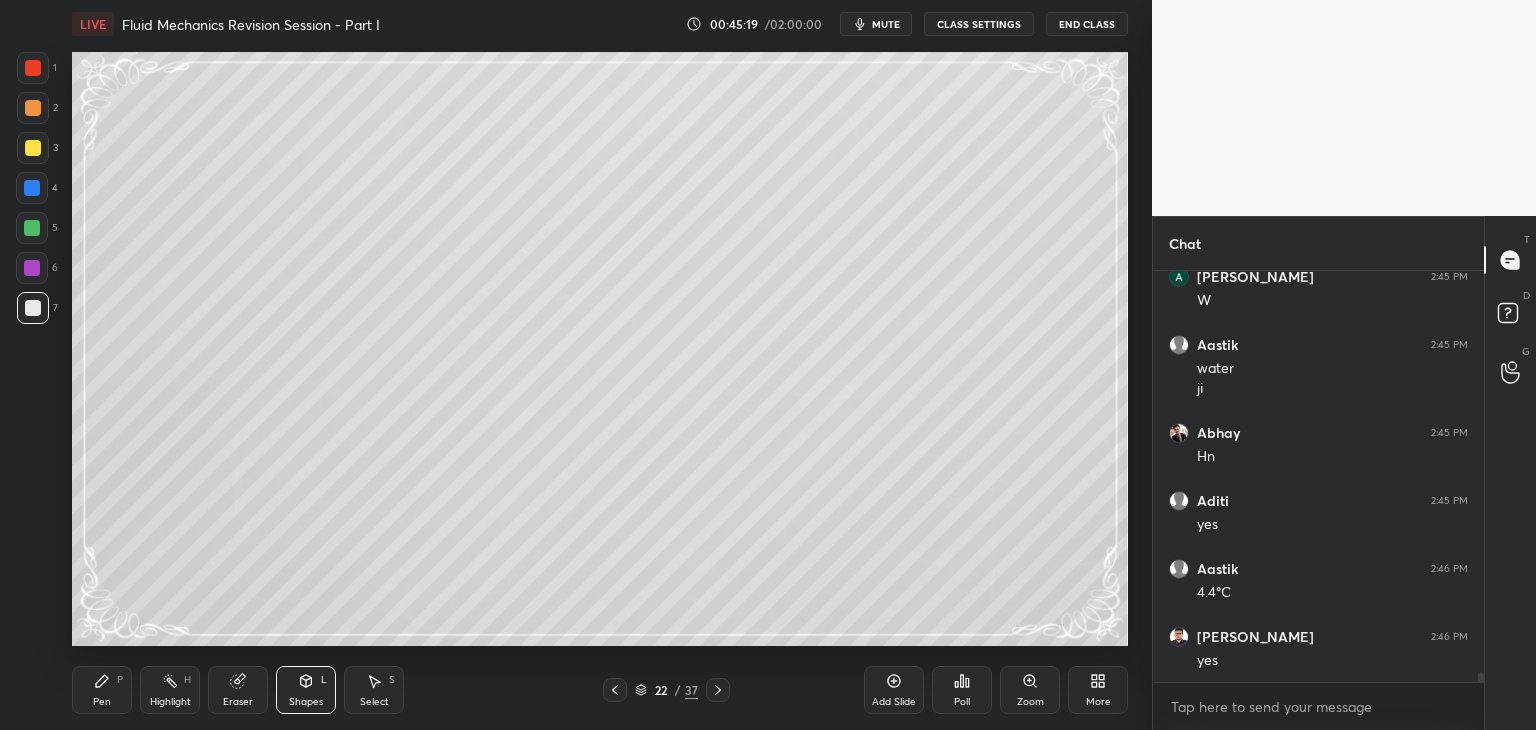 drag, startPoint x: 97, startPoint y: 689, endPoint x: 104, endPoint y: 677, distance: 13.892444 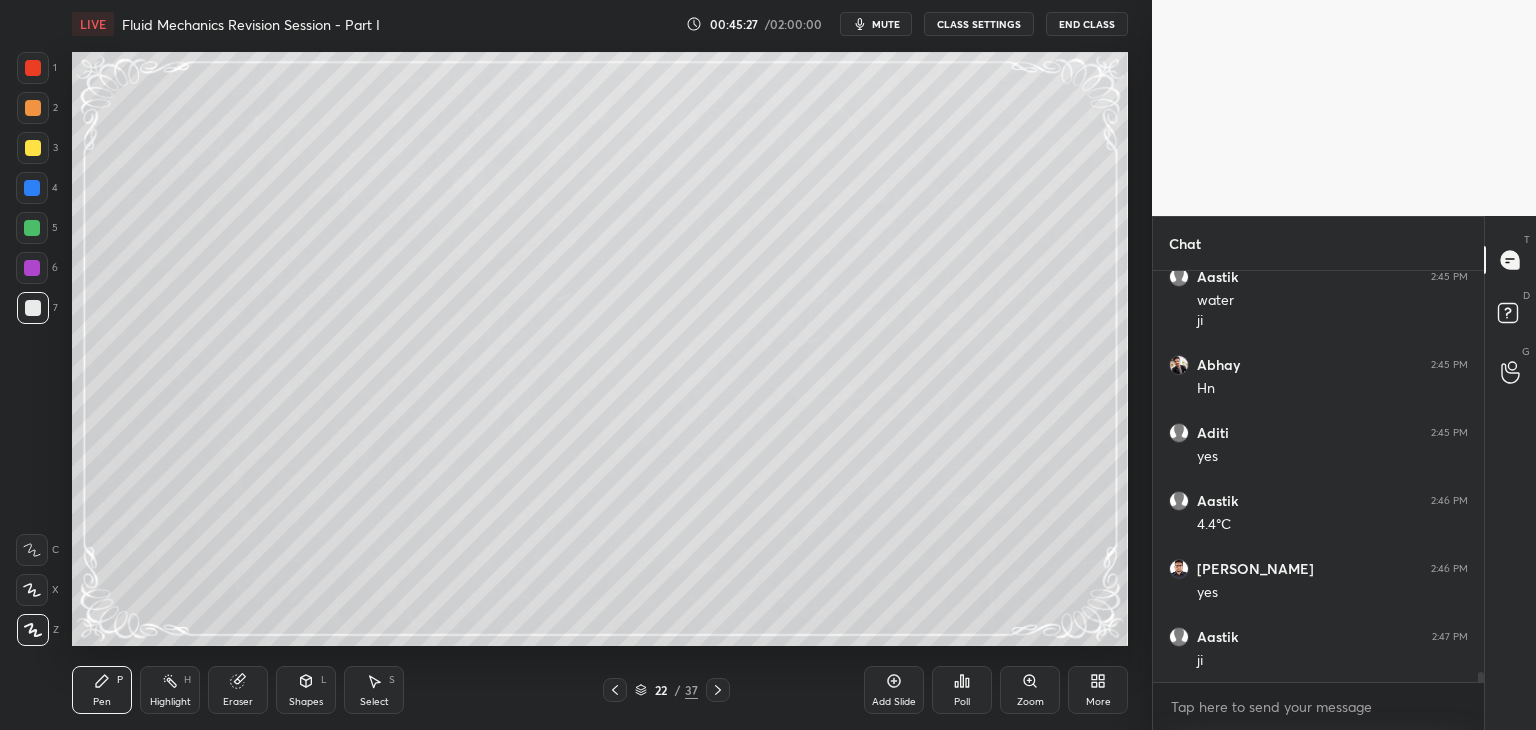 scroll, scrollTop: 16226, scrollLeft: 0, axis: vertical 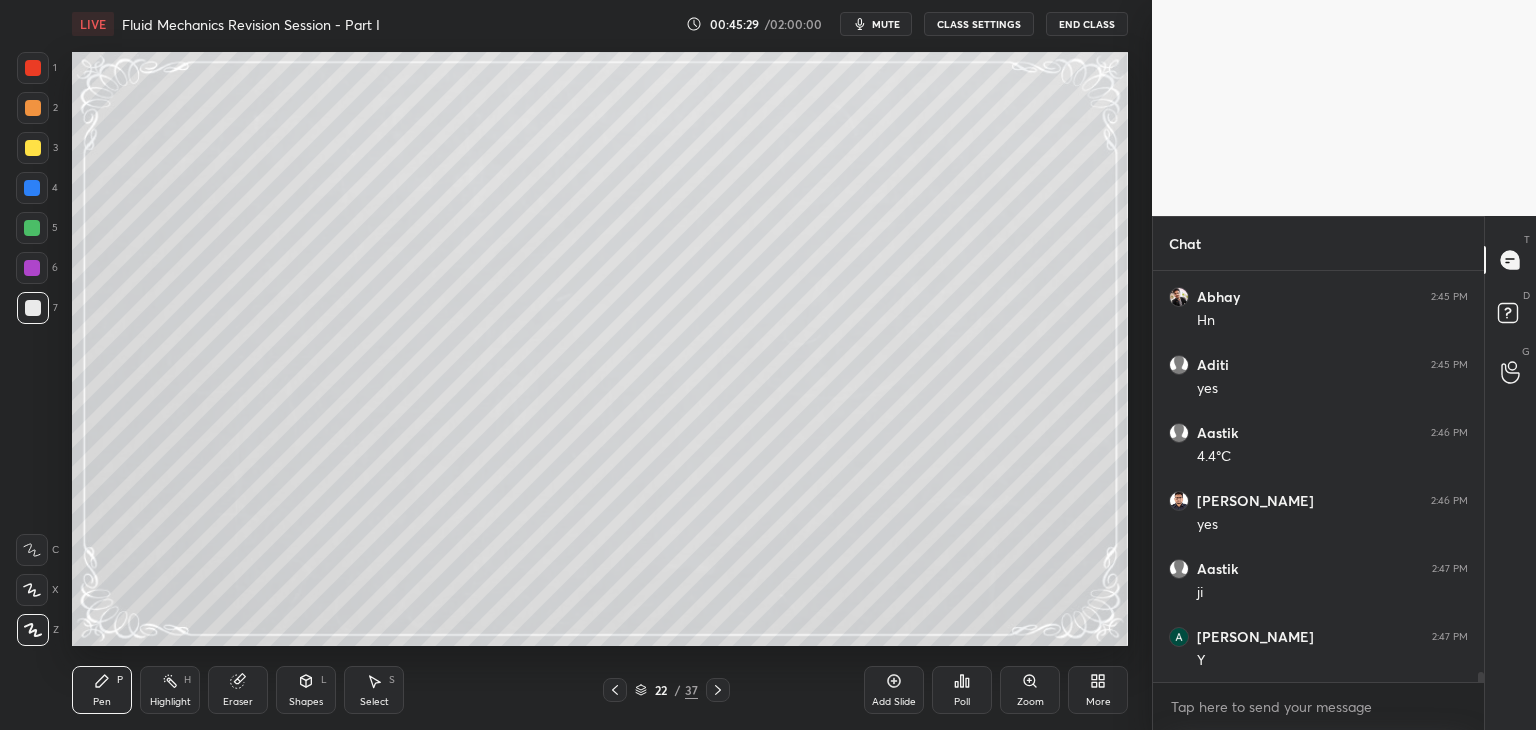click on "Shapes L" at bounding box center (306, 690) 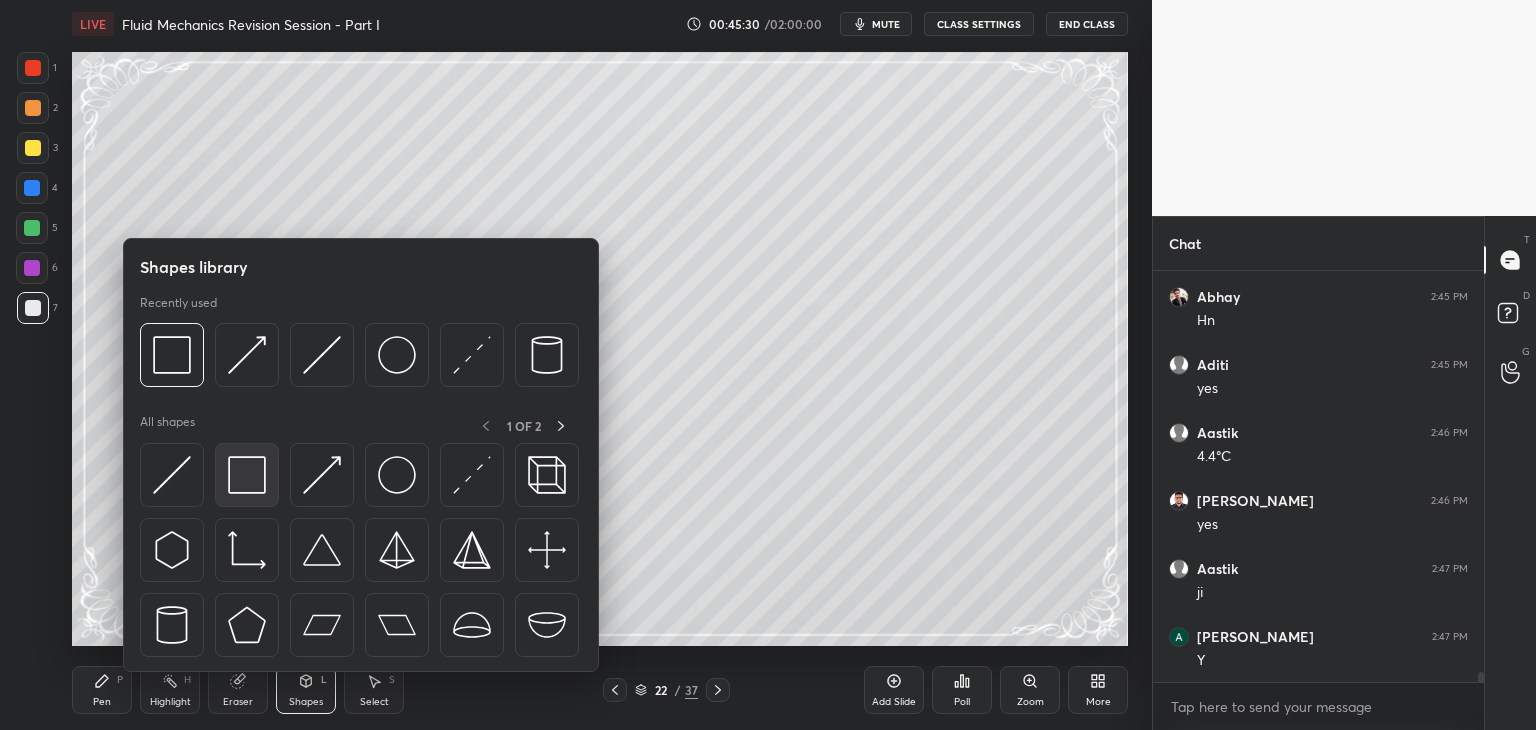 scroll, scrollTop: 16294, scrollLeft: 0, axis: vertical 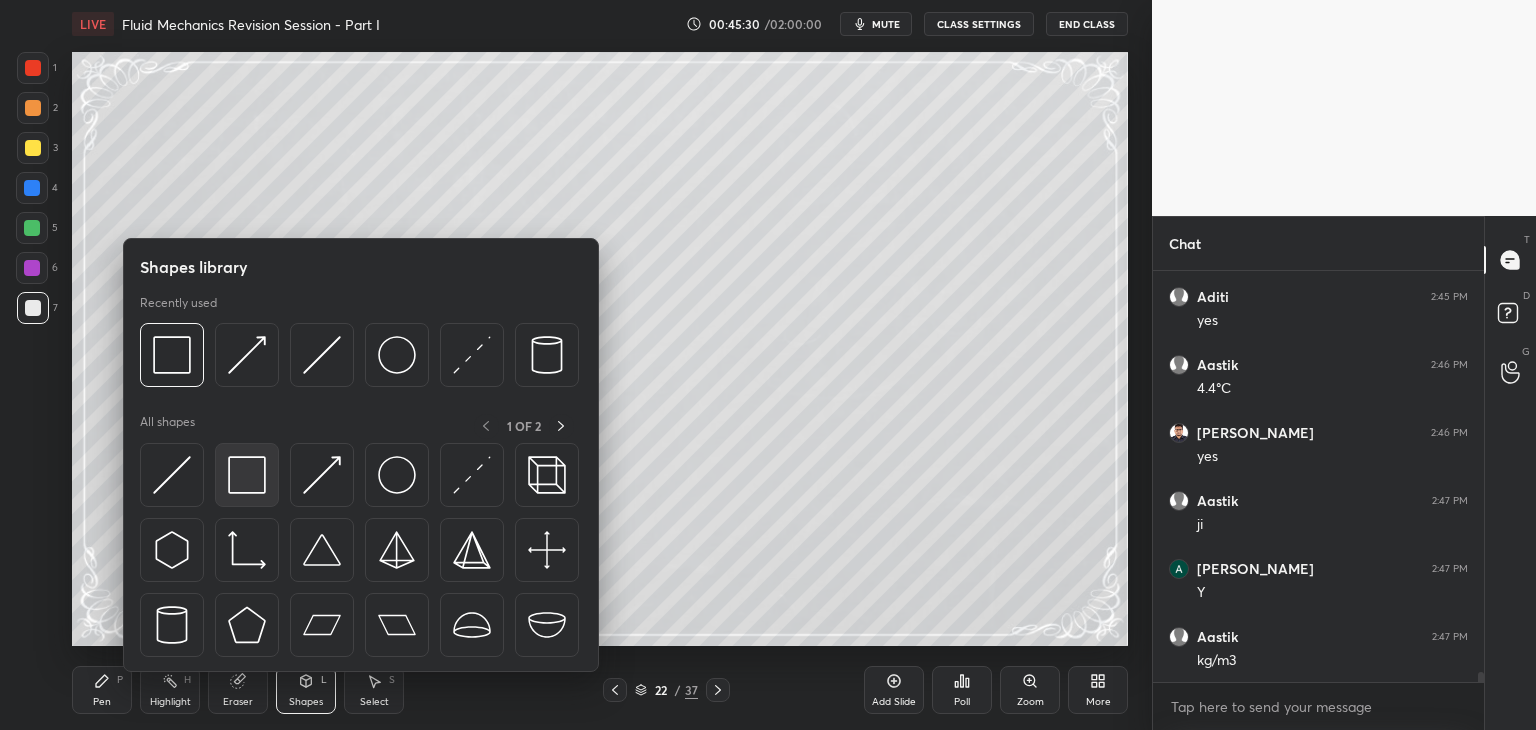click at bounding box center (247, 475) 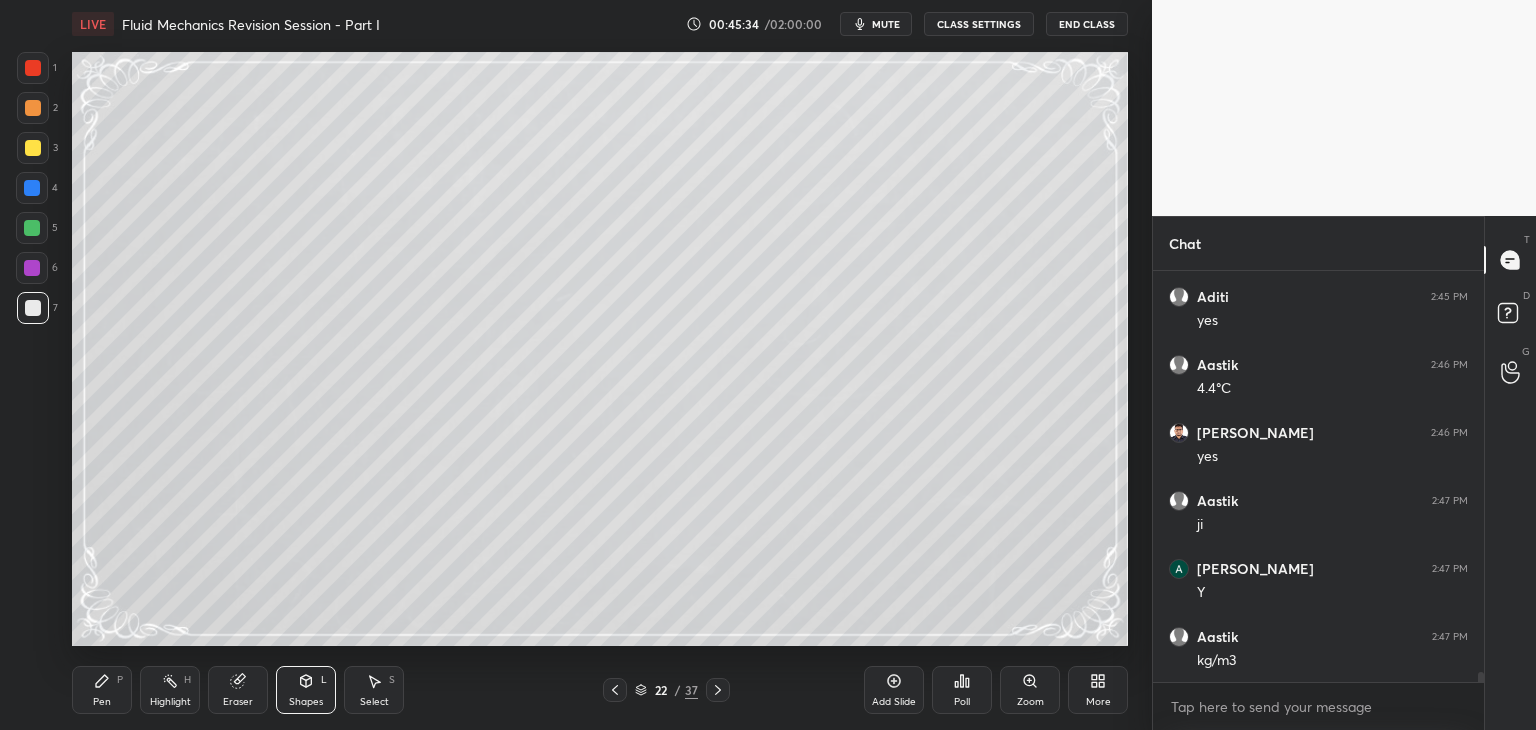 click on "Pen P" at bounding box center [102, 690] 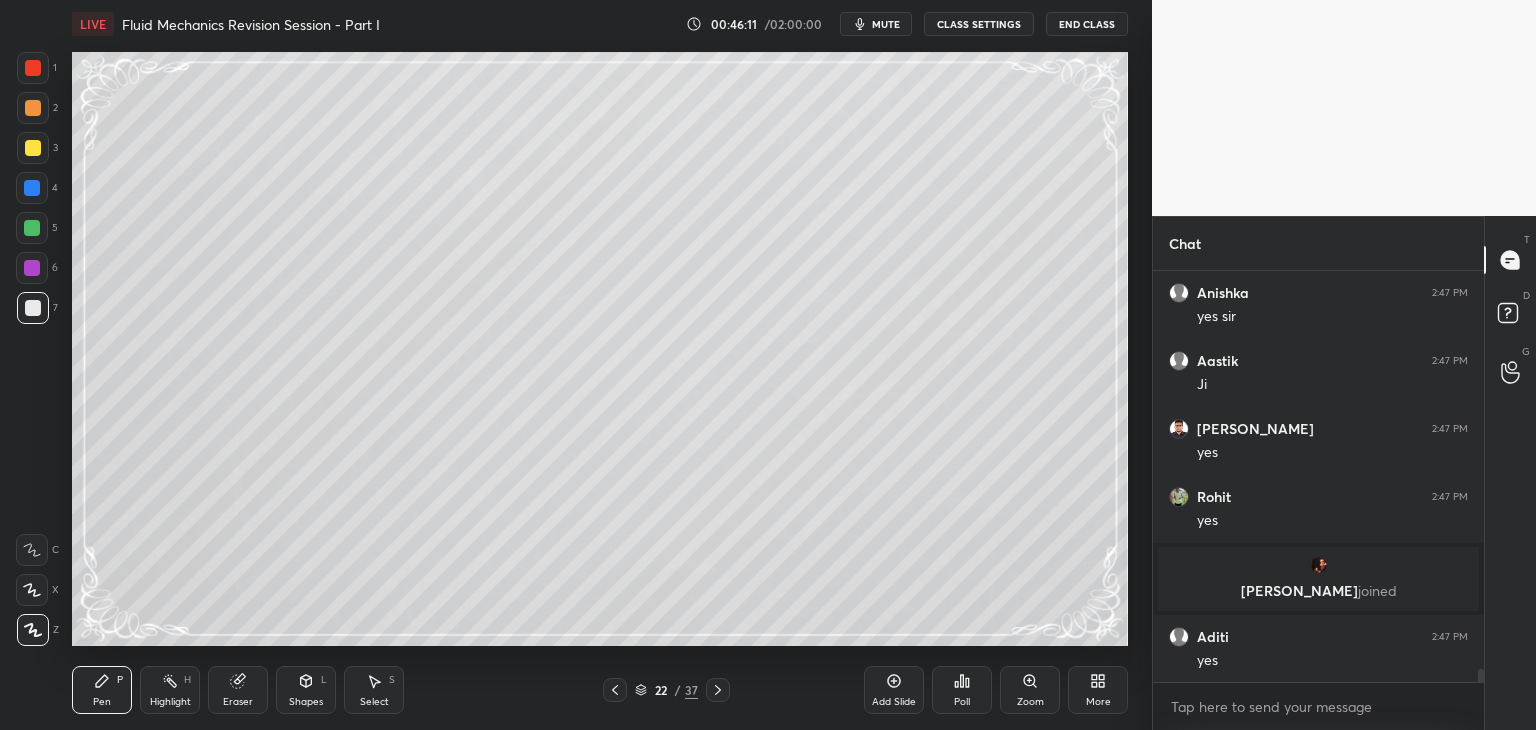 scroll, scrollTop: 12872, scrollLeft: 0, axis: vertical 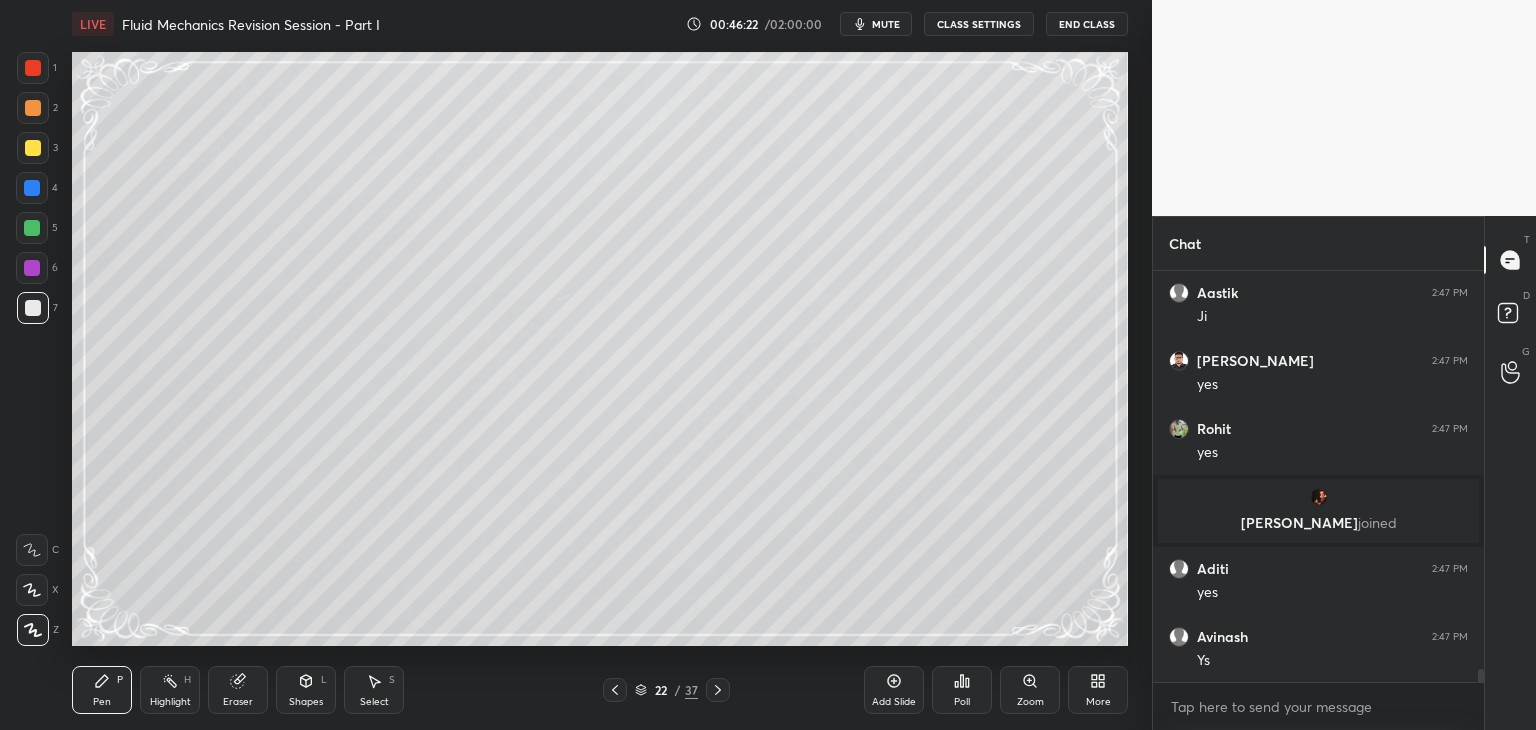 click 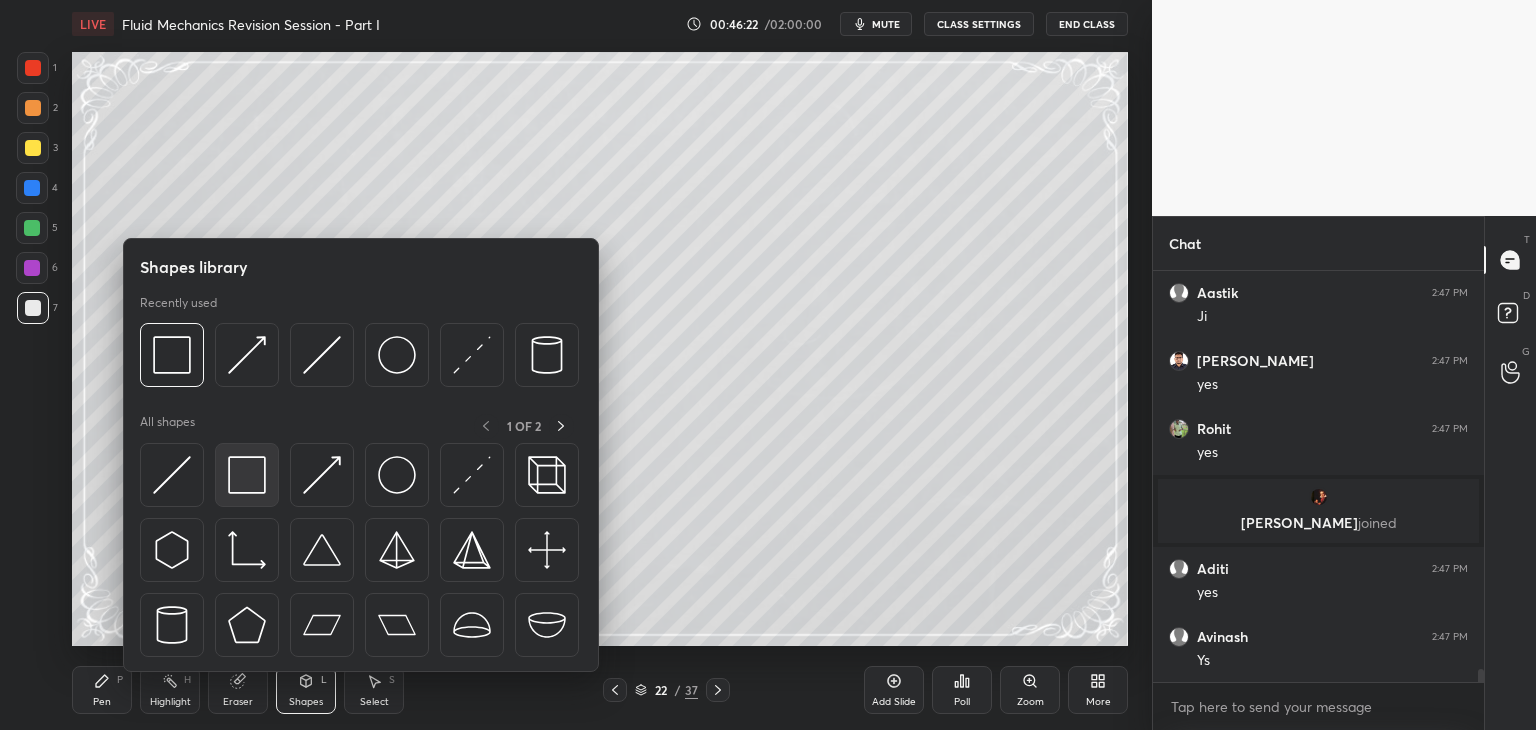 click at bounding box center [247, 475] 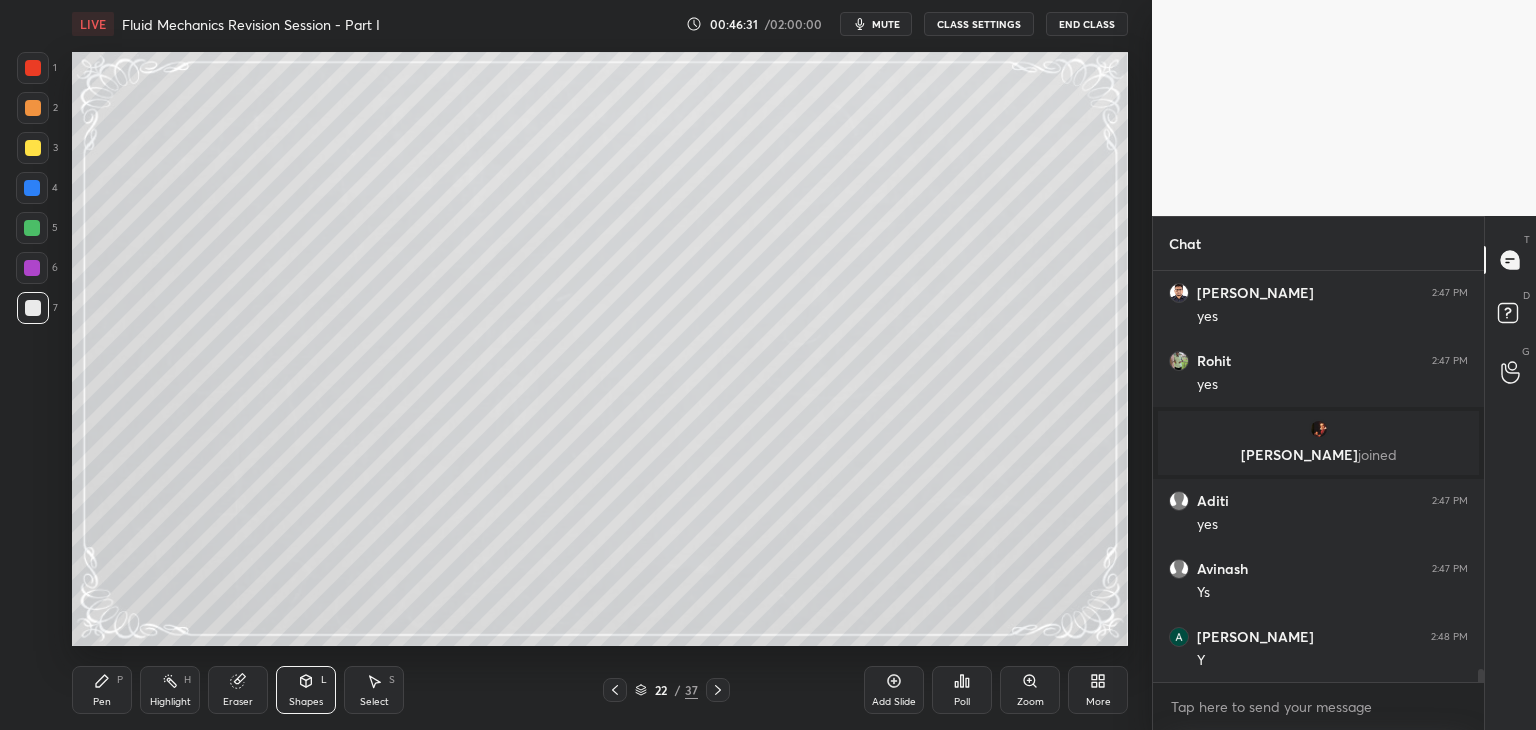scroll, scrollTop: 13008, scrollLeft: 0, axis: vertical 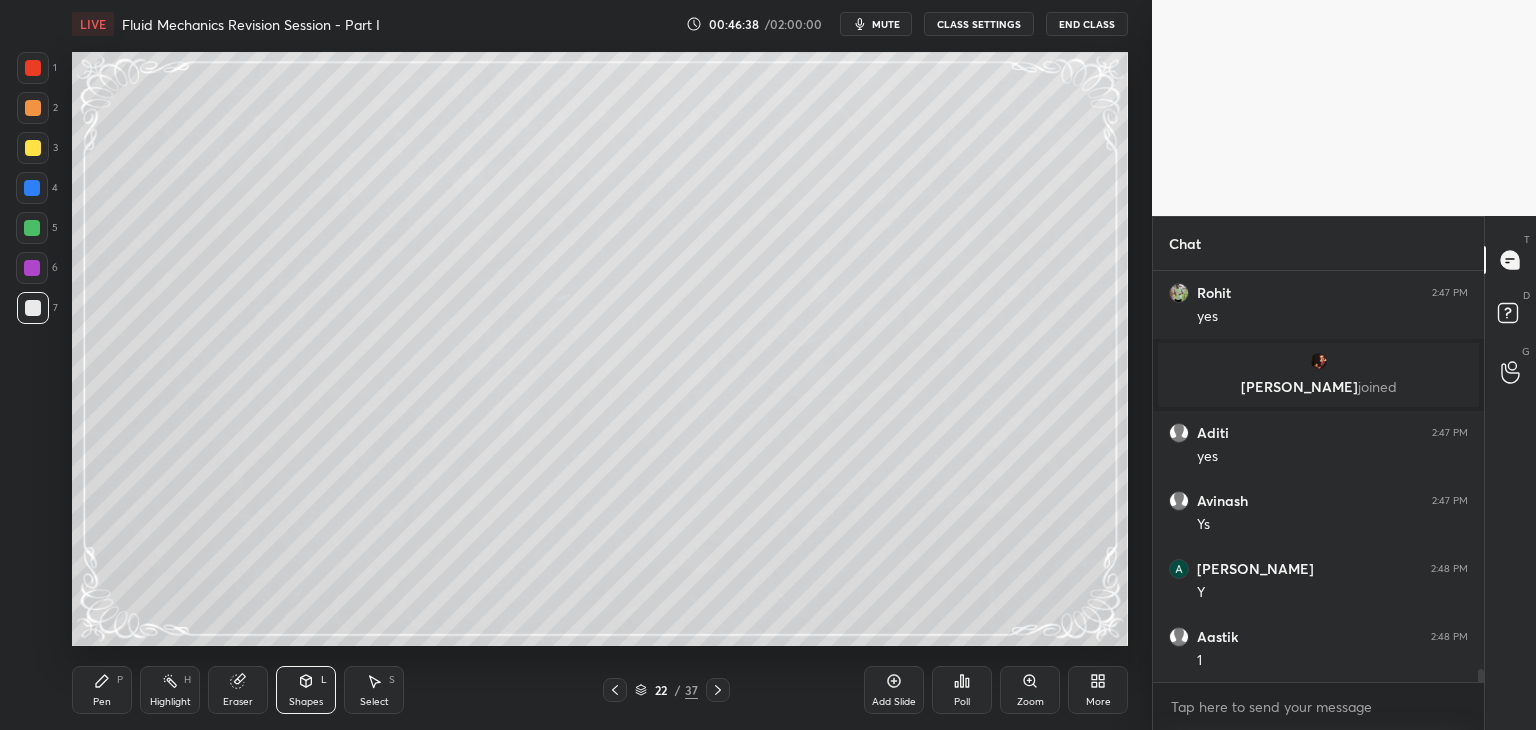 click on "Pen" at bounding box center (102, 702) 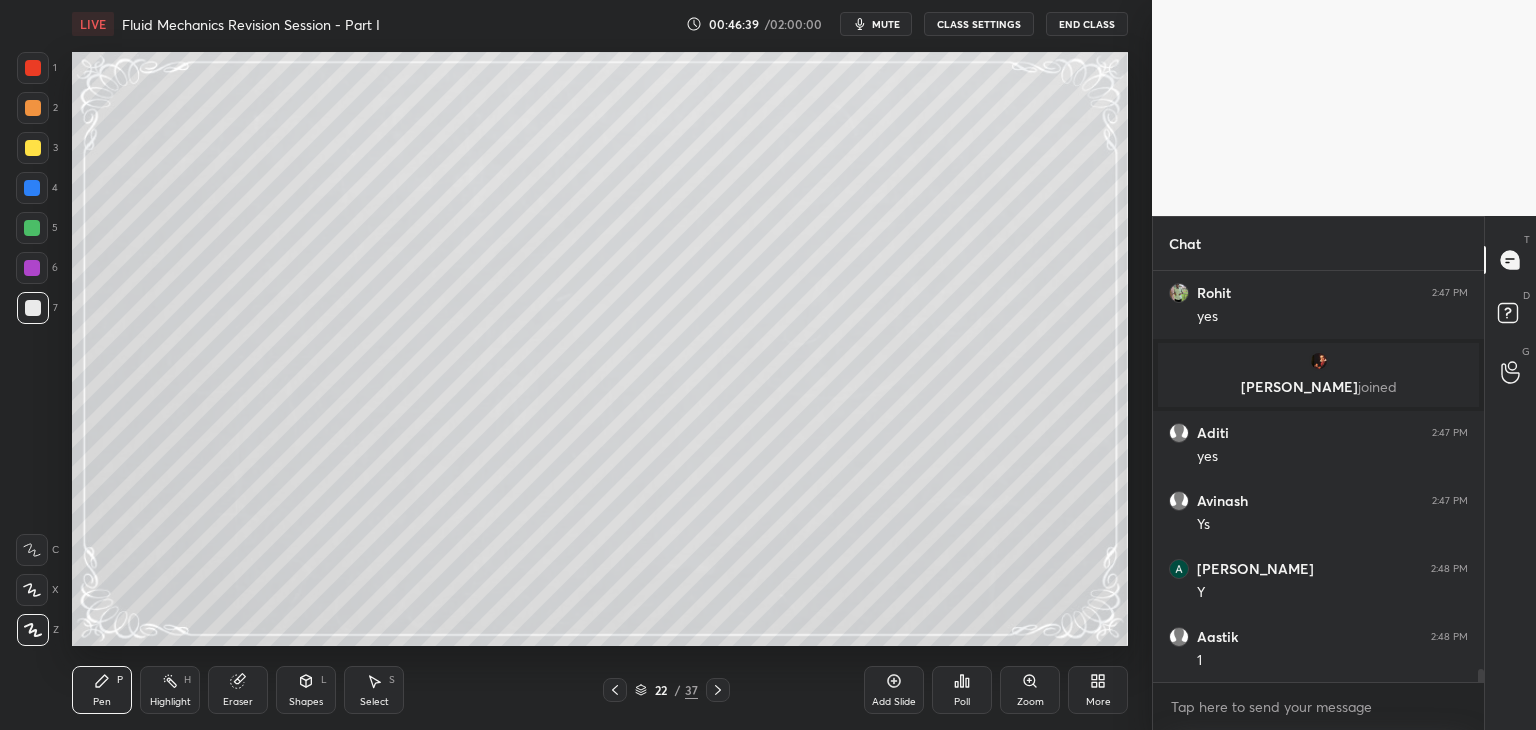 click at bounding box center [32, 228] 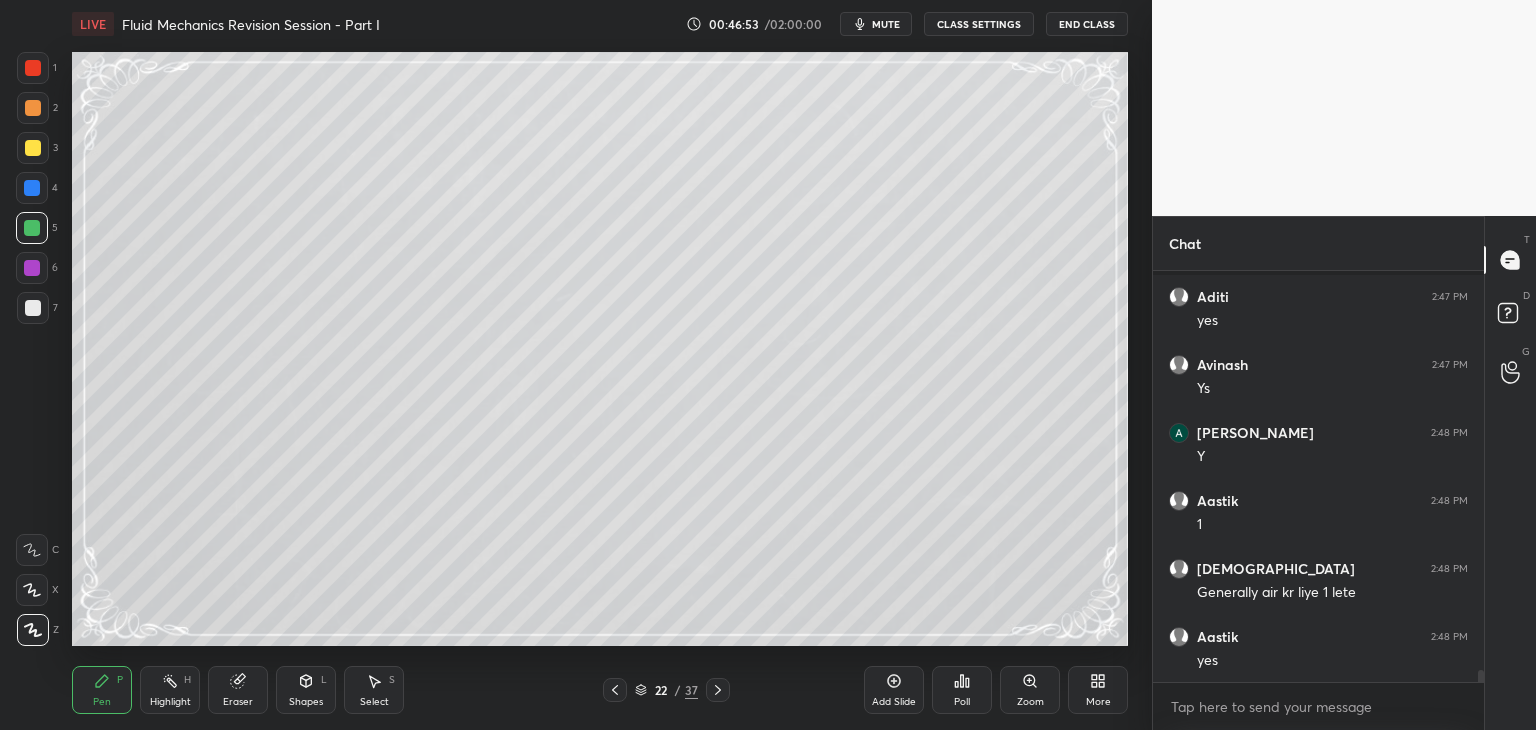scroll, scrollTop: 13212, scrollLeft: 0, axis: vertical 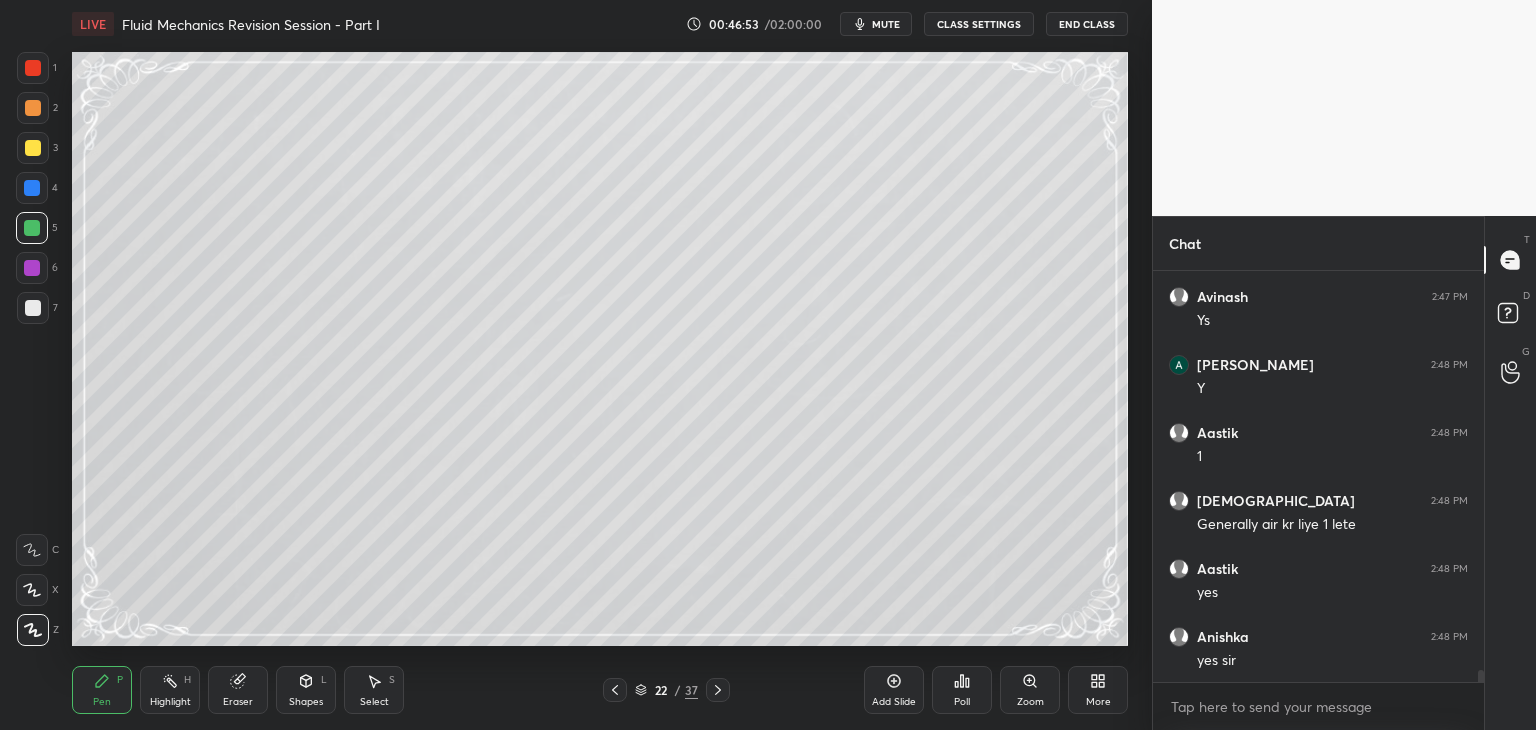 click on "Shapes" at bounding box center (306, 702) 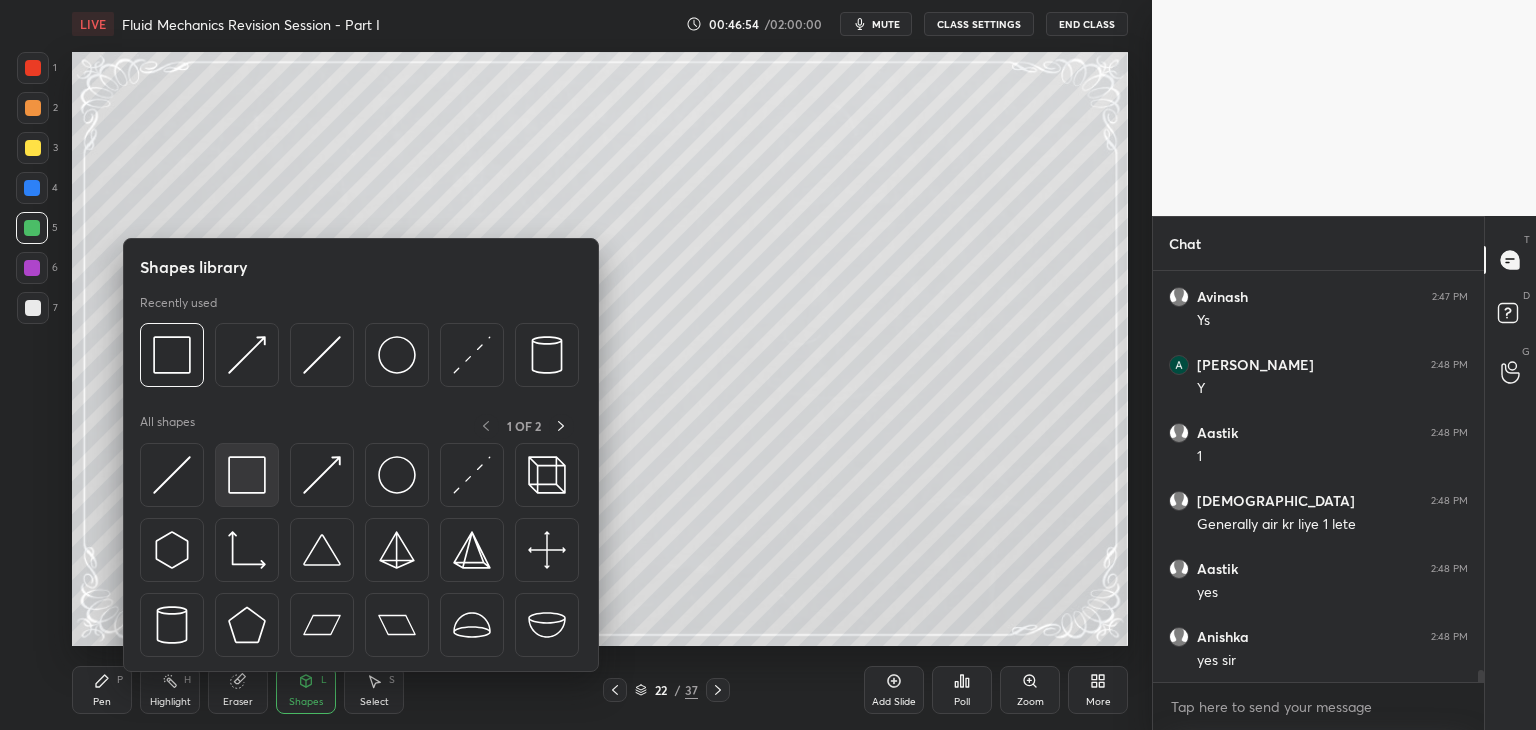 click at bounding box center [247, 475] 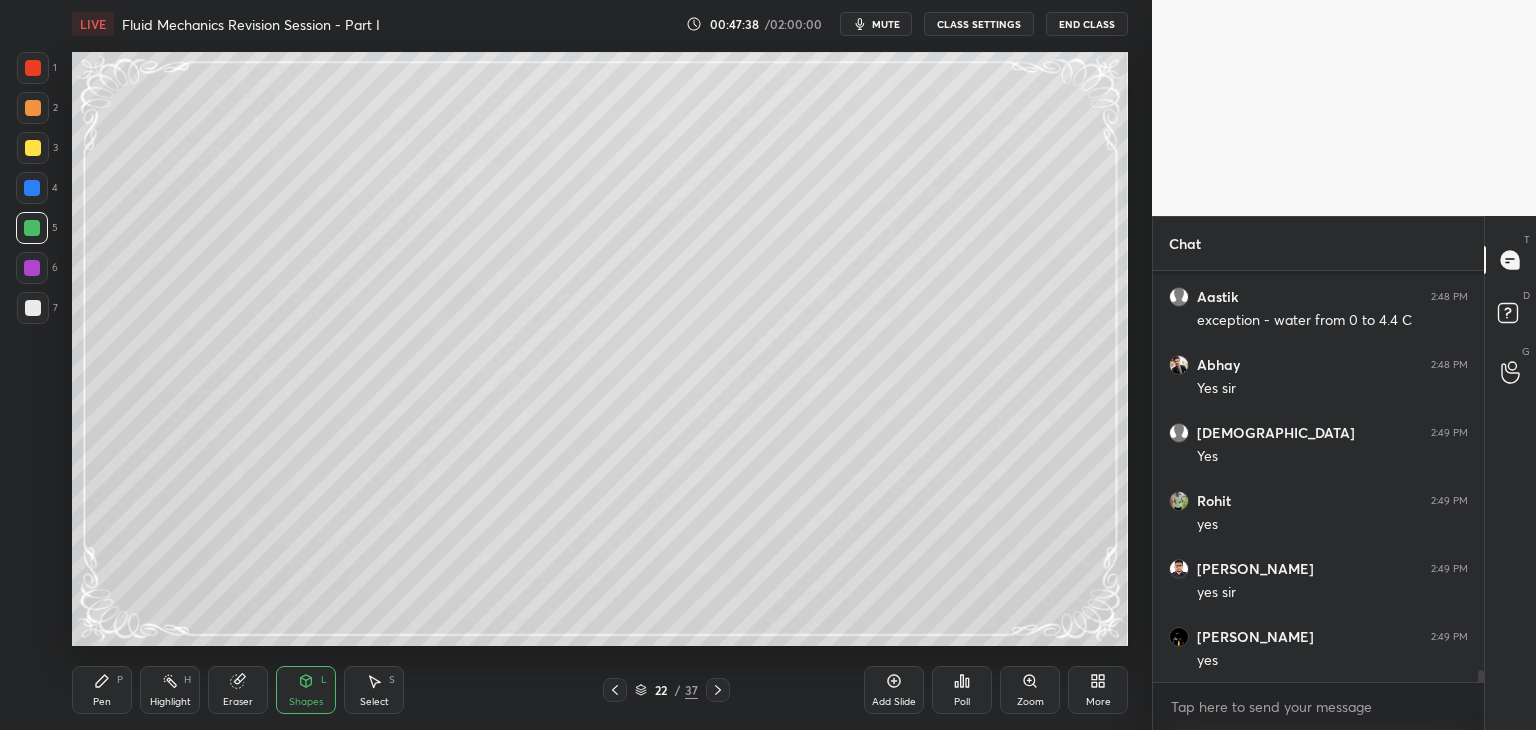 scroll, scrollTop: 13756, scrollLeft: 0, axis: vertical 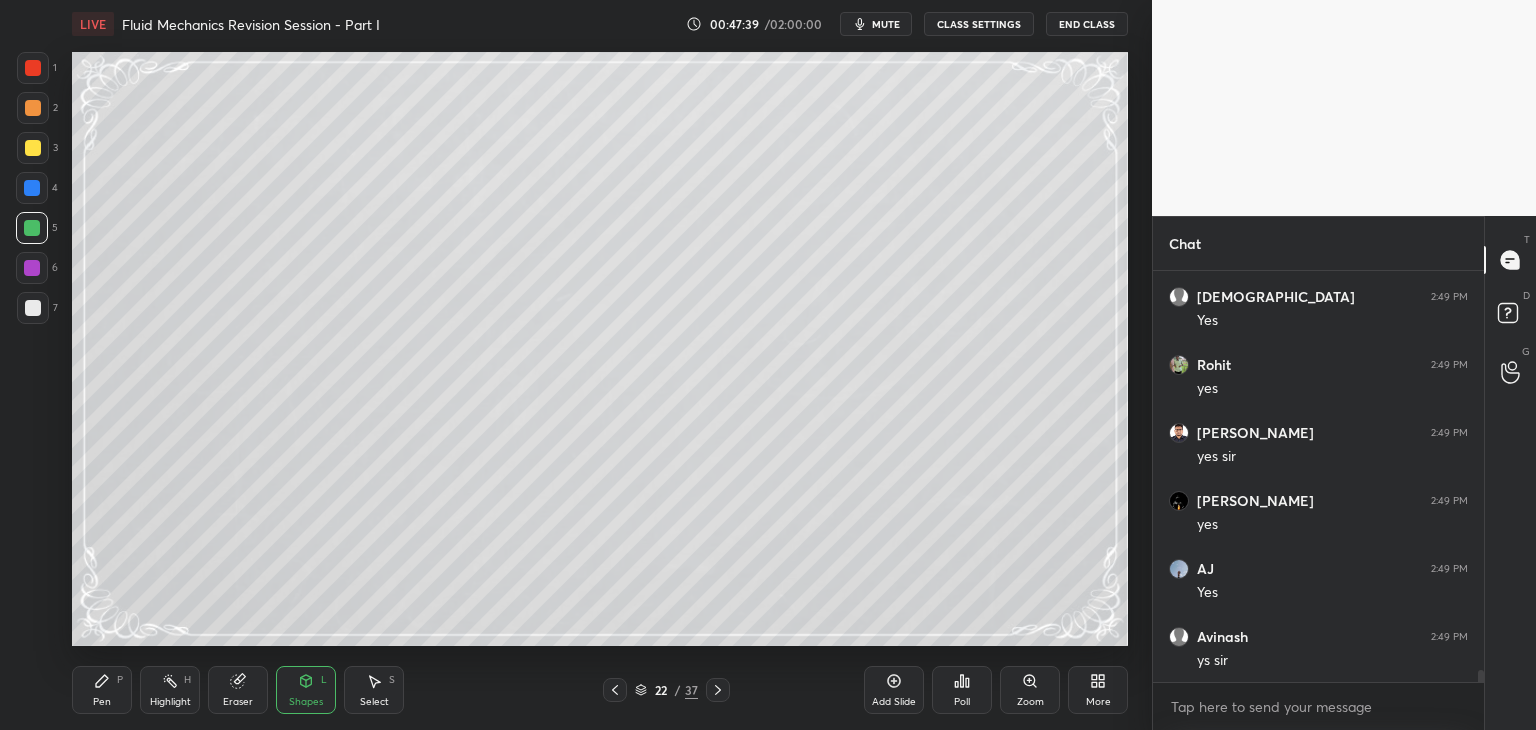 click 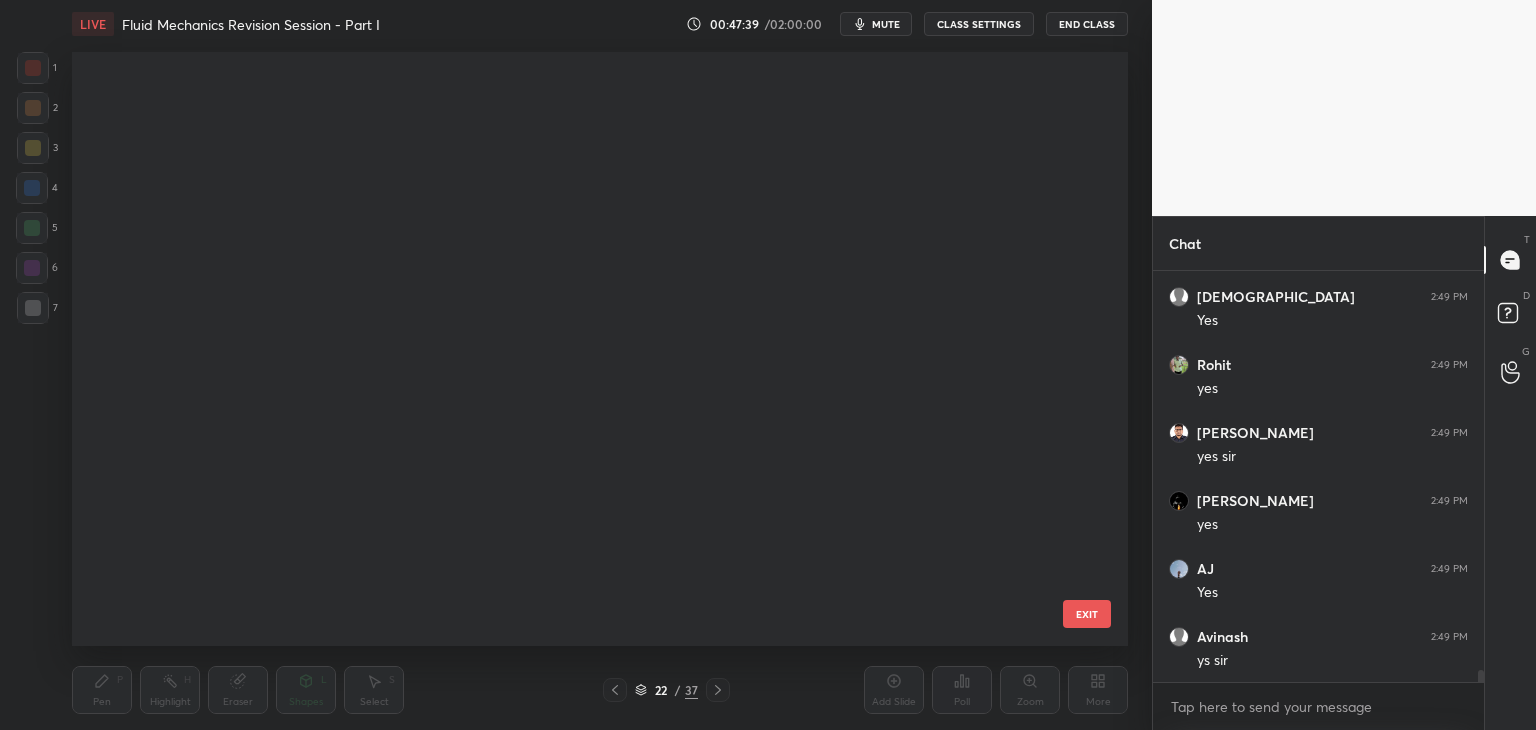 scroll, scrollTop: 870, scrollLeft: 0, axis: vertical 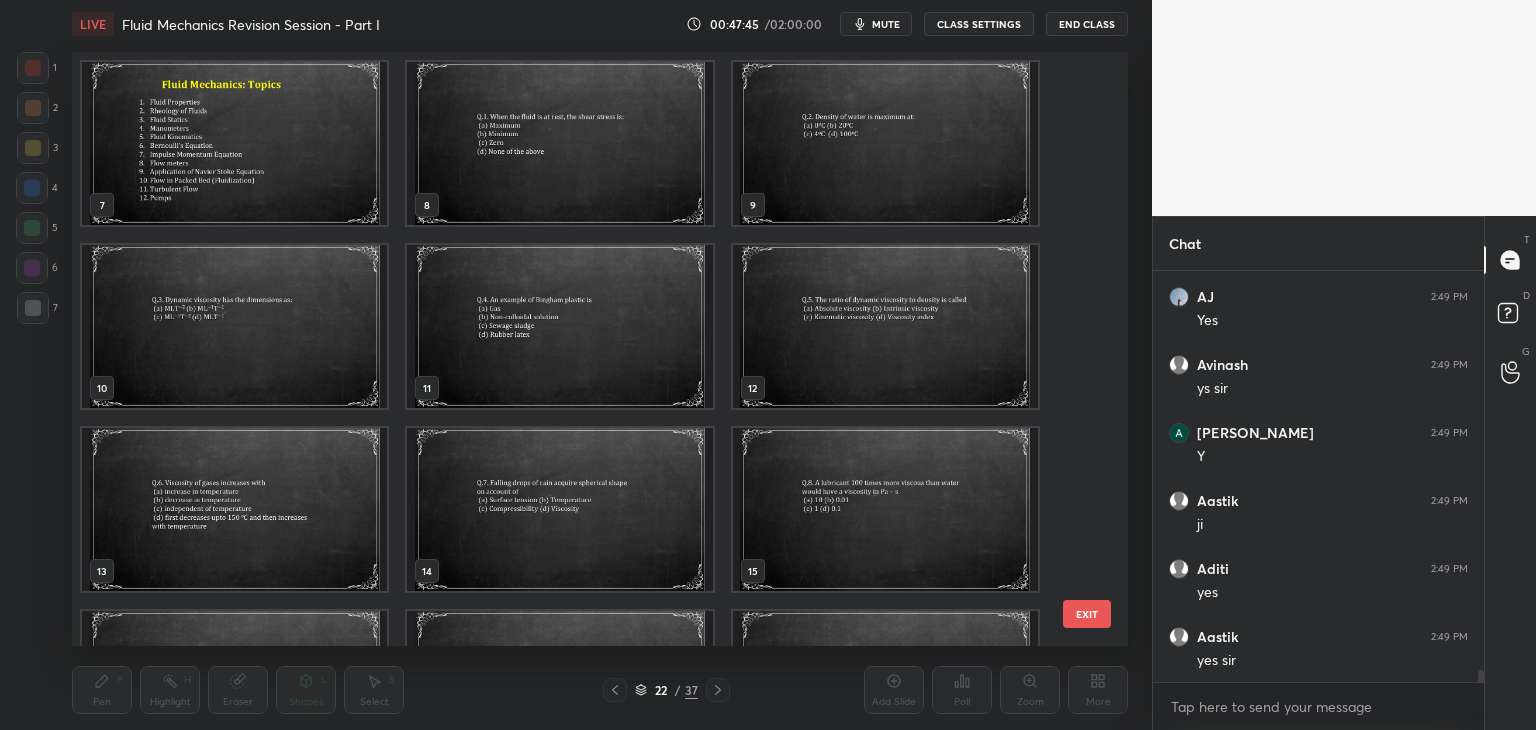 click at bounding box center [885, 143] 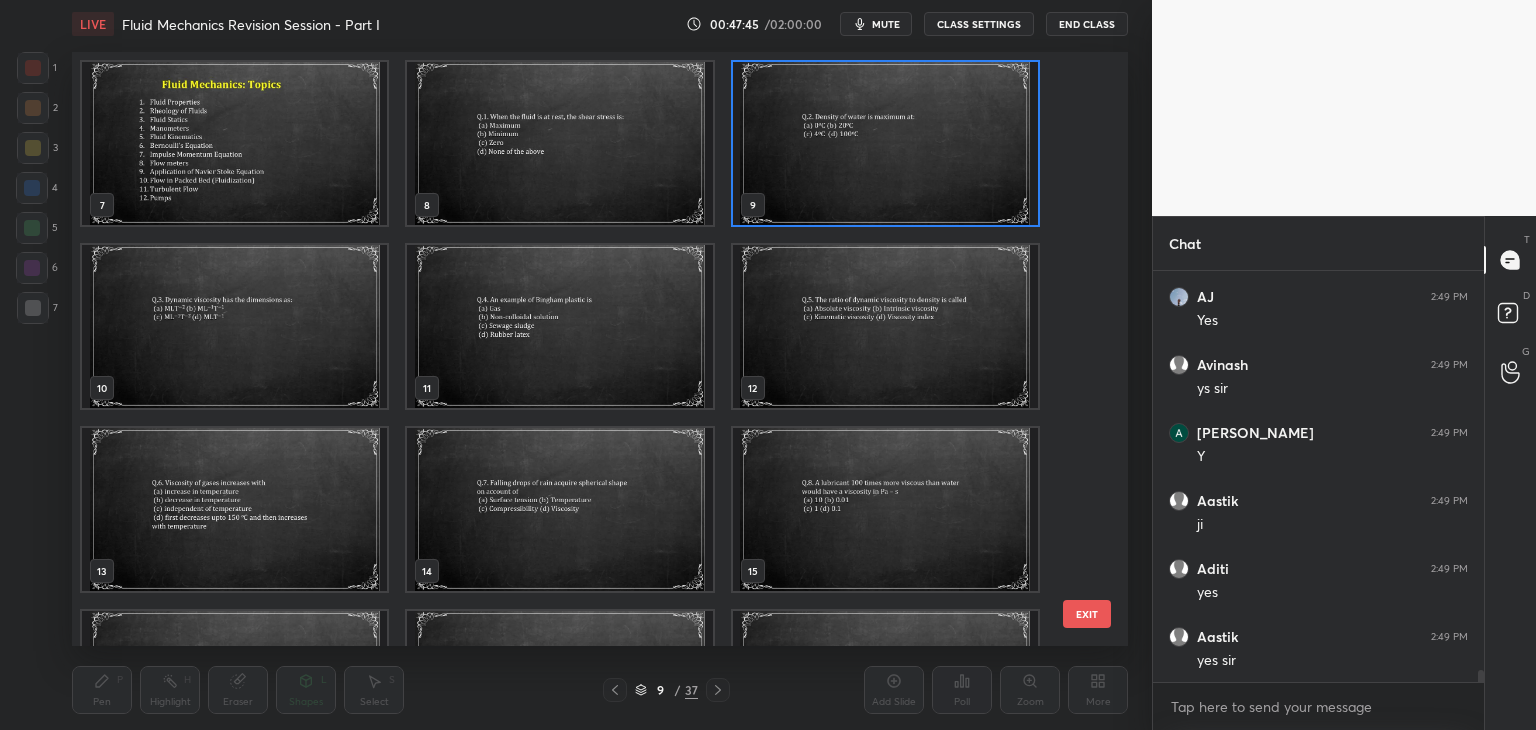 click at bounding box center (885, 143) 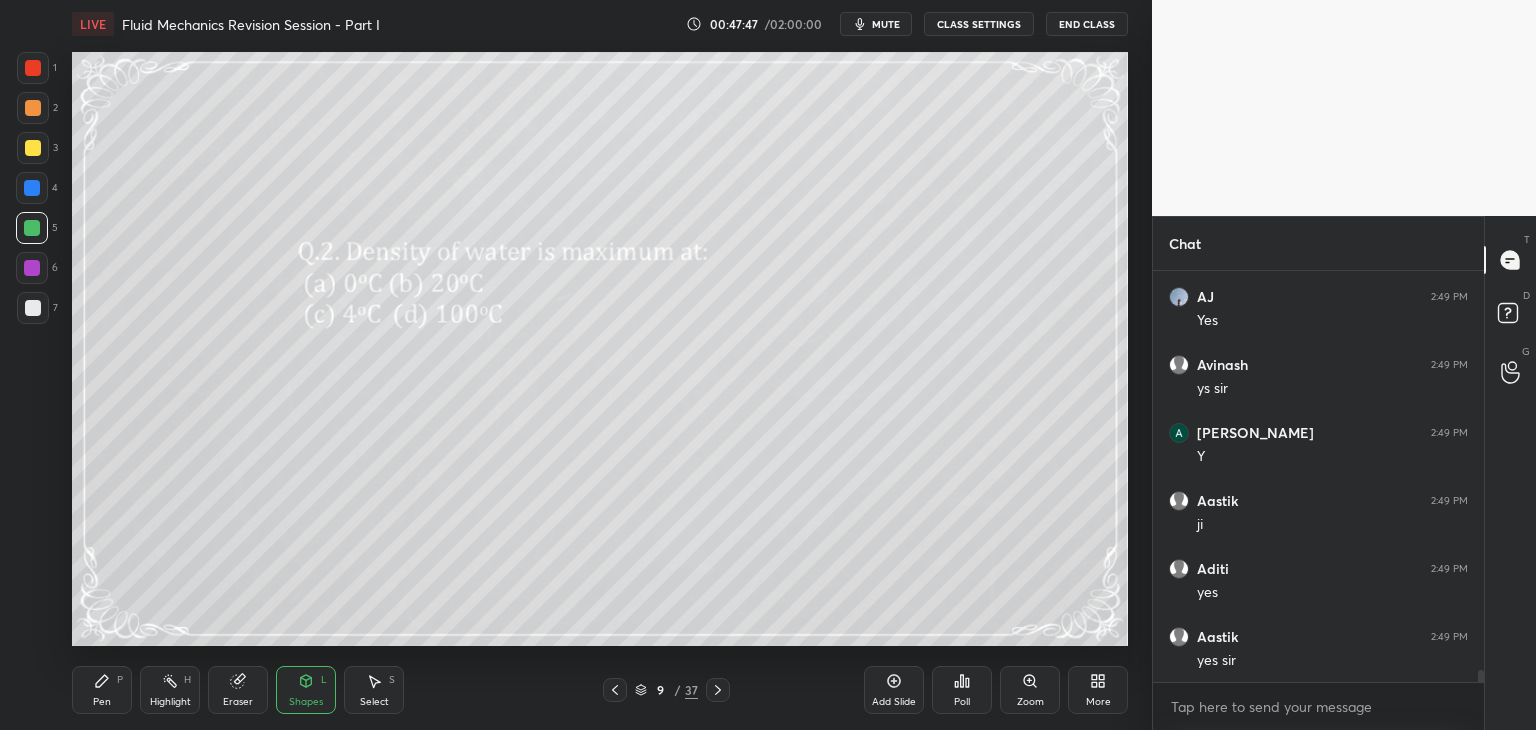 click on "Poll" at bounding box center [962, 690] 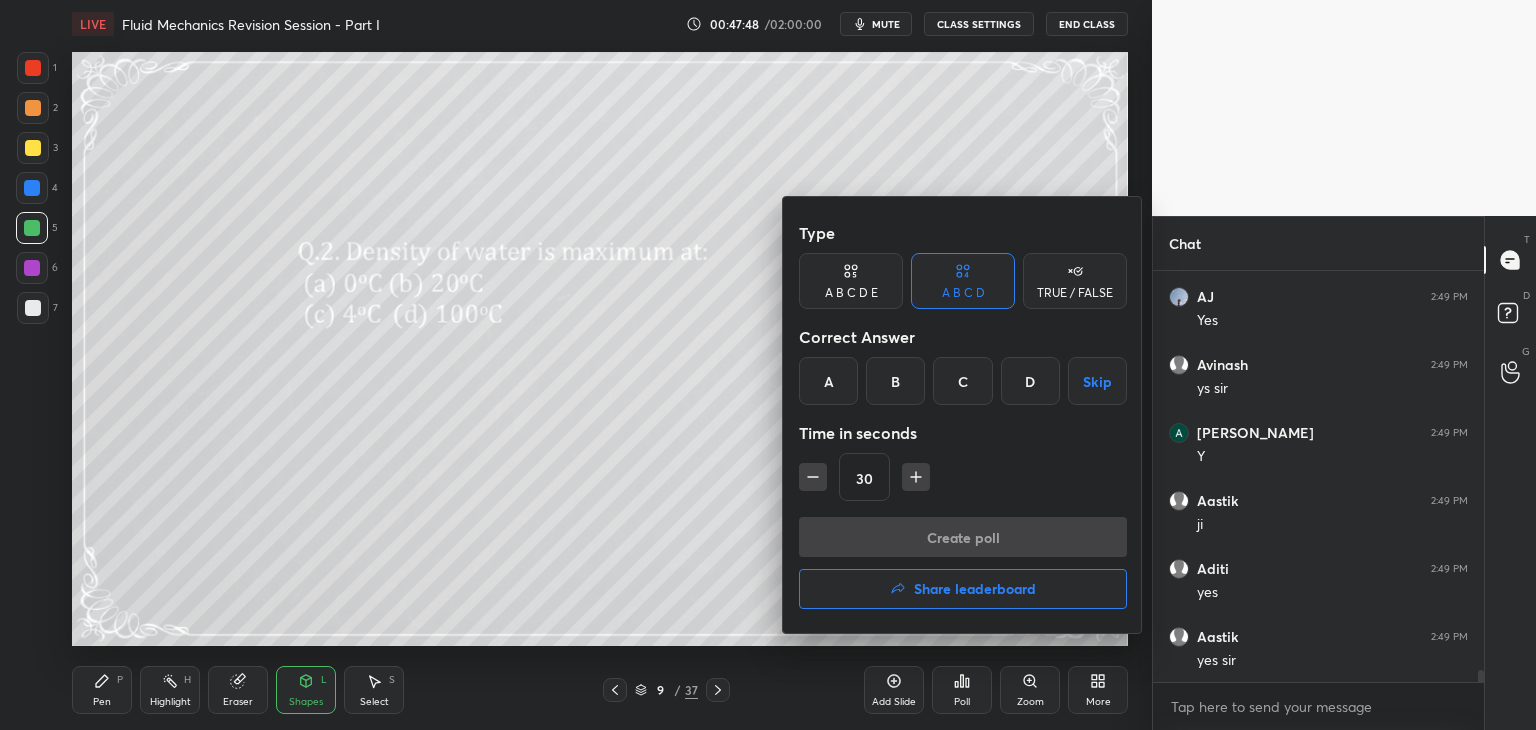 click on "C" at bounding box center [962, 381] 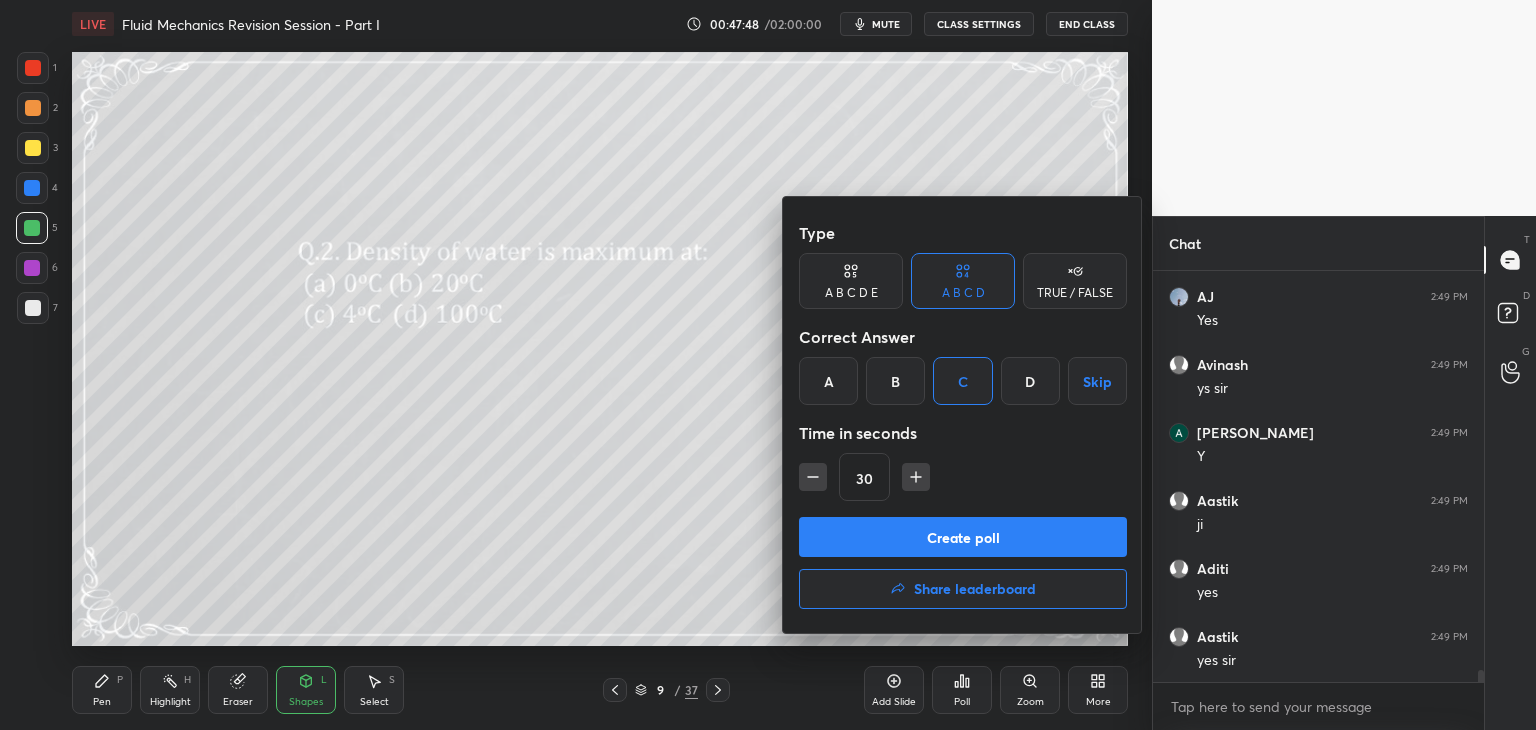 click on "Create poll" at bounding box center [963, 537] 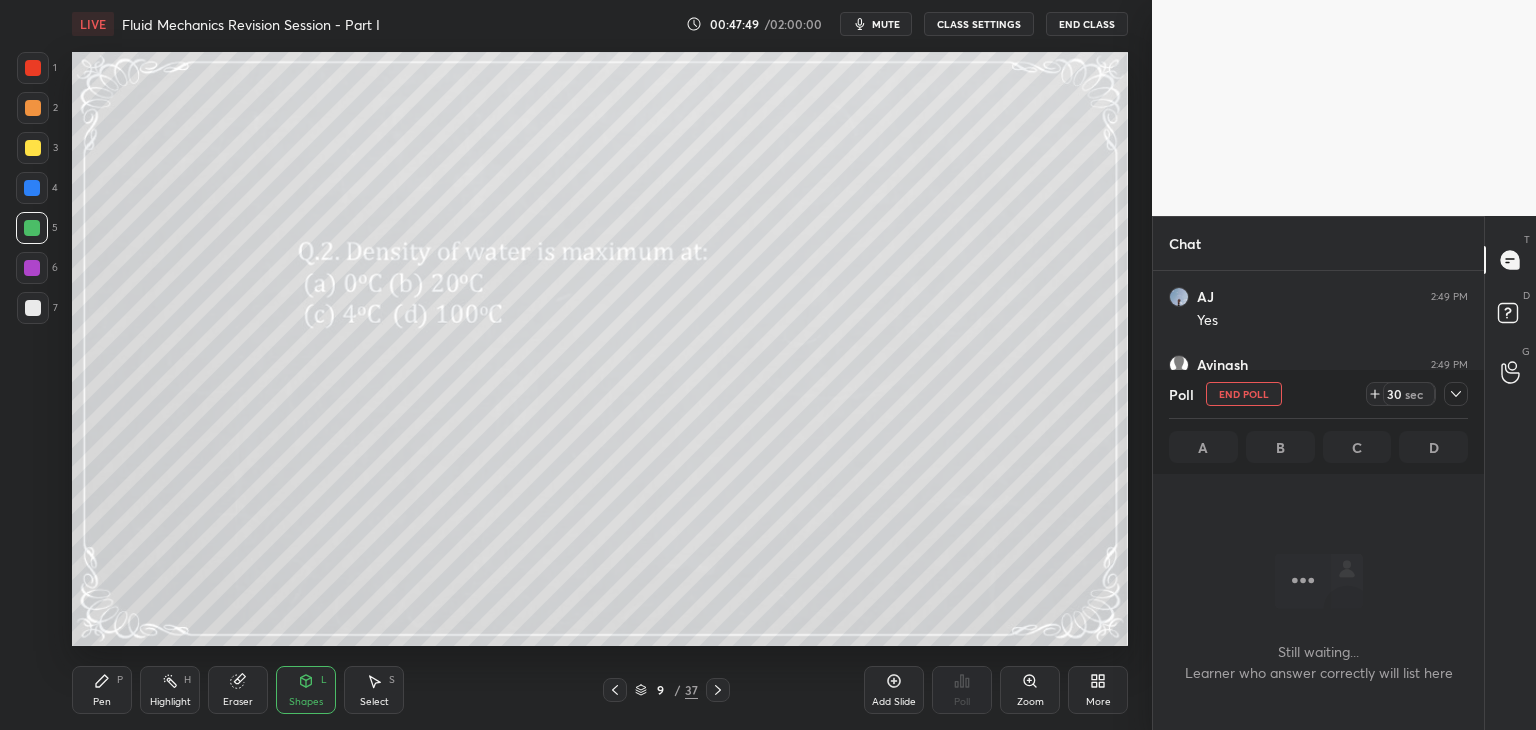 scroll, scrollTop: 382, scrollLeft: 325, axis: both 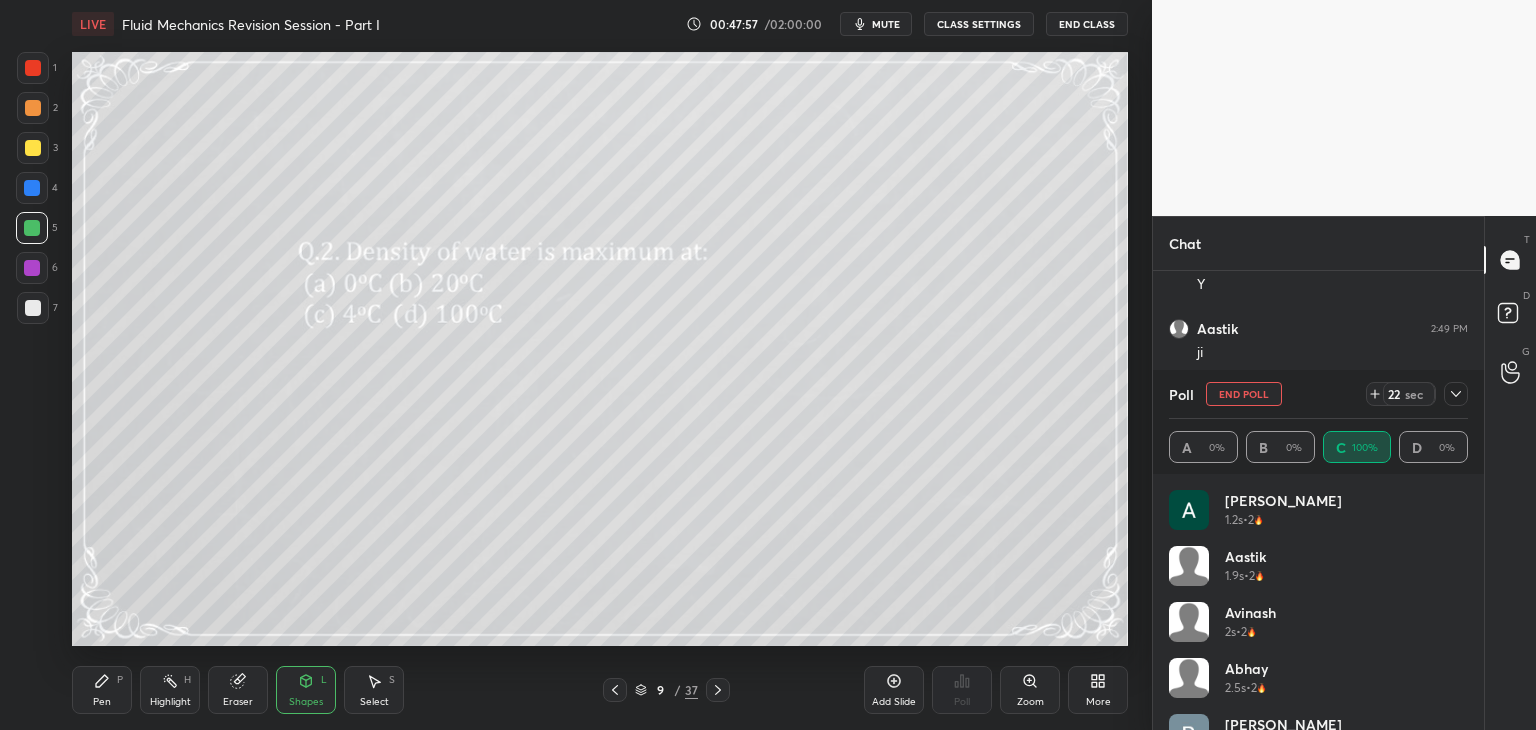click 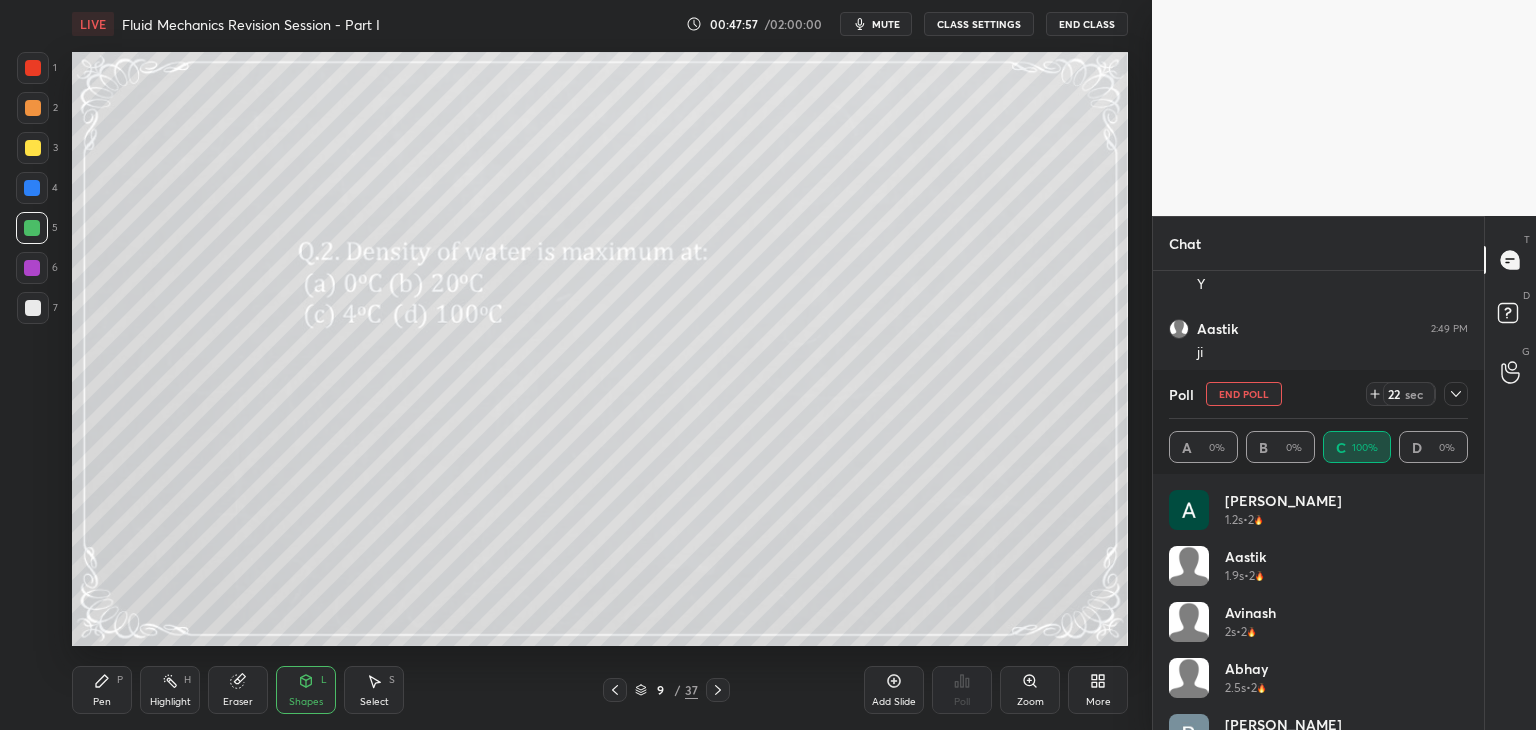 scroll, scrollTop: 132, scrollLeft: 293, axis: both 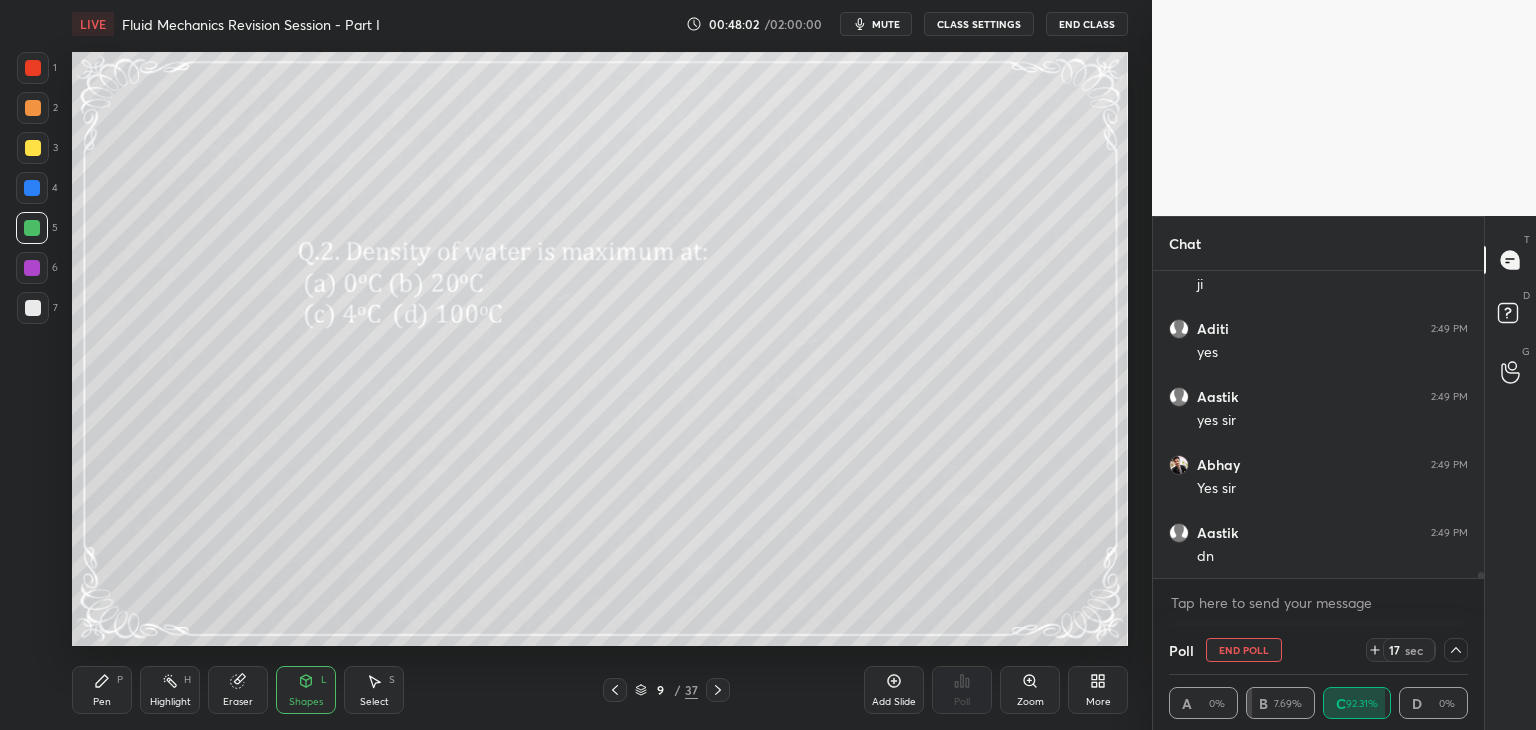 click at bounding box center [1456, 650] 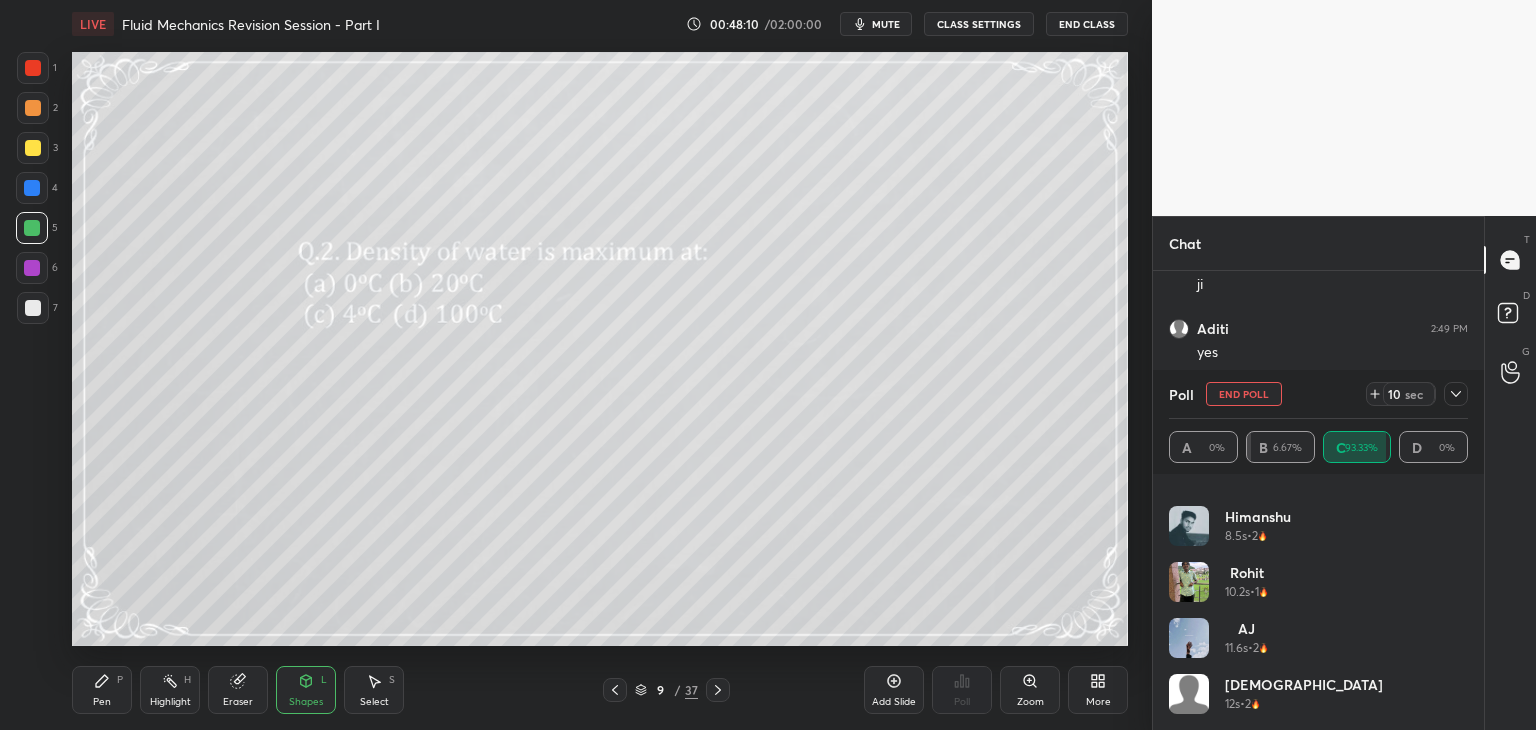 click 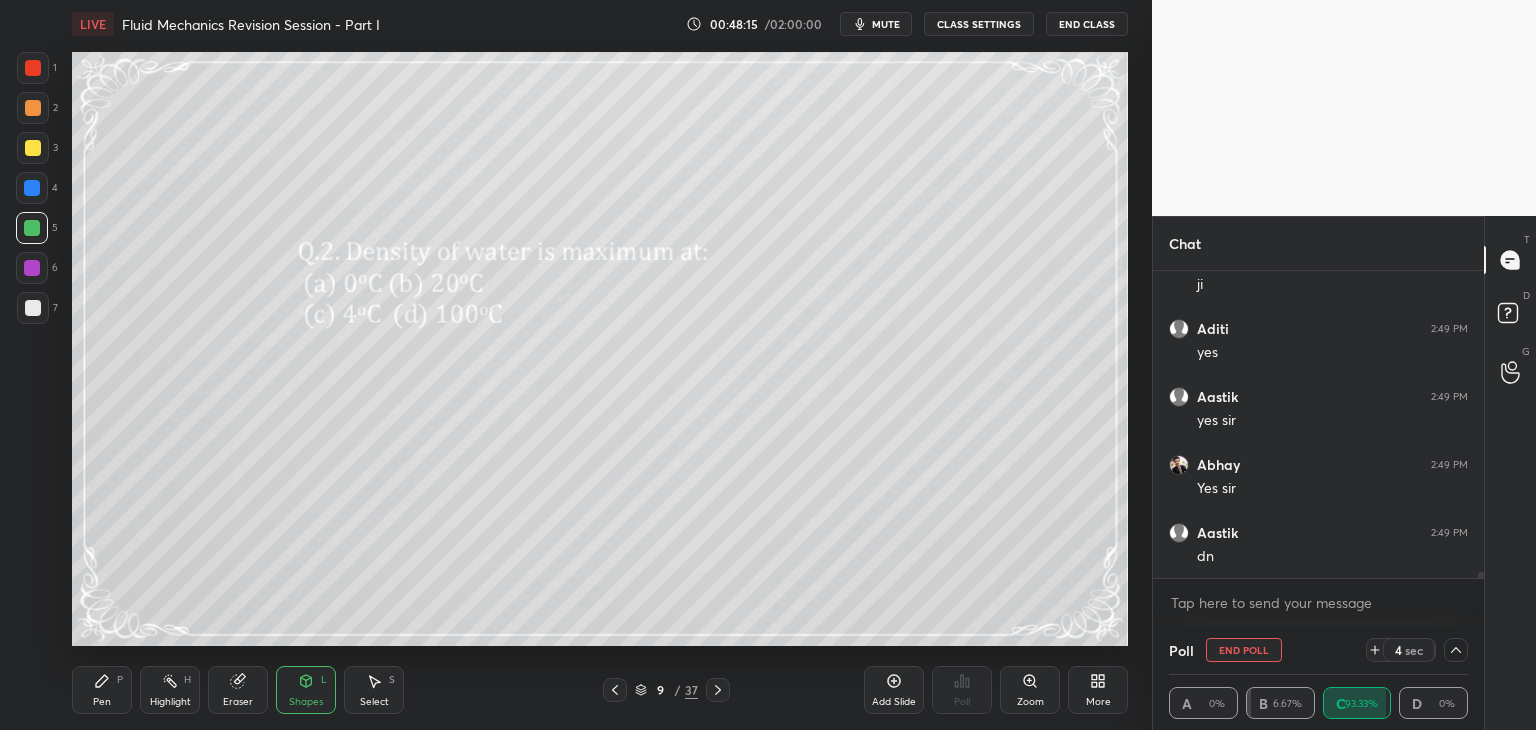 click 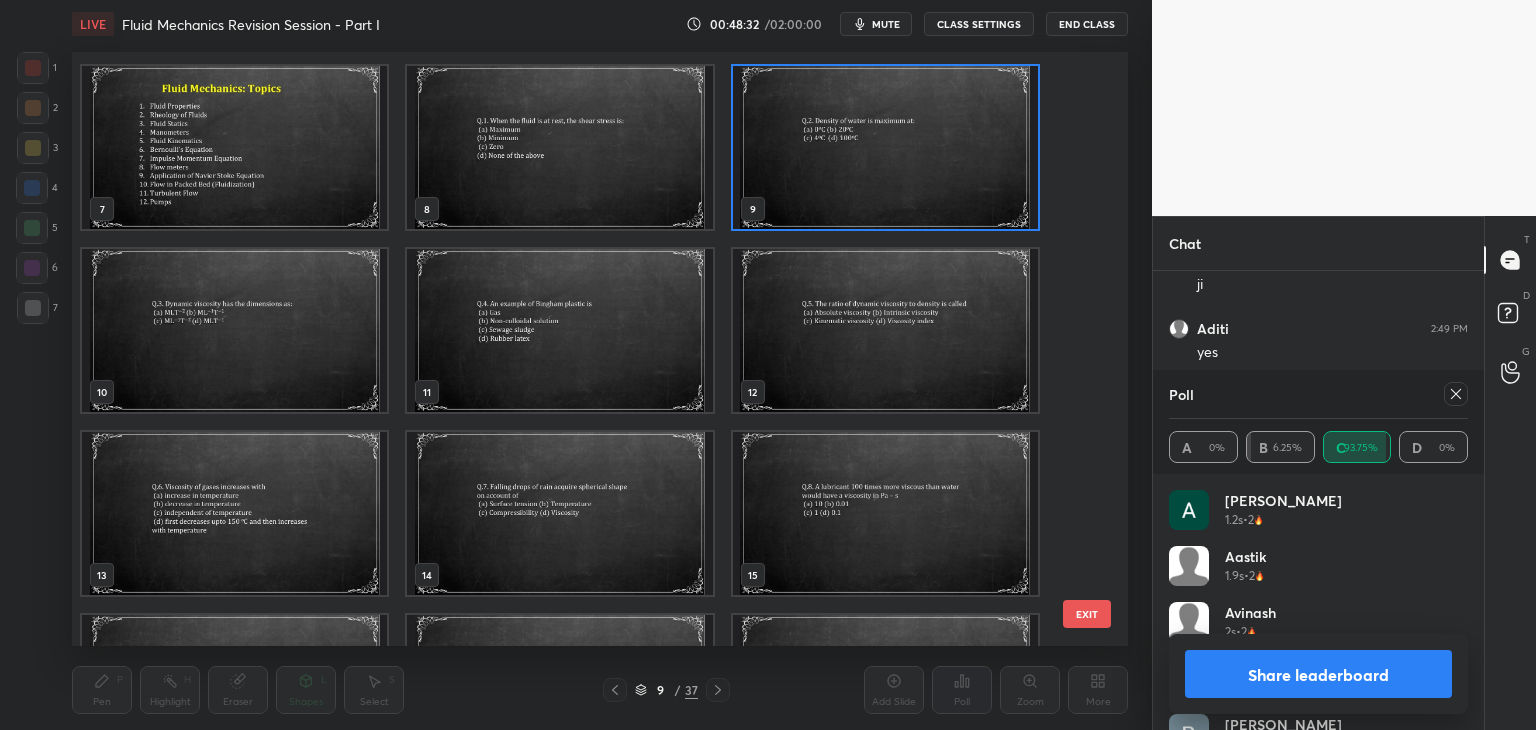 click 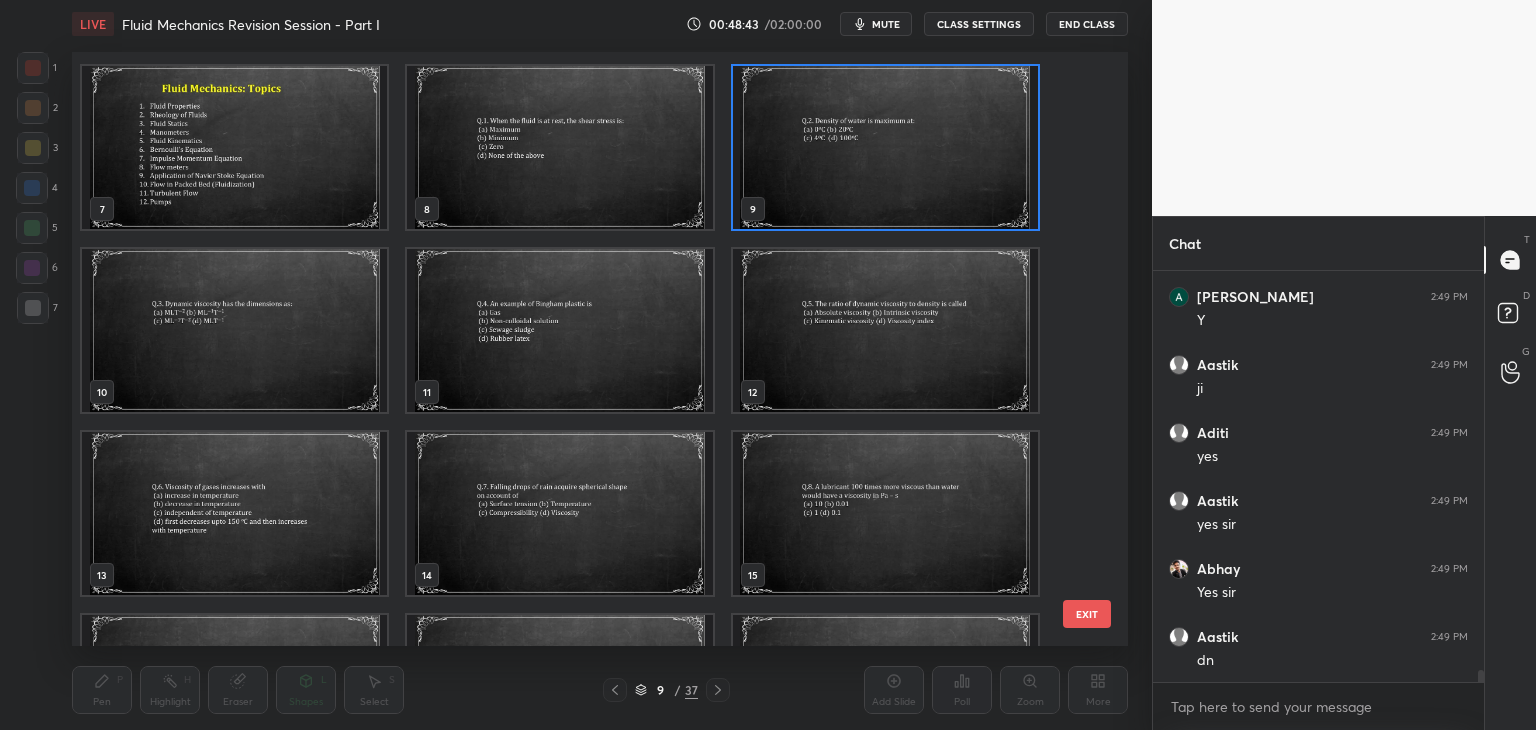 click at bounding box center (885, 147) 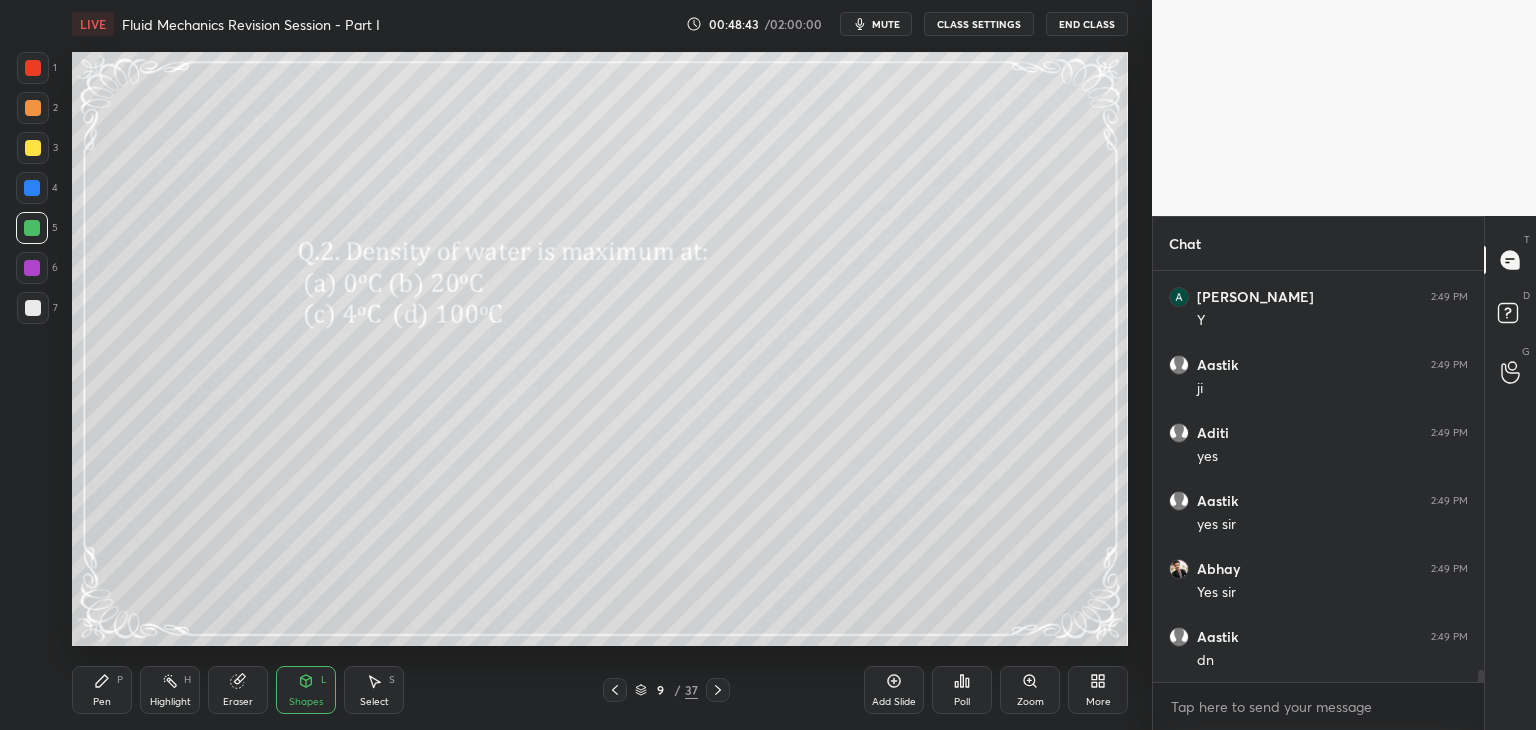 click at bounding box center (885, 147) 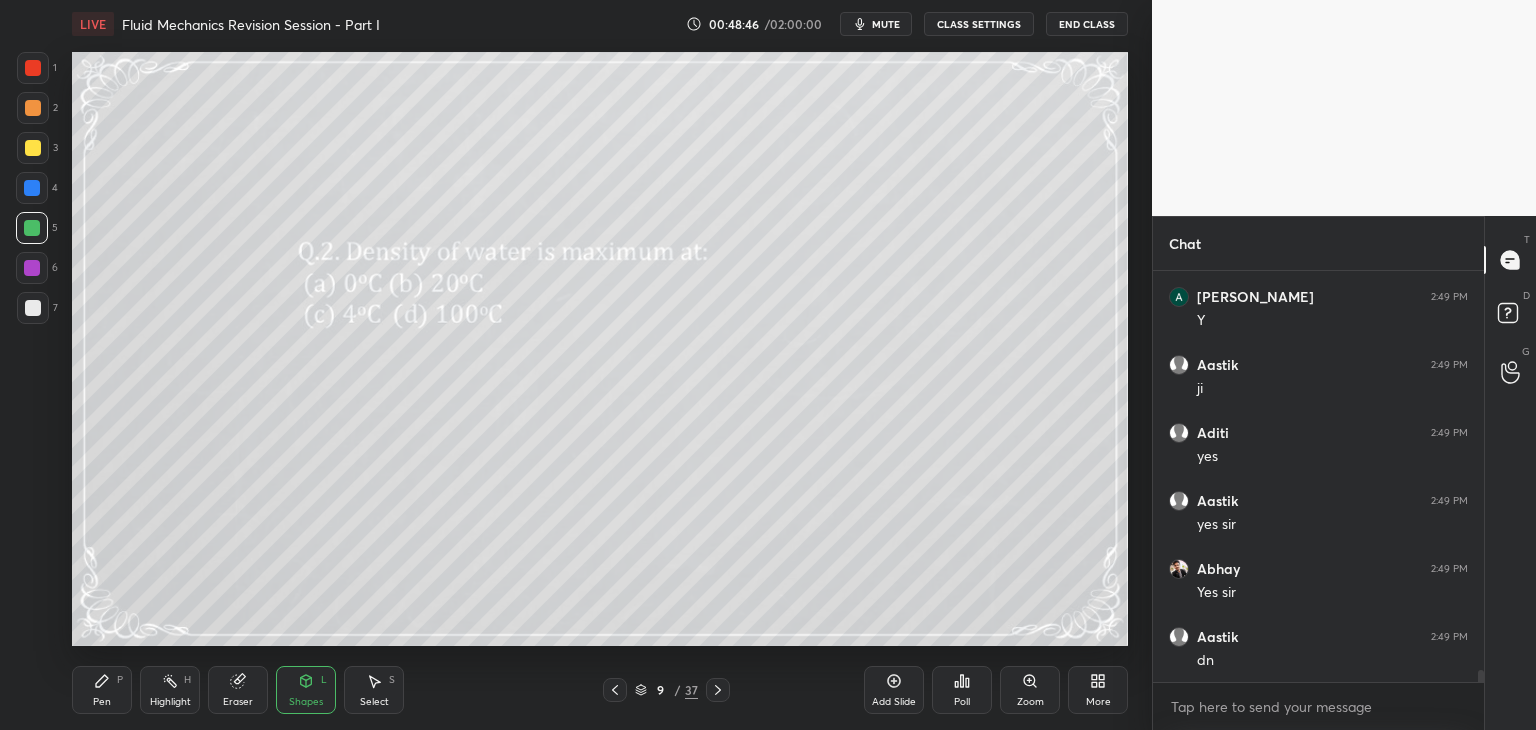 click at bounding box center [33, 308] 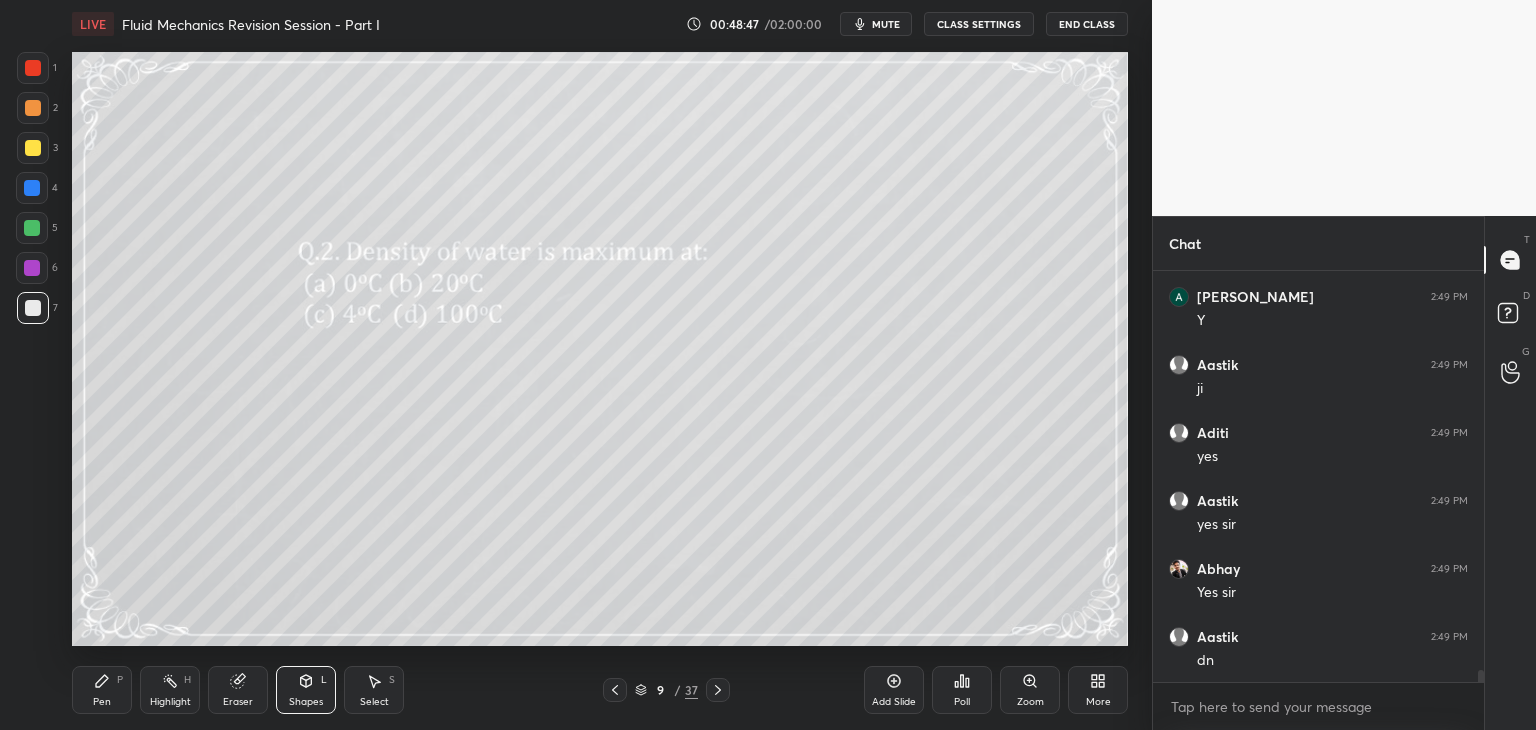 click on "Pen P" at bounding box center [102, 690] 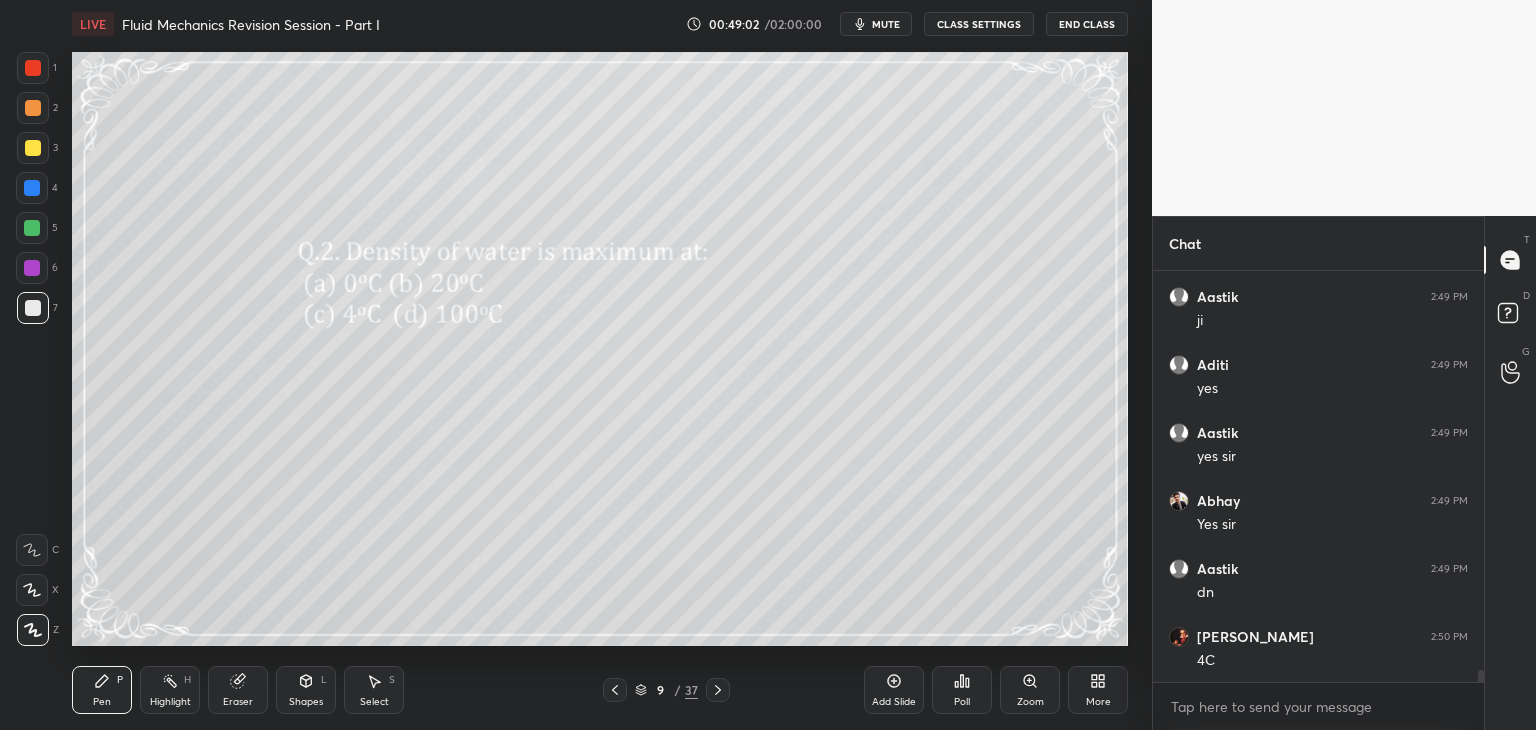 click 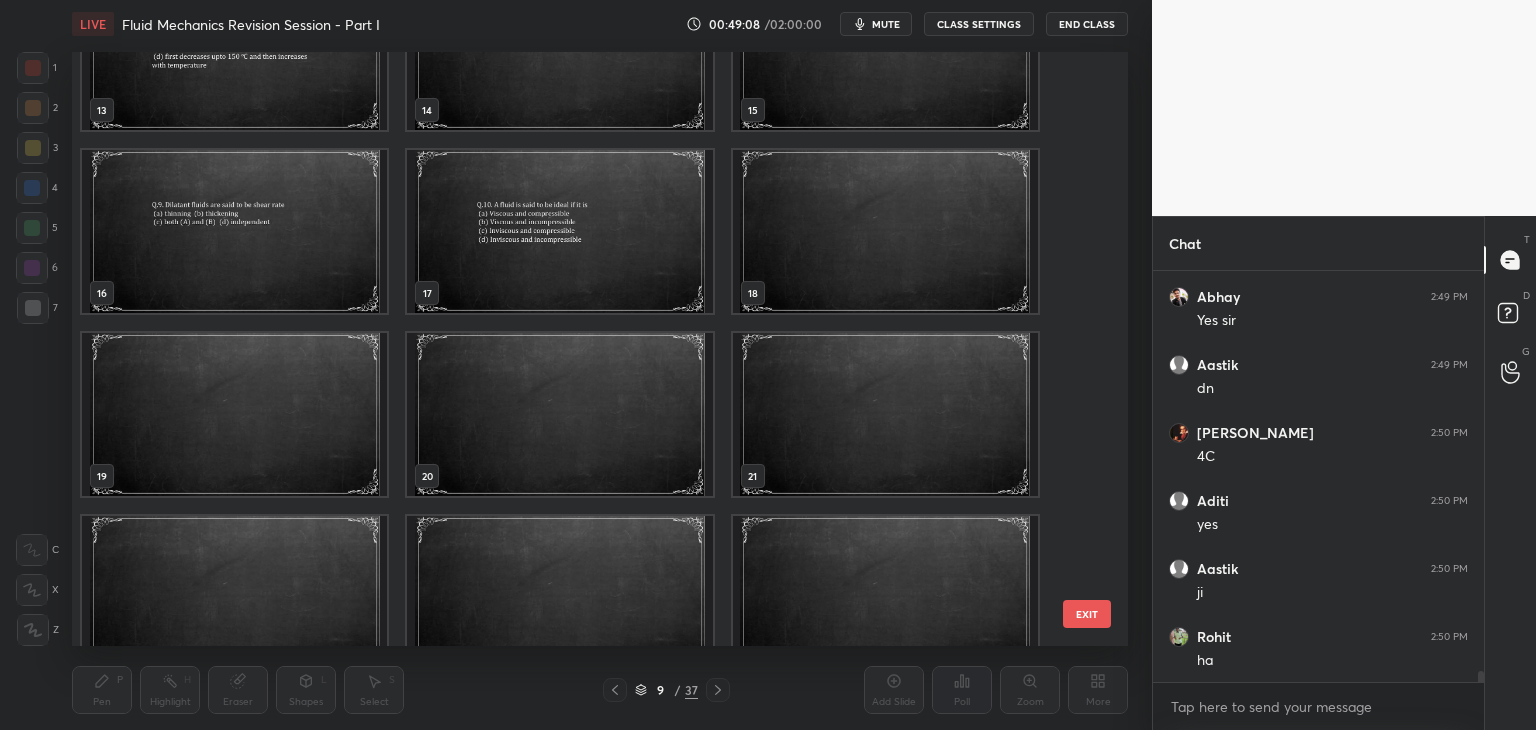 click at bounding box center [559, 414] 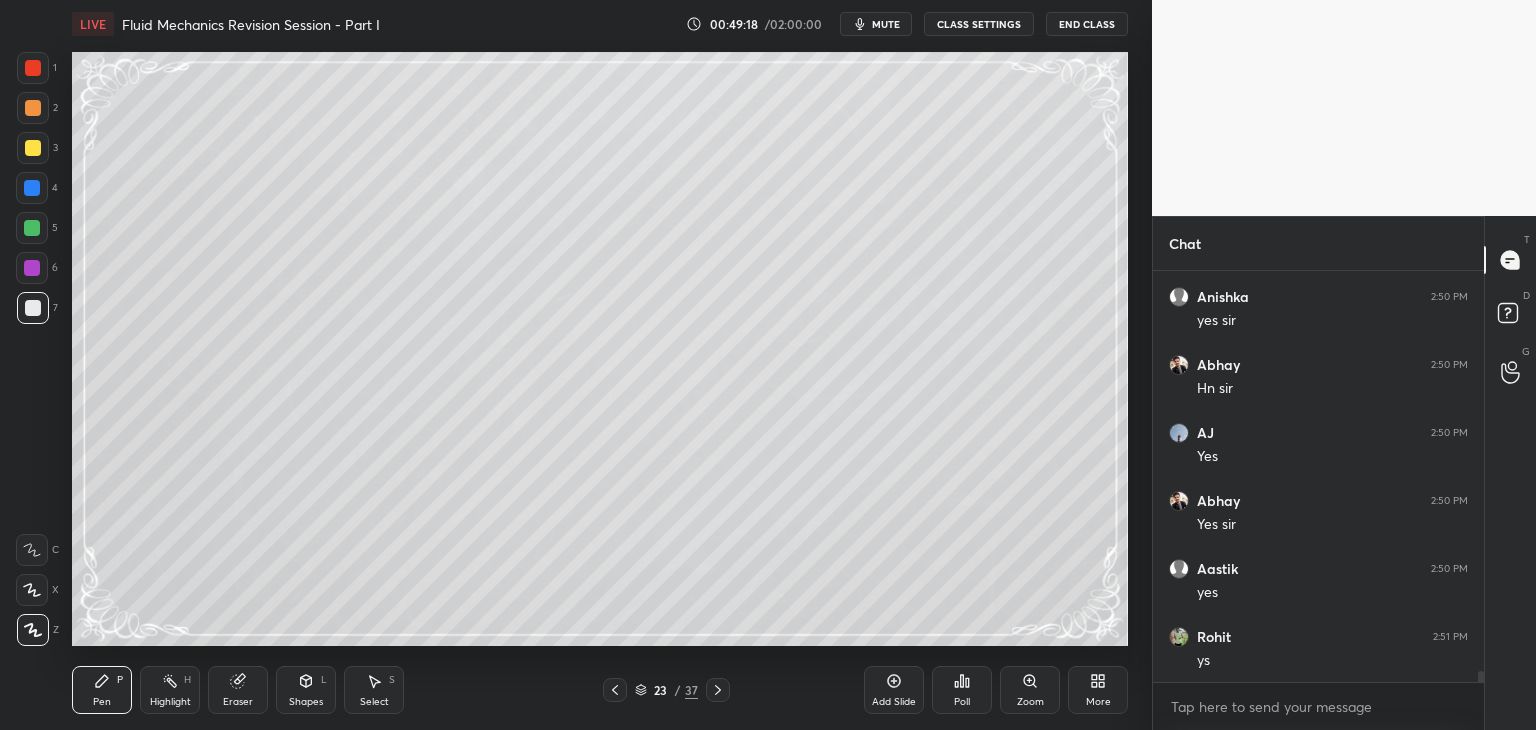 click at bounding box center [32, 228] 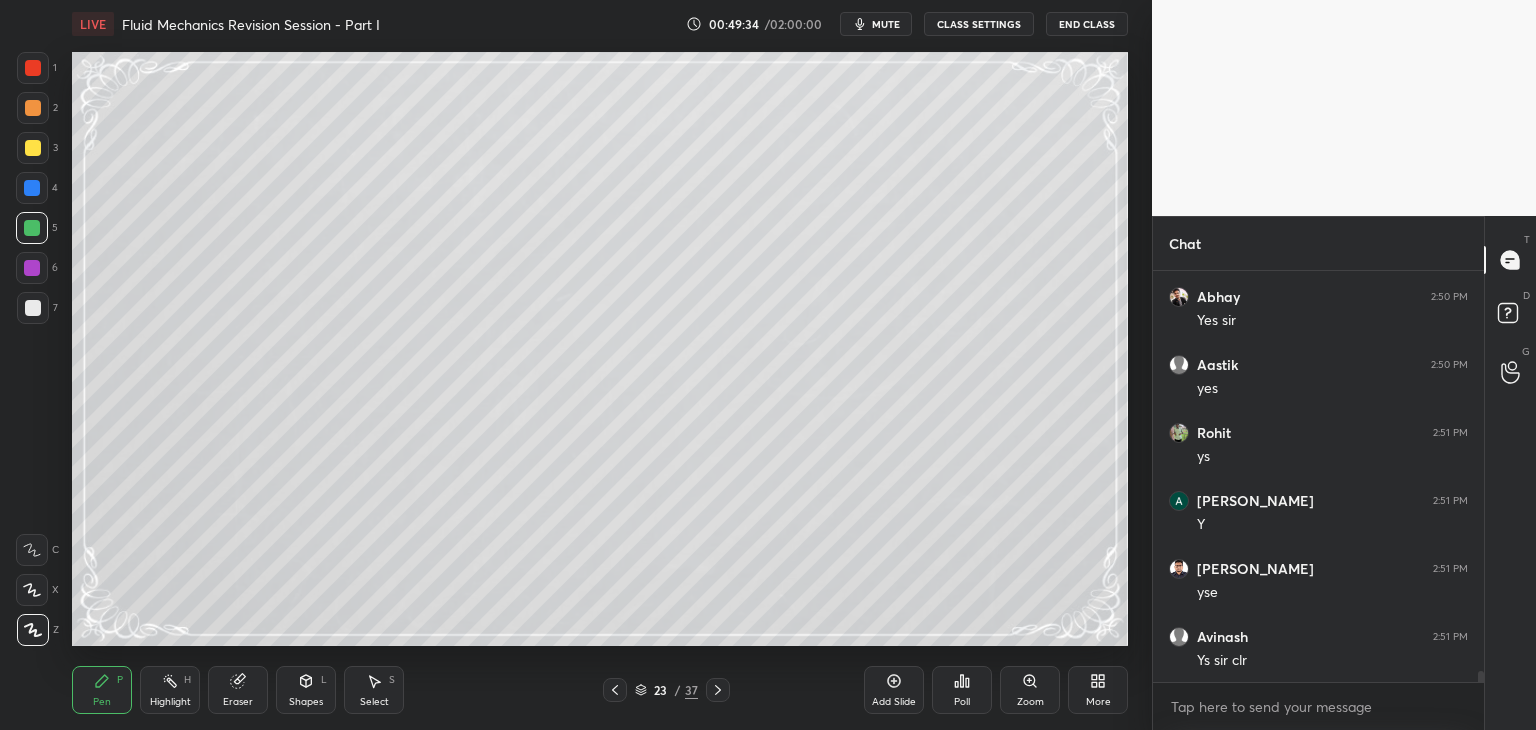 click at bounding box center (33, 308) 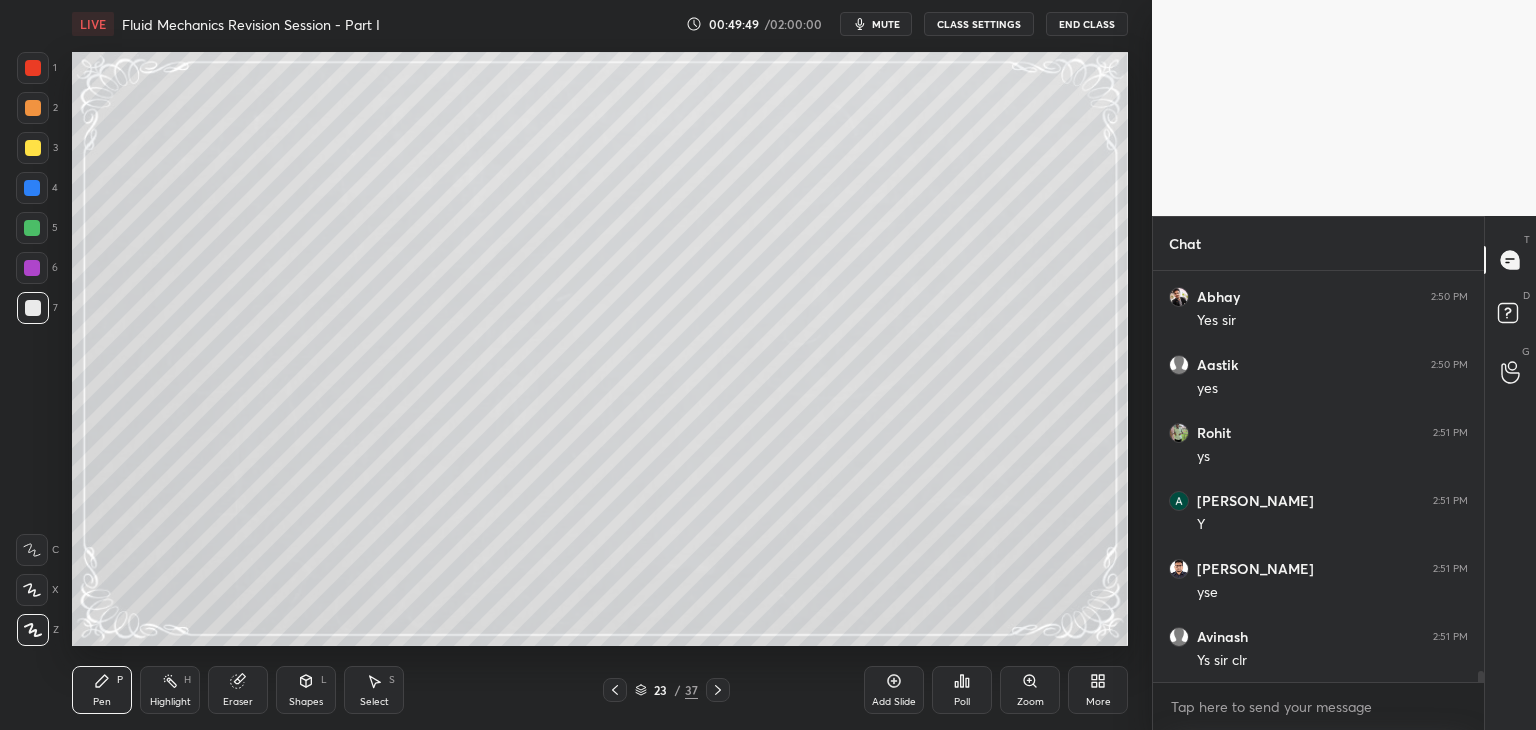 click on "Shapes" at bounding box center [306, 702] 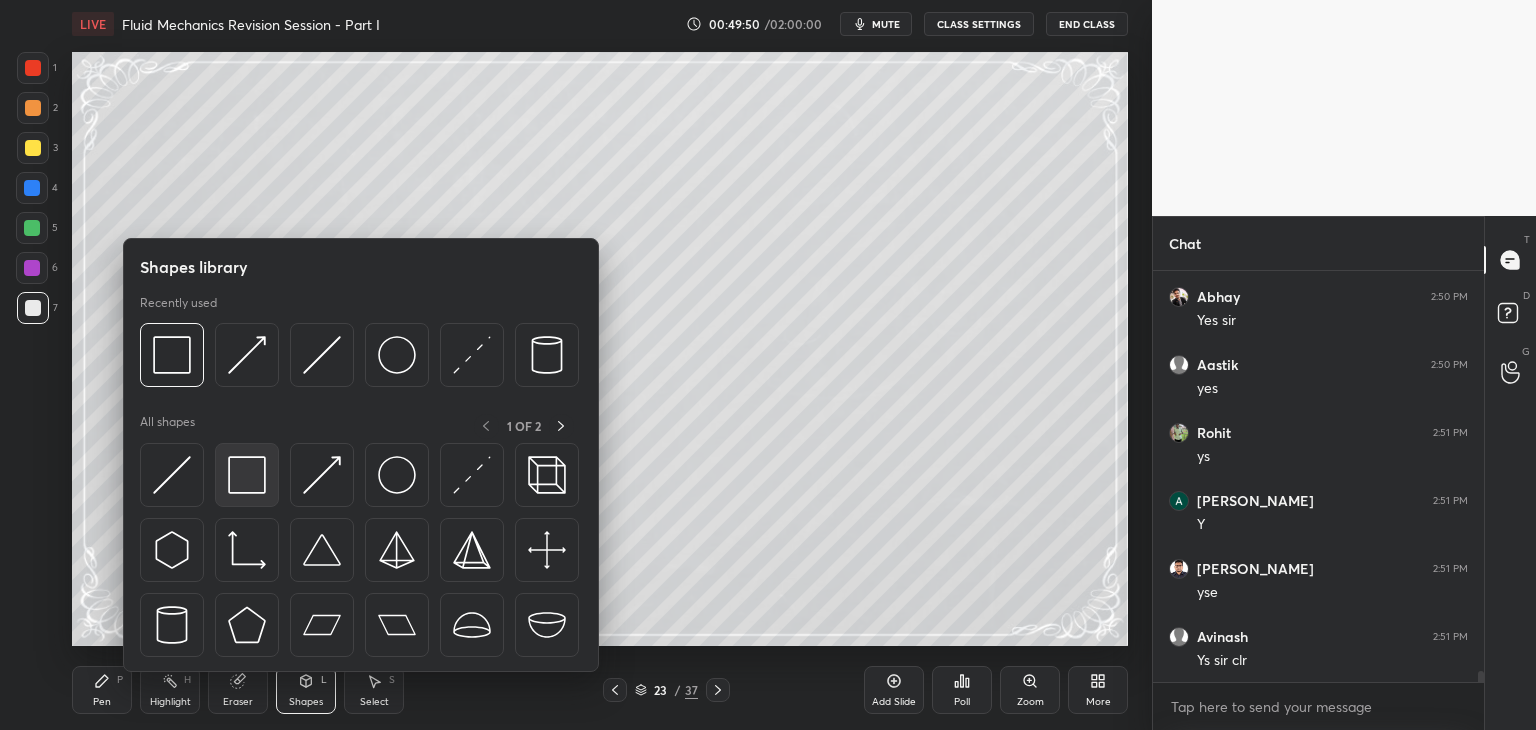 click at bounding box center (247, 475) 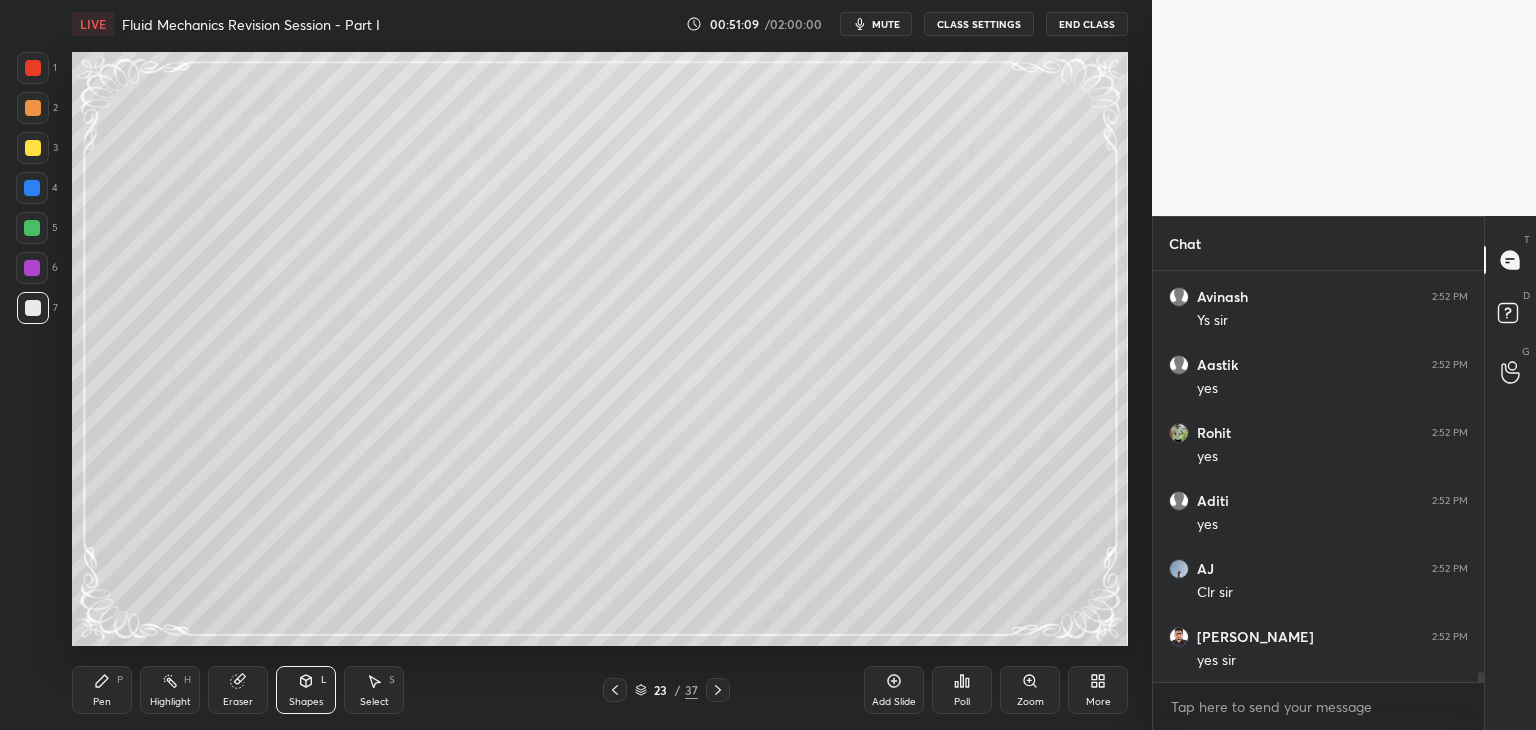 scroll, scrollTop: 16136, scrollLeft: 0, axis: vertical 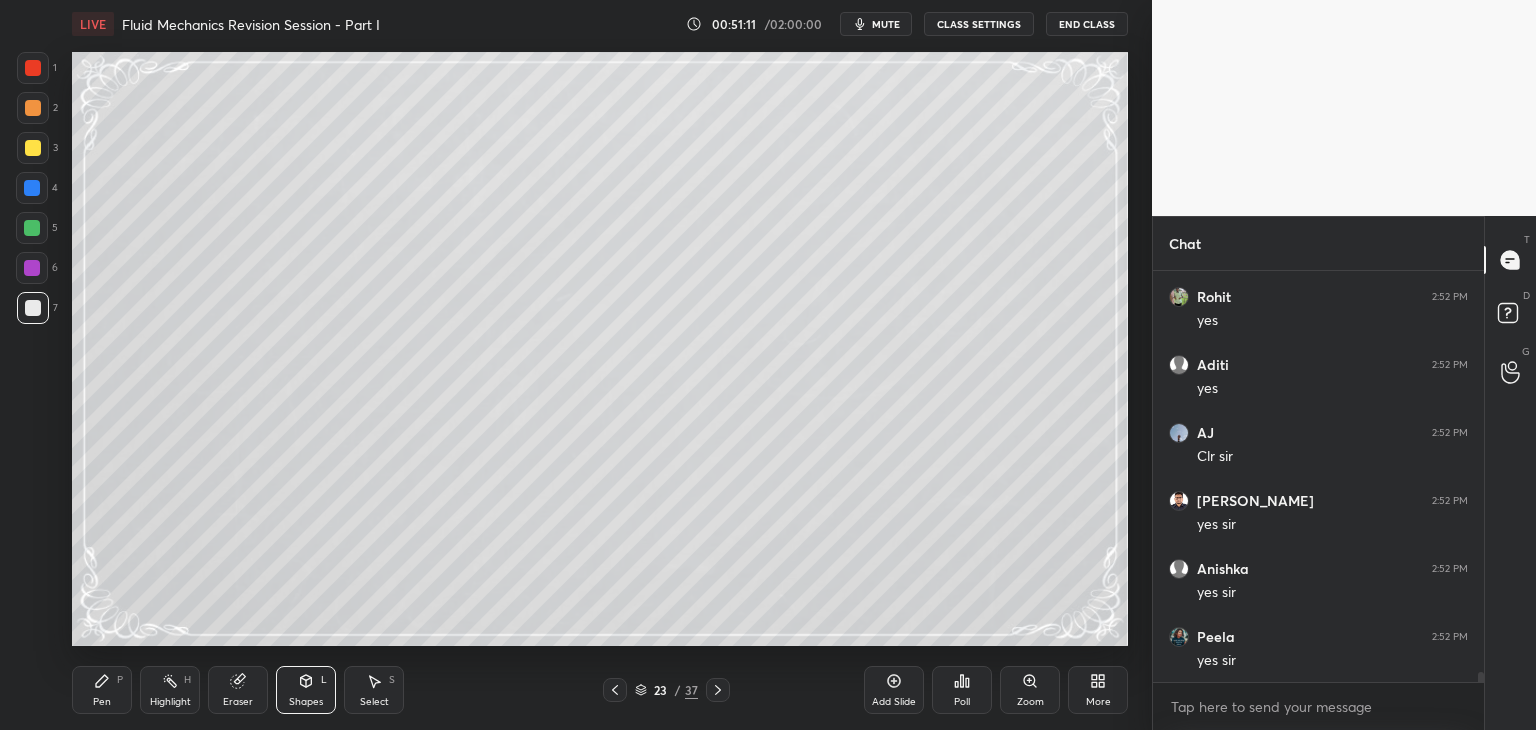 click on "Pen" at bounding box center [102, 702] 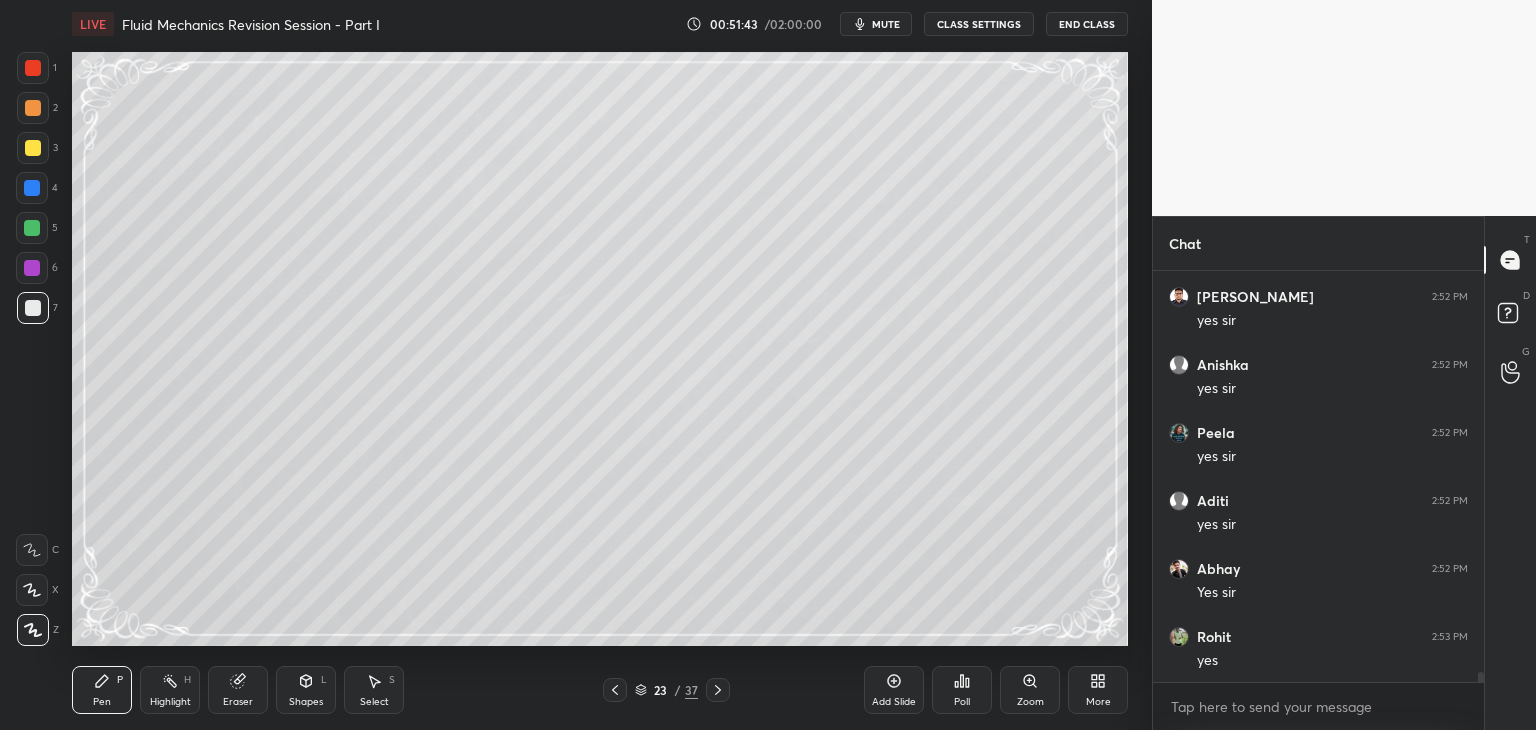 scroll, scrollTop: 16476, scrollLeft: 0, axis: vertical 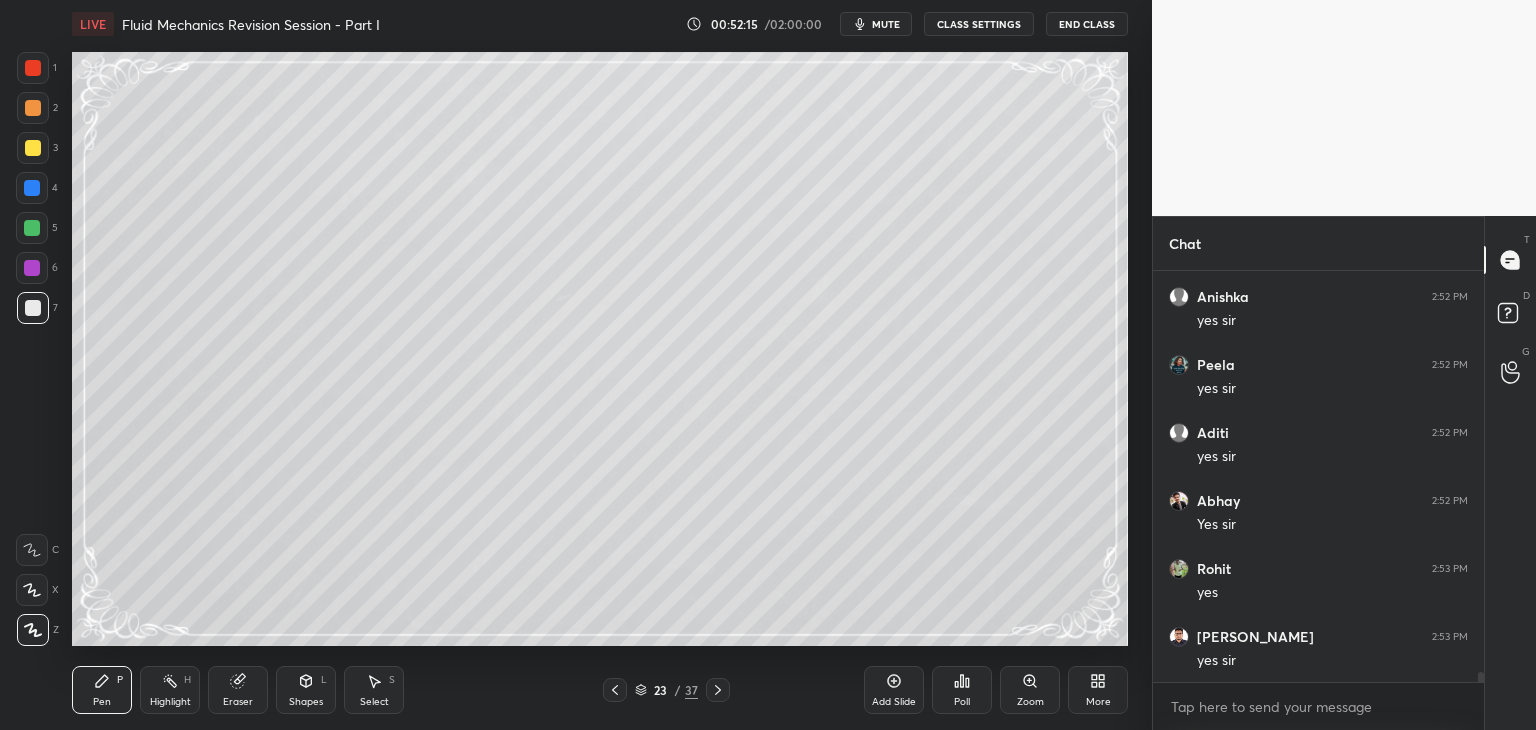 click on "Select" at bounding box center [374, 702] 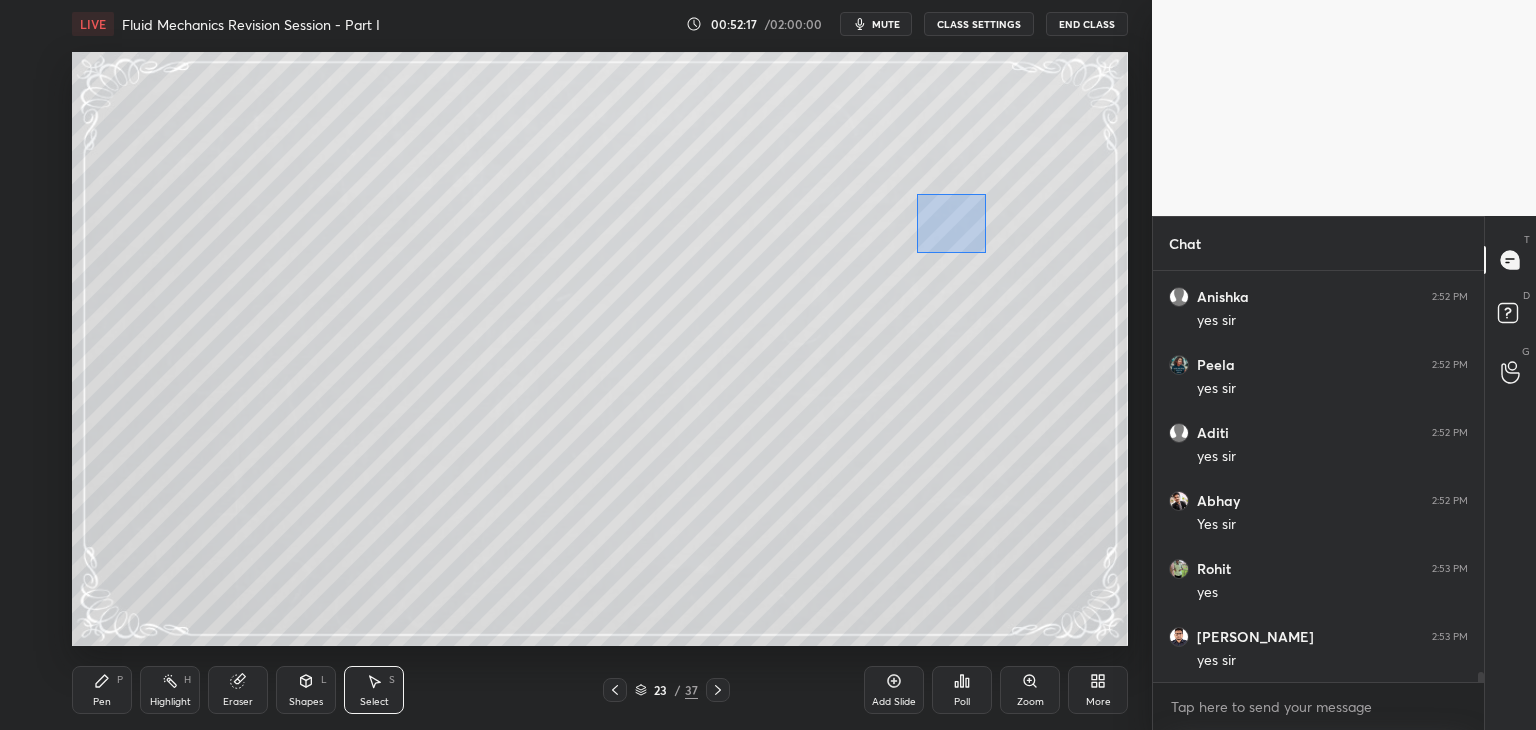 drag, startPoint x: 916, startPoint y: 193, endPoint x: 988, endPoint y: 254, distance: 94.36631 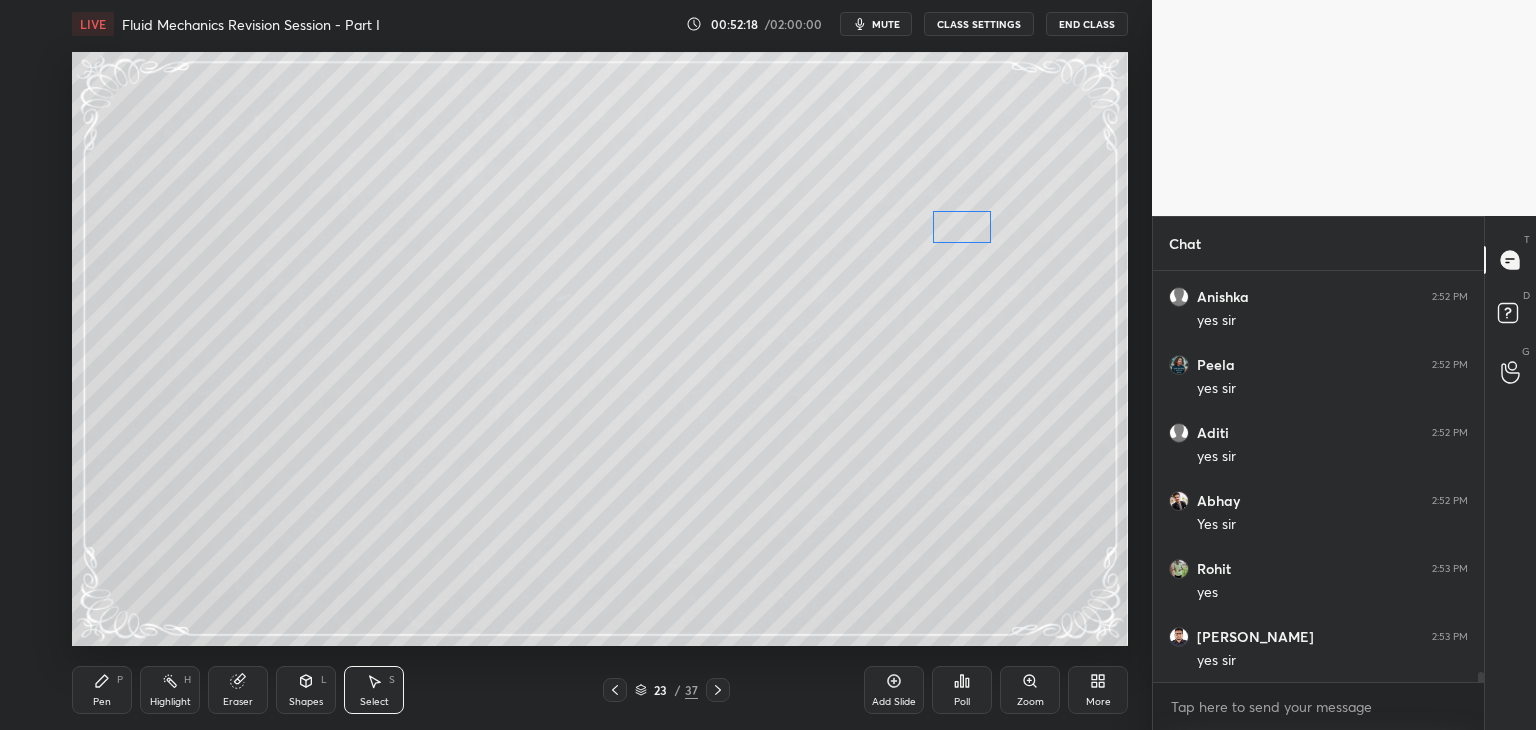 drag, startPoint x: 960, startPoint y: 224, endPoint x: 974, endPoint y: 223, distance: 14.035668 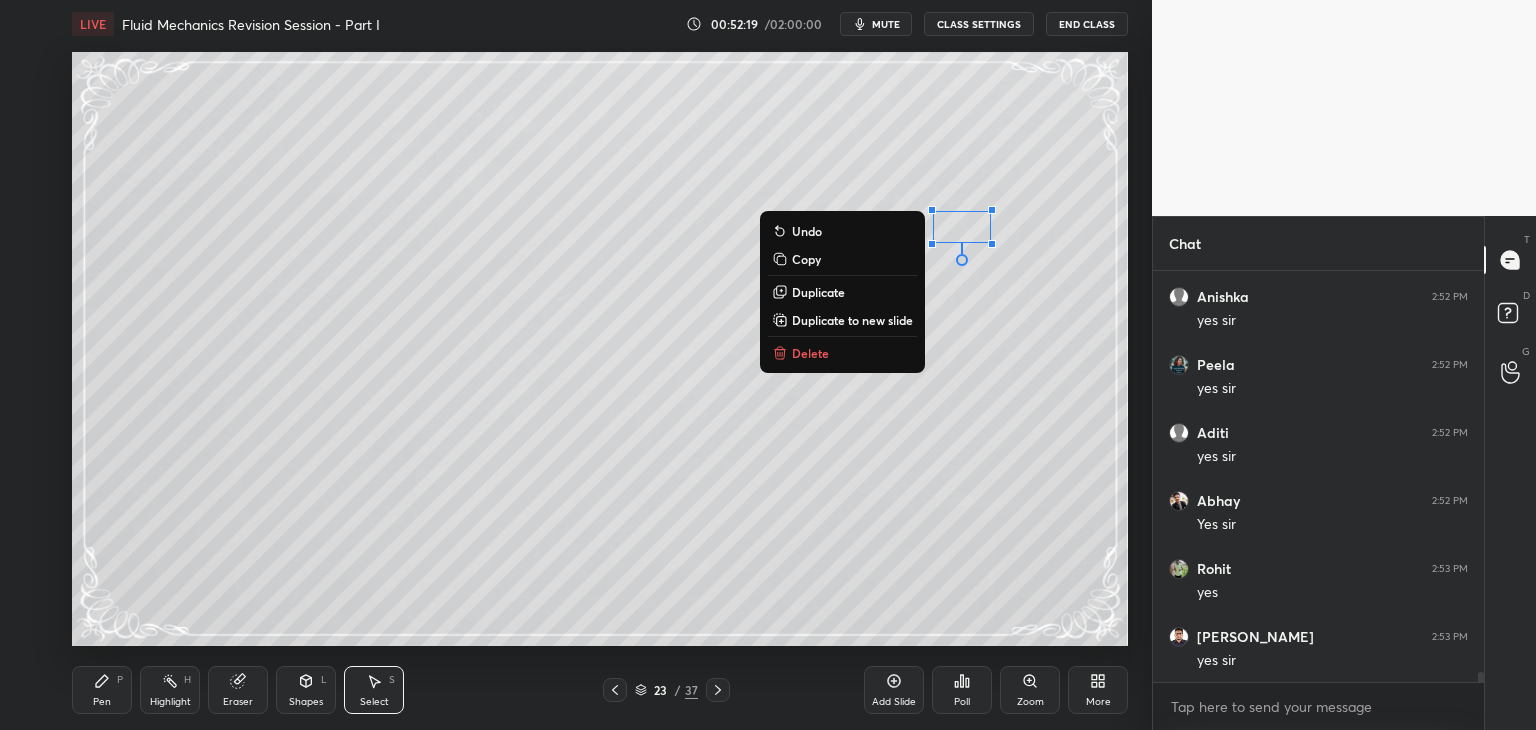 click on "Pen" at bounding box center [102, 702] 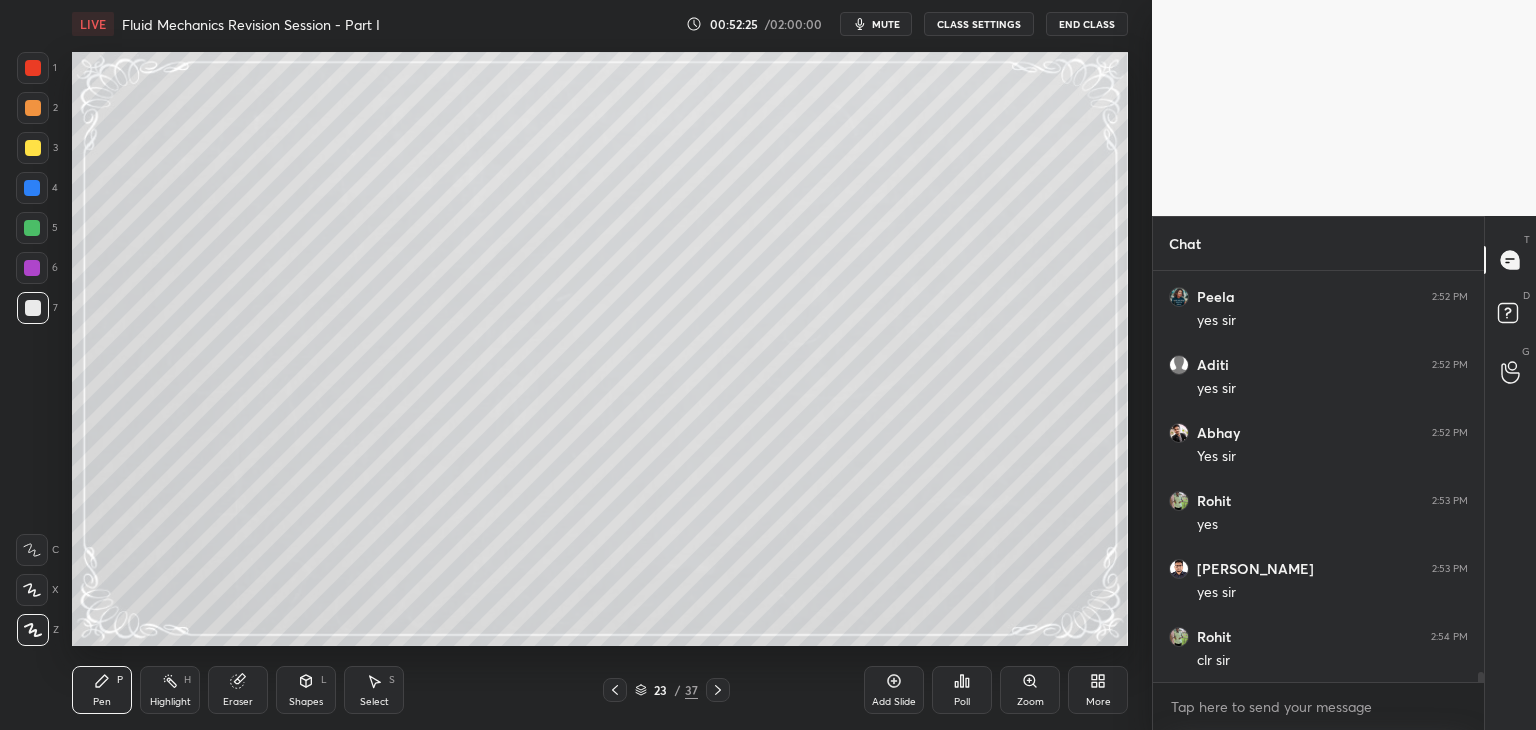 scroll, scrollTop: 16612, scrollLeft: 0, axis: vertical 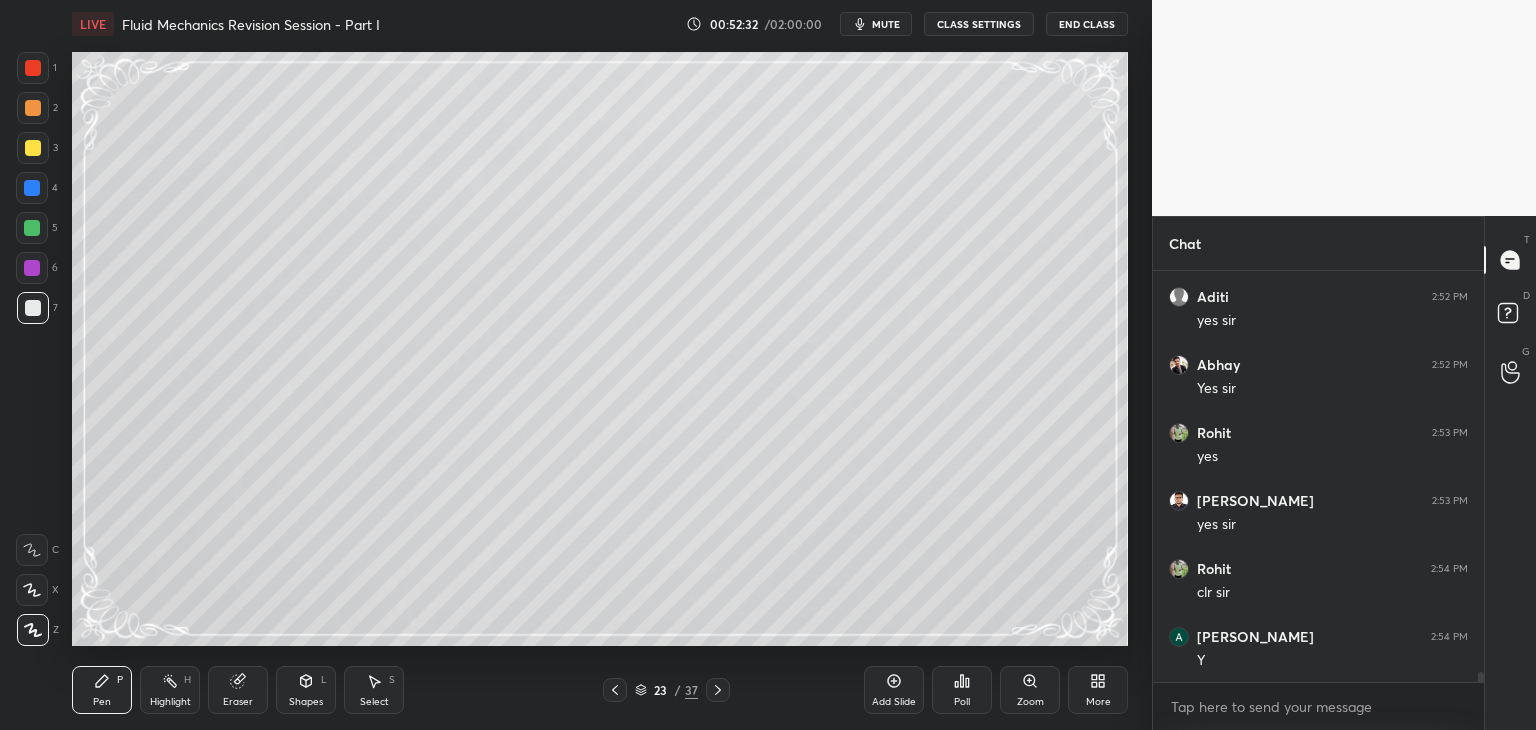 click on "Eraser" at bounding box center [238, 702] 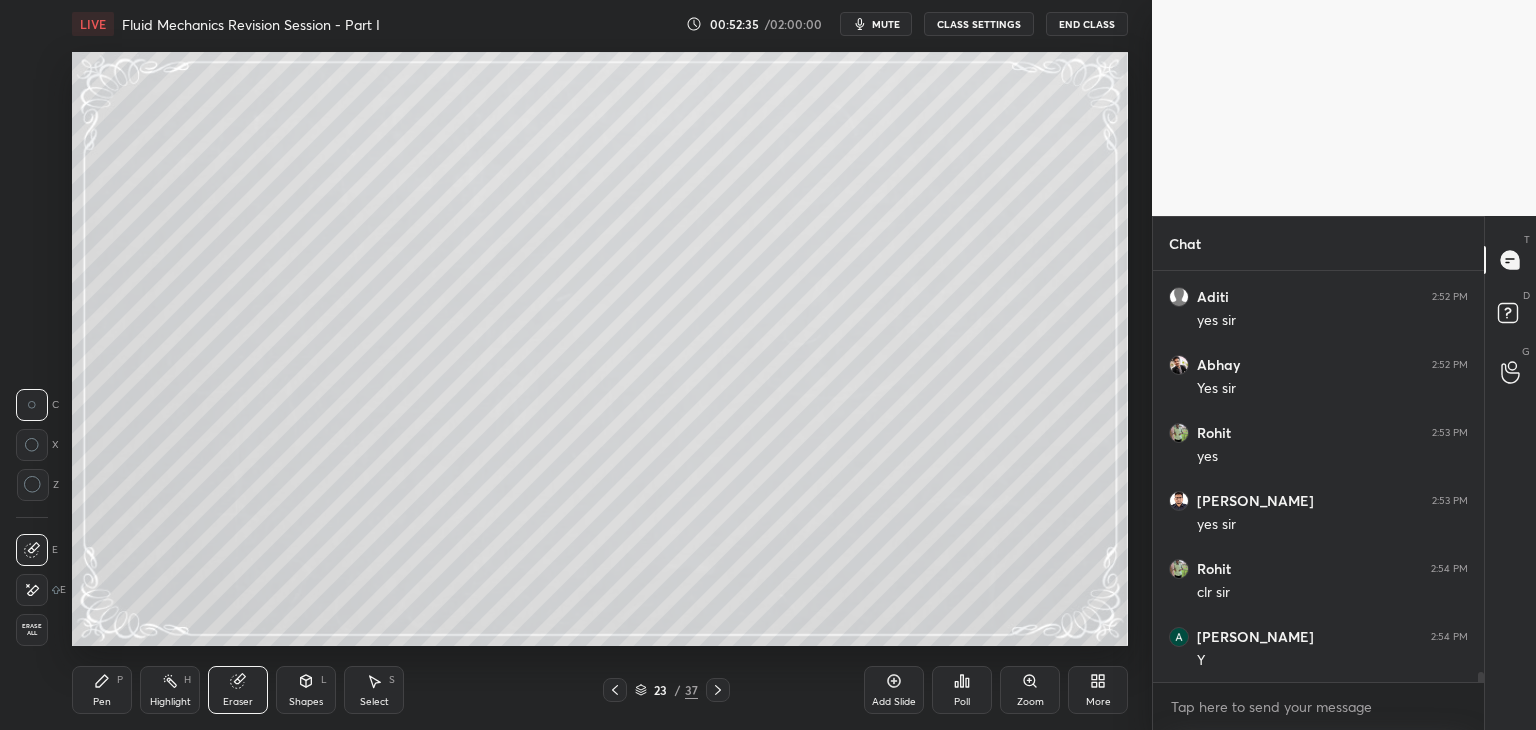 drag, startPoint x: 107, startPoint y: 694, endPoint x: 179, endPoint y: 671, distance: 75.58439 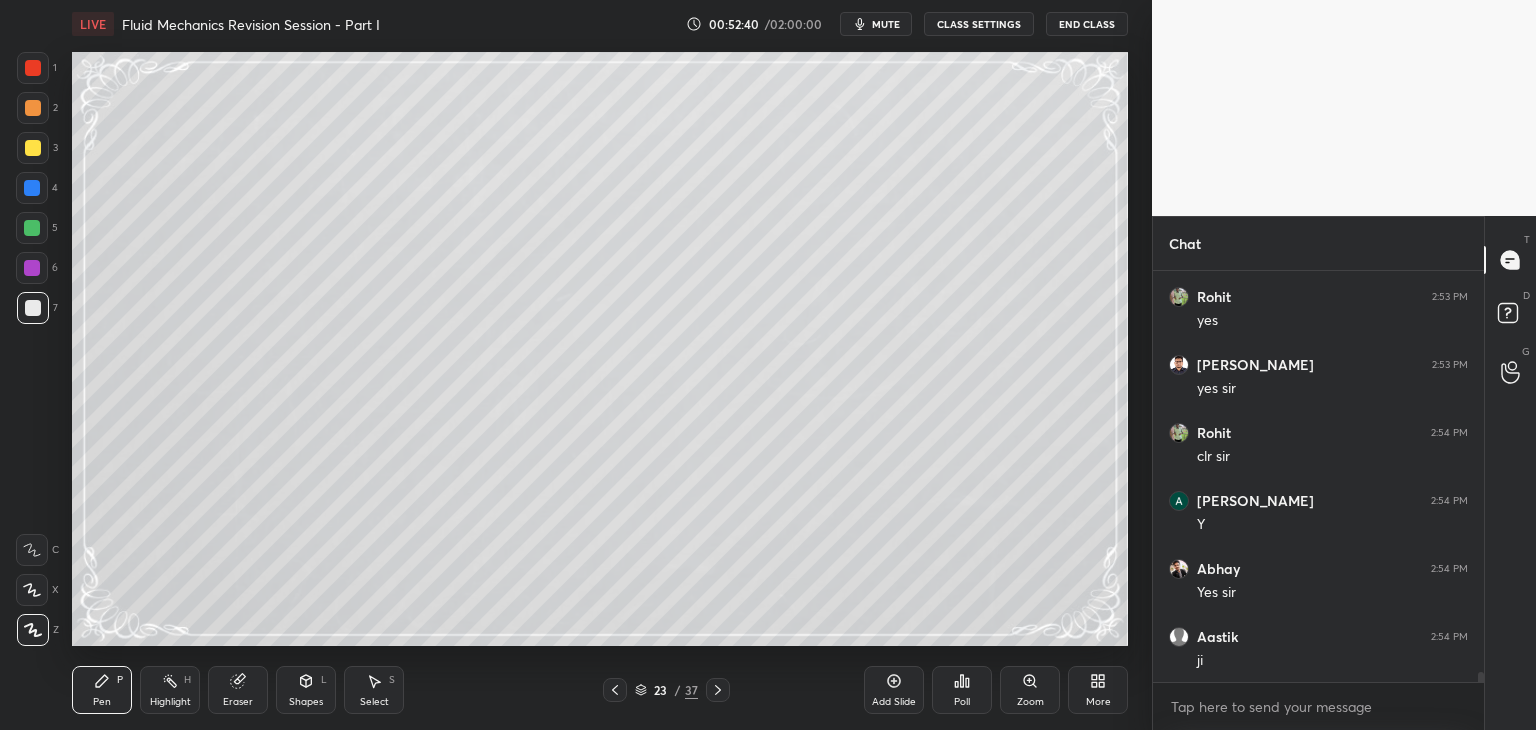 scroll, scrollTop: 16816, scrollLeft: 0, axis: vertical 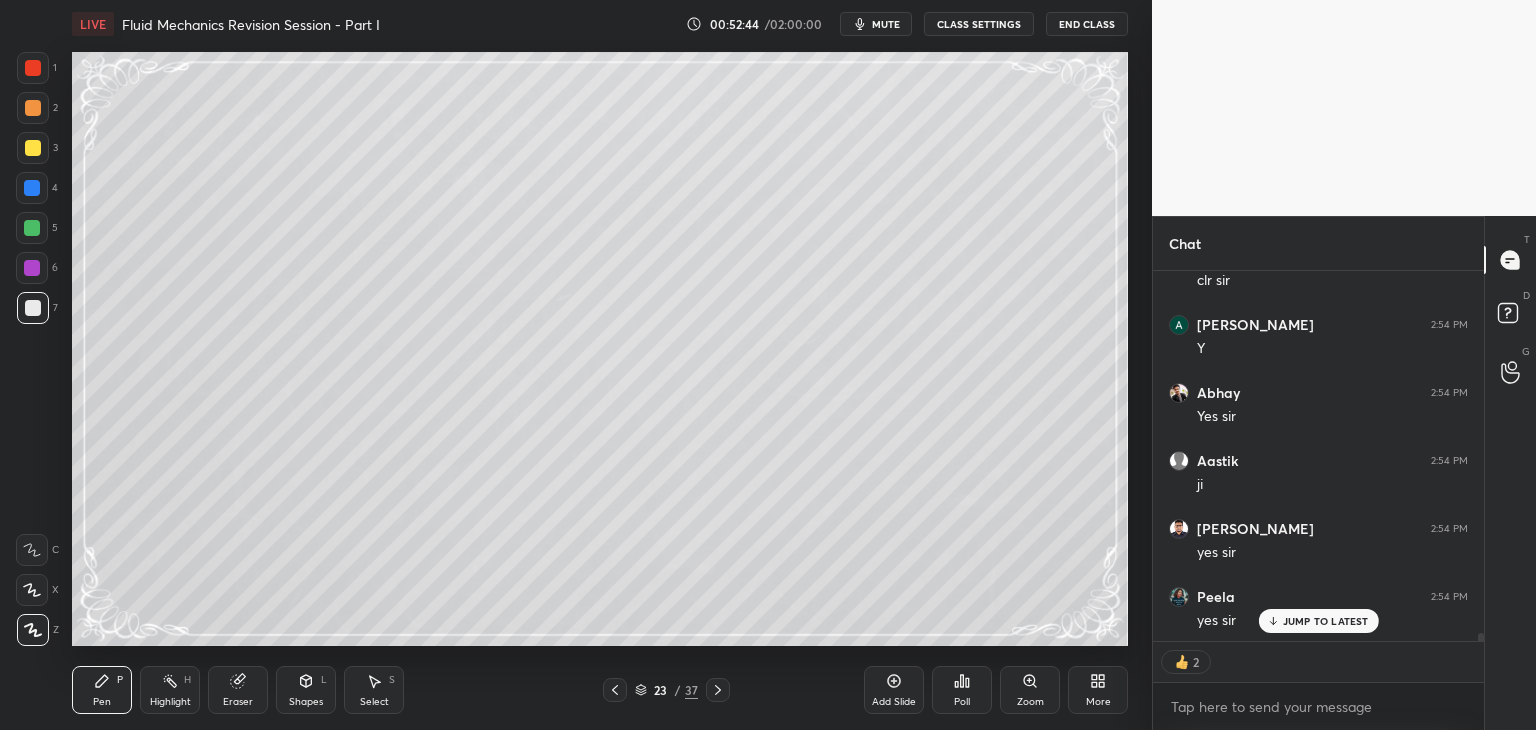 click on "Shapes" at bounding box center [306, 702] 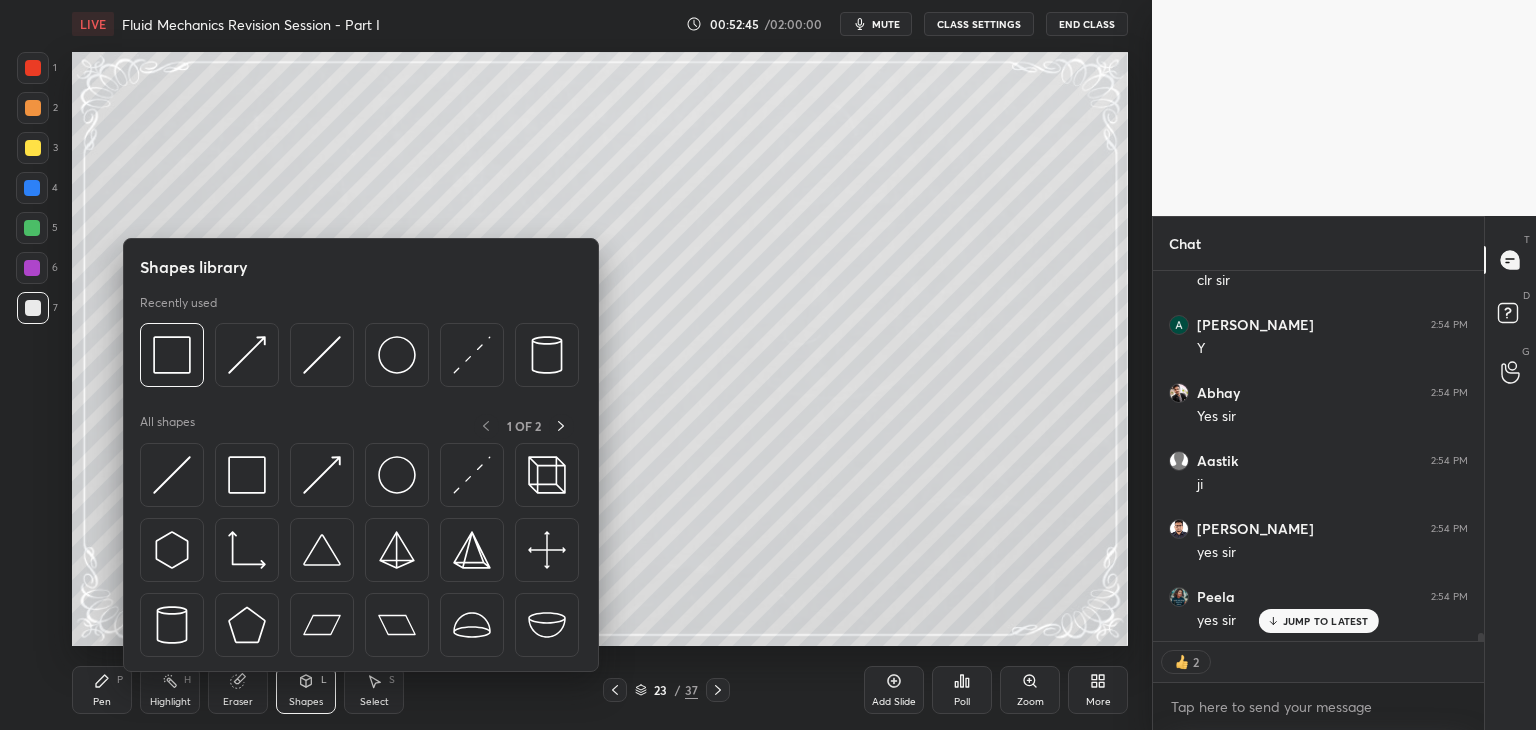 click on "Pen P" at bounding box center [102, 690] 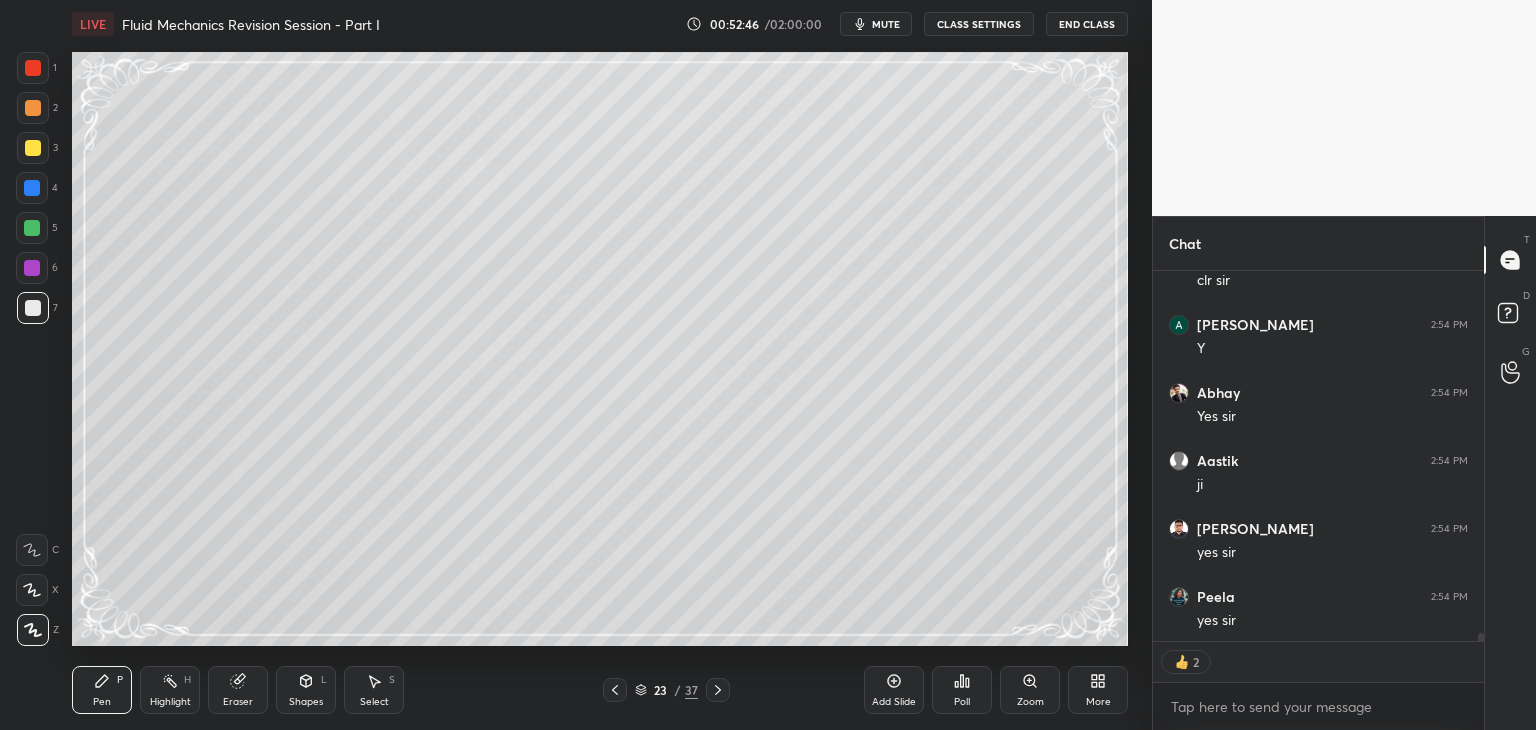 scroll, scrollTop: 16992, scrollLeft: 0, axis: vertical 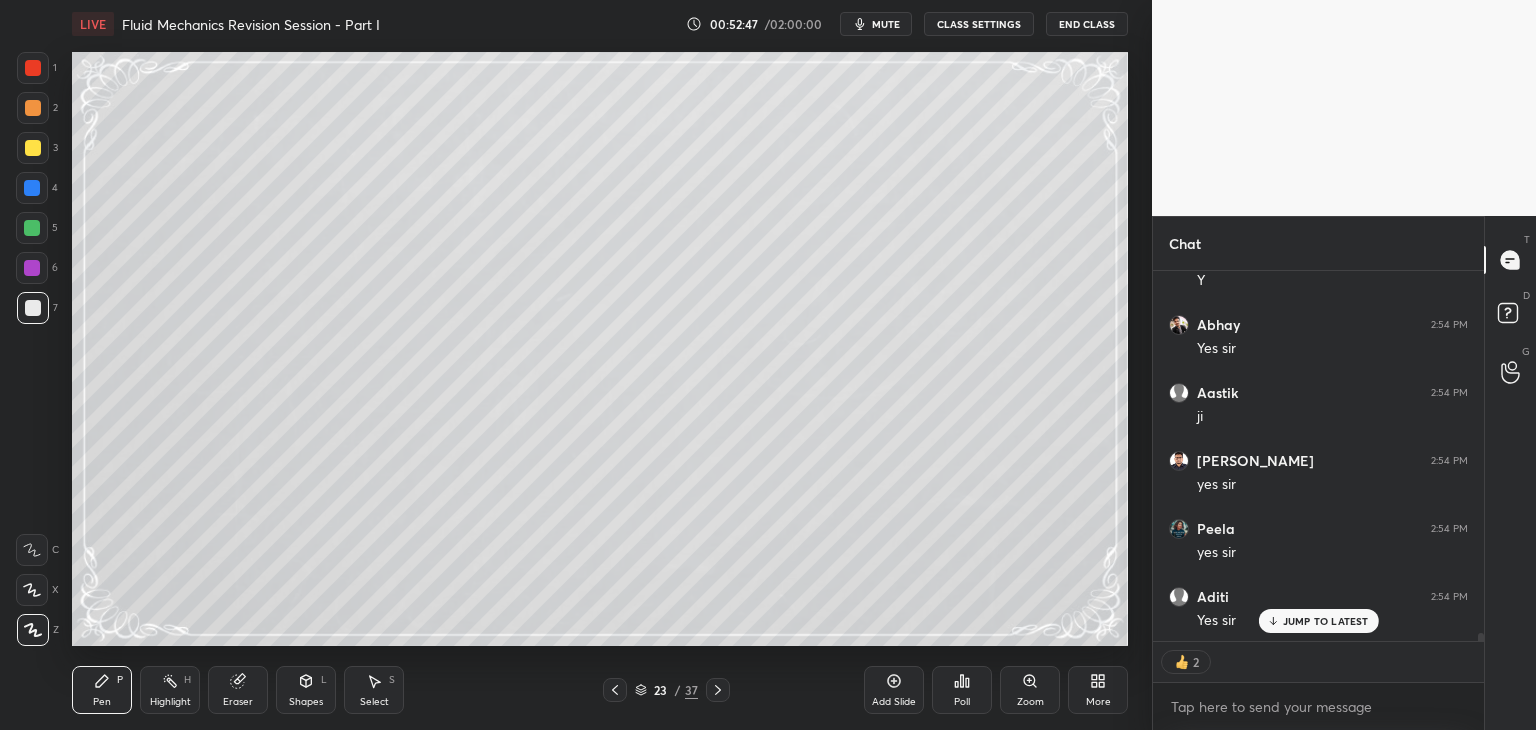 click on "Select S" at bounding box center [374, 690] 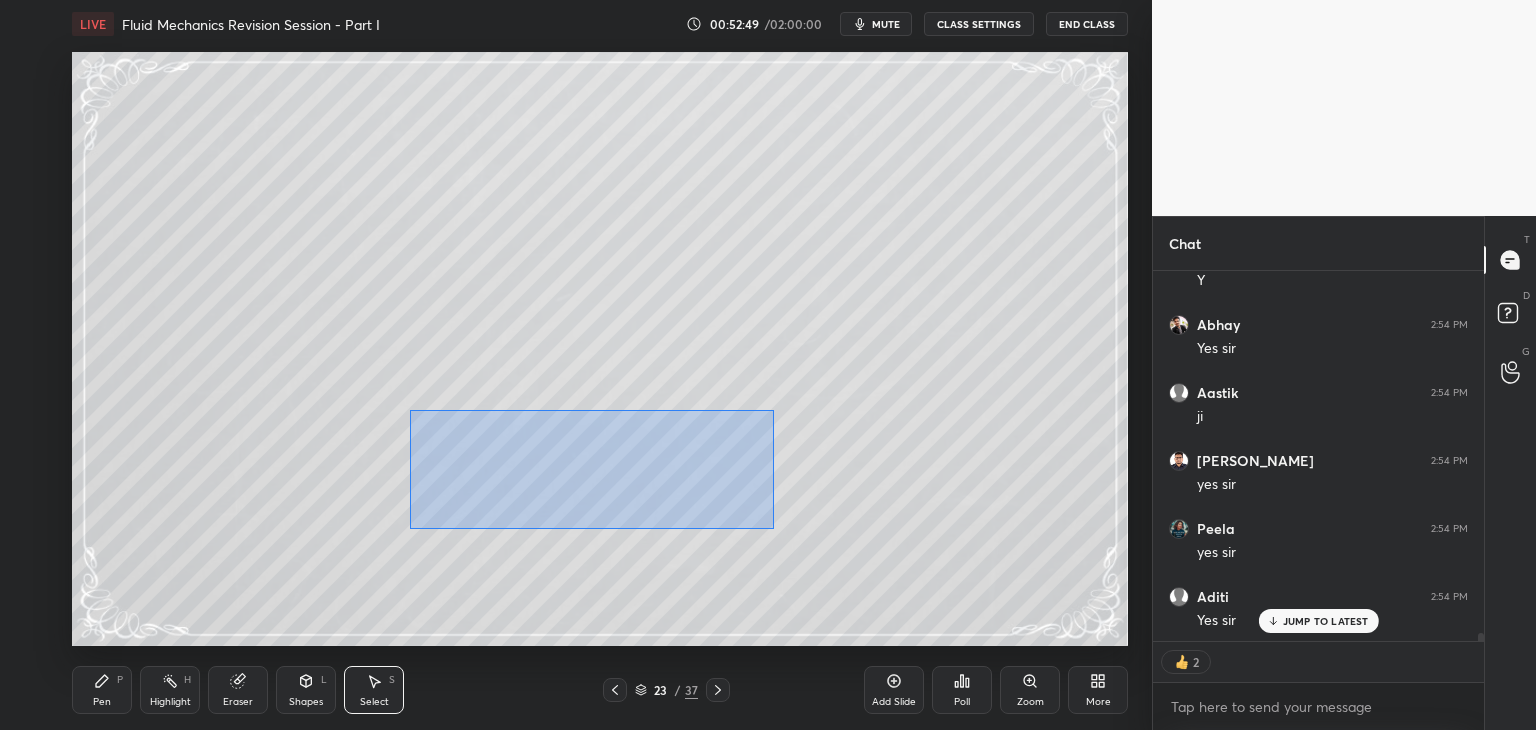 drag, startPoint x: 415, startPoint y: 411, endPoint x: 744, endPoint y: 512, distance: 344.15402 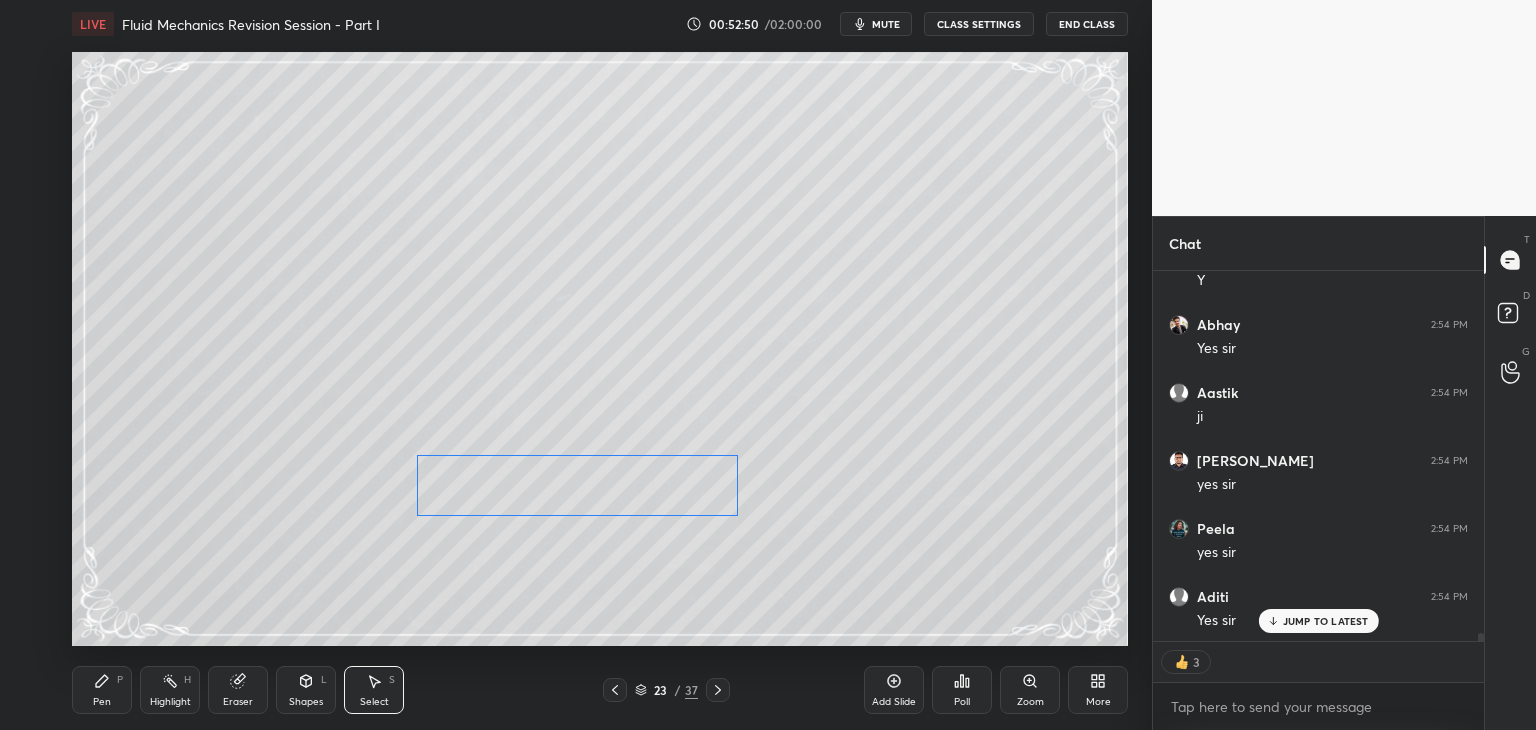 drag, startPoint x: 680, startPoint y: 481, endPoint x: 620, endPoint y: 565, distance: 103.227905 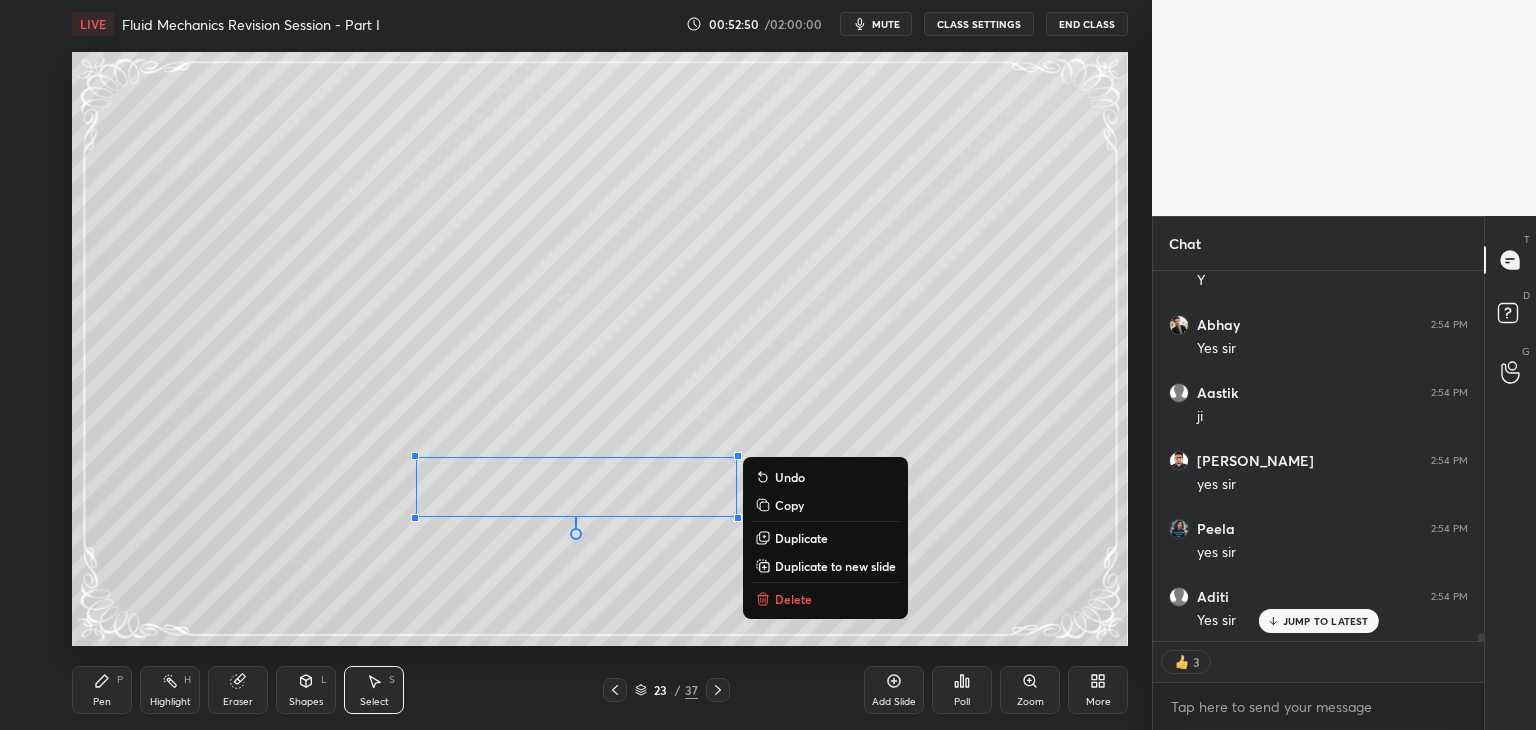 click on "0 ° Undo Copy Duplicate Duplicate to new slide Delete" at bounding box center (600, 349) 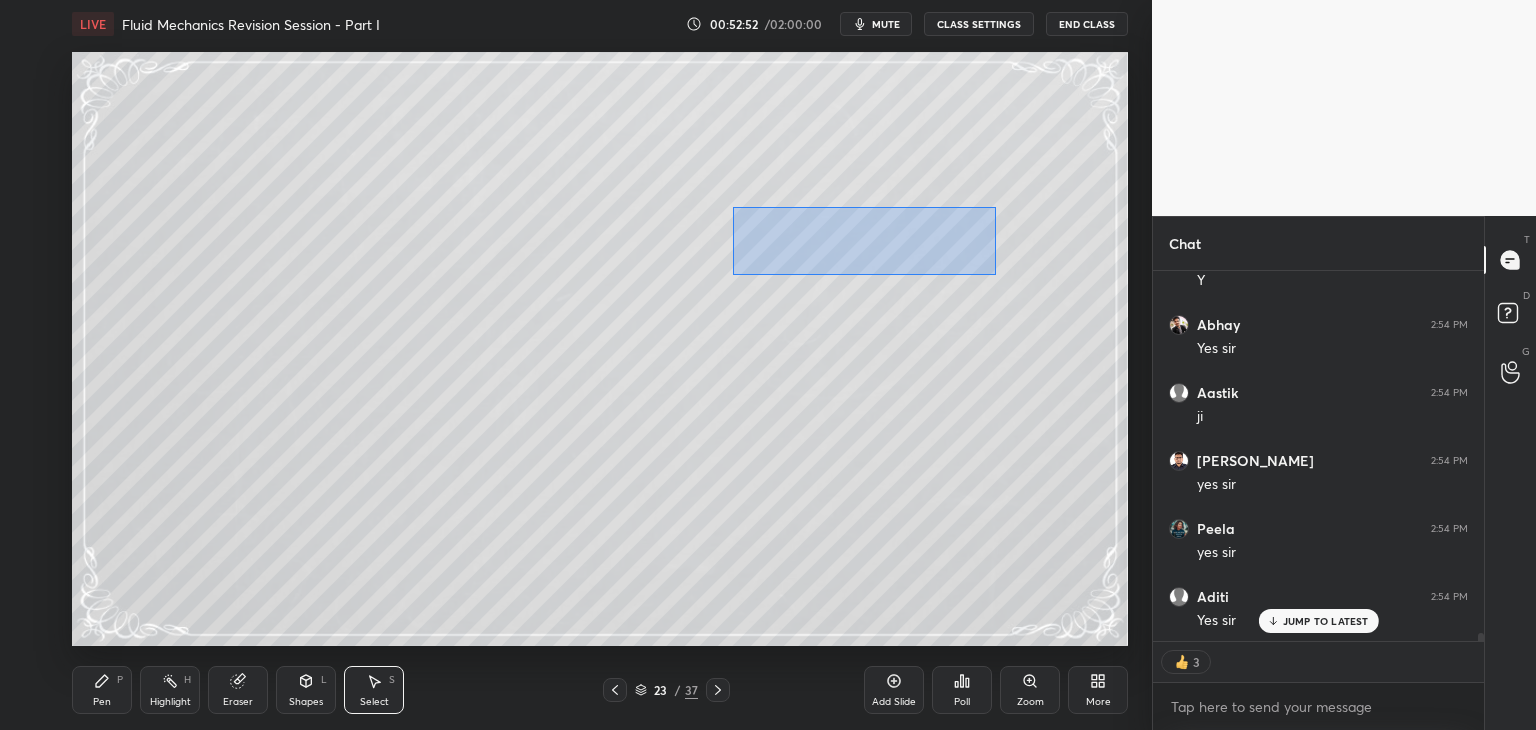 drag, startPoint x: 732, startPoint y: 207, endPoint x: 992, endPoint y: 271, distance: 267.76108 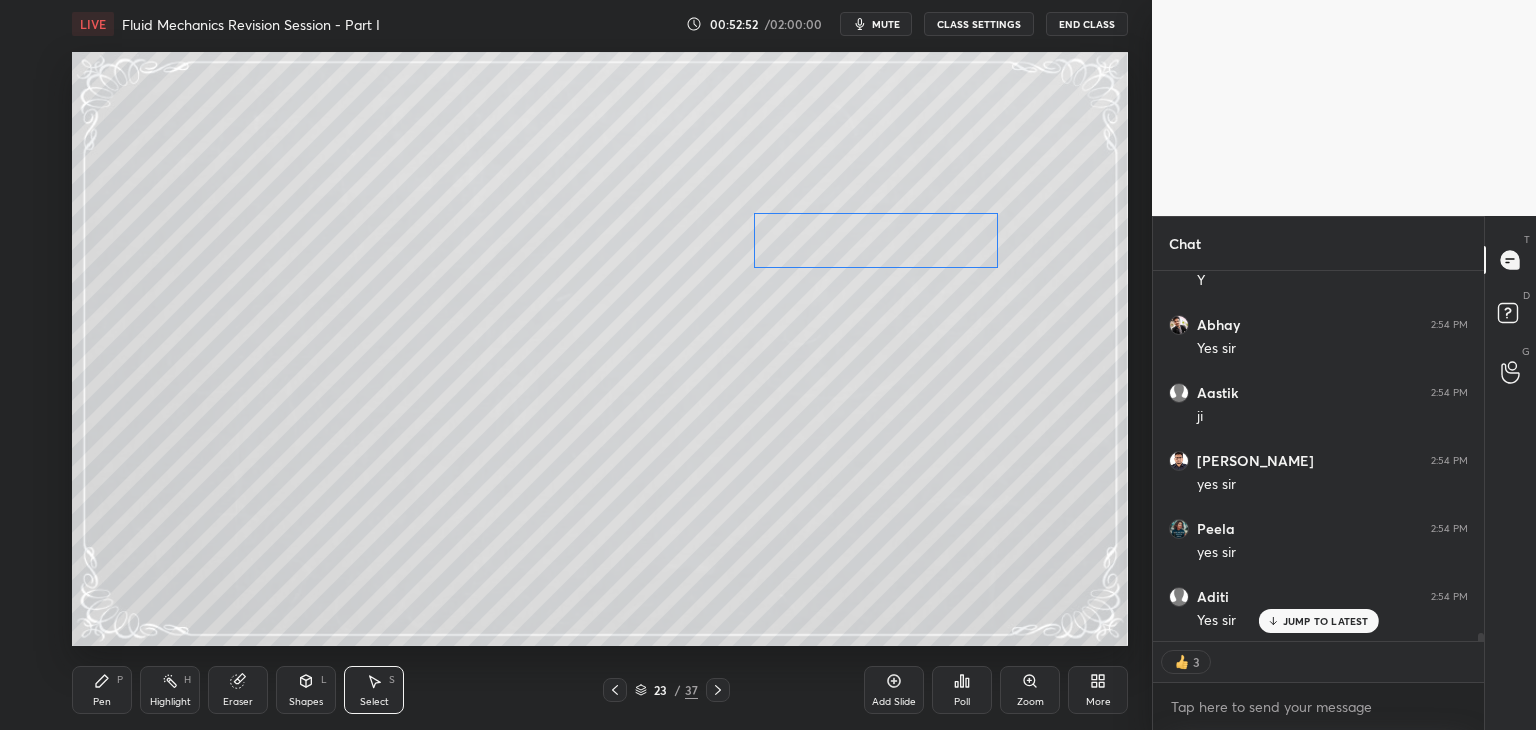 click on "0 ° Undo Copy Duplicate Duplicate to new slide Delete" at bounding box center (600, 349) 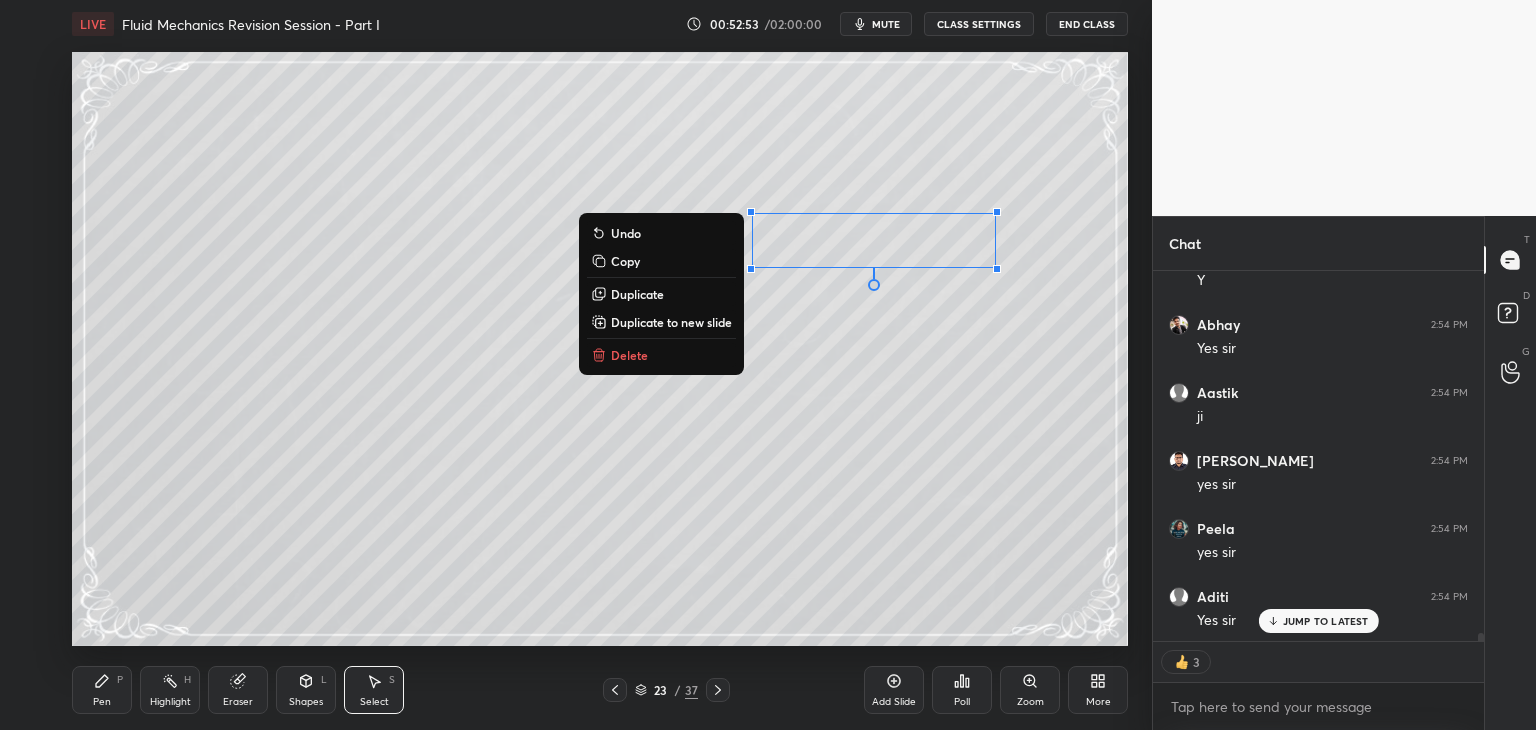 scroll, scrollTop: 17060, scrollLeft: 0, axis: vertical 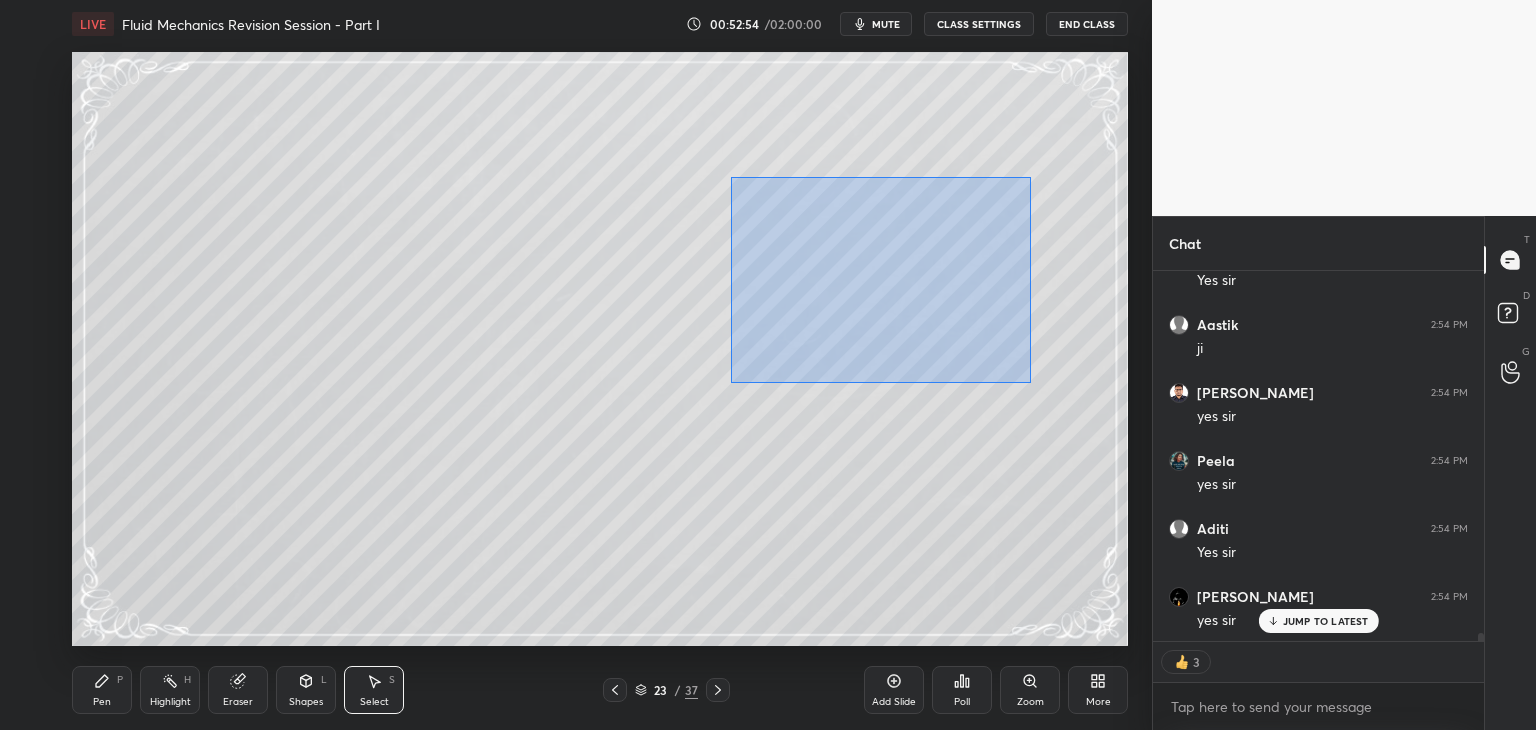 drag, startPoint x: 761, startPoint y: 216, endPoint x: 1047, endPoint y: 393, distance: 336.3406 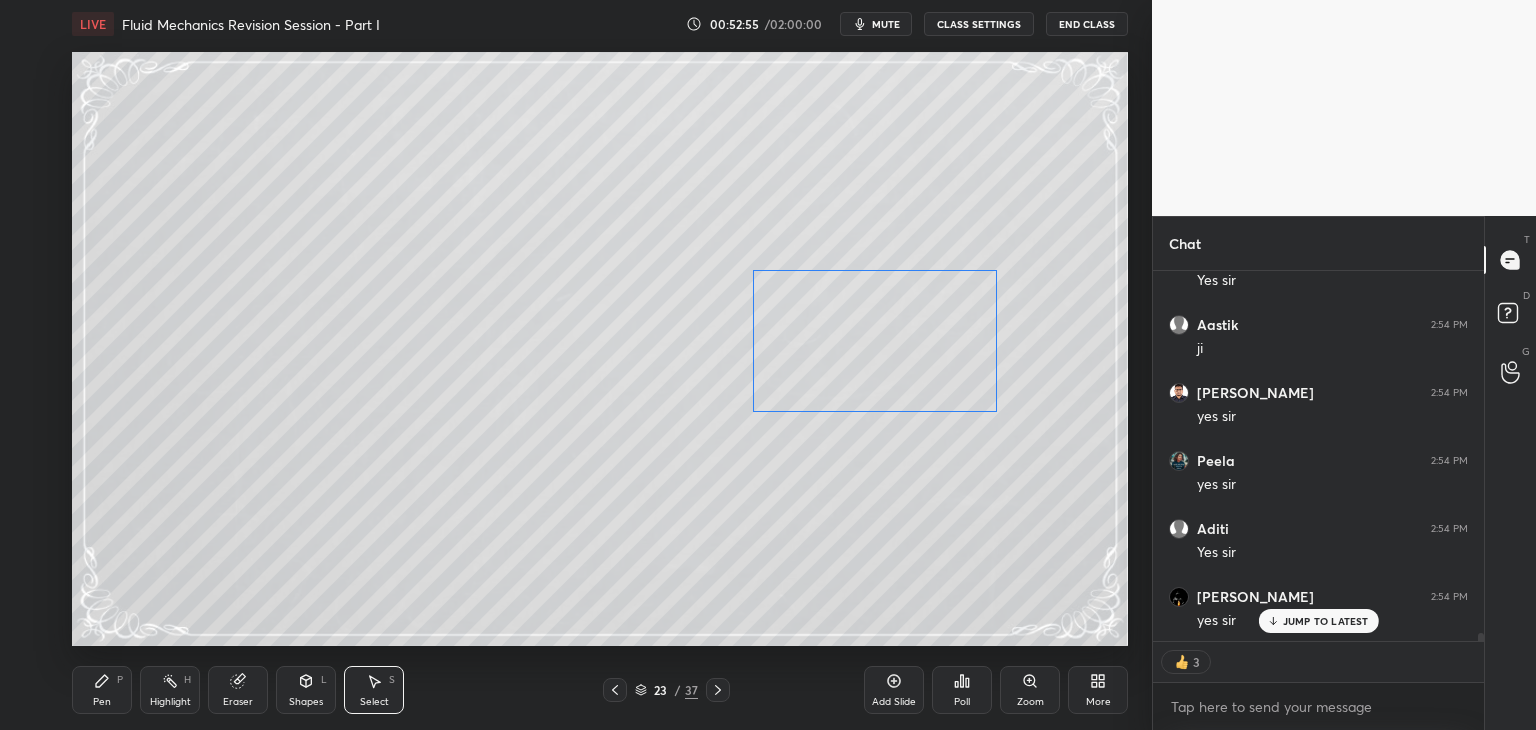 drag, startPoint x: 931, startPoint y: 353, endPoint x: 932, endPoint y: 377, distance: 24.020824 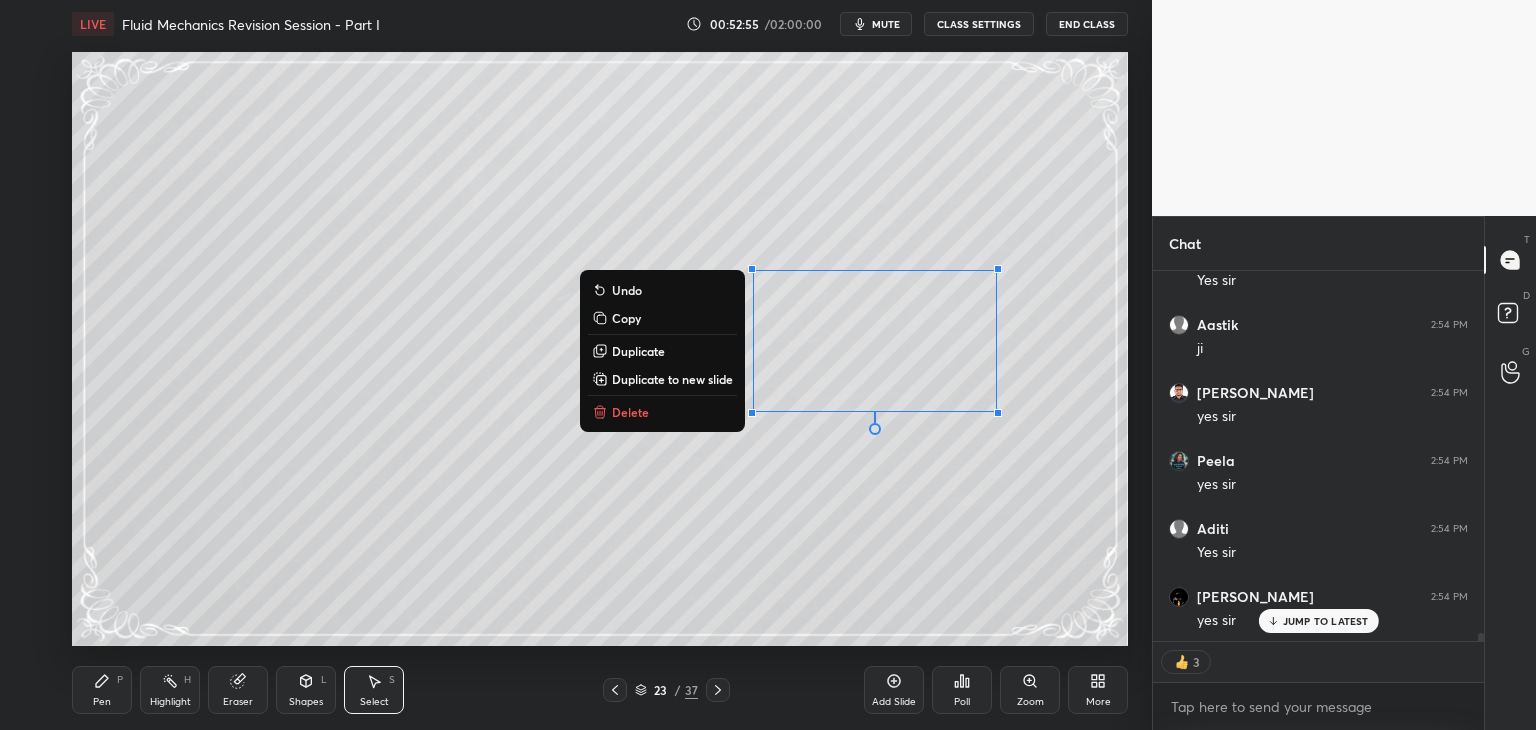 click on "0 ° Undo Copy Duplicate Duplicate to new slide Delete" at bounding box center (600, 349) 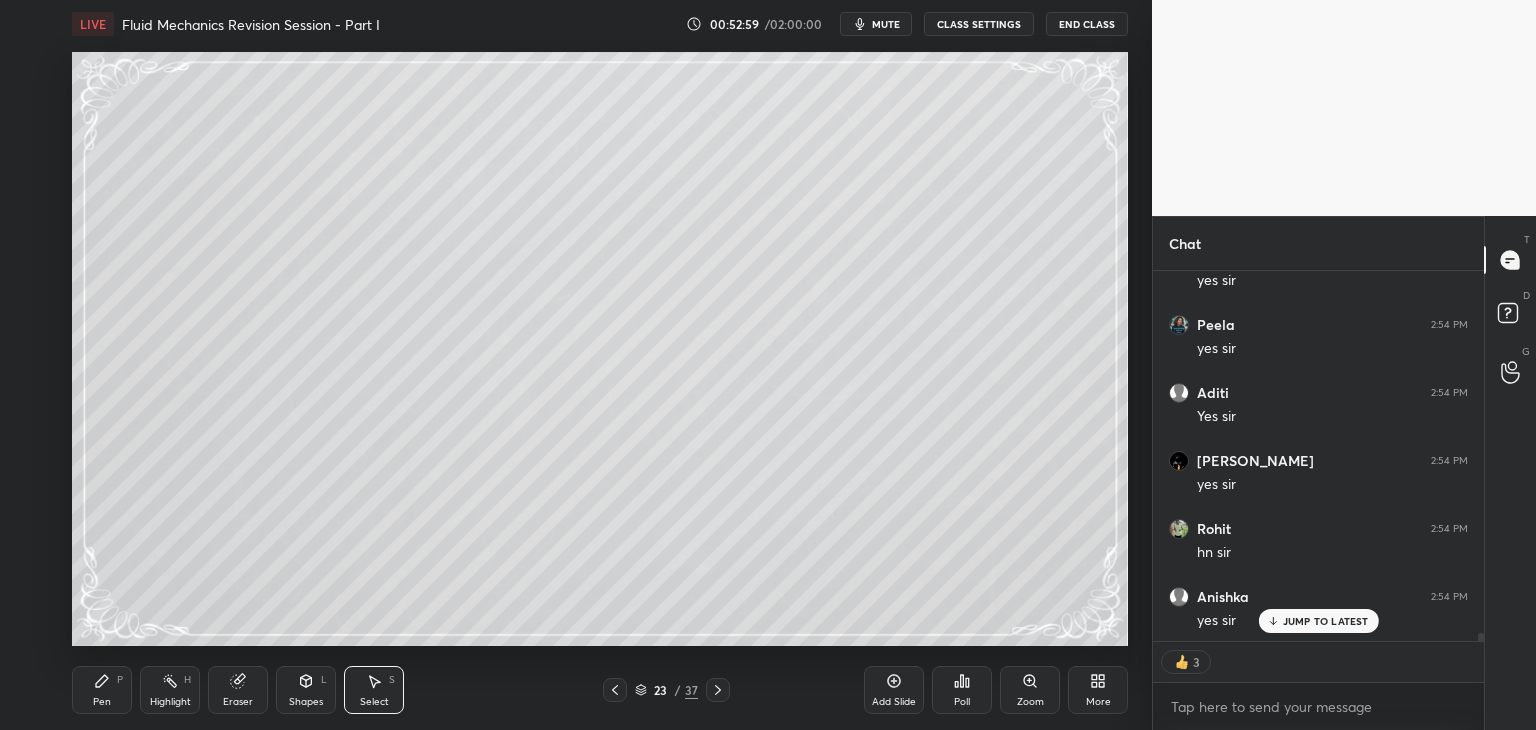scroll, scrollTop: 17264, scrollLeft: 0, axis: vertical 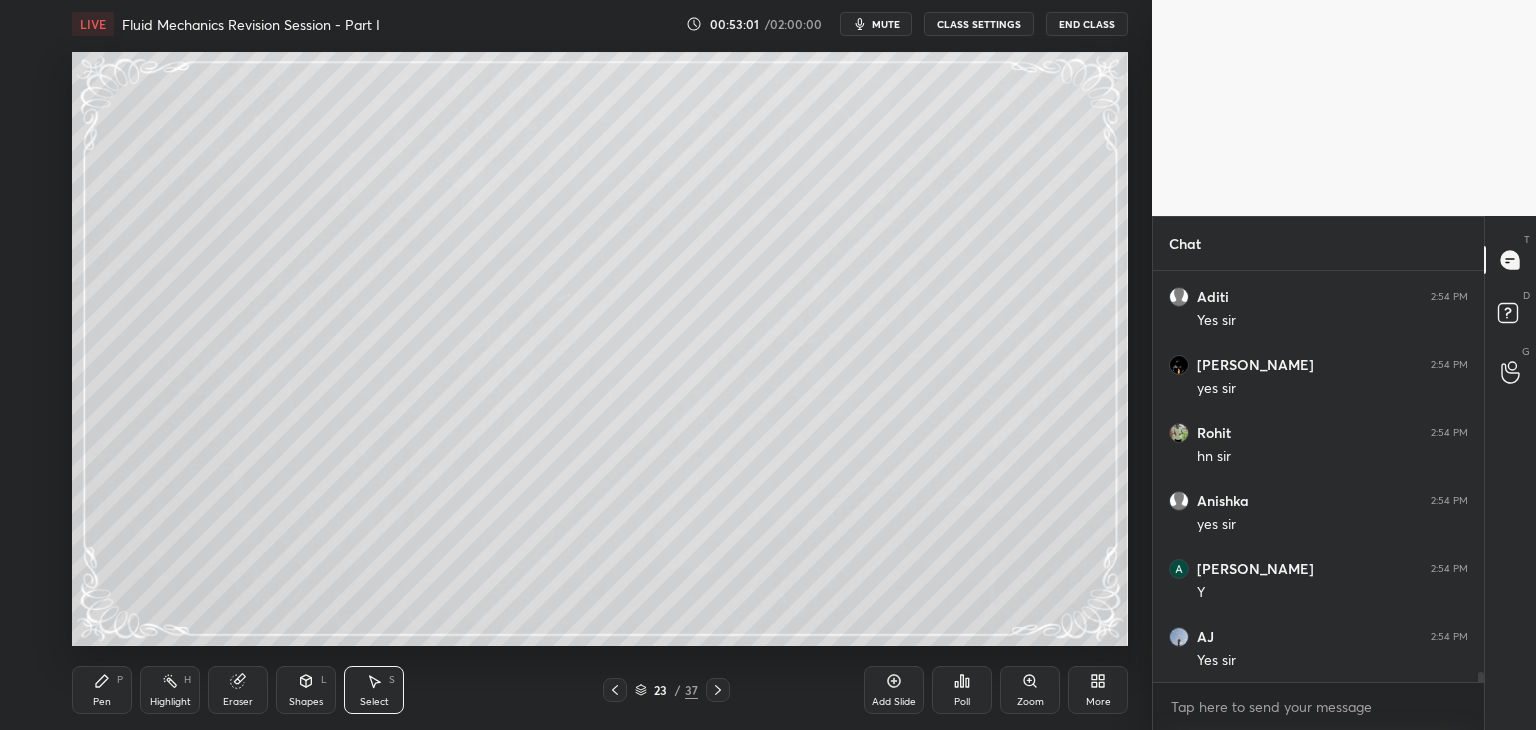 click 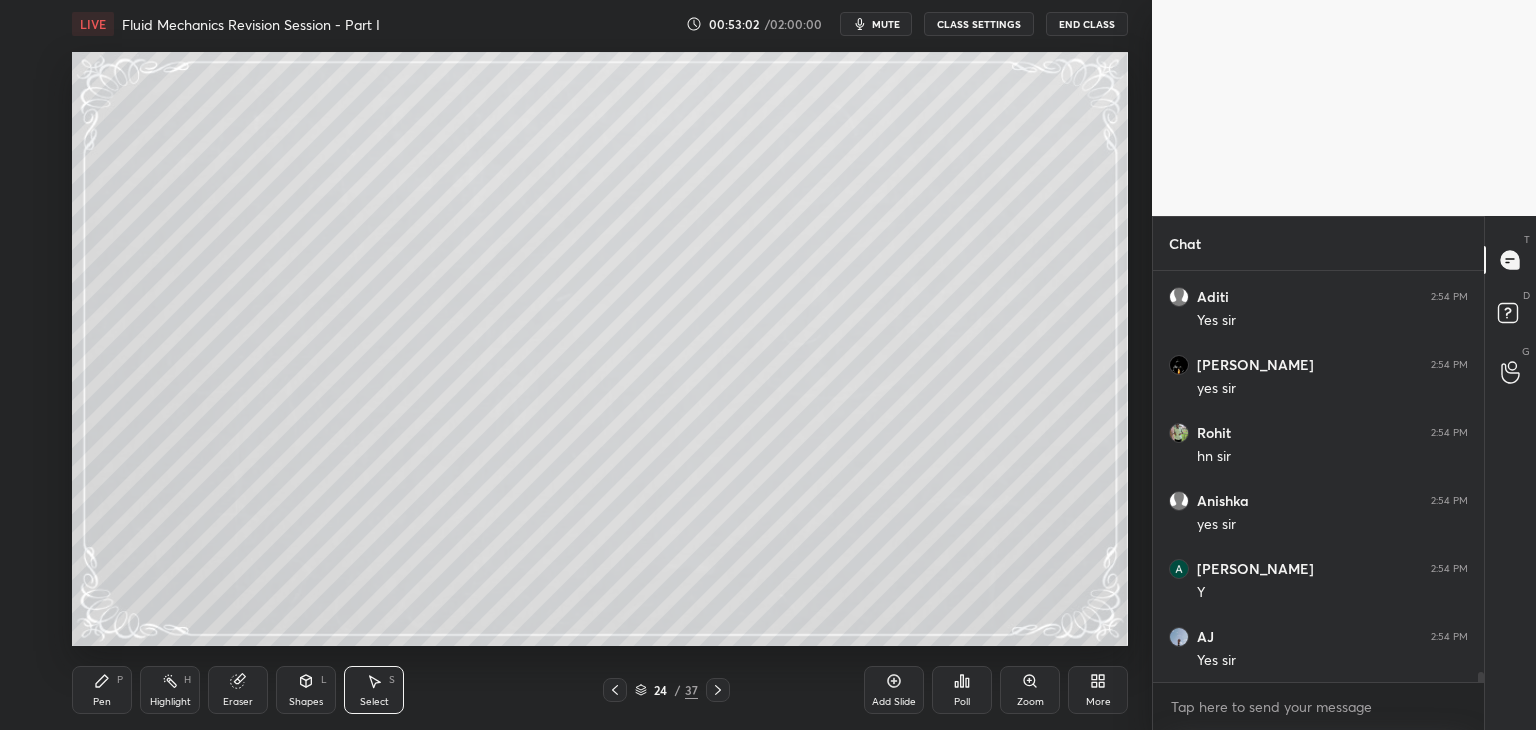 drag, startPoint x: 93, startPoint y: 703, endPoint x: 104, endPoint y: 699, distance: 11.7046995 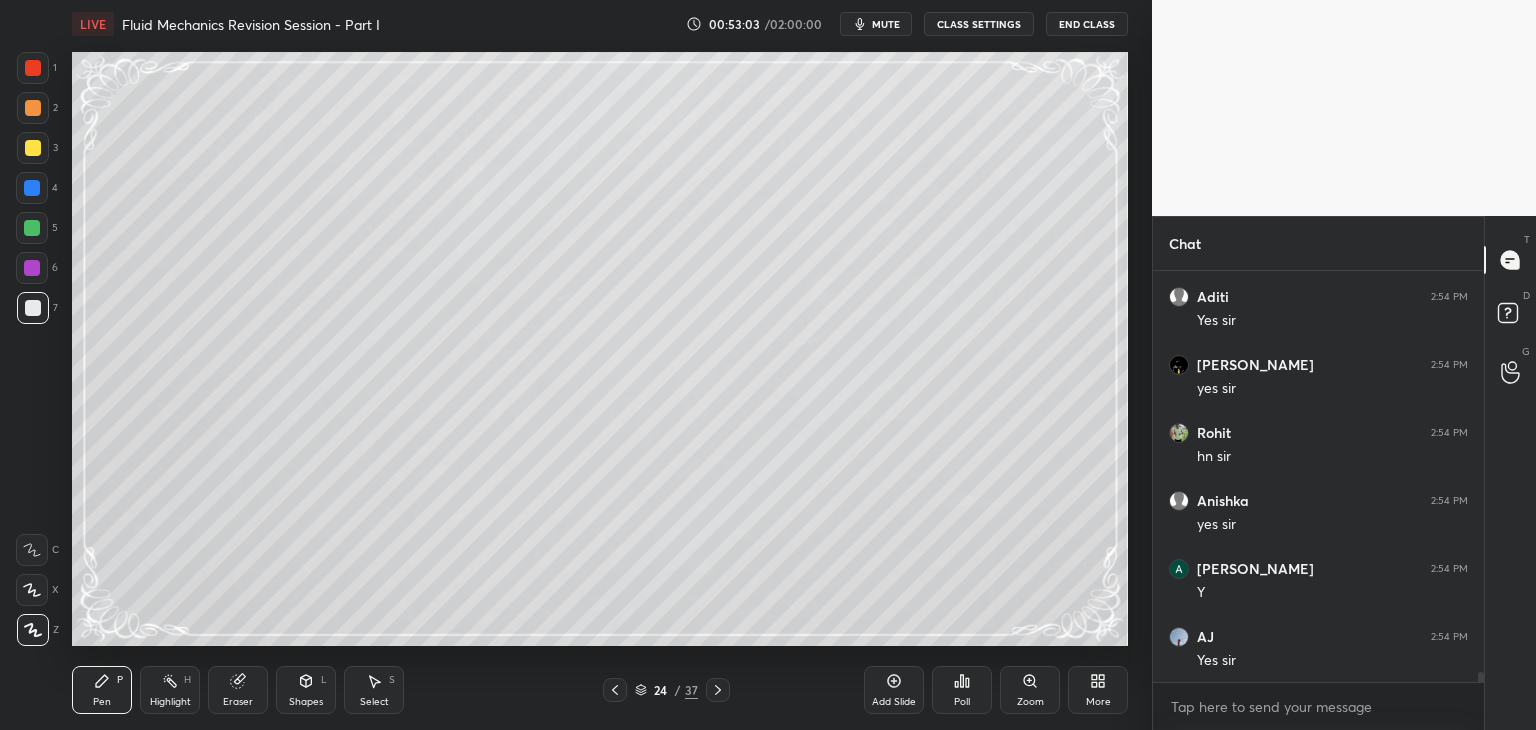 click at bounding box center [32, 228] 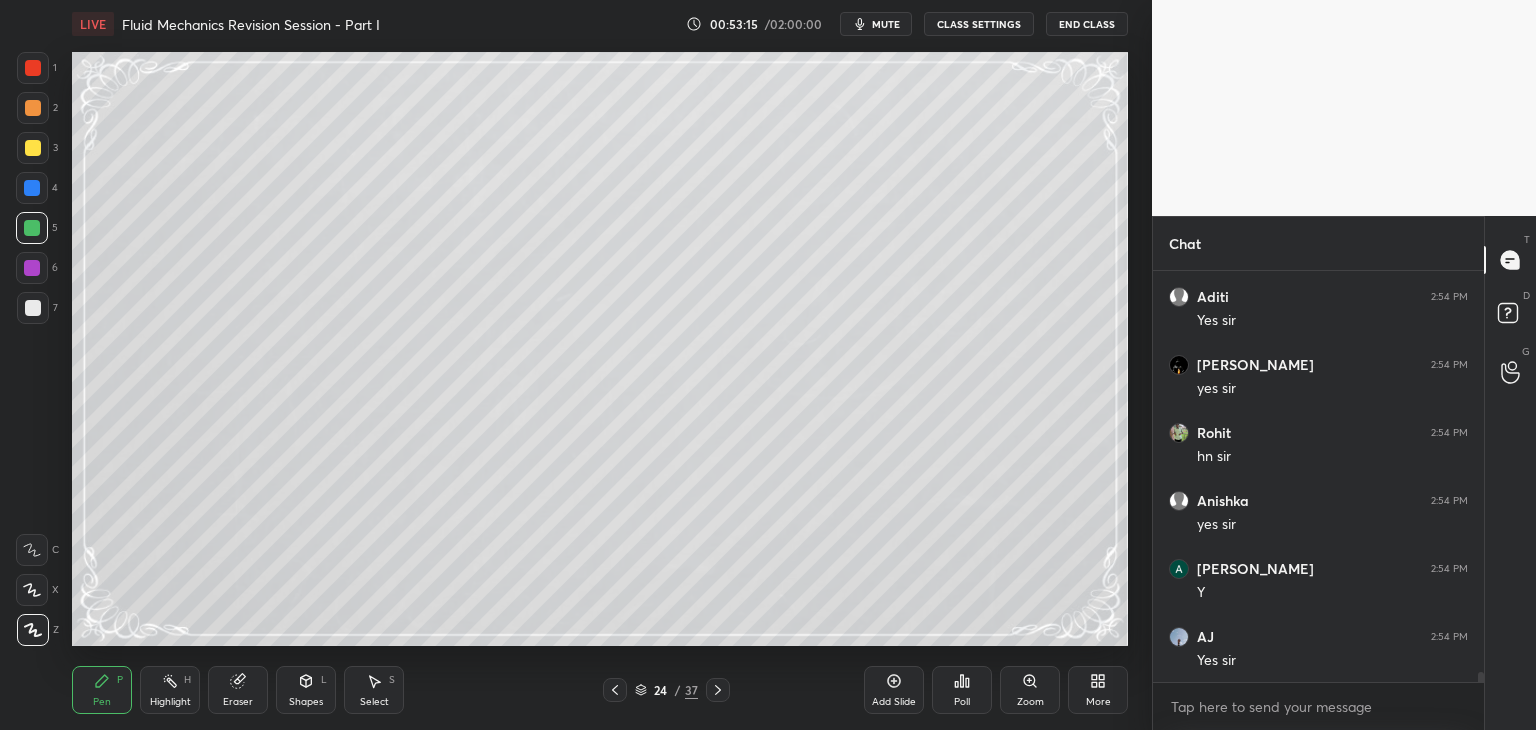 click on "Eraser" at bounding box center [238, 690] 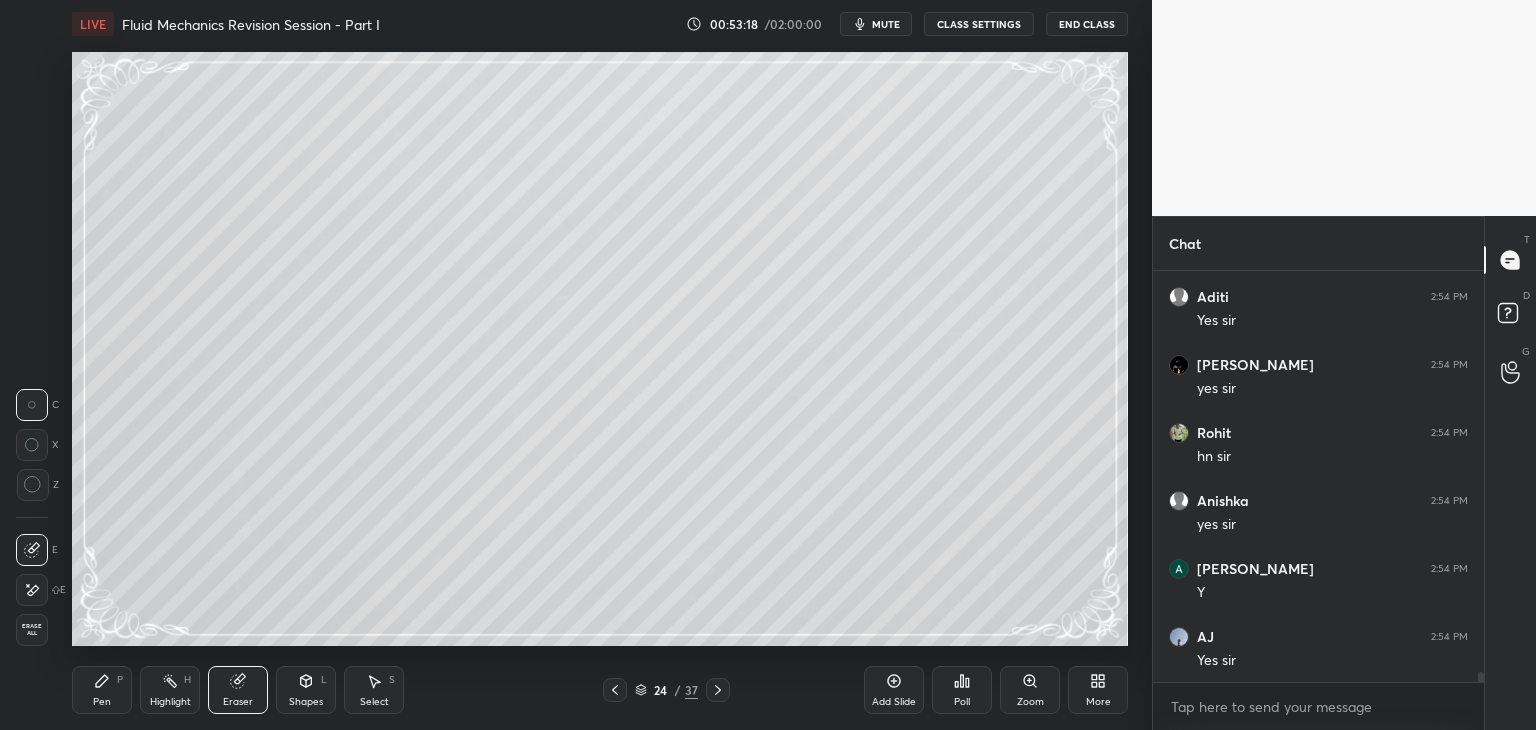 click 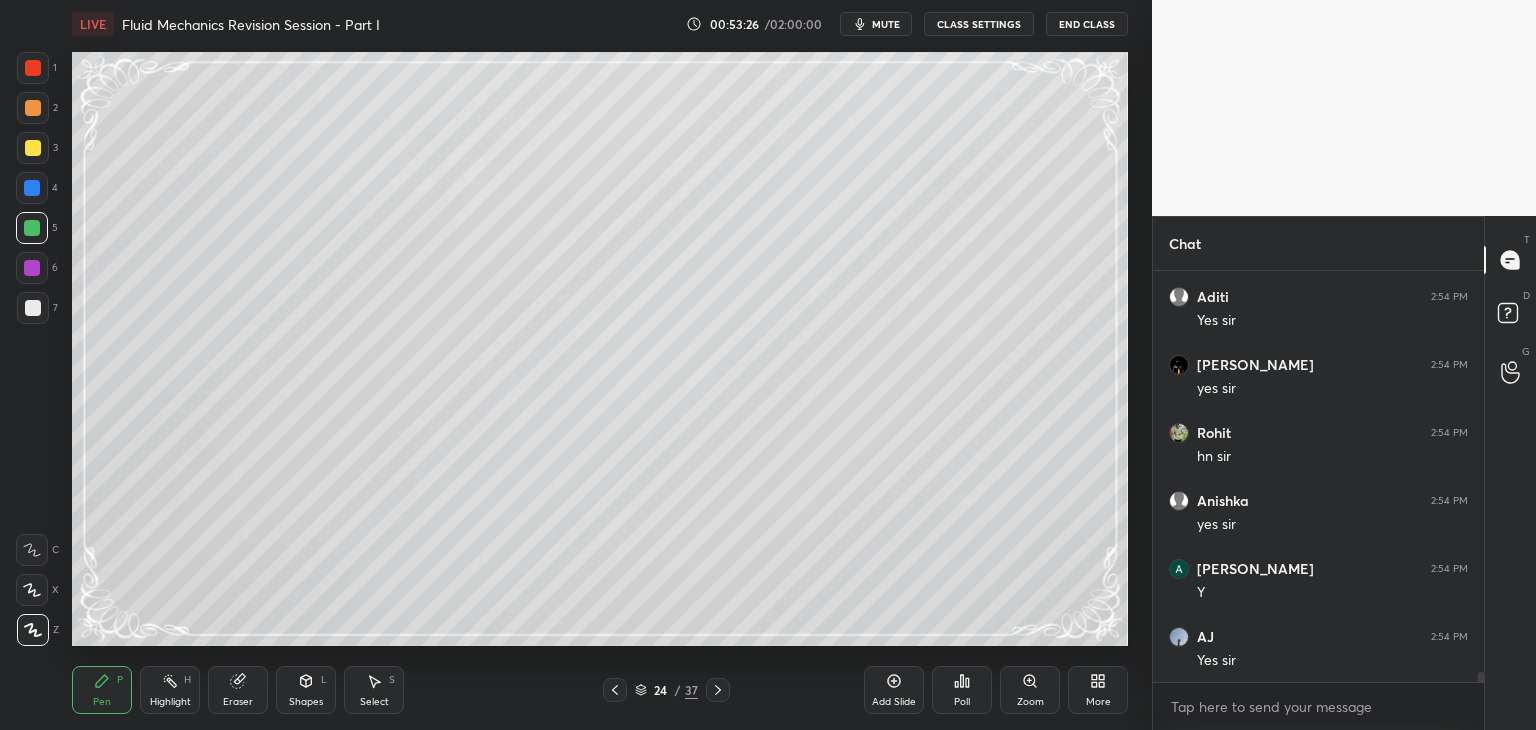 click at bounding box center [33, 308] 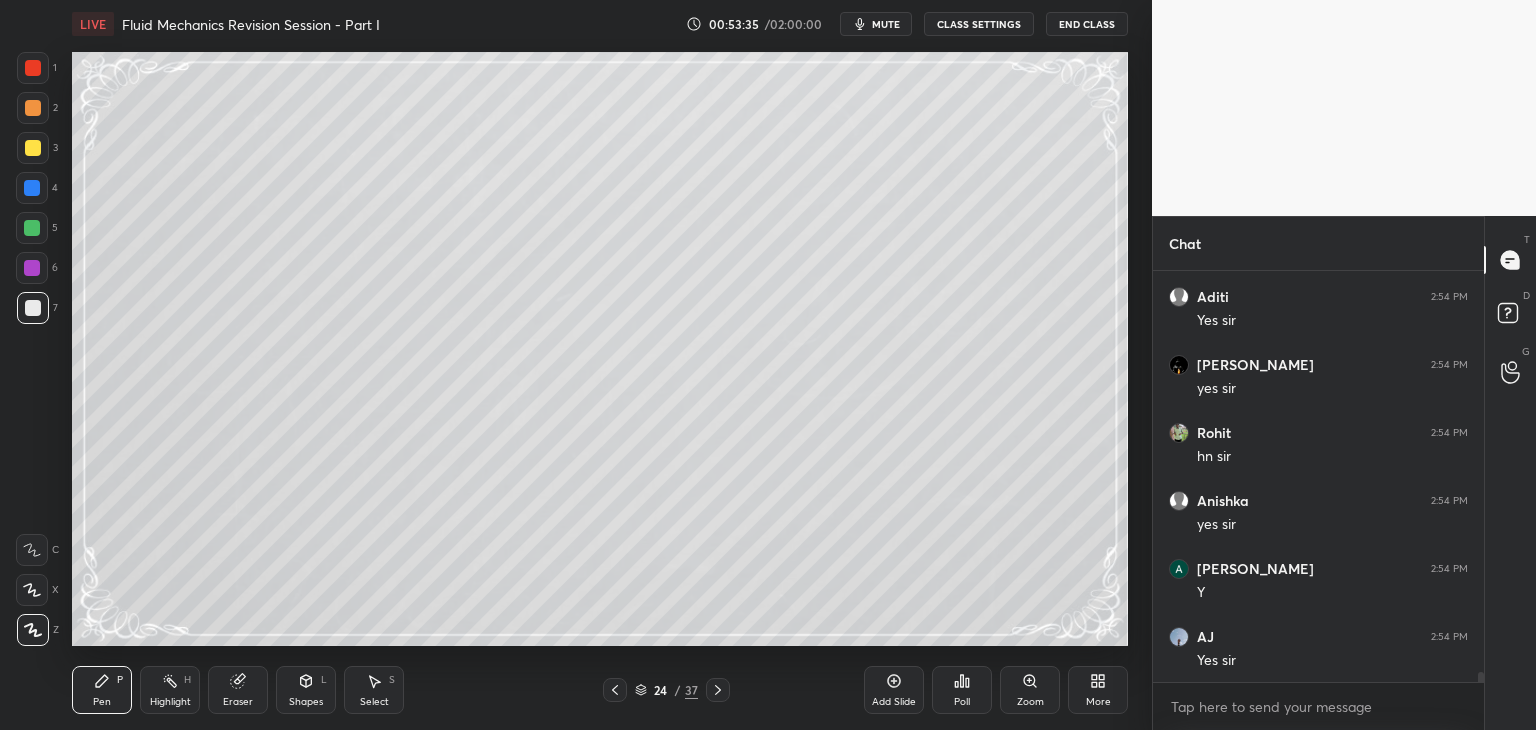 click at bounding box center [32, 228] 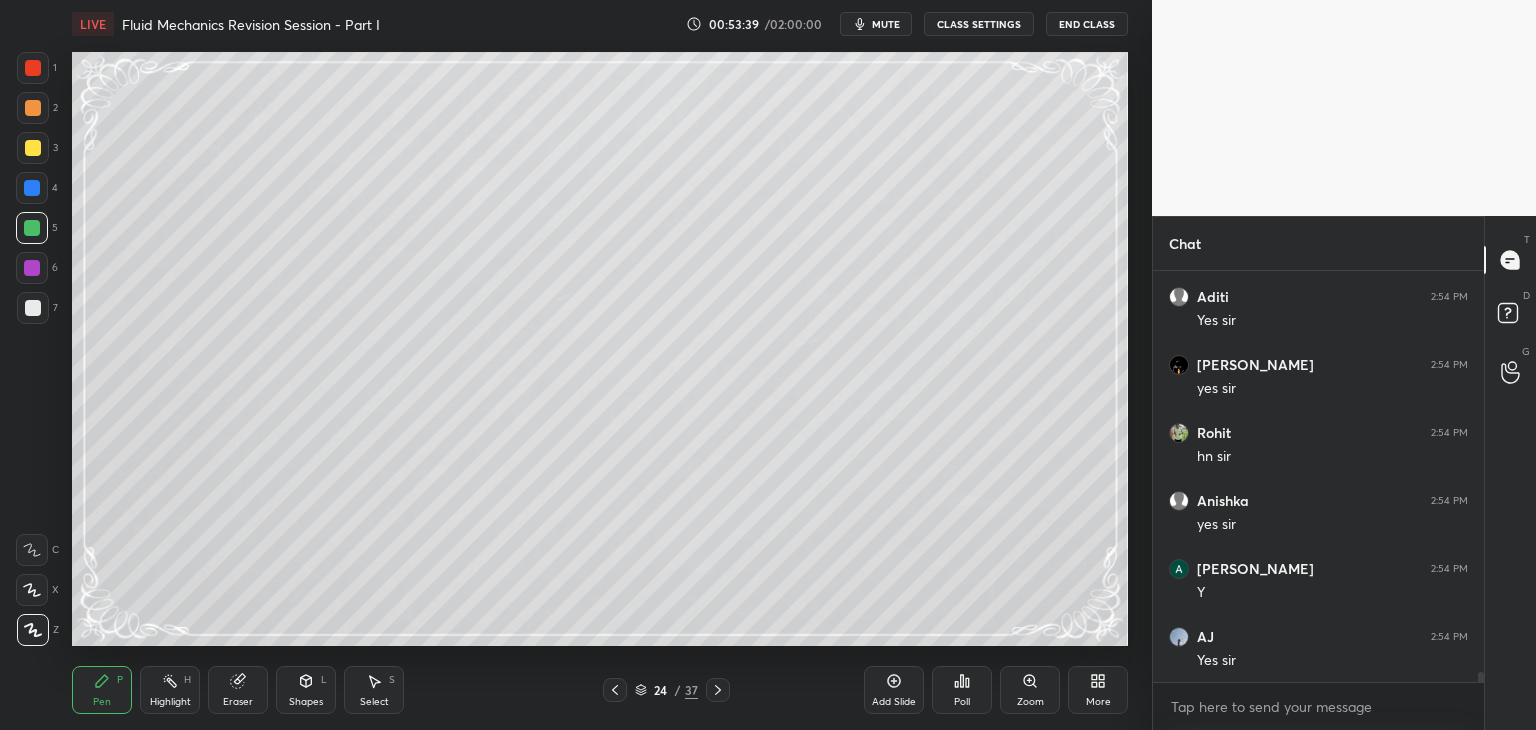 click at bounding box center [33, 308] 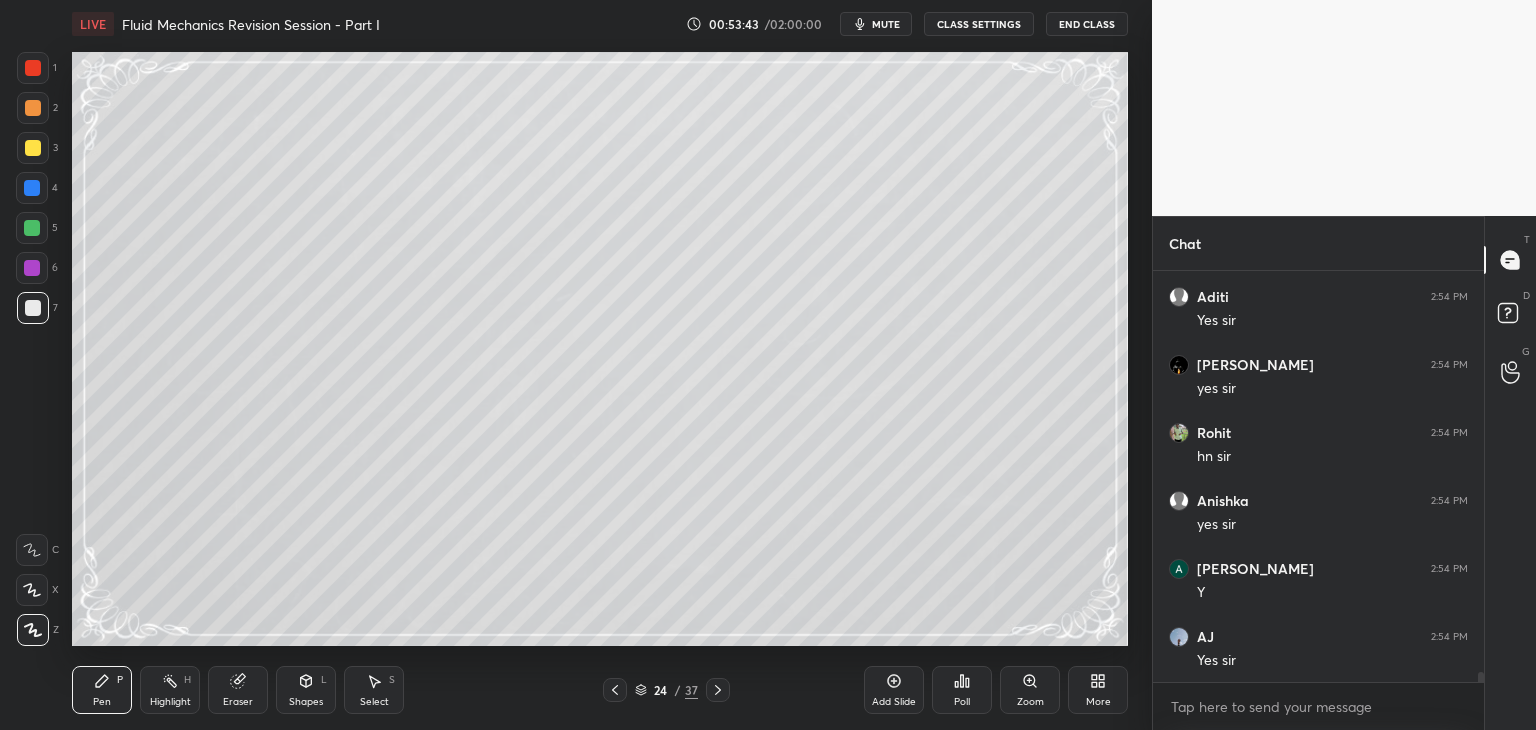 click at bounding box center [33, 308] 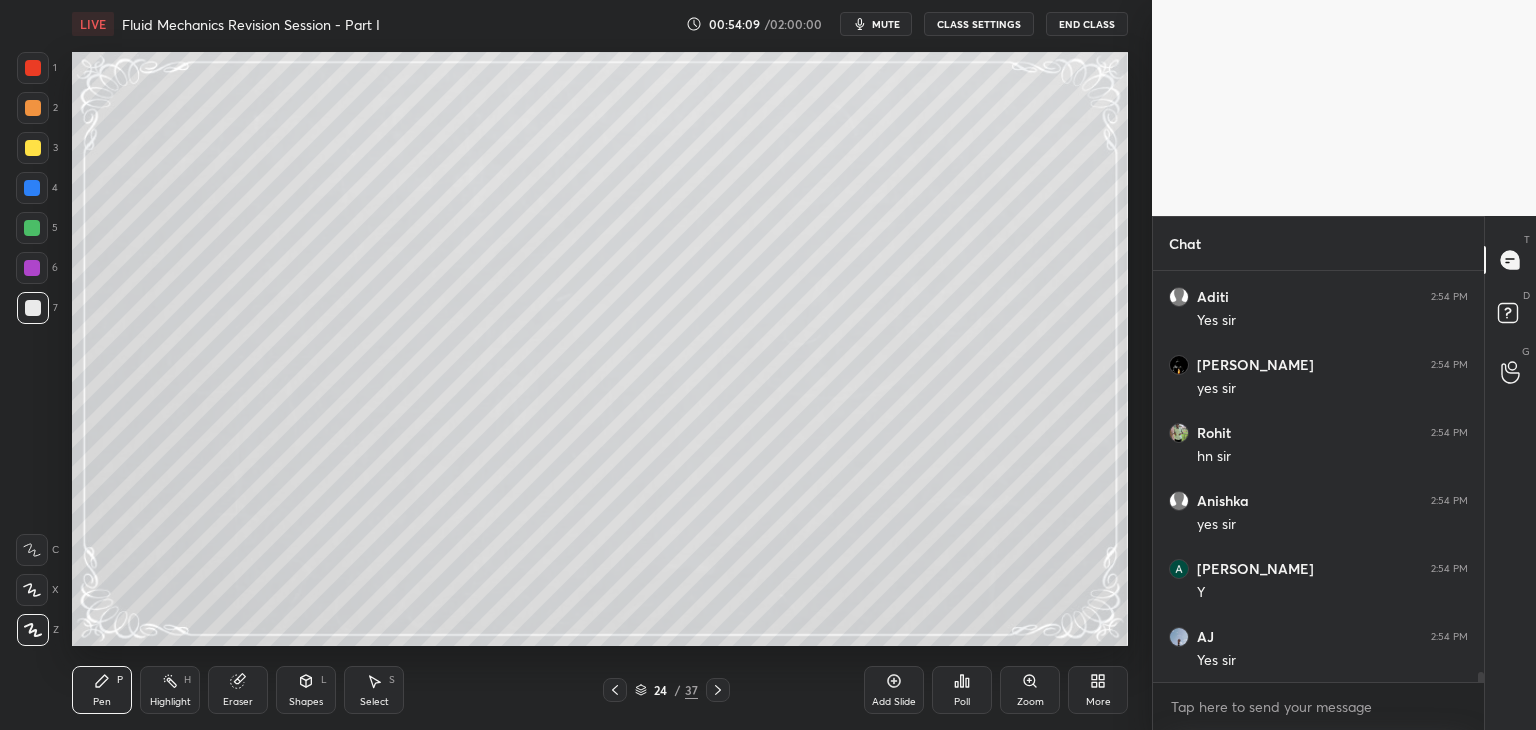 scroll, scrollTop: 17360, scrollLeft: 0, axis: vertical 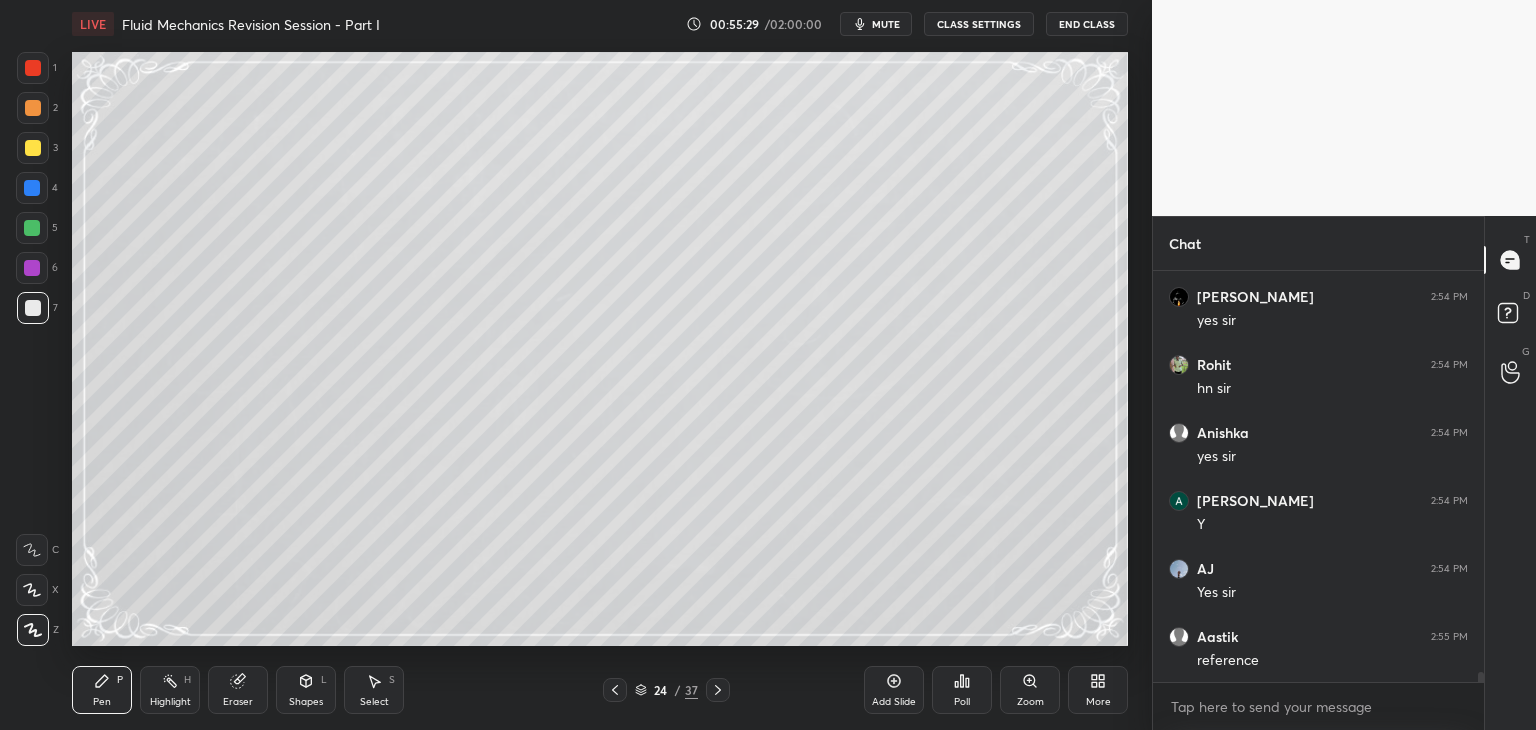 click on "Pen P" at bounding box center [102, 690] 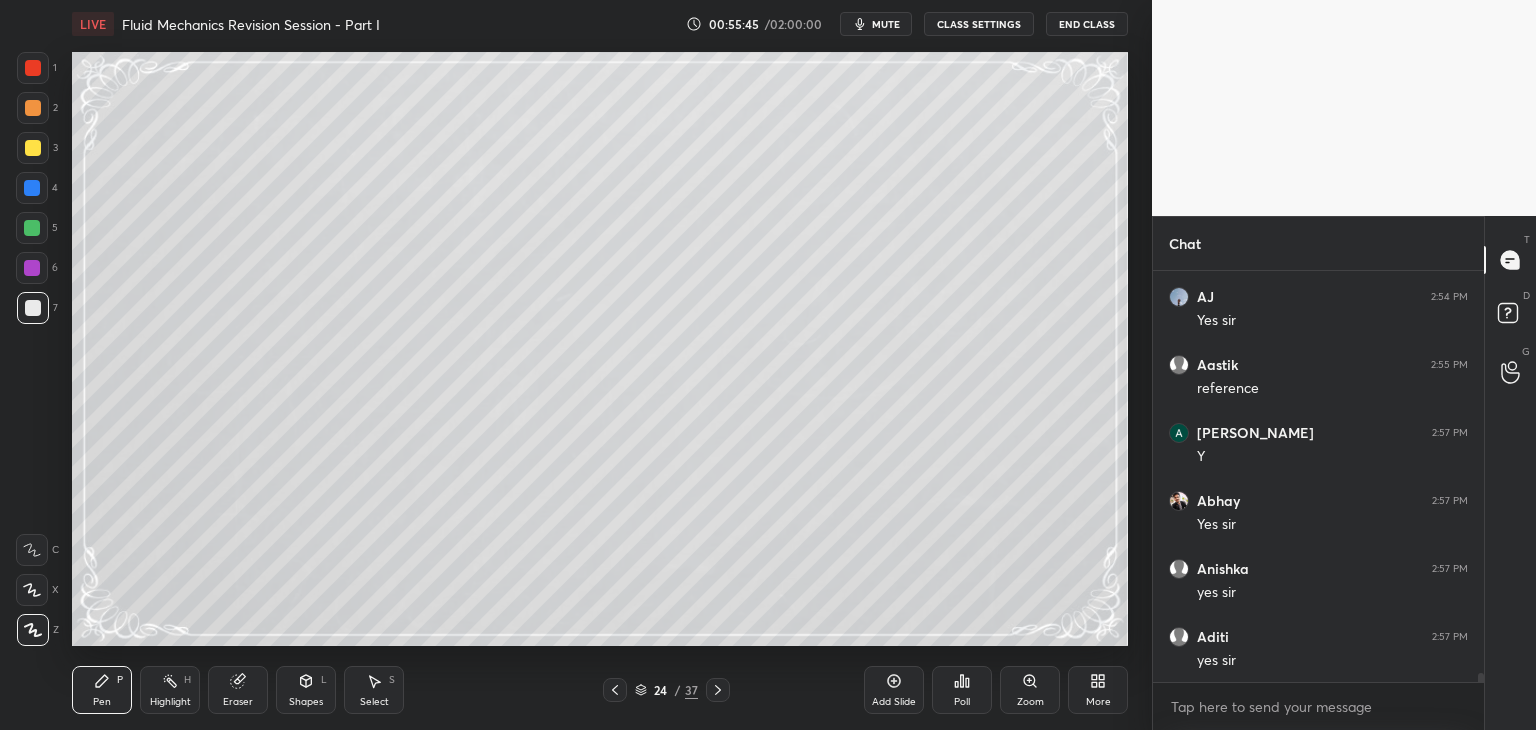 scroll, scrollTop: 17700, scrollLeft: 0, axis: vertical 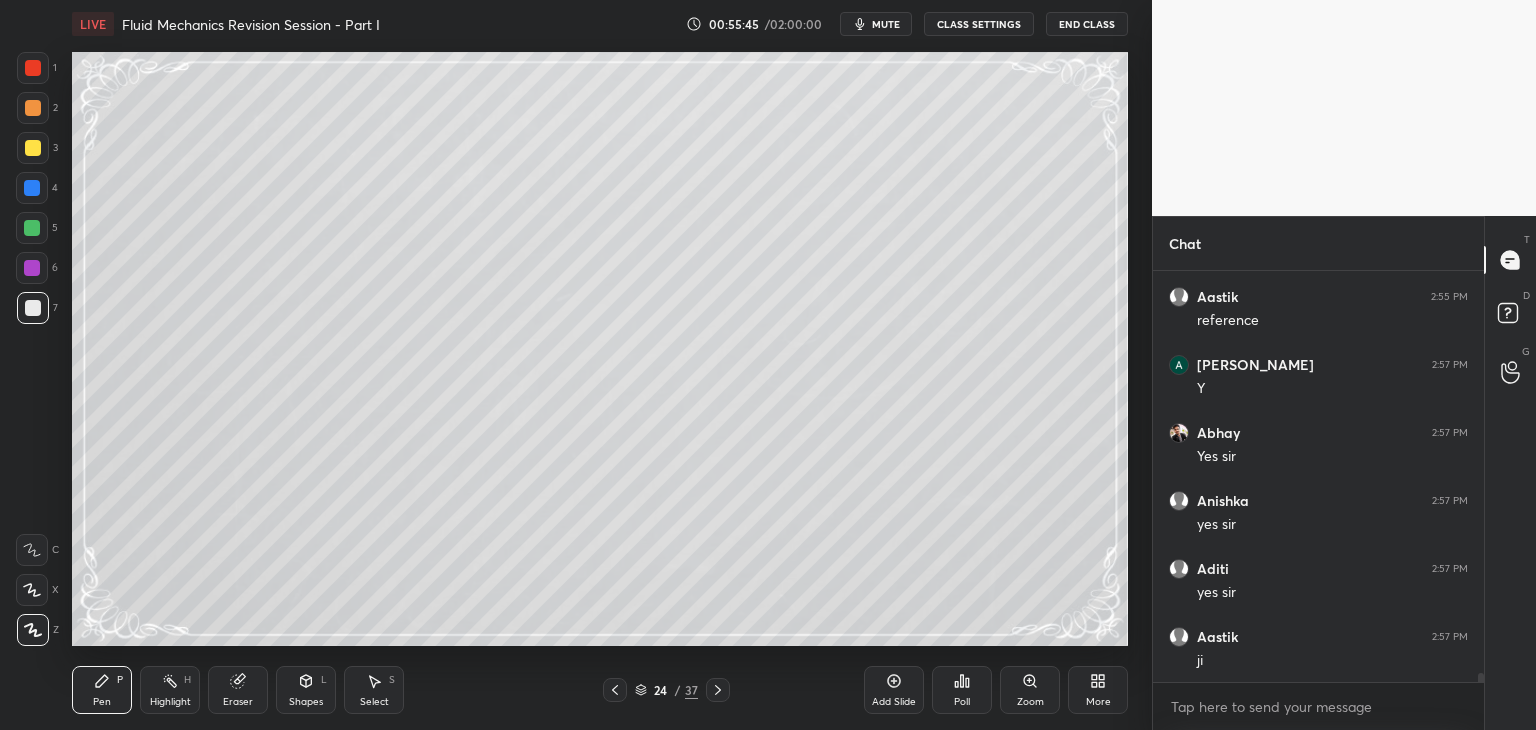 click on "Shapes" at bounding box center [306, 702] 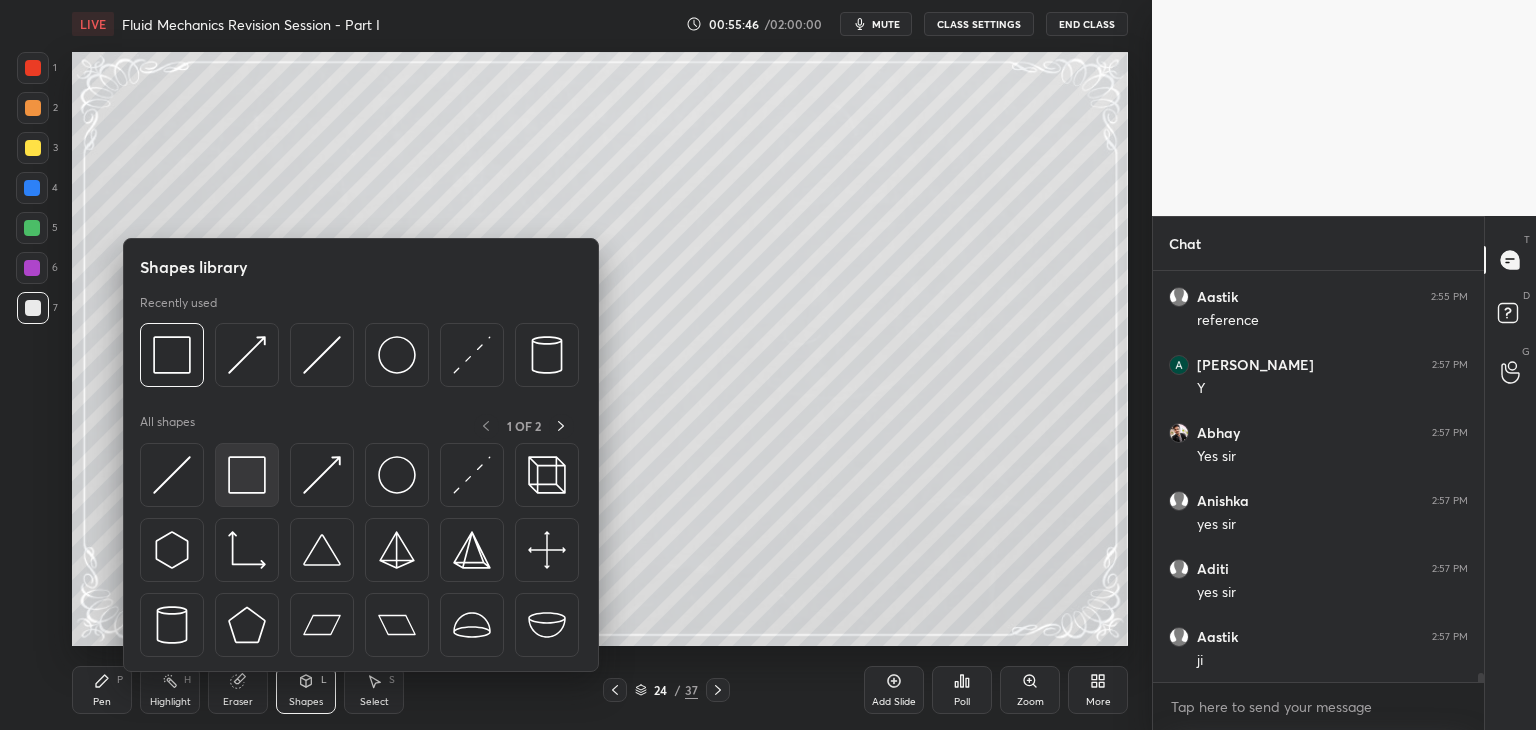 click at bounding box center [247, 475] 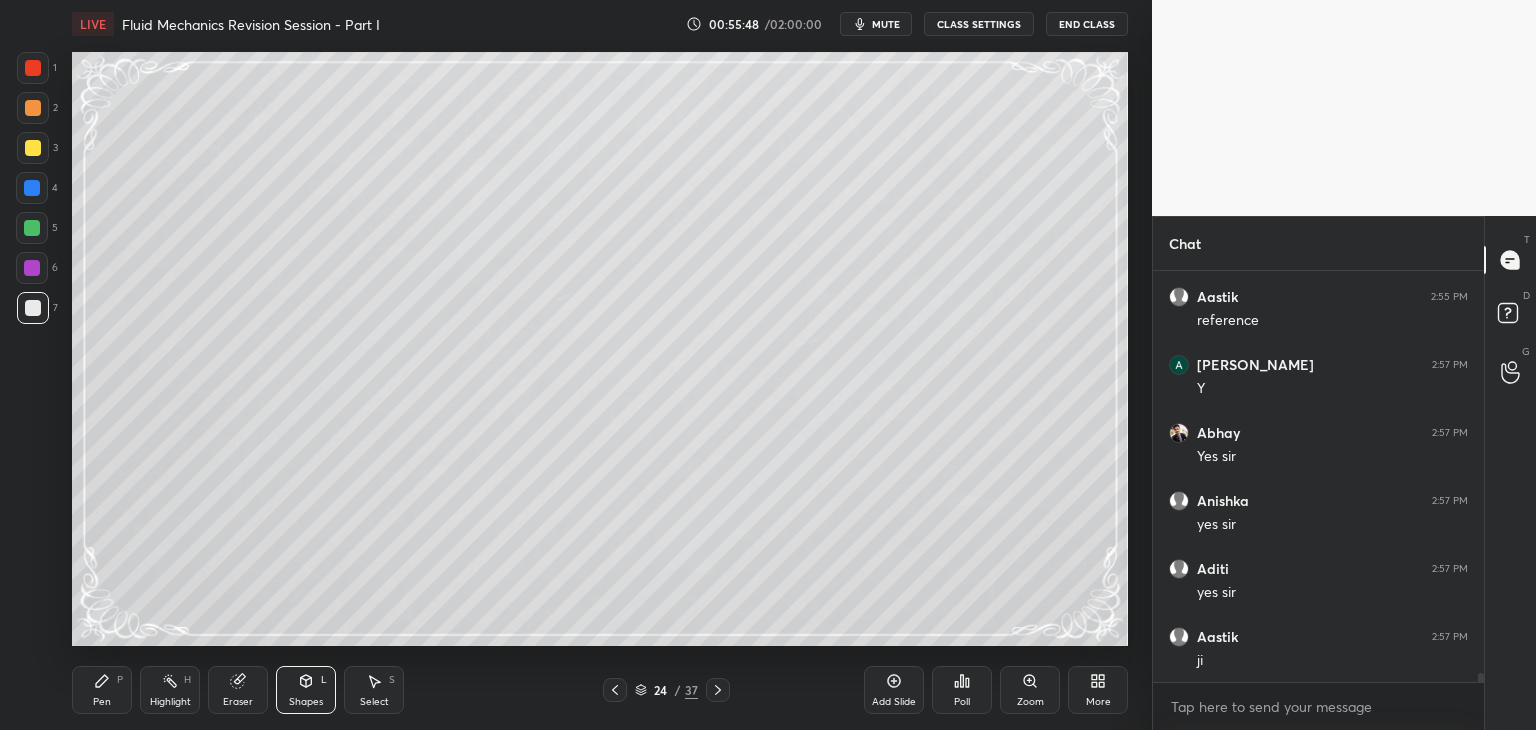 scroll, scrollTop: 17768, scrollLeft: 0, axis: vertical 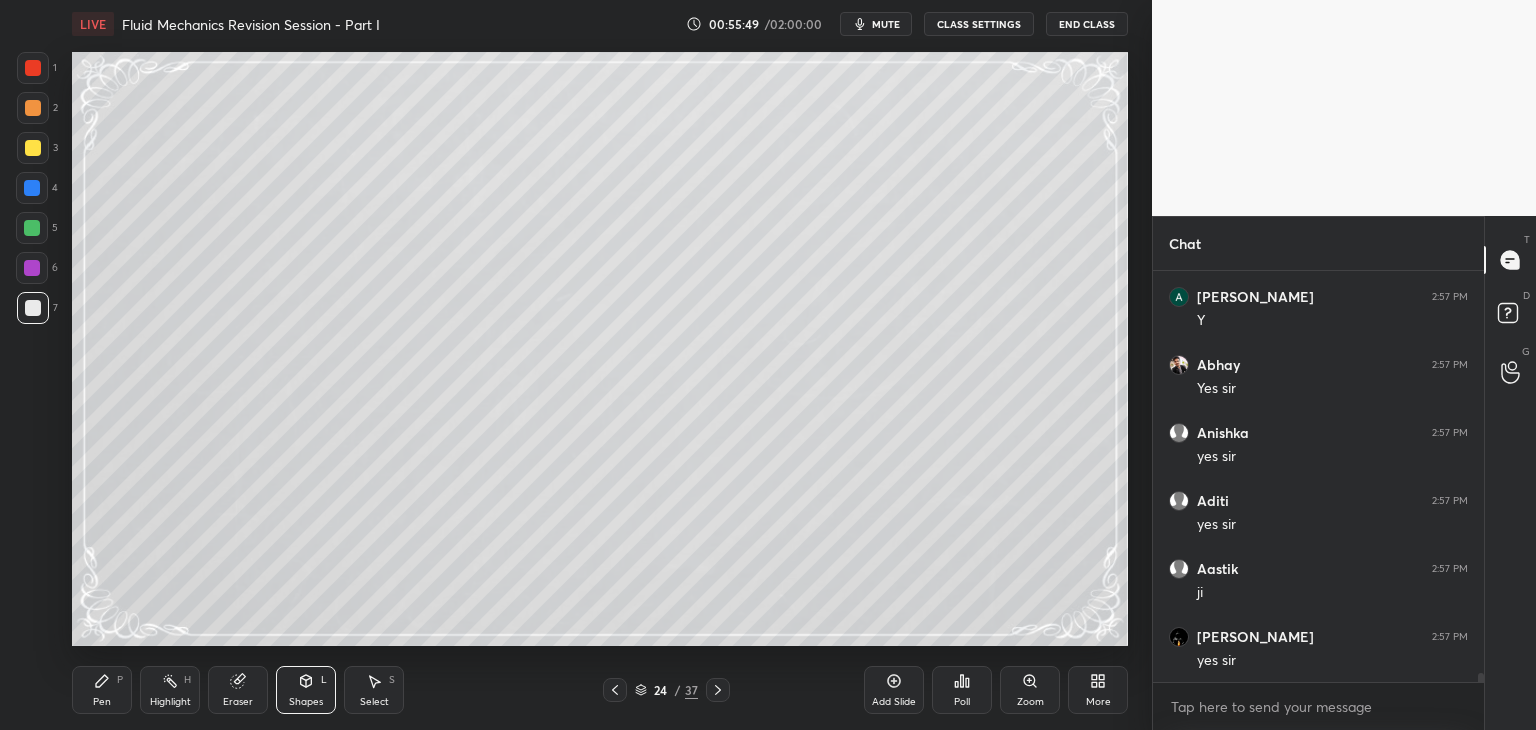 click on "Pen P" at bounding box center (102, 690) 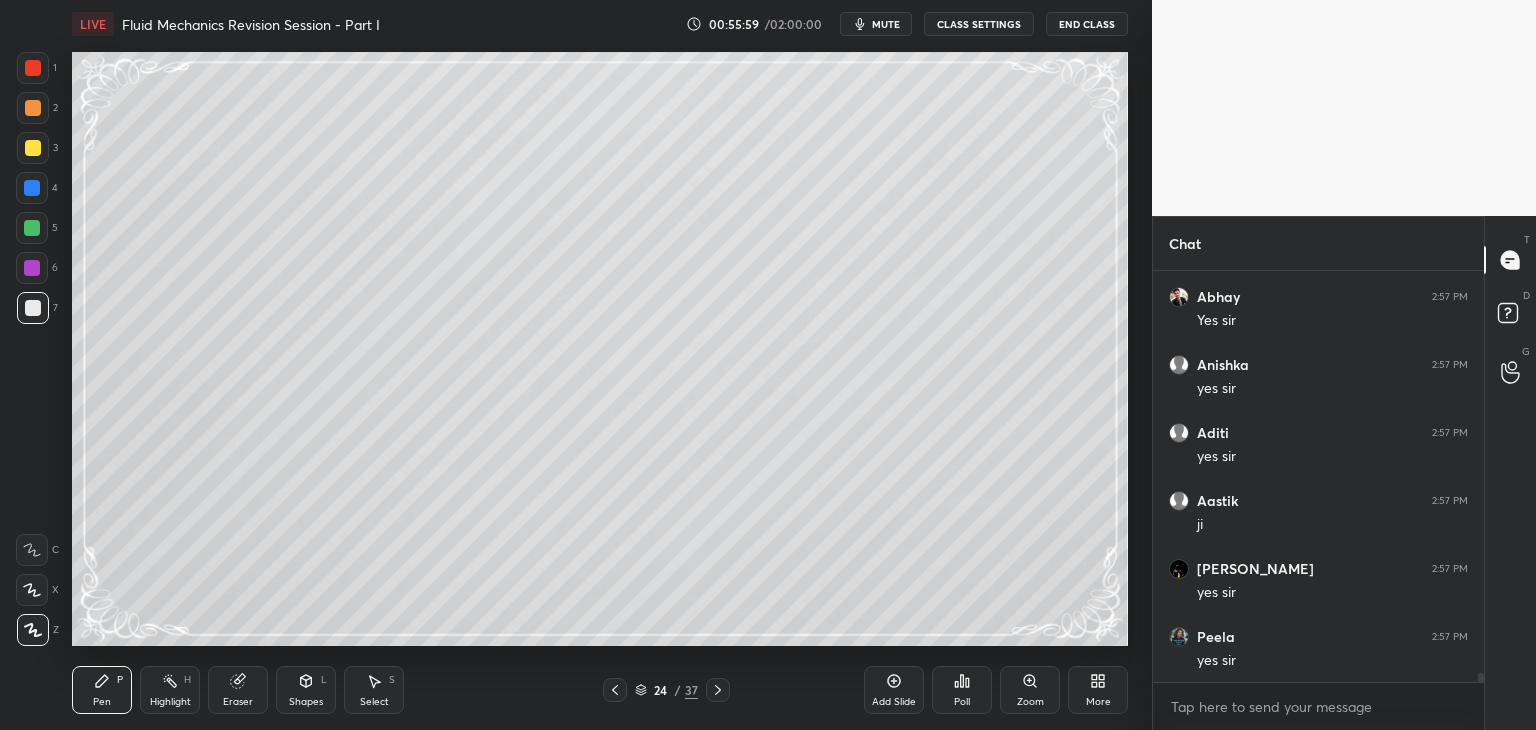 scroll, scrollTop: 17904, scrollLeft: 0, axis: vertical 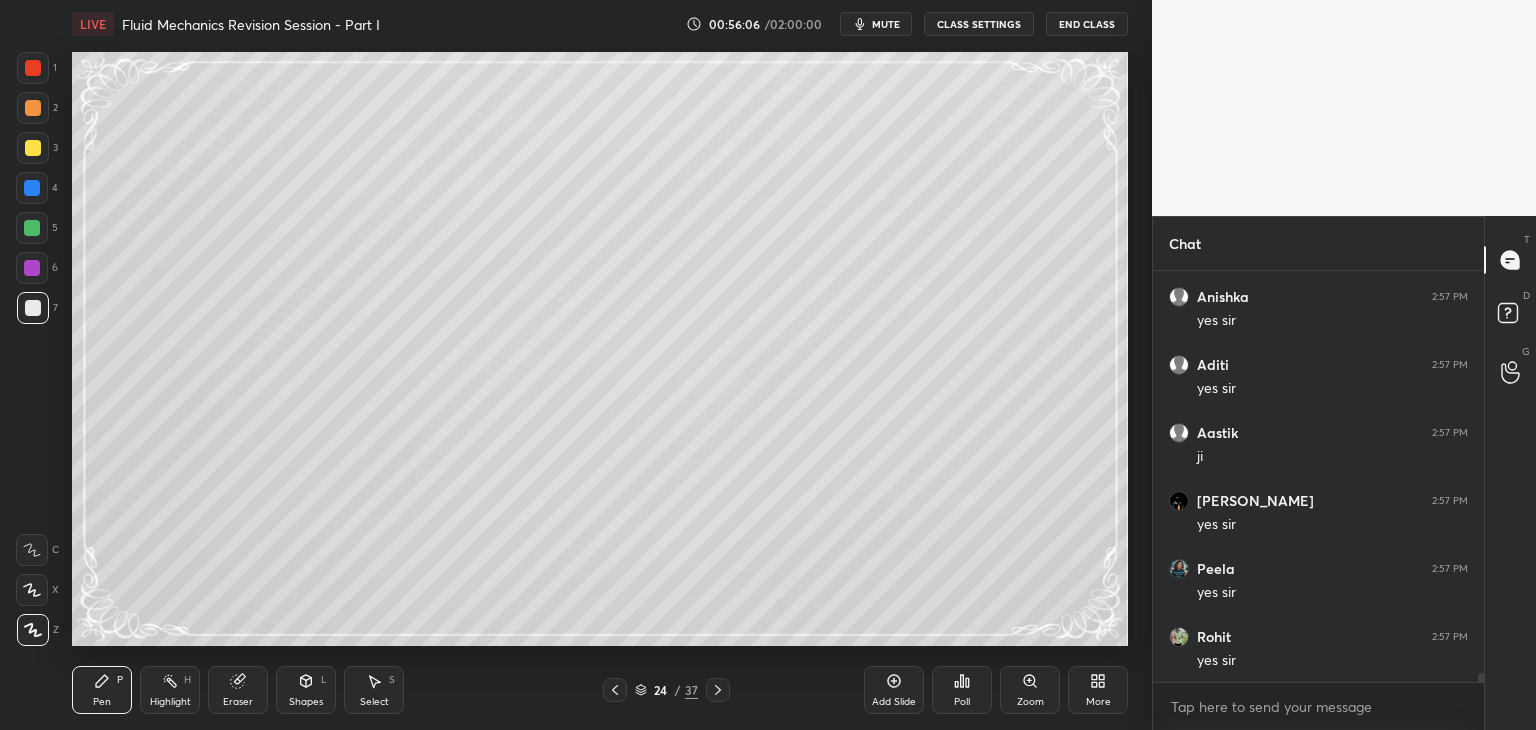 click on "Eraser" at bounding box center [238, 690] 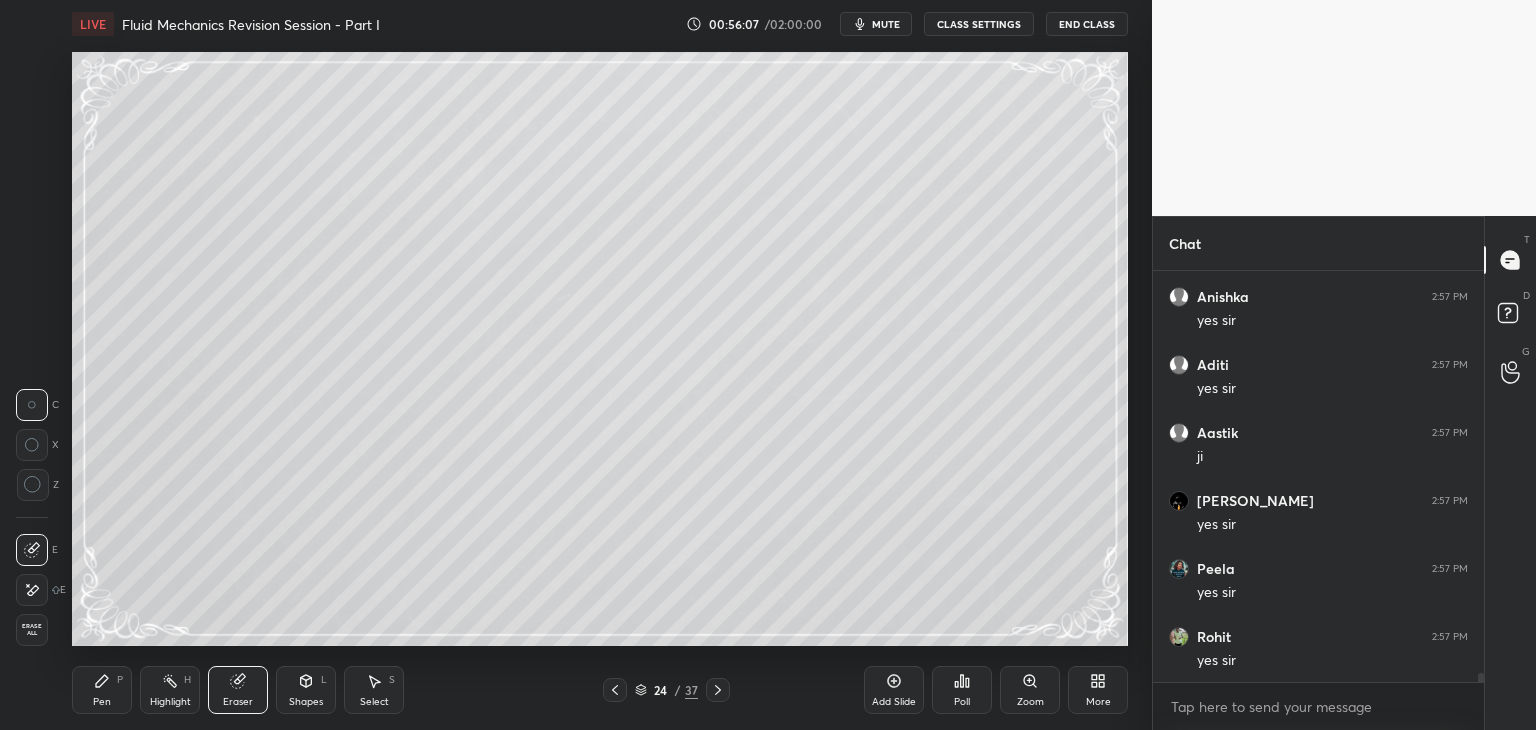 drag, startPoint x: 112, startPoint y: 682, endPoint x: 141, endPoint y: 677, distance: 29.427877 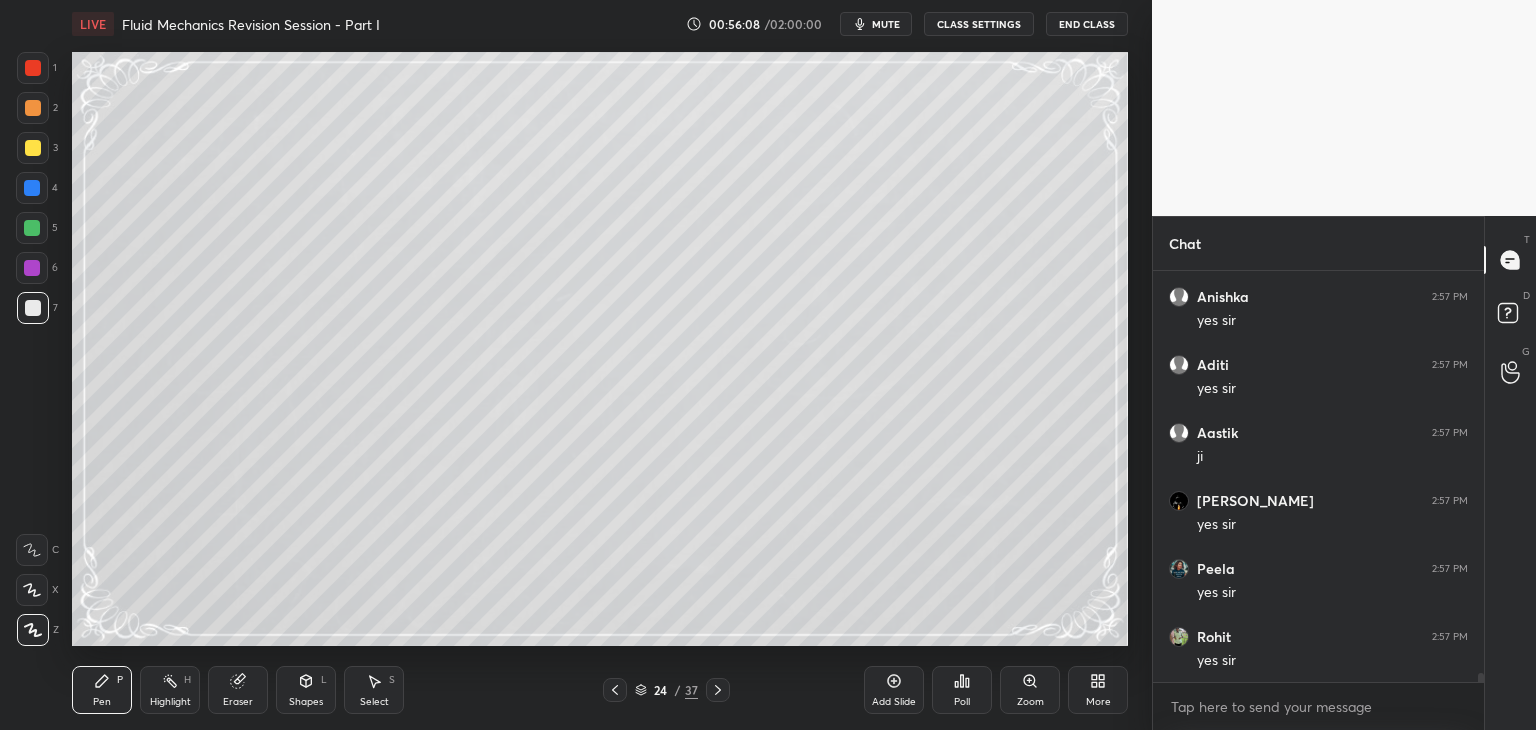 scroll, scrollTop: 17972, scrollLeft: 0, axis: vertical 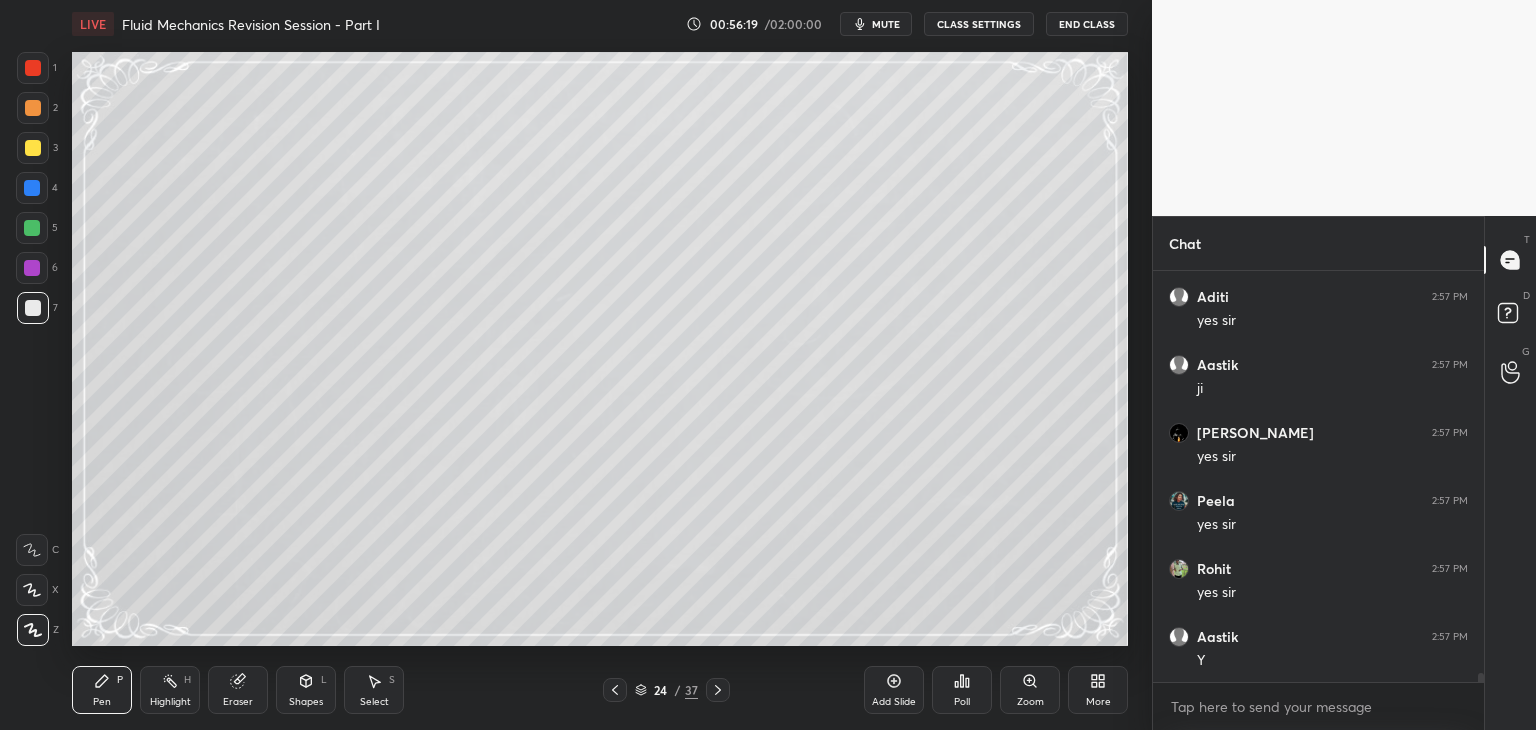 click on "Shapes L" at bounding box center (306, 690) 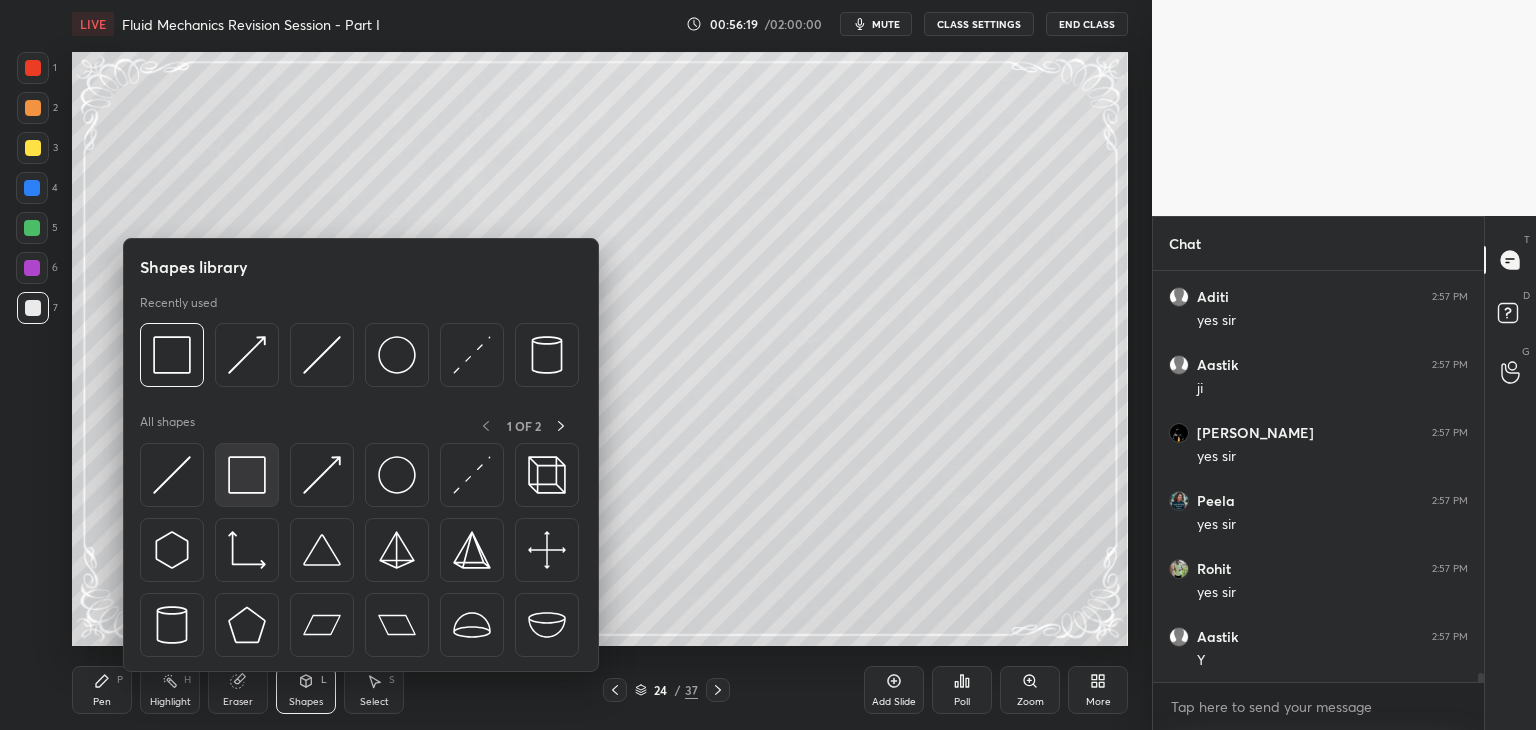 click at bounding box center (247, 475) 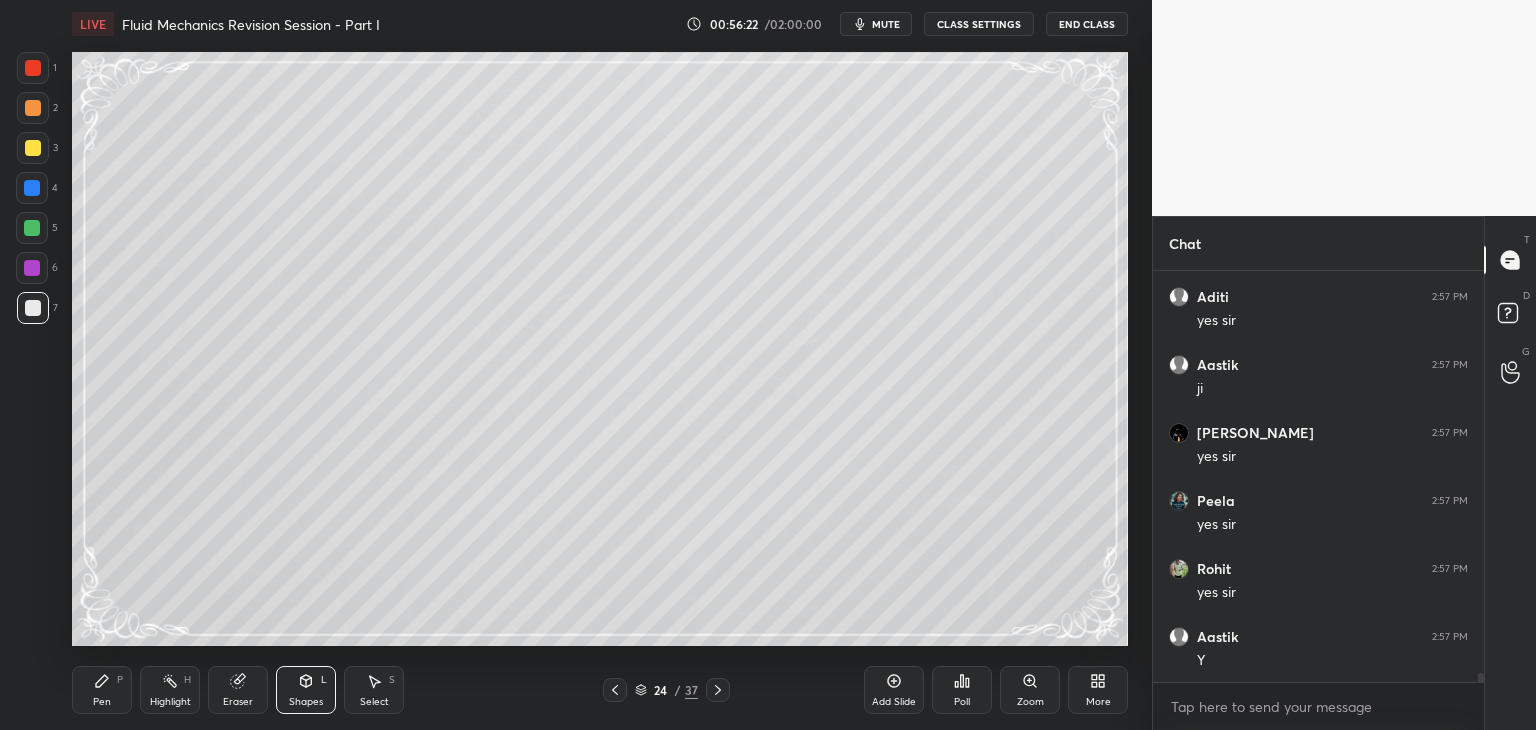 click on "Pen P" at bounding box center [102, 690] 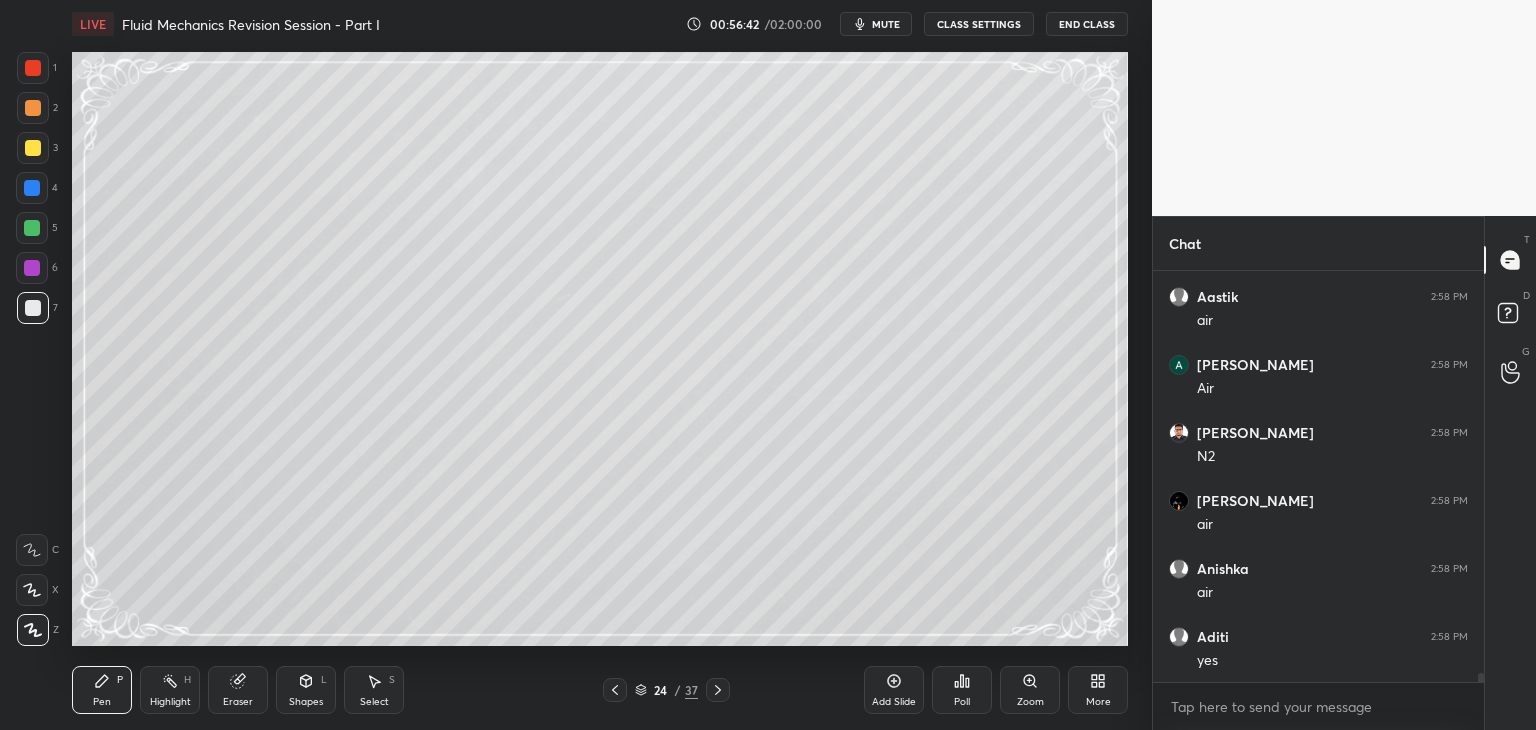 scroll, scrollTop: 18584, scrollLeft: 0, axis: vertical 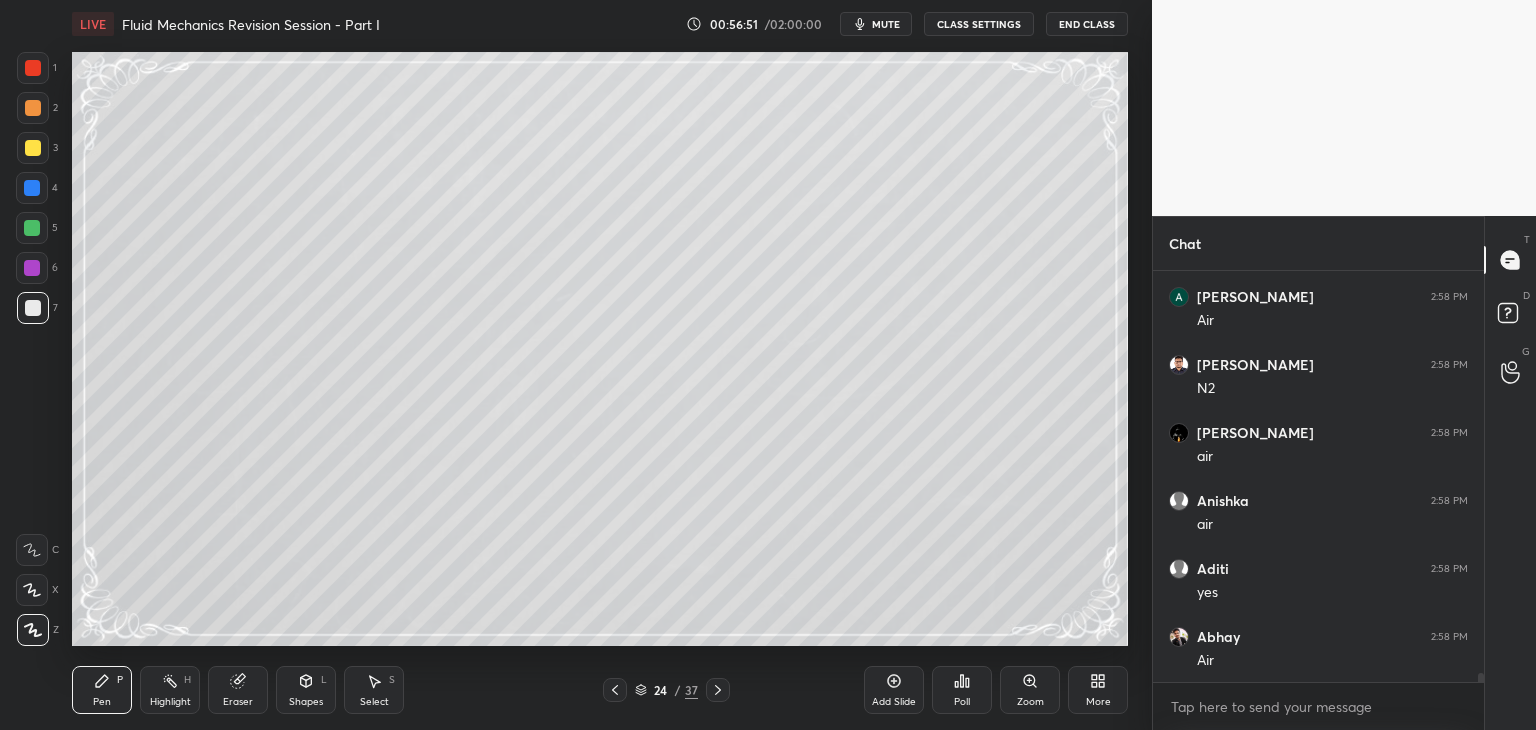 click on "Eraser" at bounding box center (238, 702) 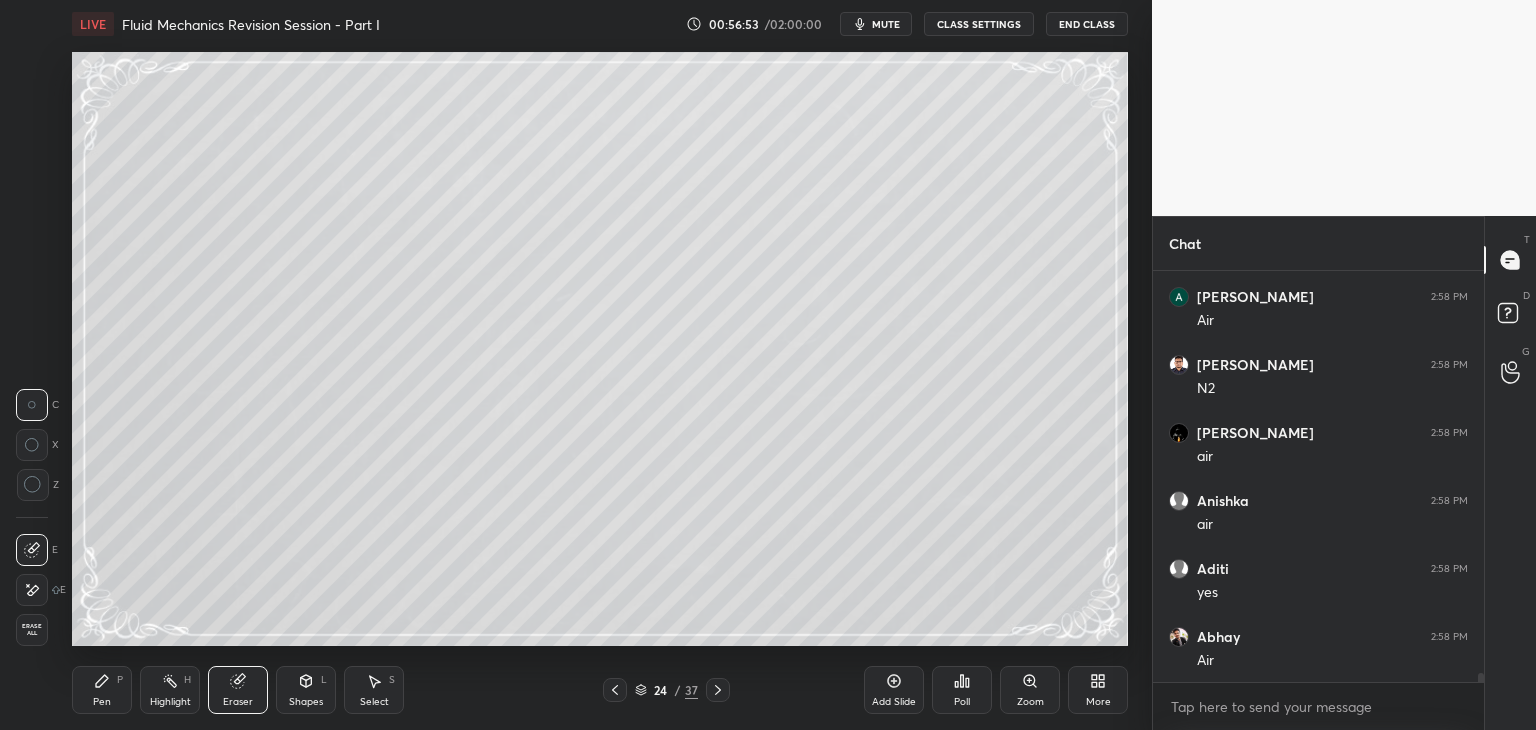 drag, startPoint x: 70, startPoint y: 696, endPoint x: 225, endPoint y: 668, distance: 157.50873 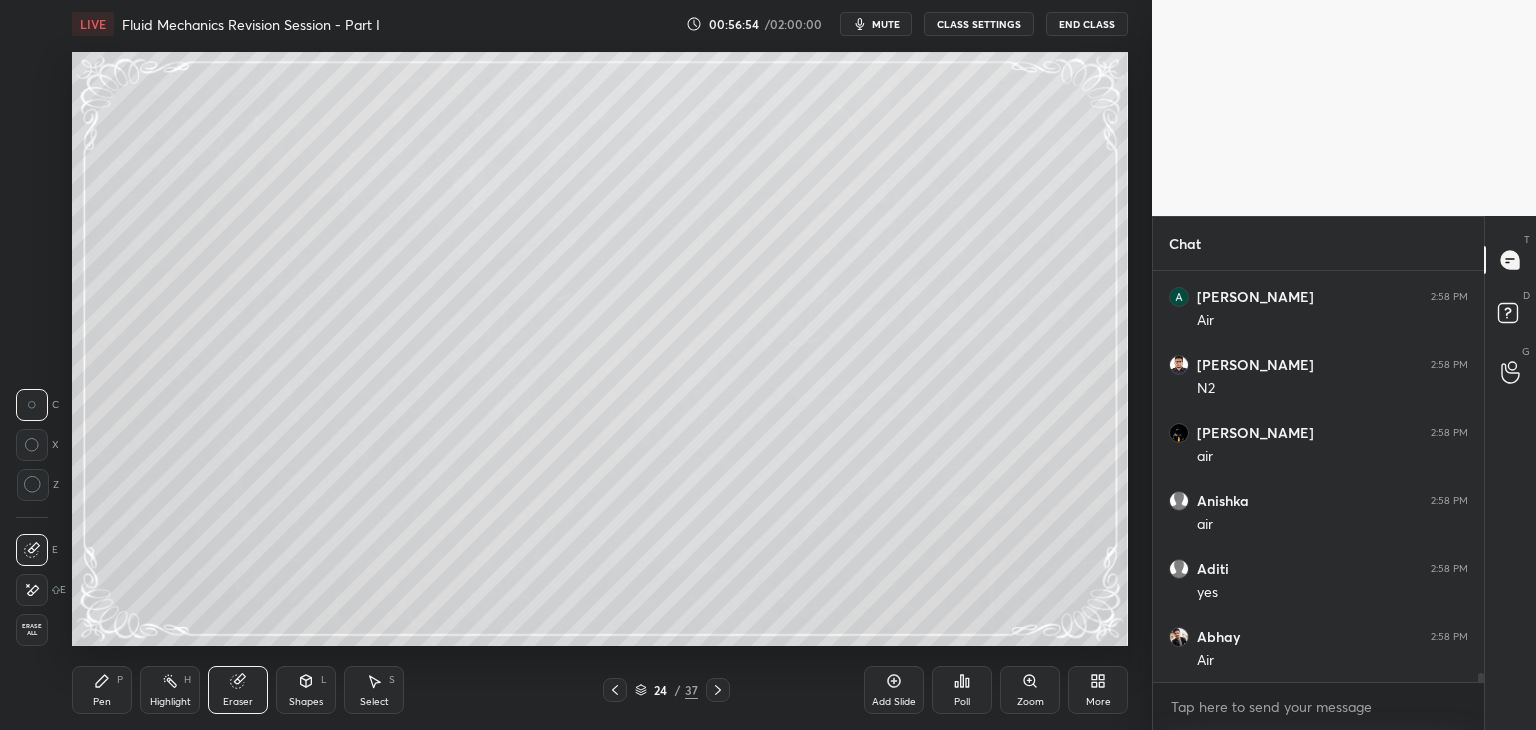 click on "Pen P" at bounding box center (102, 690) 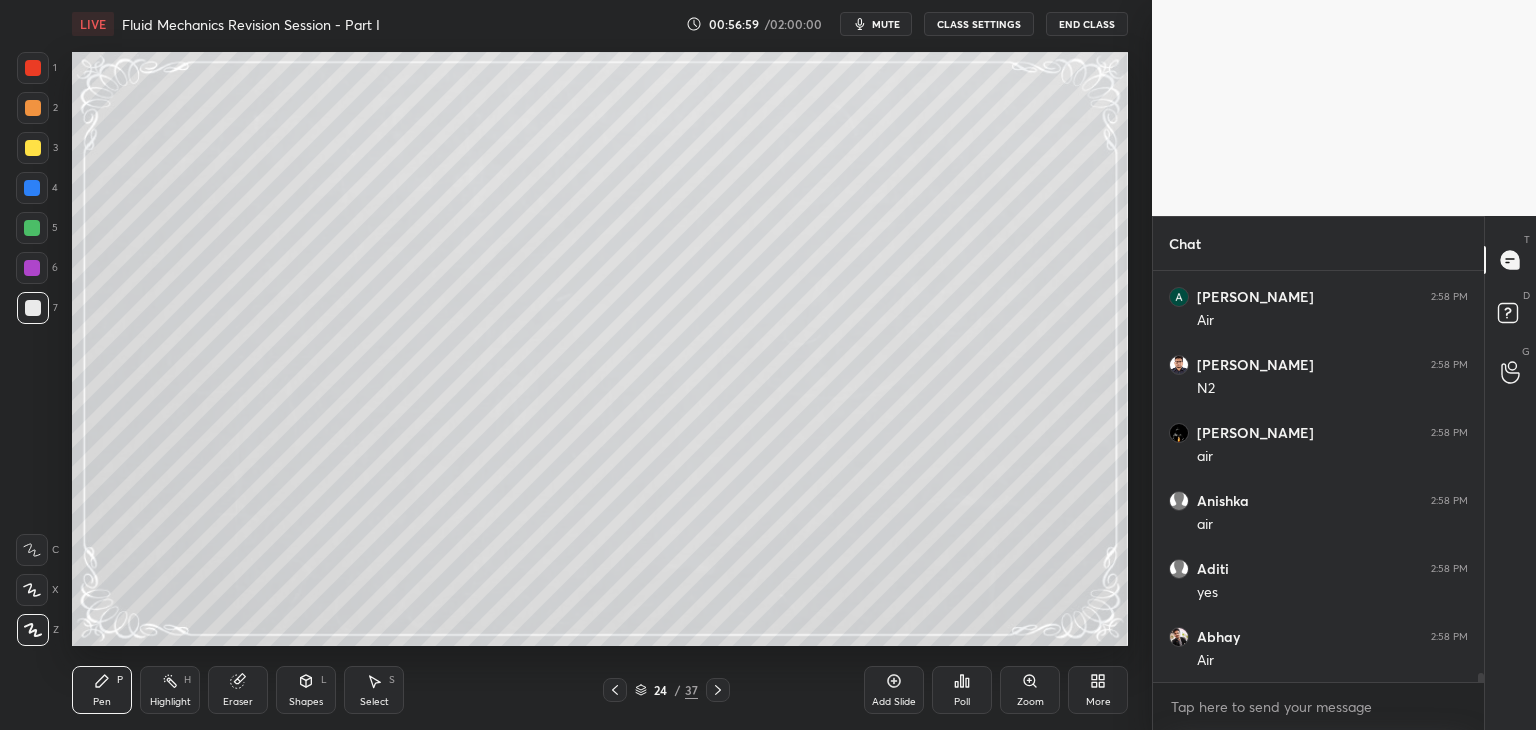 scroll, scrollTop: 18652, scrollLeft: 0, axis: vertical 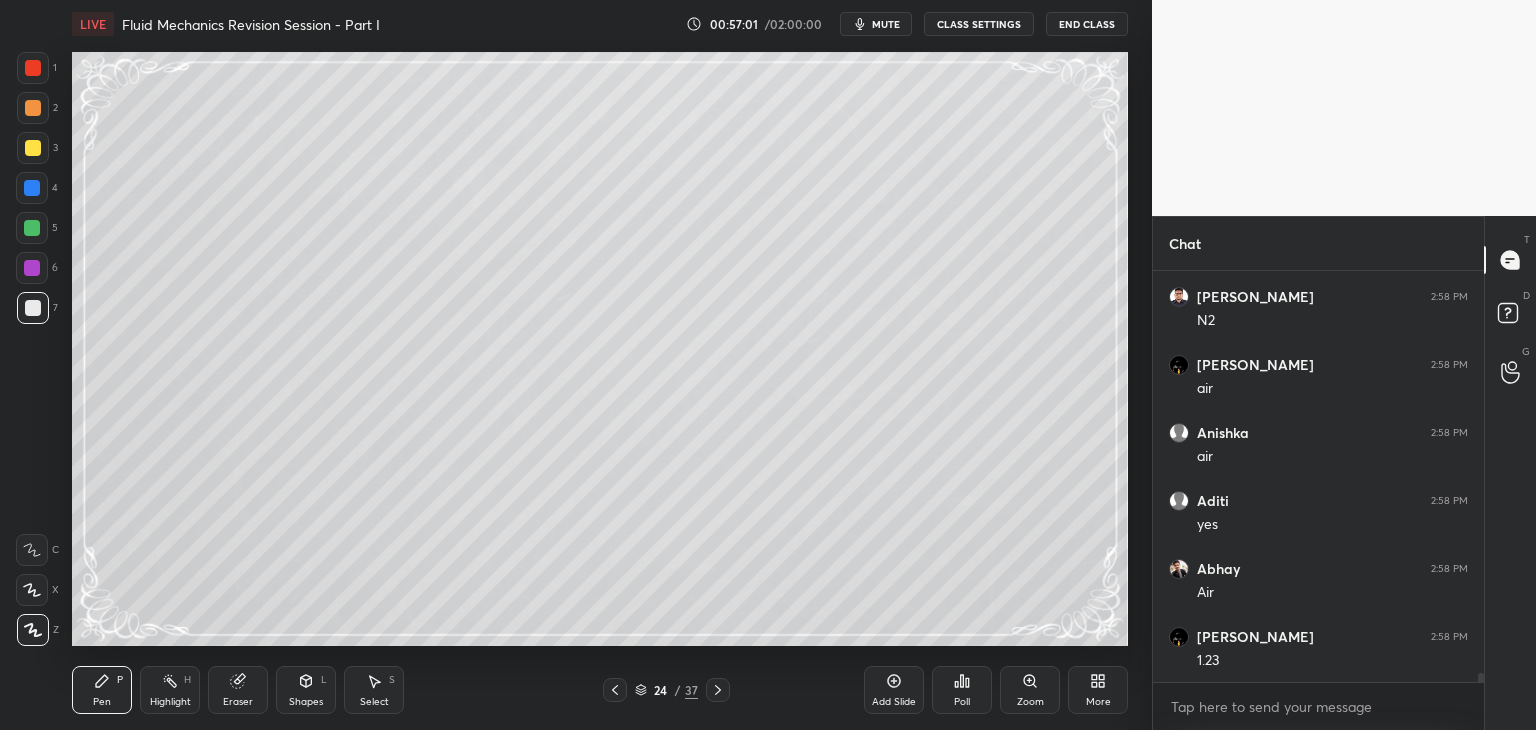 click on "Shapes L" at bounding box center [306, 690] 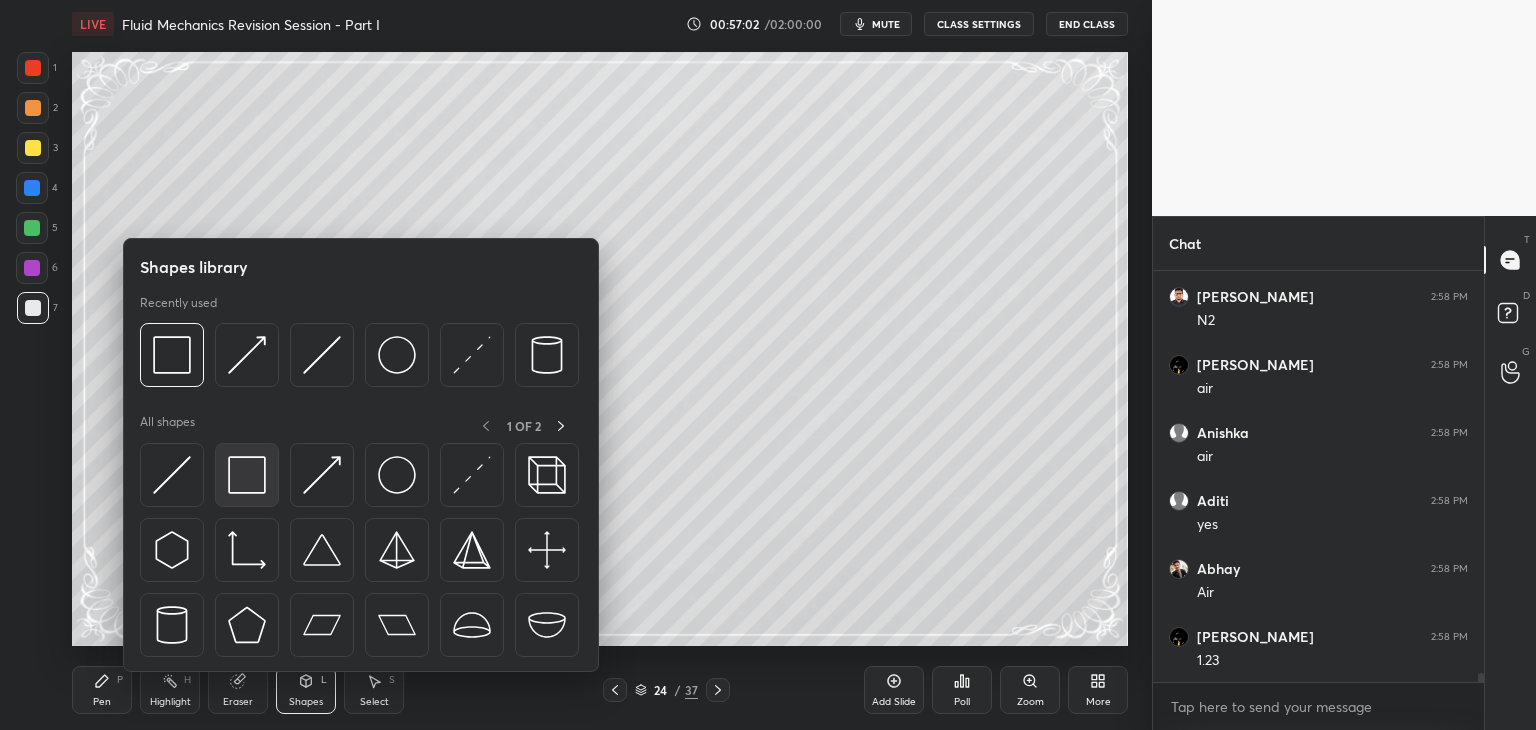 click at bounding box center (247, 475) 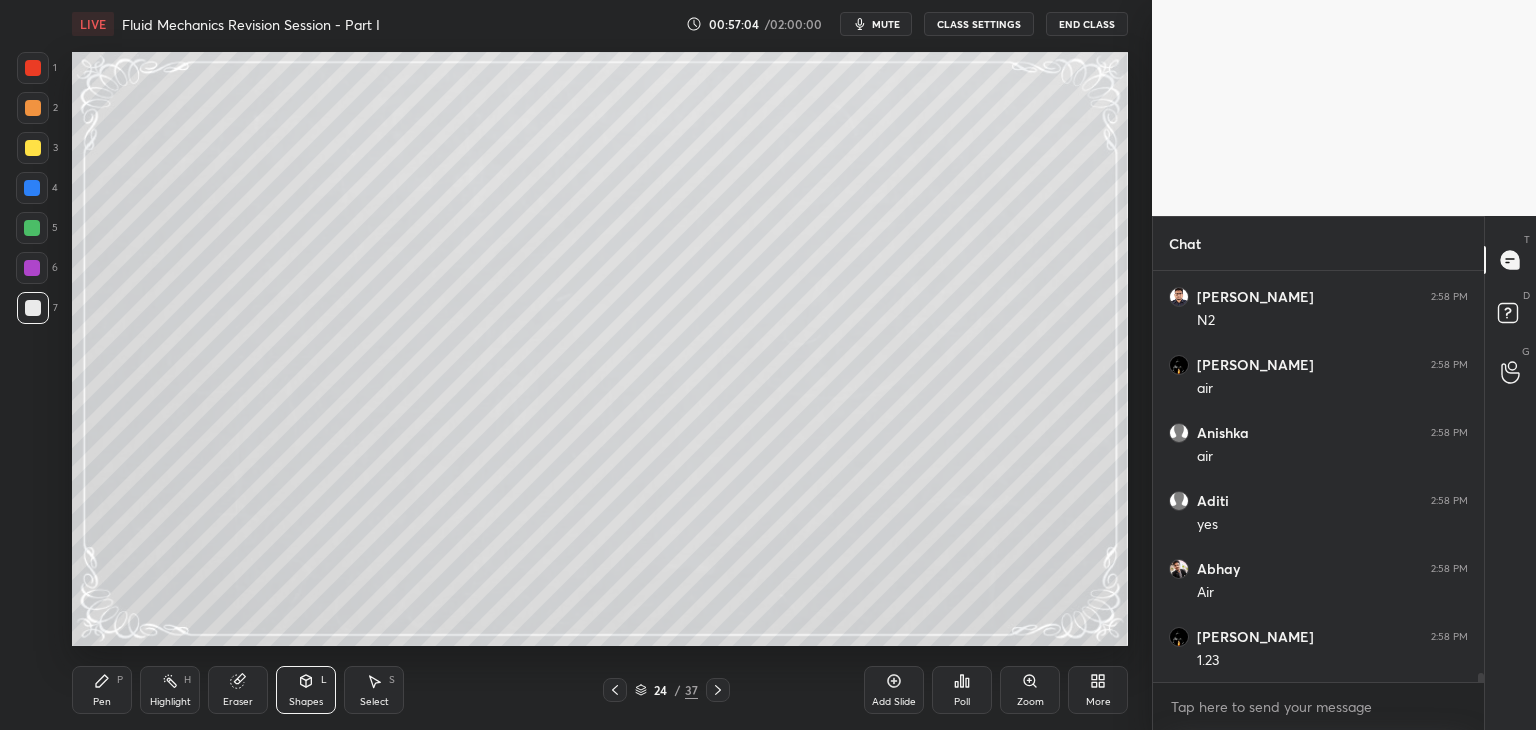 scroll, scrollTop: 18720, scrollLeft: 0, axis: vertical 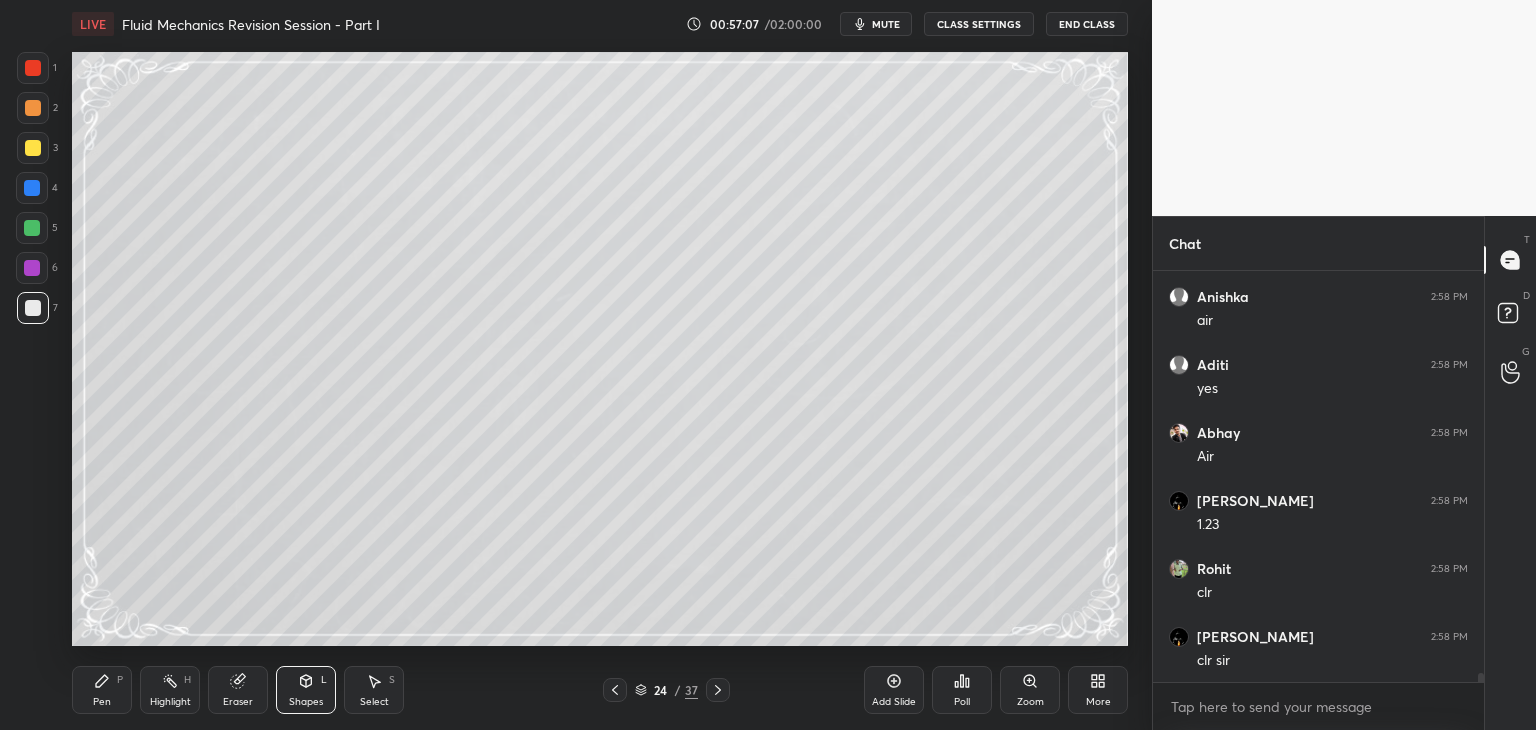 click on "Pen" at bounding box center (102, 702) 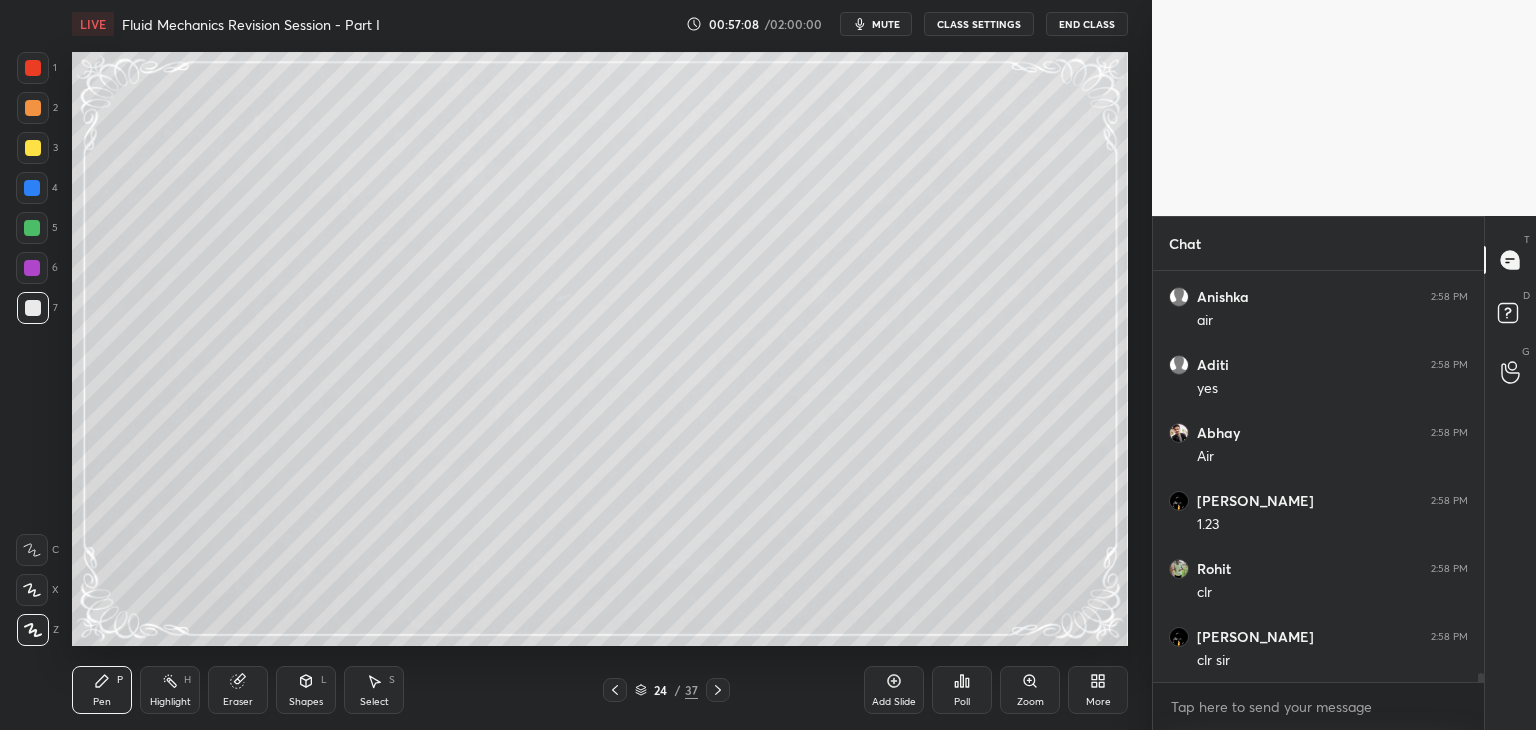 click at bounding box center (32, 228) 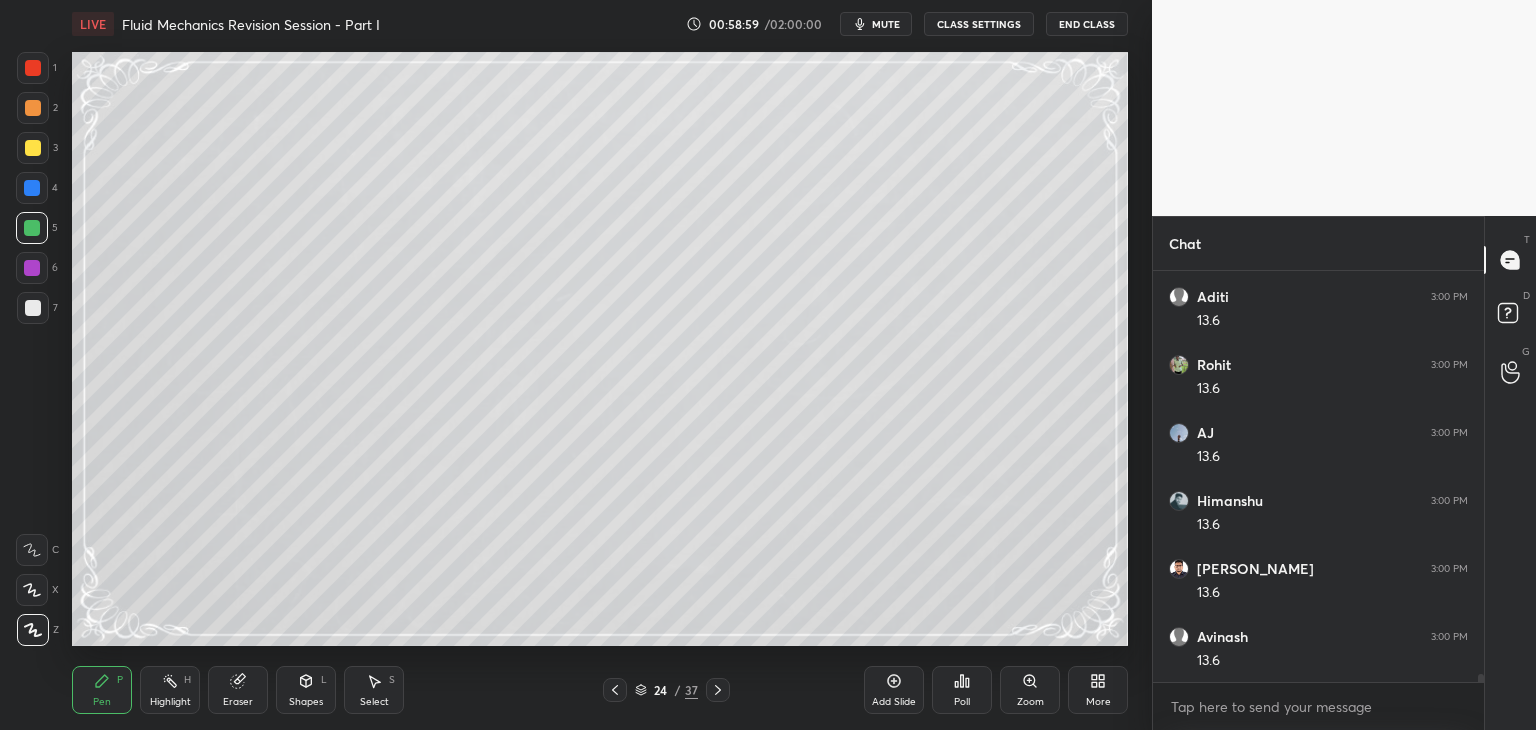 scroll, scrollTop: 20012, scrollLeft: 0, axis: vertical 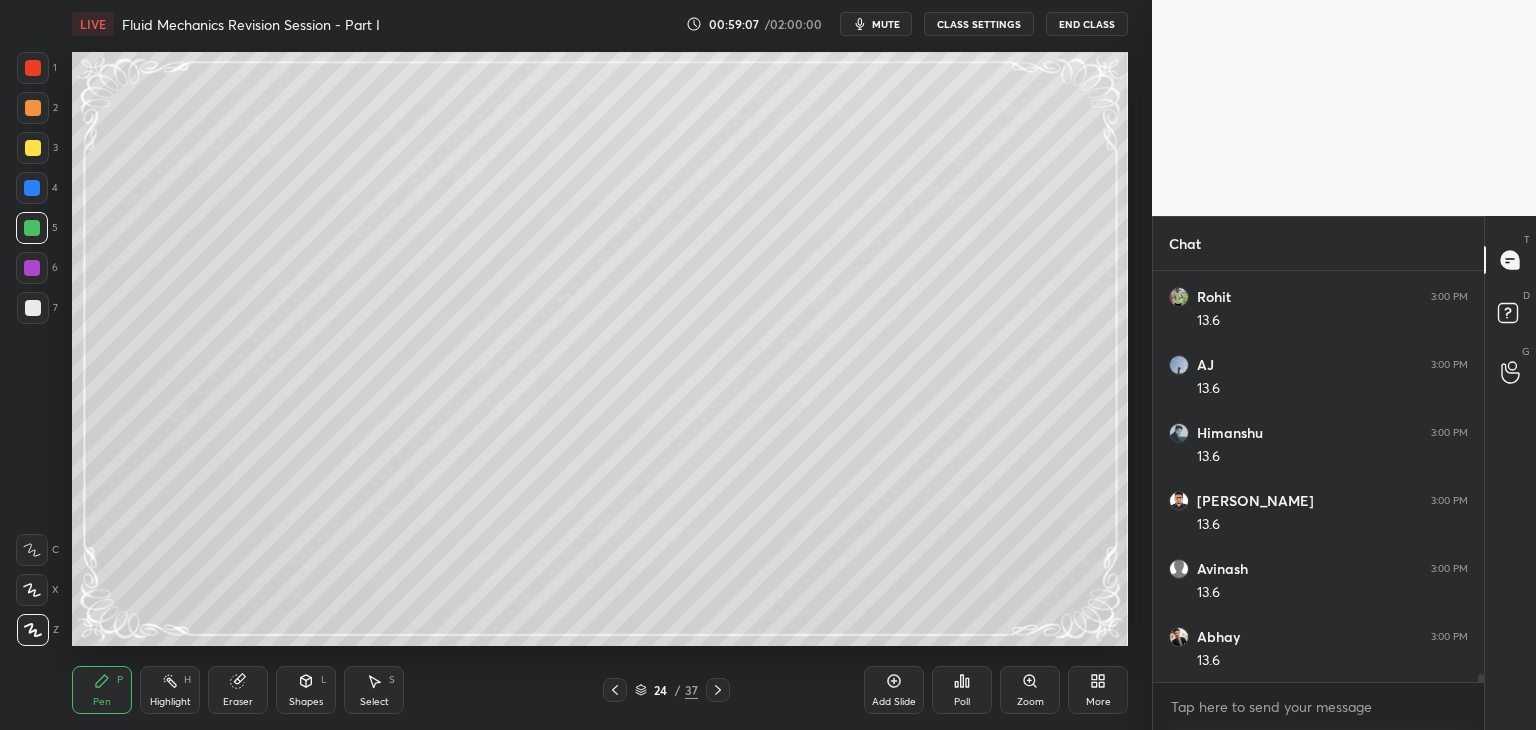 click on "mute" at bounding box center (876, 24) 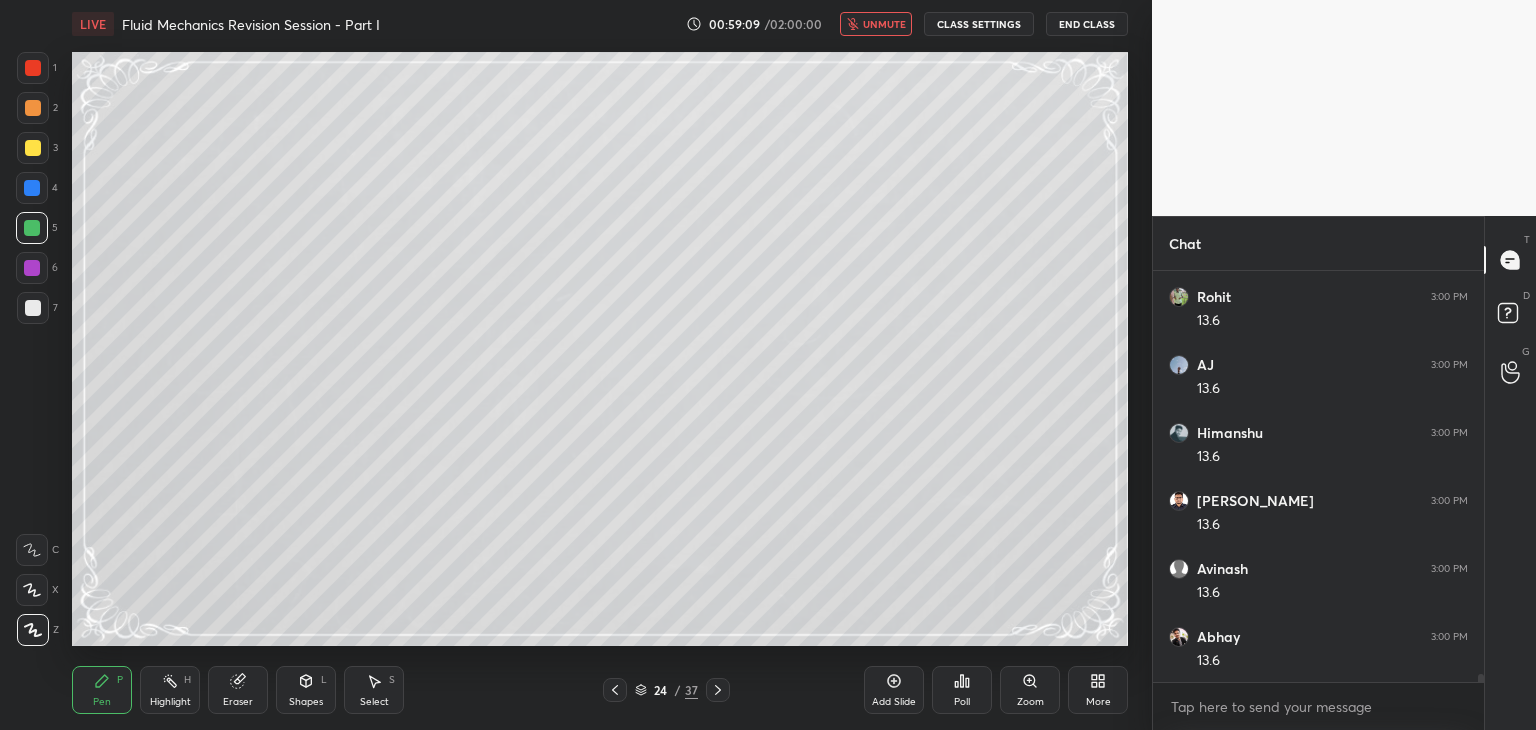 scroll, scrollTop: 20080, scrollLeft: 0, axis: vertical 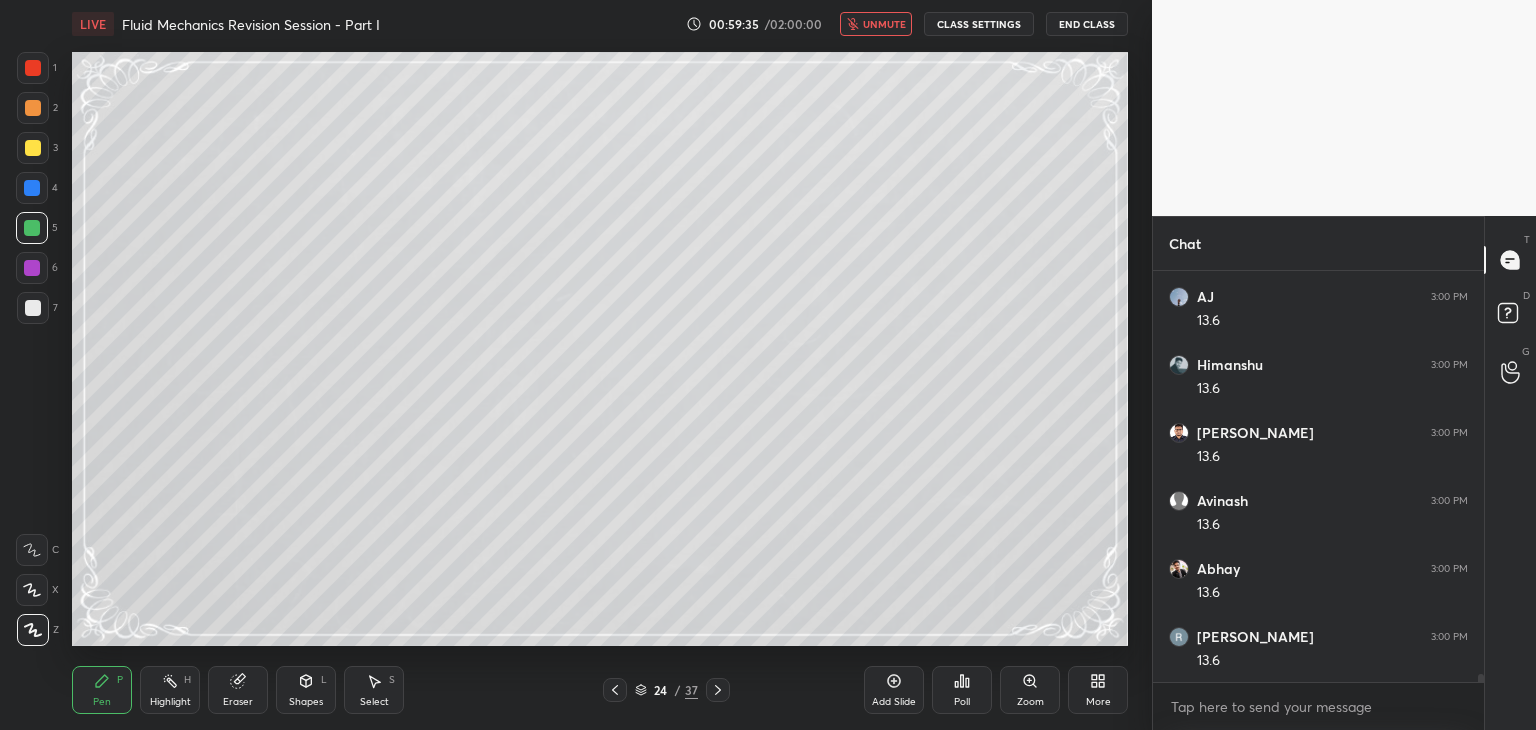 click on "unmute" at bounding box center (876, 24) 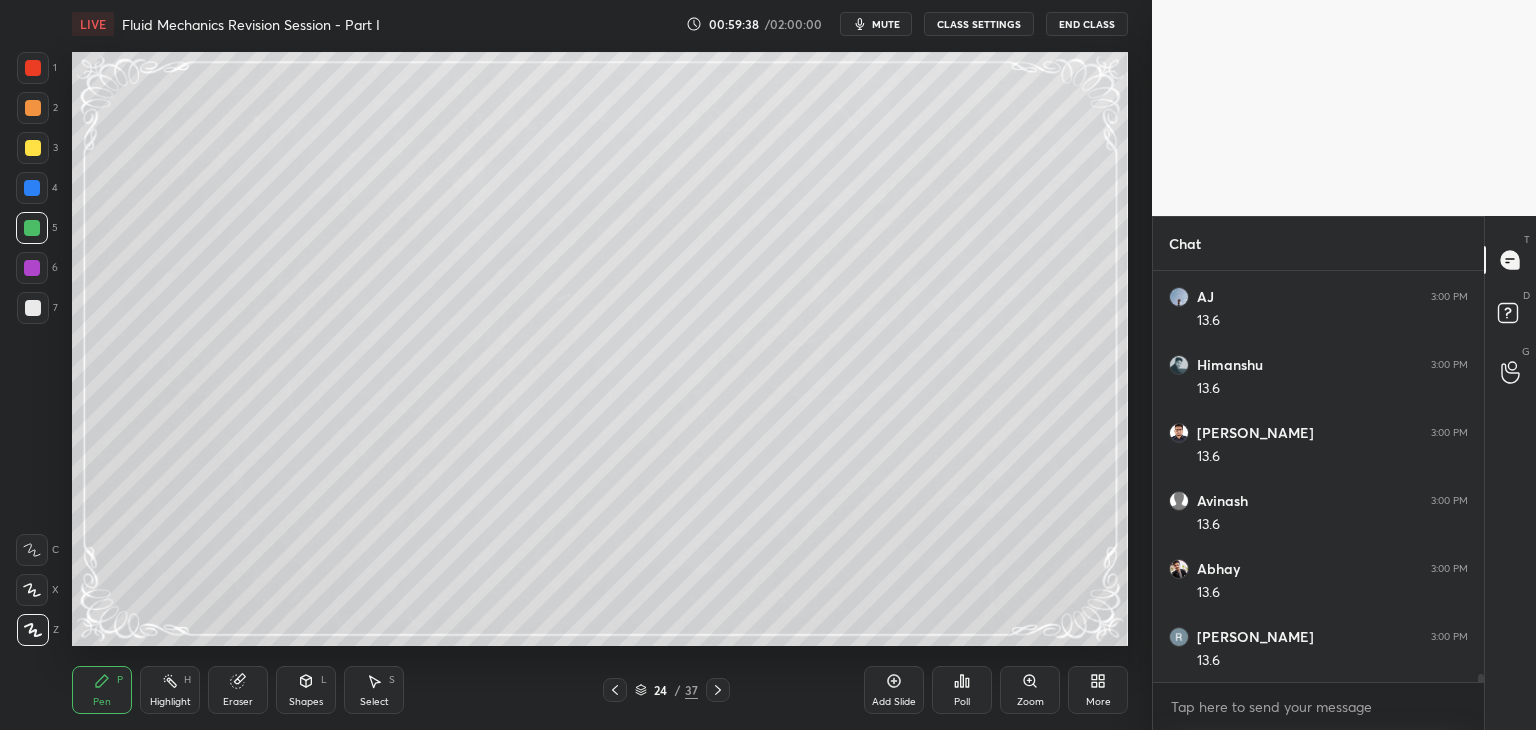 click on "Pen P" at bounding box center [102, 690] 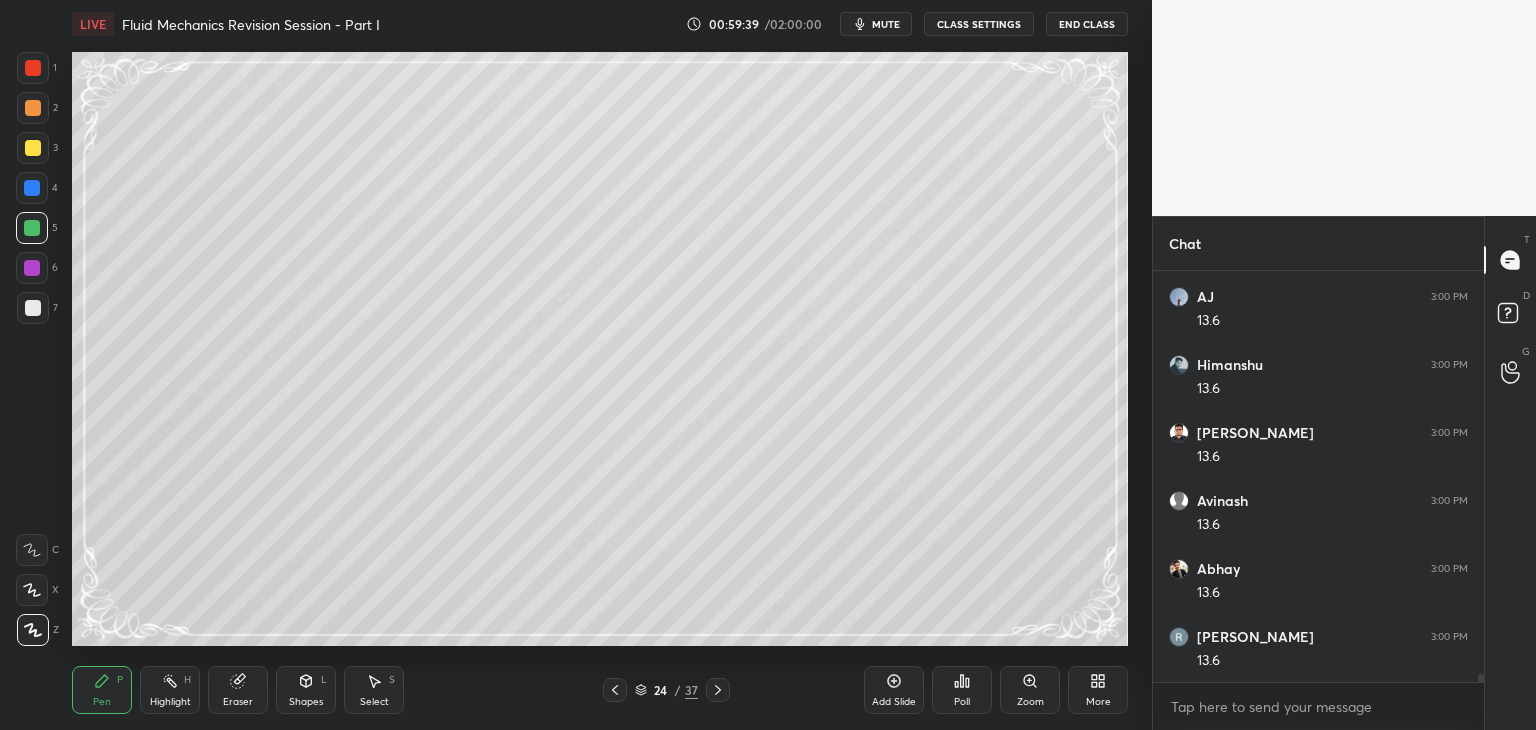 click at bounding box center (33, 308) 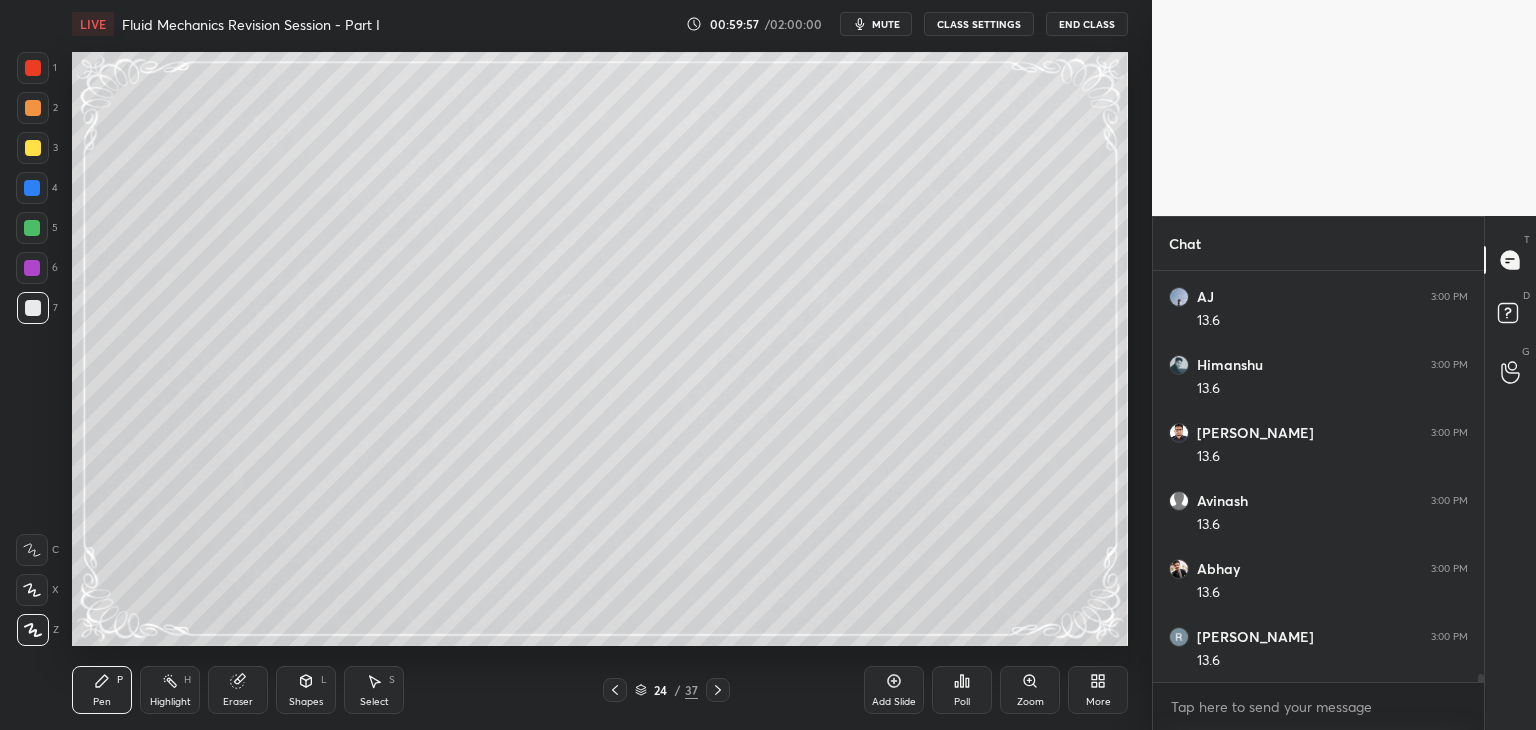 scroll, scrollTop: 20148, scrollLeft: 0, axis: vertical 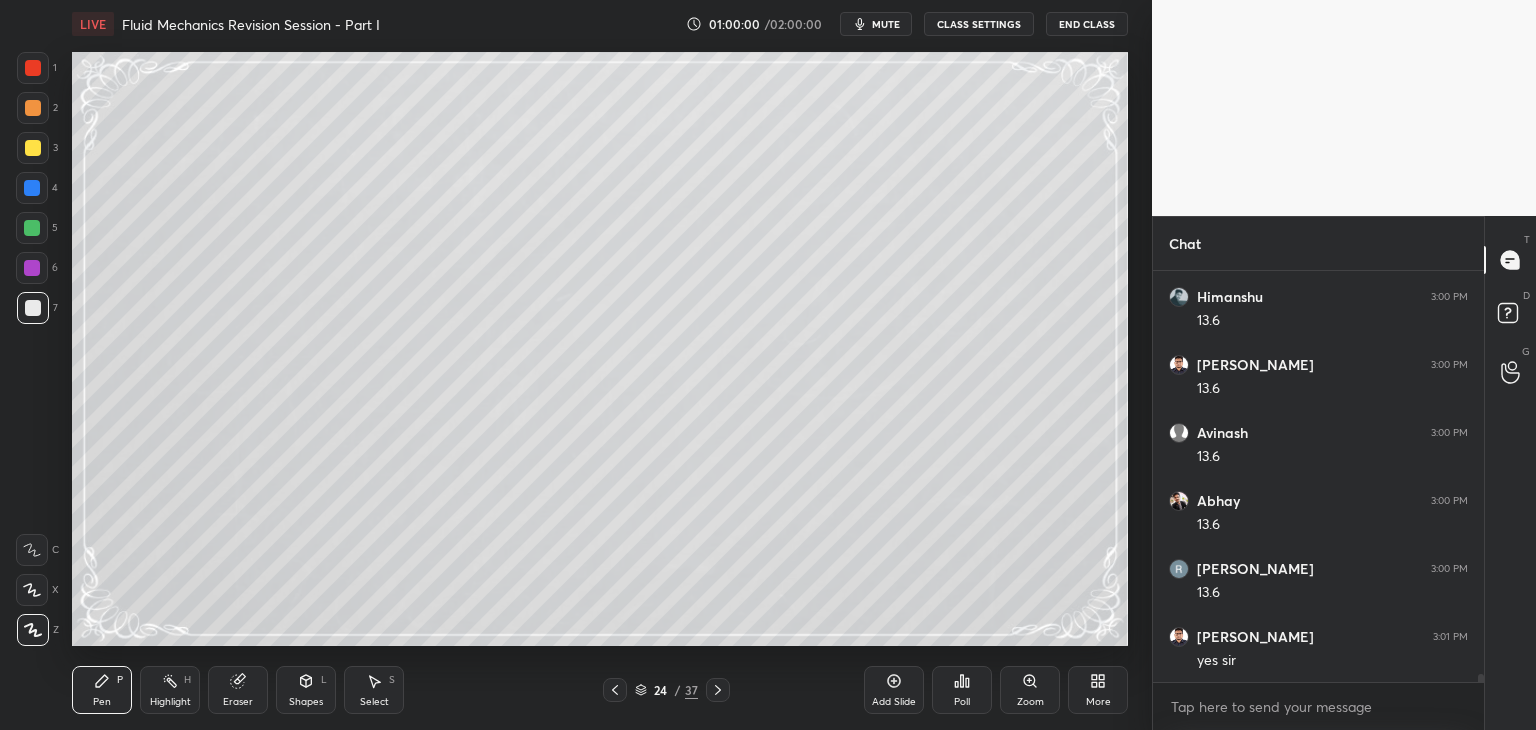 click on "Eraser" at bounding box center [238, 702] 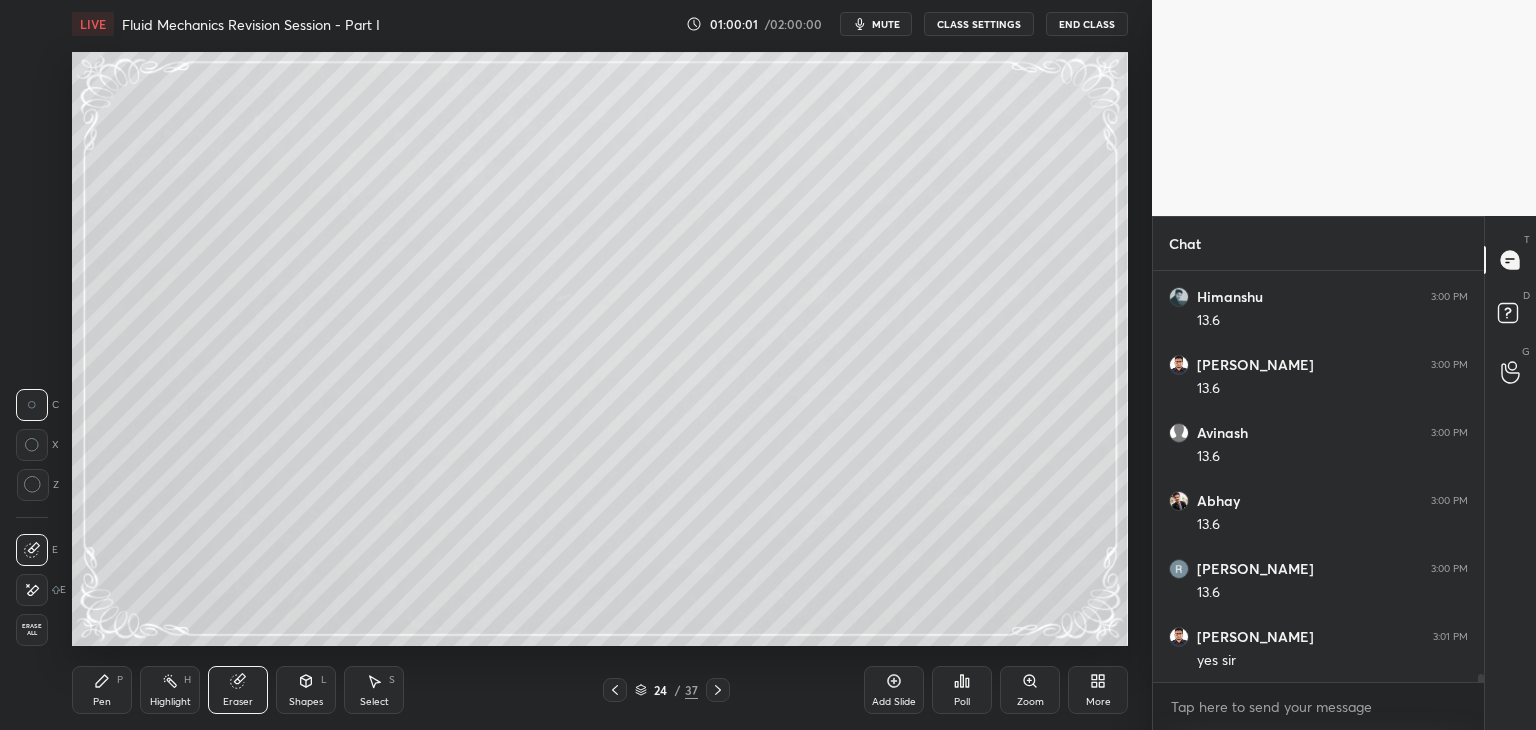 click 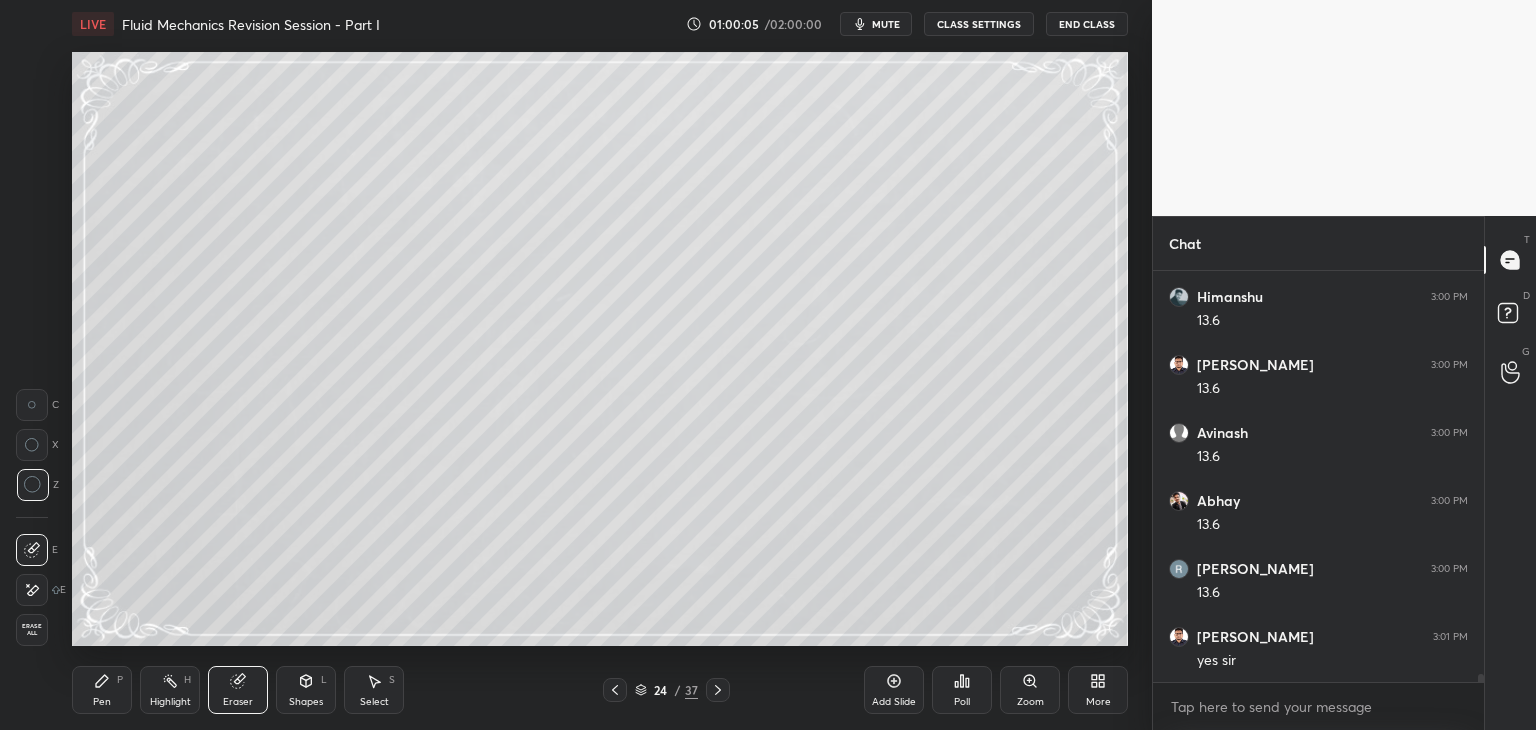 click on "Select" at bounding box center (374, 702) 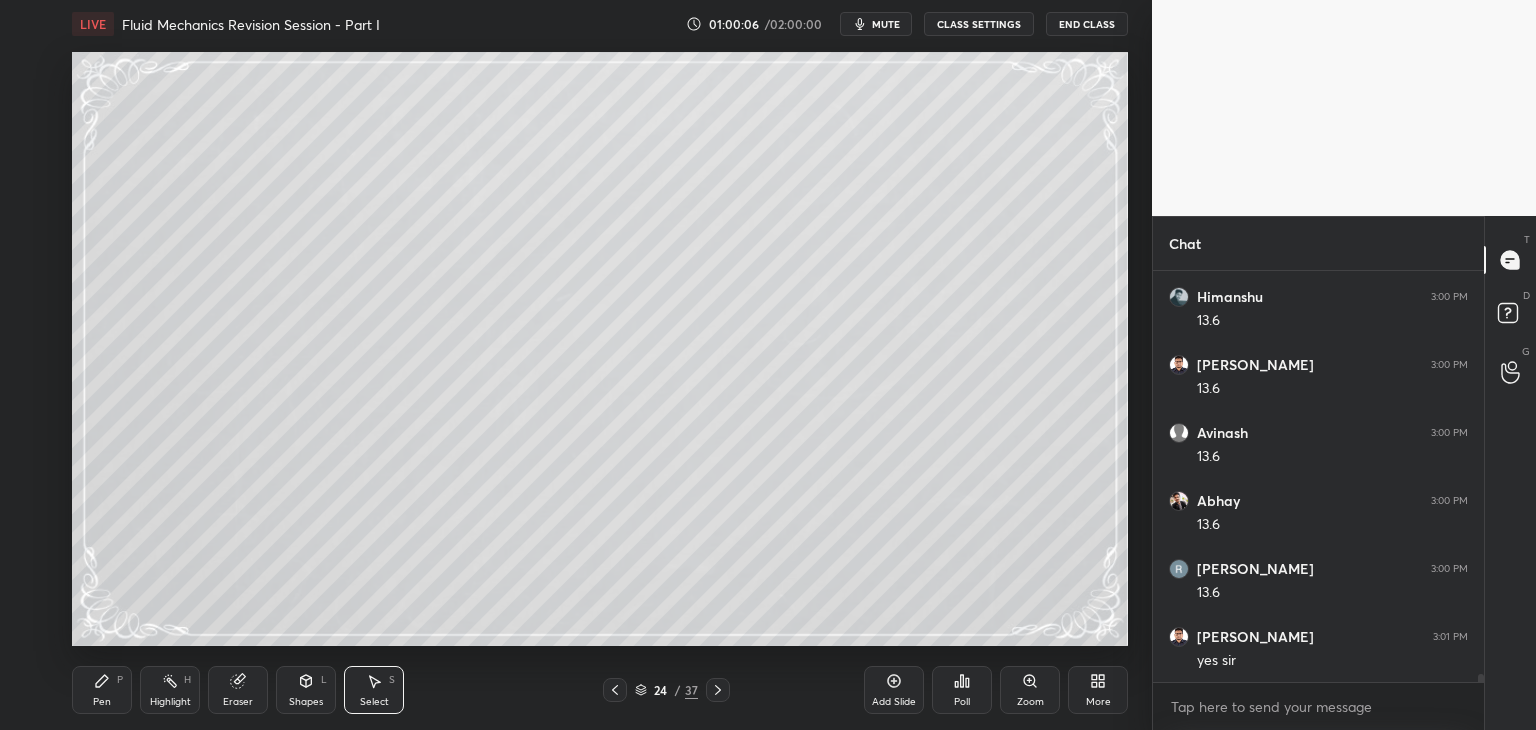 scroll, scrollTop: 20216, scrollLeft: 0, axis: vertical 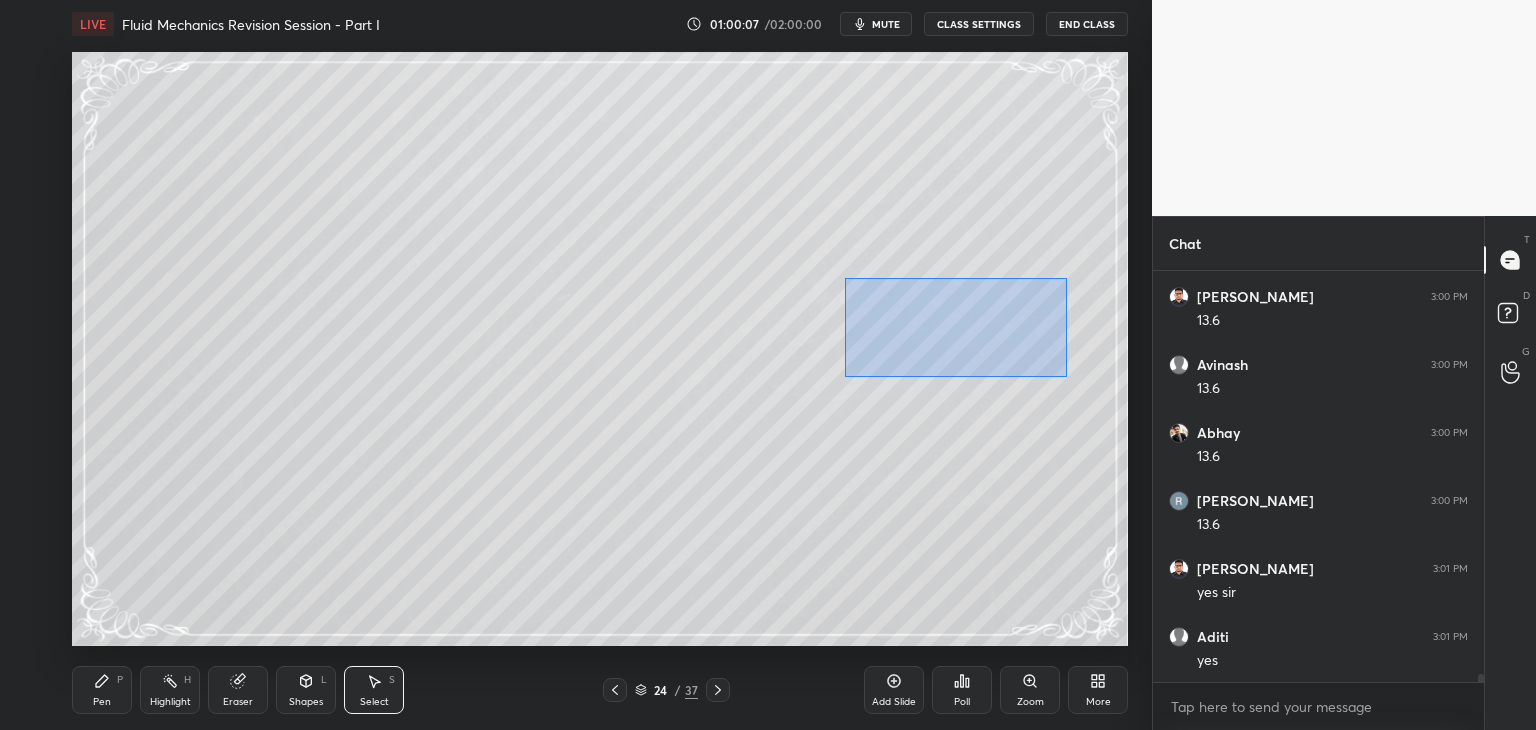drag, startPoint x: 844, startPoint y: 278, endPoint x: 1067, endPoint y: 377, distance: 243.9877 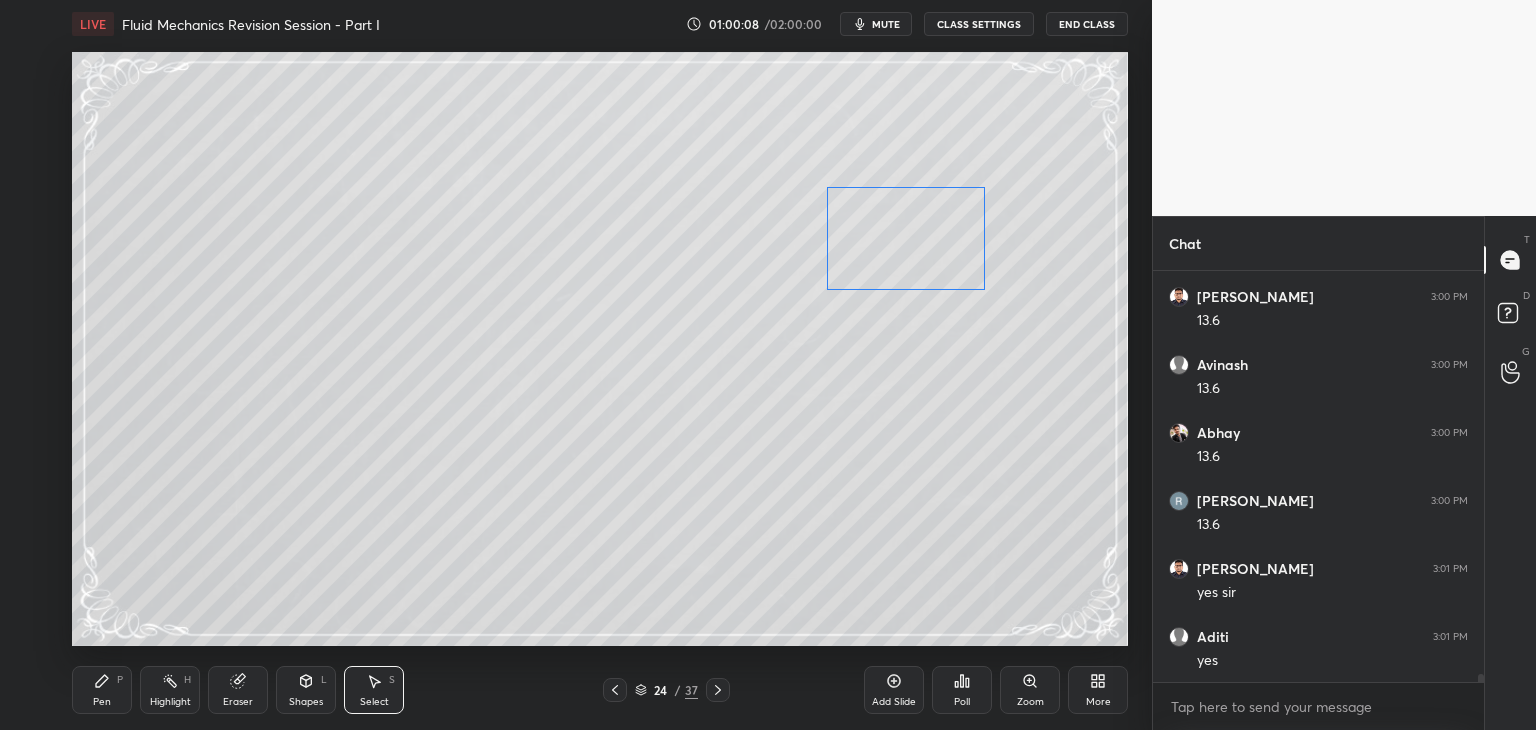 drag, startPoint x: 972, startPoint y: 325, endPoint x: 935, endPoint y: 267, distance: 68.7968 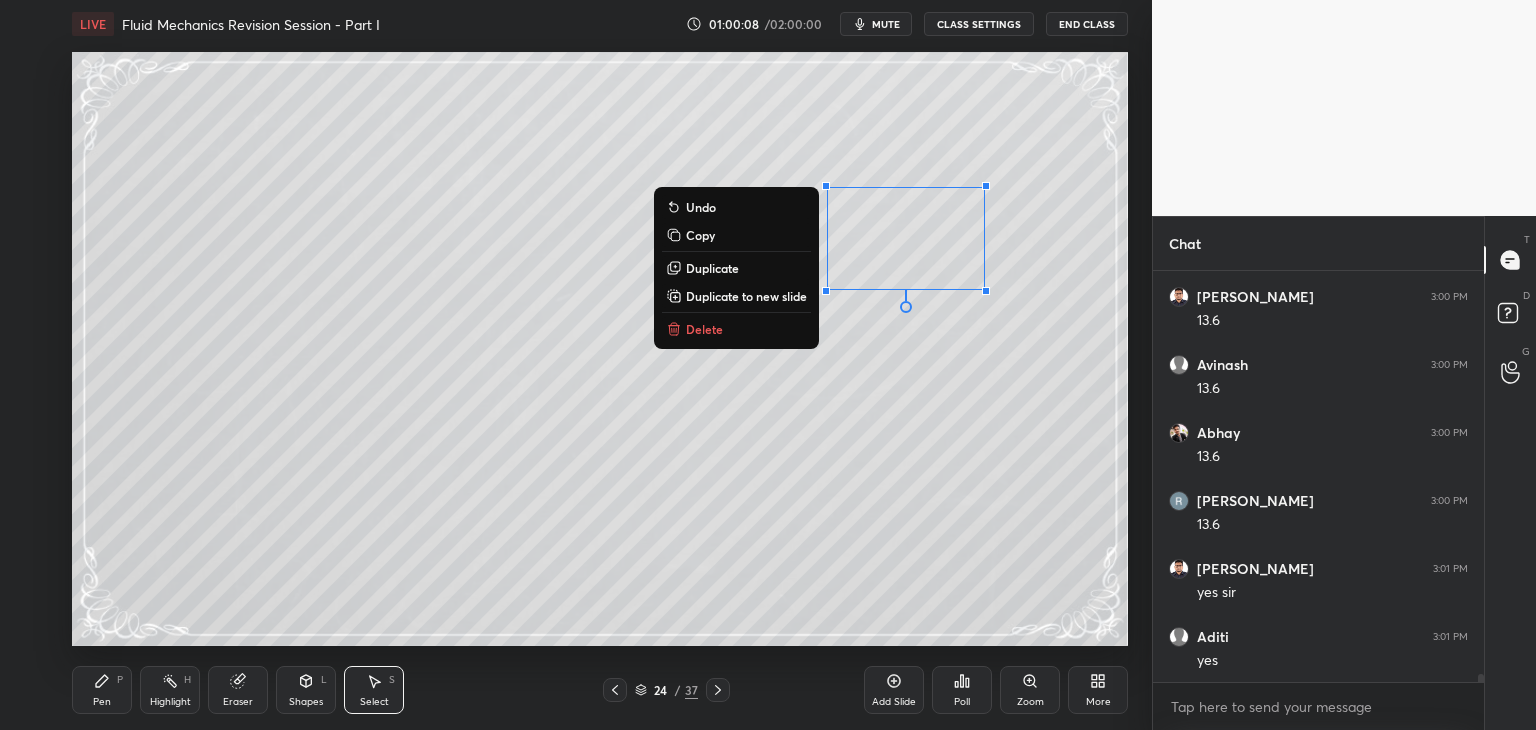 click on "0 ° Undo Copy Duplicate Duplicate to new slide Delete" at bounding box center (600, 349) 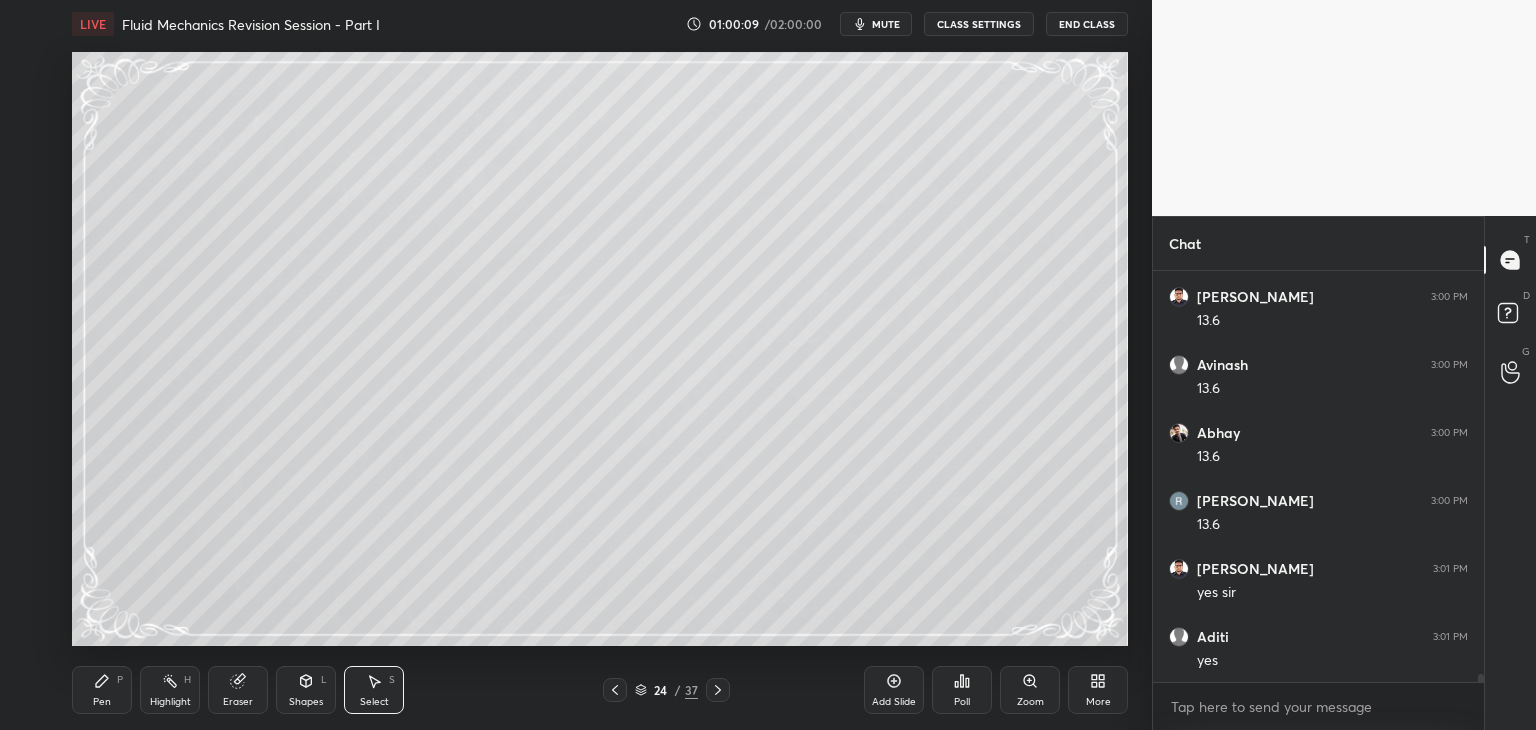 click on "Shapes L" at bounding box center [306, 690] 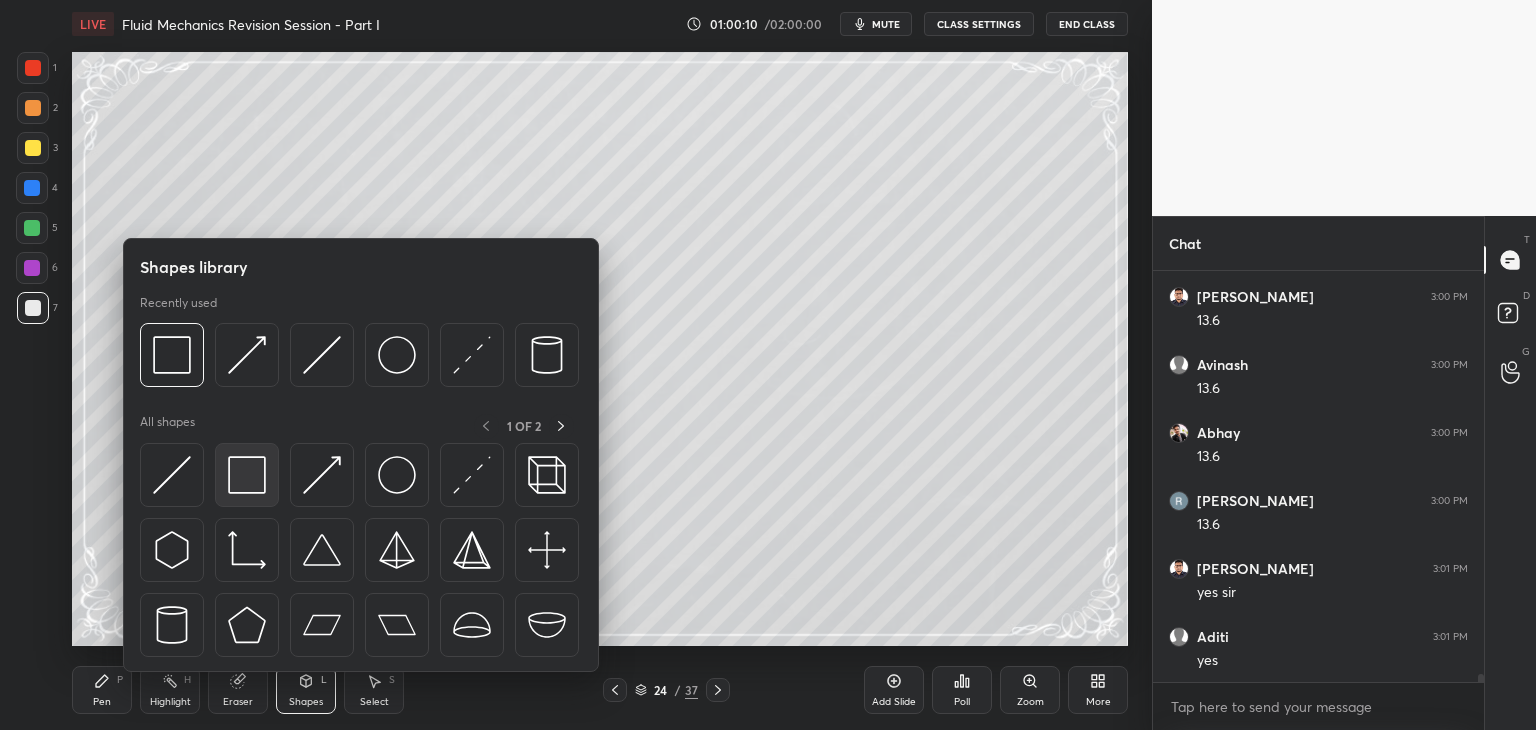 click at bounding box center [247, 475] 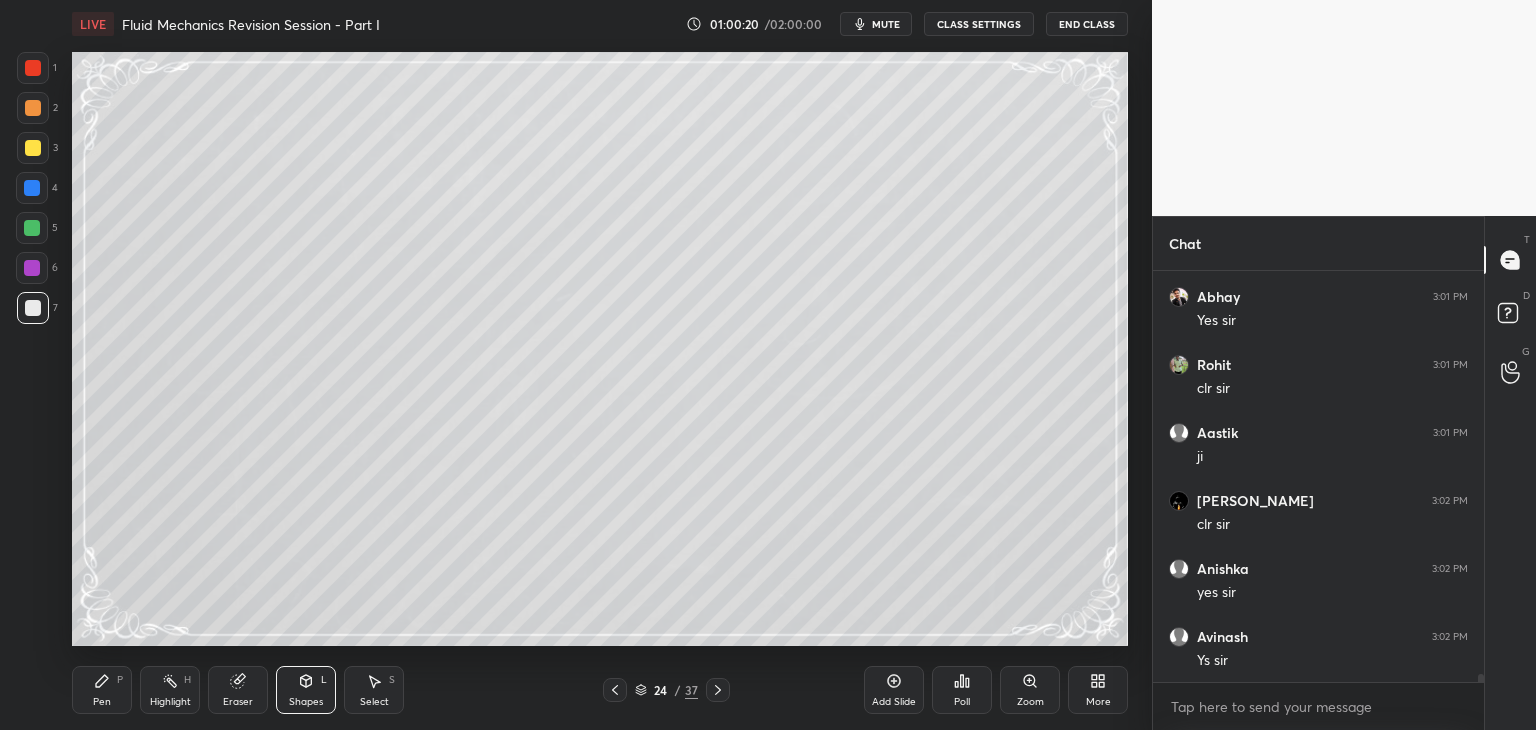 scroll, scrollTop: 20692, scrollLeft: 0, axis: vertical 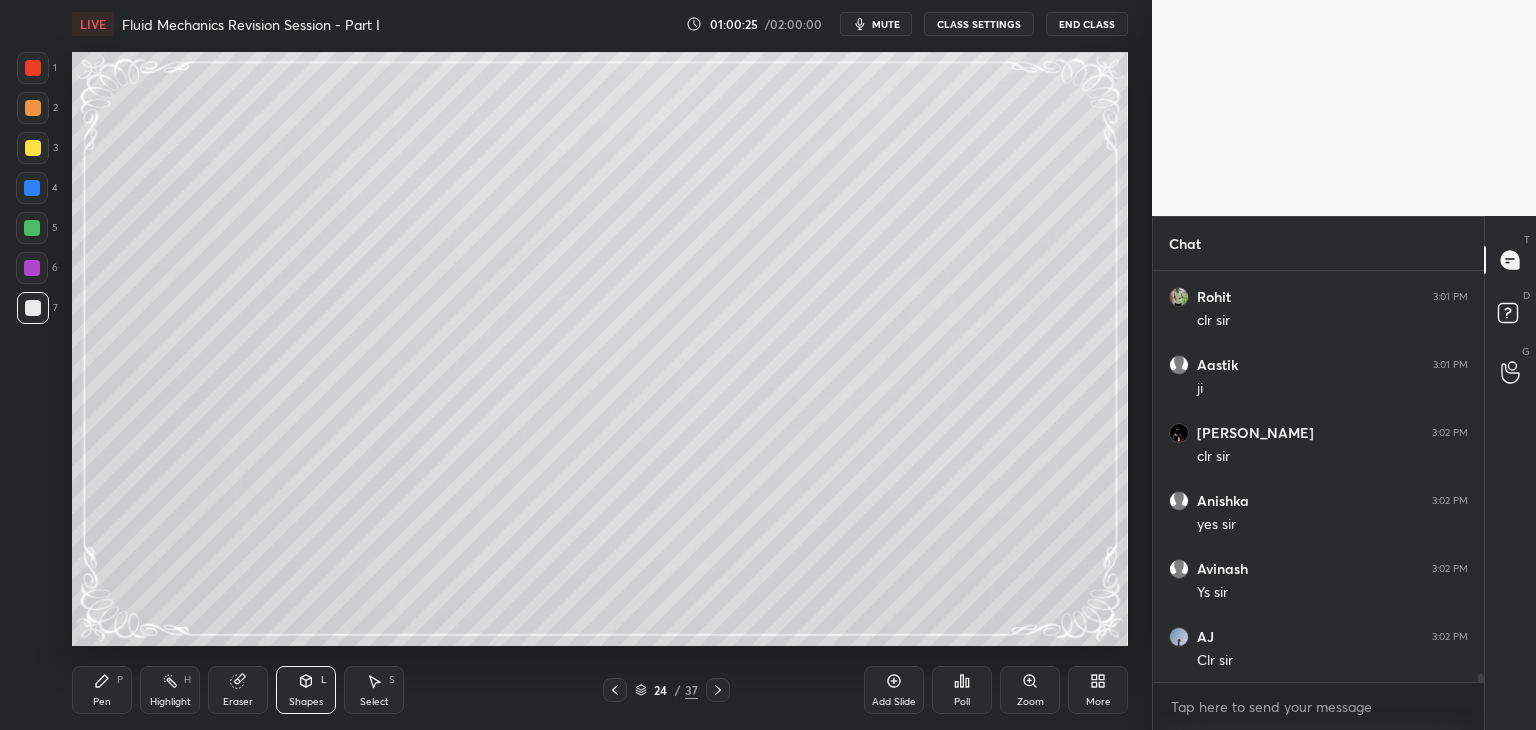 click 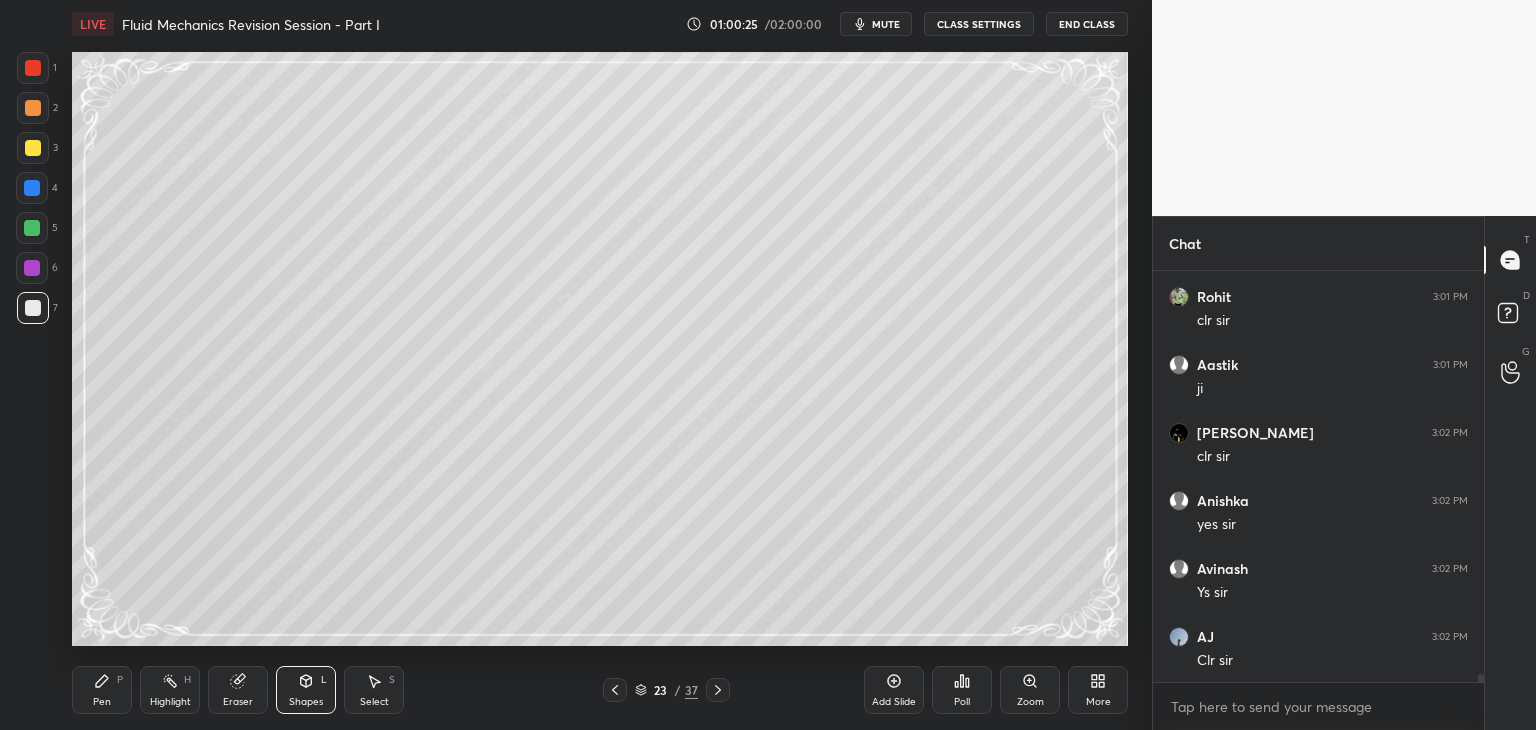 click 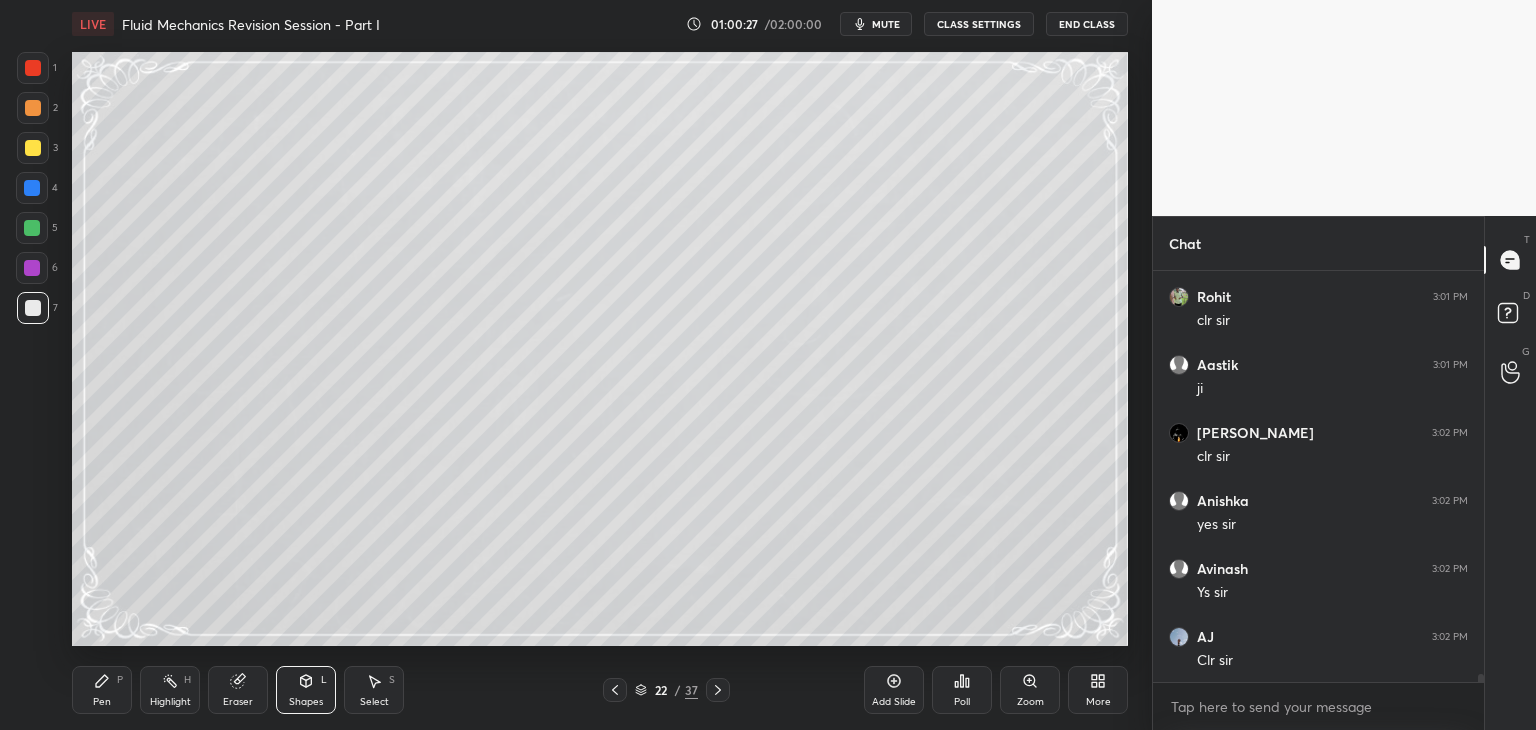 click at bounding box center [615, 690] 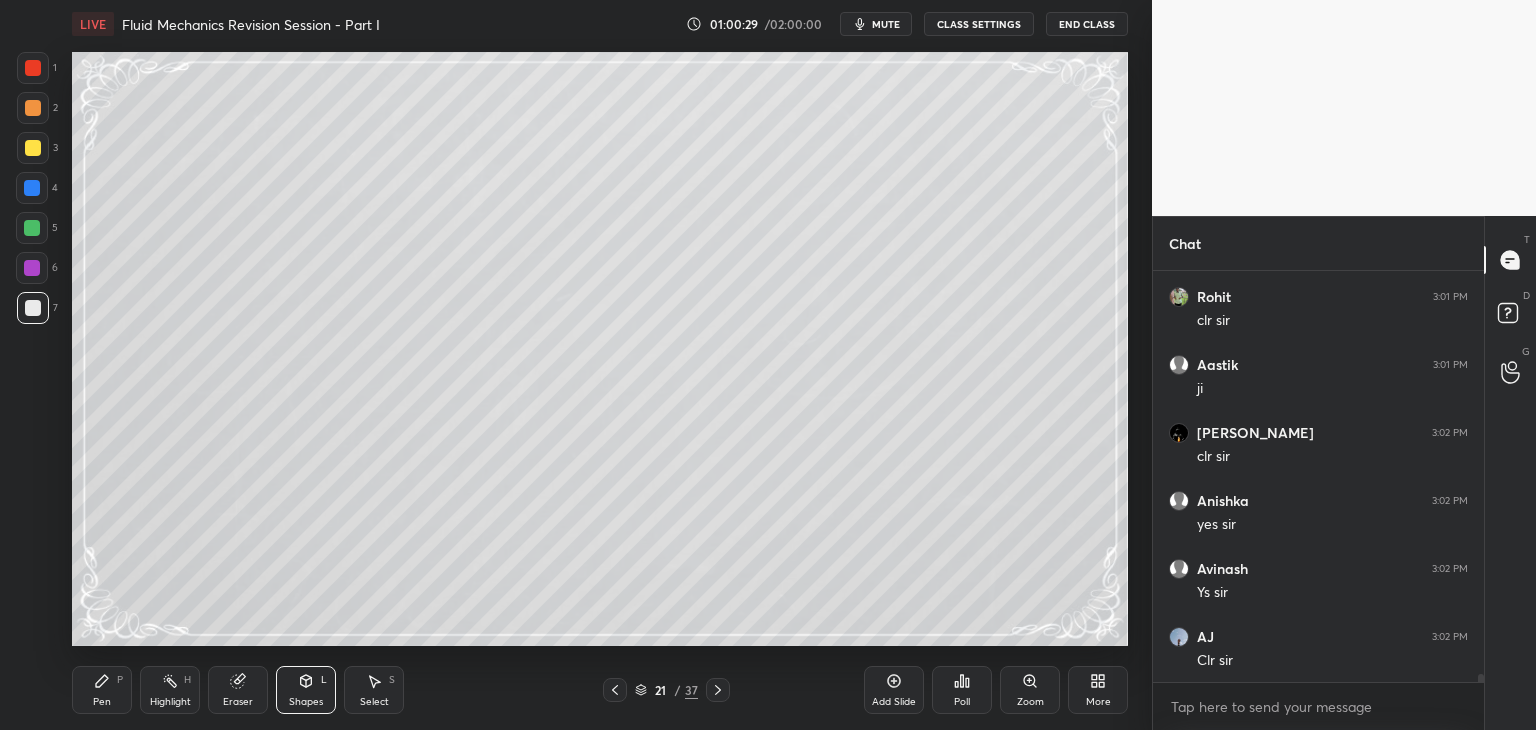 click on "Pen P" at bounding box center (102, 690) 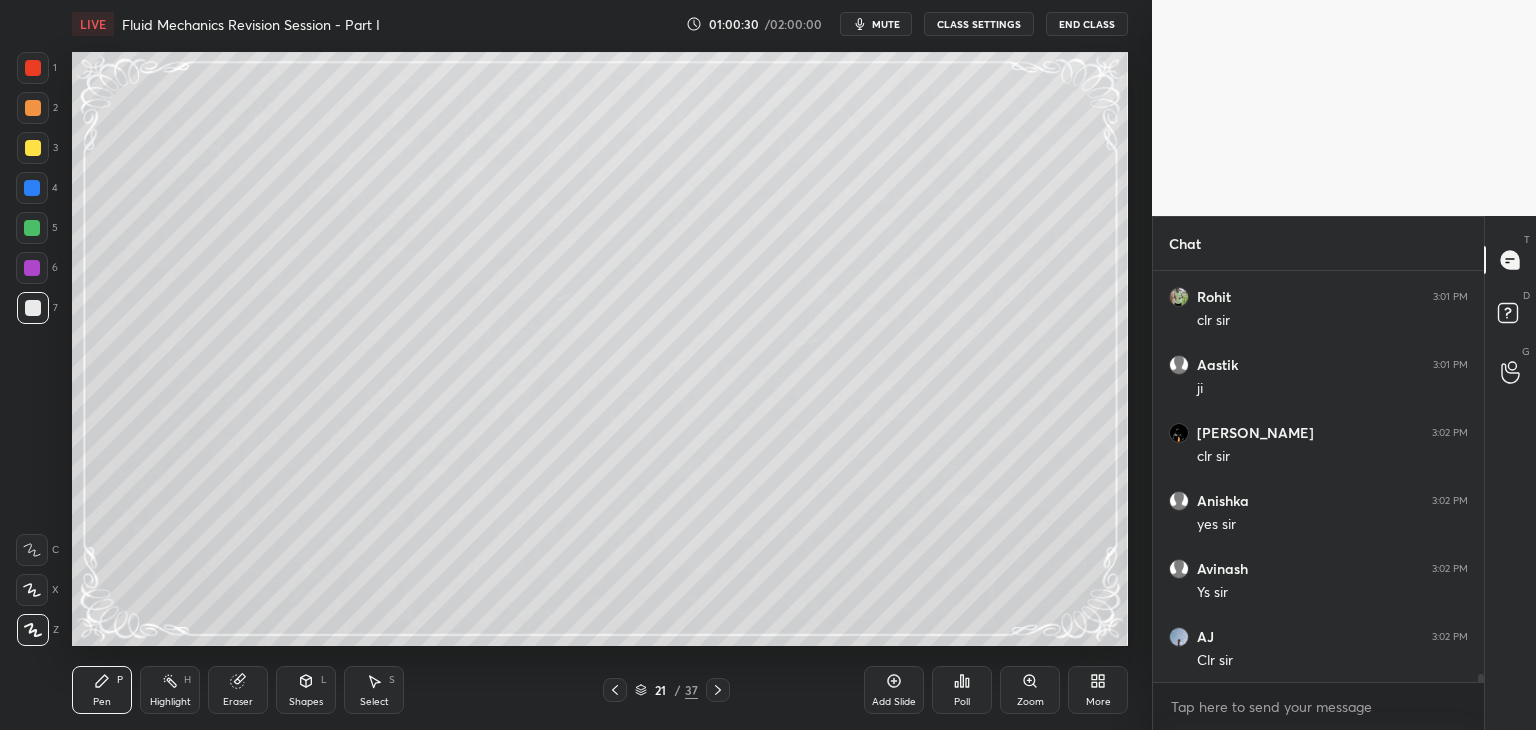click at bounding box center (32, 228) 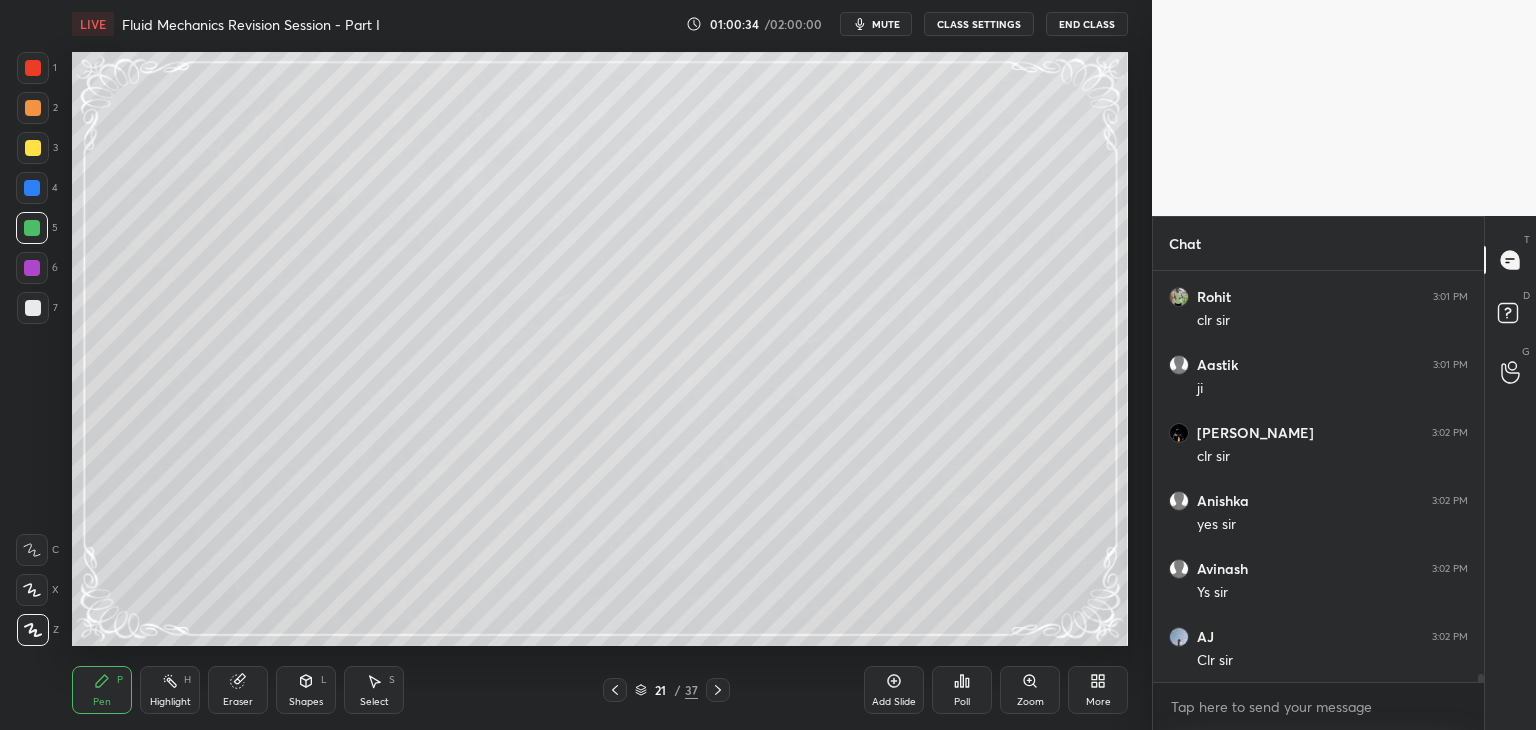 scroll, scrollTop: 20760, scrollLeft: 0, axis: vertical 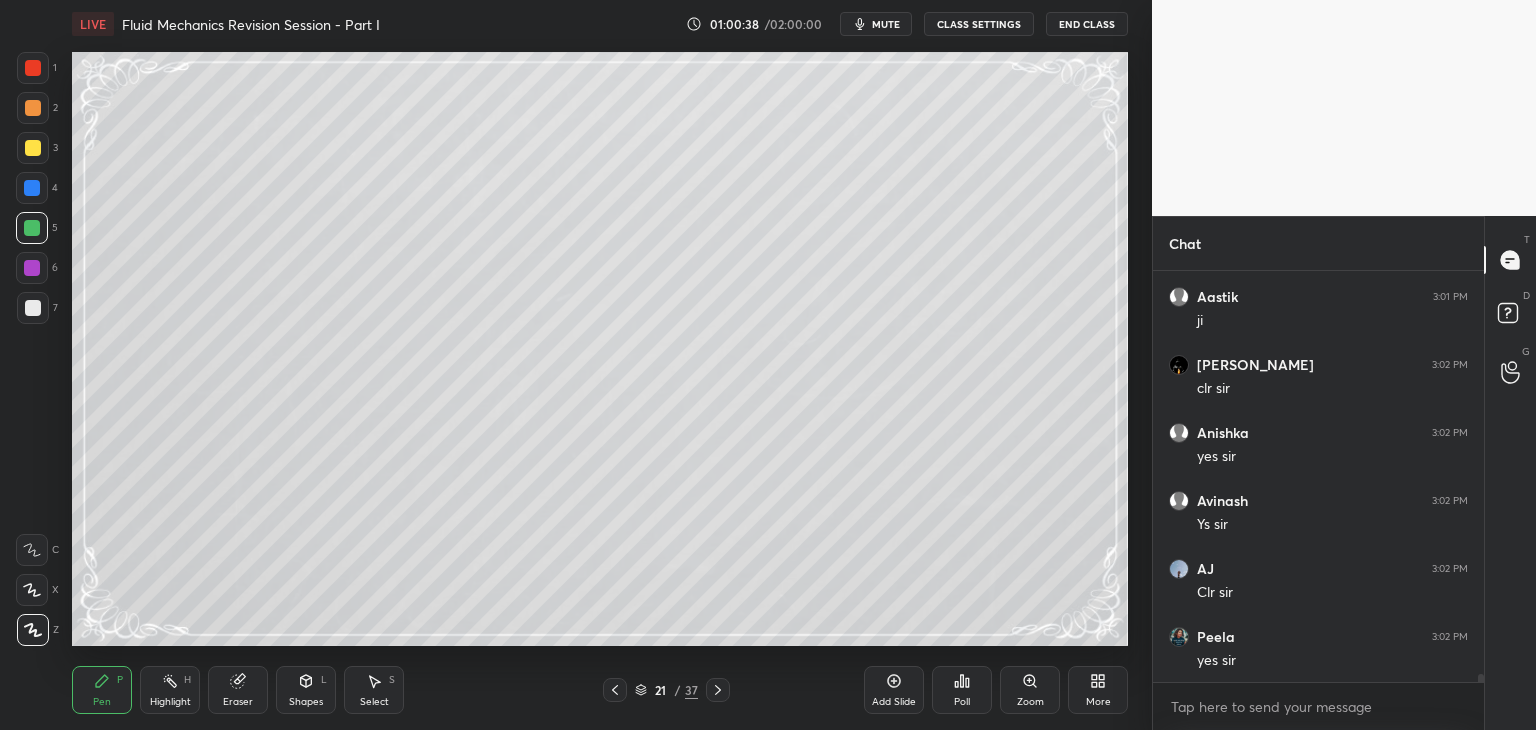 click on "21 / 37" at bounding box center [666, 690] 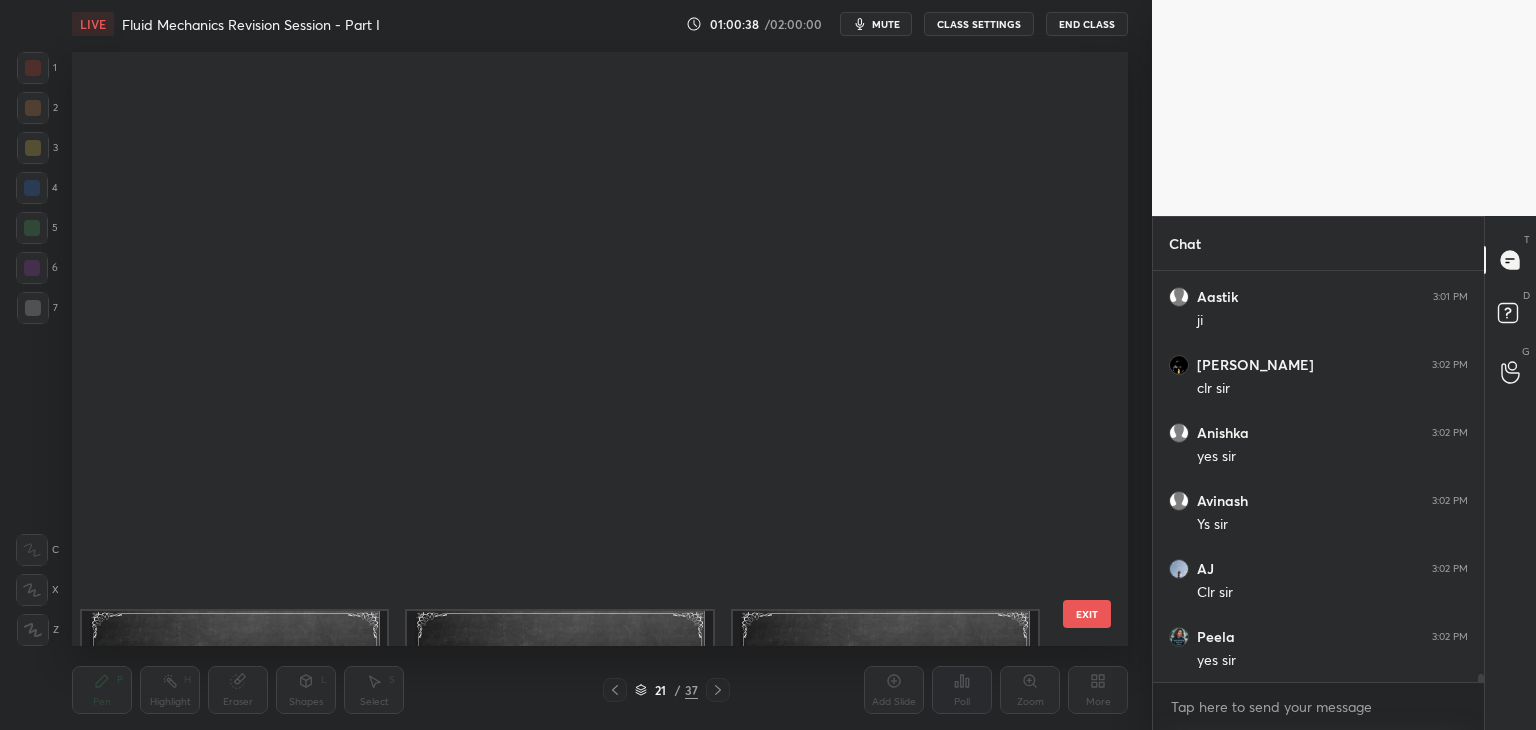 scroll, scrollTop: 687, scrollLeft: 0, axis: vertical 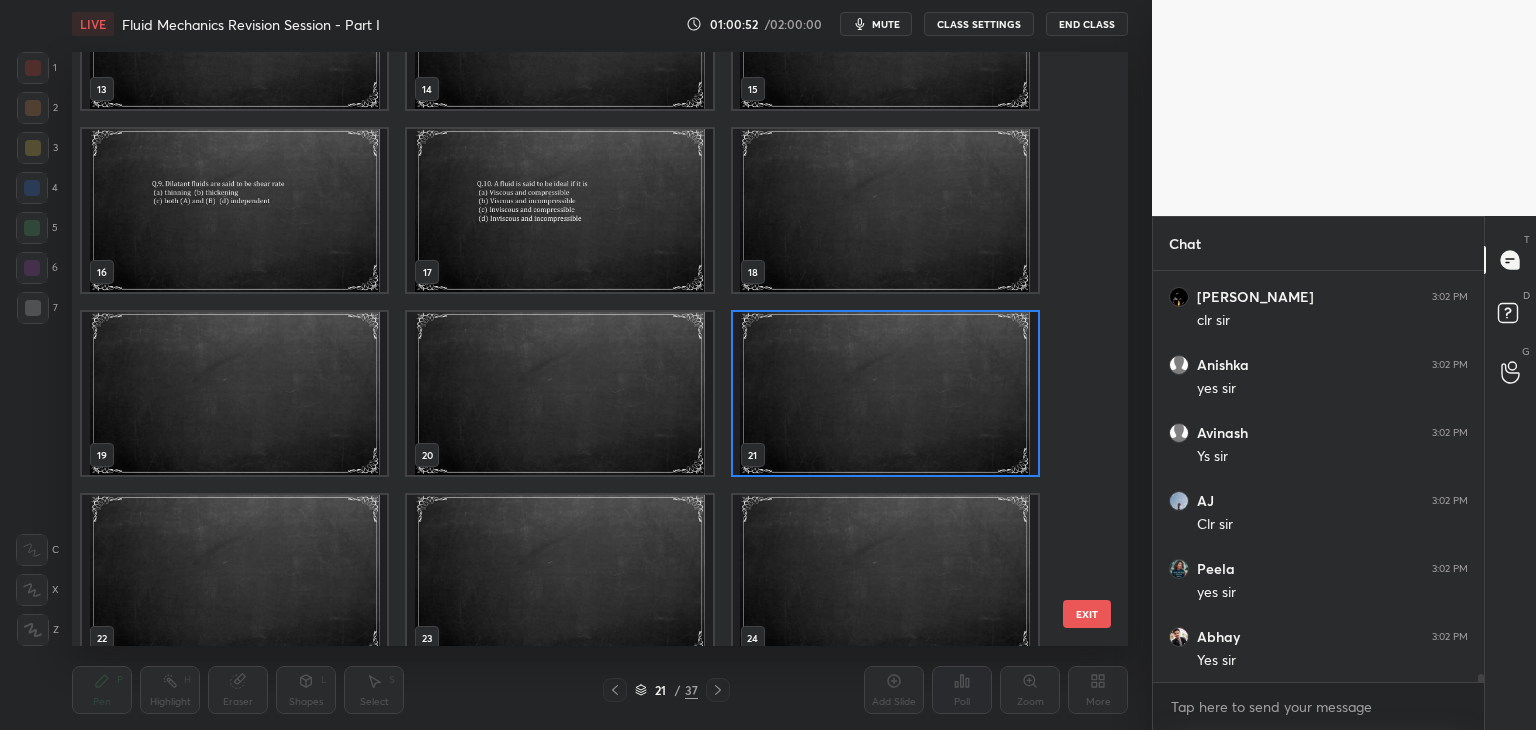 click at bounding box center (559, 393) 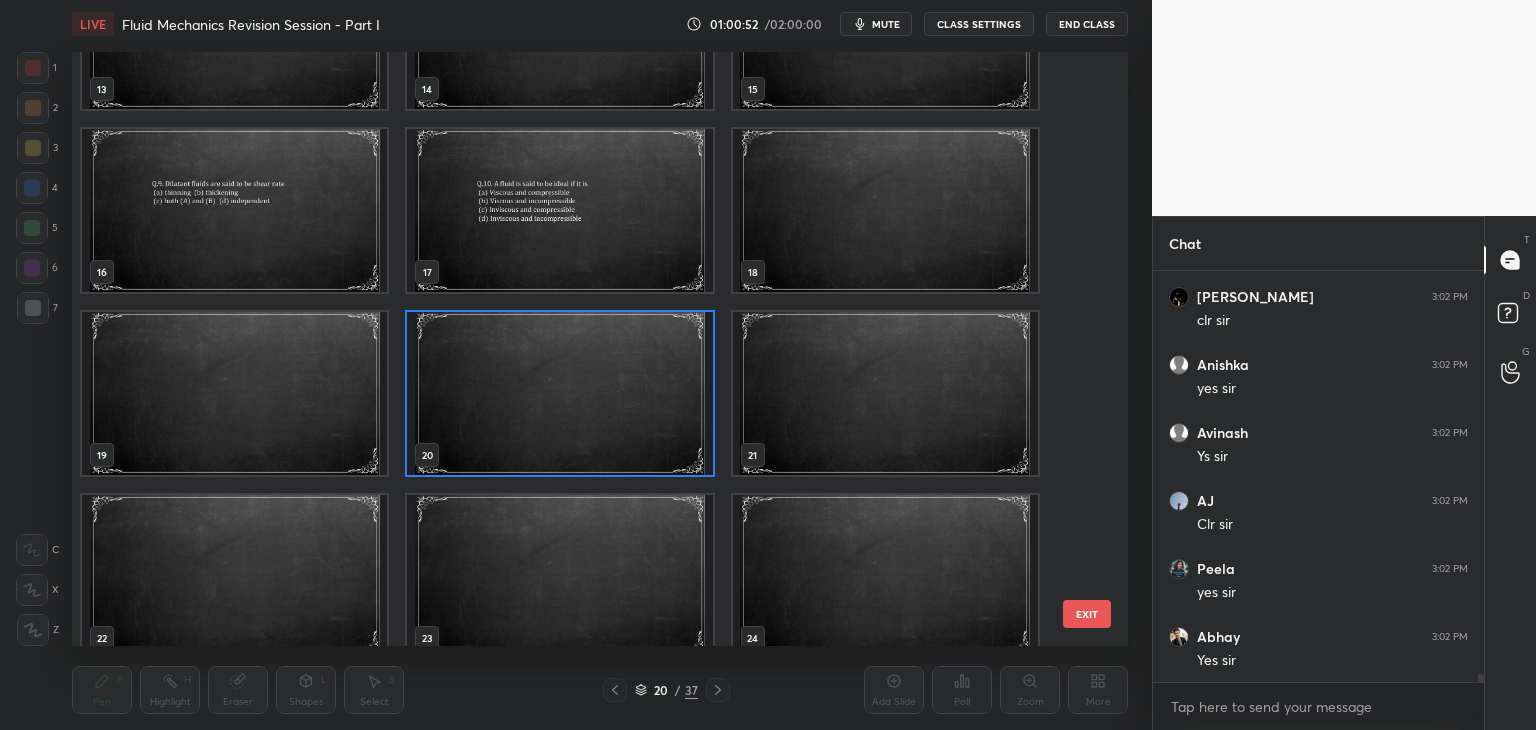 click at bounding box center (885, 393) 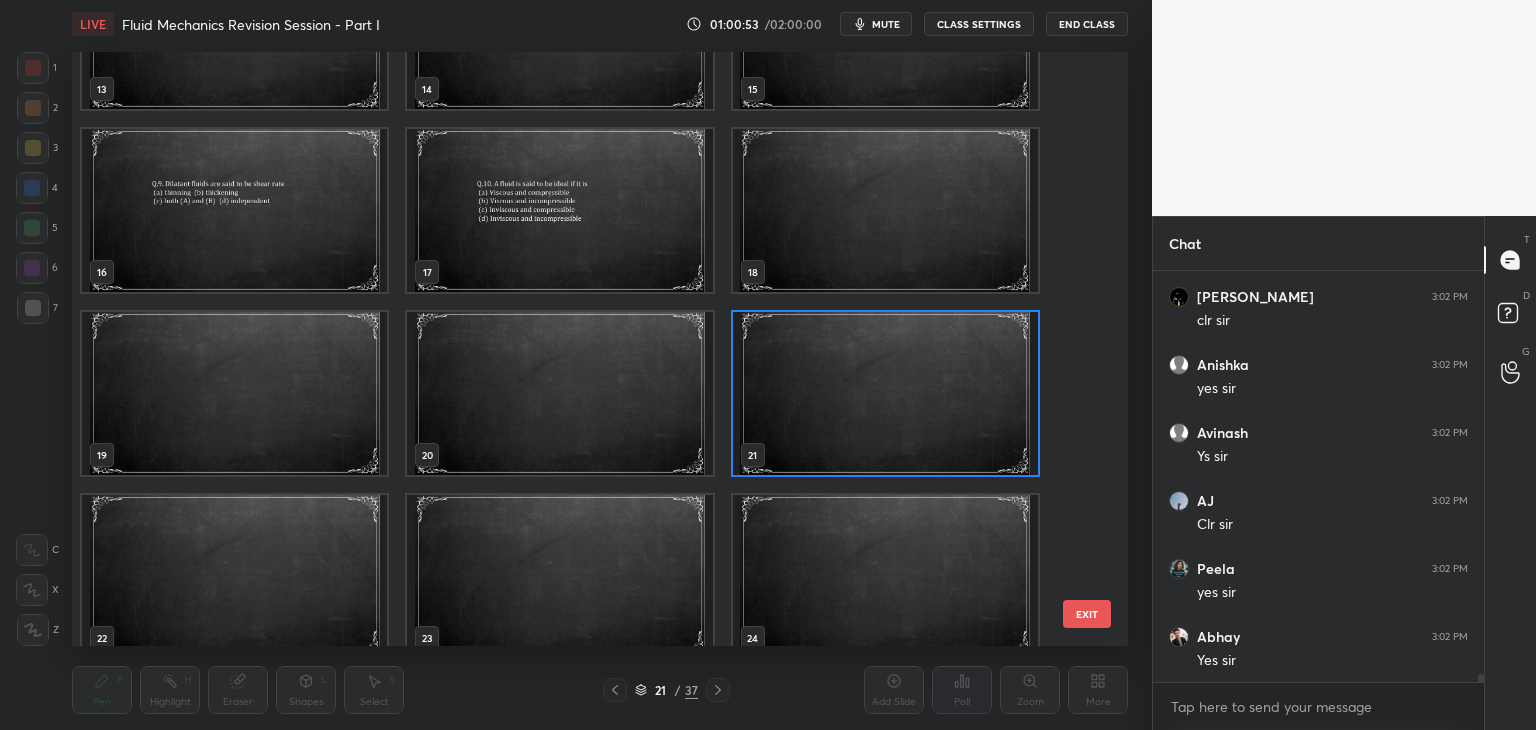 click at bounding box center [885, 393] 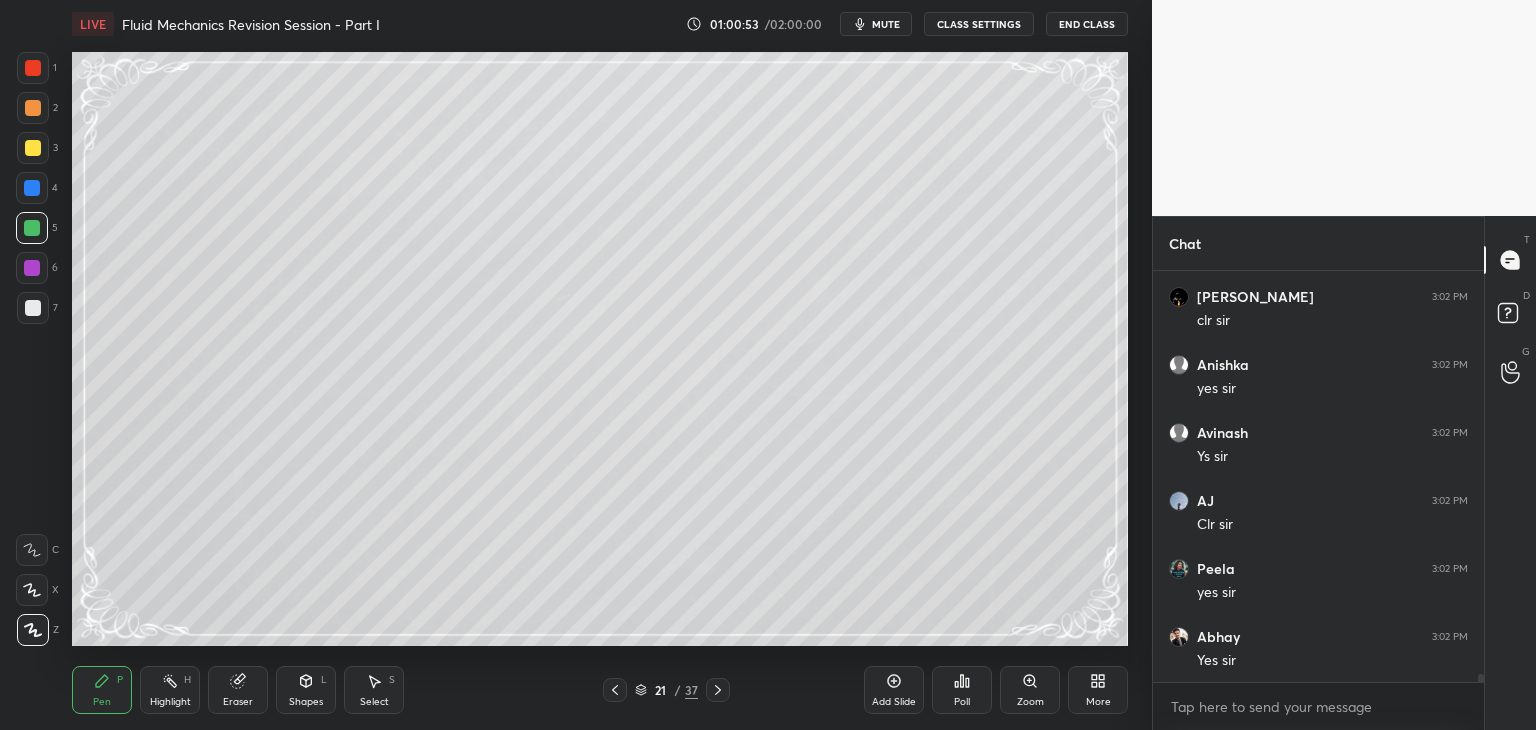 scroll, scrollTop: 0, scrollLeft: 0, axis: both 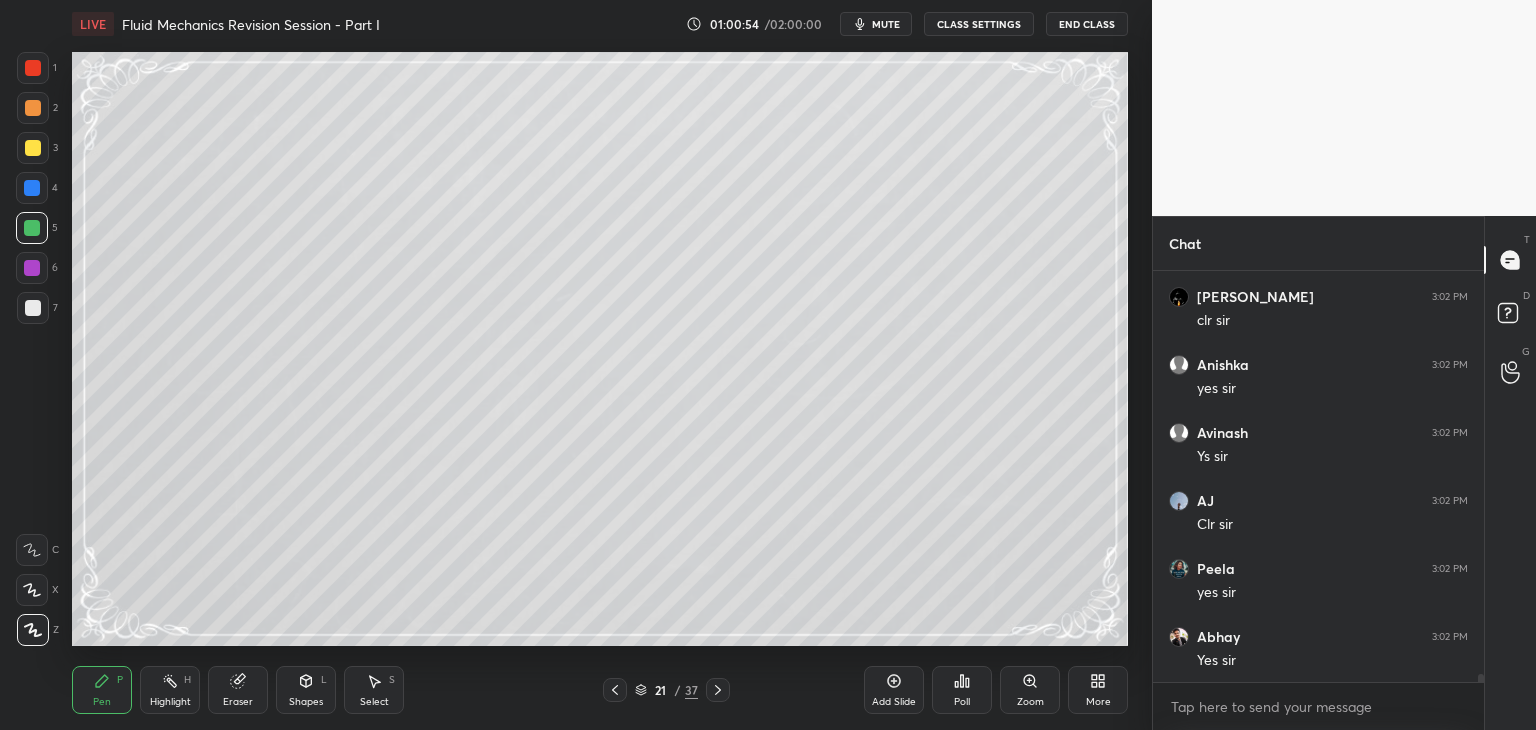 click 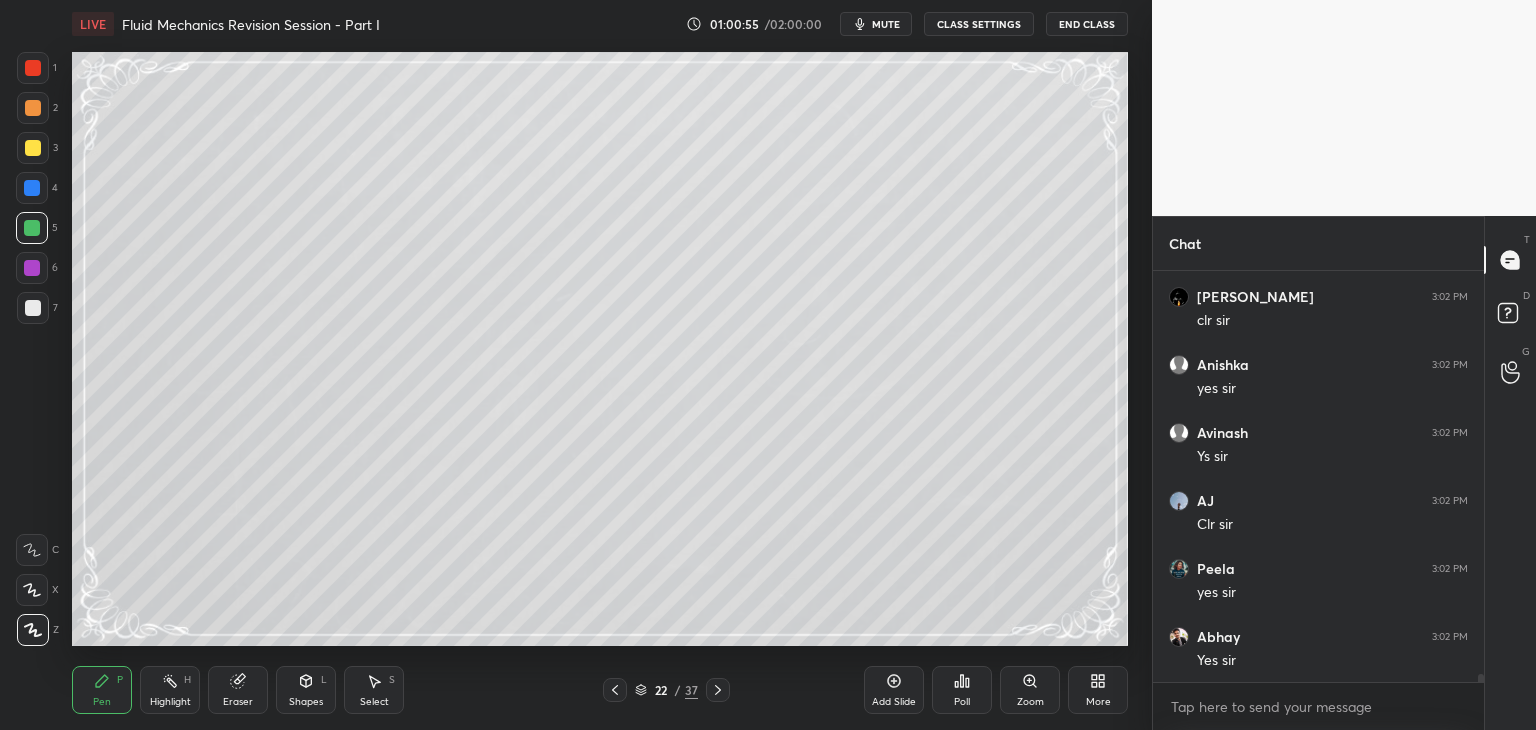 click 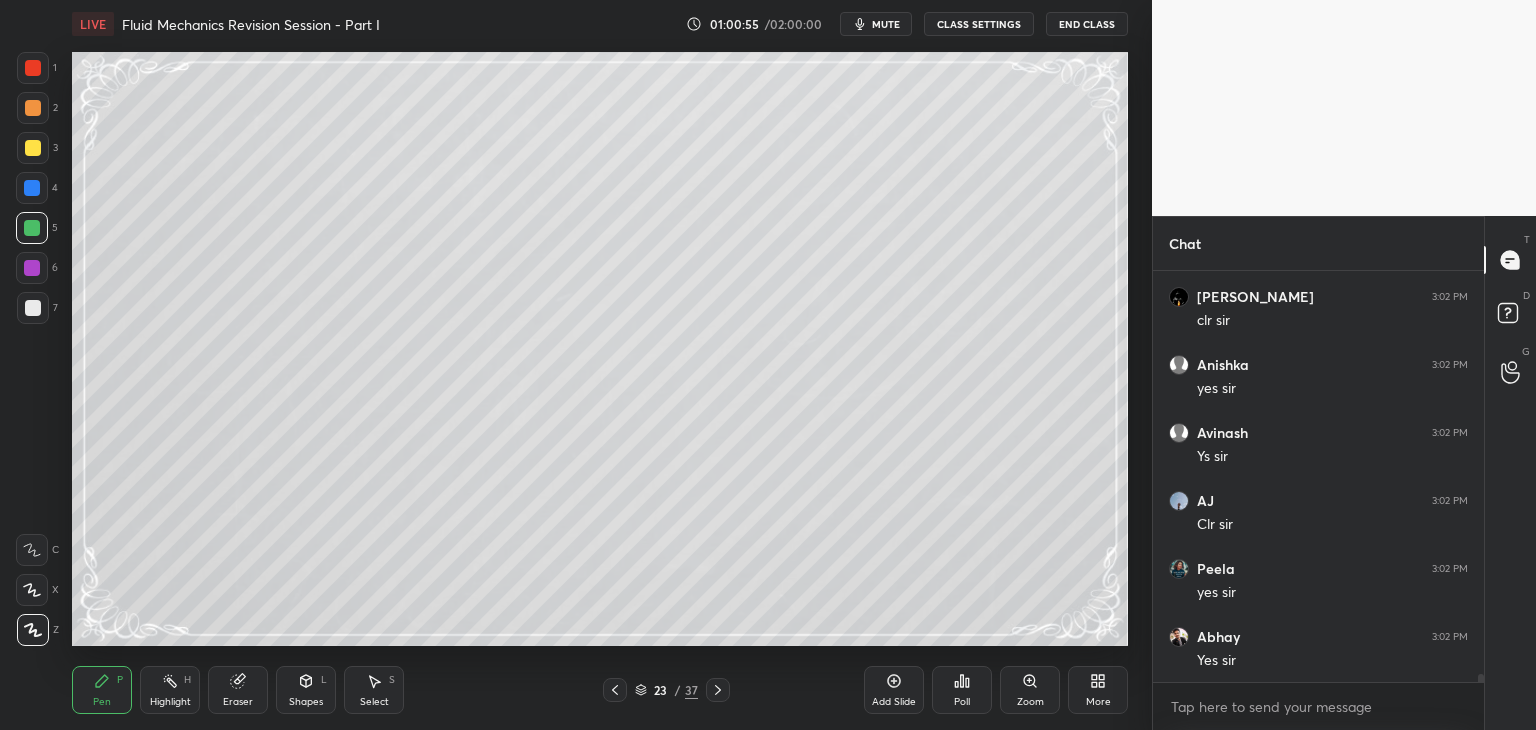 click 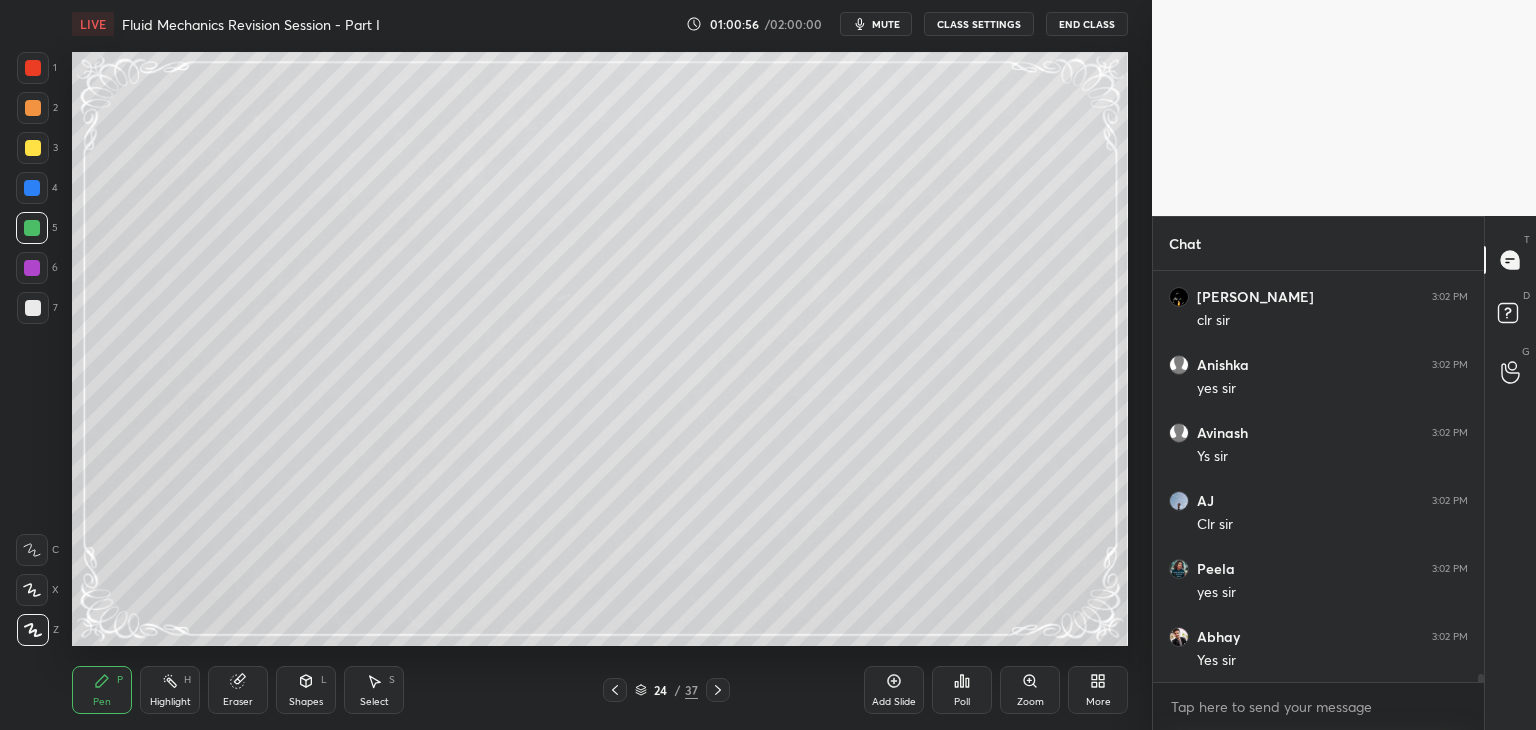 click at bounding box center (718, 690) 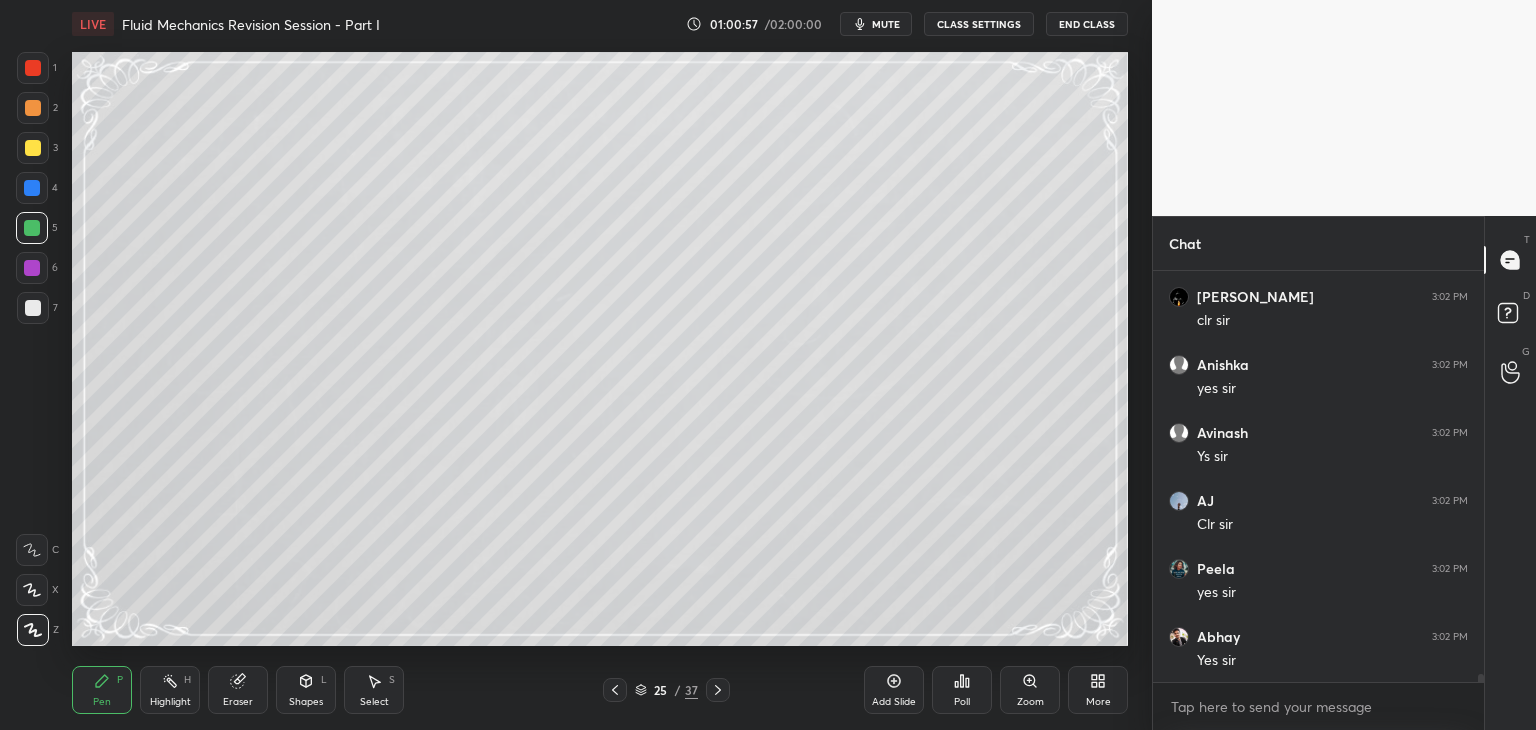 click on "Pen P" at bounding box center [102, 690] 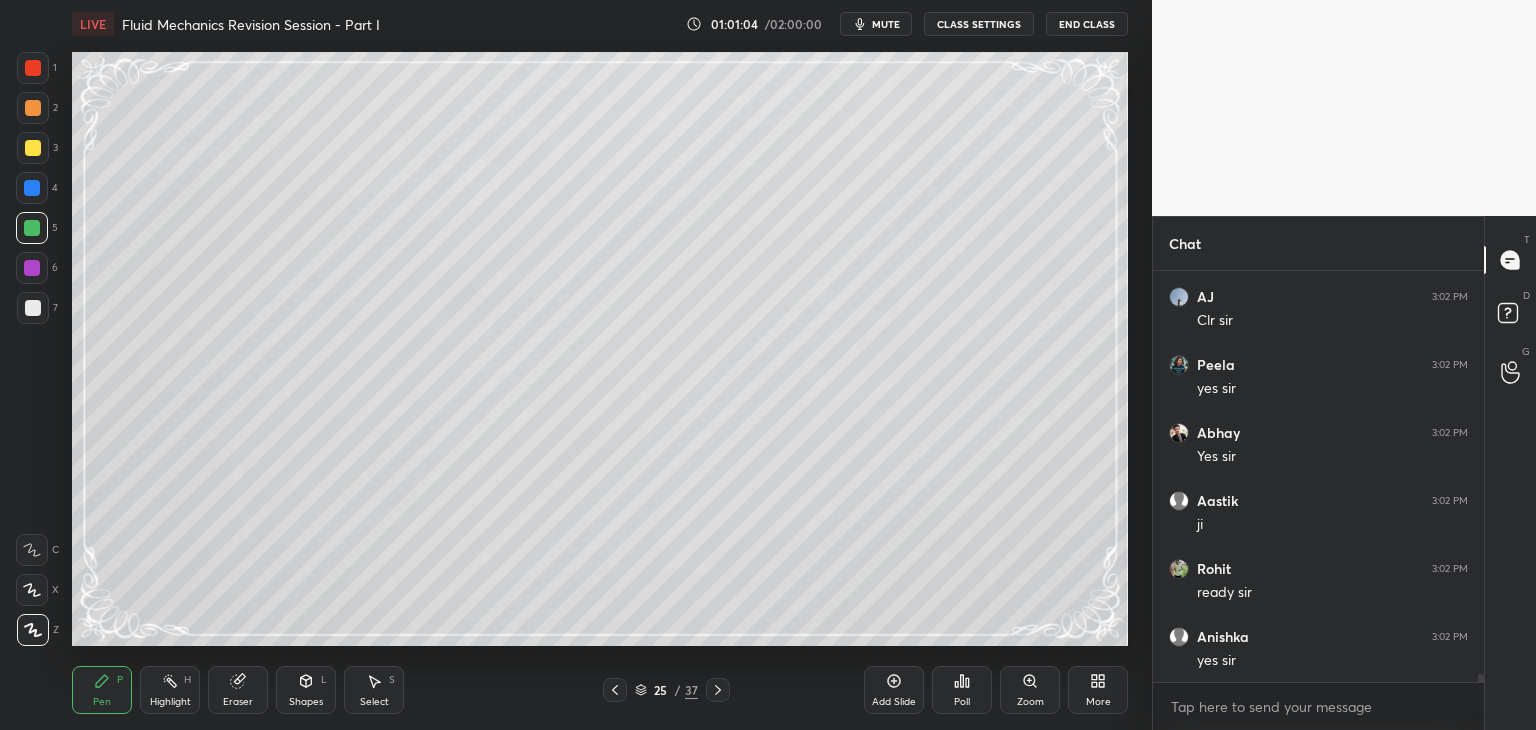 scroll, scrollTop: 21100, scrollLeft: 0, axis: vertical 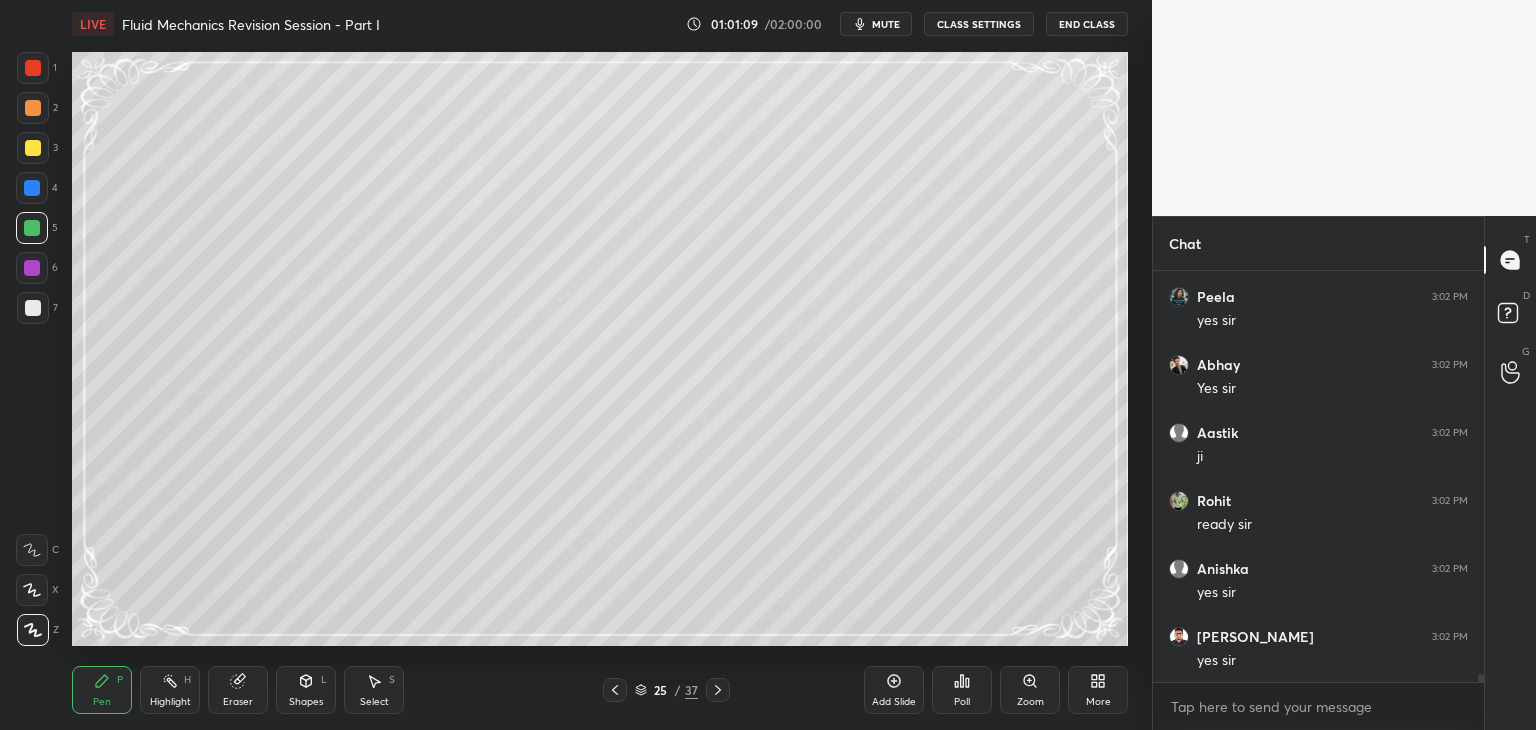 click at bounding box center [33, 308] 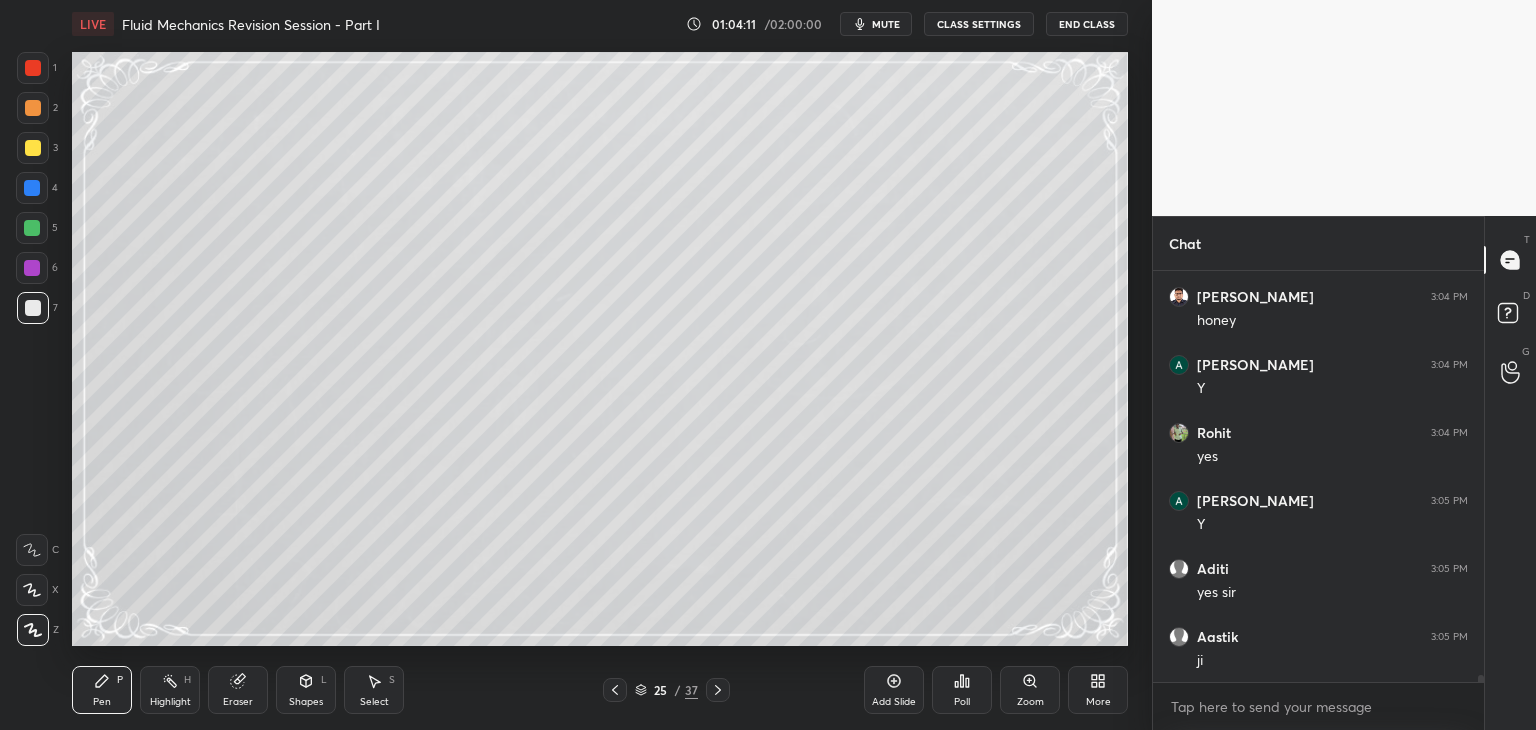 scroll, scrollTop: 22460, scrollLeft: 0, axis: vertical 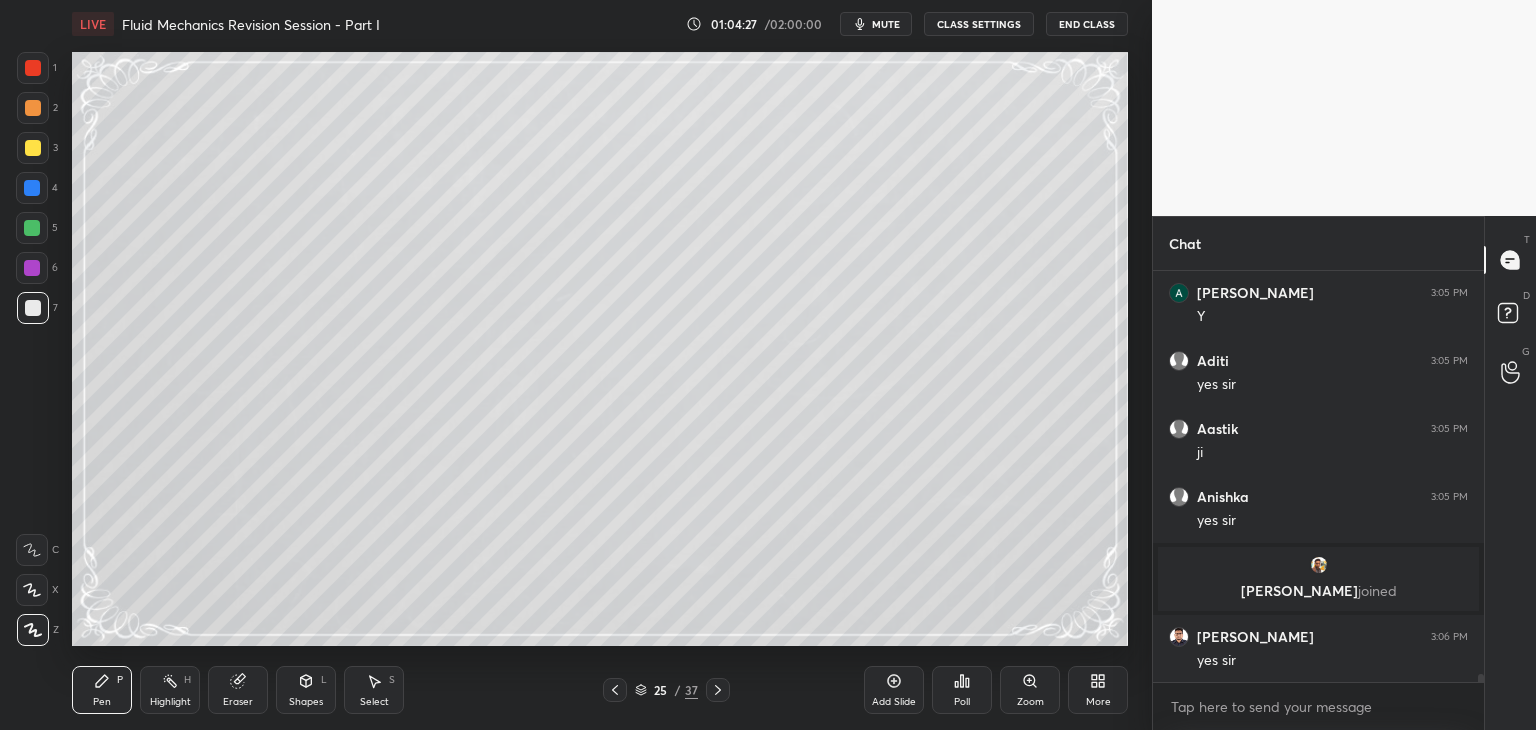 click at bounding box center (33, 308) 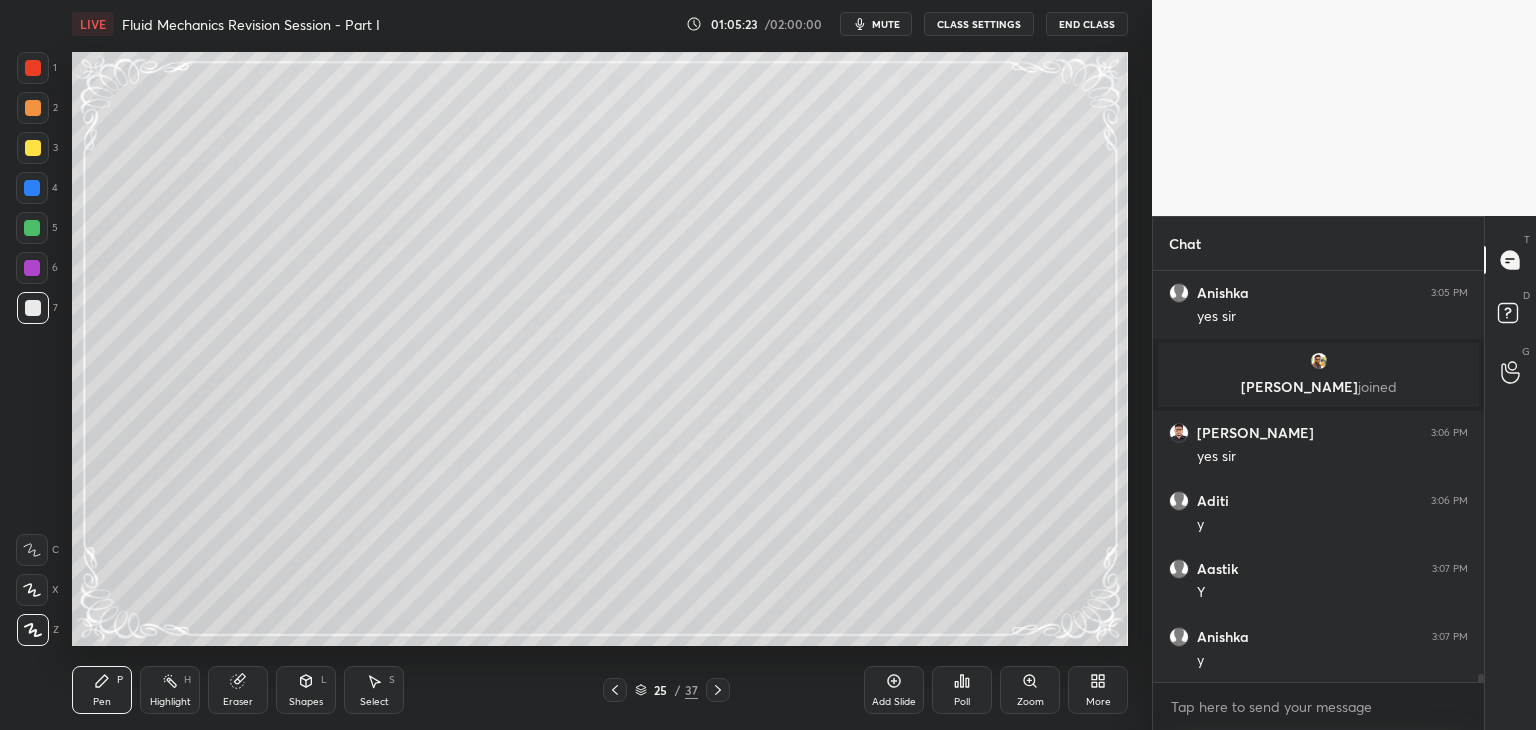 scroll, scrollTop: 20220, scrollLeft: 0, axis: vertical 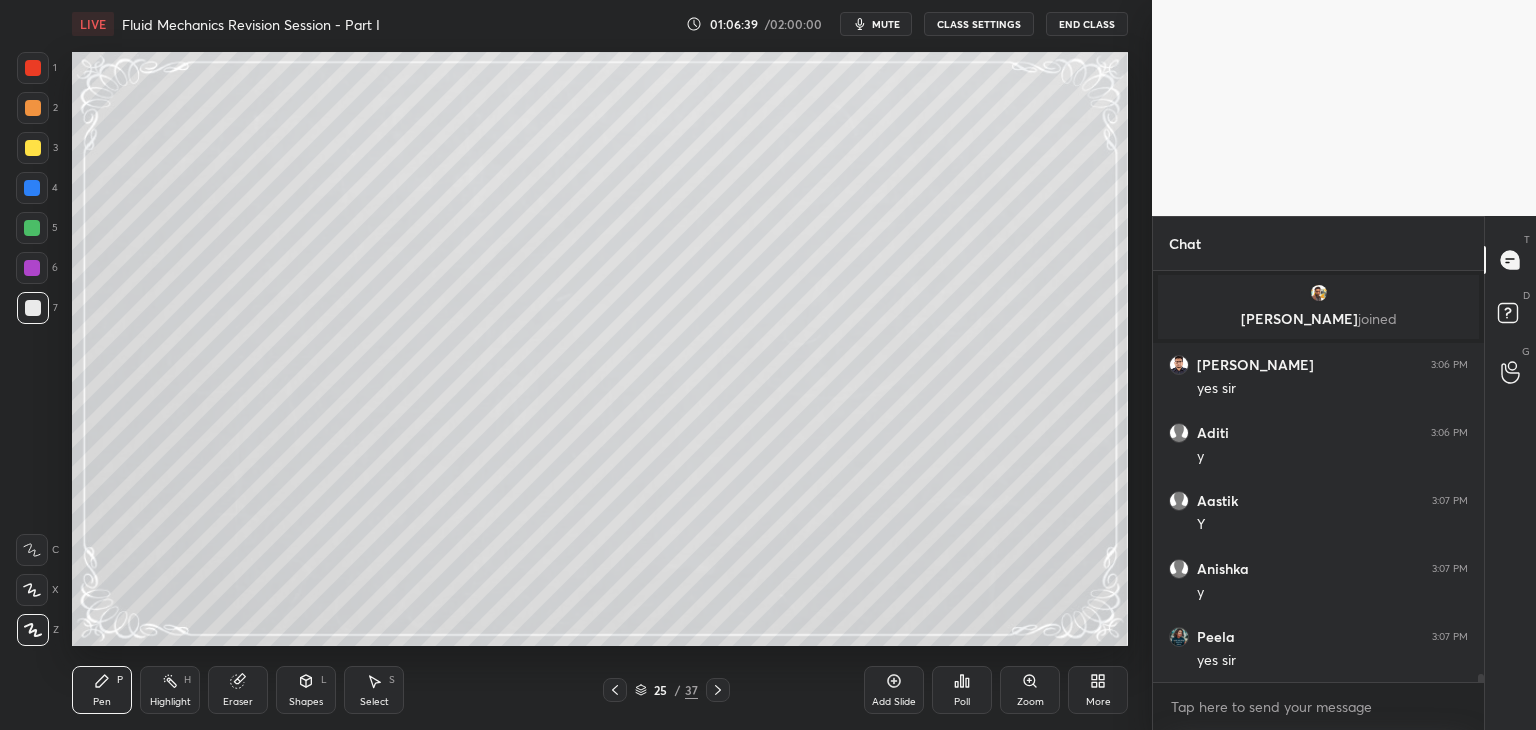 click on "Shapes" at bounding box center (306, 702) 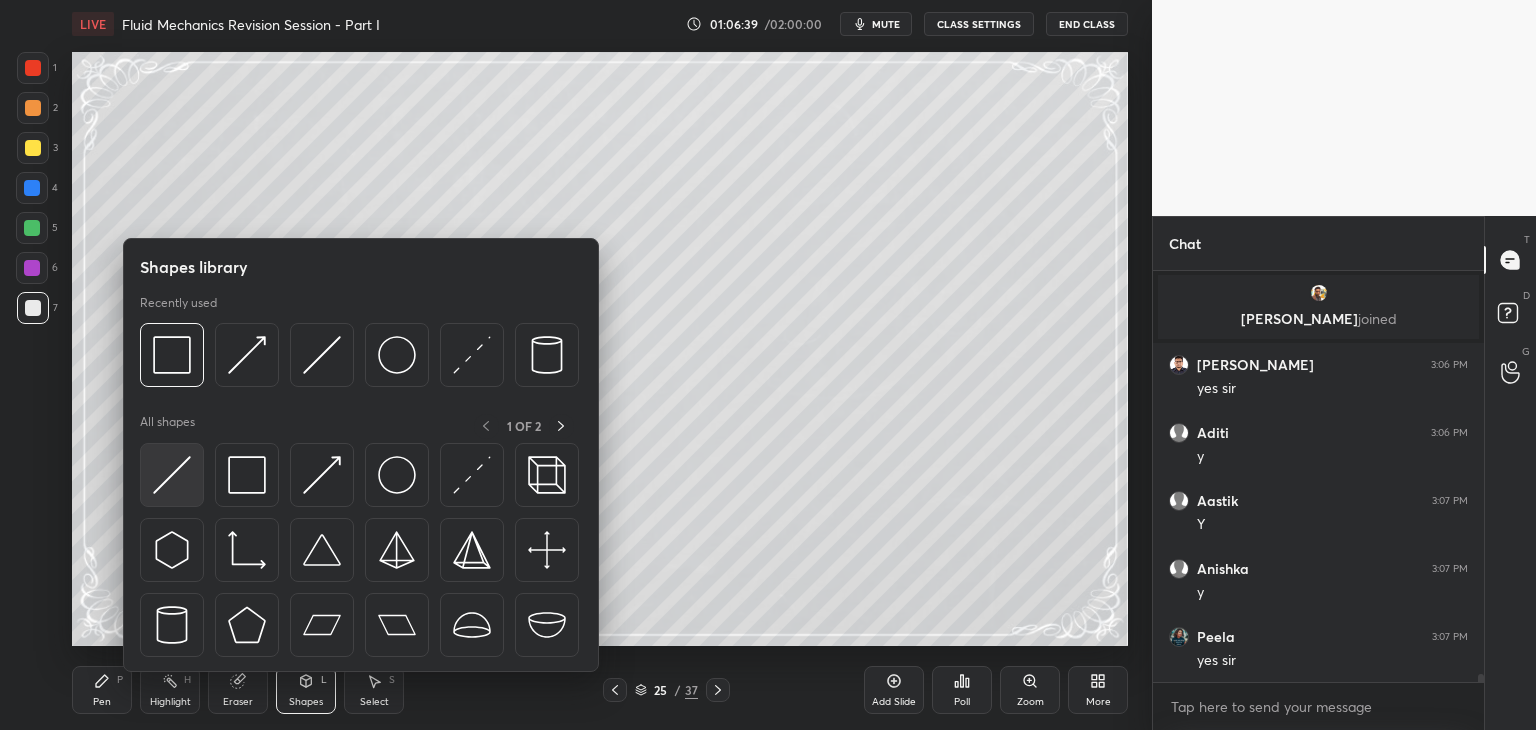 click at bounding box center [172, 475] 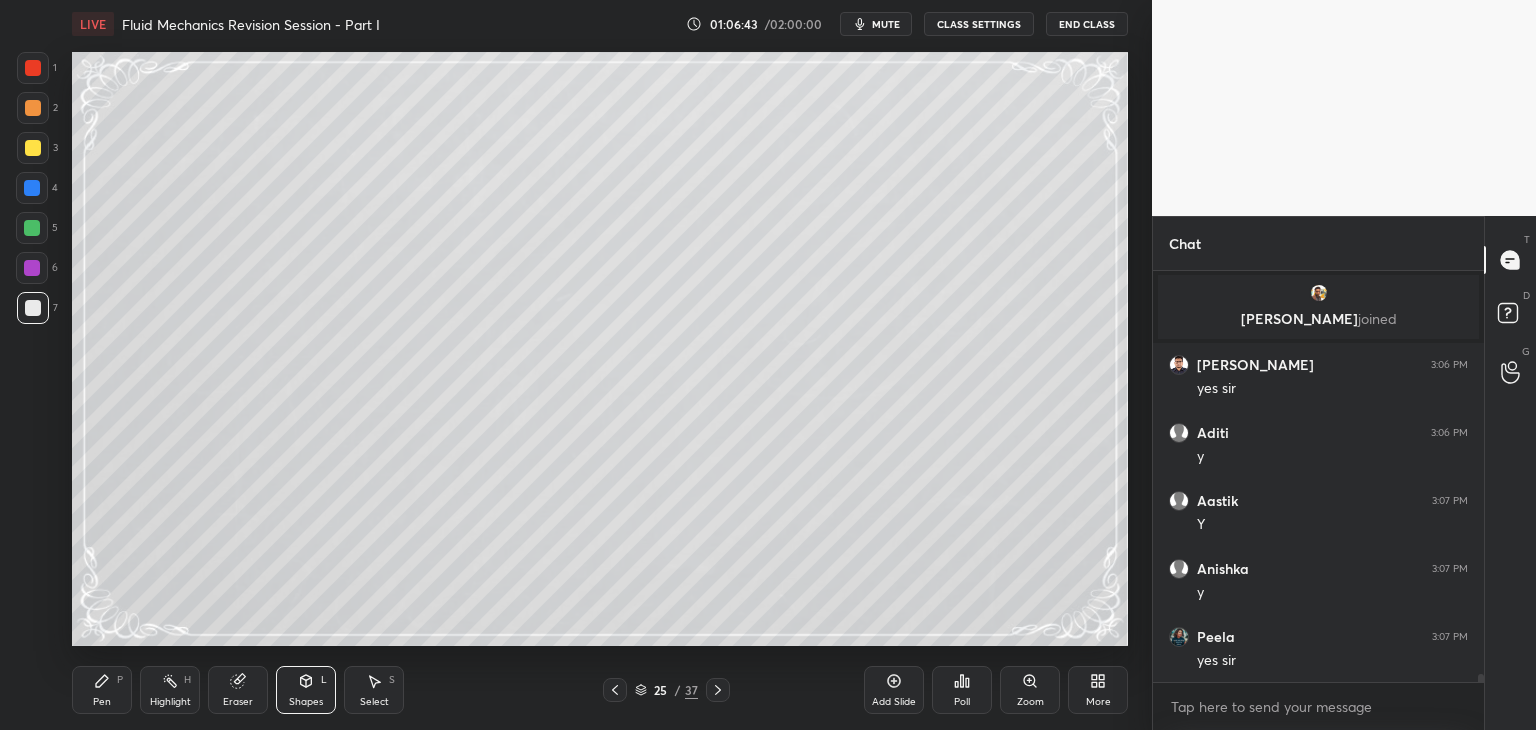 click on "Pen P" at bounding box center [102, 690] 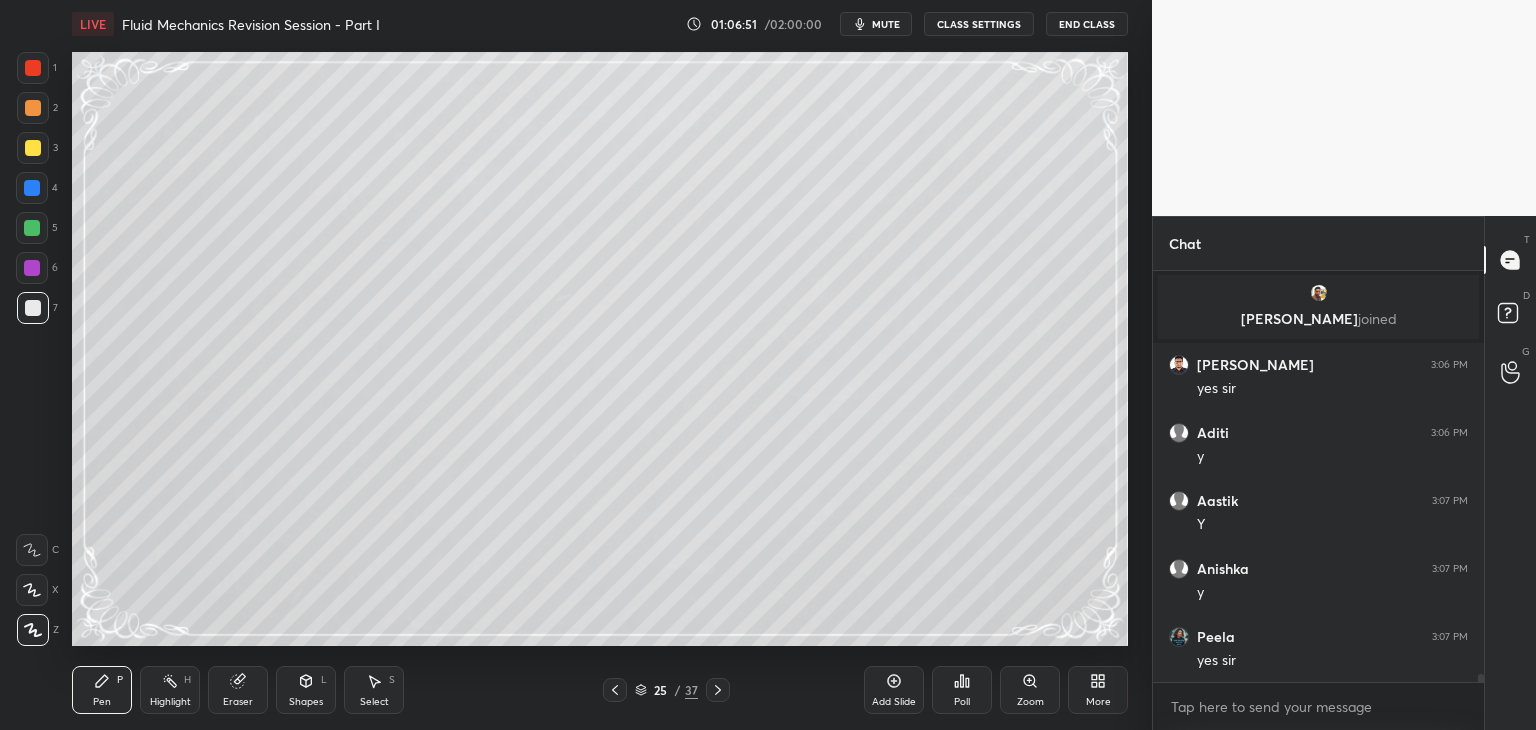 click on "Shapes" at bounding box center [306, 702] 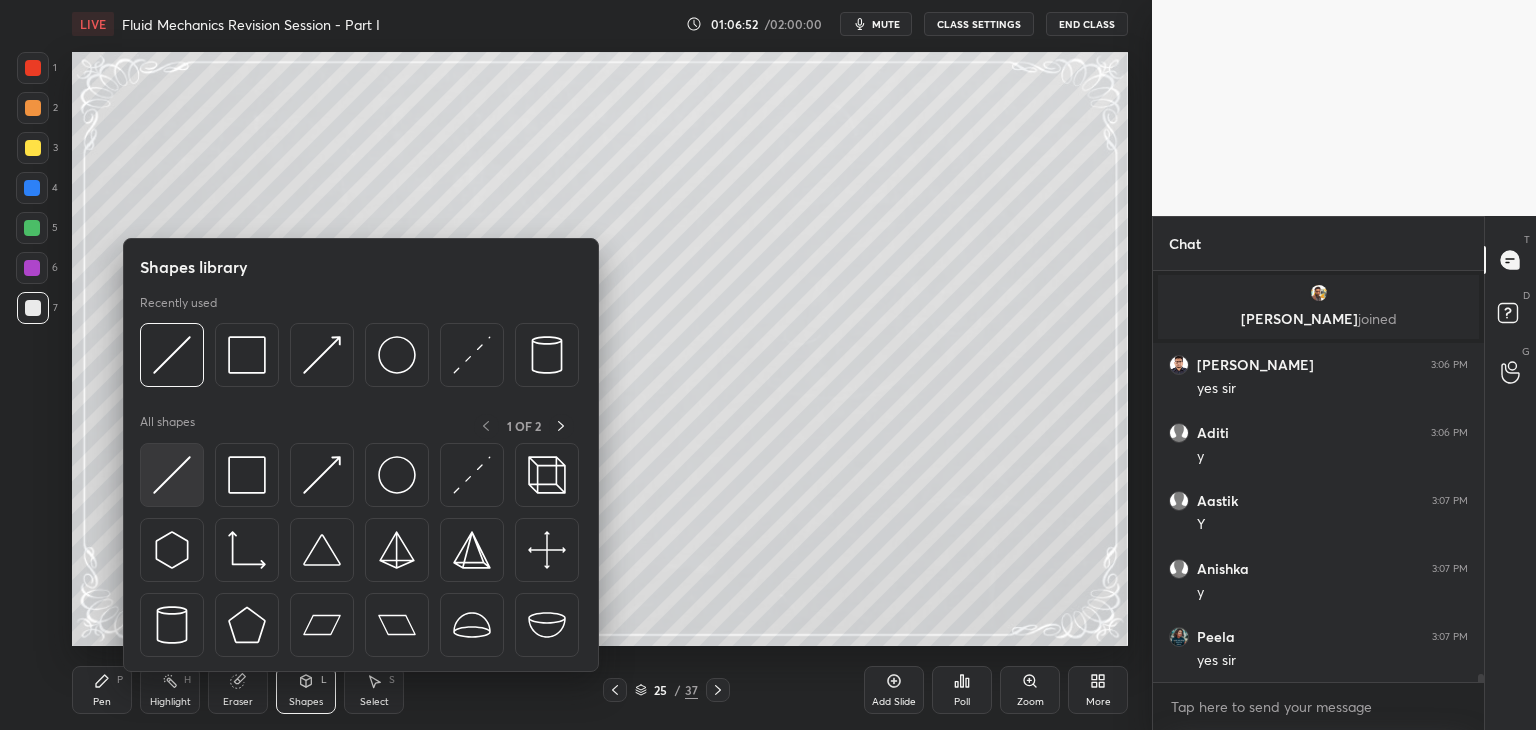 click at bounding box center [172, 475] 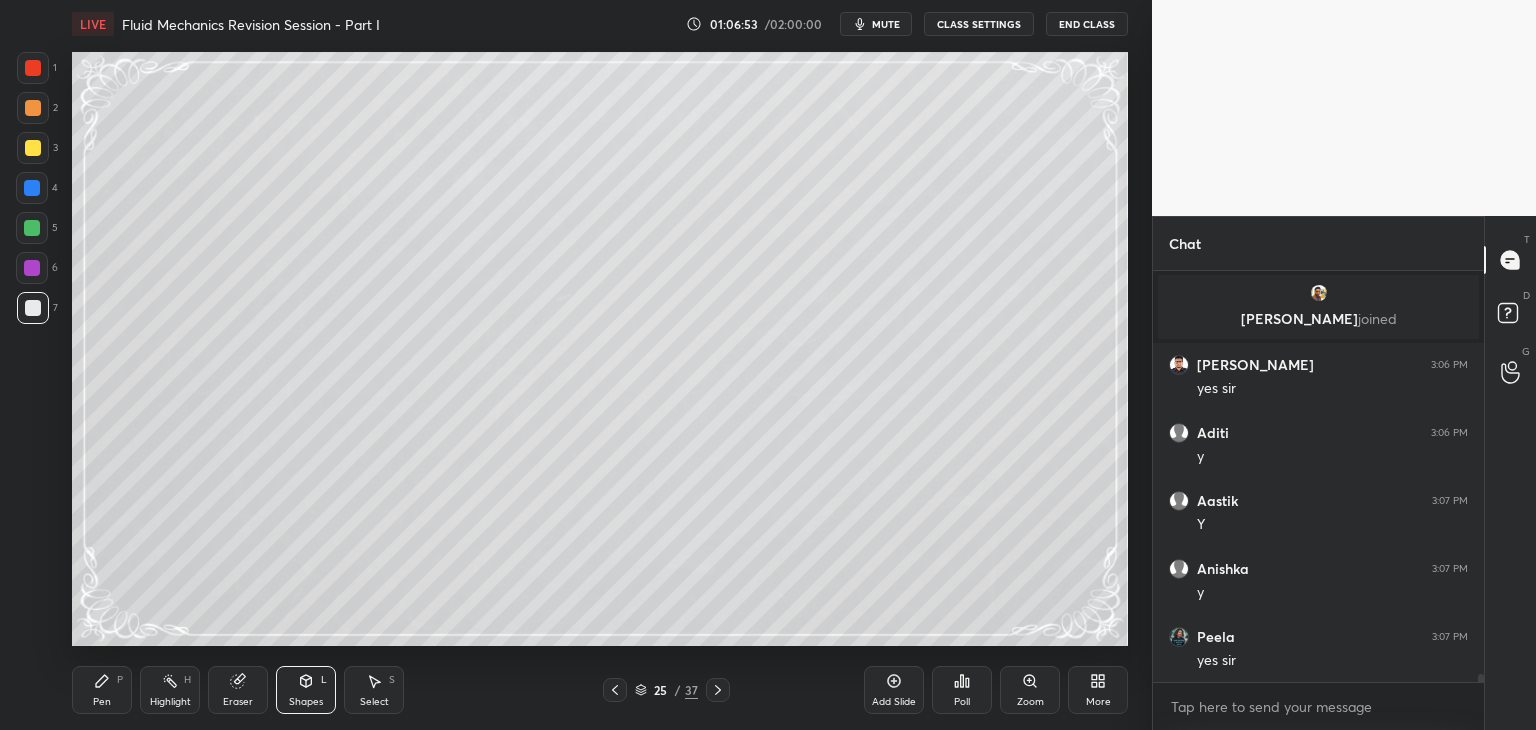 click at bounding box center [32, 188] 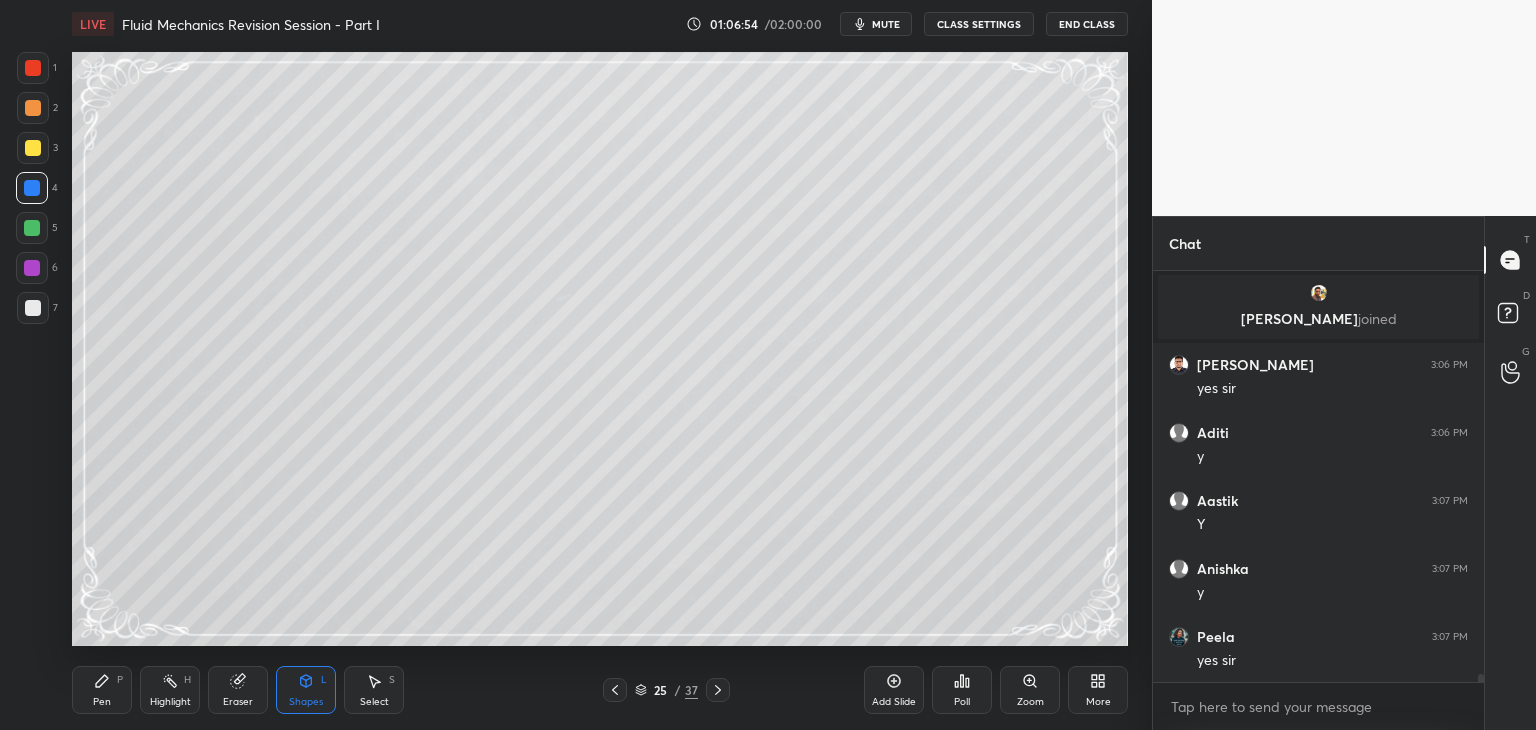 scroll, scrollTop: 20288, scrollLeft: 0, axis: vertical 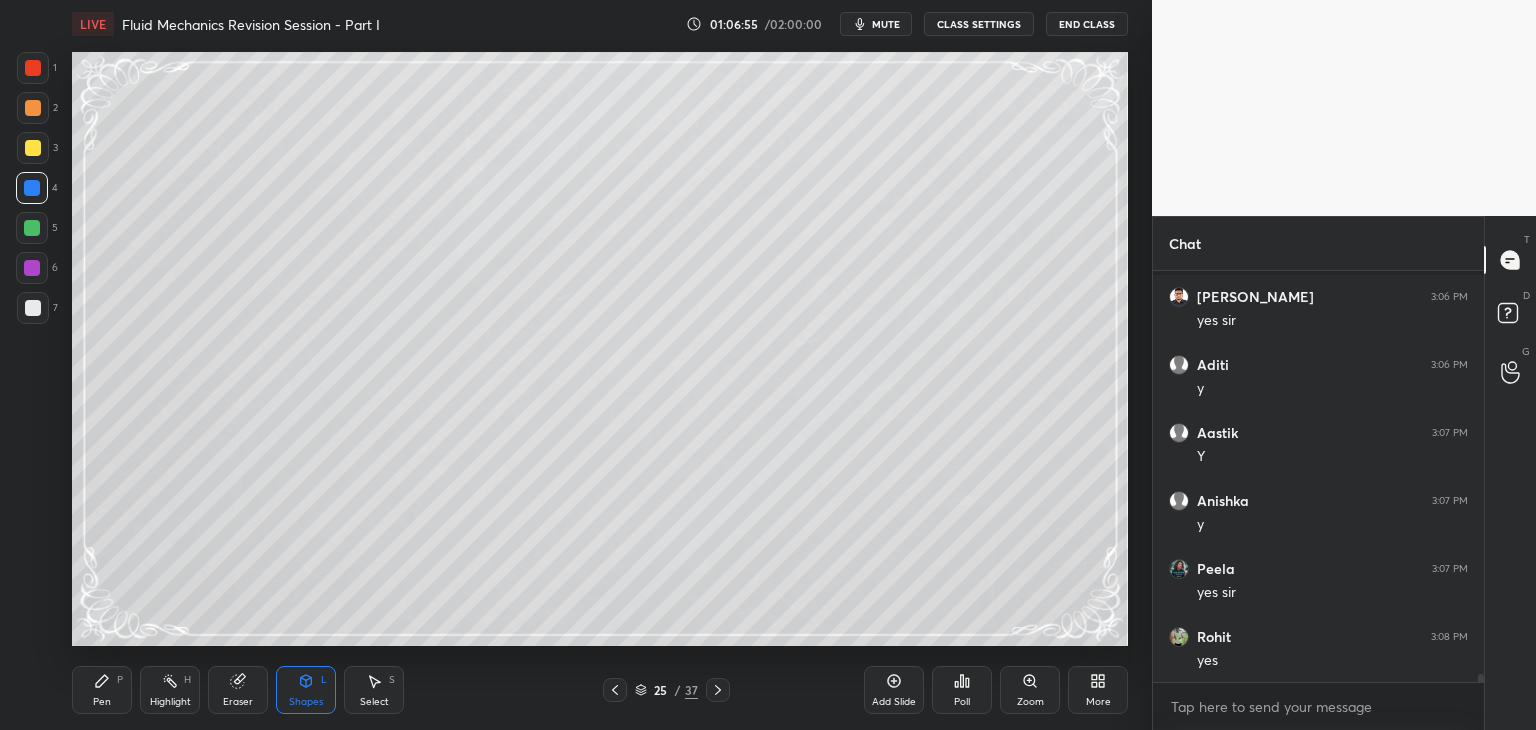 click on "Shapes L" at bounding box center (306, 690) 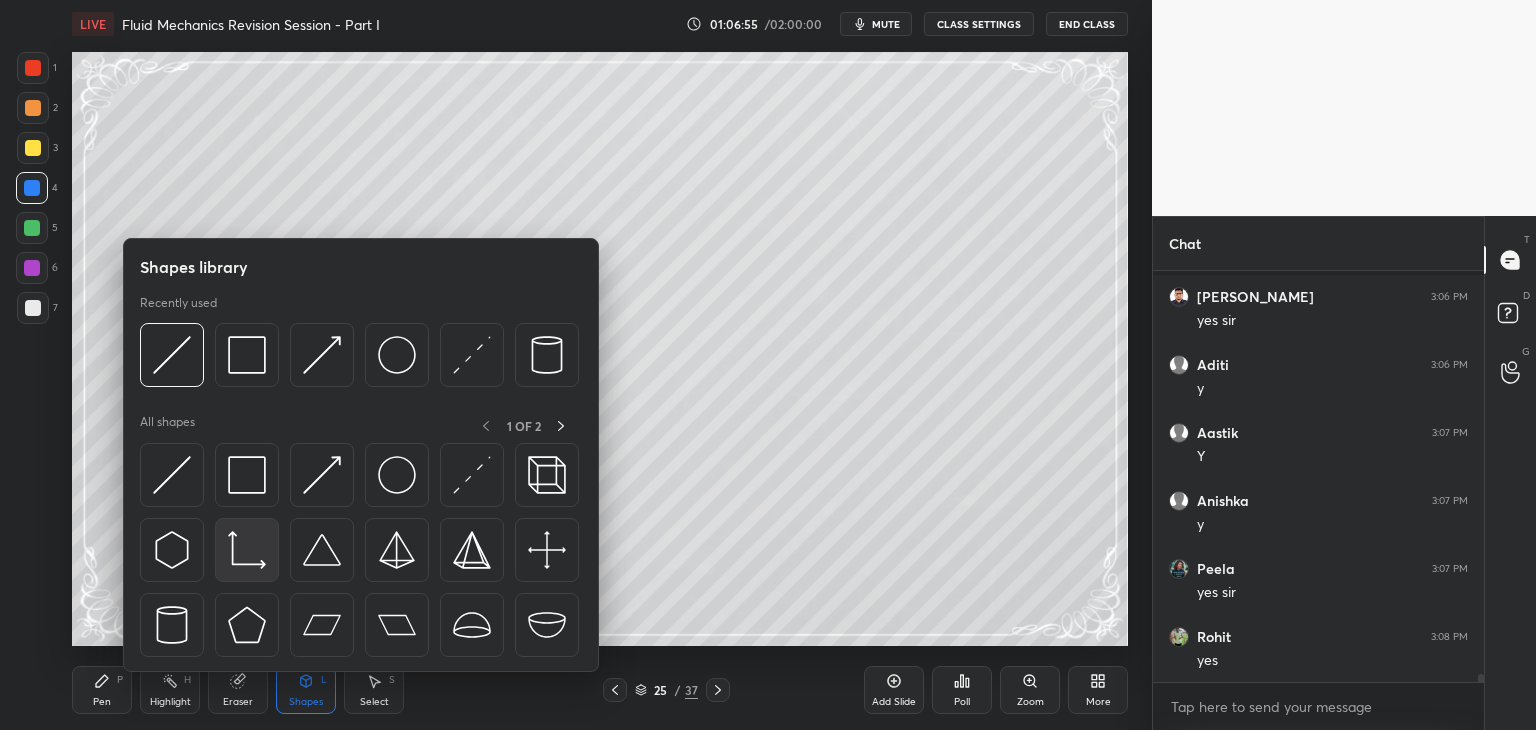 scroll, scrollTop: 20424, scrollLeft: 0, axis: vertical 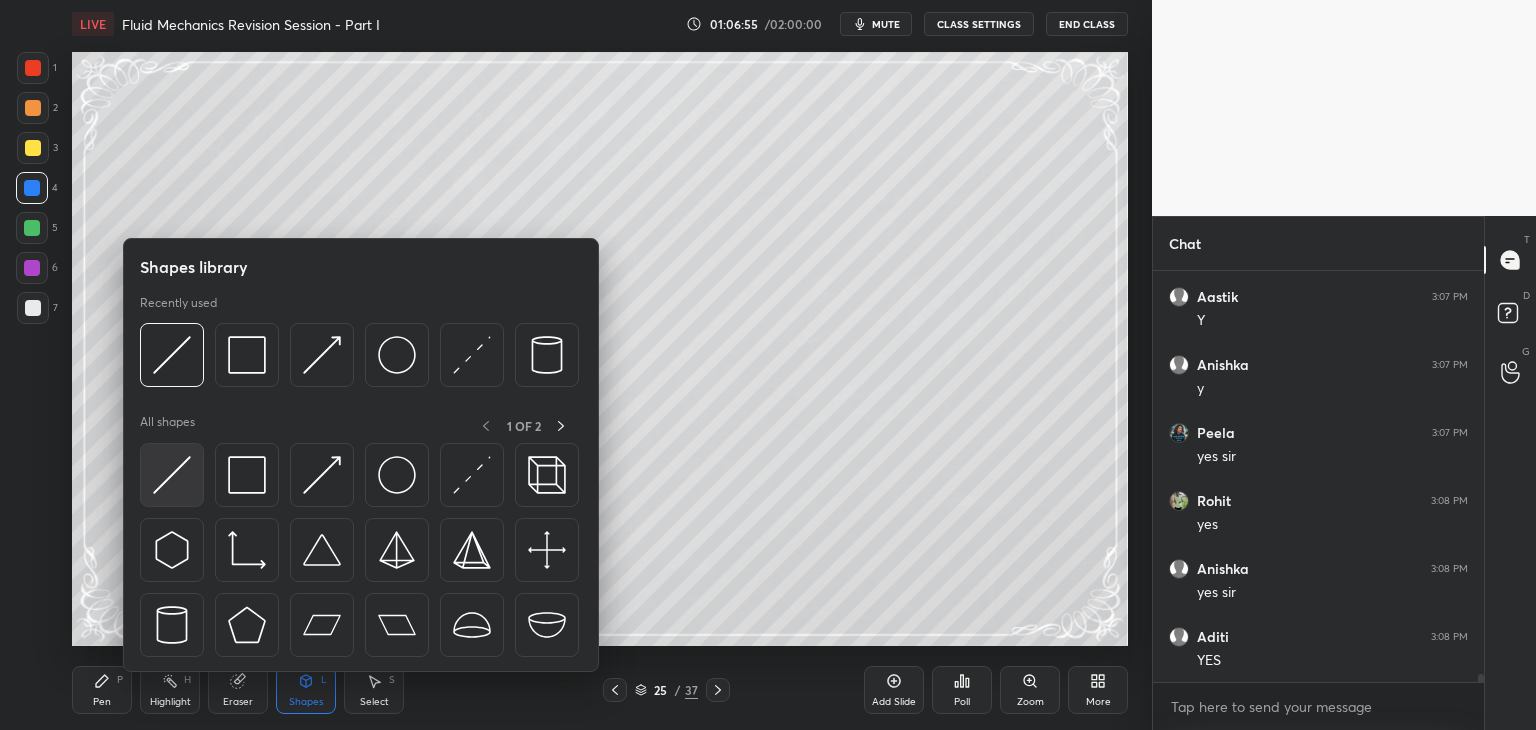 click at bounding box center [172, 475] 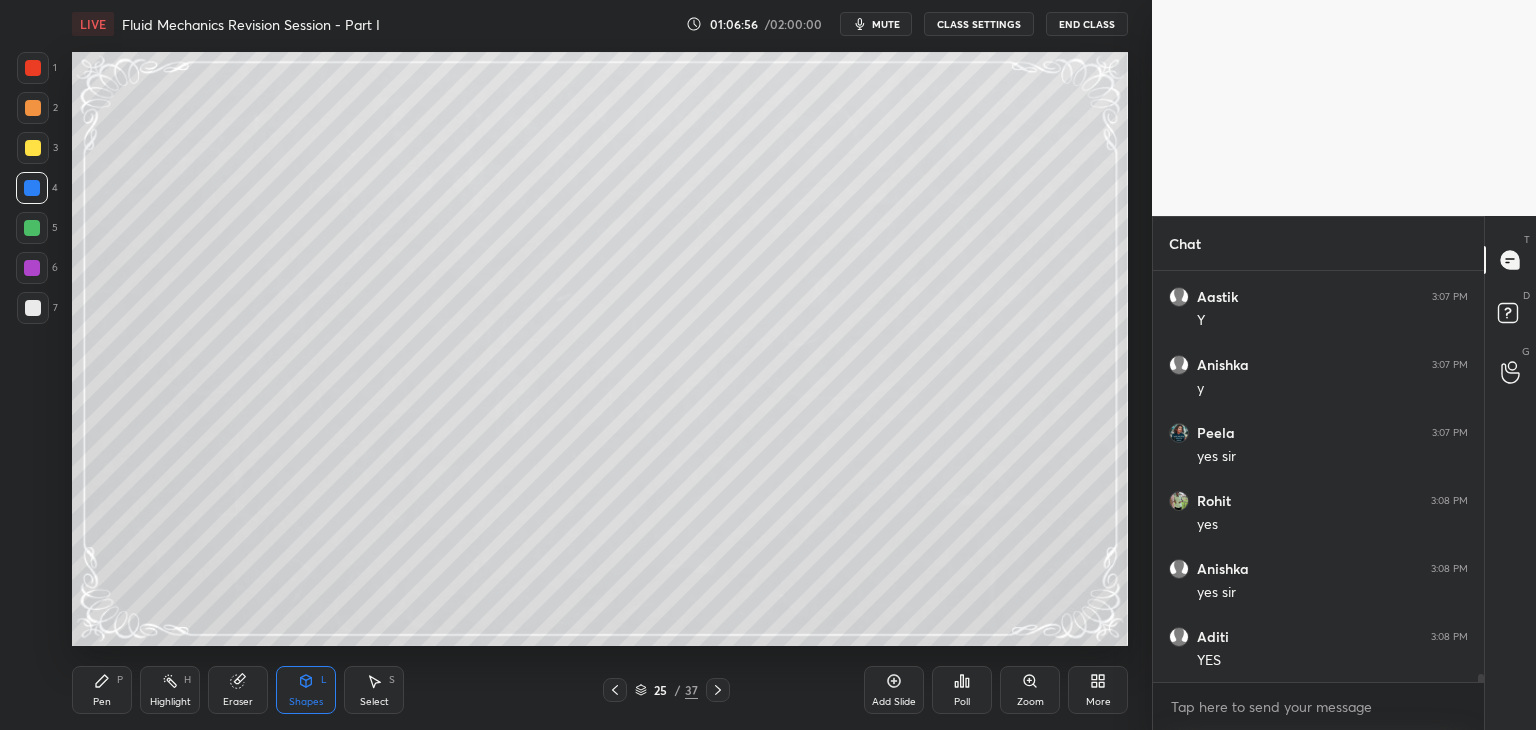 click on "Shapes L" at bounding box center (306, 690) 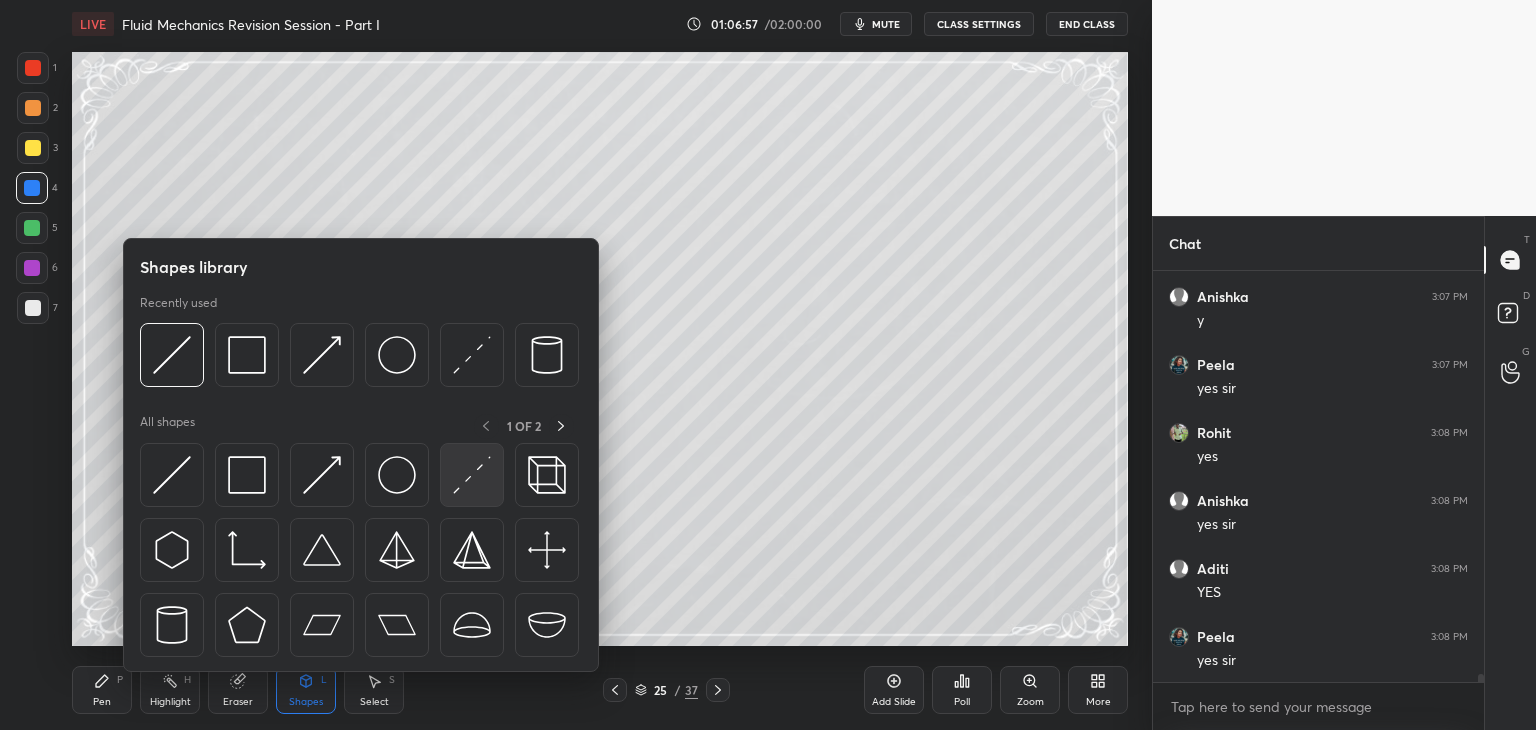 click at bounding box center (472, 475) 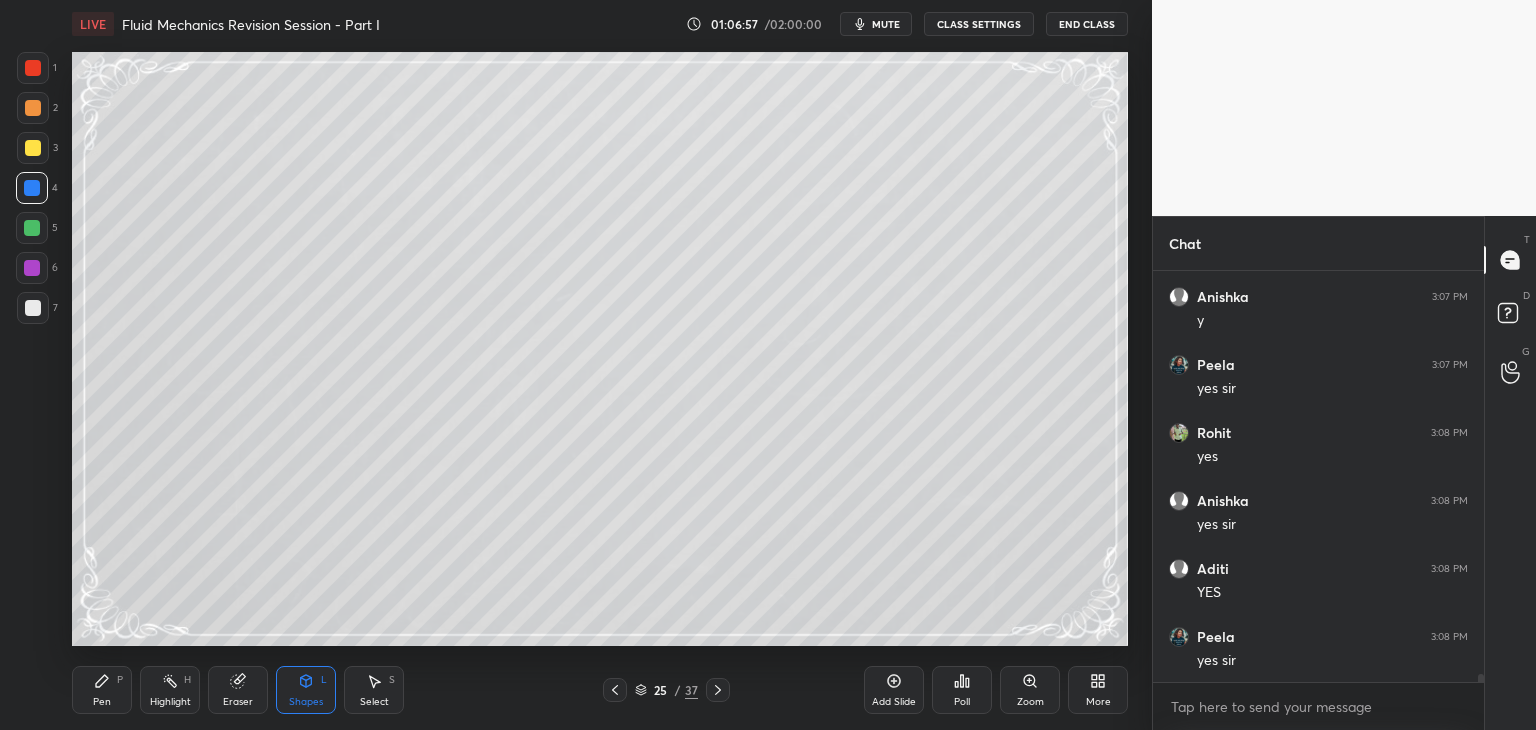 scroll, scrollTop: 20560, scrollLeft: 0, axis: vertical 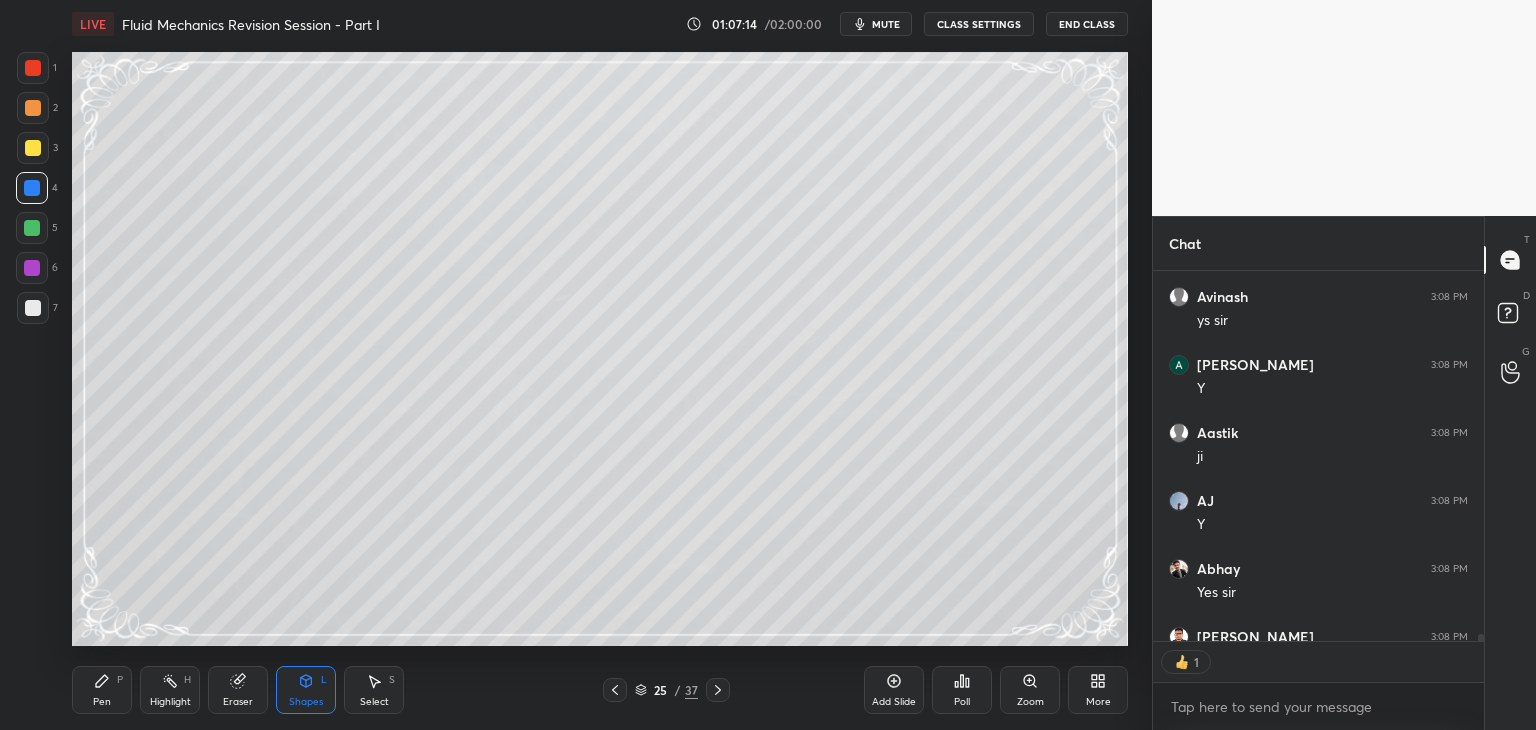 click on "Pen P" at bounding box center [102, 690] 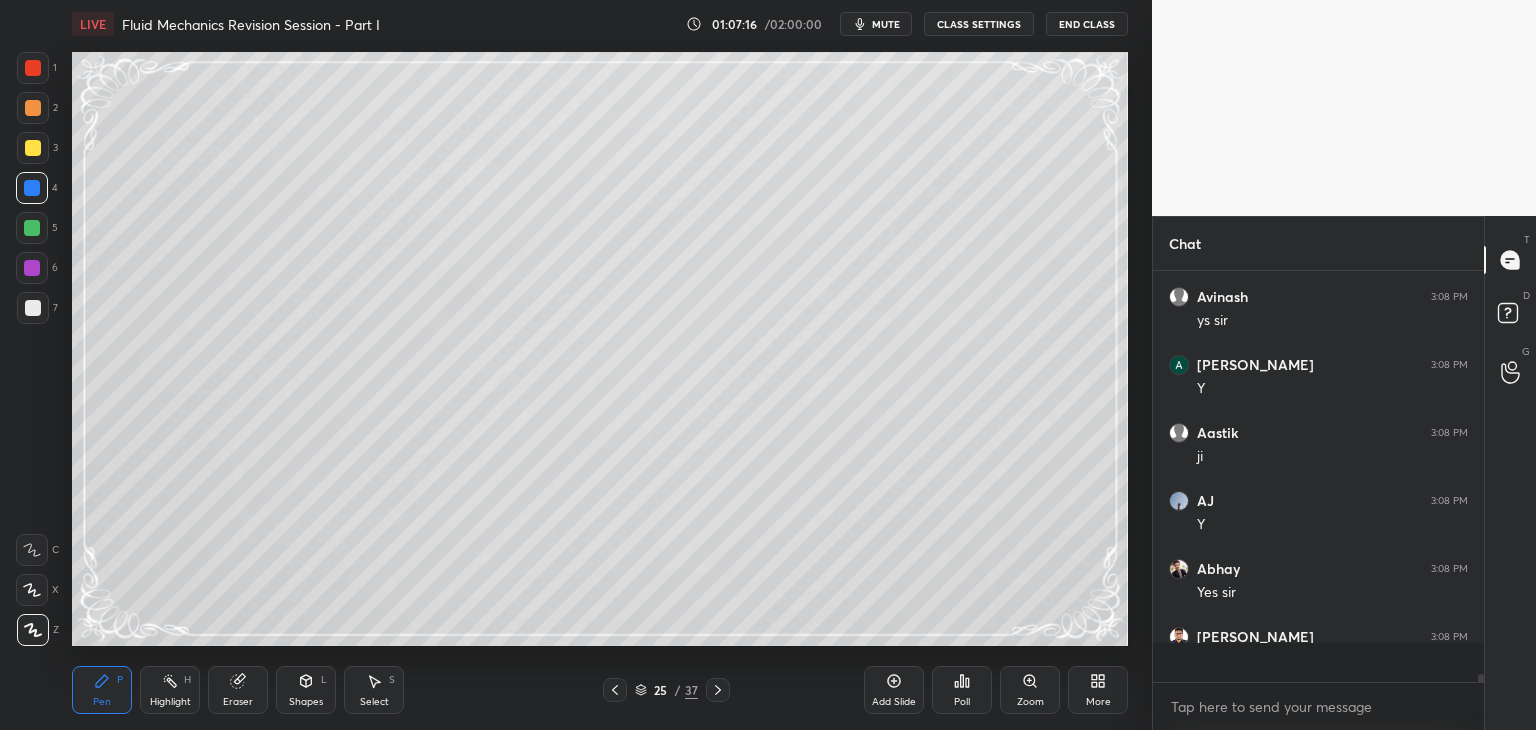 scroll, scrollTop: 6, scrollLeft: 6, axis: both 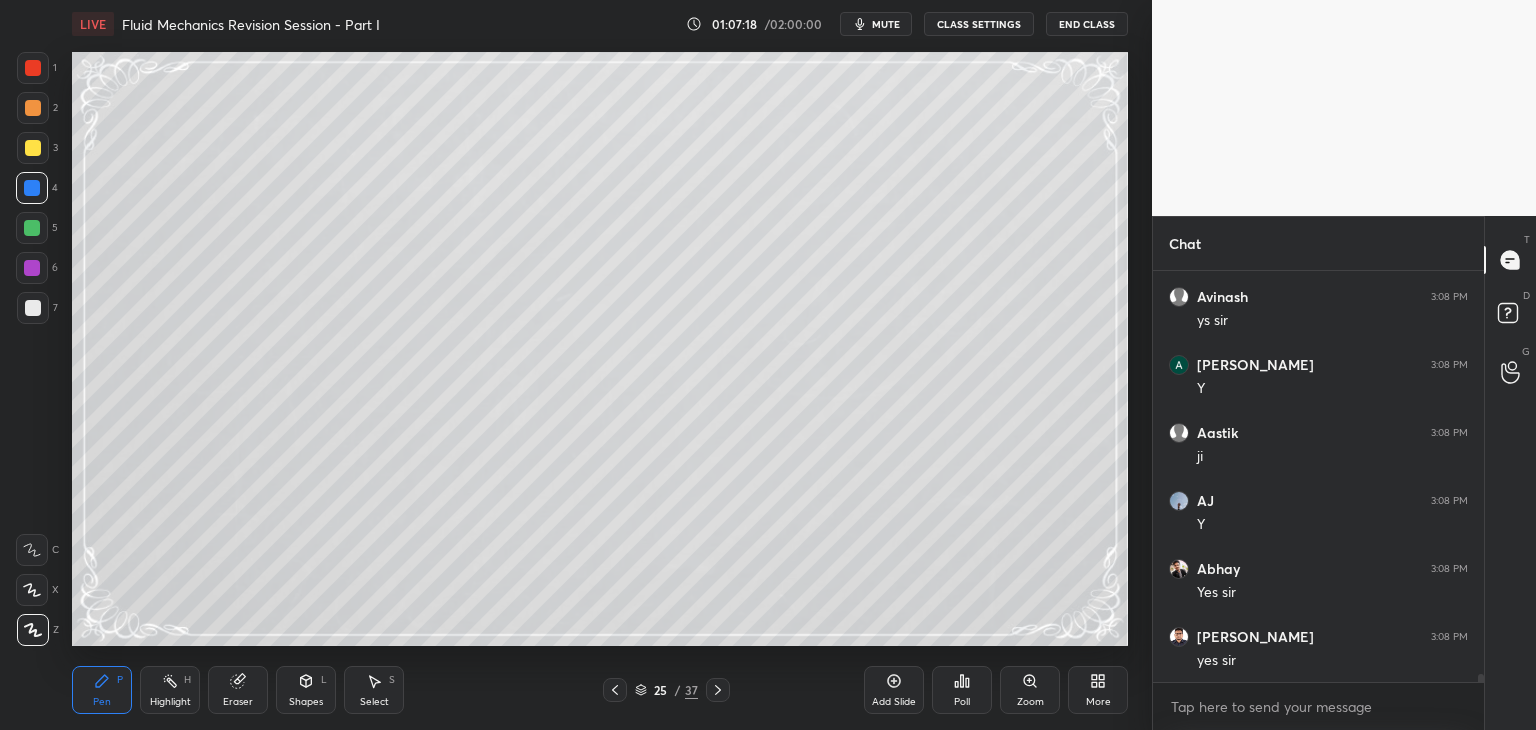 click on "Shapes" at bounding box center [306, 702] 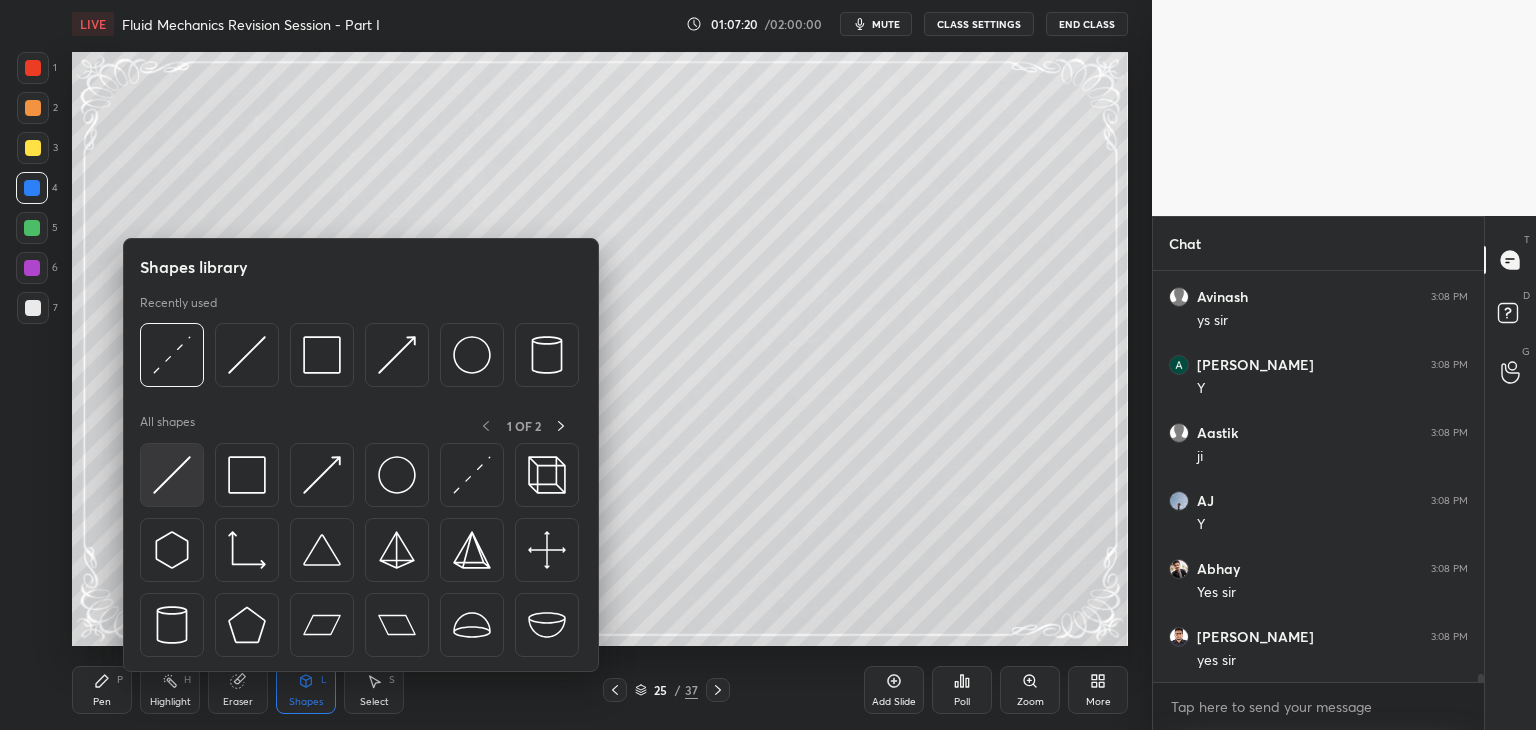 click at bounding box center (172, 475) 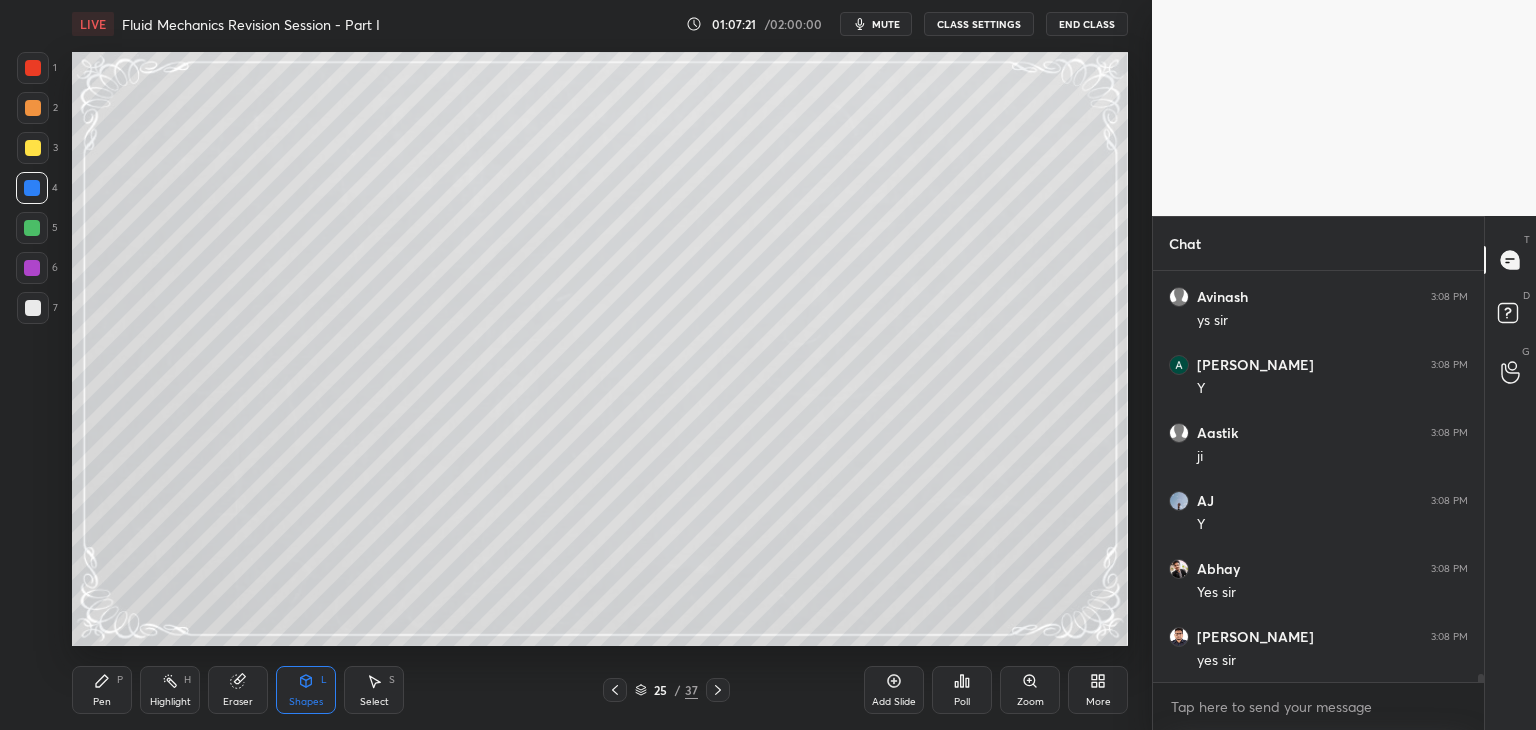 click at bounding box center [33, 308] 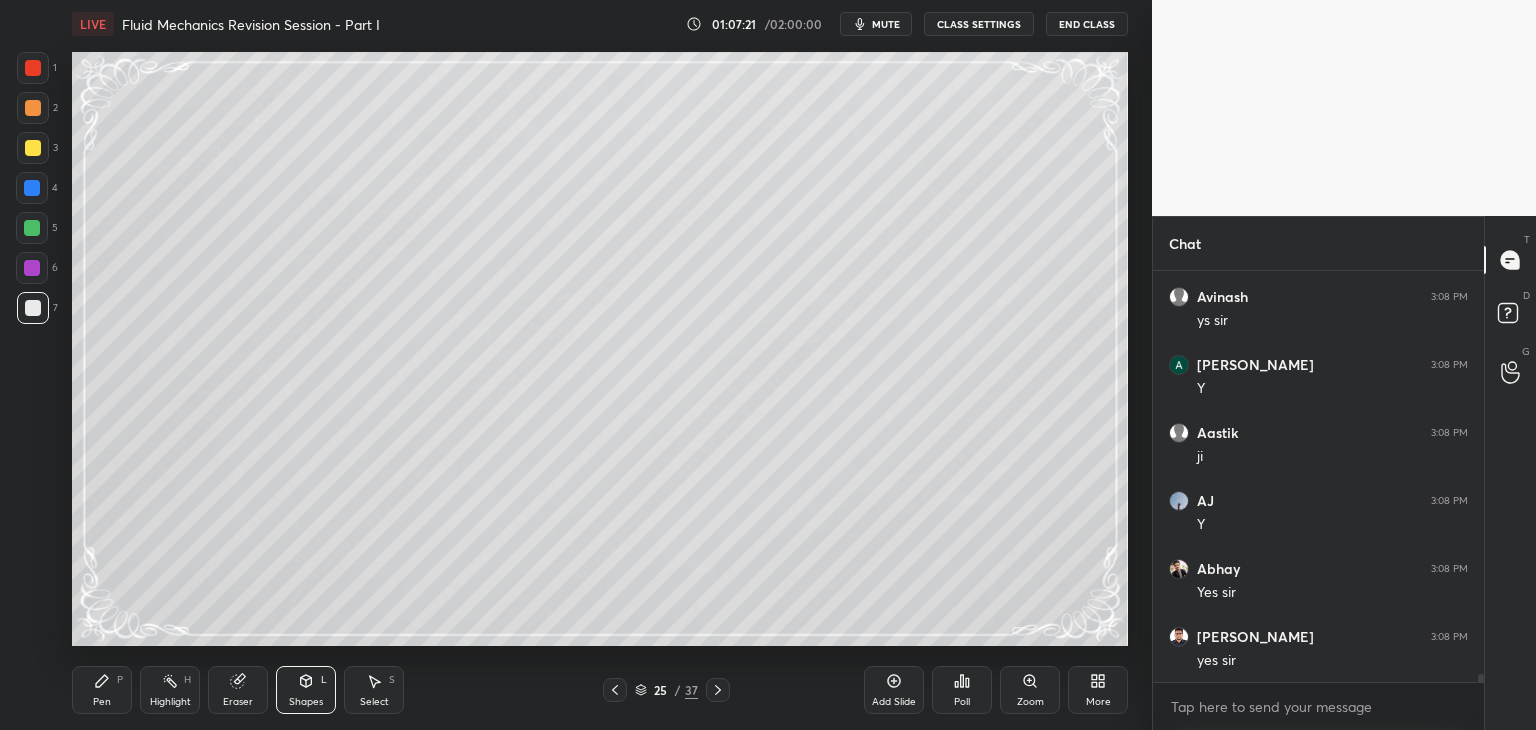 click on "Shapes L" at bounding box center [306, 690] 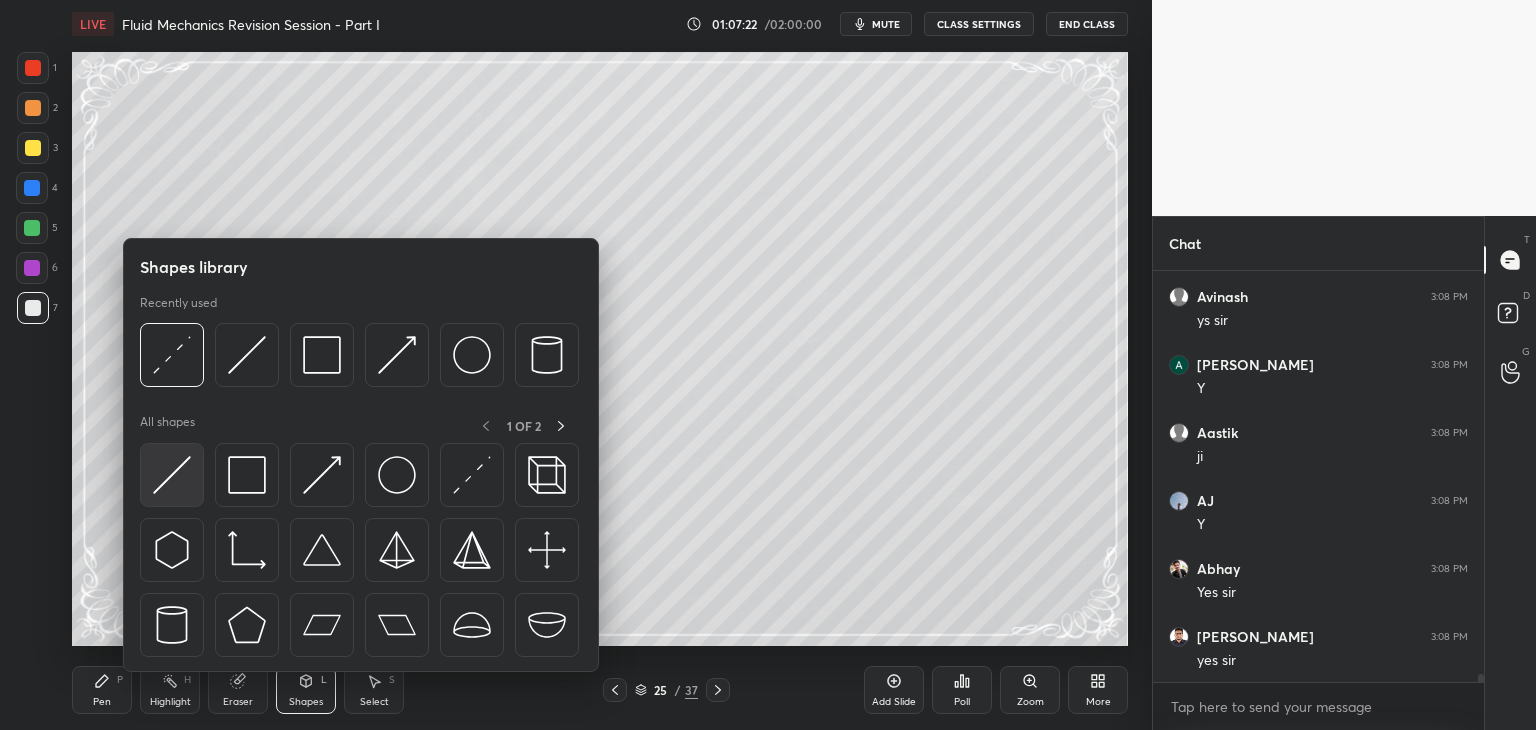 click at bounding box center (172, 475) 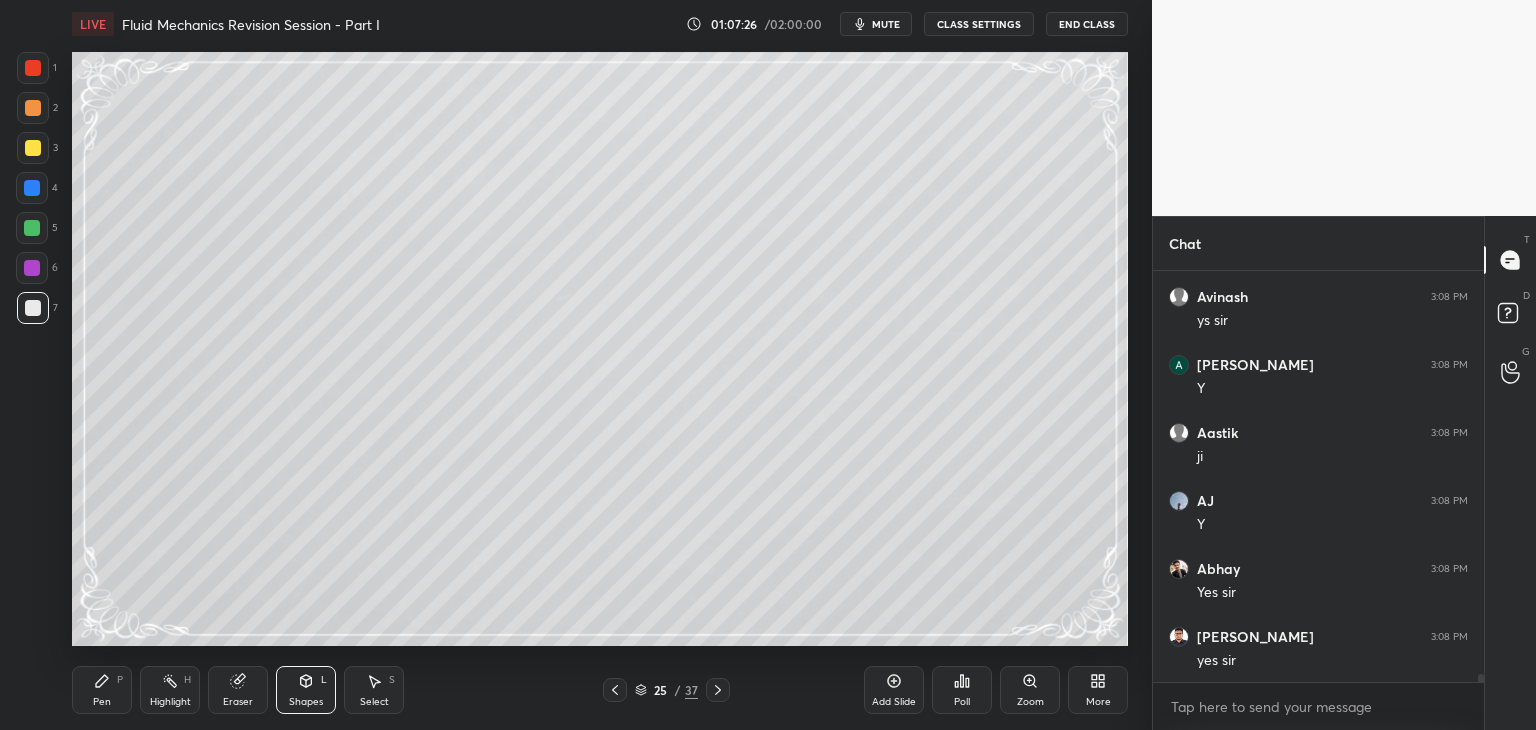 click on "Pen" at bounding box center (102, 702) 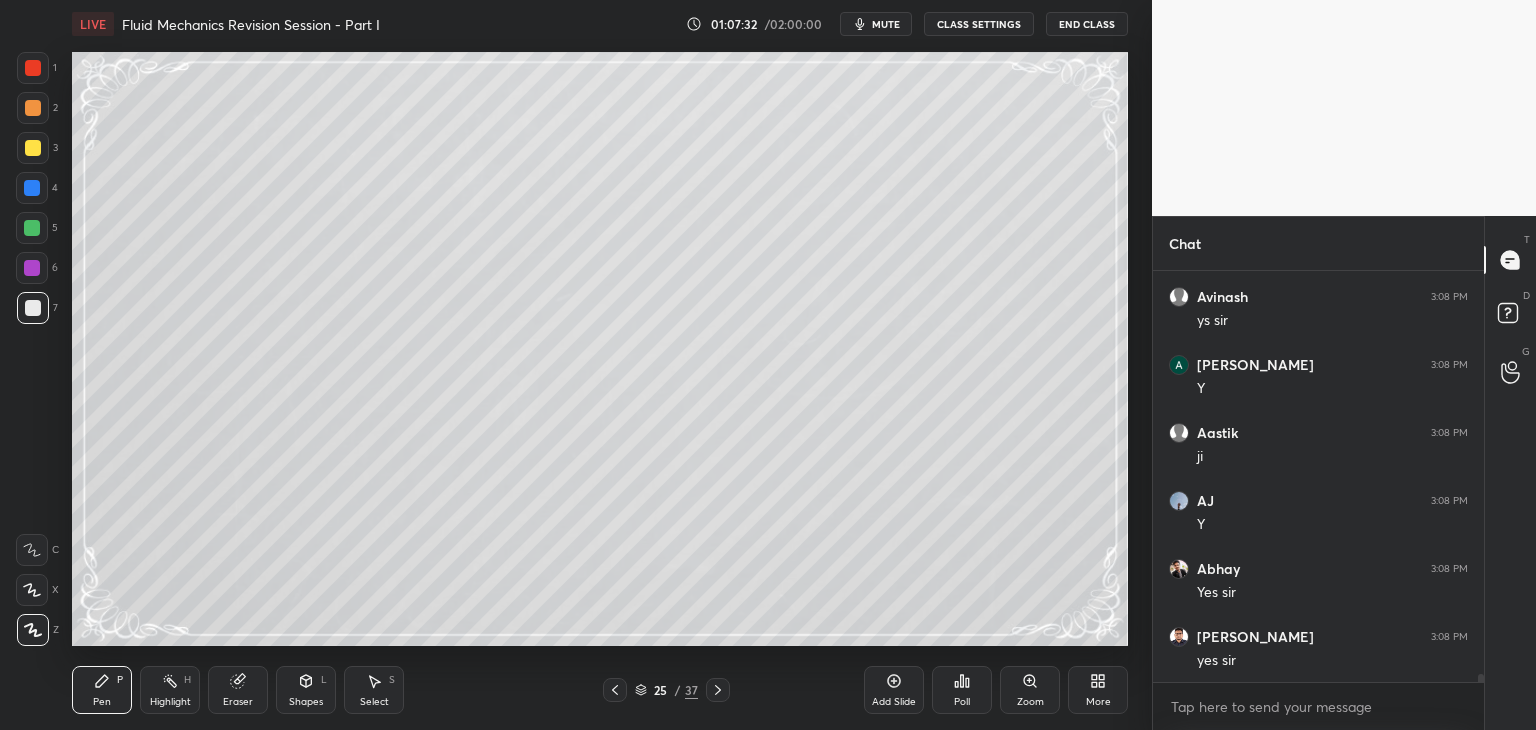 click 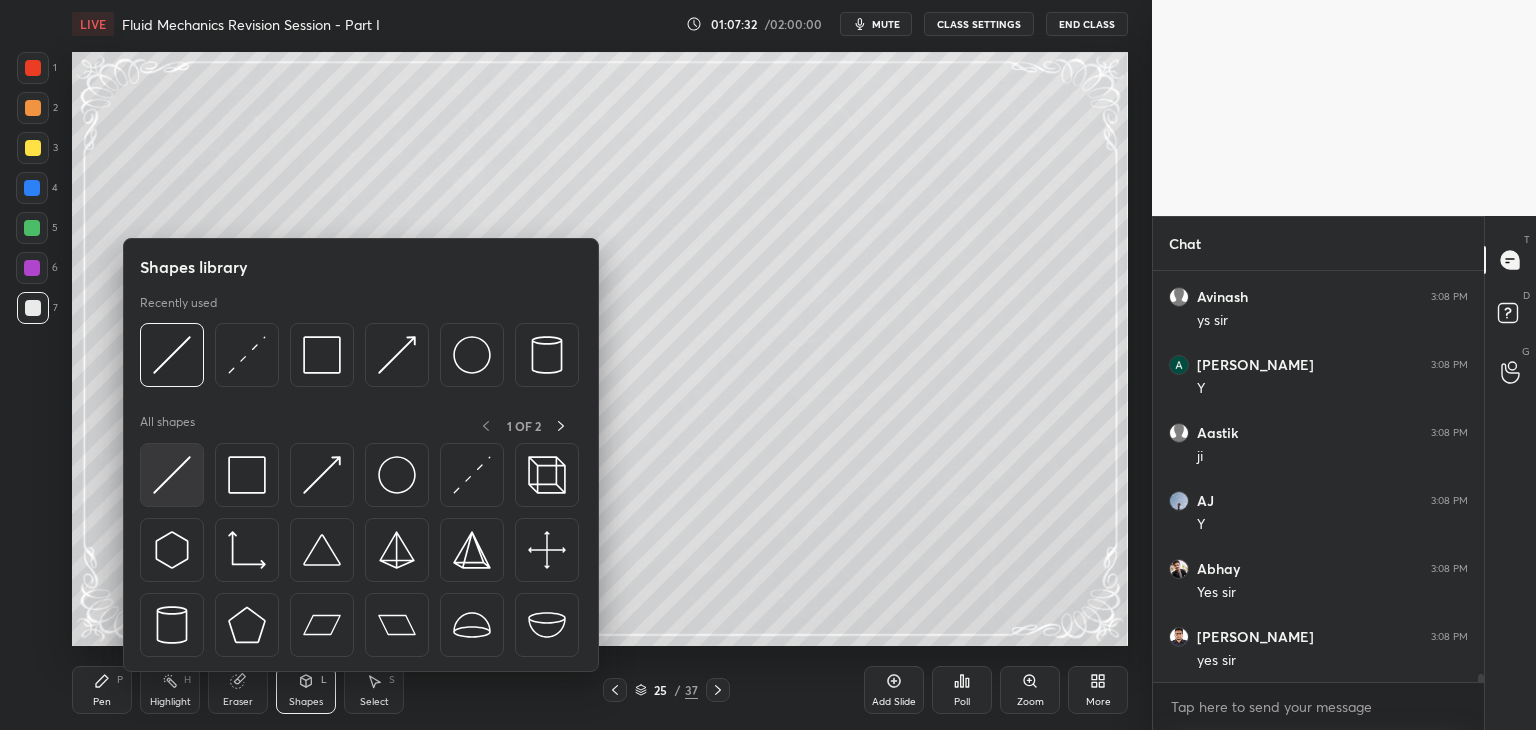 click at bounding box center [172, 475] 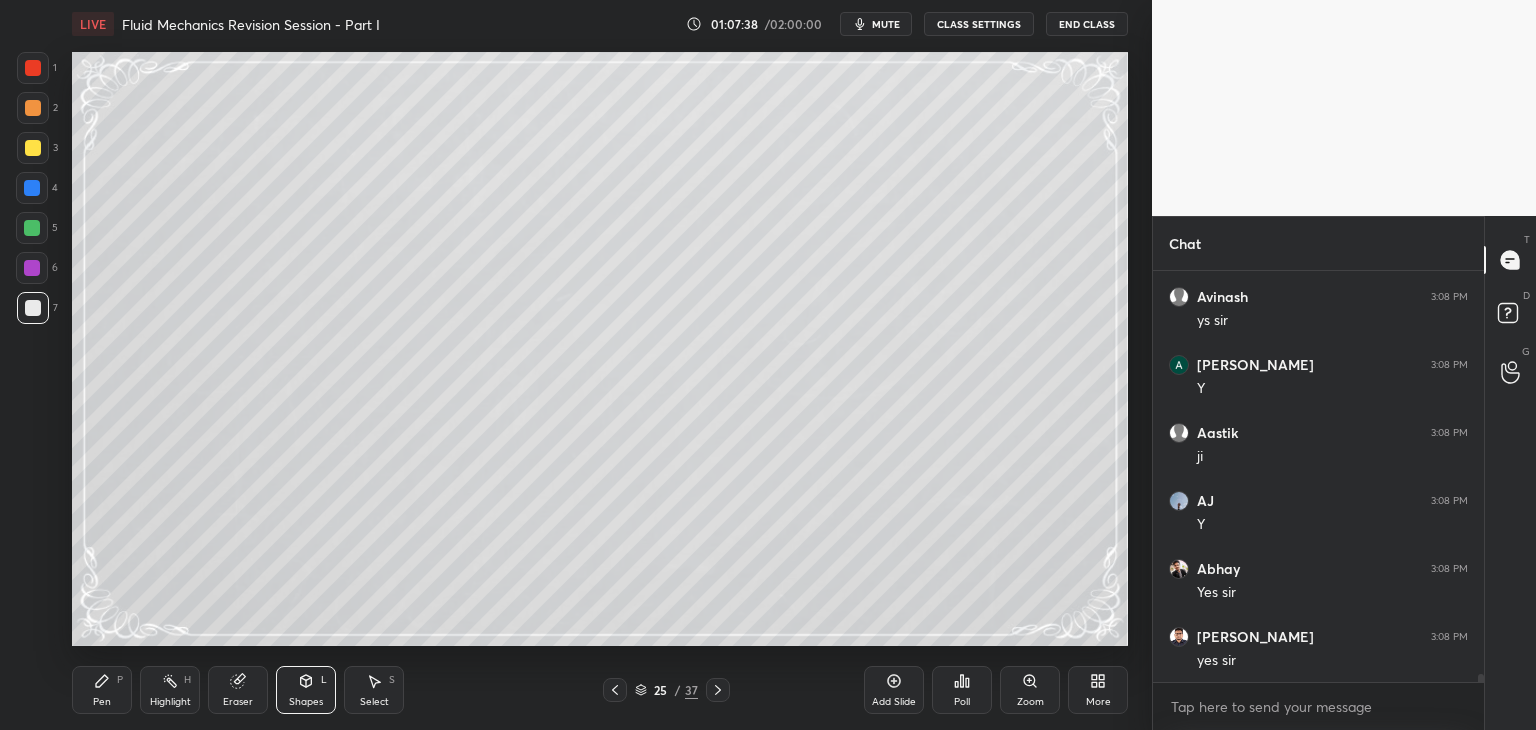 click on "Shapes L" at bounding box center [306, 690] 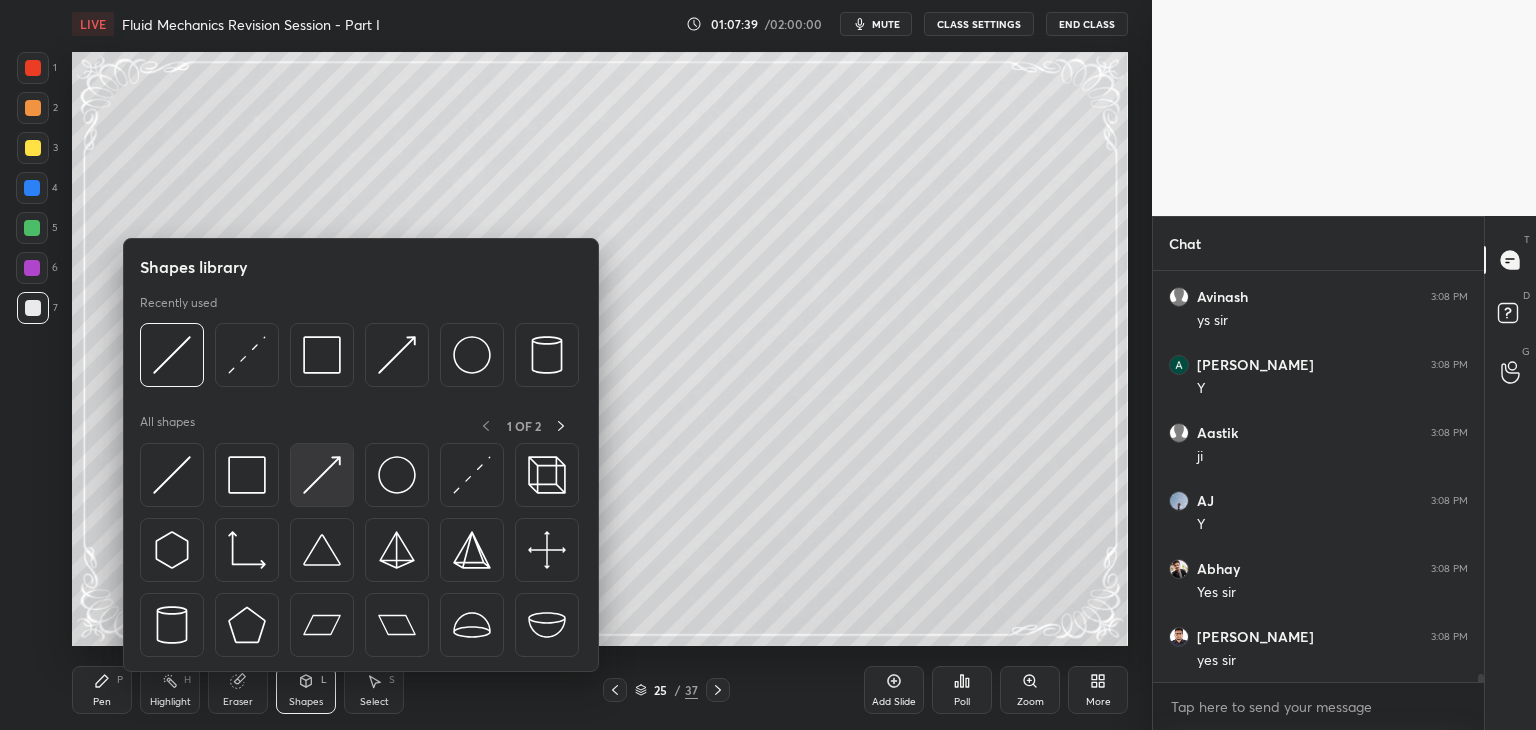 click at bounding box center (322, 475) 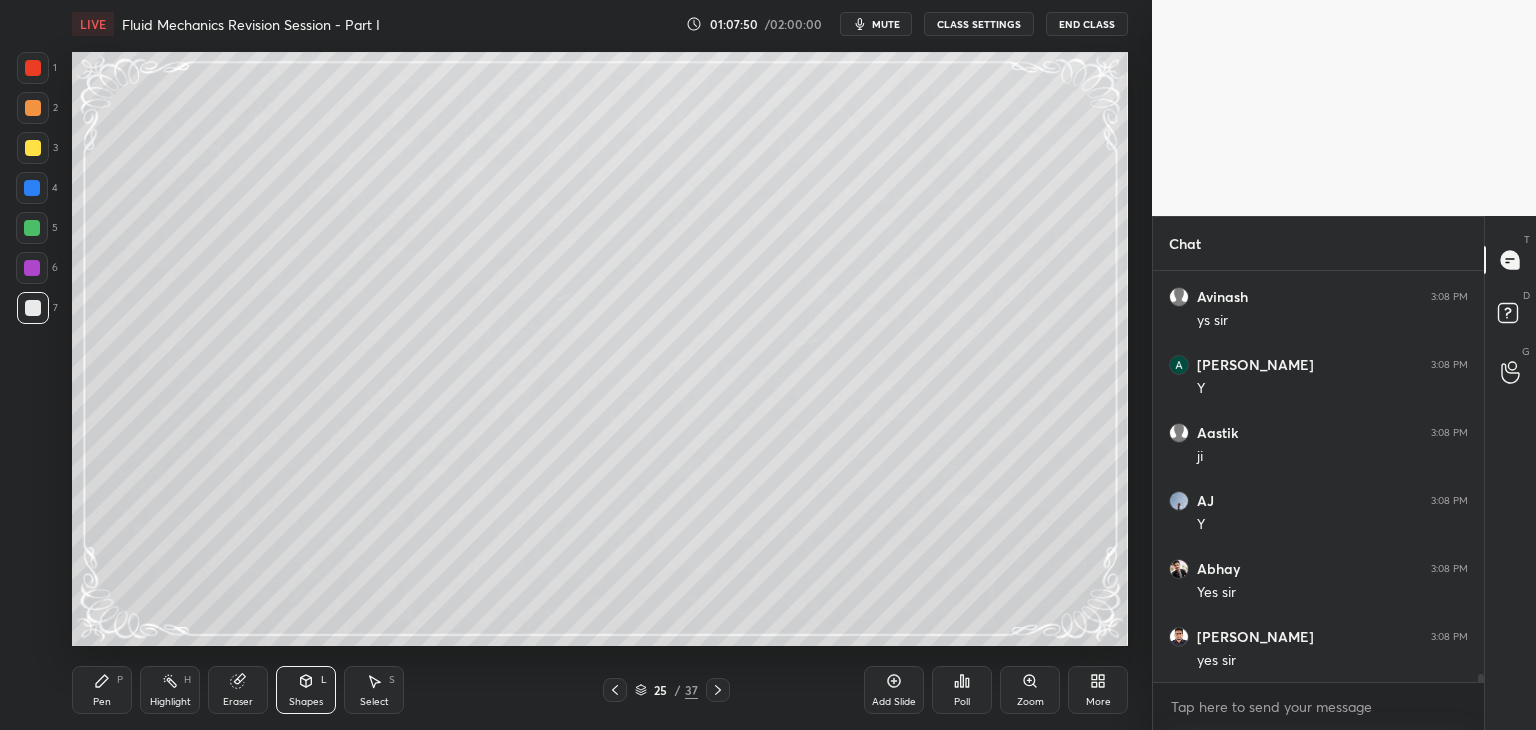 scroll, scrollTop: 20968, scrollLeft: 0, axis: vertical 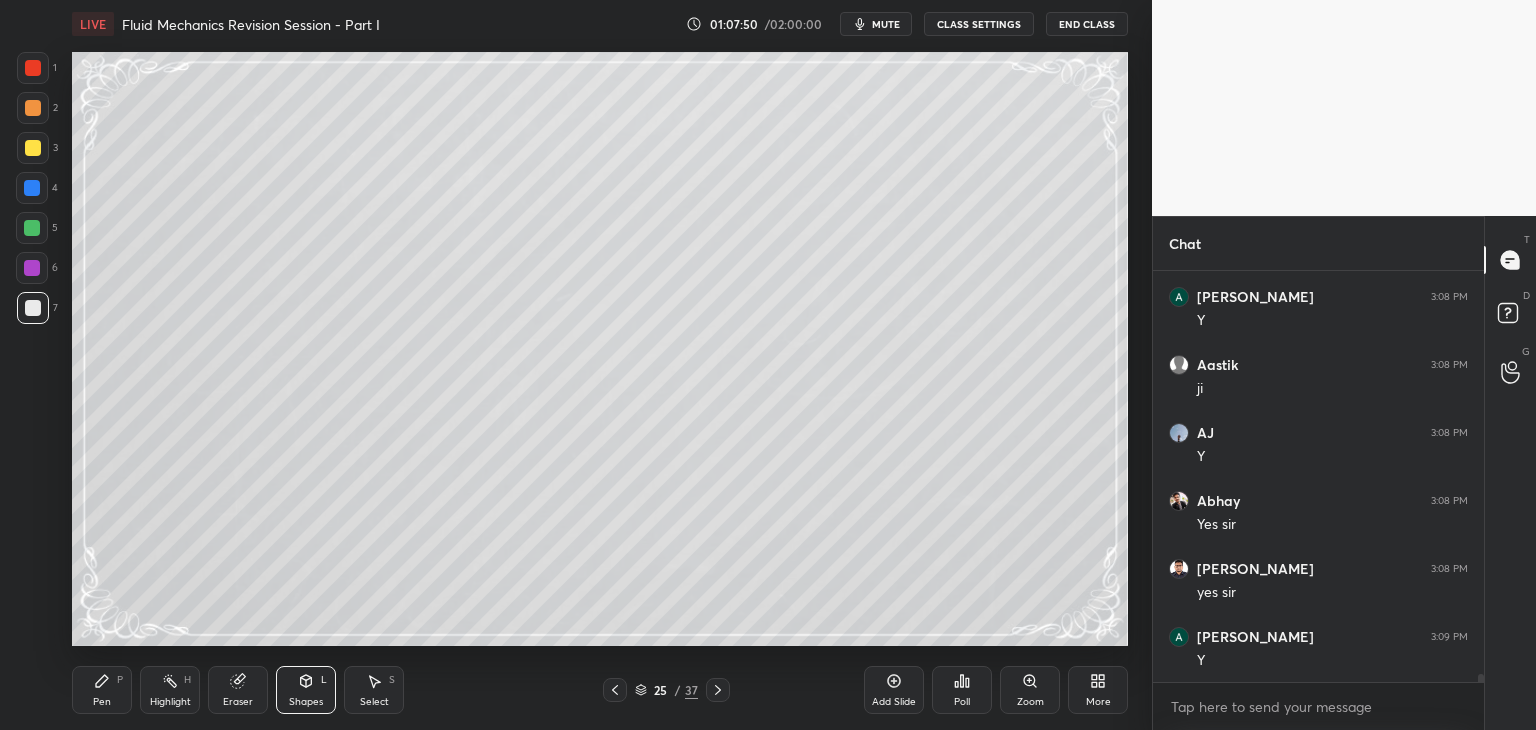 click on "Eraser" at bounding box center (238, 690) 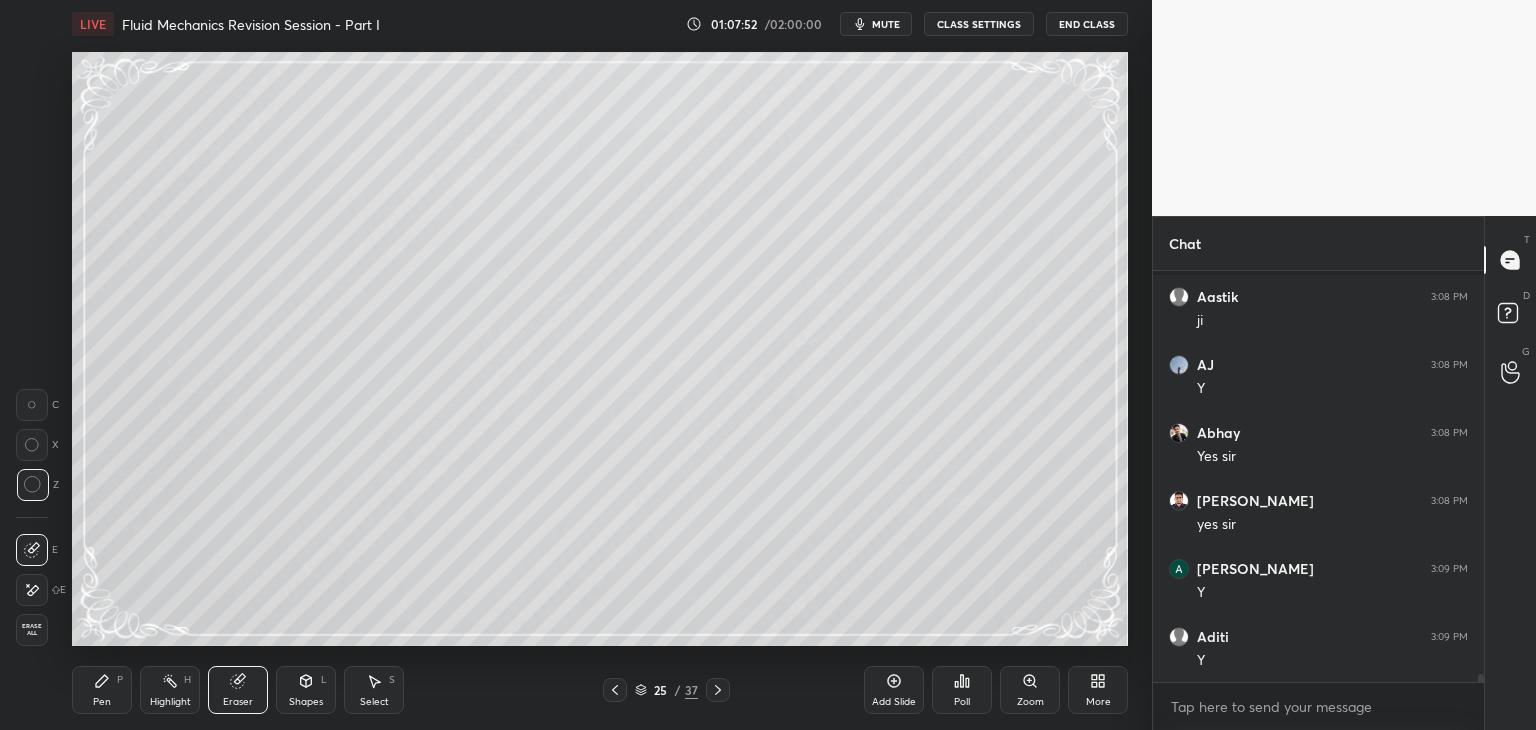 scroll, scrollTop: 21172, scrollLeft: 0, axis: vertical 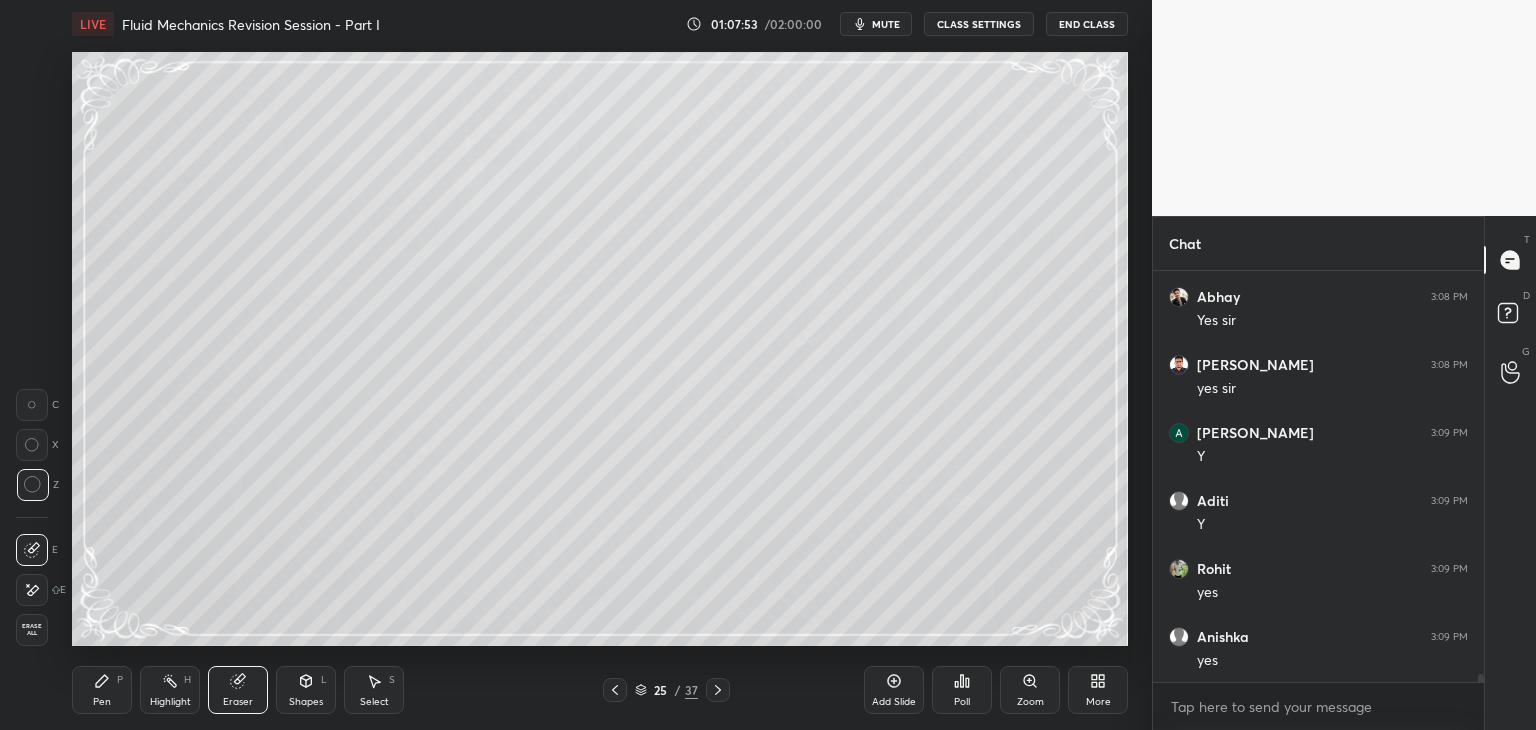 click on "Shapes" at bounding box center [306, 702] 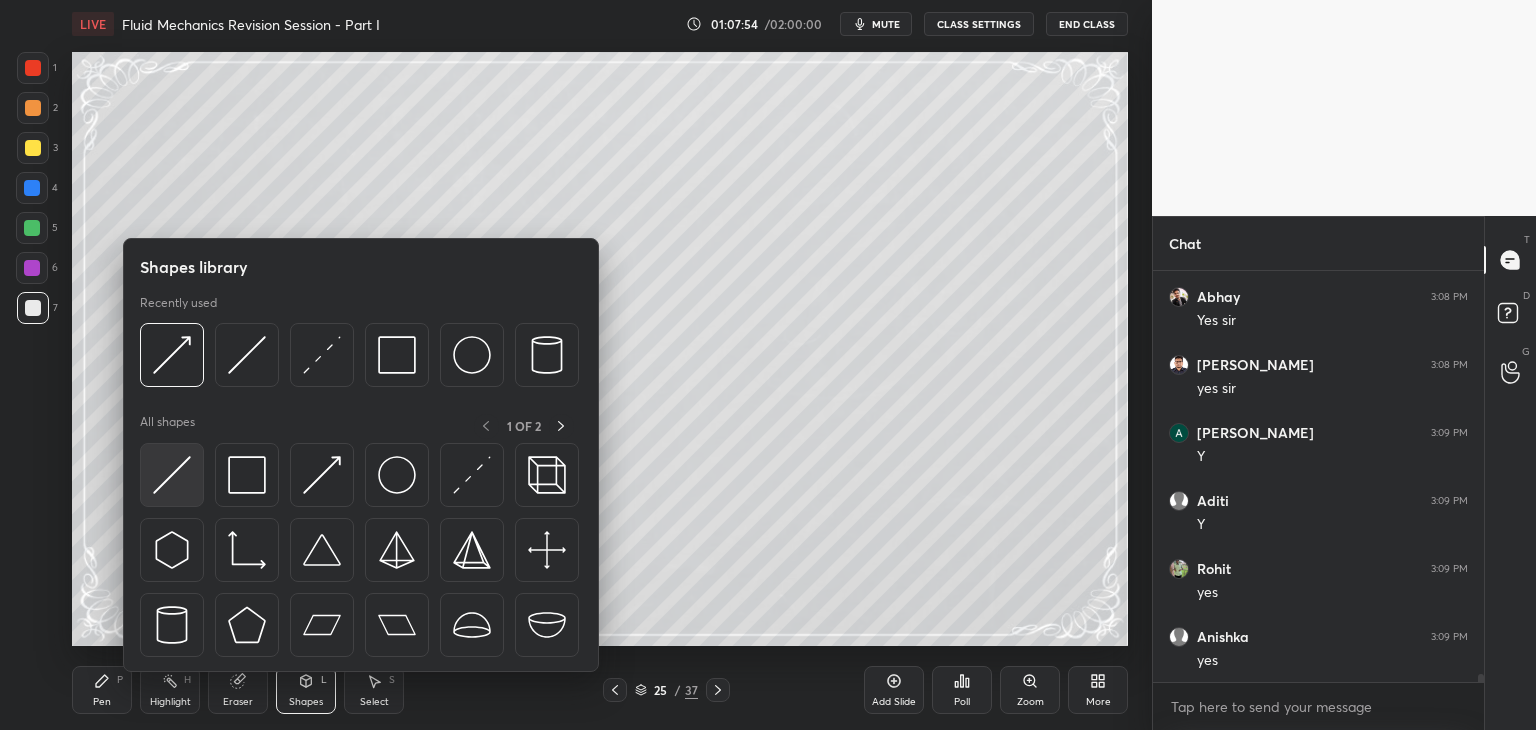 click at bounding box center (172, 475) 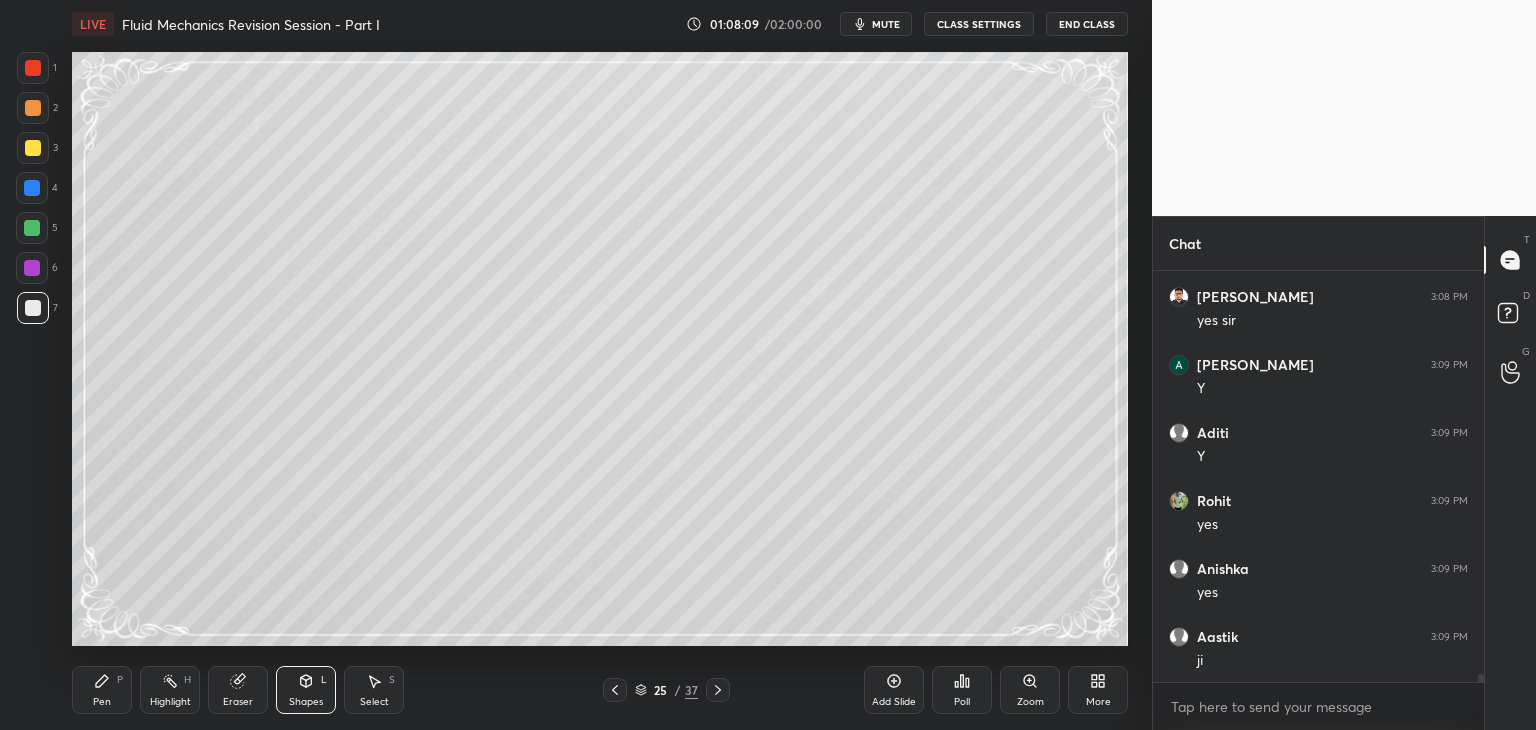 scroll, scrollTop: 21308, scrollLeft: 0, axis: vertical 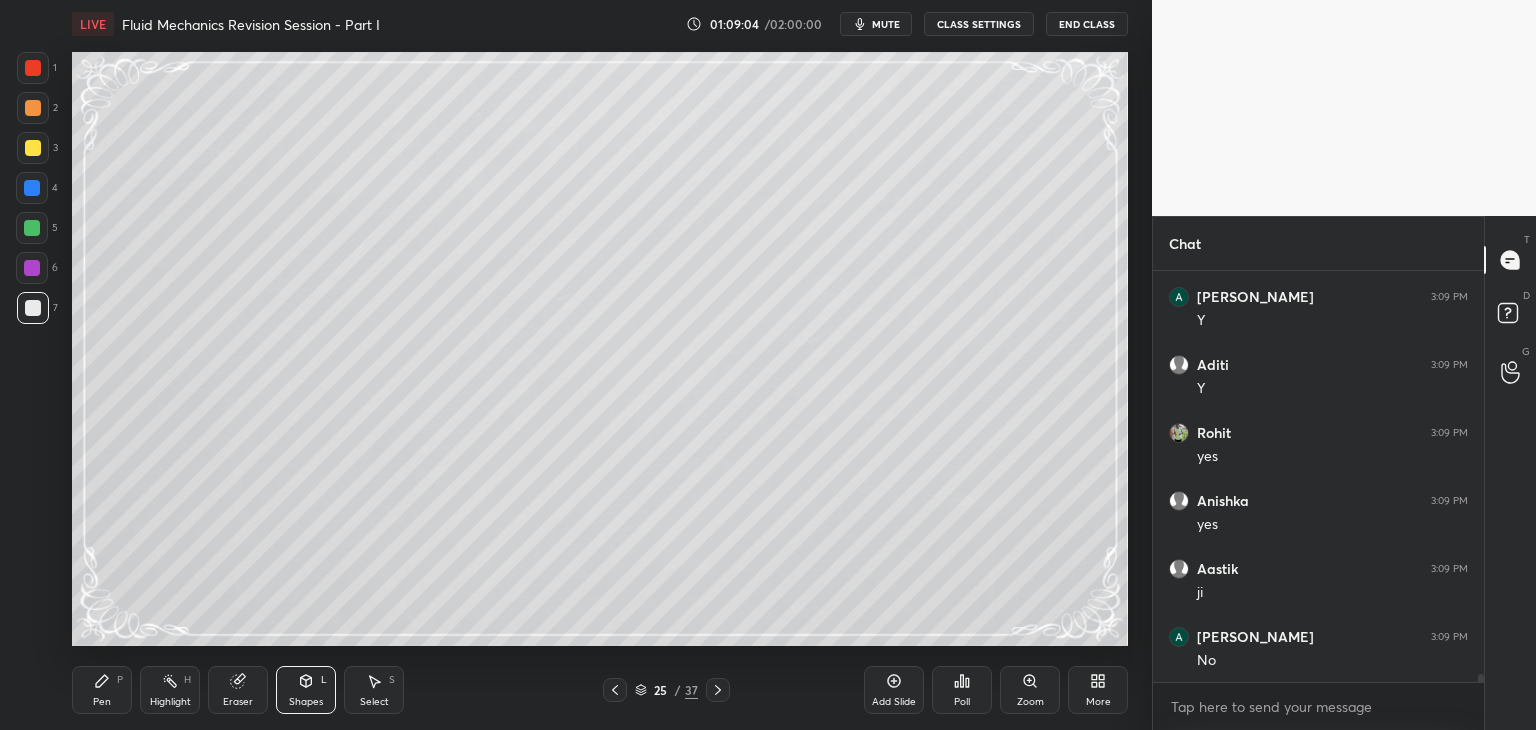 click on "Shapes" at bounding box center [306, 702] 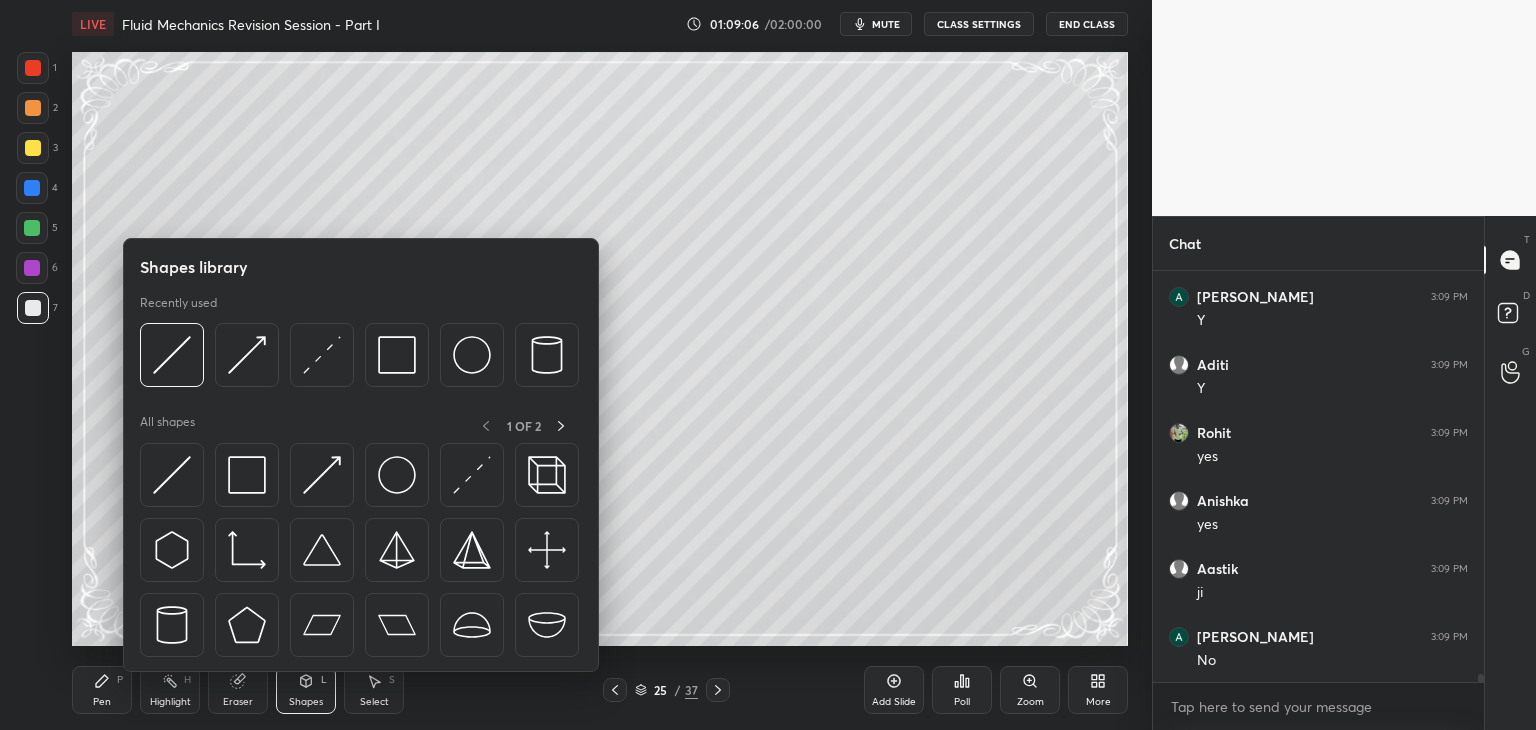 click on "Shapes" at bounding box center [306, 702] 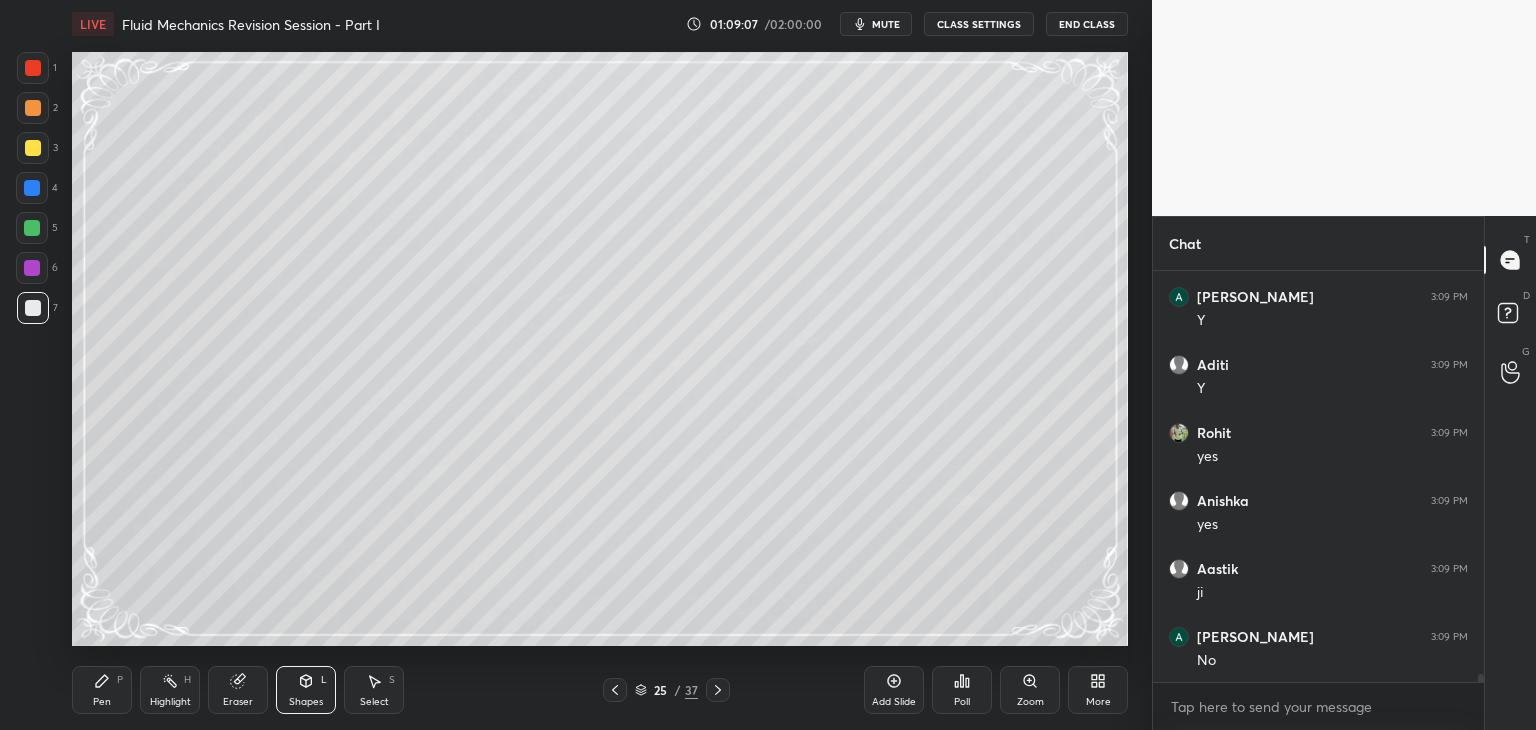 click on "Shapes" at bounding box center (306, 702) 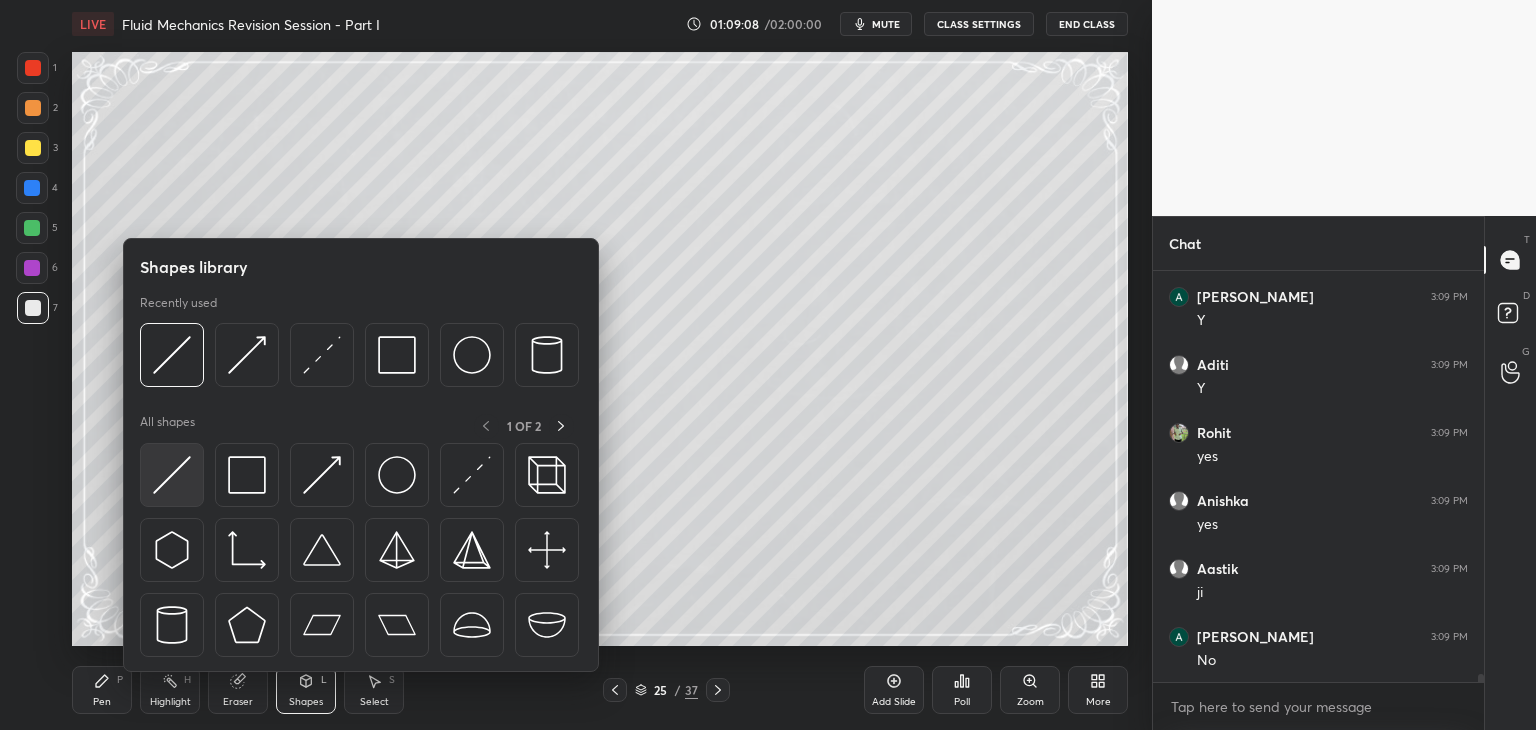 click at bounding box center (172, 475) 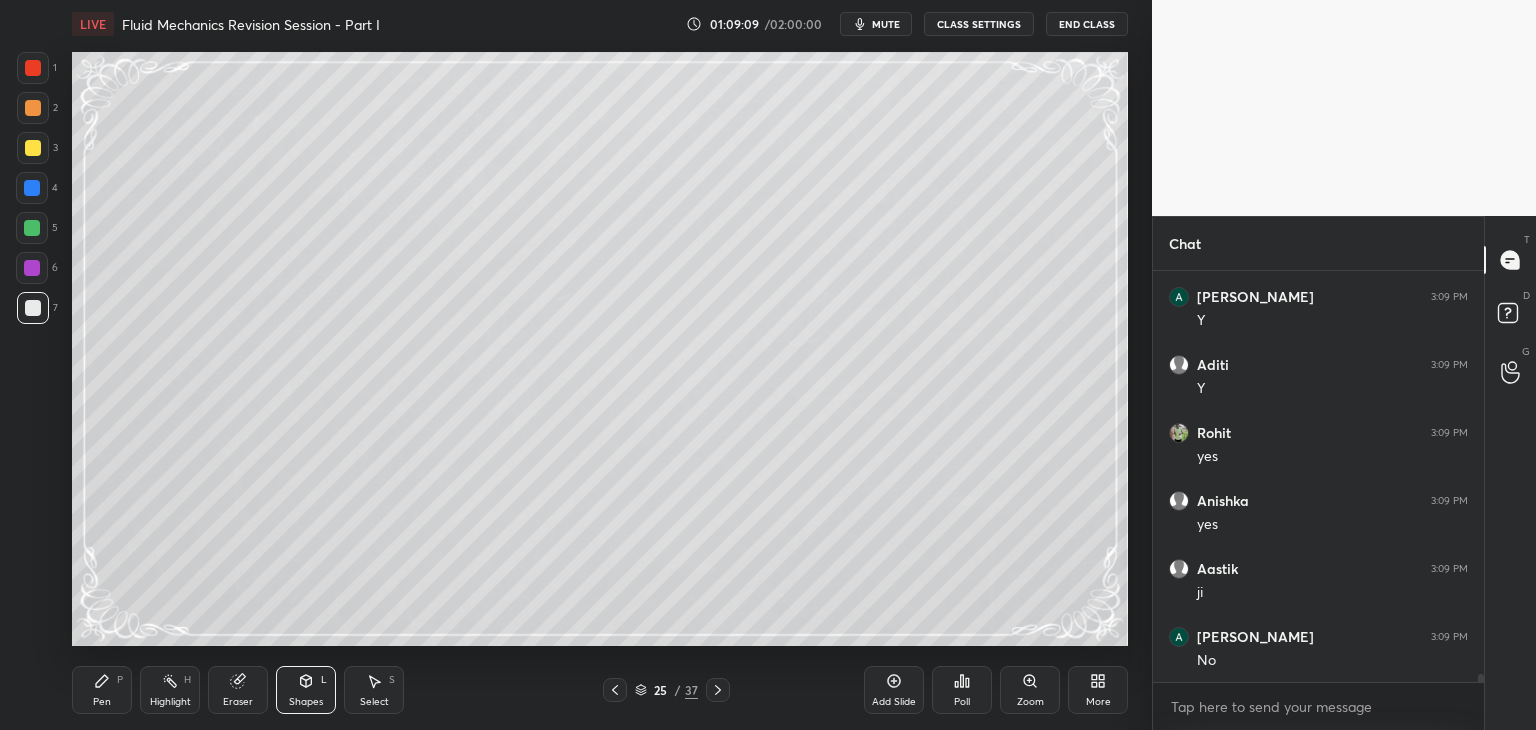 click at bounding box center [32, 188] 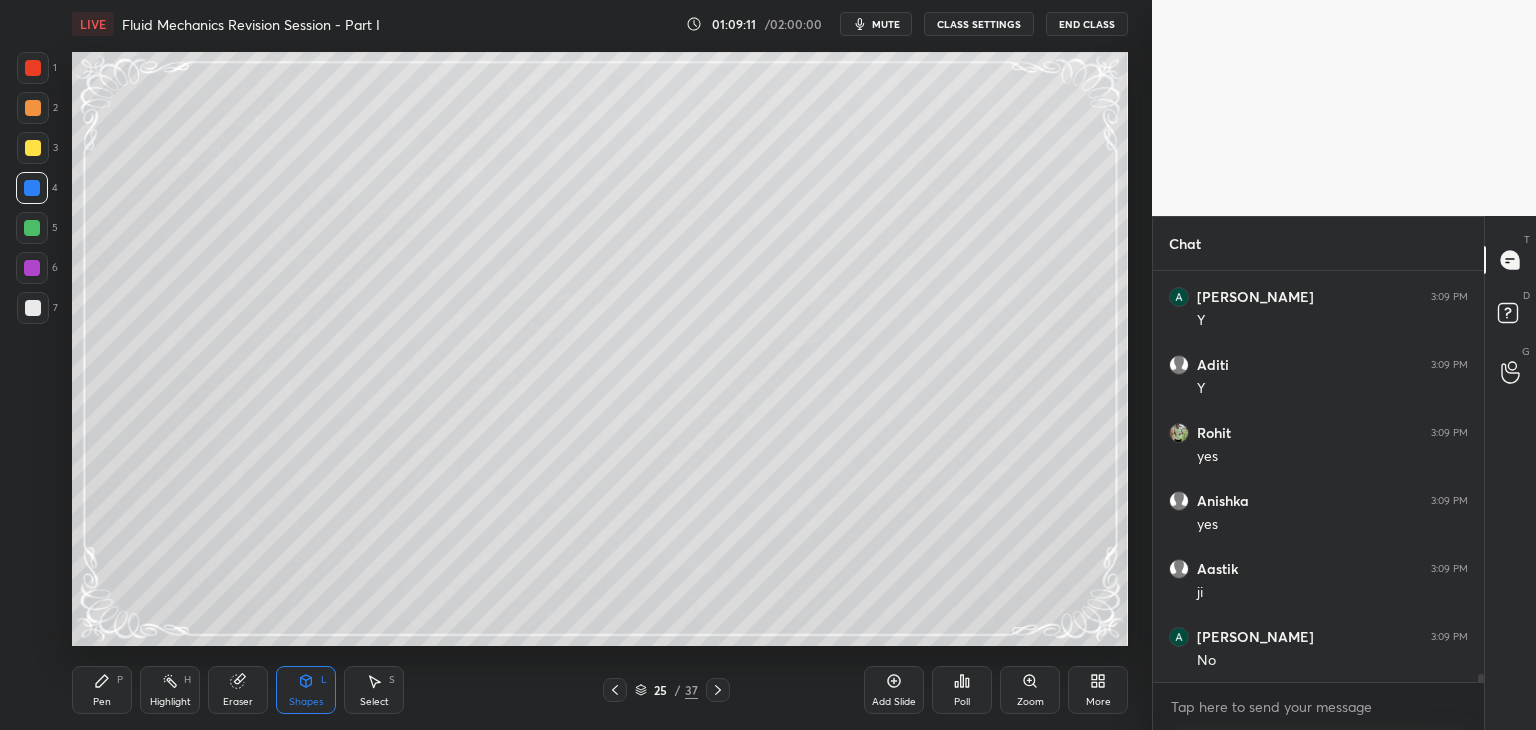 click at bounding box center (33, 308) 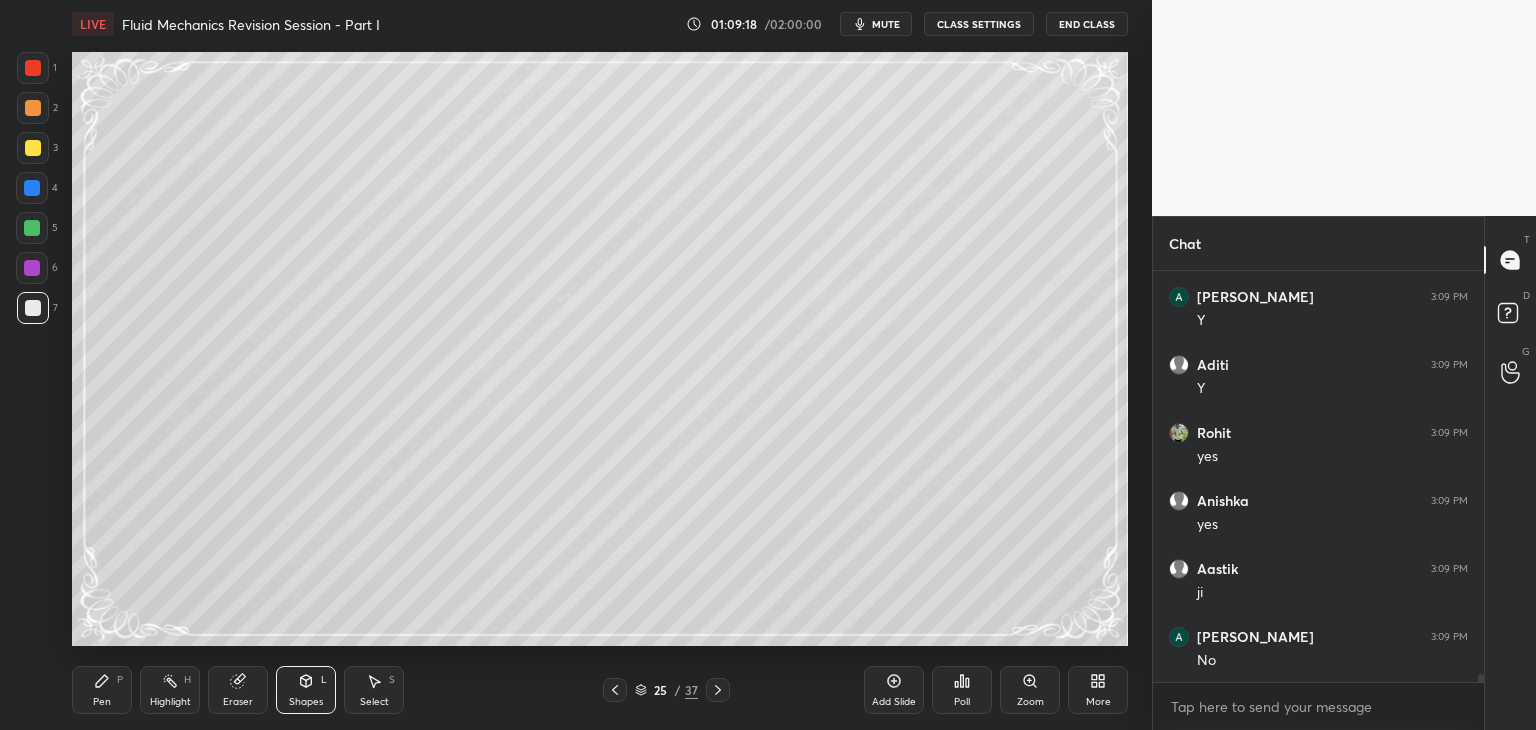 click on "Pen P" at bounding box center (102, 690) 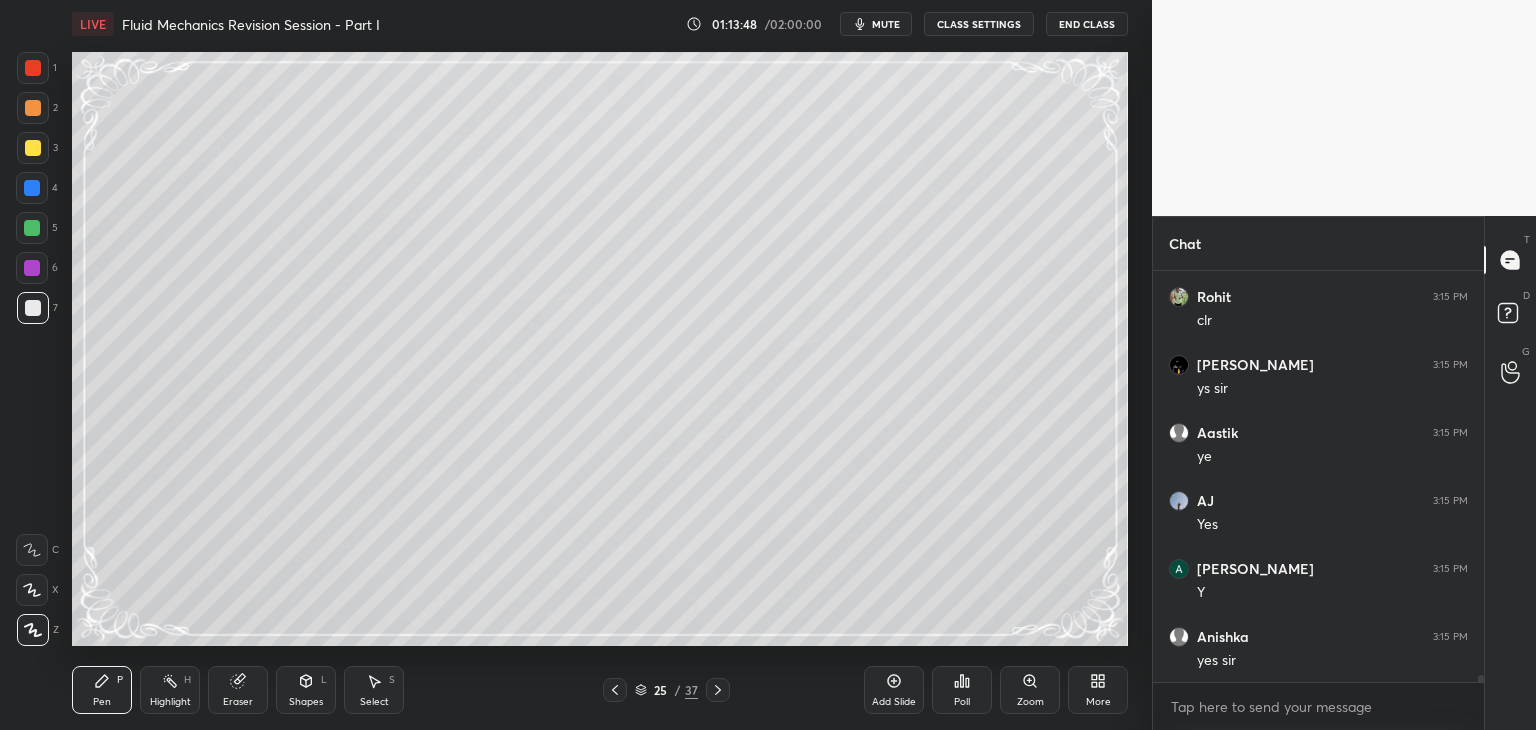 scroll, scrollTop: 23960, scrollLeft: 0, axis: vertical 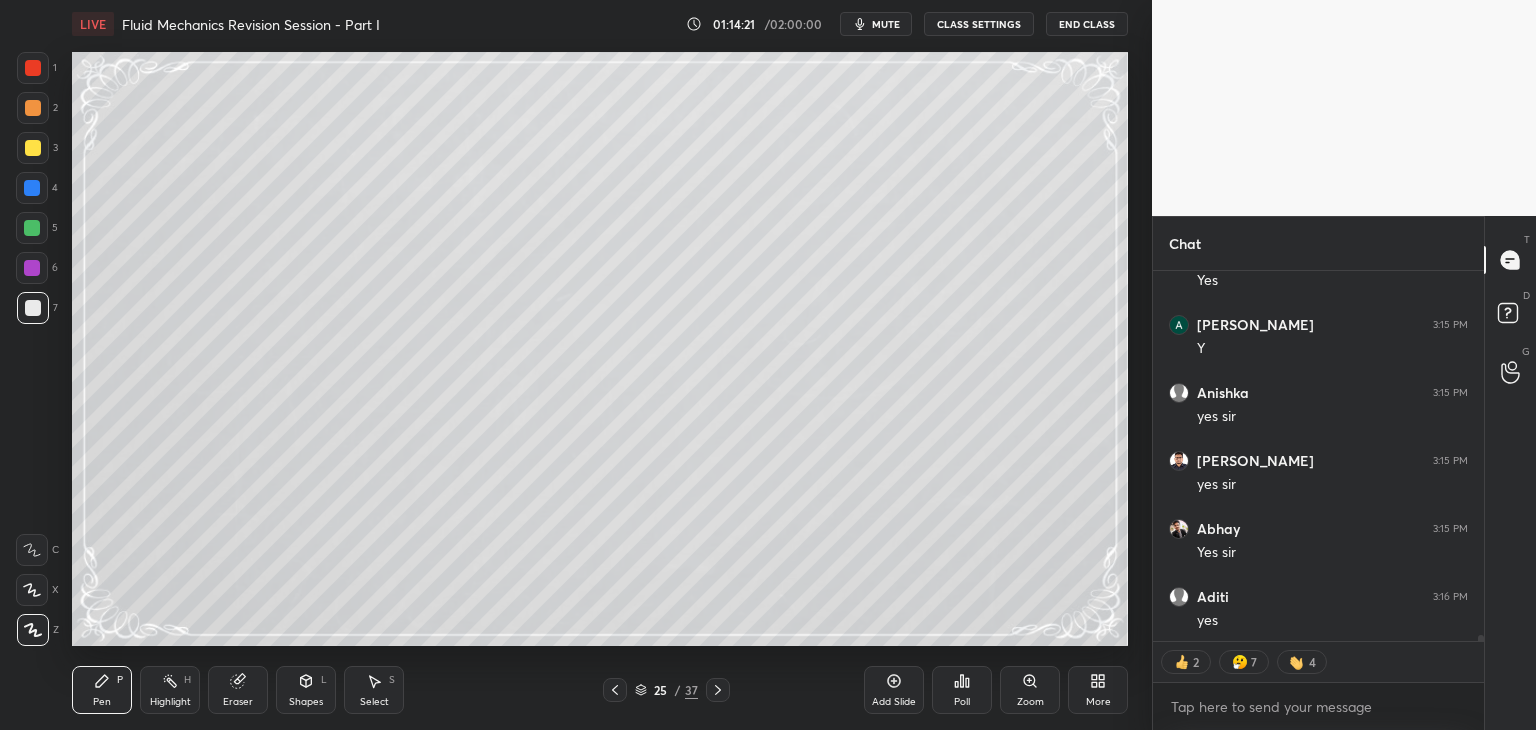 drag, startPoint x: 296, startPoint y: 701, endPoint x: 300, endPoint y: 691, distance: 10.770329 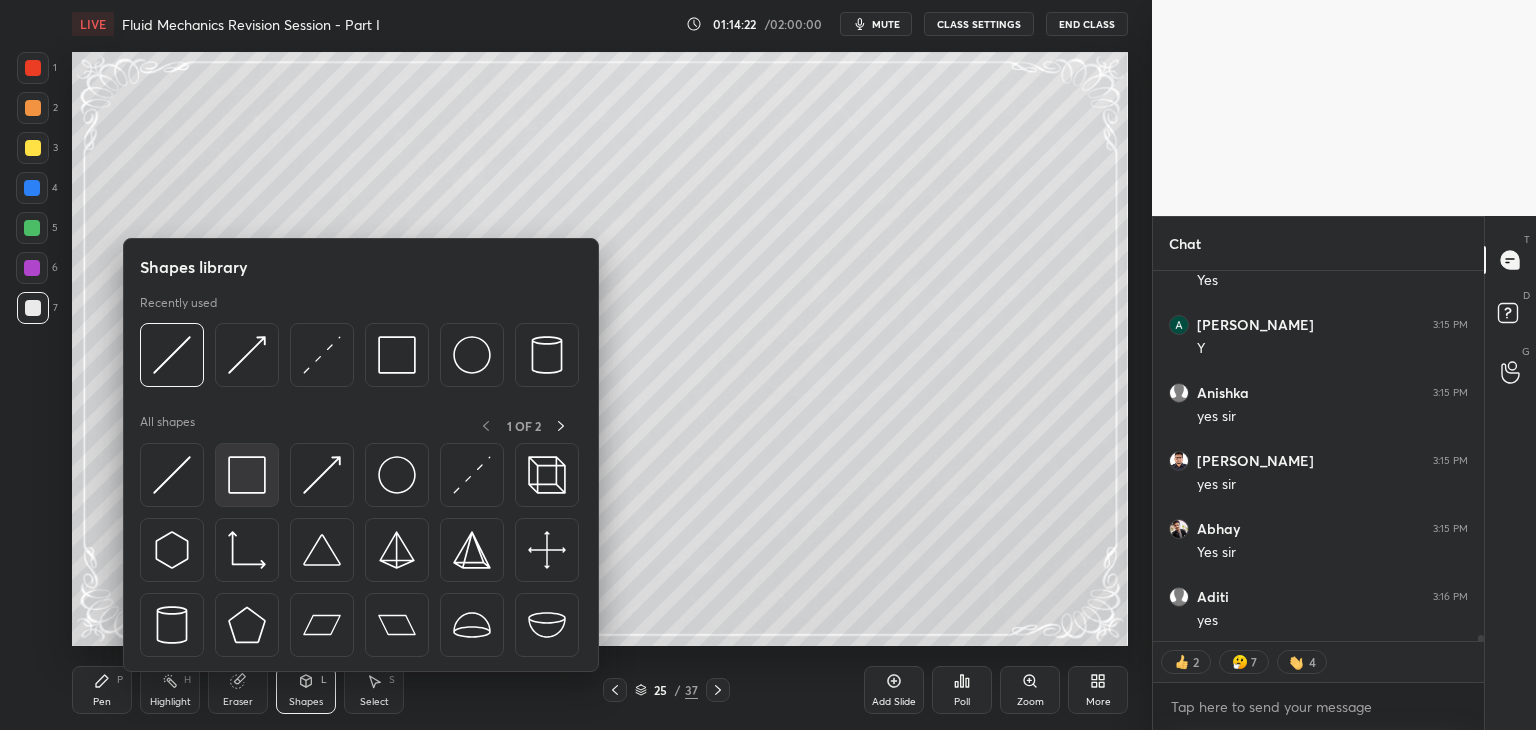click at bounding box center [247, 475] 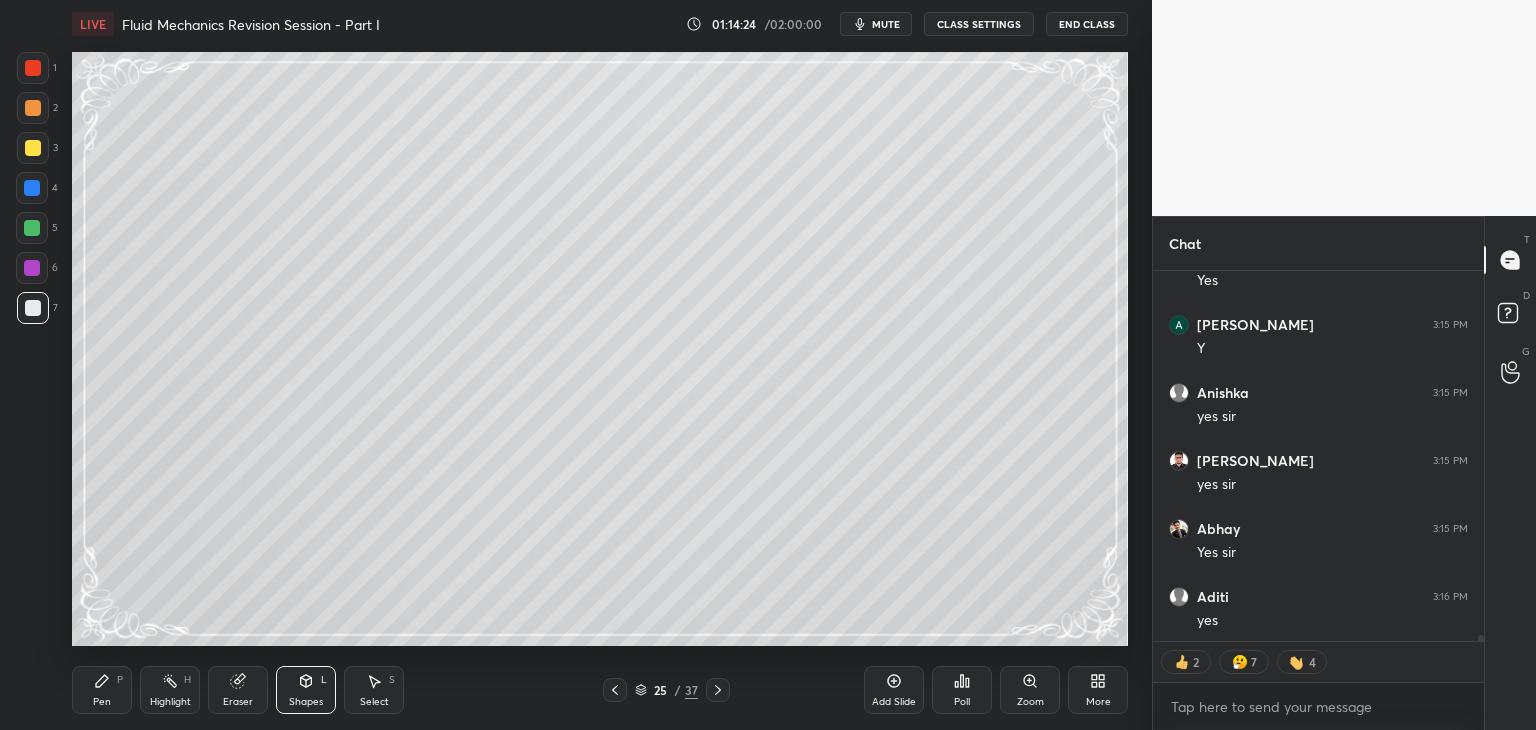 drag, startPoint x: 101, startPoint y: 699, endPoint x: 127, endPoint y: 693, distance: 26.683329 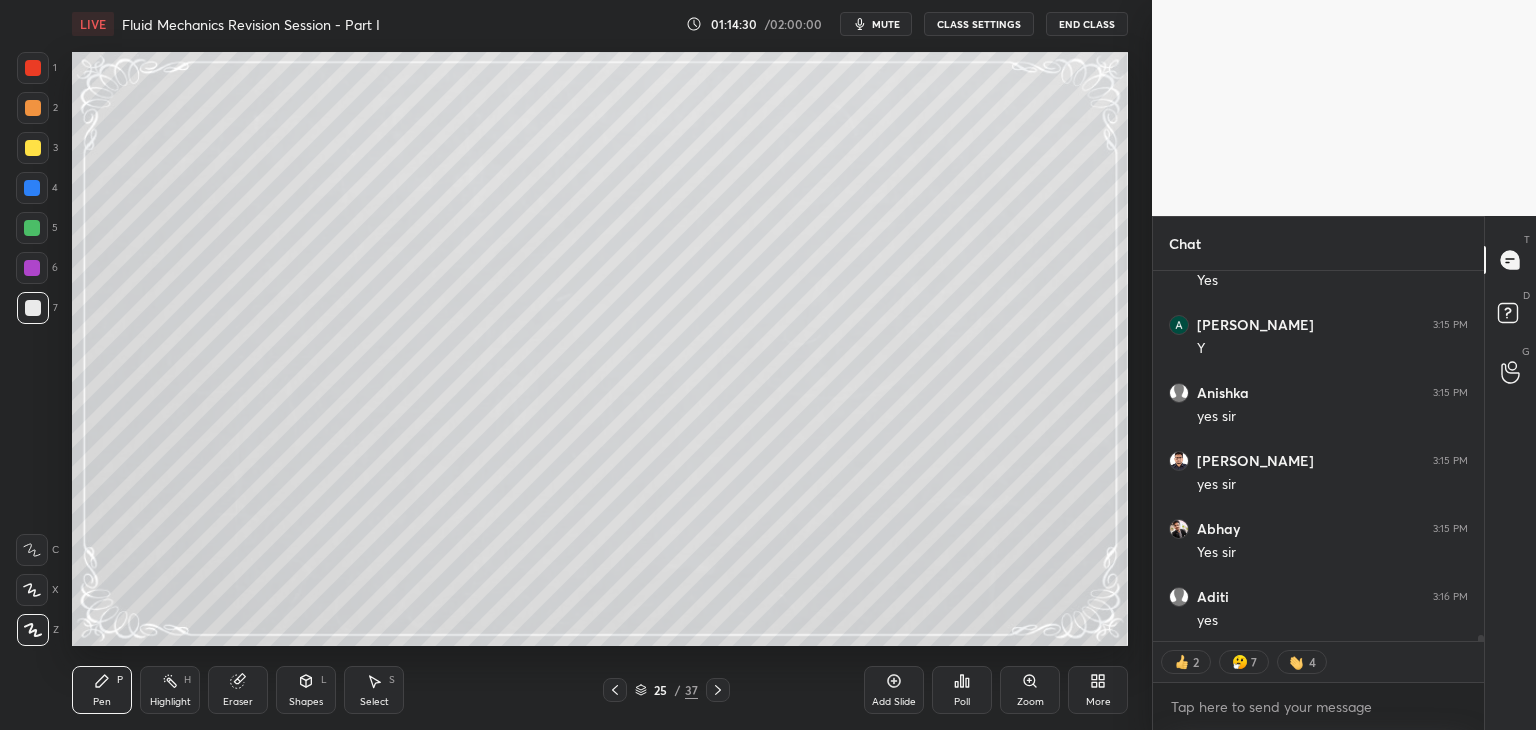 scroll, scrollTop: 6, scrollLeft: 6, axis: both 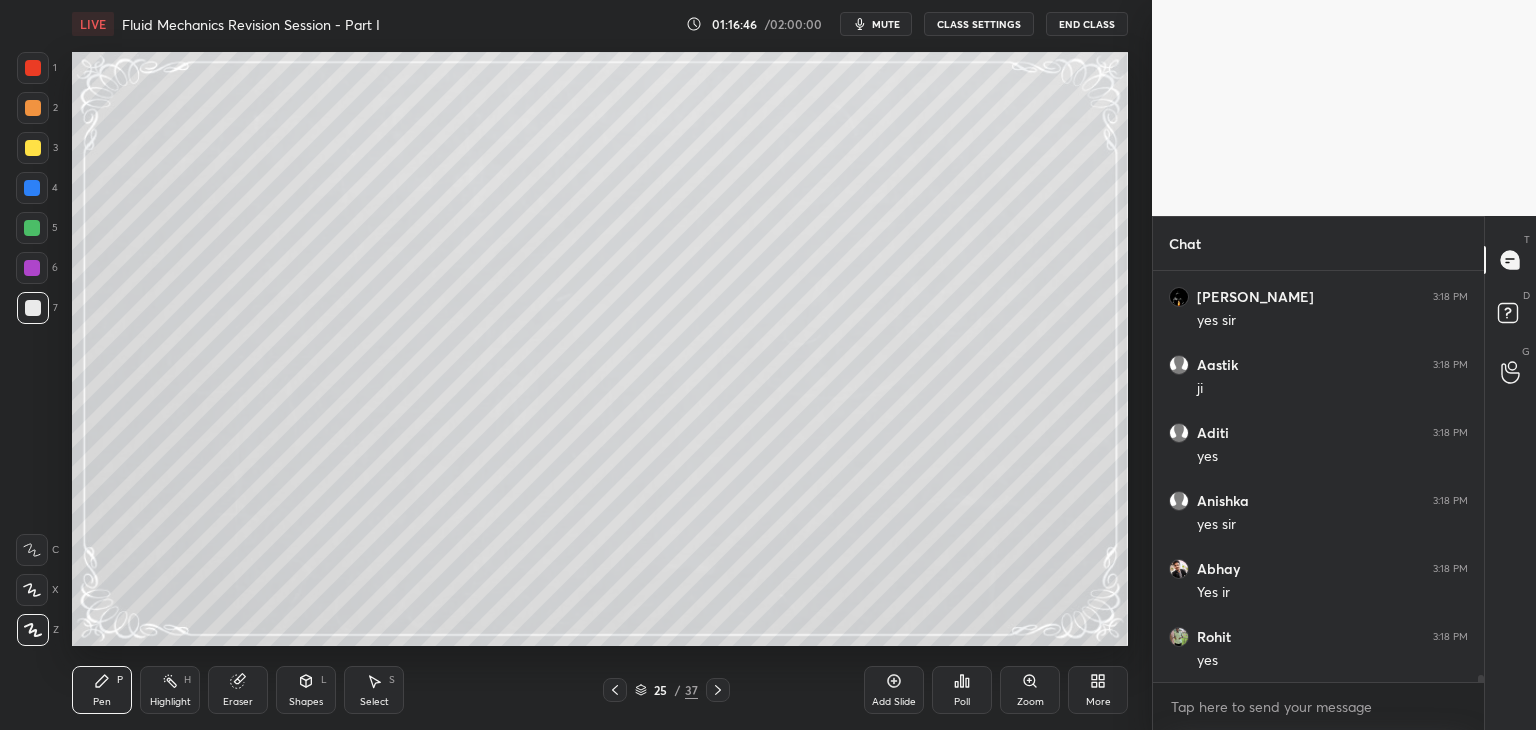 click 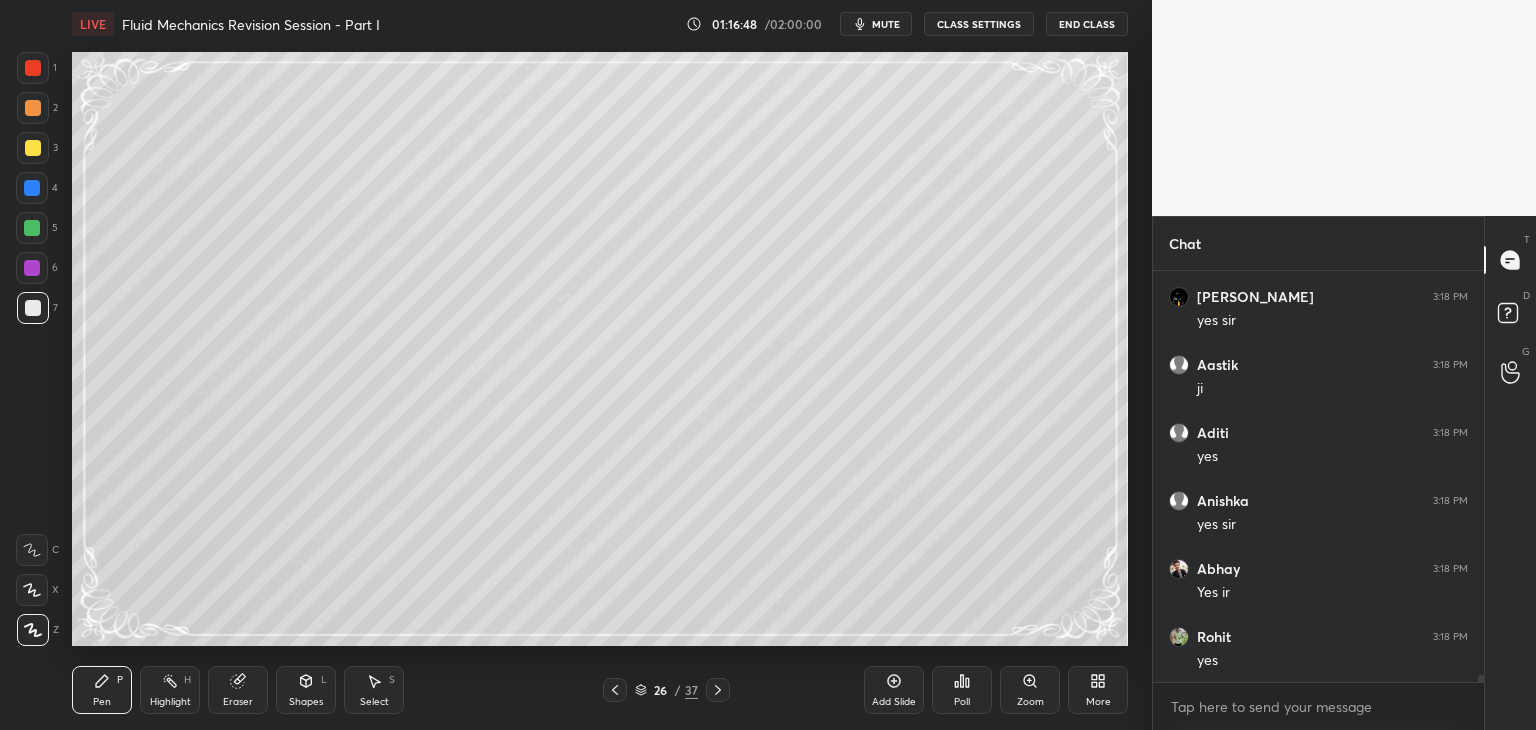 scroll, scrollTop: 24046, scrollLeft: 0, axis: vertical 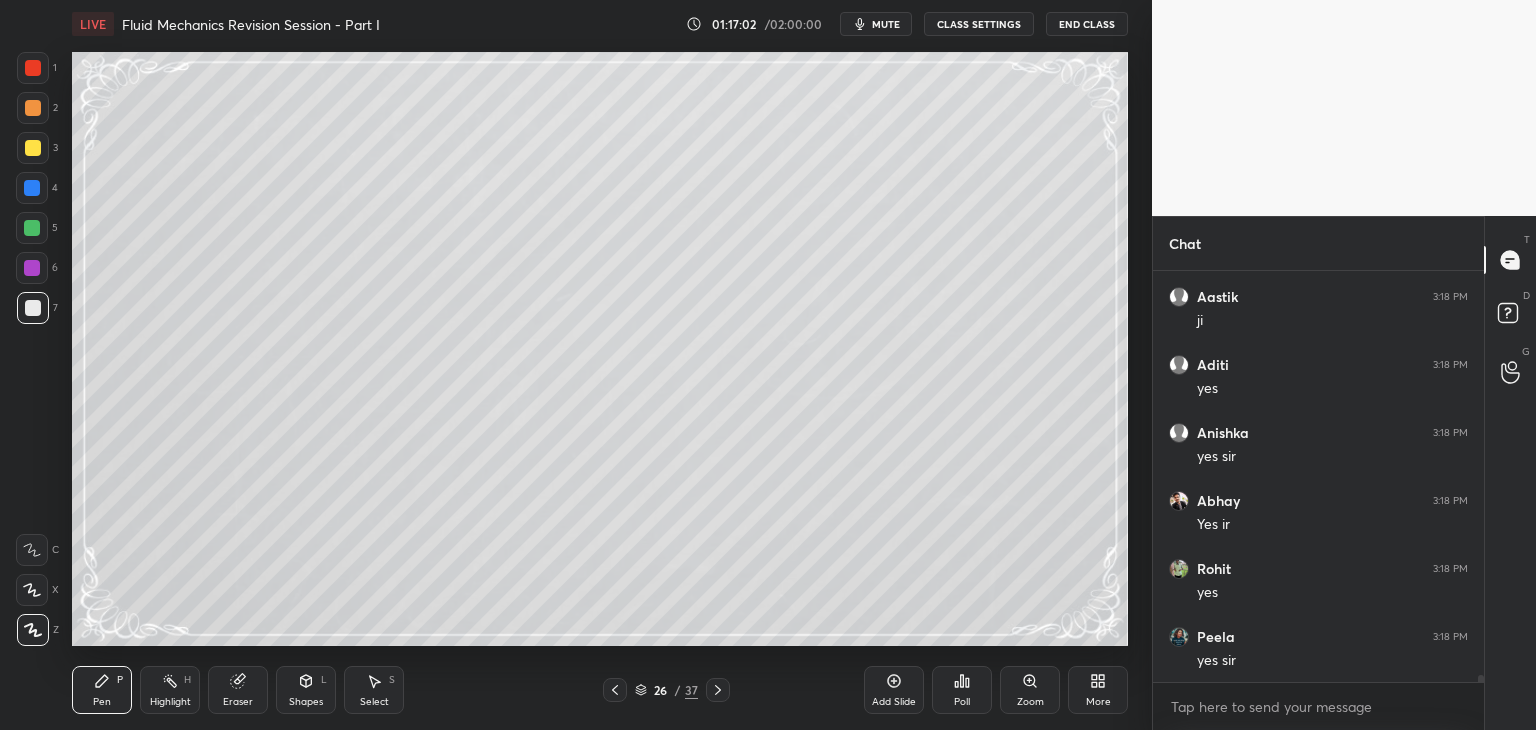 click at bounding box center [33, 308] 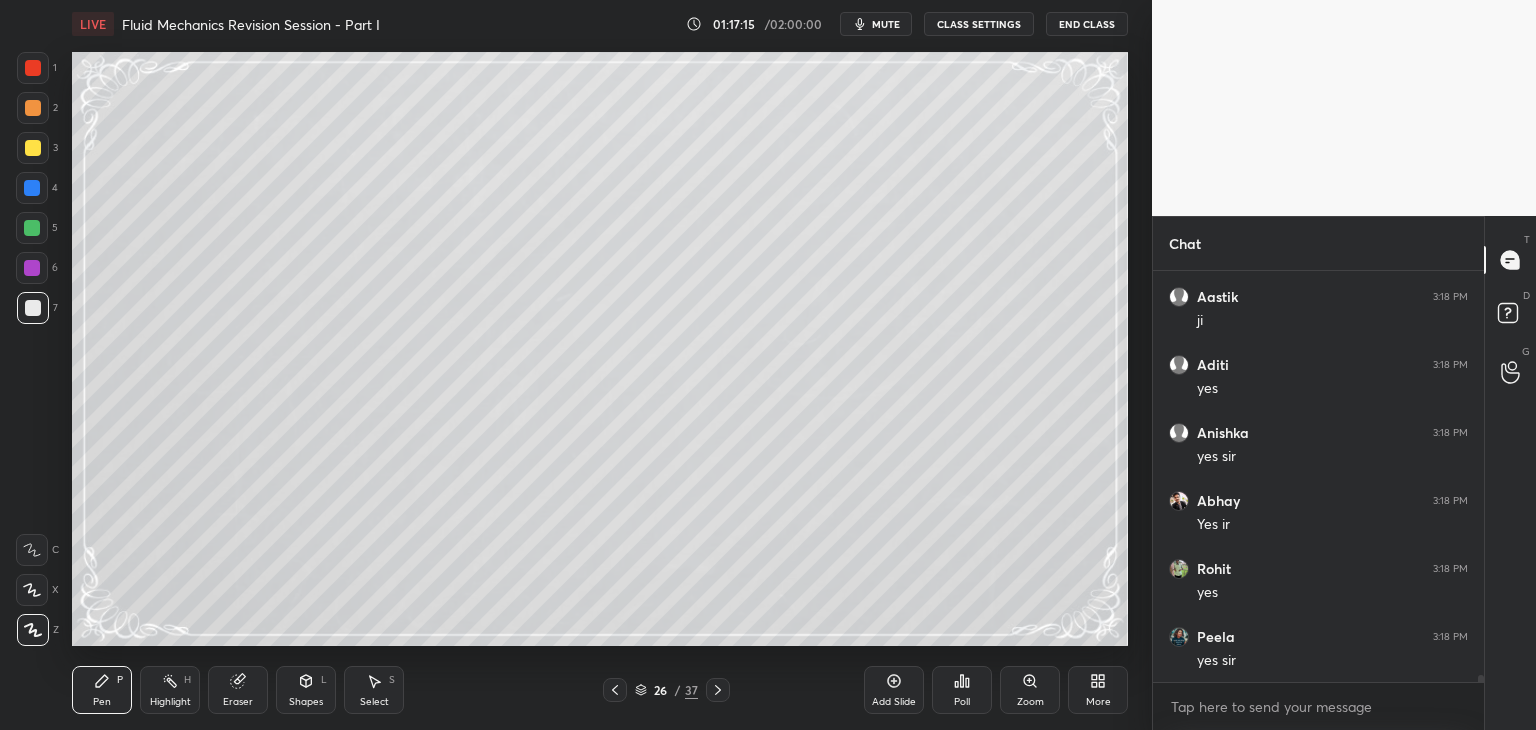 click on "Shapes L" at bounding box center [306, 690] 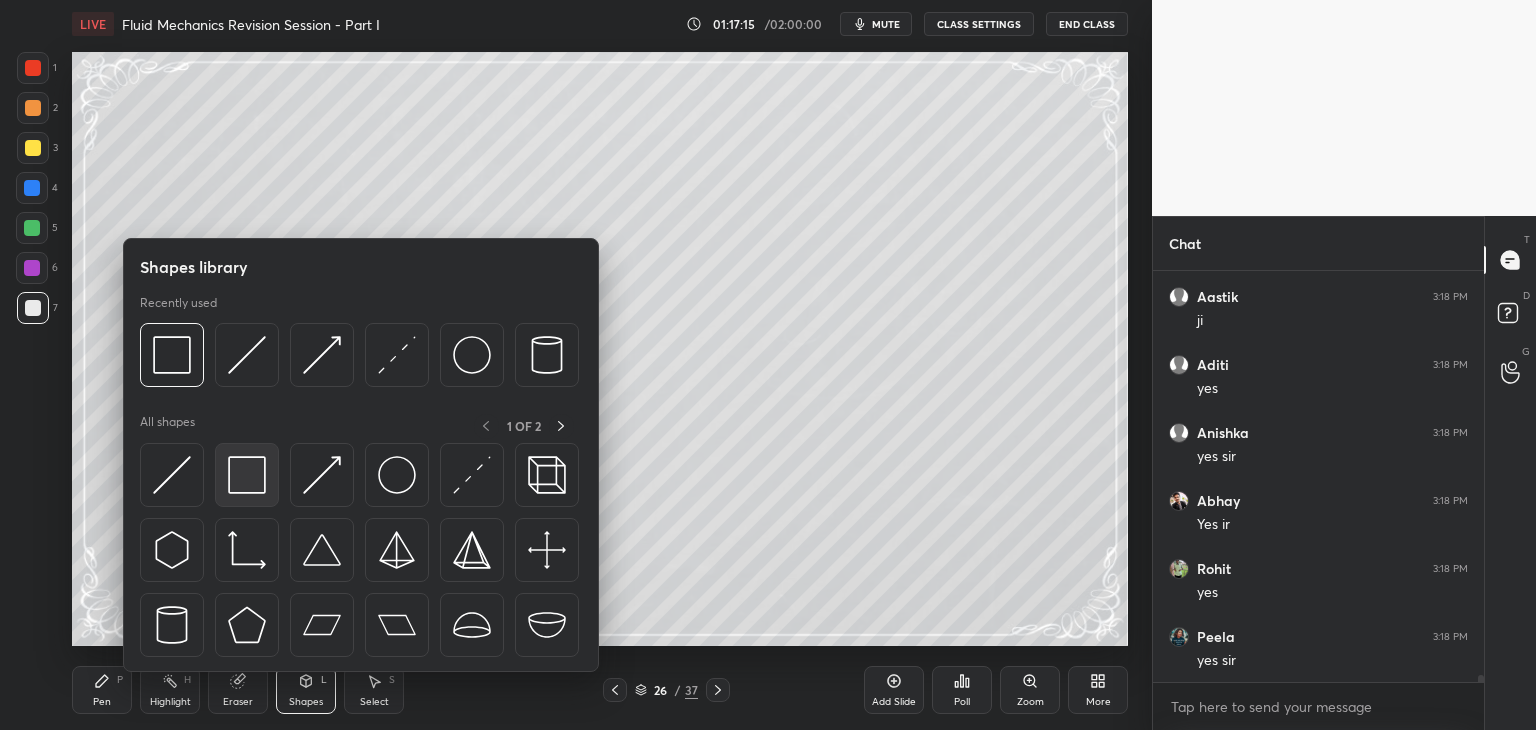 click at bounding box center [247, 475] 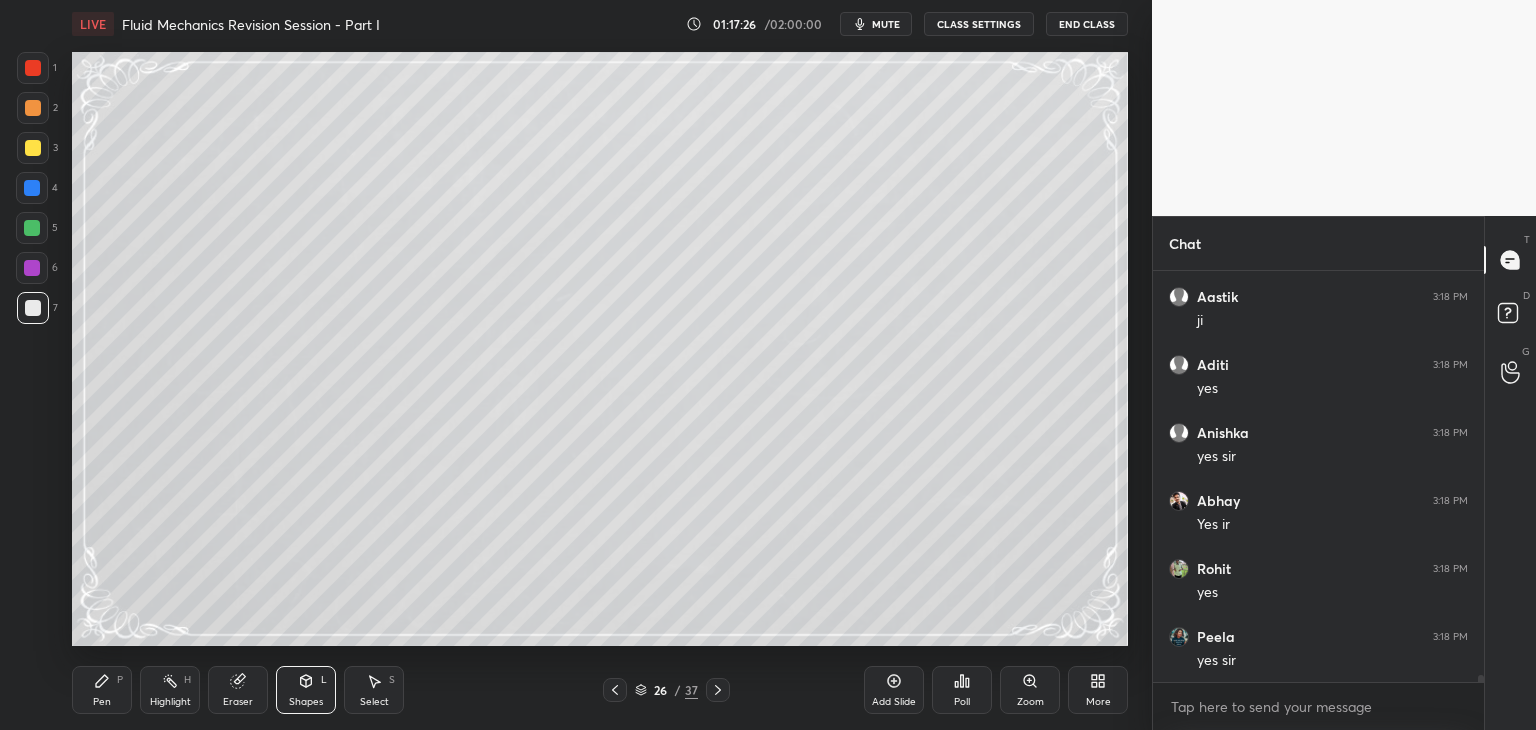 click at bounding box center (33, 308) 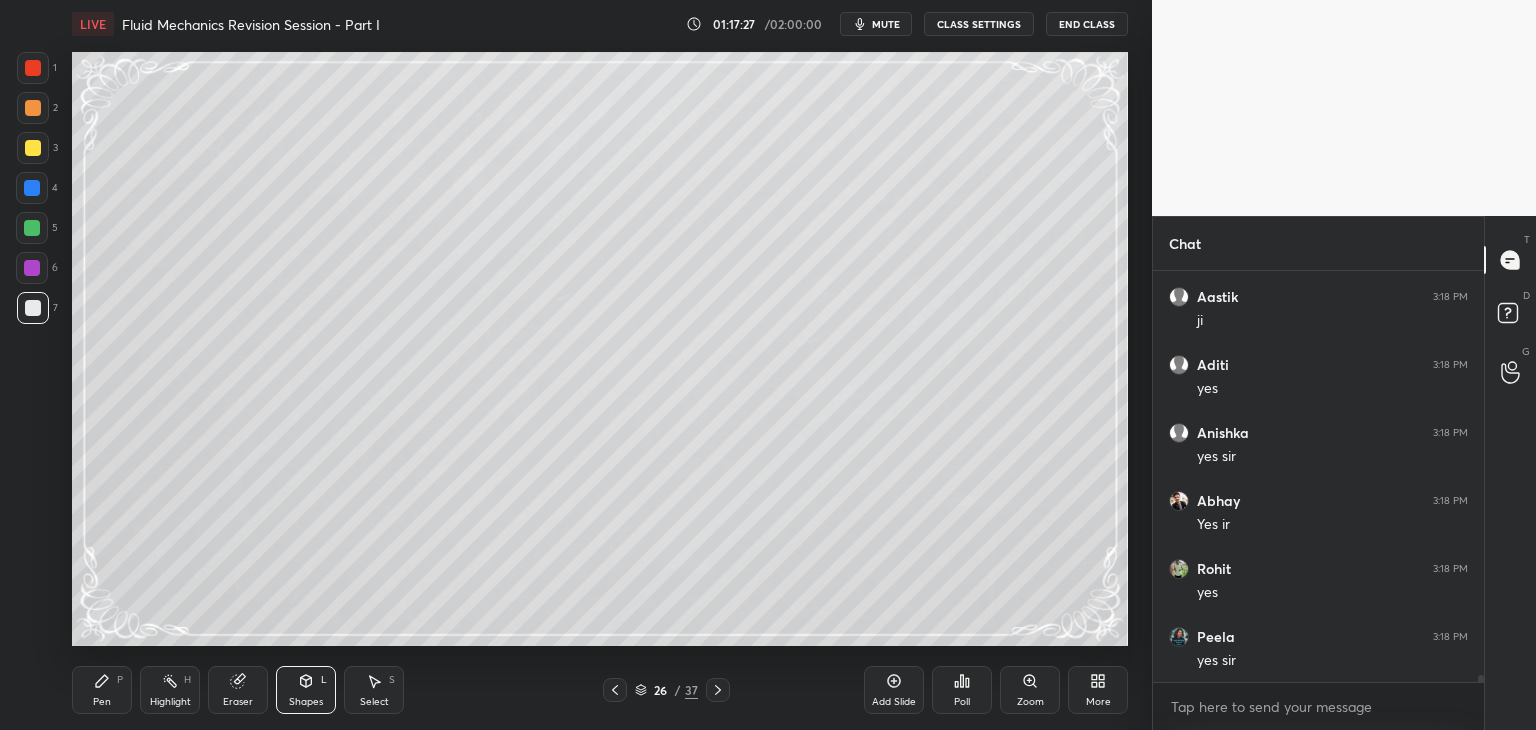 click 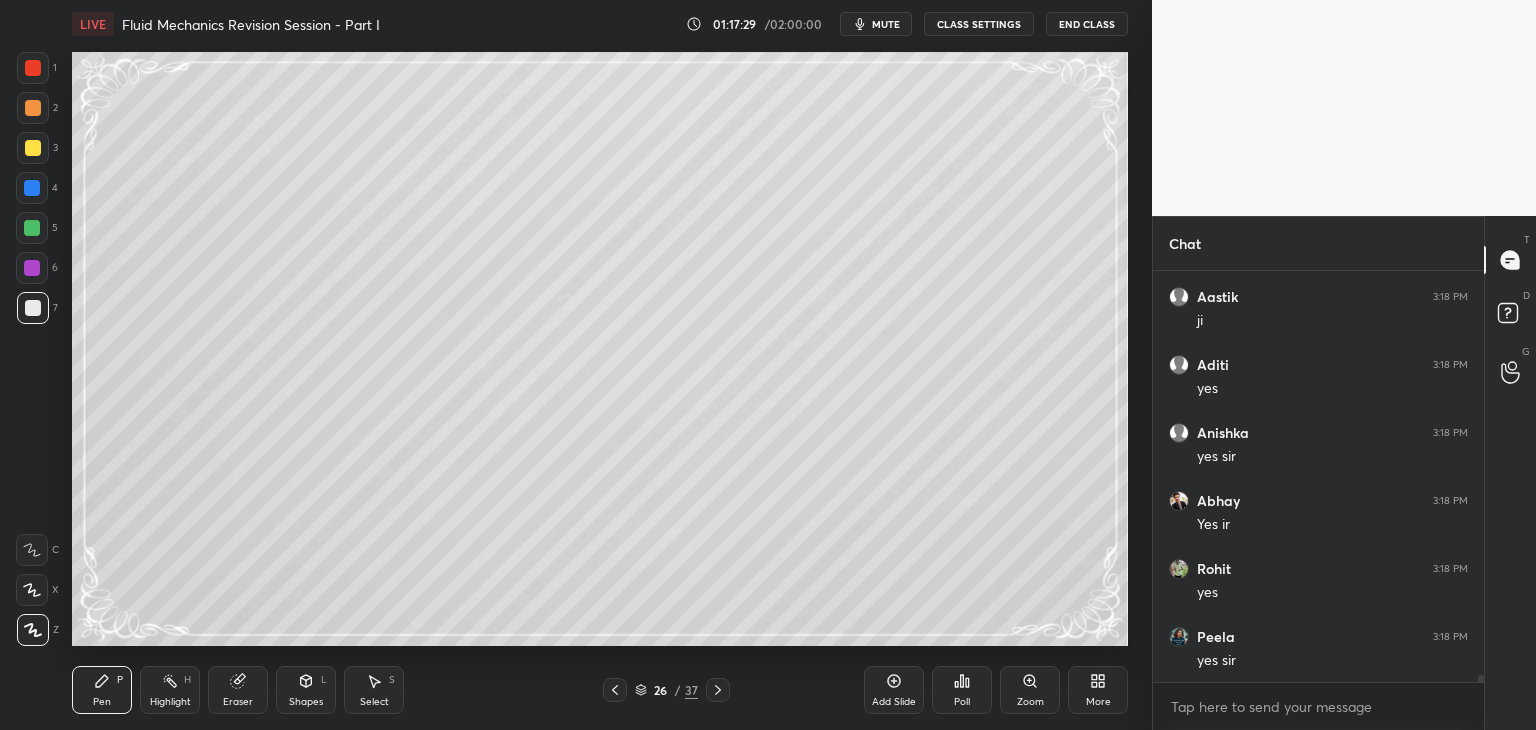 click at bounding box center [33, 148] 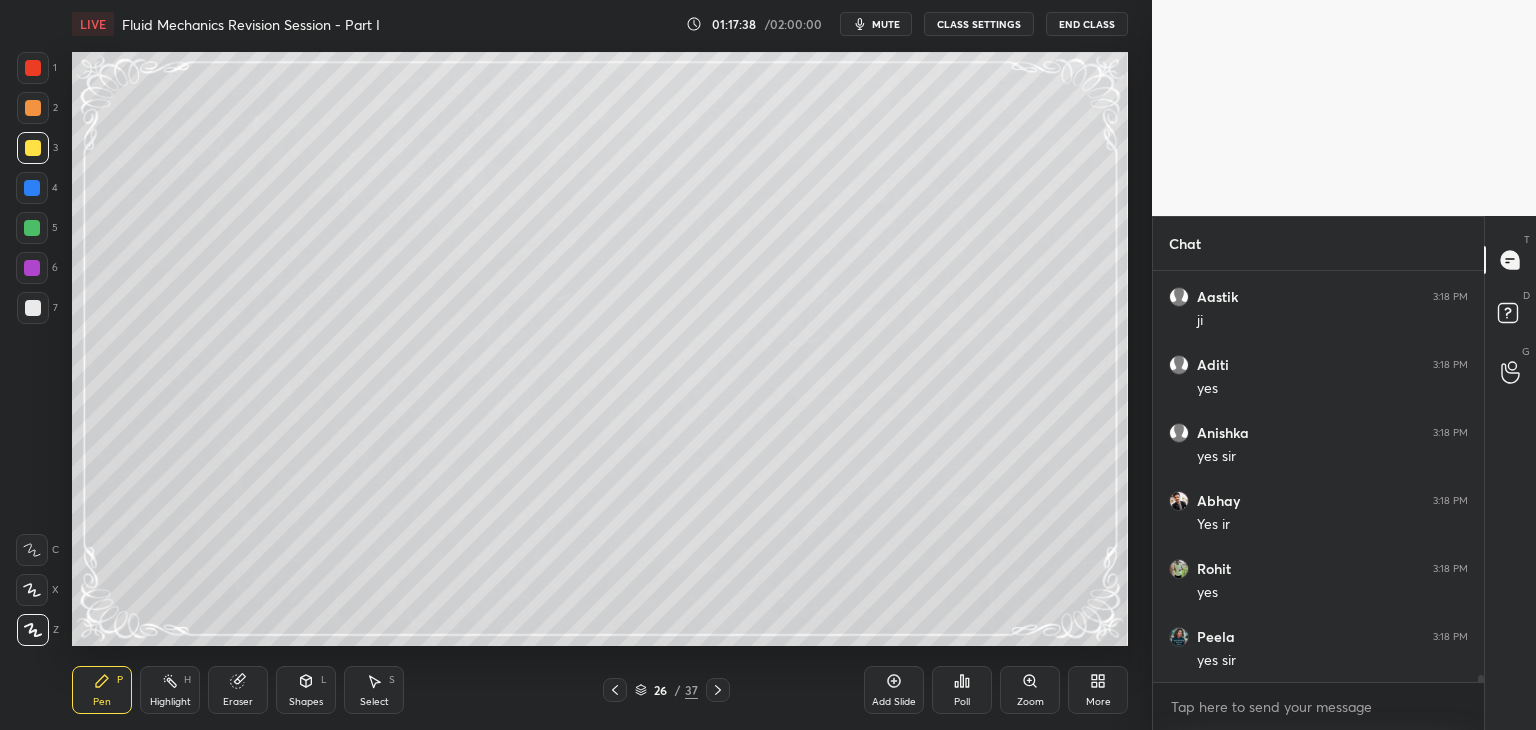 click on "Eraser" at bounding box center [238, 690] 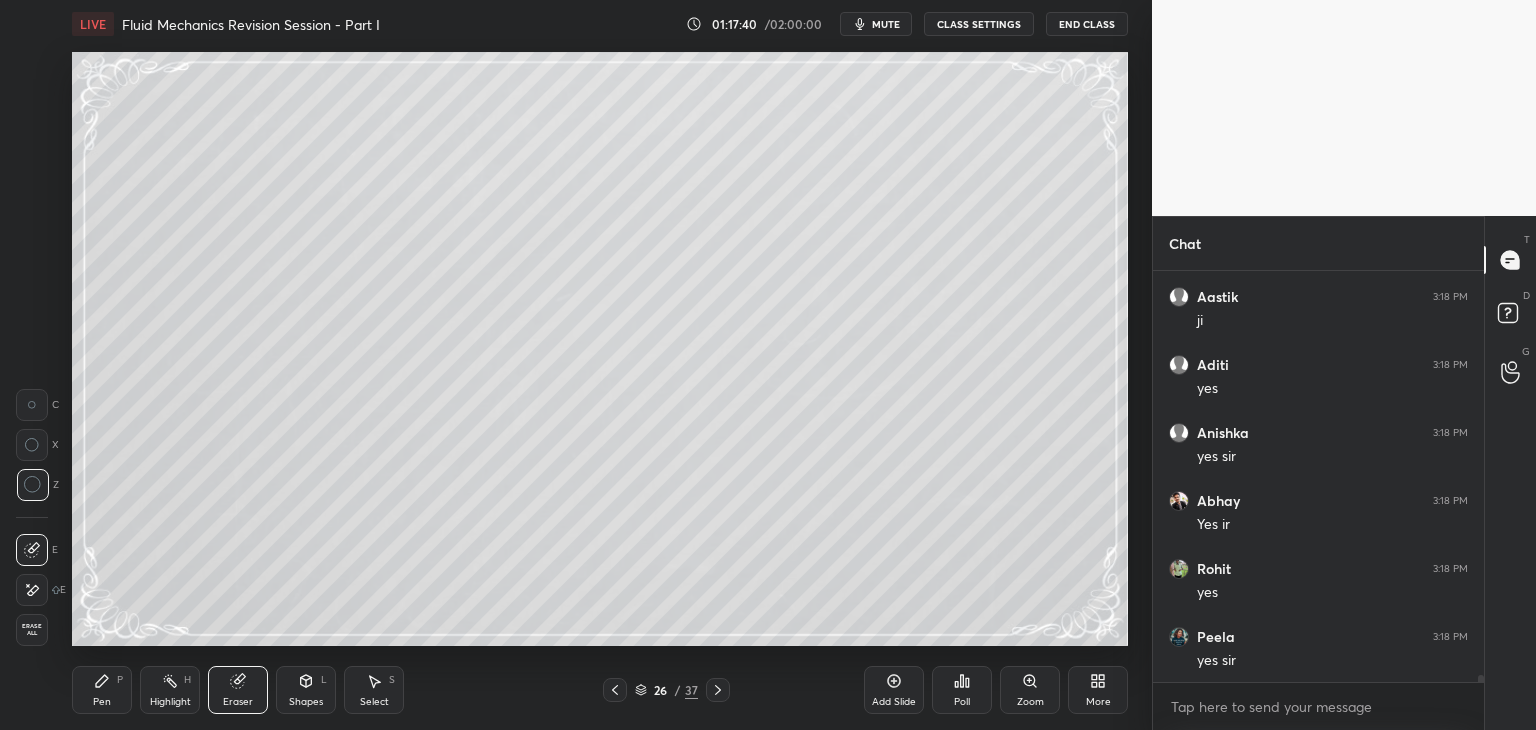 click on "P" at bounding box center [120, 680] 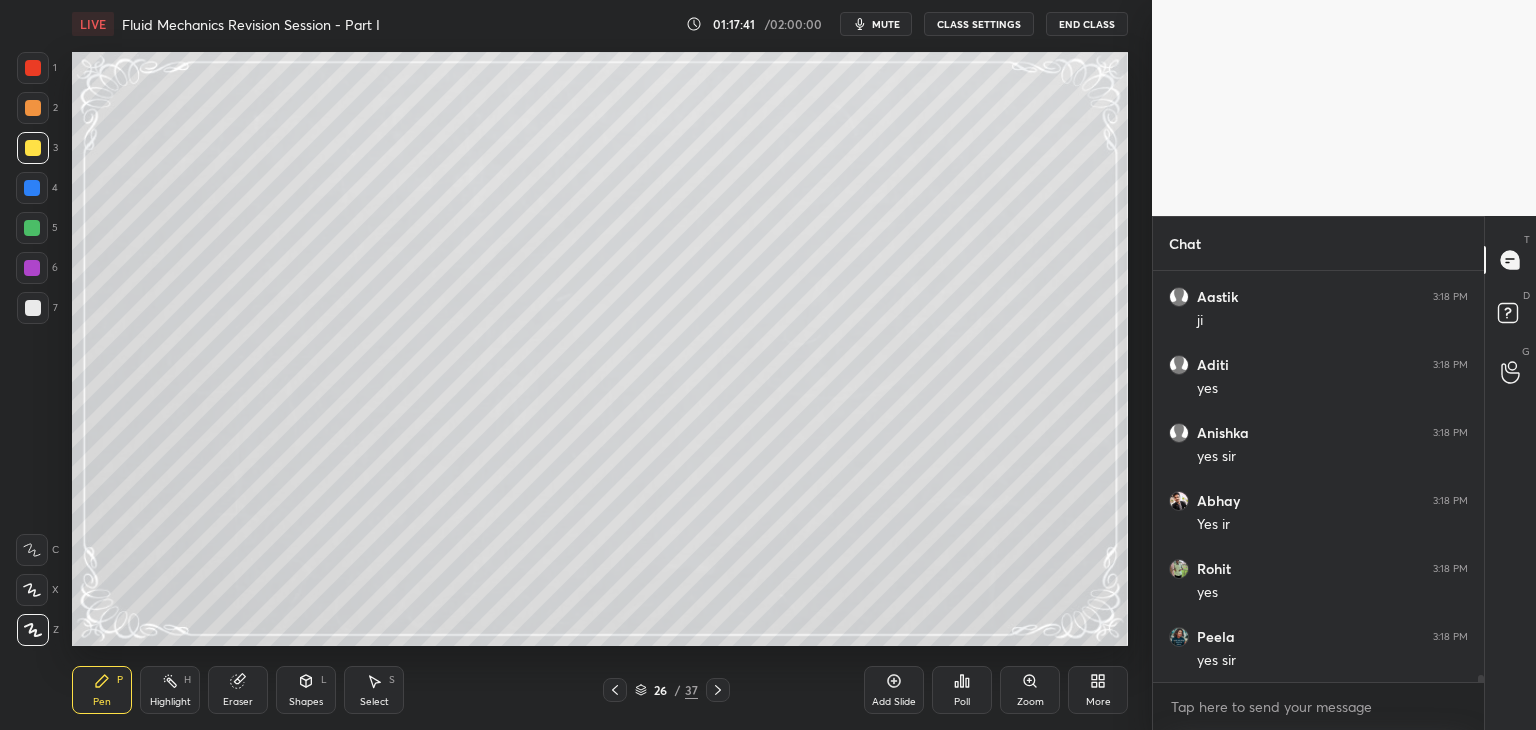 click at bounding box center [32, 228] 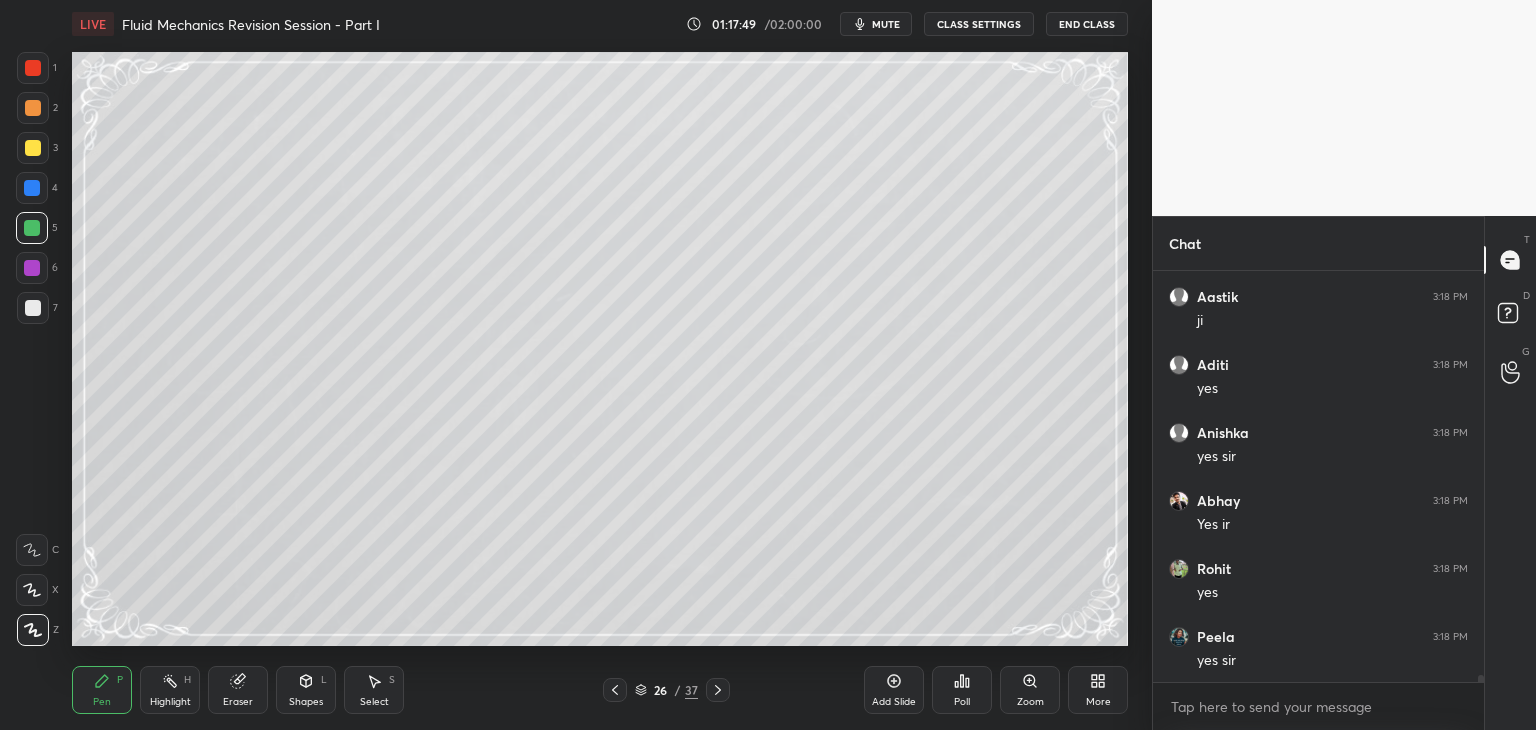 scroll, scrollTop: 24114, scrollLeft: 0, axis: vertical 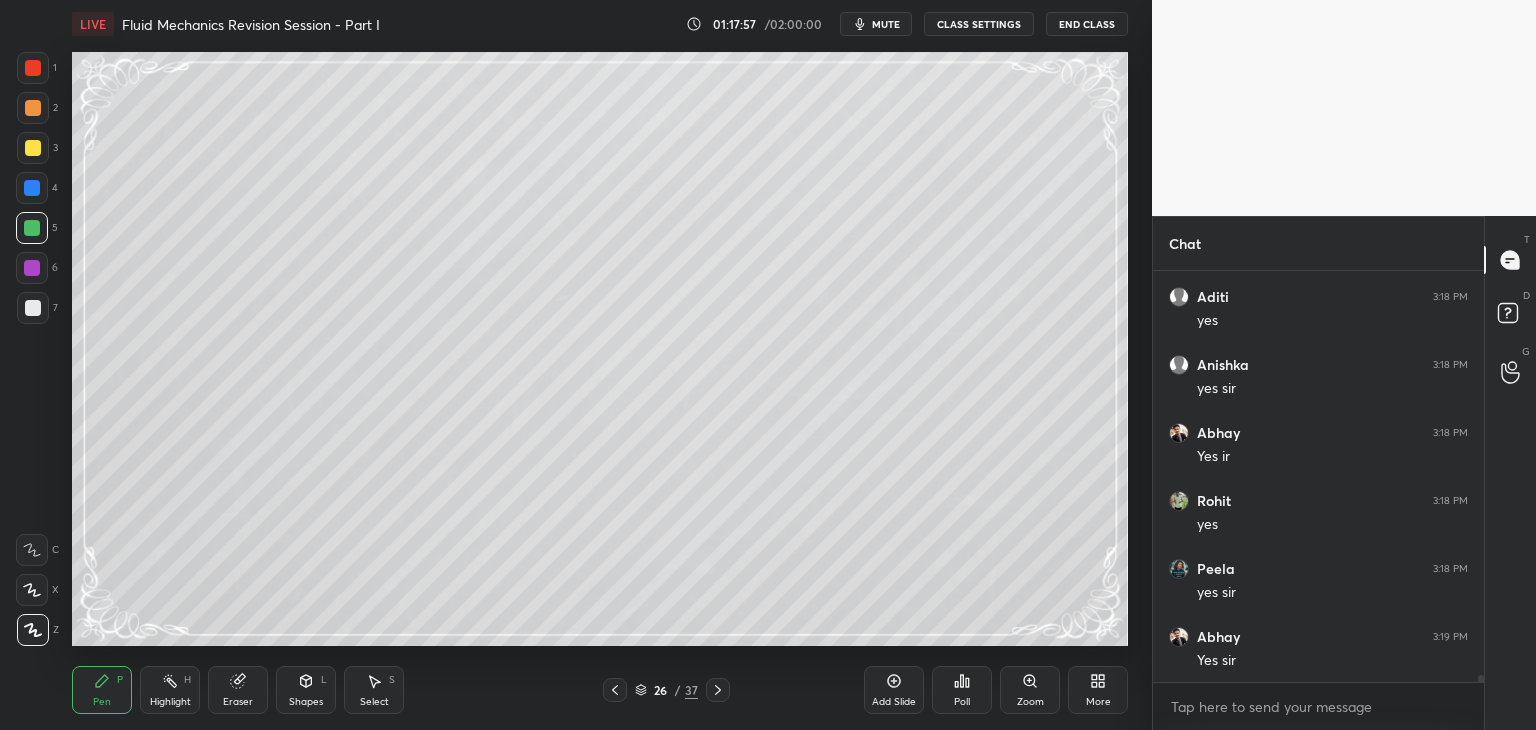 click at bounding box center [33, 308] 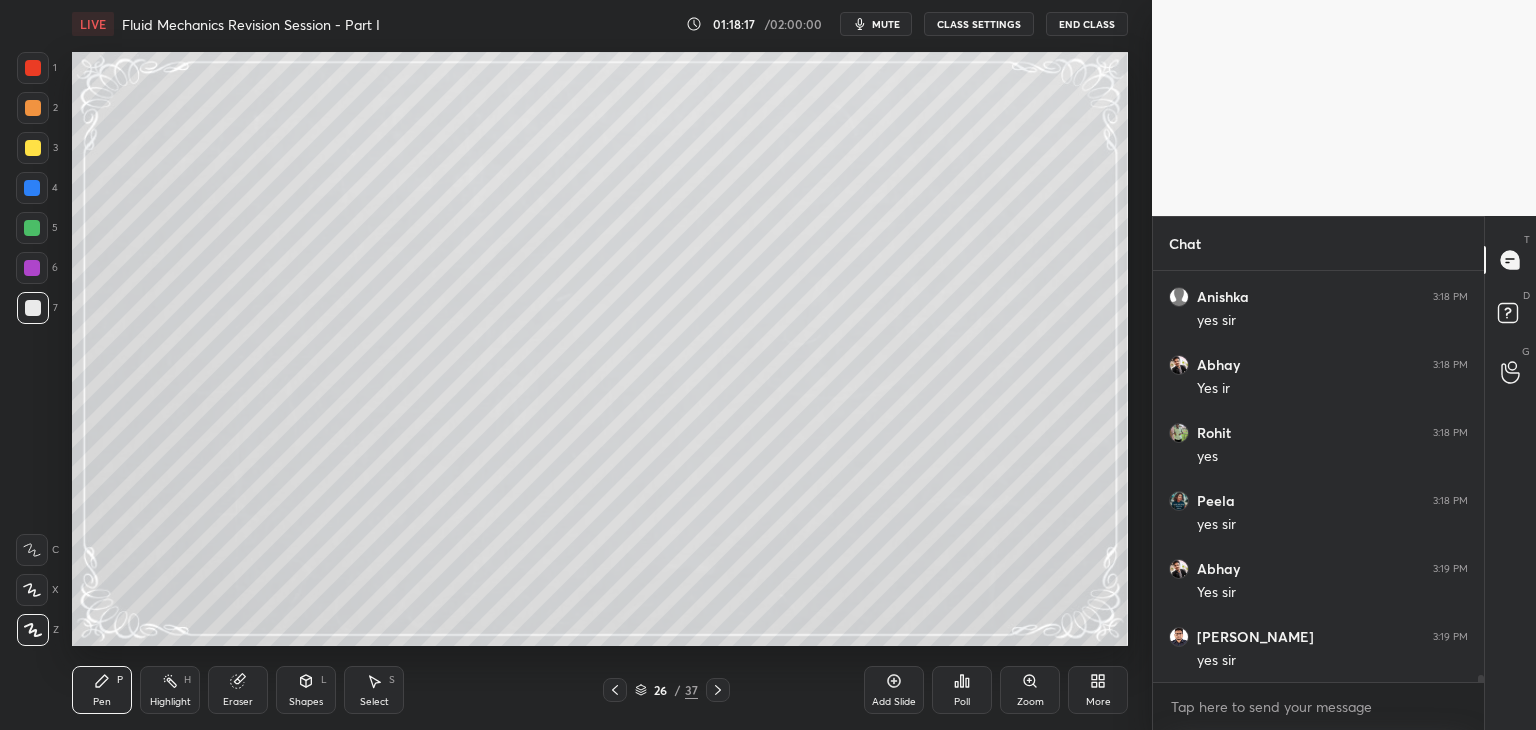 scroll, scrollTop: 24250, scrollLeft: 0, axis: vertical 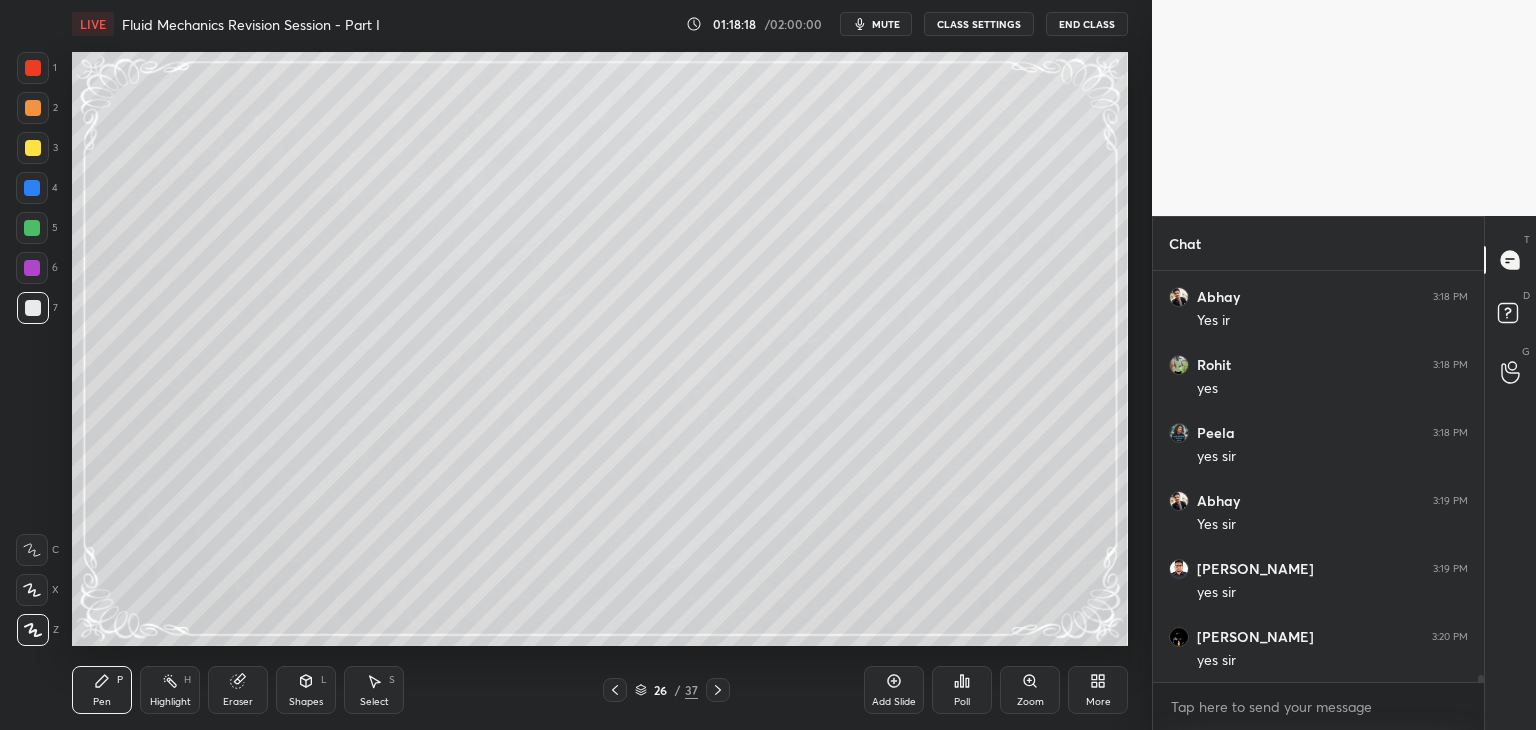 drag, startPoint x: 244, startPoint y: 693, endPoint x: 308, endPoint y: 655, distance: 74.431175 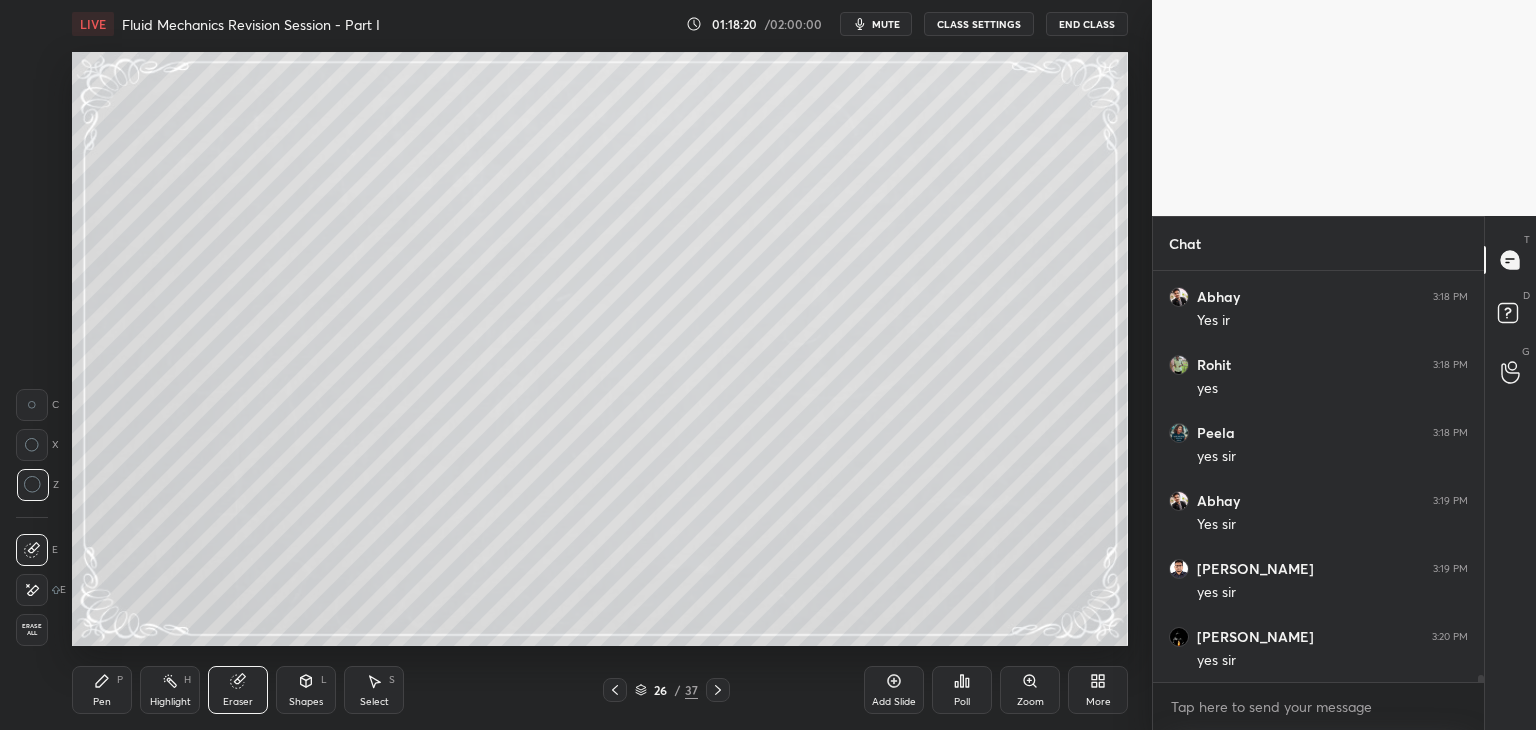 click on "Pen" at bounding box center (102, 702) 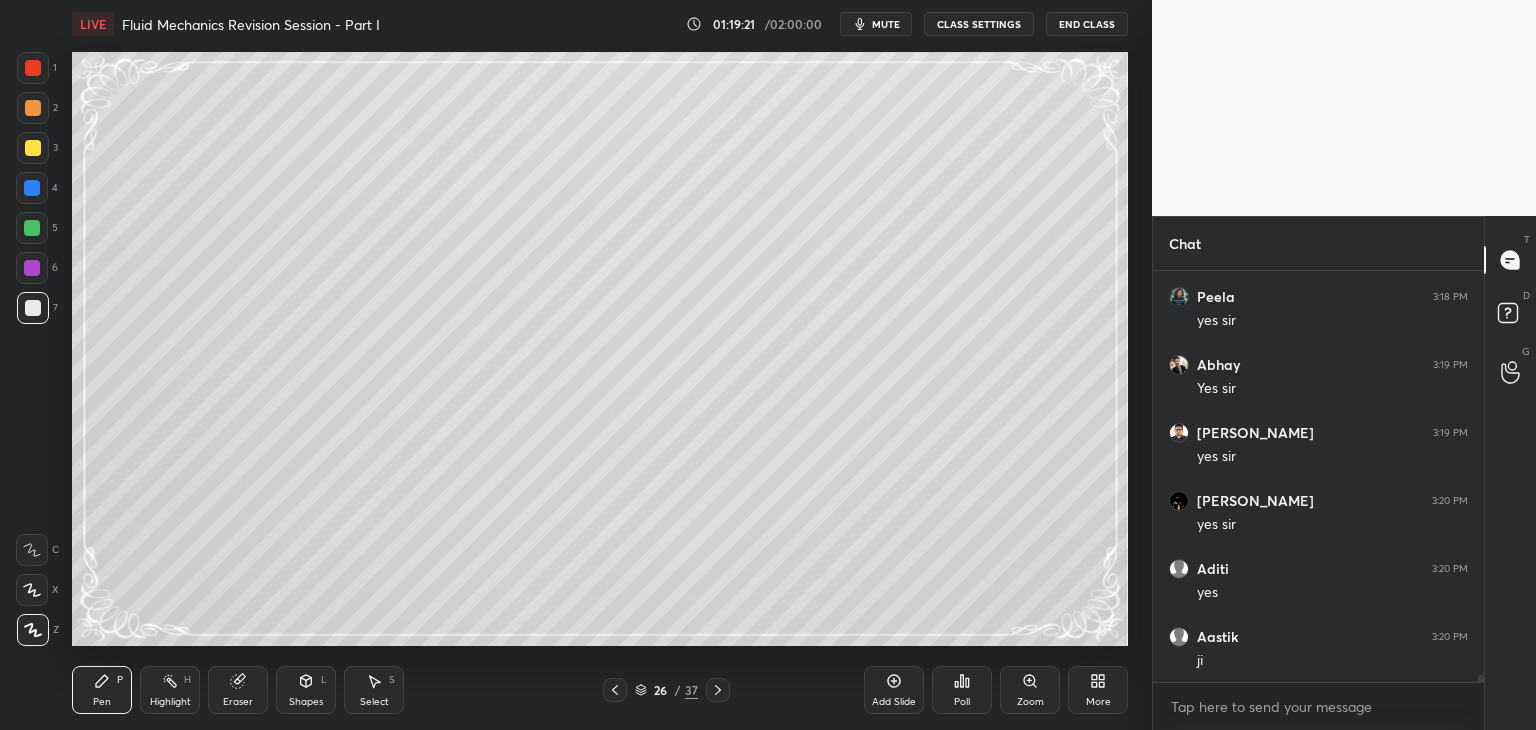 scroll, scrollTop: 24454, scrollLeft: 0, axis: vertical 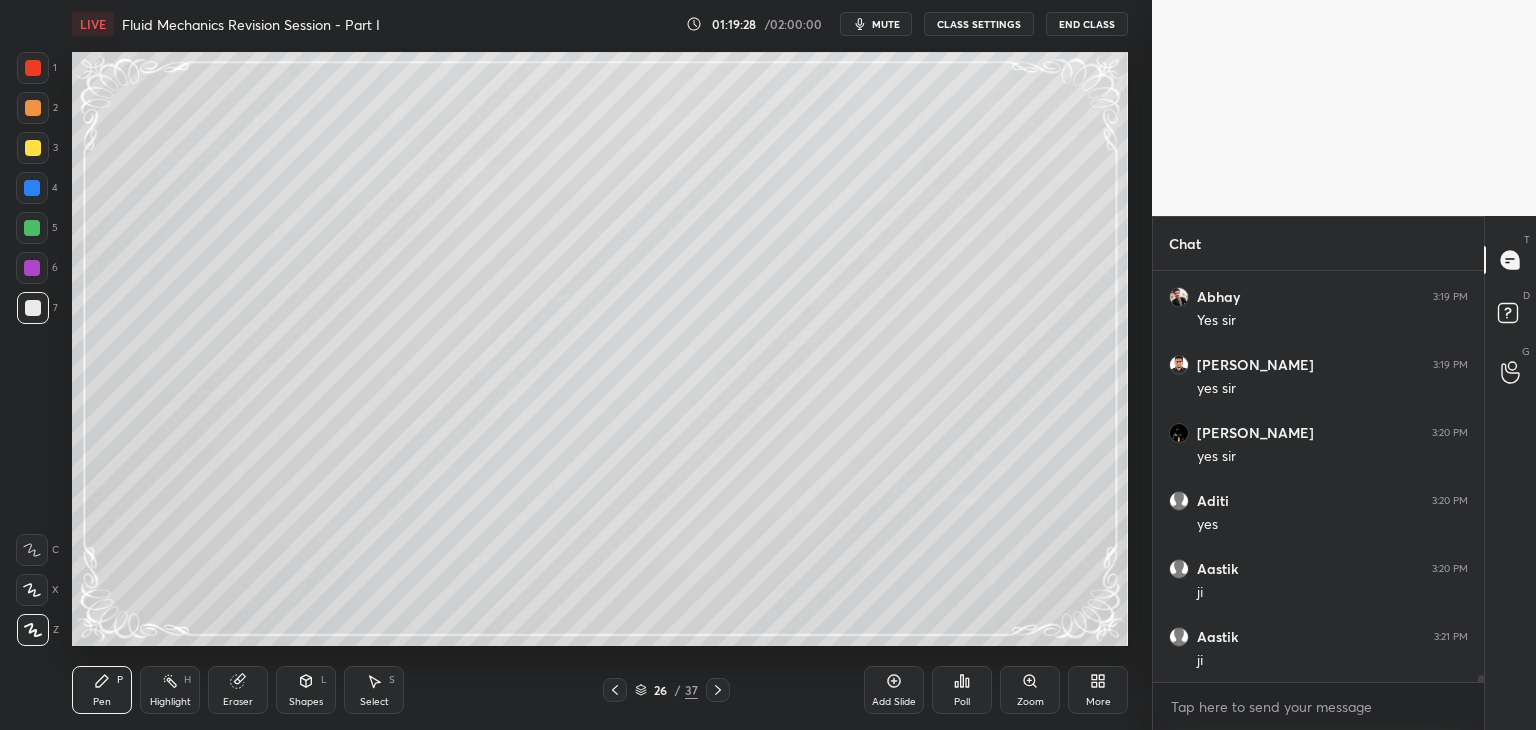 click at bounding box center (32, 268) 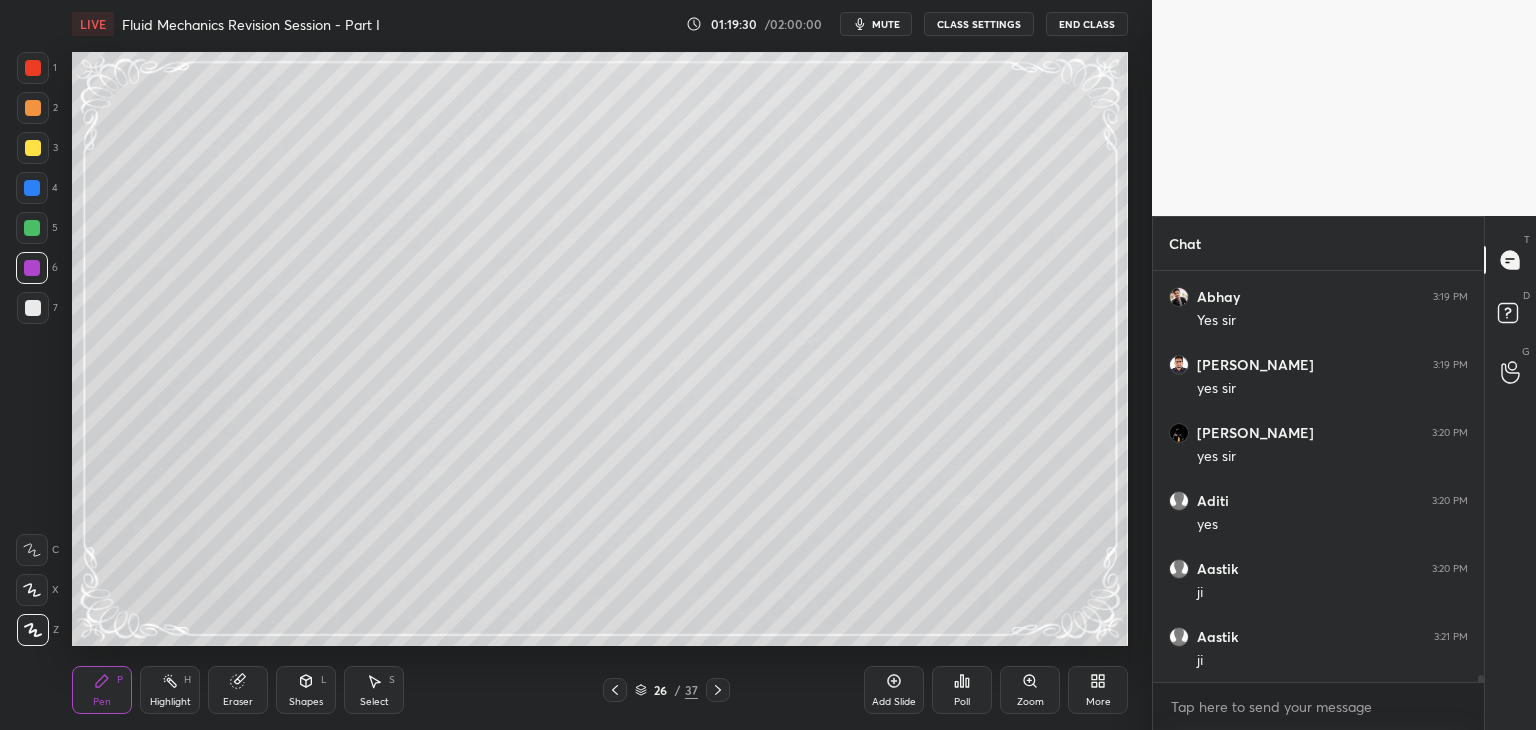 drag, startPoint x: 16, startPoint y: 309, endPoint x: 65, endPoint y: 323, distance: 50.96077 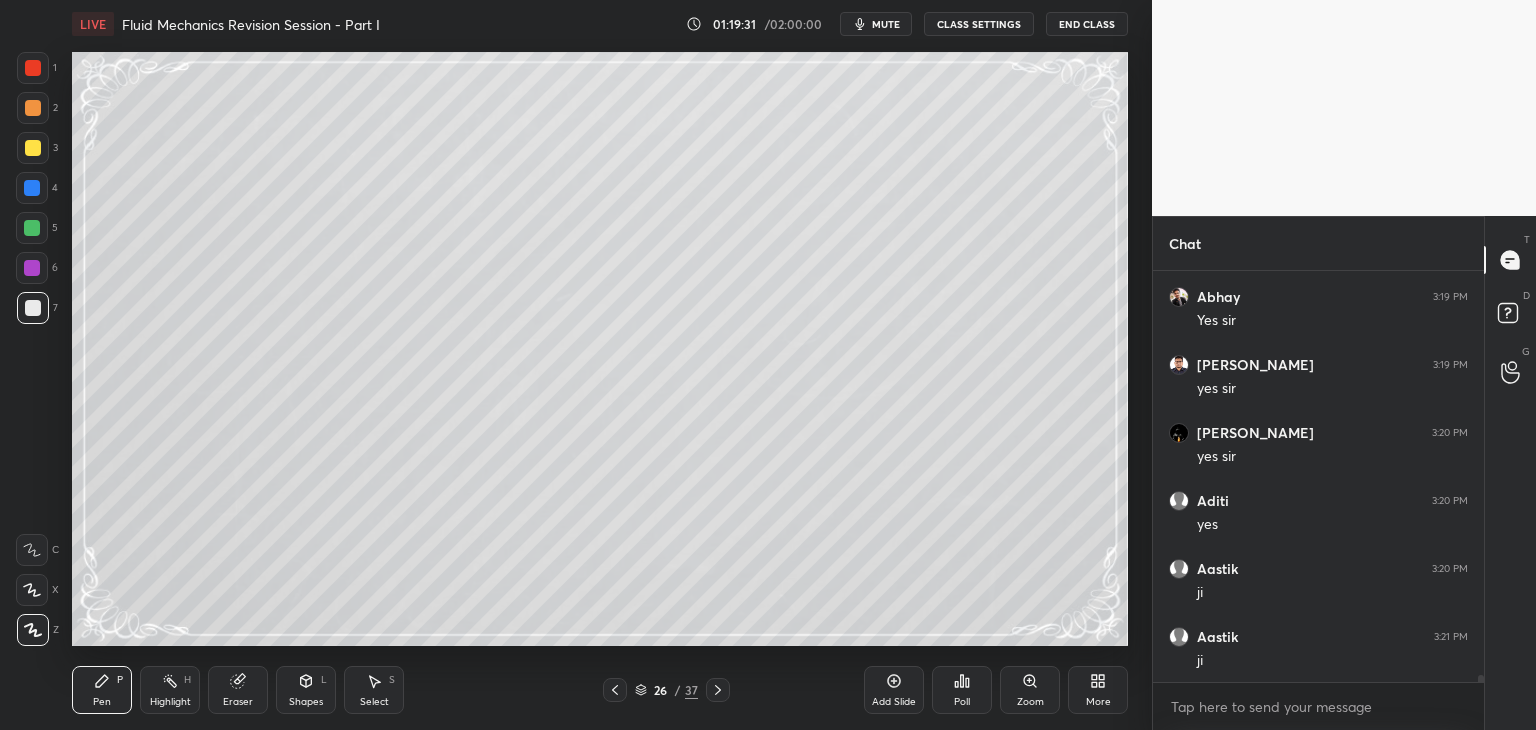 scroll, scrollTop: 24522, scrollLeft: 0, axis: vertical 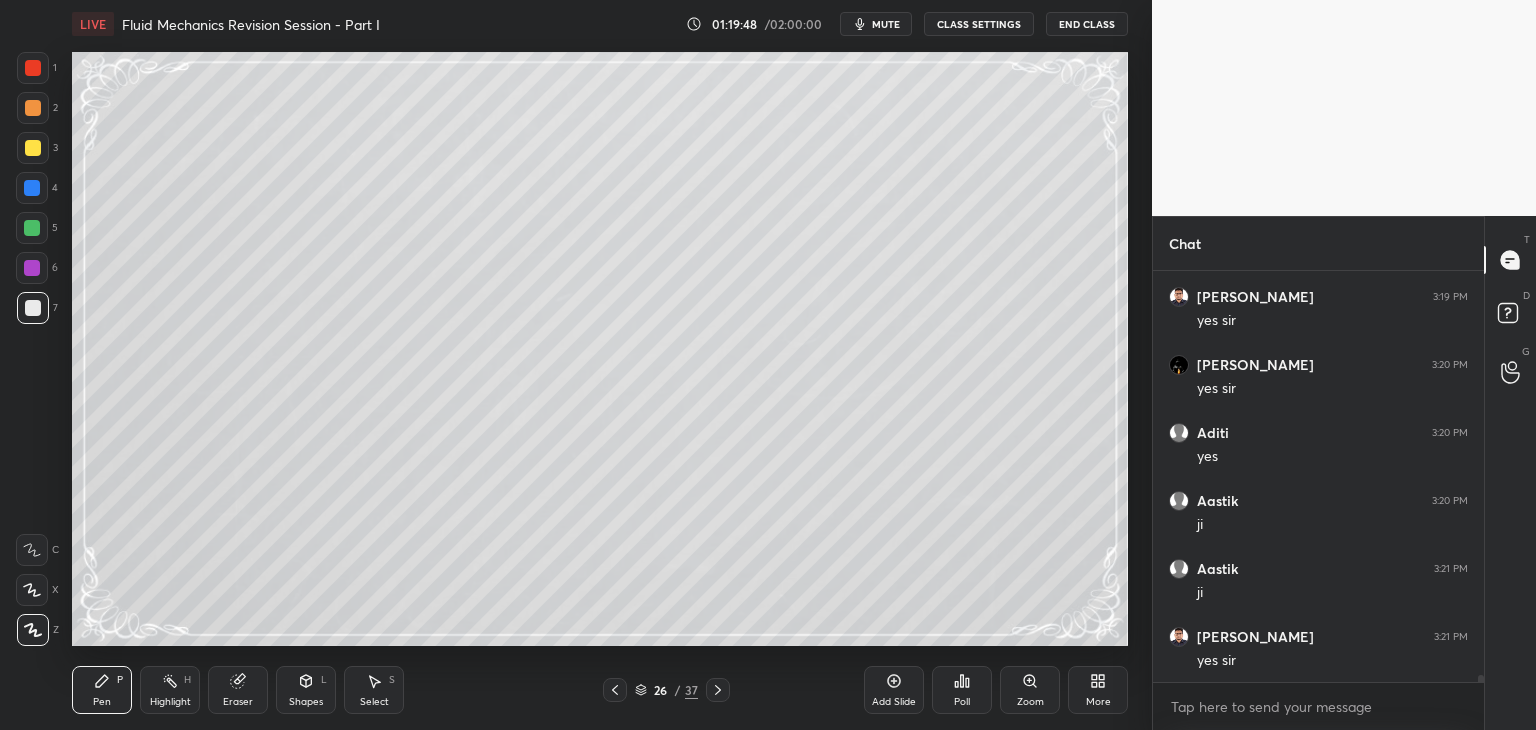 click on "Shapes" at bounding box center (306, 702) 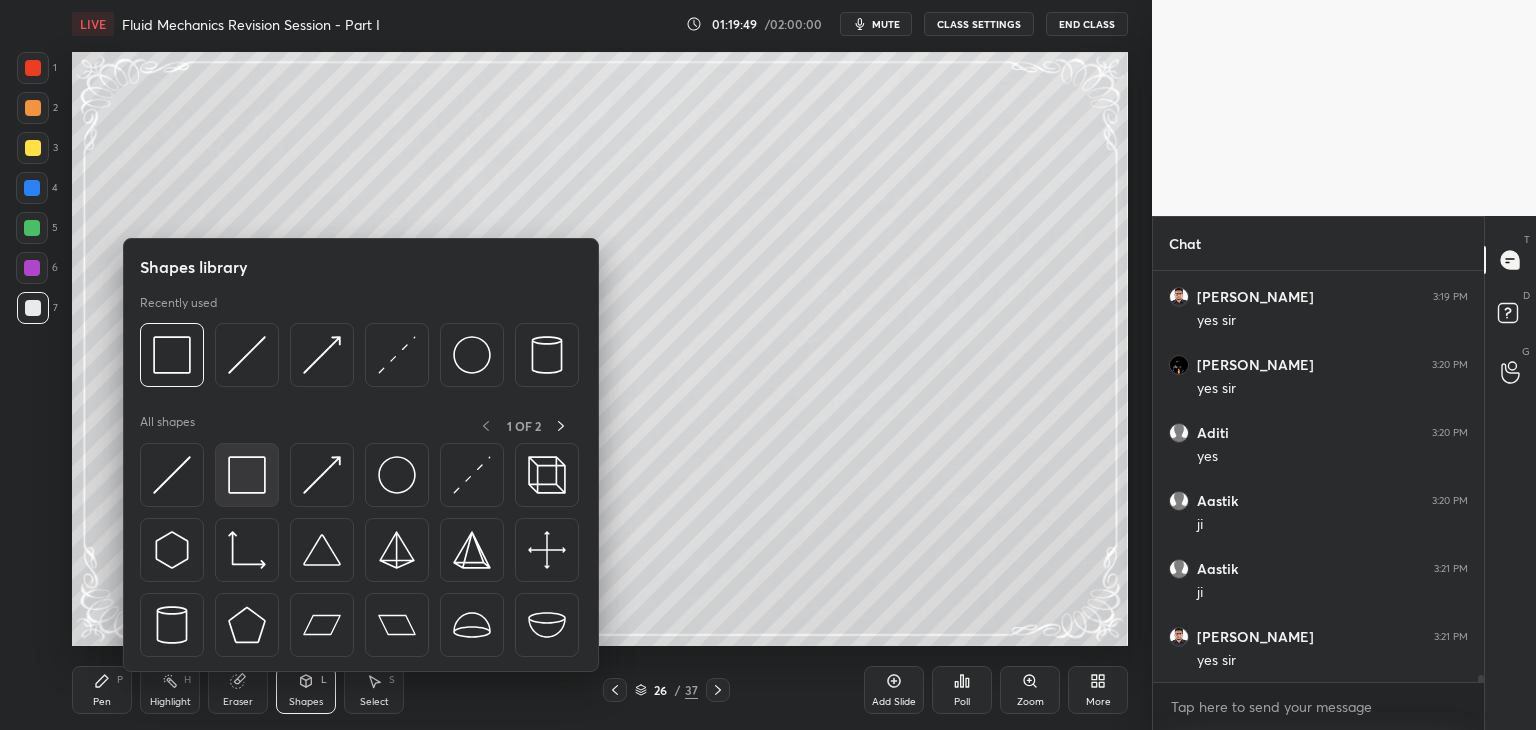 click at bounding box center (247, 475) 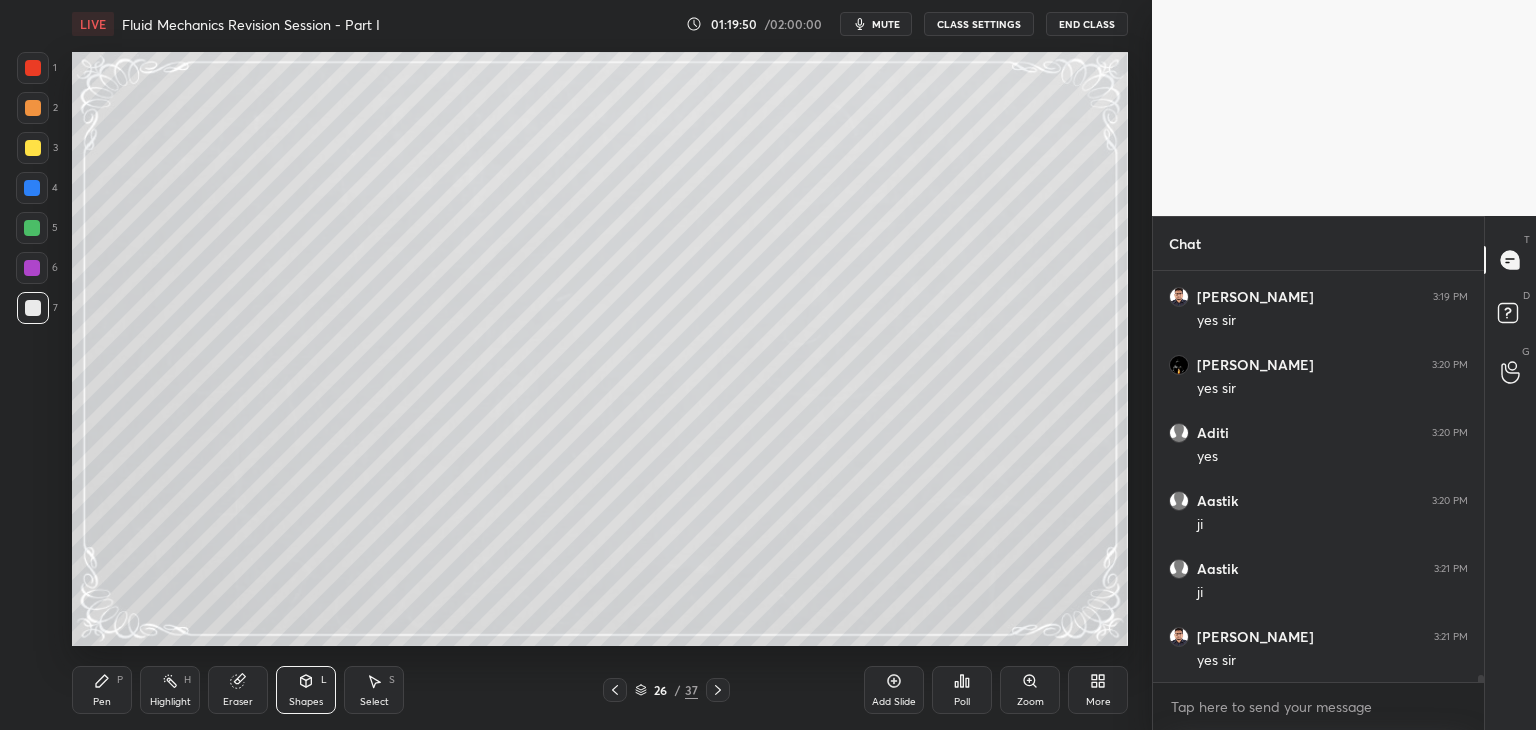 scroll, scrollTop: 24590, scrollLeft: 0, axis: vertical 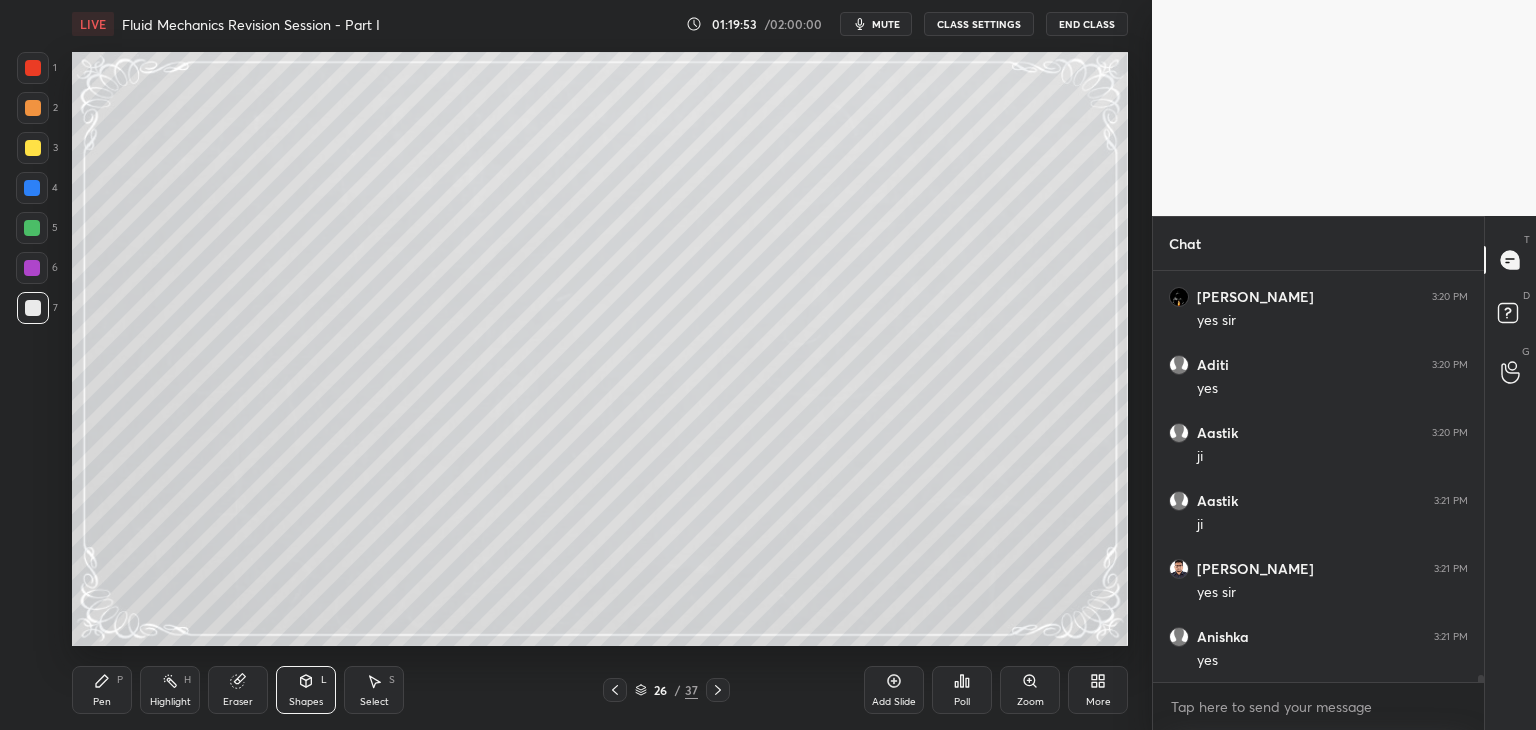 click on "Select S" at bounding box center (374, 690) 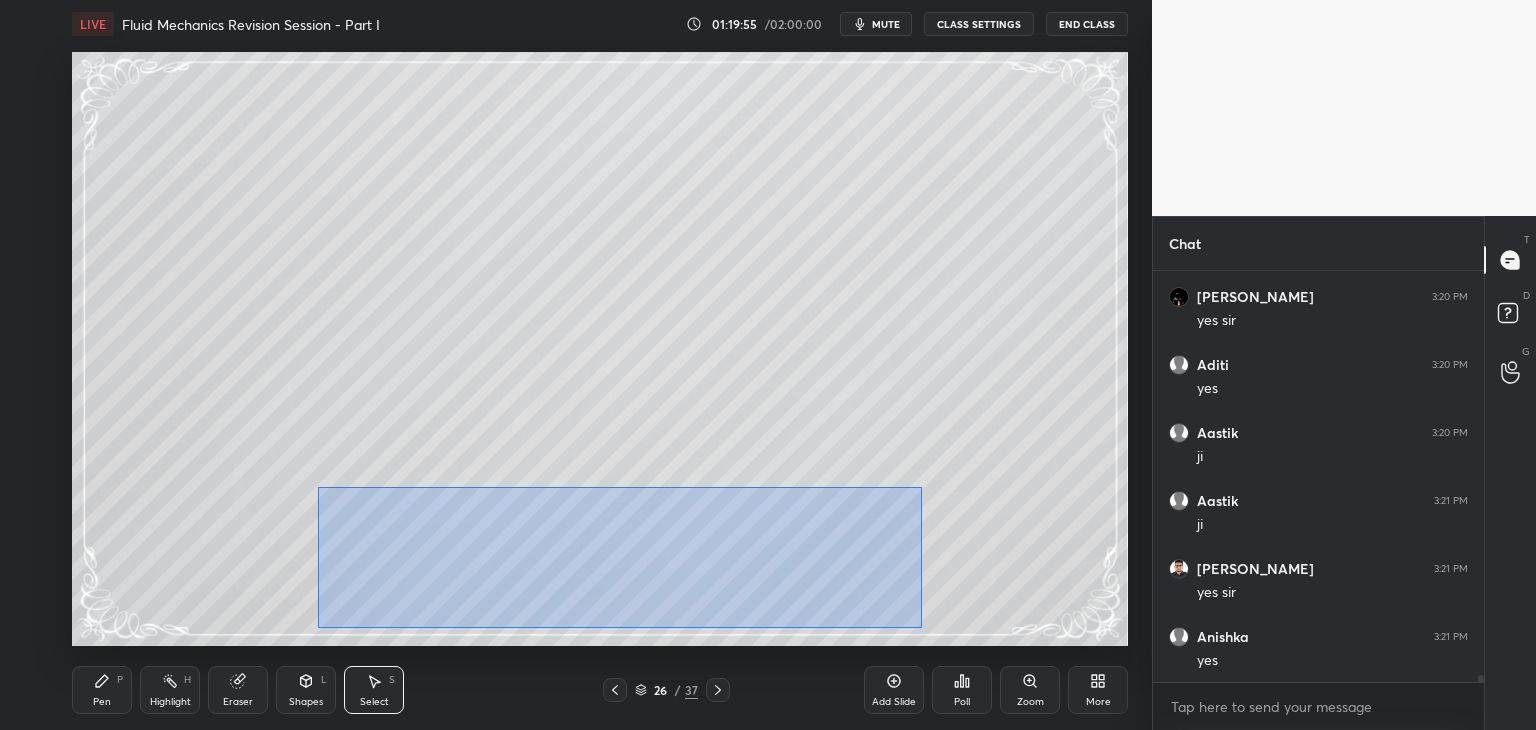 drag, startPoint x: 321, startPoint y: 487, endPoint x: 922, endPoint y: 628, distance: 617.3184 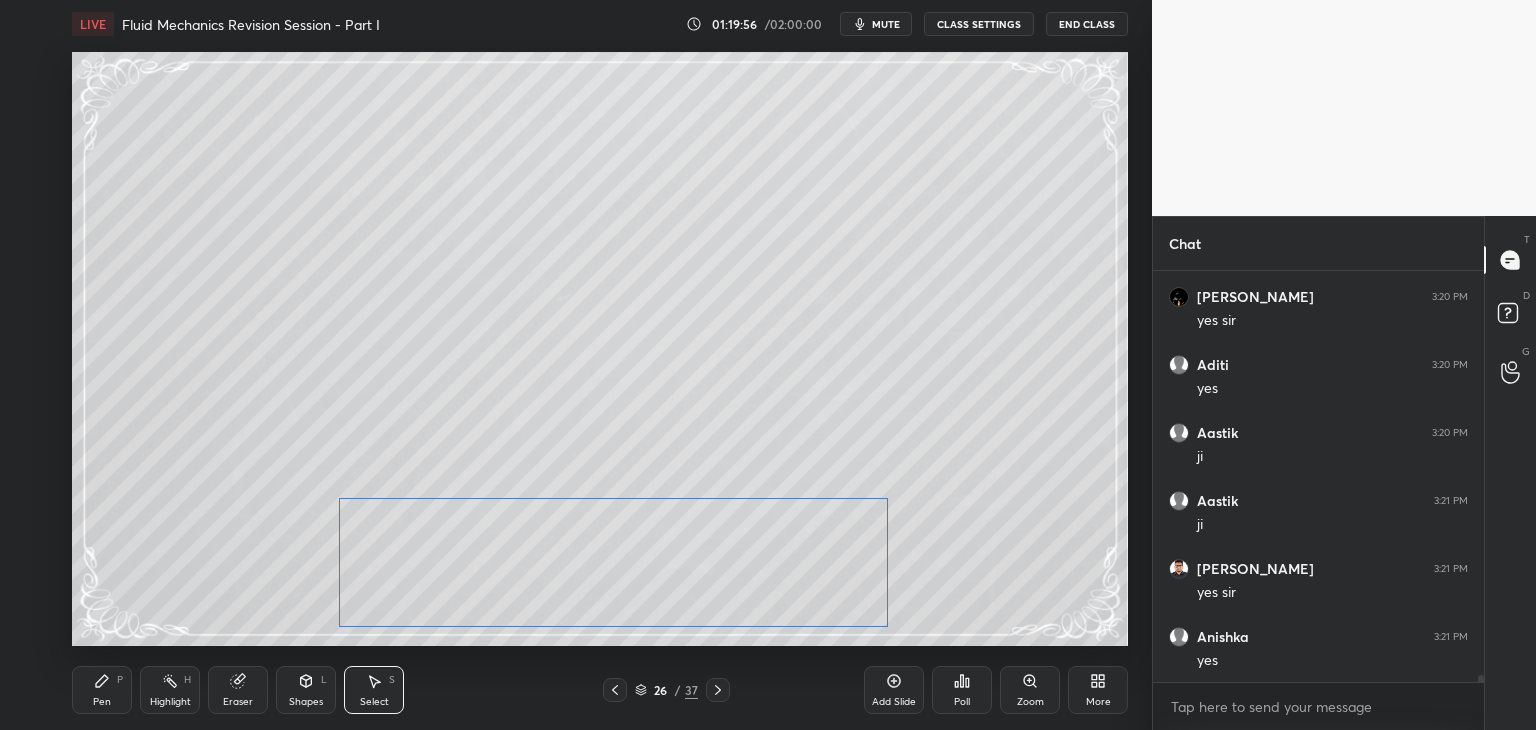 drag, startPoint x: 862, startPoint y: 576, endPoint x: 864, endPoint y: 593, distance: 17.117243 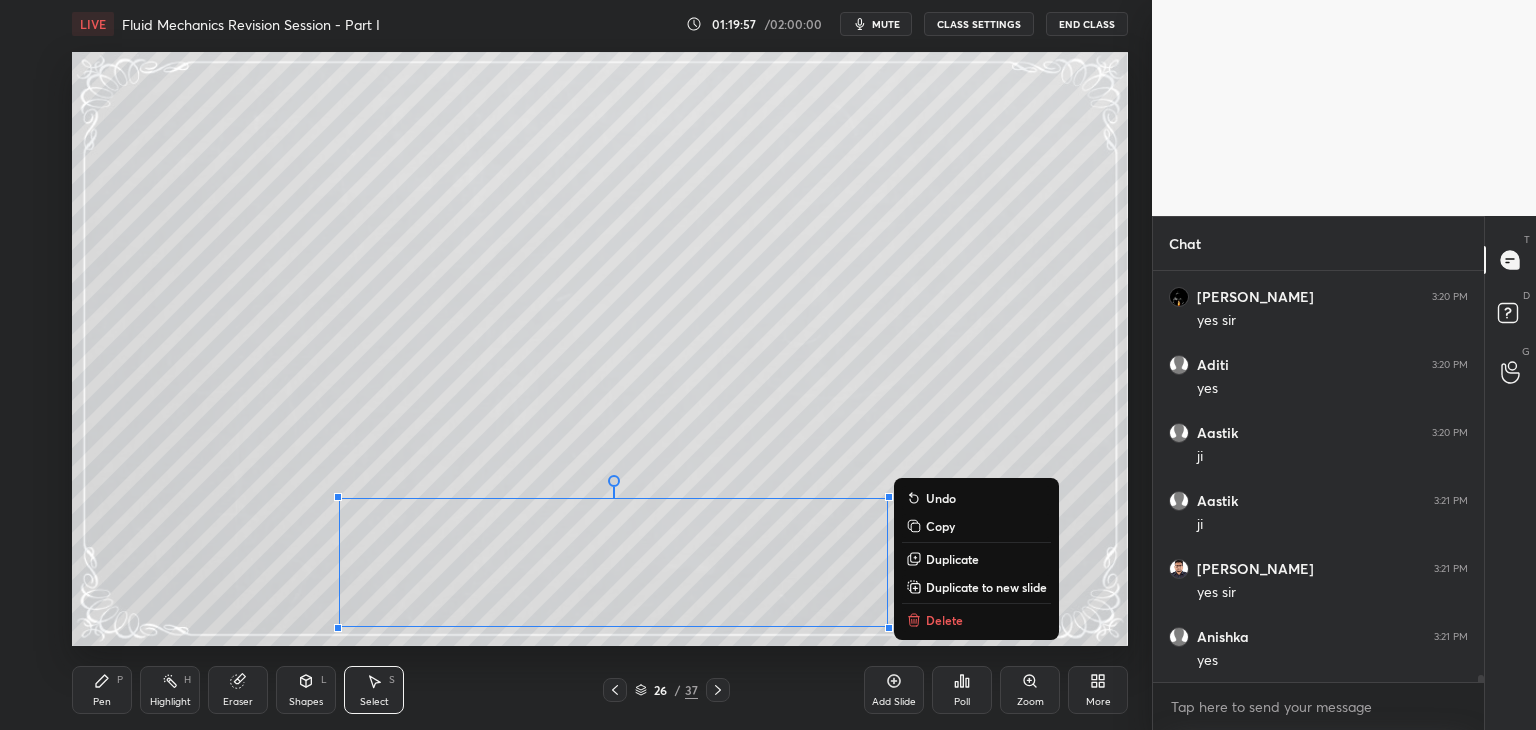 click on "0 ° Undo Copy Duplicate Duplicate to new slide Delete" at bounding box center [600, 349] 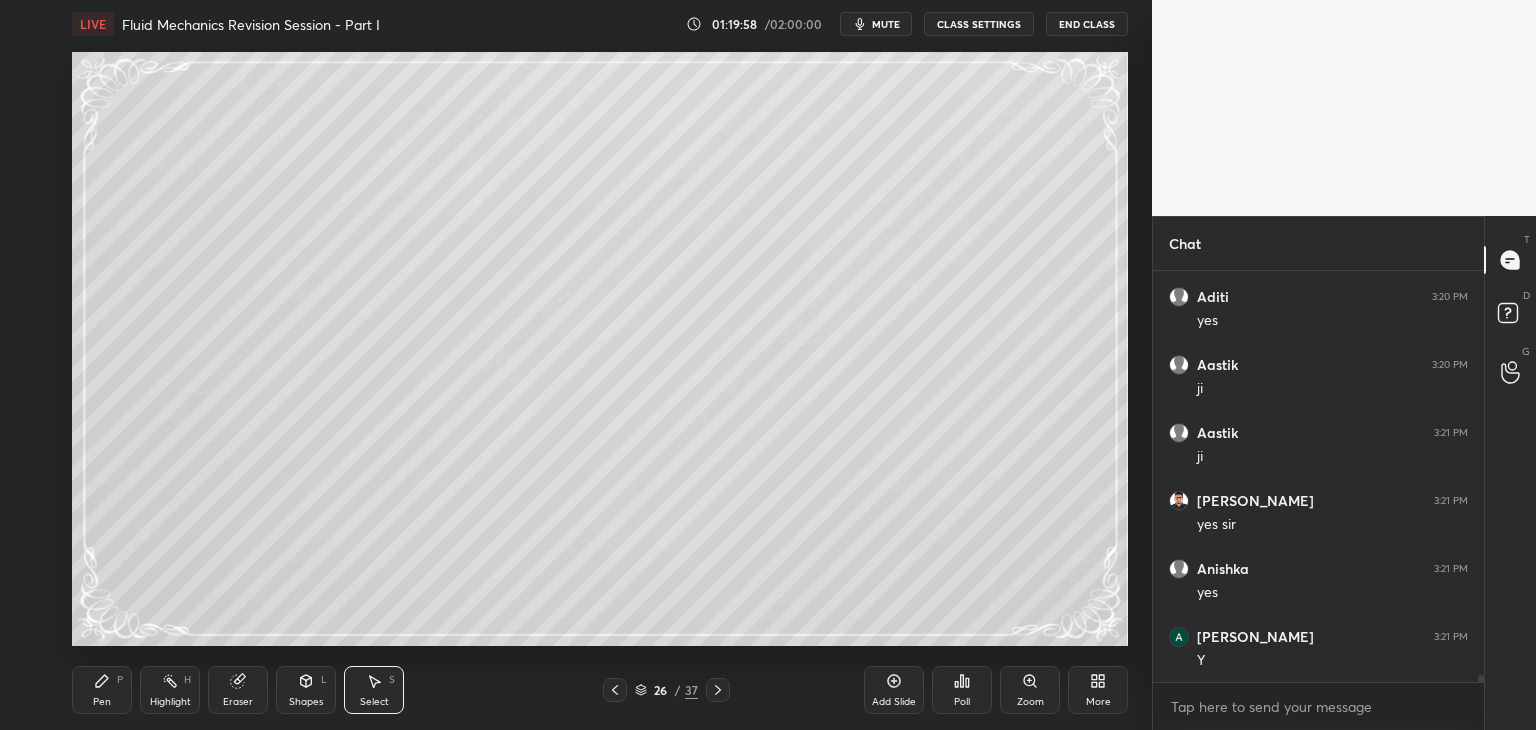 scroll, scrollTop: 24726, scrollLeft: 0, axis: vertical 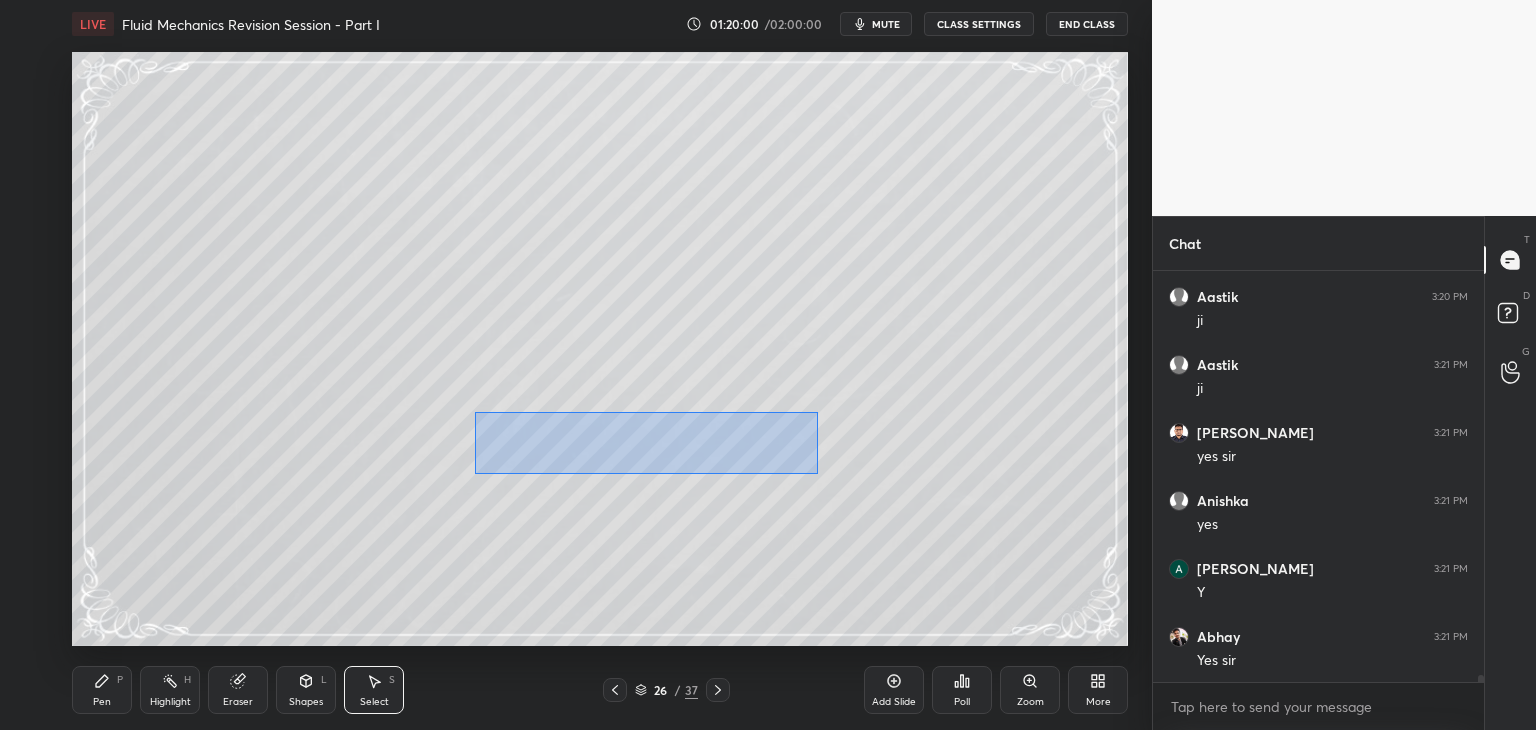drag, startPoint x: 475, startPoint y: 412, endPoint x: 763, endPoint y: 461, distance: 292.13867 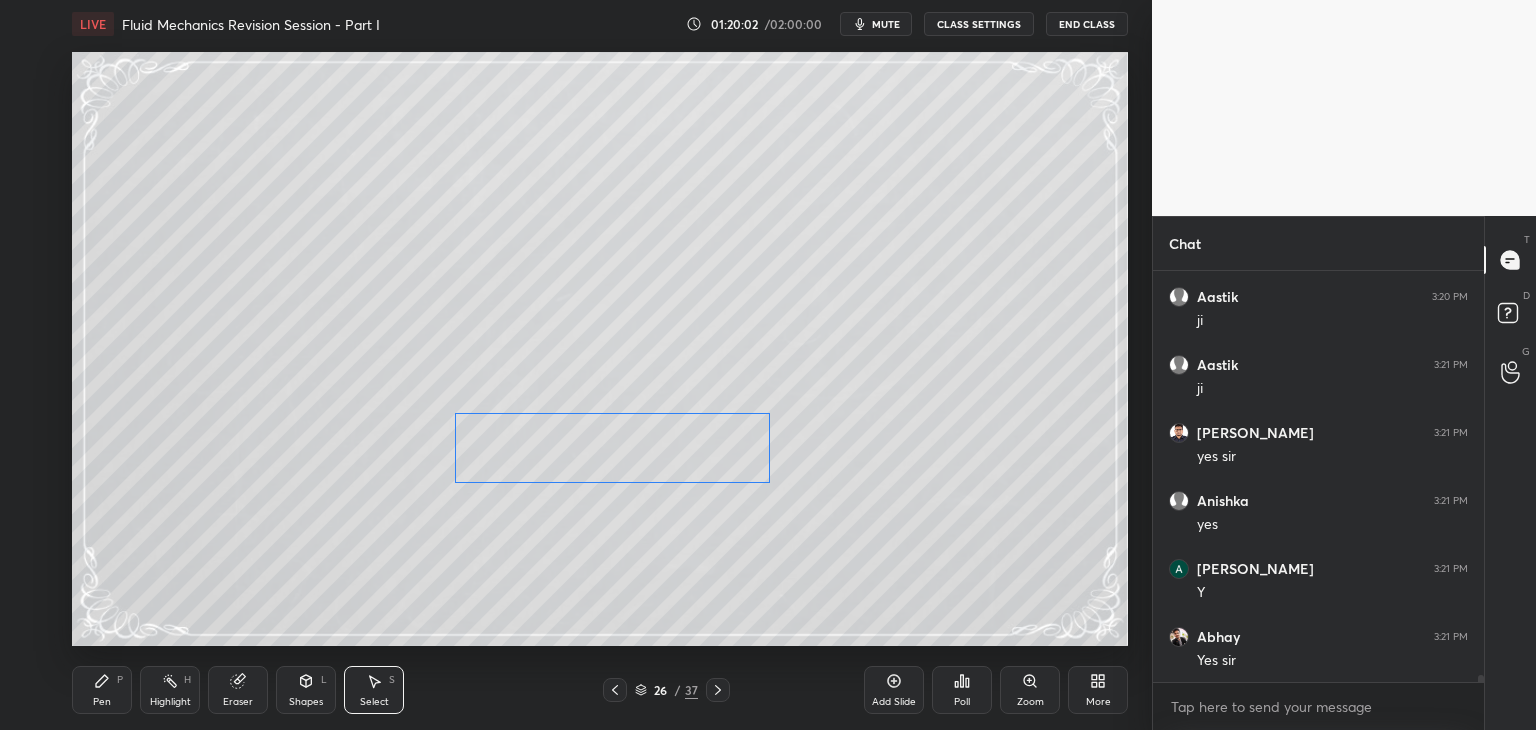 drag, startPoint x: 744, startPoint y: 446, endPoint x: 712, endPoint y: 461, distance: 35.341194 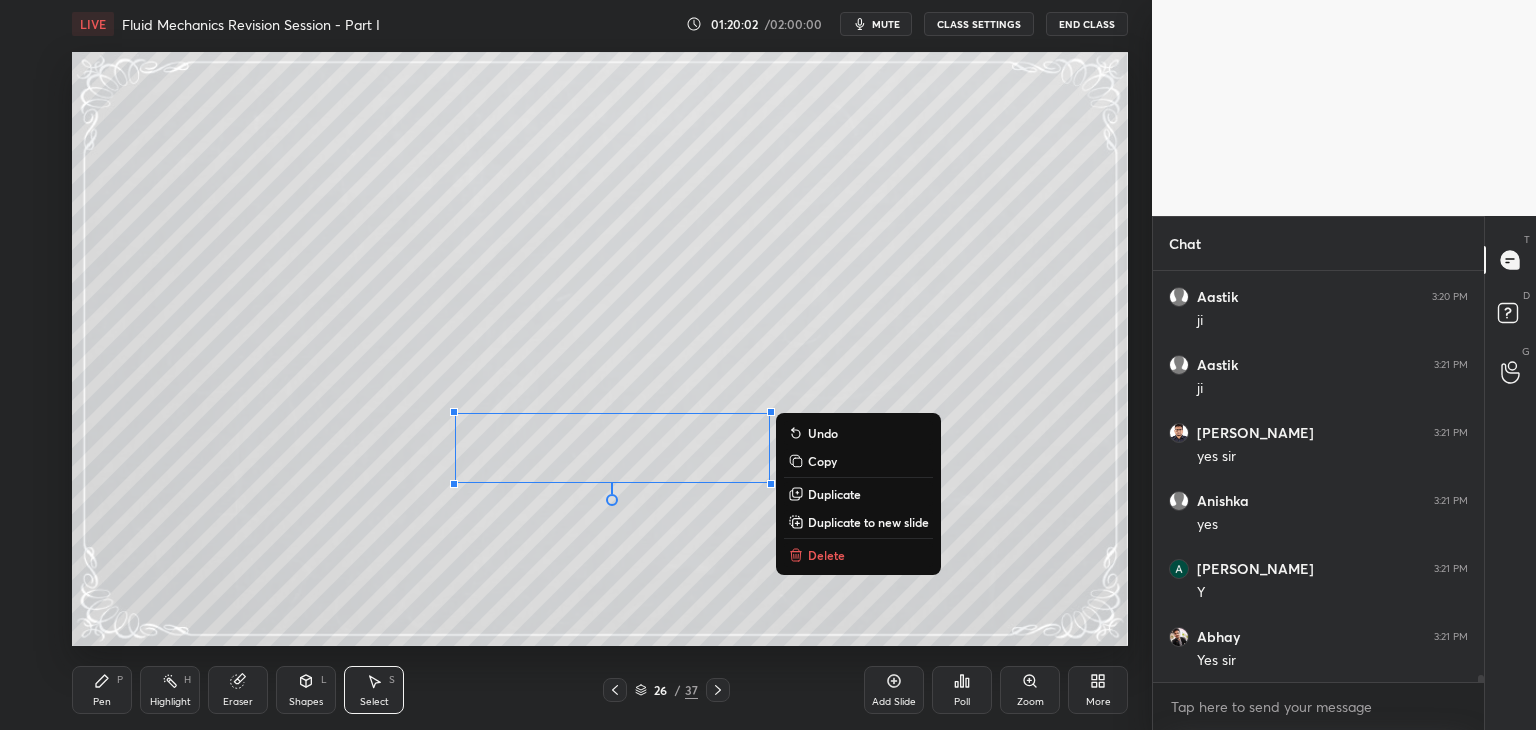 click on "0 ° Undo Copy Duplicate Duplicate to new slide Delete" at bounding box center [600, 349] 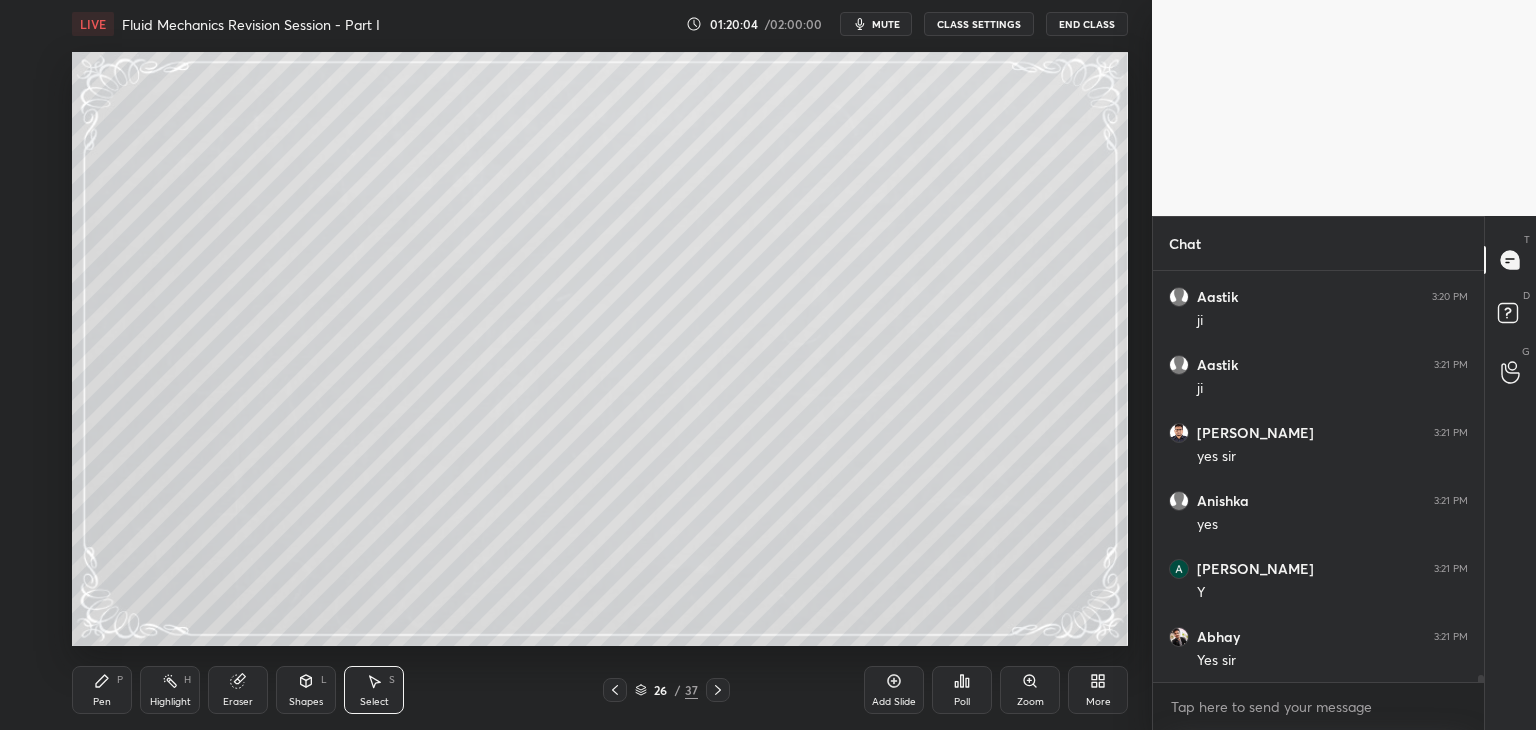 scroll, scrollTop: 365, scrollLeft: 325, axis: both 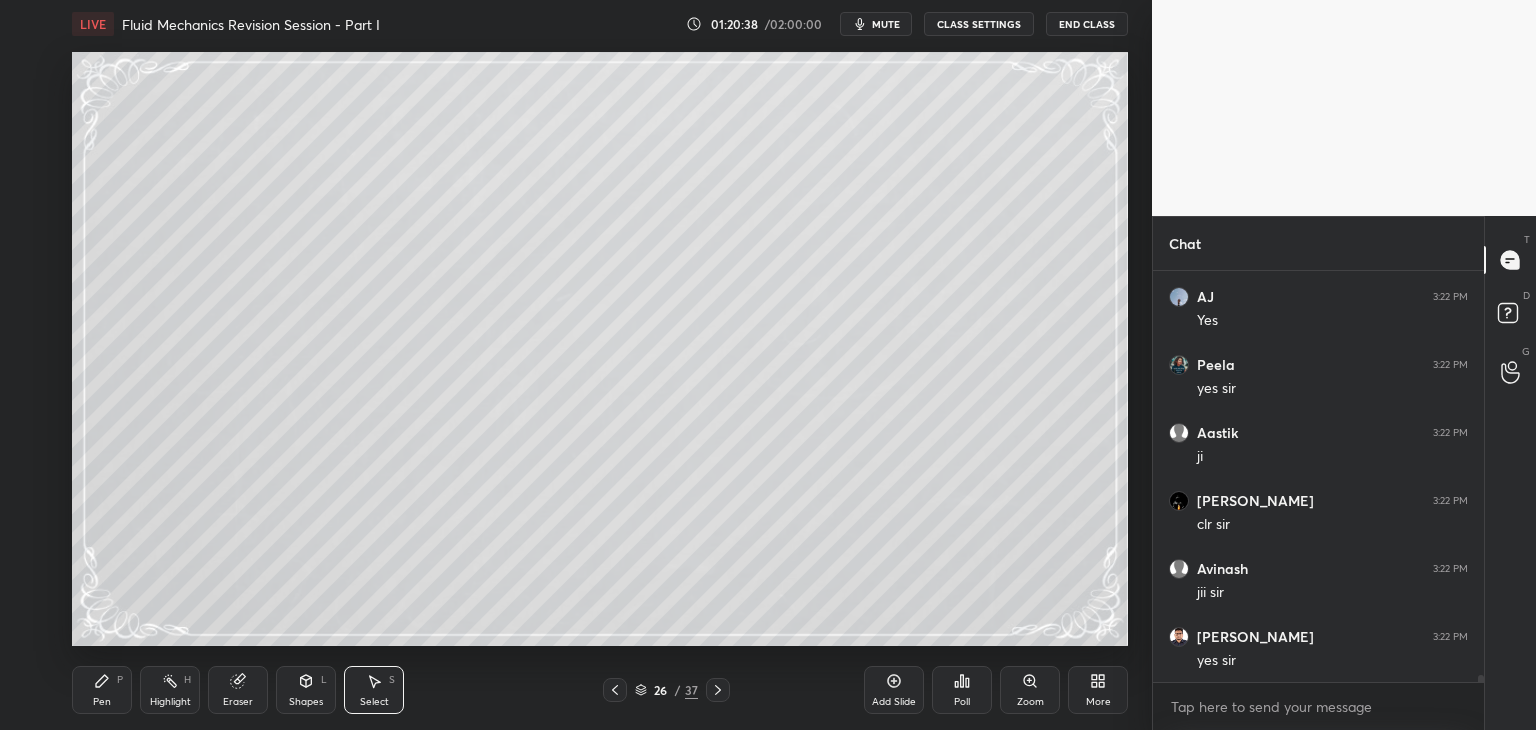 click on "Pen P" at bounding box center [102, 690] 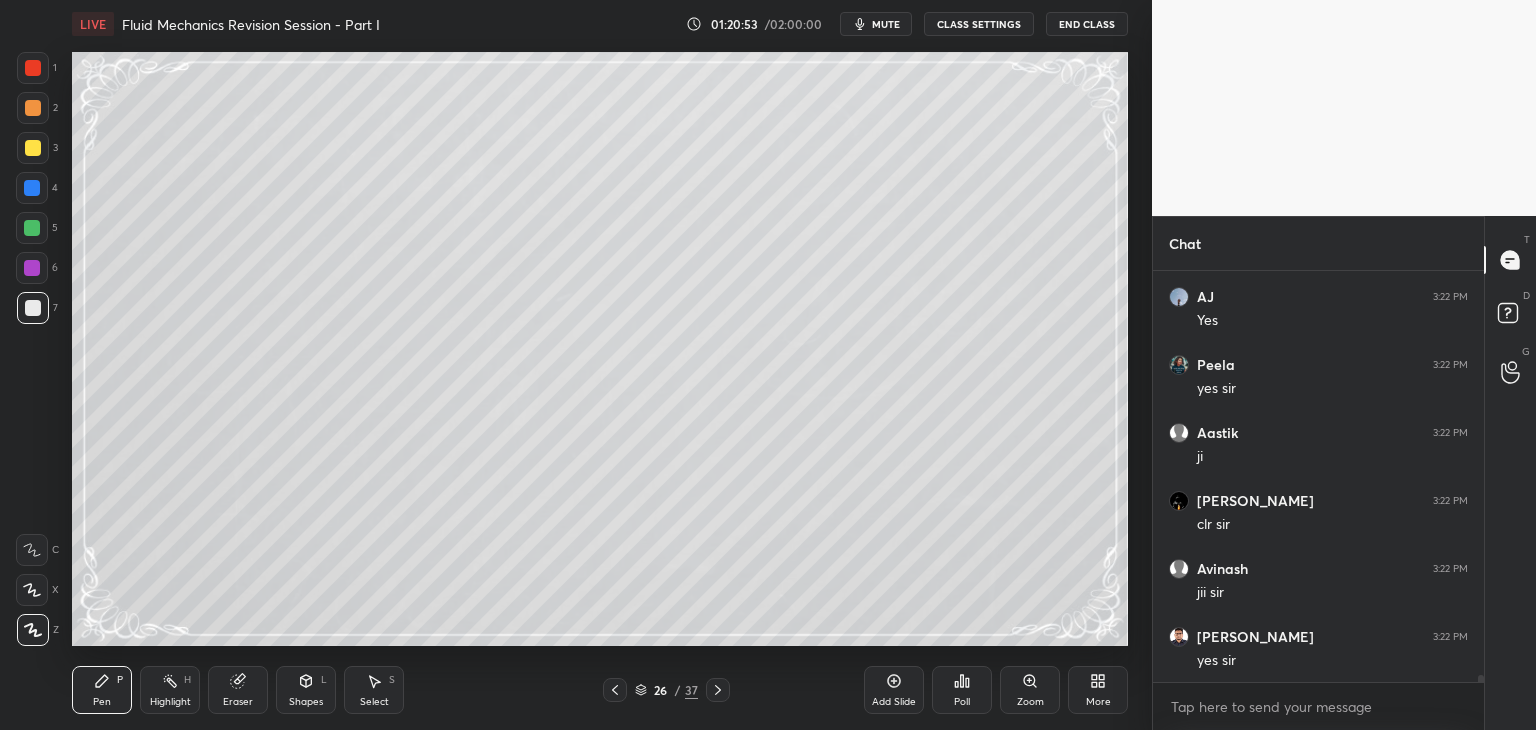 scroll, scrollTop: 25338, scrollLeft: 0, axis: vertical 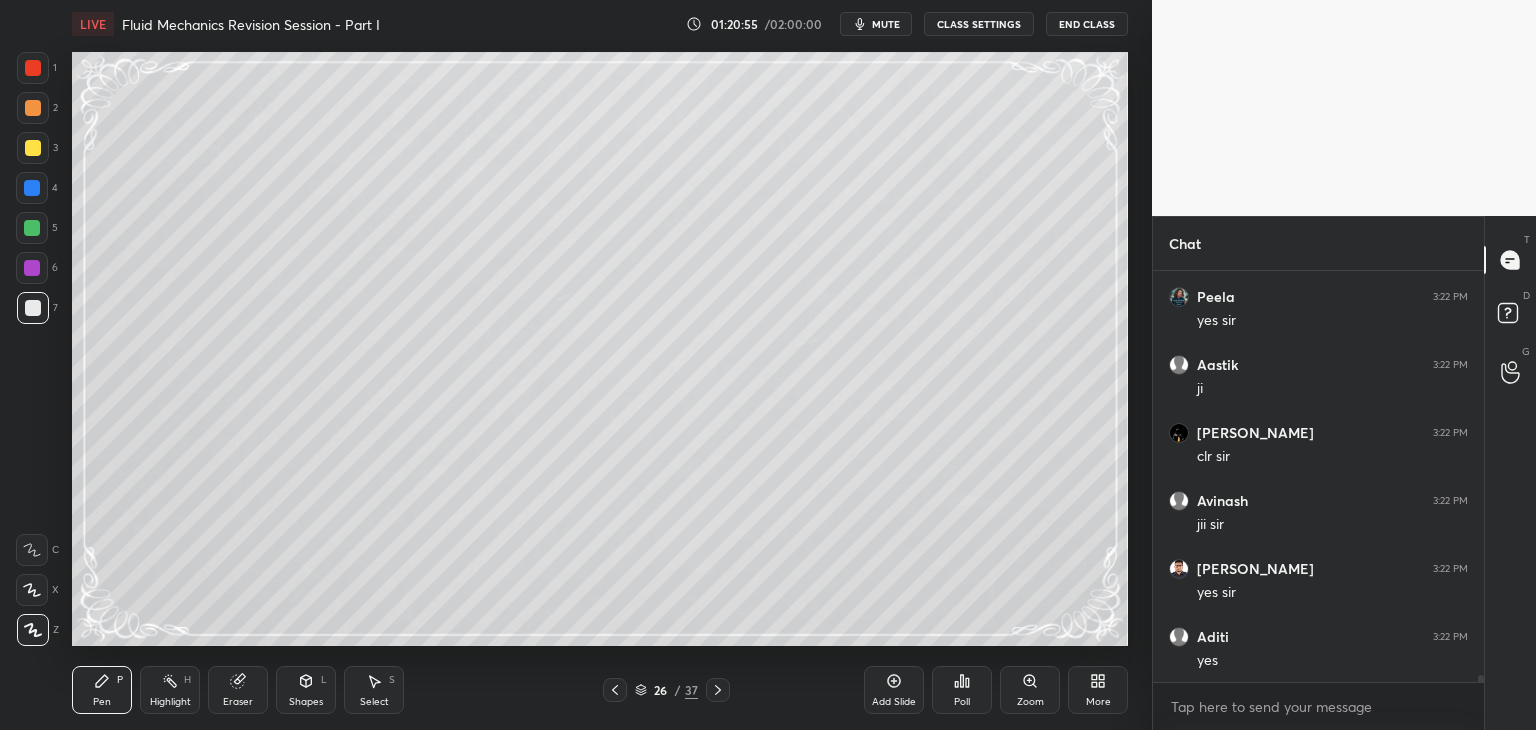 click on "26 / 37" at bounding box center (666, 690) 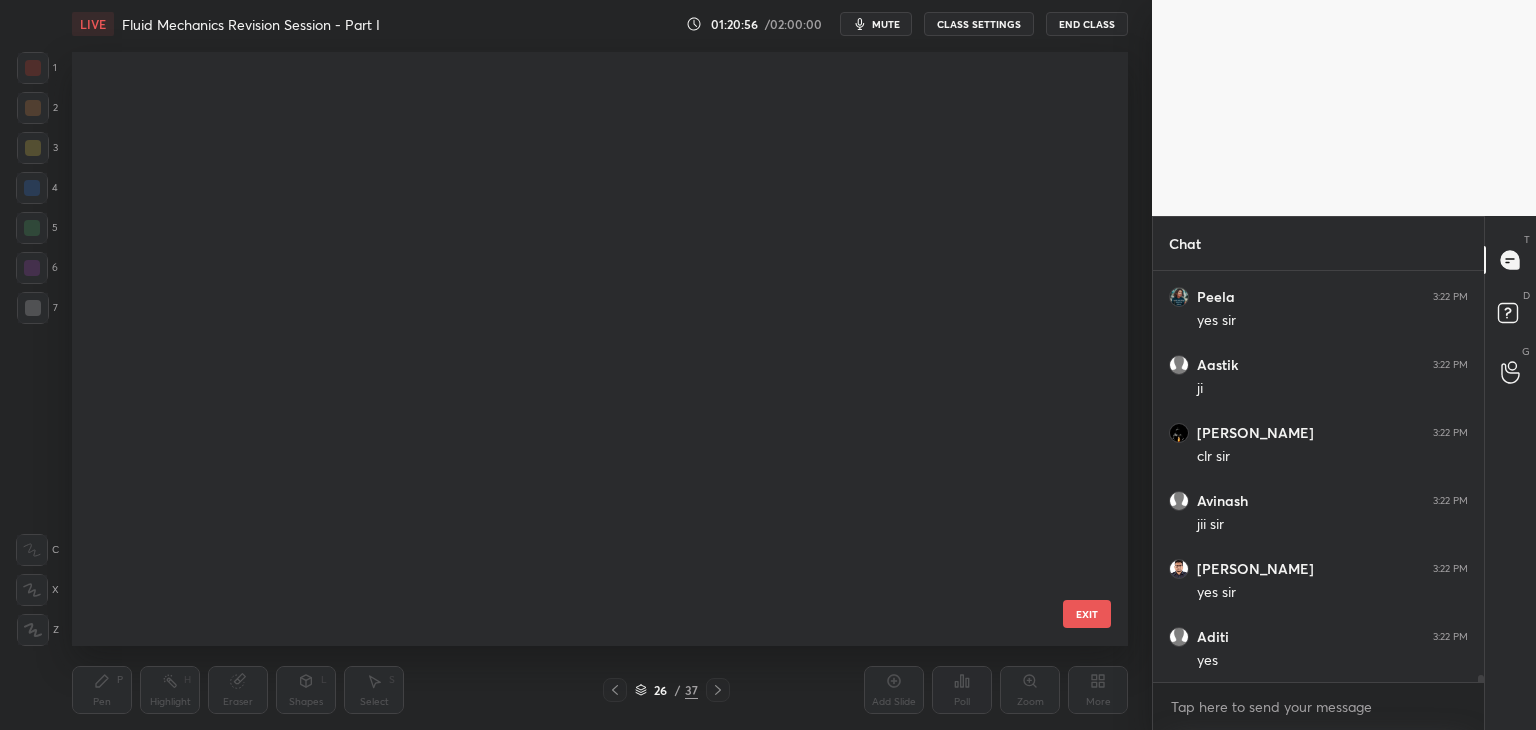 scroll, scrollTop: 1052, scrollLeft: 0, axis: vertical 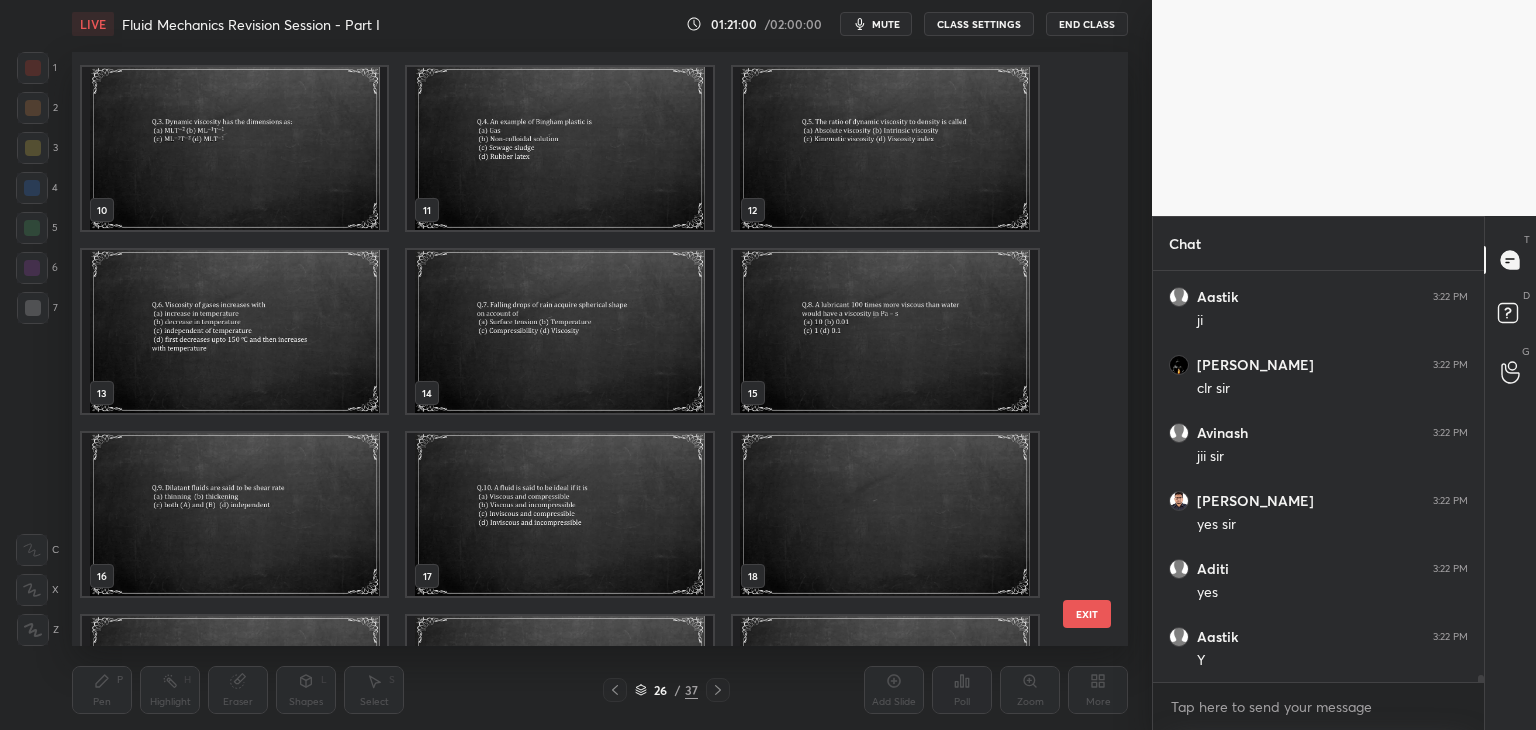 click at bounding box center (234, 148) 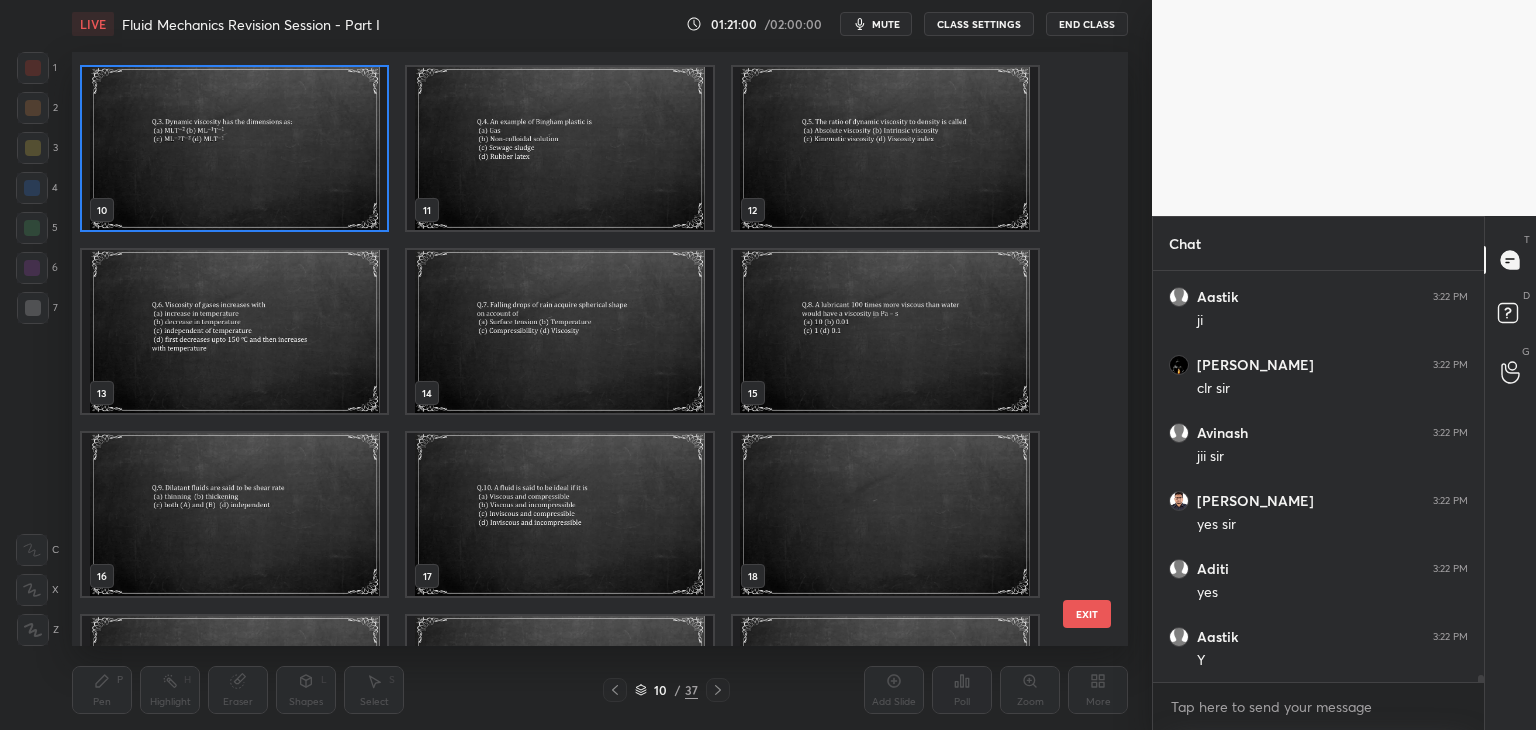 click at bounding box center [234, 148] 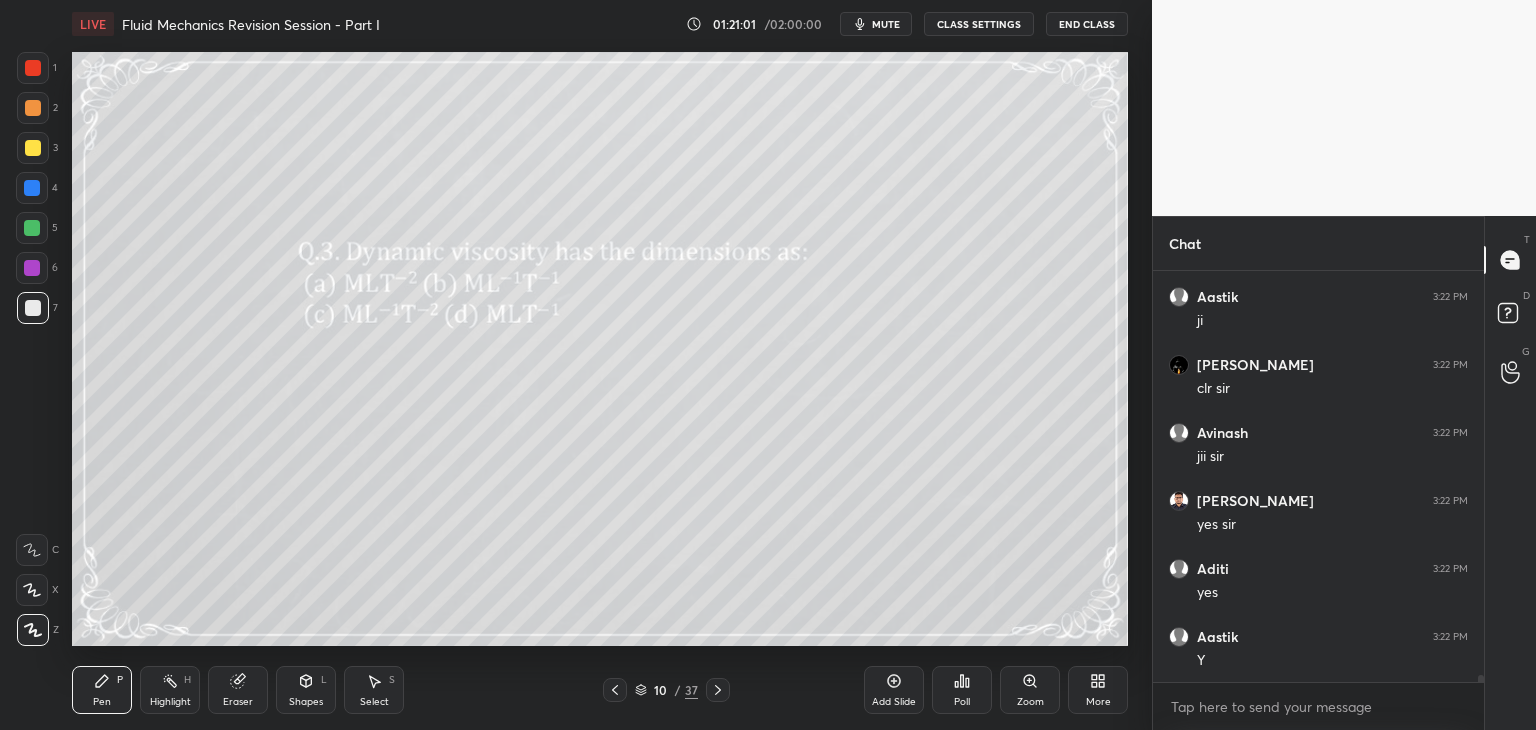 scroll, scrollTop: 25474, scrollLeft: 0, axis: vertical 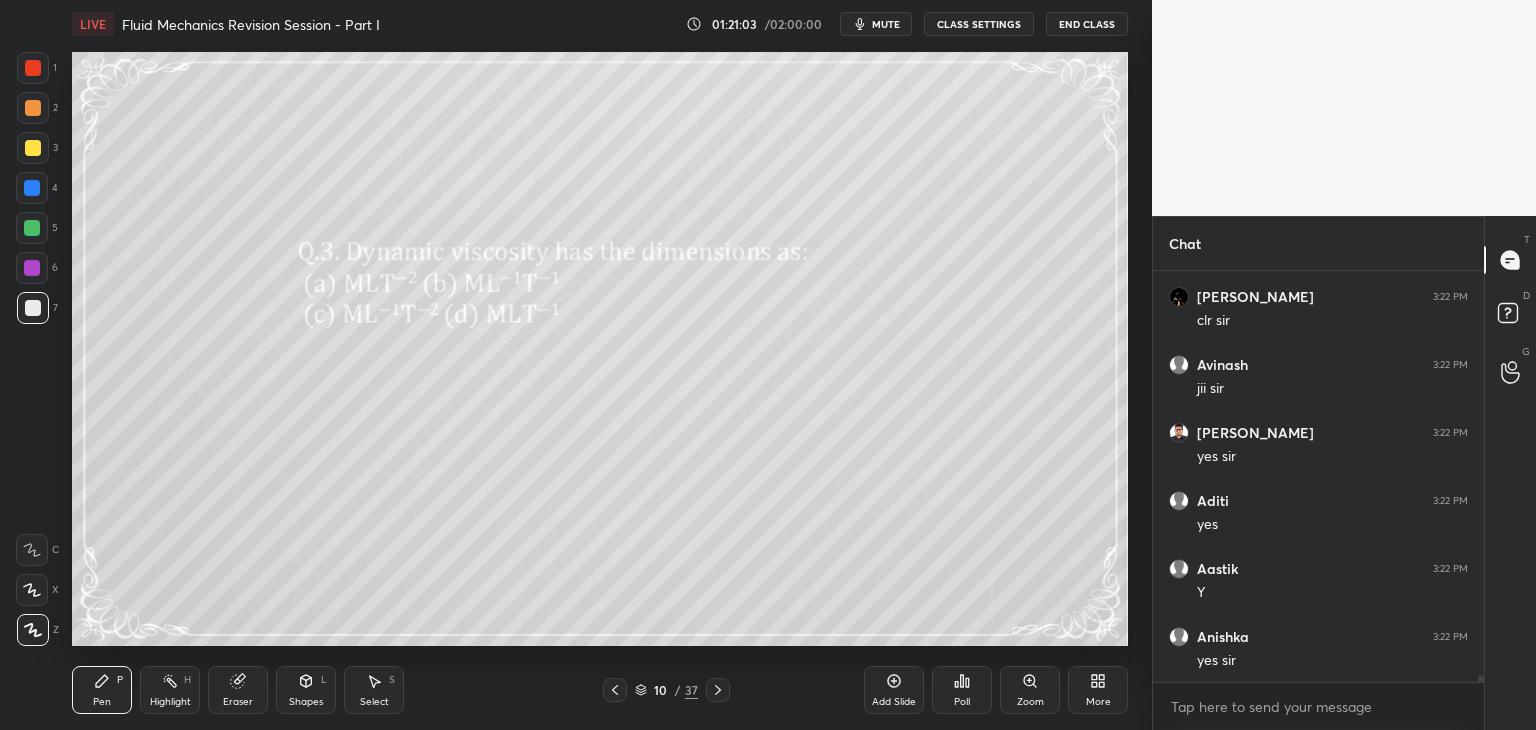 click on "Poll" at bounding box center (962, 690) 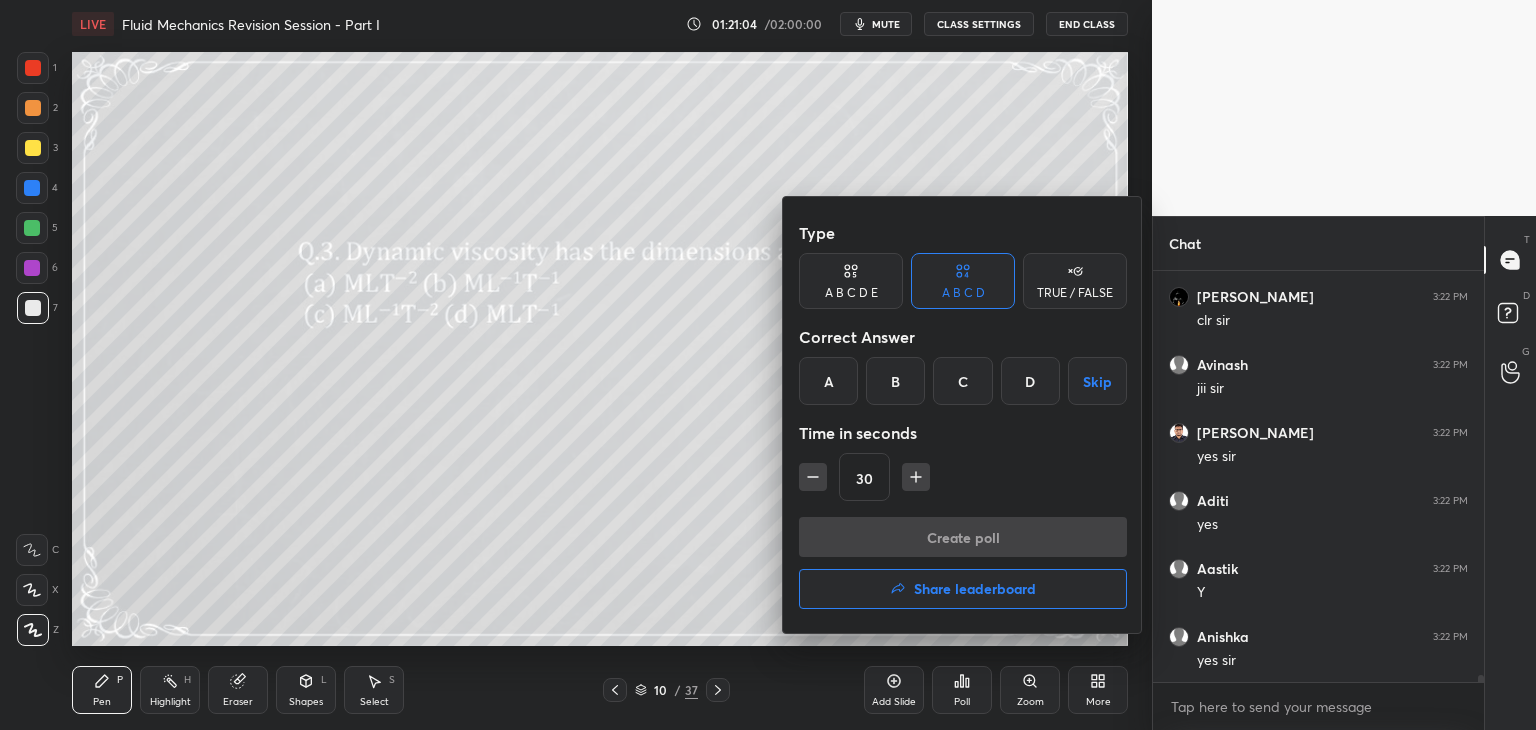 click on "B" at bounding box center [895, 381] 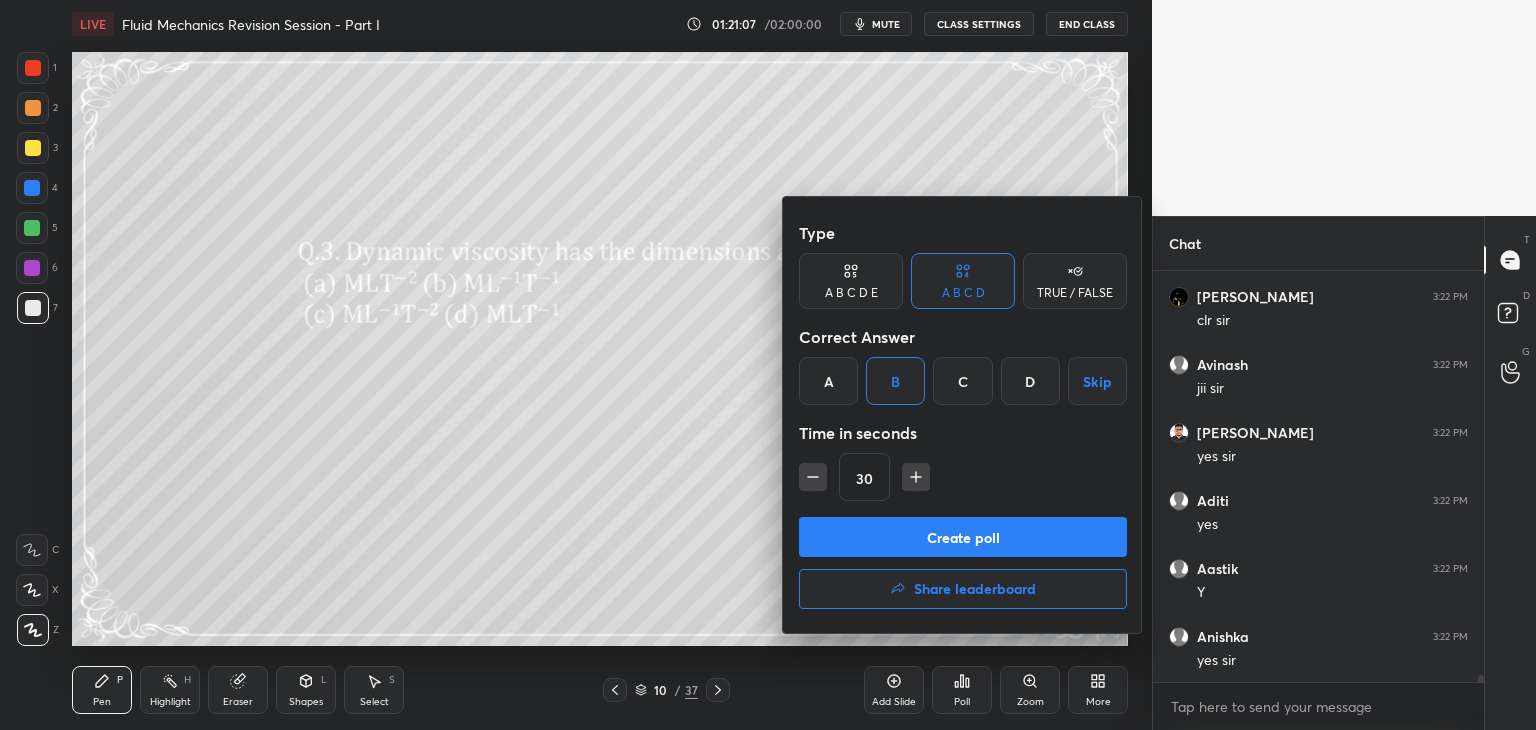 click on "Create poll" at bounding box center (963, 537) 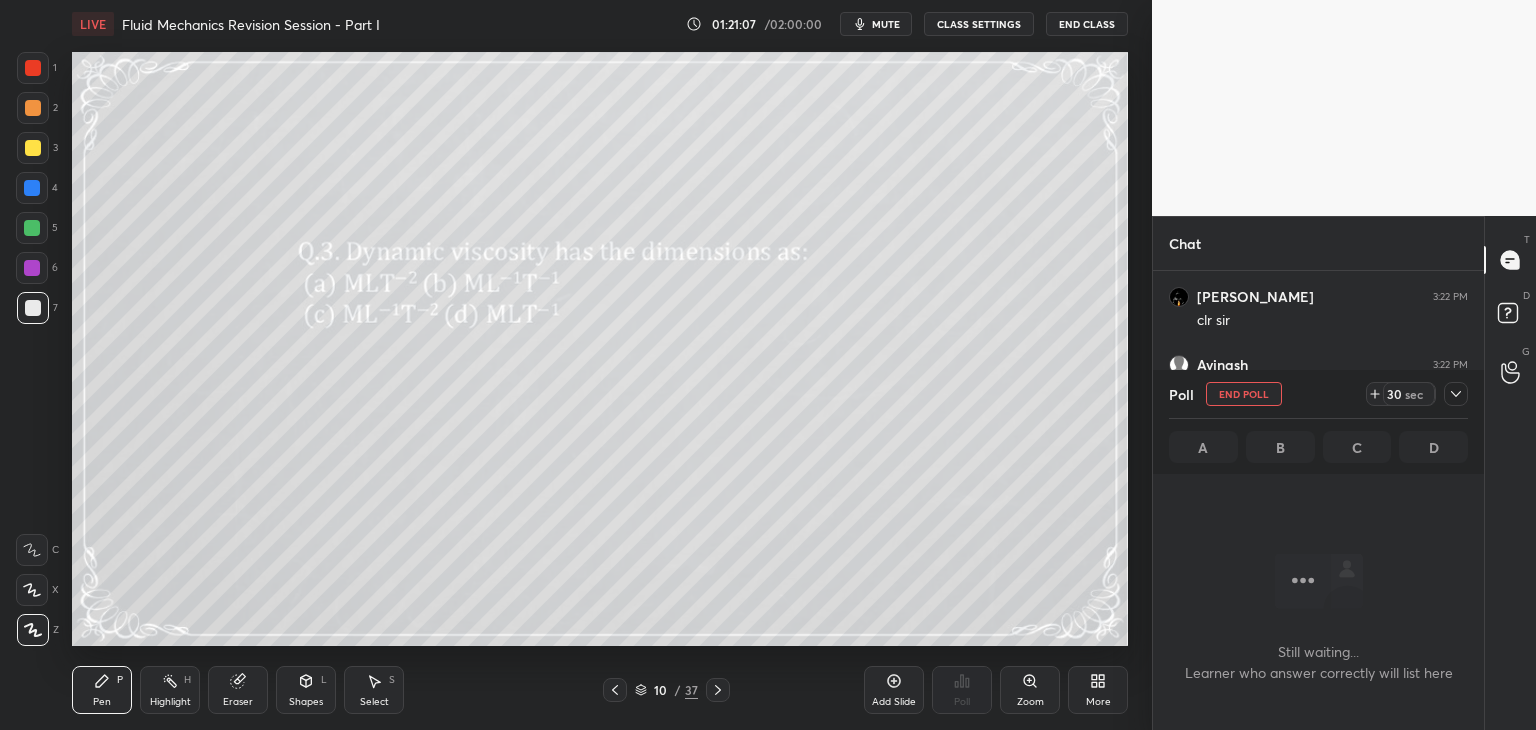 scroll, scrollTop: 364, scrollLeft: 325, axis: both 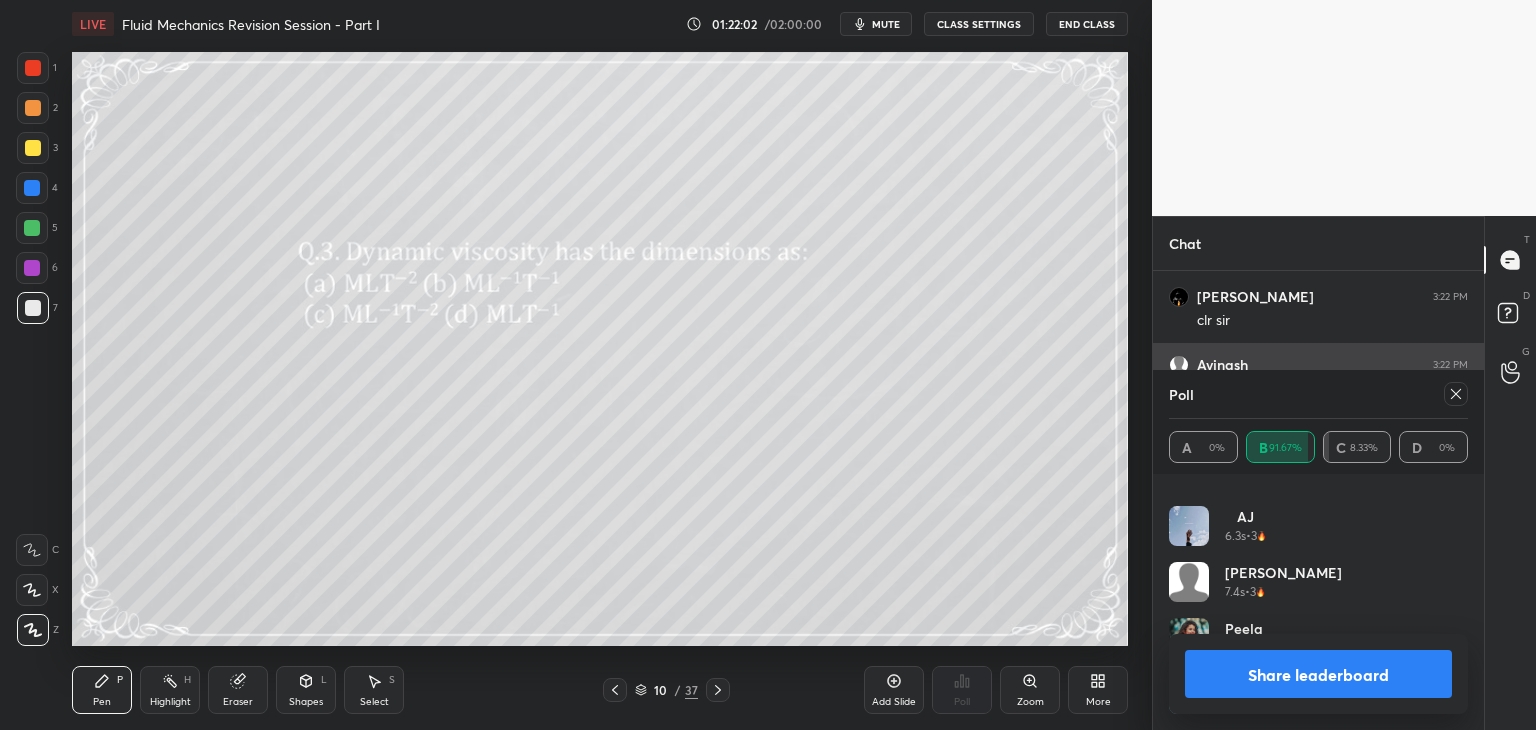drag, startPoint x: 1449, startPoint y: 393, endPoint x: 1448, endPoint y: 405, distance: 12.0415945 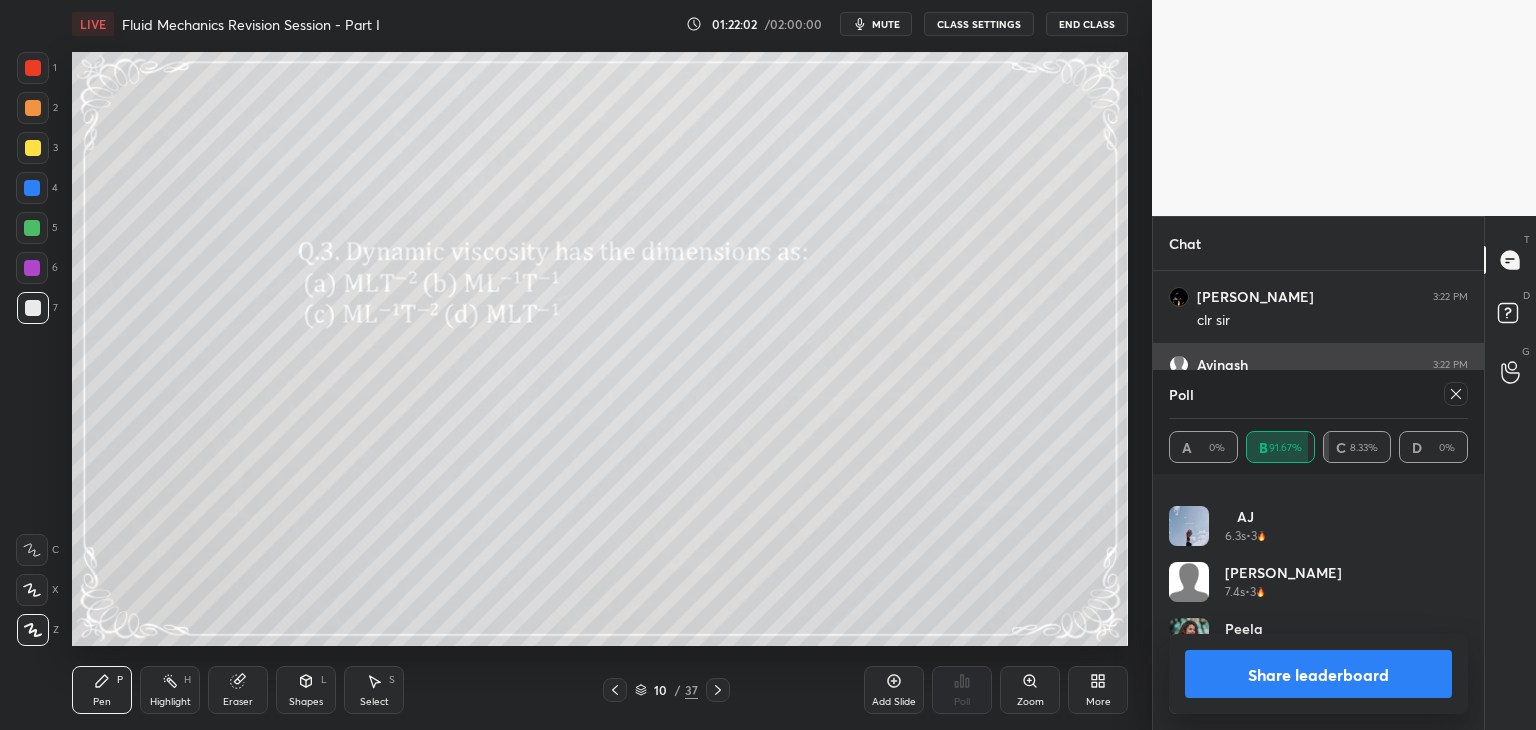 click 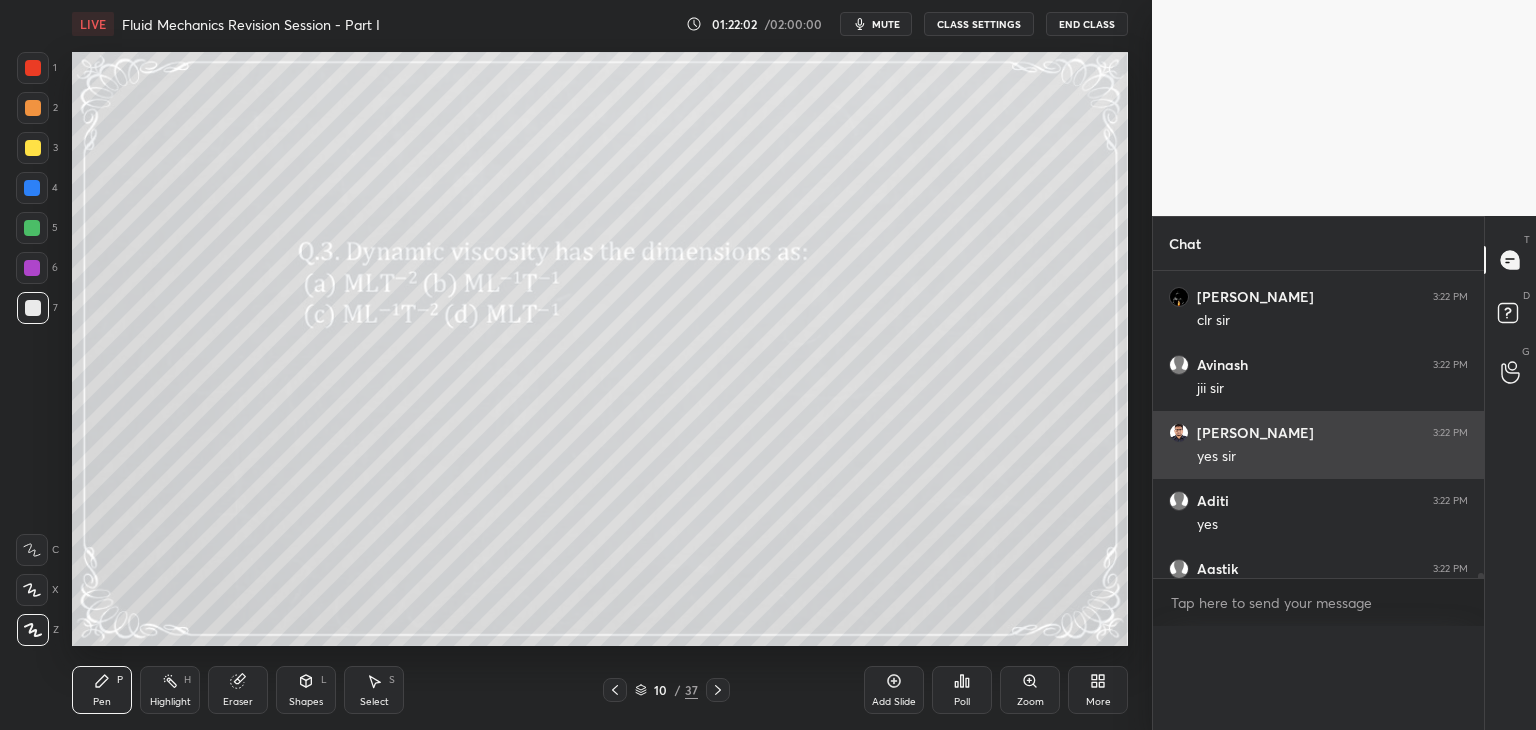 scroll, scrollTop: 0, scrollLeft: 0, axis: both 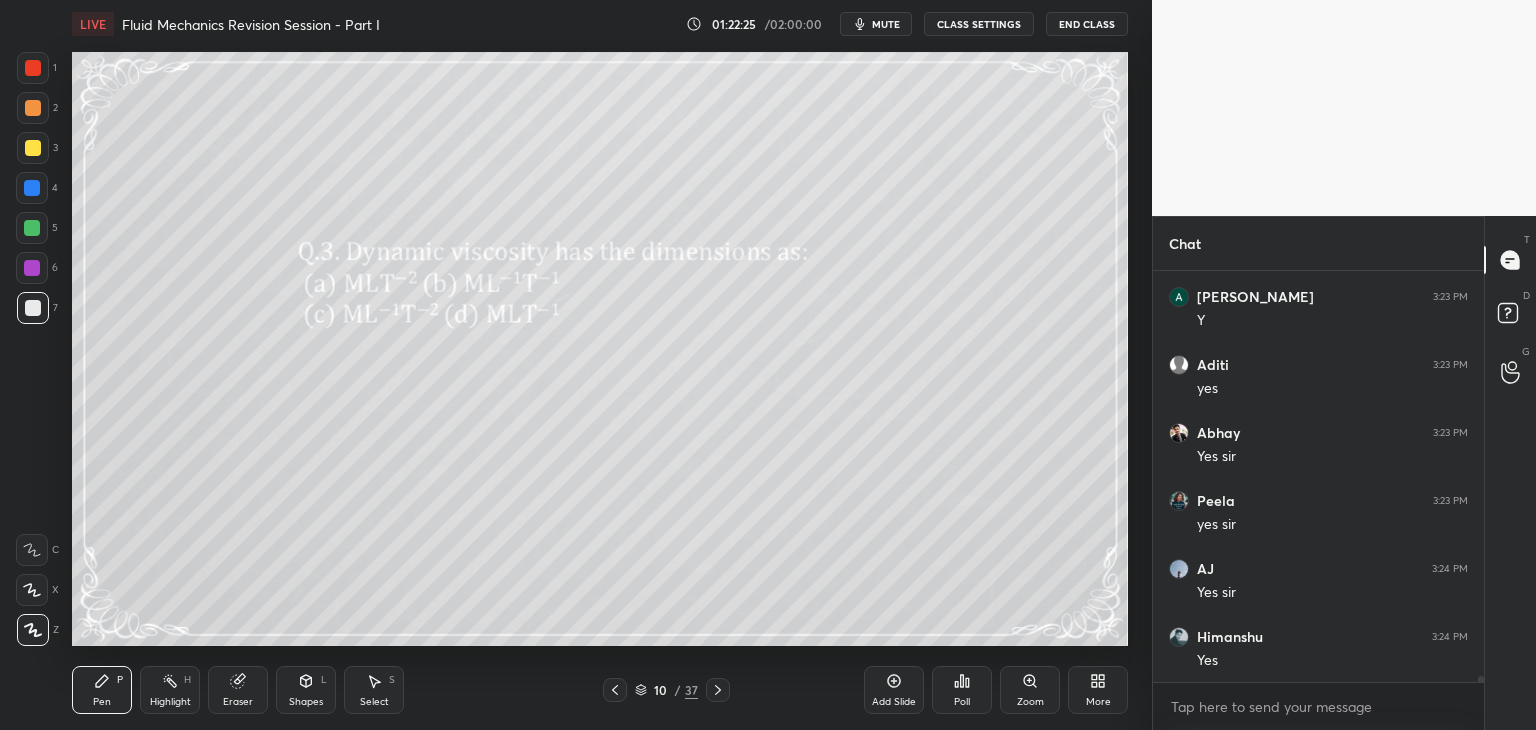 click 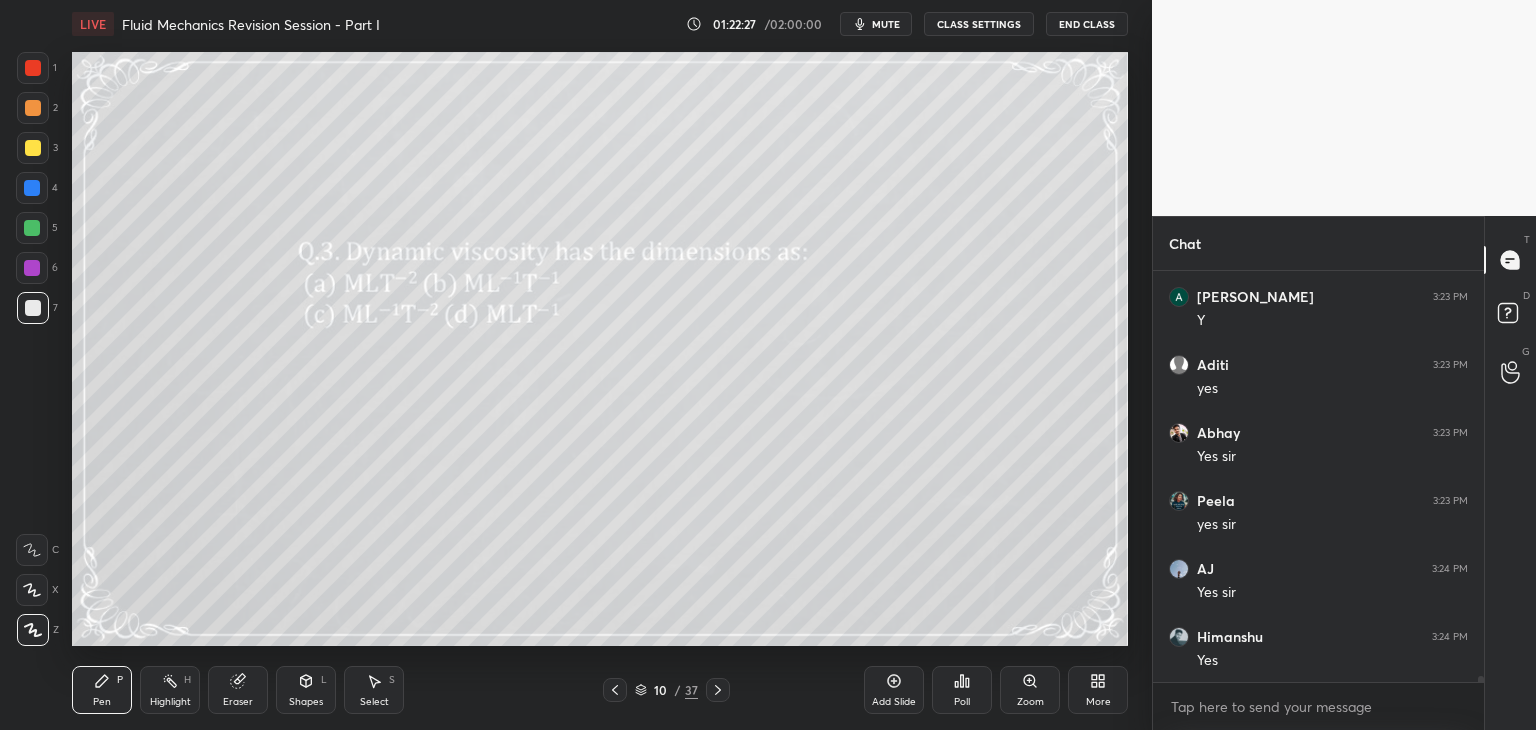 click at bounding box center [33, 308] 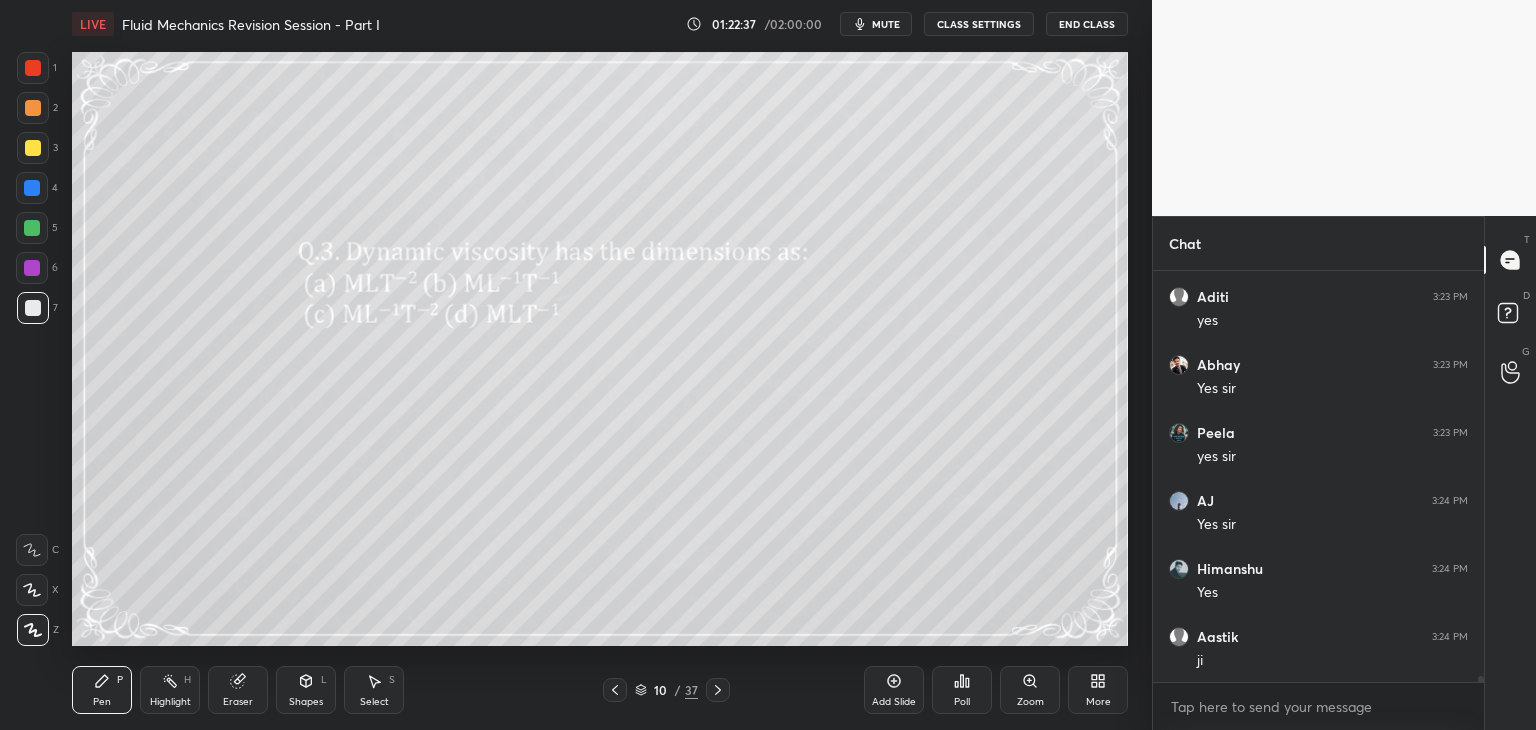 scroll, scrollTop: 26086, scrollLeft: 0, axis: vertical 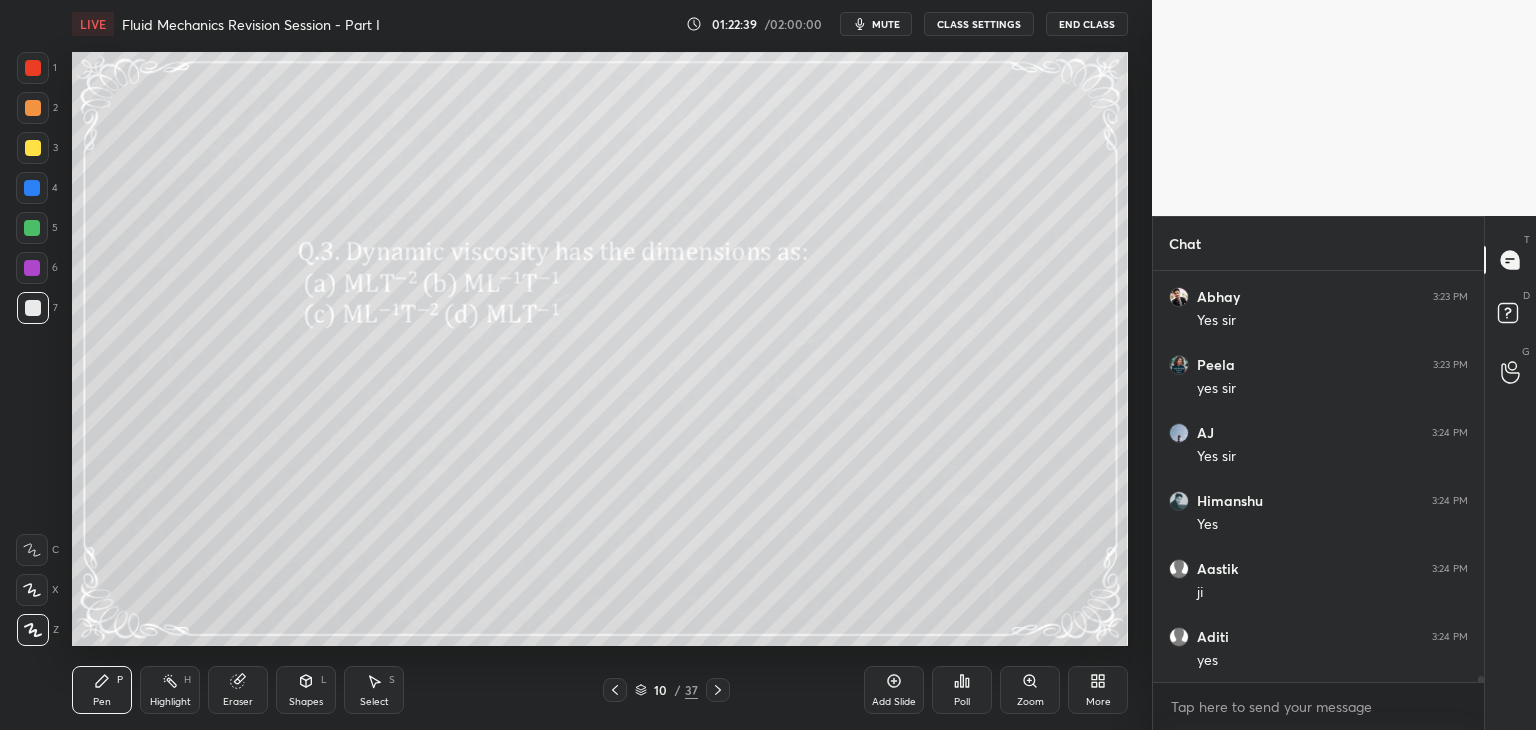 drag, startPoint x: 245, startPoint y: 696, endPoint x: 292, endPoint y: 668, distance: 54.708317 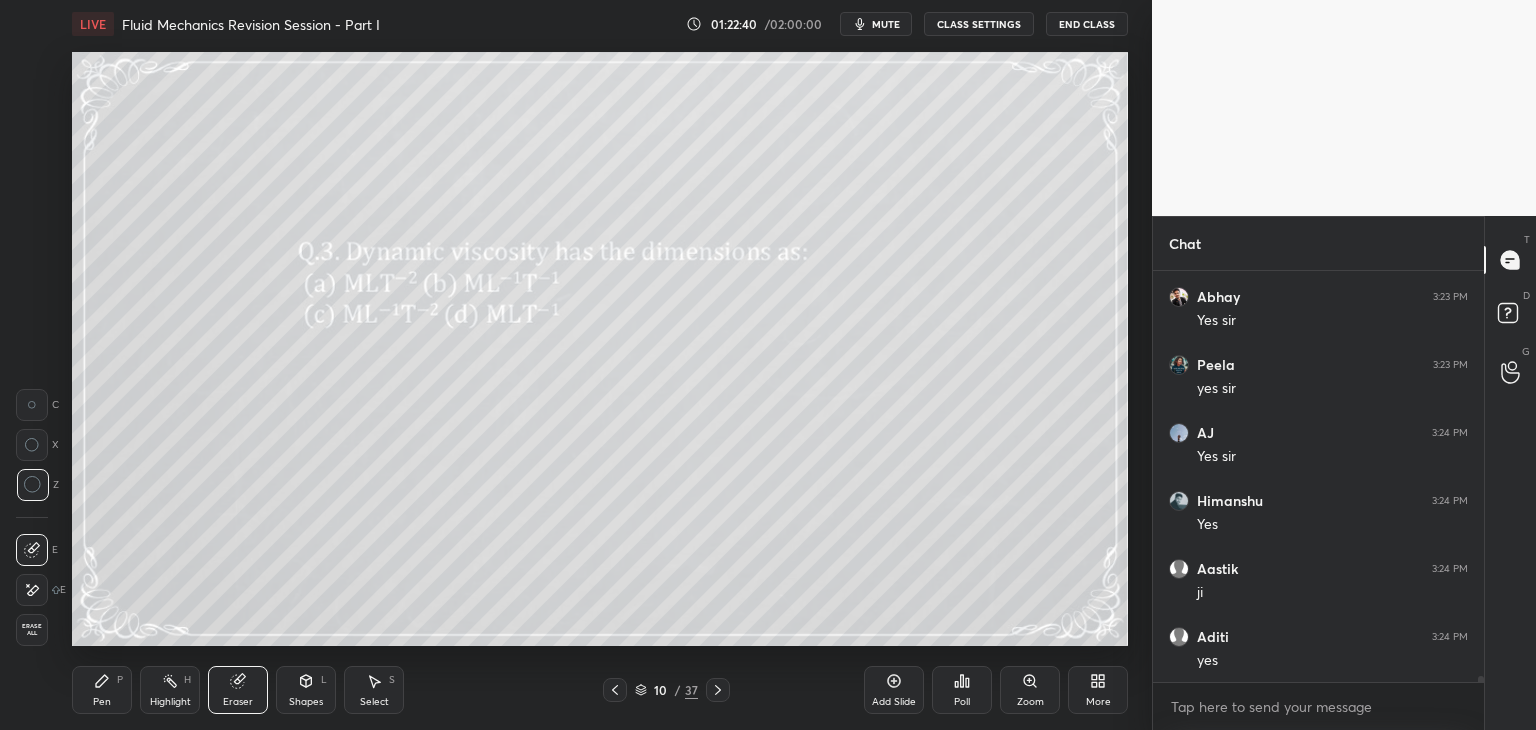 click on "Pen P" at bounding box center [102, 690] 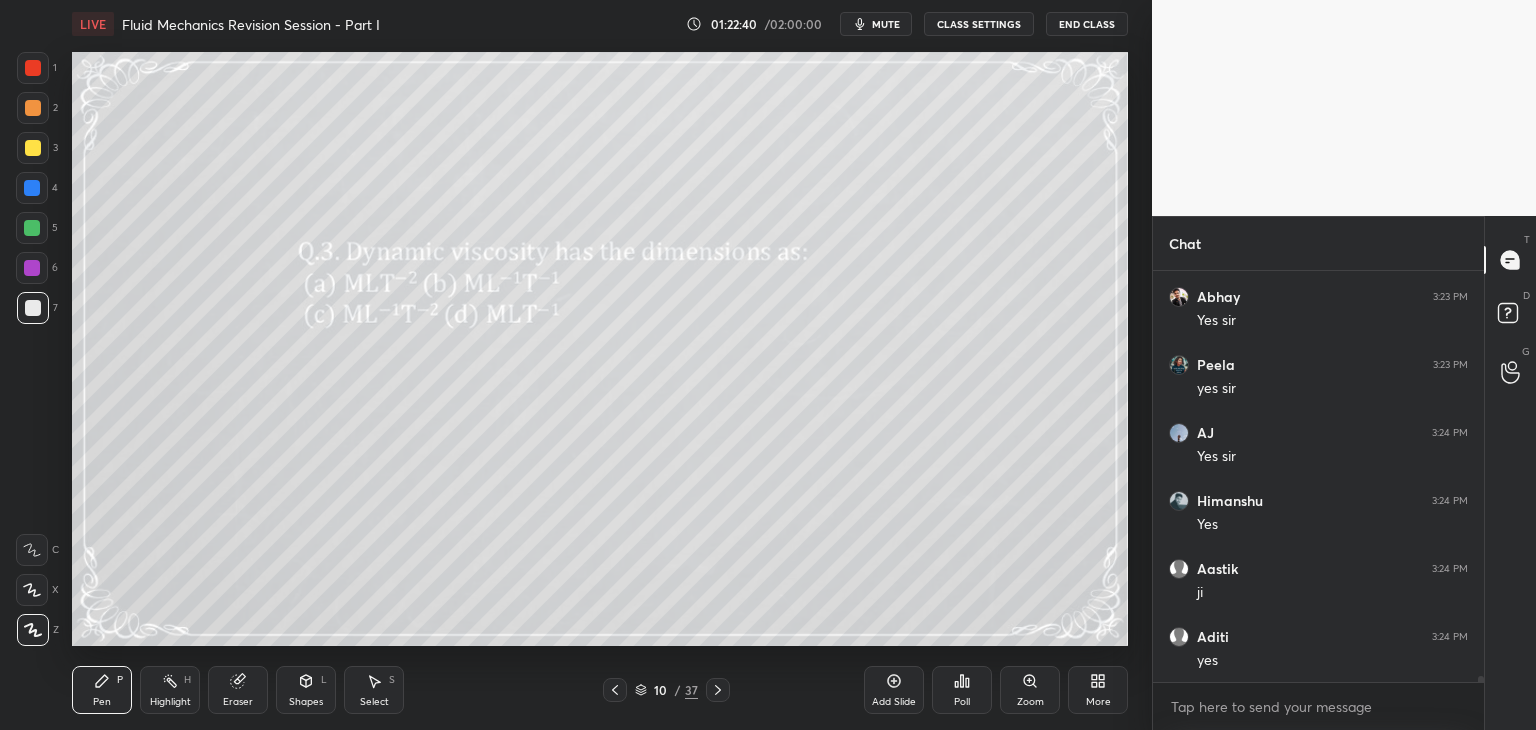scroll, scrollTop: 365, scrollLeft: 325, axis: both 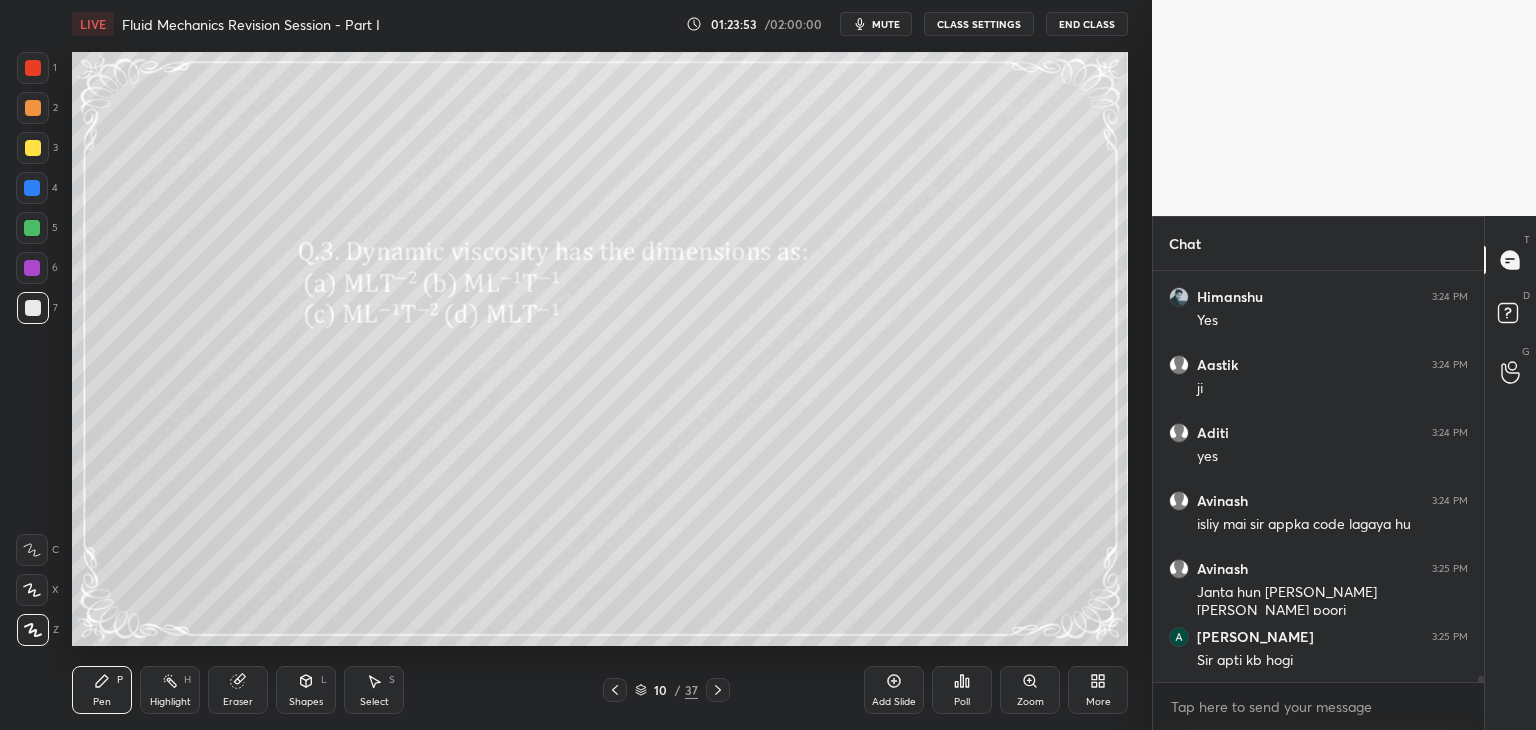 click on "10 / 37" at bounding box center [666, 690] 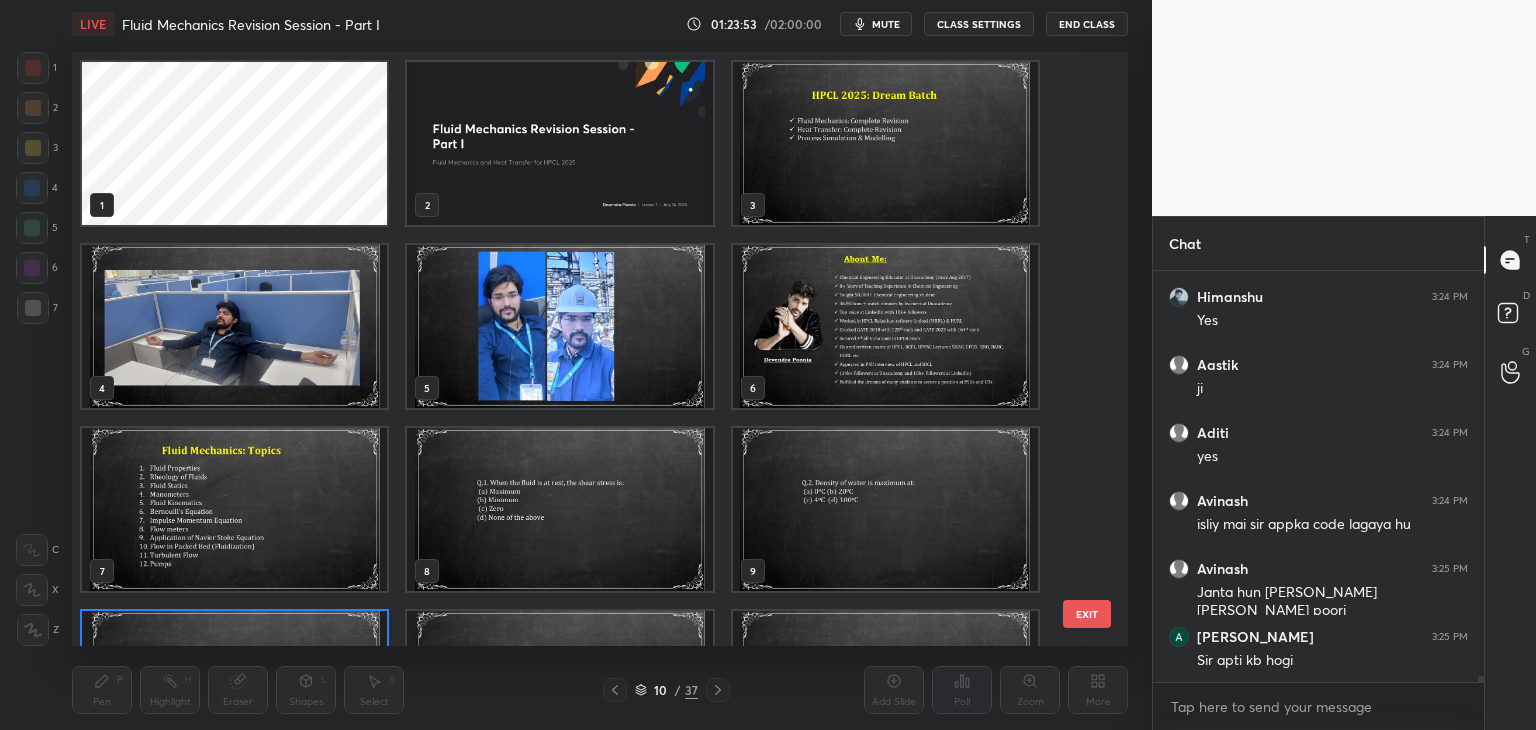 scroll, scrollTop: 138, scrollLeft: 0, axis: vertical 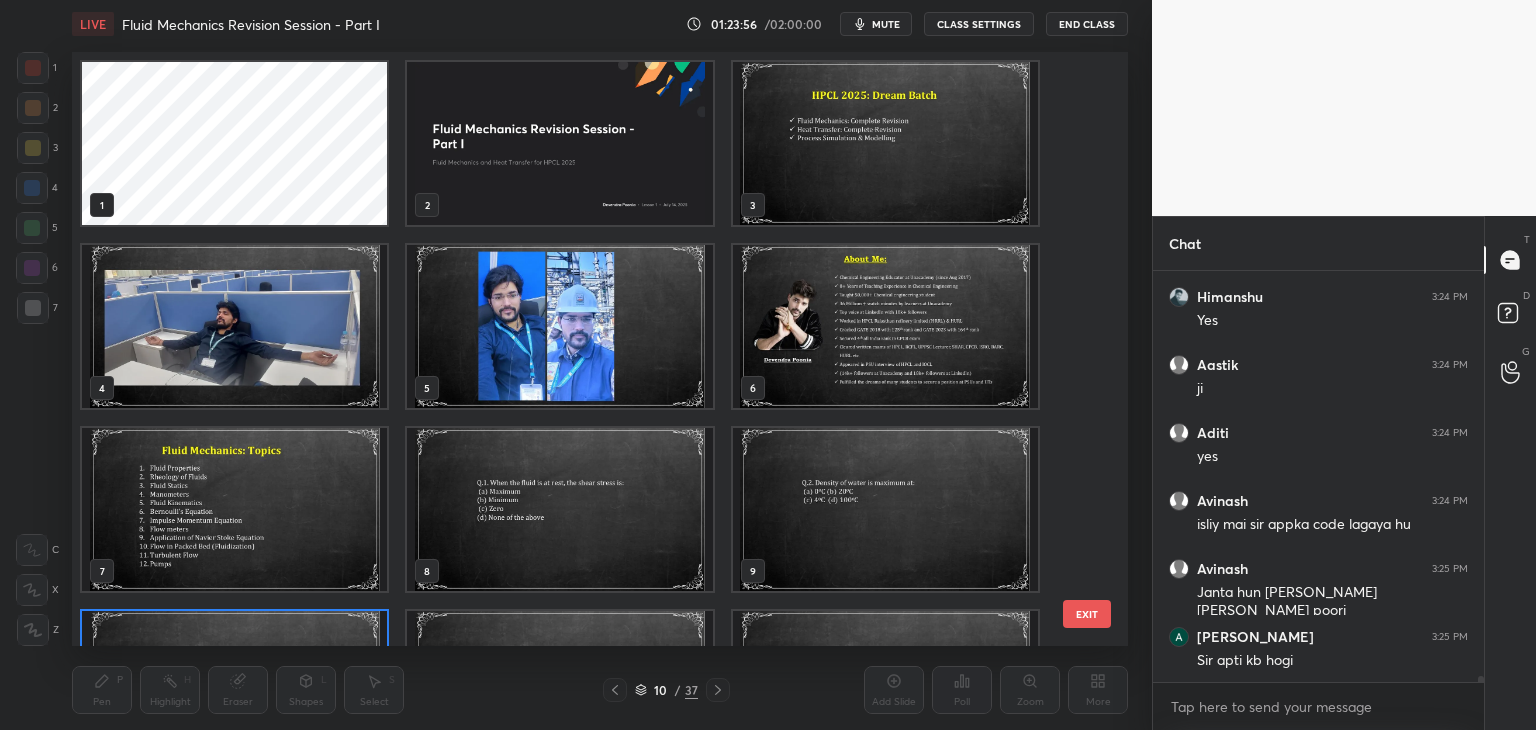 click at bounding box center (885, 143) 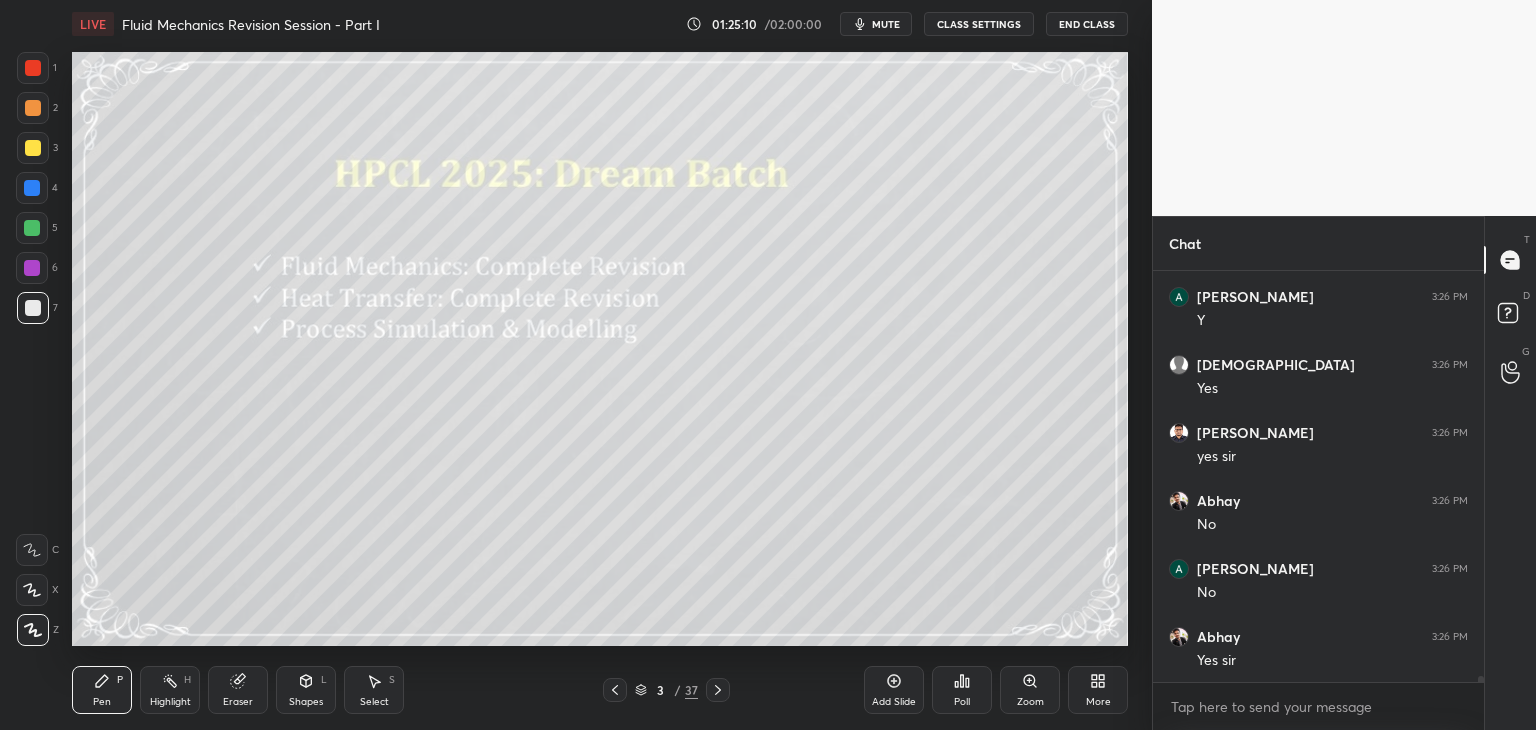 scroll, scrollTop: 27058, scrollLeft: 0, axis: vertical 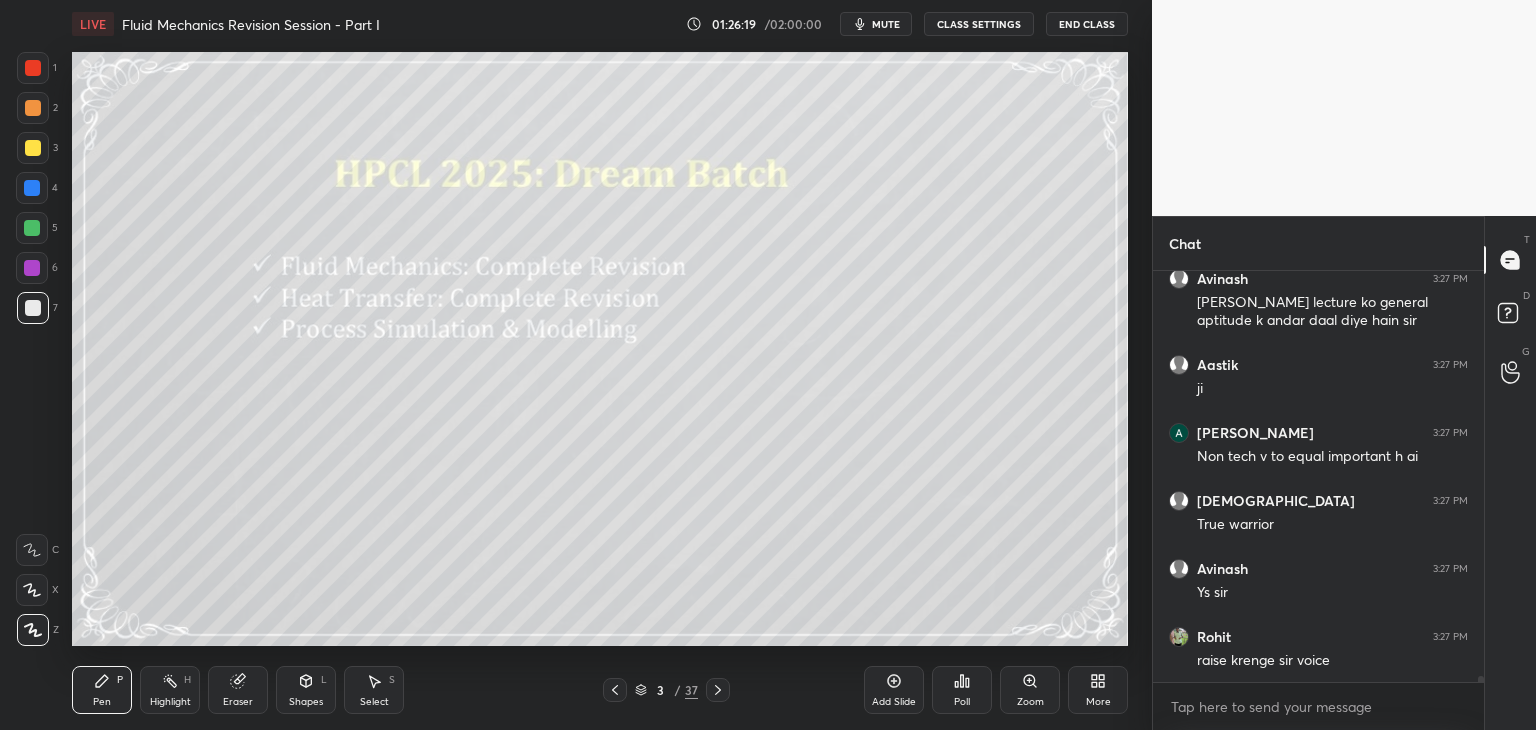 click 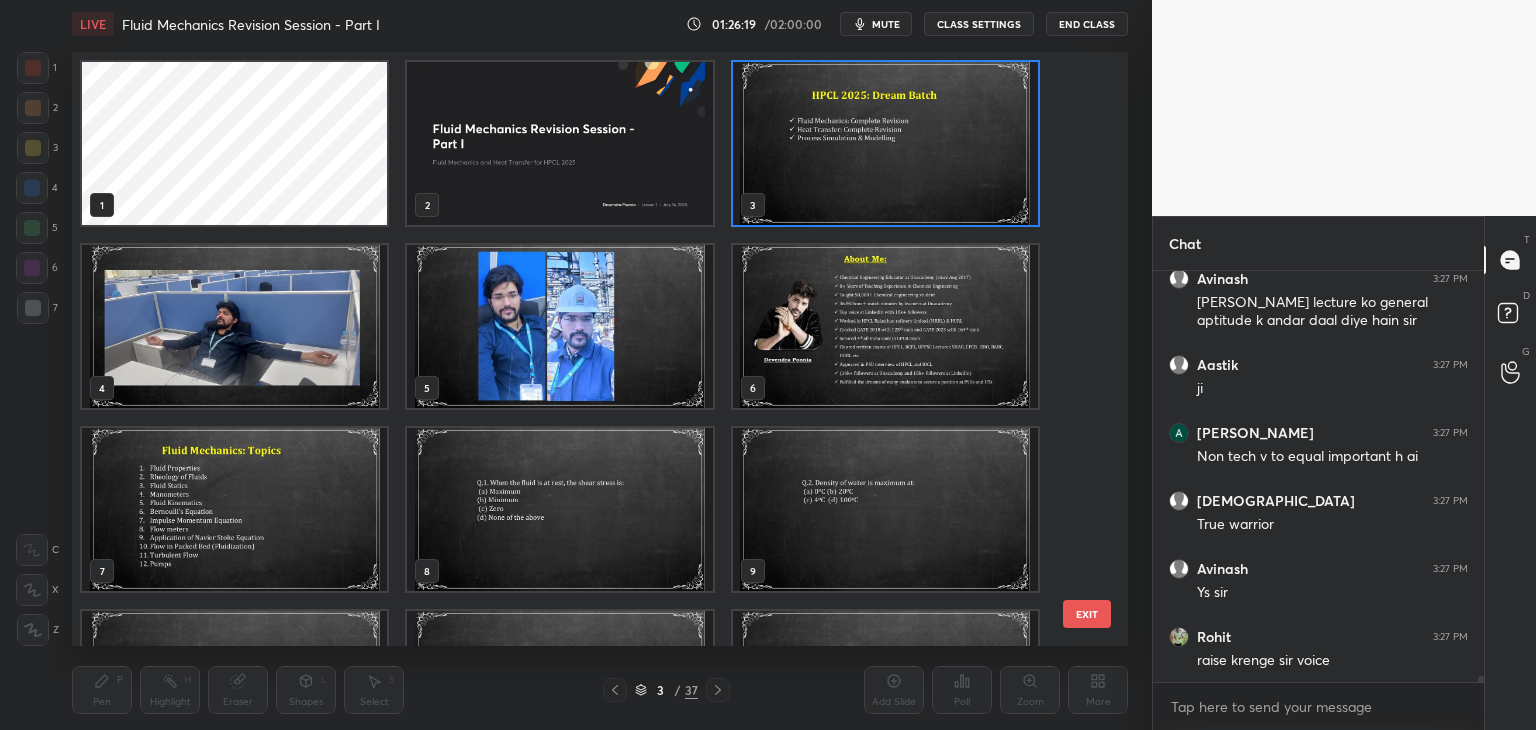 scroll, scrollTop: 6, scrollLeft: 10, axis: both 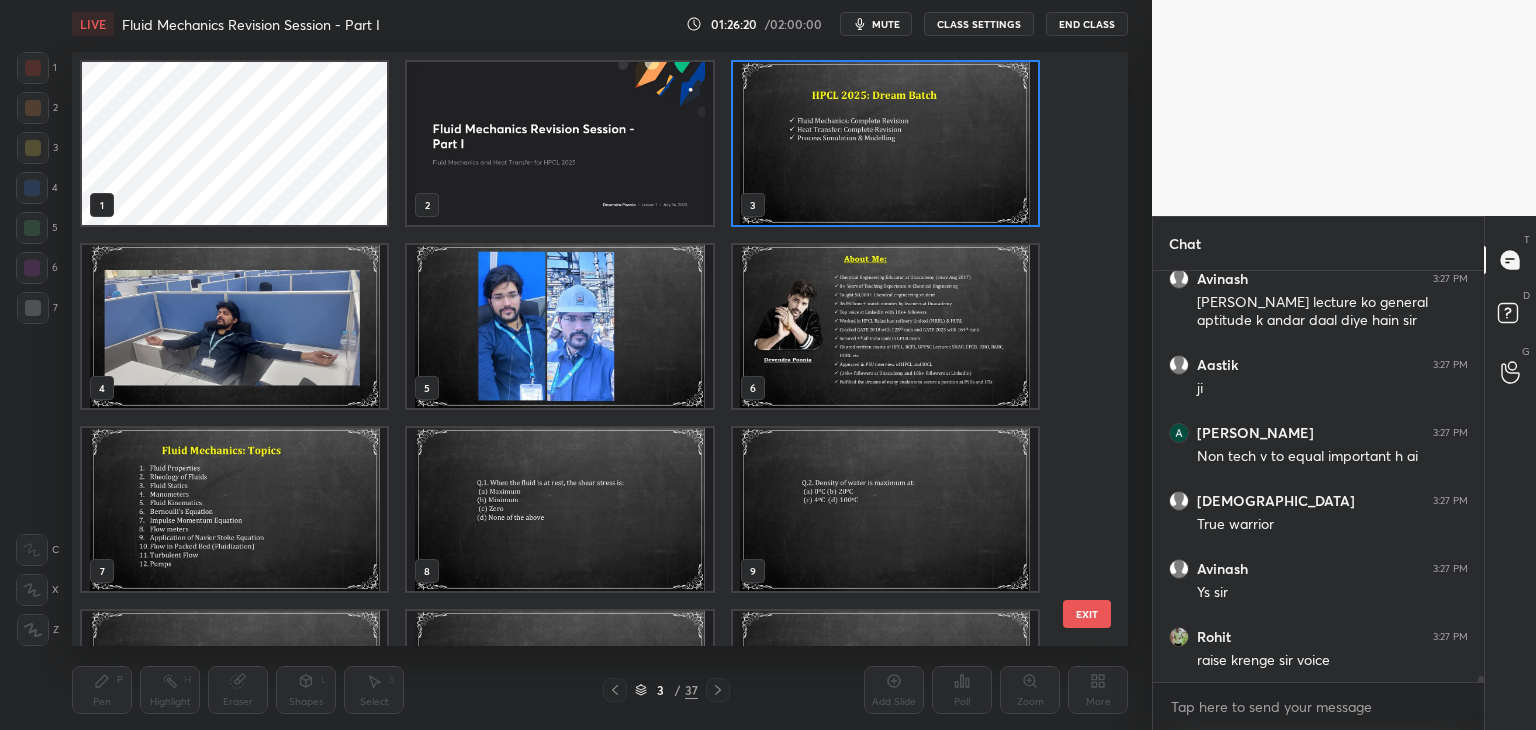 click at bounding box center (559, 326) 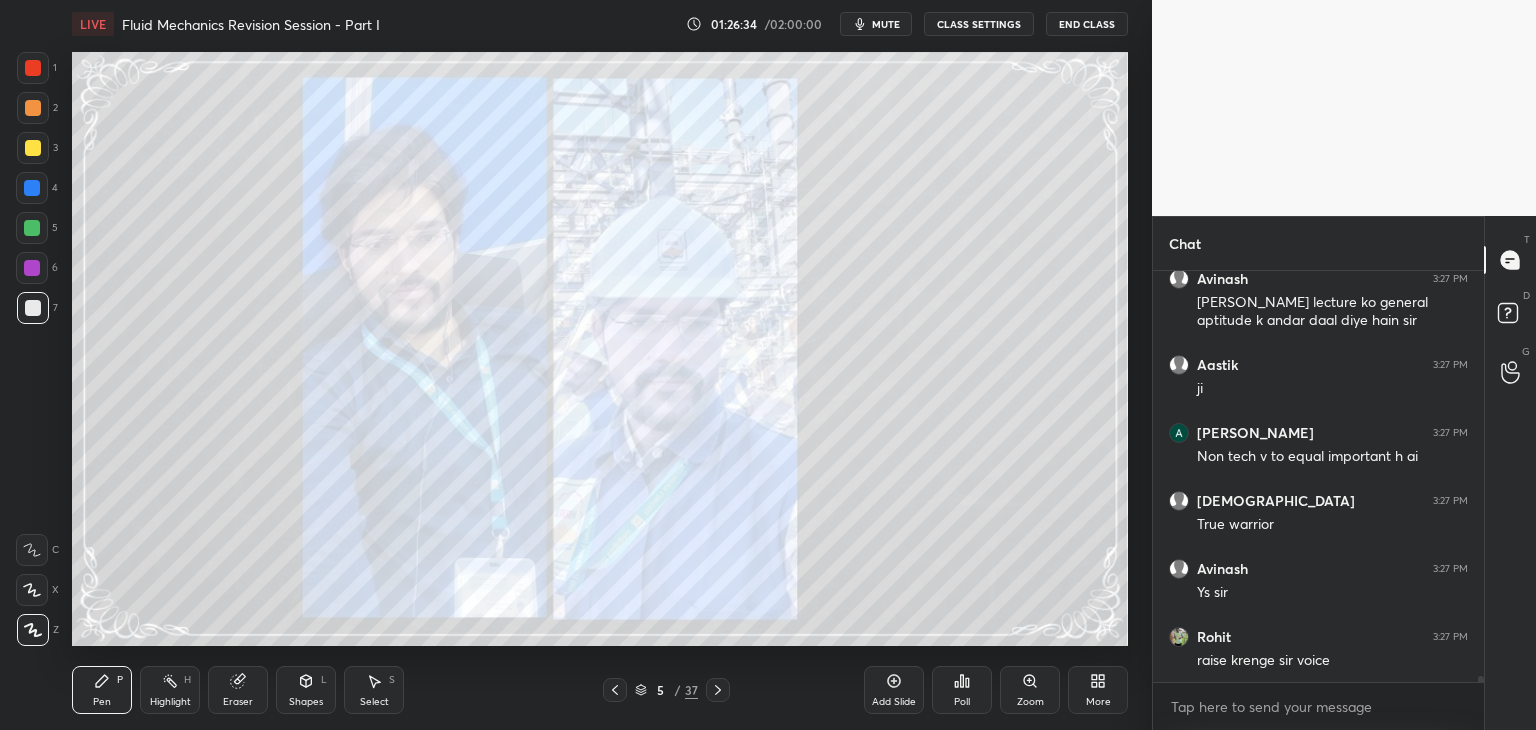 click 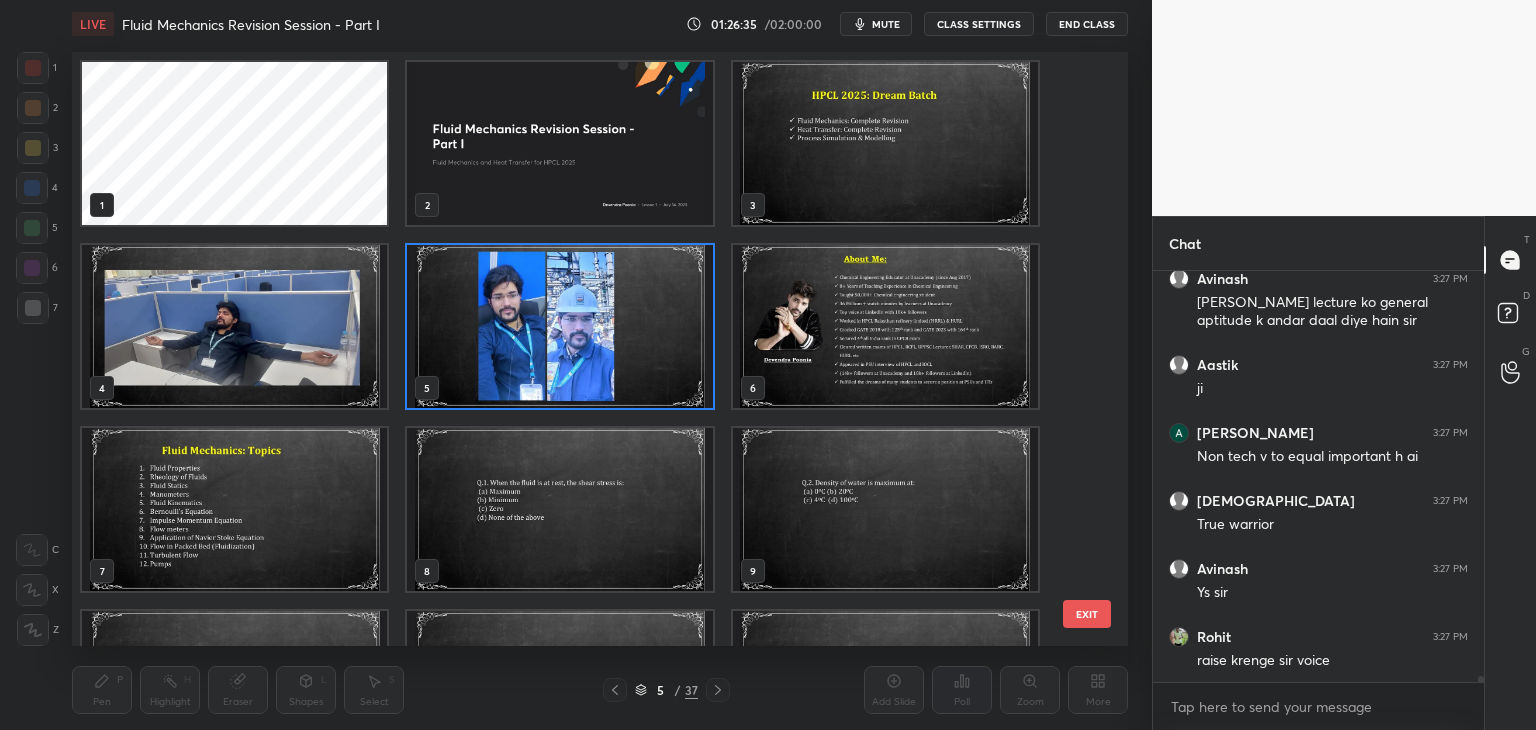 scroll, scrollTop: 6, scrollLeft: 10, axis: both 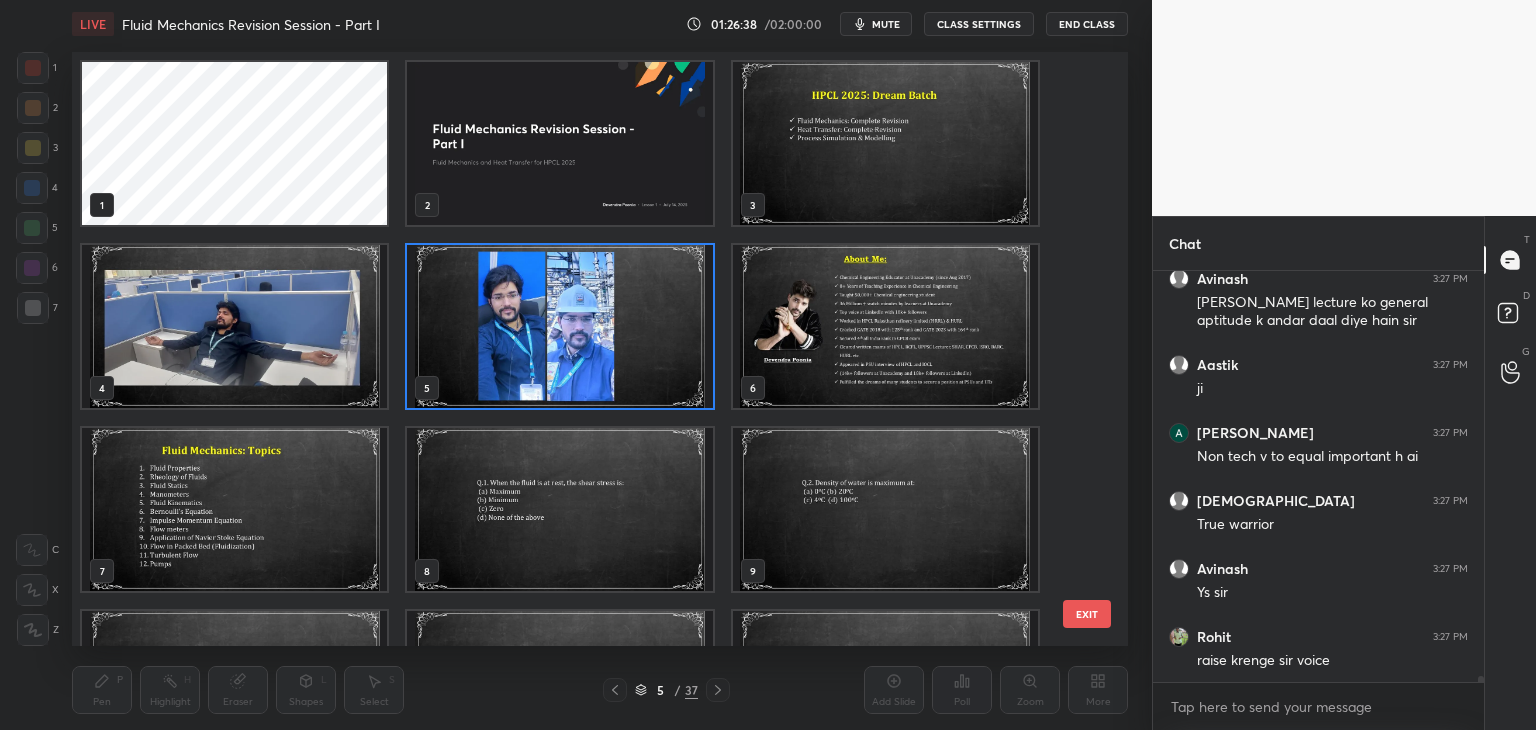 click at bounding box center [885, 143] 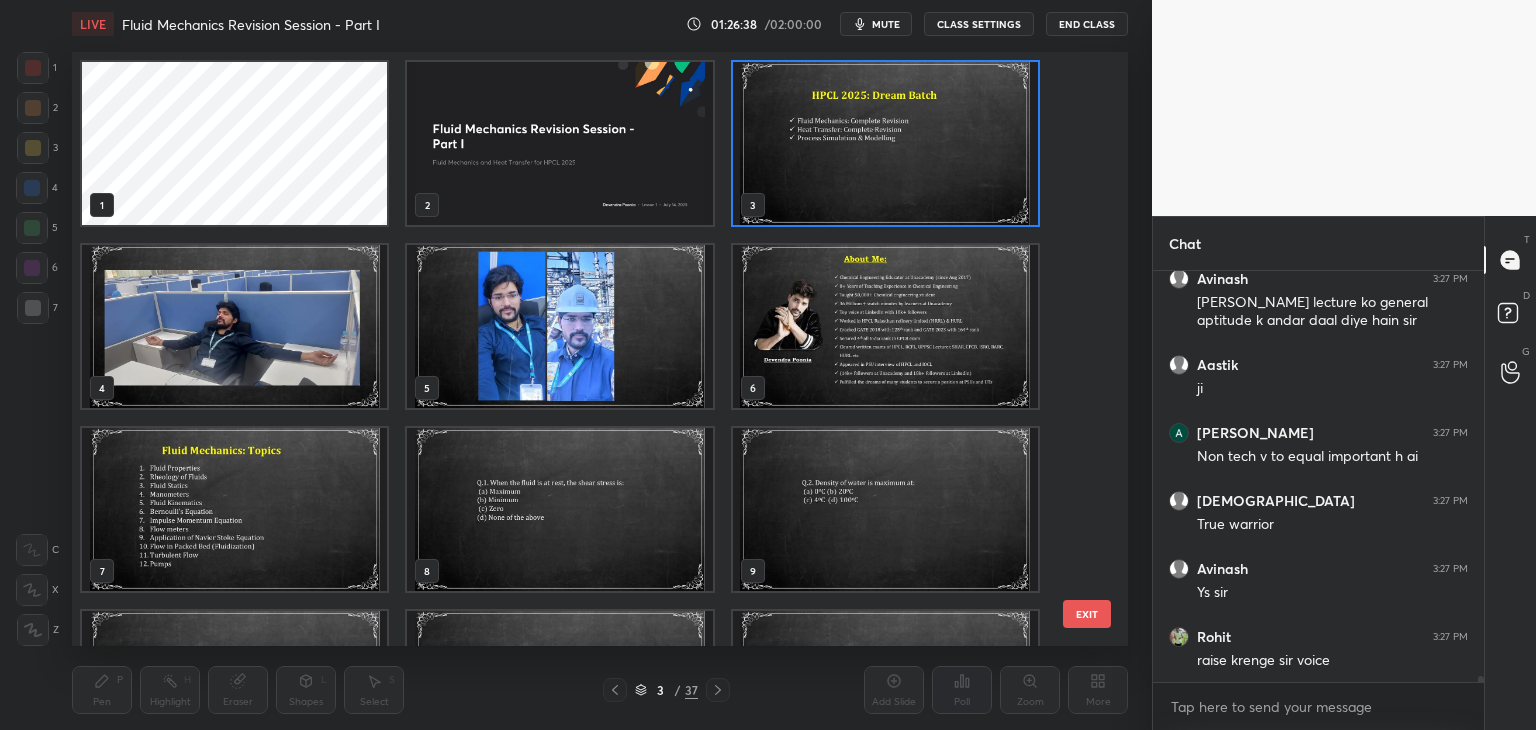 click at bounding box center (885, 143) 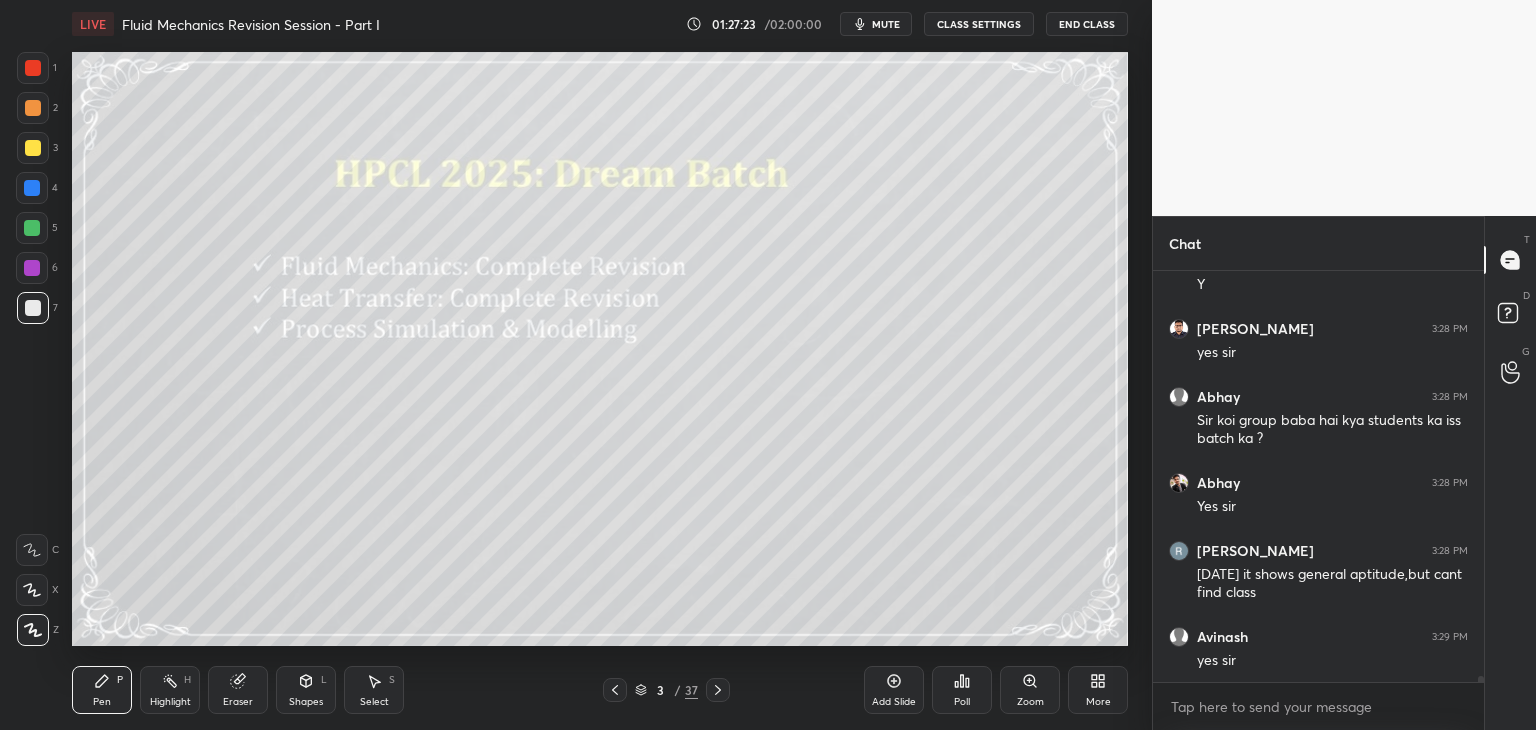 scroll, scrollTop: 28288, scrollLeft: 0, axis: vertical 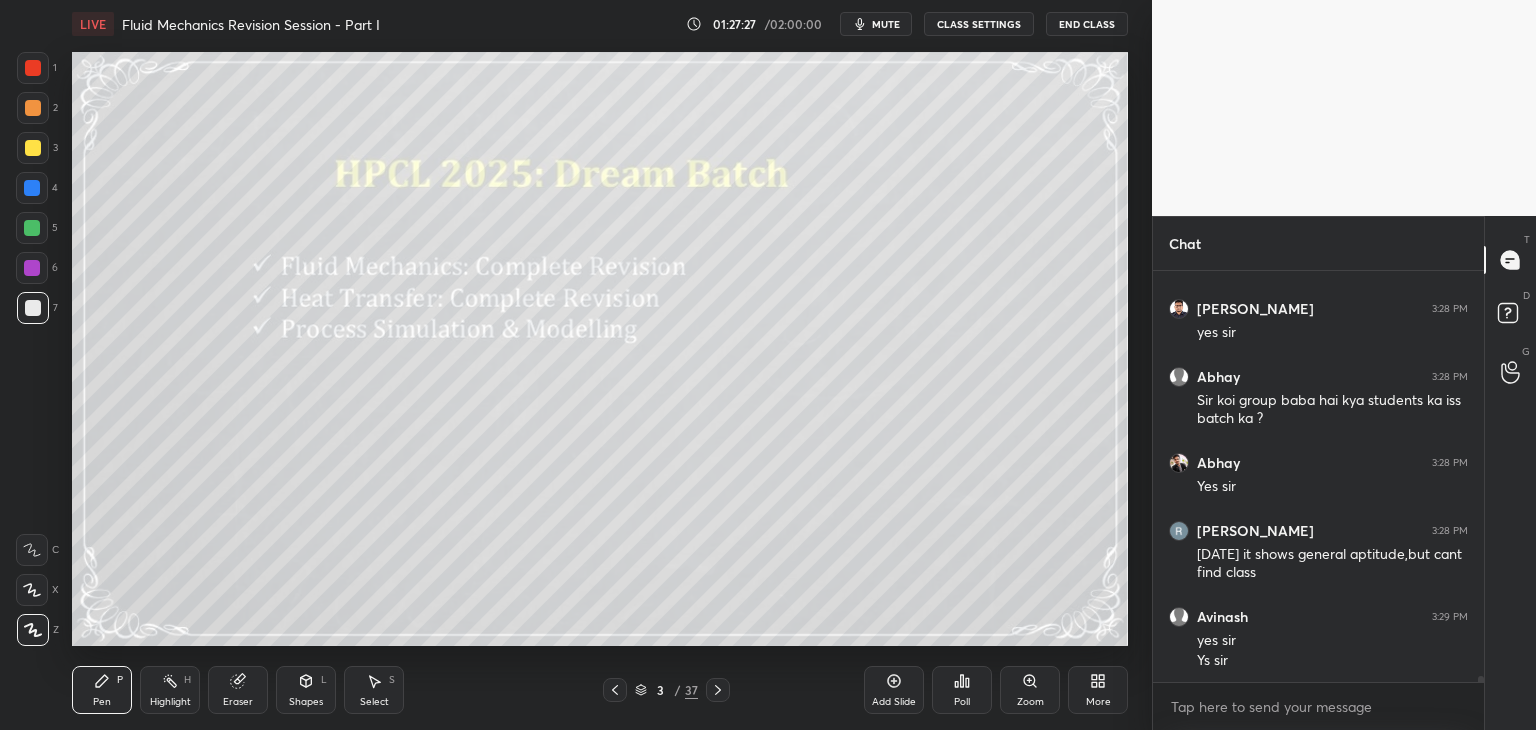 click on "1 2 3 4 5 6 7 C X Z C X Z E E Erase all   H H LIVE Fluid Mechanics Revision Session - Part I 01:27:27 /  02:00:00 mute CLASS SETTINGS End Class Setting up your live class Poll for   secs No correct answer Start poll Back Fluid Mechanics Revision Session - Part I • L1 of Fluid Mechanics and Heat Transfer for HPCL 2025 [PERSON_NAME] Pen P Highlight H Eraser Shapes L Select S 3 / 37 Add Slide Poll Zoom More Chat [PERSON_NAME] 3:28 PM Ys Aastik 3:28 PM Y [PERSON_NAME] 3:28 PM yes sir Abhay 3:28 PM Sir koi group baba hai kya students ka iss batch ka ? Abhay 3:28 PM Yes [PERSON_NAME] 3:28 PM [DATE] it shows general aptitude,but cant find class Avinash 3:29 PM yes sir Ys sir JUMP TO LATEST Enable hand raising Enable raise hand to speak to learners. Once enabled, chat will be turned off temporarily. Enable x   introducing Raise a hand with a doubt Now learners can raise their hand along with a doubt  How it works? Doubts asked by learners will show up here NEW DOUBTS ASKED No one has raised a hand yet Can't raise hand Got it T D G" at bounding box center [768, 365] 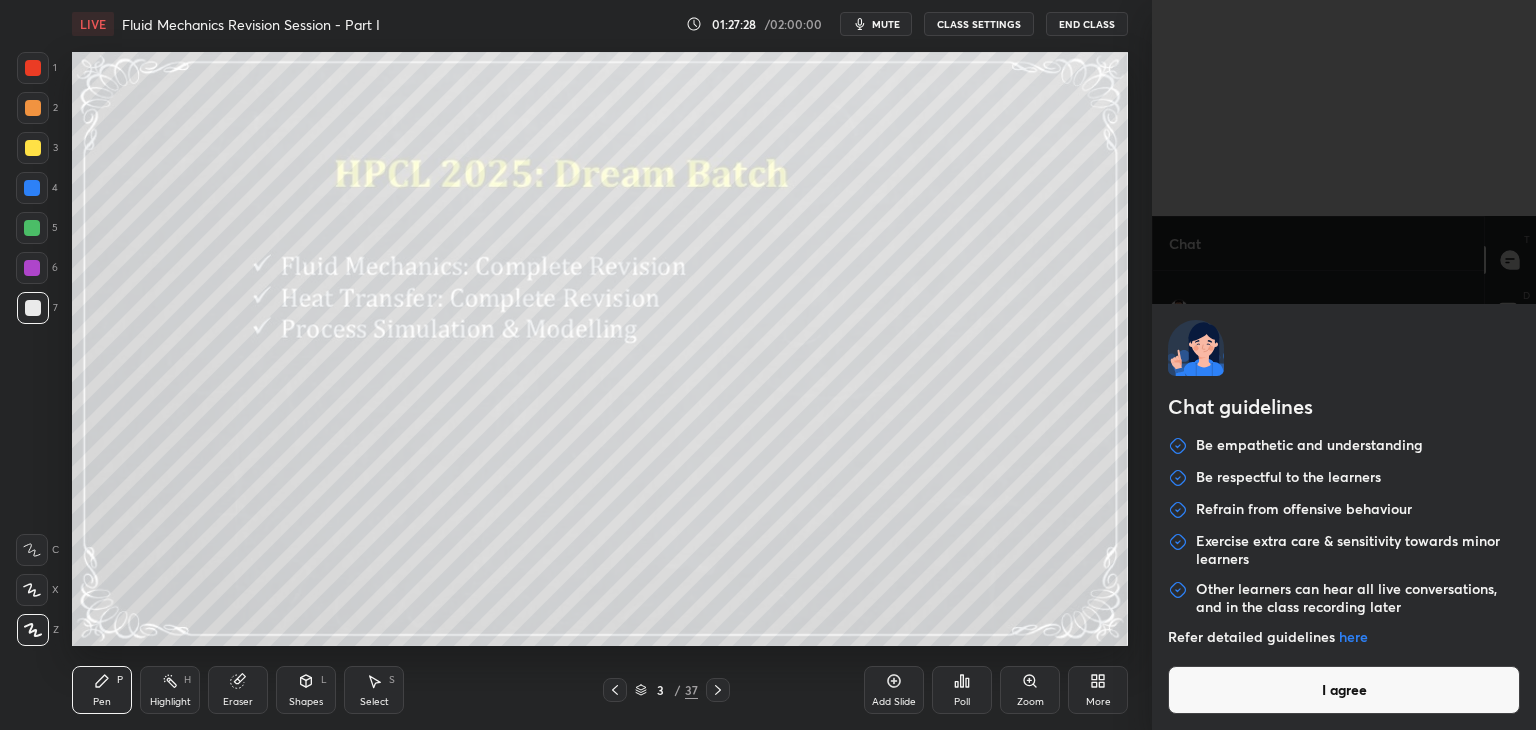 click on "I agree" at bounding box center [1344, 690] 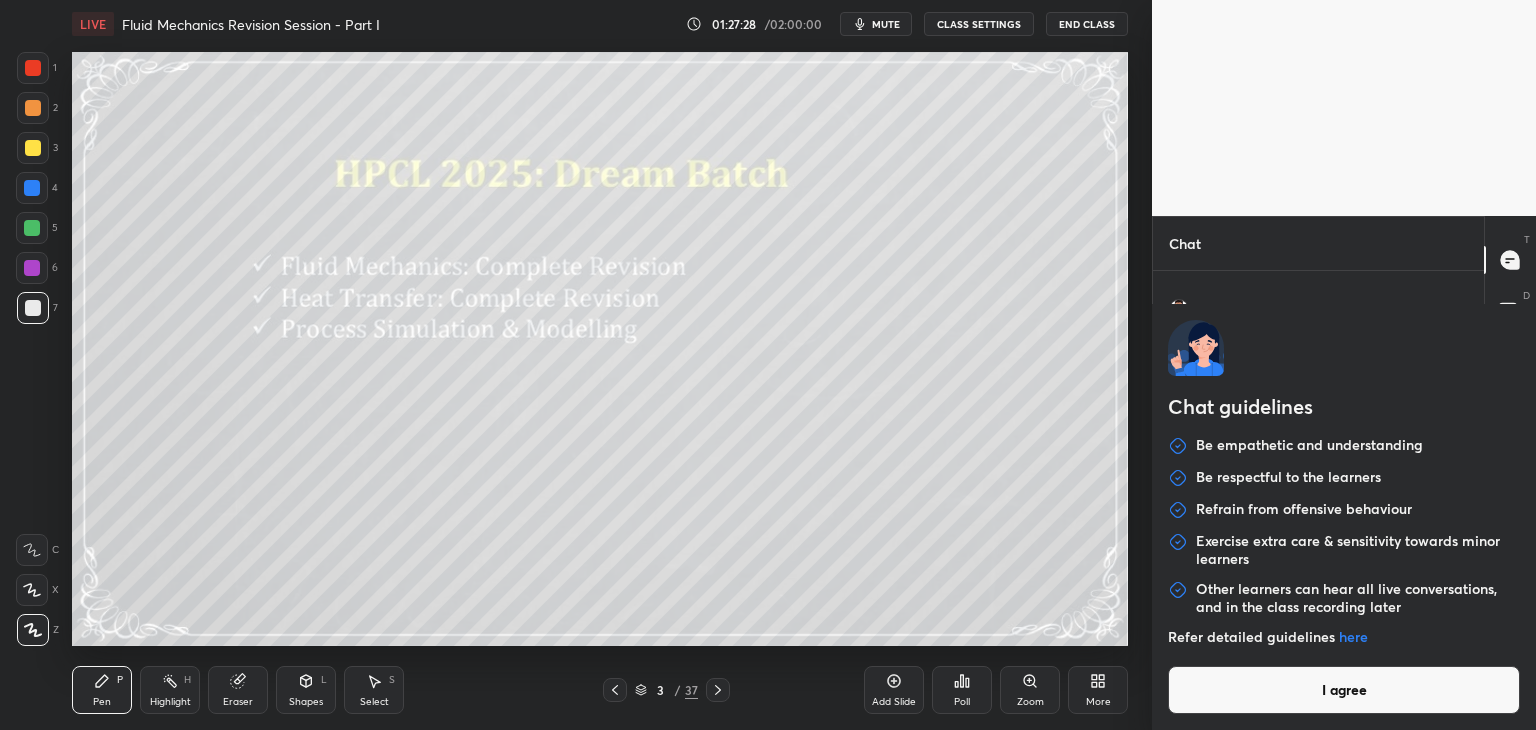 type on "x" 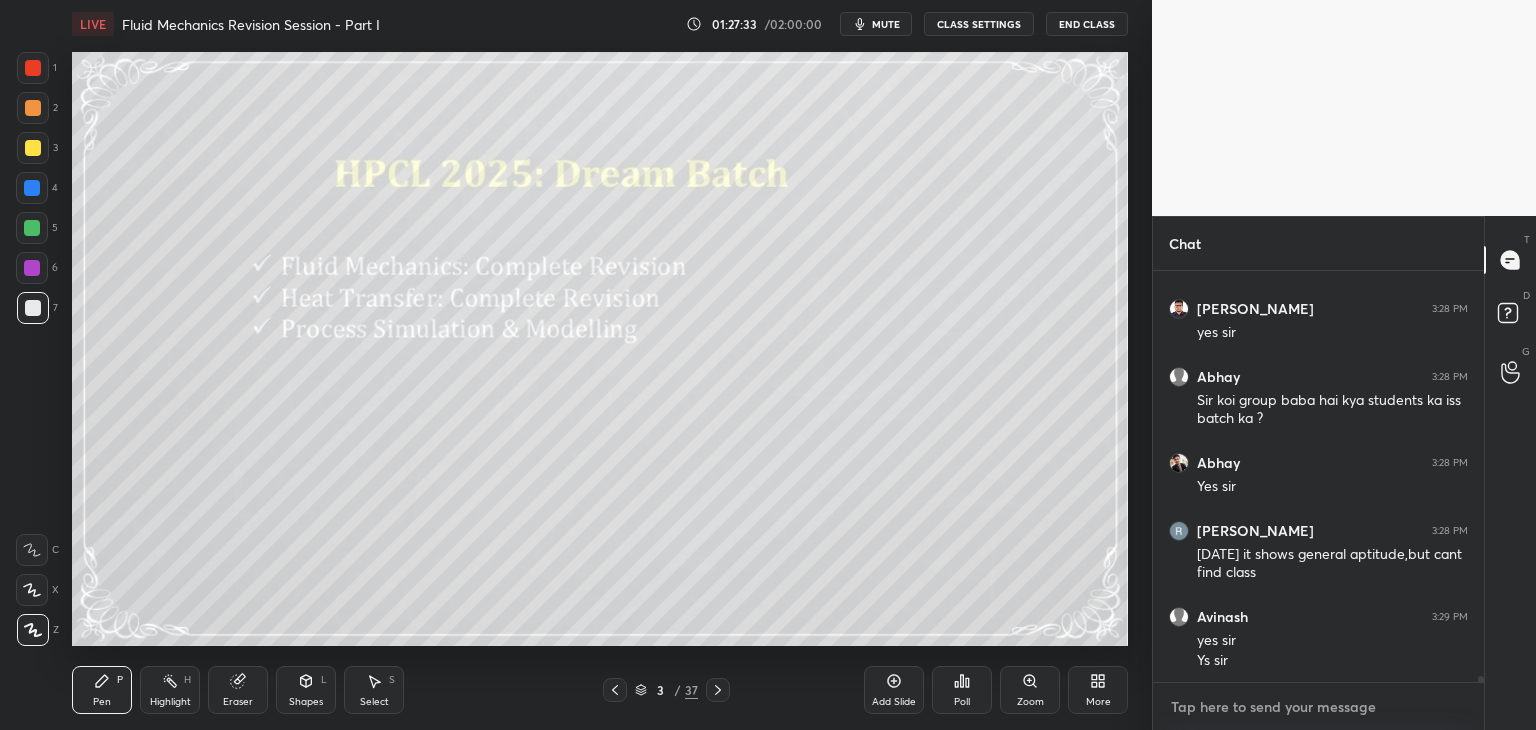 type on "9" 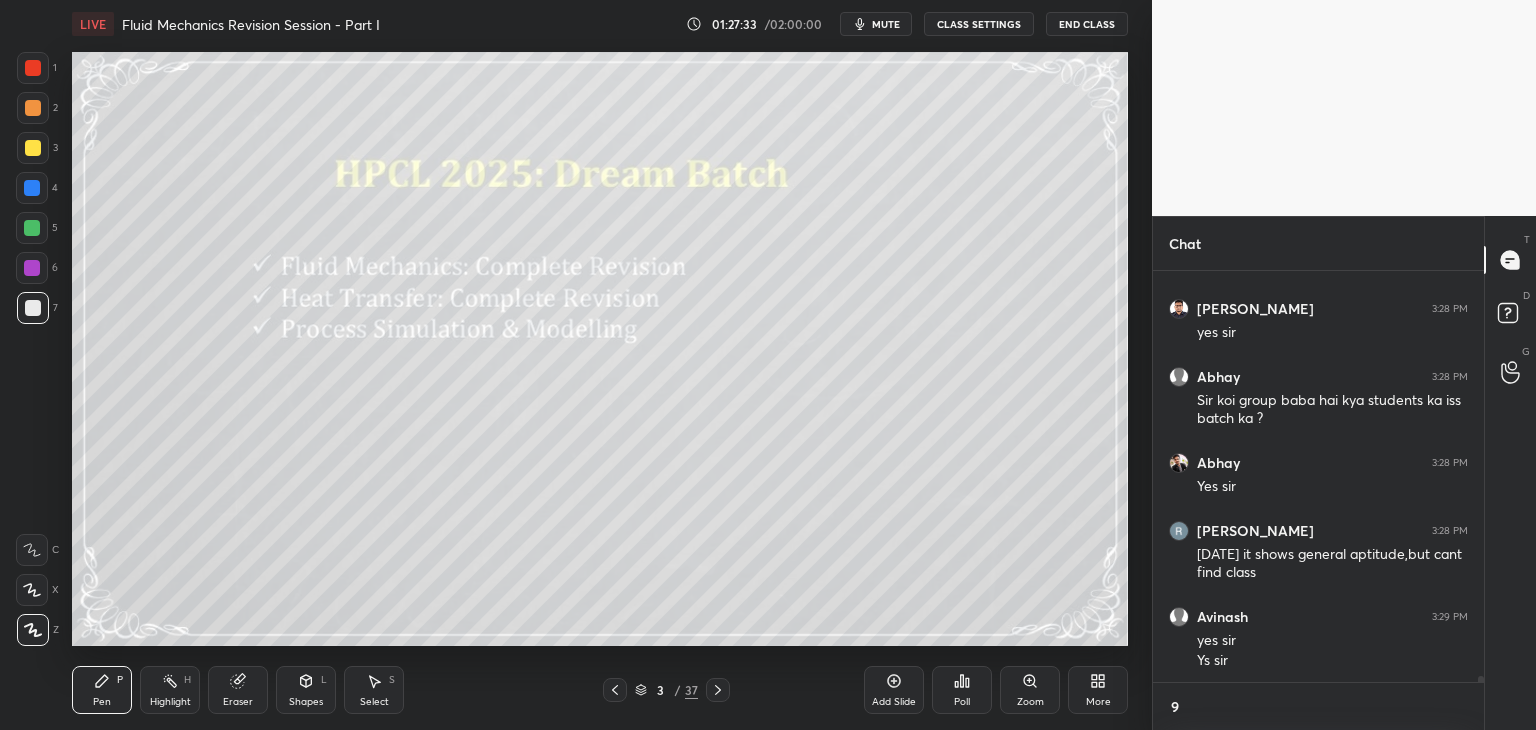type on "x" 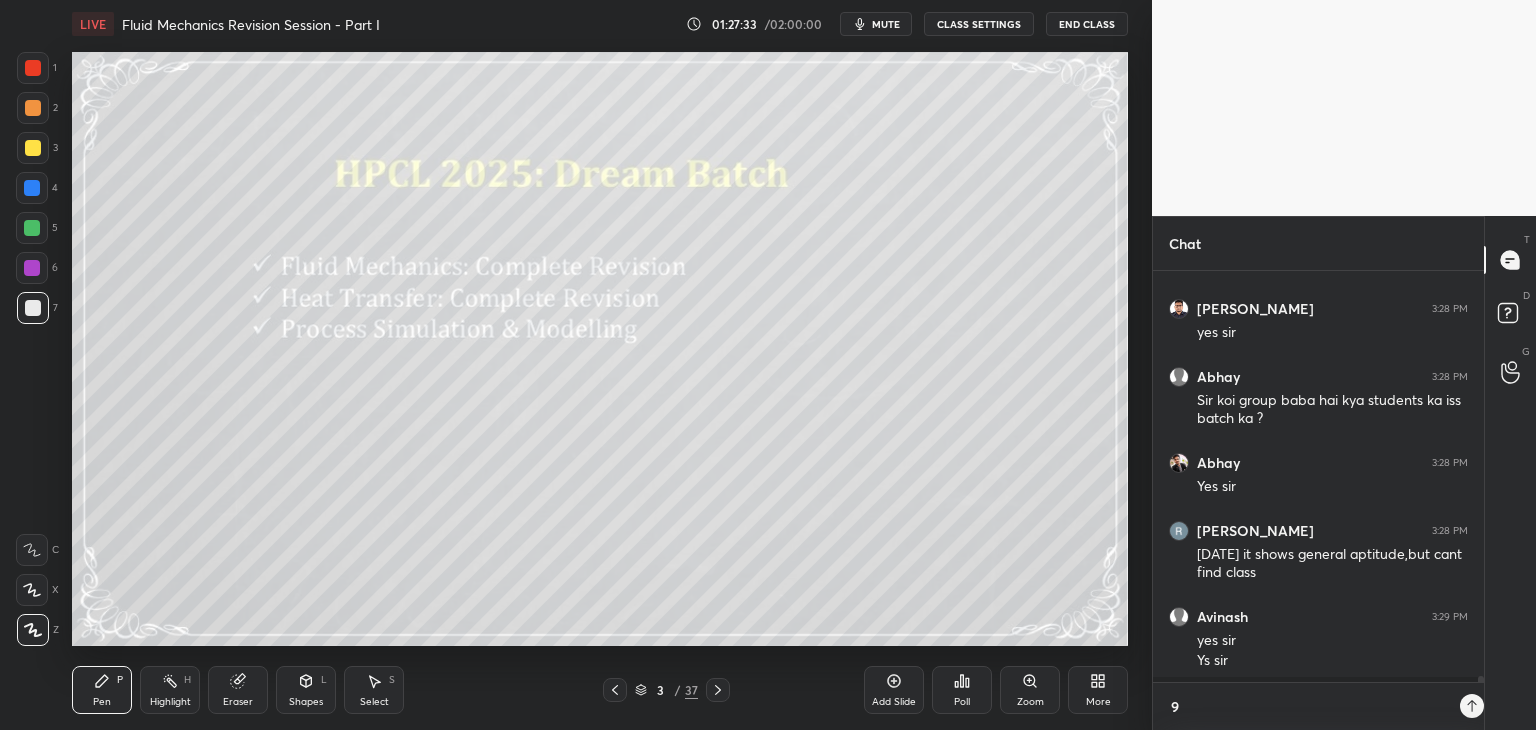 scroll, scrollTop: 6, scrollLeft: 6, axis: both 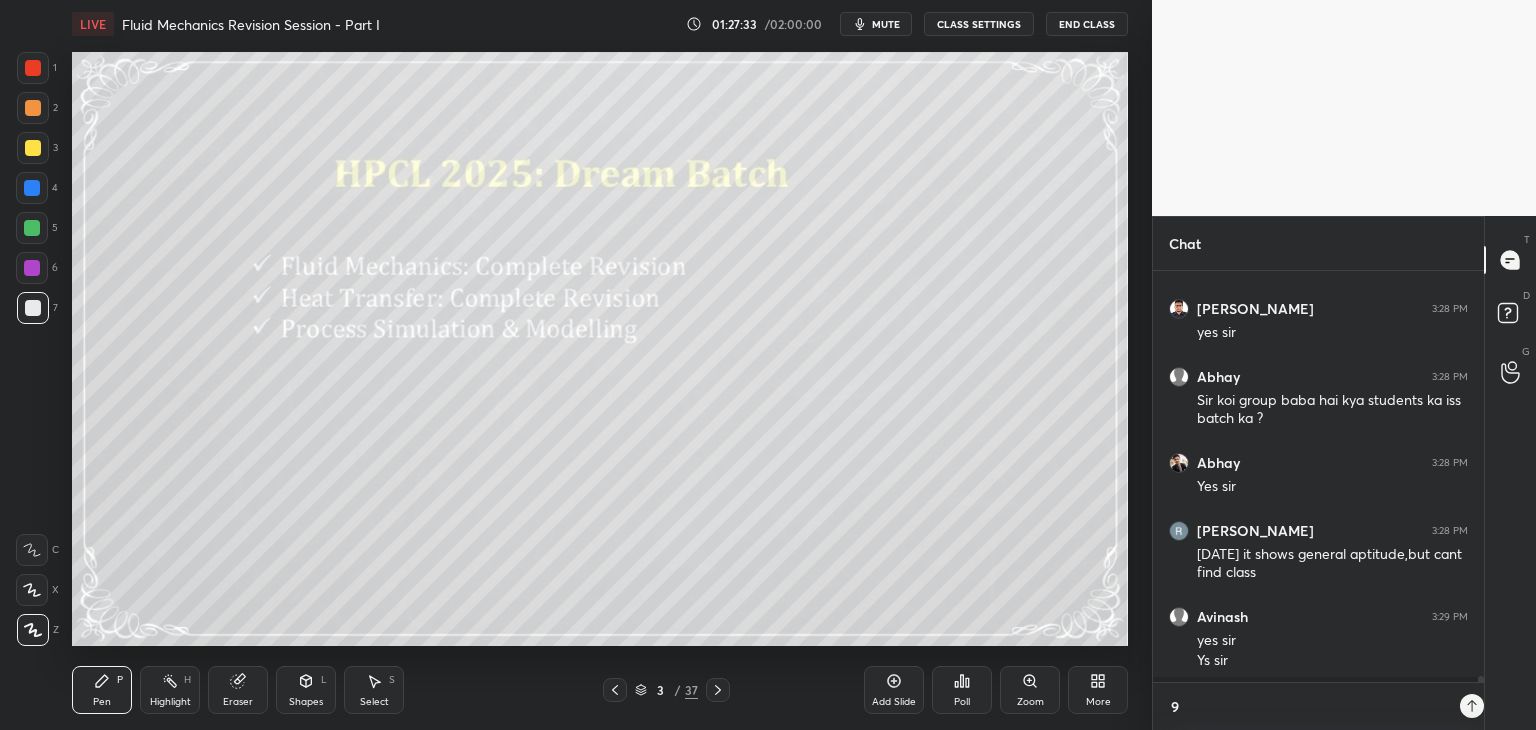 type on "90" 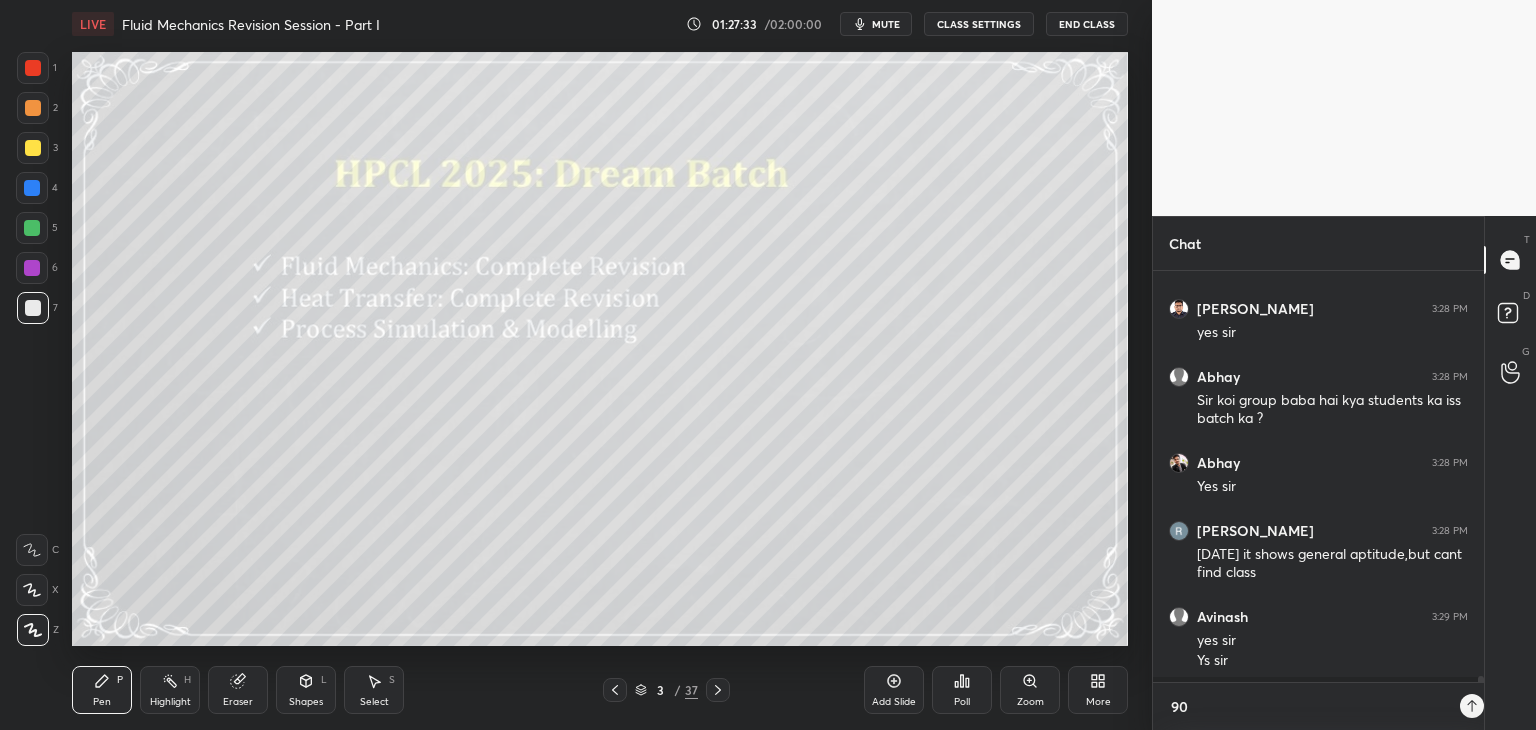 scroll, scrollTop: 6, scrollLeft: 6, axis: both 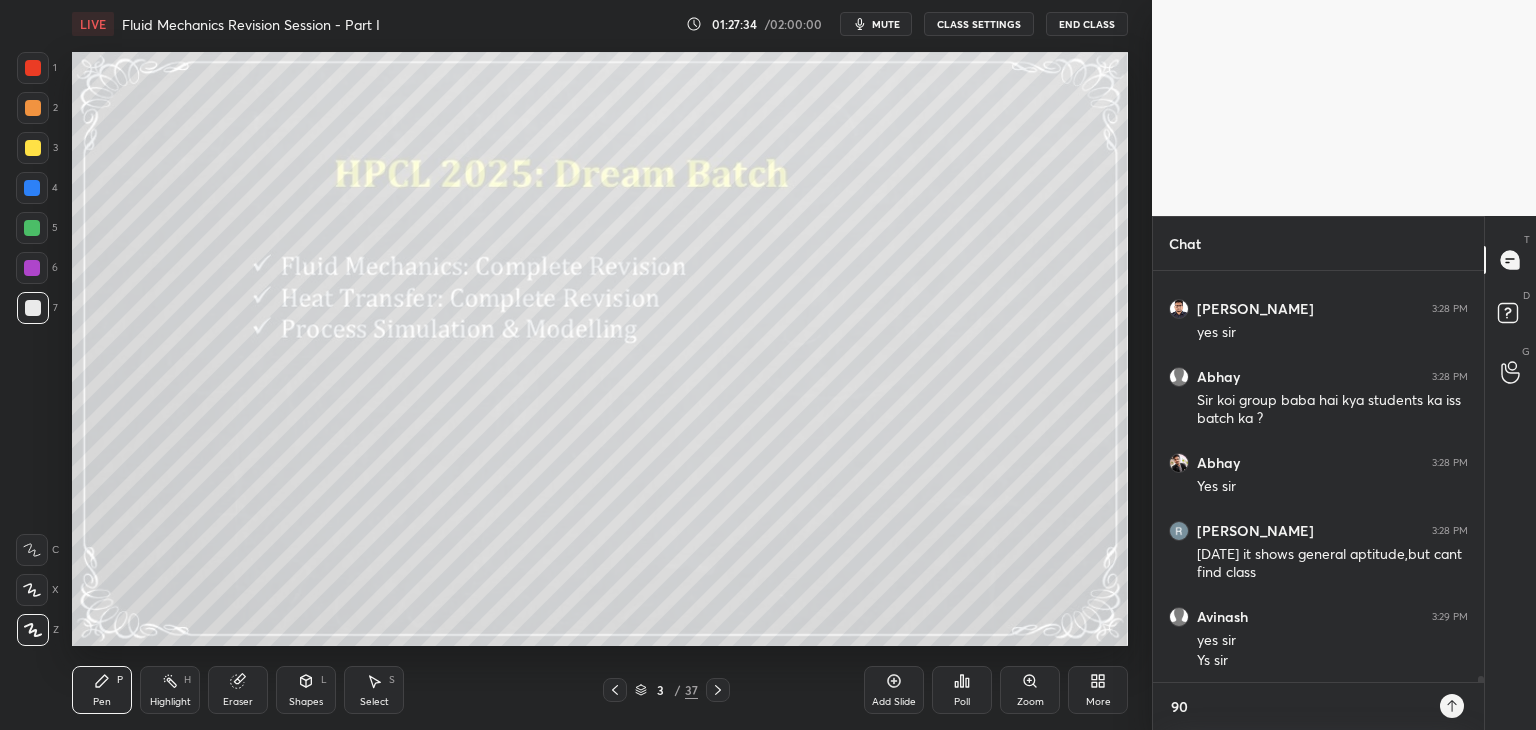 type on "902" 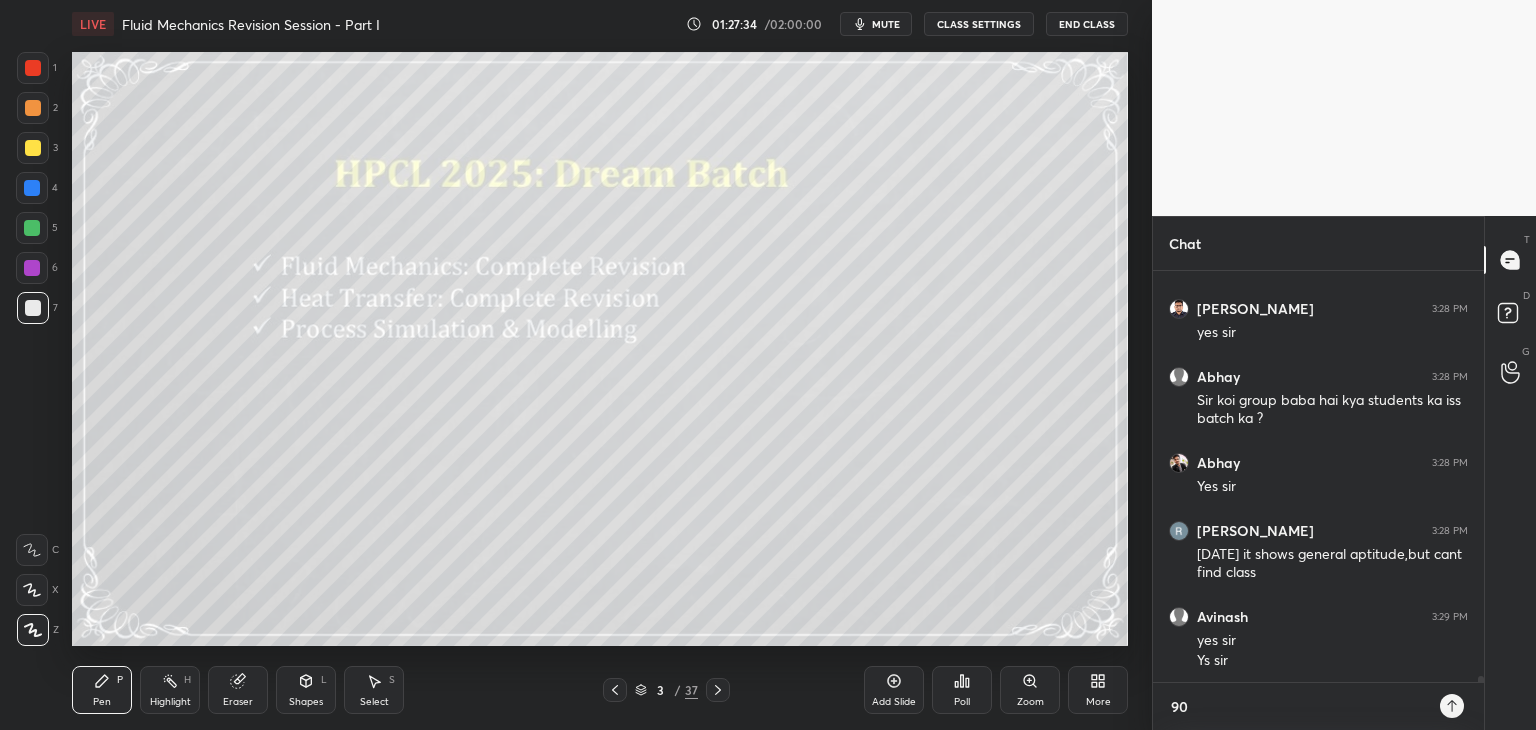 type on "x" 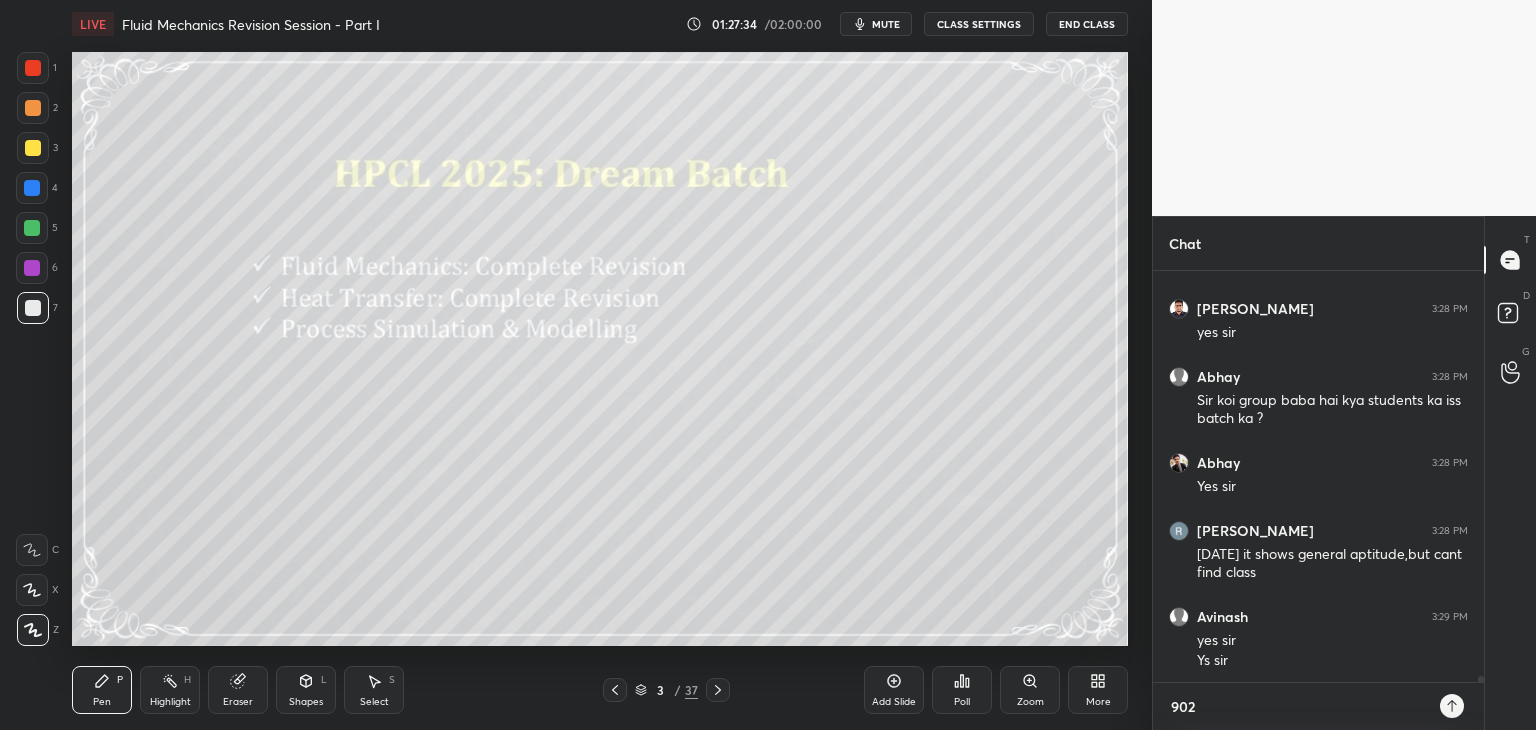 type on "9024" 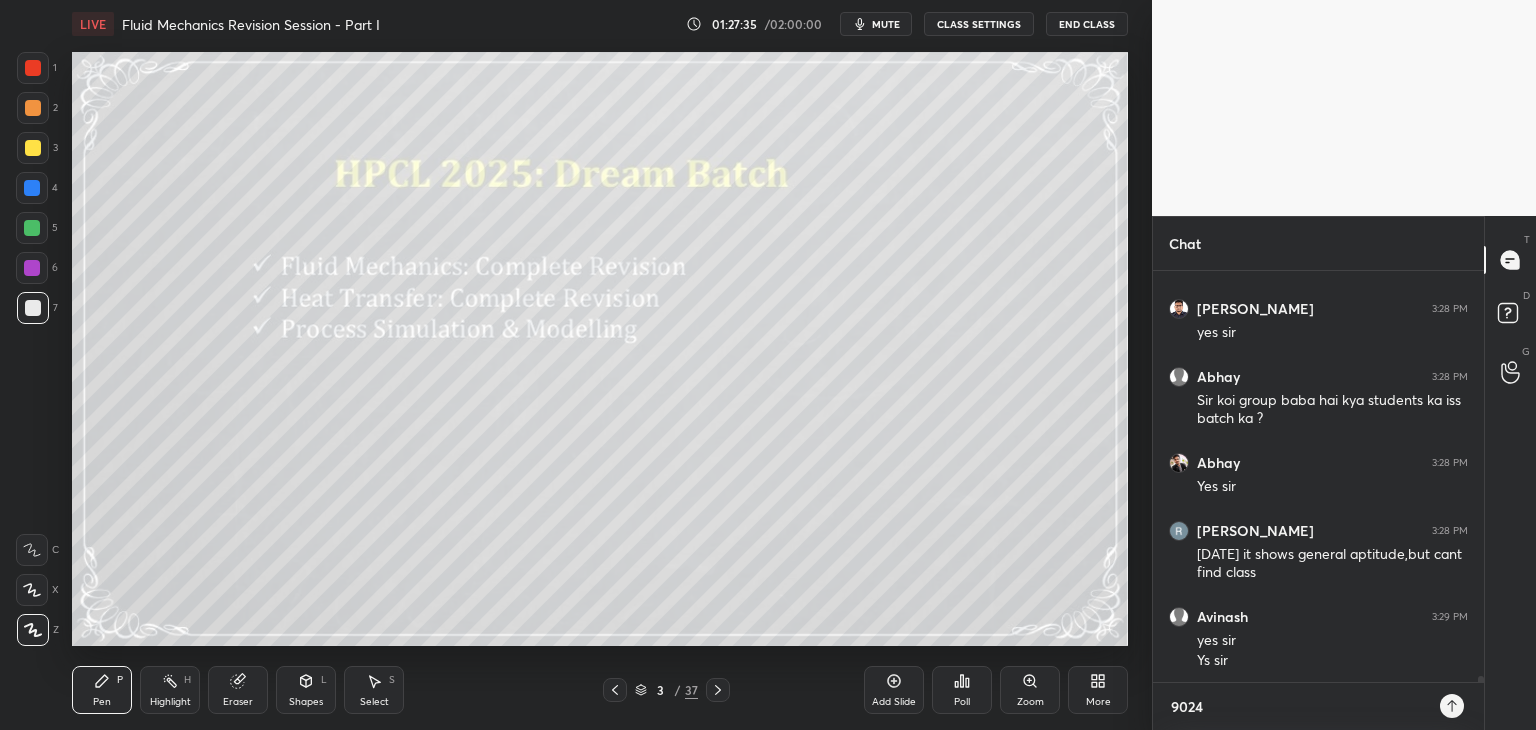 type on "90249" 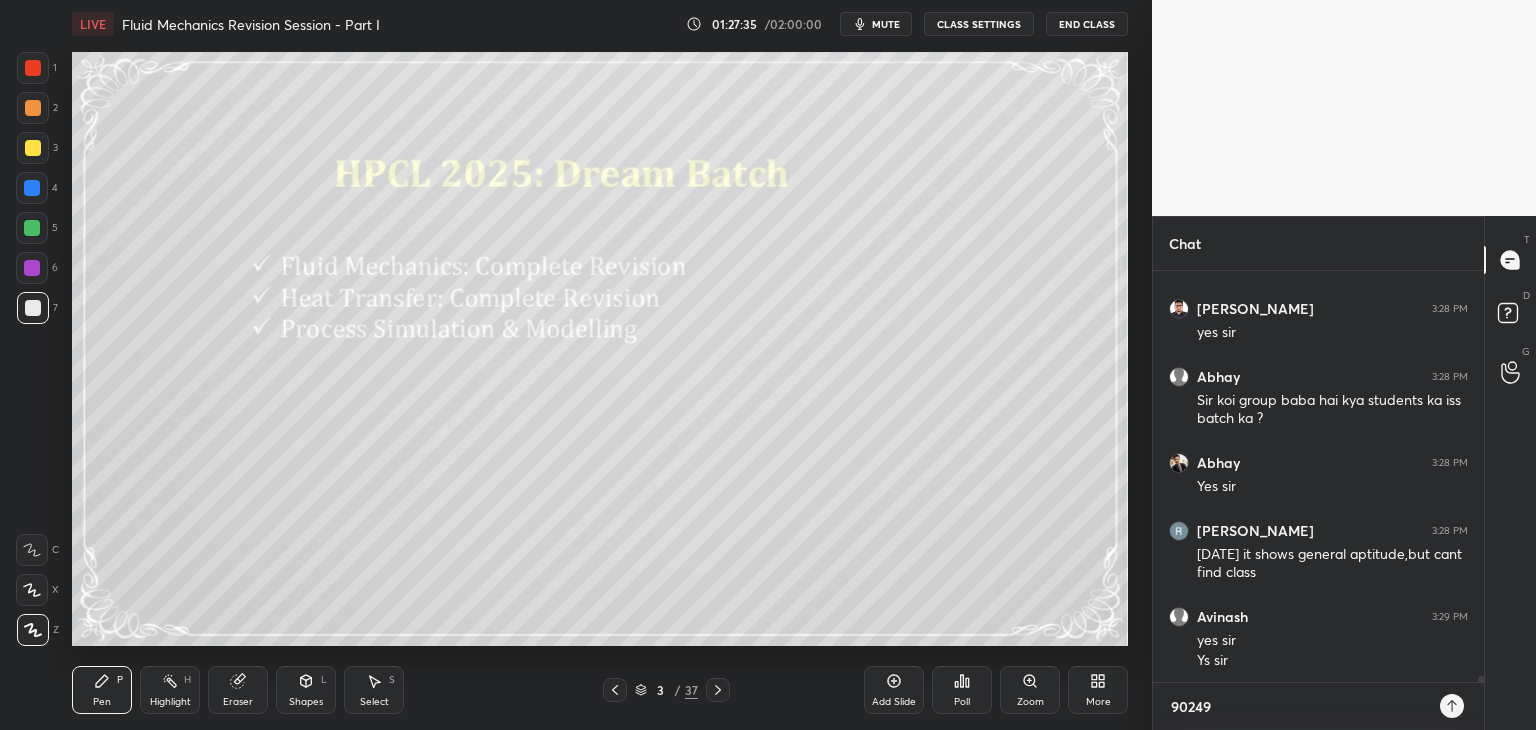 type on "902491" 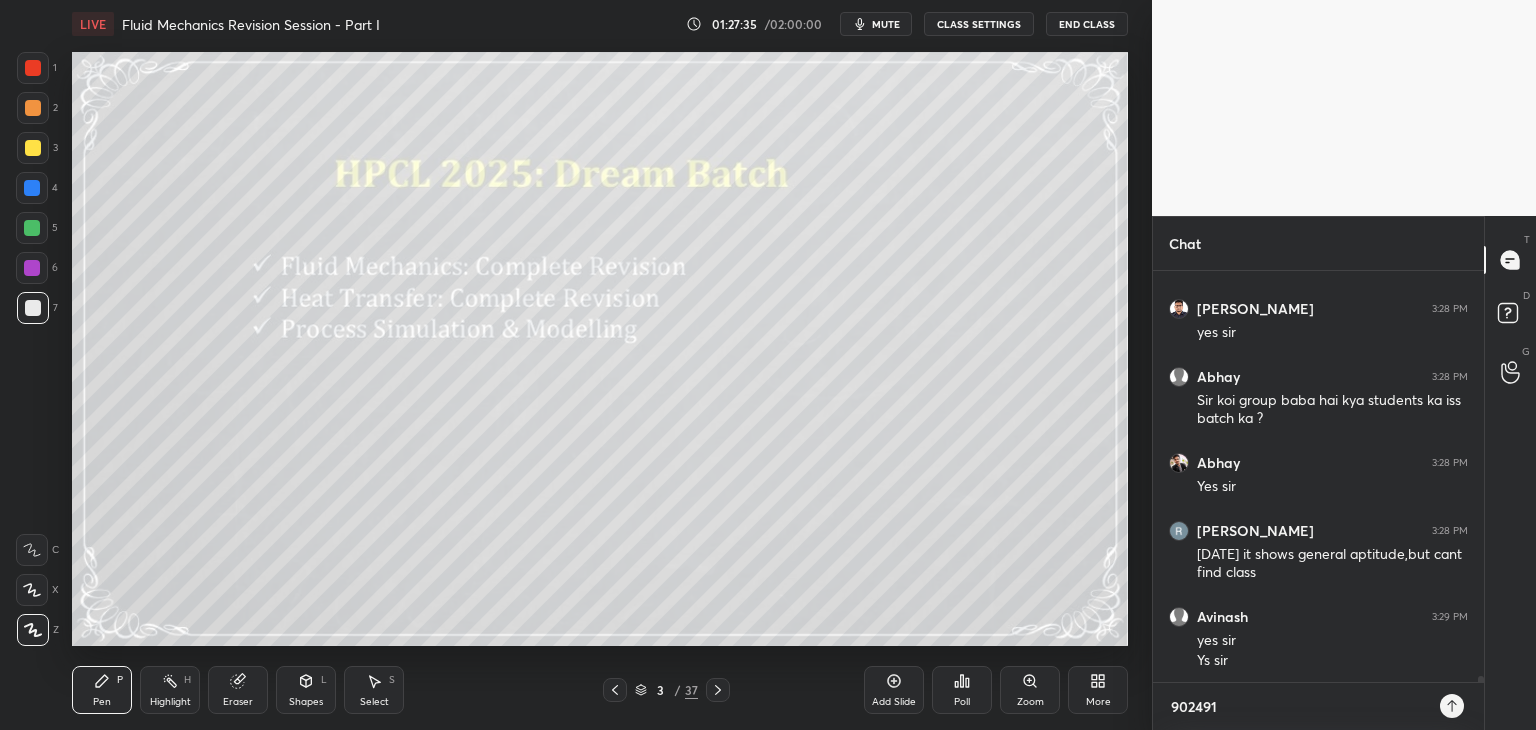 type on "9024911" 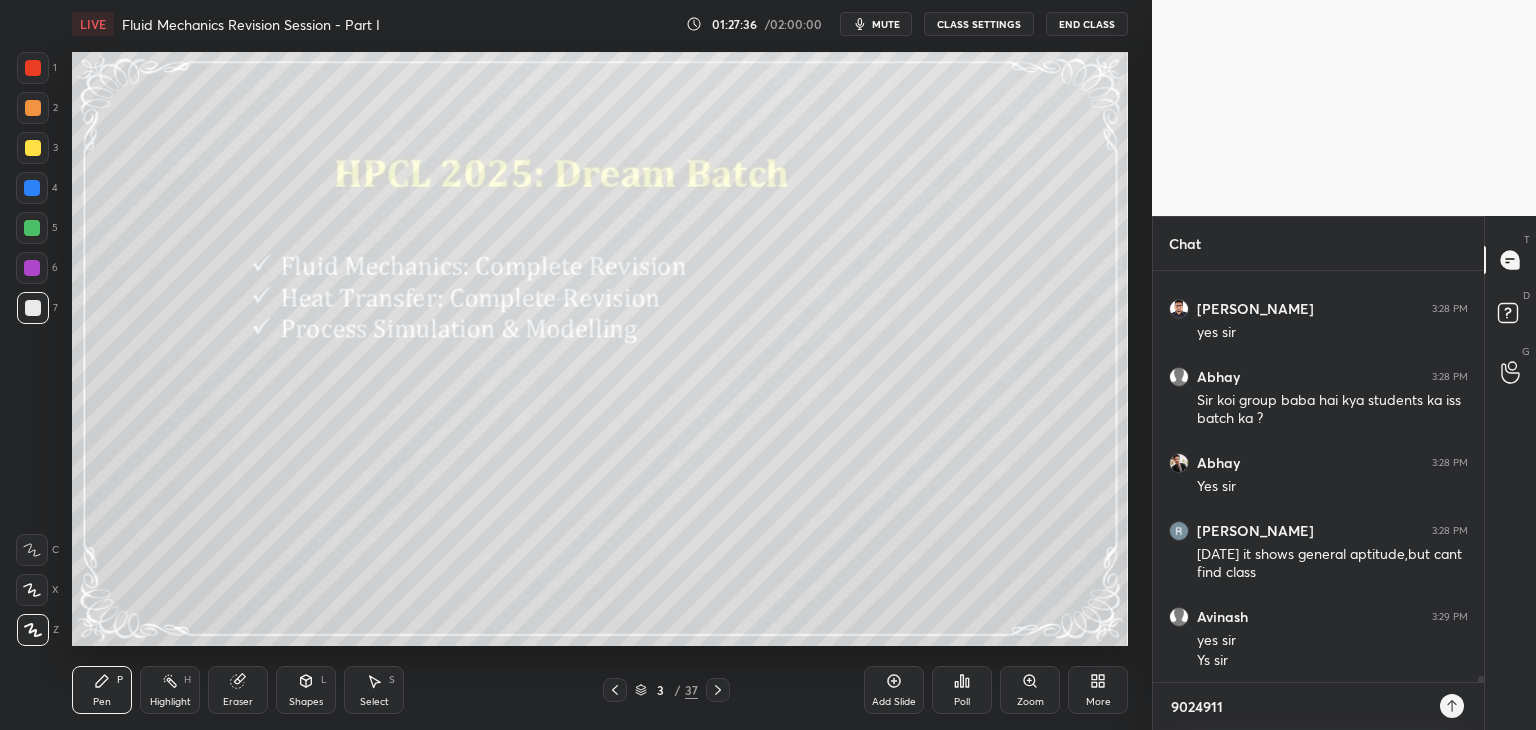 type on "90249116" 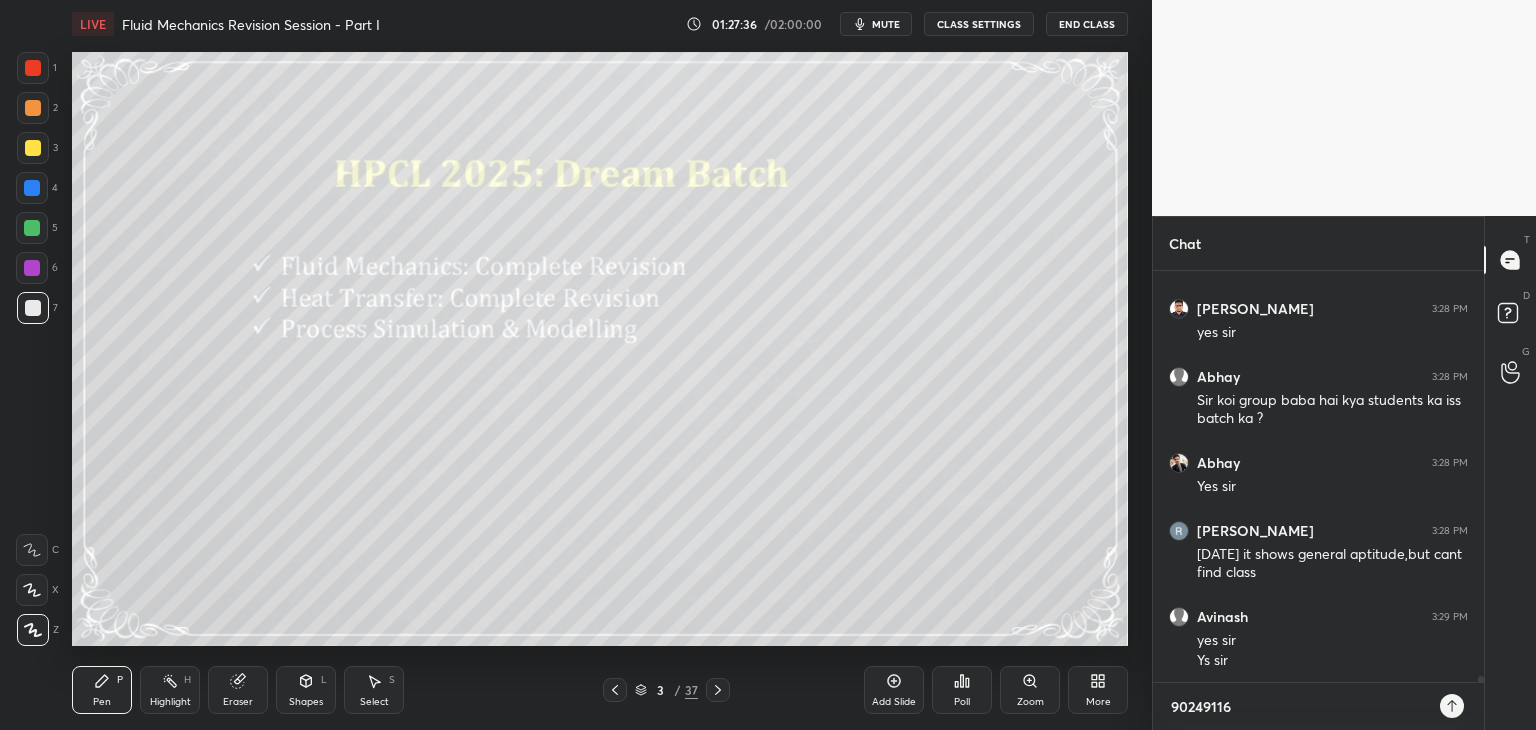 type on "x" 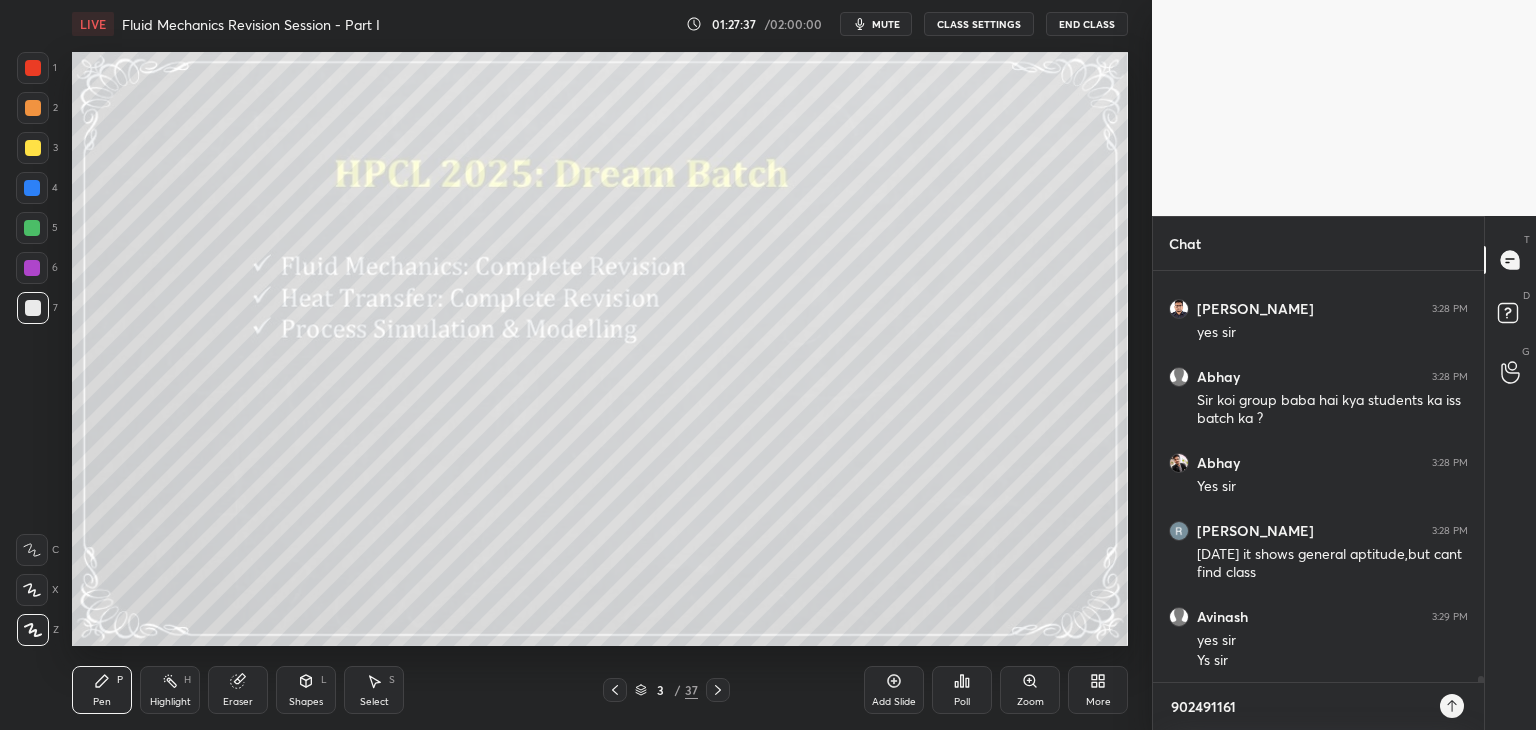 type on "9024911618" 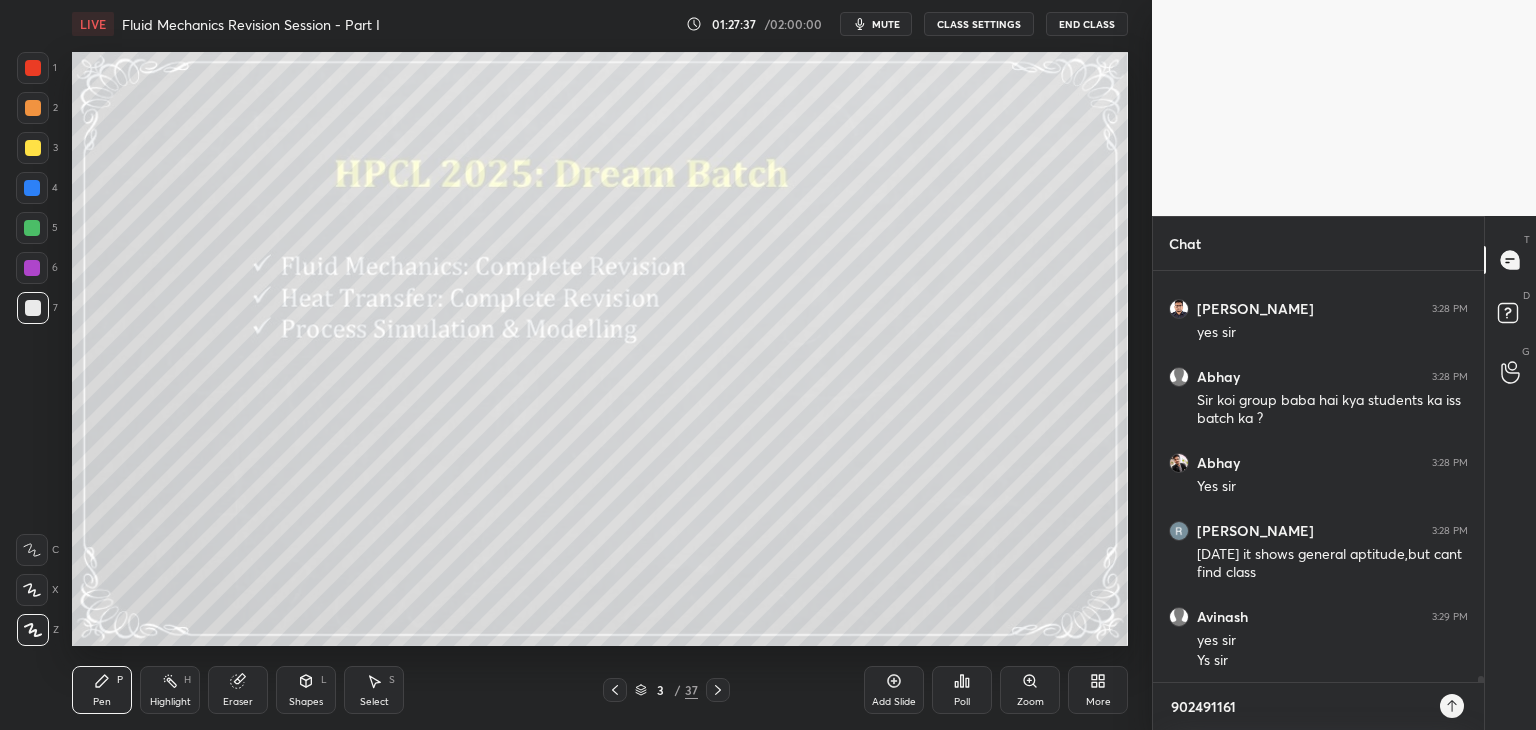 type on "x" 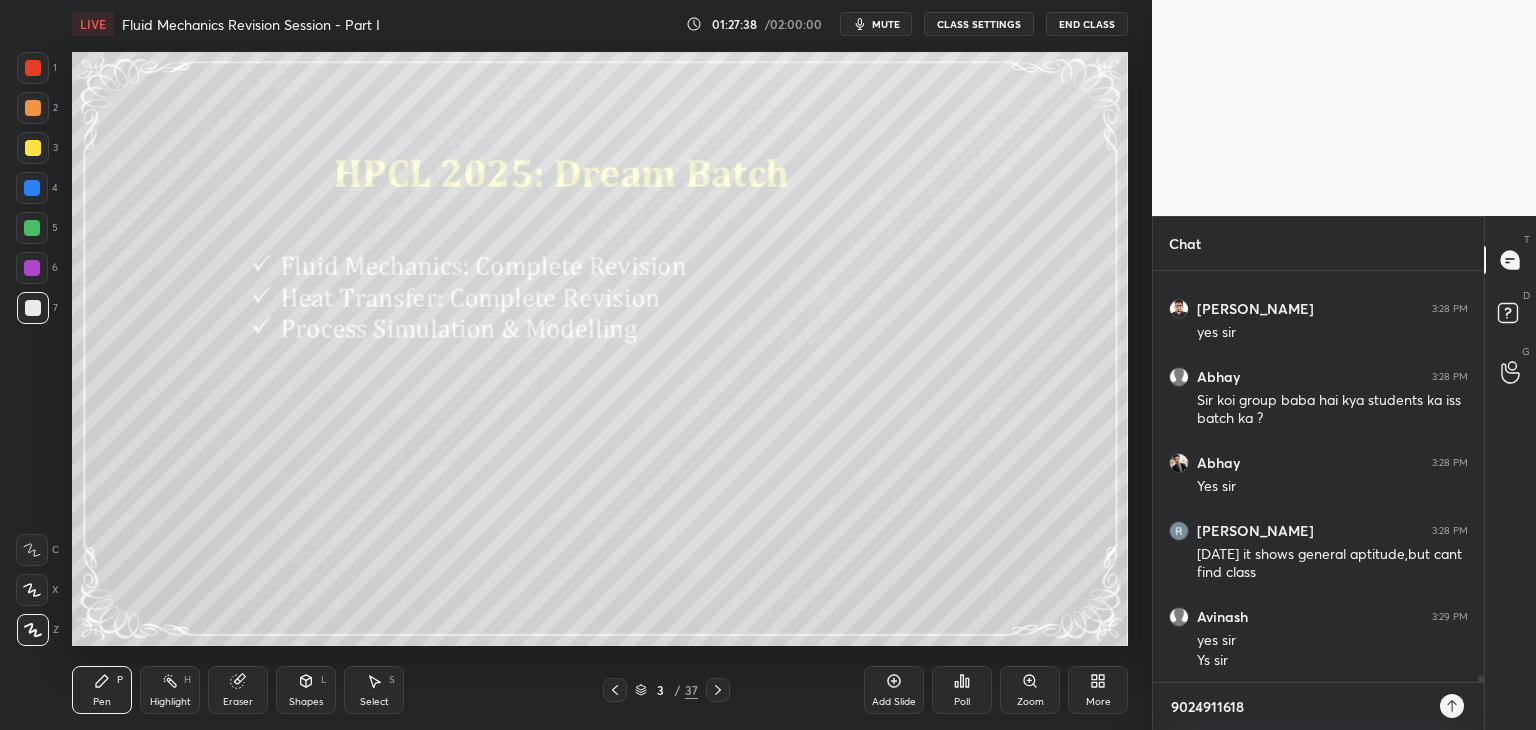 type 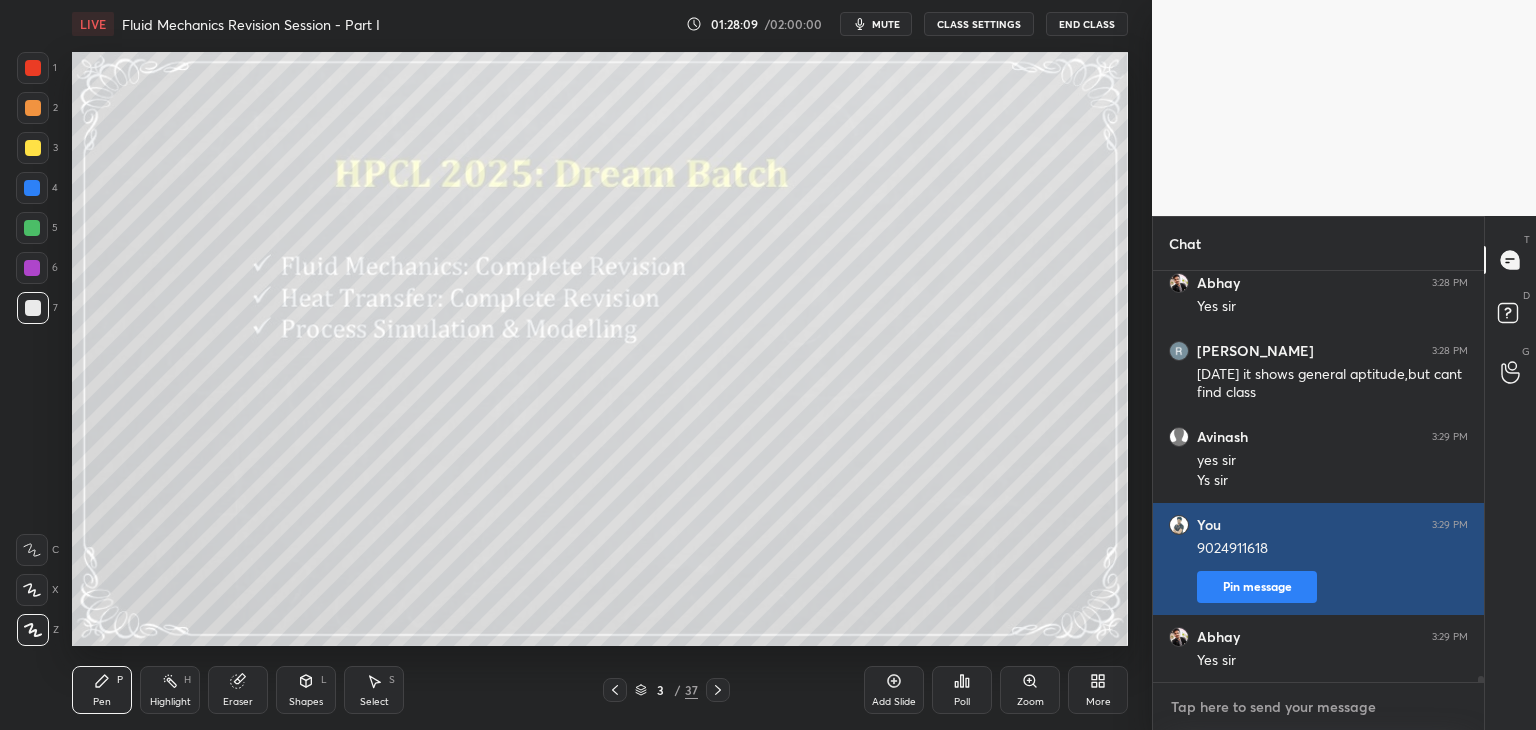 scroll, scrollTop: 28536, scrollLeft: 0, axis: vertical 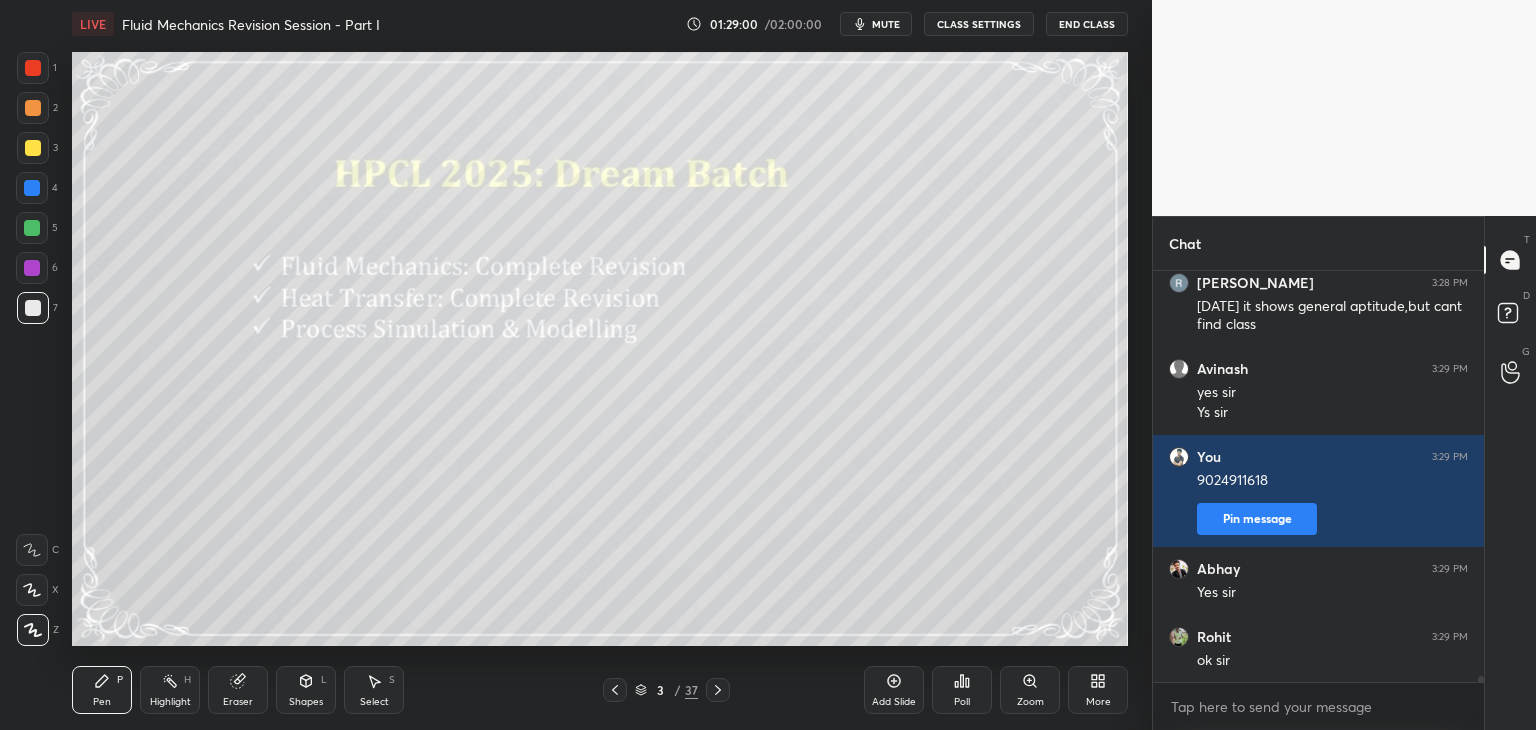 click 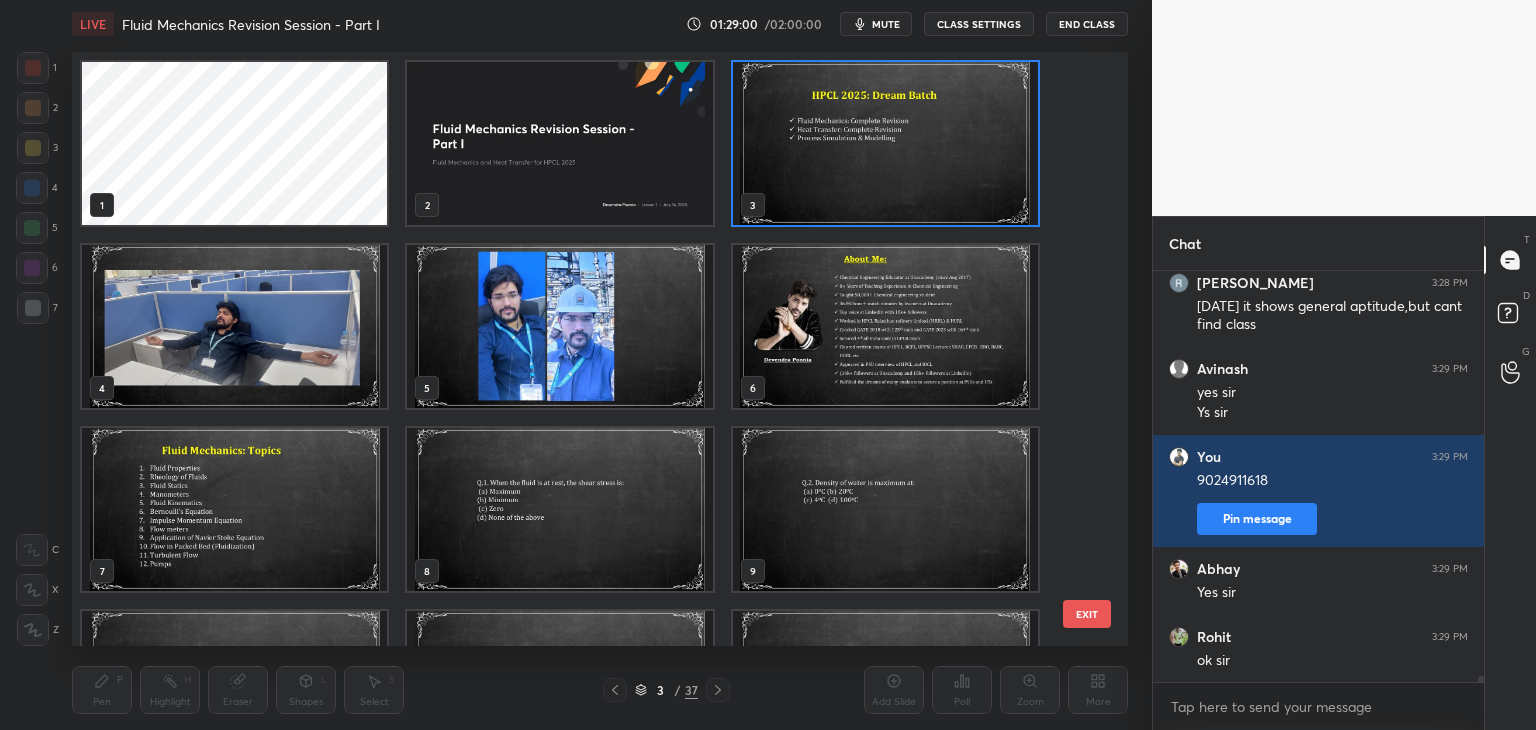 scroll, scrollTop: 6, scrollLeft: 10, axis: both 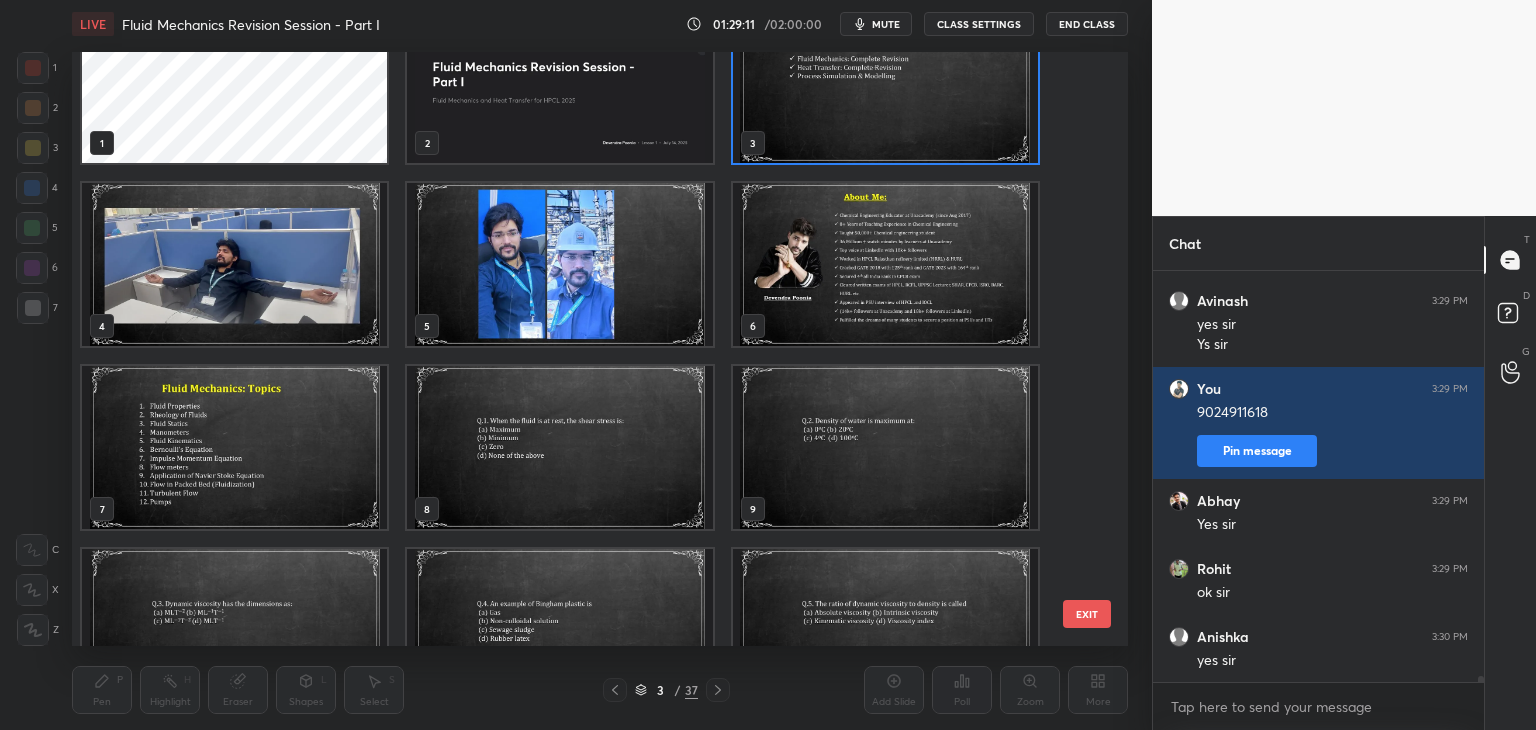 click at bounding box center (885, 81) 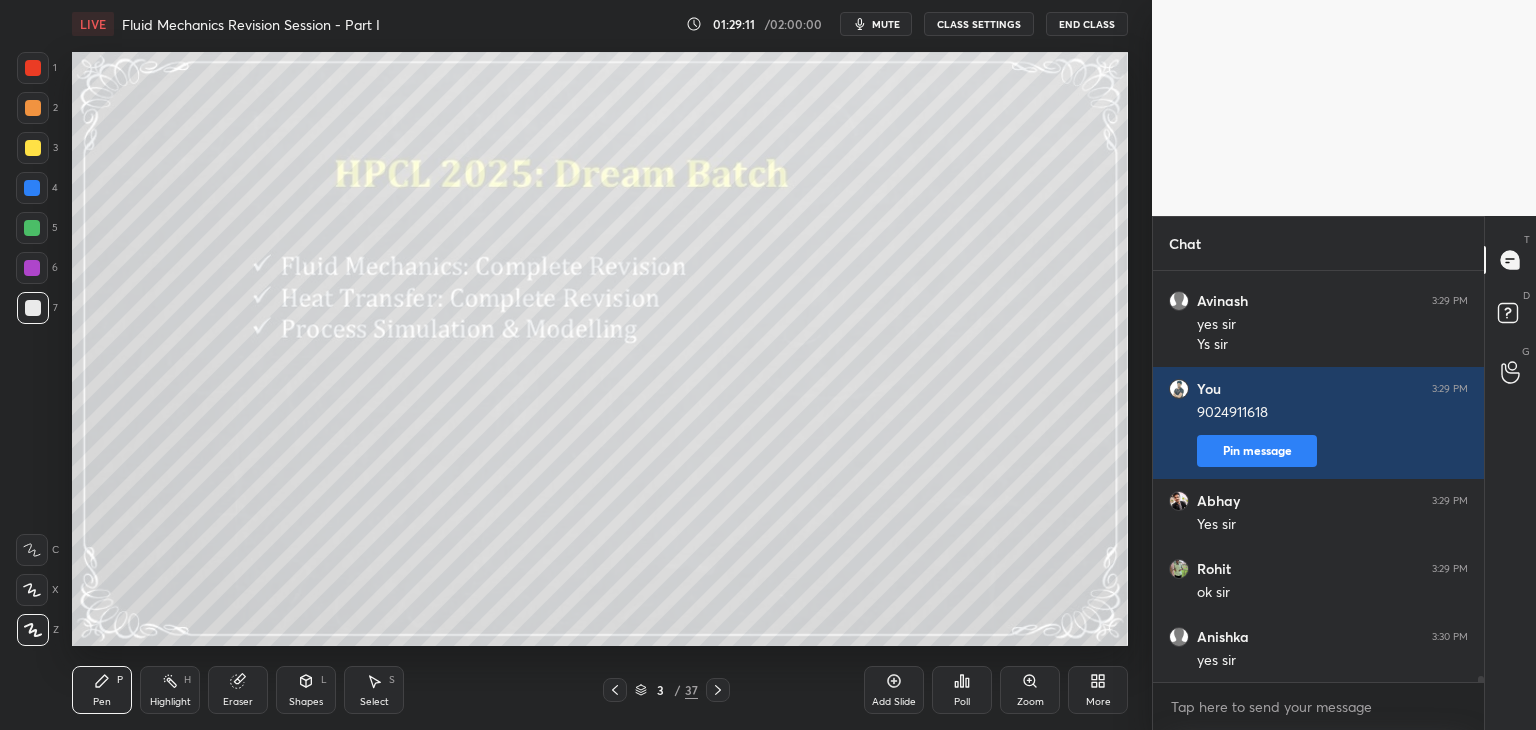 scroll, scrollTop: 0, scrollLeft: 0, axis: both 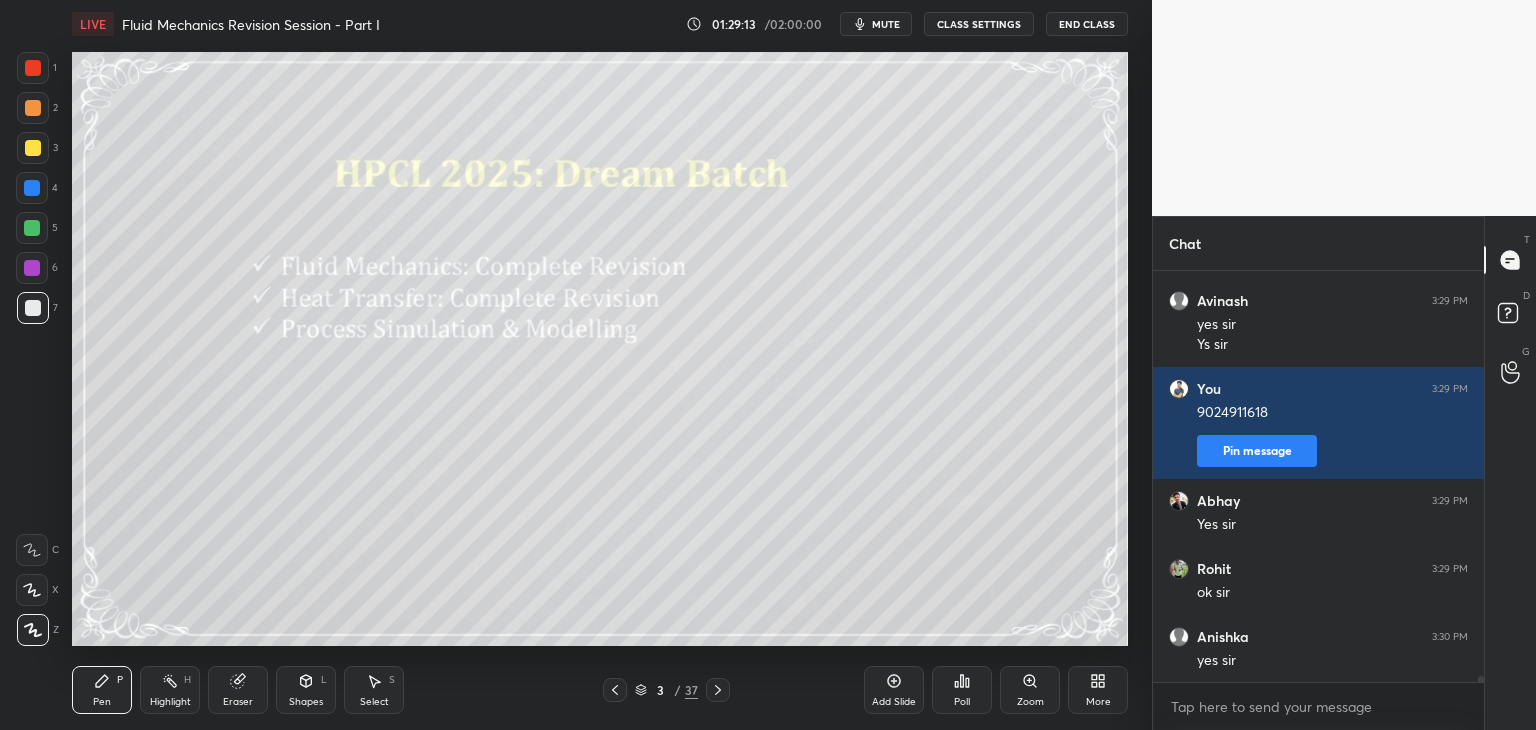 click 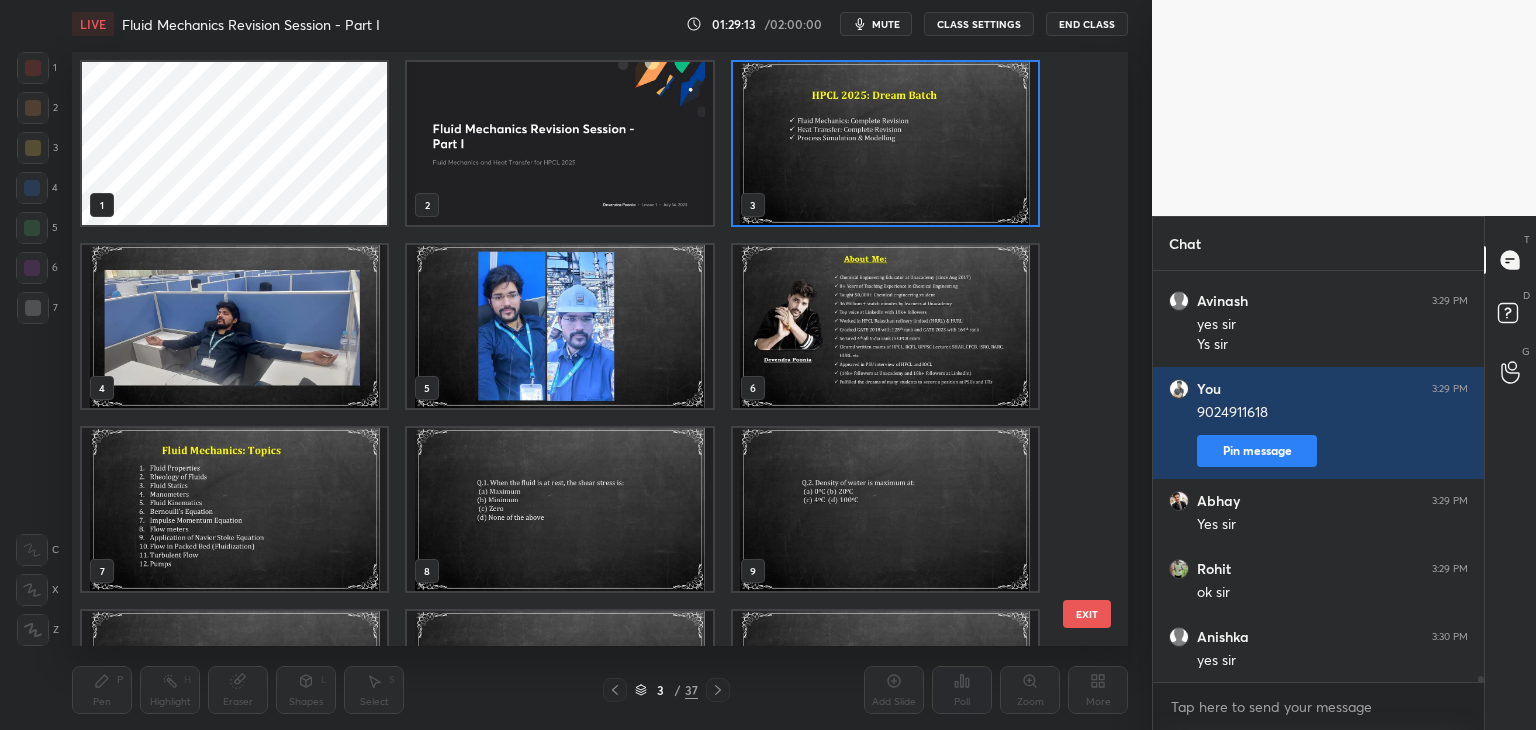 scroll, scrollTop: 6, scrollLeft: 10, axis: both 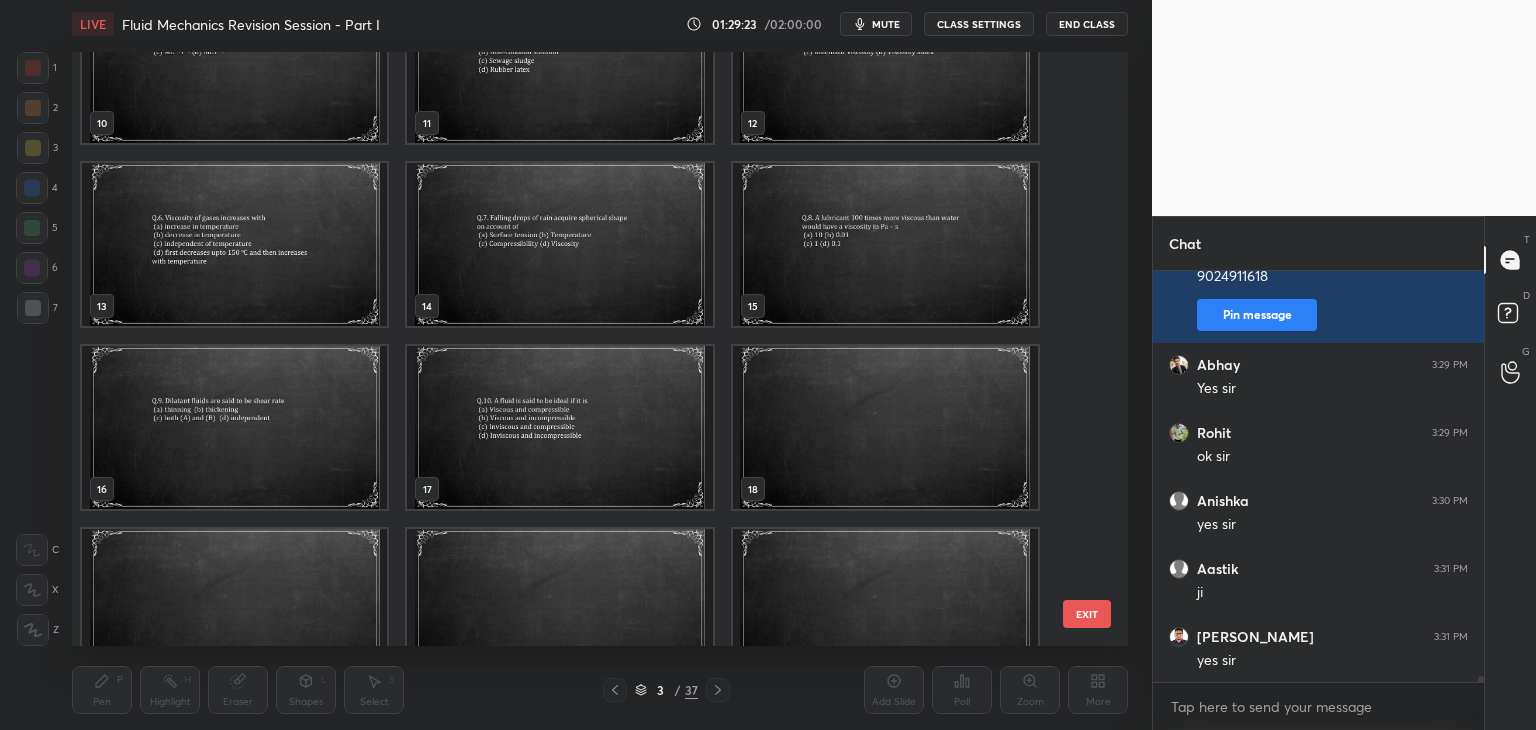 click at bounding box center [885, 427] 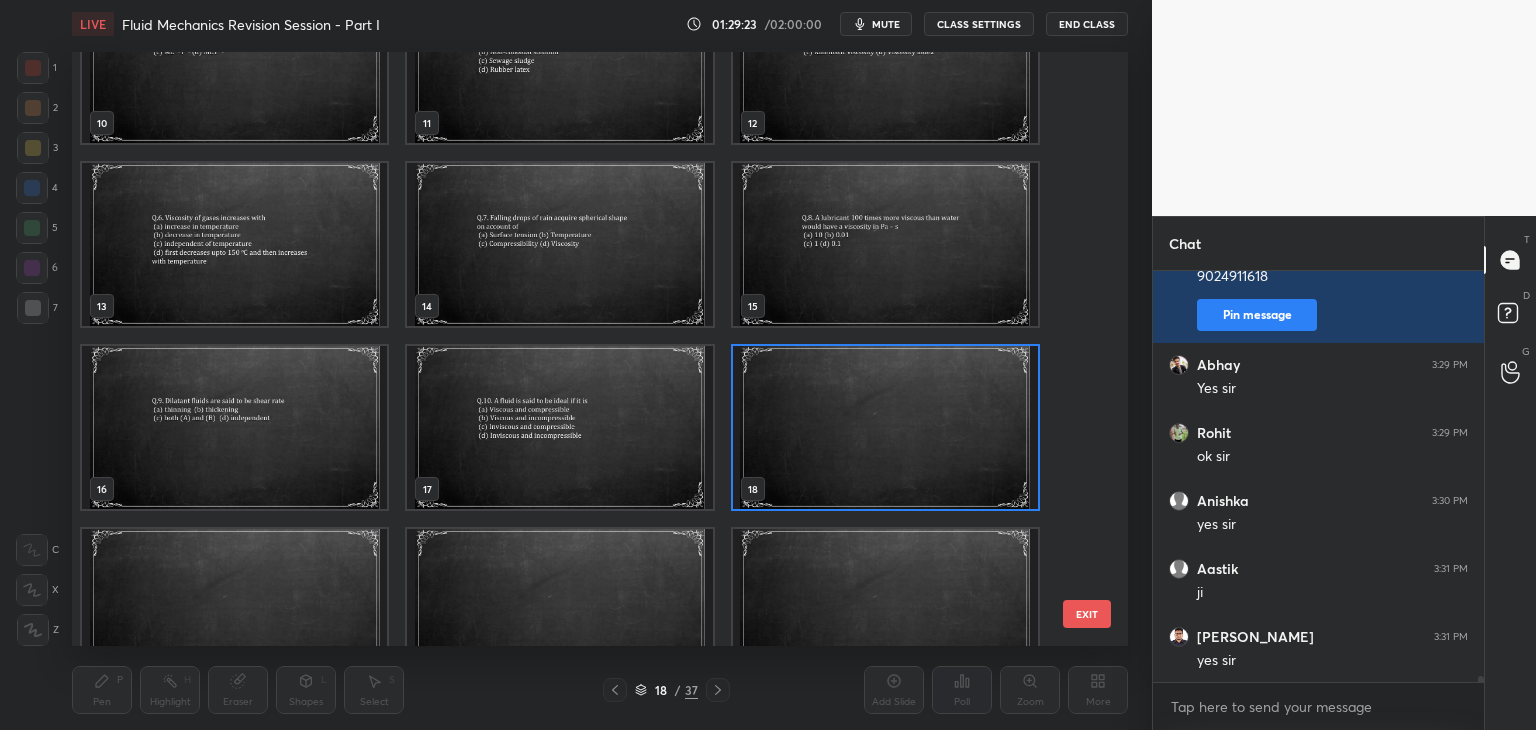 click at bounding box center [885, 427] 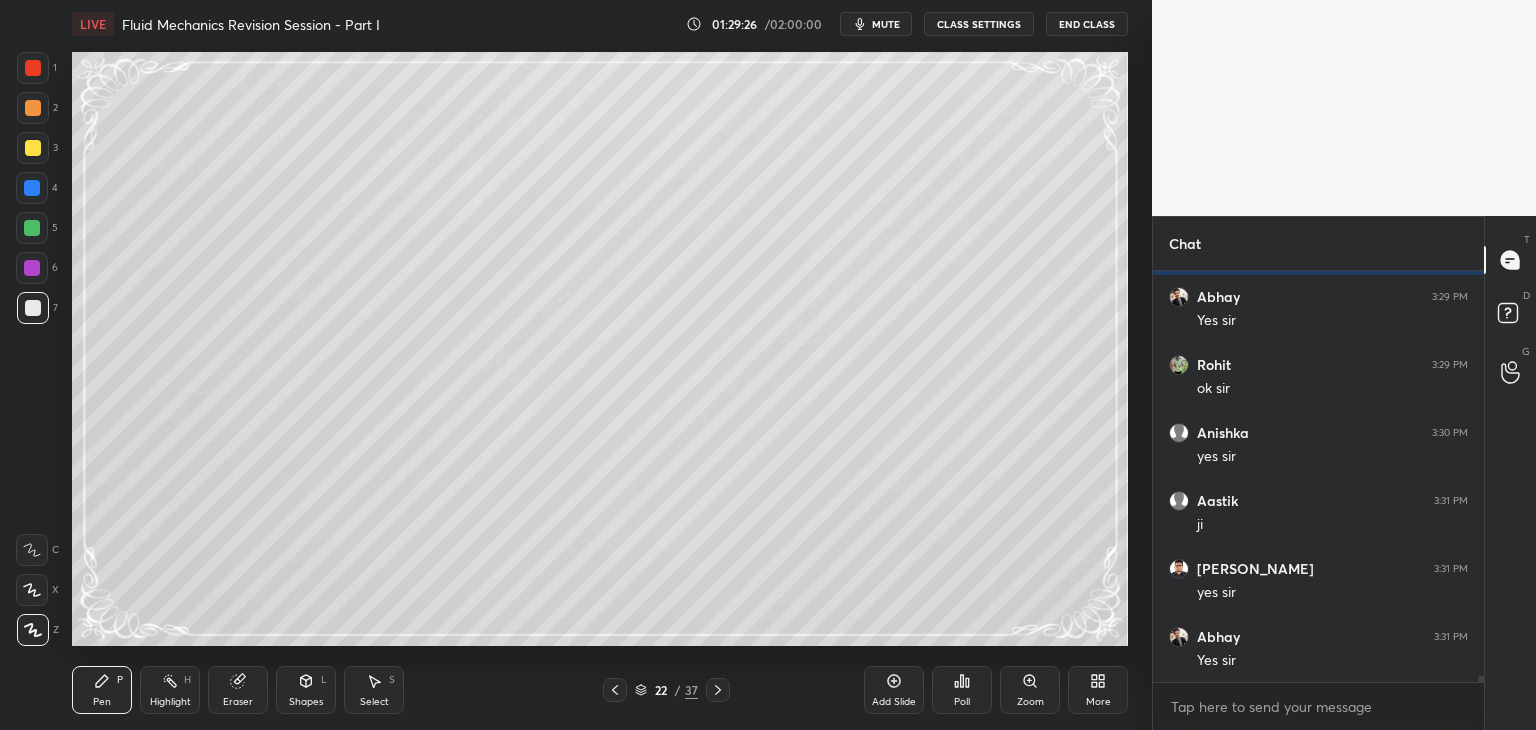 scroll, scrollTop: 28876, scrollLeft: 0, axis: vertical 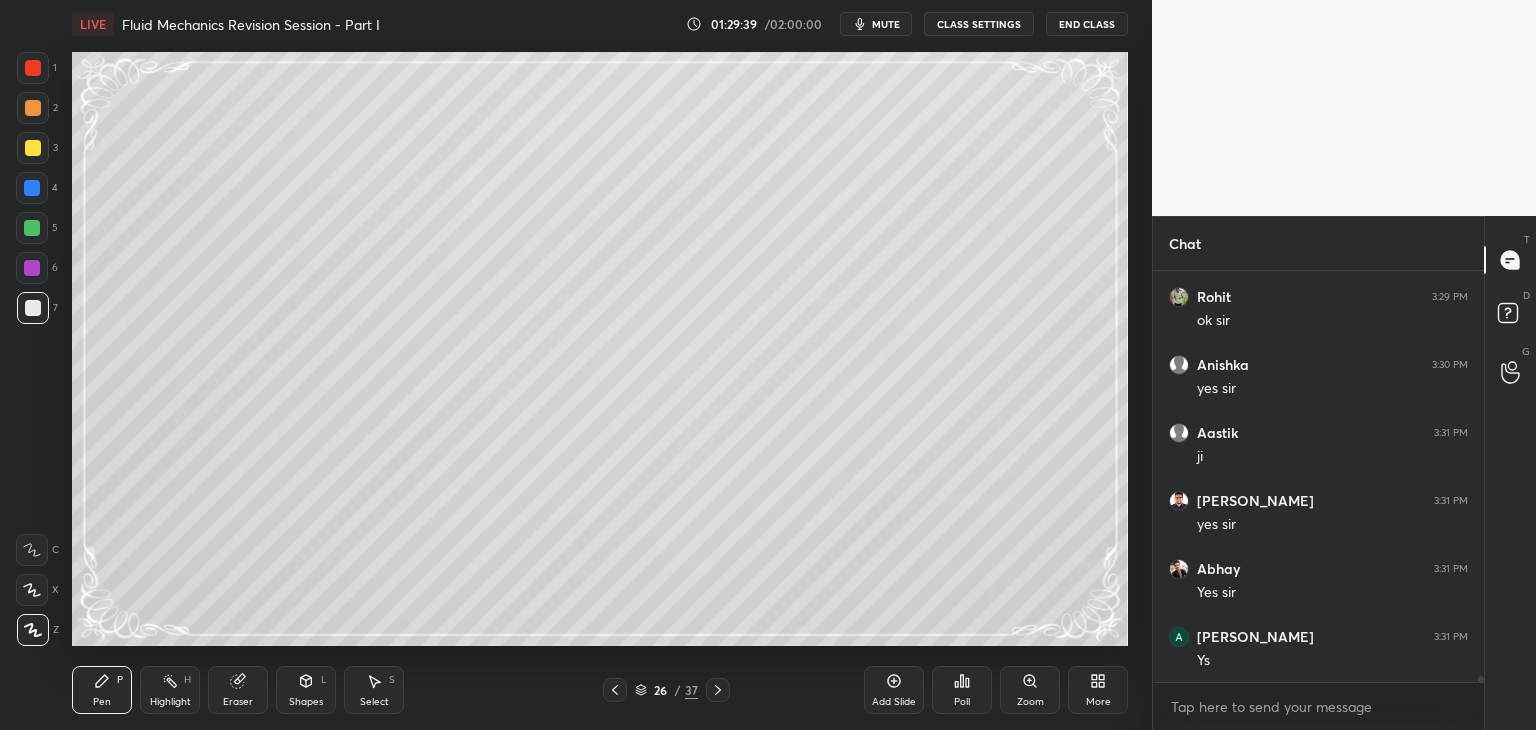 click 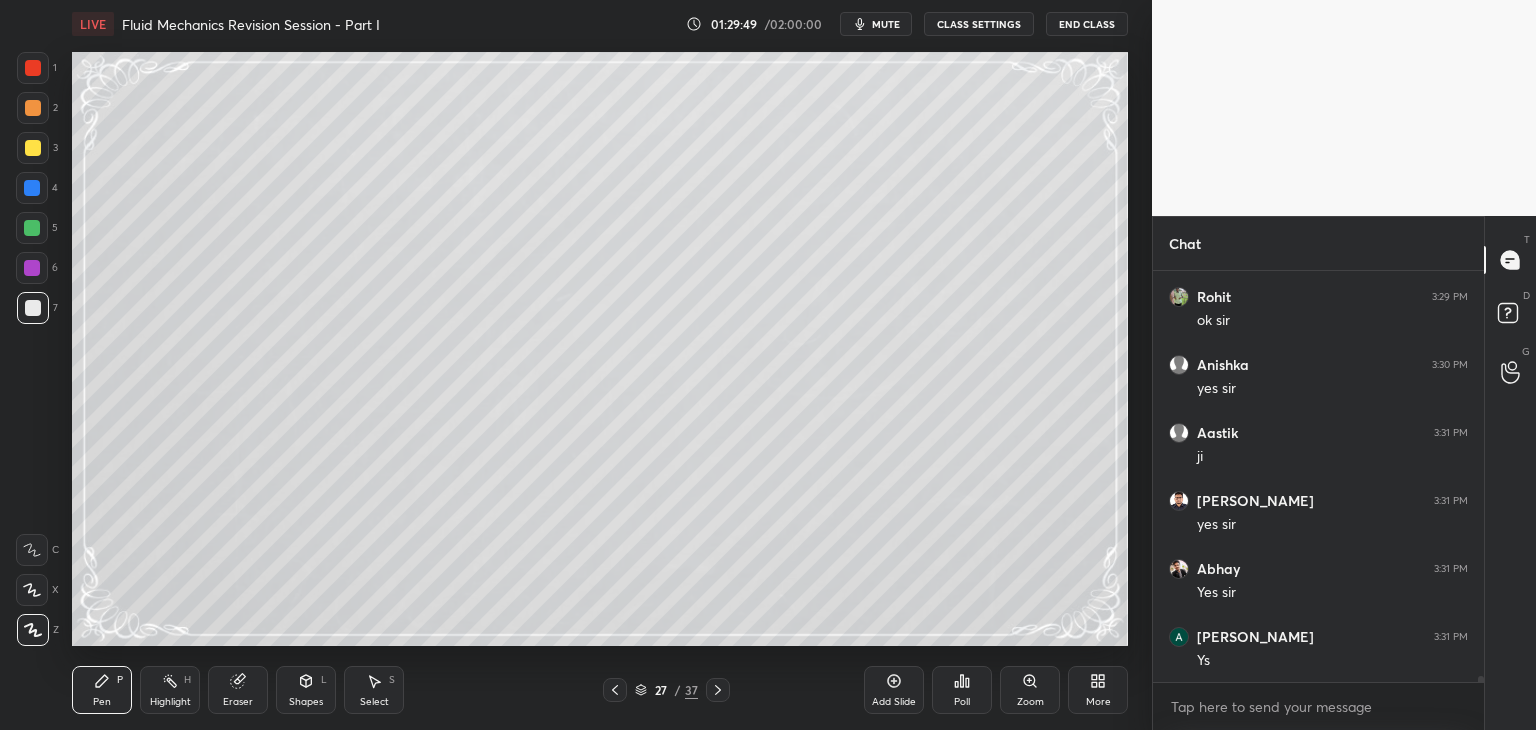 click on "Eraser" at bounding box center [238, 690] 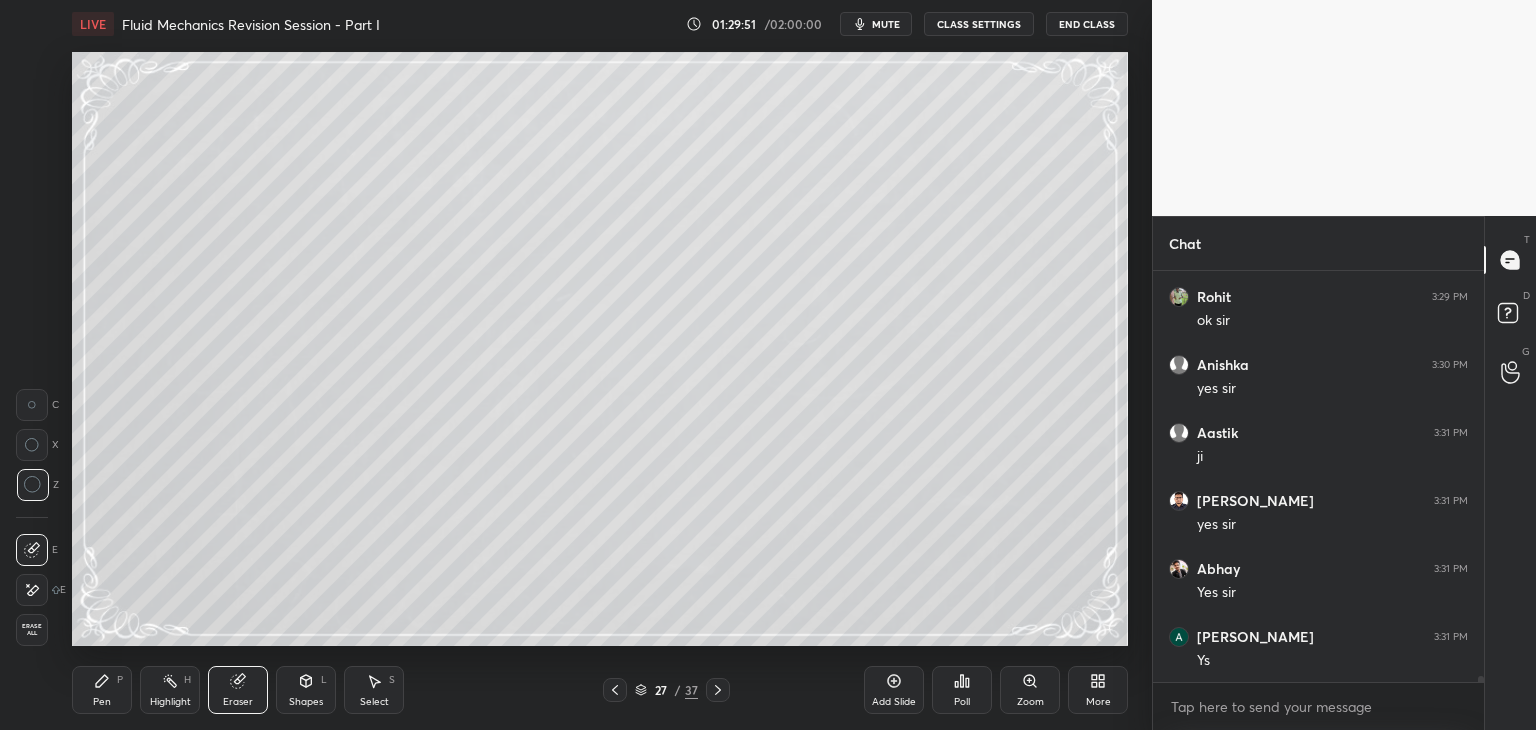 click on "Pen P" at bounding box center [102, 690] 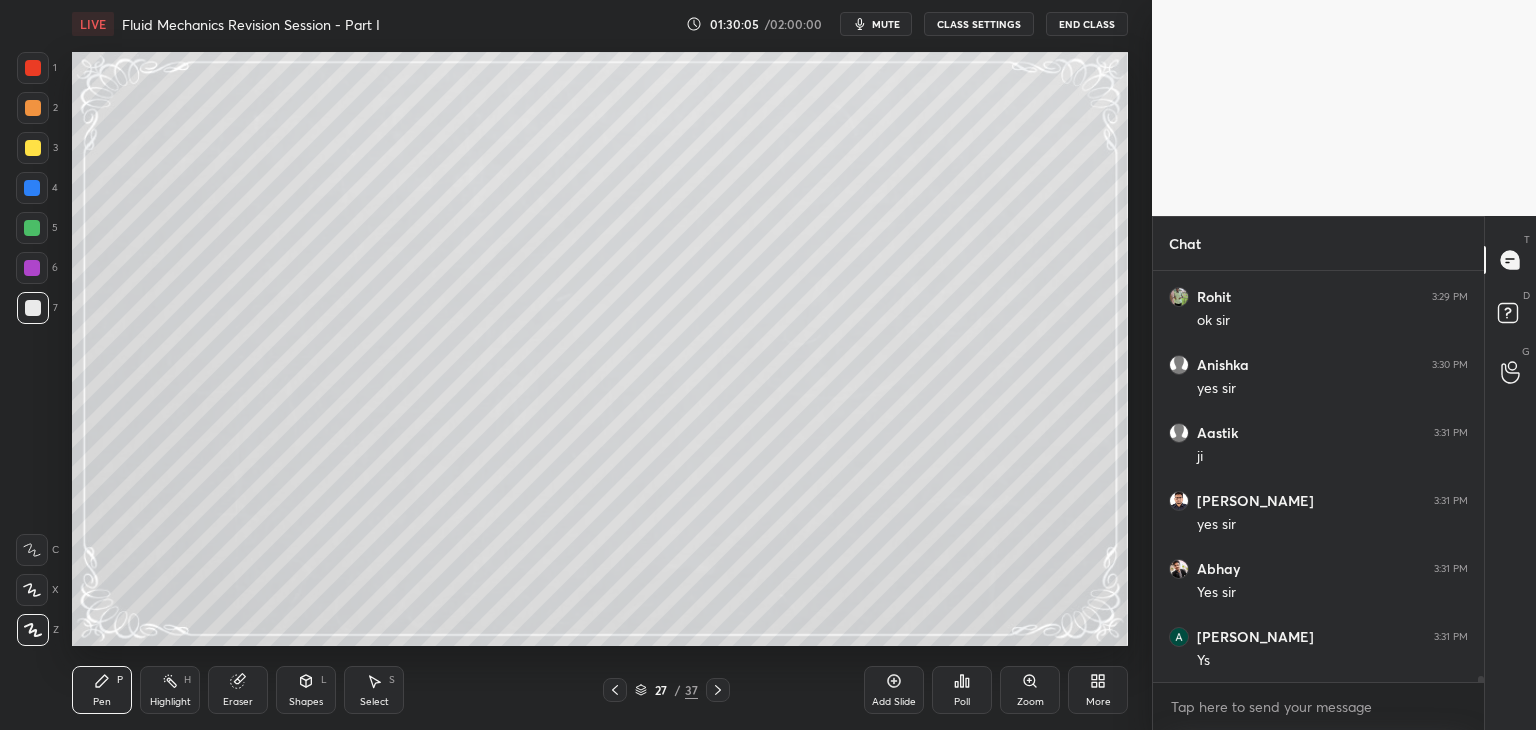 click on "Pen P Highlight H Eraser Shapes L Select S 27 / 37 Add Slide Poll Zoom More" at bounding box center [600, 690] 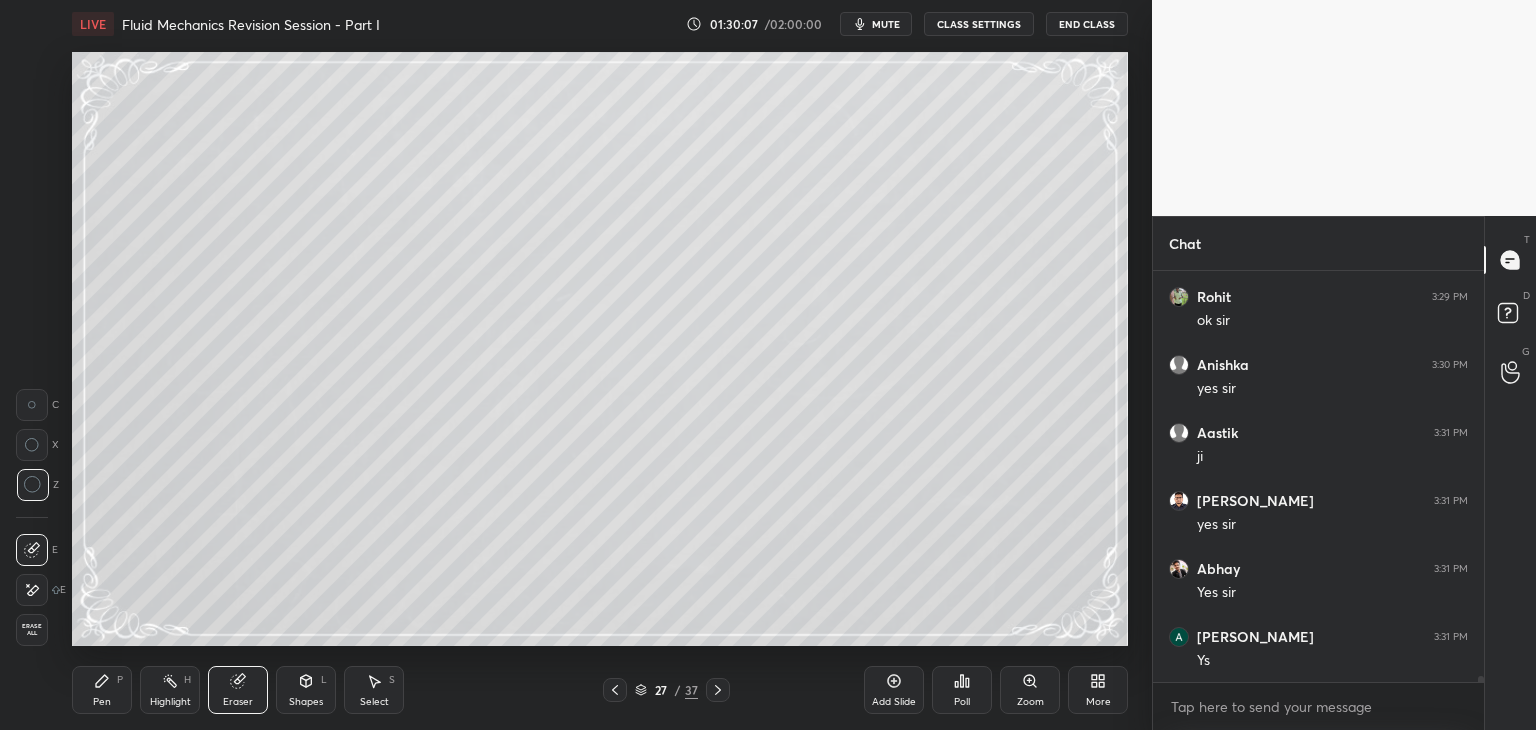 click on "Pen" at bounding box center (102, 702) 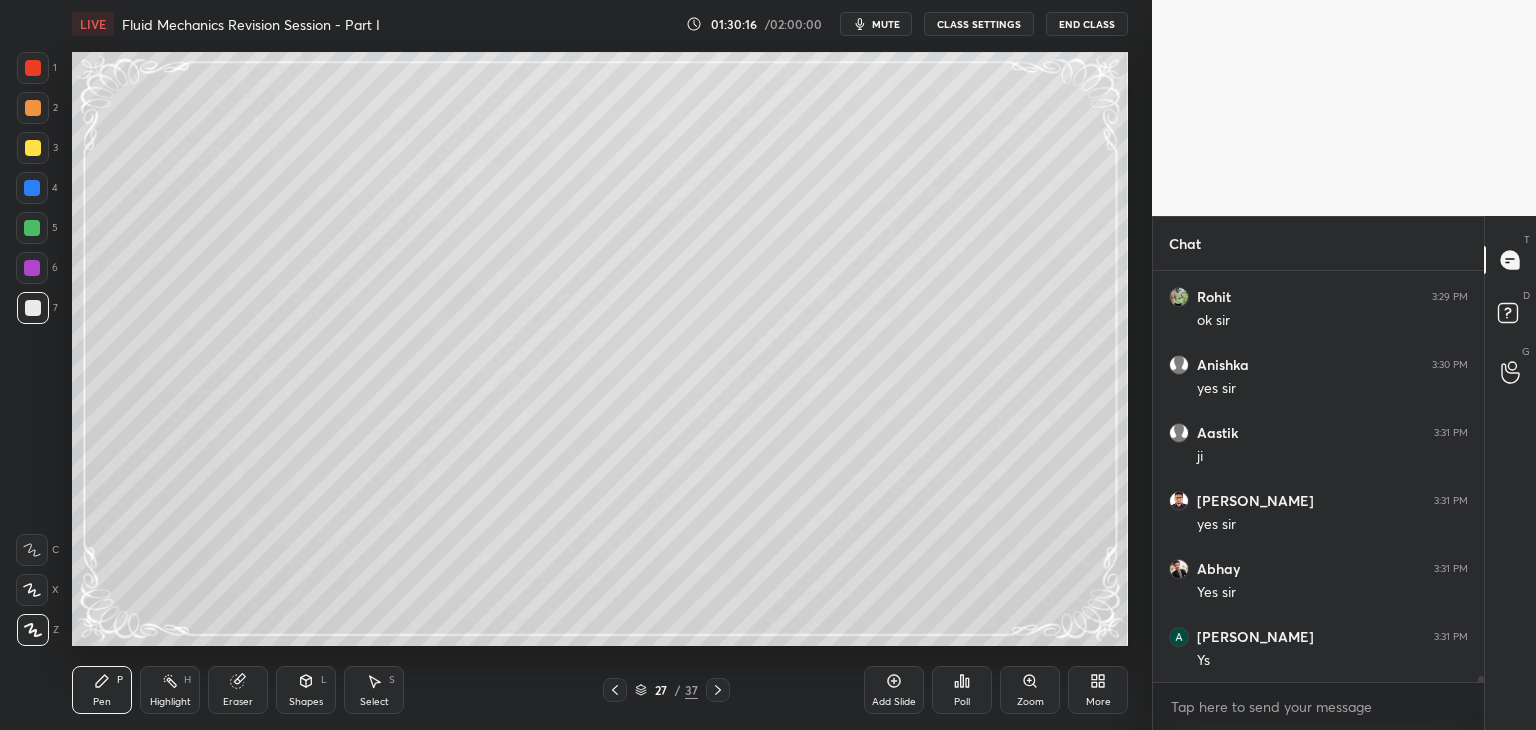 click 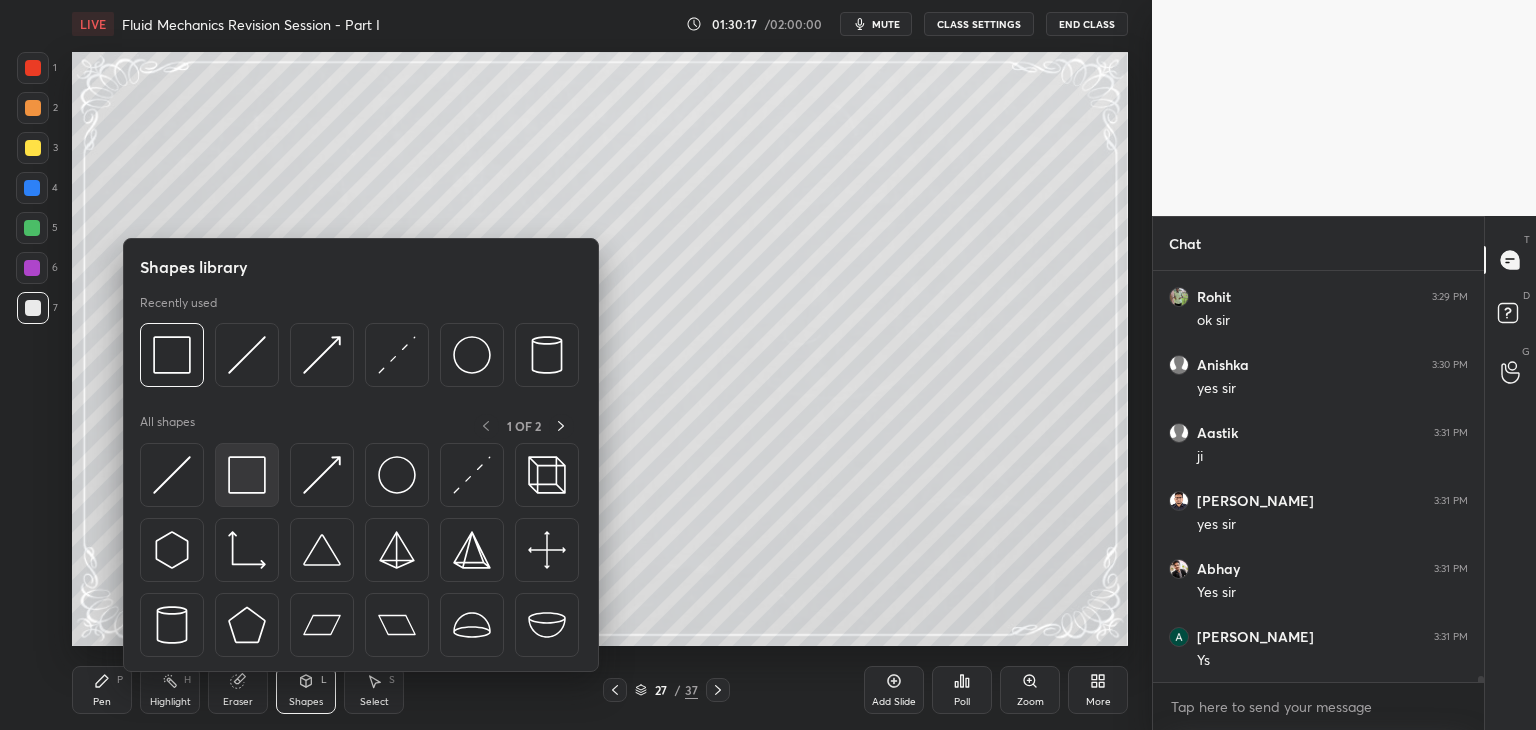 click at bounding box center [247, 475] 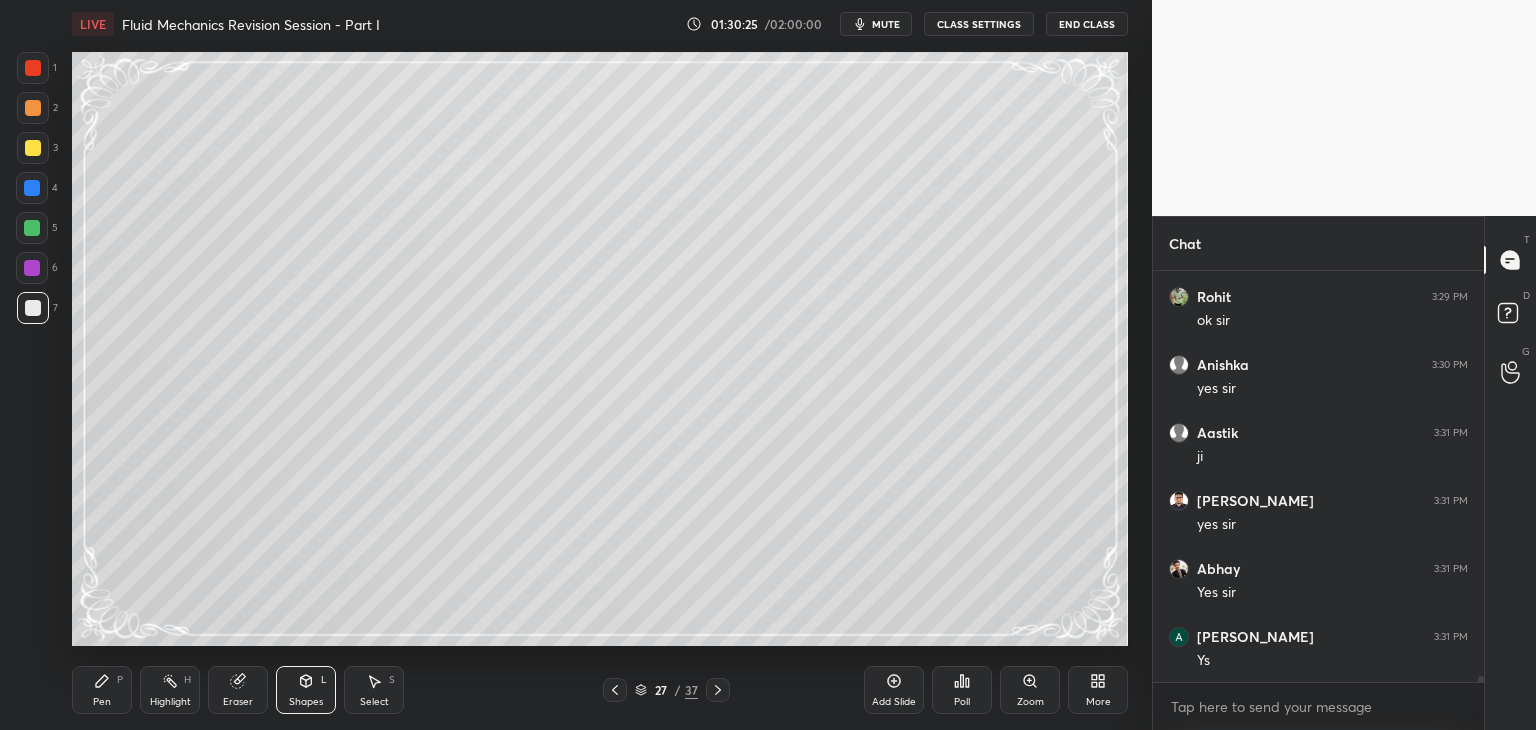 click on "Pen" at bounding box center (102, 702) 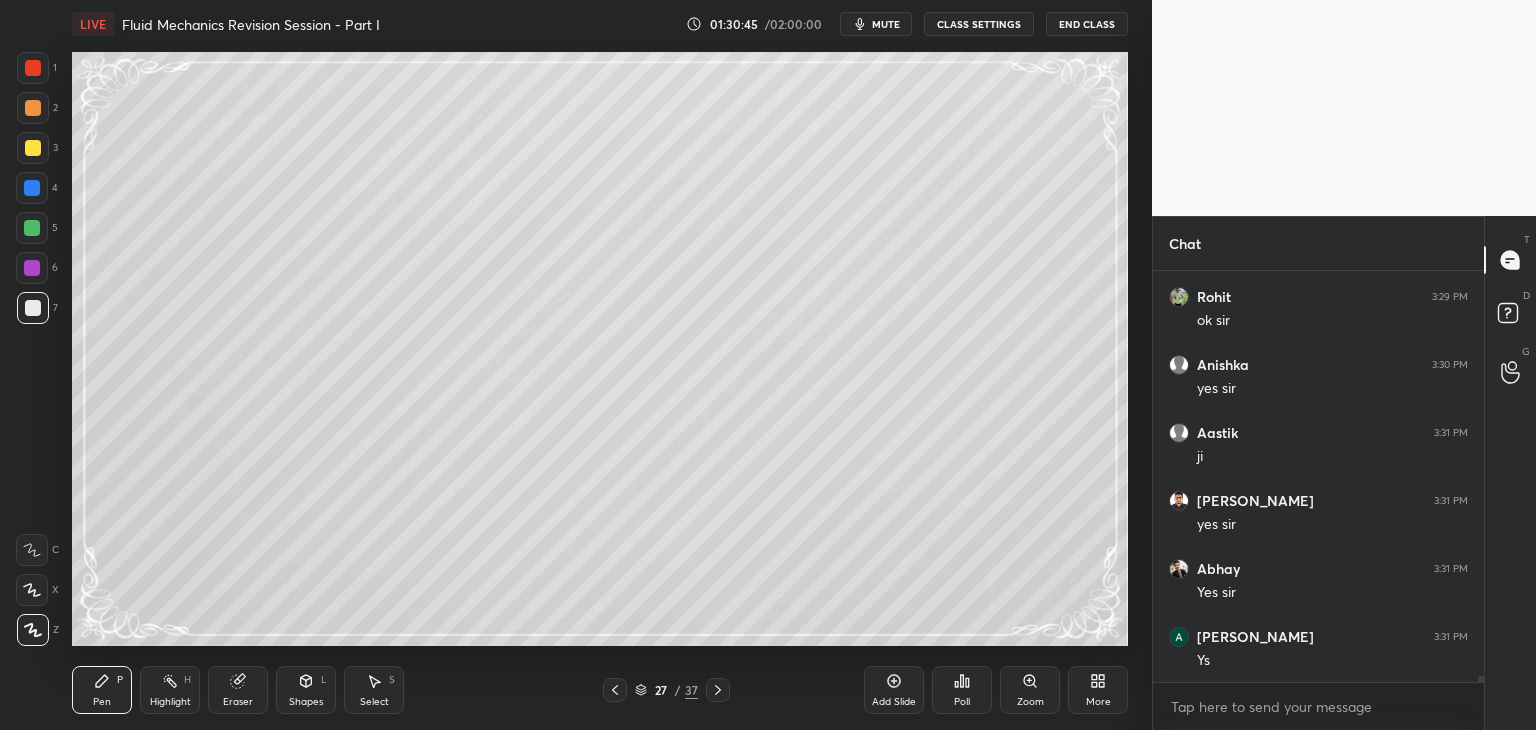 click on "Eraser" at bounding box center (238, 702) 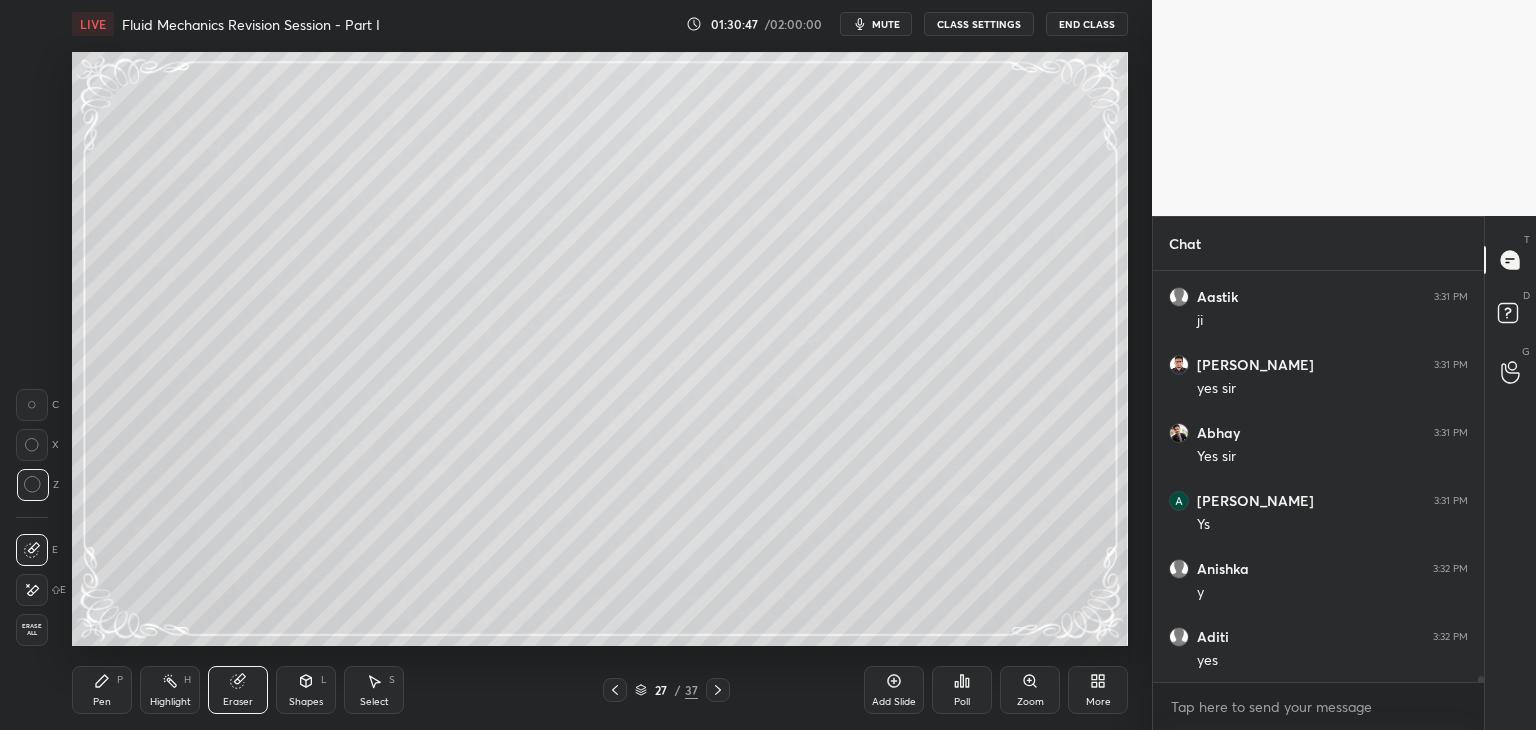 scroll, scrollTop: 29080, scrollLeft: 0, axis: vertical 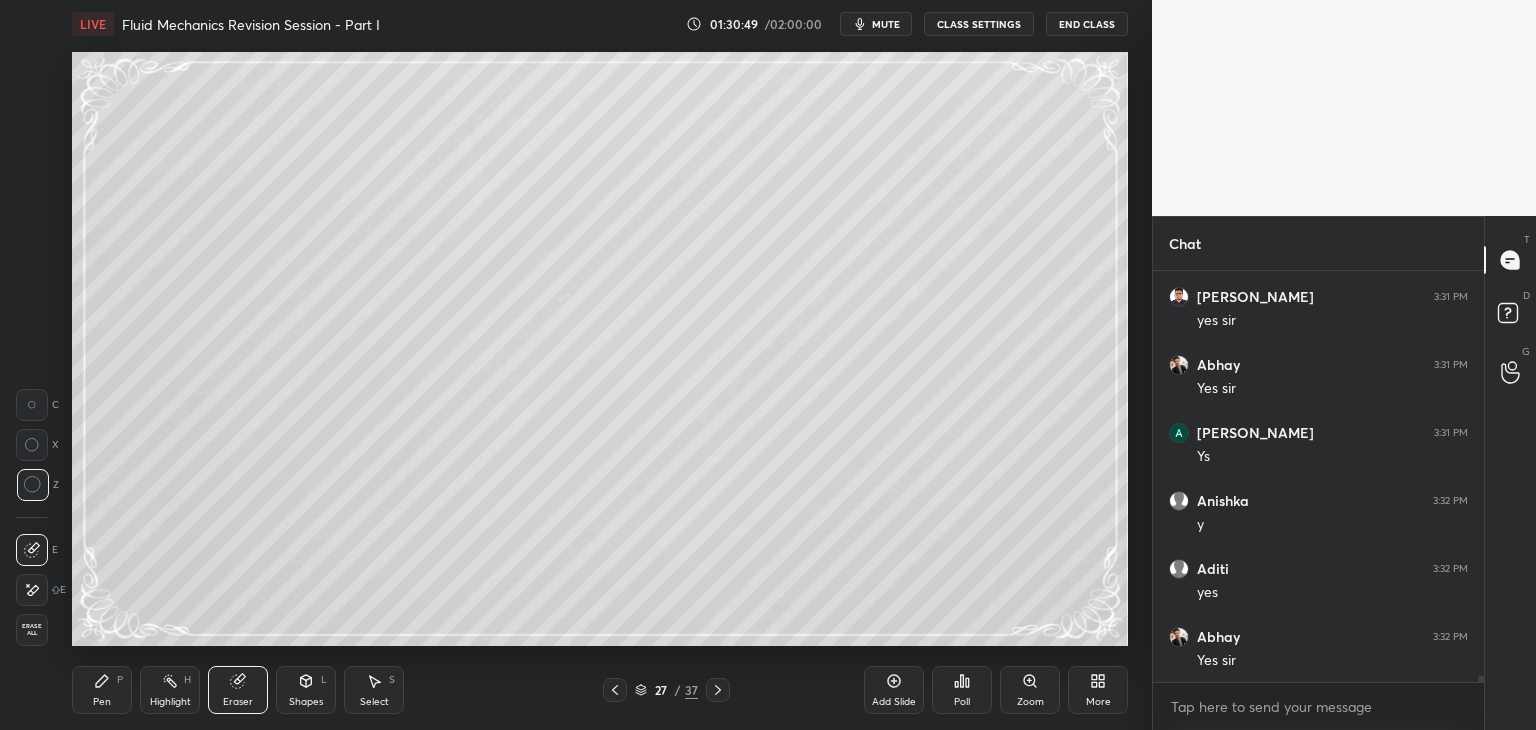 click on "Pen P" at bounding box center [102, 690] 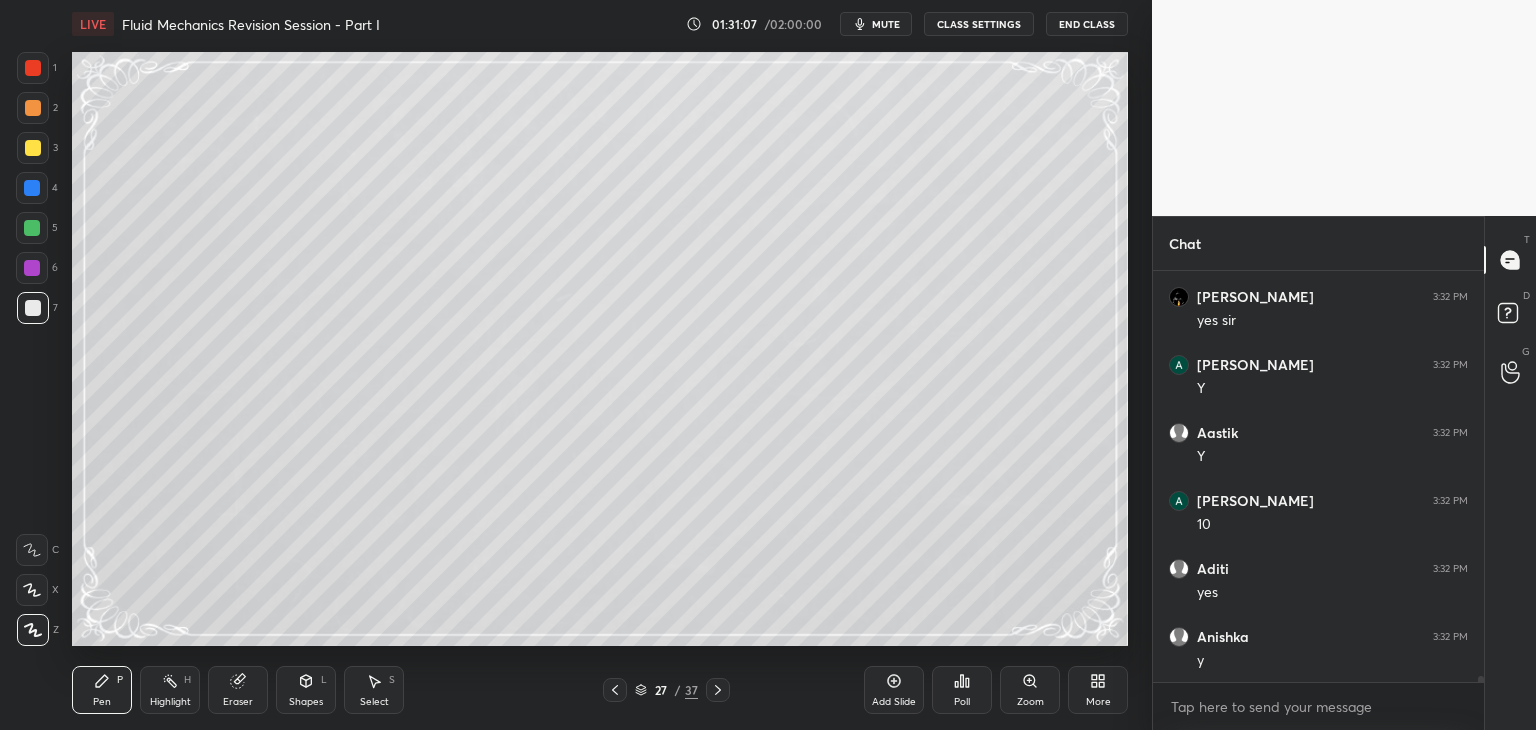 scroll, scrollTop: 29556, scrollLeft: 0, axis: vertical 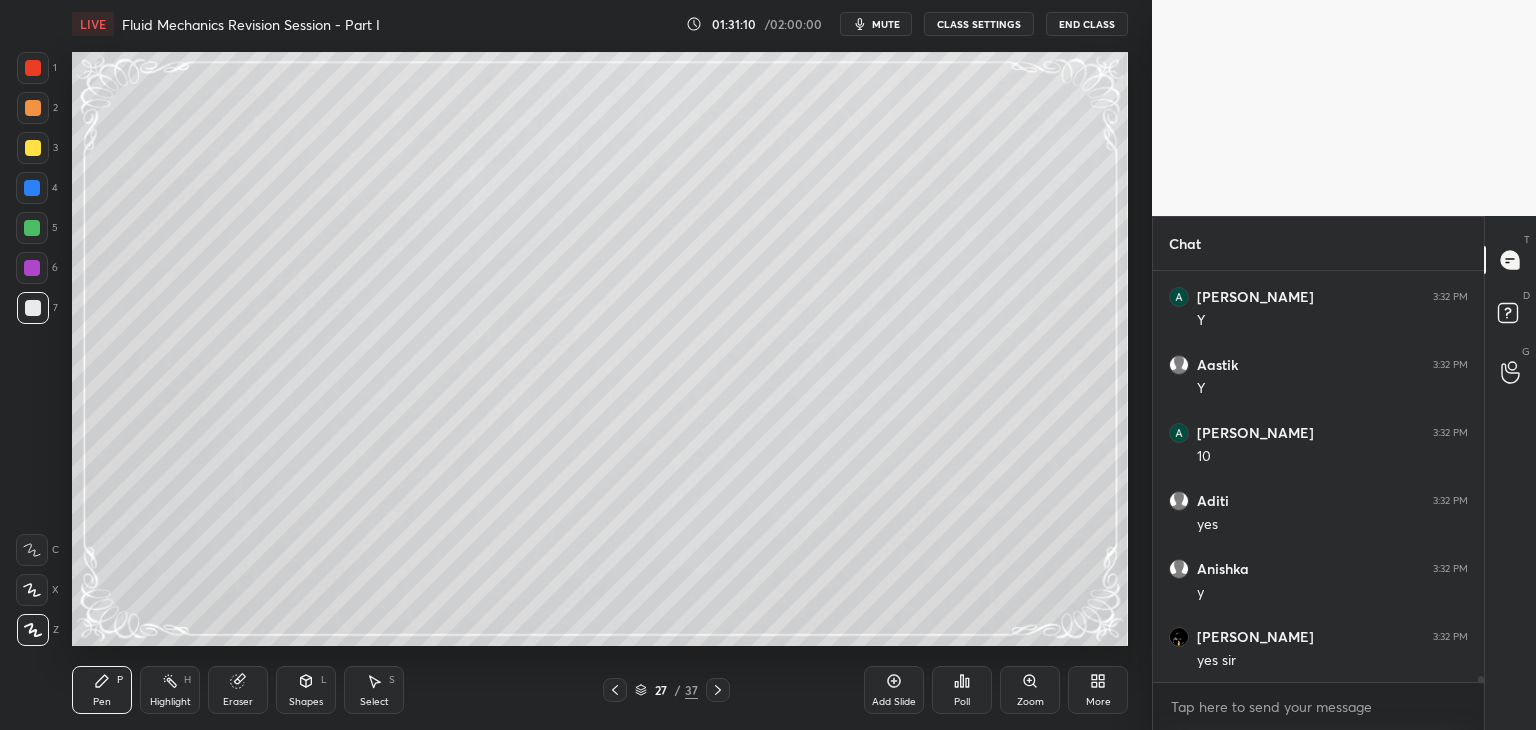 drag, startPoint x: 363, startPoint y: 697, endPoint x: 396, endPoint y: 651, distance: 56.61272 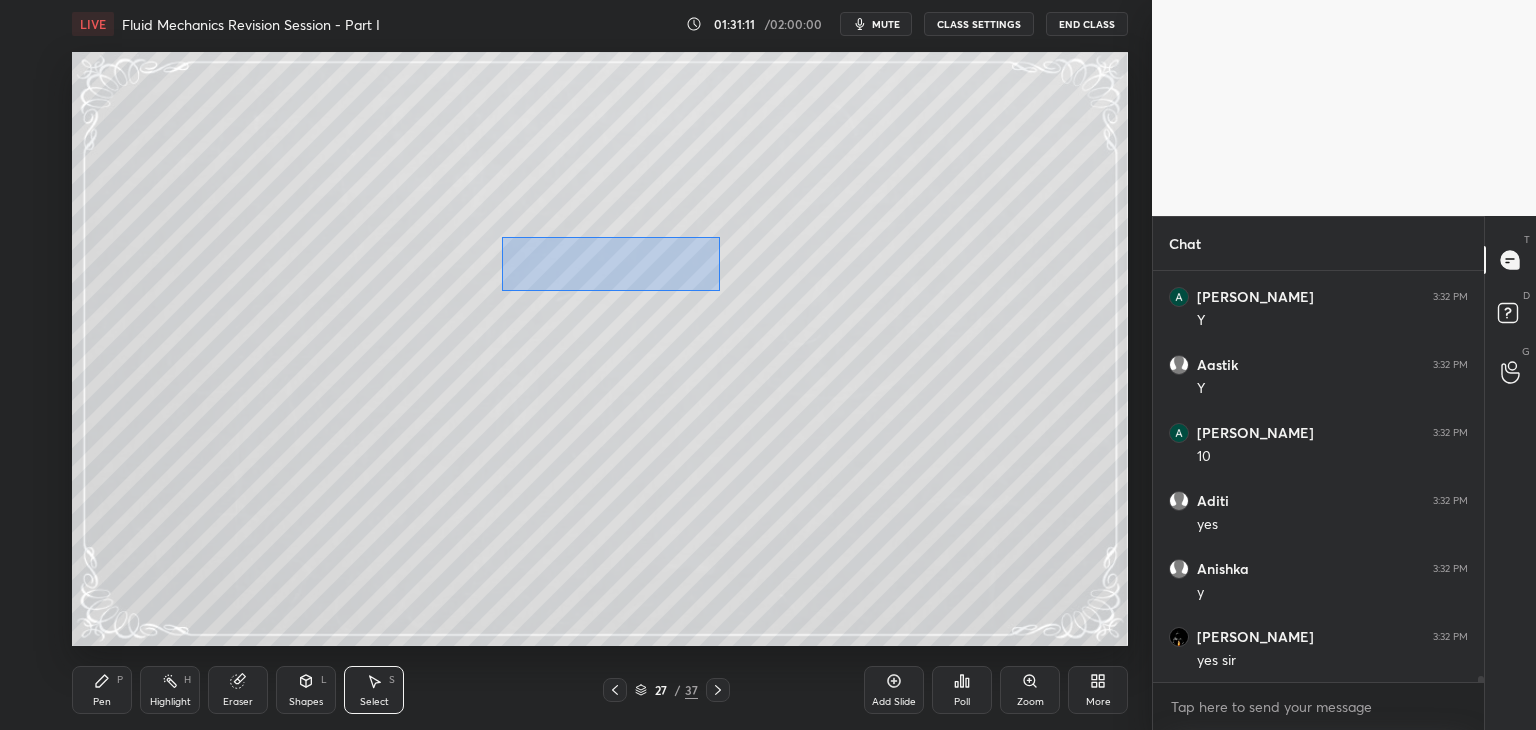 scroll, scrollTop: 29624, scrollLeft: 0, axis: vertical 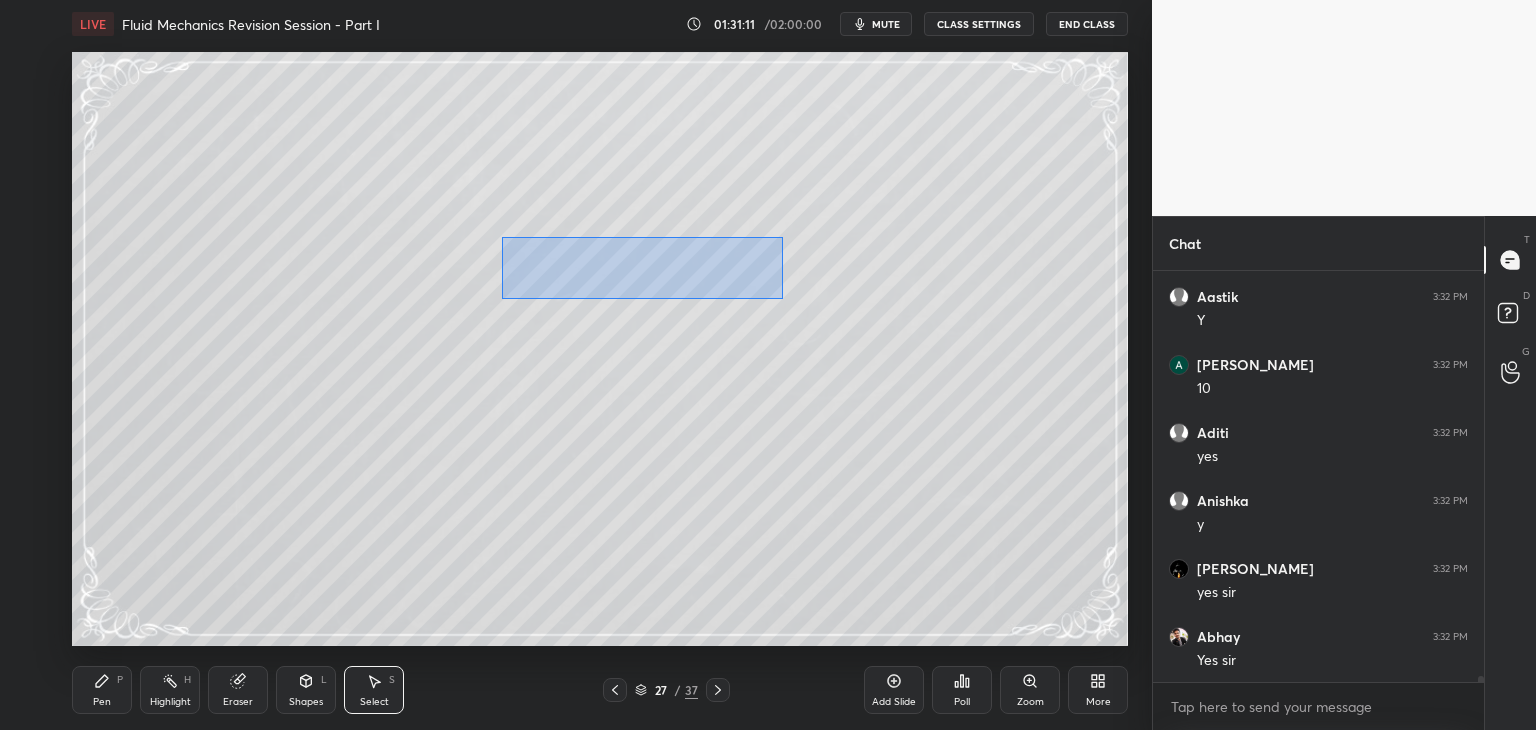 drag, startPoint x: 507, startPoint y: 239, endPoint x: 730, endPoint y: 288, distance: 228.31995 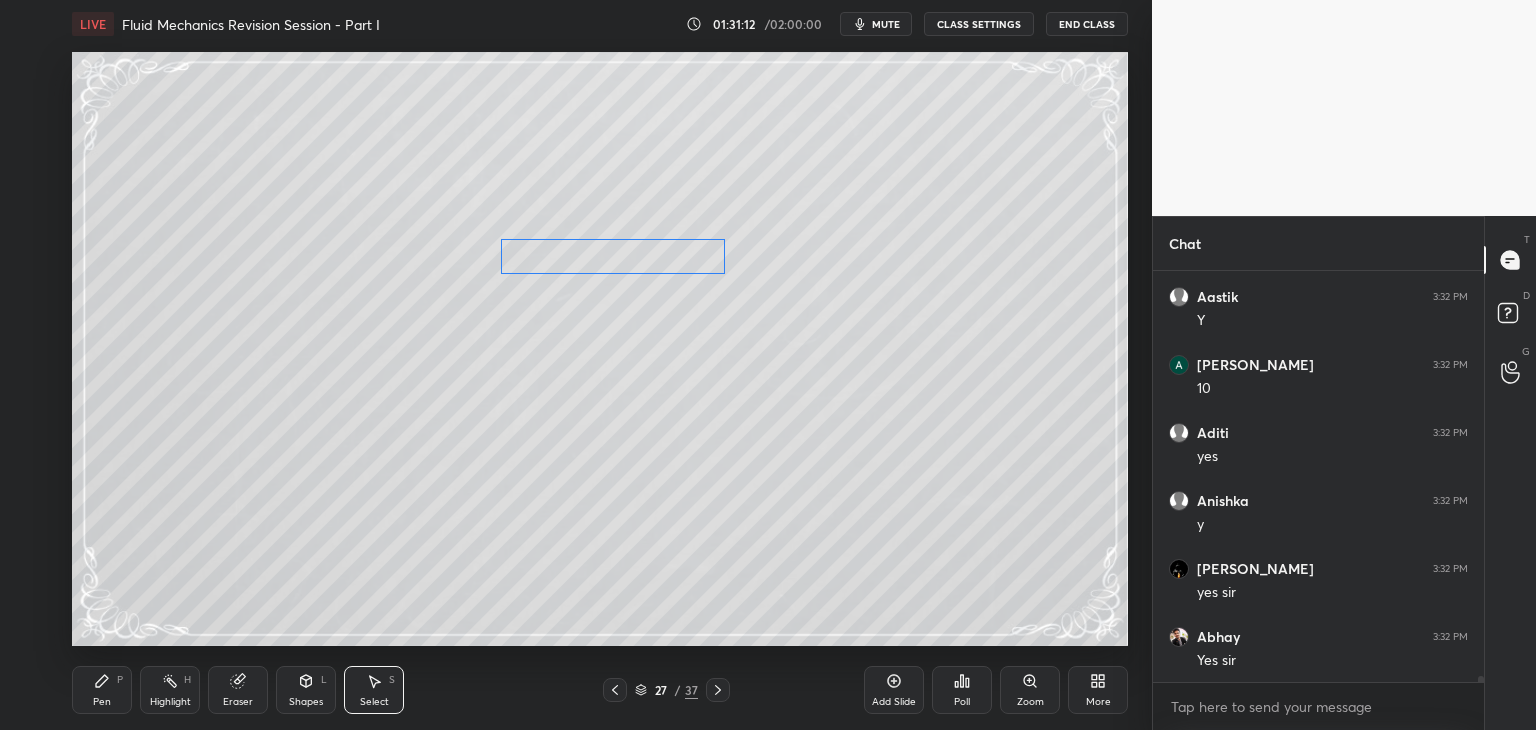 drag, startPoint x: 659, startPoint y: 253, endPoint x: 628, endPoint y: 265, distance: 33.24154 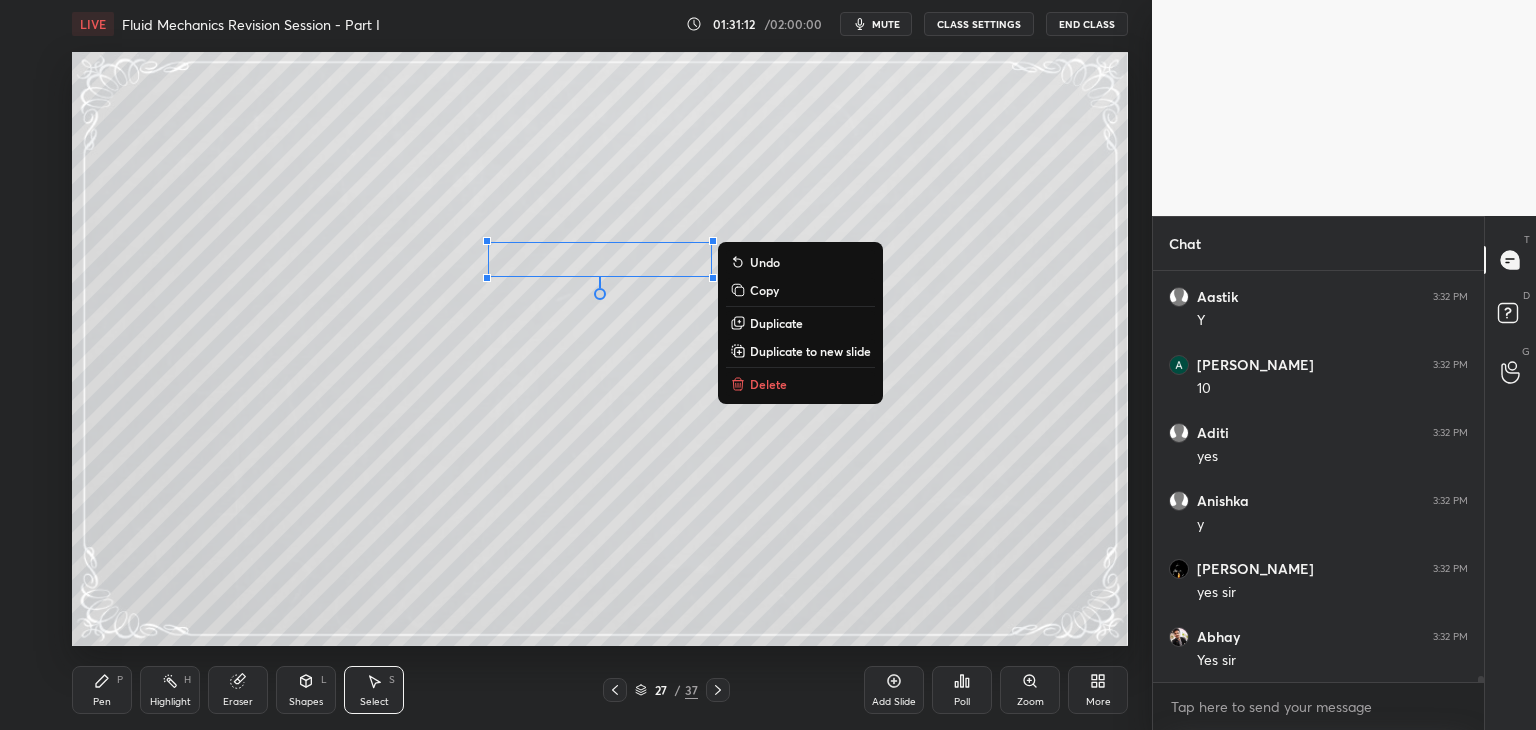 click on "0 ° Undo Copy Duplicate Duplicate to new slide Delete" at bounding box center [600, 349] 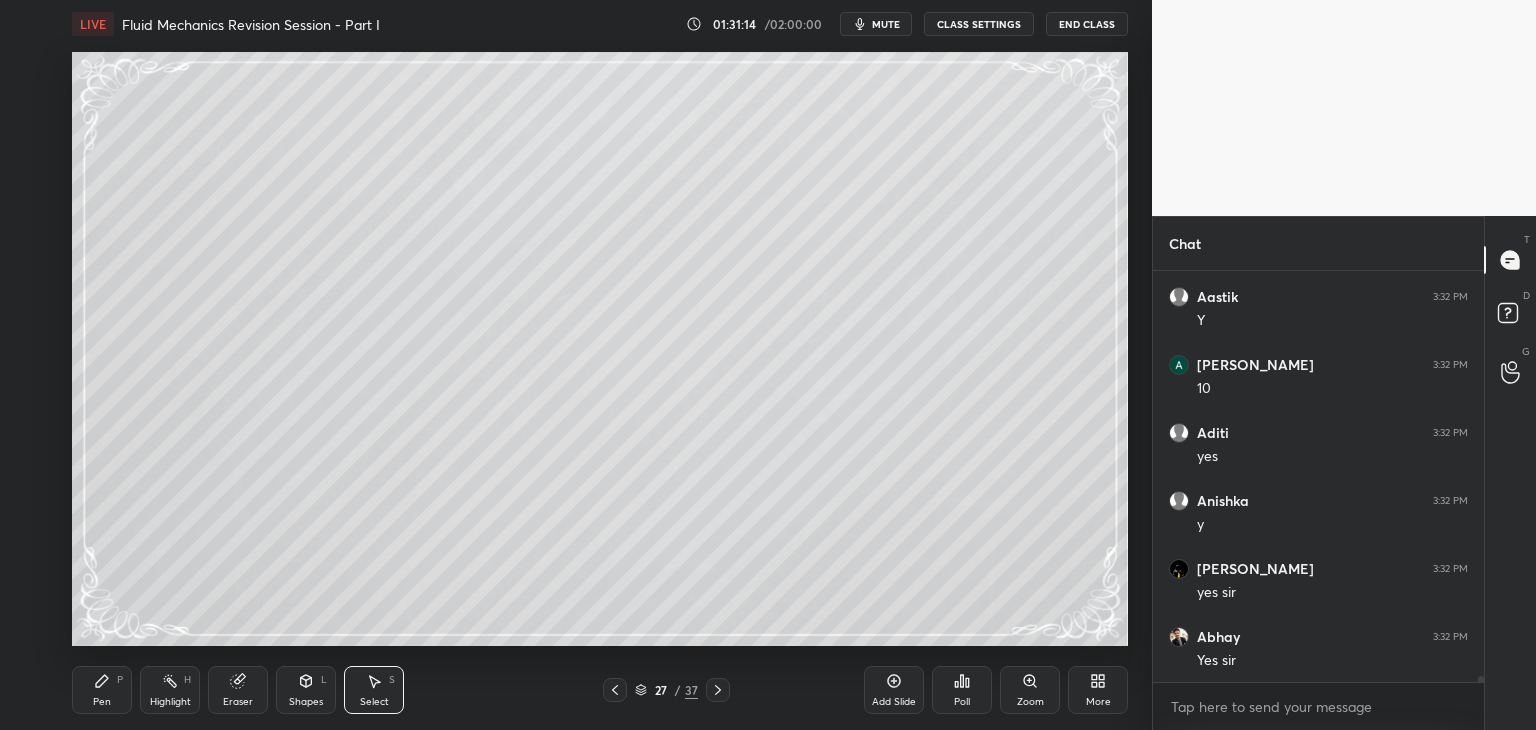 click on "Pen P" at bounding box center (102, 690) 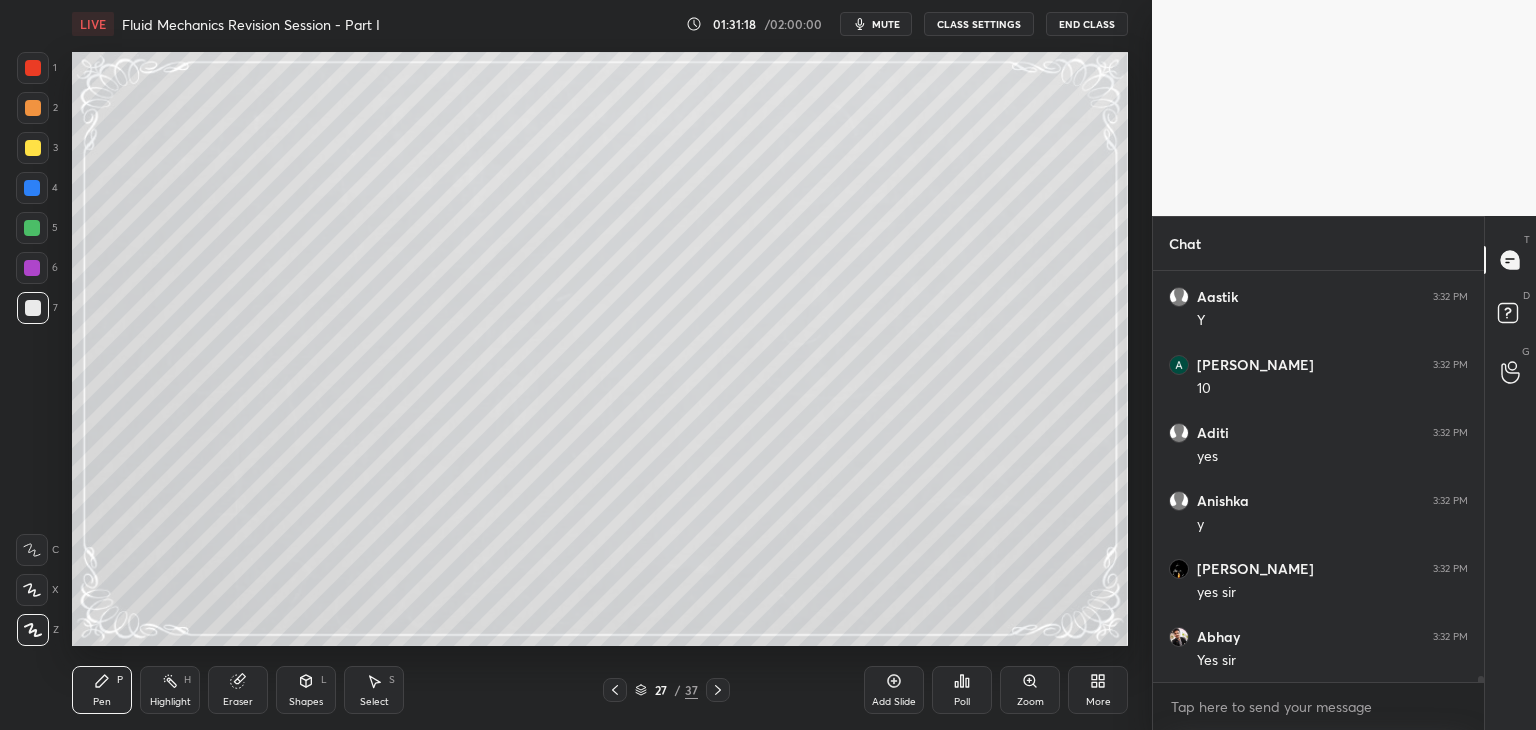 scroll, scrollTop: 29692, scrollLeft: 0, axis: vertical 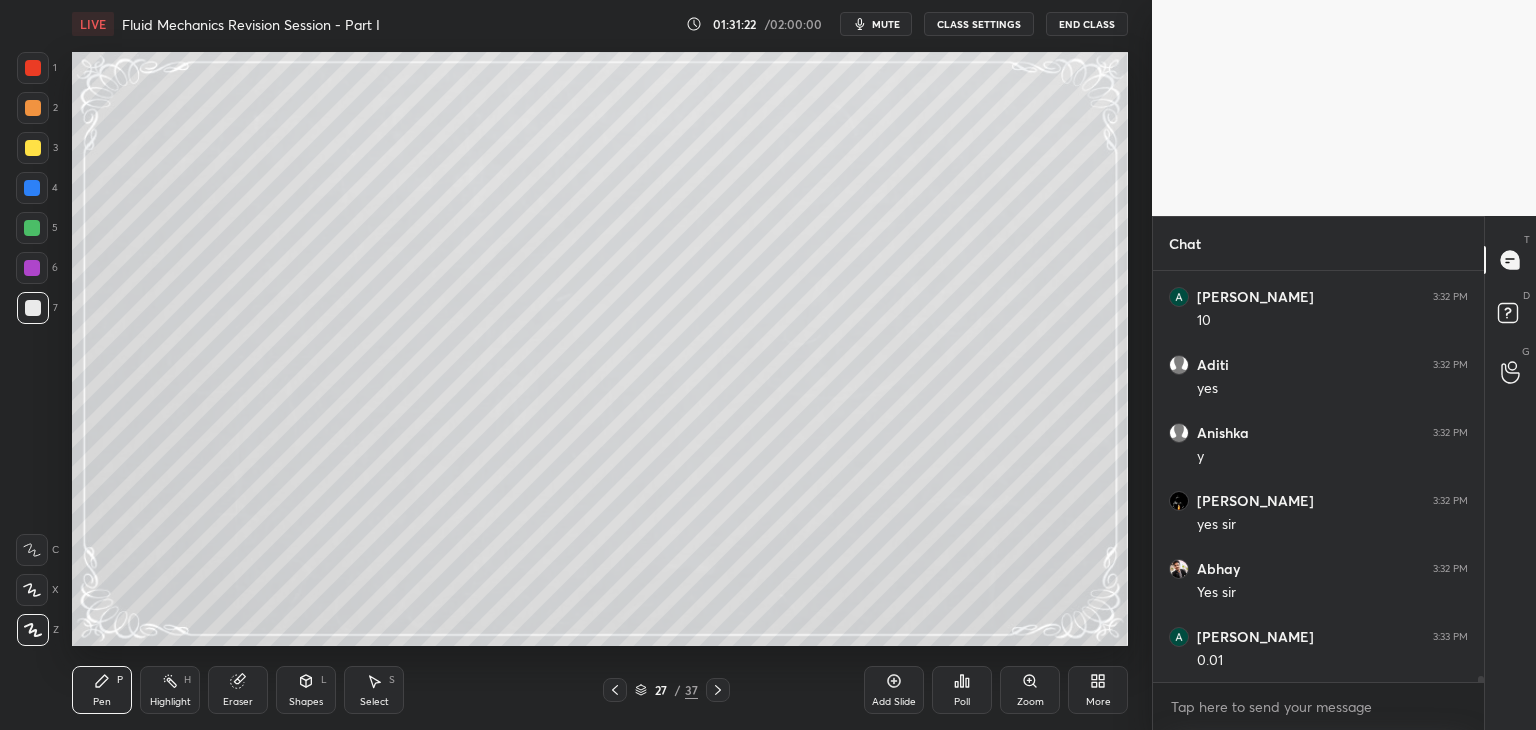 click on "Shapes" at bounding box center (306, 702) 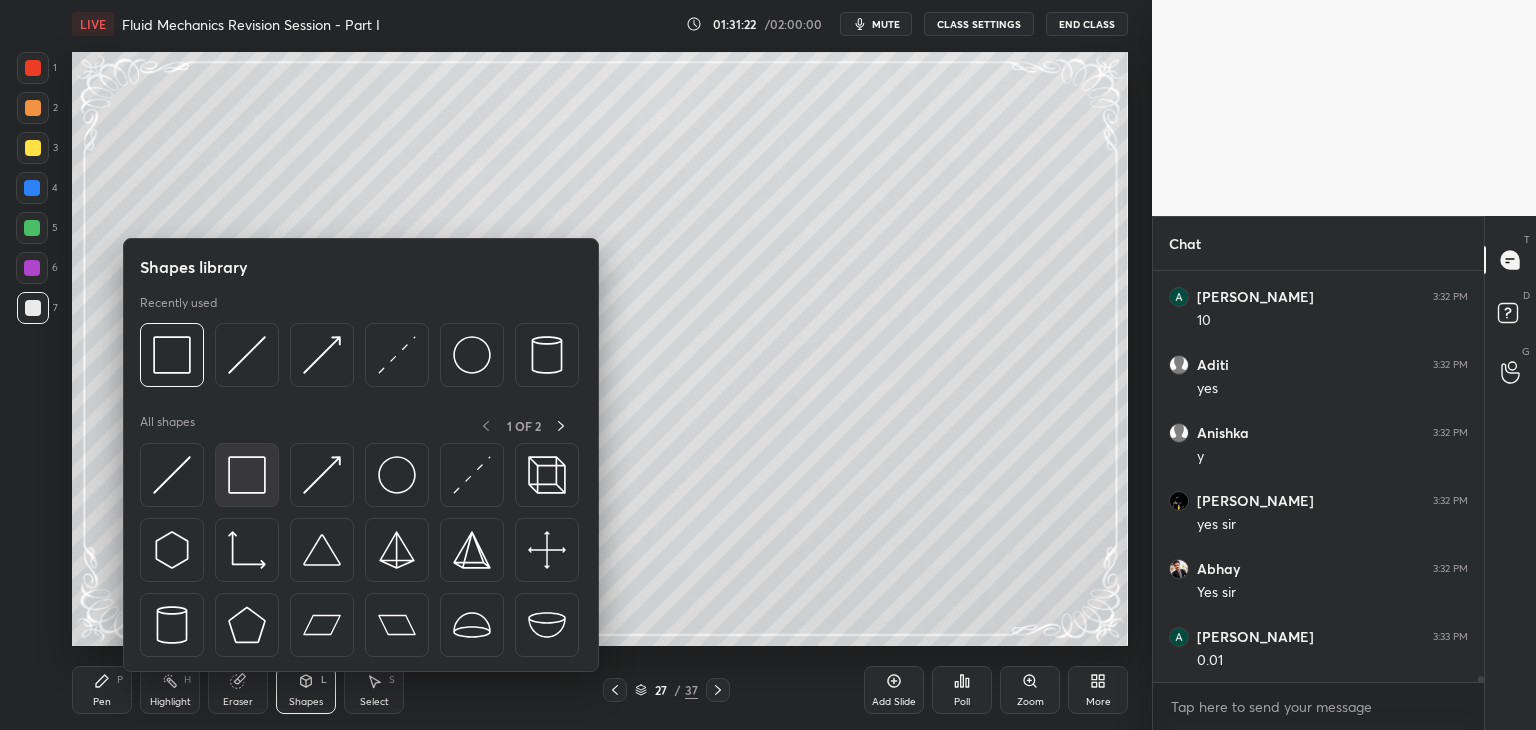 click at bounding box center (247, 475) 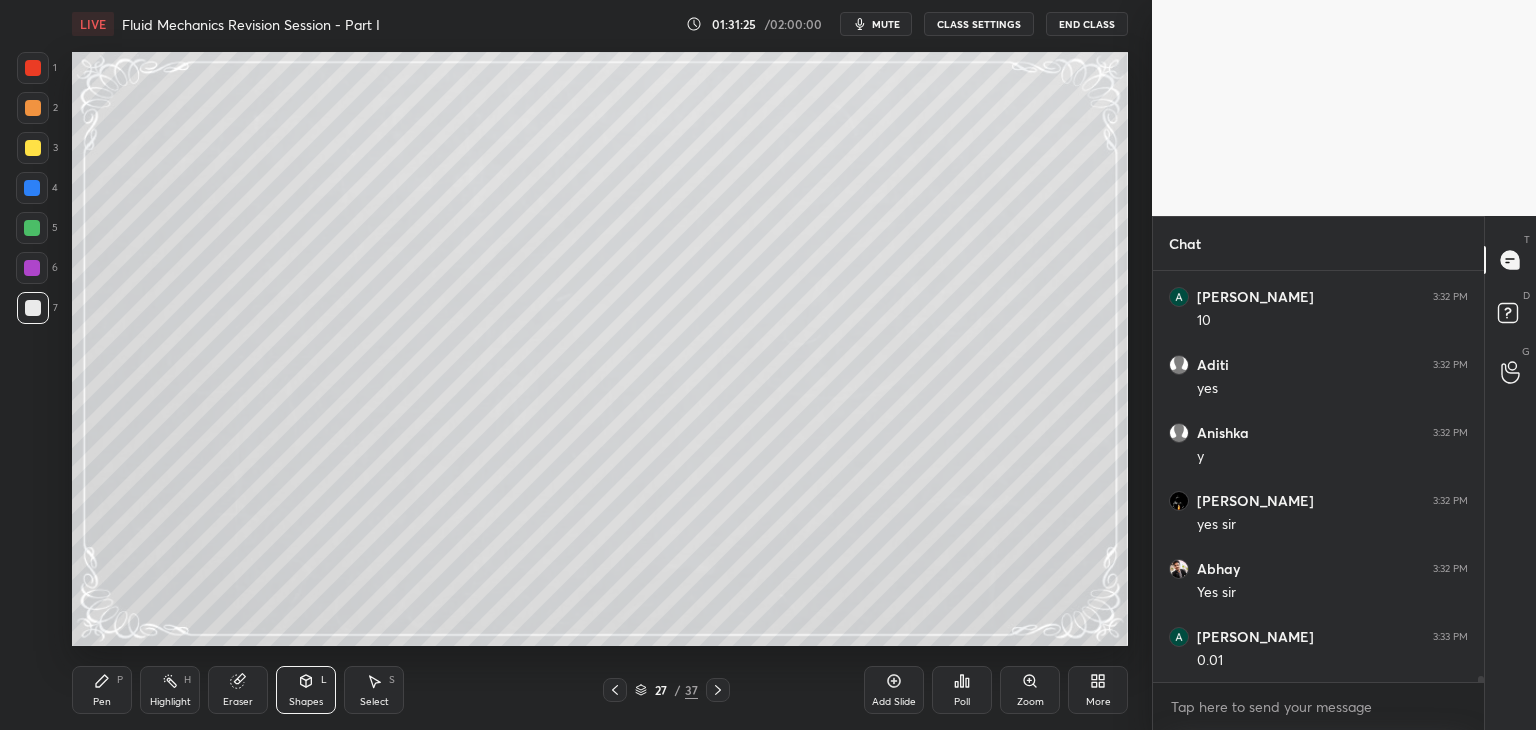 click on "Pen P" at bounding box center [102, 690] 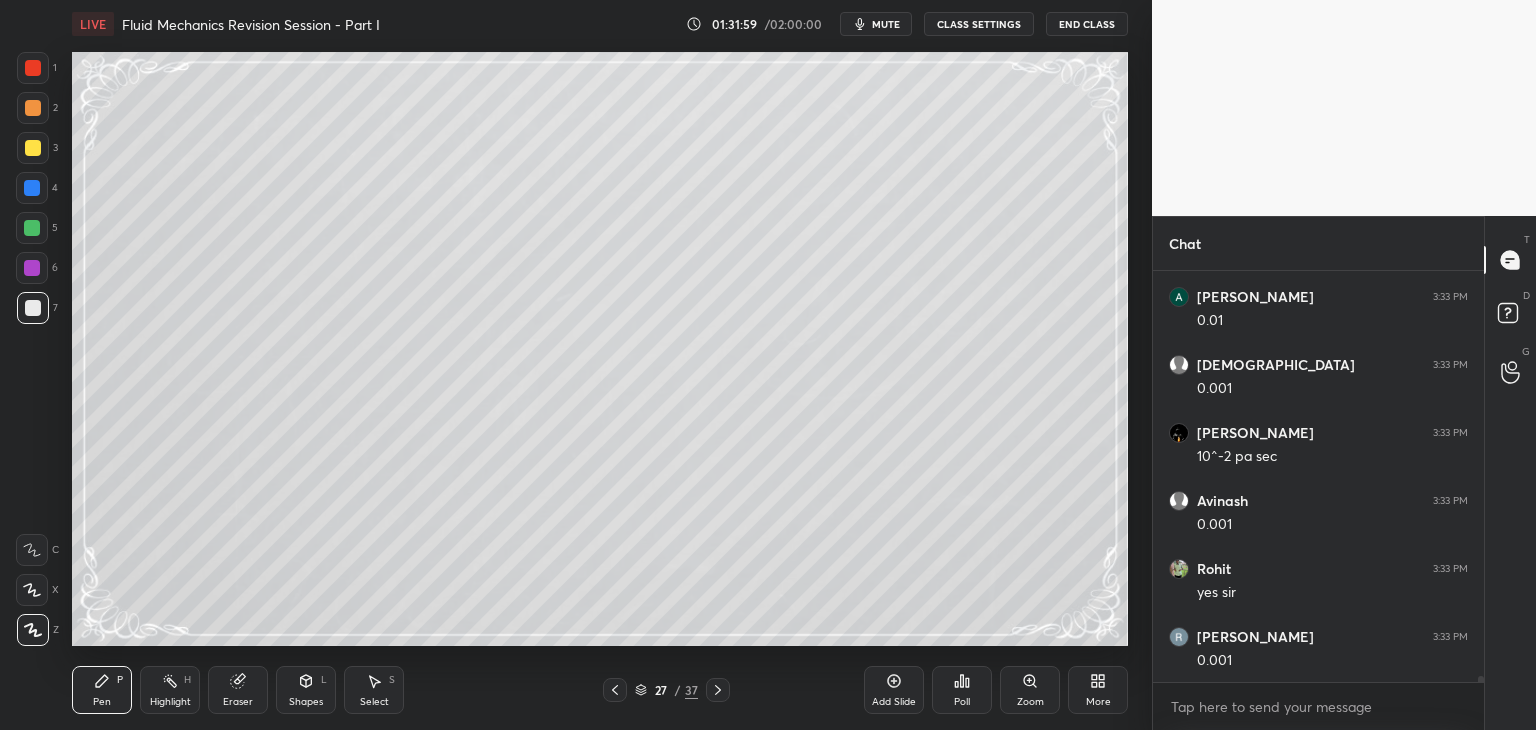 scroll, scrollTop: 30100, scrollLeft: 0, axis: vertical 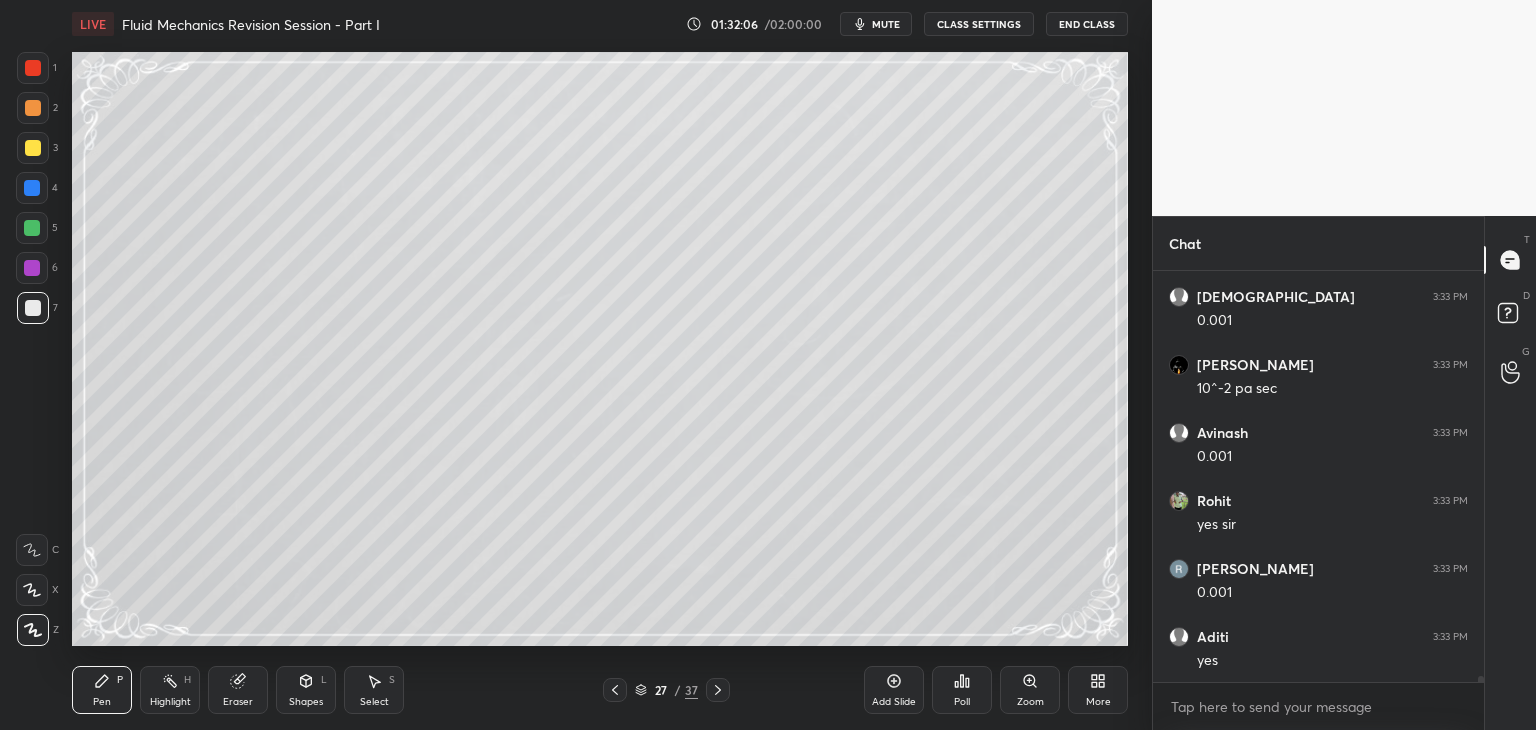 click on "Shapes L" at bounding box center (306, 690) 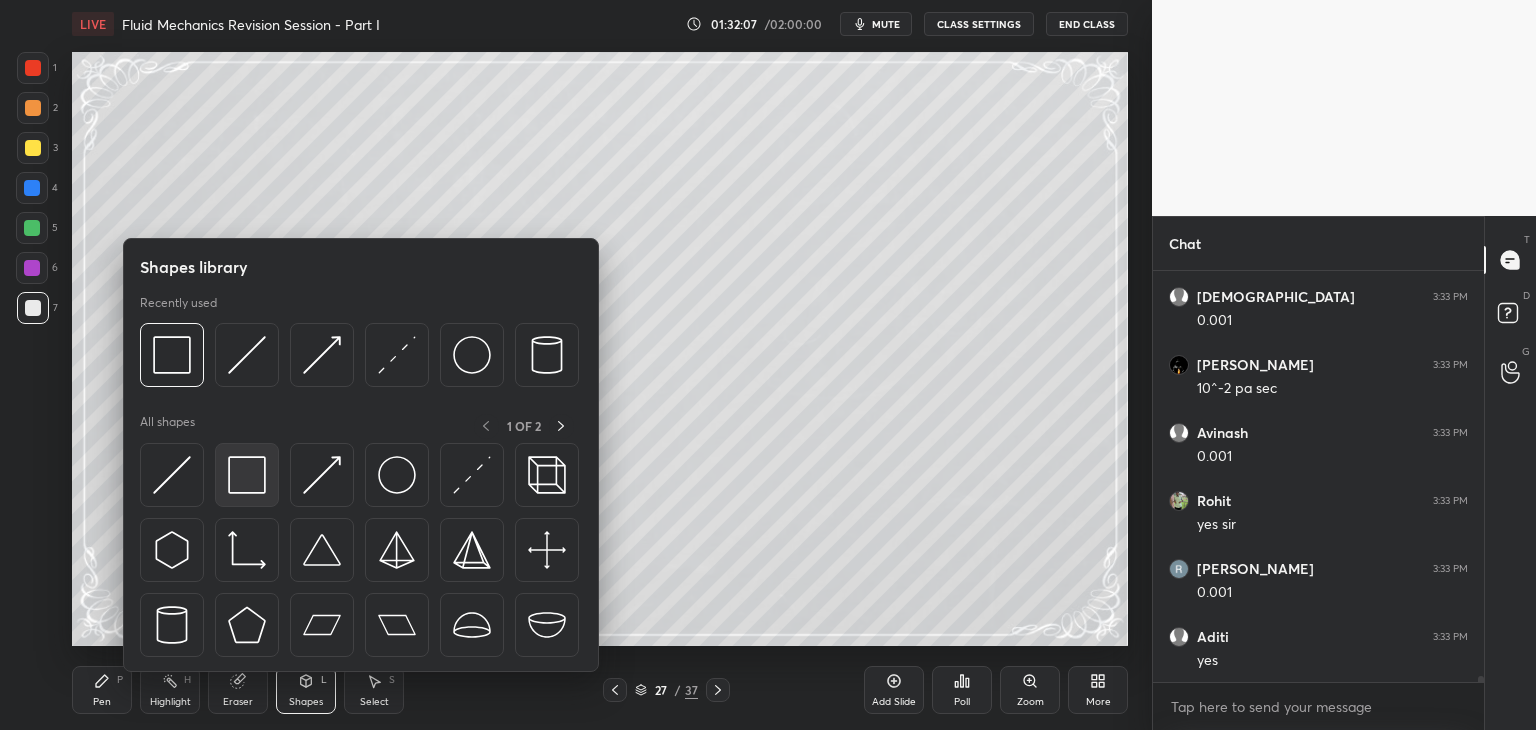 click at bounding box center [247, 475] 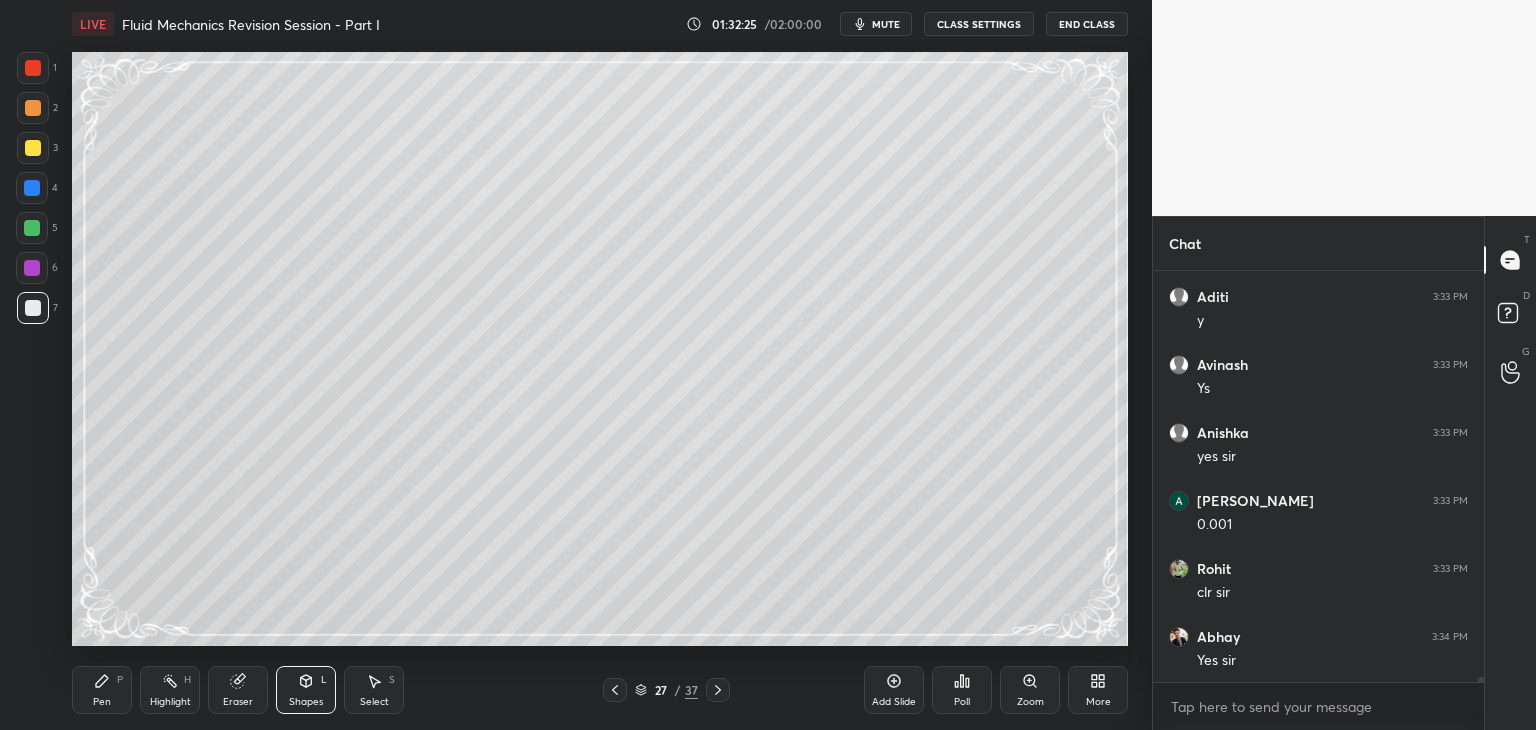 scroll, scrollTop: 30644, scrollLeft: 0, axis: vertical 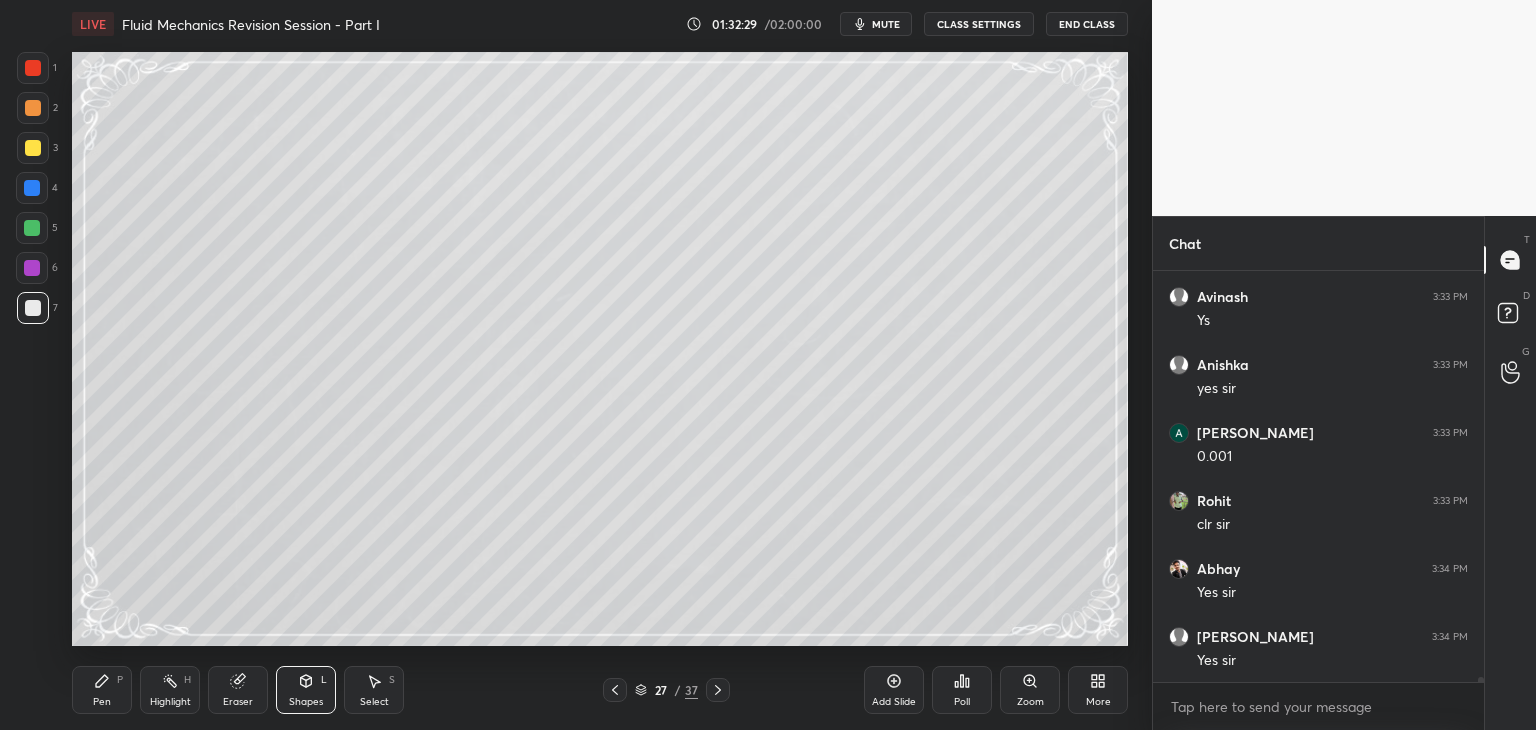 click on "Pen P" at bounding box center [102, 690] 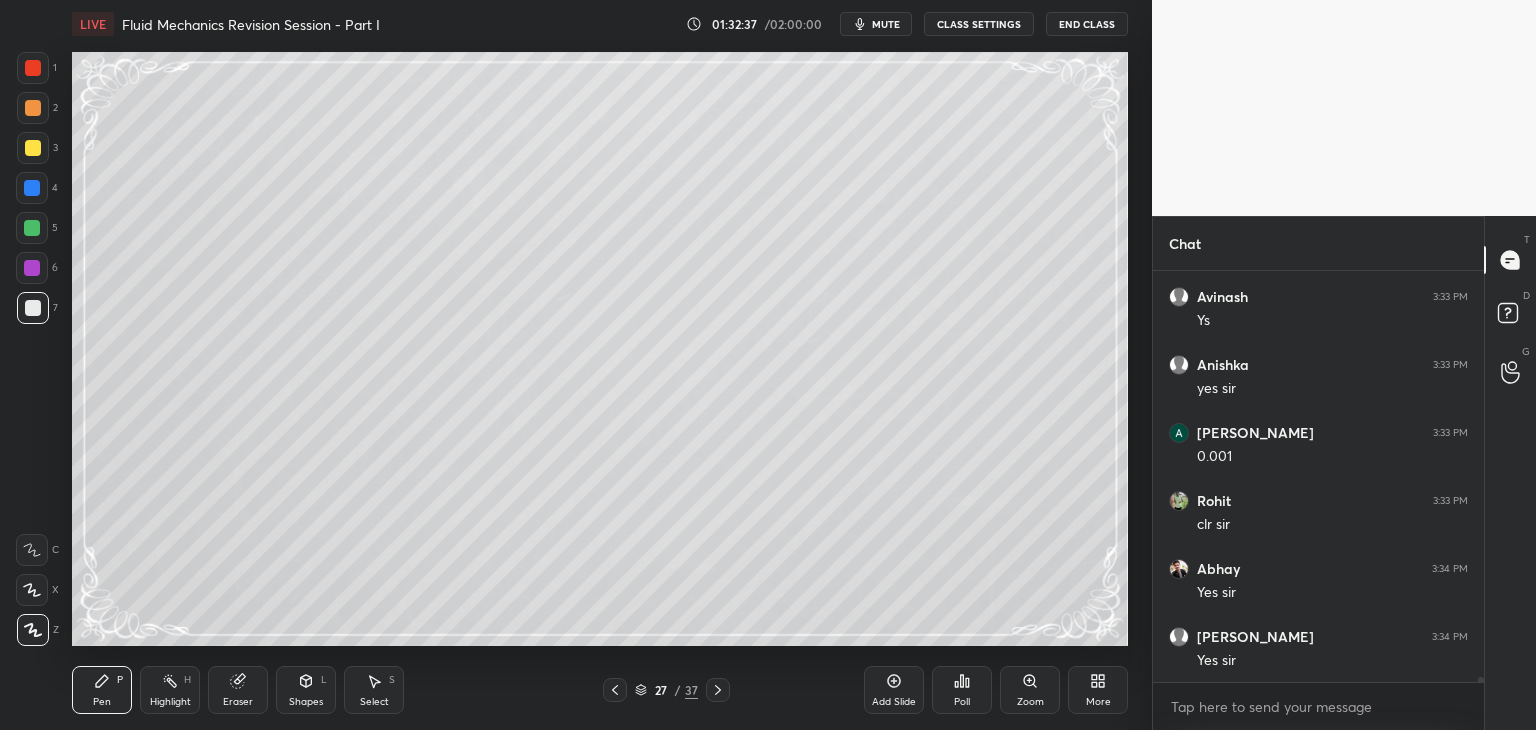 scroll, scrollTop: 30712, scrollLeft: 0, axis: vertical 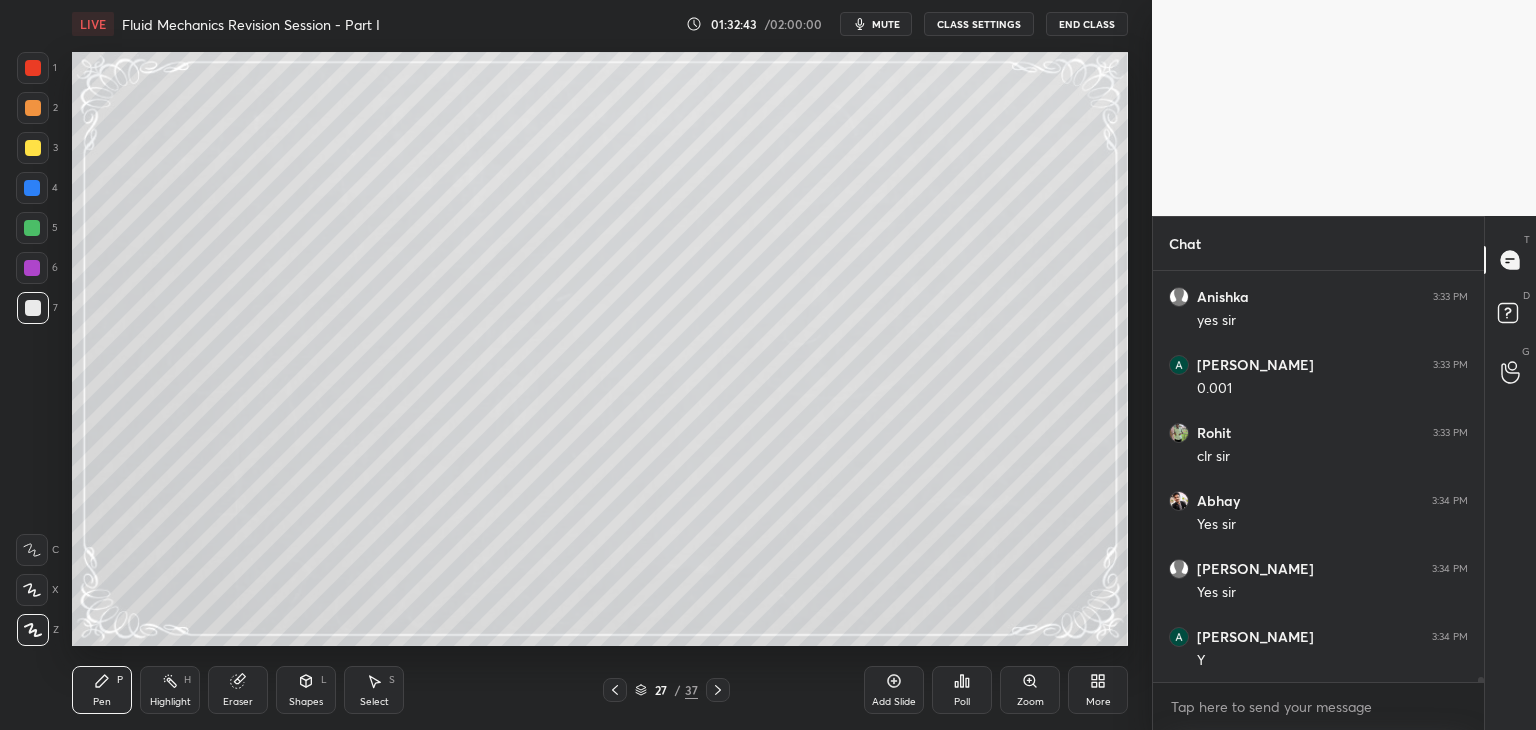 click 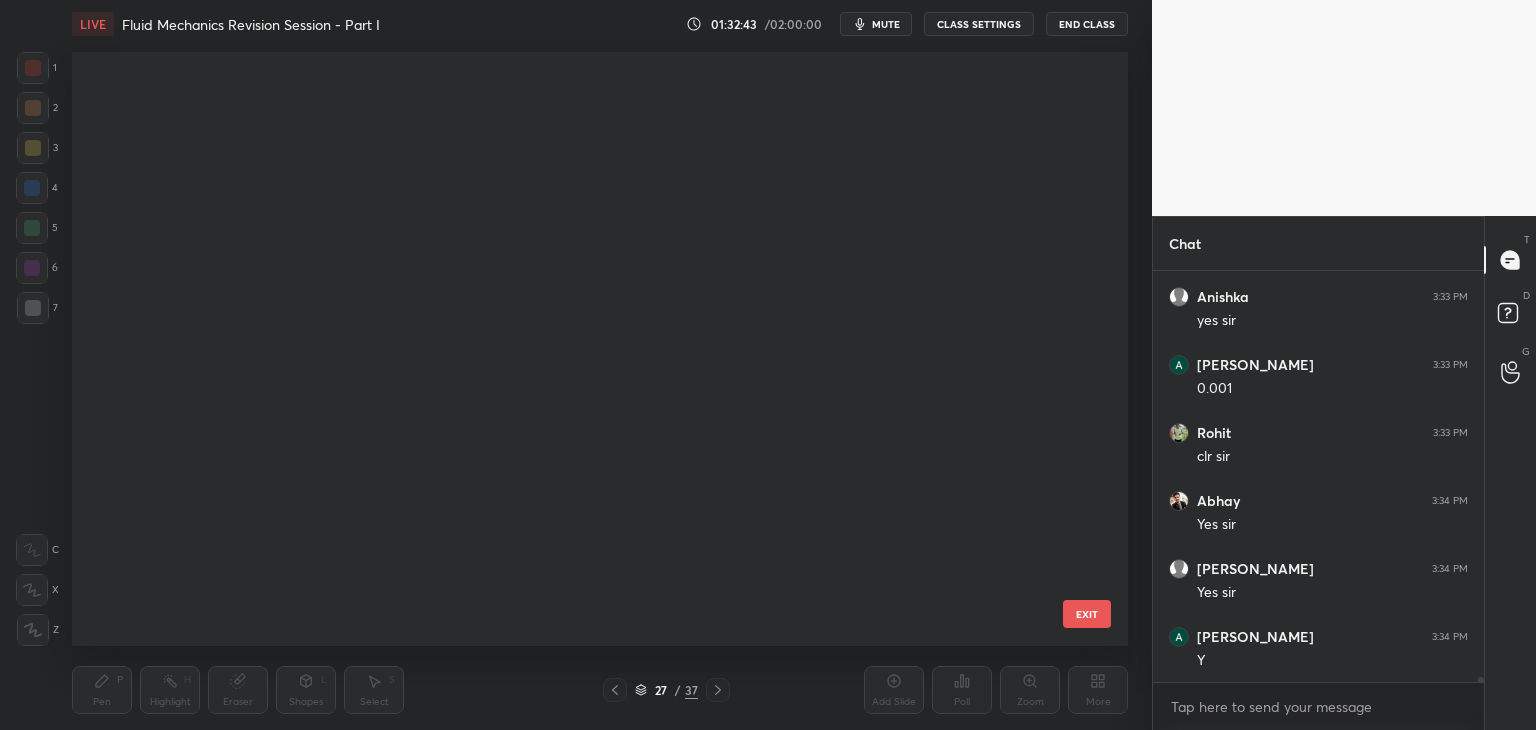 scroll, scrollTop: 1052, scrollLeft: 0, axis: vertical 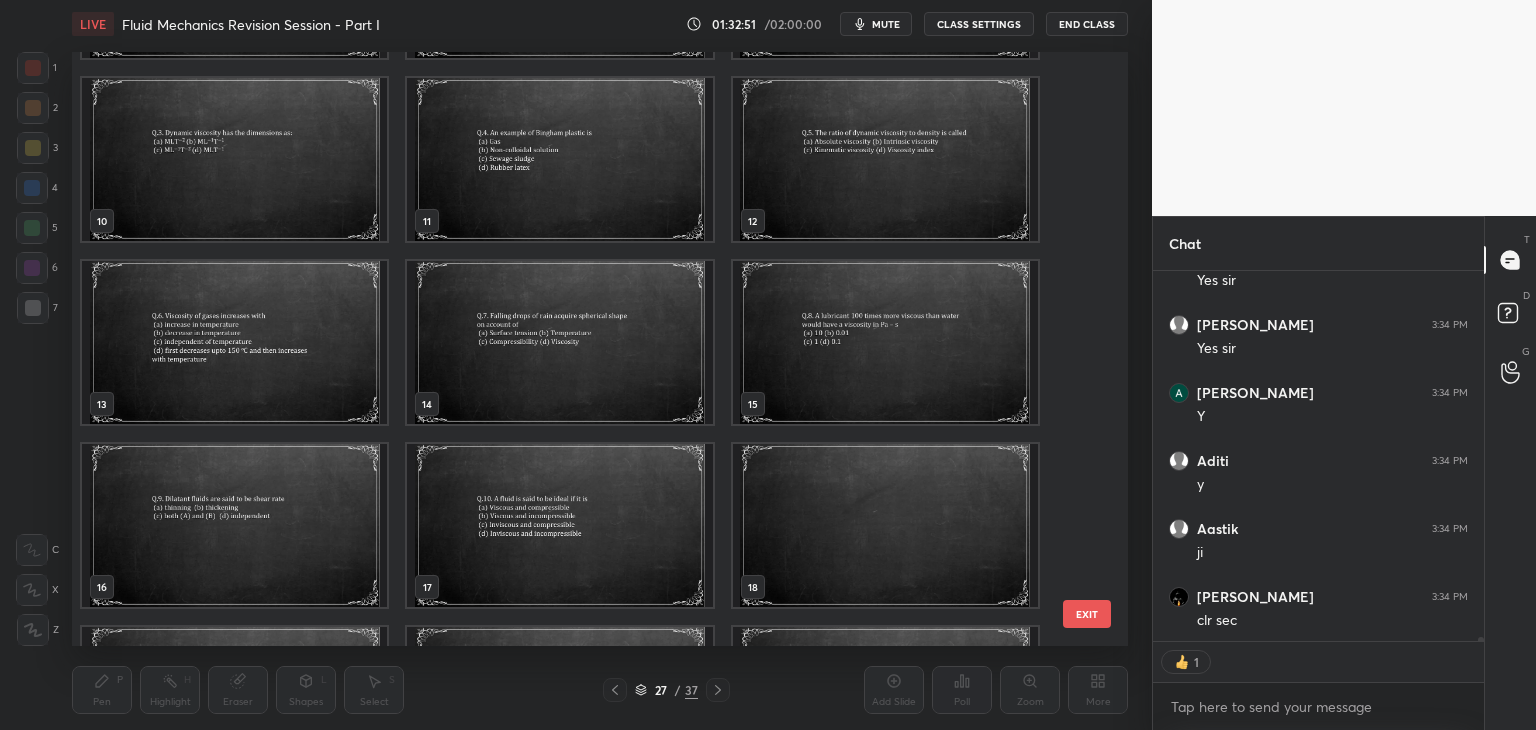 click at bounding box center (885, 342) 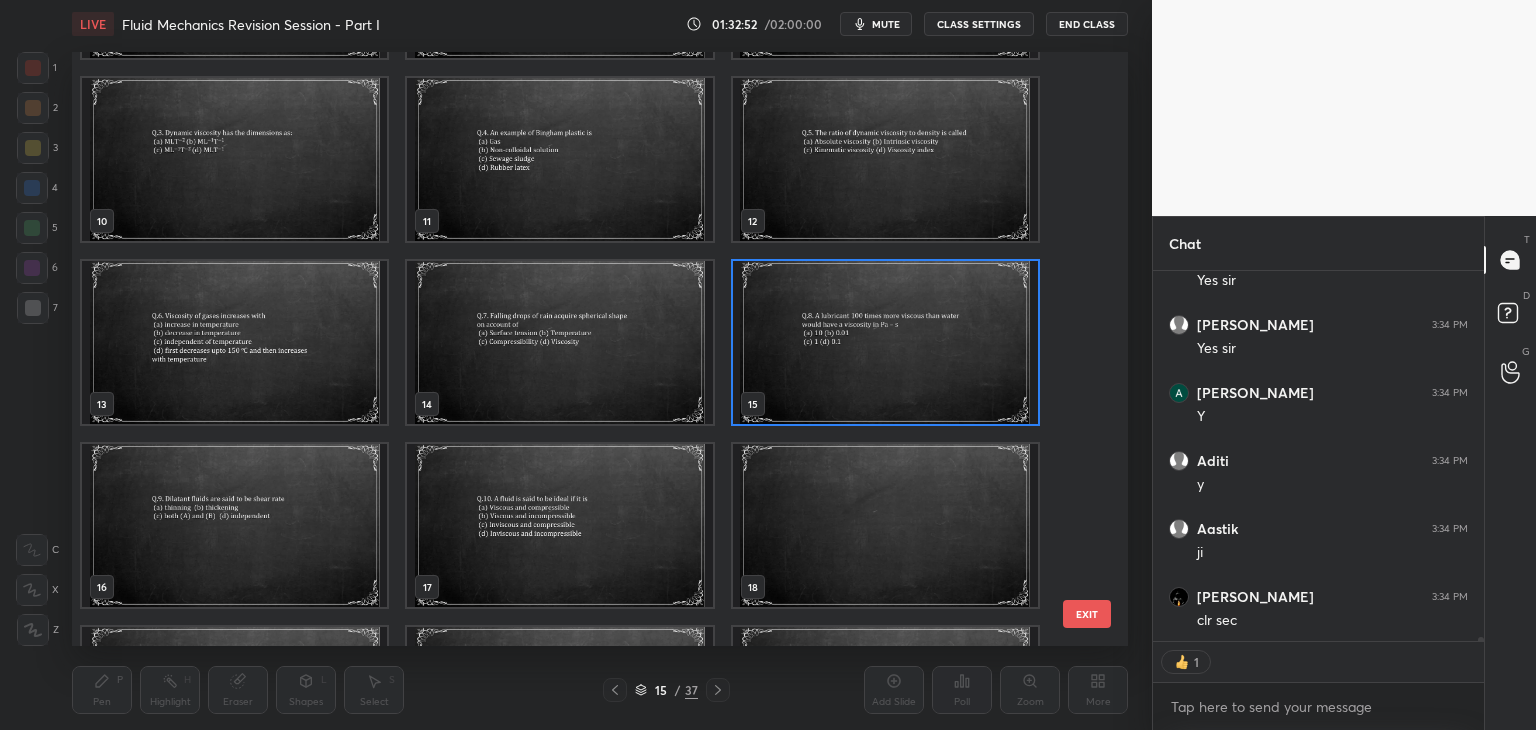 click at bounding box center [885, 342] 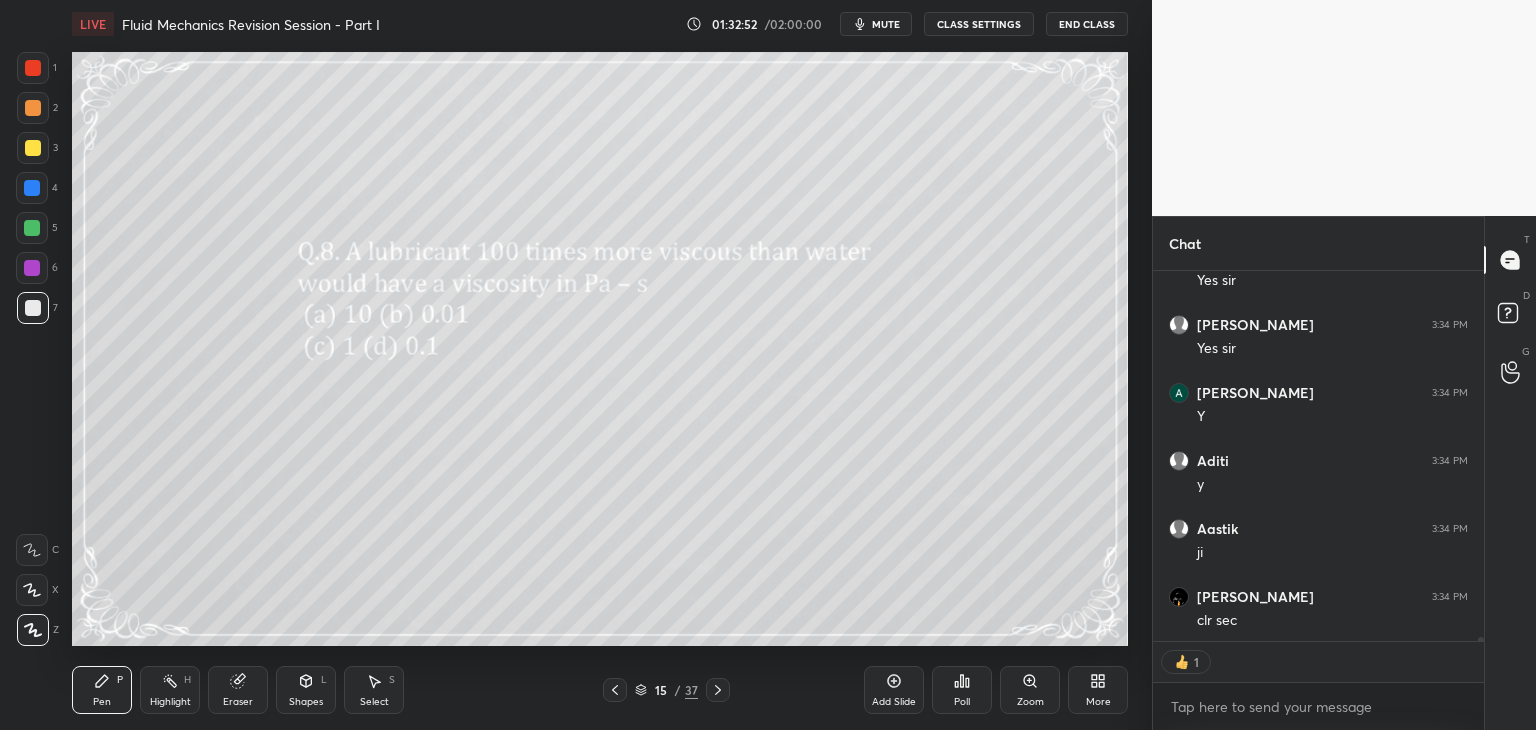 scroll, scrollTop: 31024, scrollLeft: 0, axis: vertical 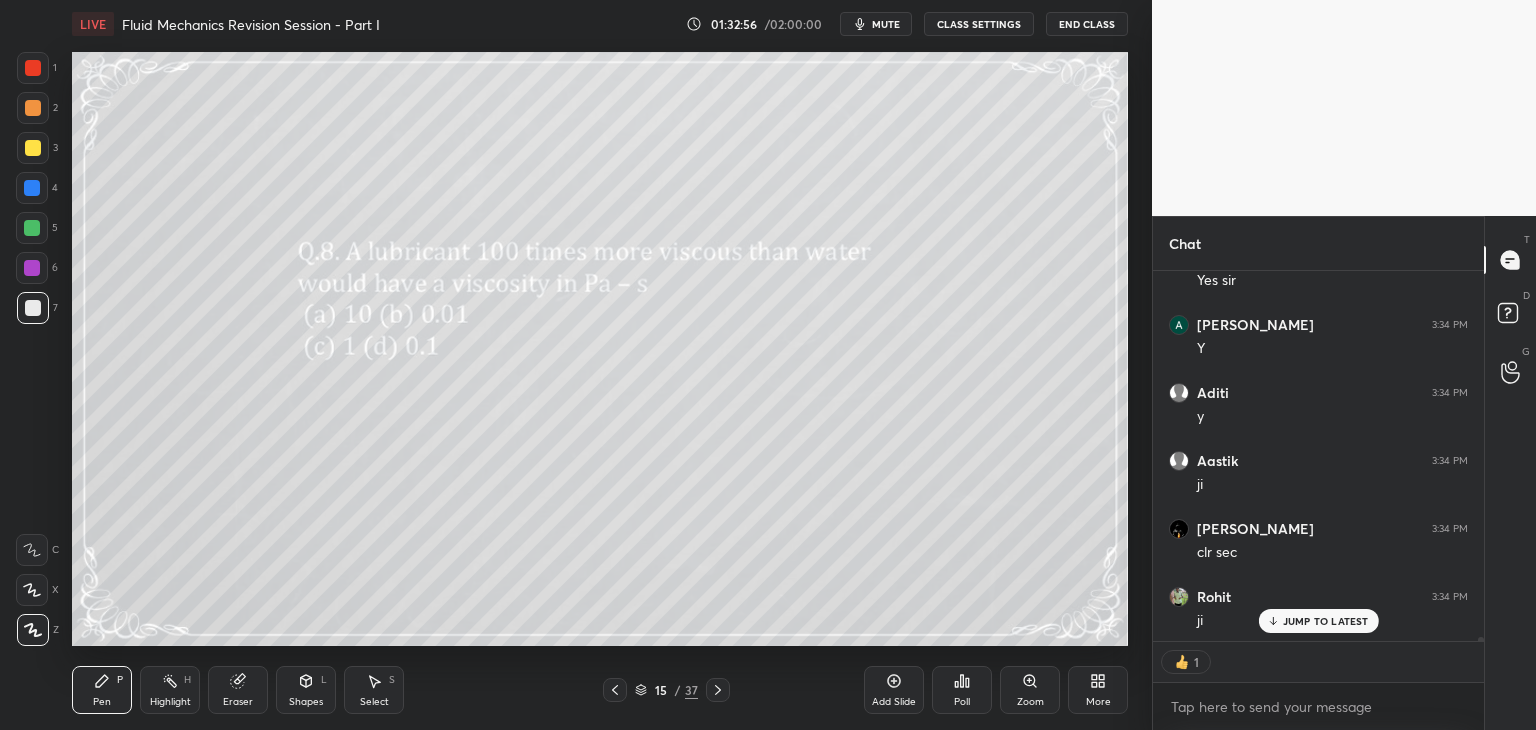 click on "Poll" at bounding box center [962, 702] 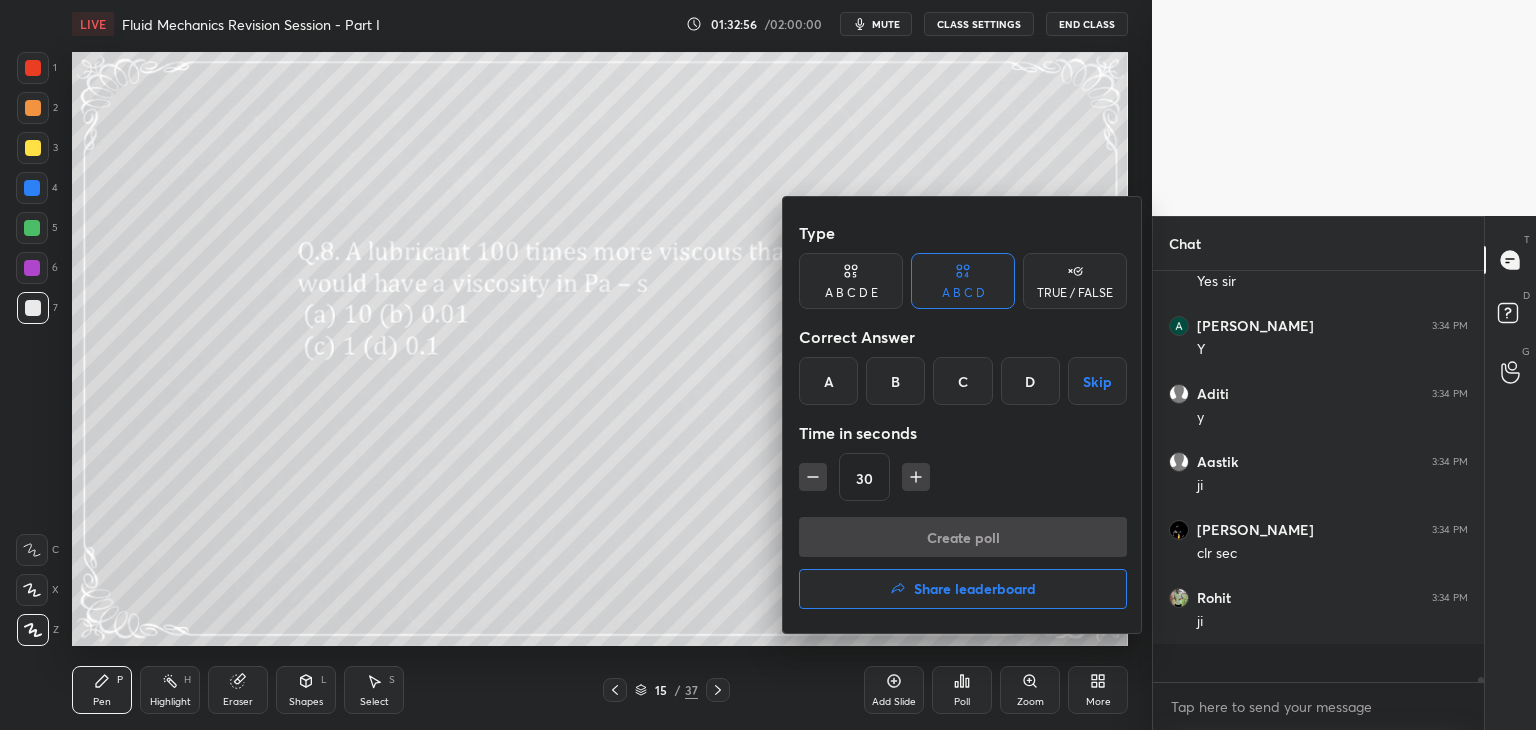 scroll, scrollTop: 6, scrollLeft: 6, axis: both 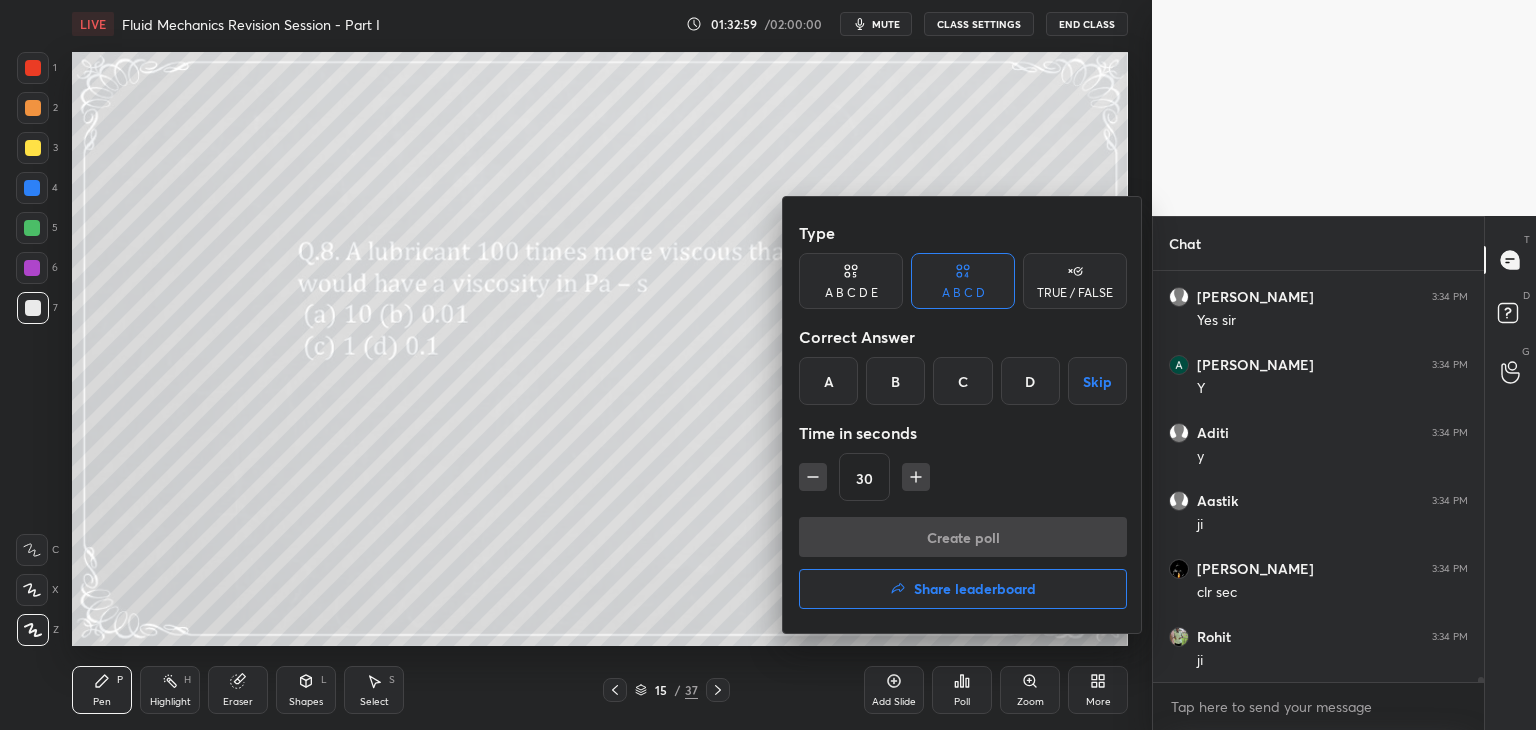 click on "D" at bounding box center [1030, 381] 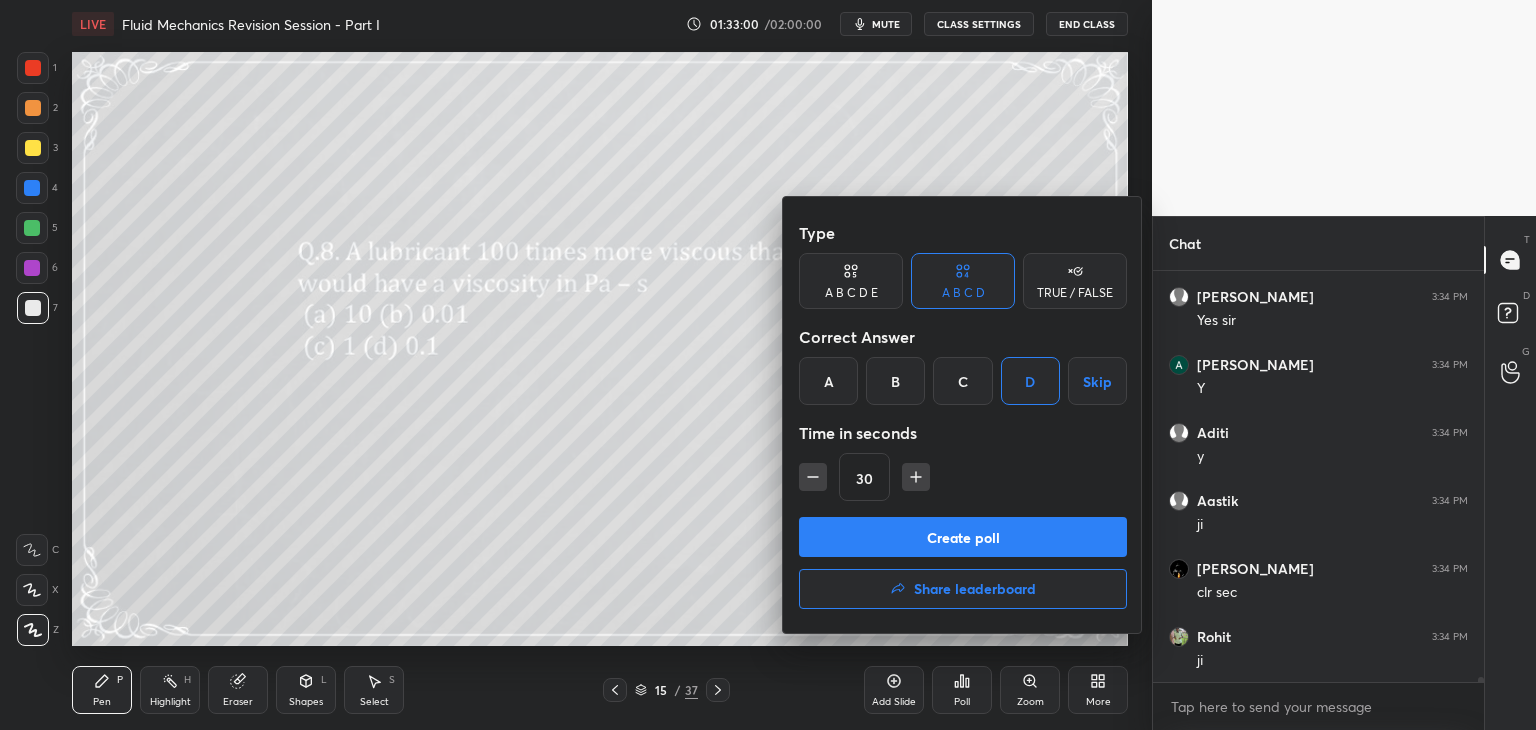 click on "Create poll" at bounding box center [963, 537] 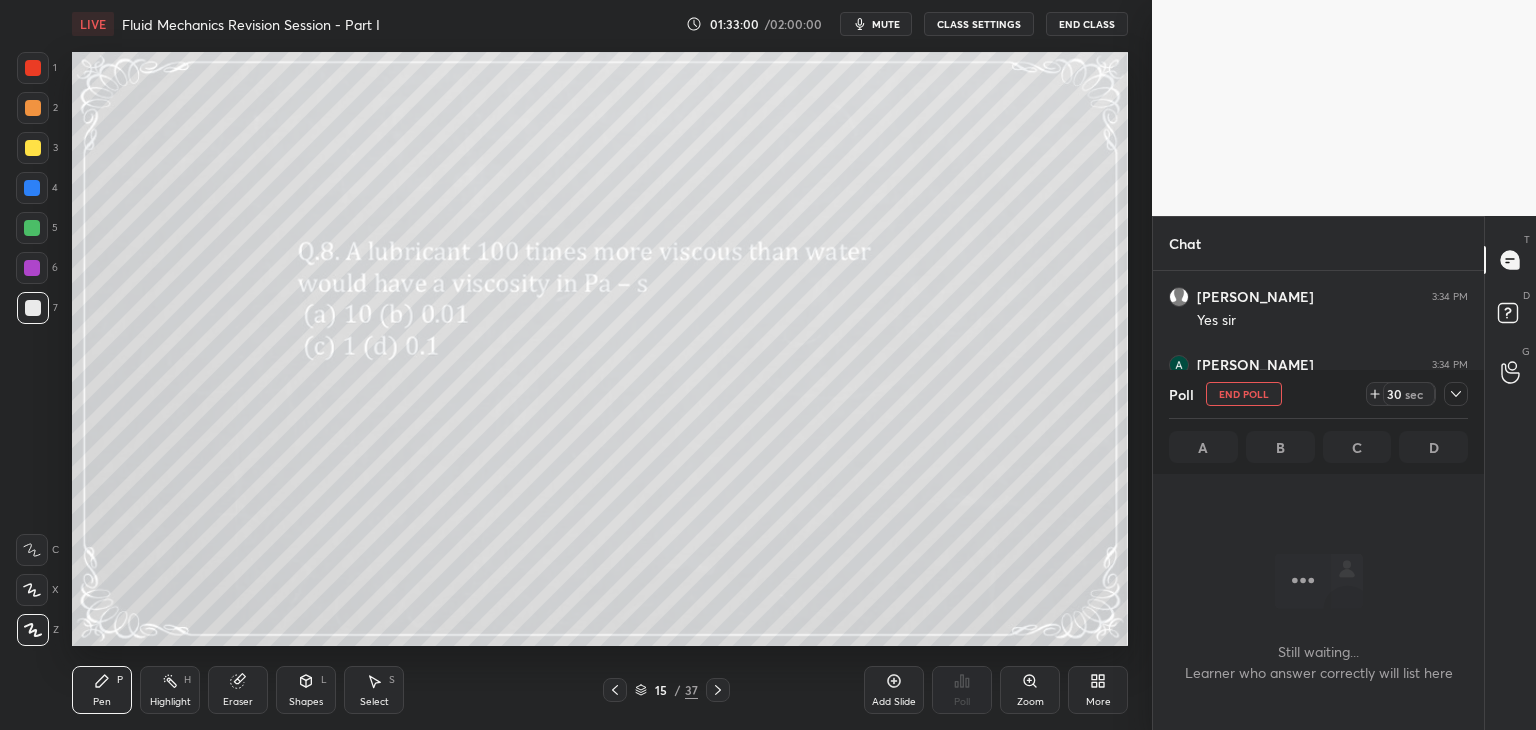 scroll, scrollTop: 312, scrollLeft: 325, axis: both 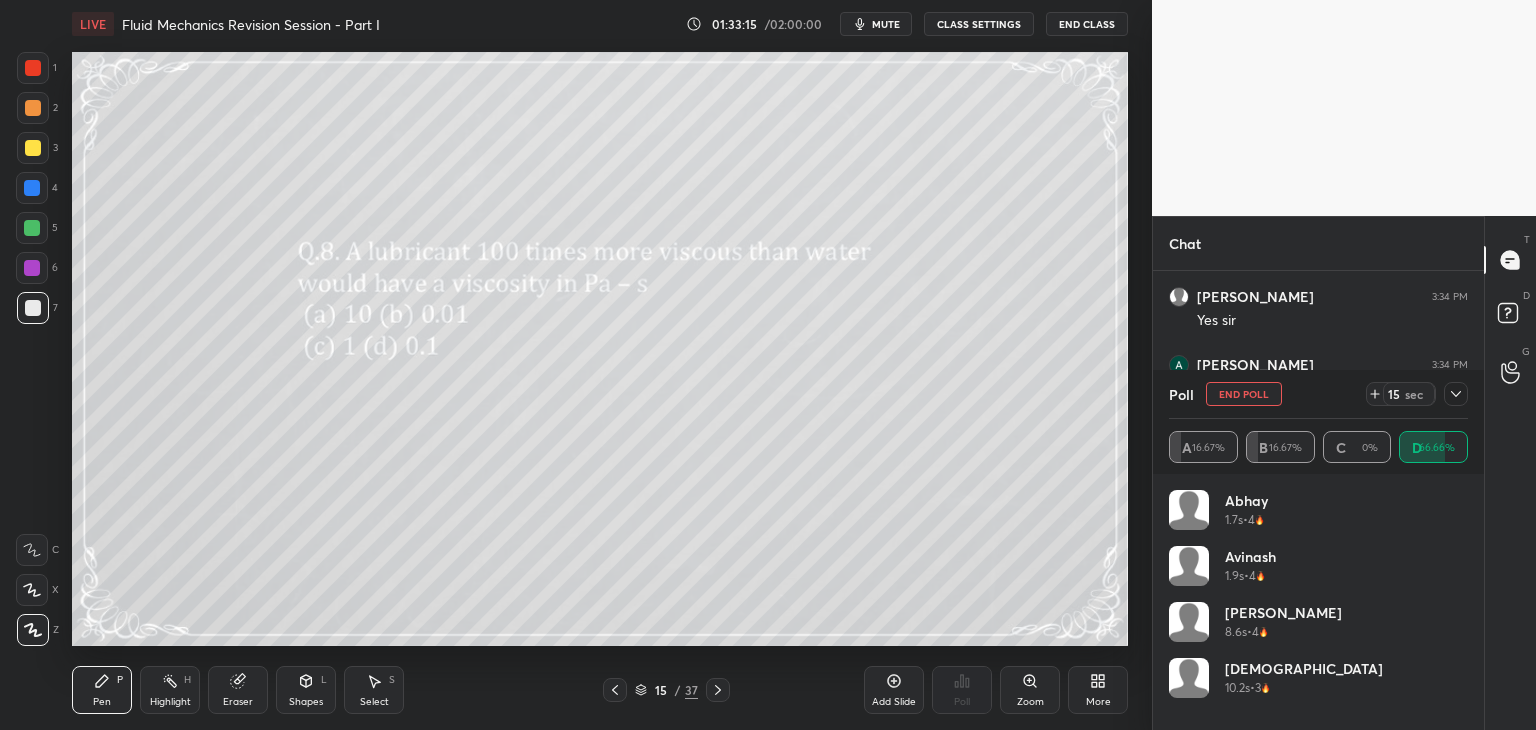 click 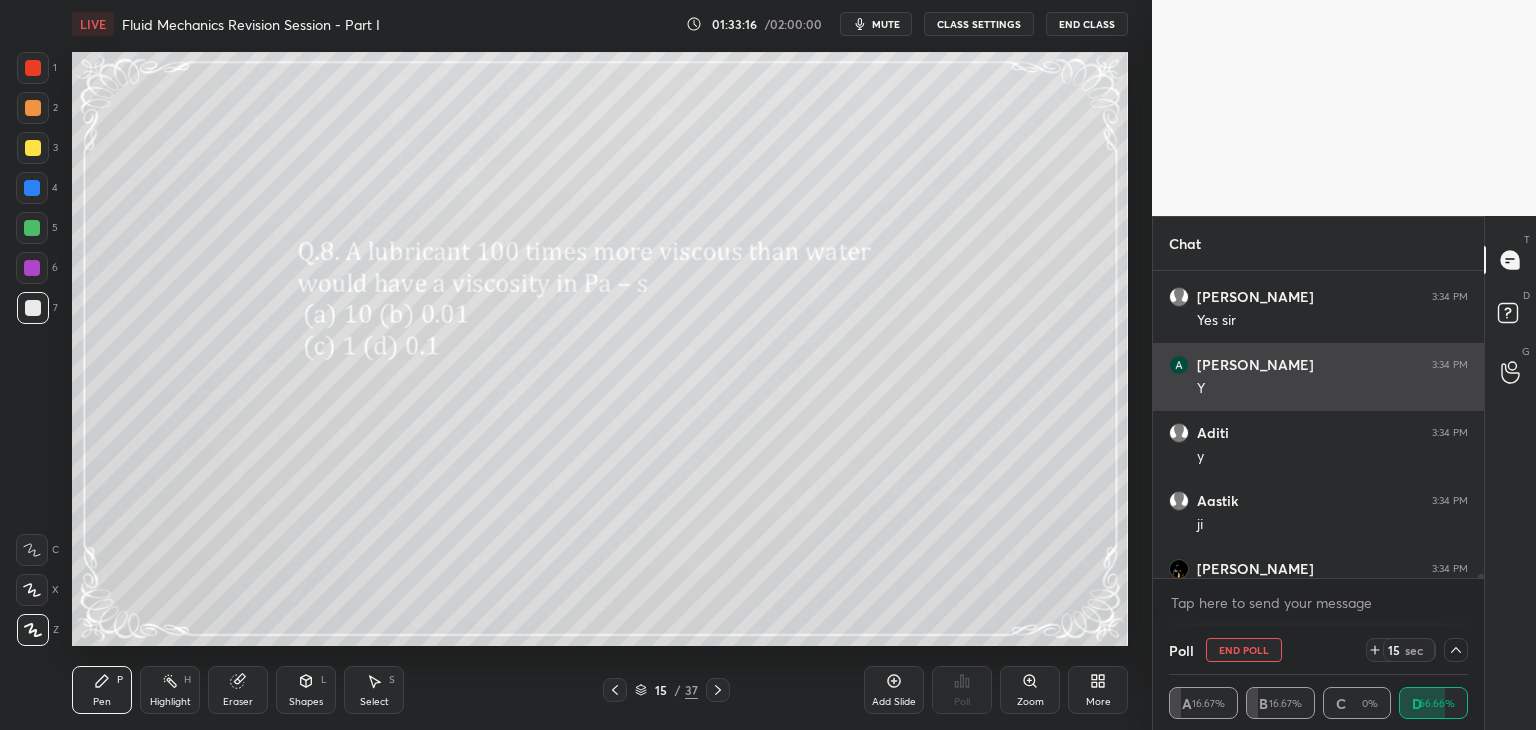 scroll, scrollTop: 131, scrollLeft: 293, axis: both 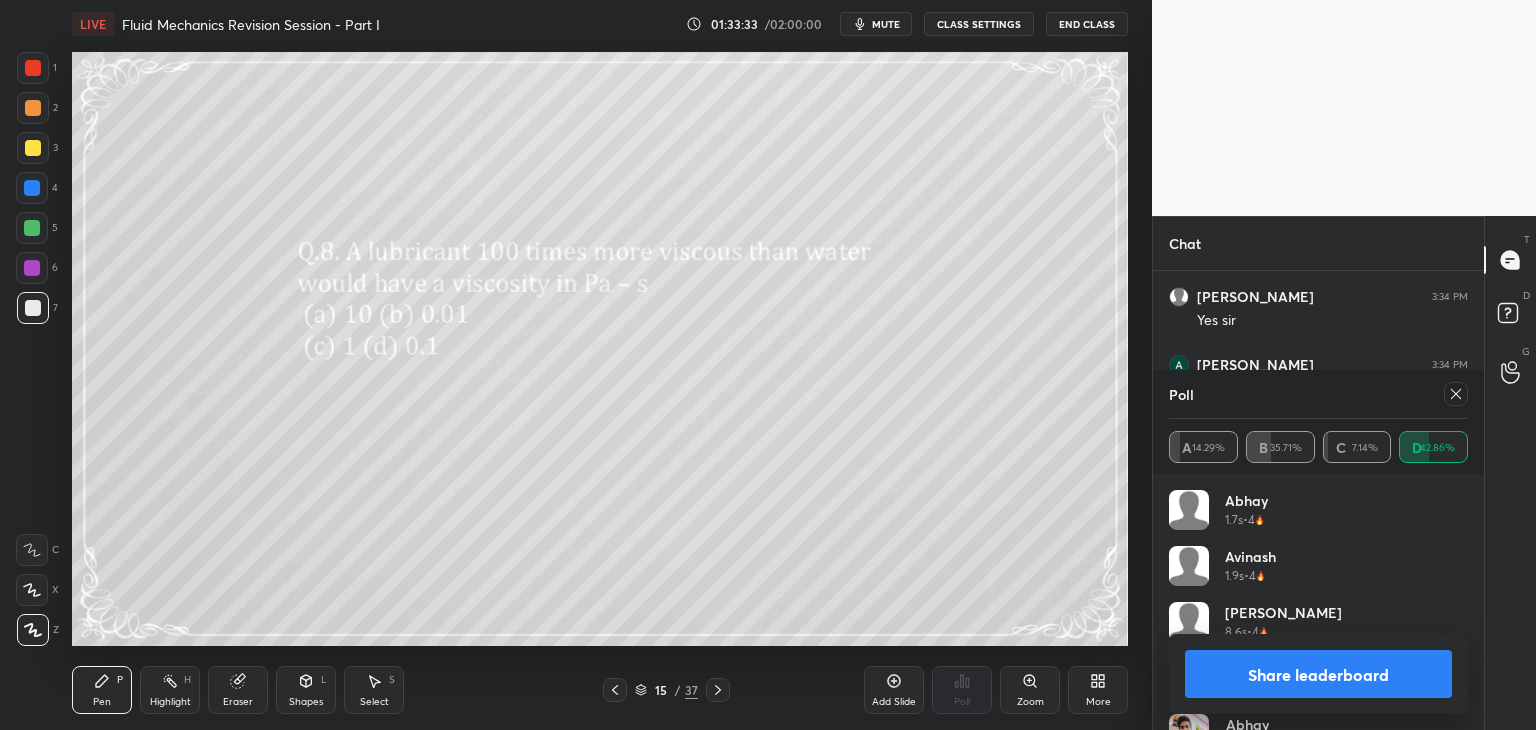 click on "Eraser" at bounding box center [238, 690] 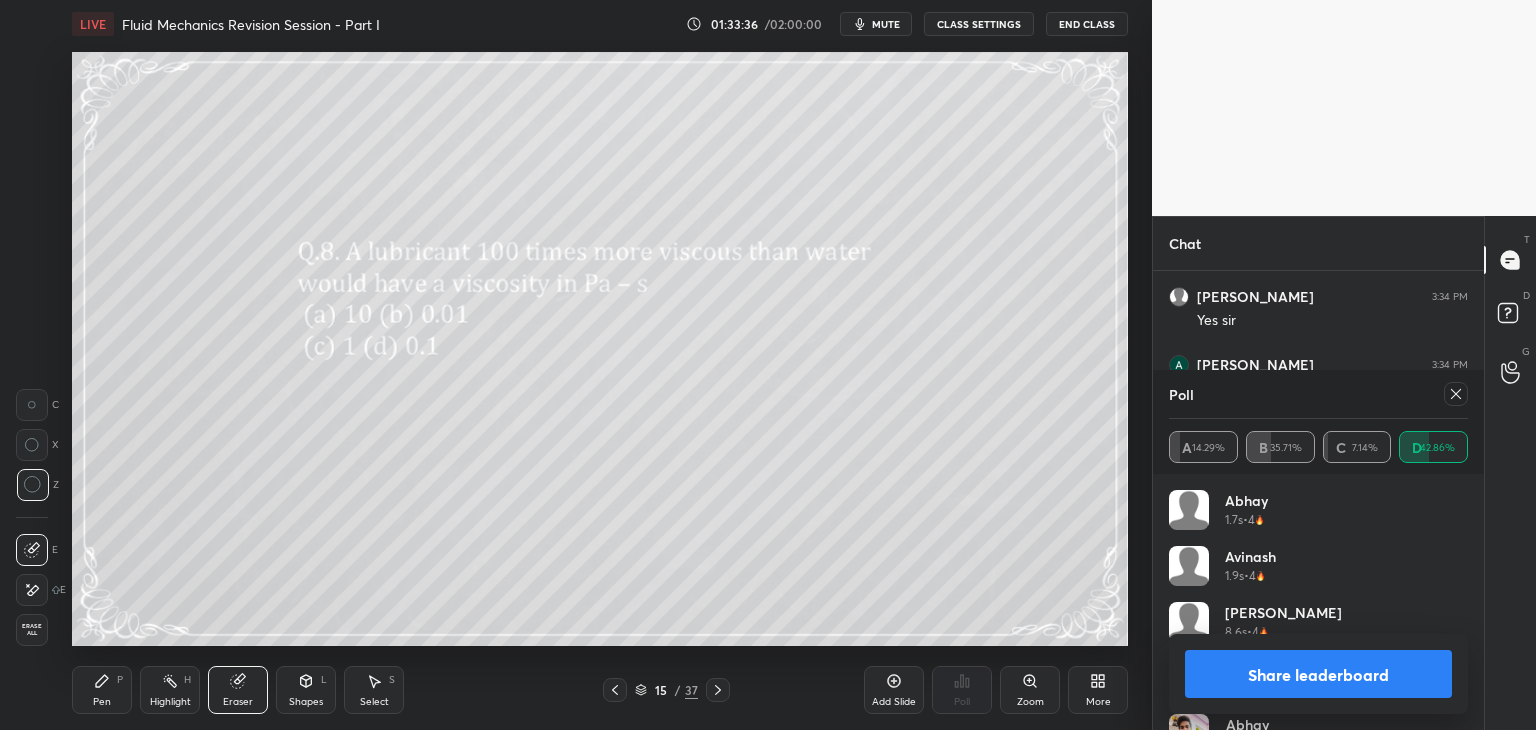 click 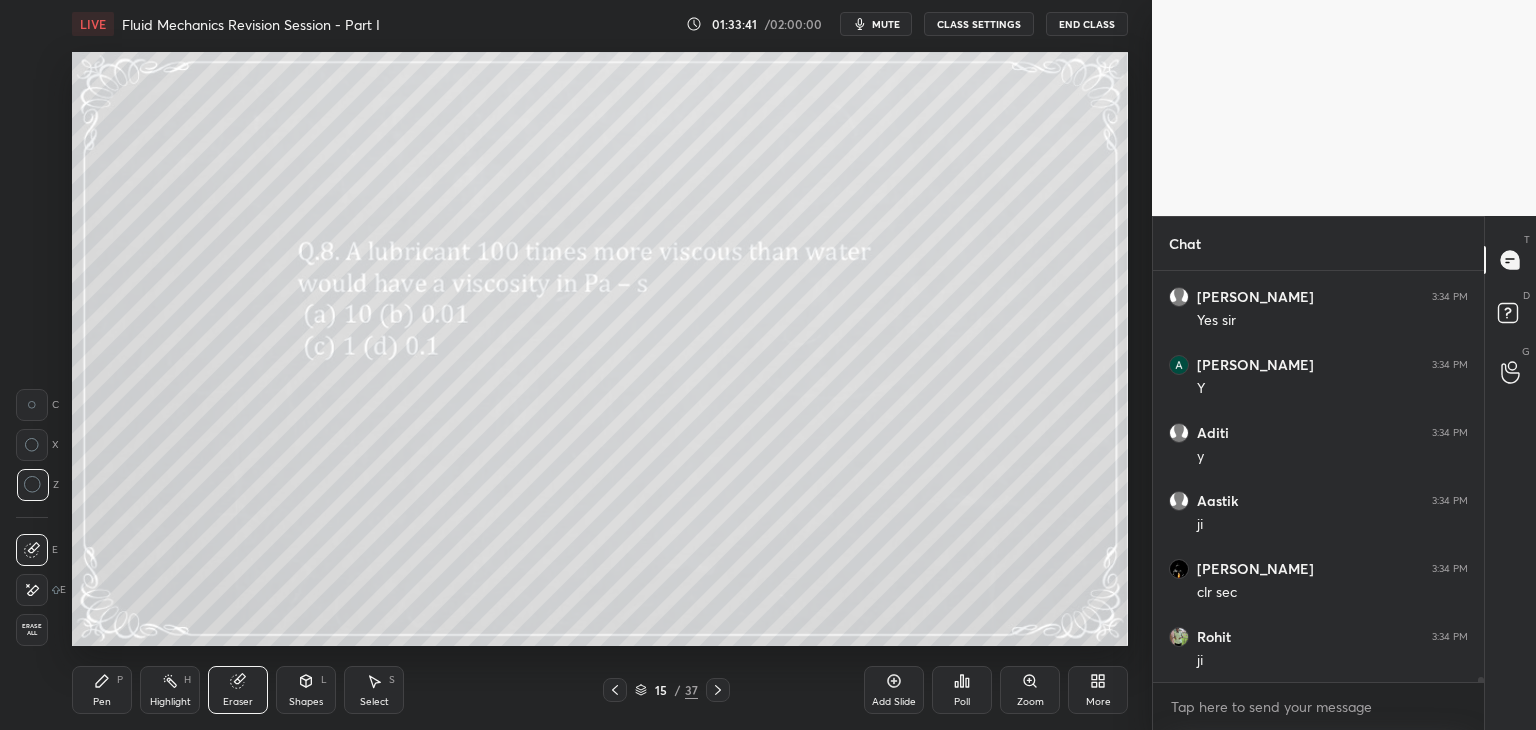 click 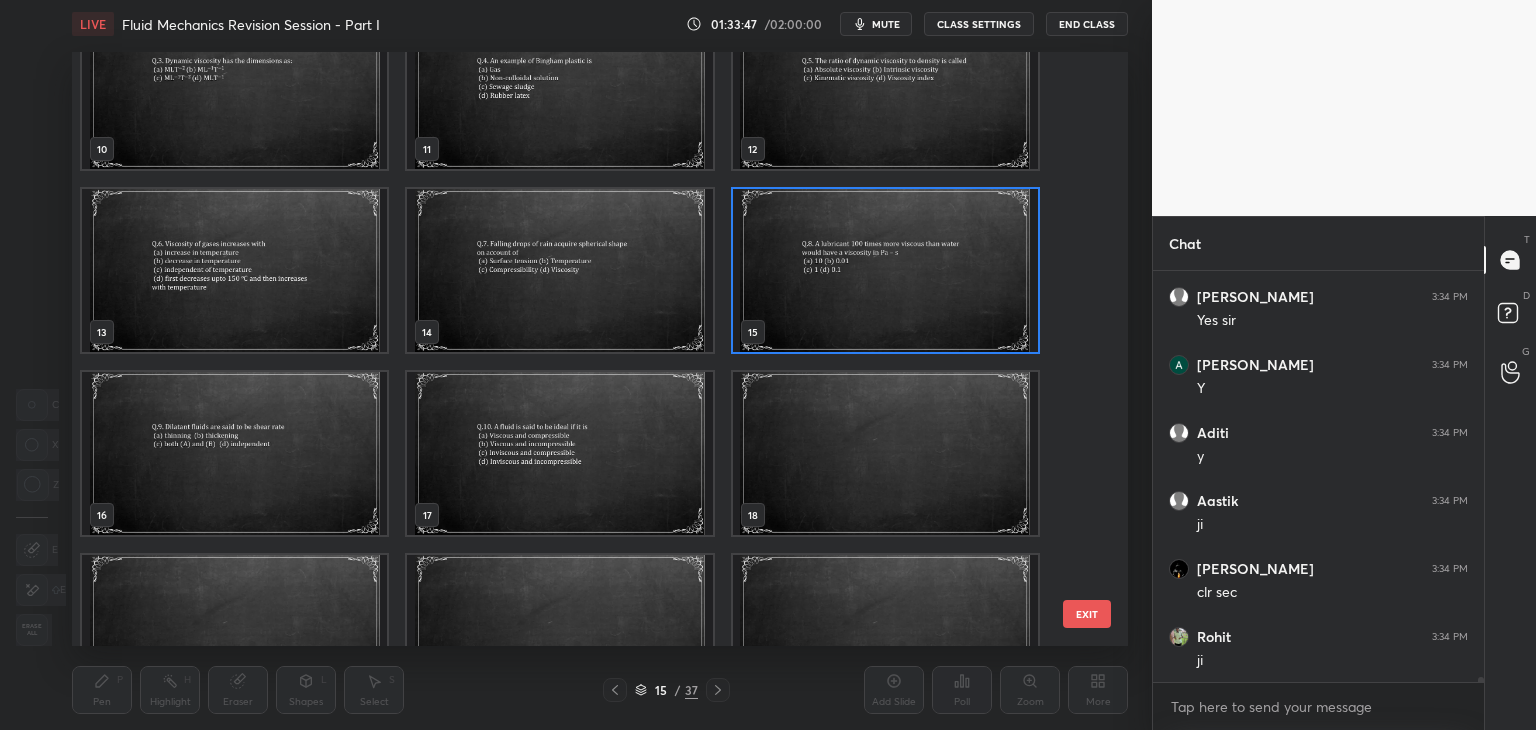 click at bounding box center [885, 270] 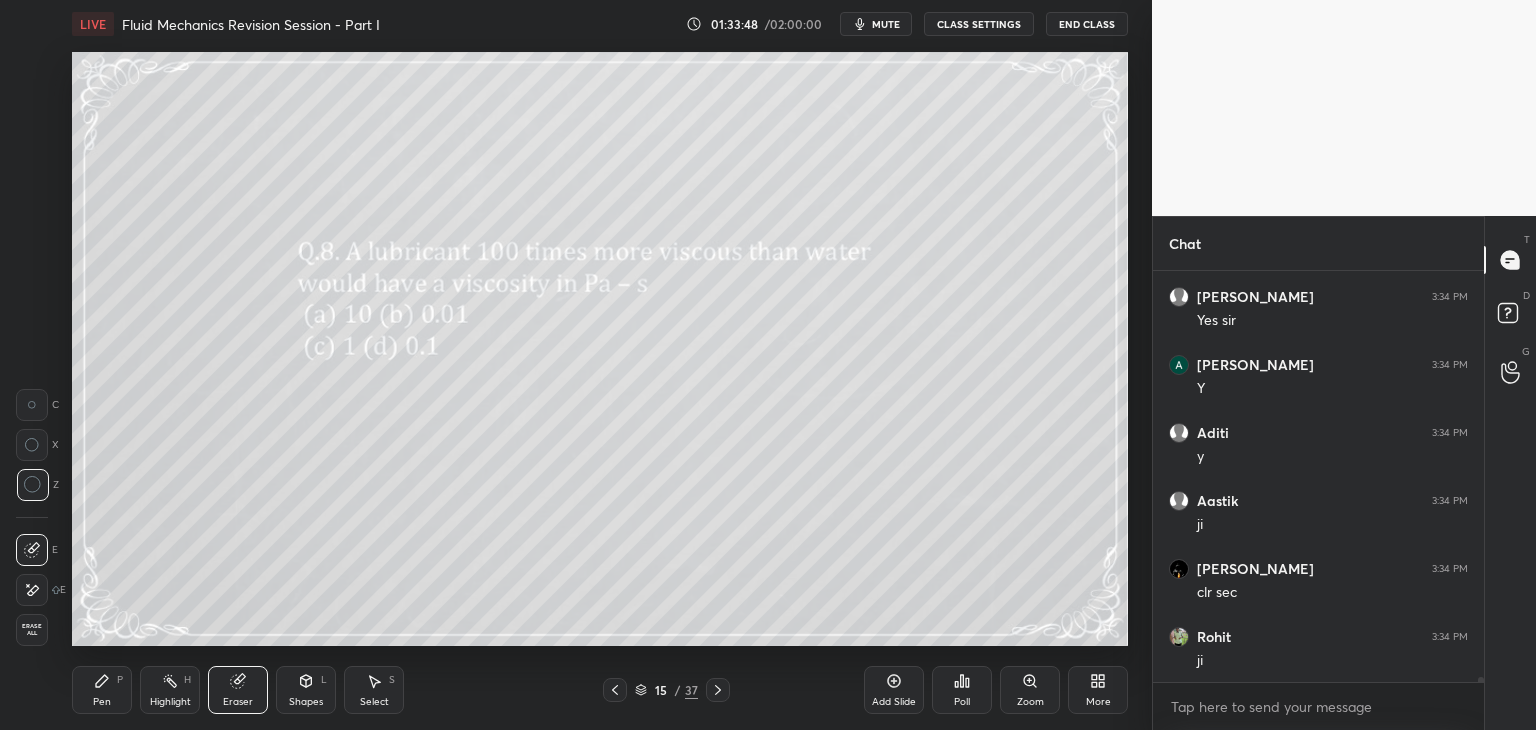 click on "Pen P Highlight H Eraser Shapes L Select S" at bounding box center (270, 690) 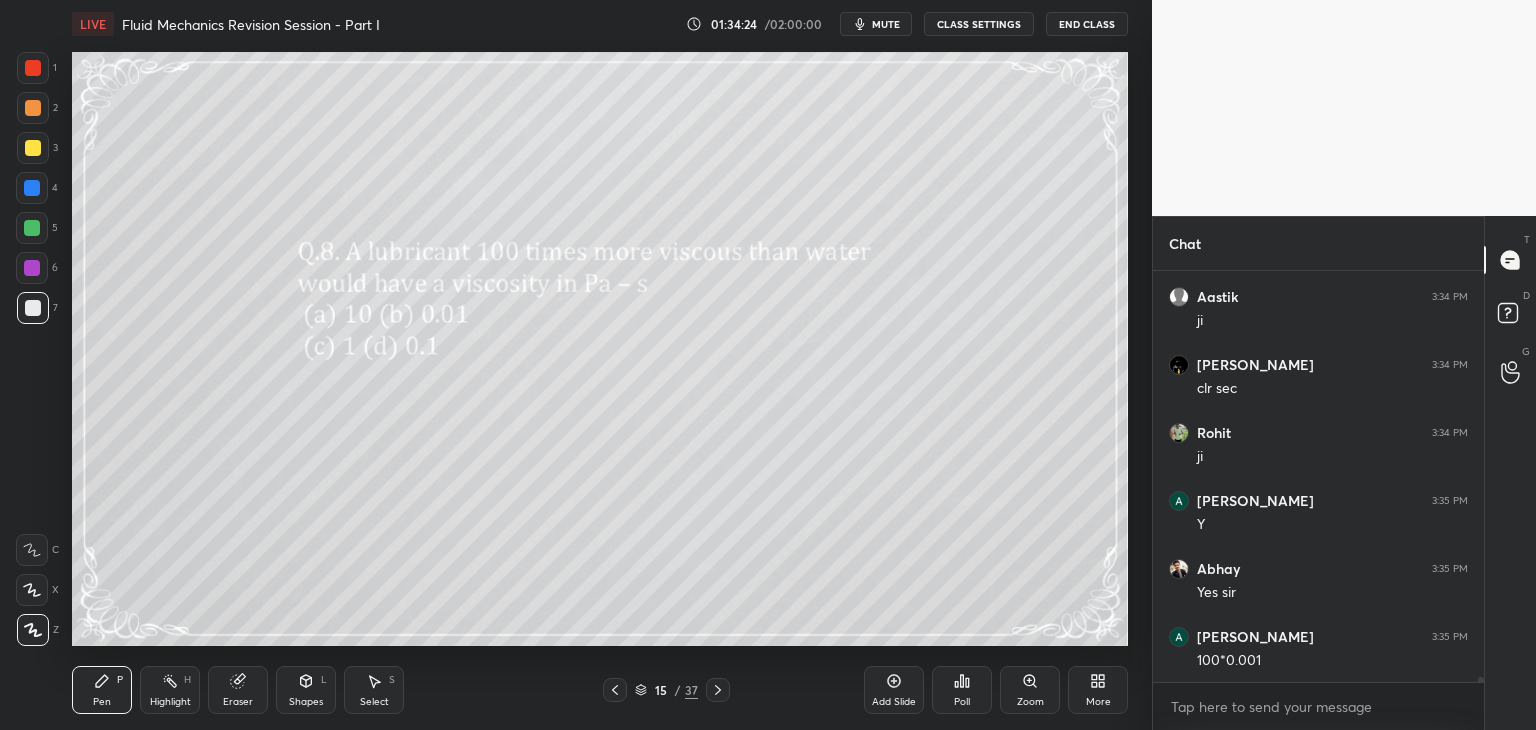 click on "Shapes" at bounding box center (306, 702) 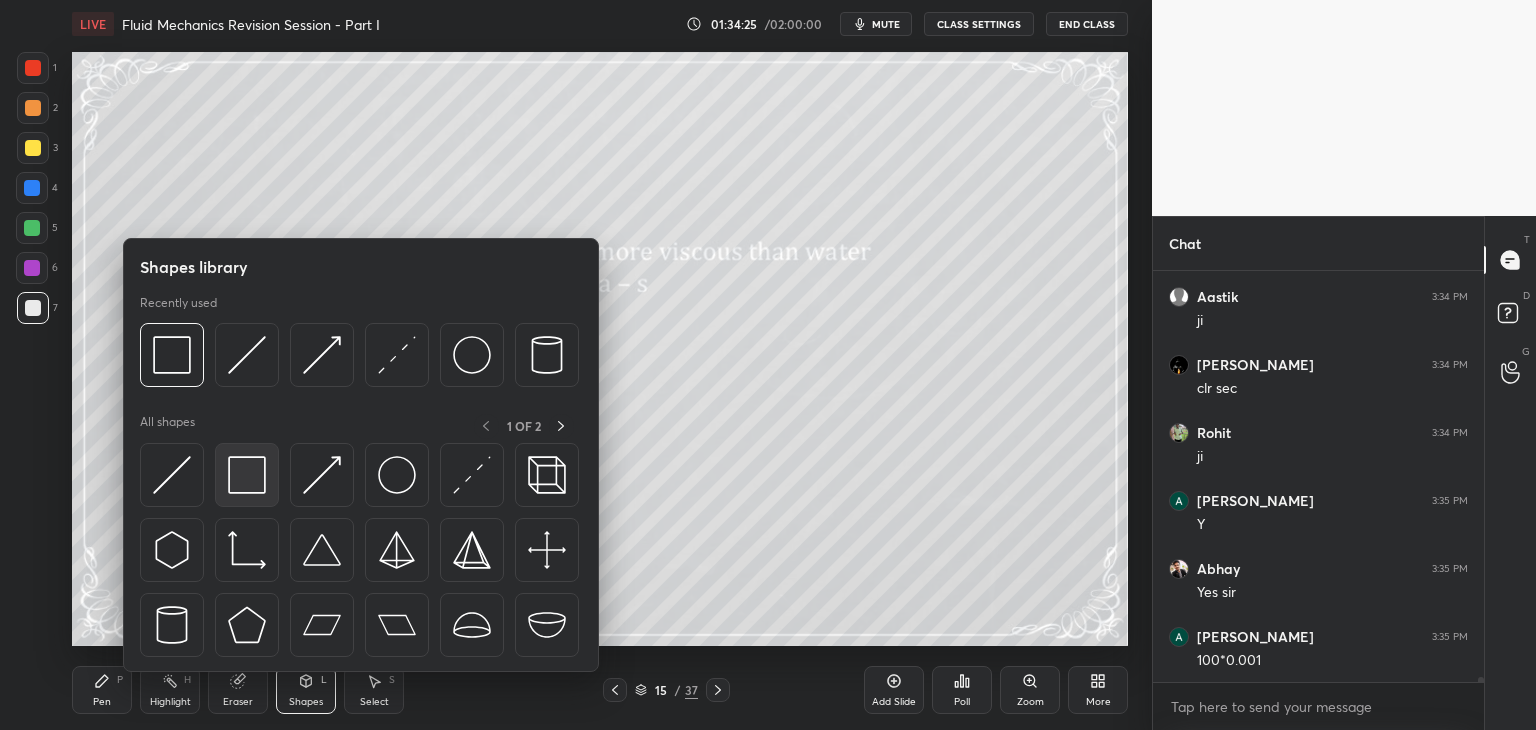 click at bounding box center [247, 475] 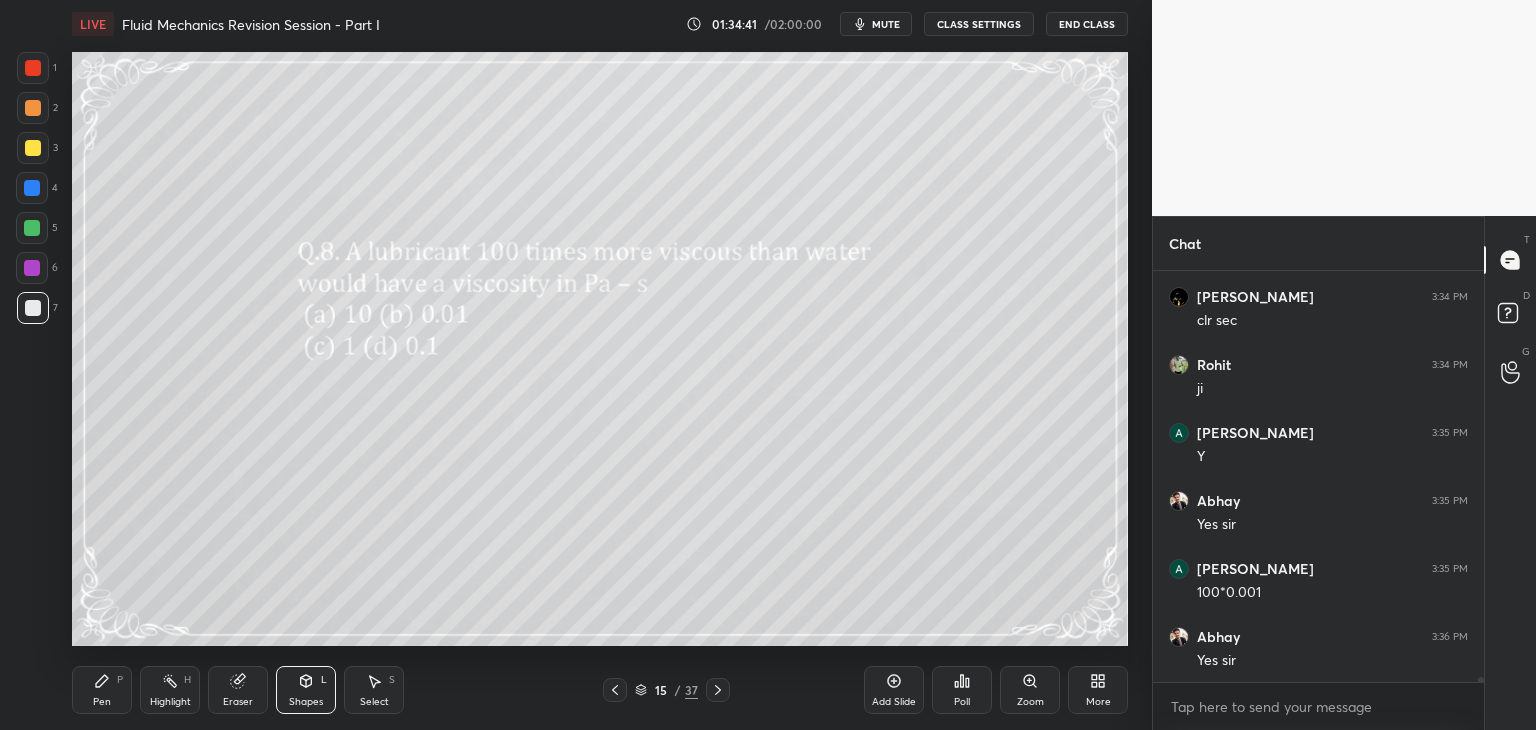 scroll, scrollTop: 31324, scrollLeft: 0, axis: vertical 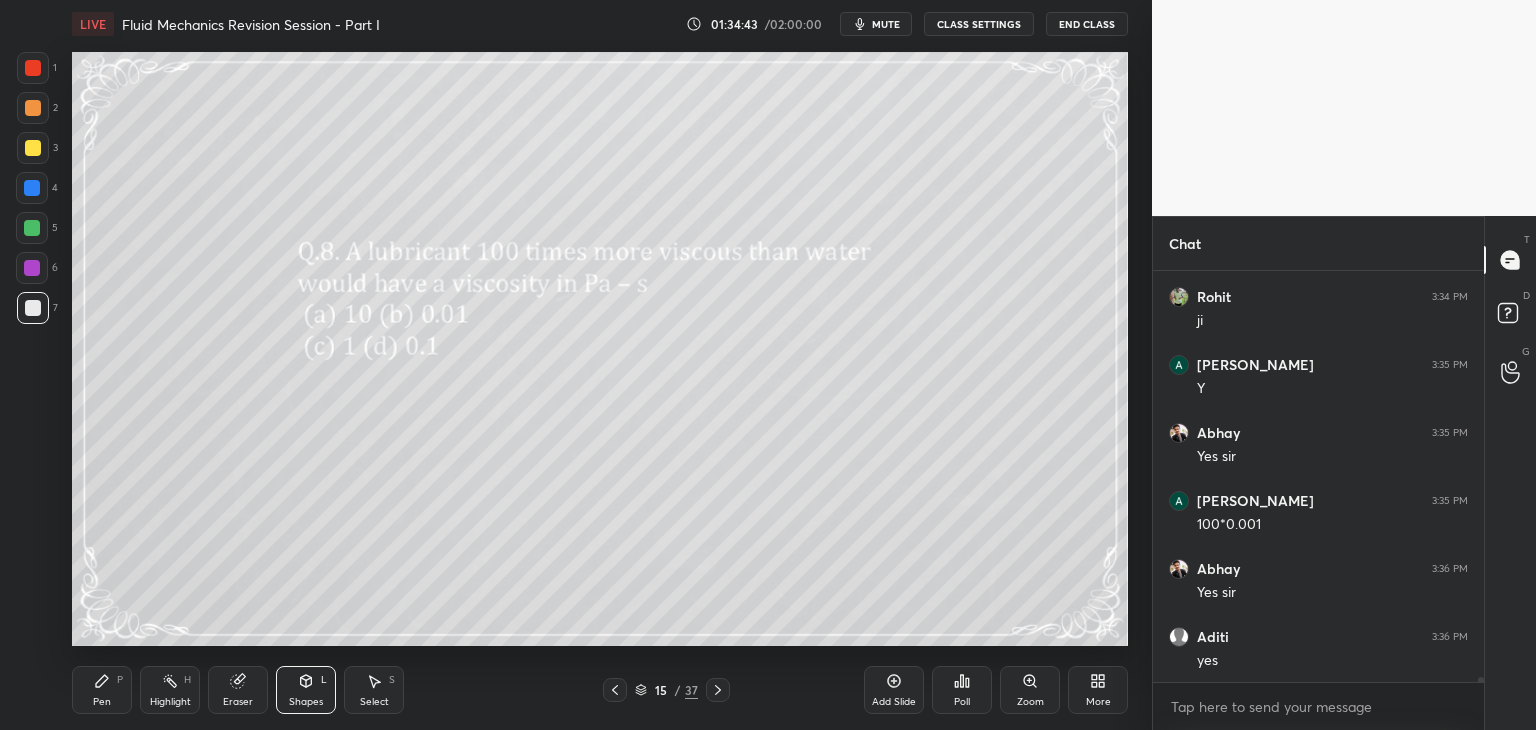 click 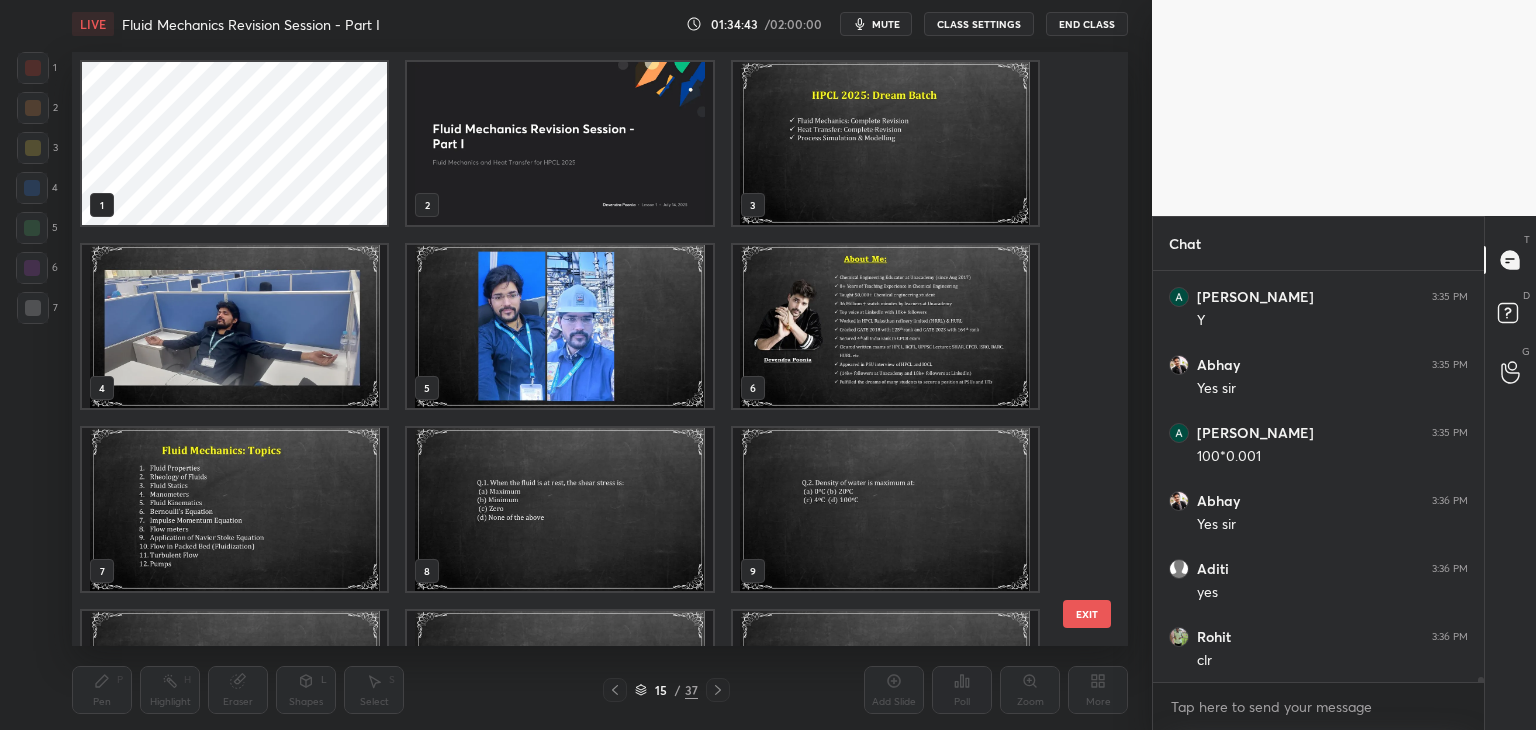 scroll, scrollTop: 320, scrollLeft: 0, axis: vertical 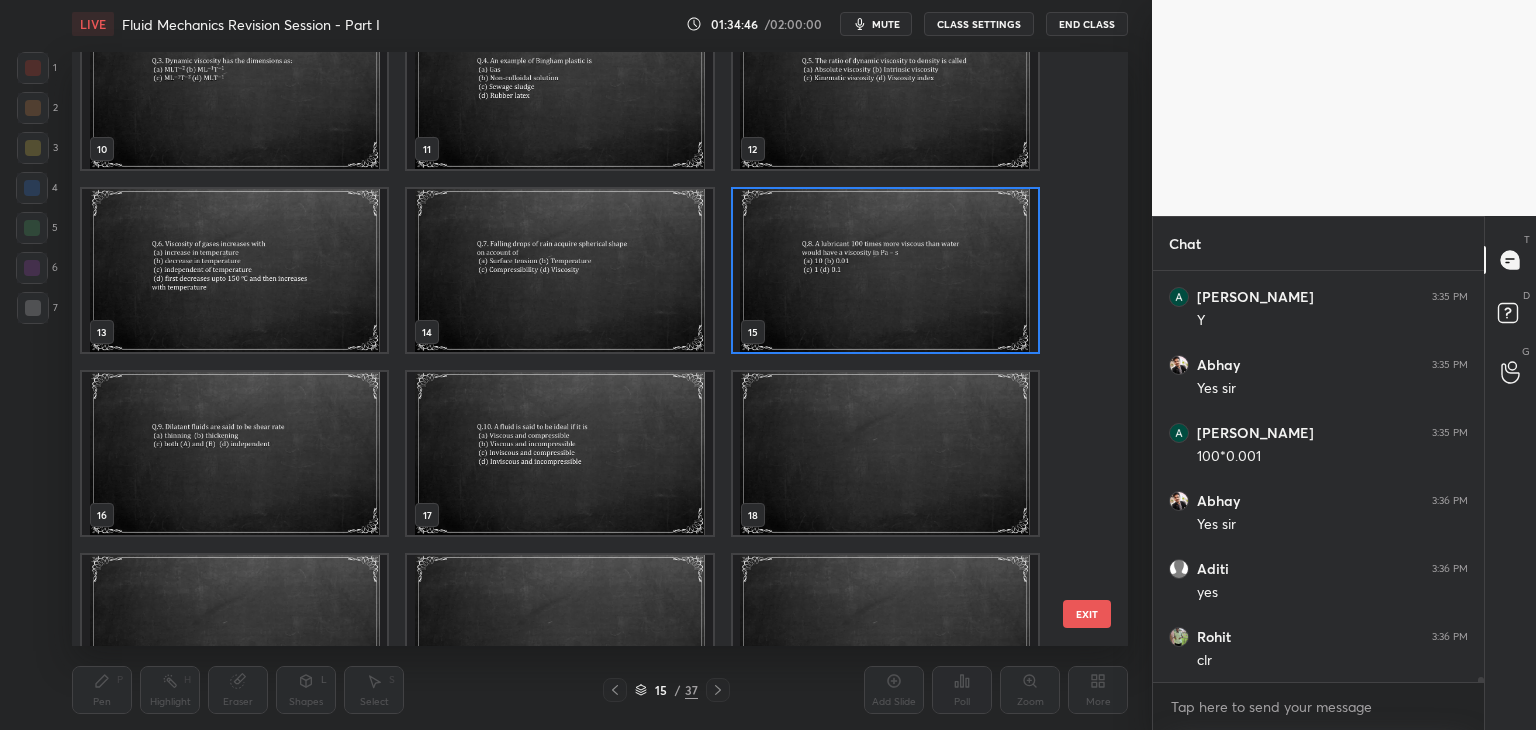 click at bounding box center [885, 270] 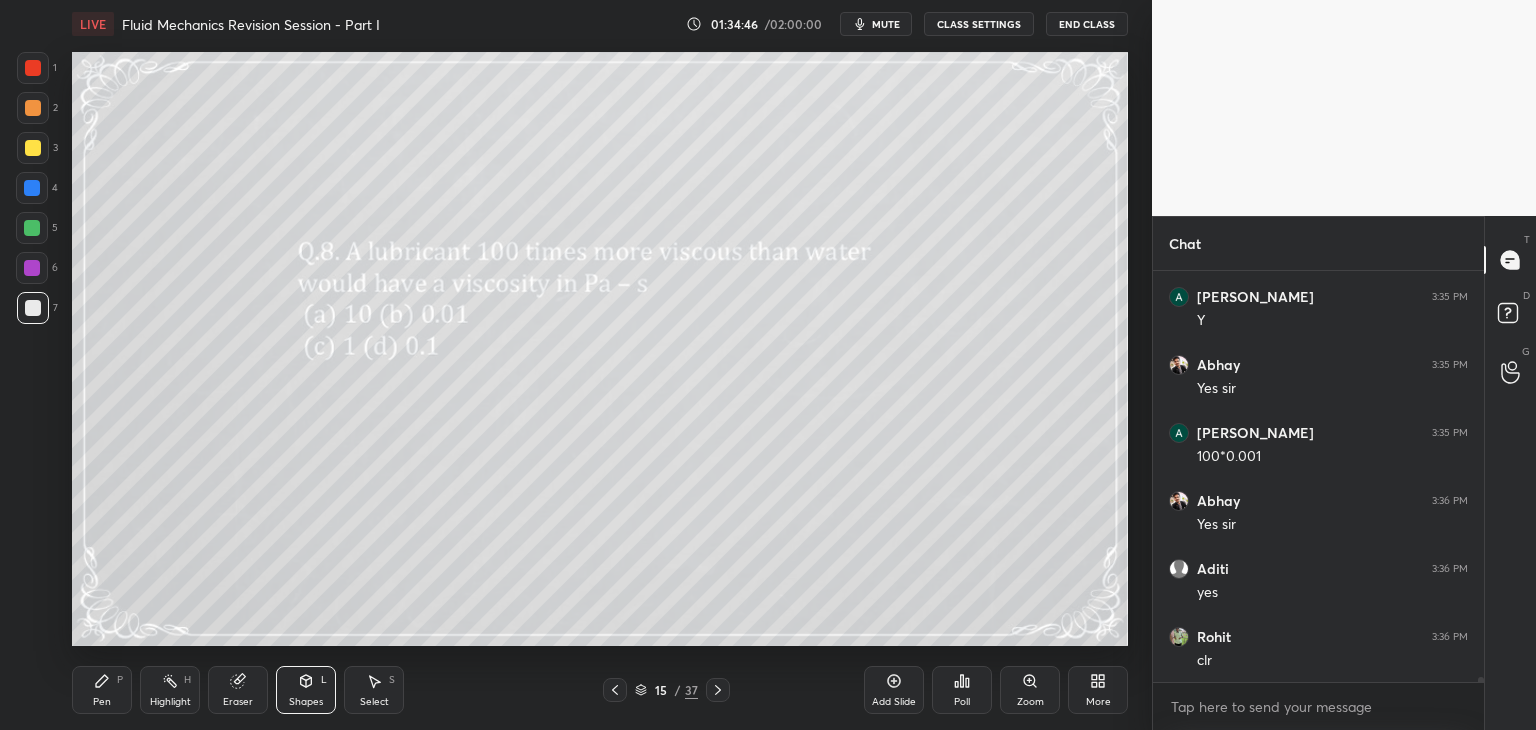 click at bounding box center (885, 270) 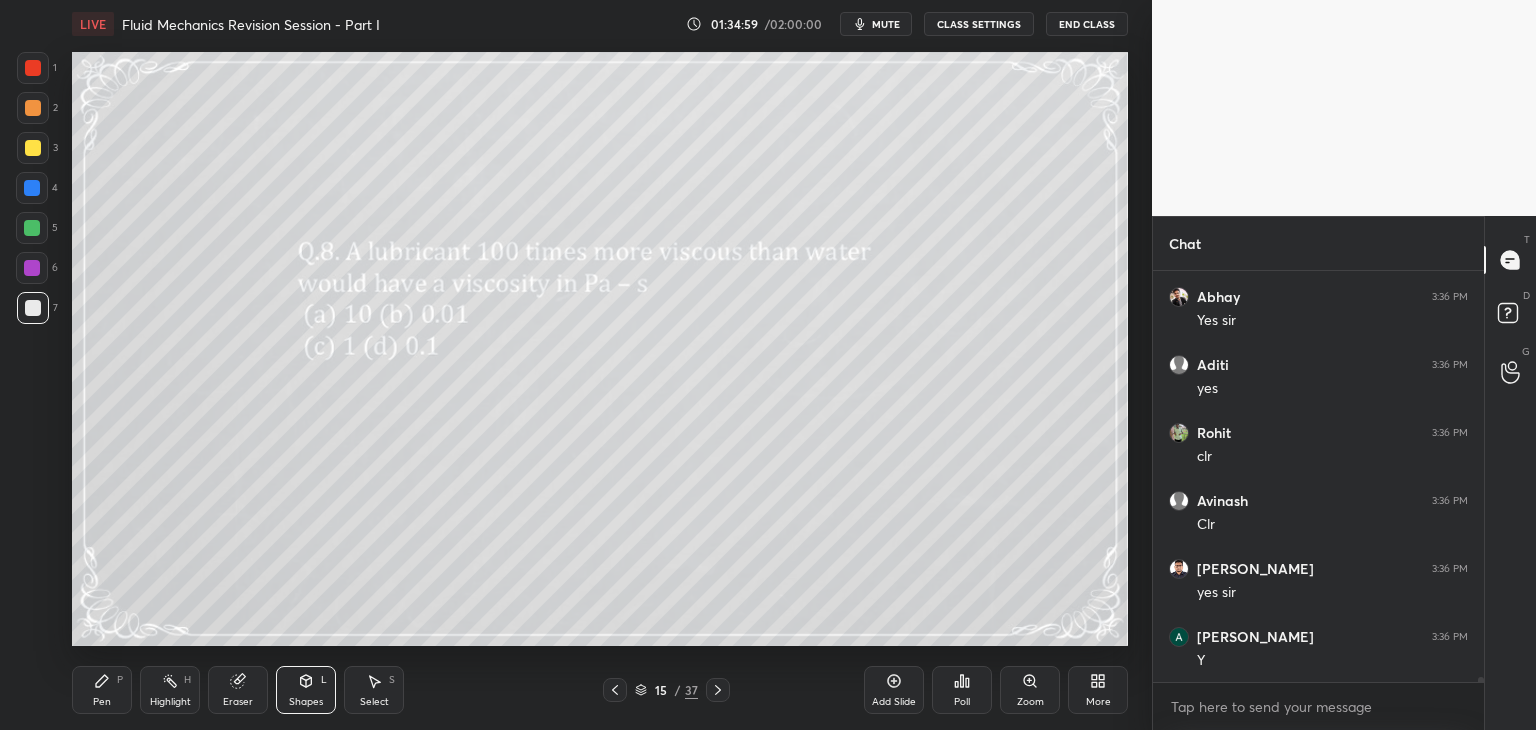 scroll, scrollTop: 31664, scrollLeft: 0, axis: vertical 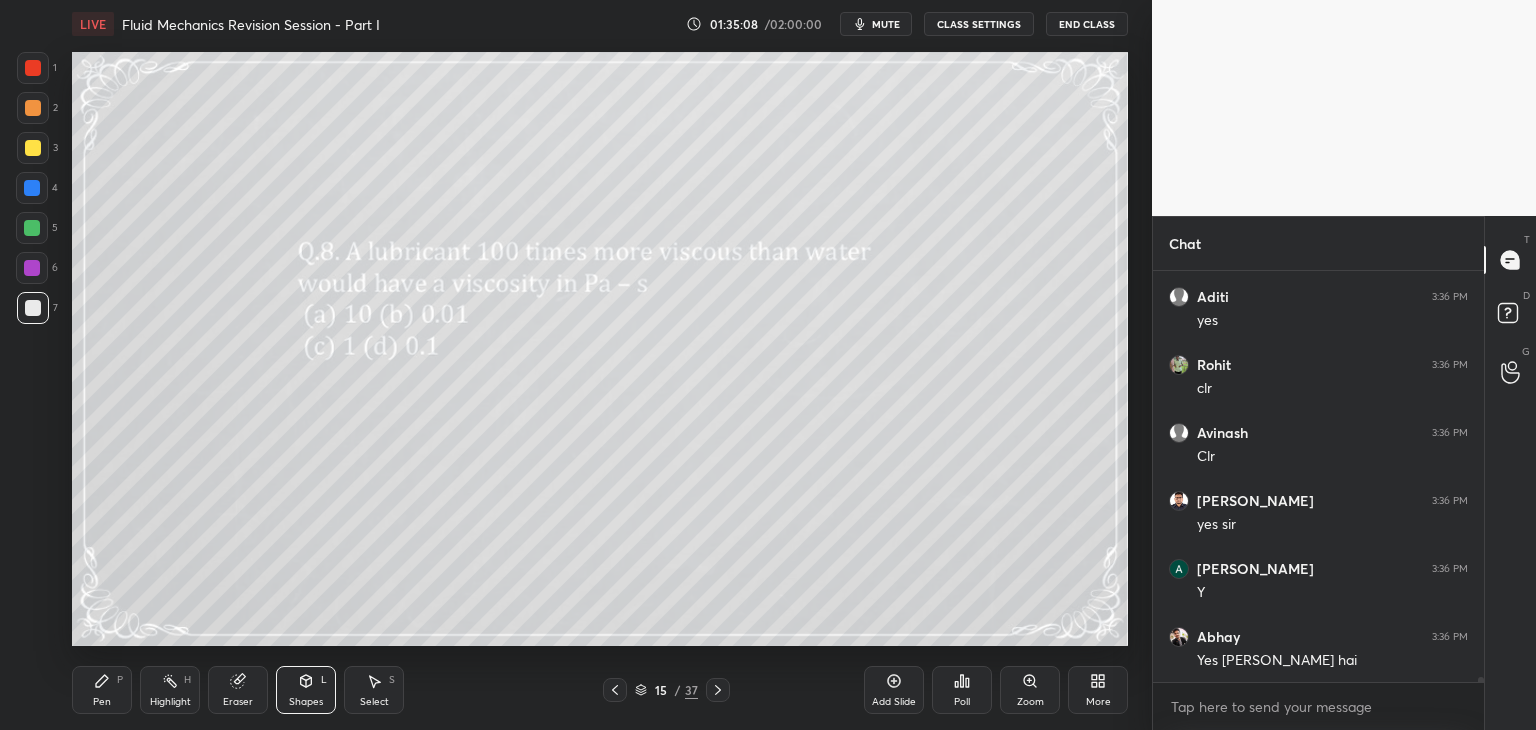 click 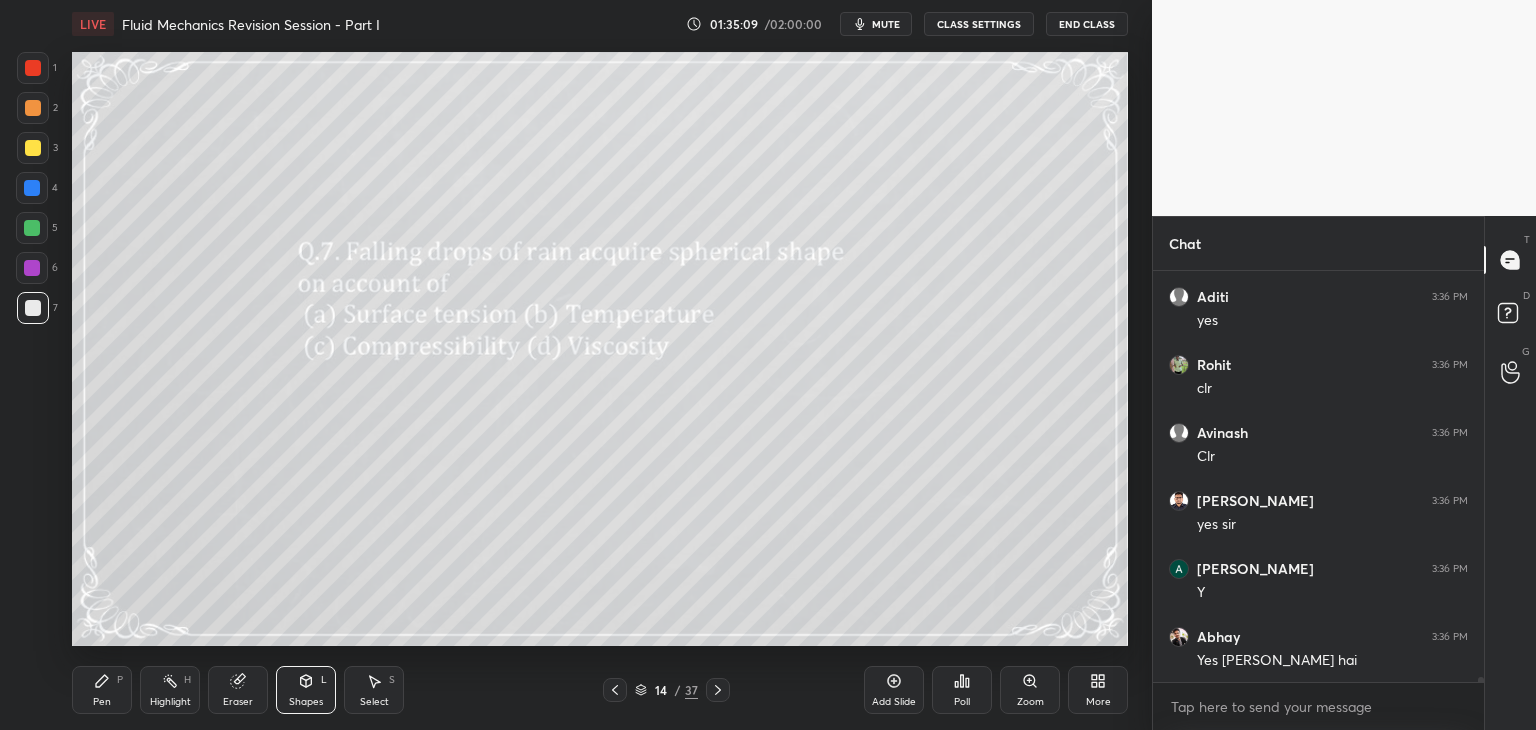 click 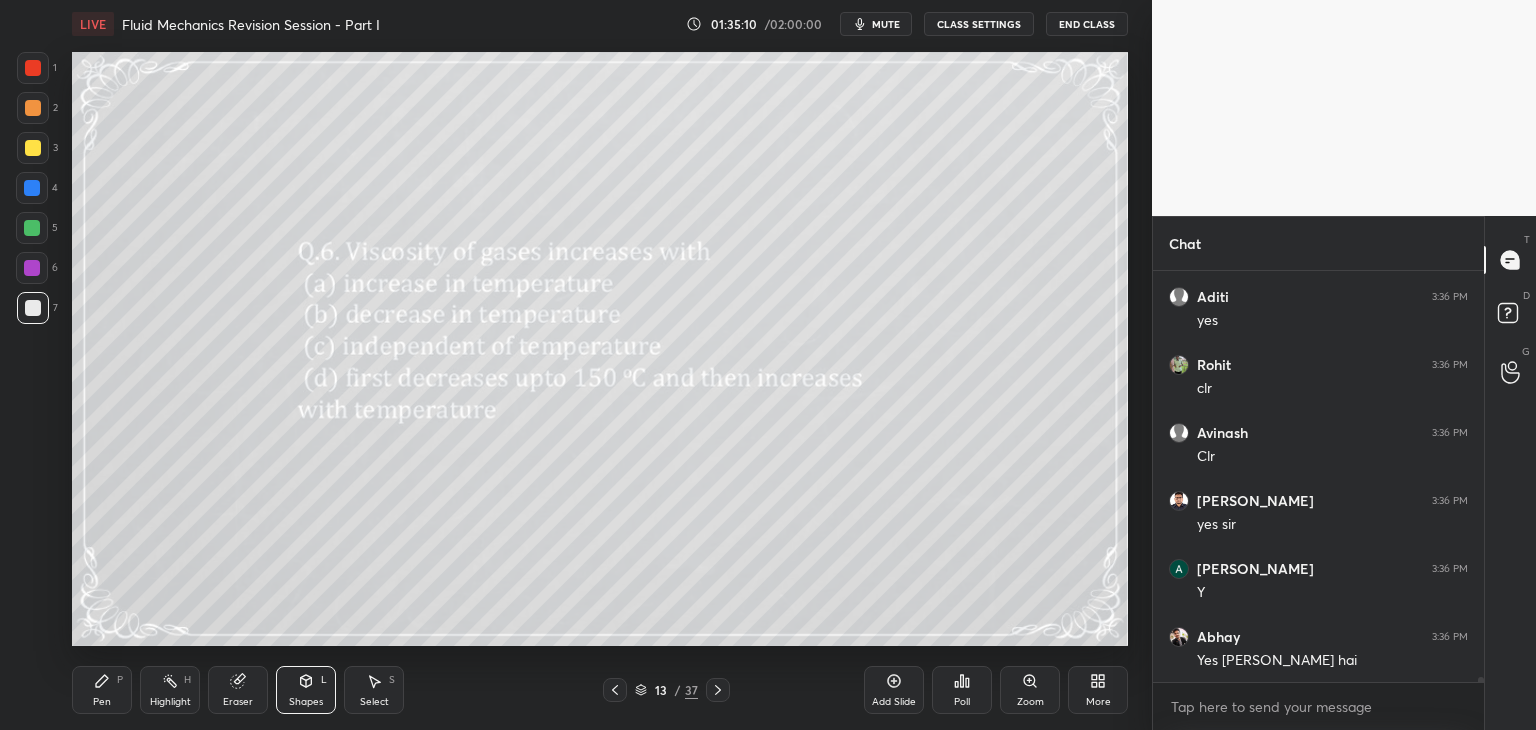 click 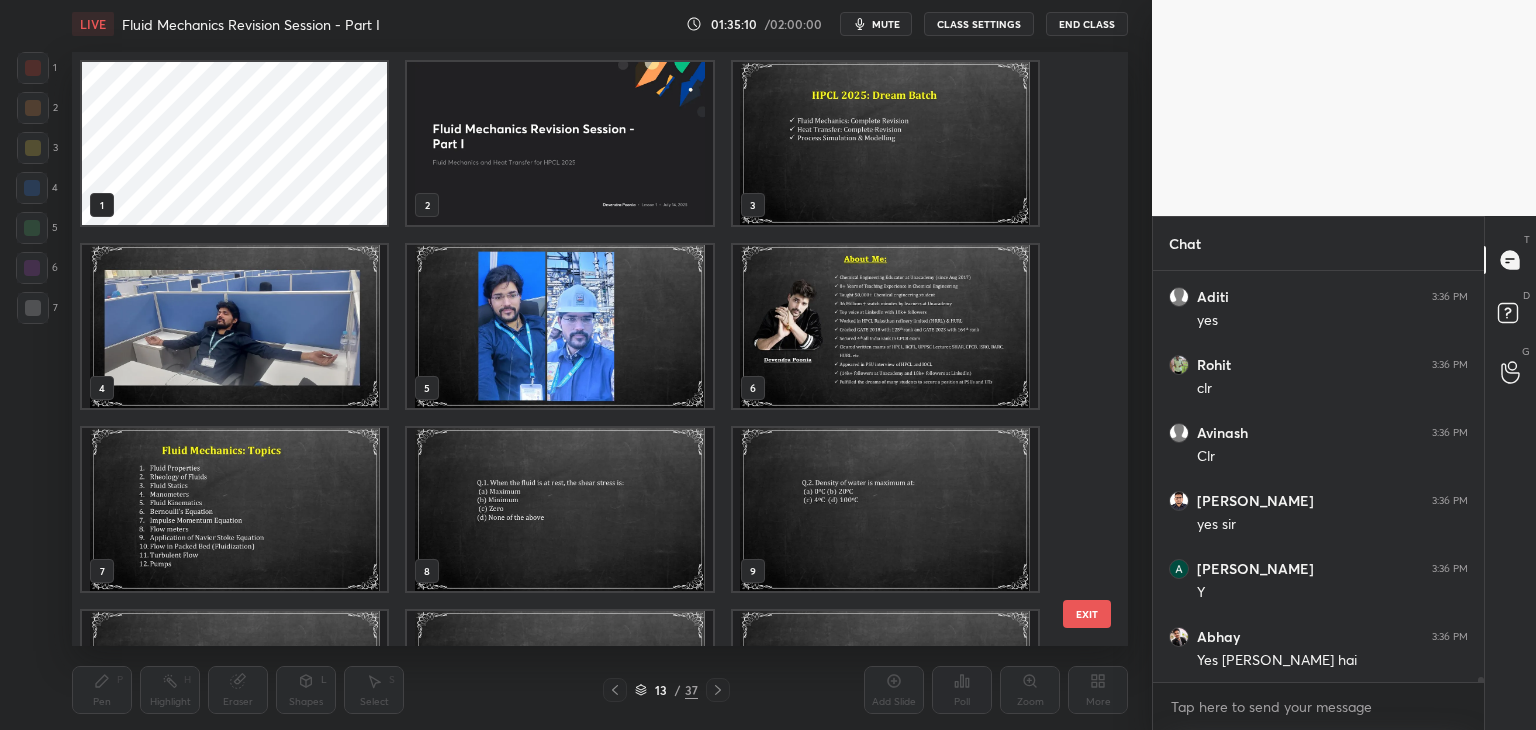 scroll, scrollTop: 320, scrollLeft: 0, axis: vertical 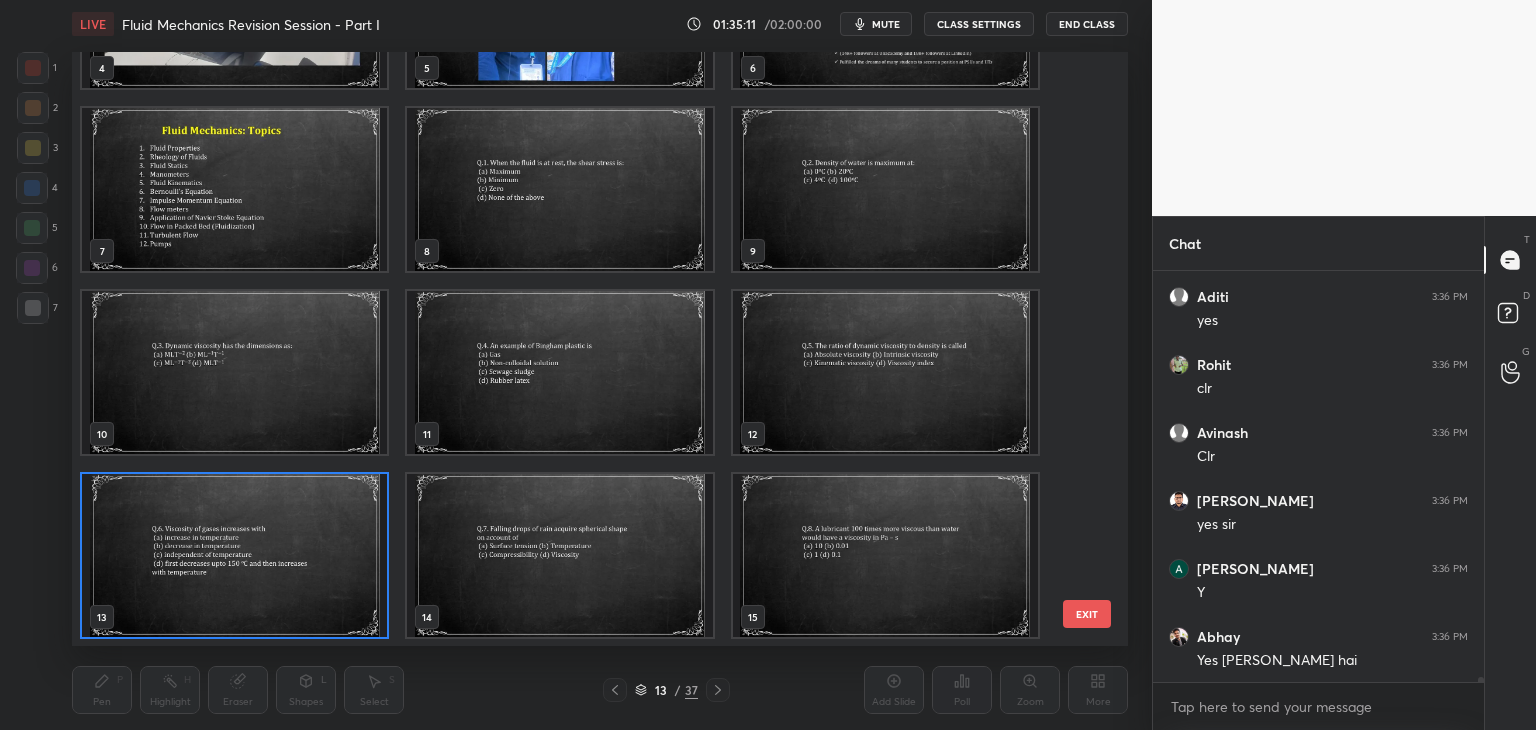 drag, startPoint x: 1092, startPoint y: 240, endPoint x: 1088, endPoint y: 227, distance: 13.601471 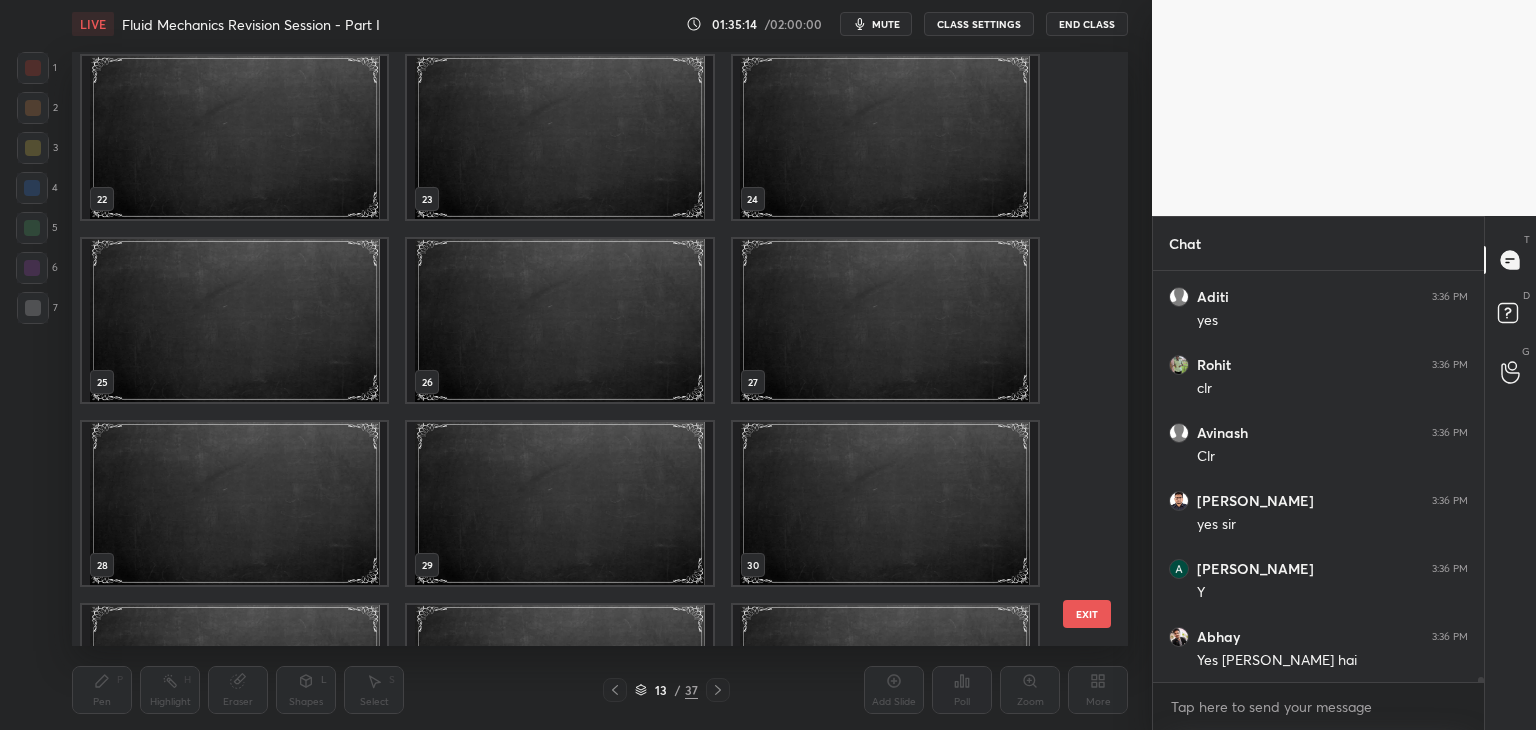 click at bounding box center (885, 137) 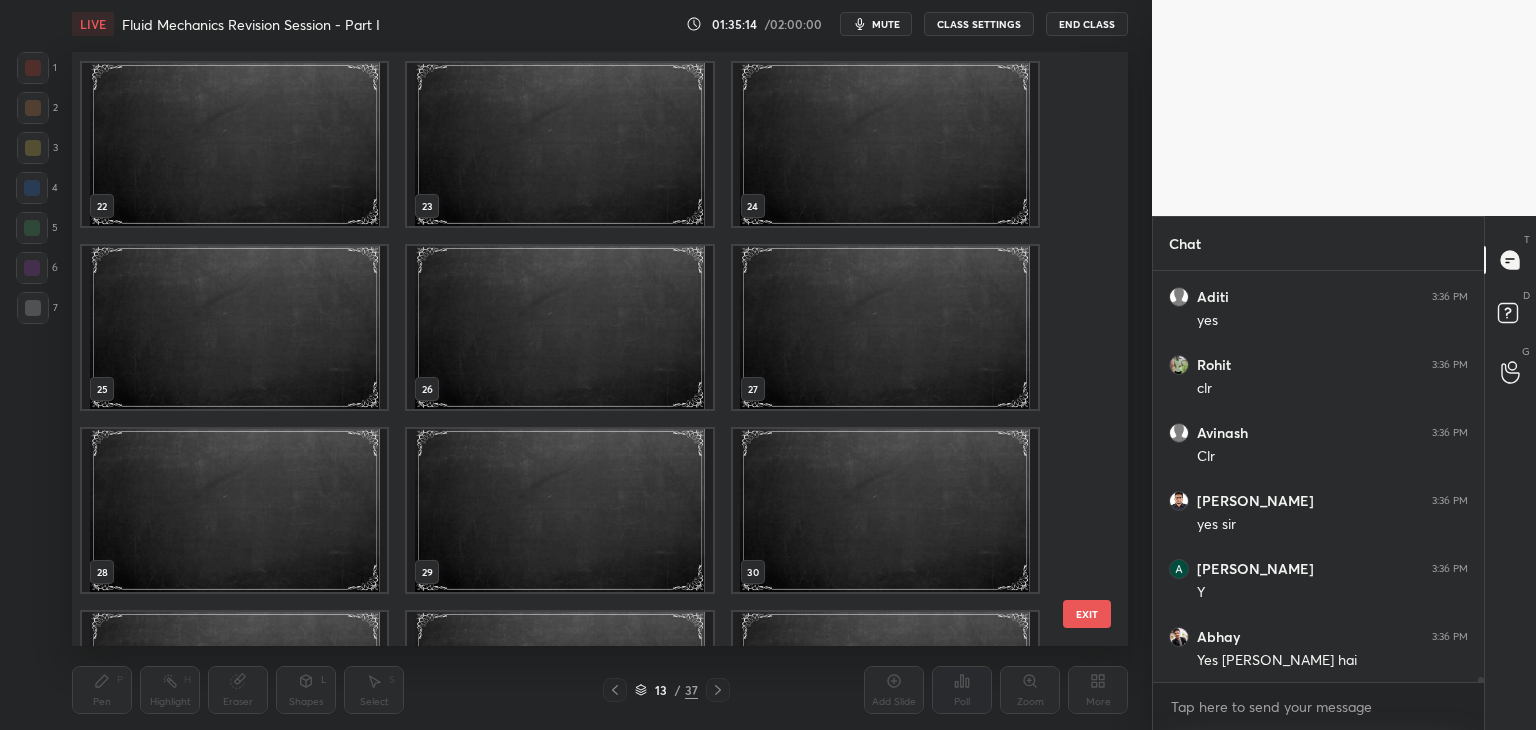 click on "19 20 21 22 23 24 25 26 27 28 29 30 31 32 33" at bounding box center (582, 349) 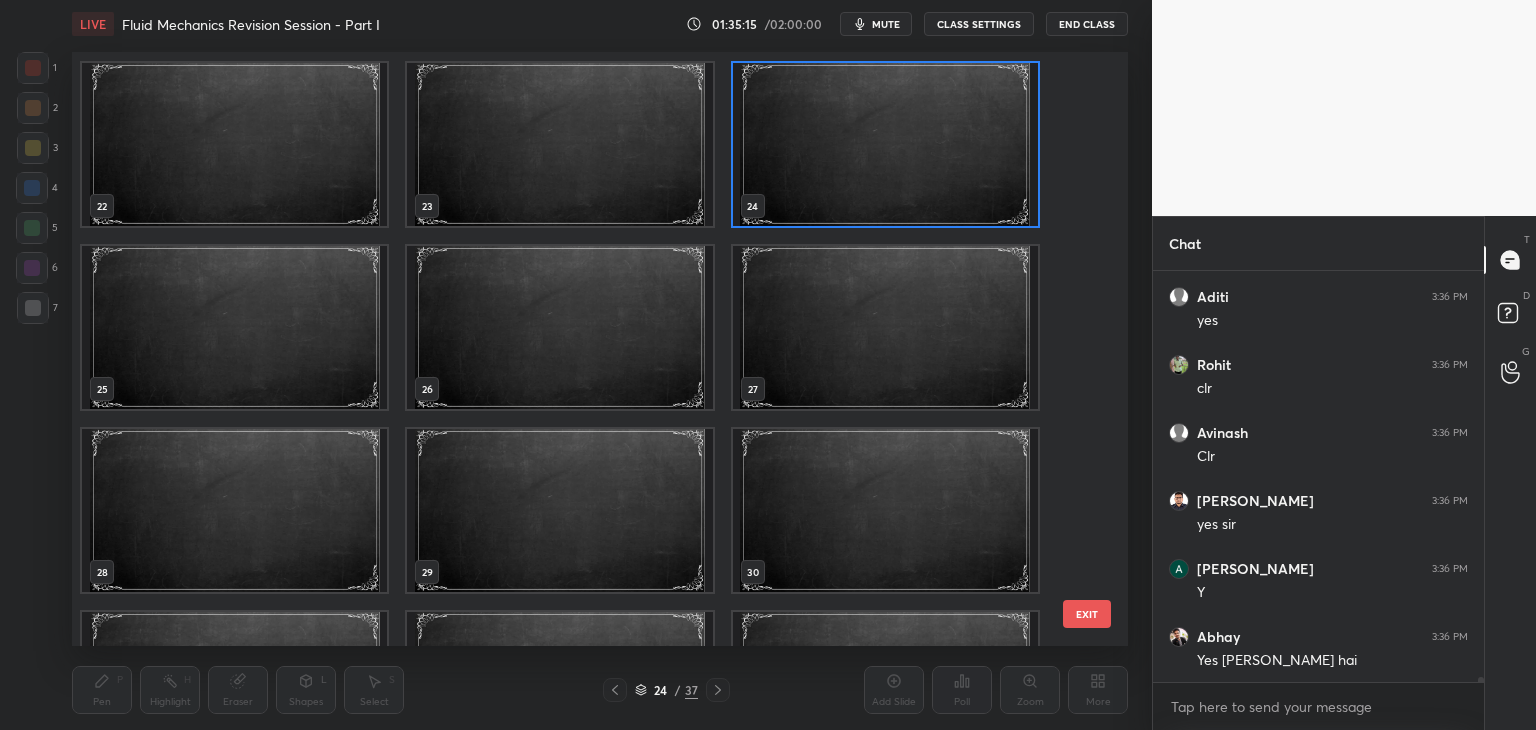 click at bounding box center [885, 144] 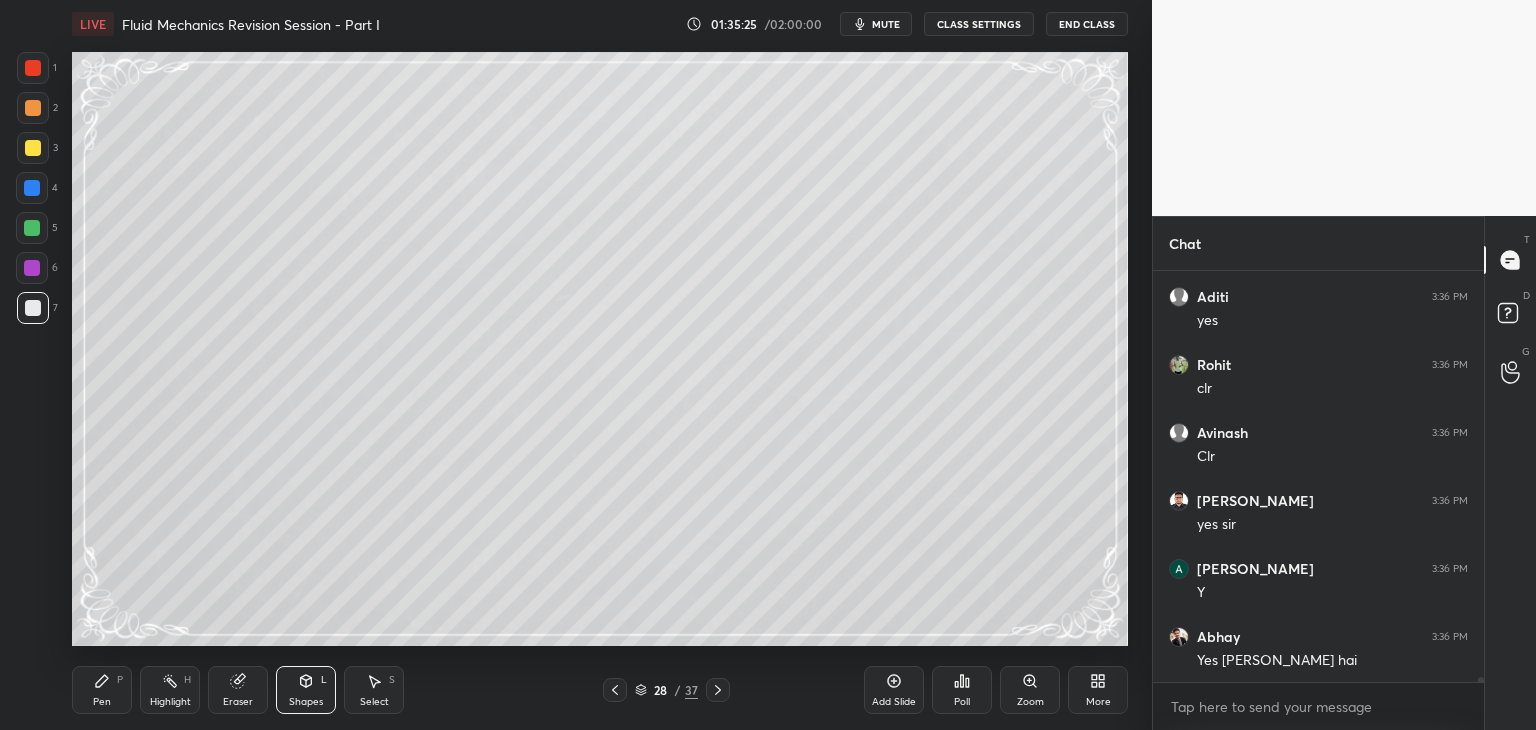 click on "Pen" at bounding box center (102, 702) 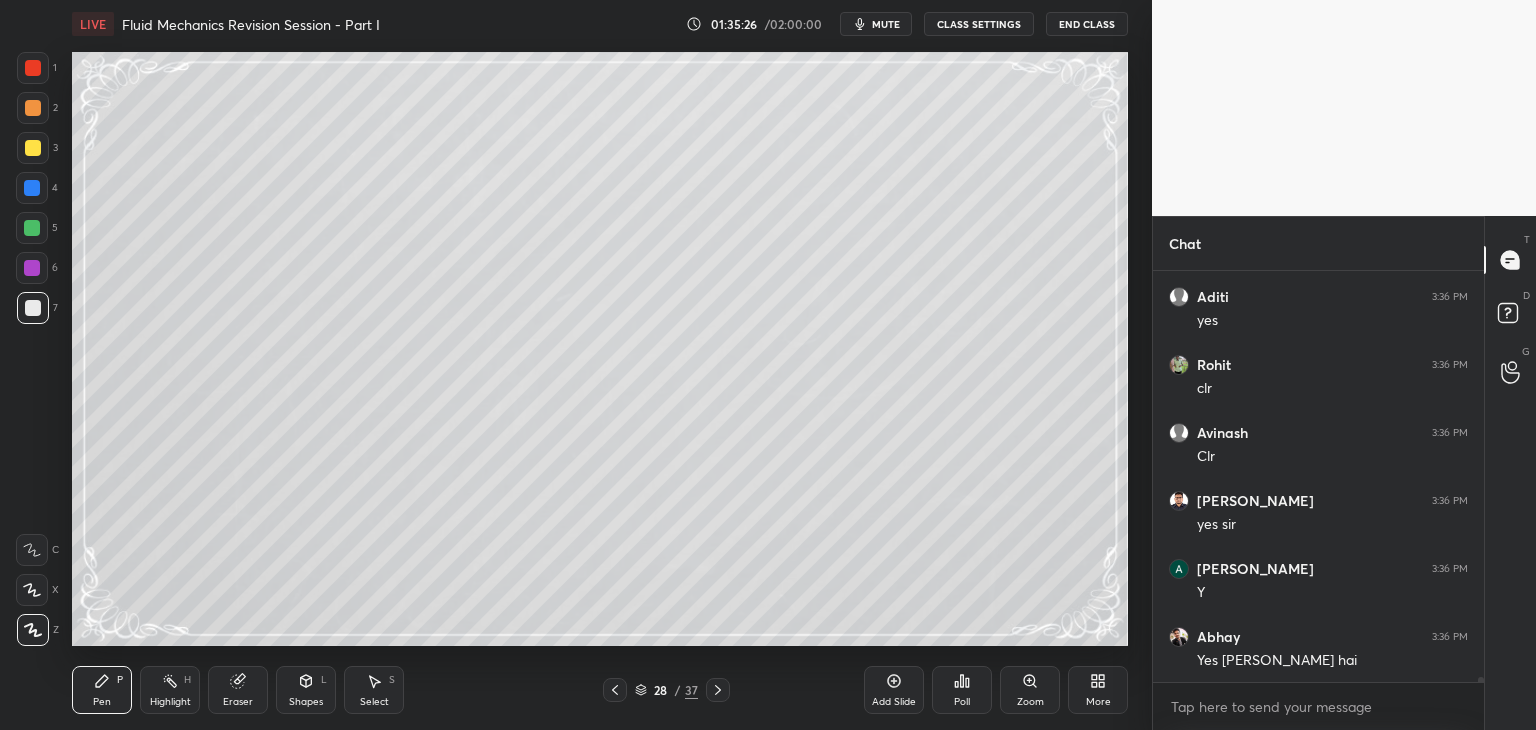 click at bounding box center (32, 228) 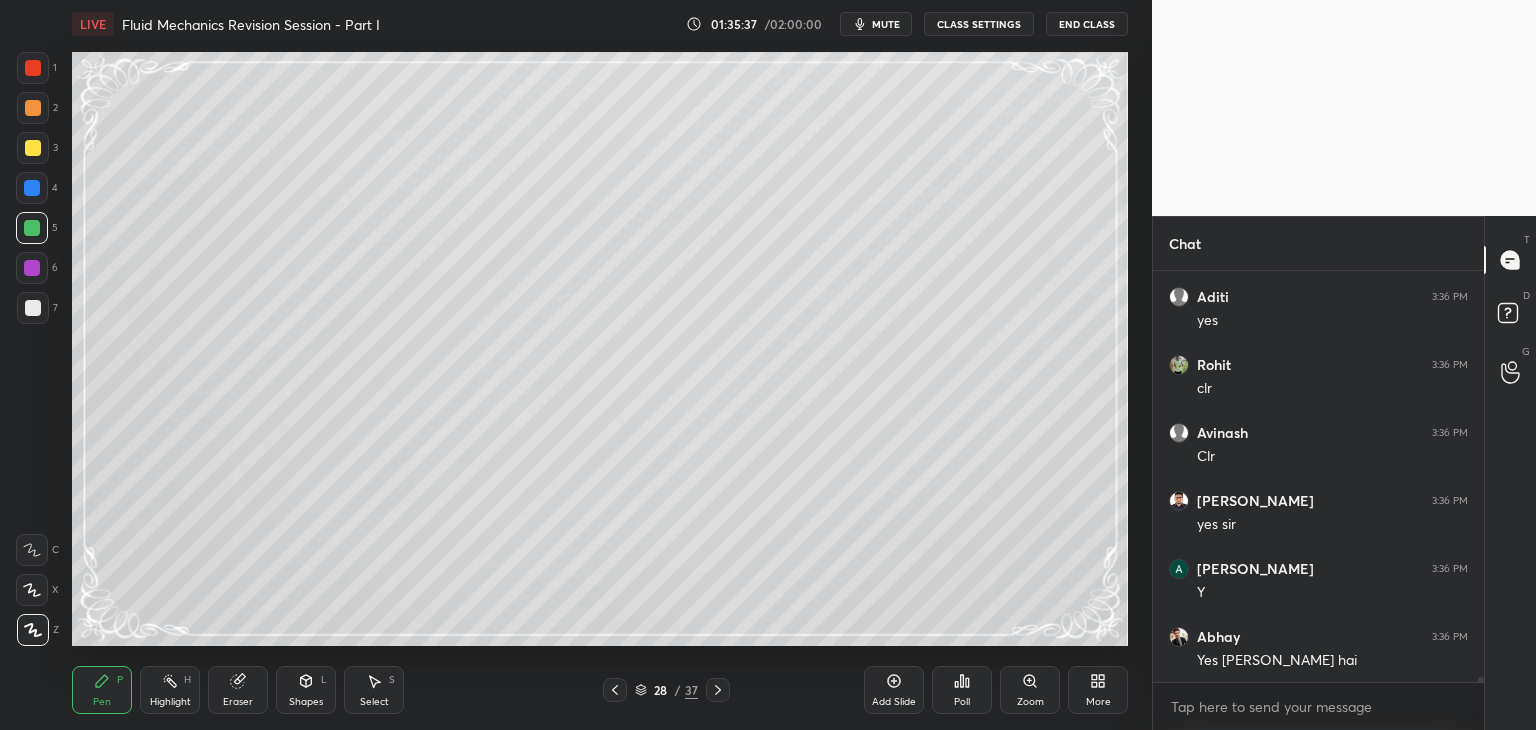 click on "Eraser" at bounding box center (238, 690) 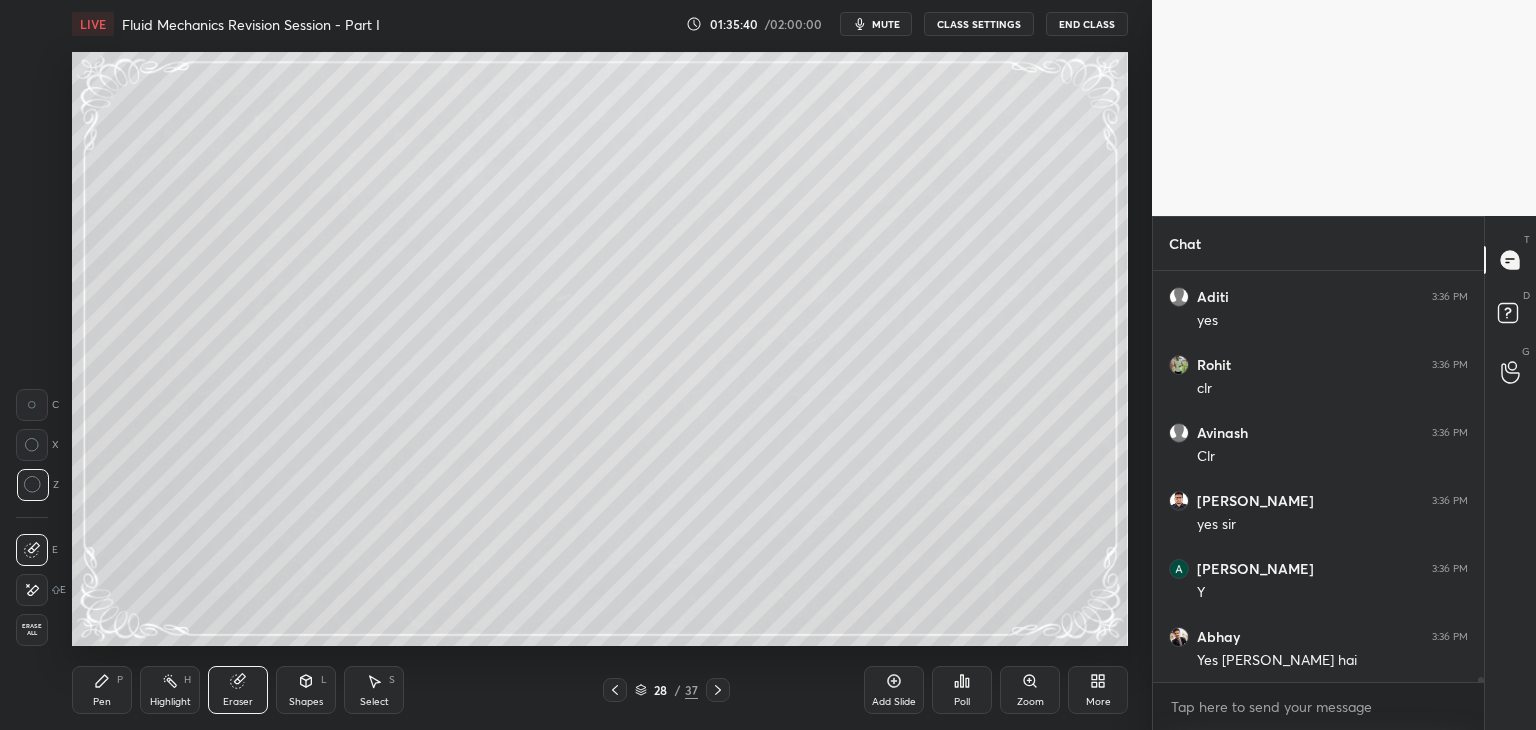 drag, startPoint x: 112, startPoint y: 692, endPoint x: 137, endPoint y: 673, distance: 31.400637 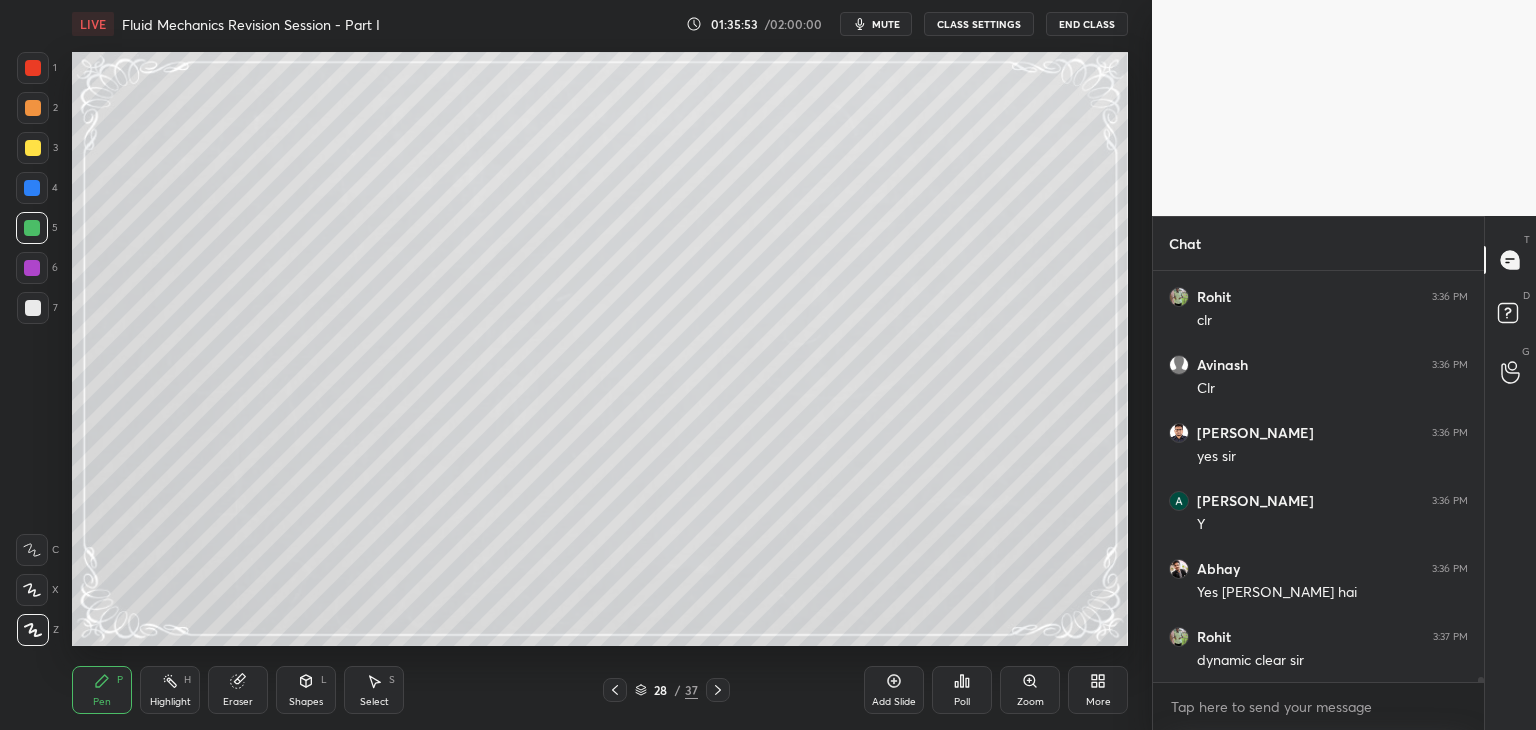drag, startPoint x: 236, startPoint y: 701, endPoint x: 280, endPoint y: 658, distance: 61.522354 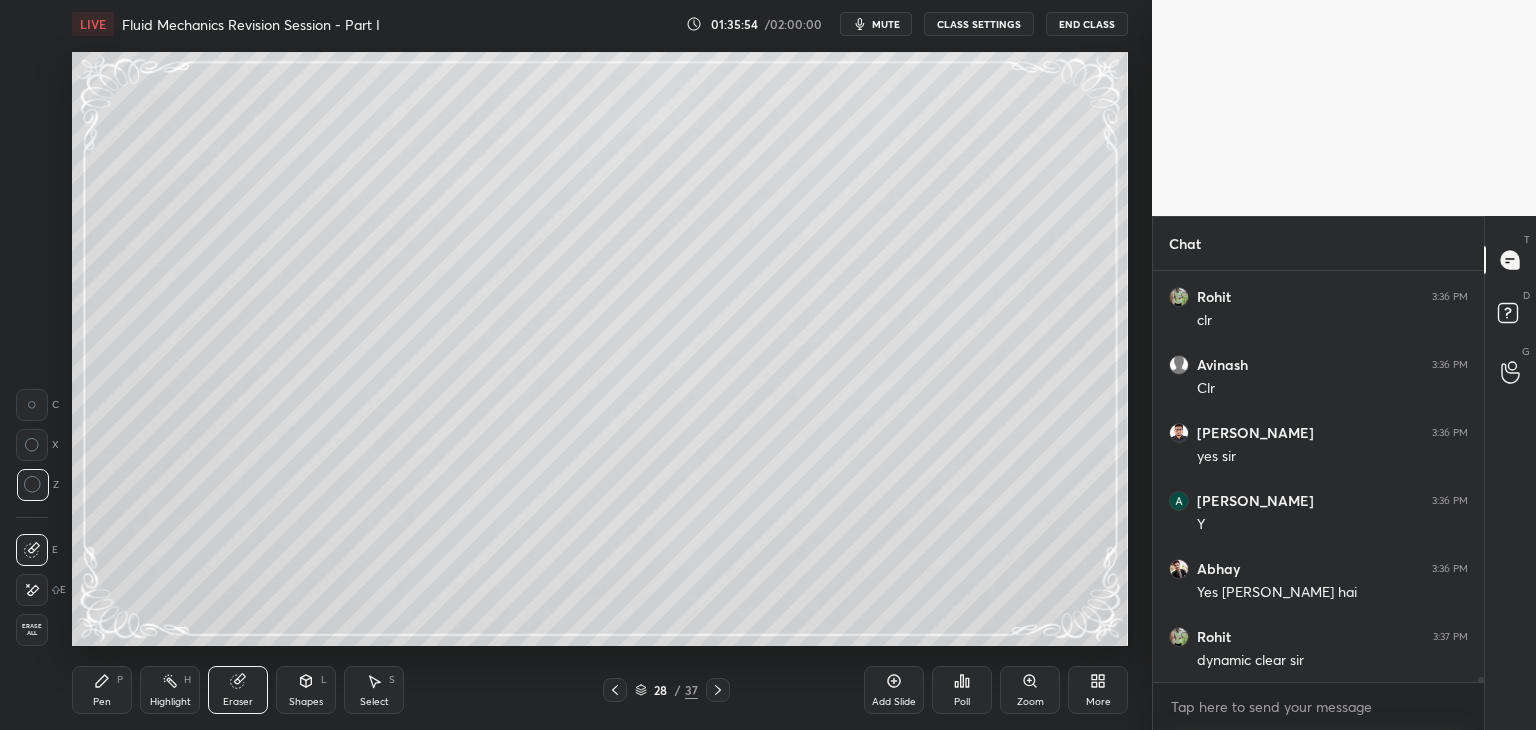 click on "Pen P" at bounding box center [102, 690] 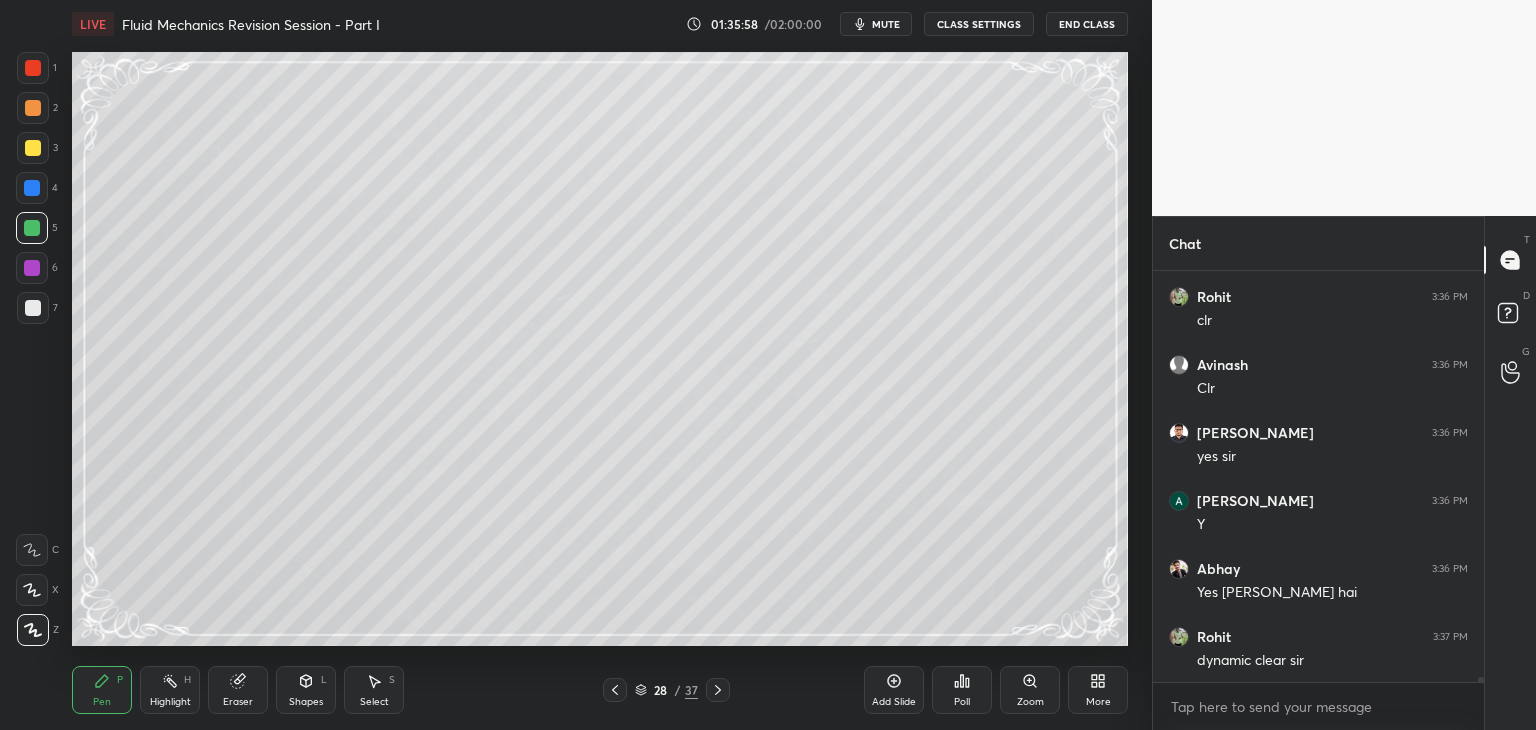 click at bounding box center [33, 308] 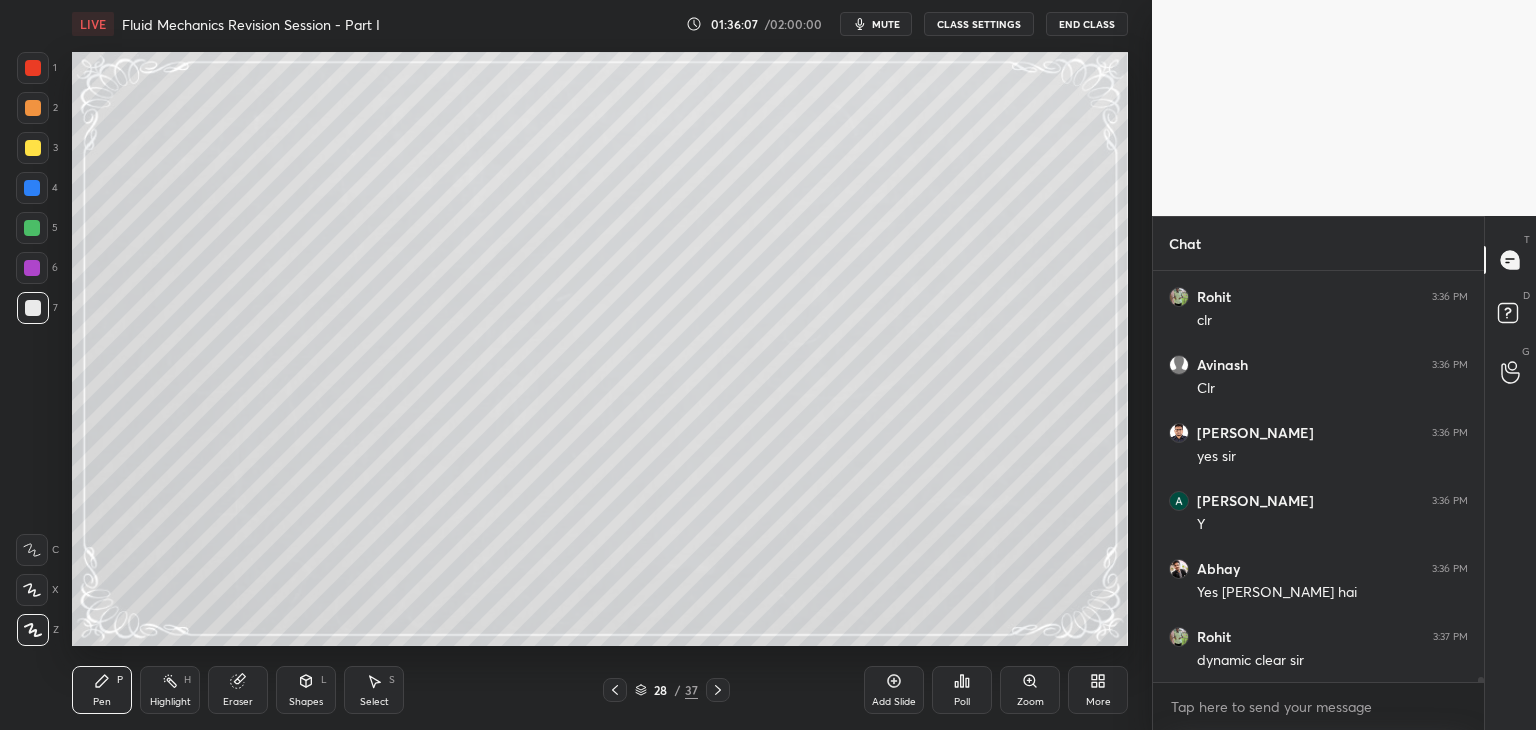 click on "Shapes L" at bounding box center [306, 690] 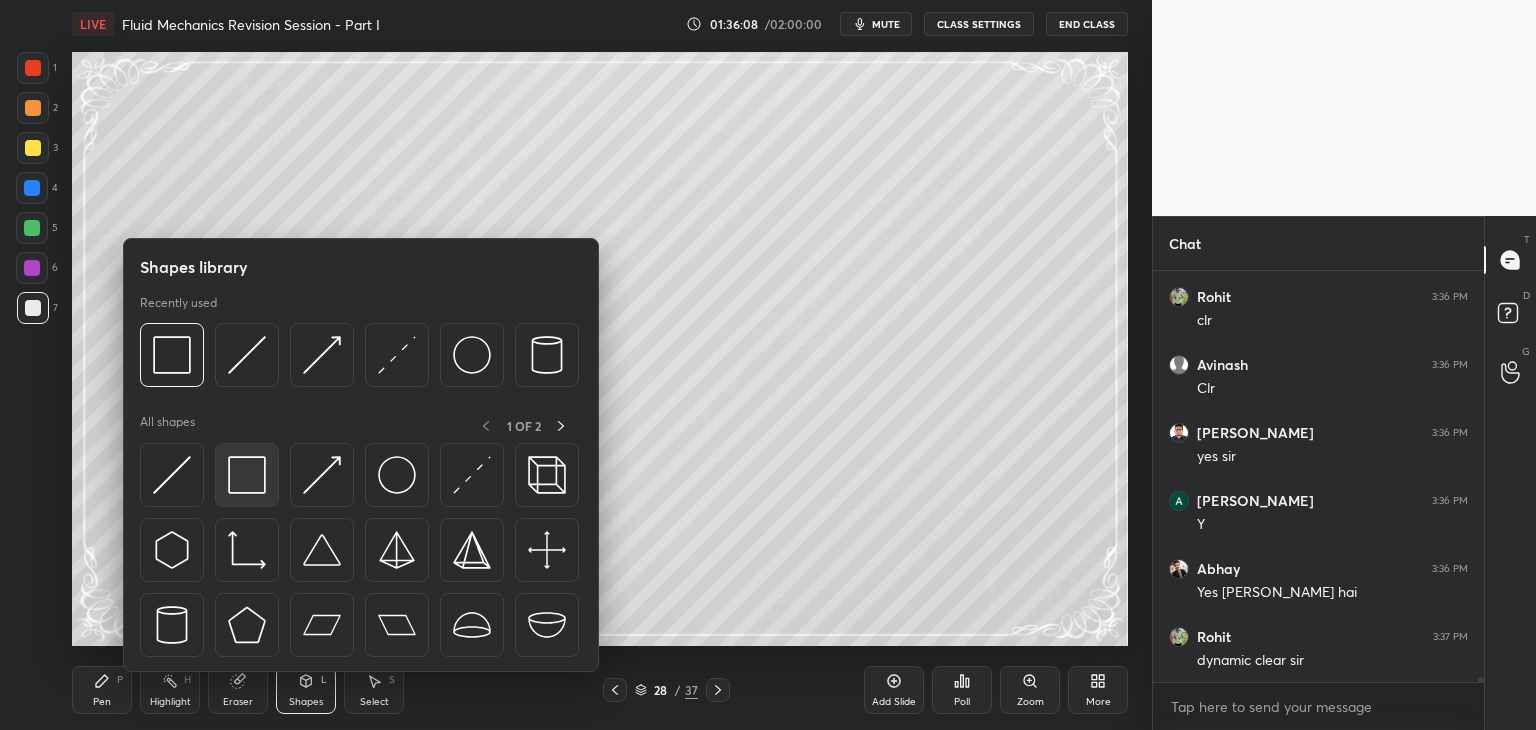 click at bounding box center [247, 475] 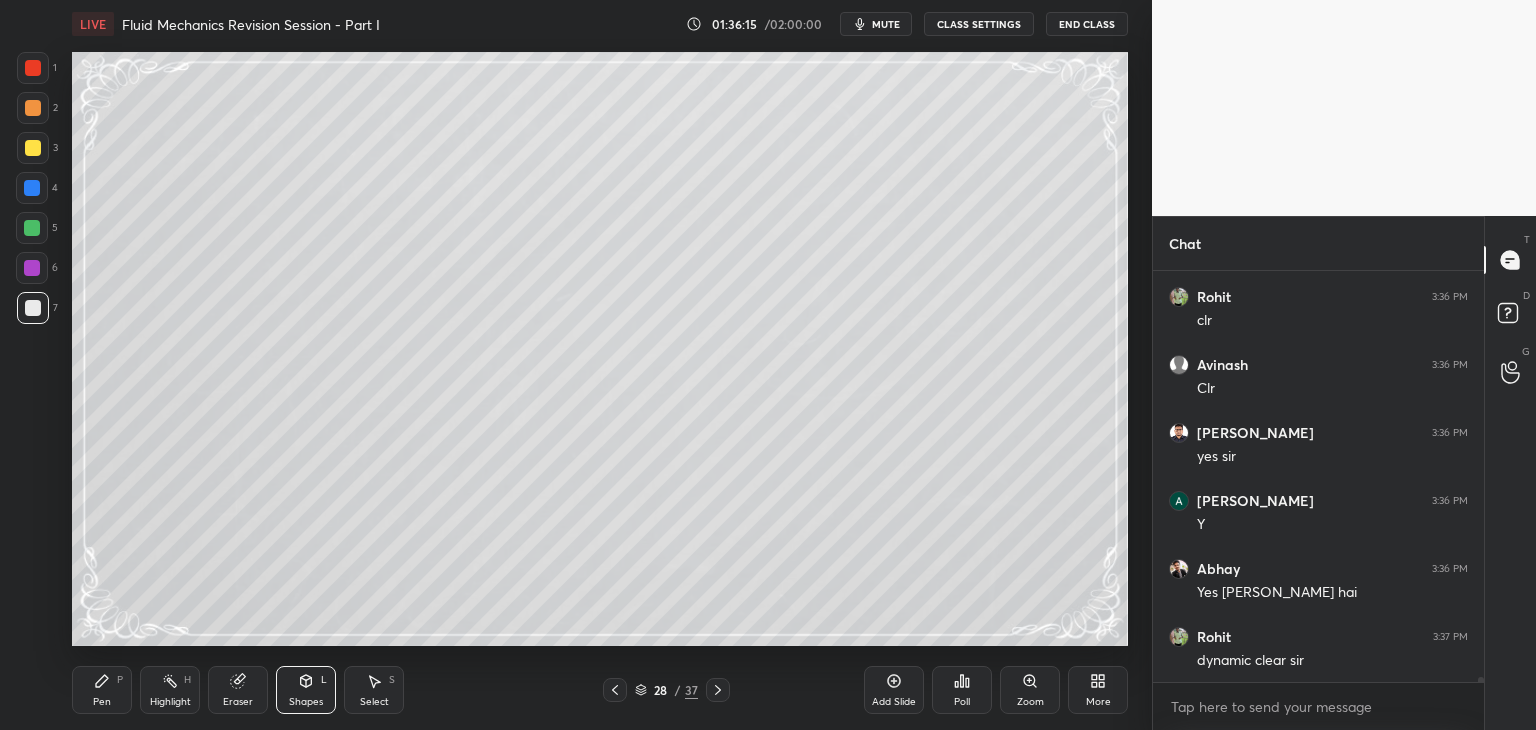 click on "Pen" at bounding box center [102, 702] 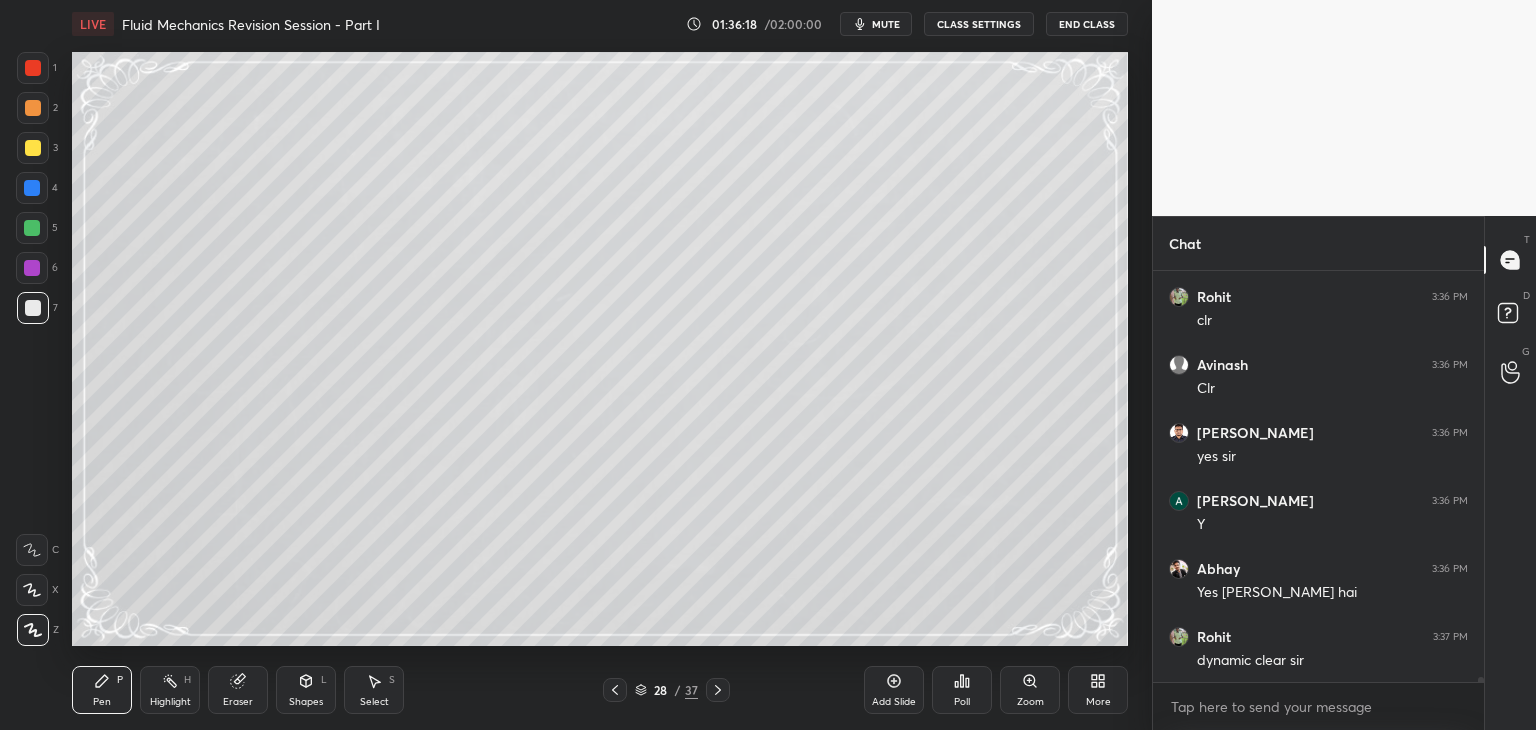 click on "Select S" at bounding box center [374, 690] 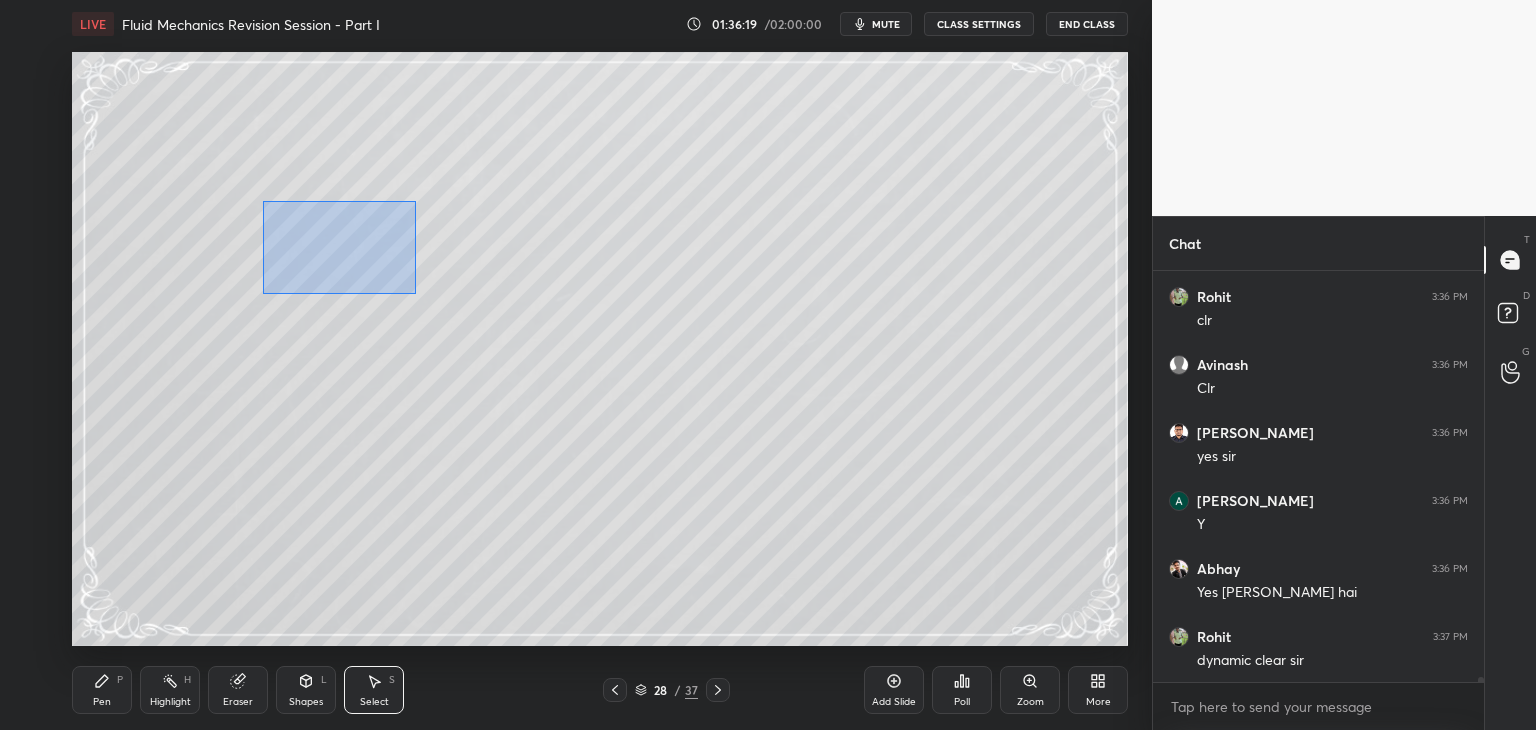 drag, startPoint x: 263, startPoint y: 199, endPoint x: 484, endPoint y: 317, distance: 250.52943 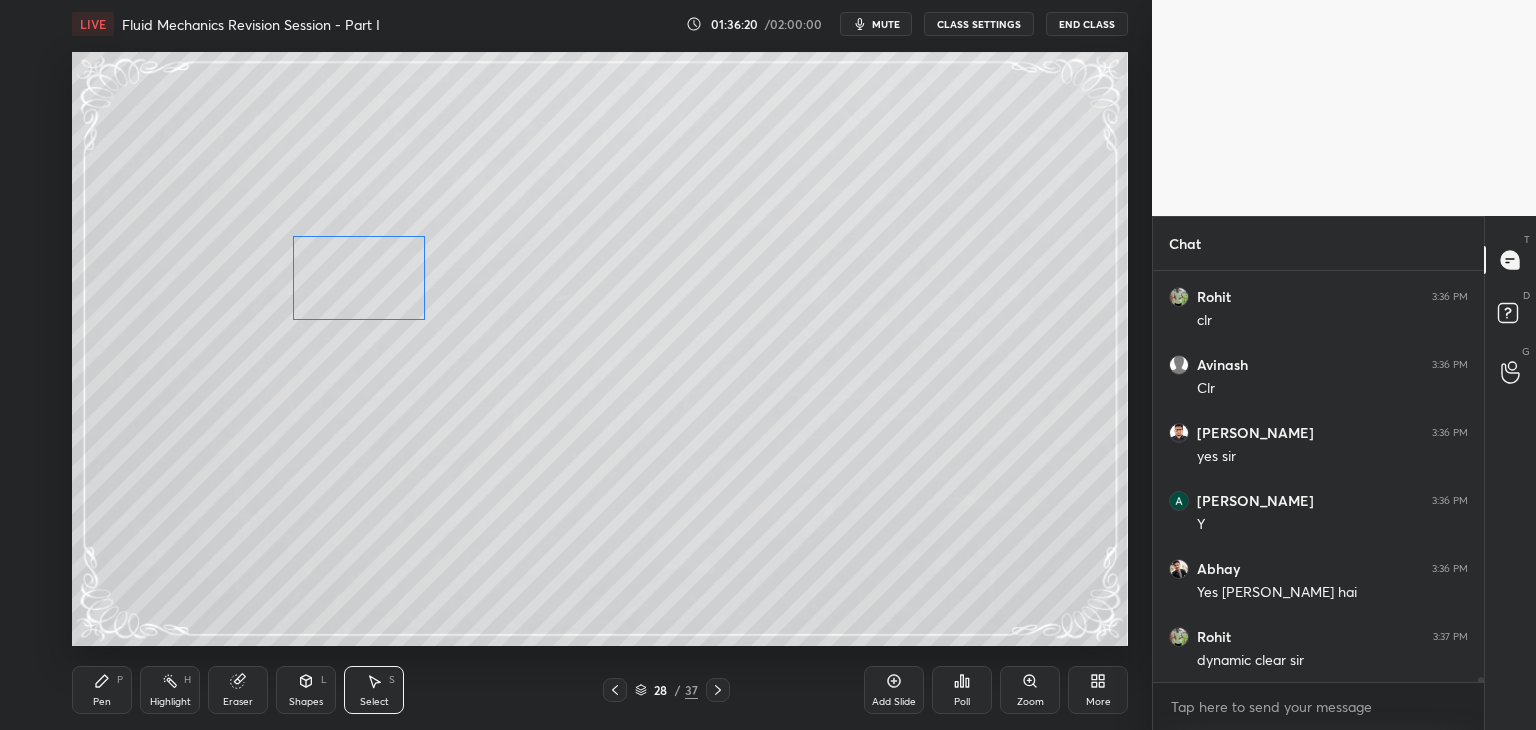 drag, startPoint x: 395, startPoint y: 285, endPoint x: 395, endPoint y: 314, distance: 29 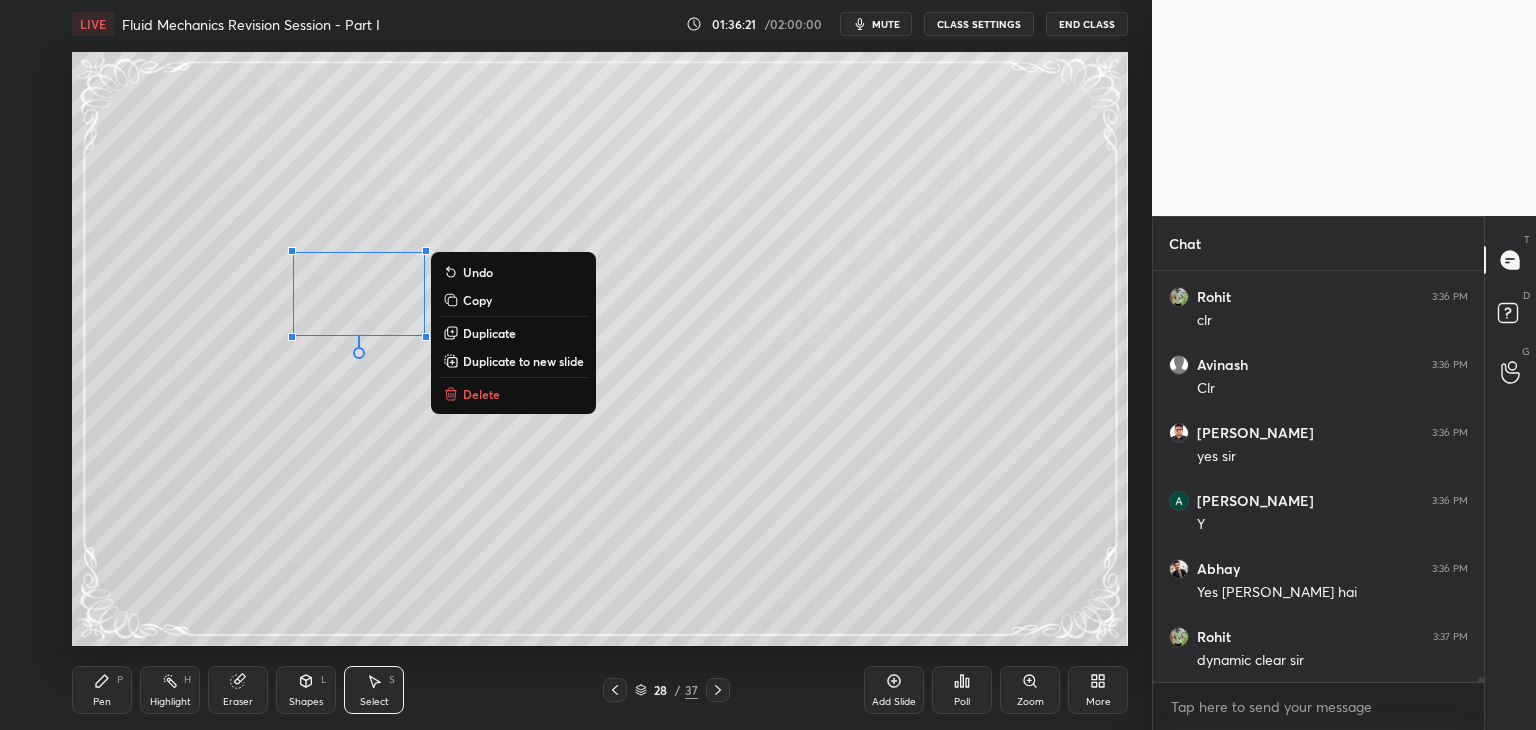 click on "Pen P" at bounding box center (102, 690) 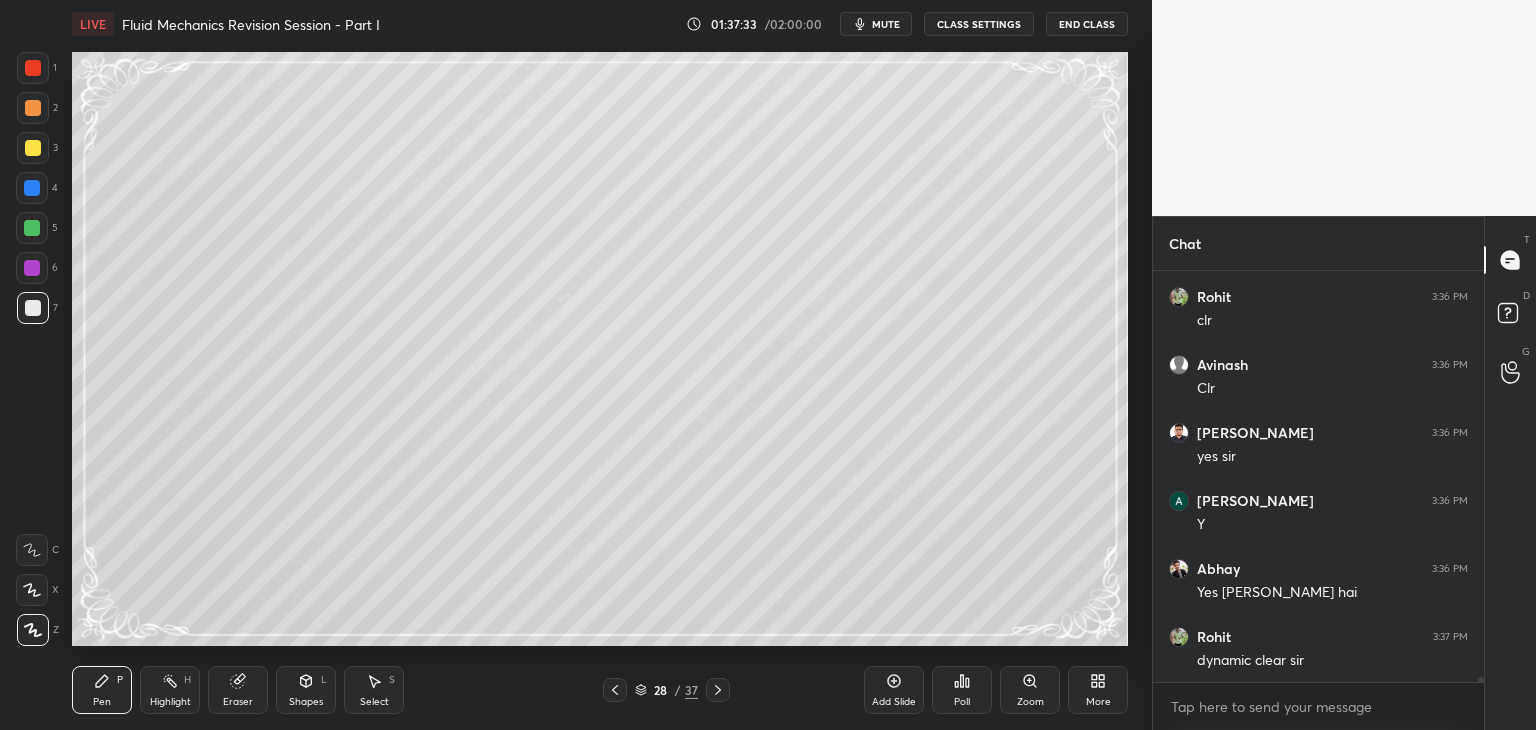 scroll, scrollTop: 365, scrollLeft: 325, axis: both 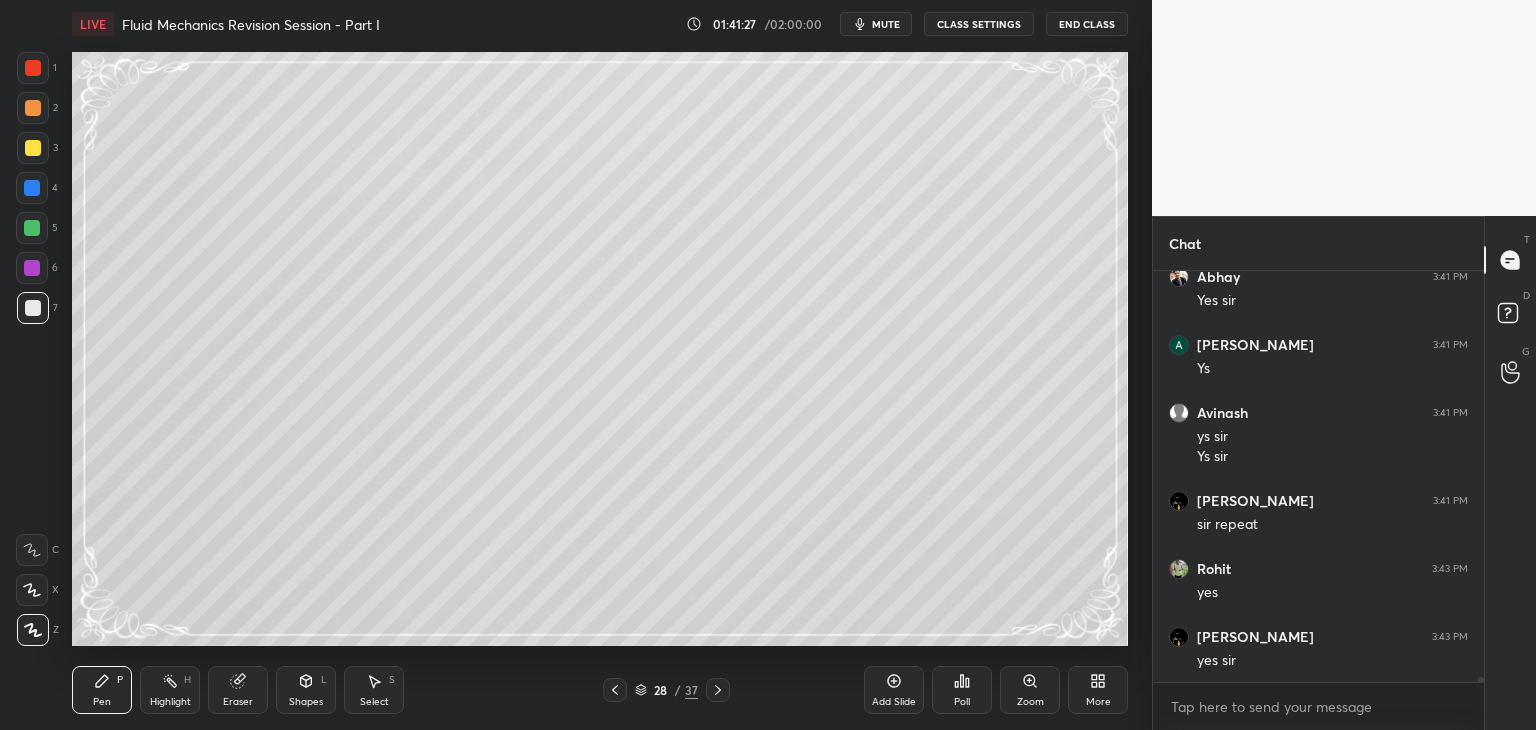 click on "Eraser" at bounding box center (238, 690) 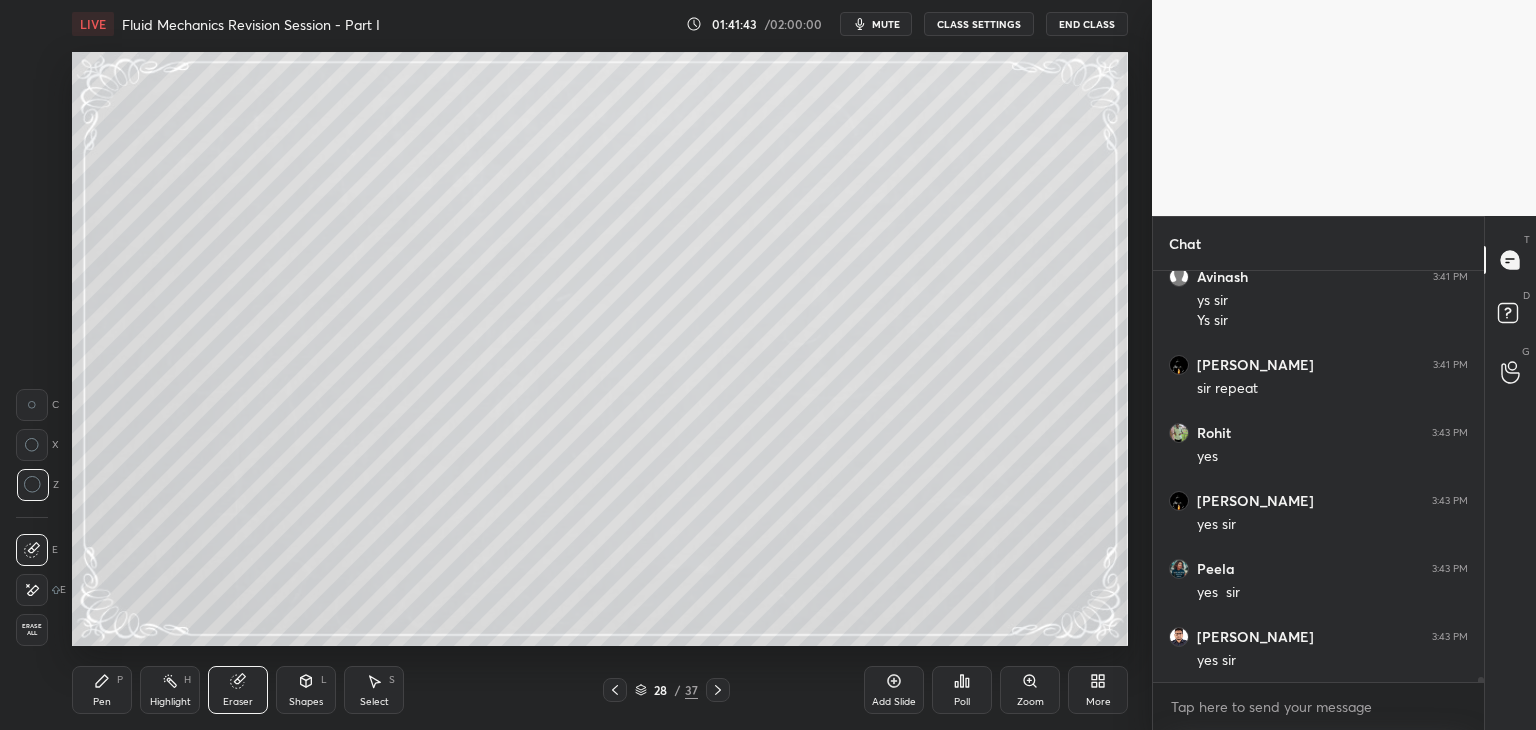 scroll, scrollTop: 32976, scrollLeft: 0, axis: vertical 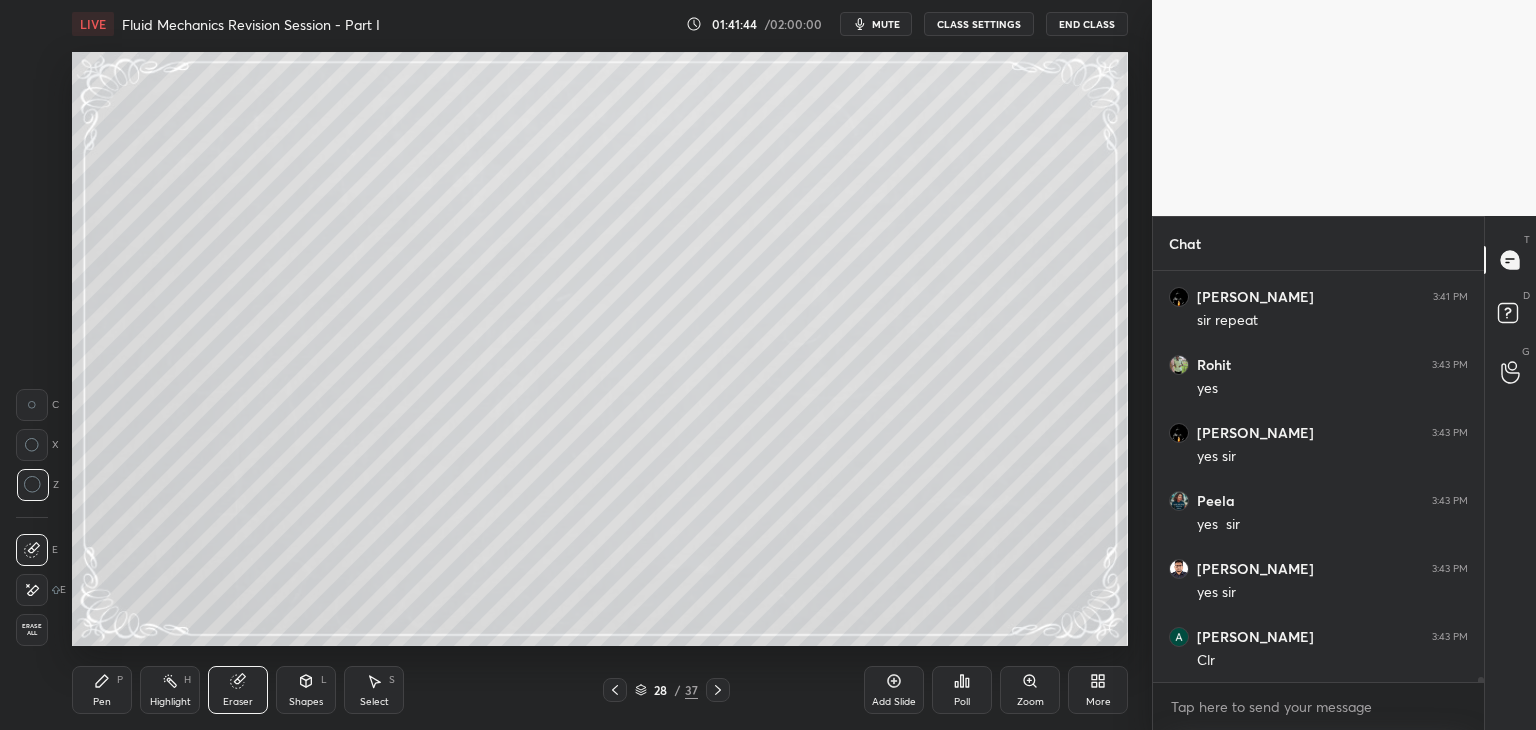 click on "Pen" at bounding box center [102, 702] 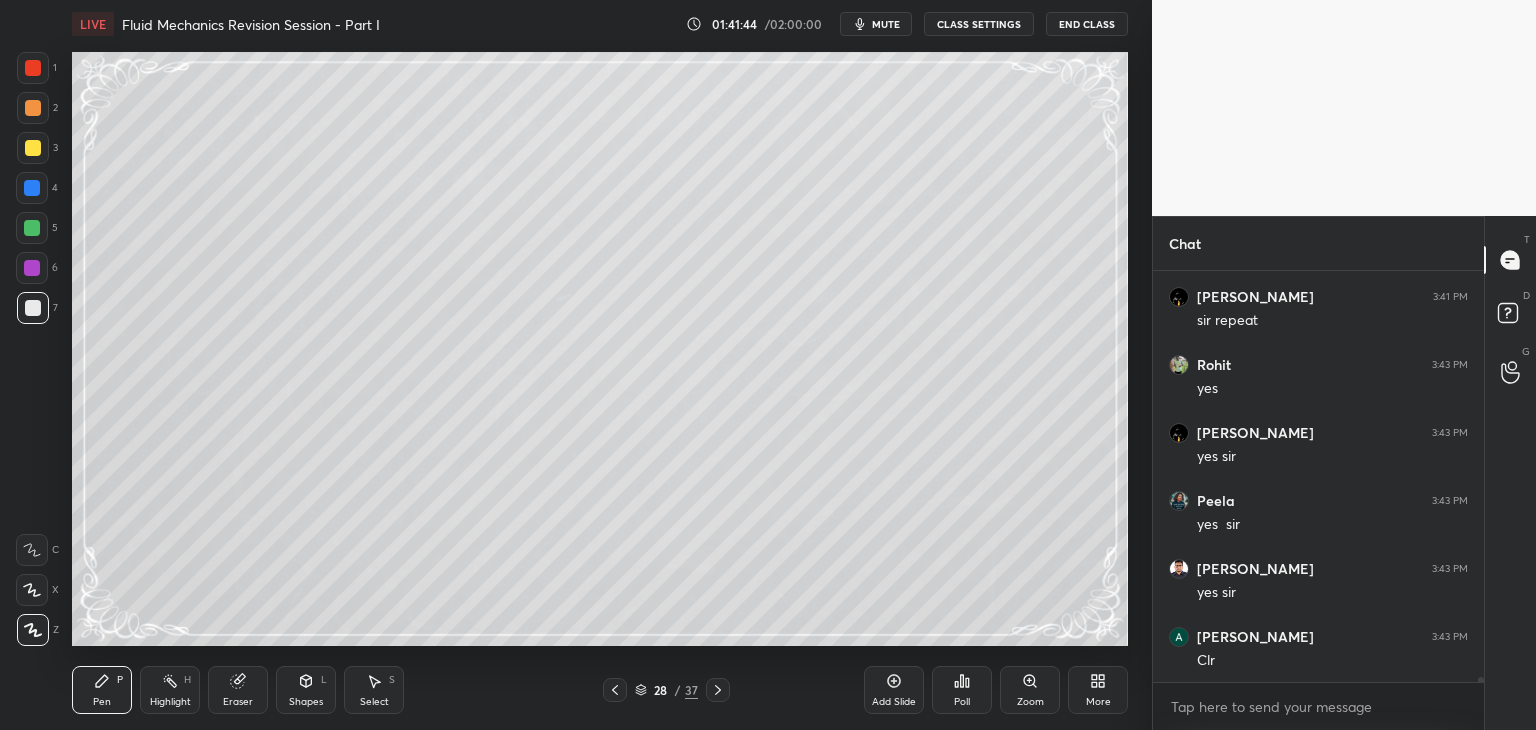 scroll, scrollTop: 33044, scrollLeft: 0, axis: vertical 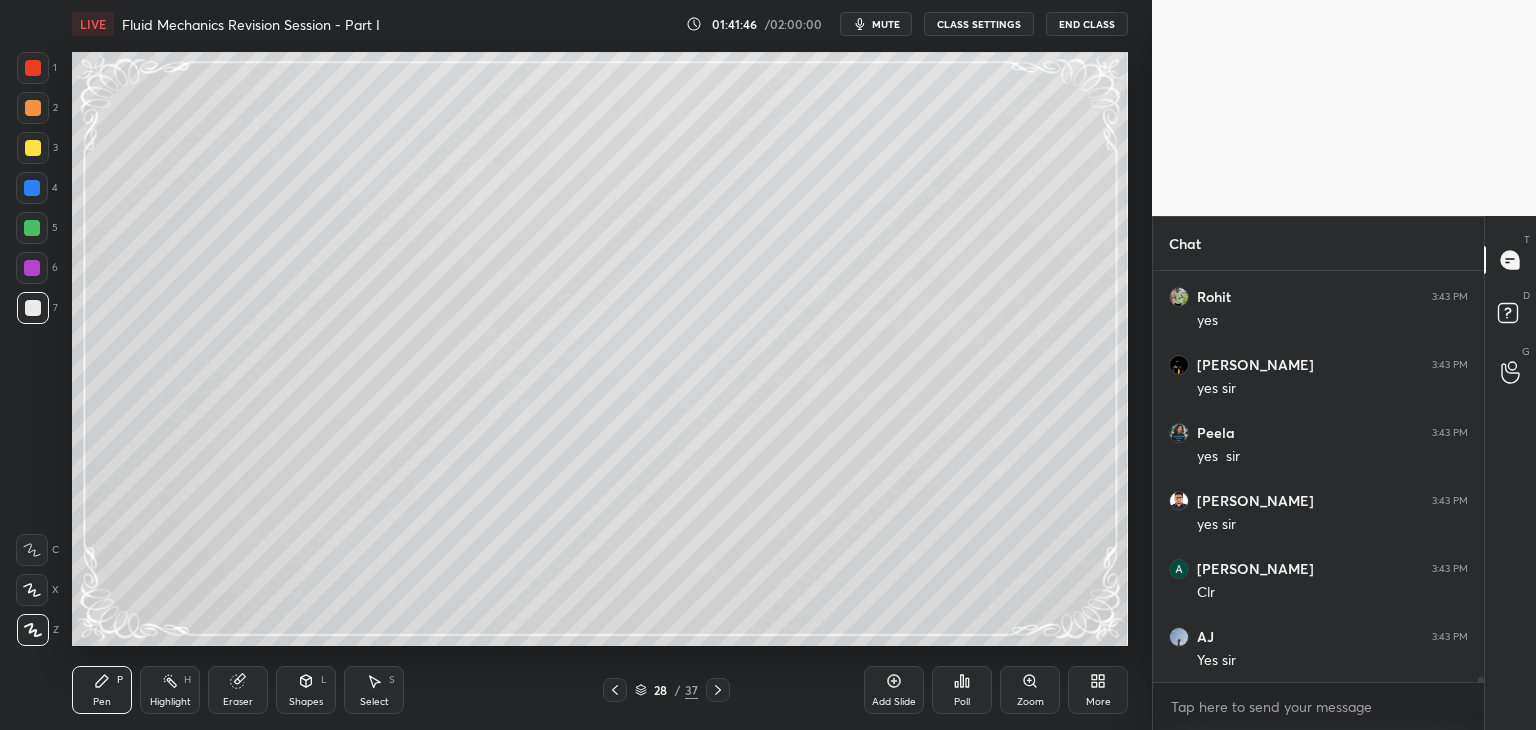 click at bounding box center (32, 228) 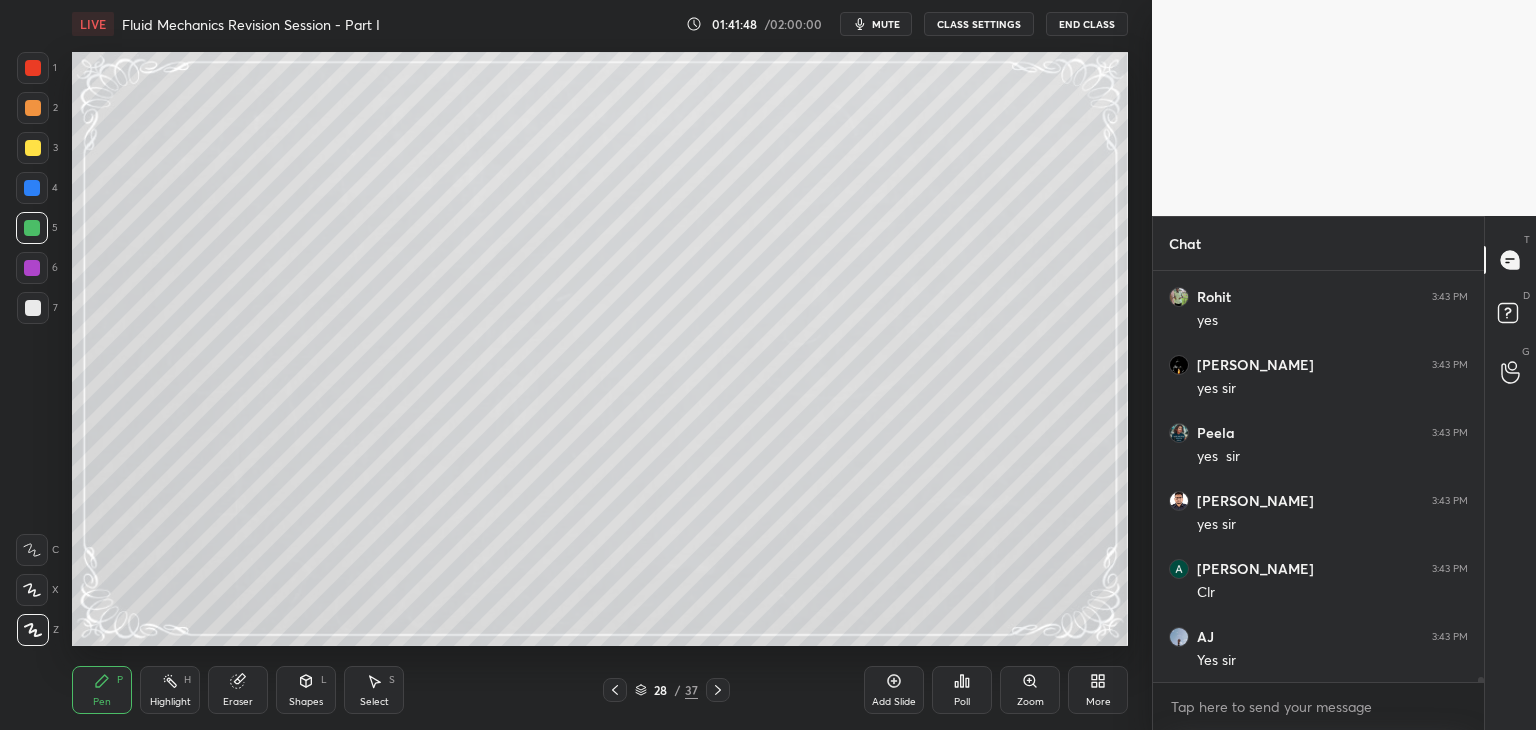 scroll, scrollTop: 33112, scrollLeft: 0, axis: vertical 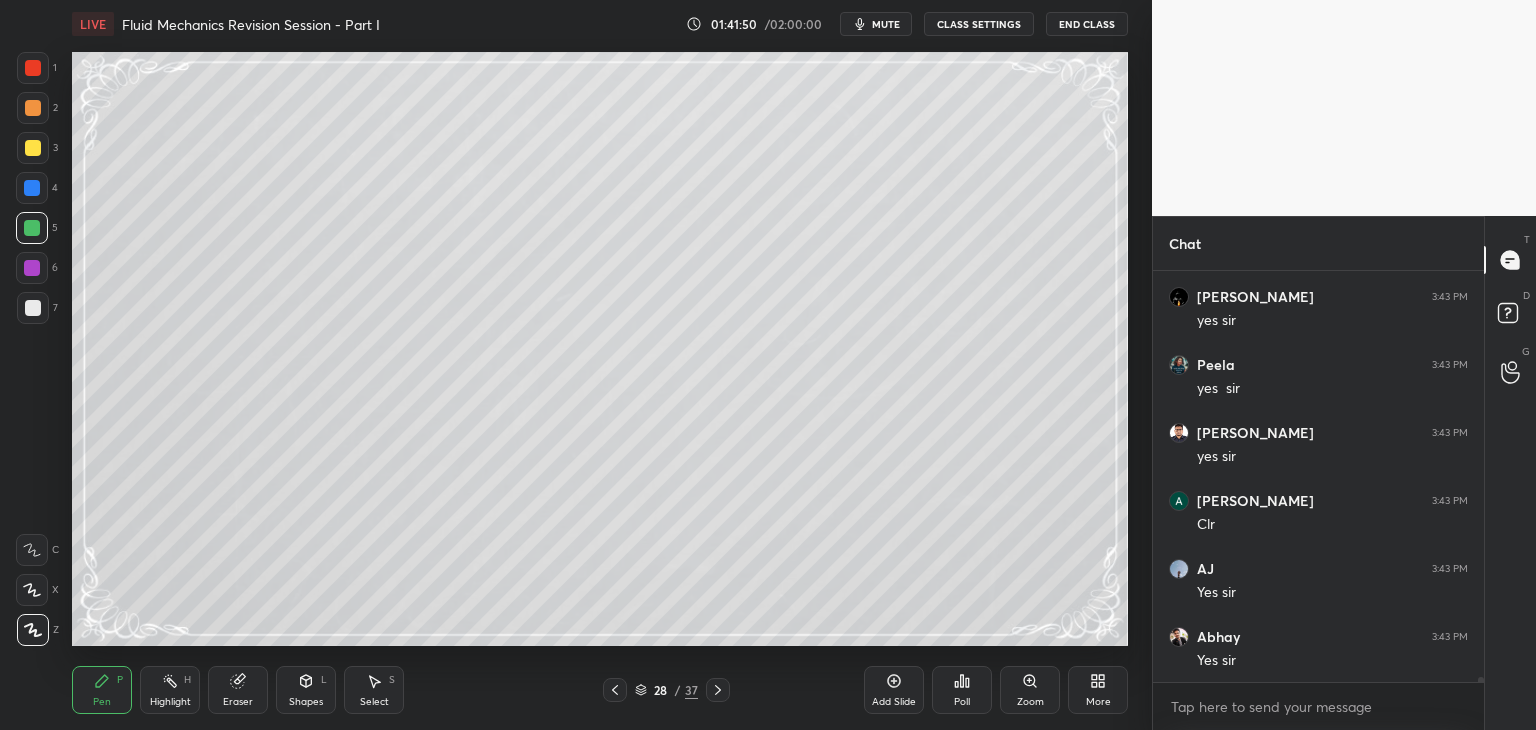 click at bounding box center (33, 308) 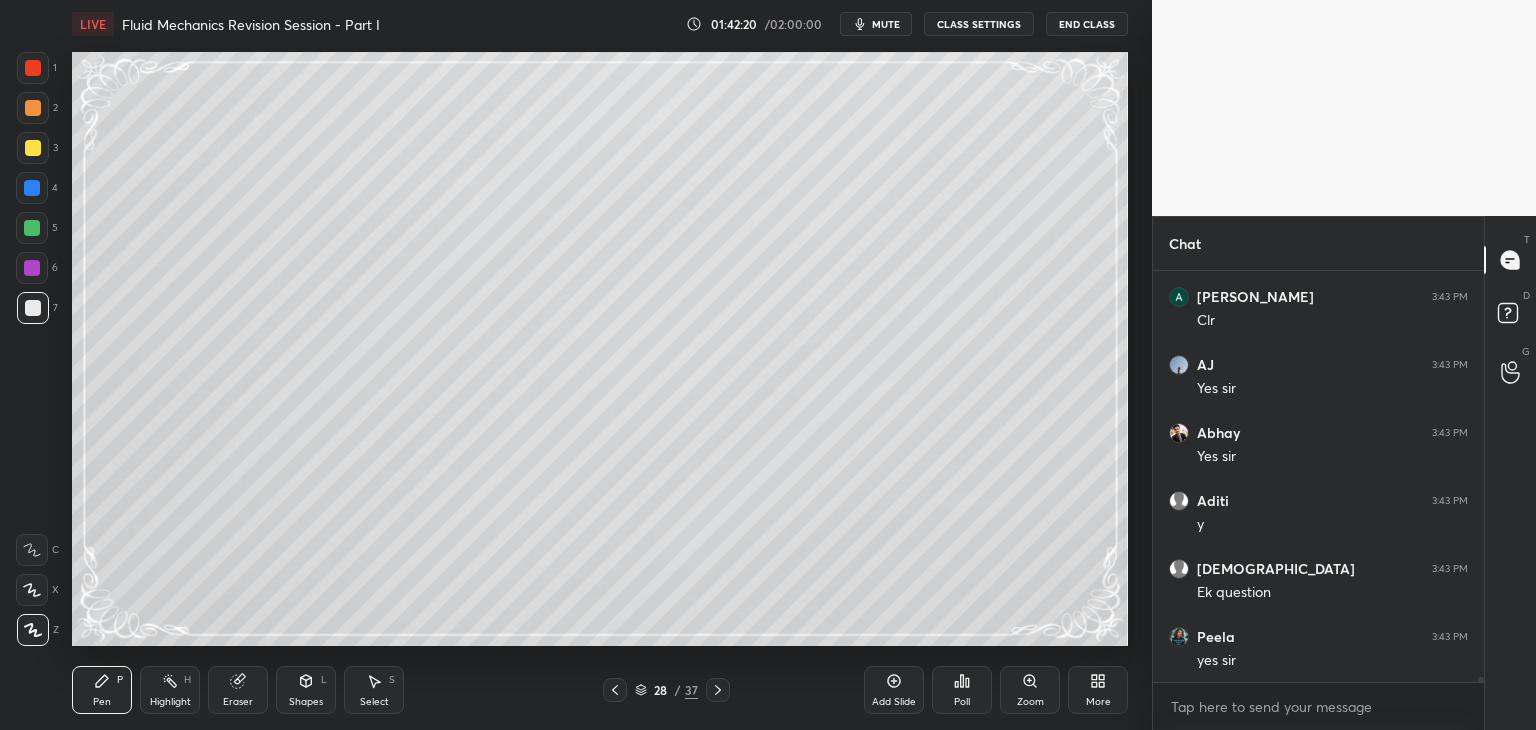 scroll, scrollTop: 33384, scrollLeft: 0, axis: vertical 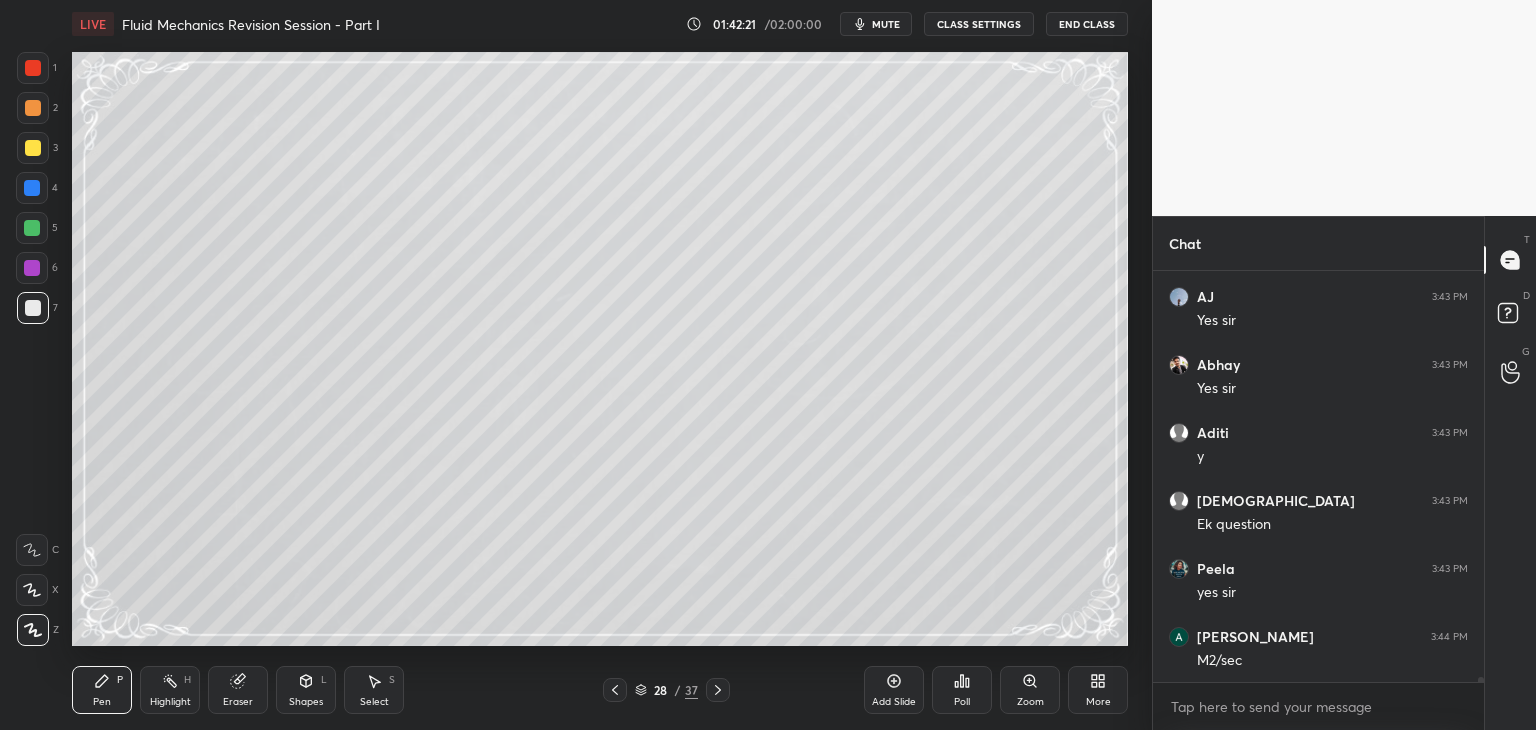 click at bounding box center [32, 228] 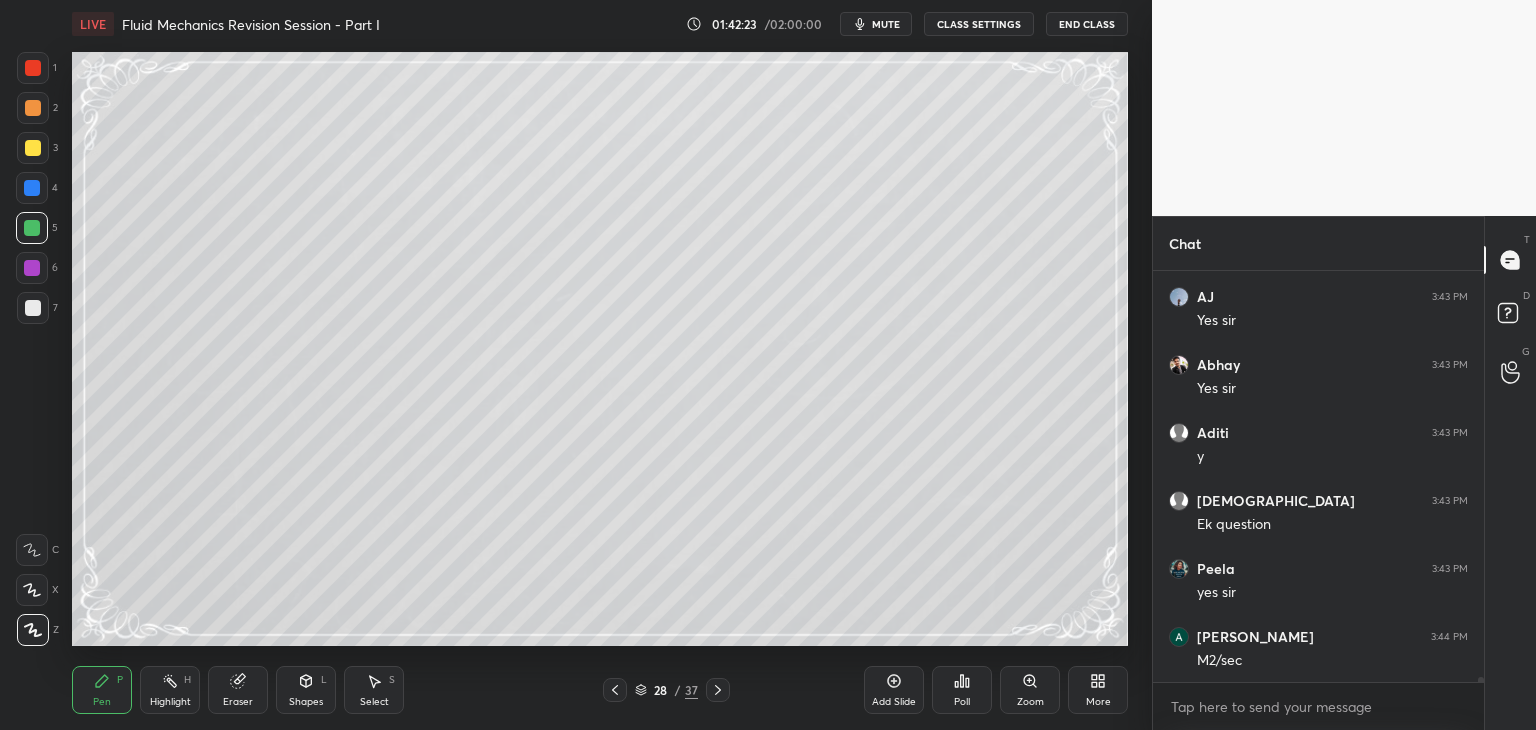 scroll, scrollTop: 33452, scrollLeft: 0, axis: vertical 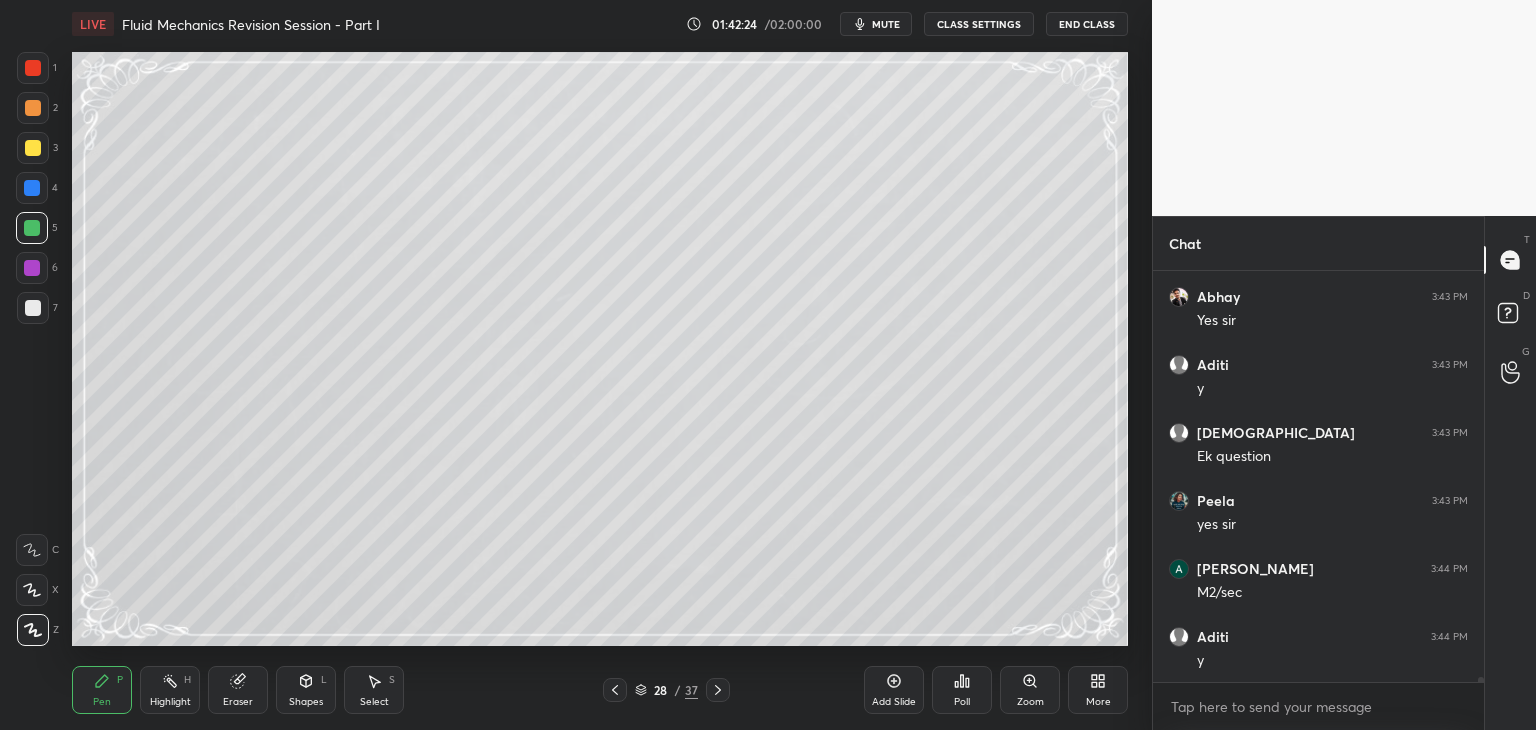 click at bounding box center (33, 308) 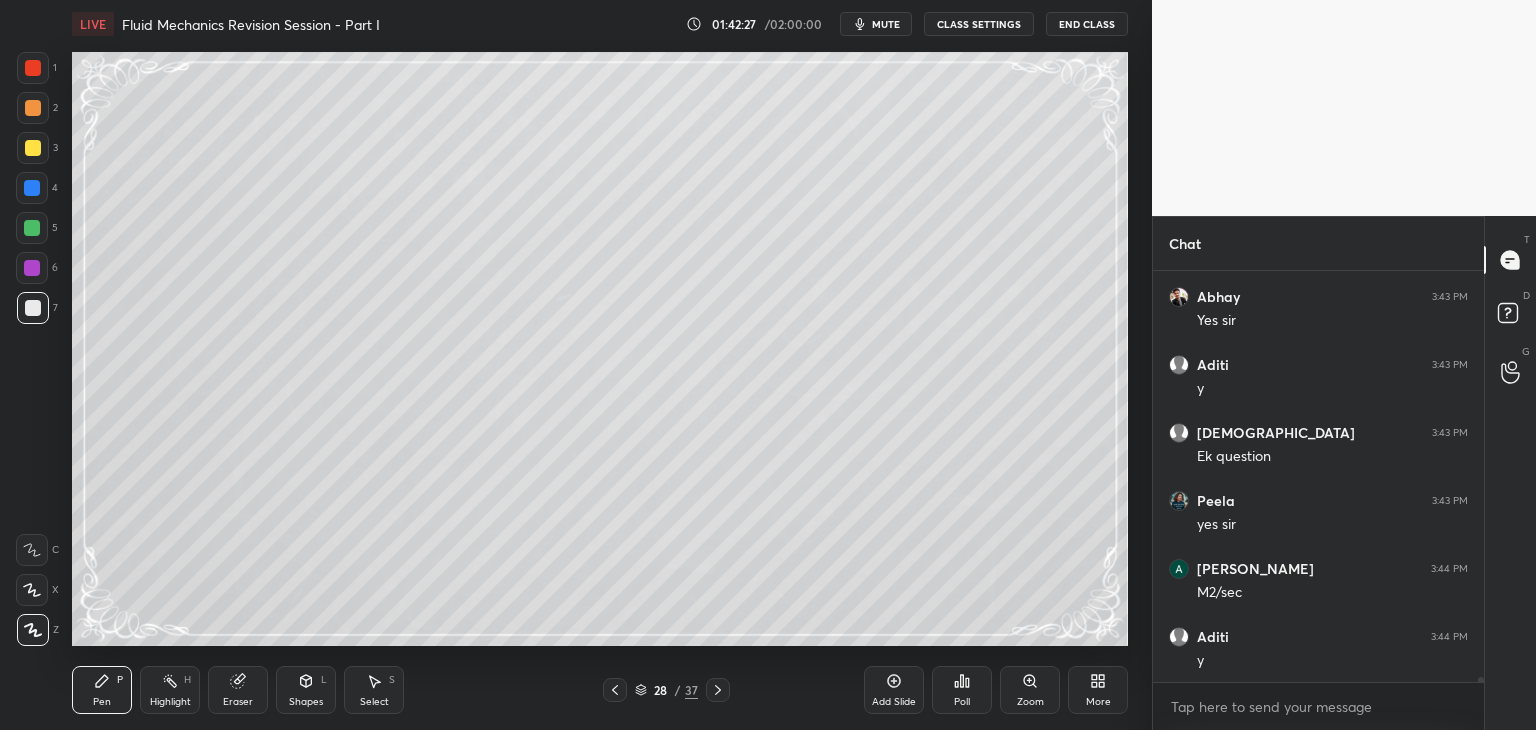 click at bounding box center (33, 68) 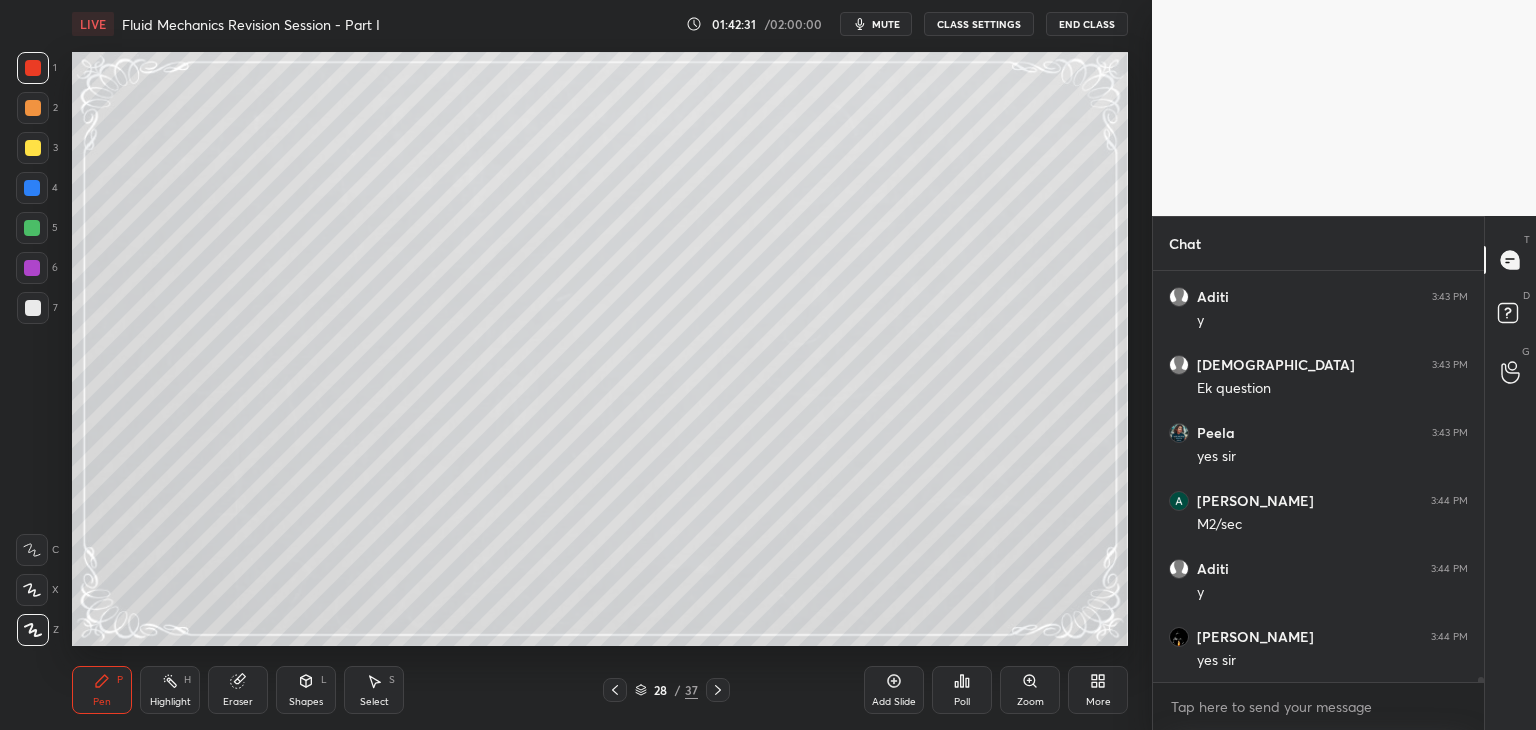 scroll, scrollTop: 33588, scrollLeft: 0, axis: vertical 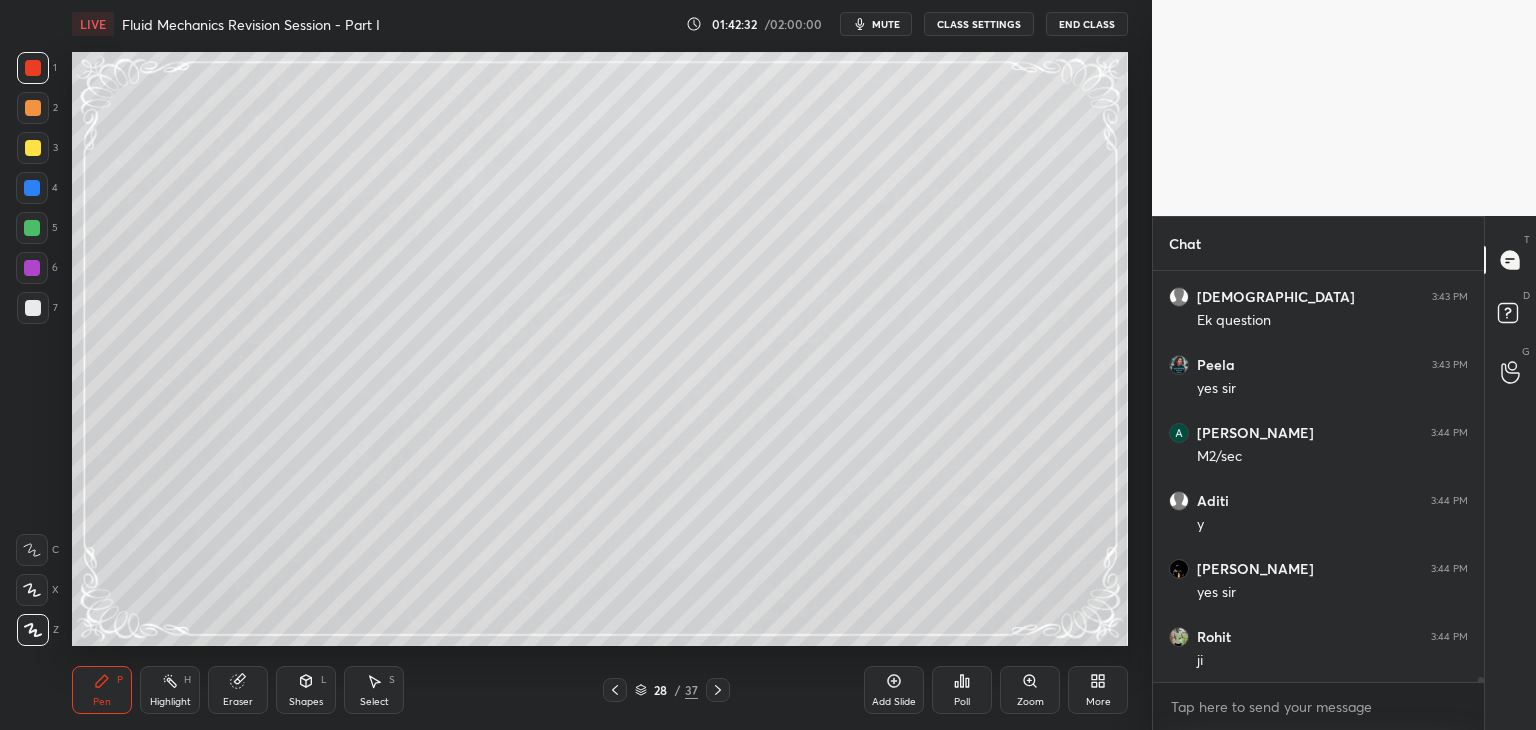 click at bounding box center (33, 308) 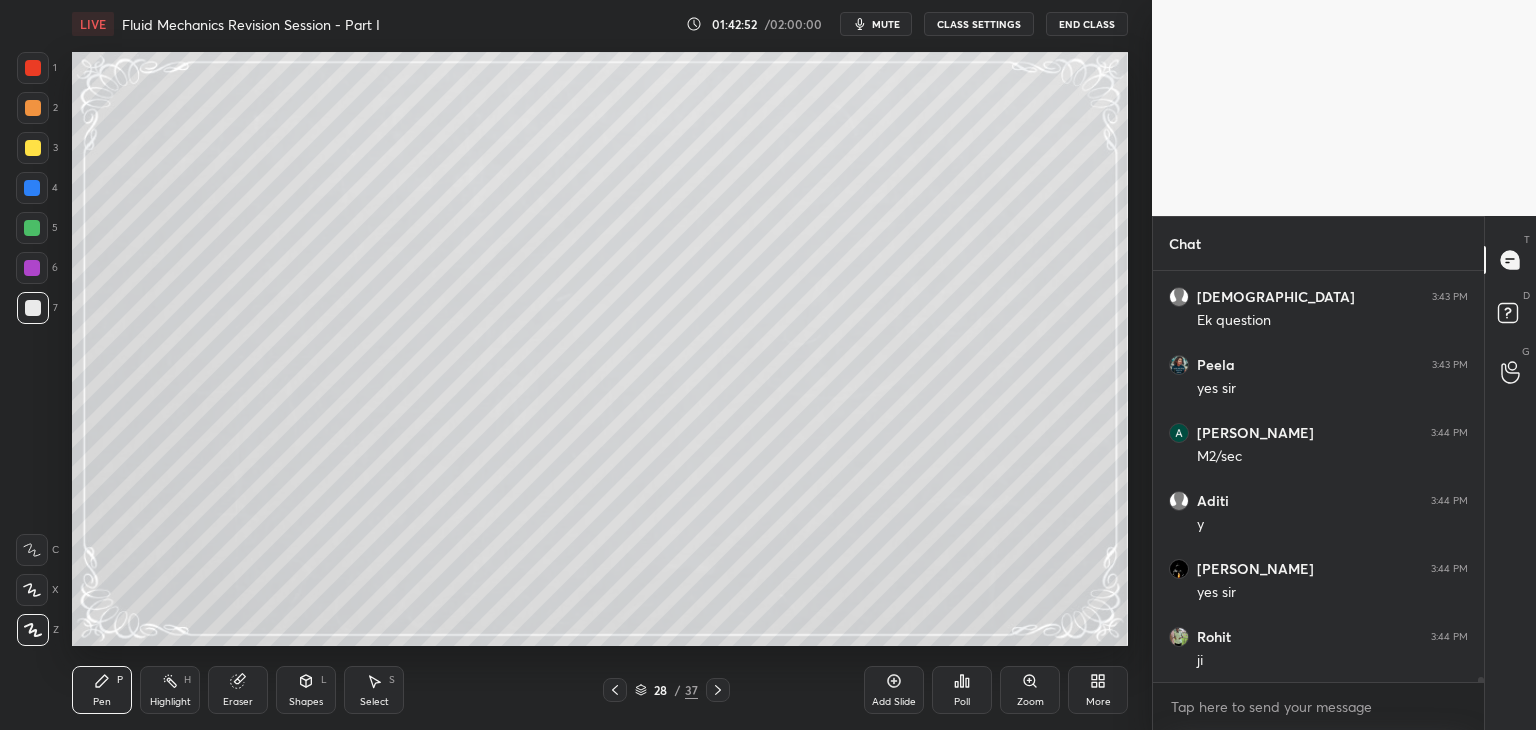 click on "S" at bounding box center (392, 680) 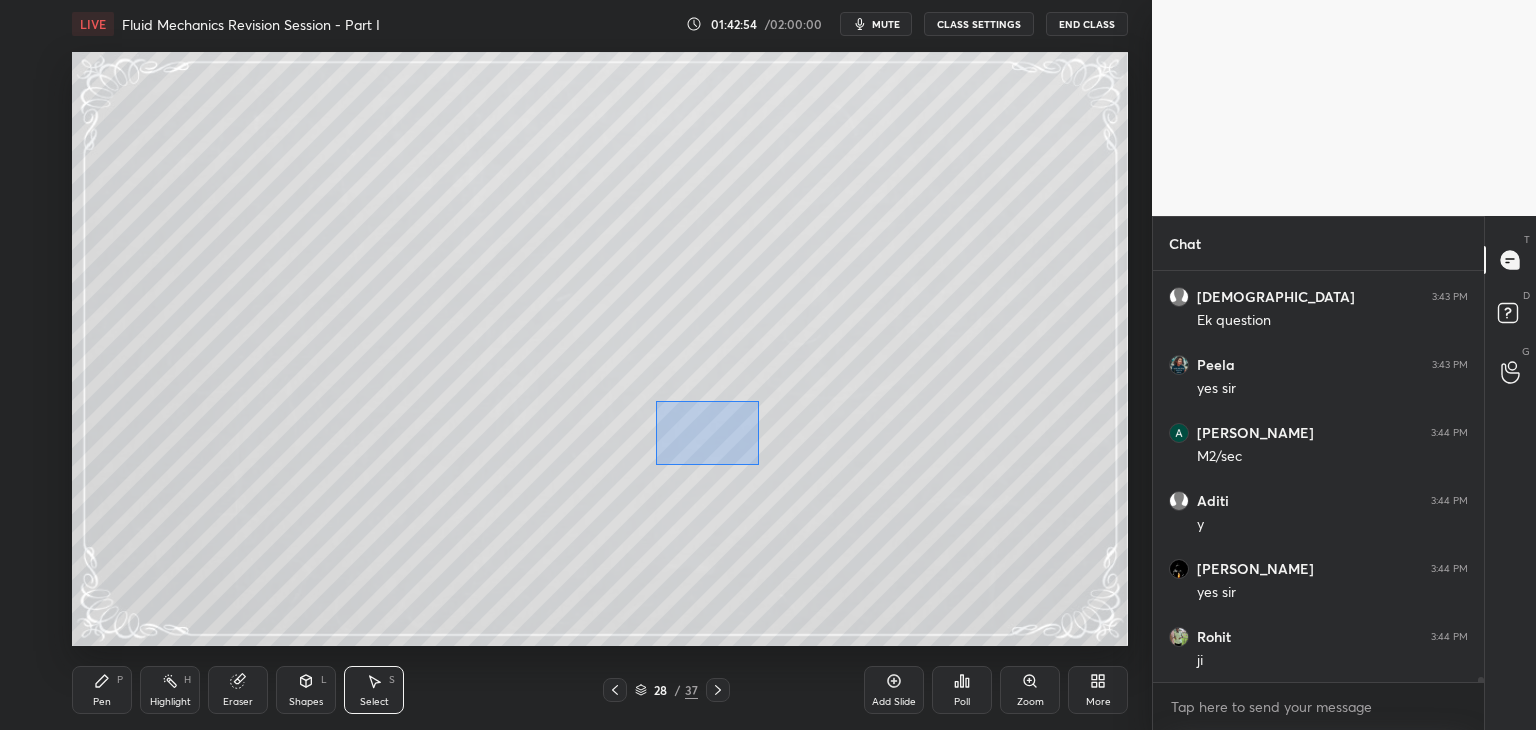 drag, startPoint x: 656, startPoint y: 402, endPoint x: 746, endPoint y: 459, distance: 106.531685 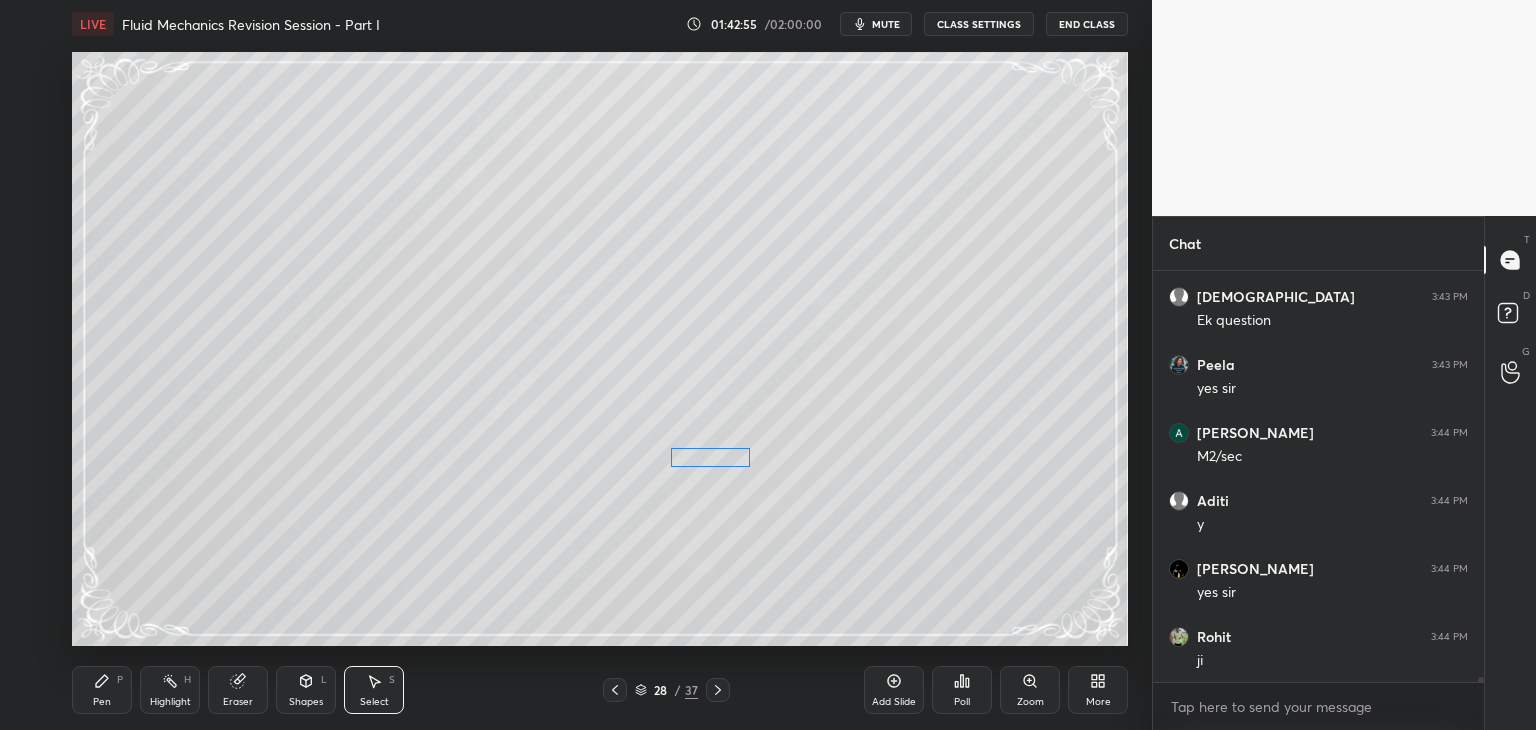 drag, startPoint x: 712, startPoint y: 422, endPoint x: 717, endPoint y: 464, distance: 42.296574 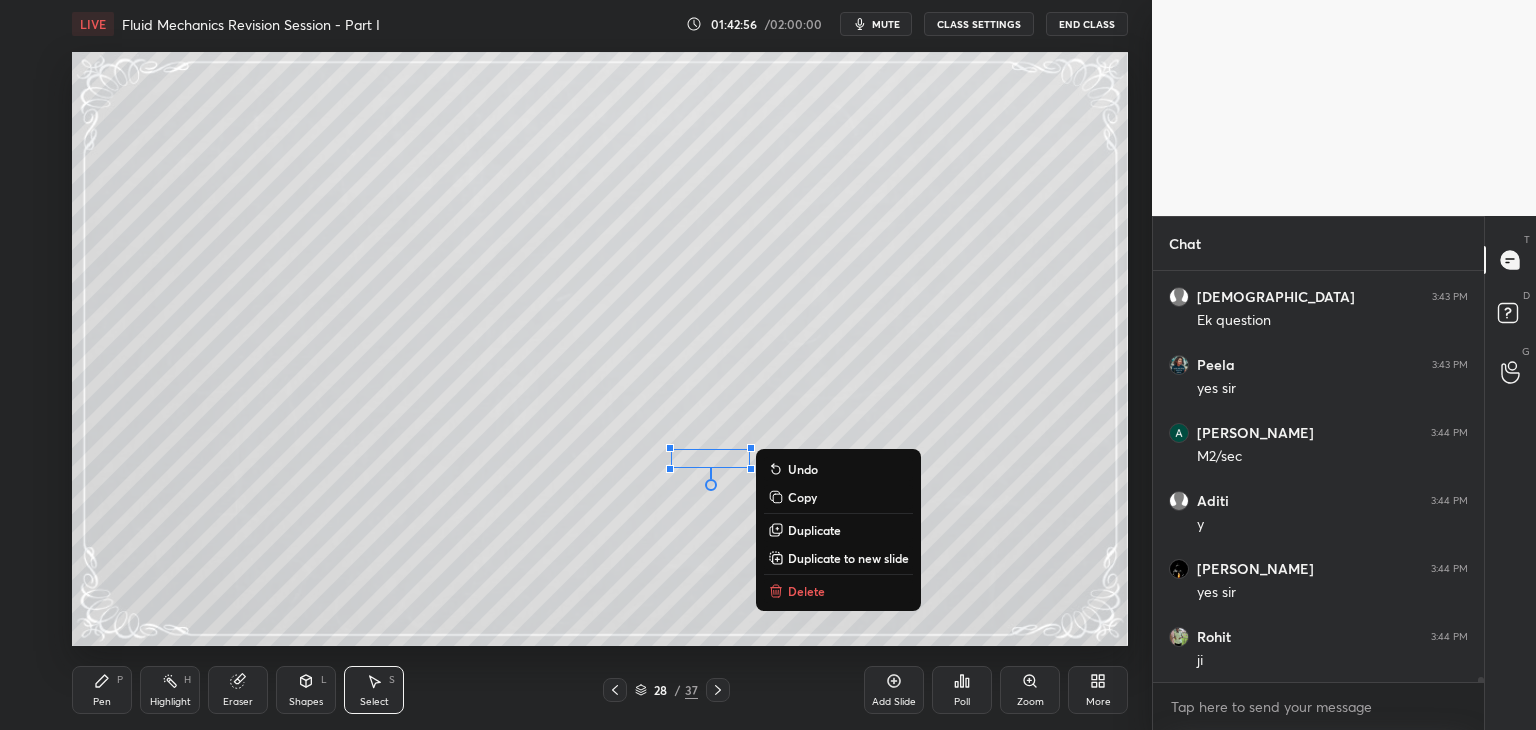 click on "Pen P" at bounding box center [102, 690] 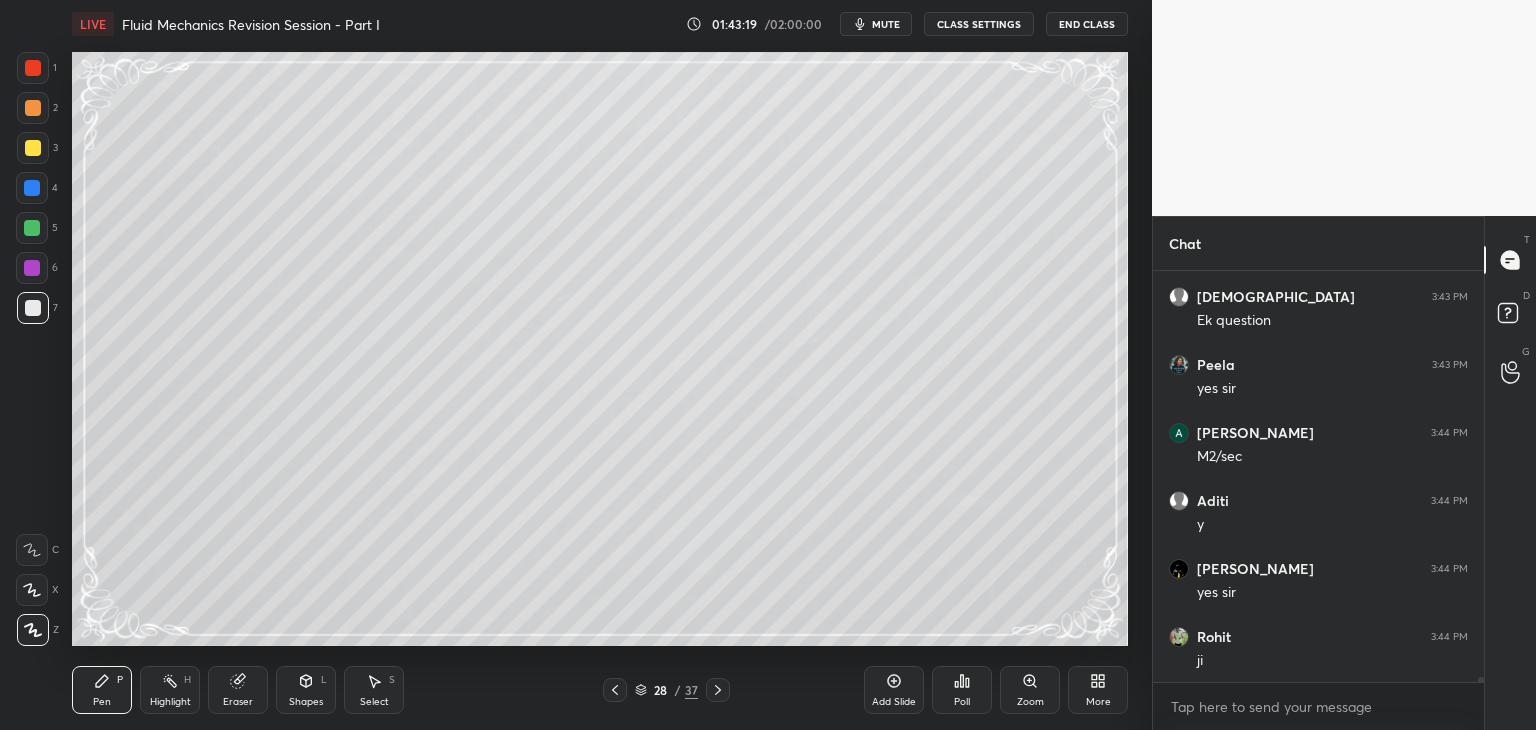 scroll, scrollTop: 33656, scrollLeft: 0, axis: vertical 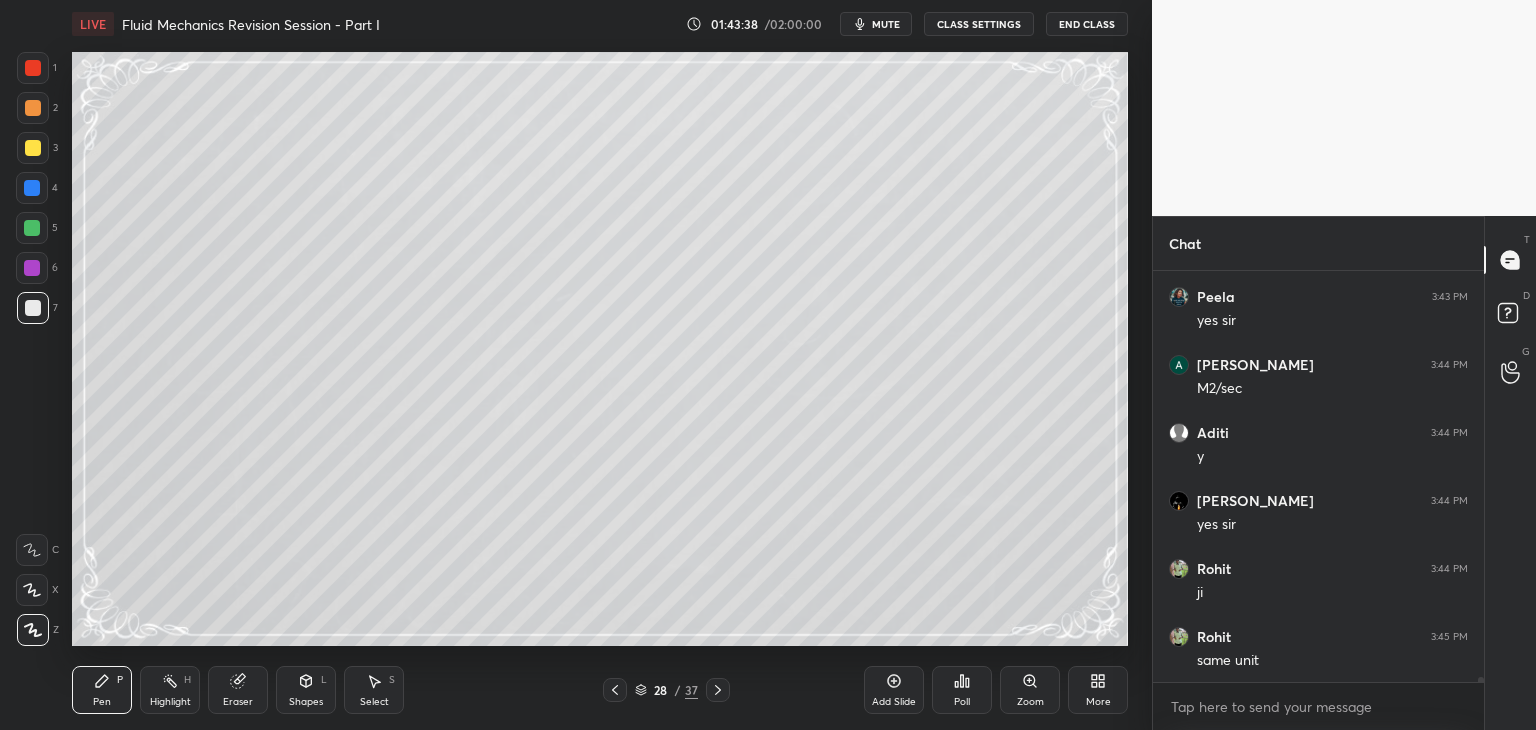 click on "Eraser" at bounding box center (238, 690) 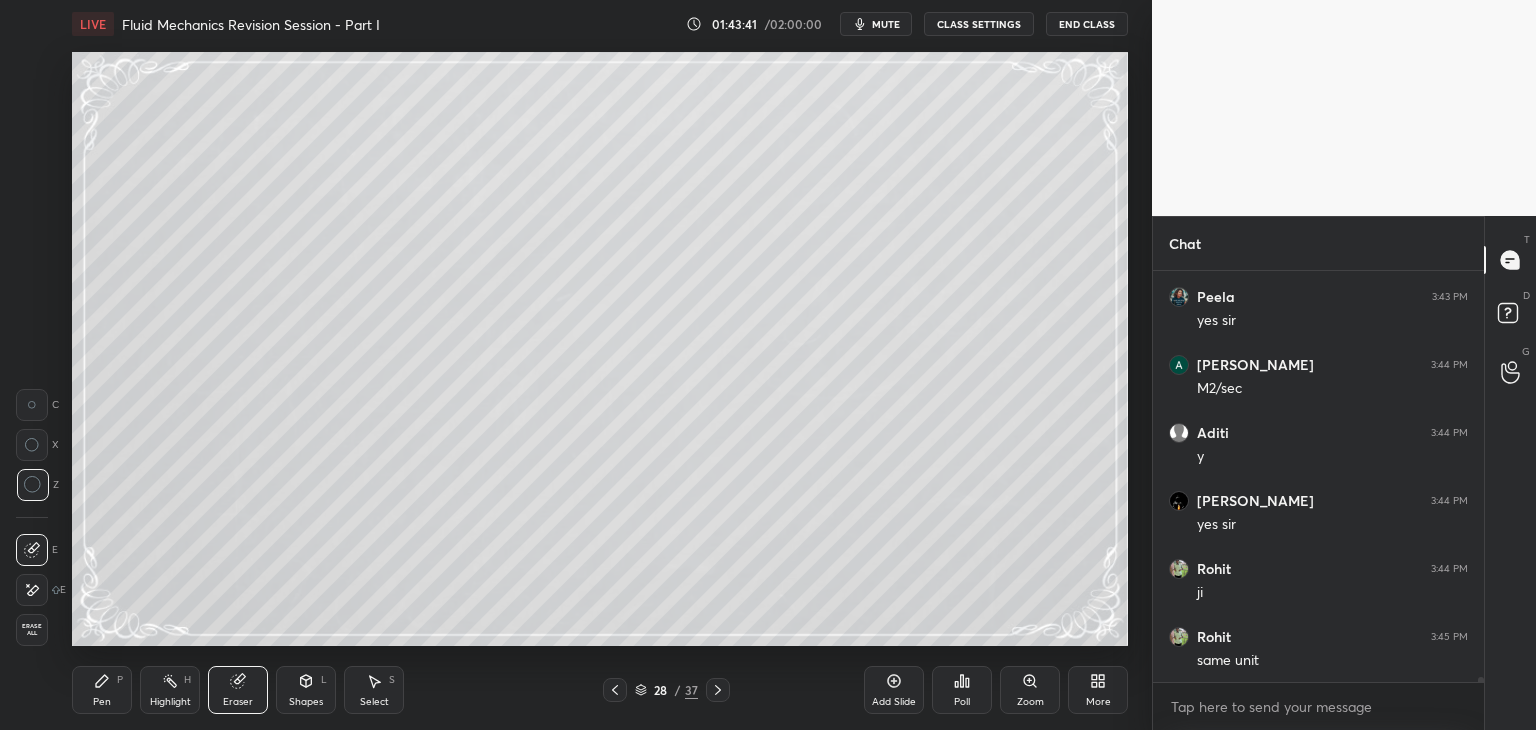 drag, startPoint x: 103, startPoint y: 690, endPoint x: 172, endPoint y: 685, distance: 69.18092 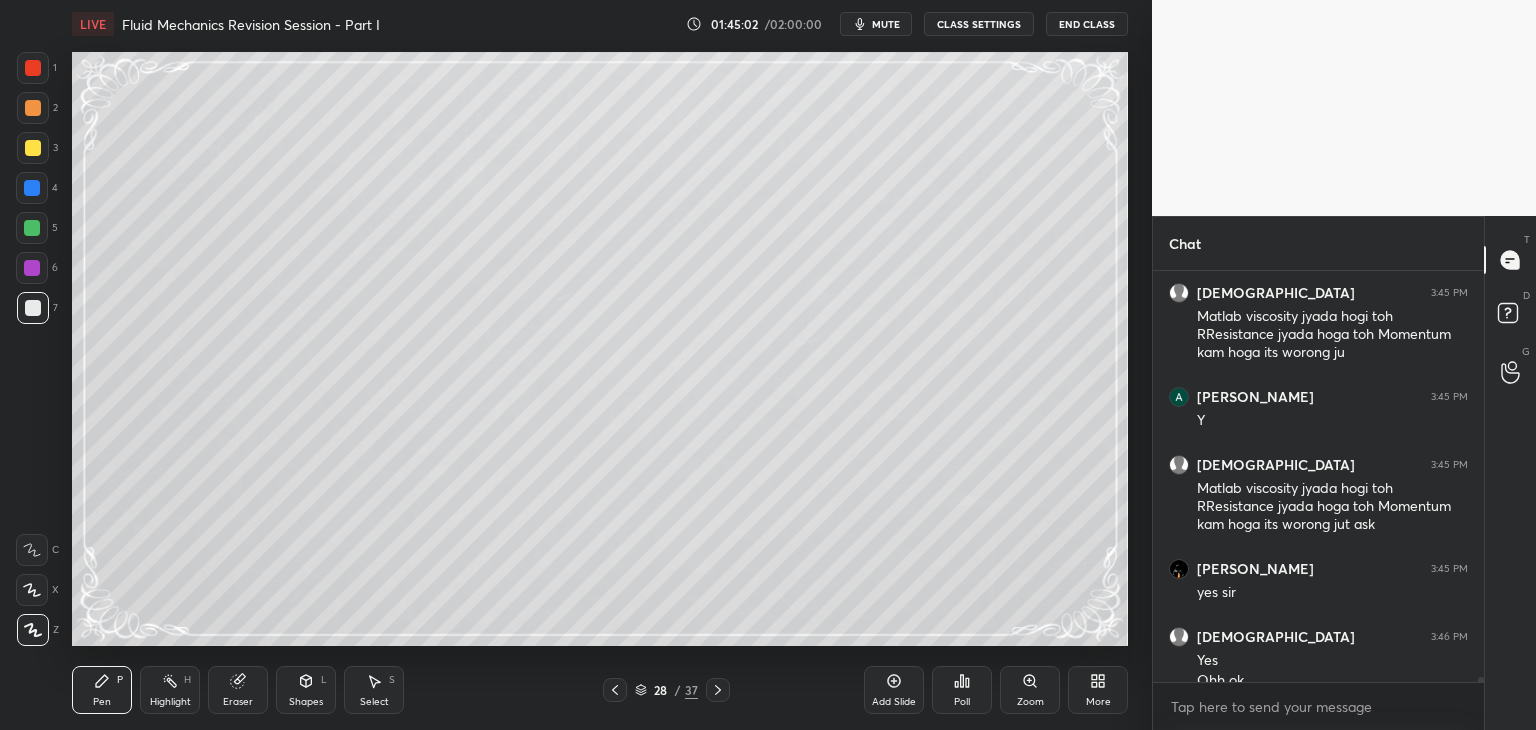 scroll, scrollTop: 34088, scrollLeft: 0, axis: vertical 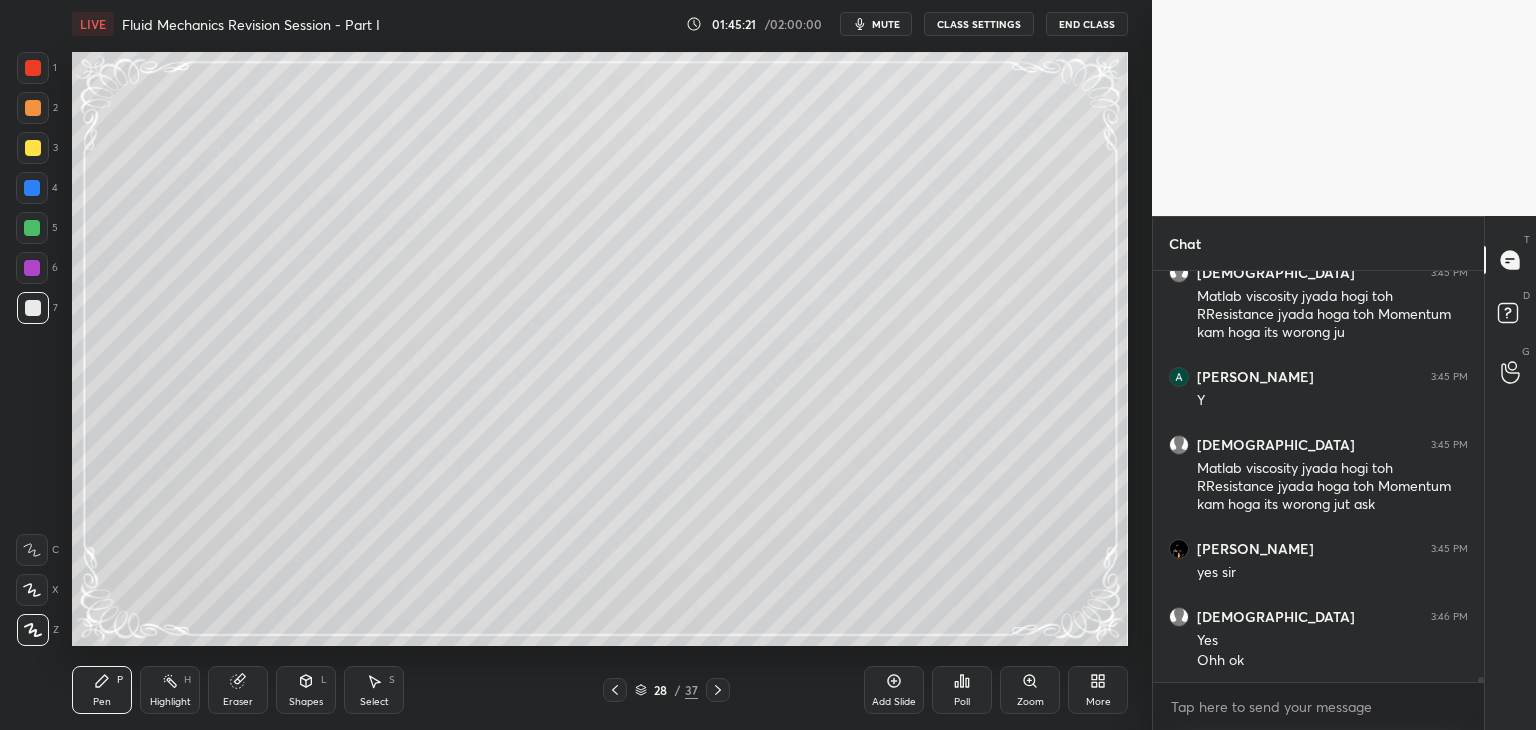 click 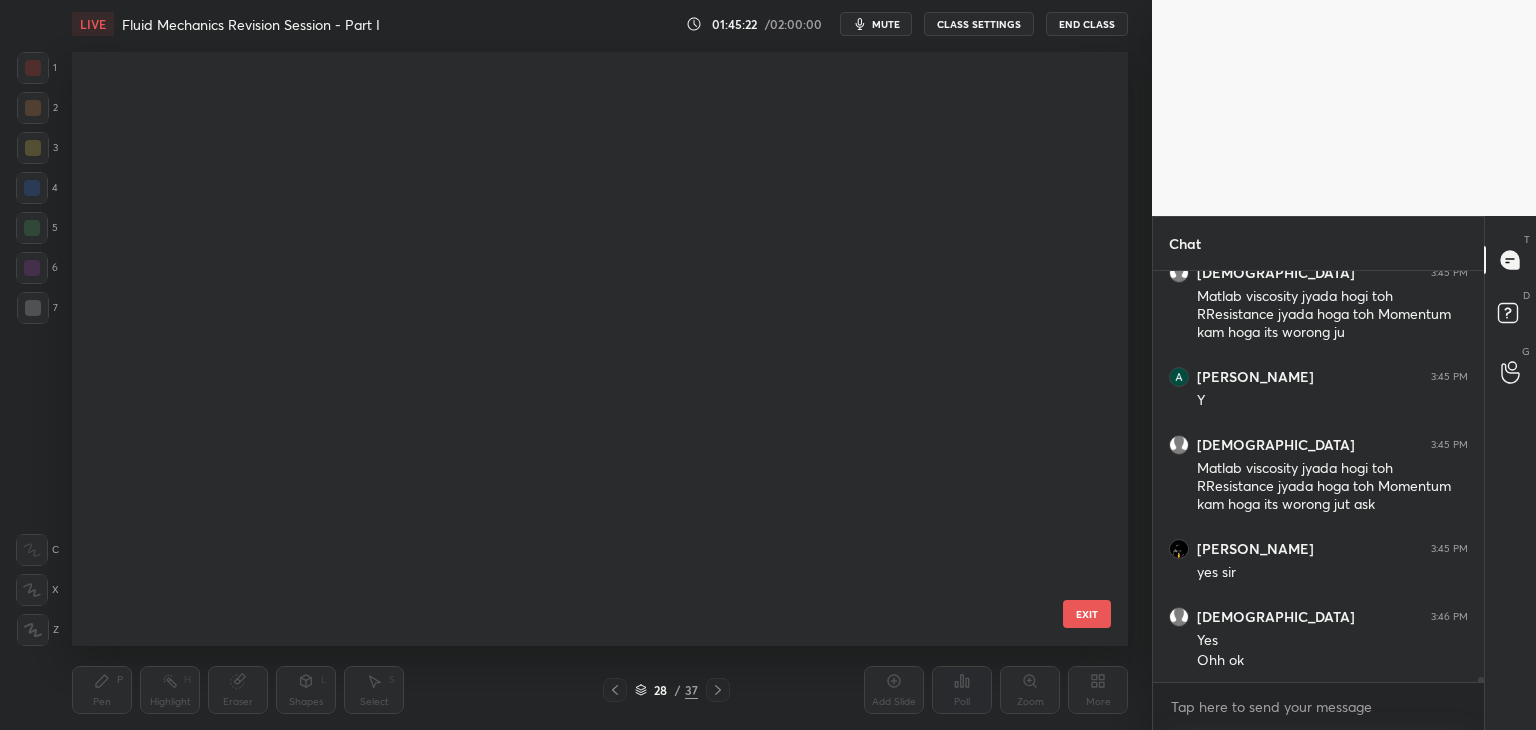 scroll, scrollTop: 1236, scrollLeft: 0, axis: vertical 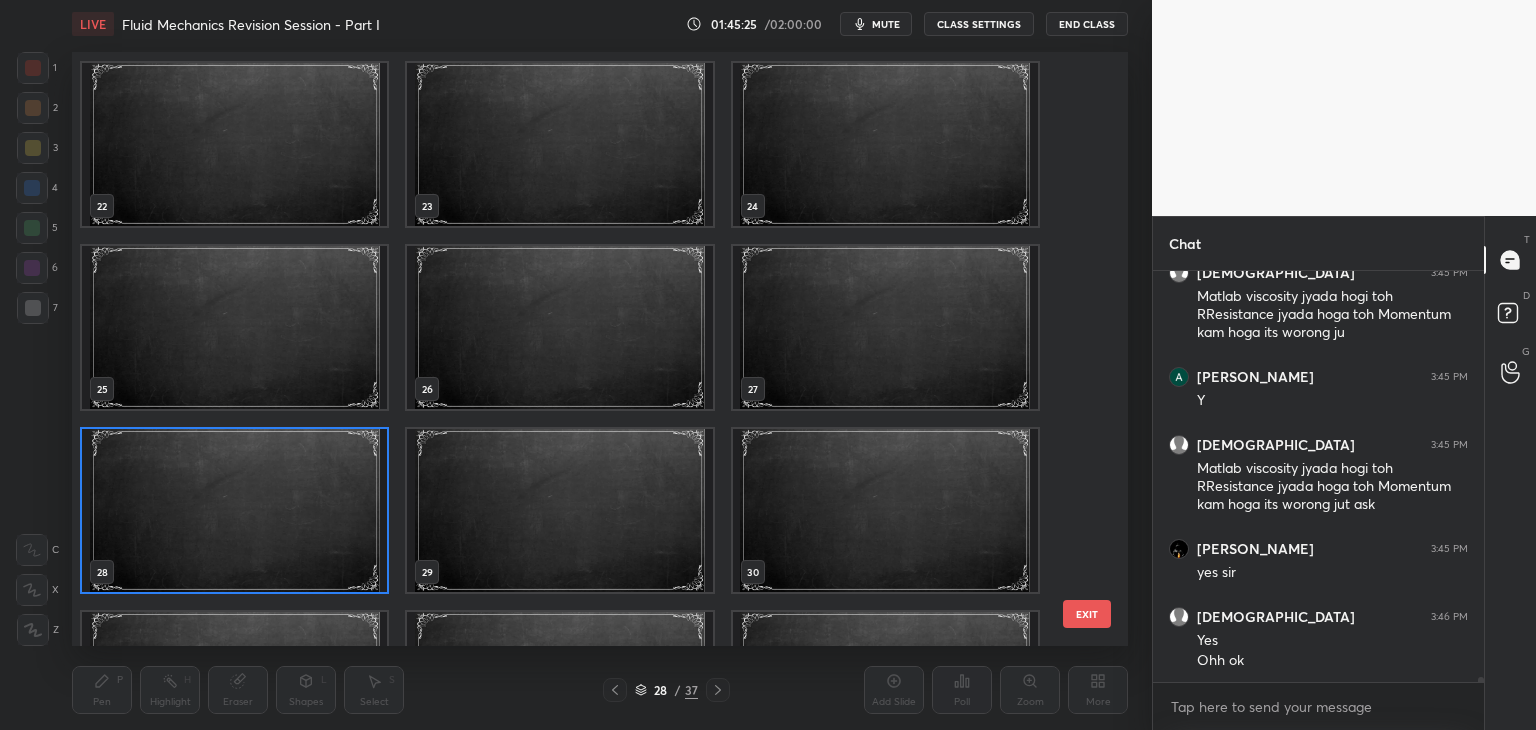 click at bounding box center [234, 510] 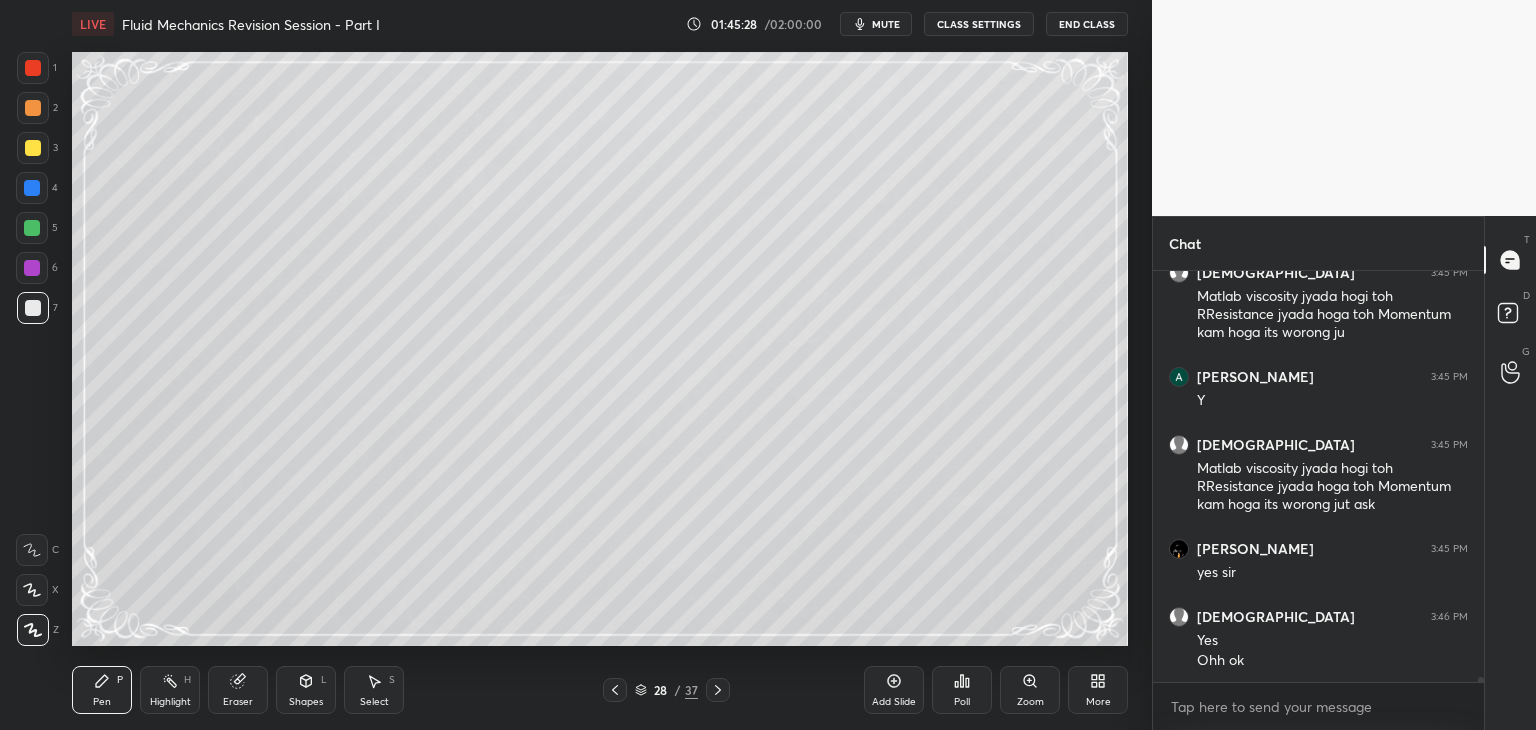 click at bounding box center (32, 228) 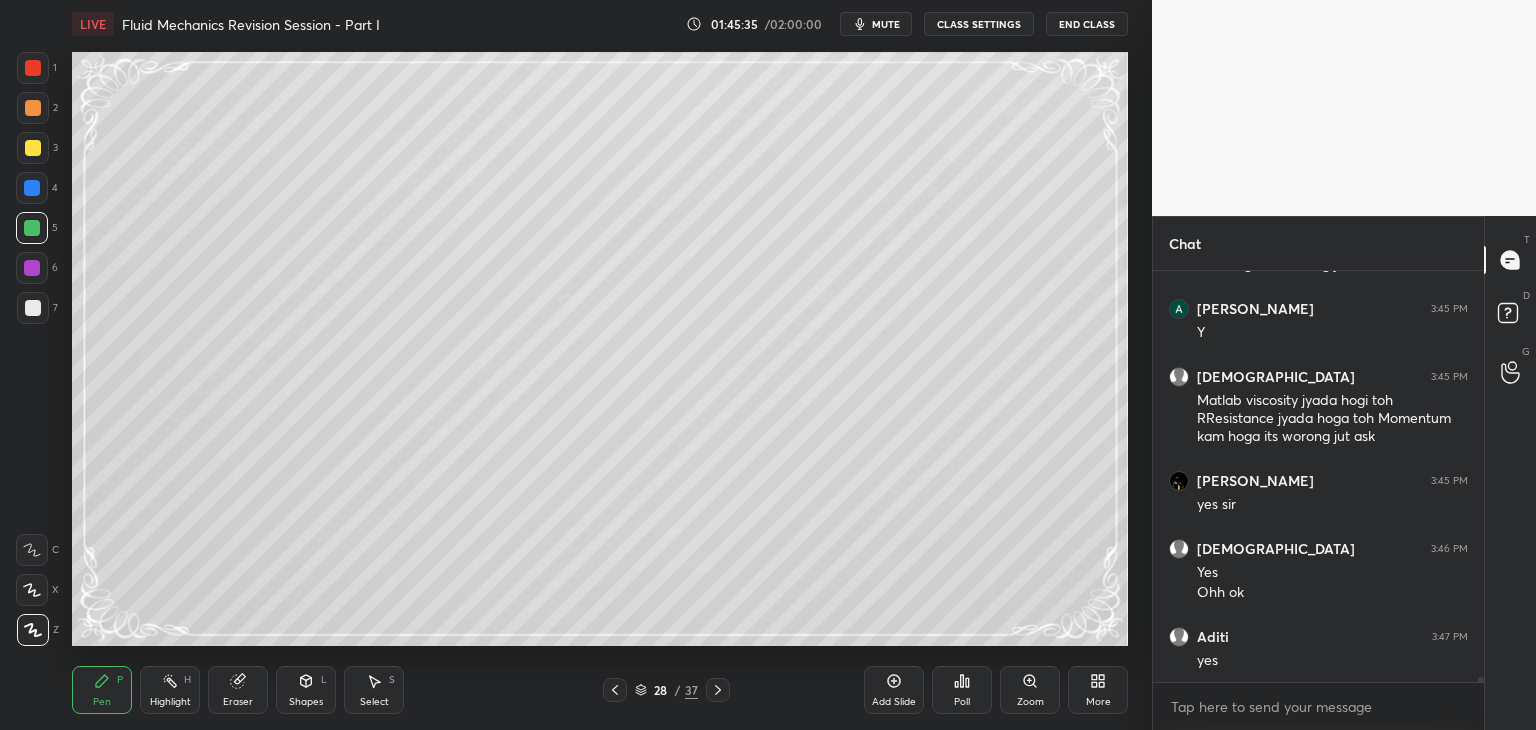 scroll, scrollTop: 34224, scrollLeft: 0, axis: vertical 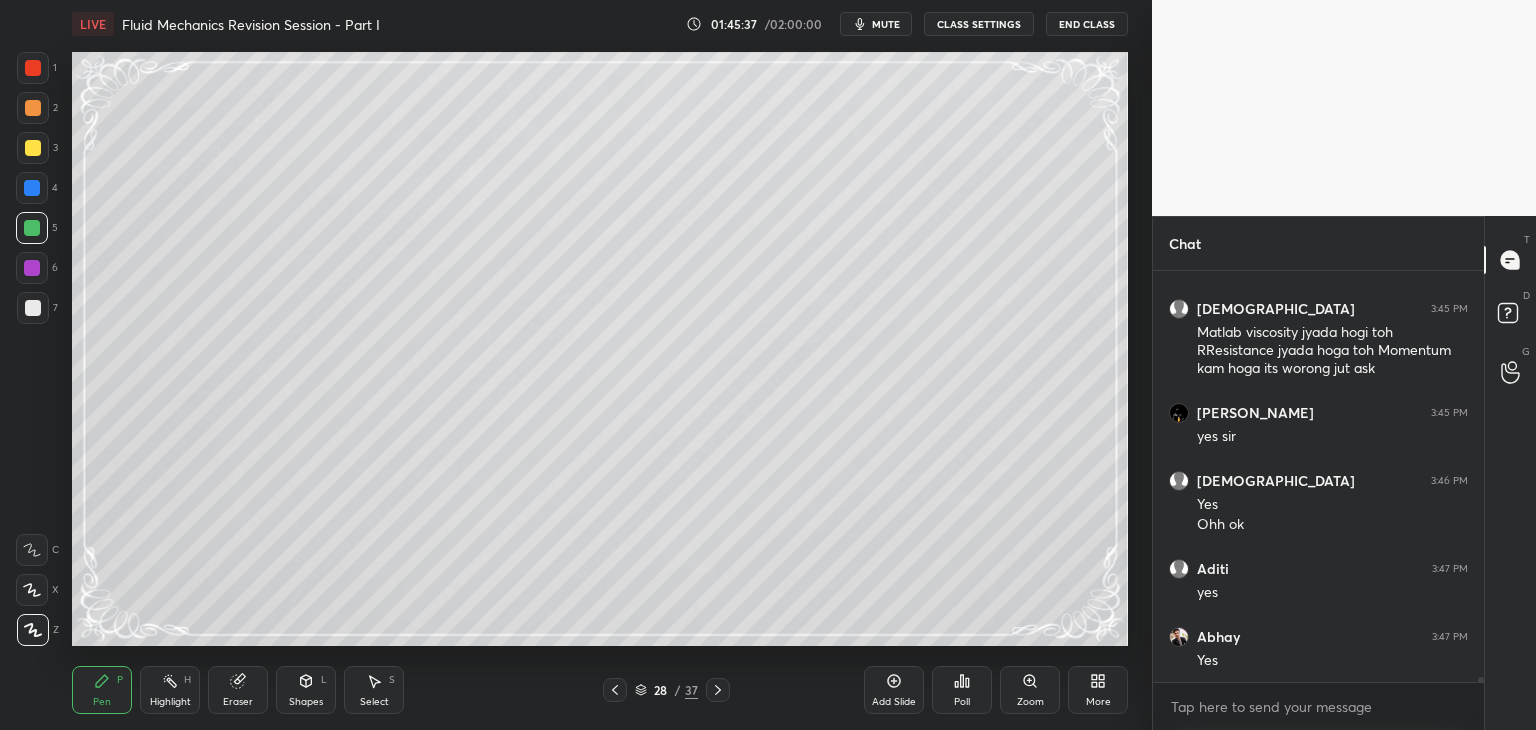 click at bounding box center [33, 308] 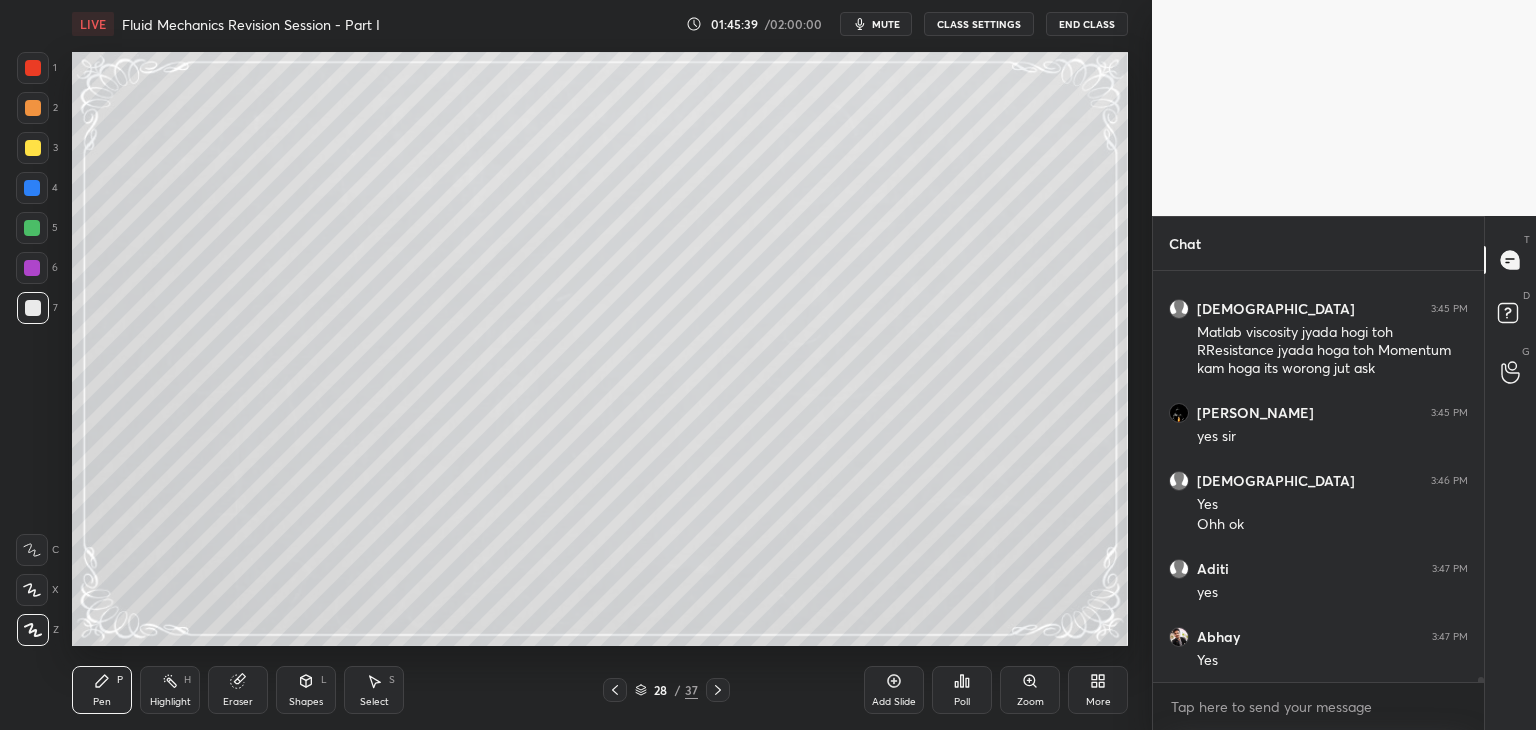 scroll, scrollTop: 34244, scrollLeft: 0, axis: vertical 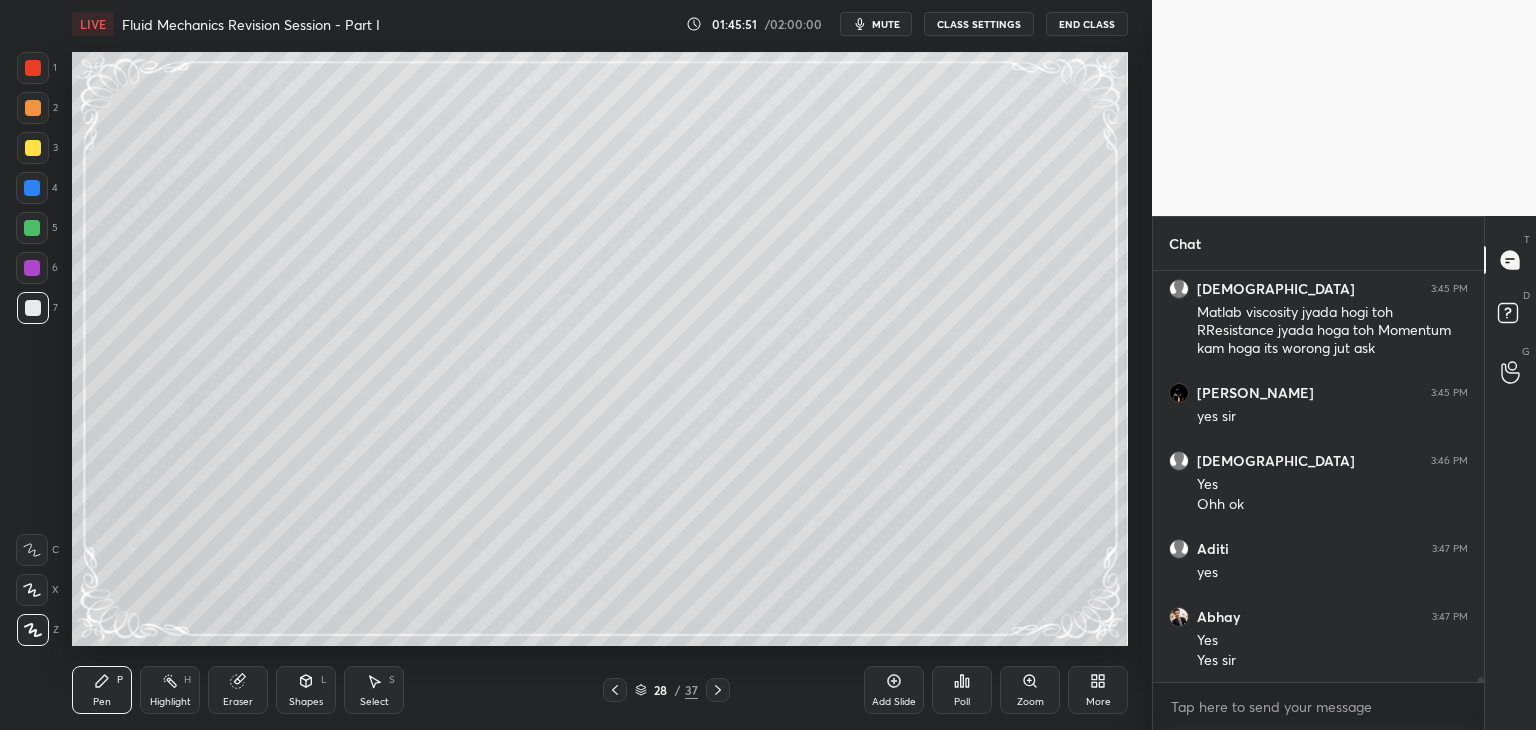 click on "Select" at bounding box center [374, 702] 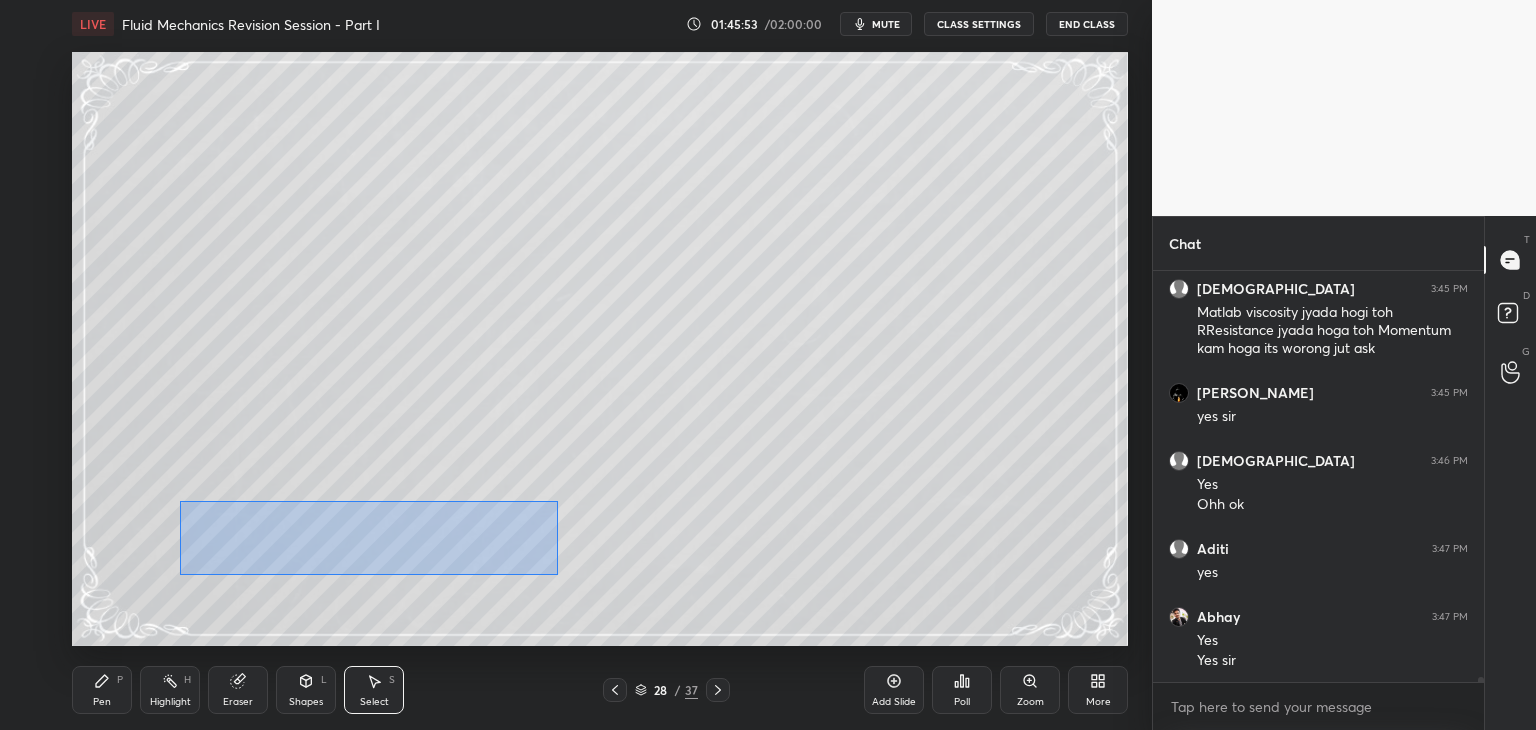 drag, startPoint x: 183, startPoint y: 501, endPoint x: 557, endPoint y: 575, distance: 381.25058 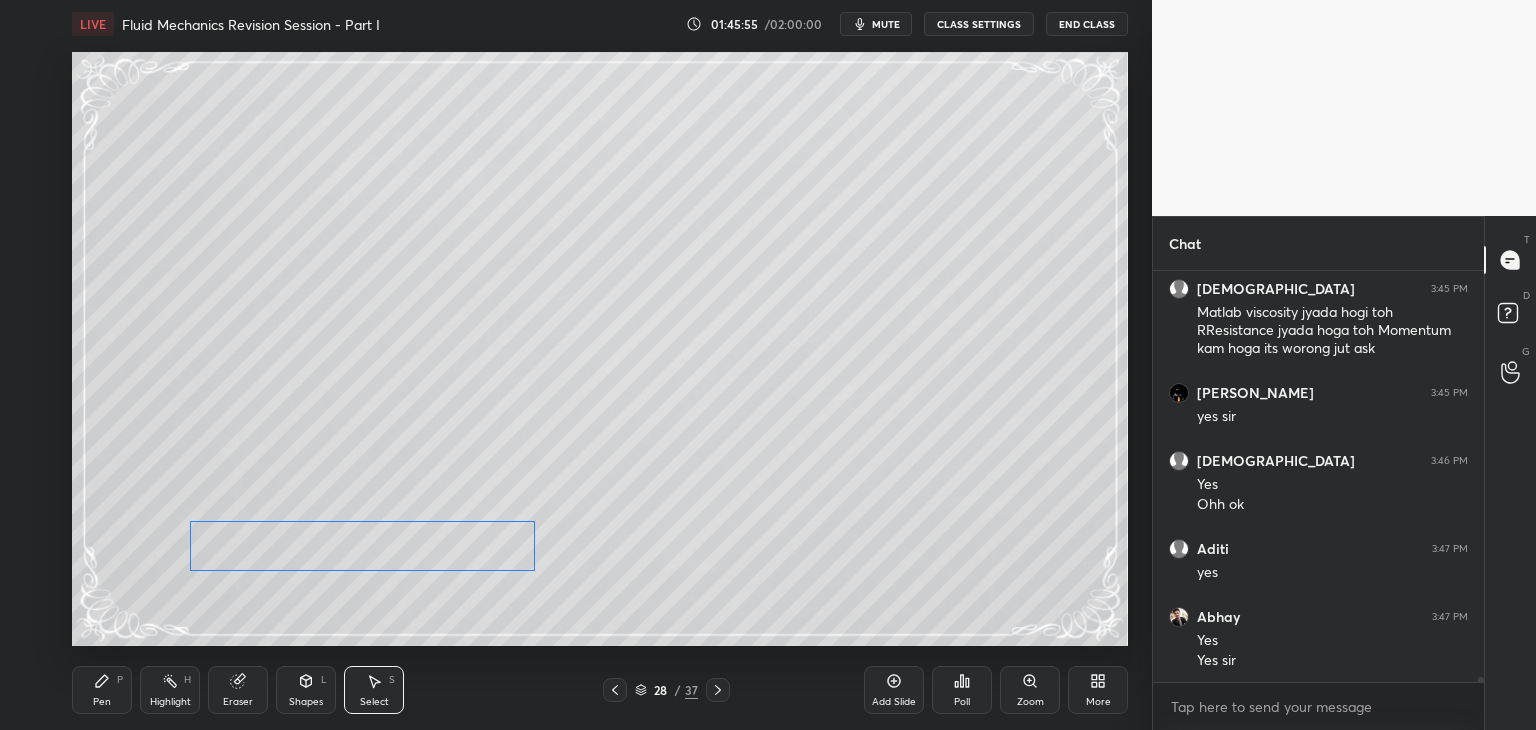 drag, startPoint x: 528, startPoint y: 545, endPoint x: 512, endPoint y: 569, distance: 28.84441 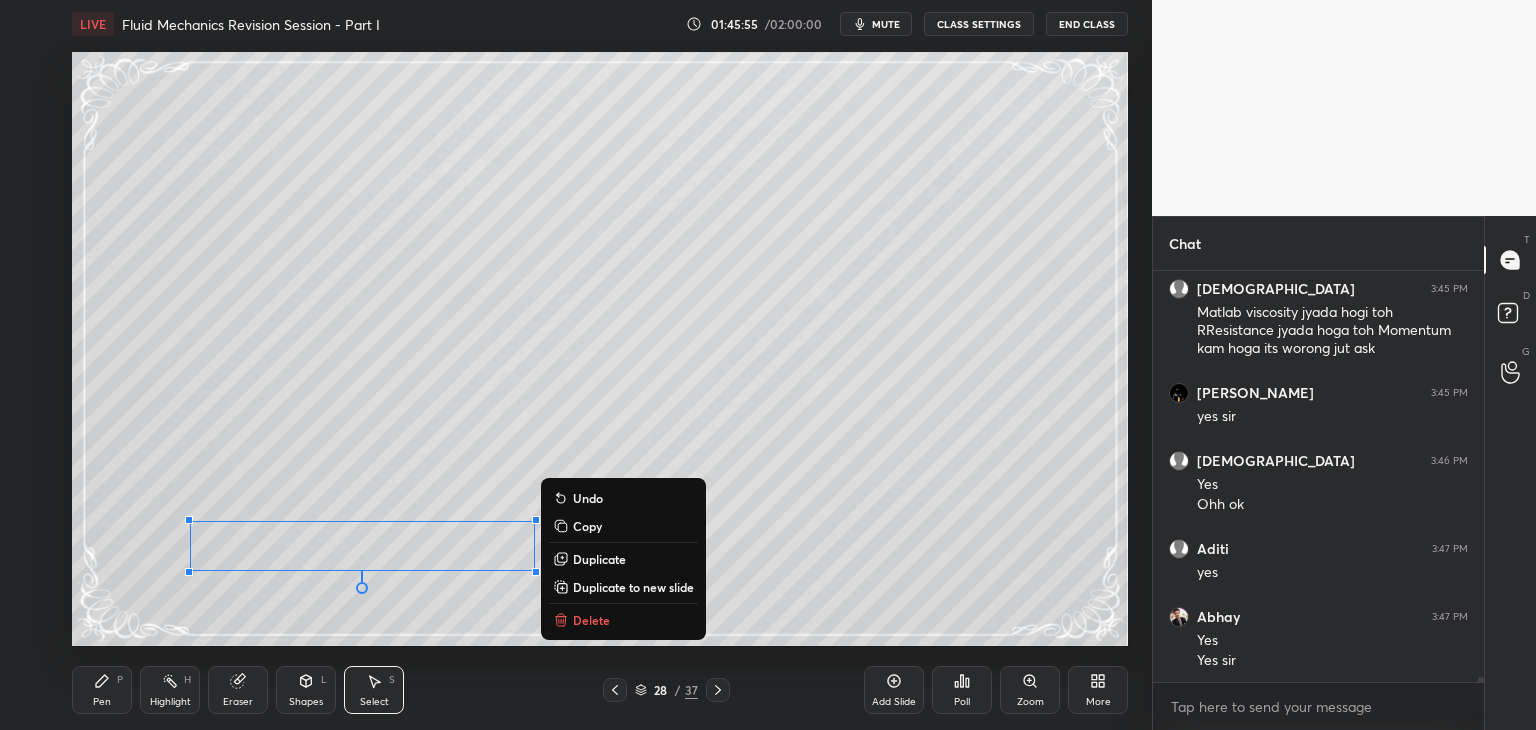 click on "0 ° Undo Copy Duplicate Duplicate to new slide Delete" at bounding box center (600, 349) 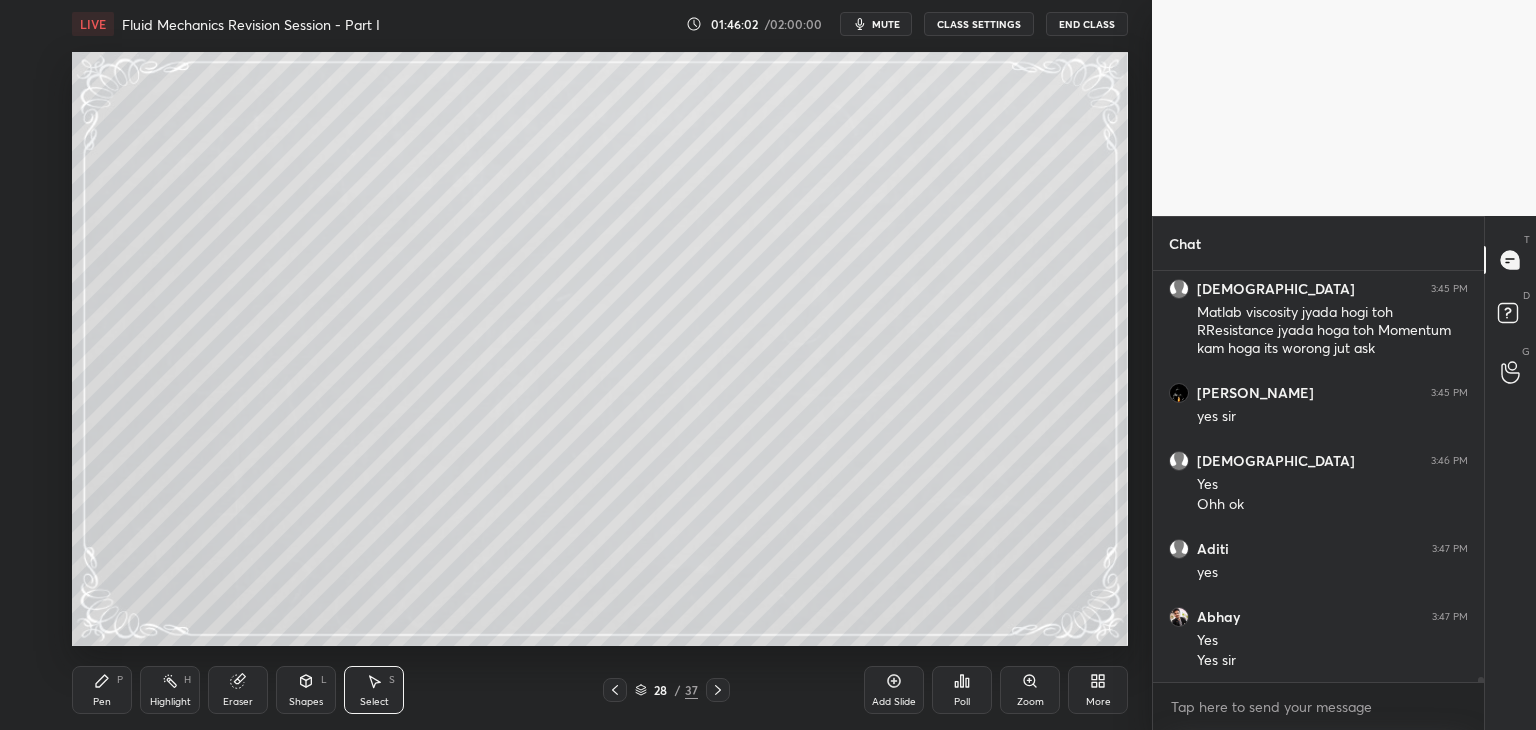 scroll, scrollTop: 34312, scrollLeft: 0, axis: vertical 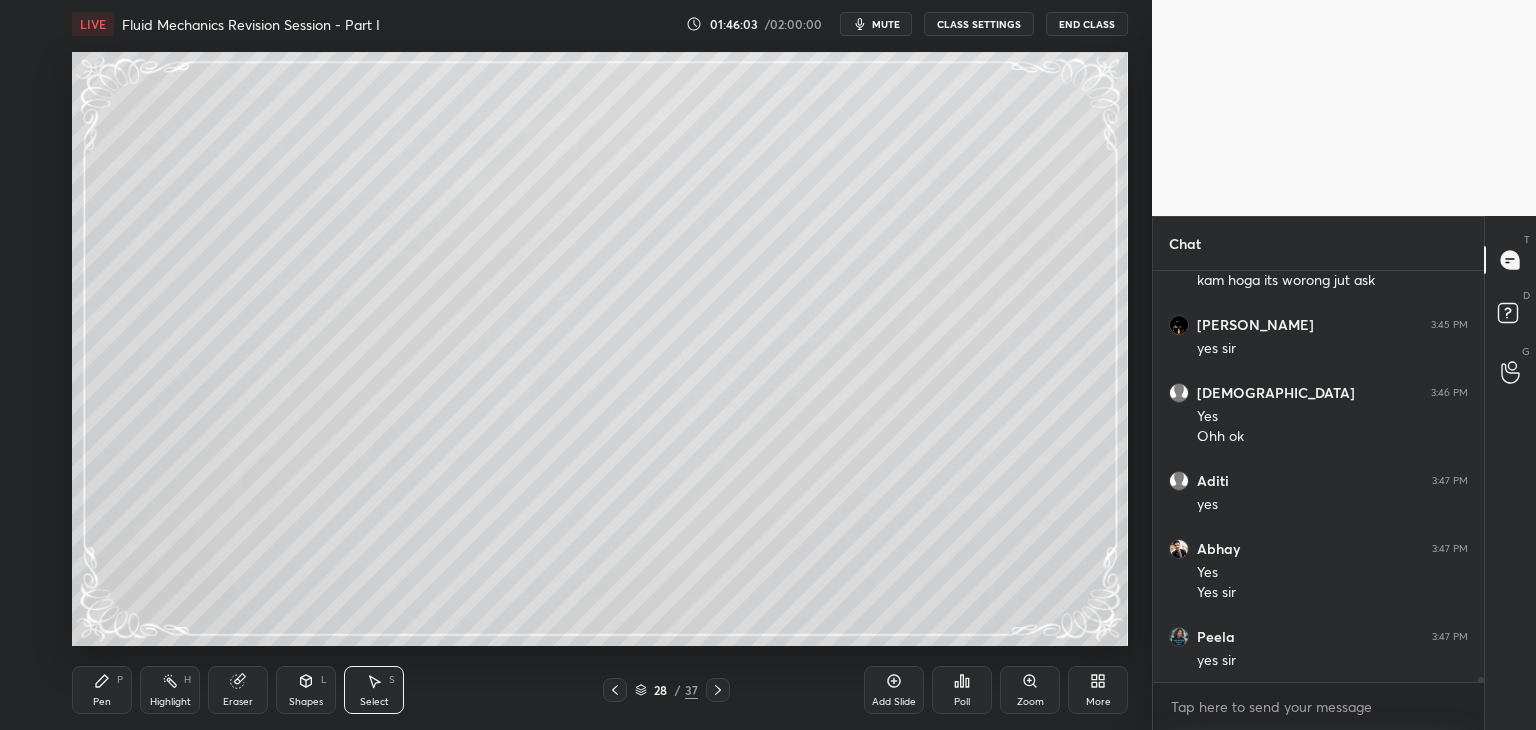 click 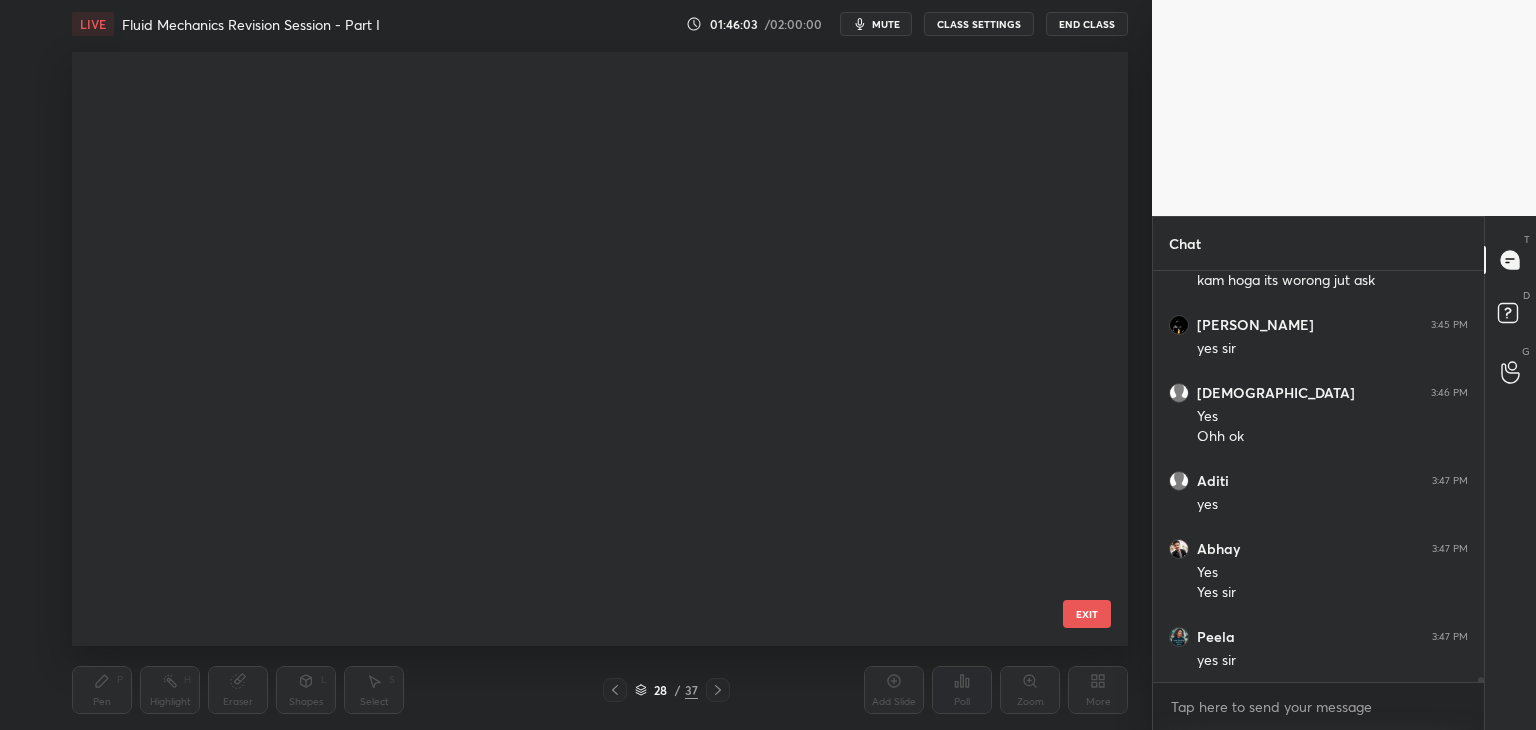 scroll, scrollTop: 1236, scrollLeft: 0, axis: vertical 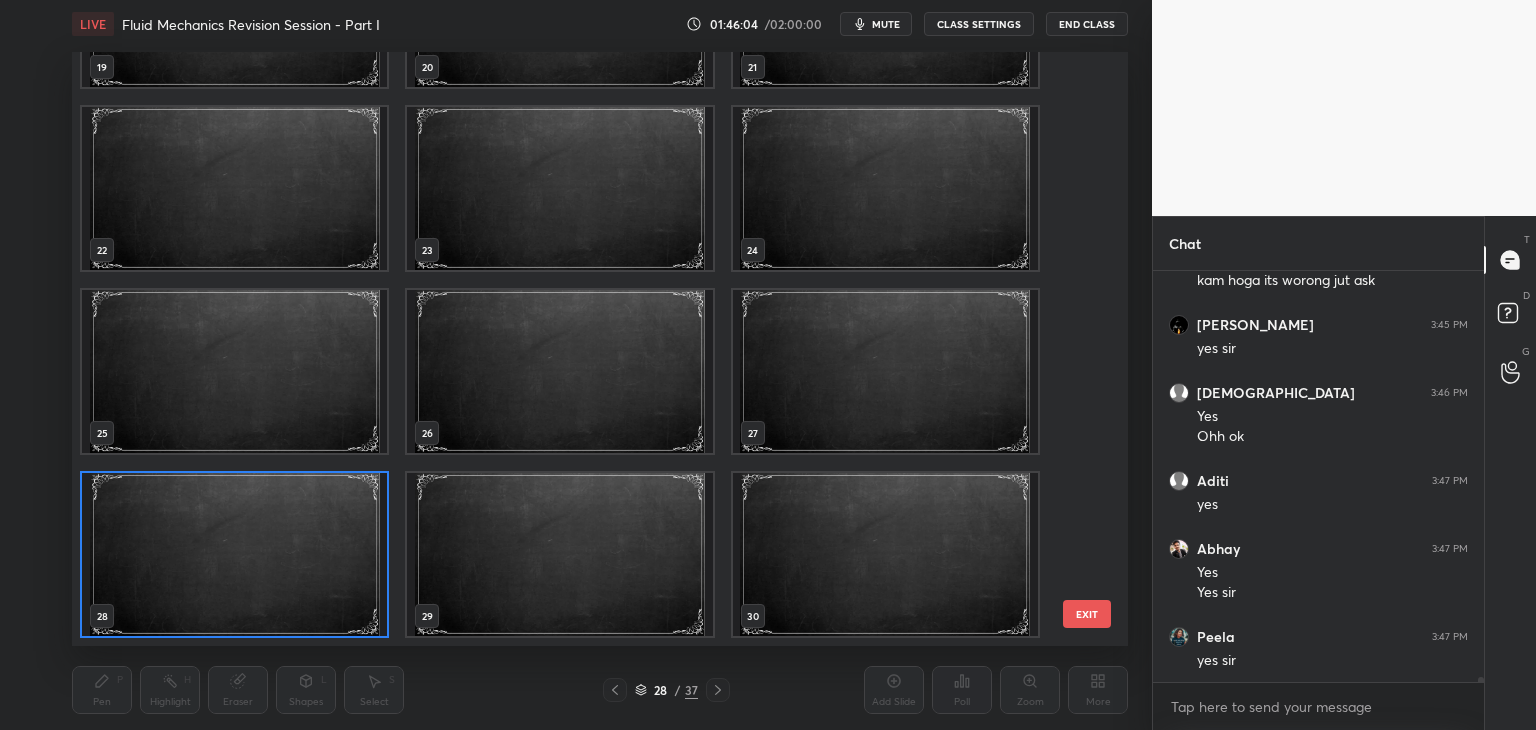 click at bounding box center (234, 554) 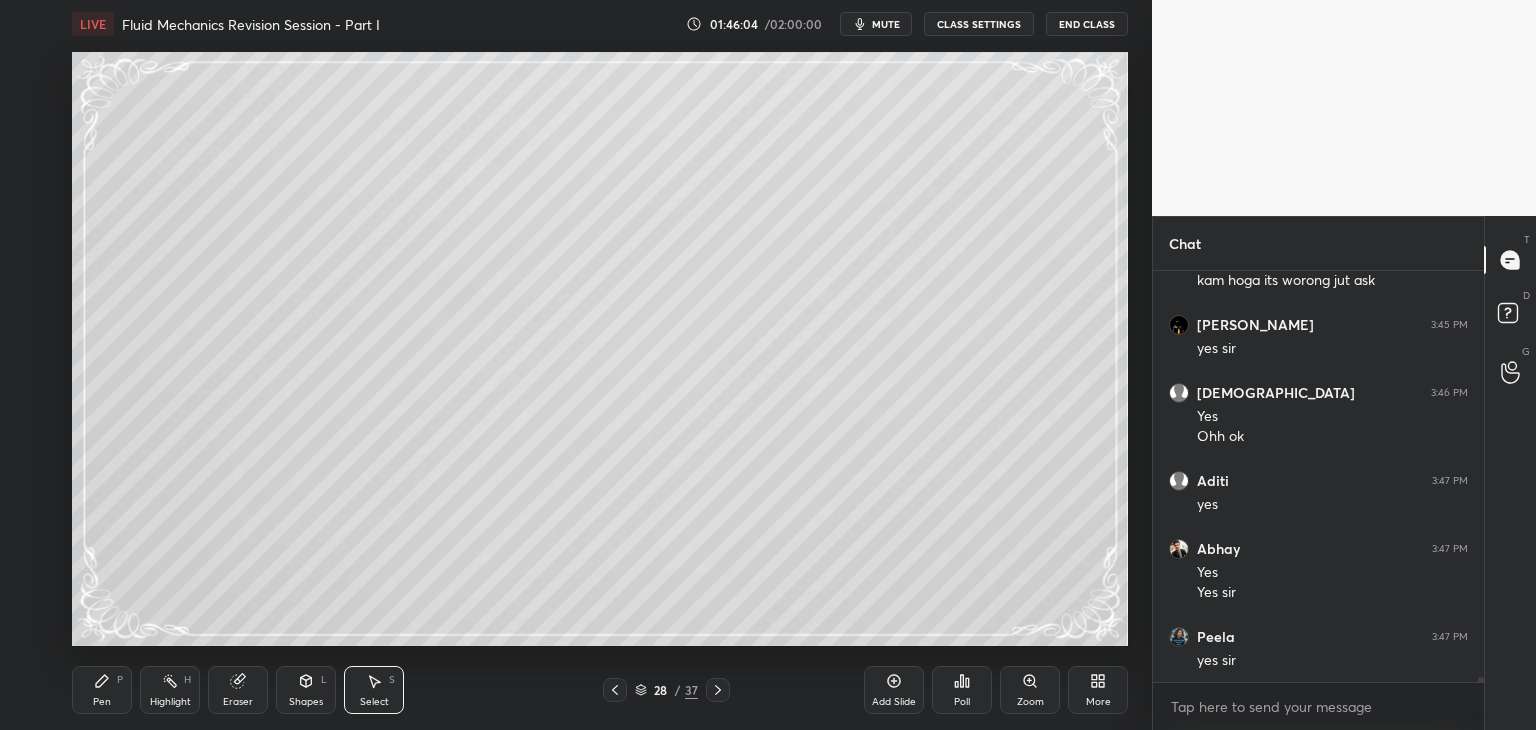 click at bounding box center [234, 554] 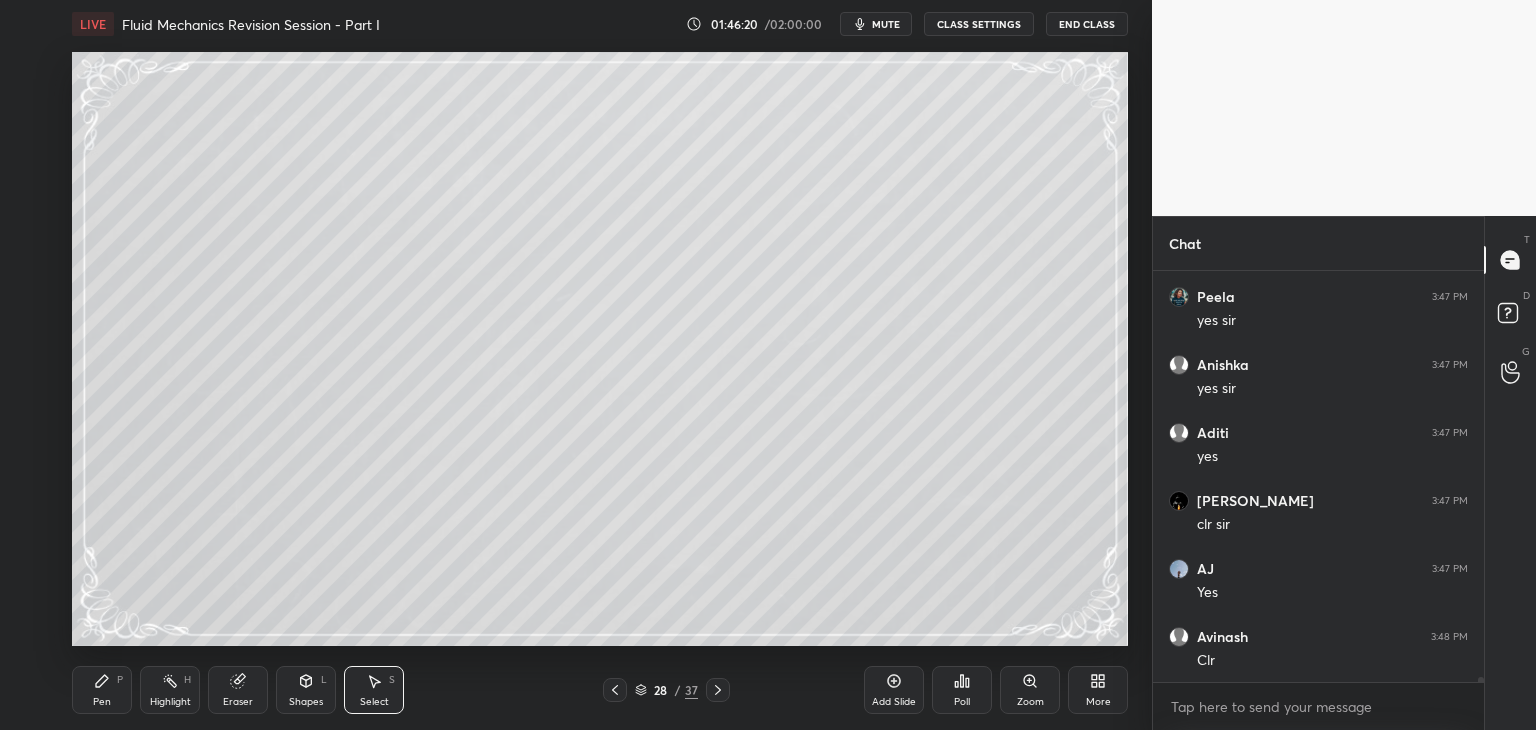 scroll, scrollTop: 34720, scrollLeft: 0, axis: vertical 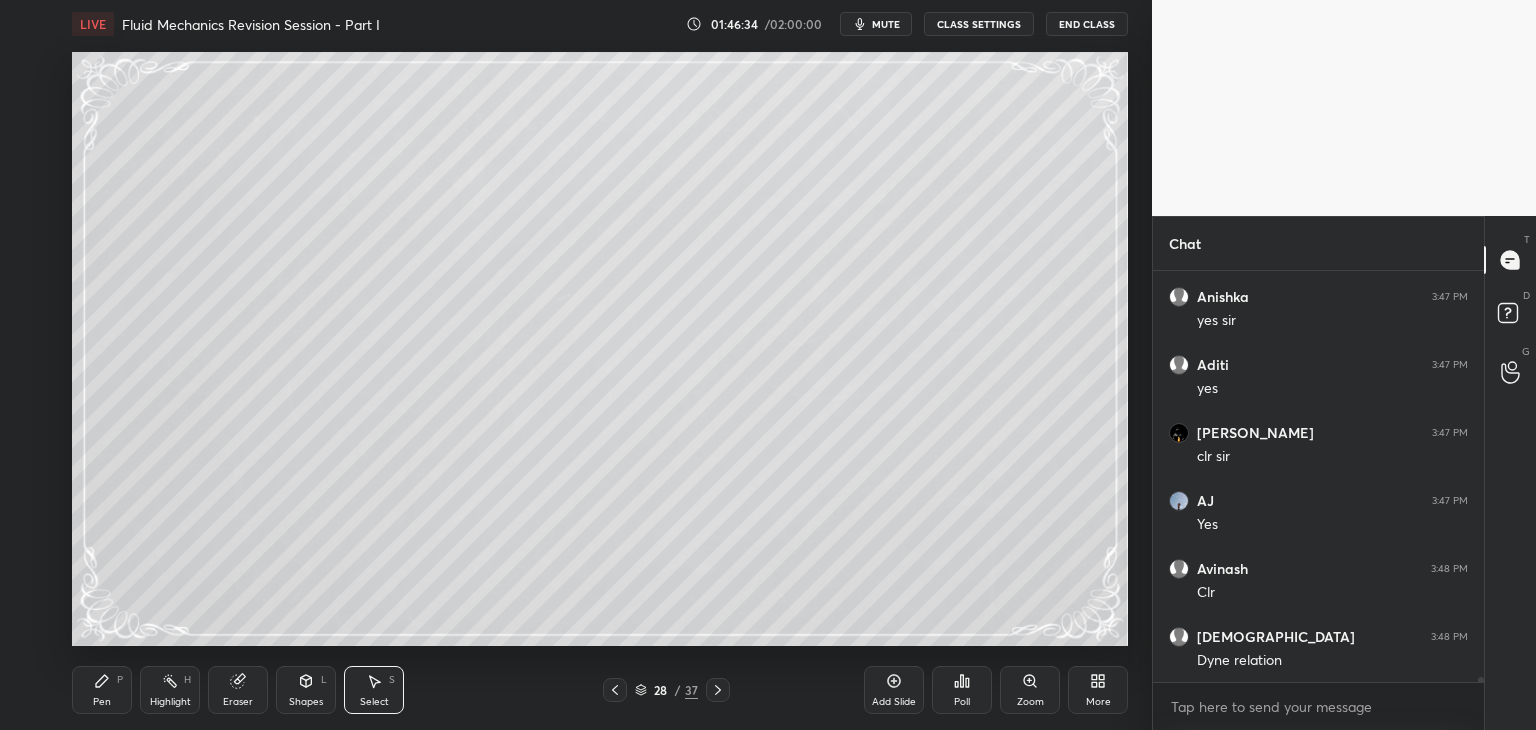 click 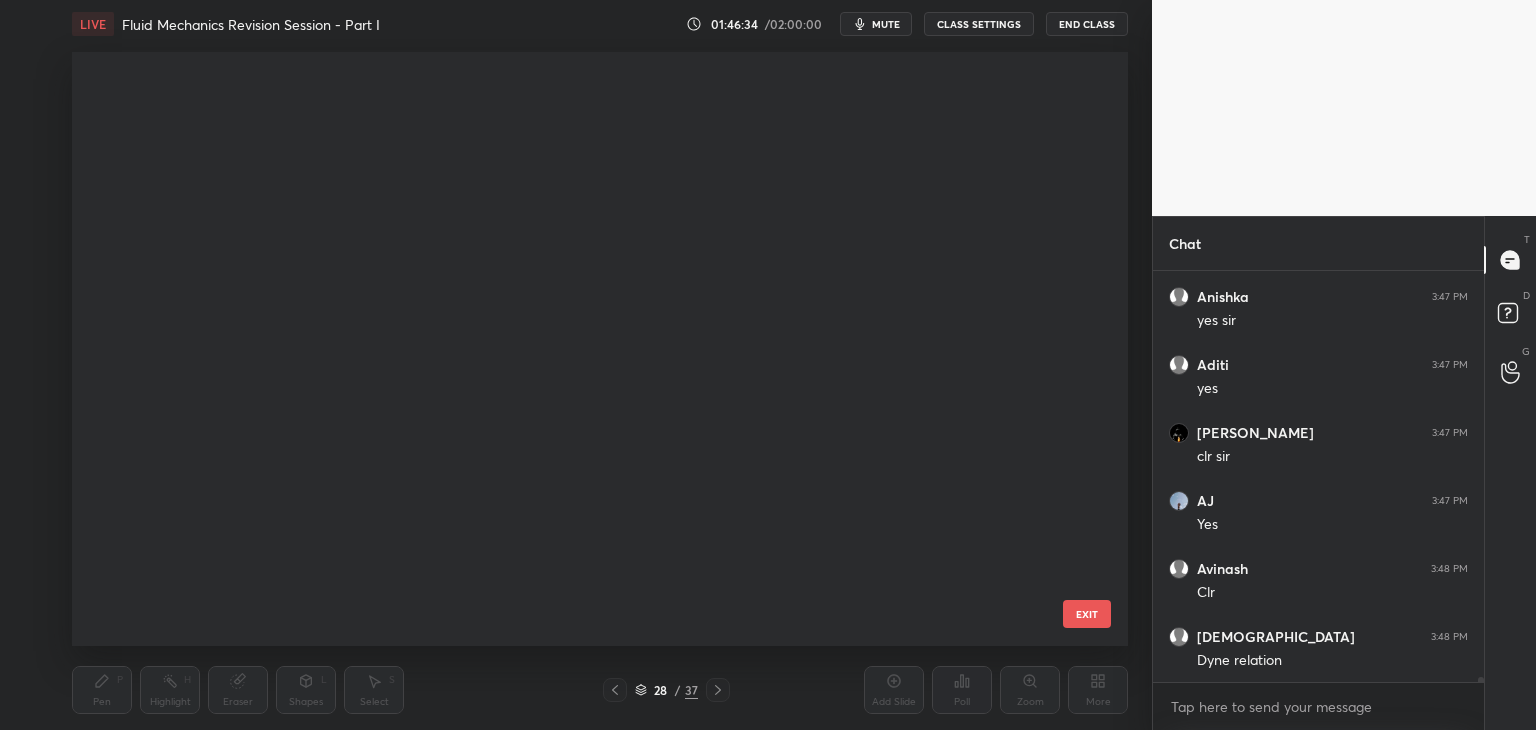 scroll, scrollTop: 1236, scrollLeft: 0, axis: vertical 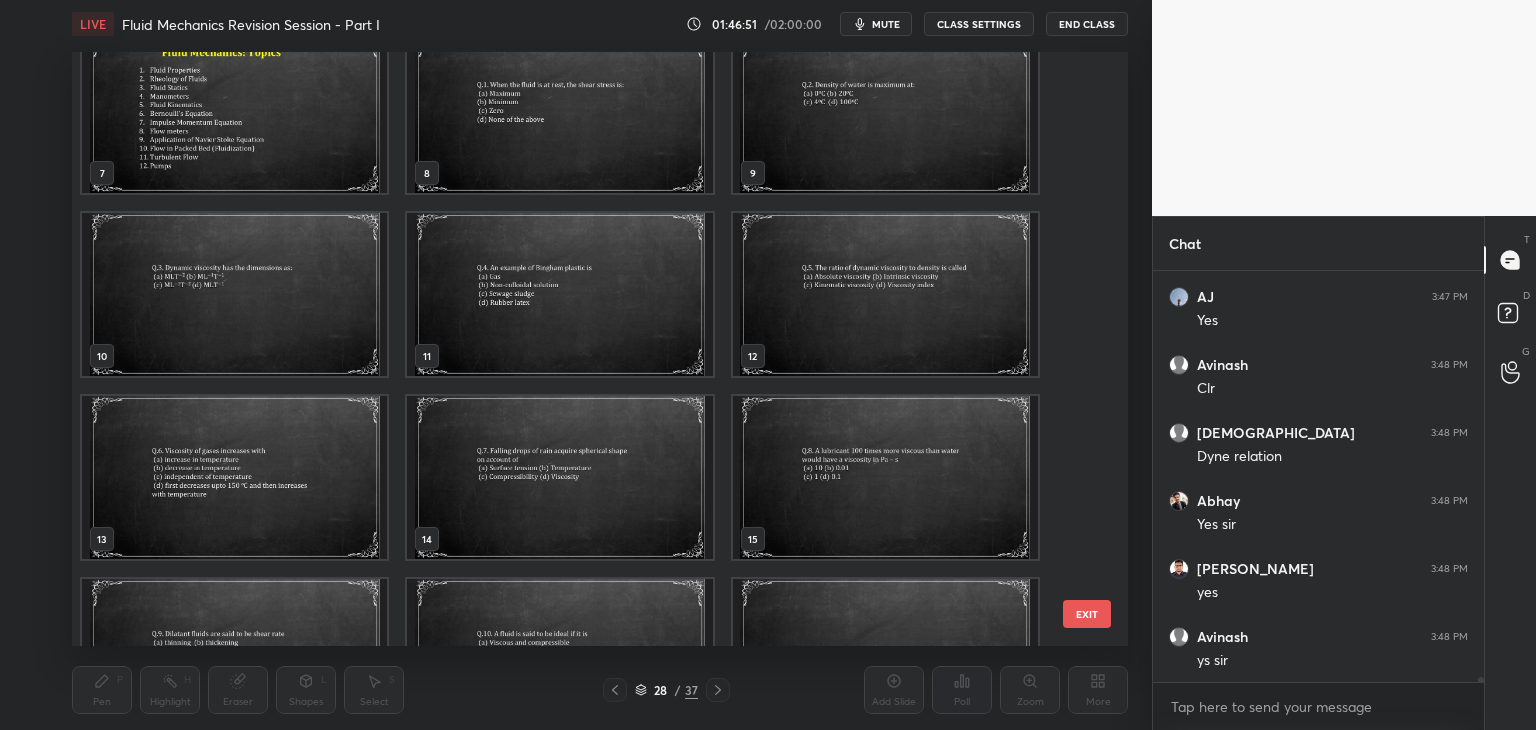 click at bounding box center [885, 294] 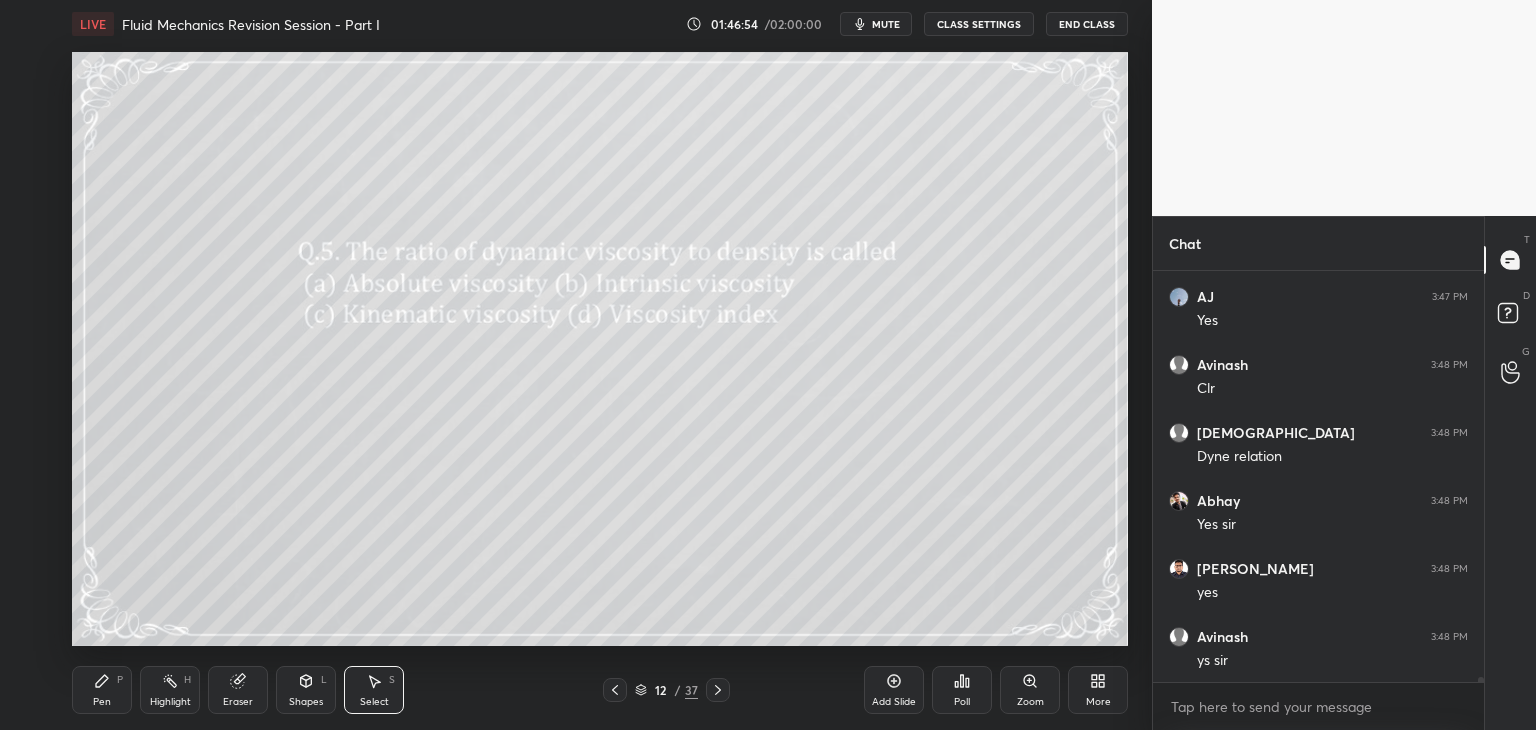 click on "Poll" at bounding box center (962, 690) 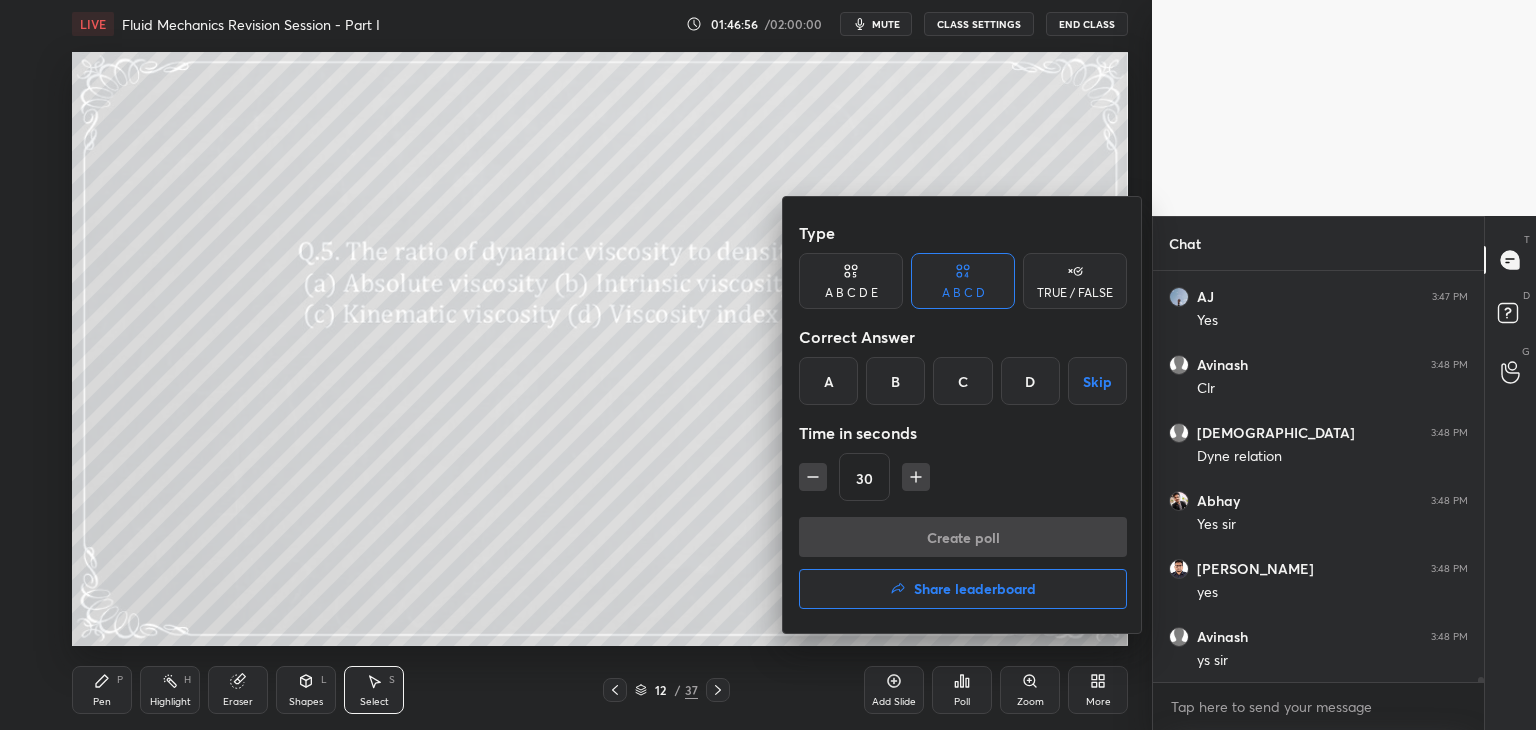 drag, startPoint x: 963, startPoint y: 393, endPoint x: 961, endPoint y: 404, distance: 11.18034 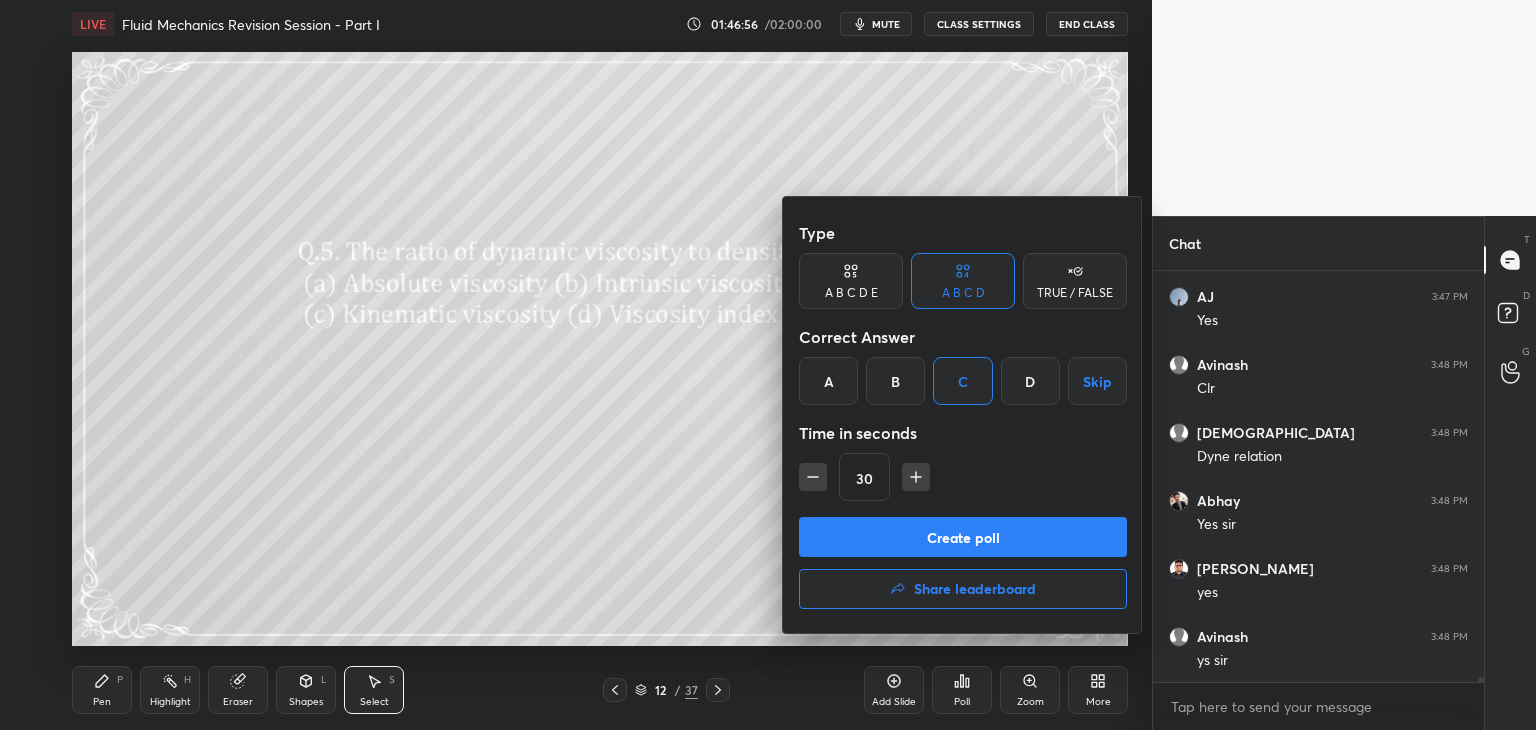 click on "Create poll" at bounding box center (963, 537) 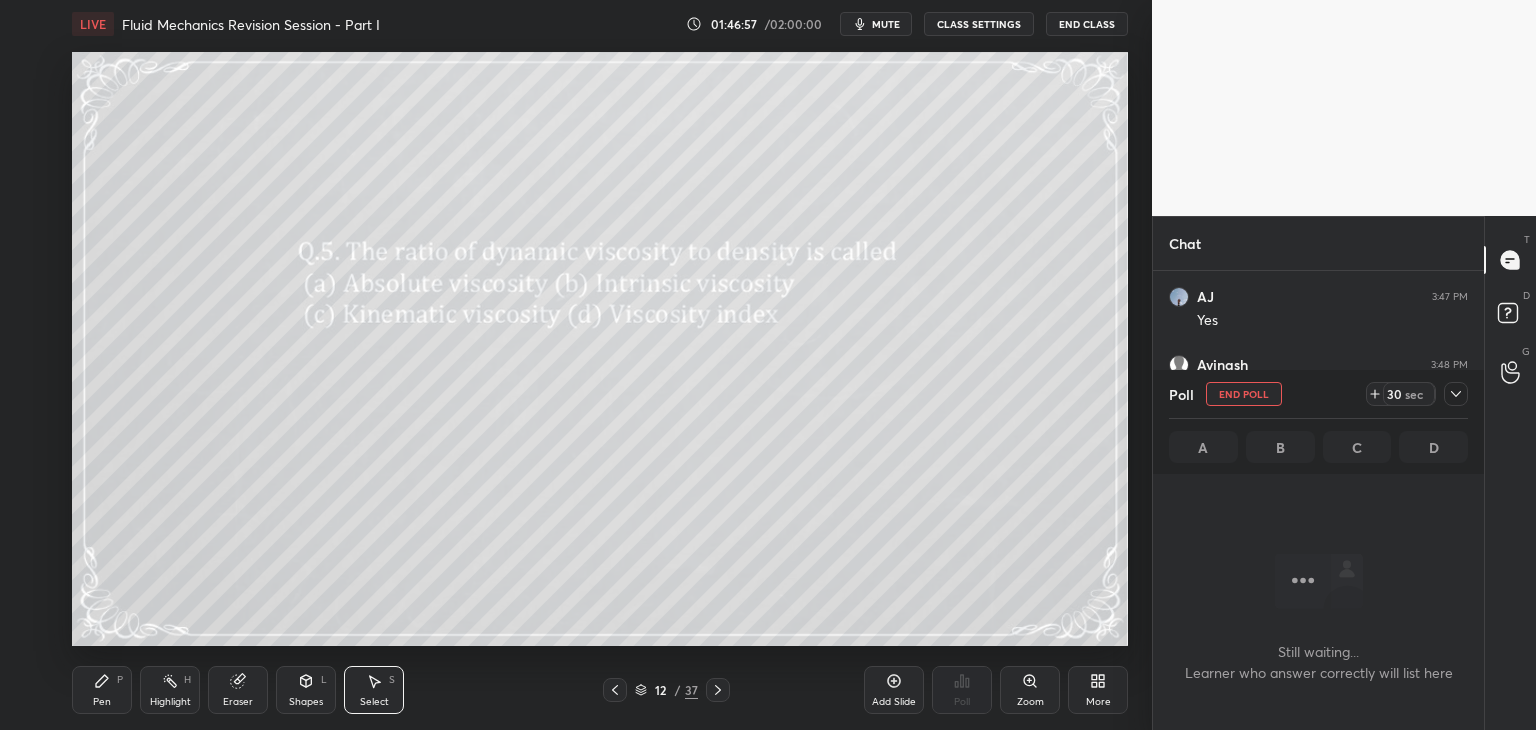 scroll, scrollTop: 364, scrollLeft: 325, axis: both 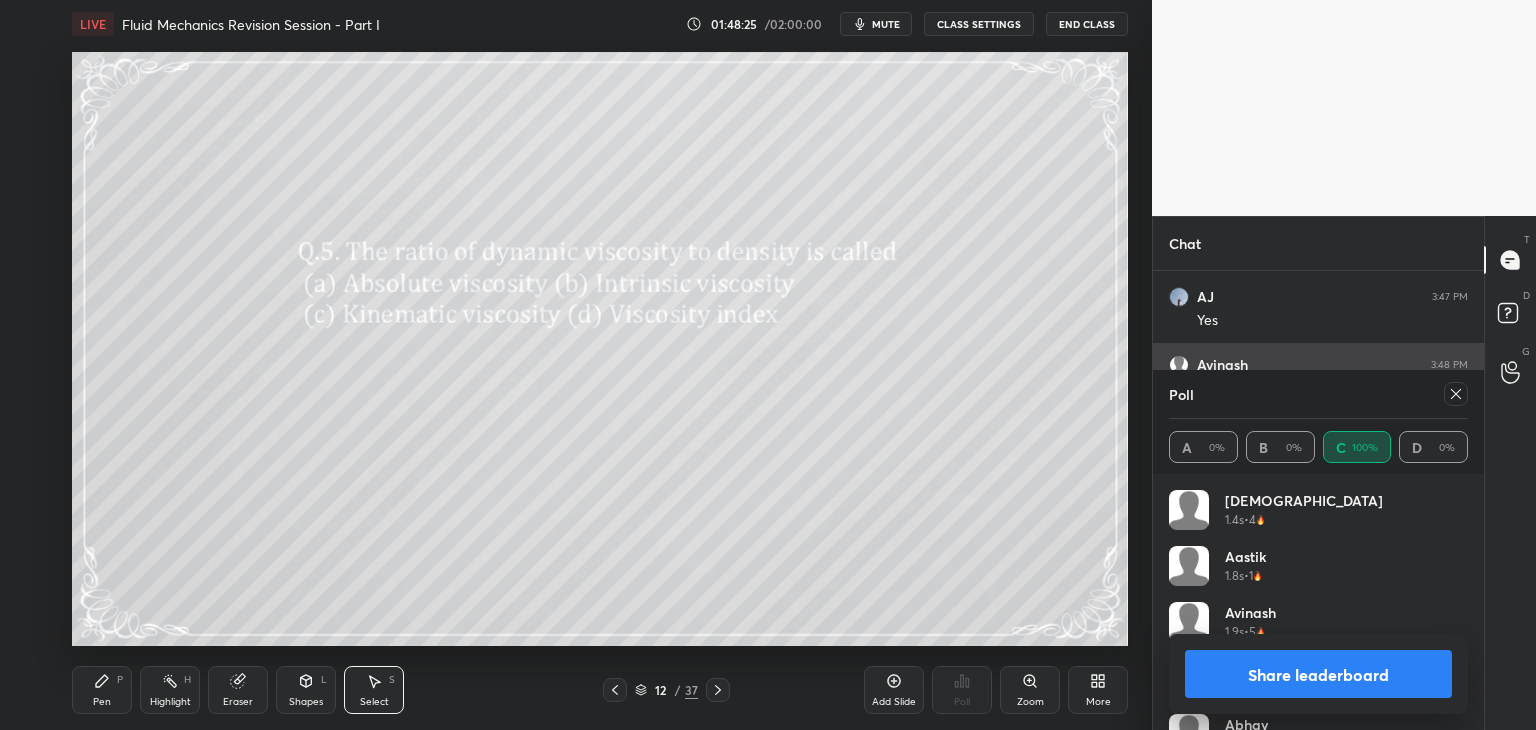 click 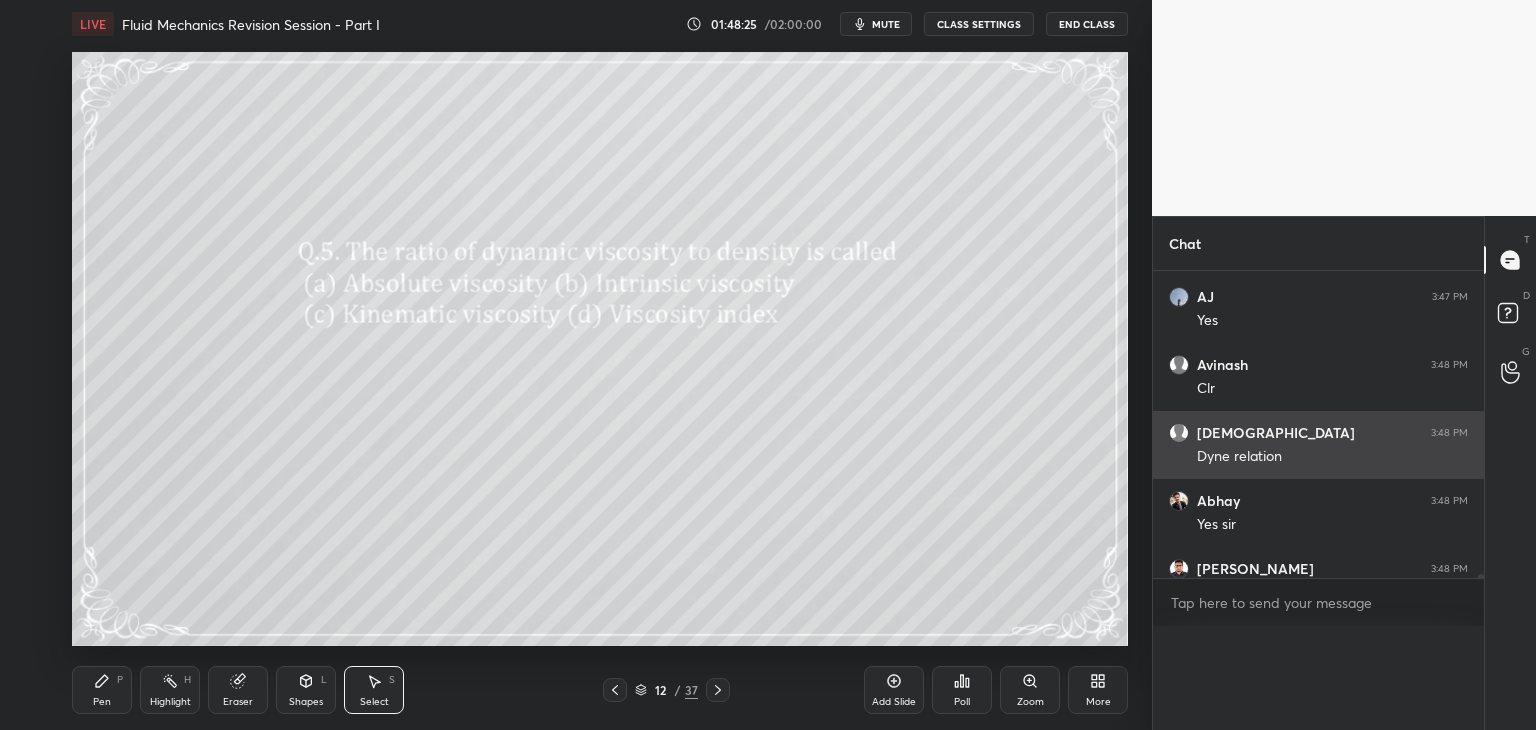 scroll, scrollTop: 0, scrollLeft: 0, axis: both 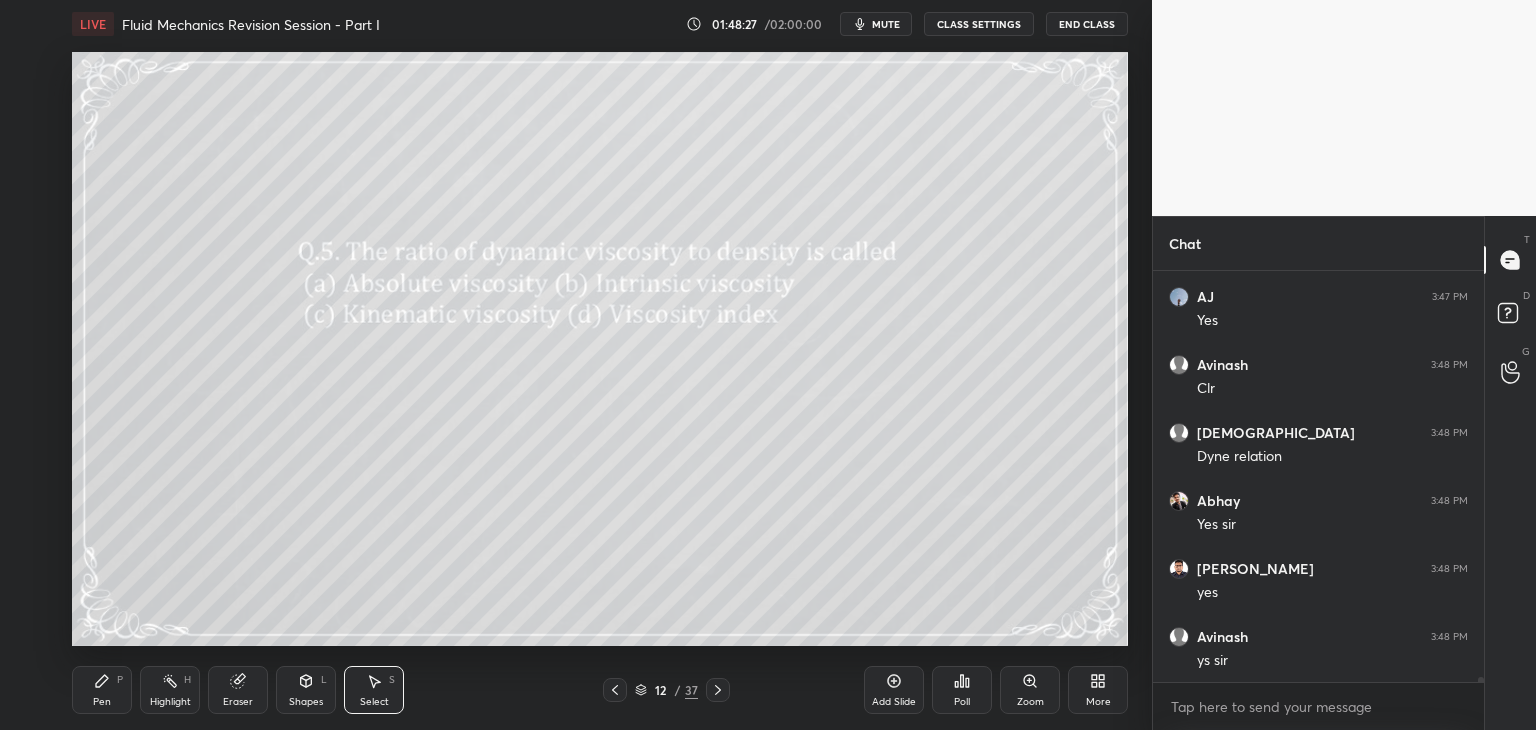 click on "Pen P" at bounding box center [102, 690] 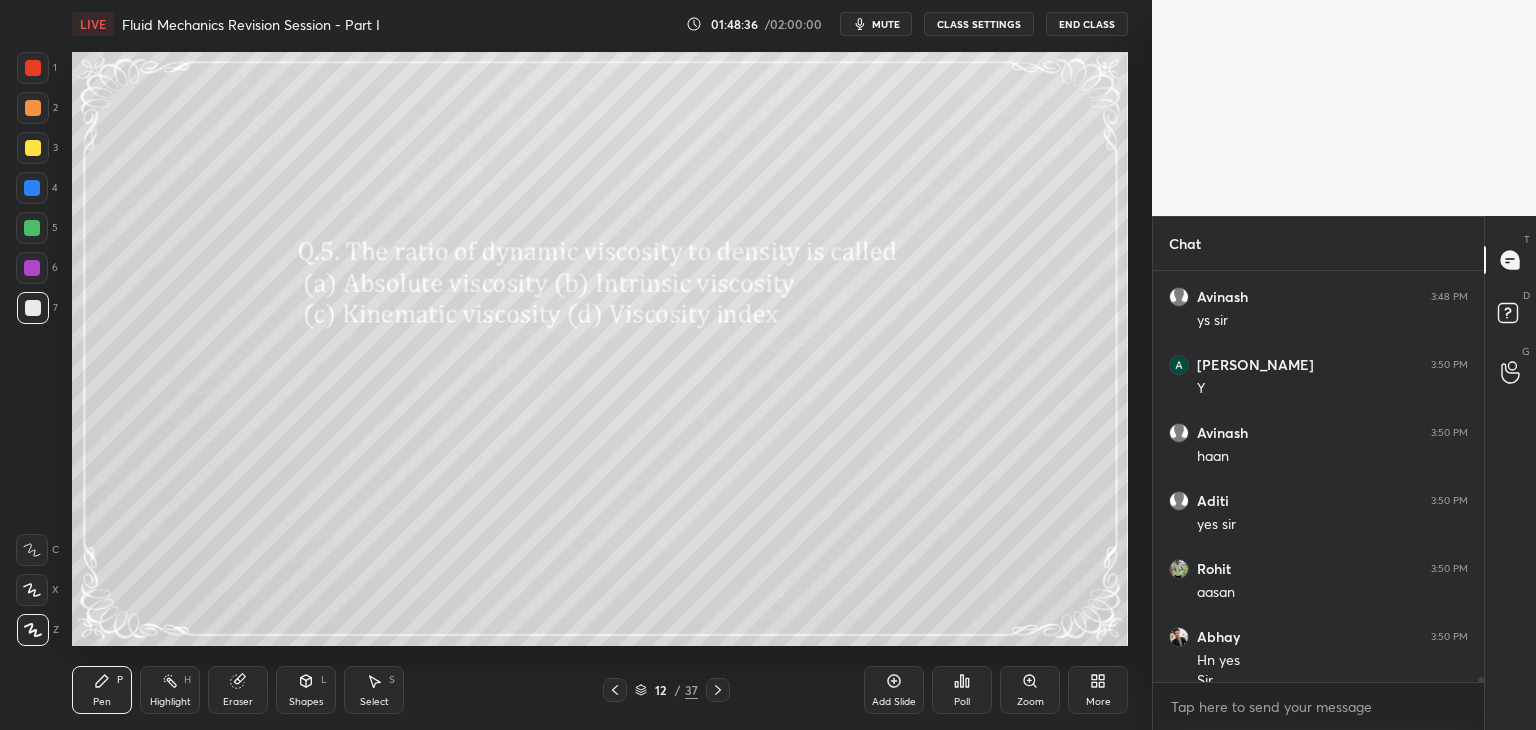 scroll, scrollTop: 35284, scrollLeft: 0, axis: vertical 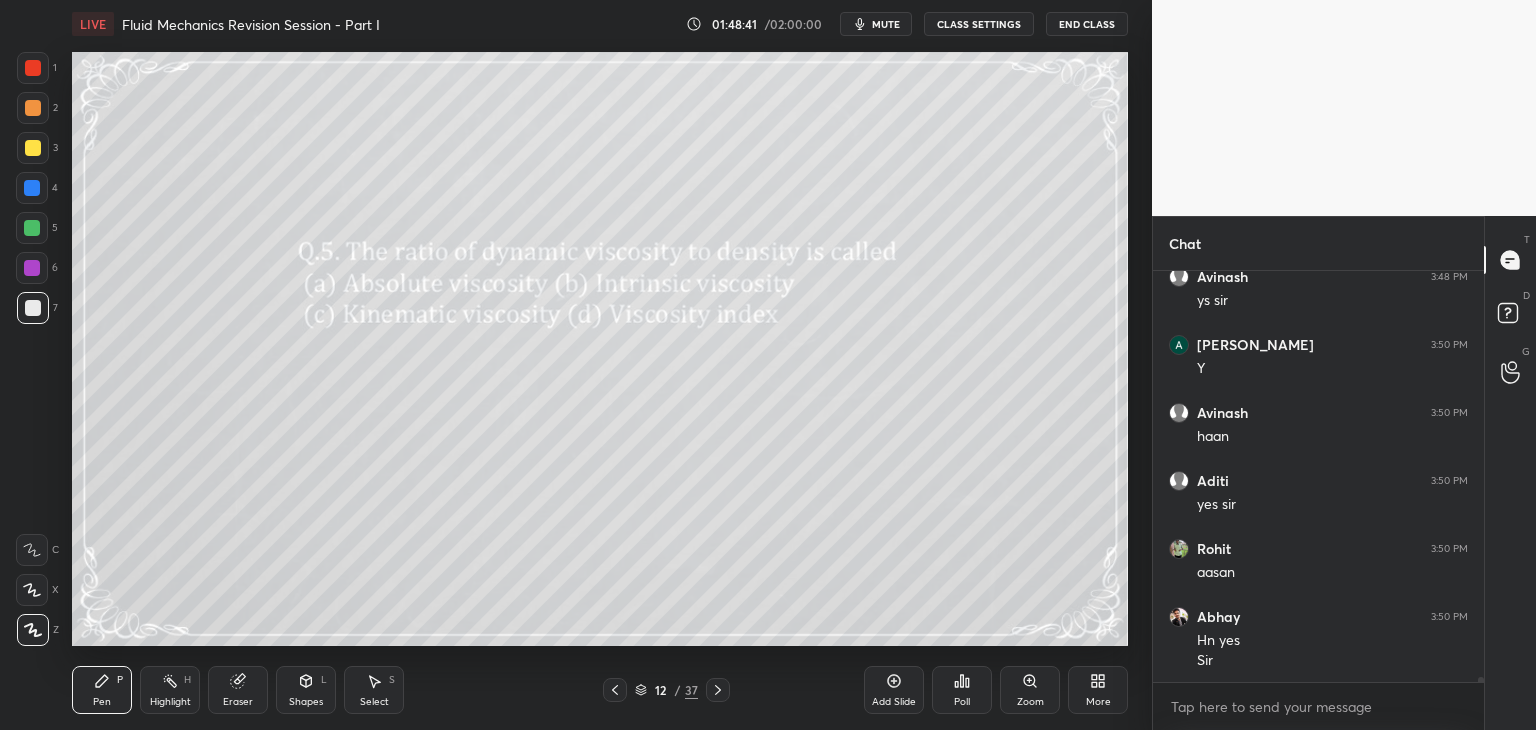click on "Shapes" at bounding box center [306, 702] 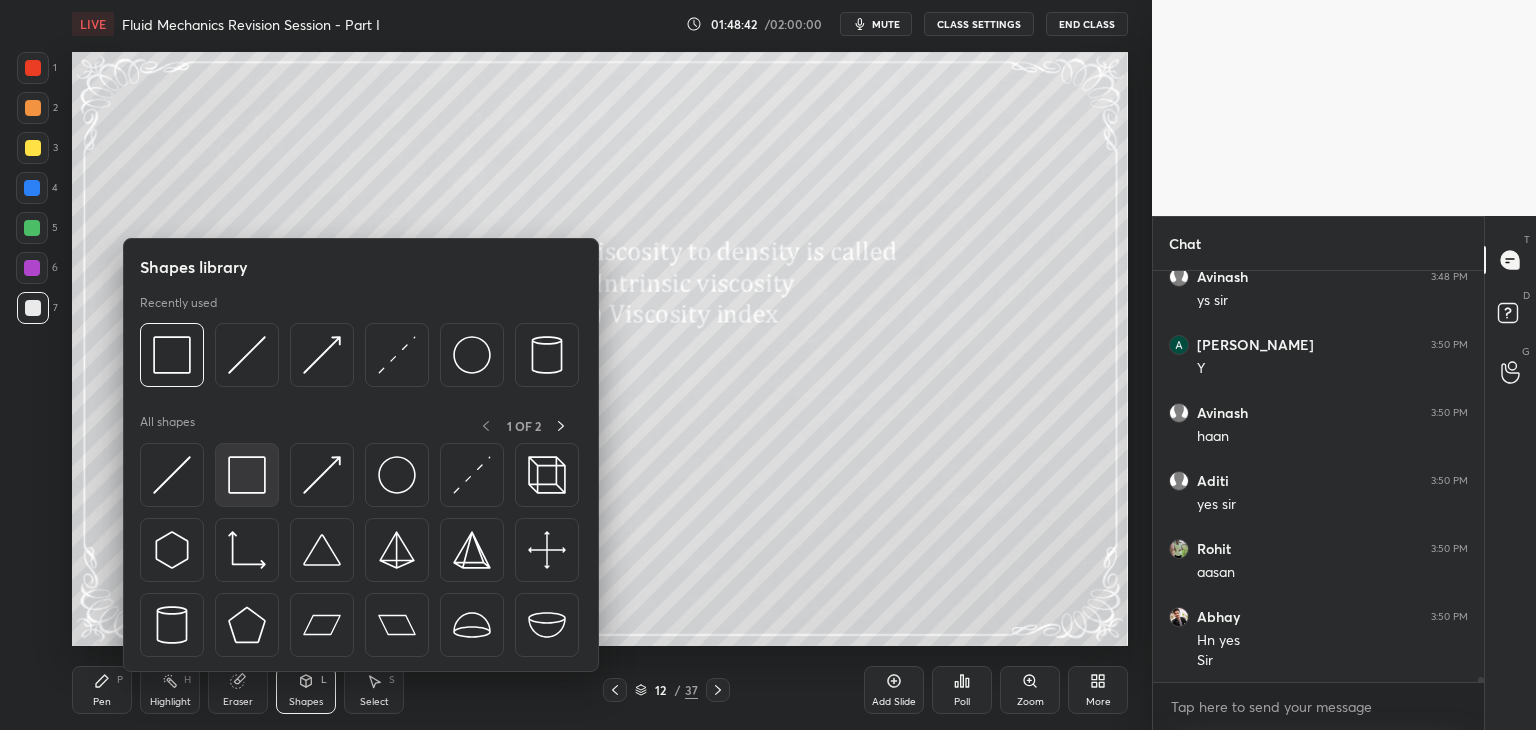 click at bounding box center (247, 475) 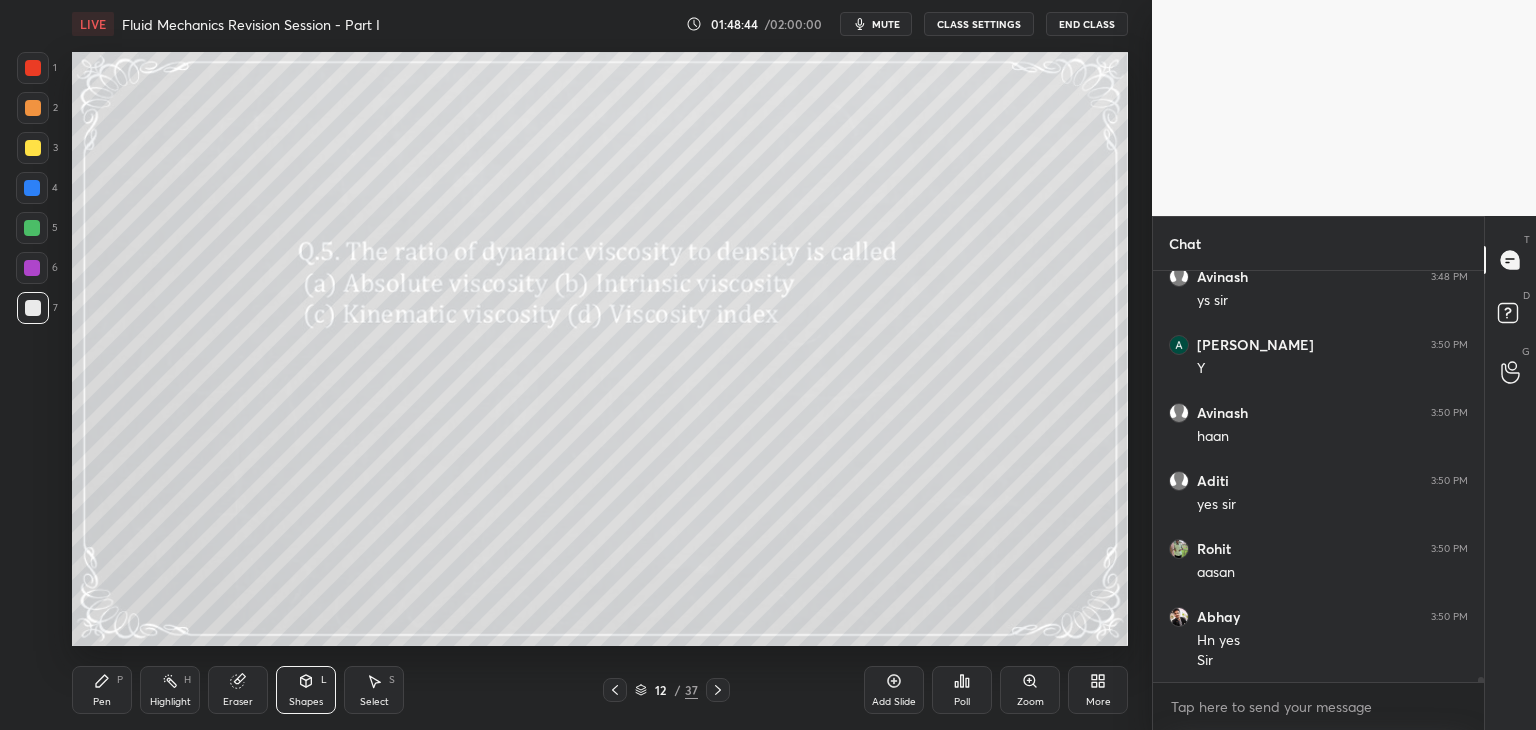 scroll, scrollTop: 35352, scrollLeft: 0, axis: vertical 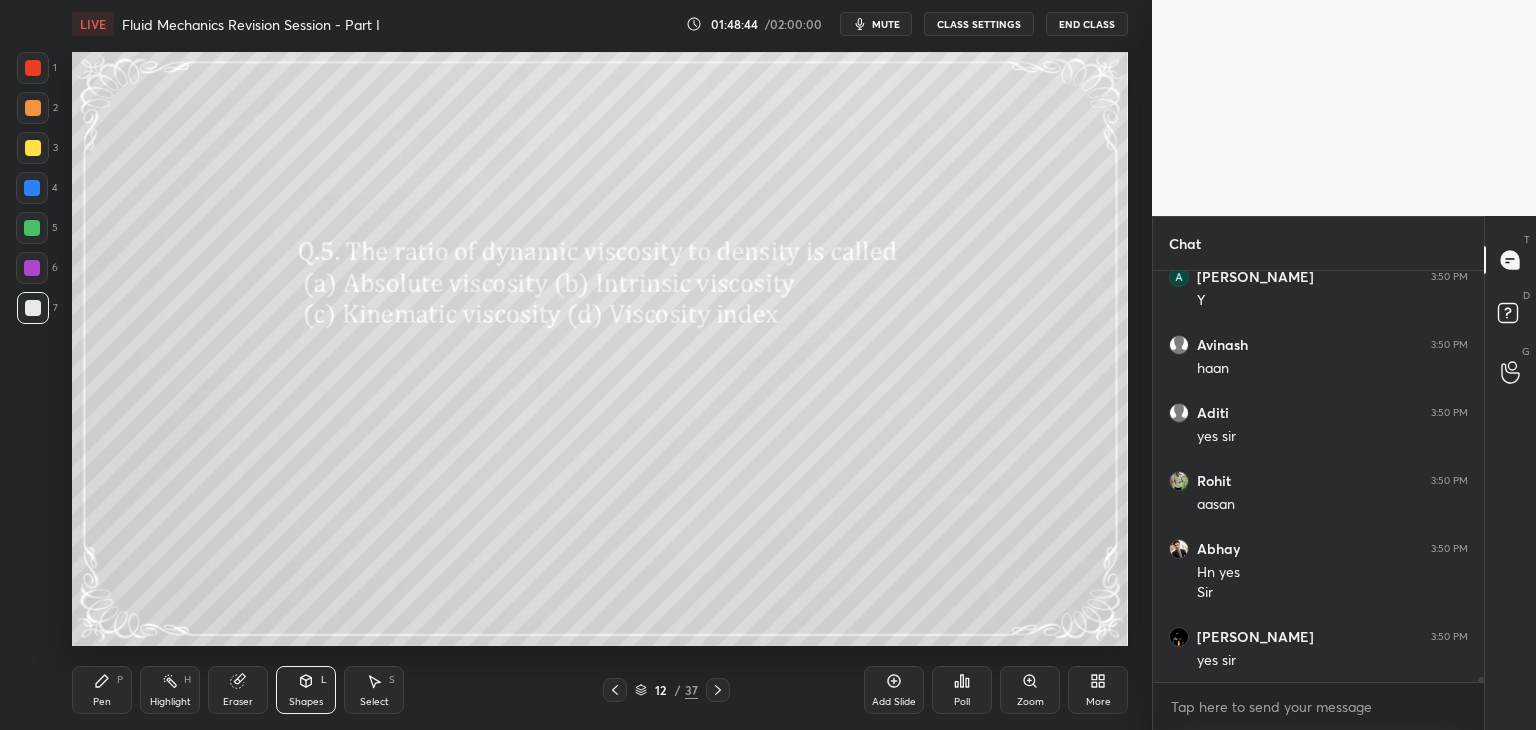 click 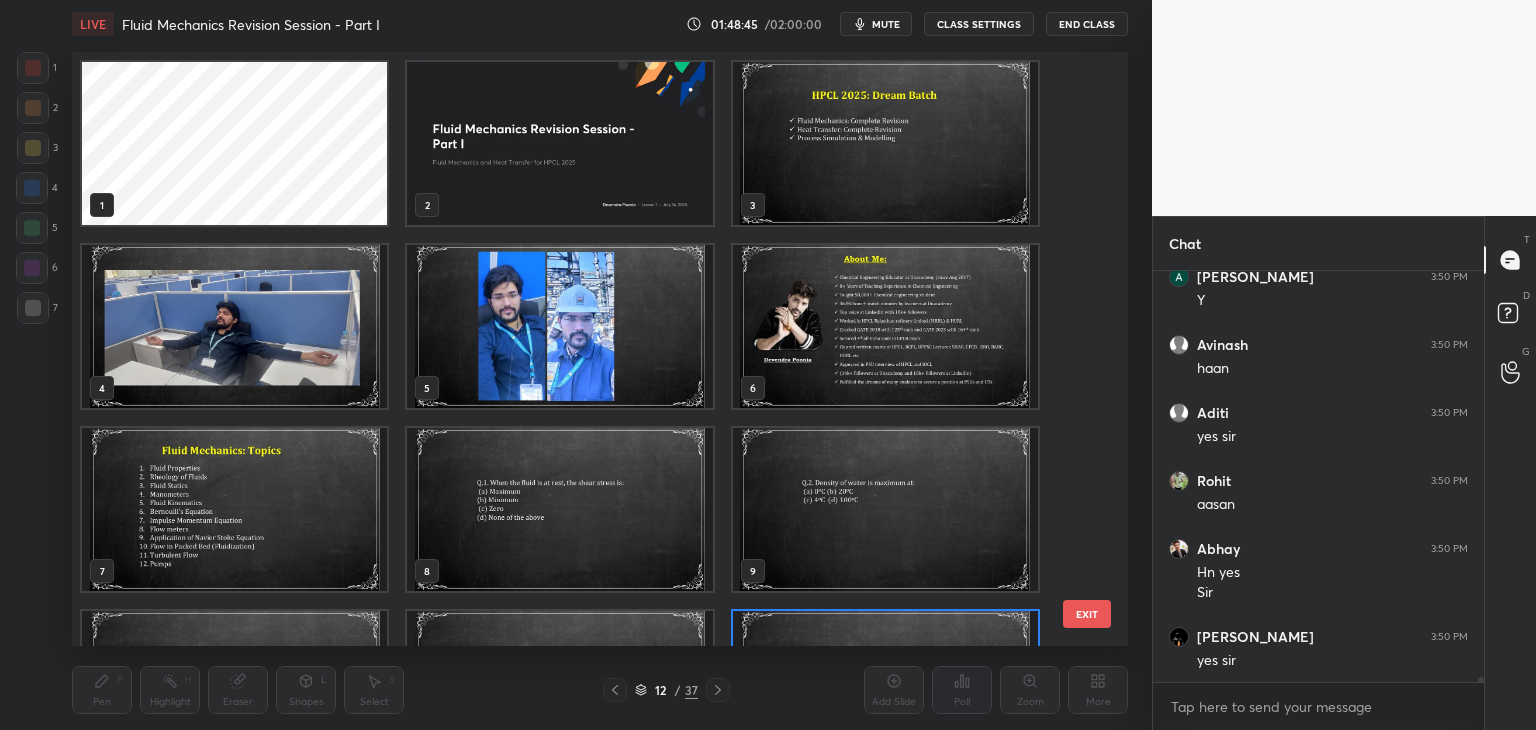 scroll, scrollTop: 138, scrollLeft: 0, axis: vertical 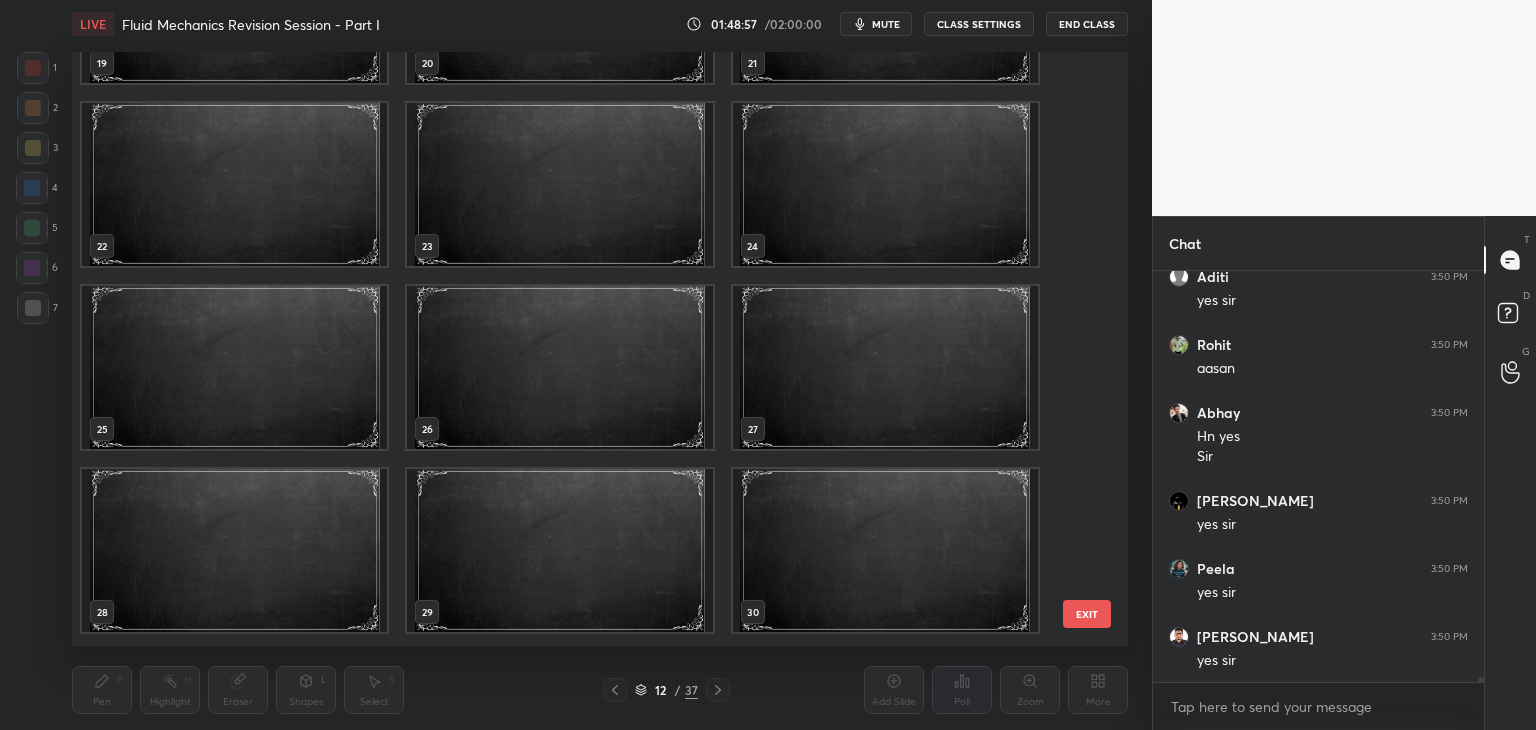 click at bounding box center (559, 367) 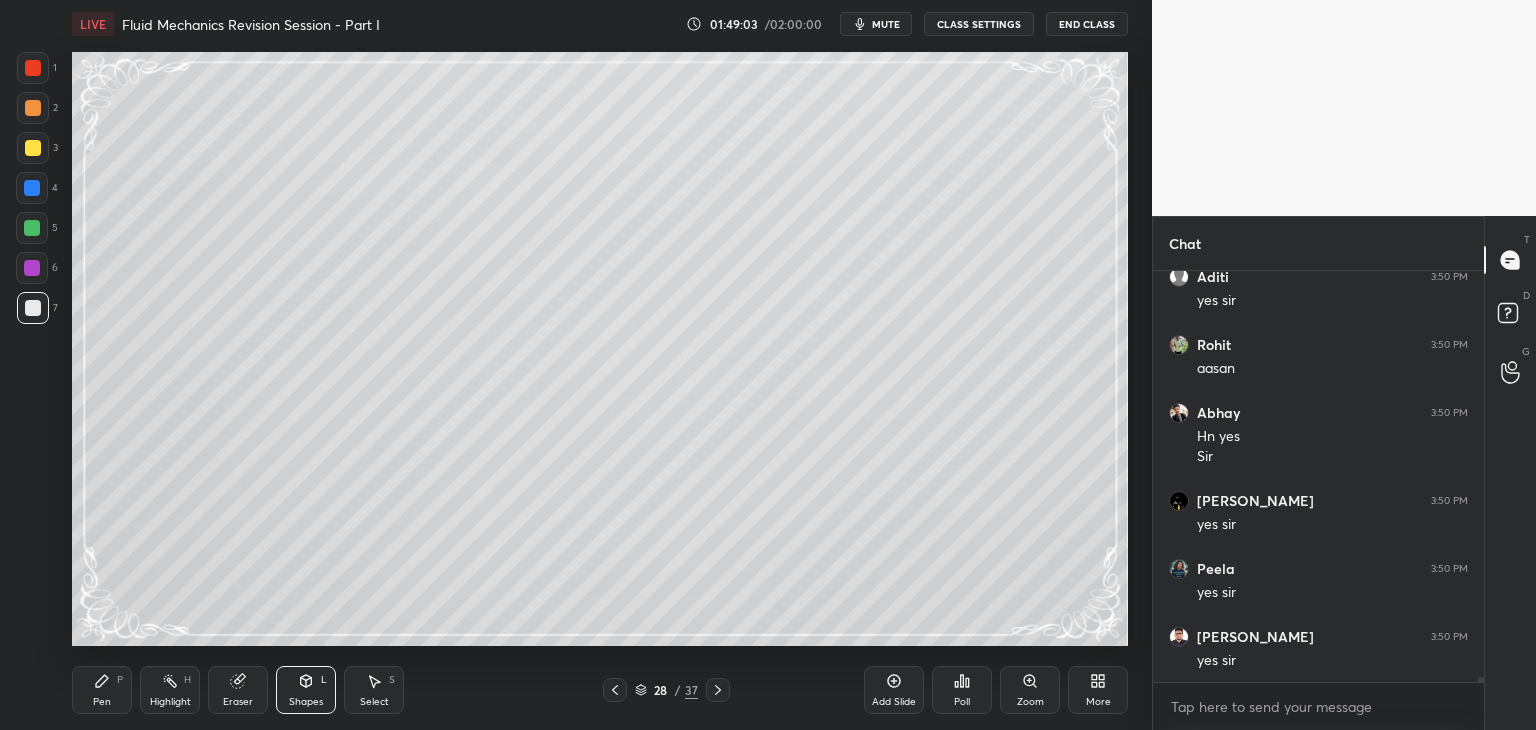 scroll, scrollTop: 35556, scrollLeft: 0, axis: vertical 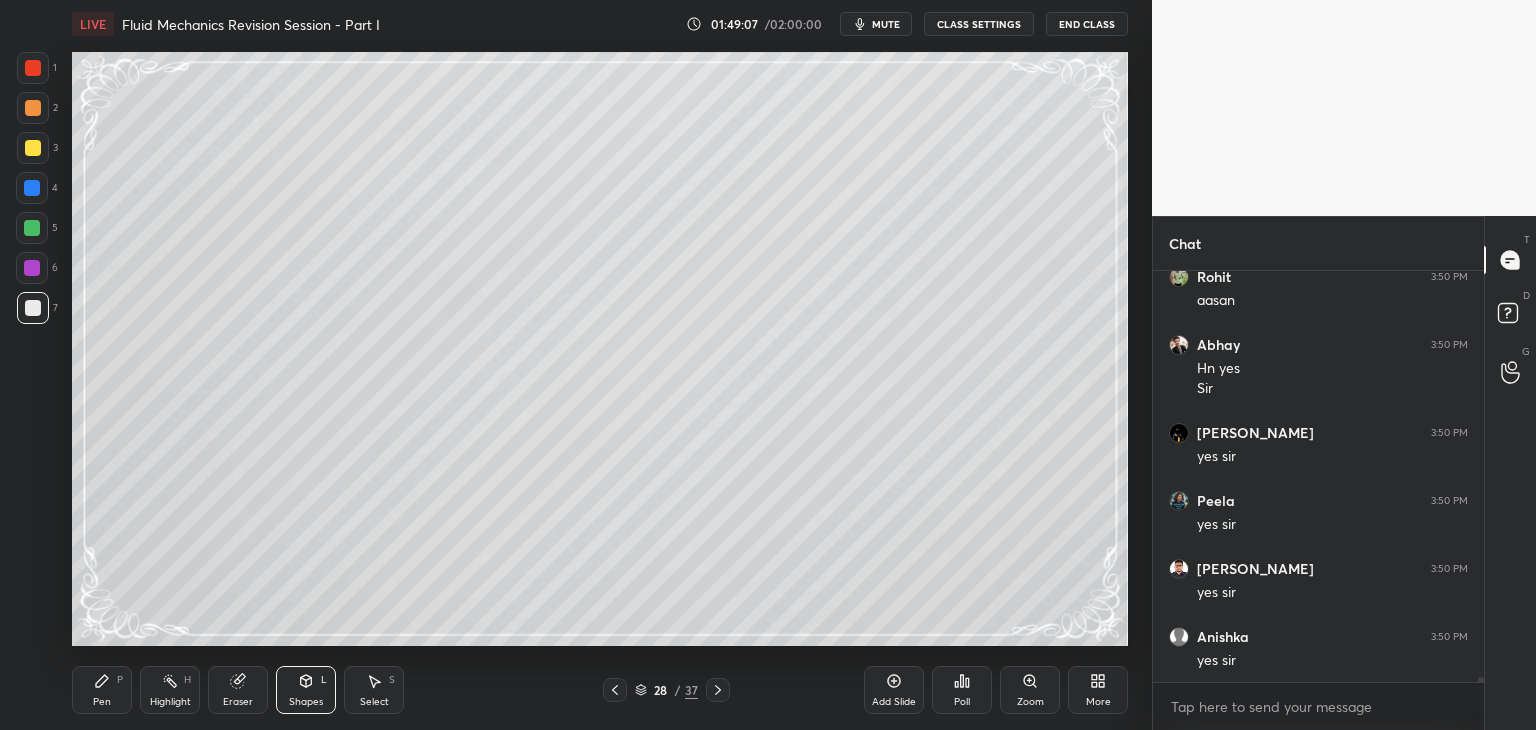 click at bounding box center [718, 690] 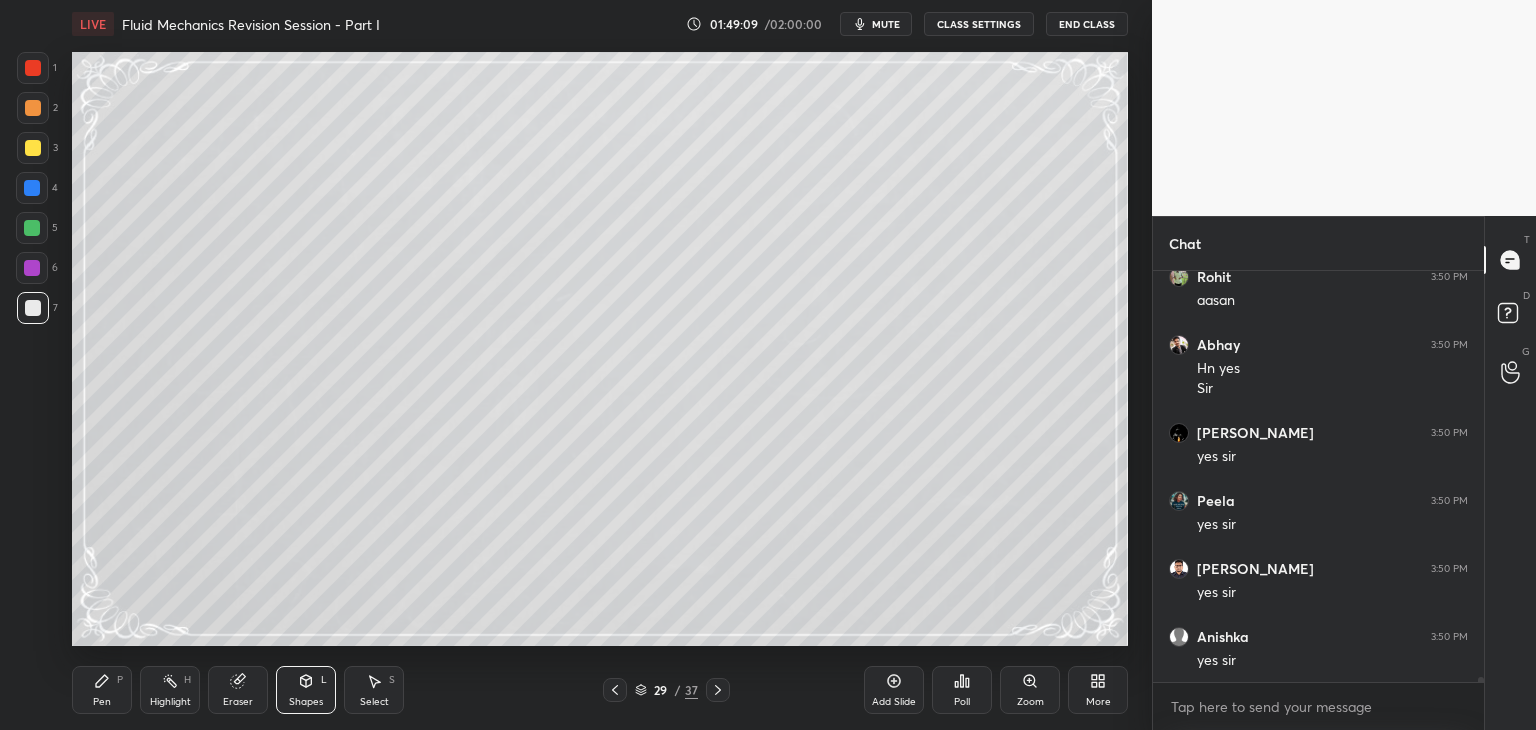 click 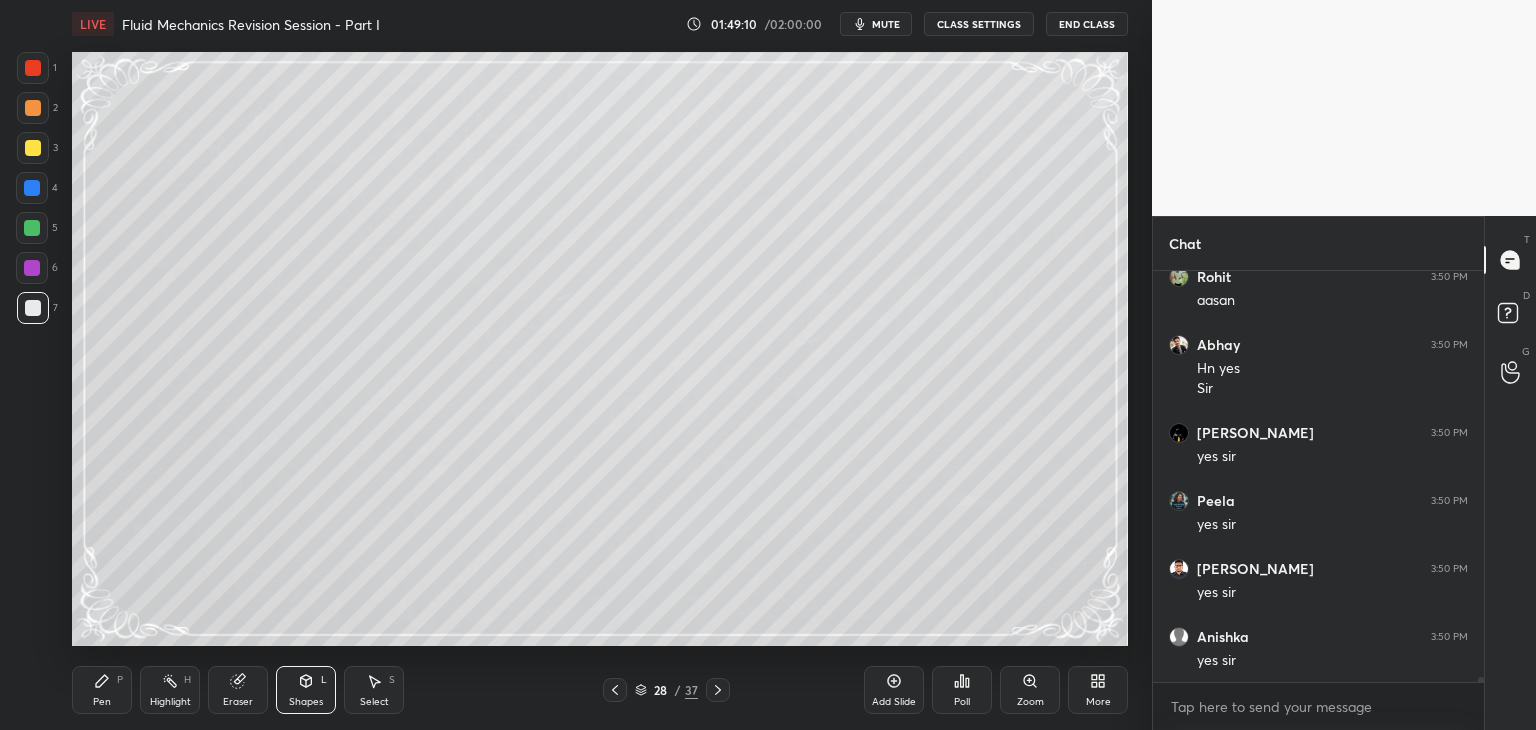 click 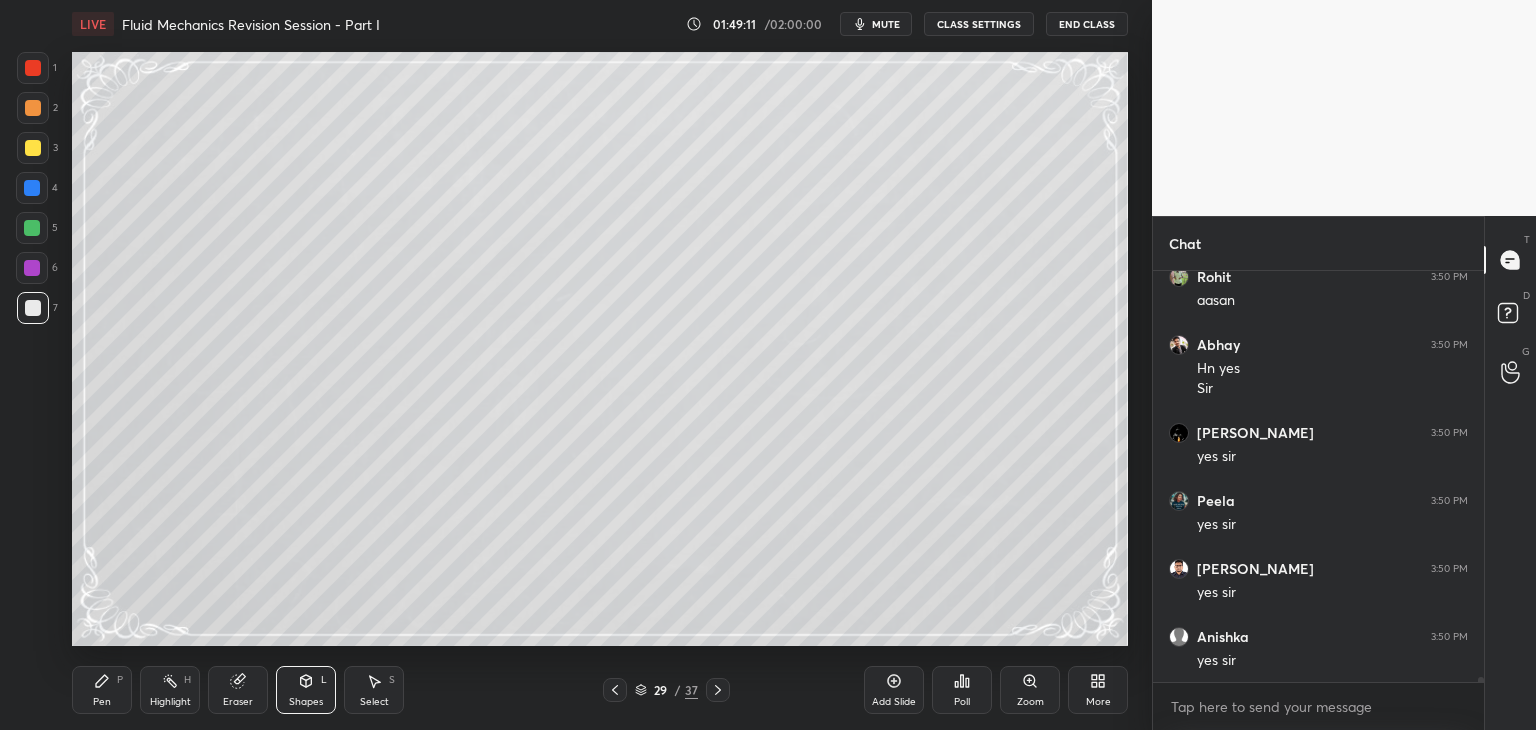 click on "Pen P" at bounding box center [102, 690] 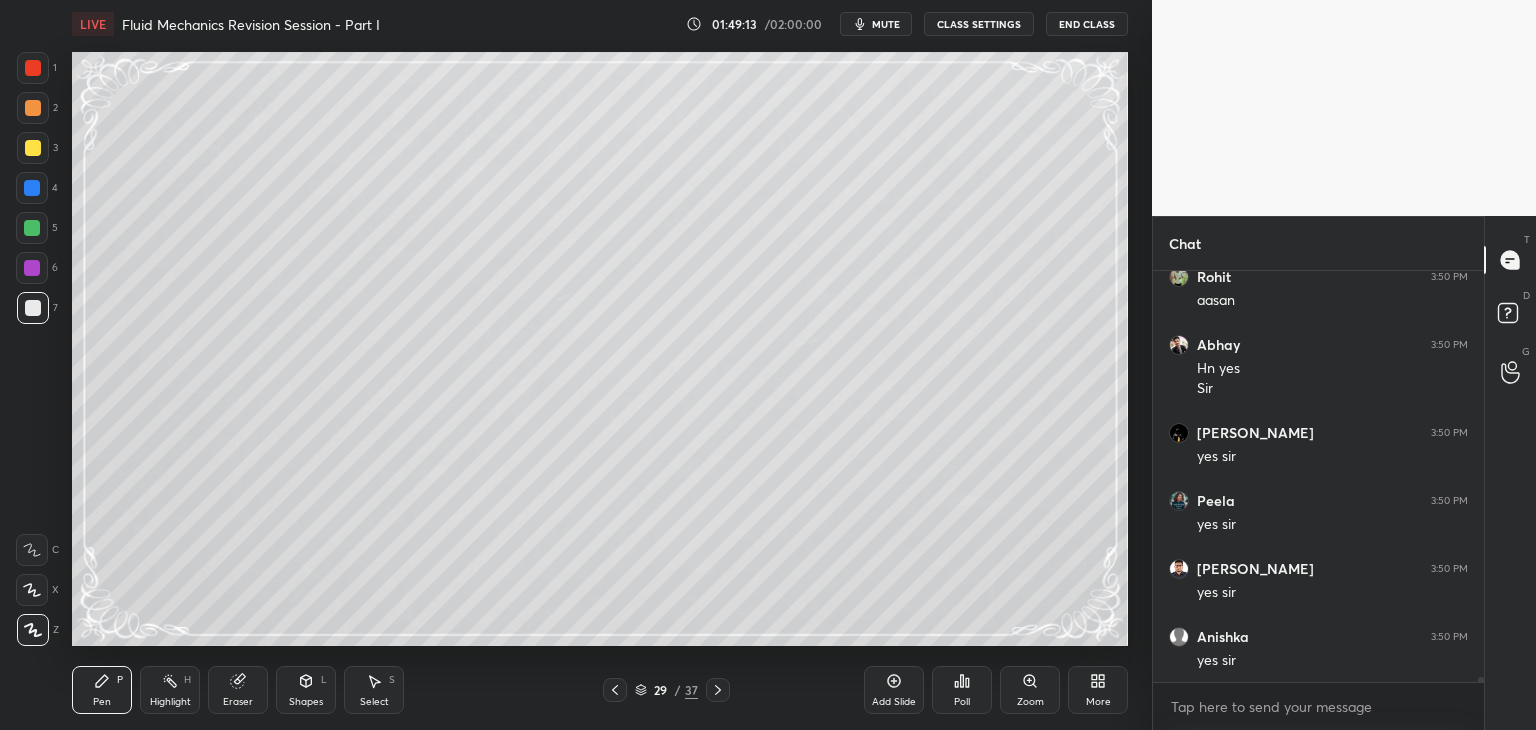 scroll, scrollTop: 35624, scrollLeft: 0, axis: vertical 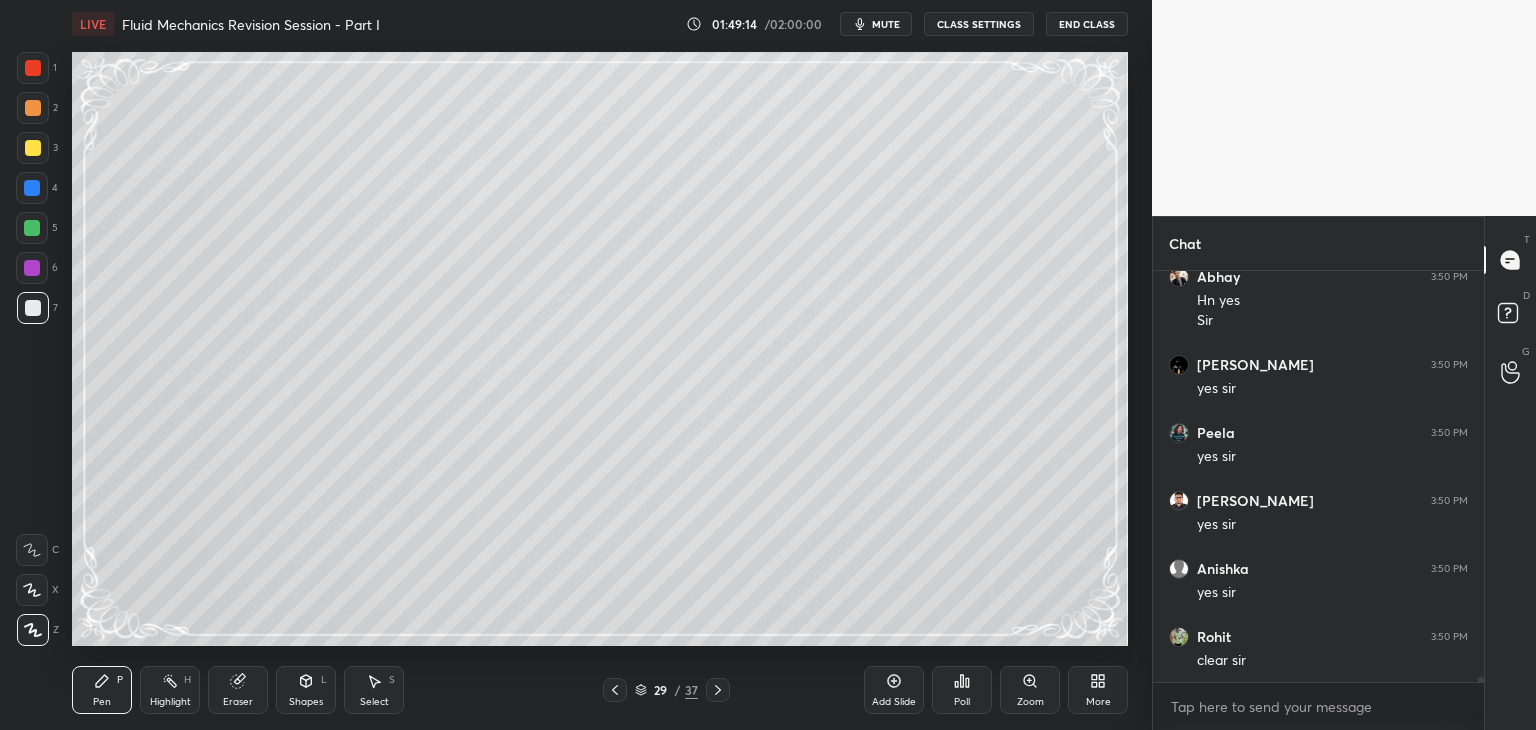click at bounding box center [32, 228] 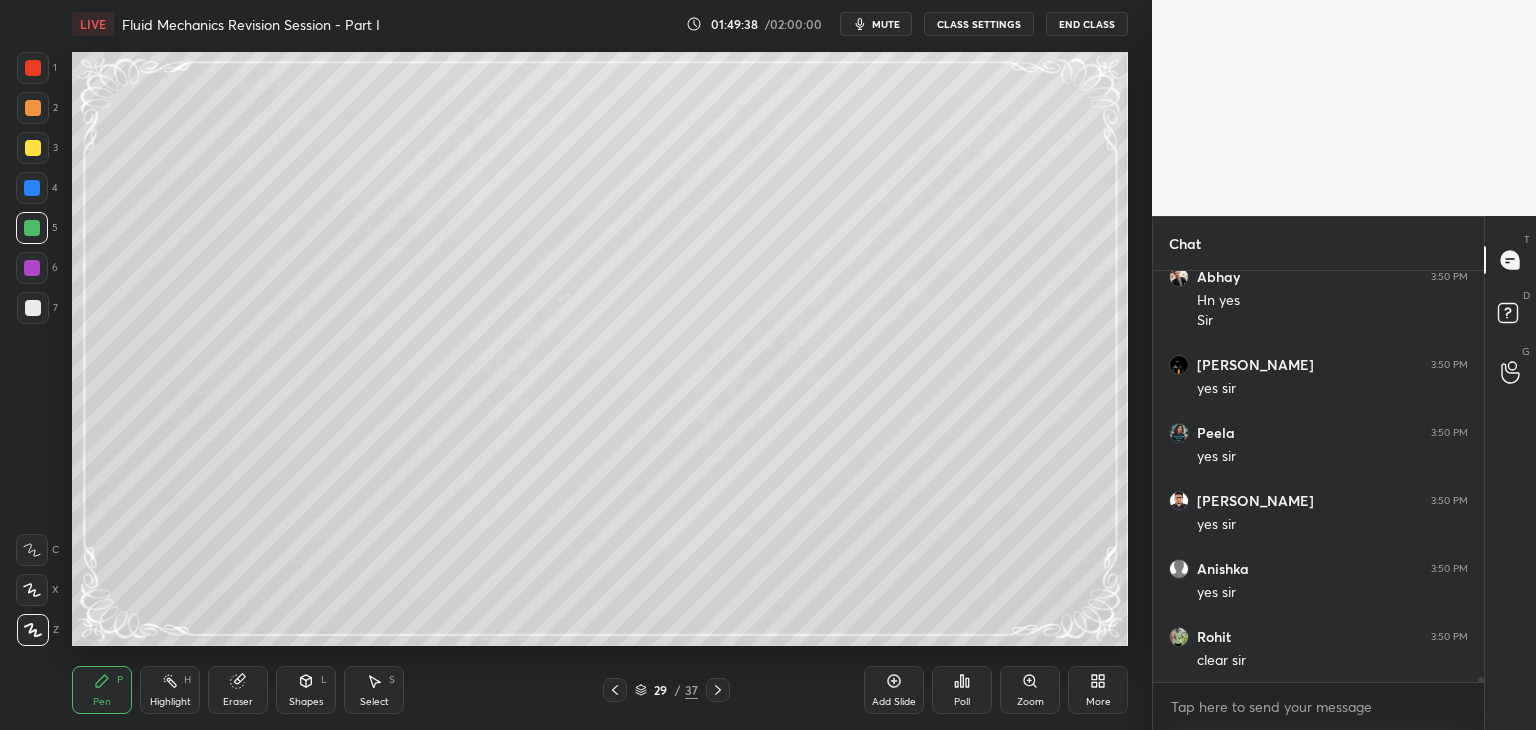 click at bounding box center [33, 308] 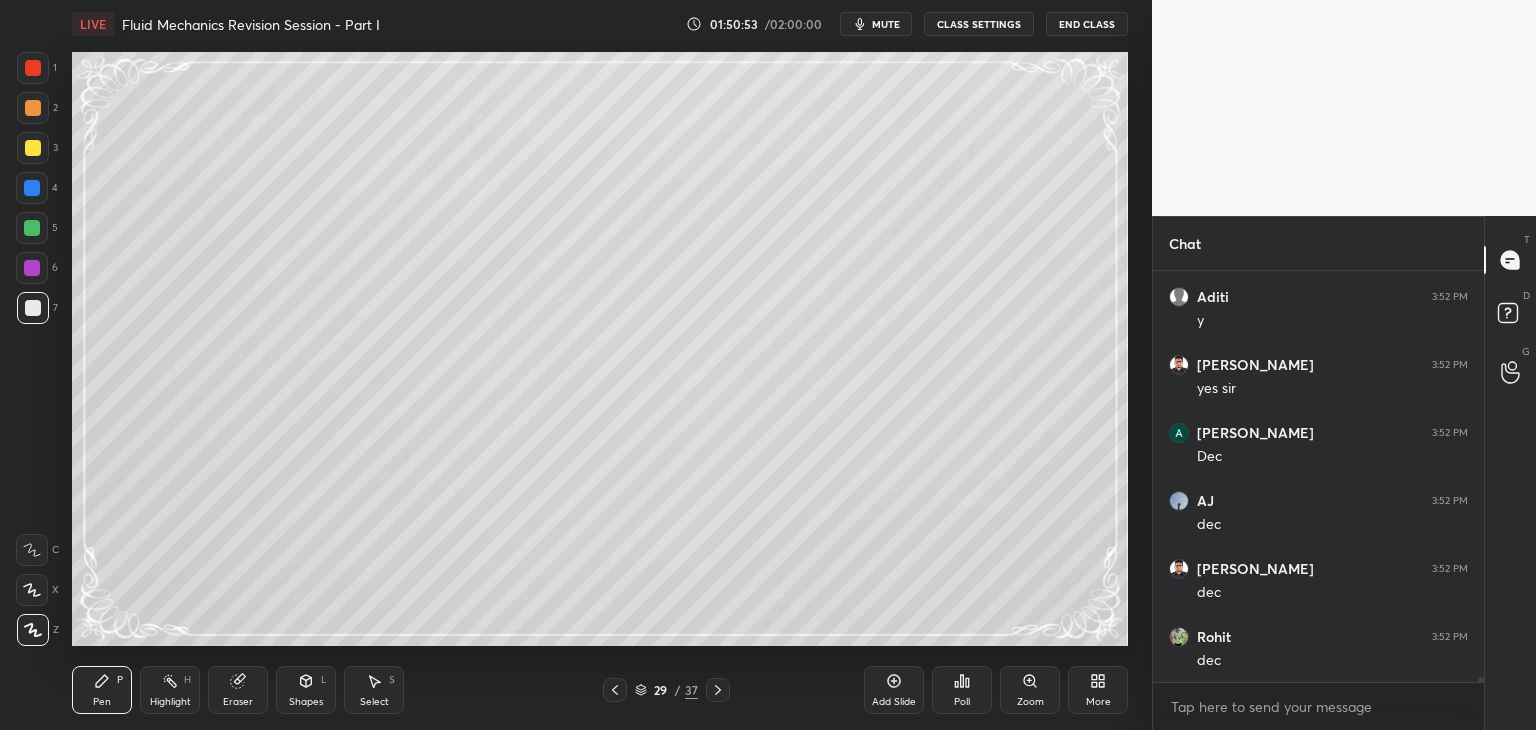 scroll, scrollTop: 36100, scrollLeft: 0, axis: vertical 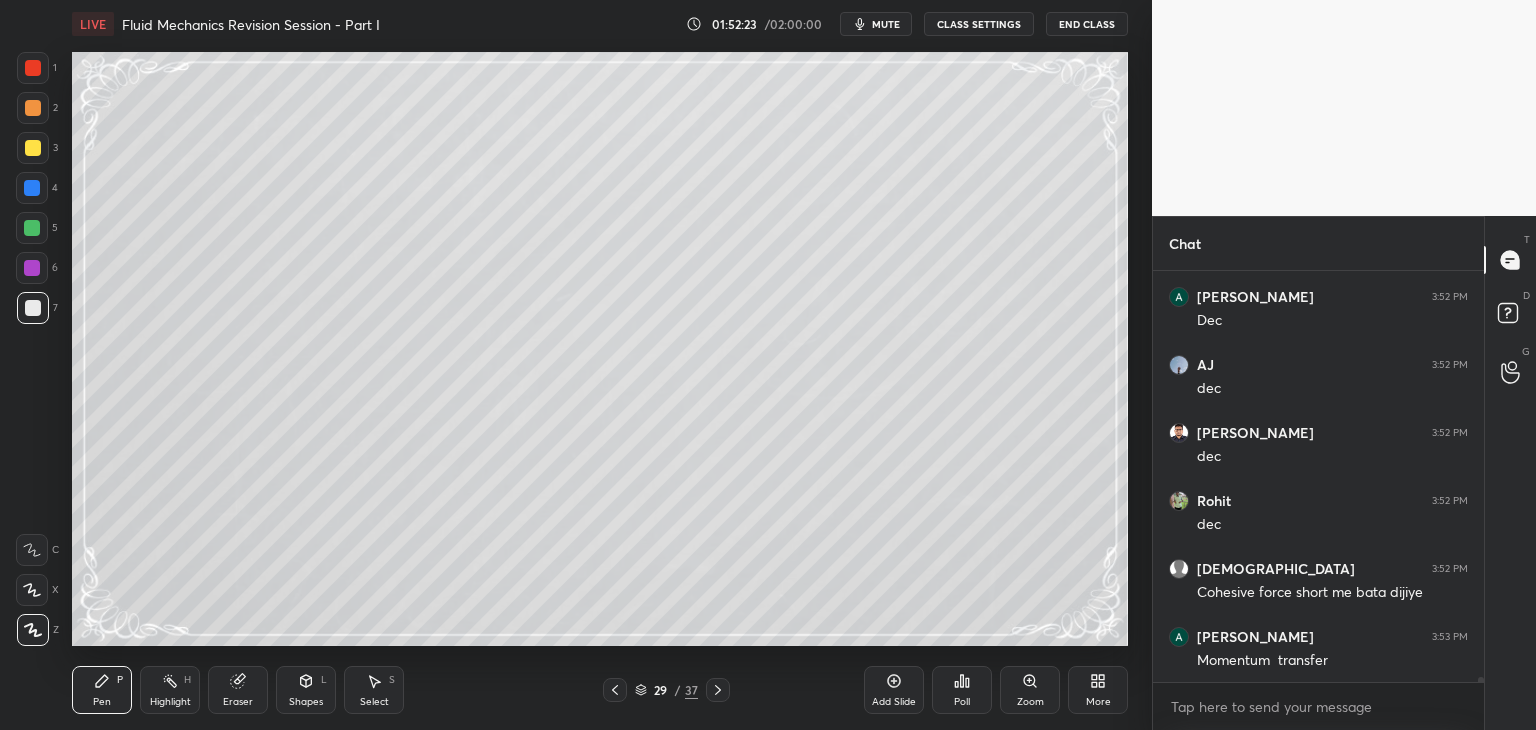 click on "Eraser" at bounding box center (238, 690) 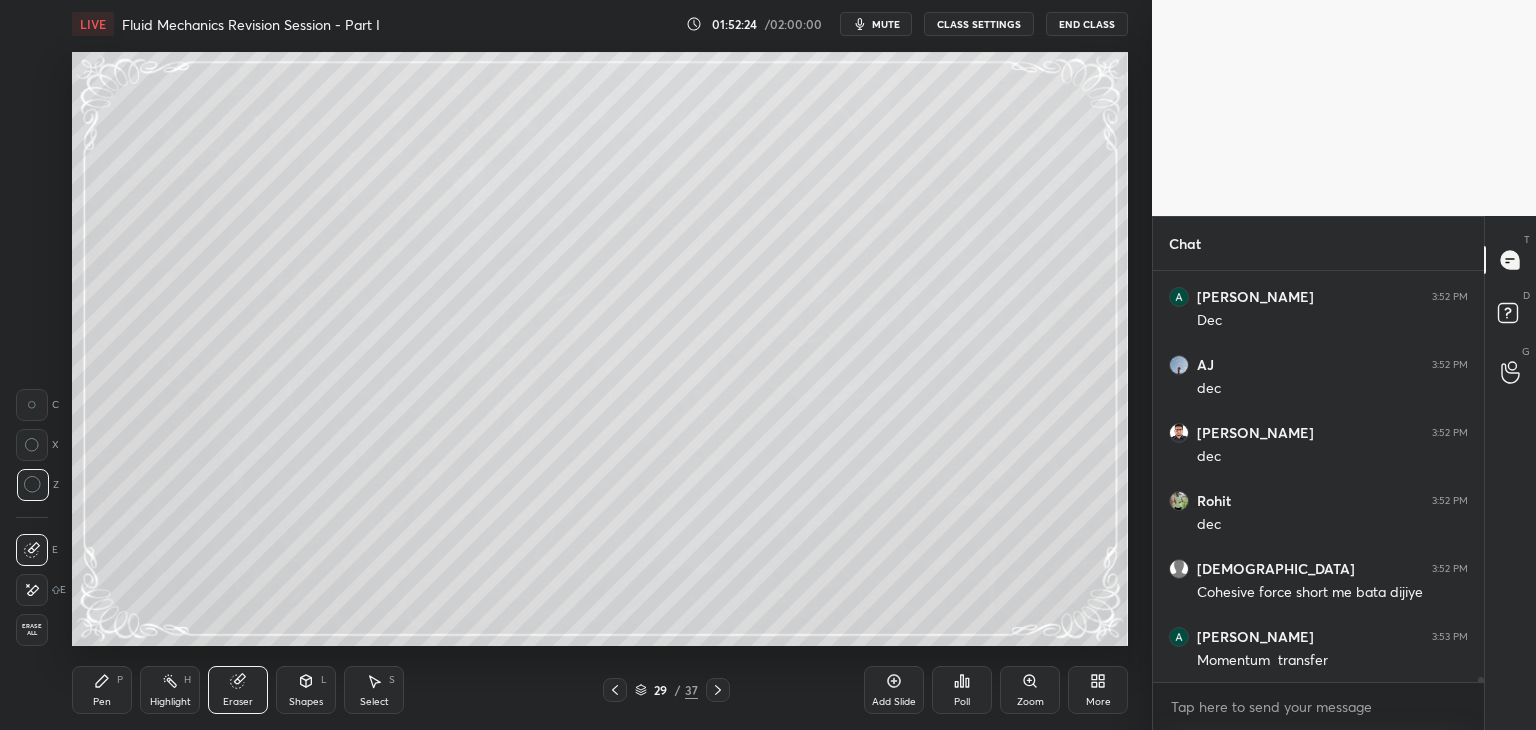 click on "Pen P" at bounding box center [102, 690] 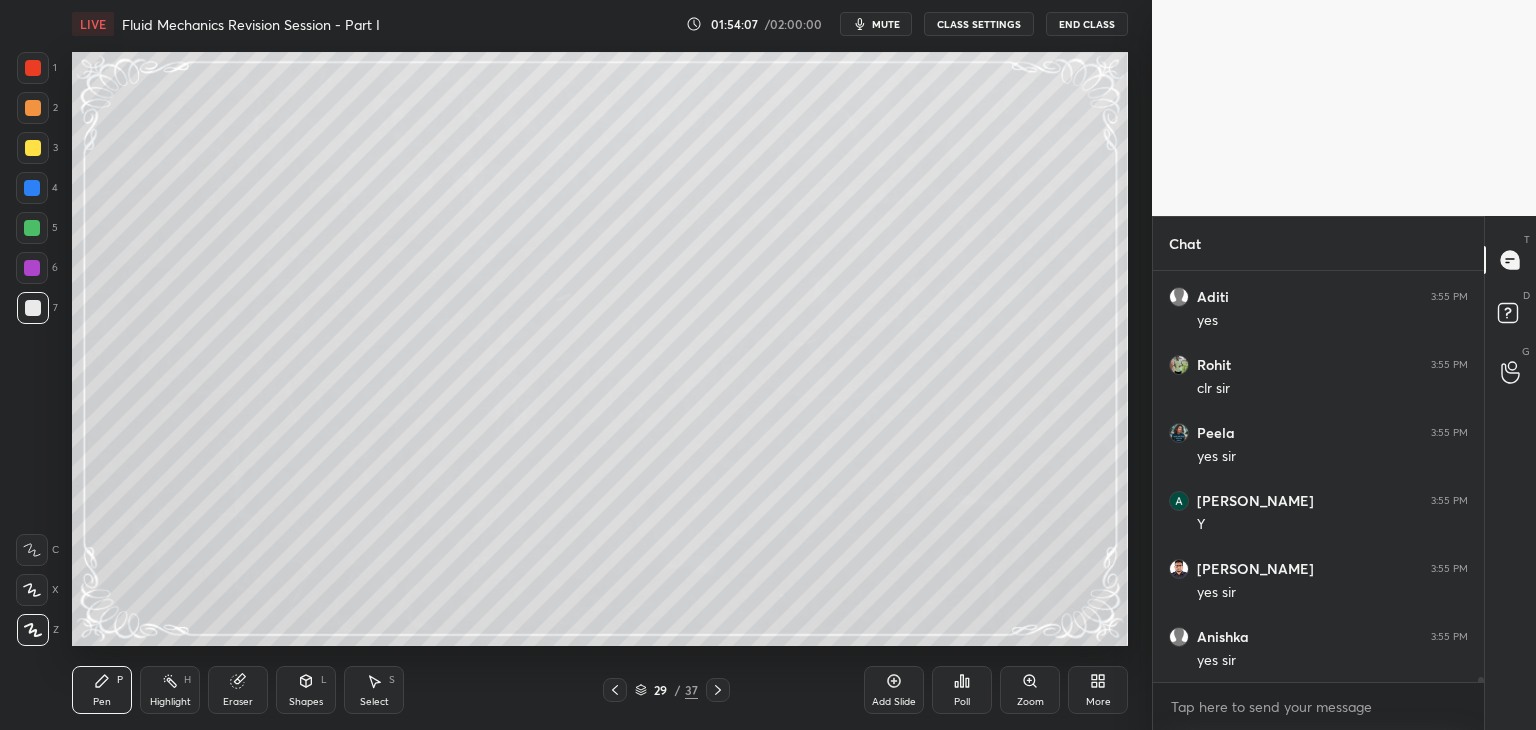 scroll, scrollTop: 36712, scrollLeft: 0, axis: vertical 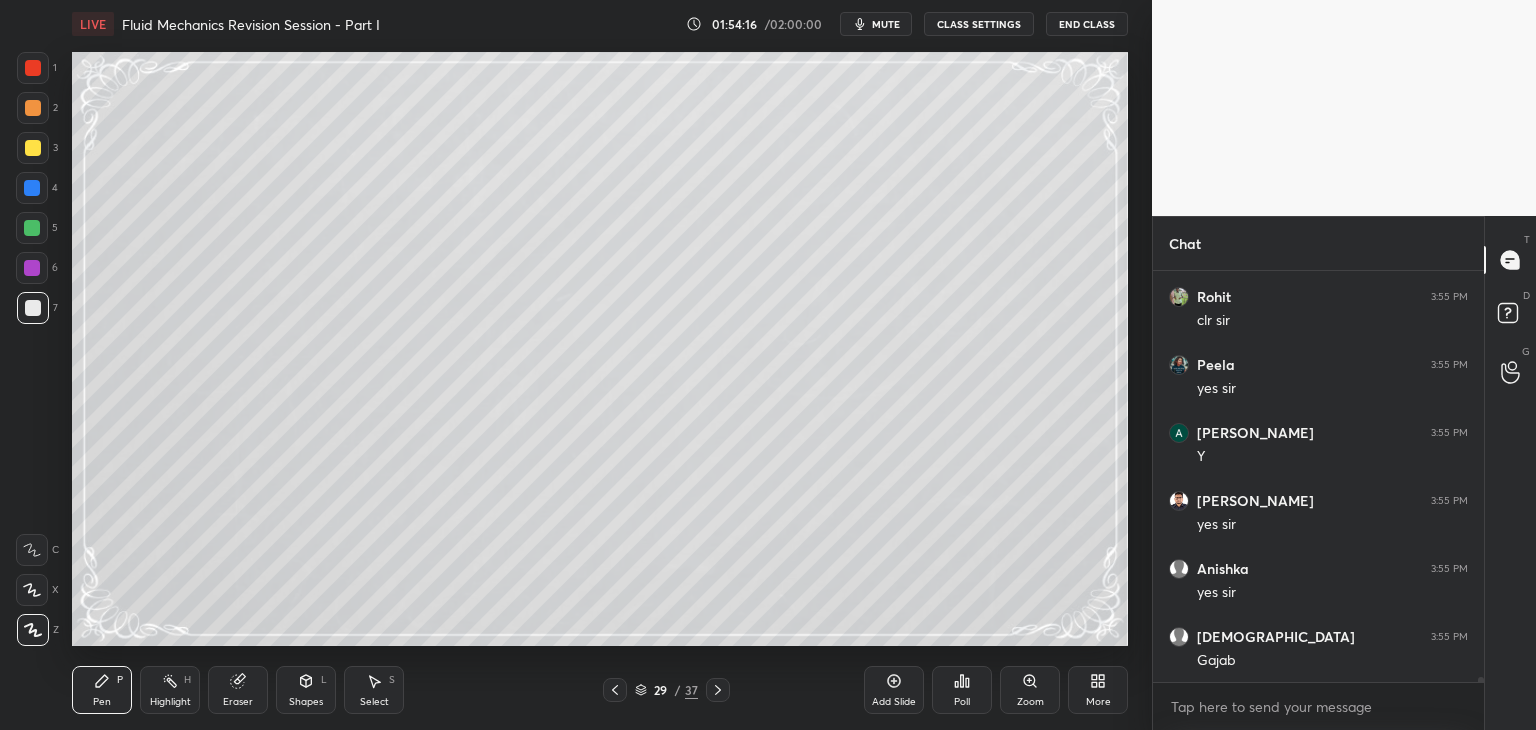 click 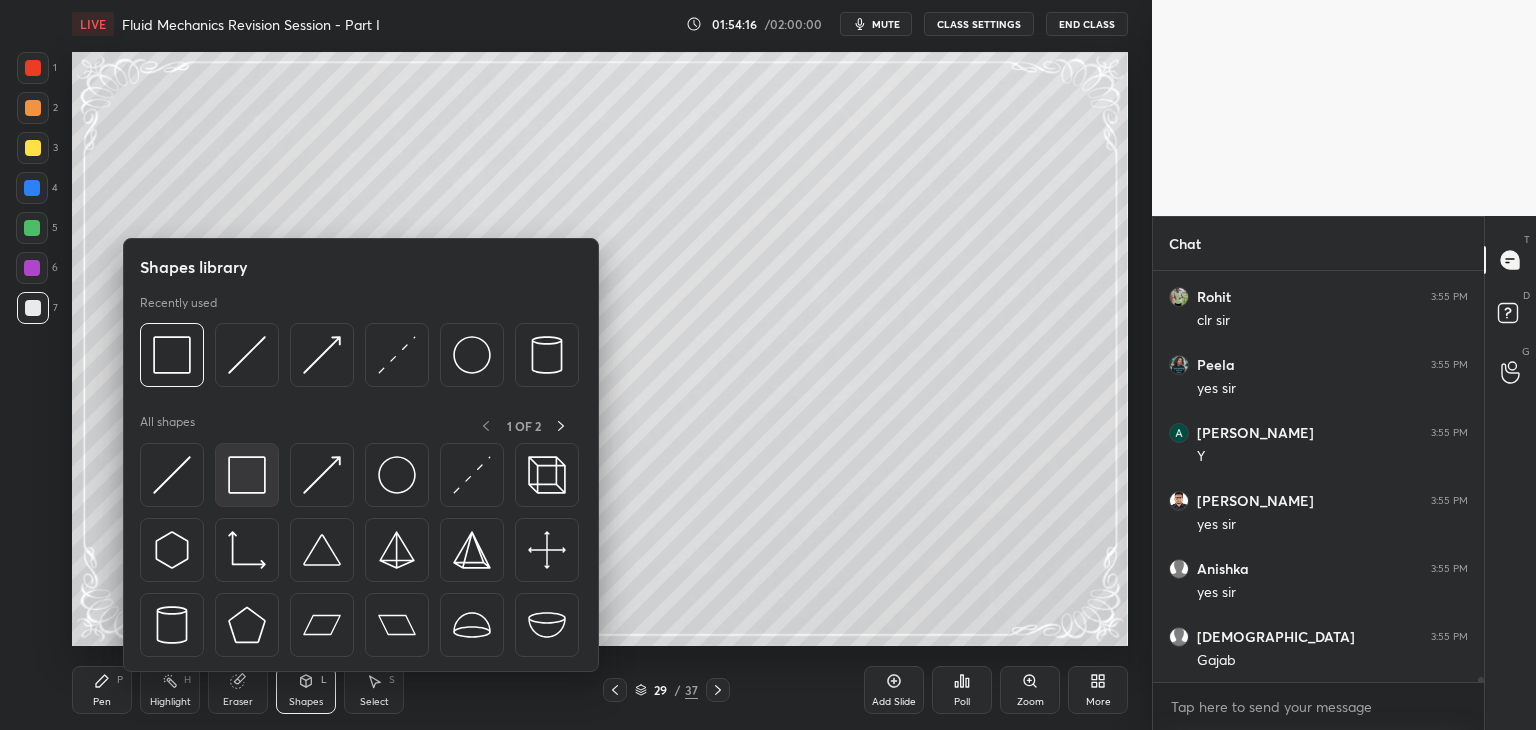 click at bounding box center (247, 475) 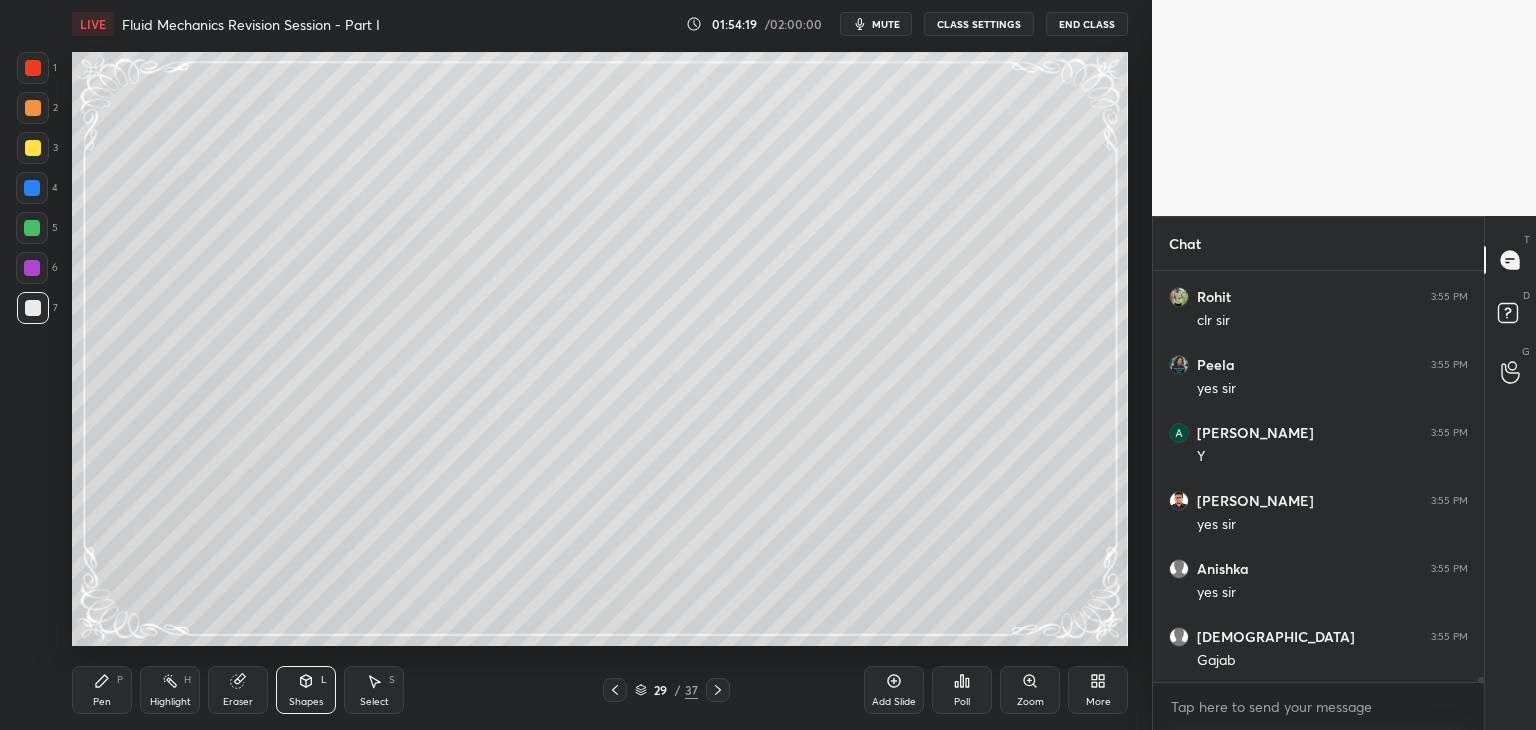 drag, startPoint x: 121, startPoint y: 699, endPoint x: 132, endPoint y: 699, distance: 11 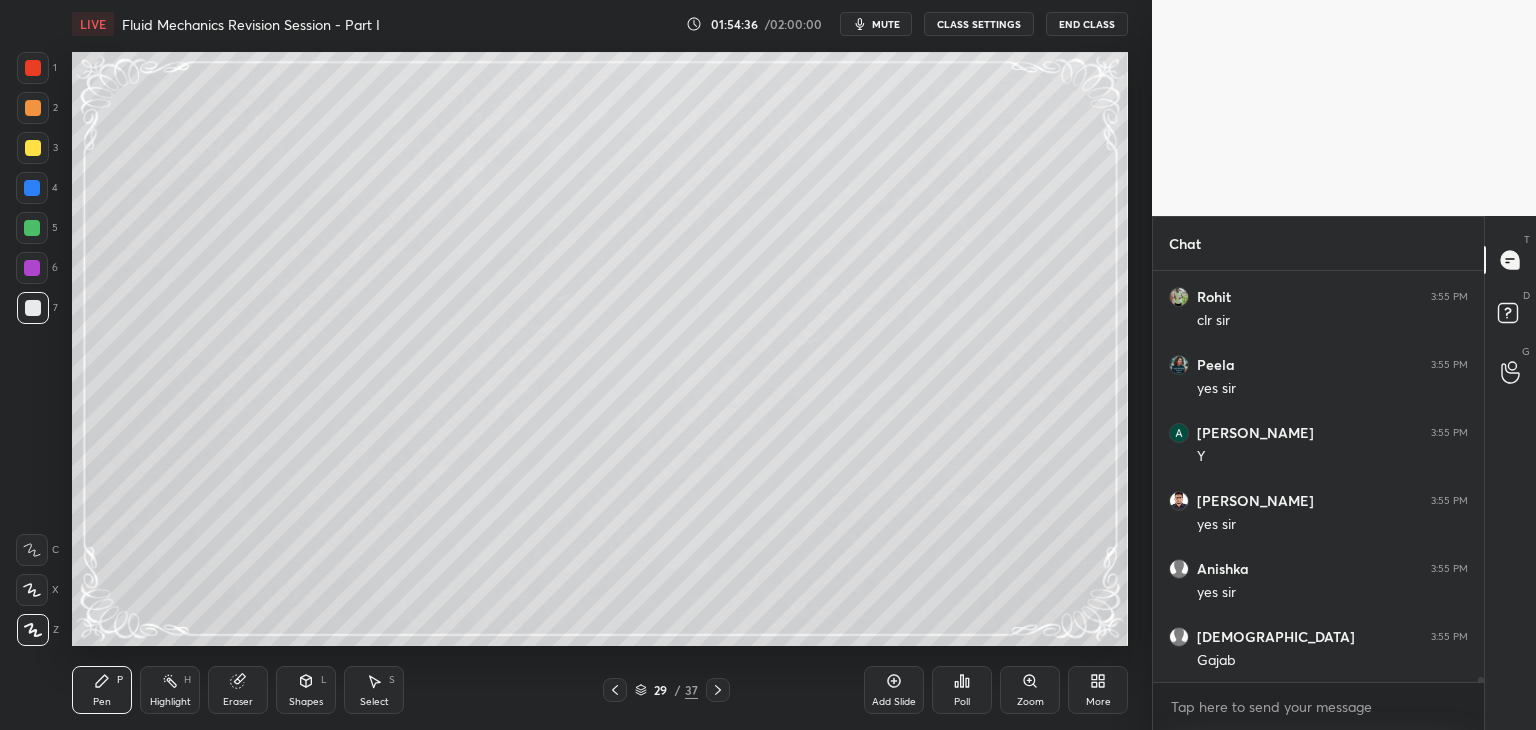click 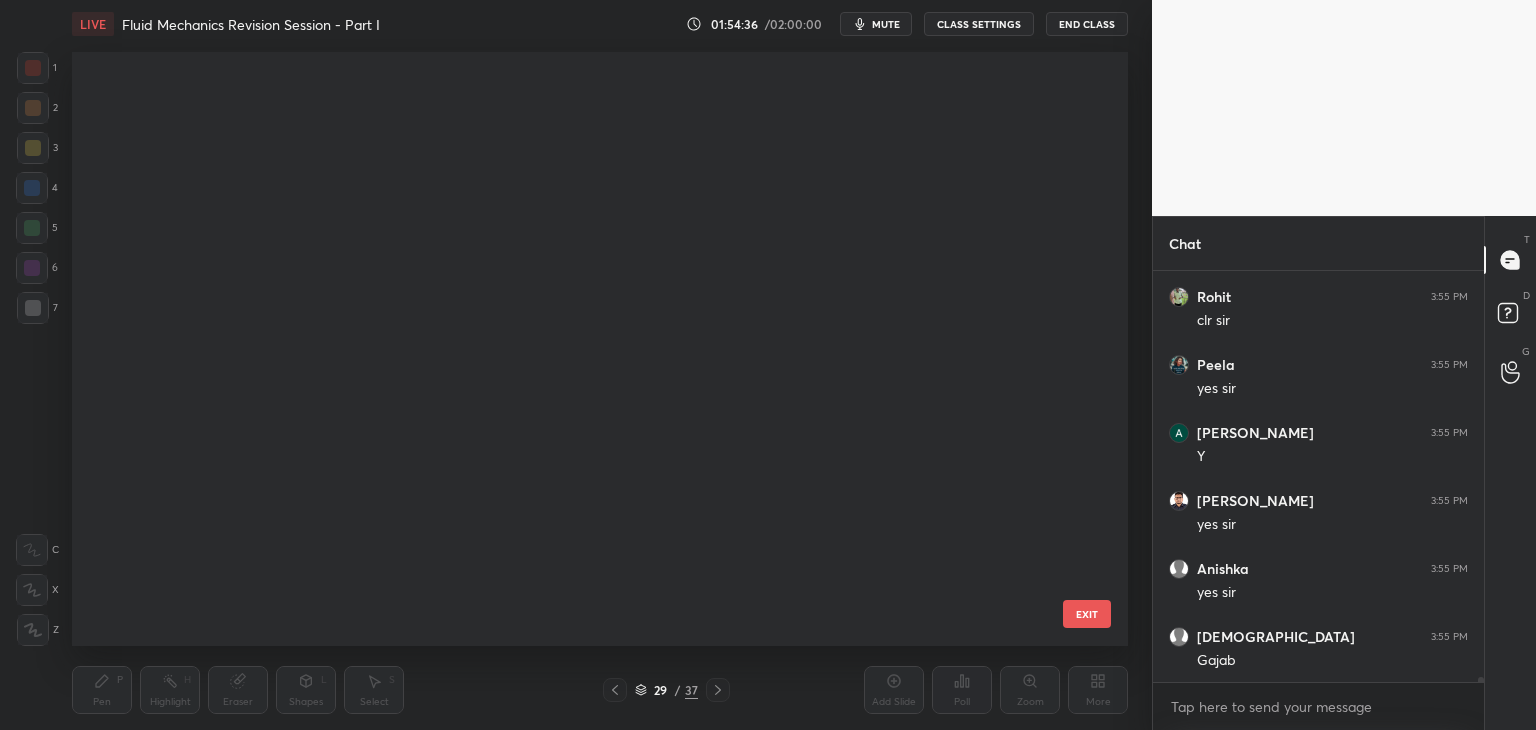 scroll, scrollTop: 36780, scrollLeft: 0, axis: vertical 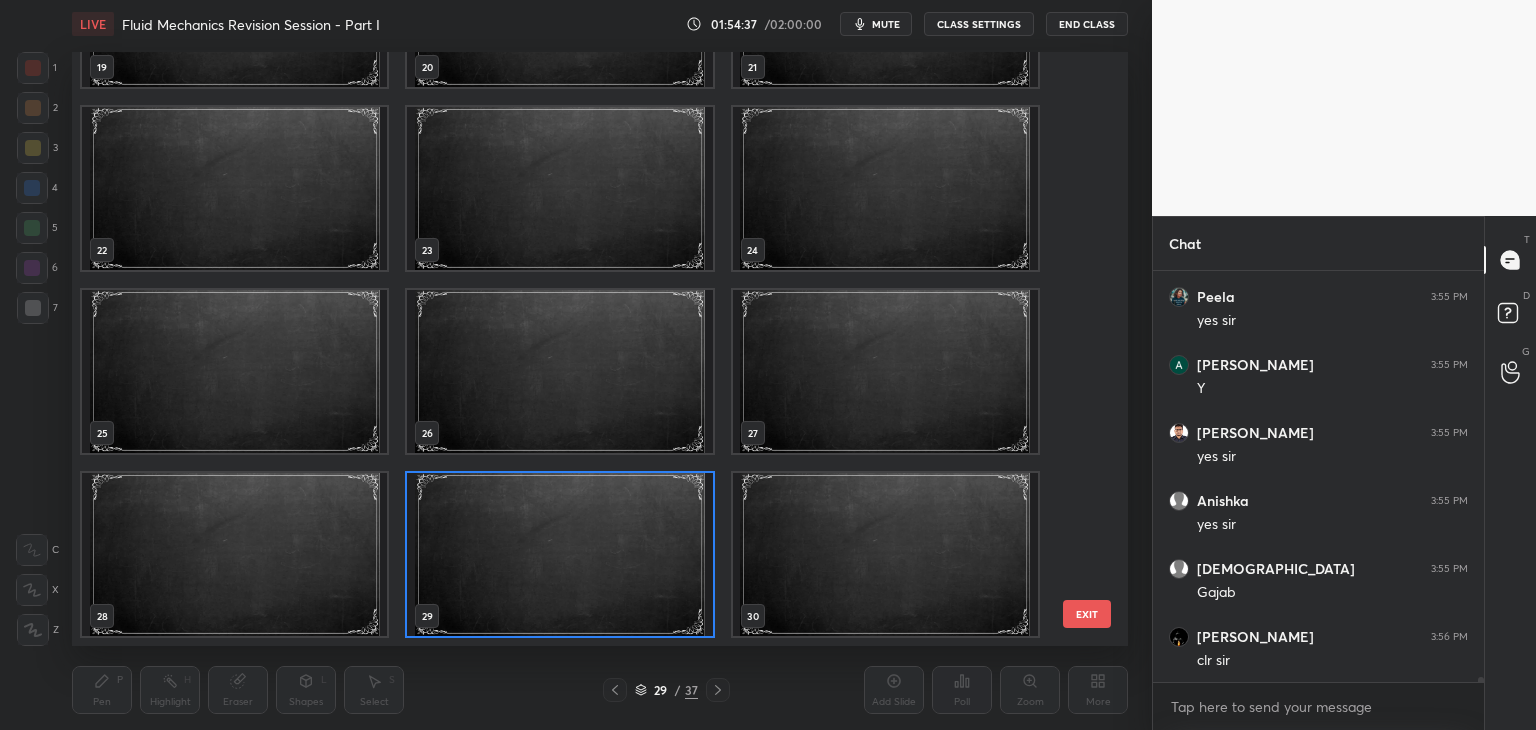click at bounding box center (559, 554) 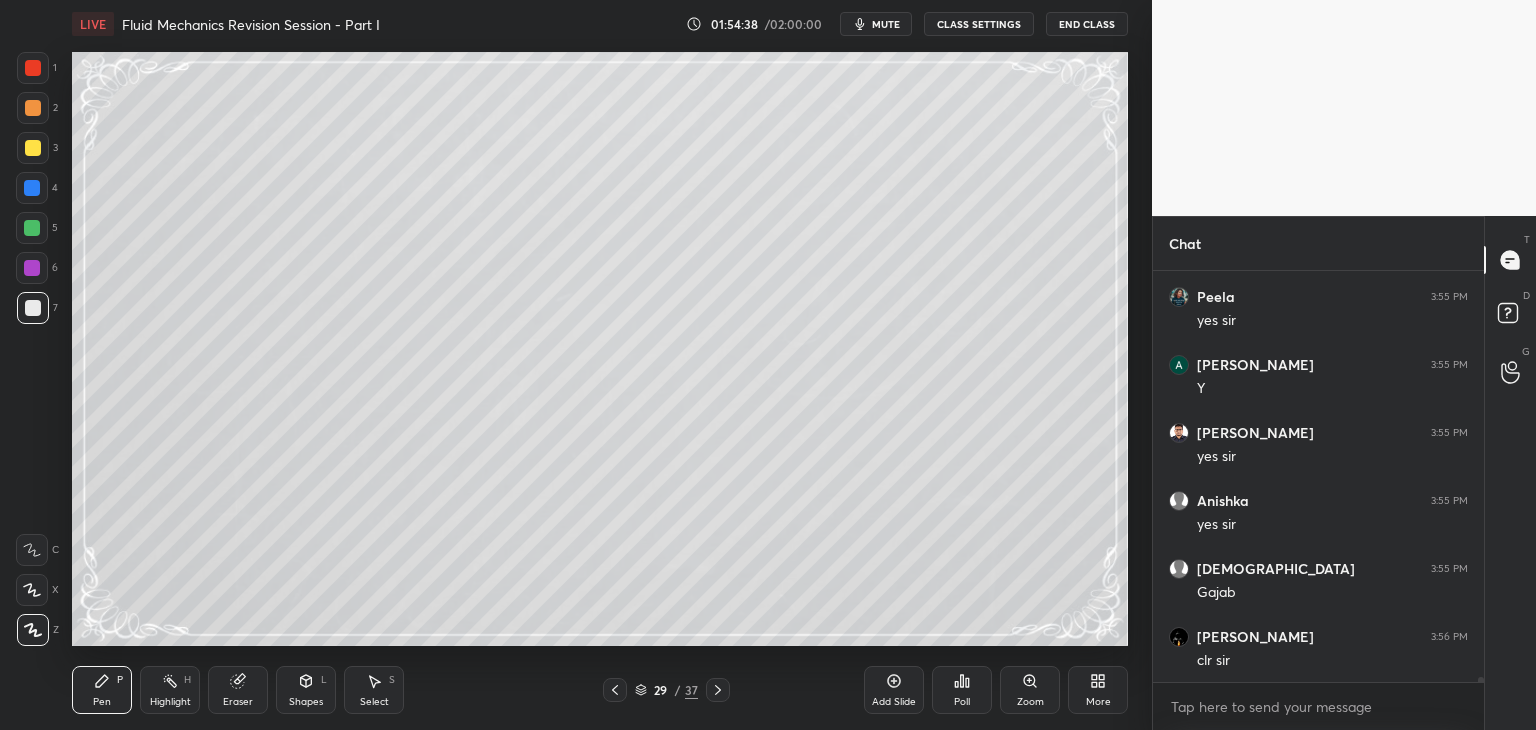 click at bounding box center (559, 554) 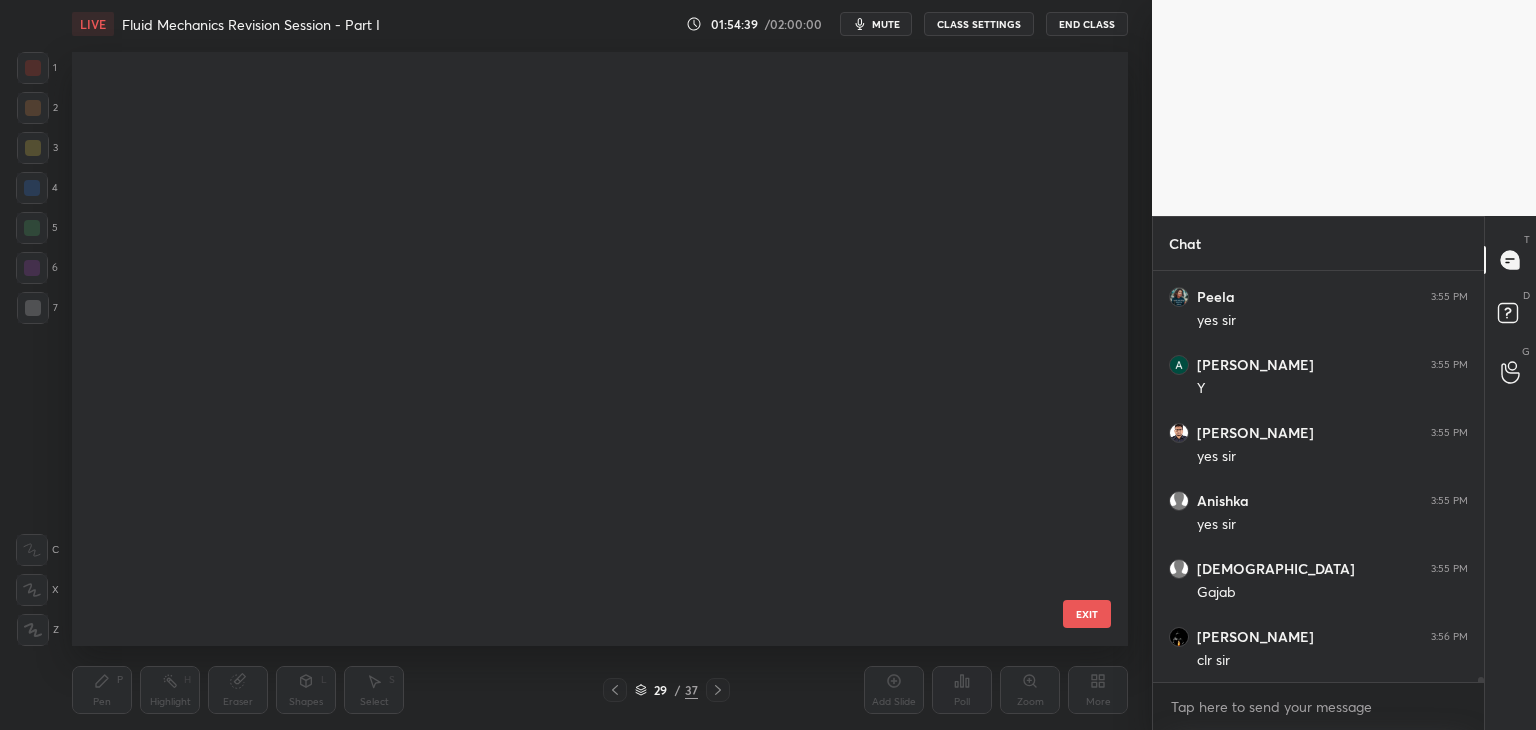 scroll, scrollTop: 1236, scrollLeft: 0, axis: vertical 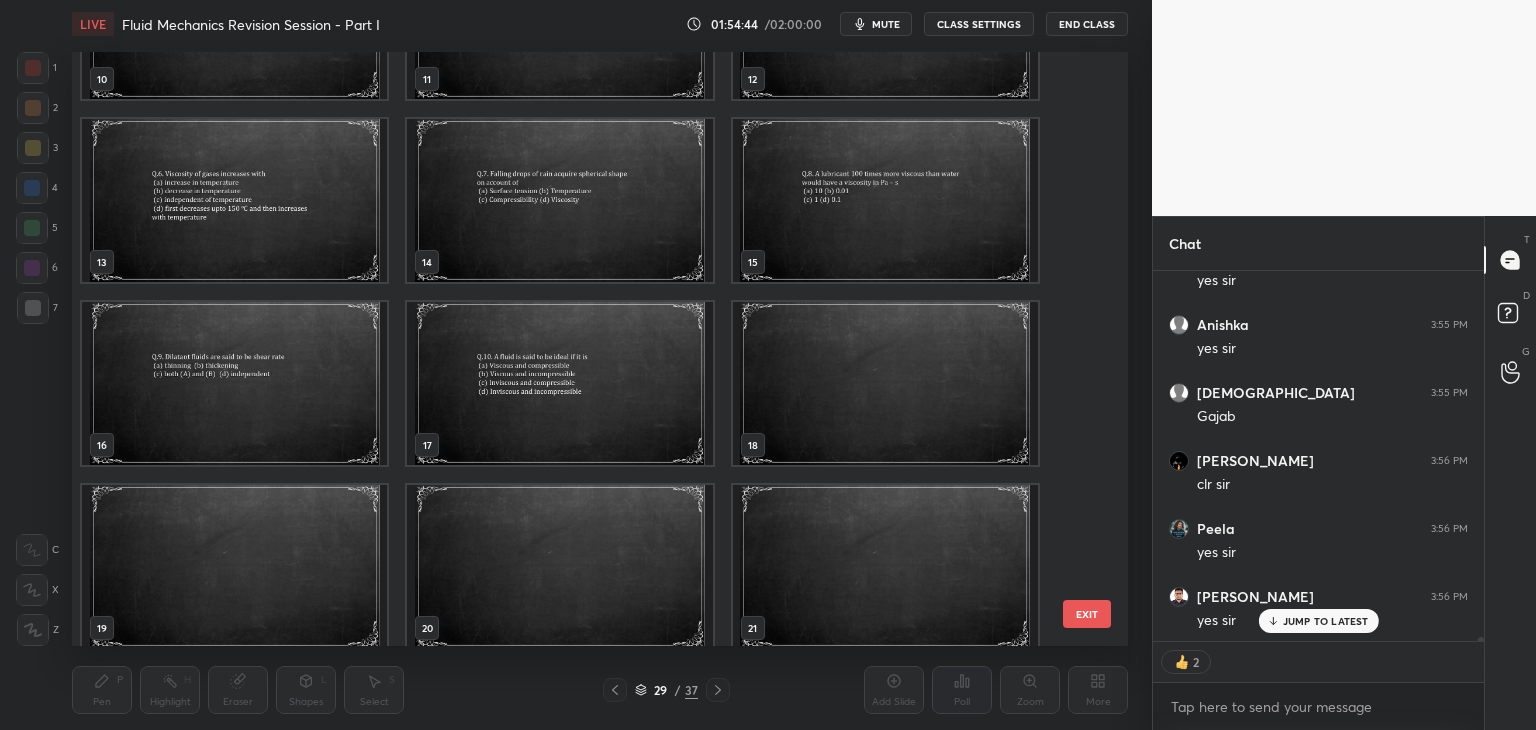 click at bounding box center (234, 200) 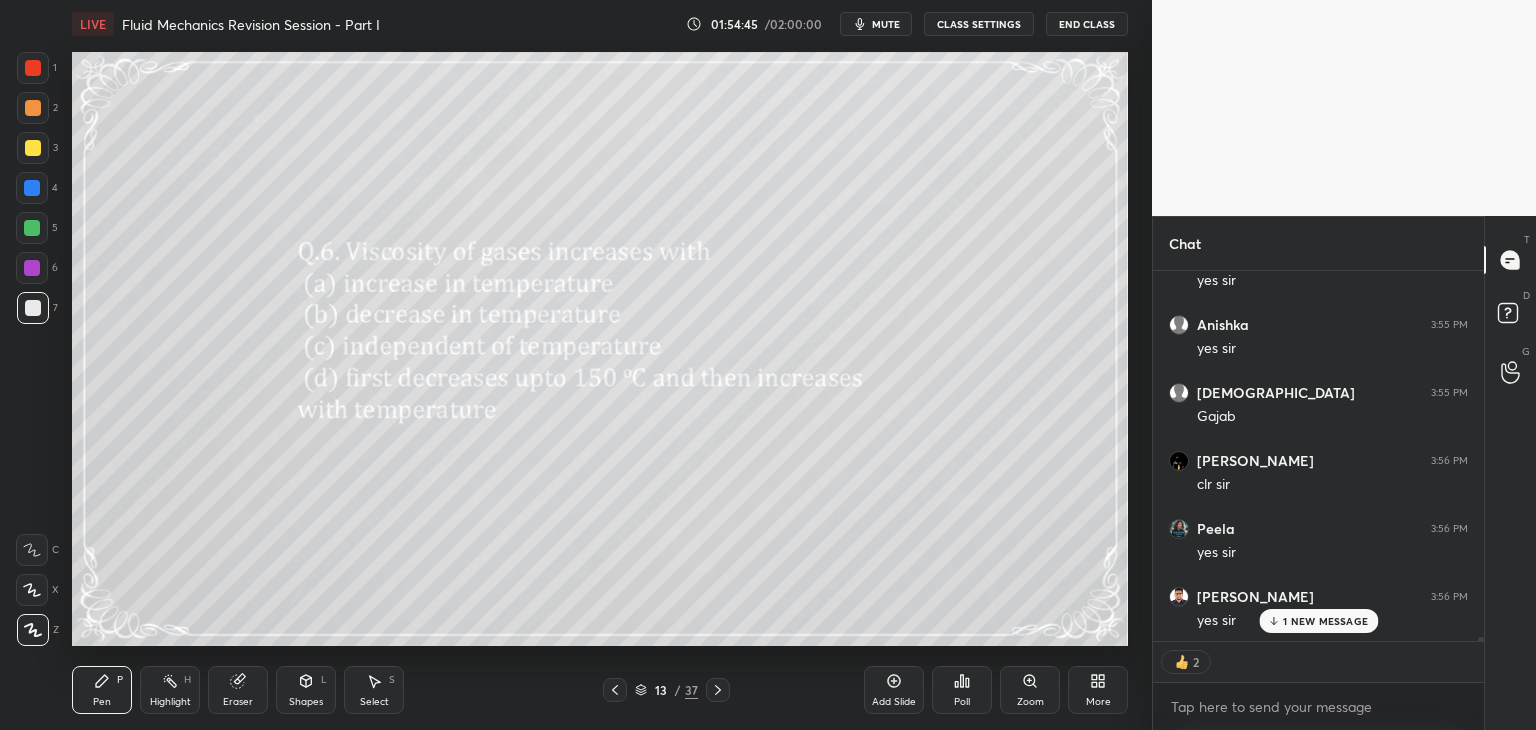 scroll, scrollTop: 37024, scrollLeft: 0, axis: vertical 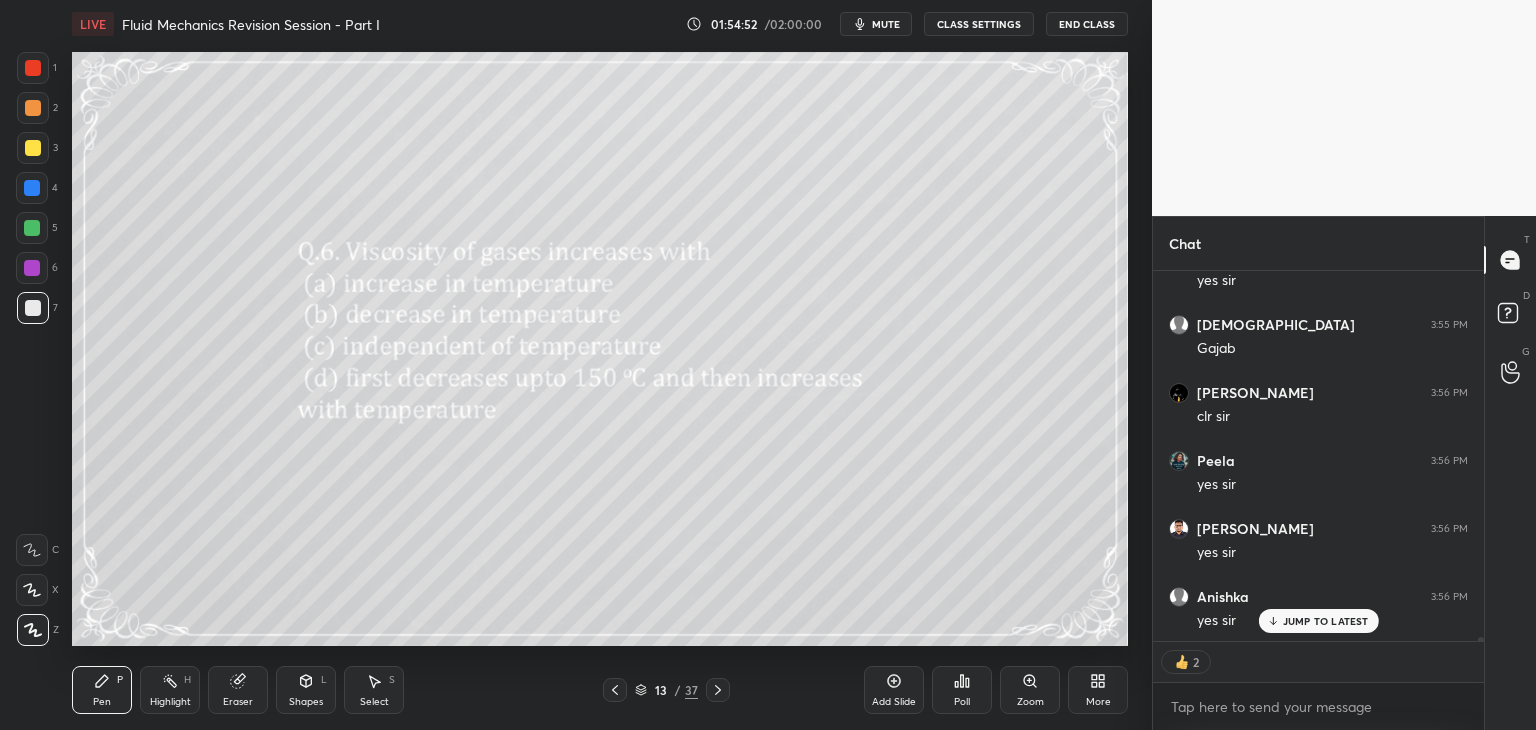click on "Poll" at bounding box center [962, 690] 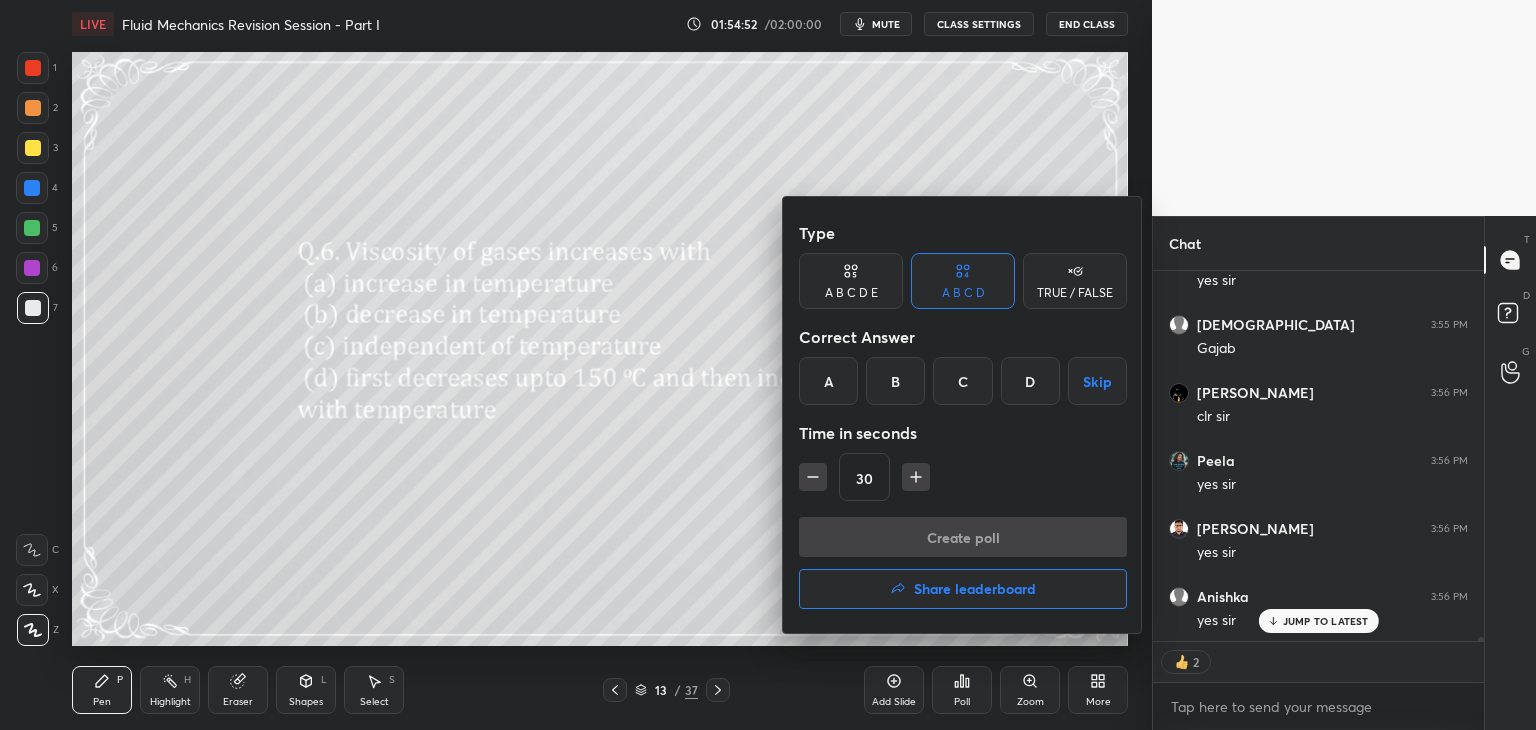 scroll, scrollTop: 6, scrollLeft: 6, axis: both 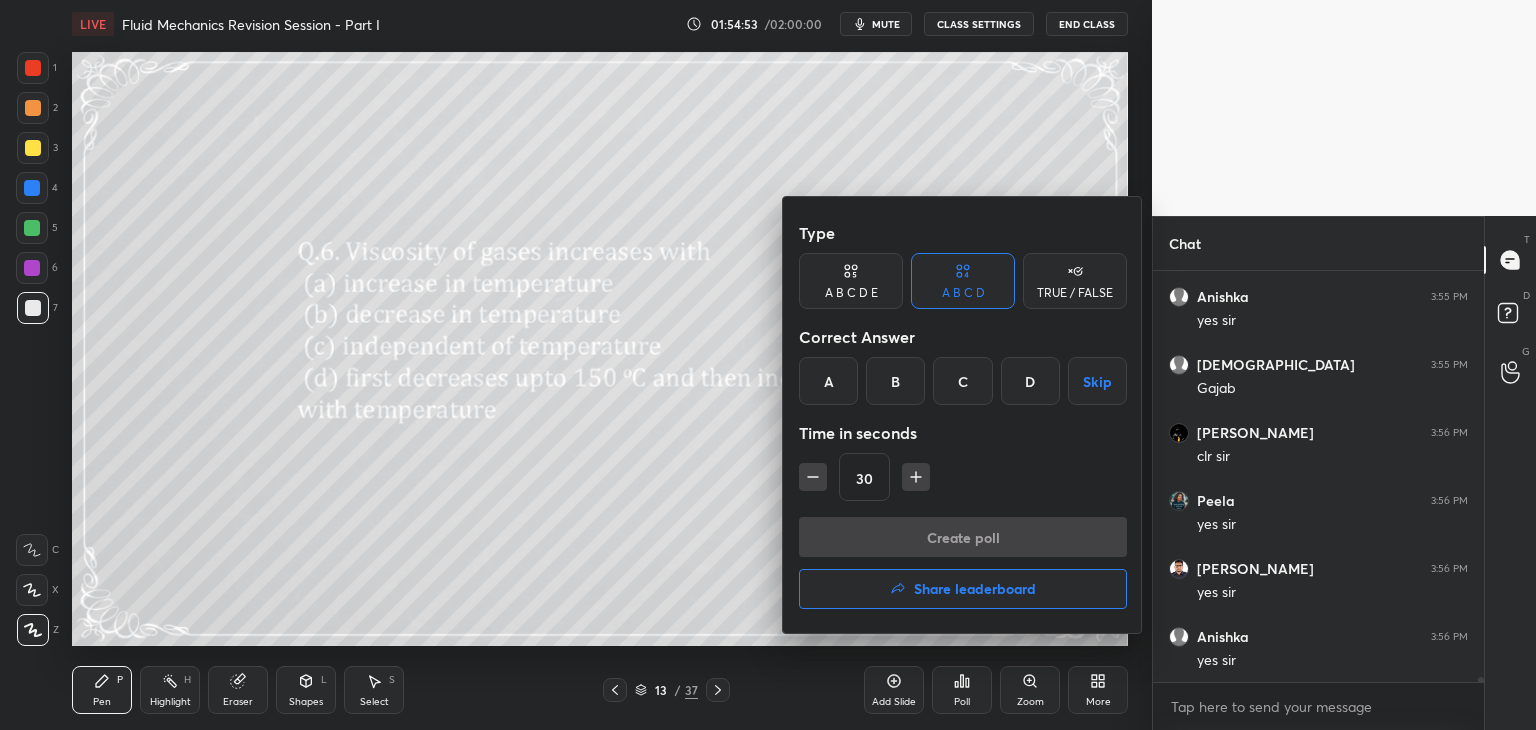 click on "A" at bounding box center (828, 381) 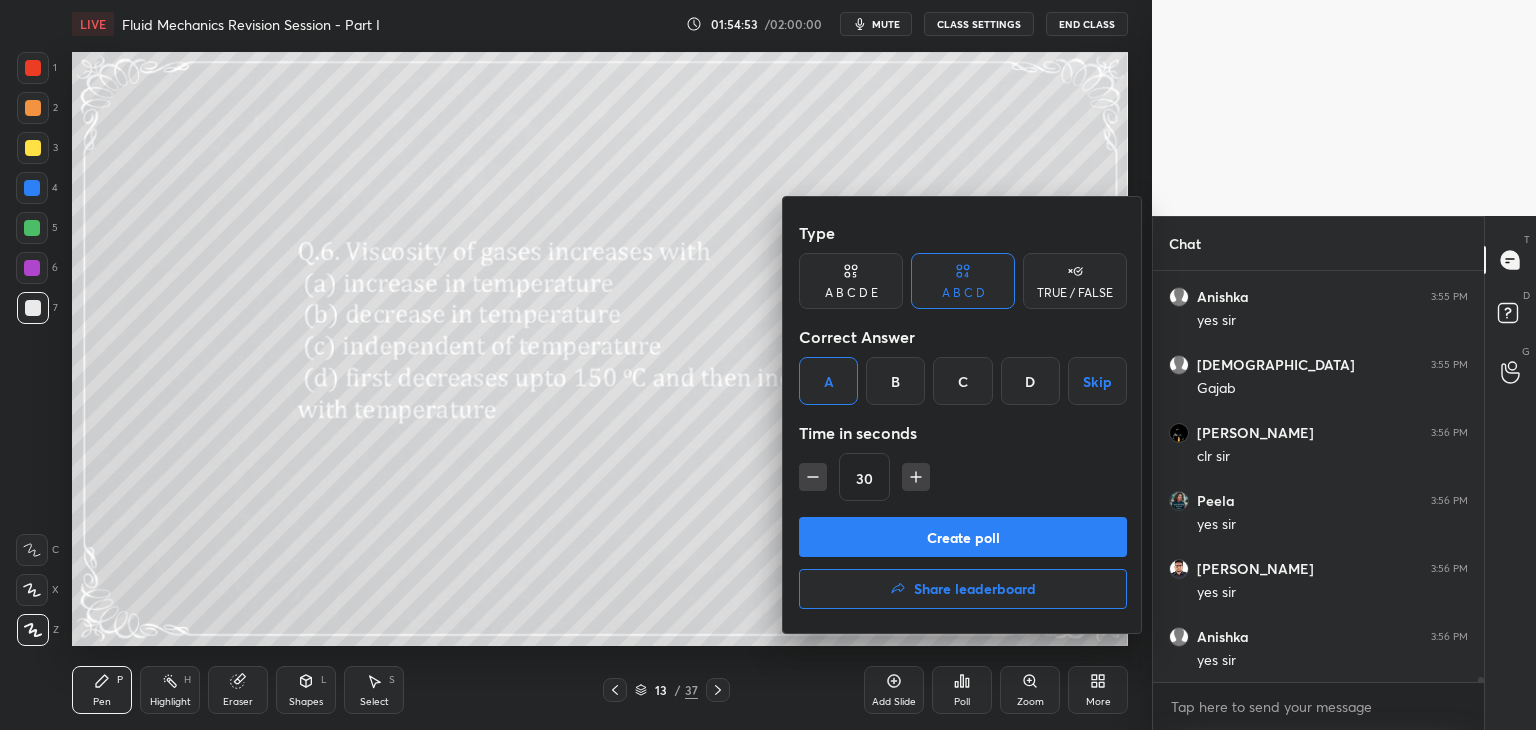 click on "Create poll" at bounding box center (963, 537) 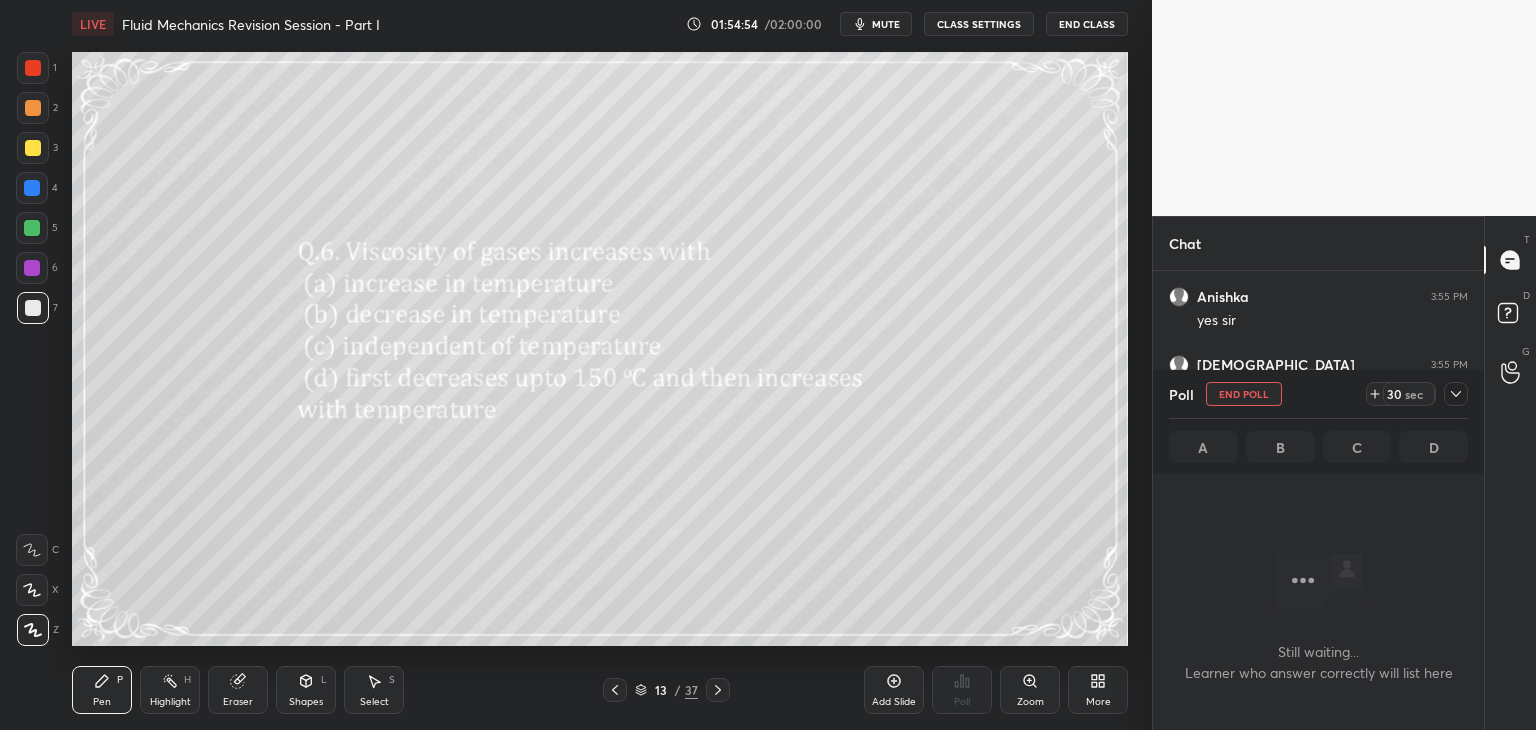 scroll, scrollTop: 308, scrollLeft: 325, axis: both 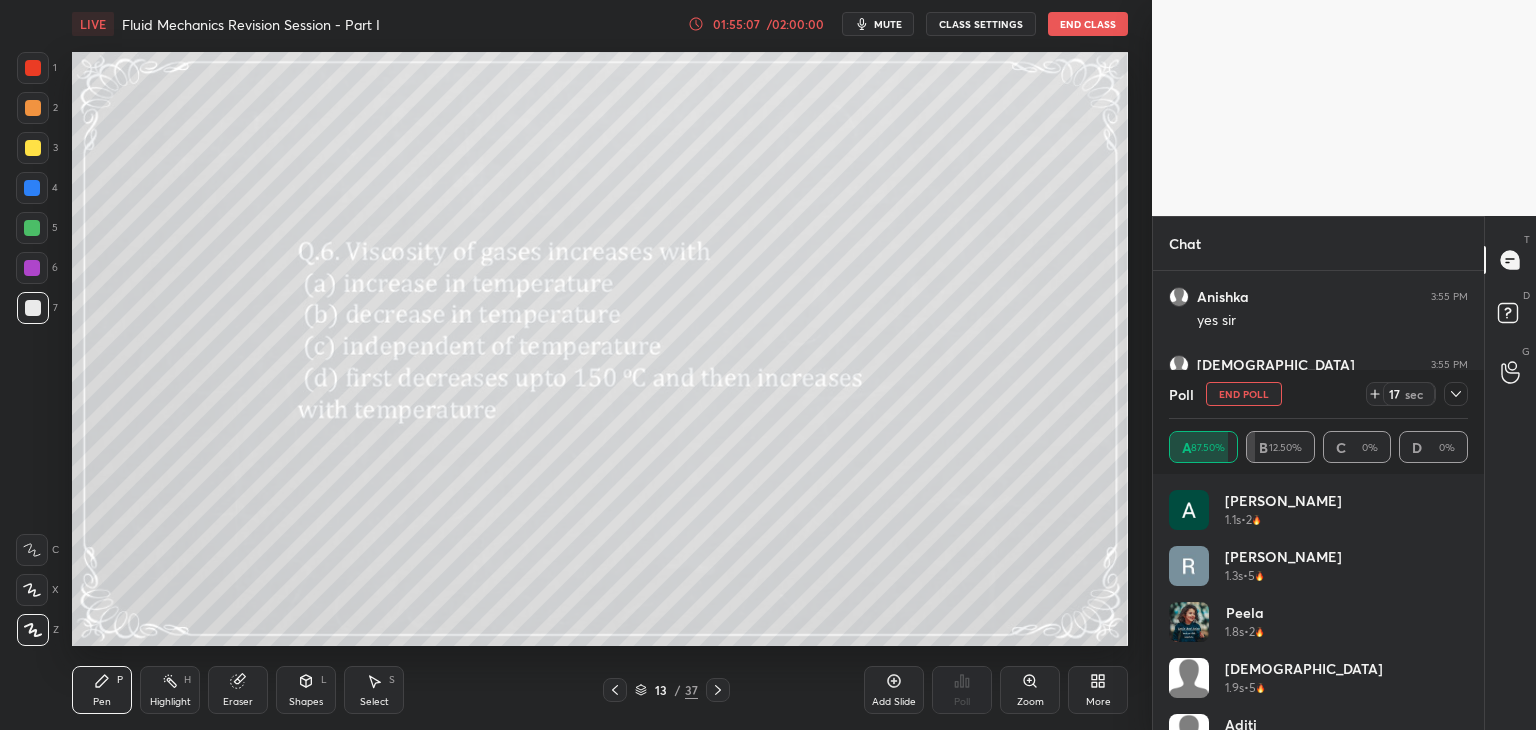 click 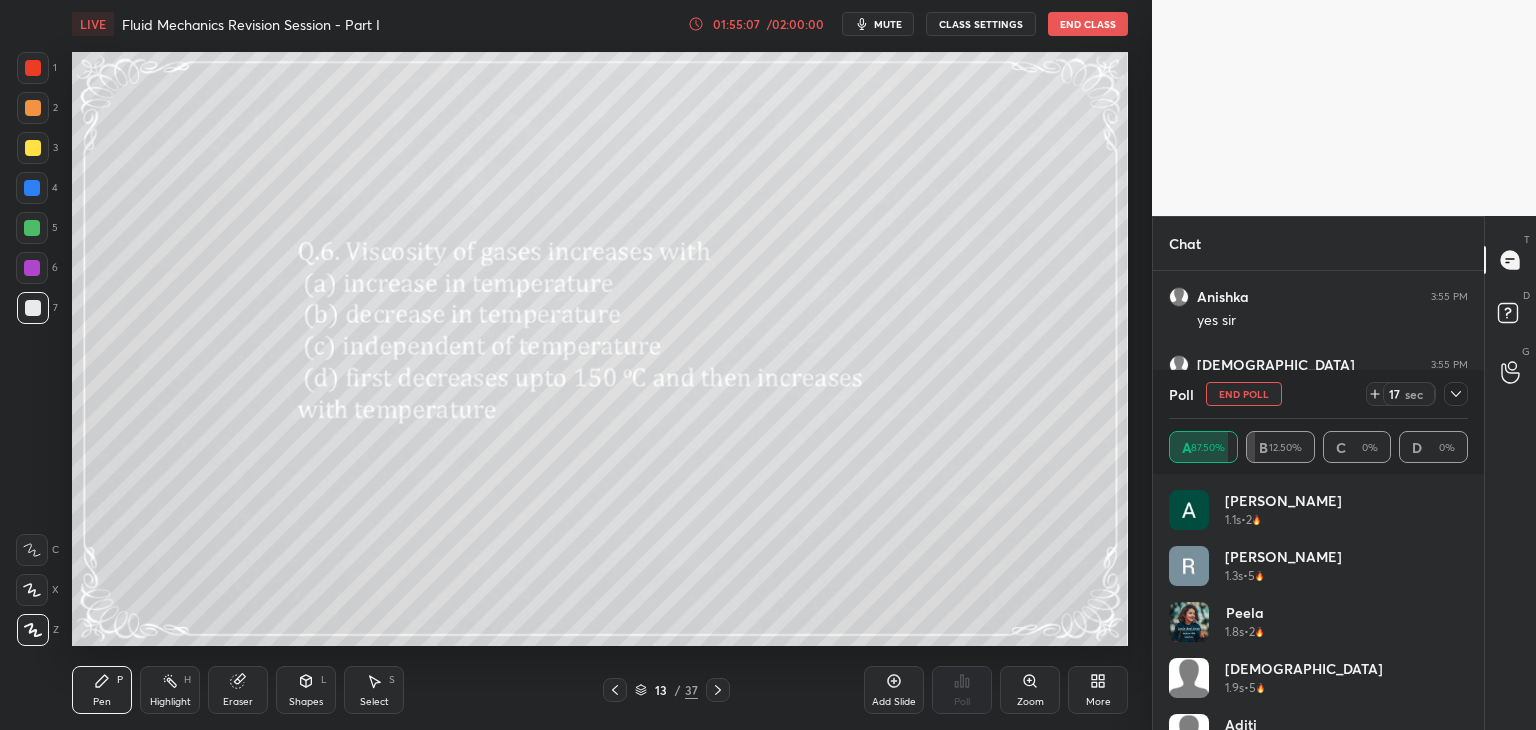 scroll, scrollTop: 131, scrollLeft: 293, axis: both 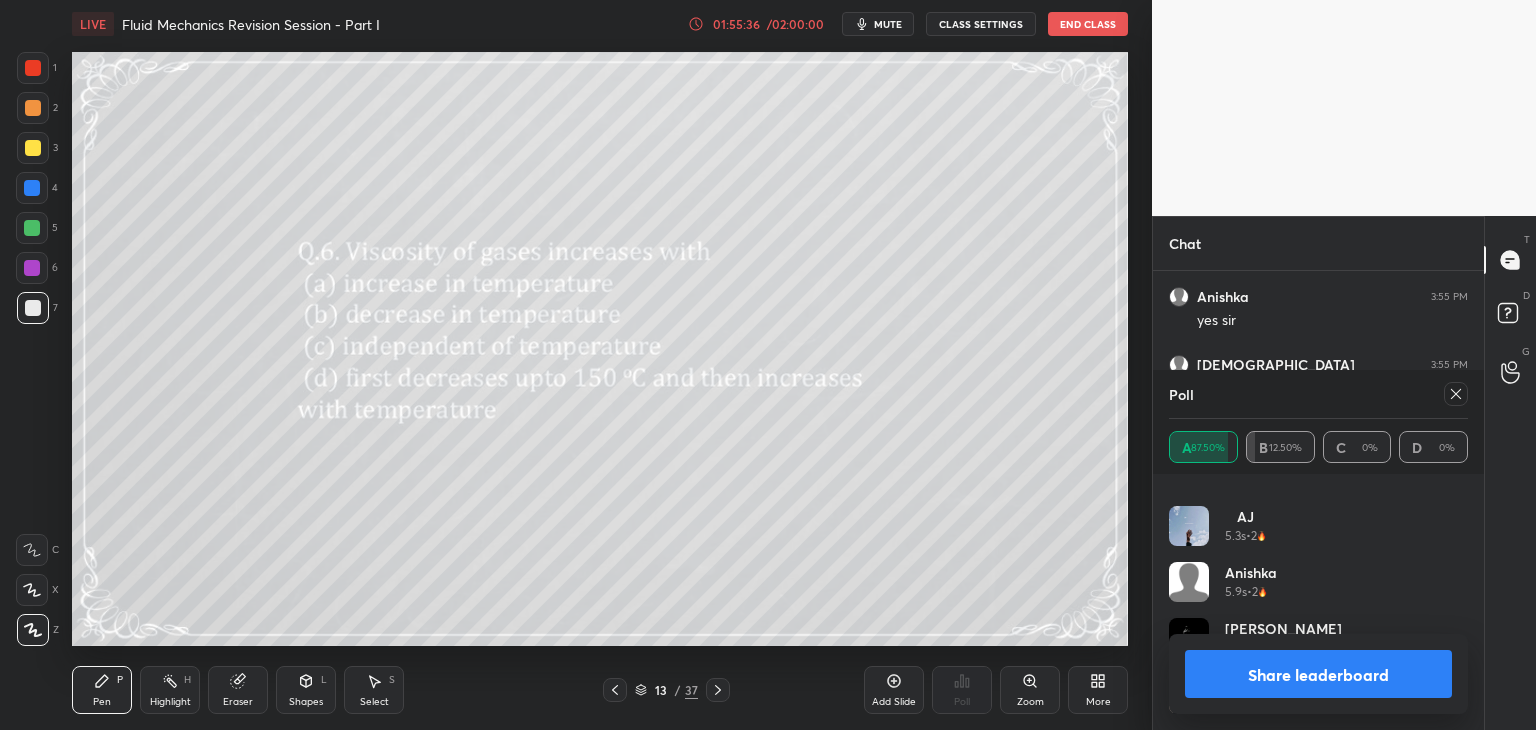 click on "Share leaderboard" at bounding box center [1318, 674] 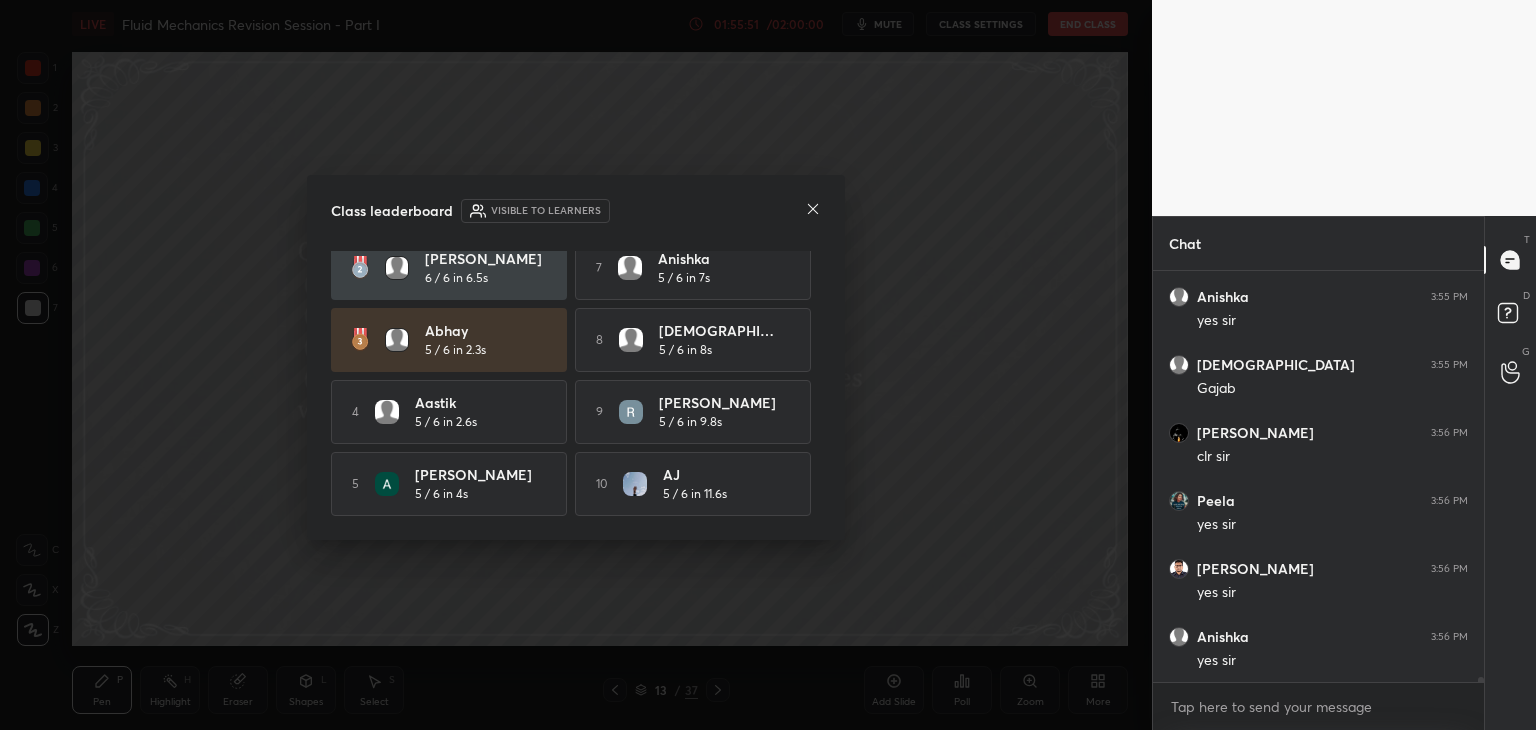 click 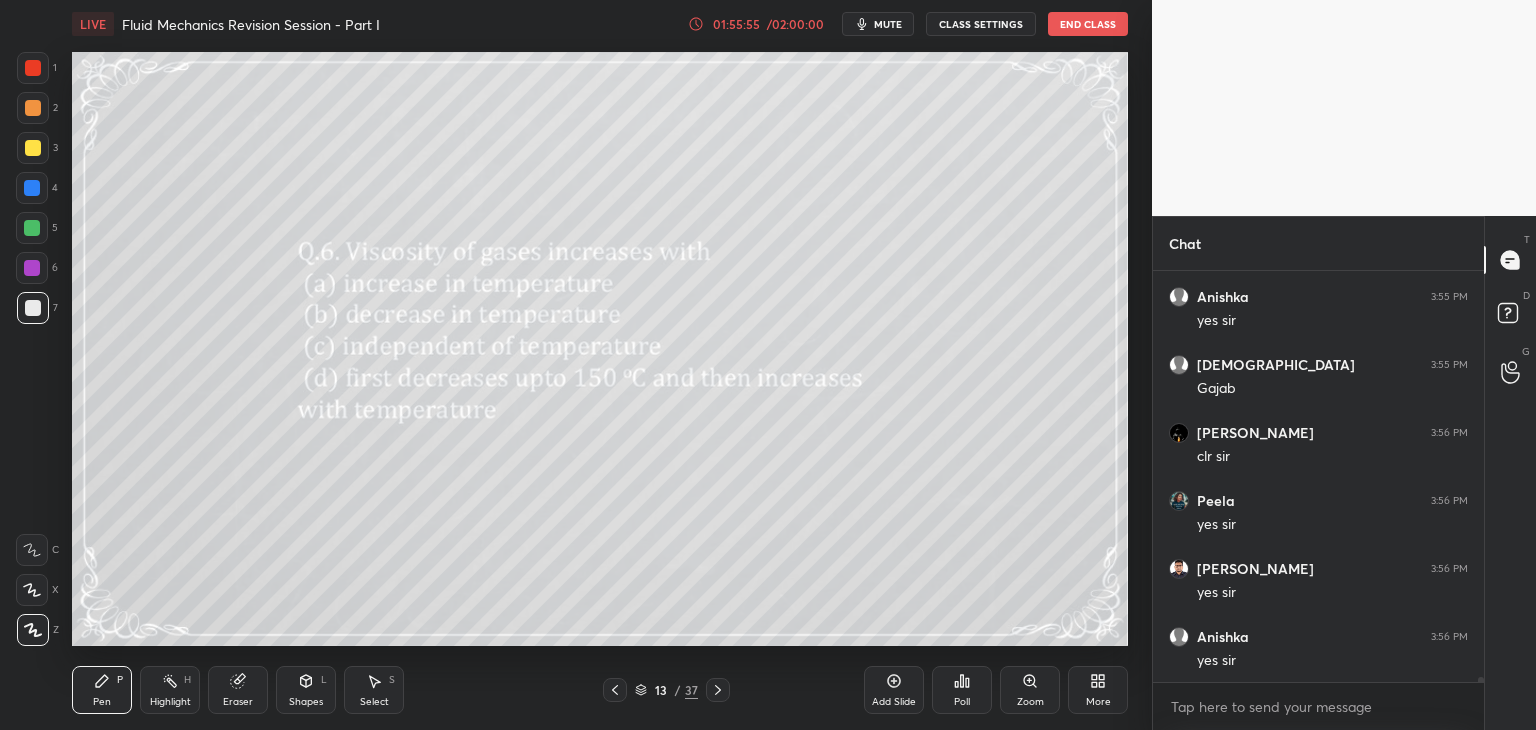 click at bounding box center (33, 308) 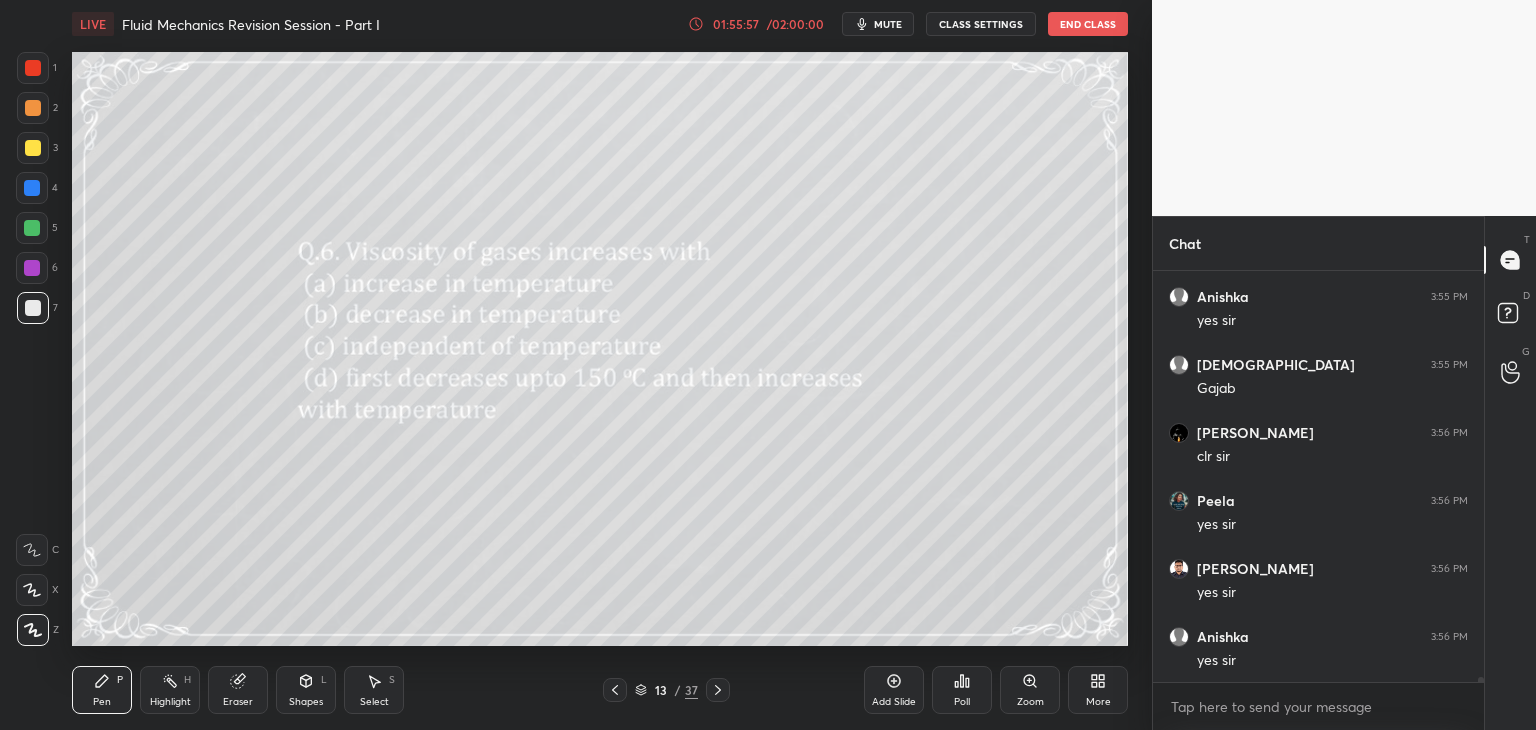 click on "Eraser" at bounding box center (238, 702) 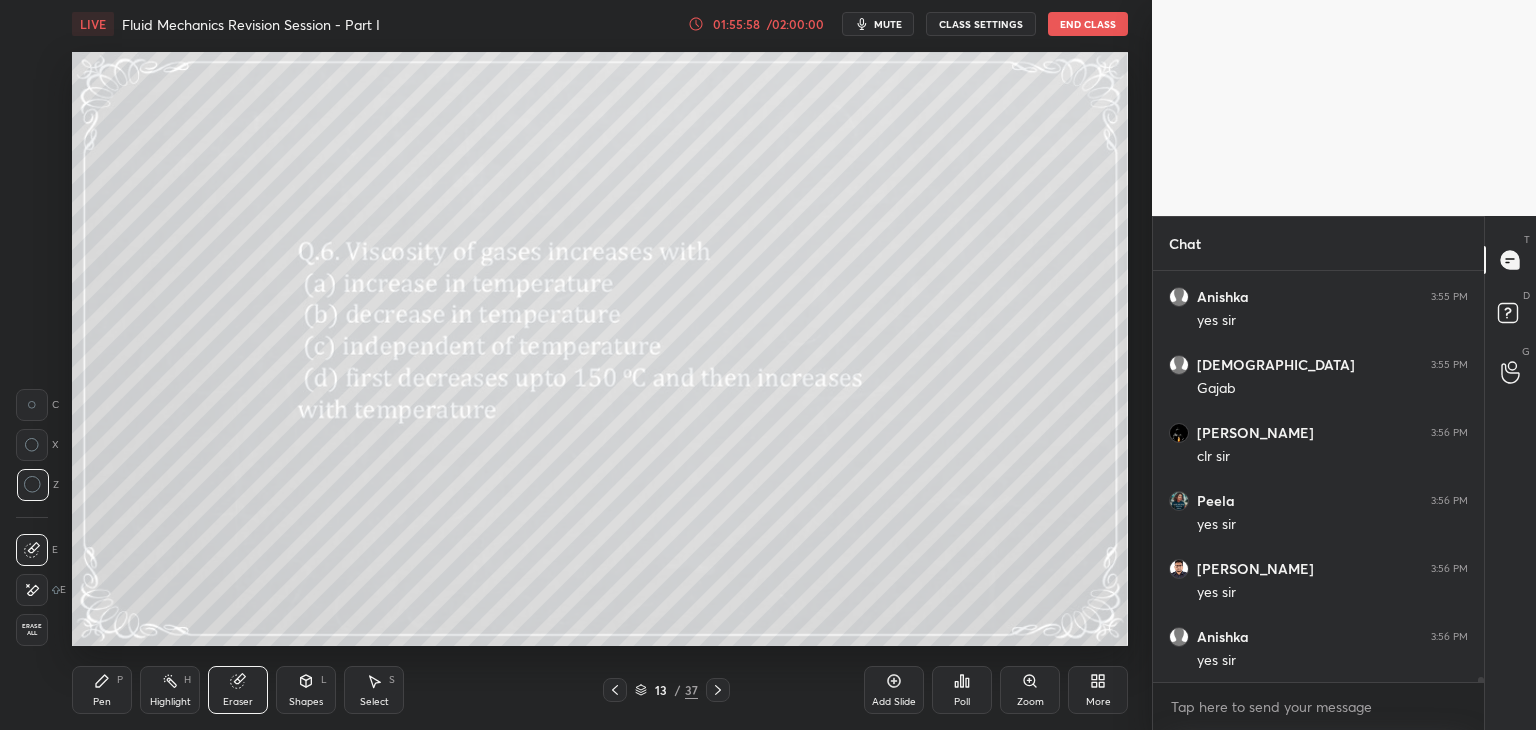drag, startPoint x: 23, startPoint y: 630, endPoint x: 38, endPoint y: 625, distance: 15.811388 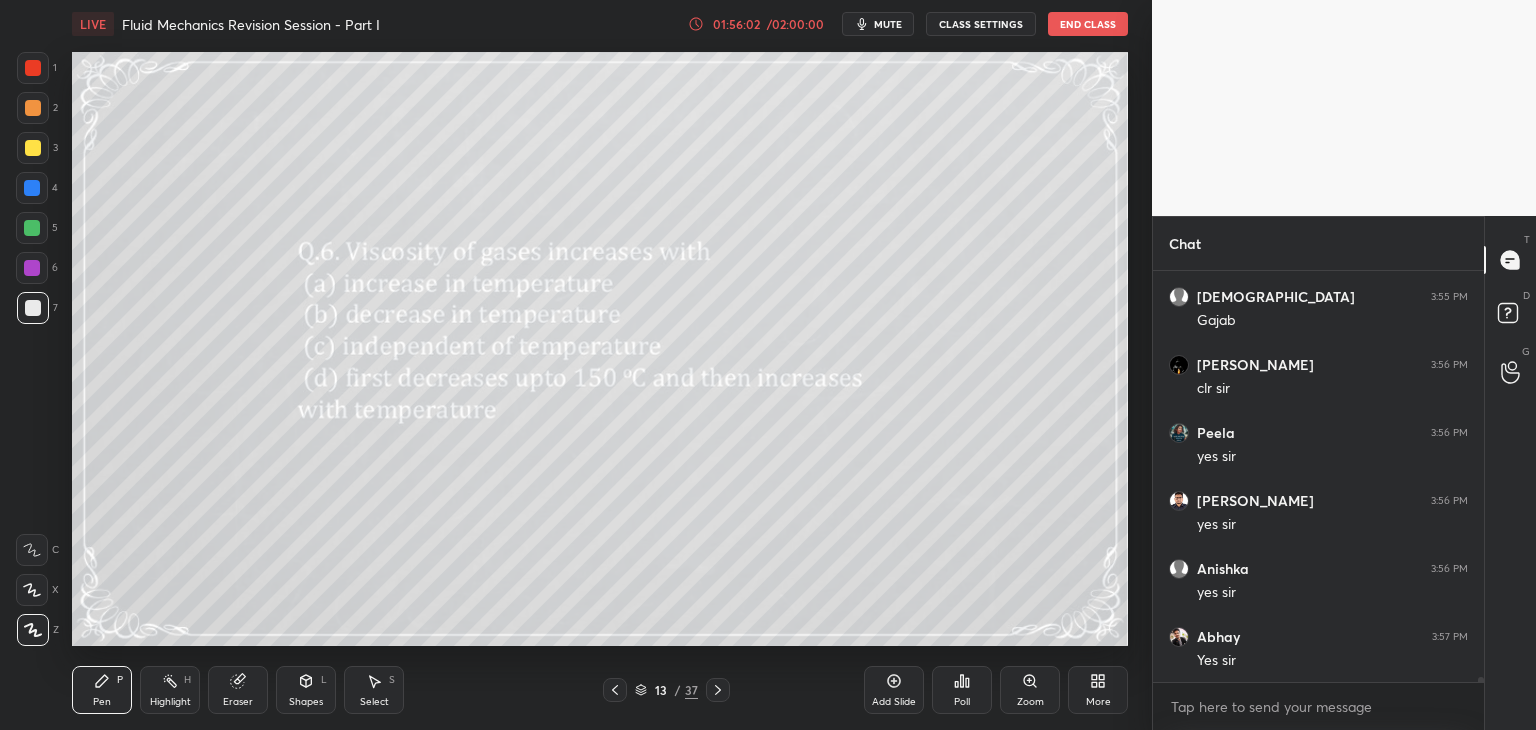 scroll, scrollTop: 37120, scrollLeft: 0, axis: vertical 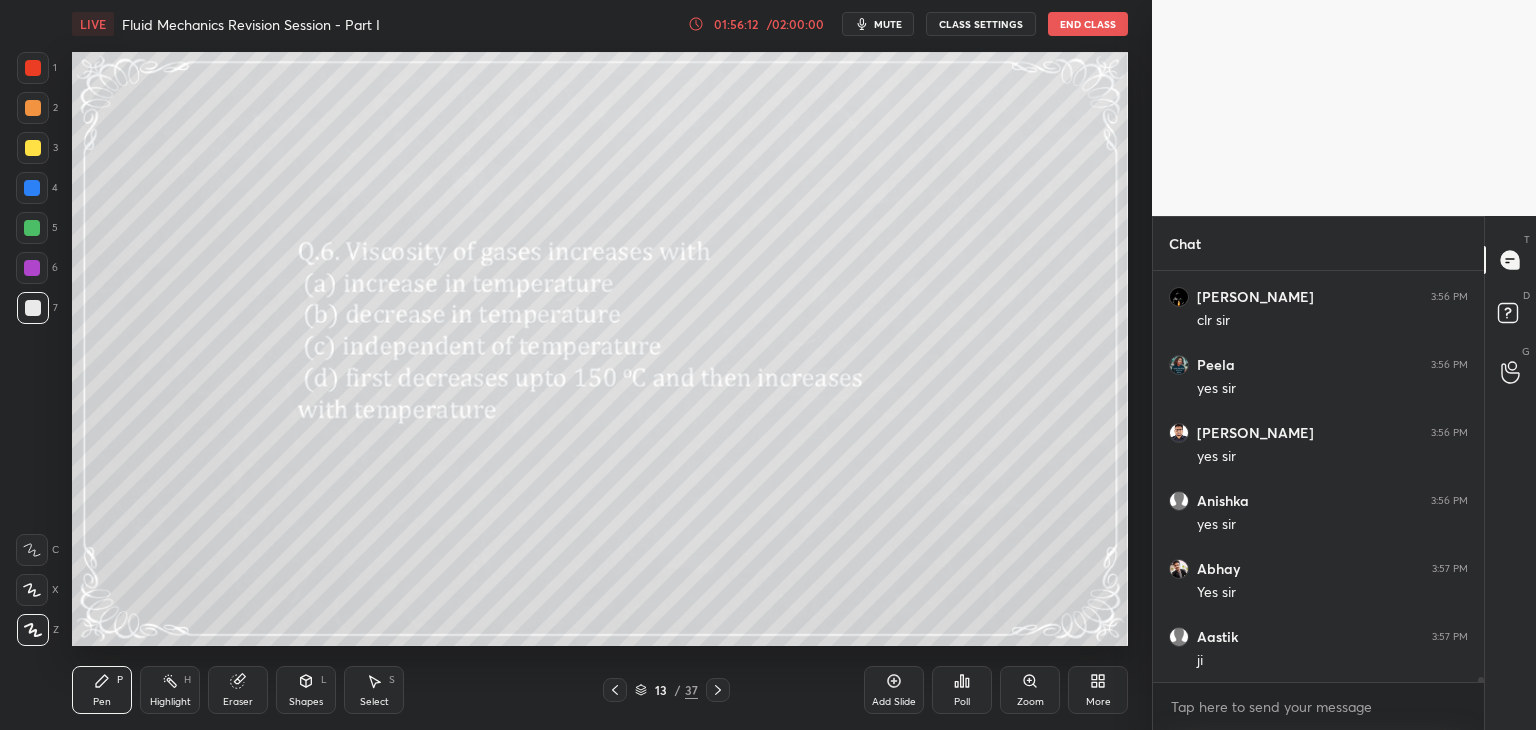 click on "Shapes" at bounding box center [306, 702] 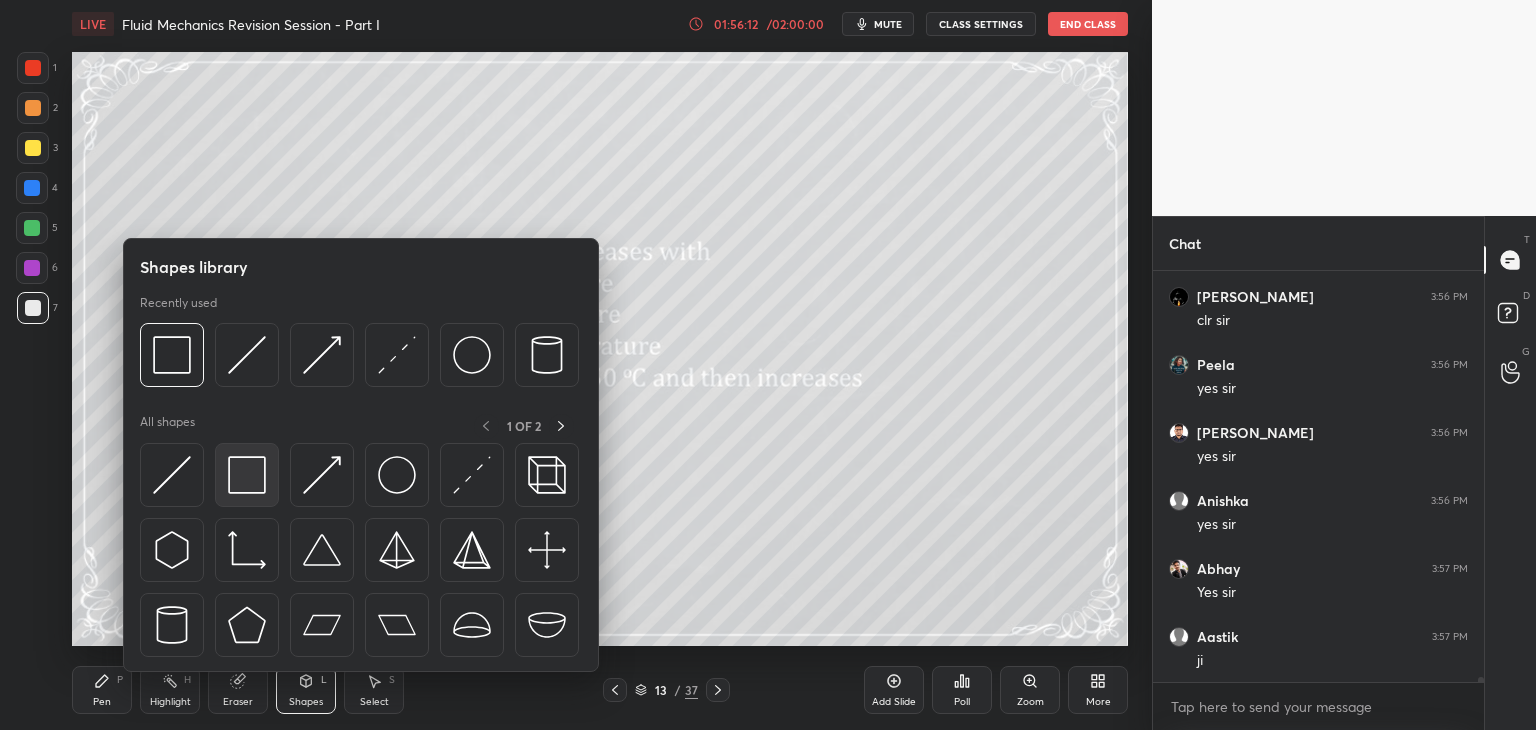 click at bounding box center [247, 475] 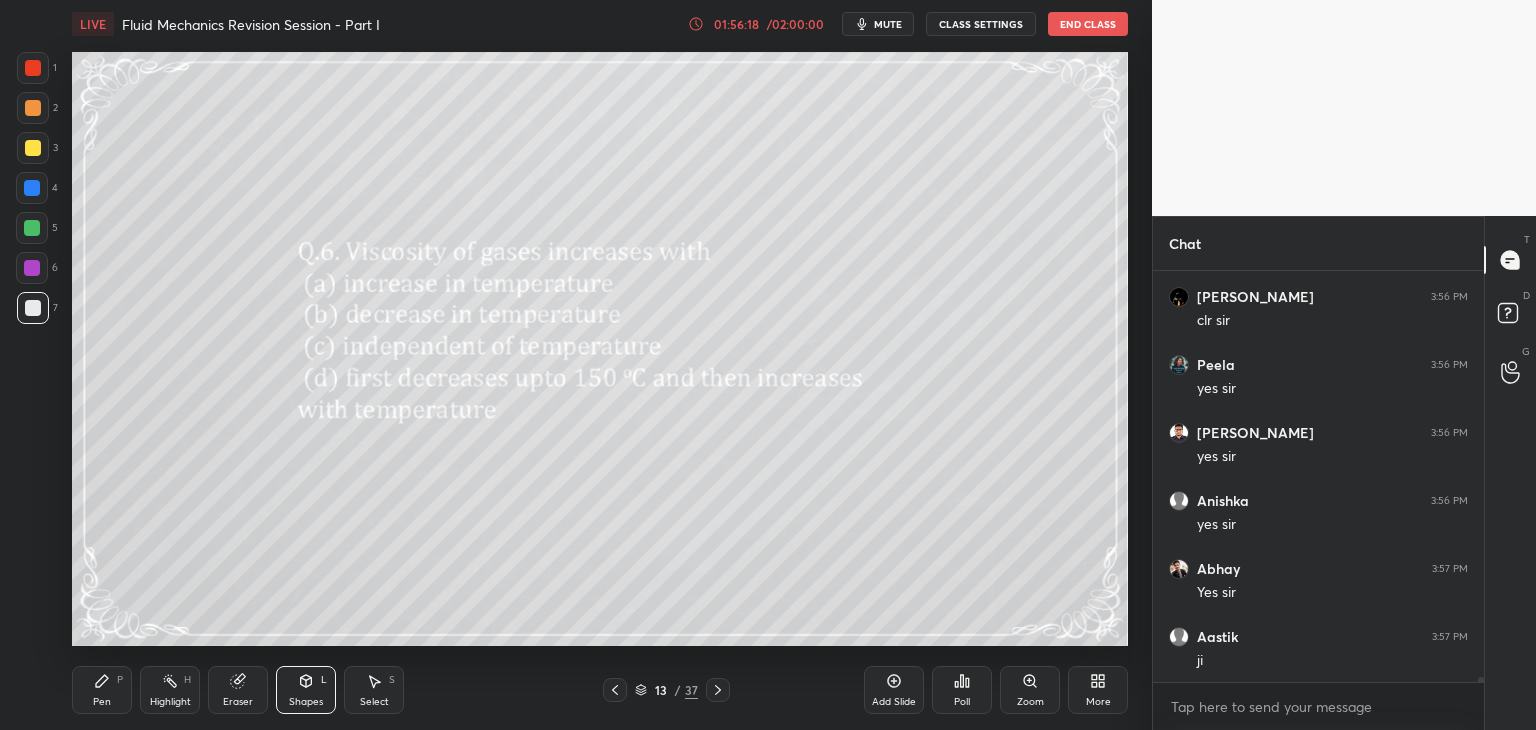 click on "Select" at bounding box center [374, 702] 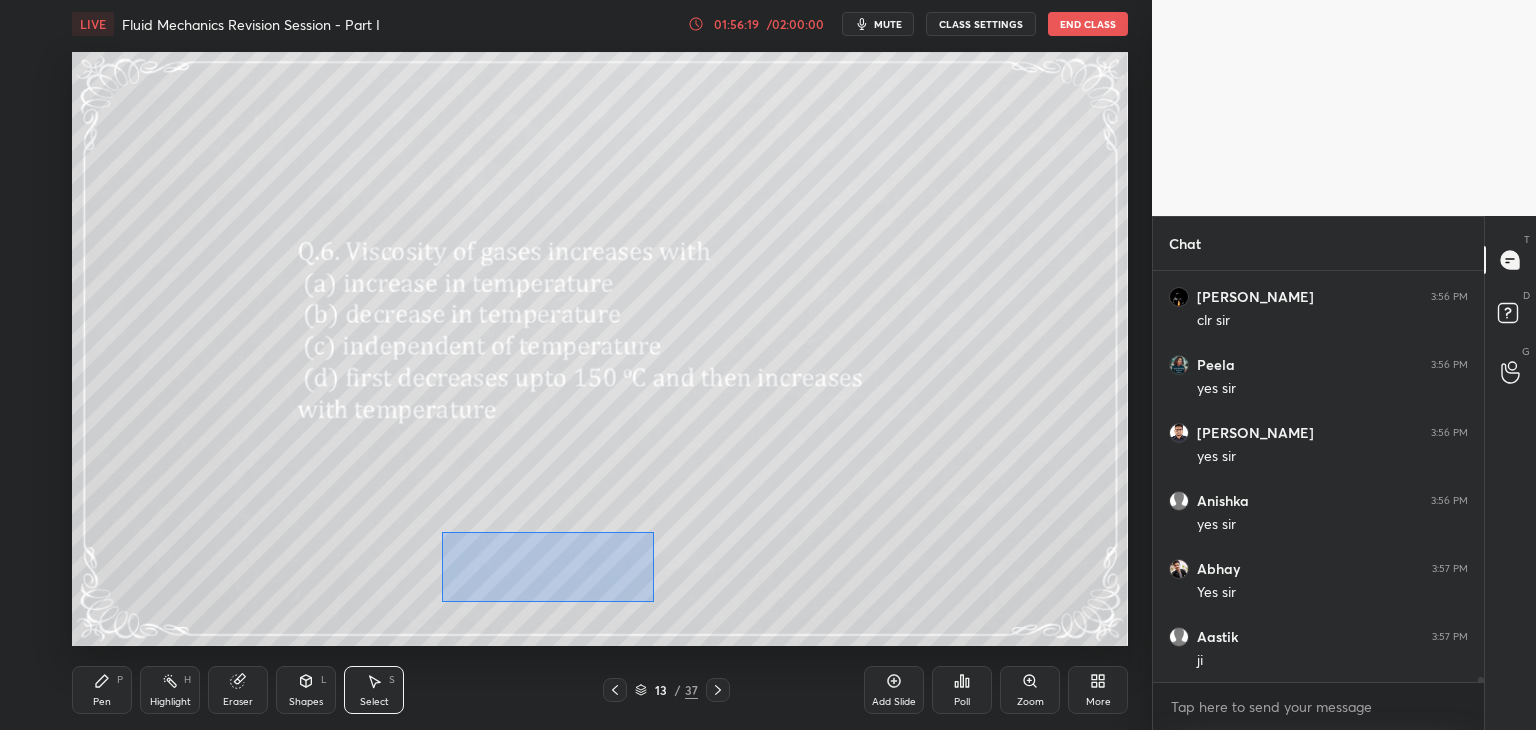drag, startPoint x: 468, startPoint y: 548, endPoint x: 653, endPoint y: 602, distance: 192.72 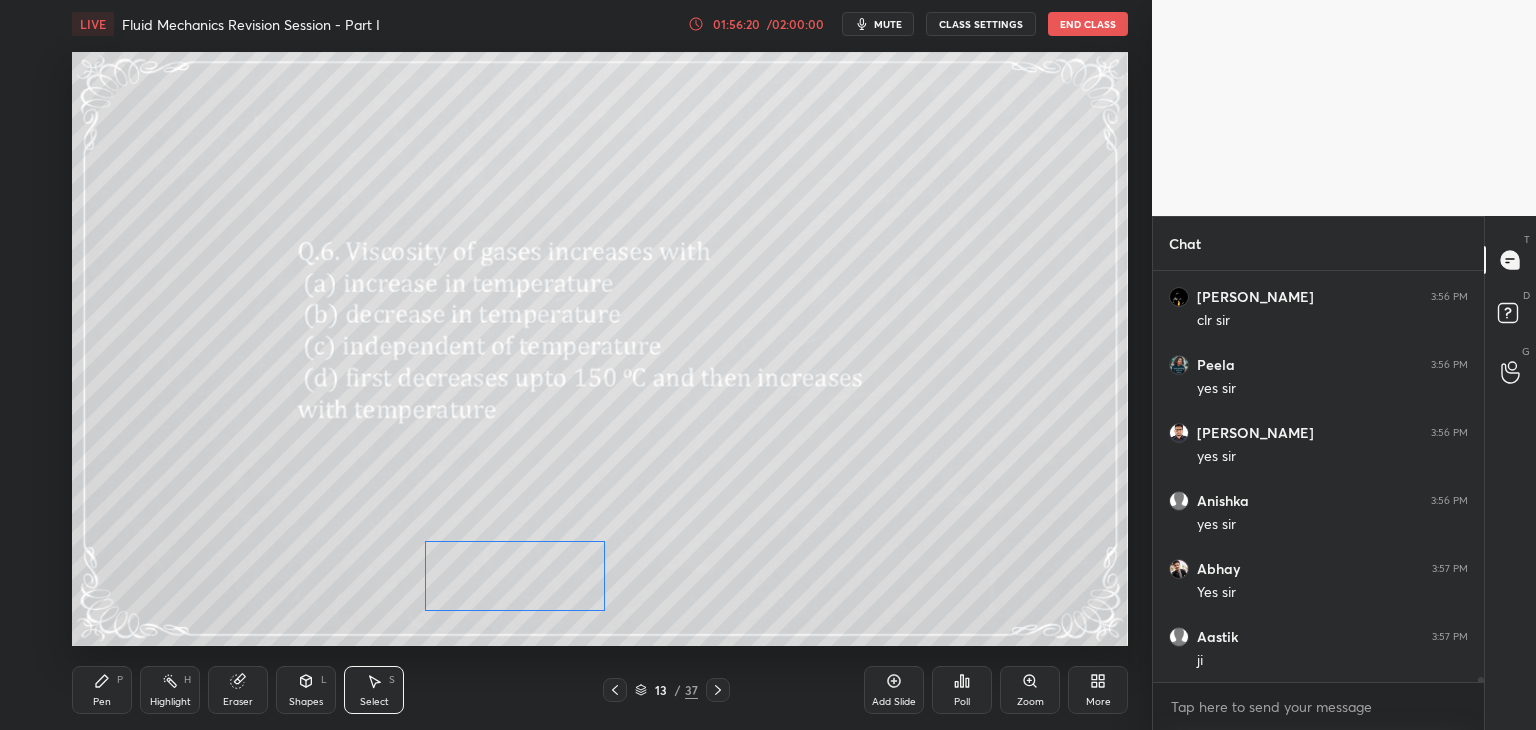 drag, startPoint x: 608, startPoint y: 577, endPoint x: 576, endPoint y: 587, distance: 33.526108 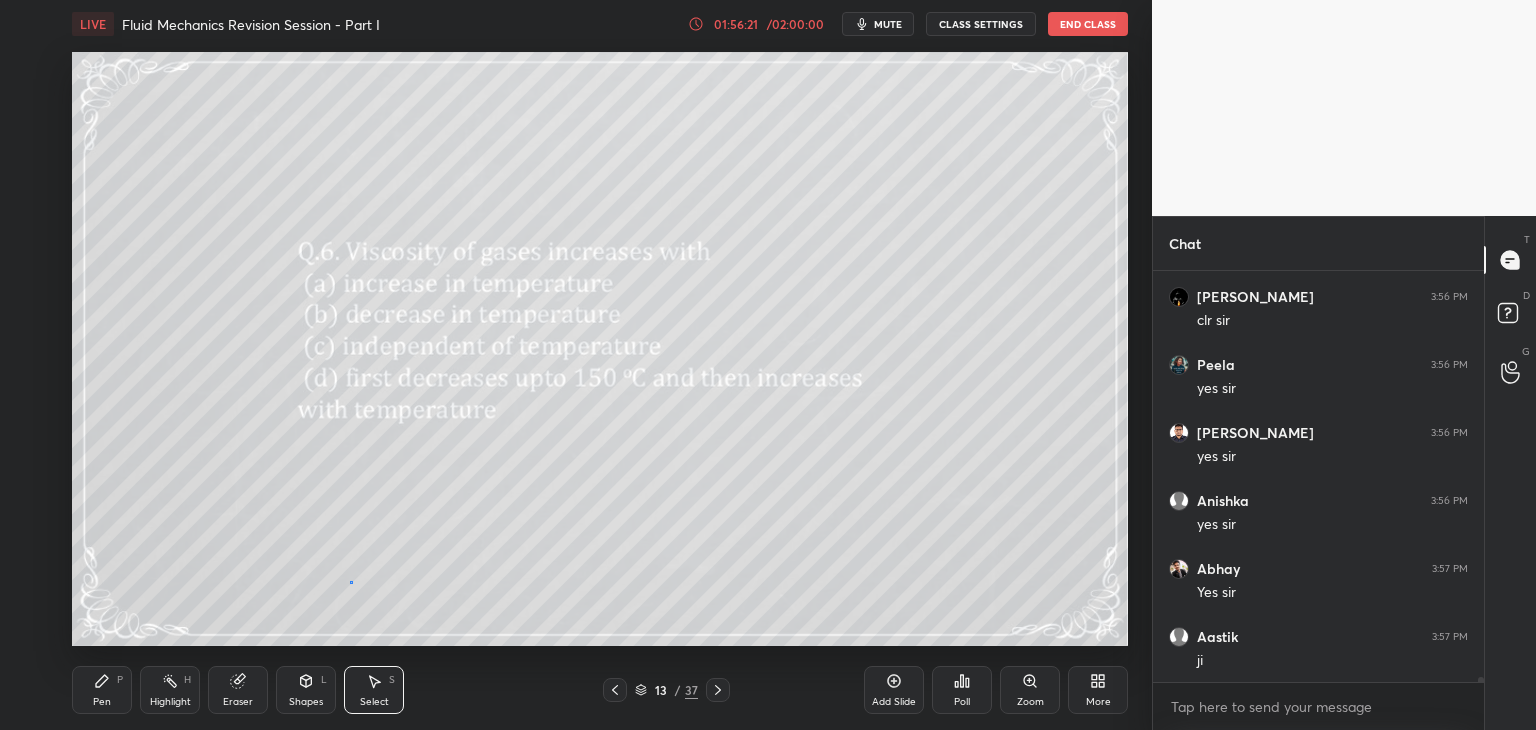 drag, startPoint x: 351, startPoint y: 582, endPoint x: 372, endPoint y: 593, distance: 23.70654 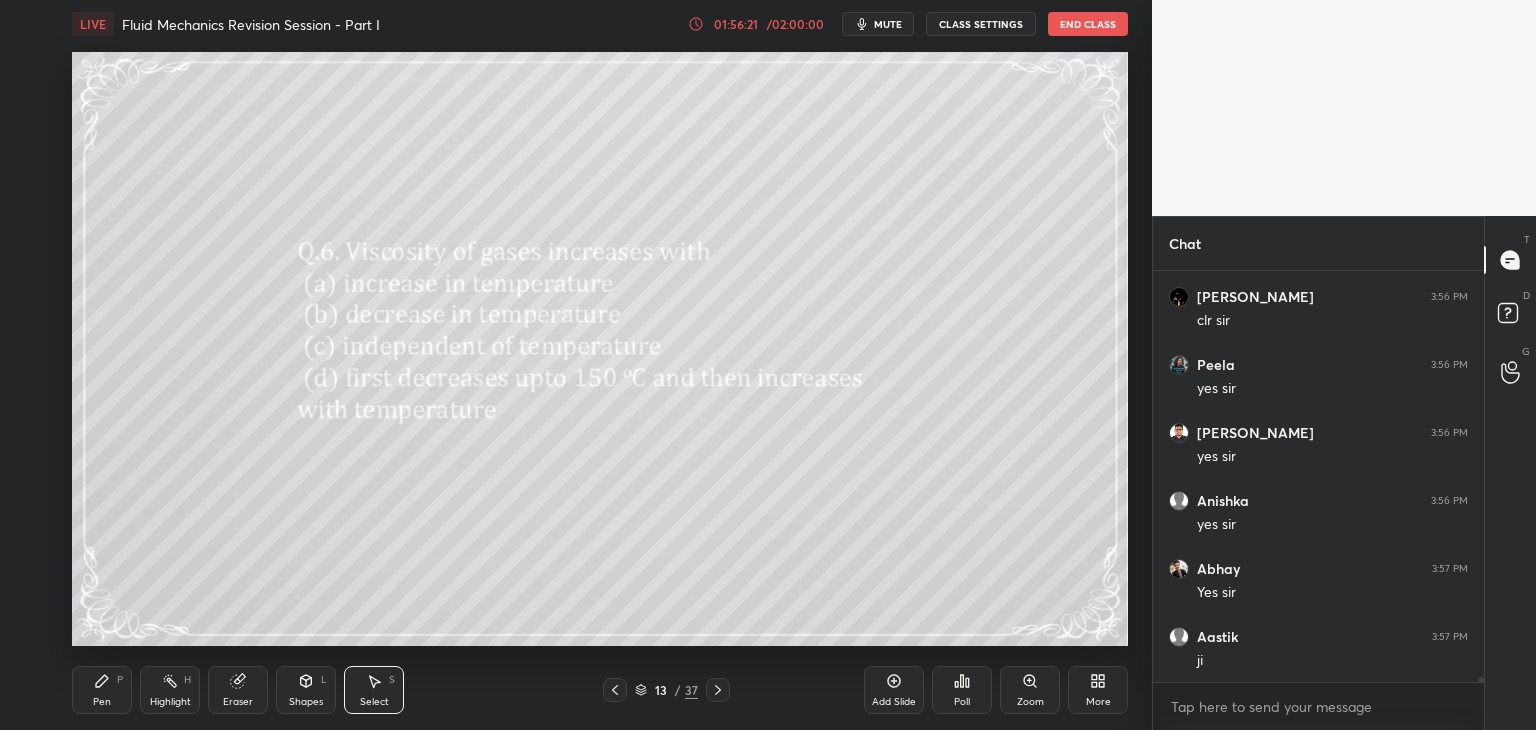 scroll, scrollTop: 37188, scrollLeft: 0, axis: vertical 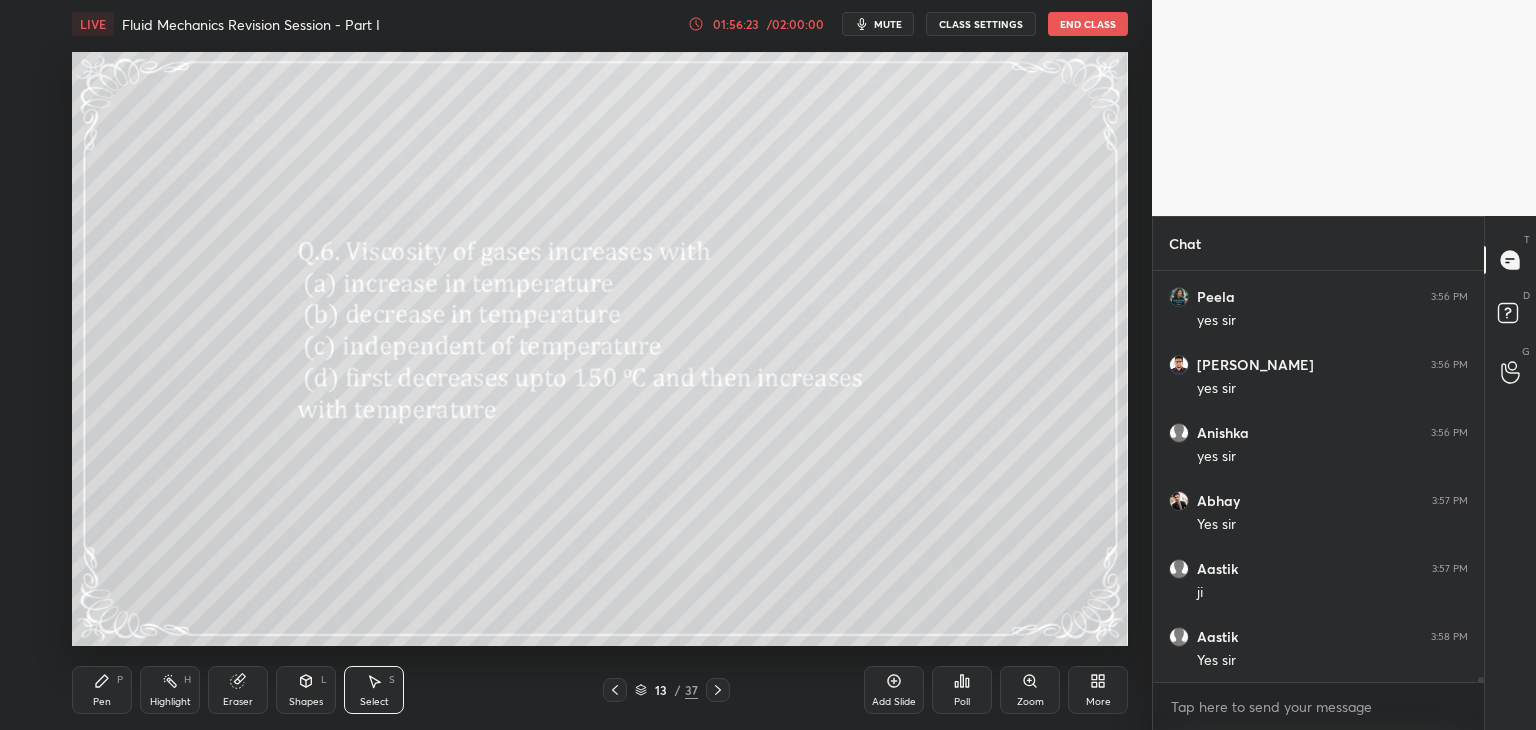 click 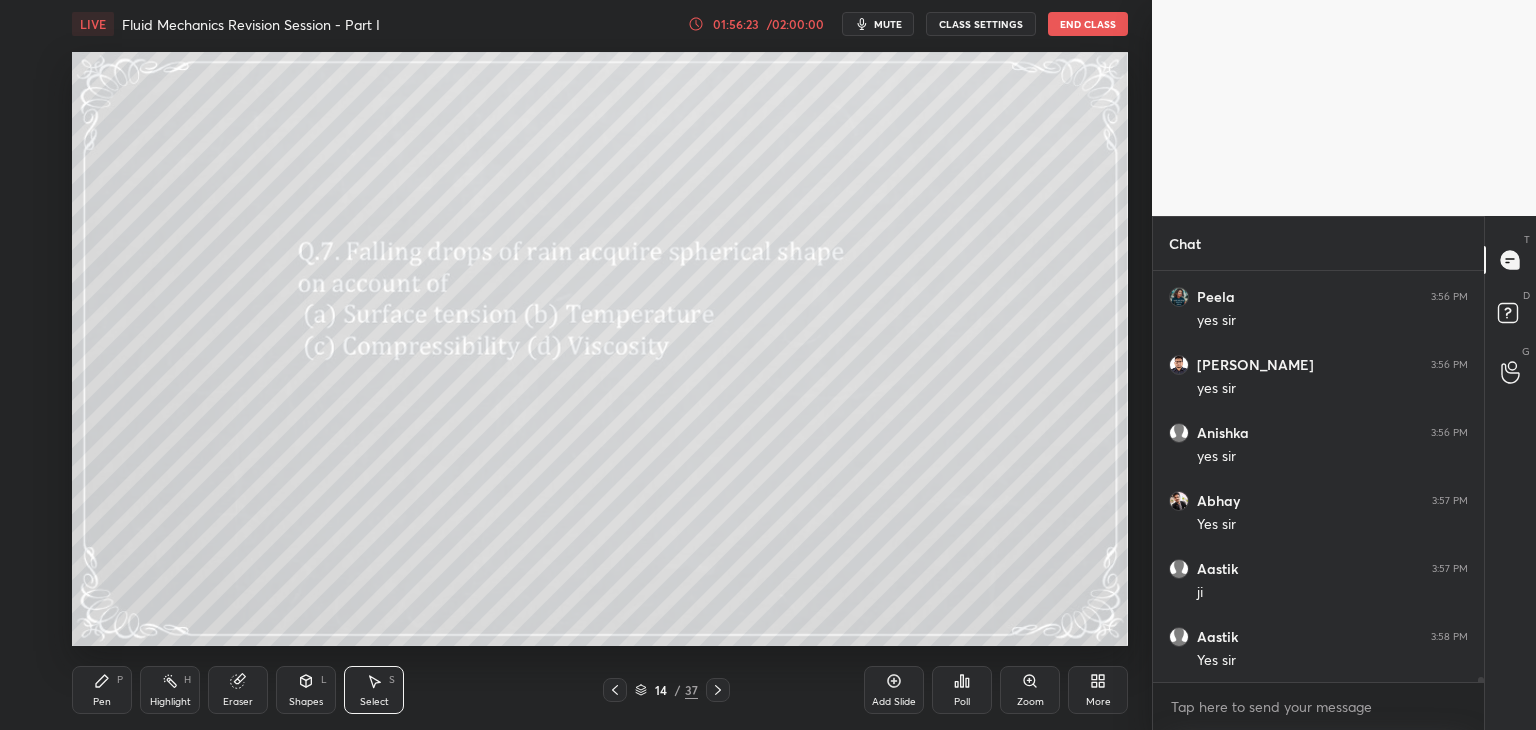 click 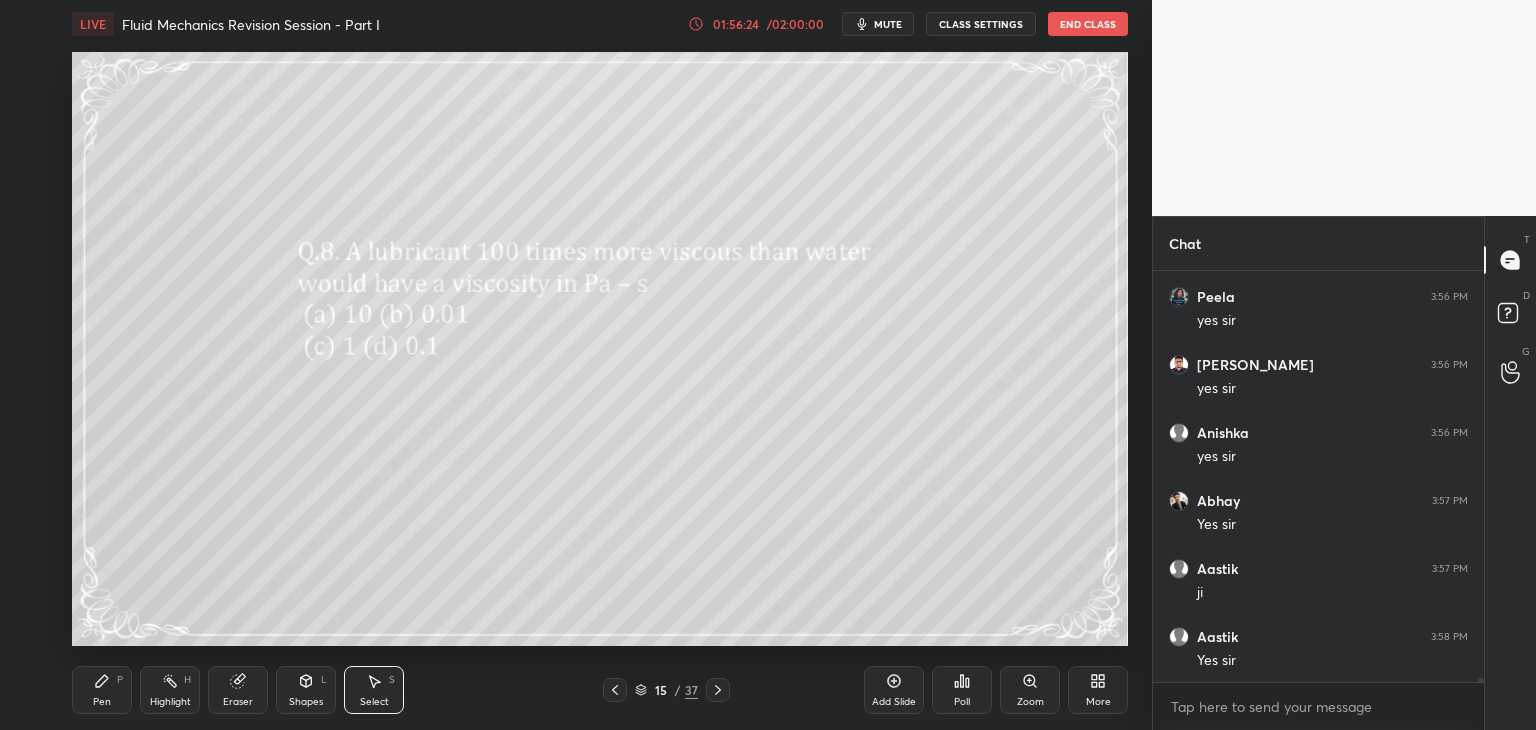scroll, scrollTop: 37256, scrollLeft: 0, axis: vertical 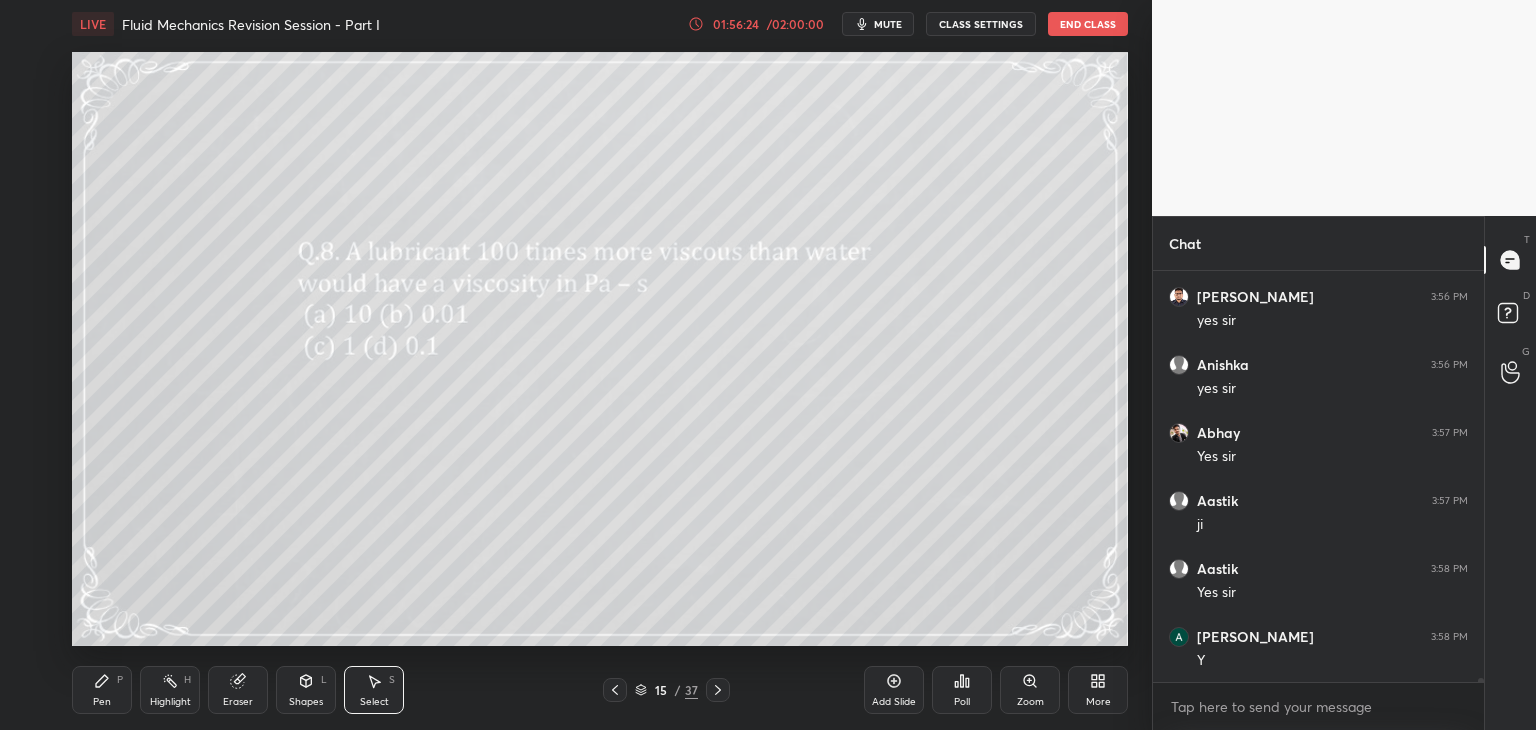 click 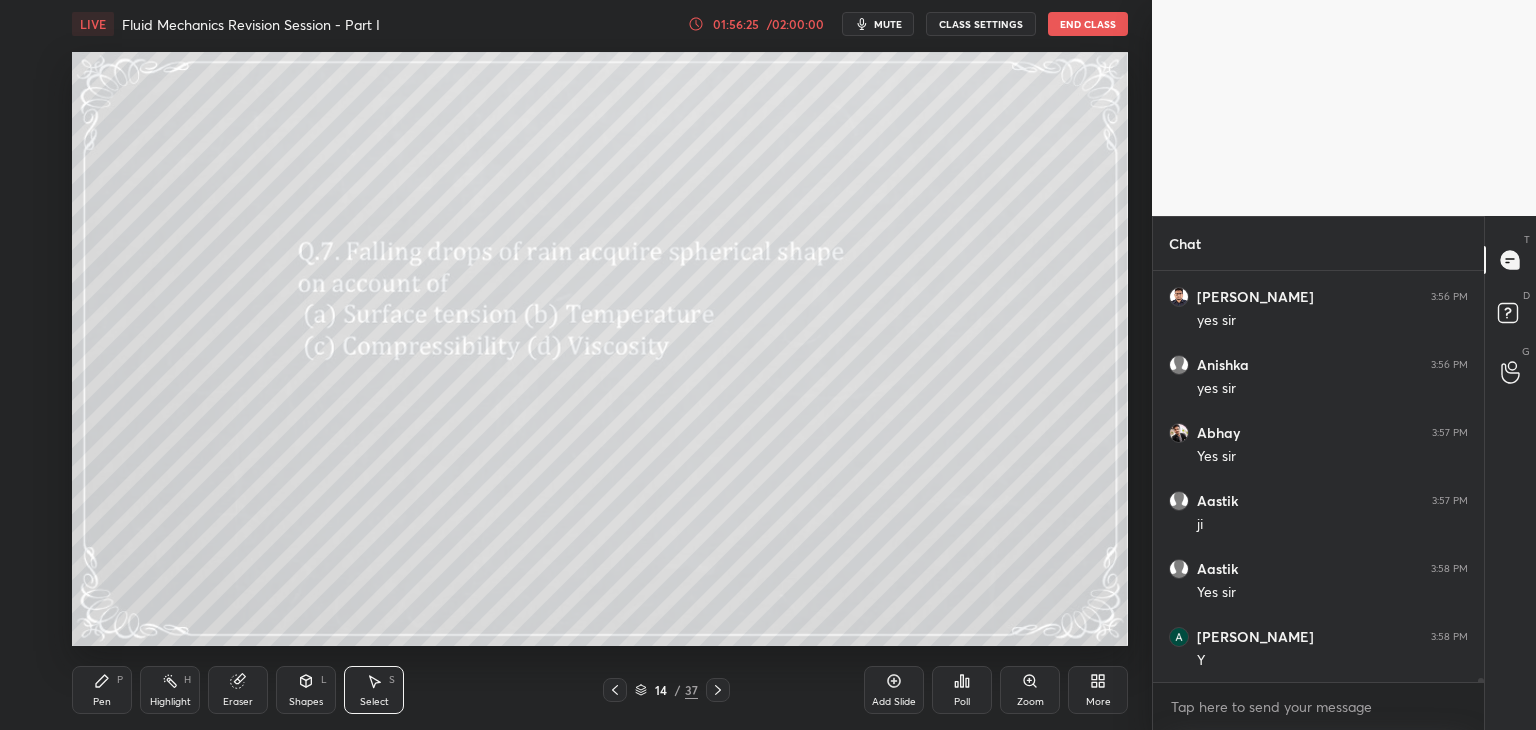 click 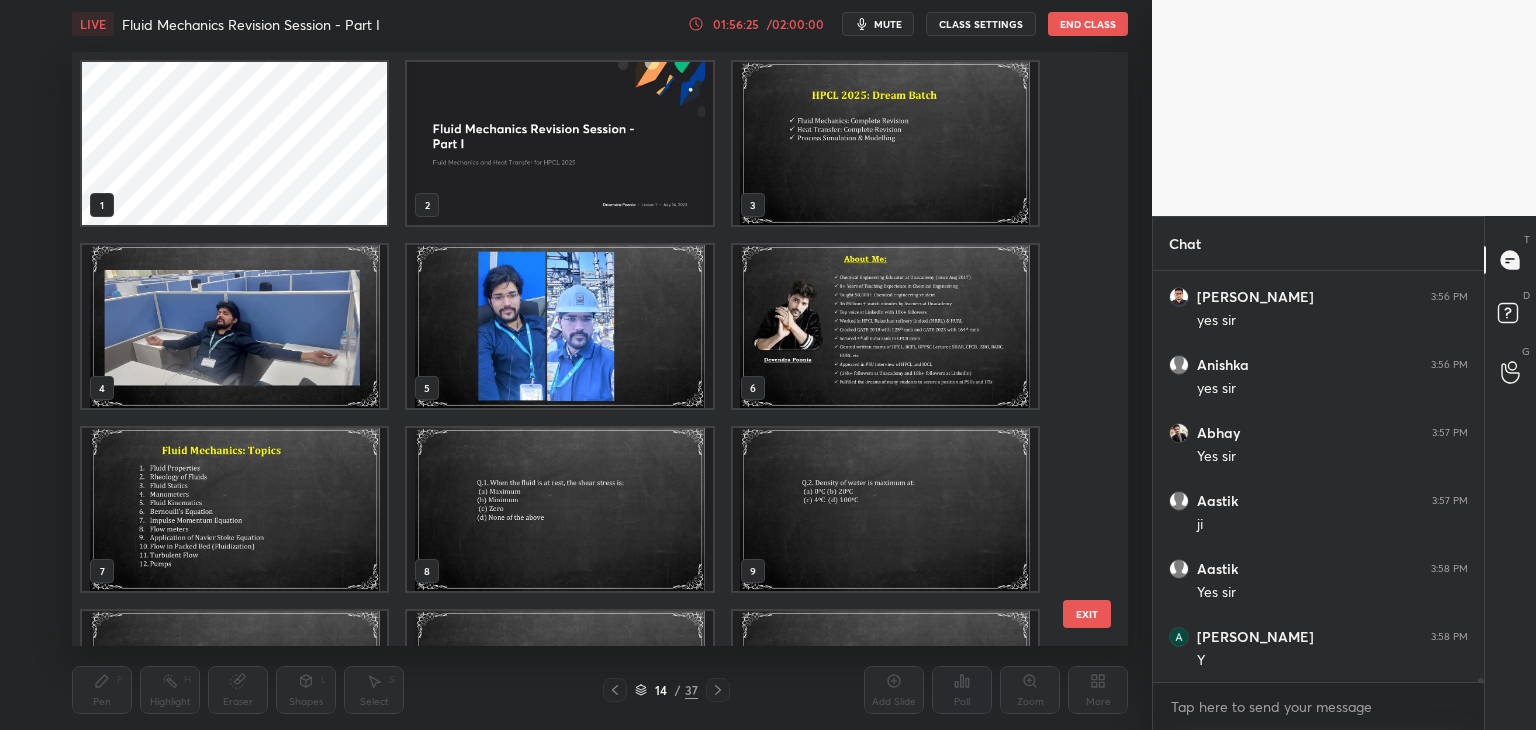 scroll, scrollTop: 320, scrollLeft: 0, axis: vertical 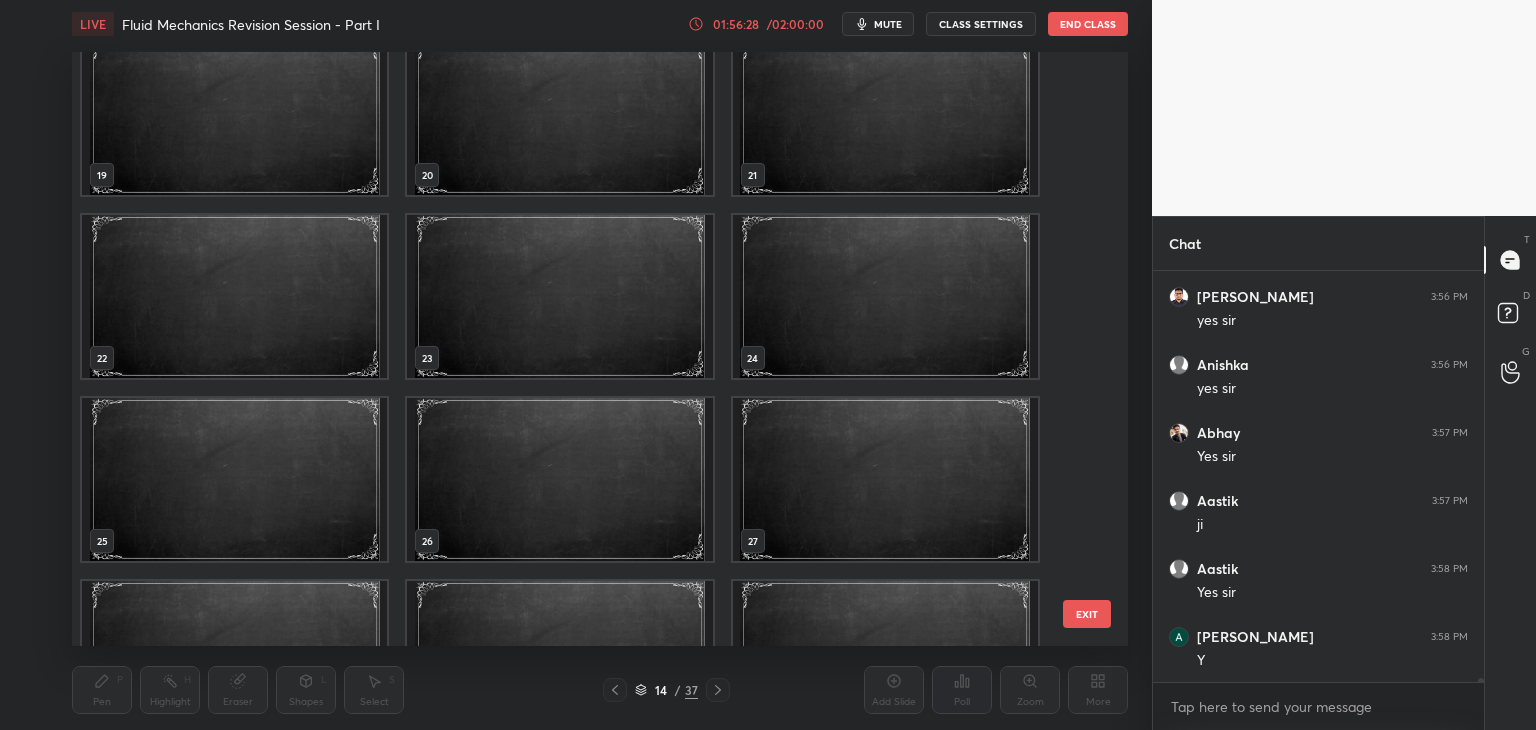 click at bounding box center [885, 479] 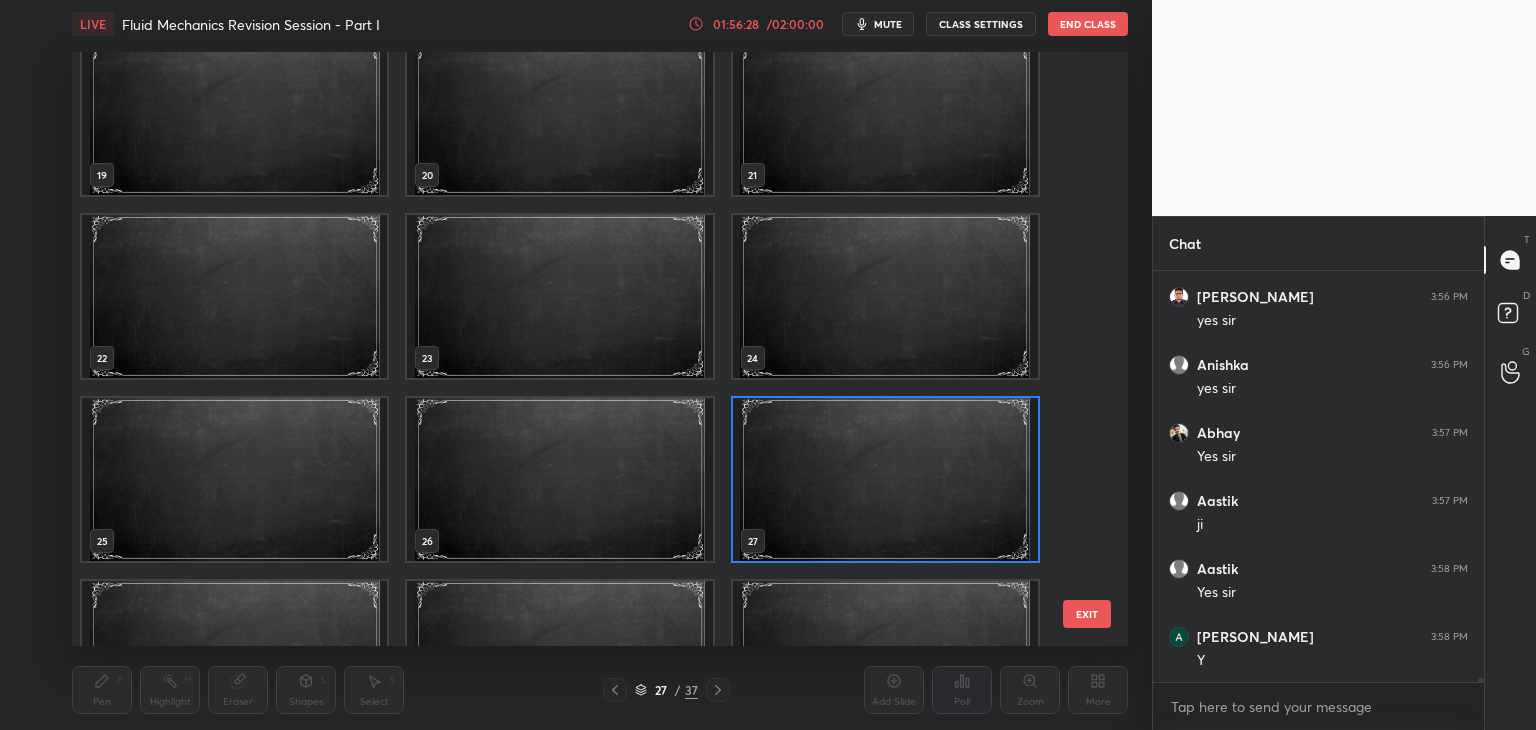 click at bounding box center (885, 479) 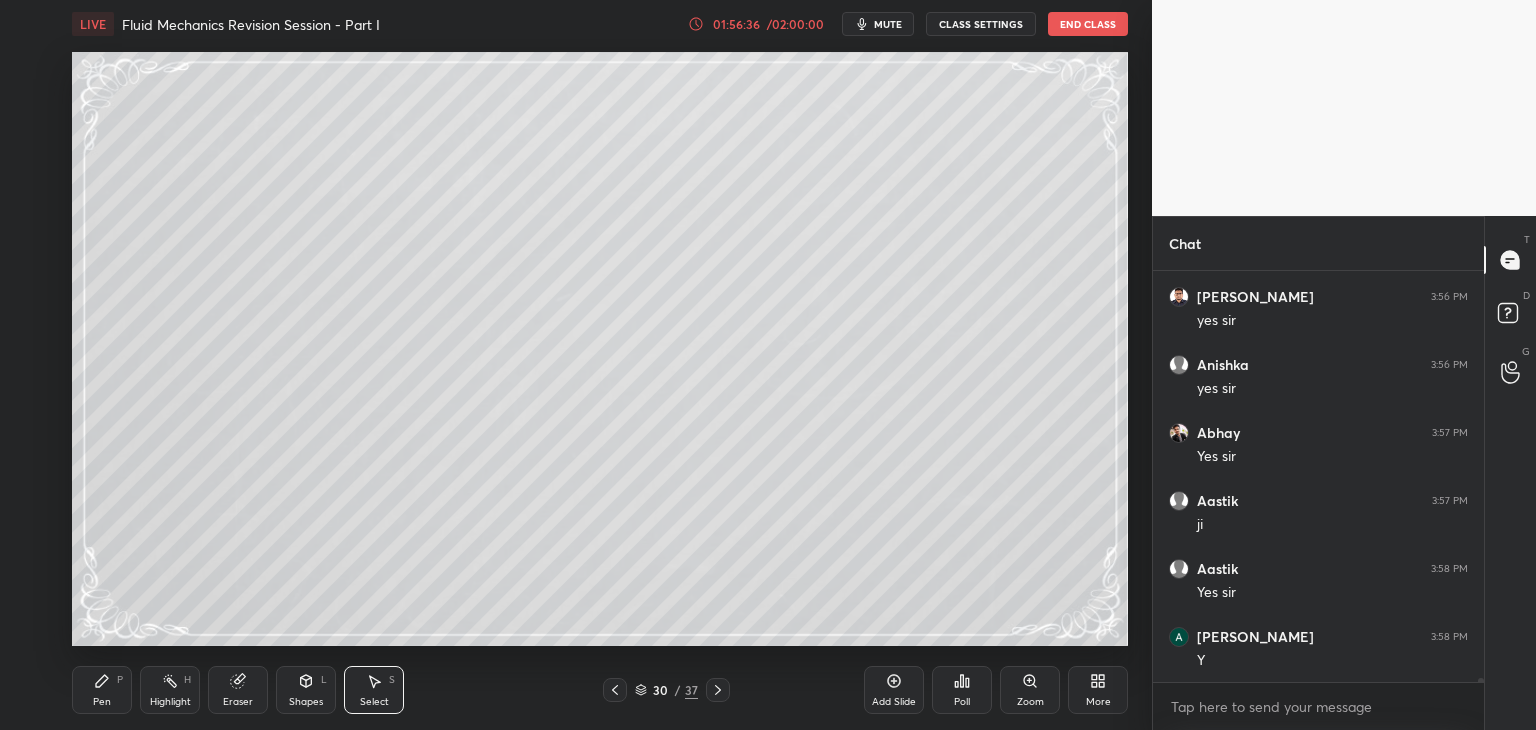 click on "Pen P" at bounding box center [102, 690] 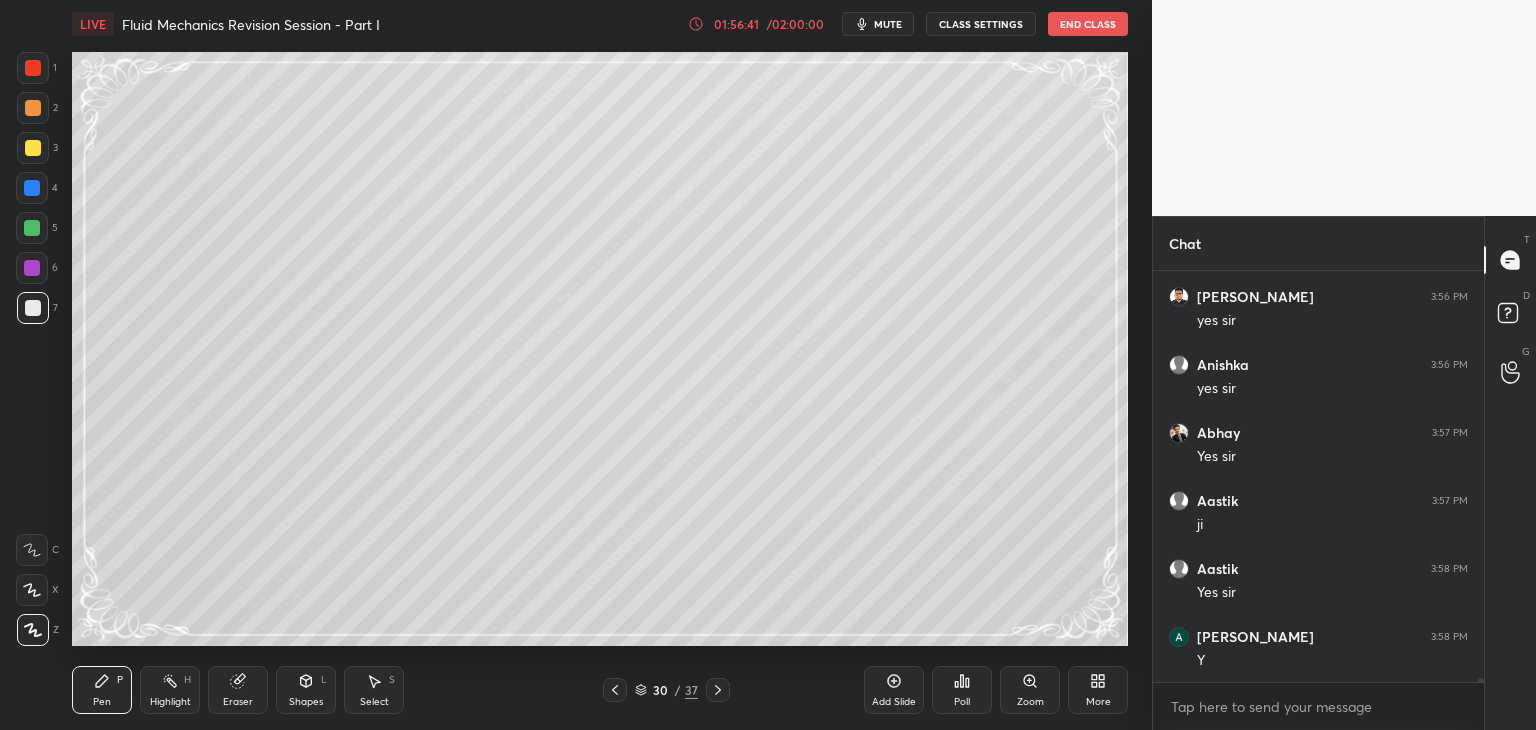 click on "Eraser" at bounding box center [238, 690] 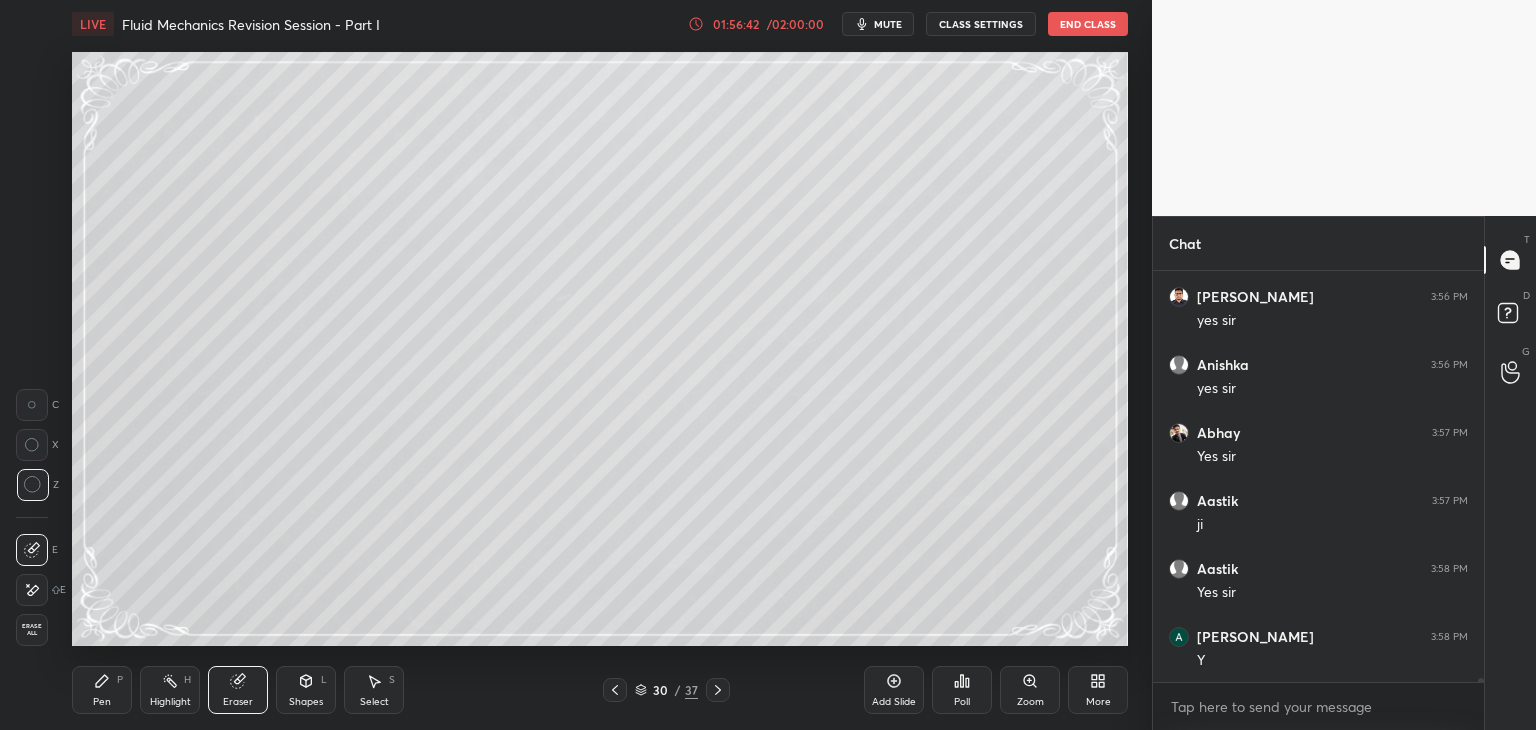 click on "Erase all" at bounding box center [32, 630] 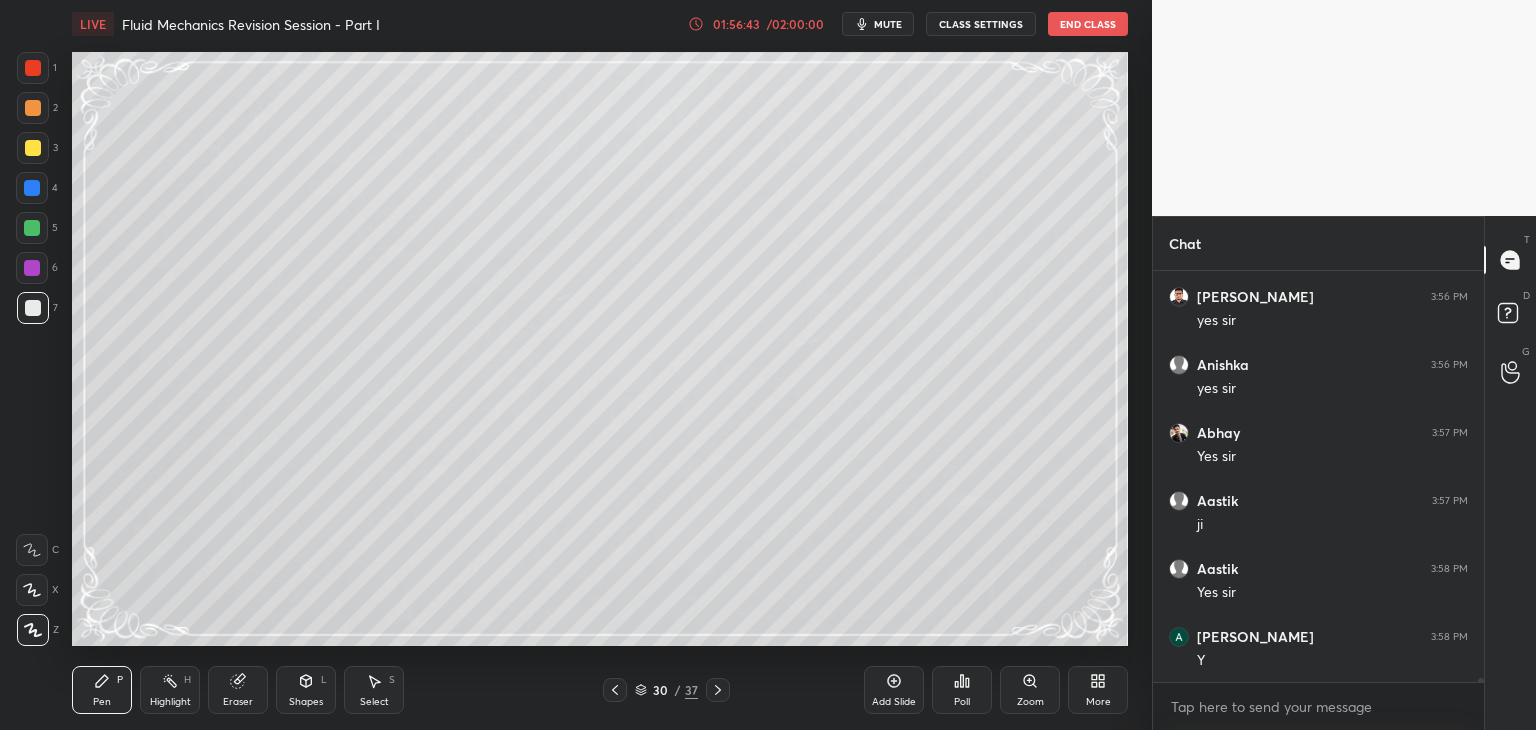 click at bounding box center (32, 228) 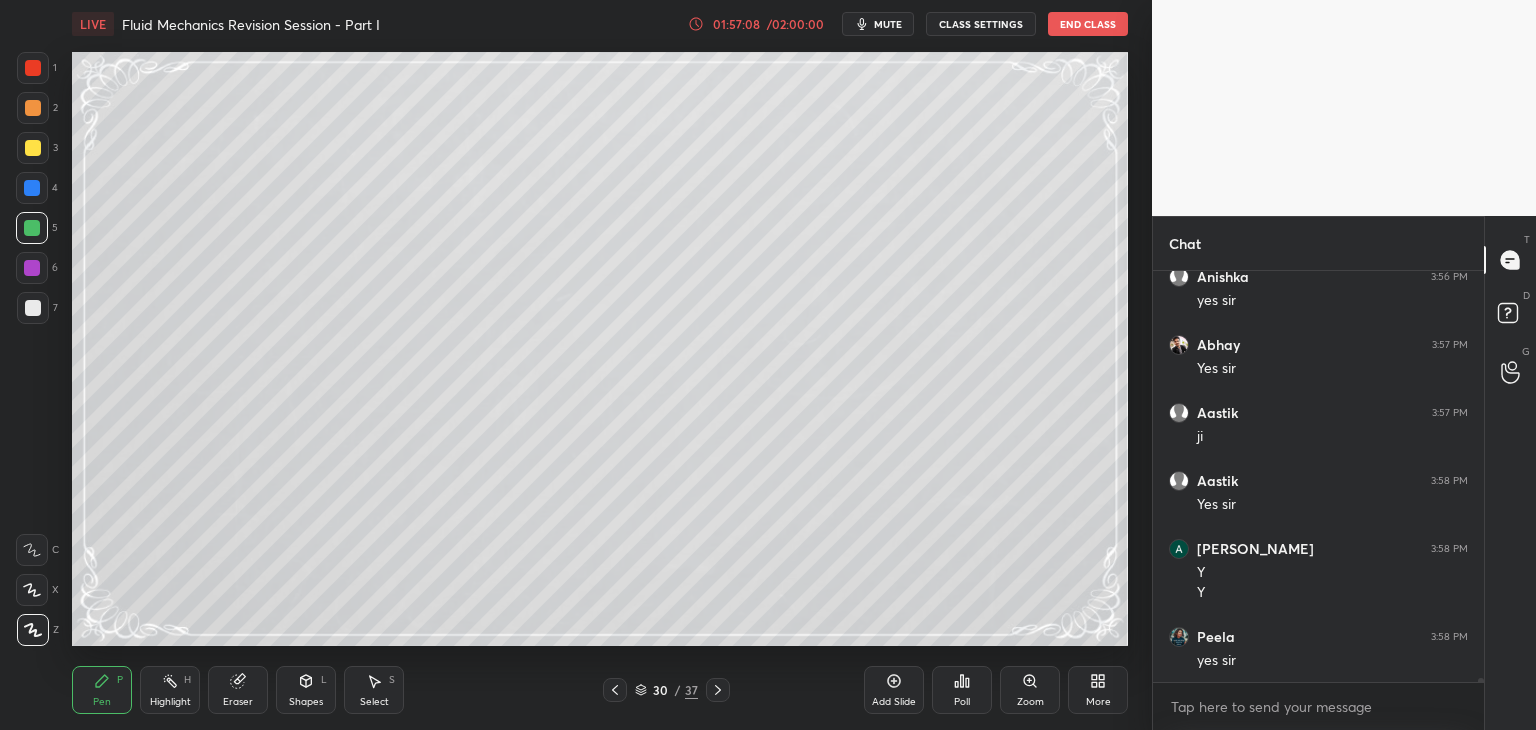 scroll, scrollTop: 37412, scrollLeft: 0, axis: vertical 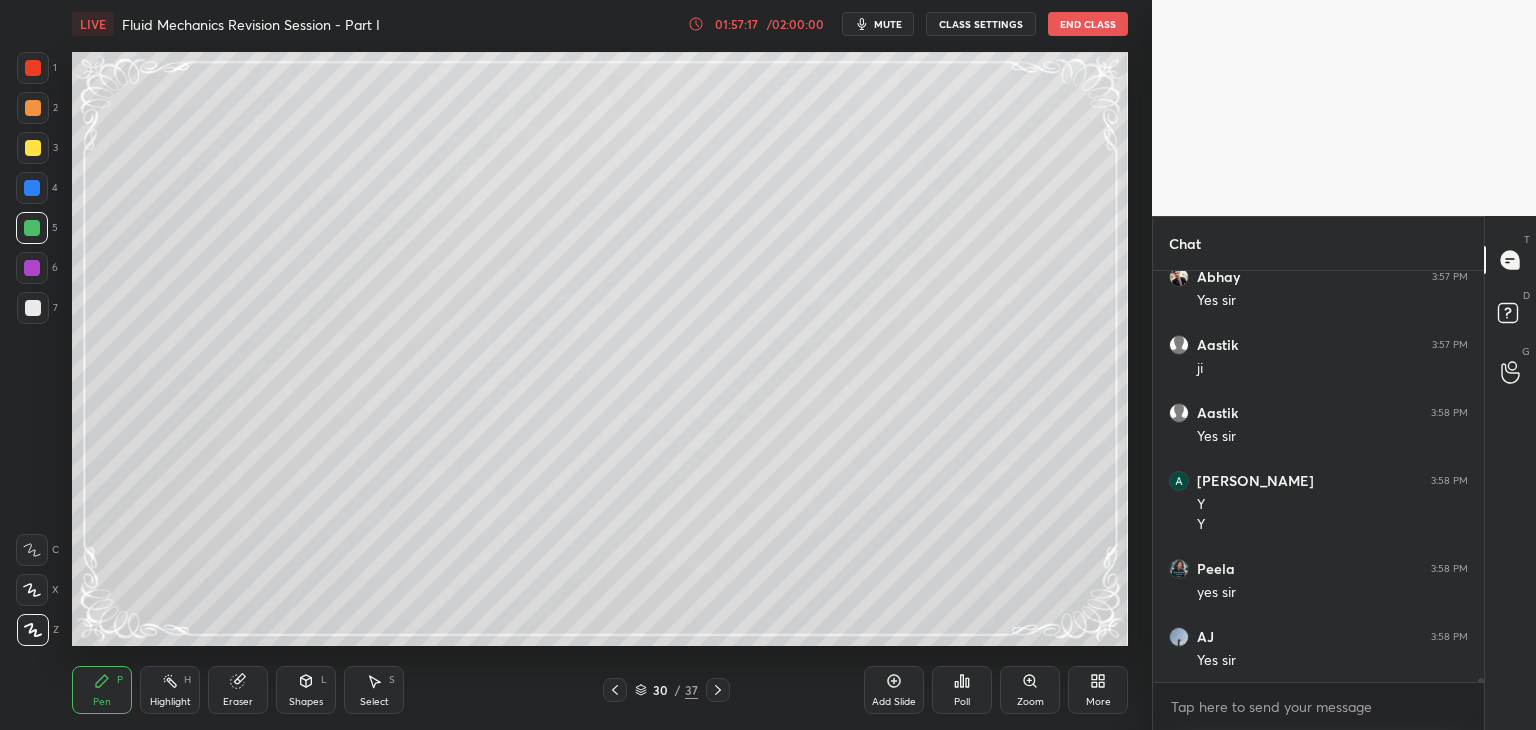 click at bounding box center [33, 308] 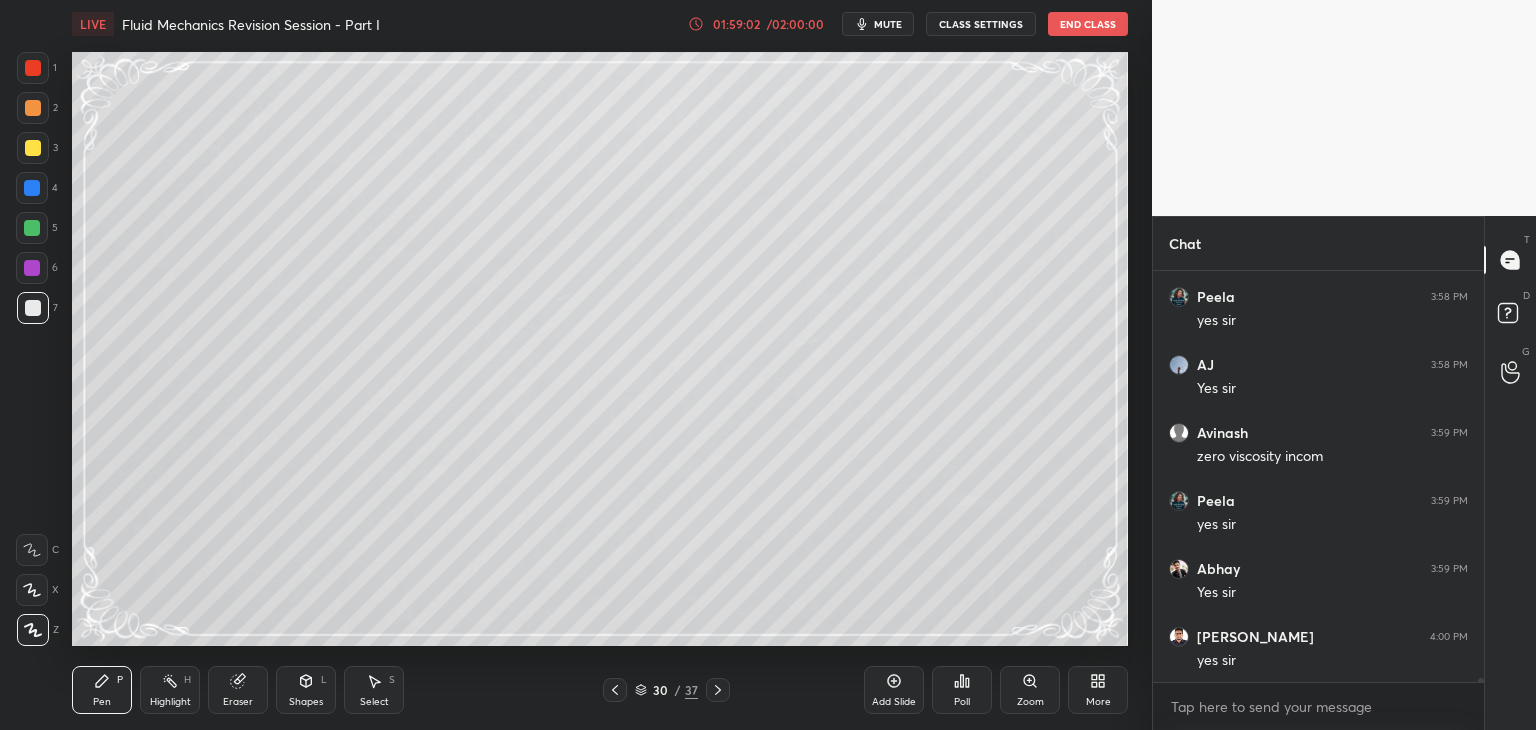 scroll, scrollTop: 37752, scrollLeft: 0, axis: vertical 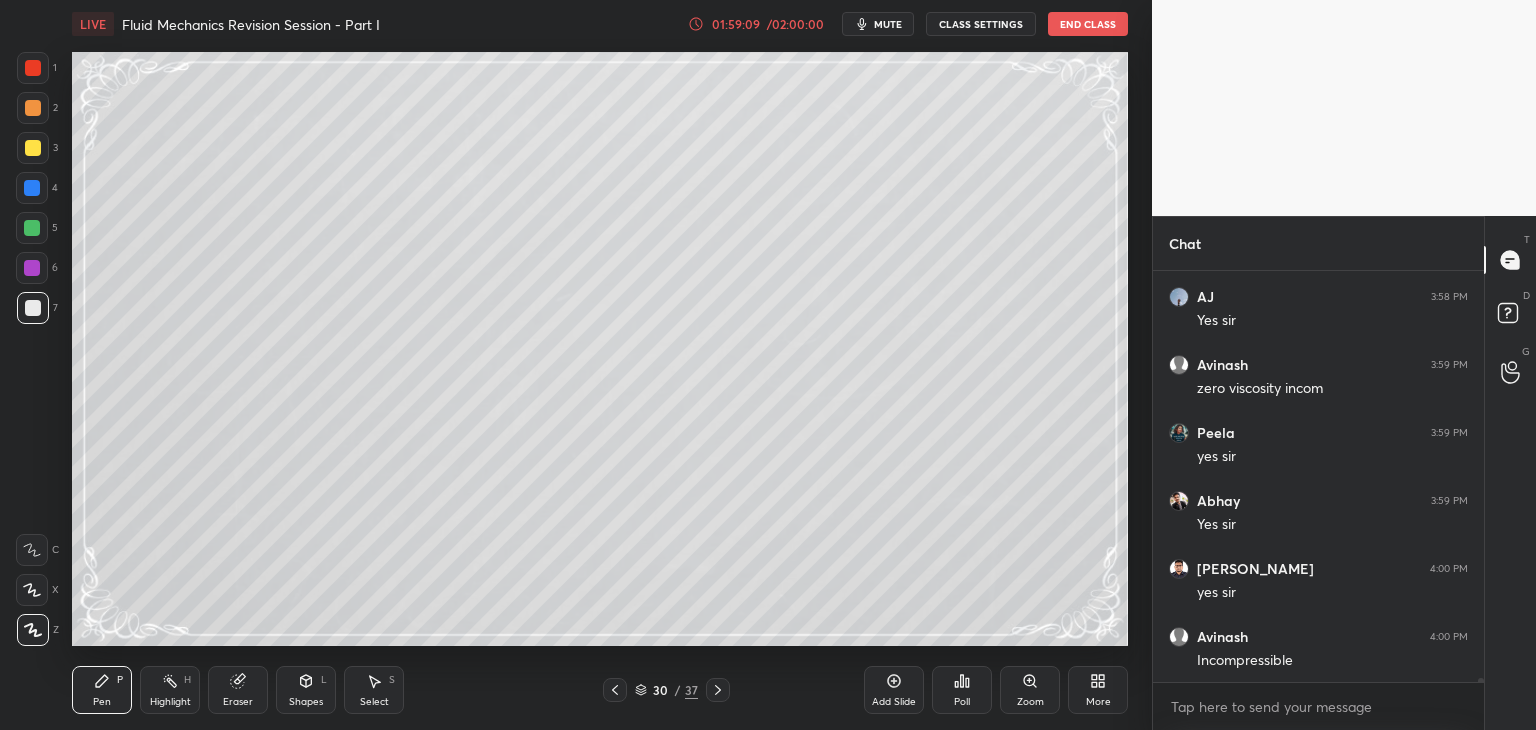 click on "Select S" at bounding box center (374, 690) 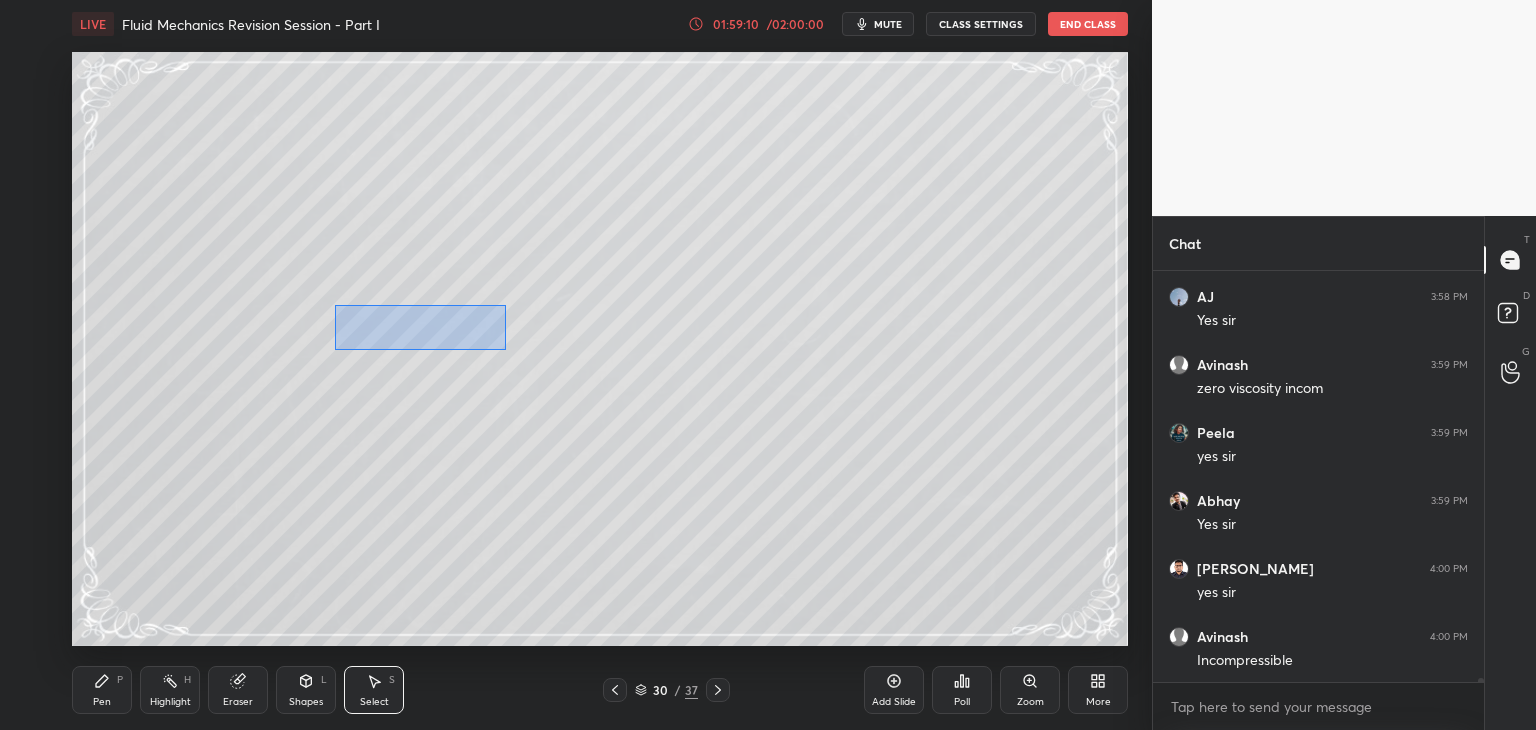 drag, startPoint x: 336, startPoint y: 305, endPoint x: 490, endPoint y: 348, distance: 159.8906 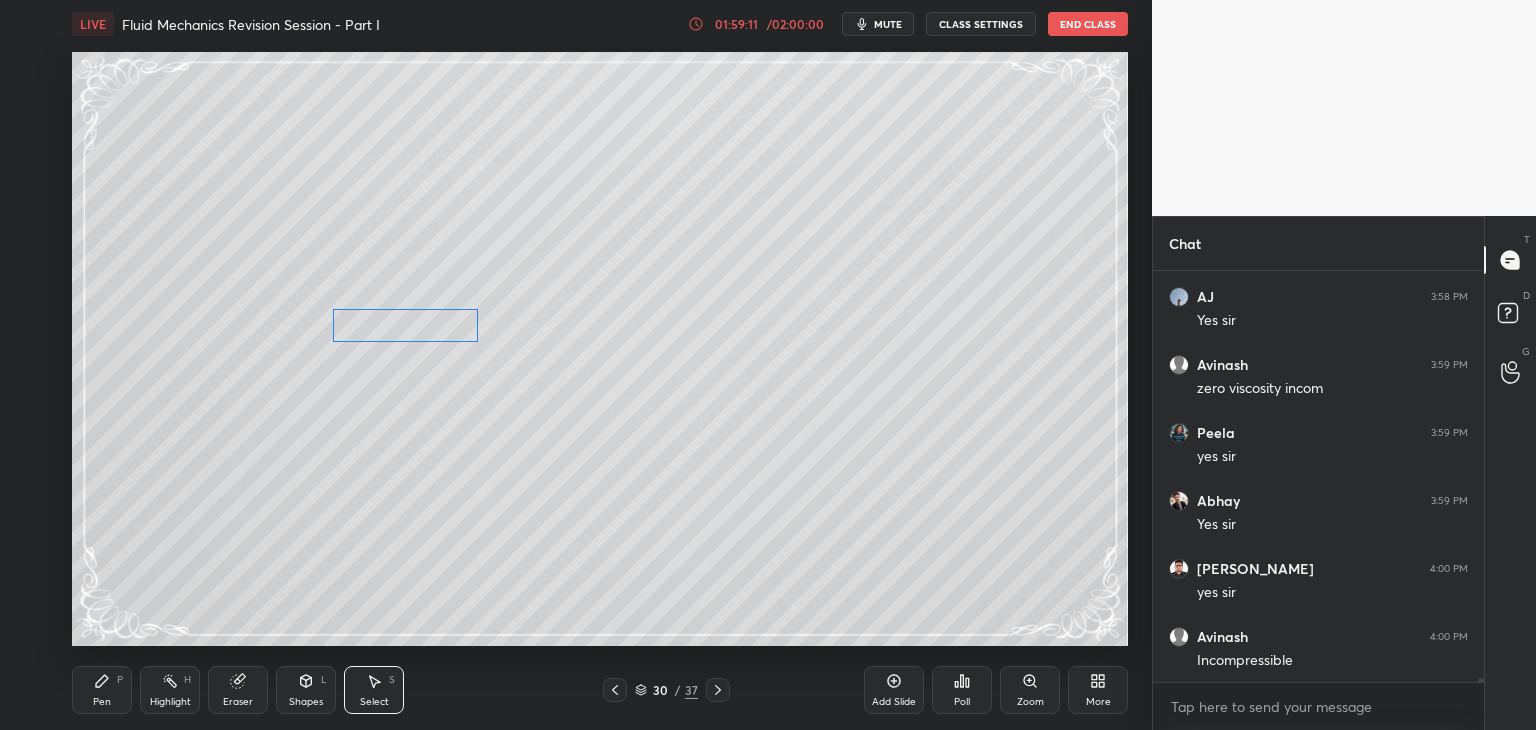 drag, startPoint x: 443, startPoint y: 335, endPoint x: 420, endPoint y: 373, distance: 44.418465 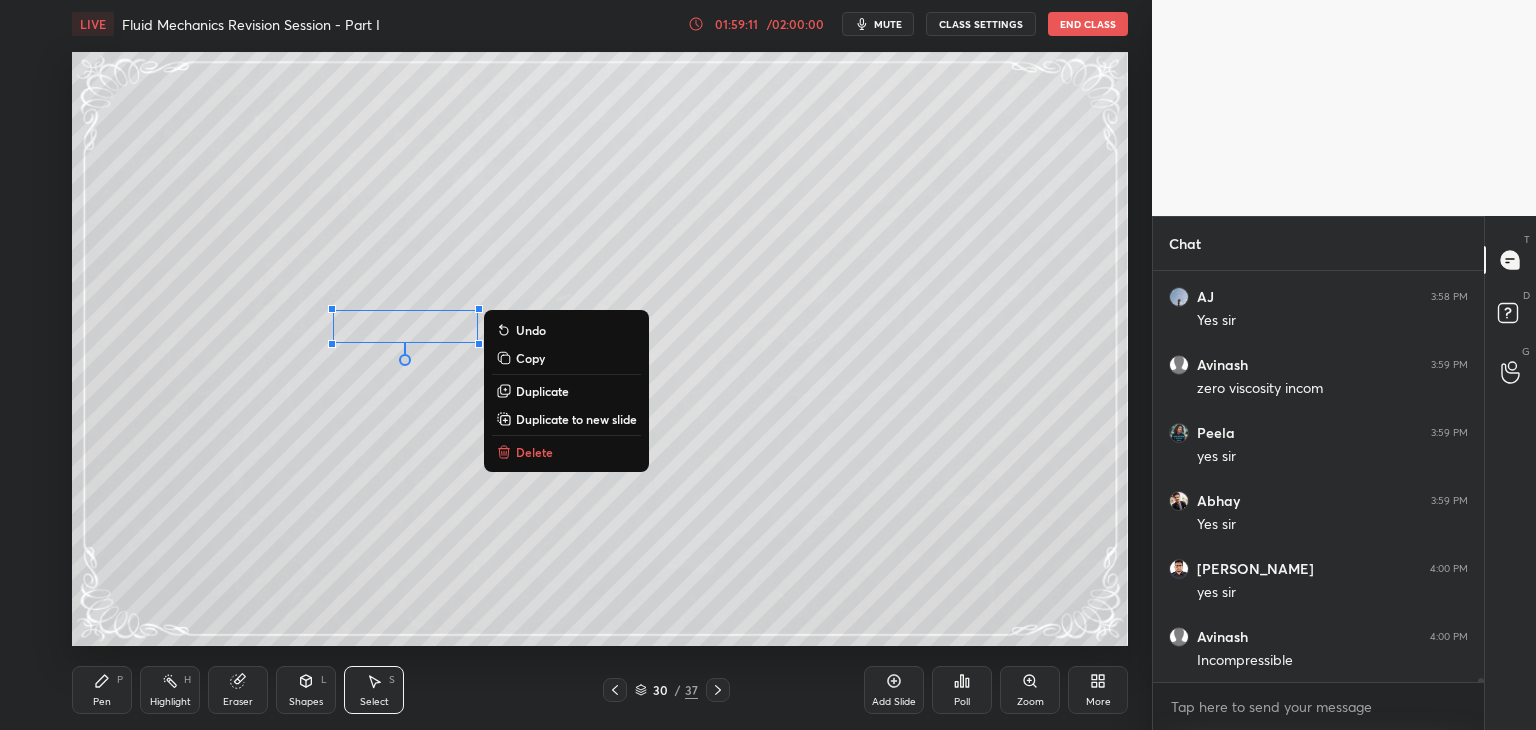 click on "0 ° Undo Copy Duplicate Duplicate to new slide Delete" at bounding box center [600, 349] 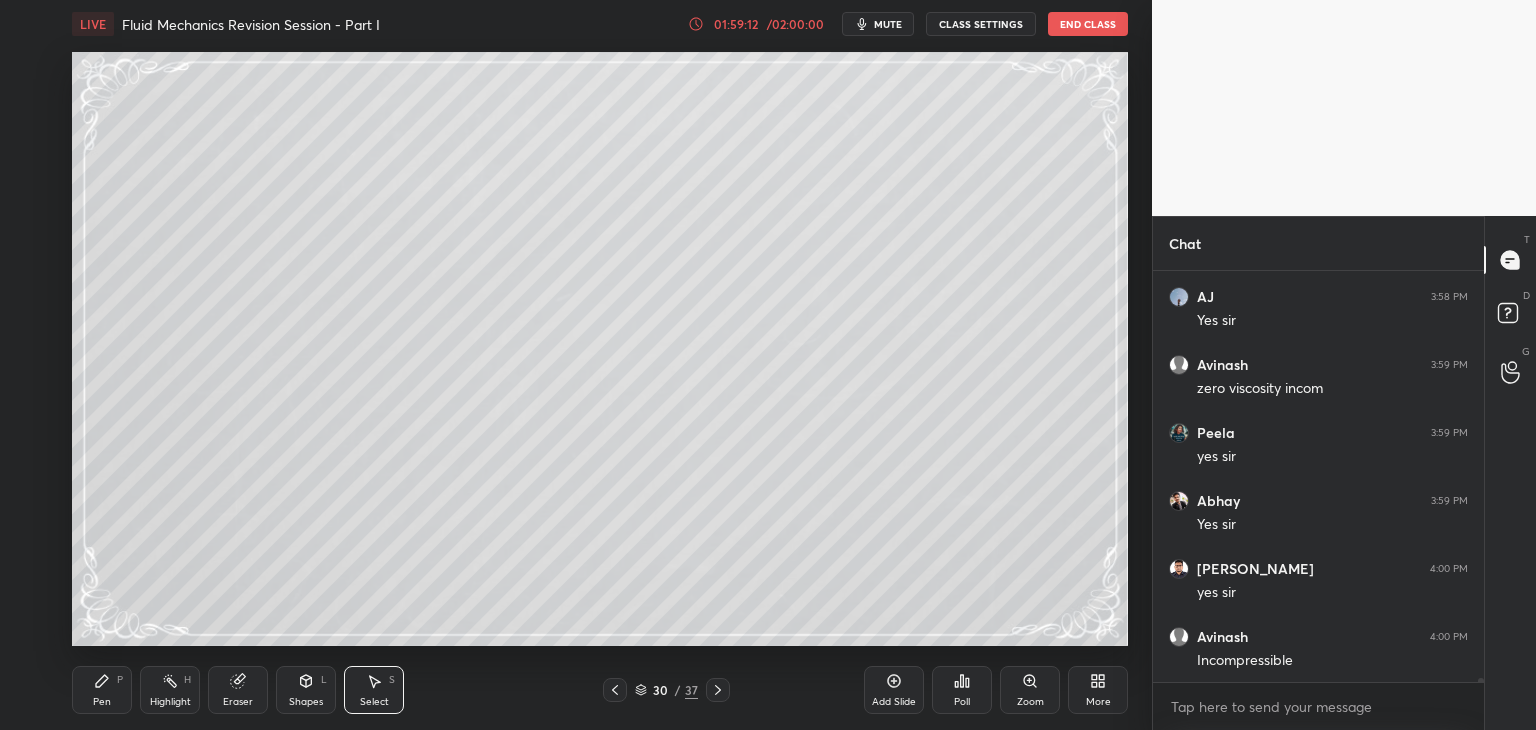 click on "Pen" at bounding box center [102, 702] 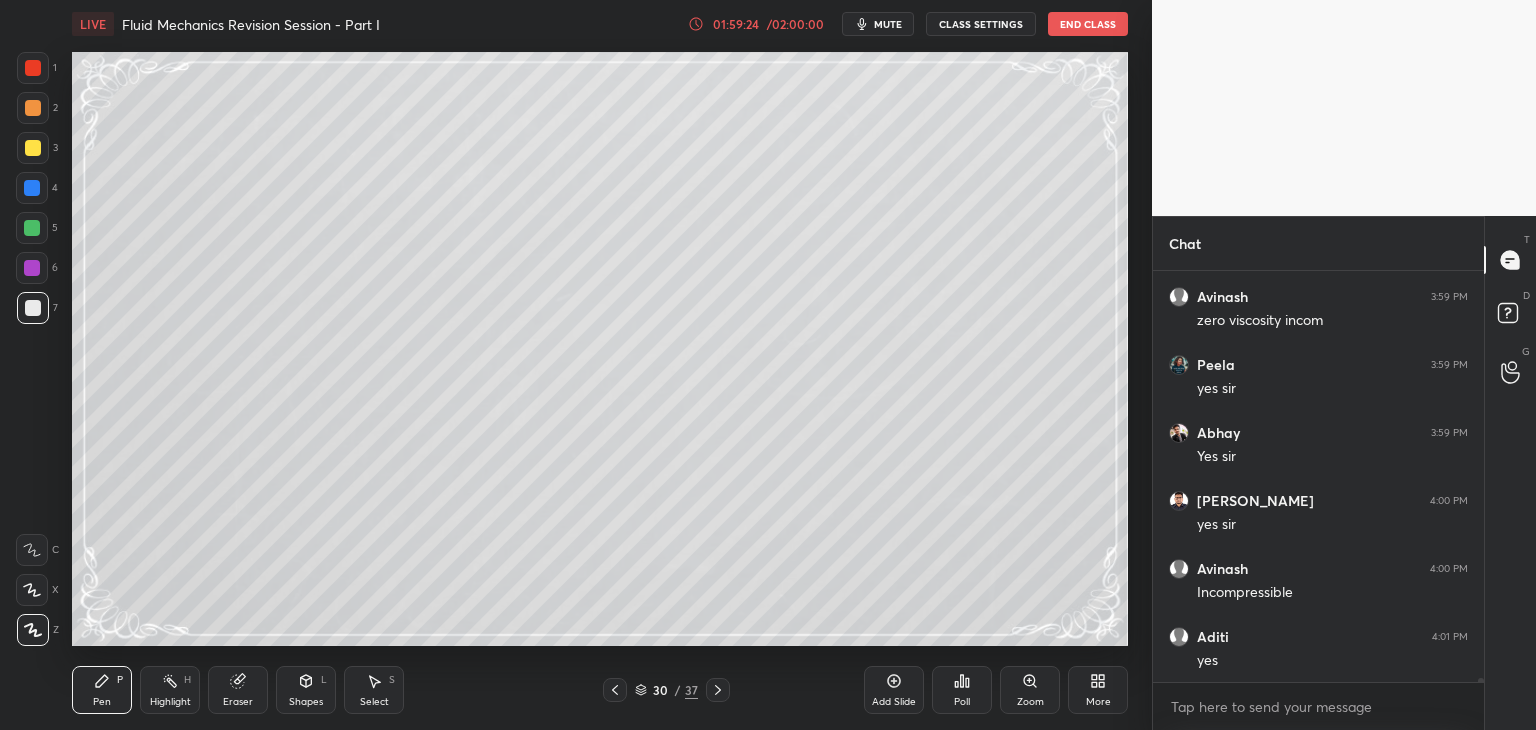 scroll, scrollTop: 37888, scrollLeft: 0, axis: vertical 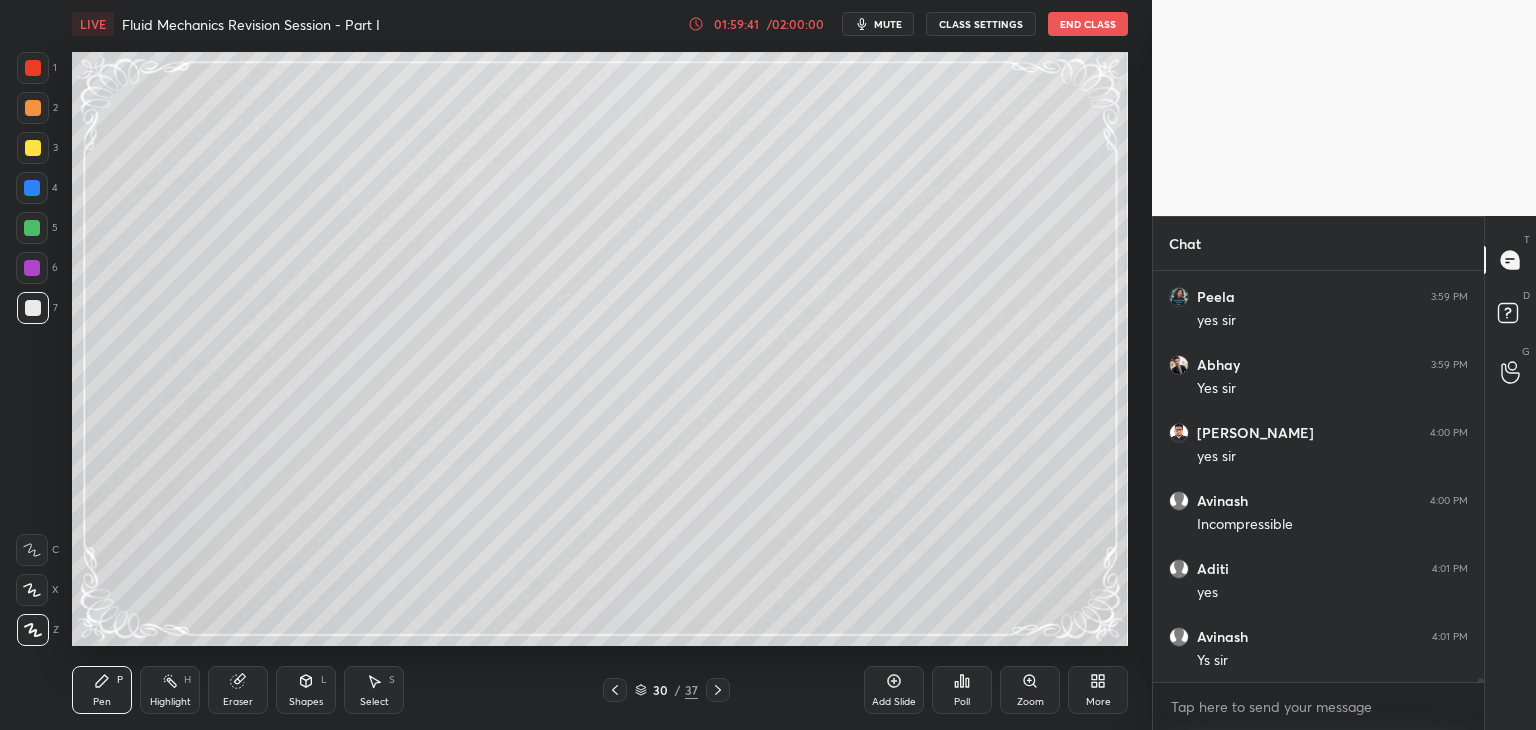 click at bounding box center (32, 228) 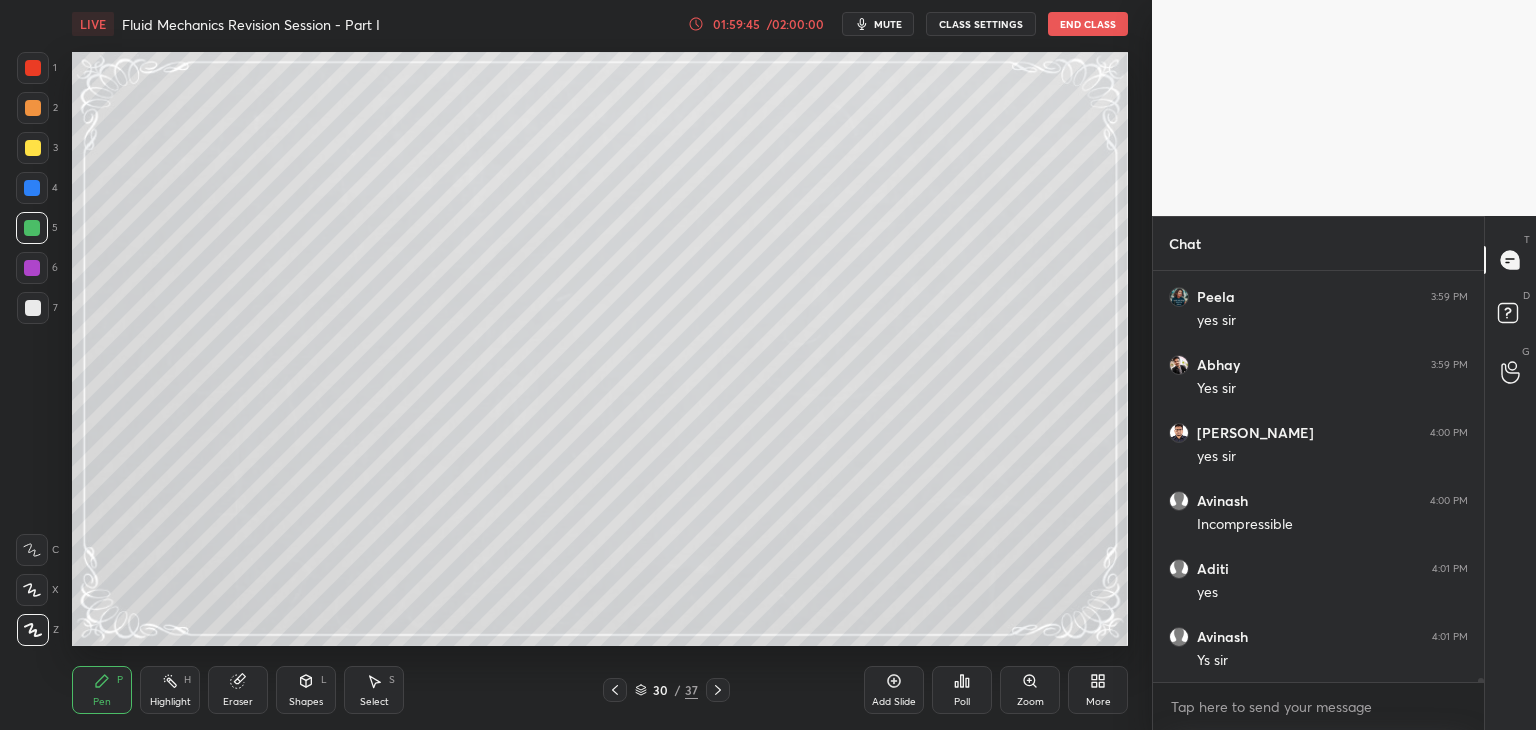scroll, scrollTop: 37956, scrollLeft: 0, axis: vertical 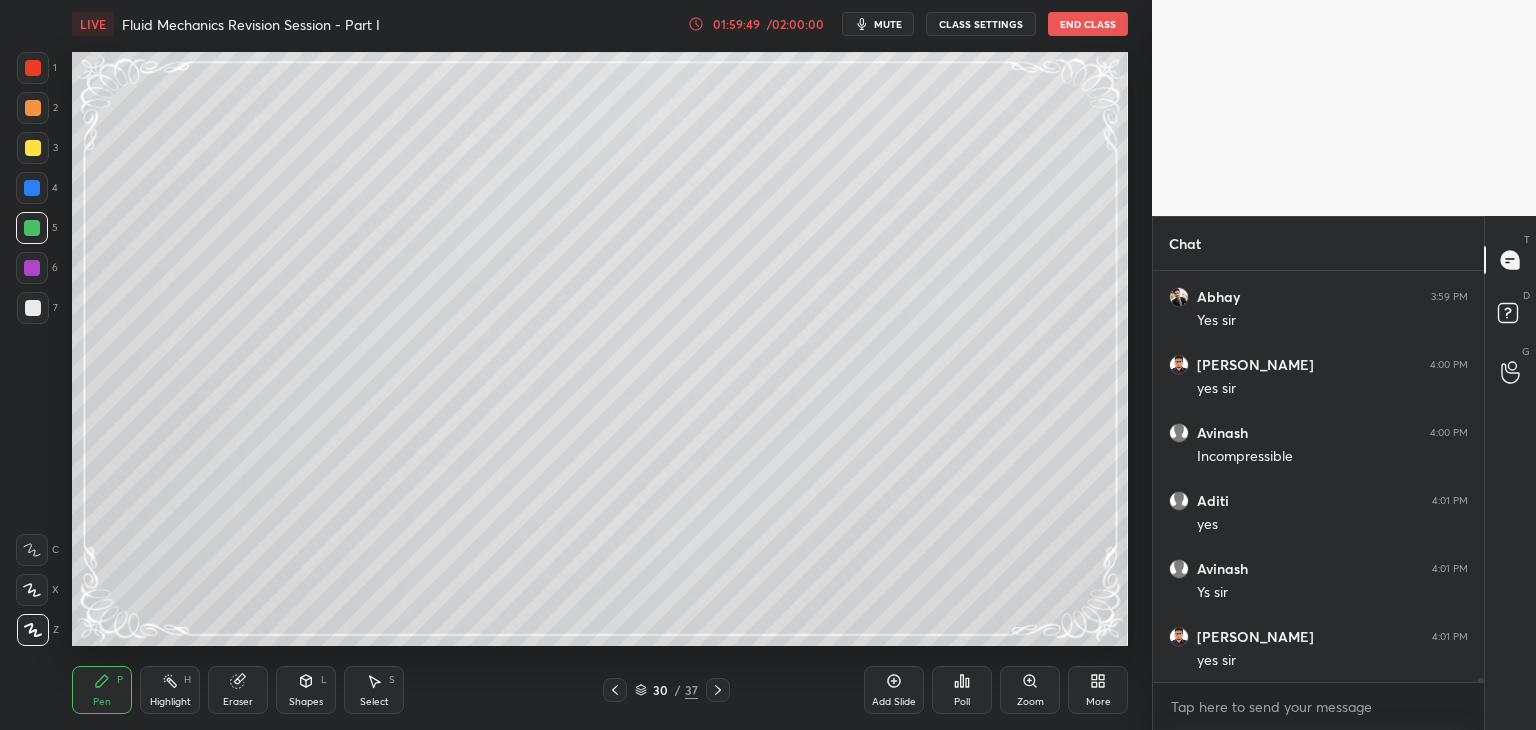 click at bounding box center (33, 308) 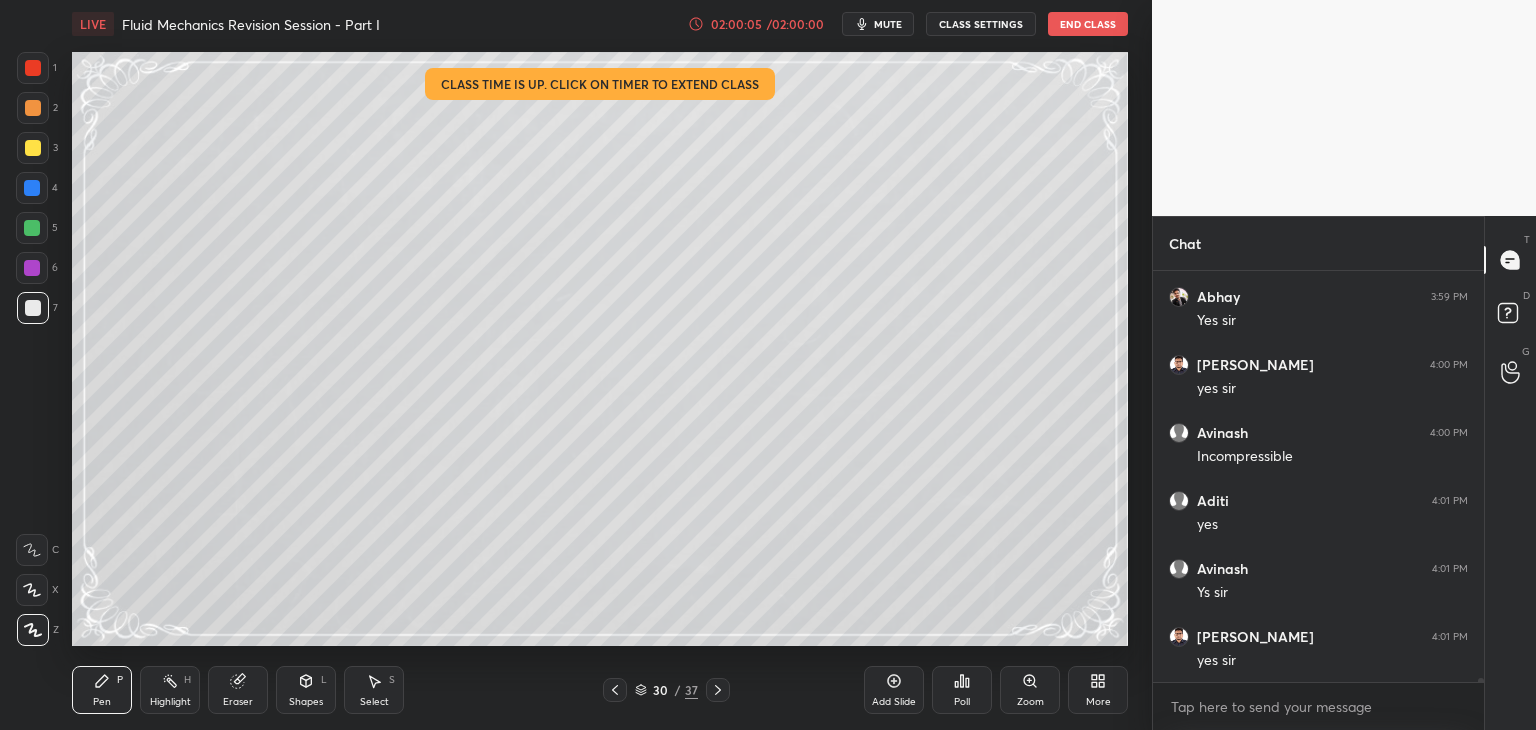 click at bounding box center [32, 228] 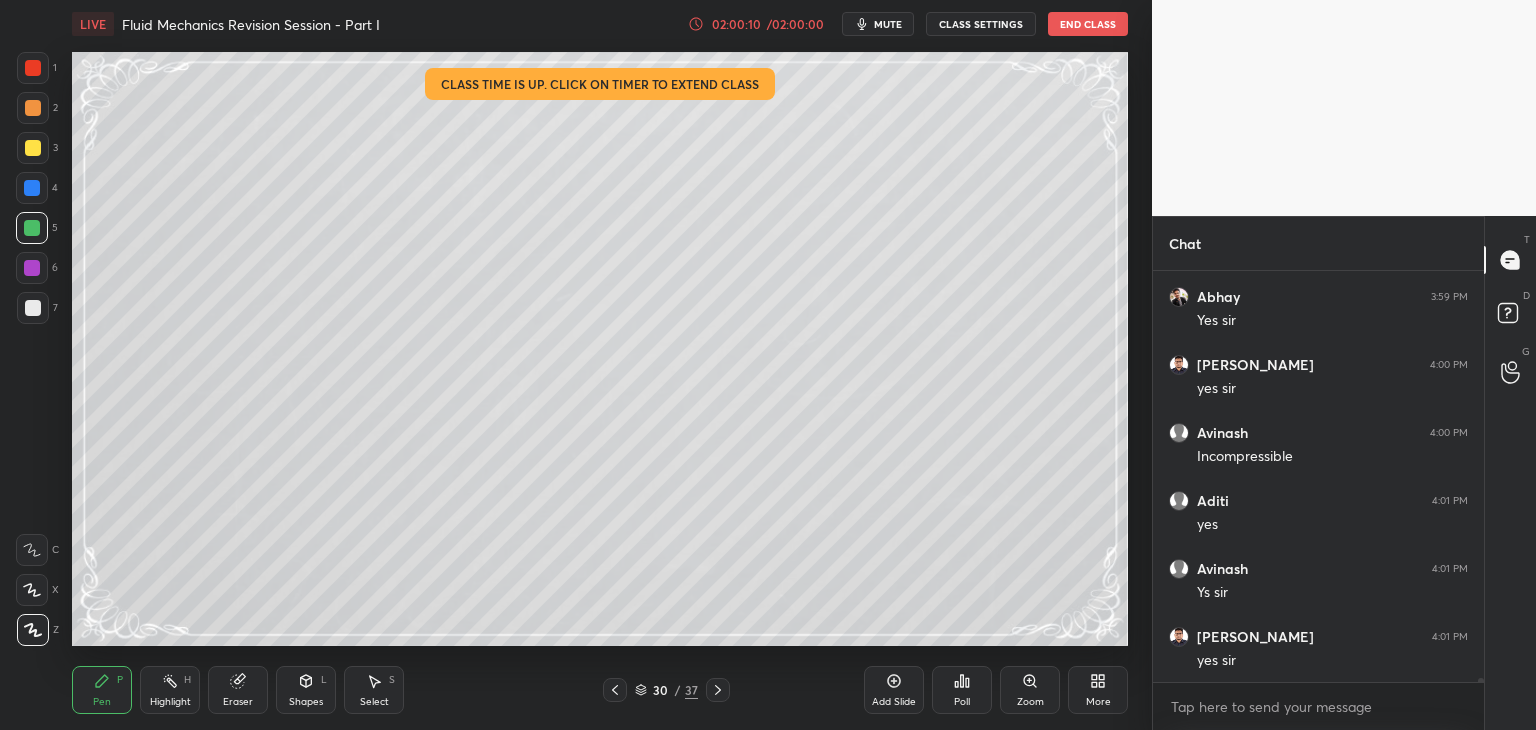 click at bounding box center (33, 308) 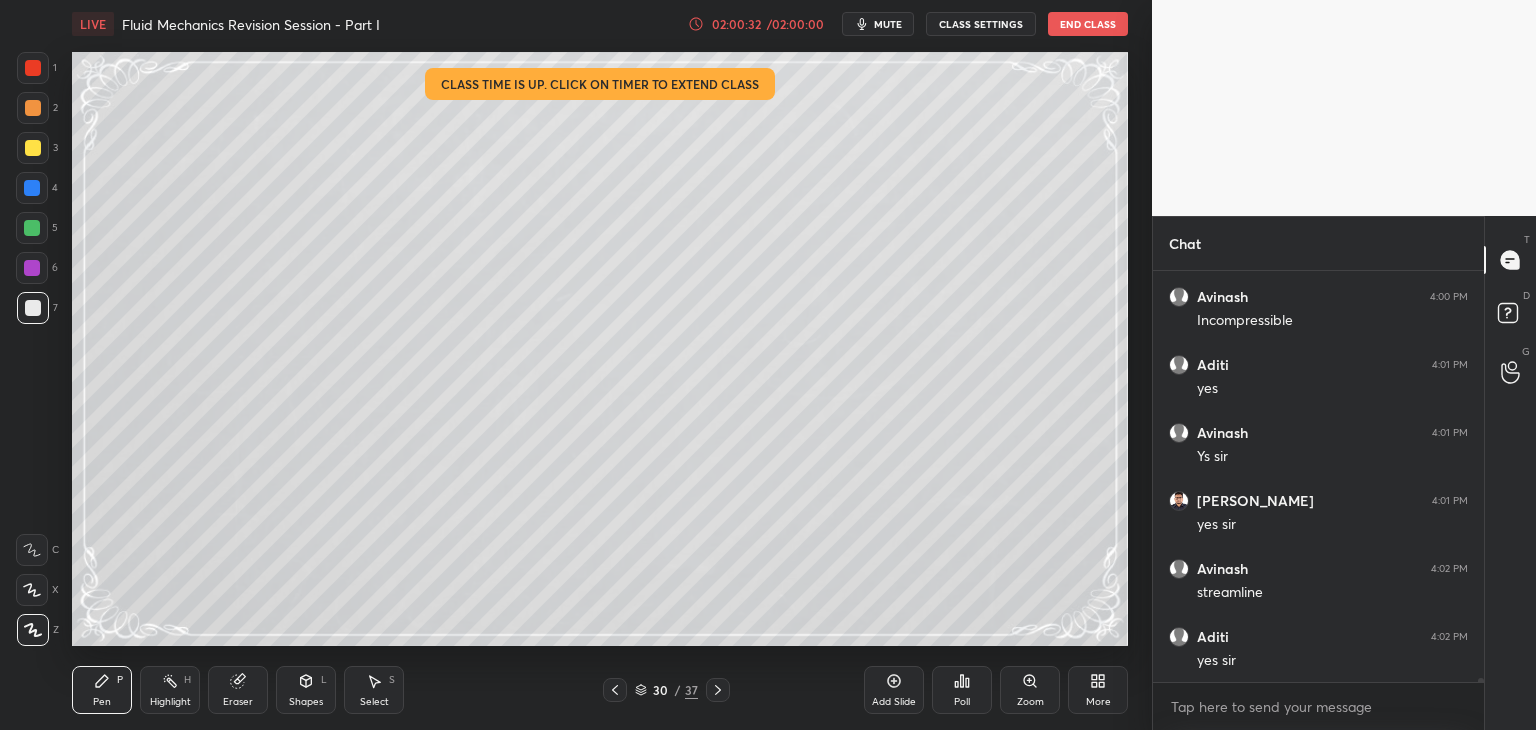 scroll, scrollTop: 38160, scrollLeft: 0, axis: vertical 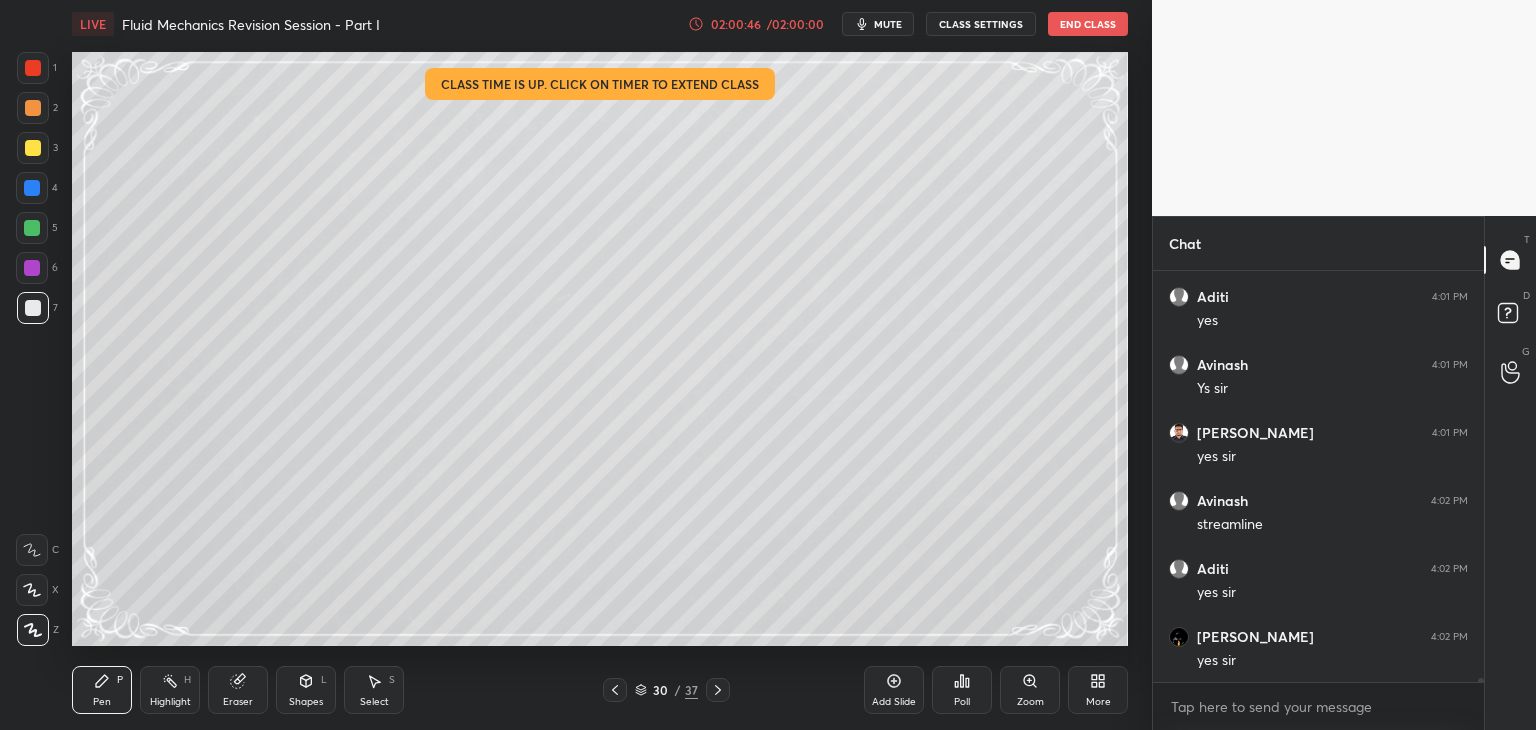 click 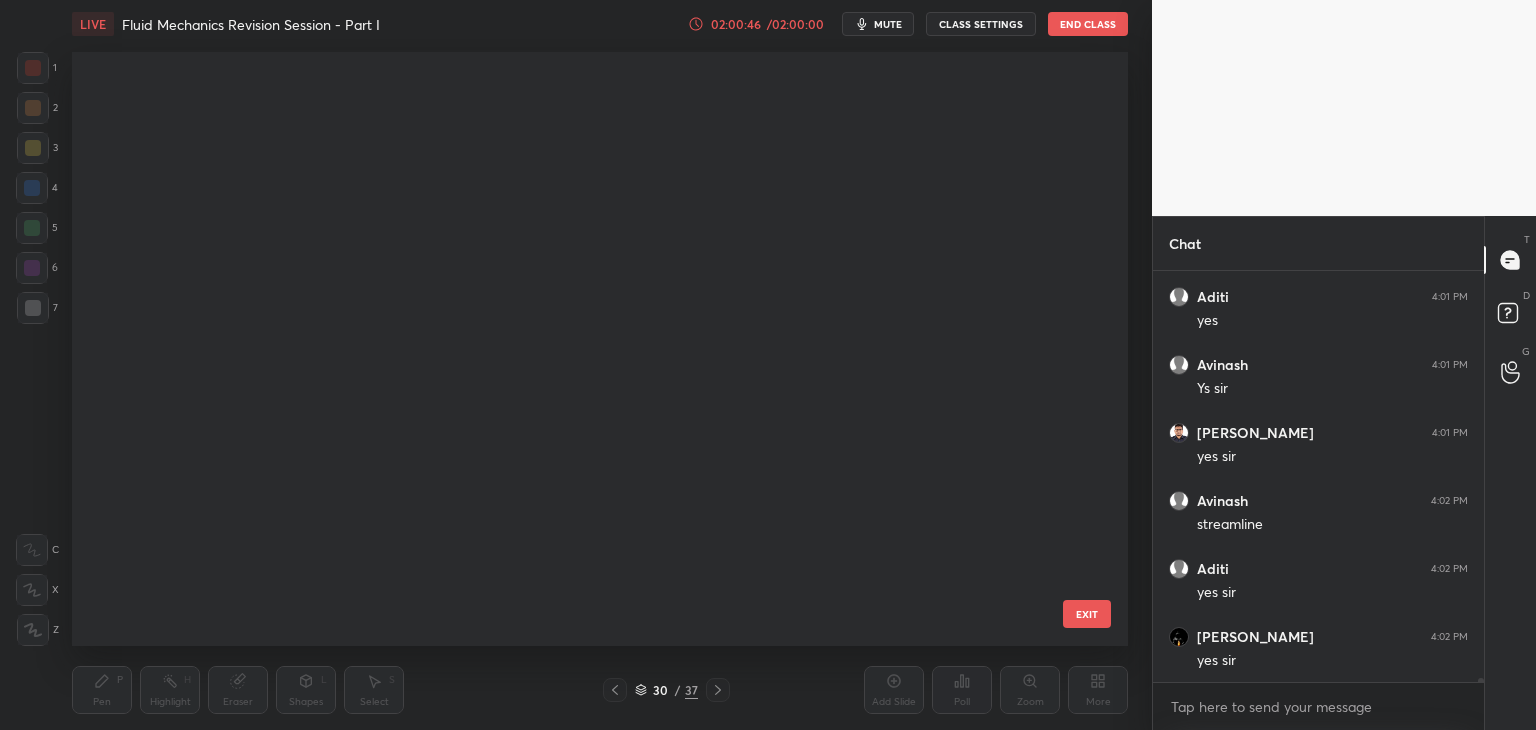 scroll, scrollTop: 1236, scrollLeft: 0, axis: vertical 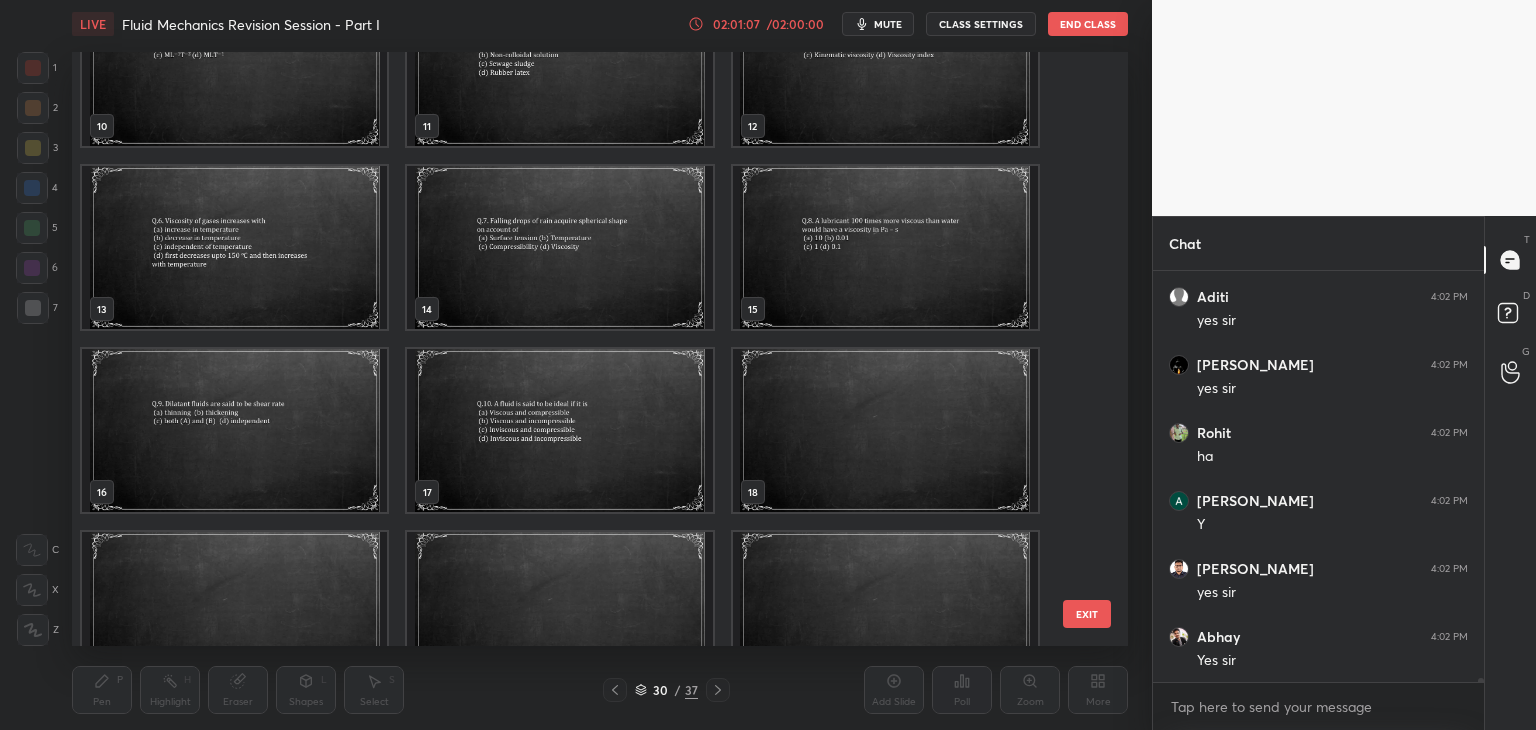 click at bounding box center [559, 430] 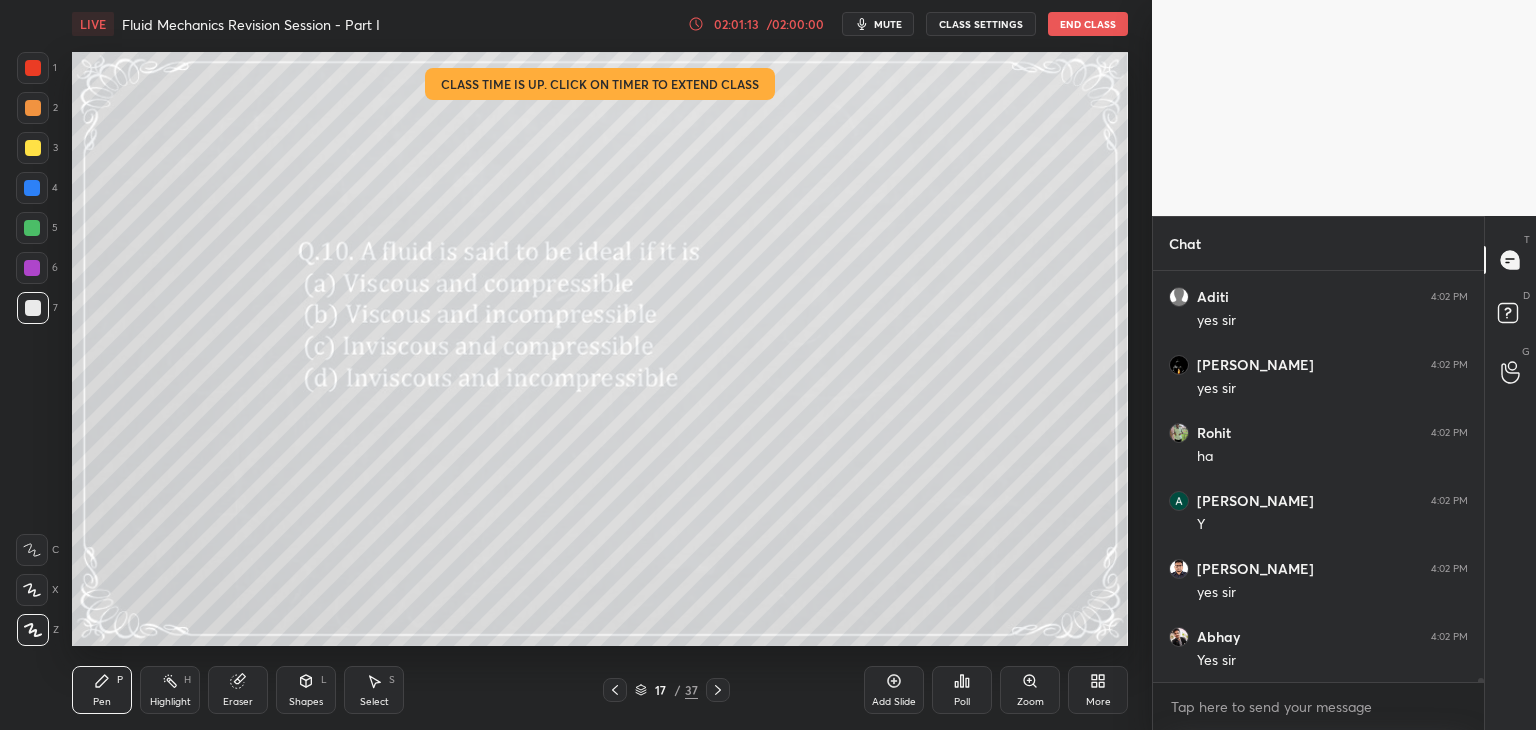 click 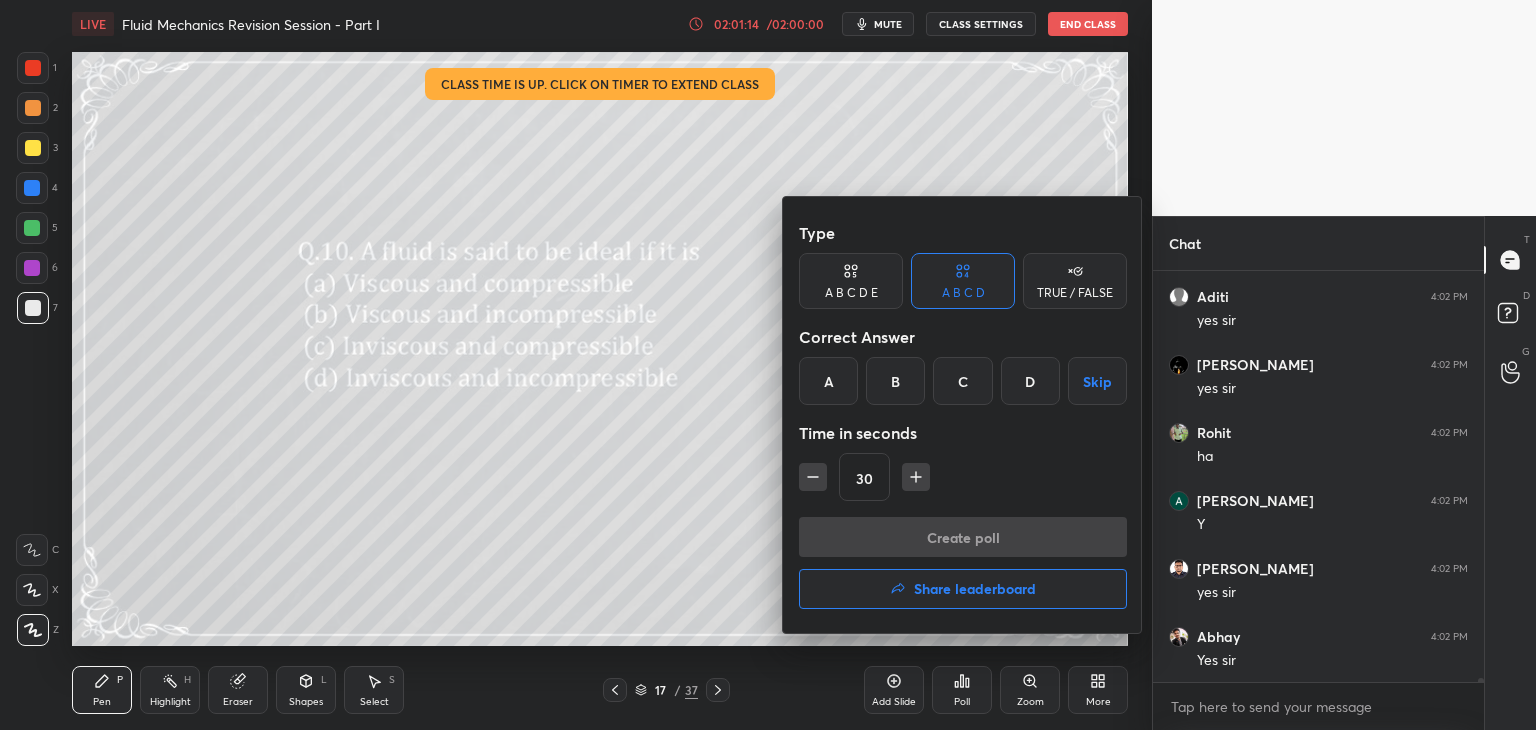 click on "D" at bounding box center [1030, 381] 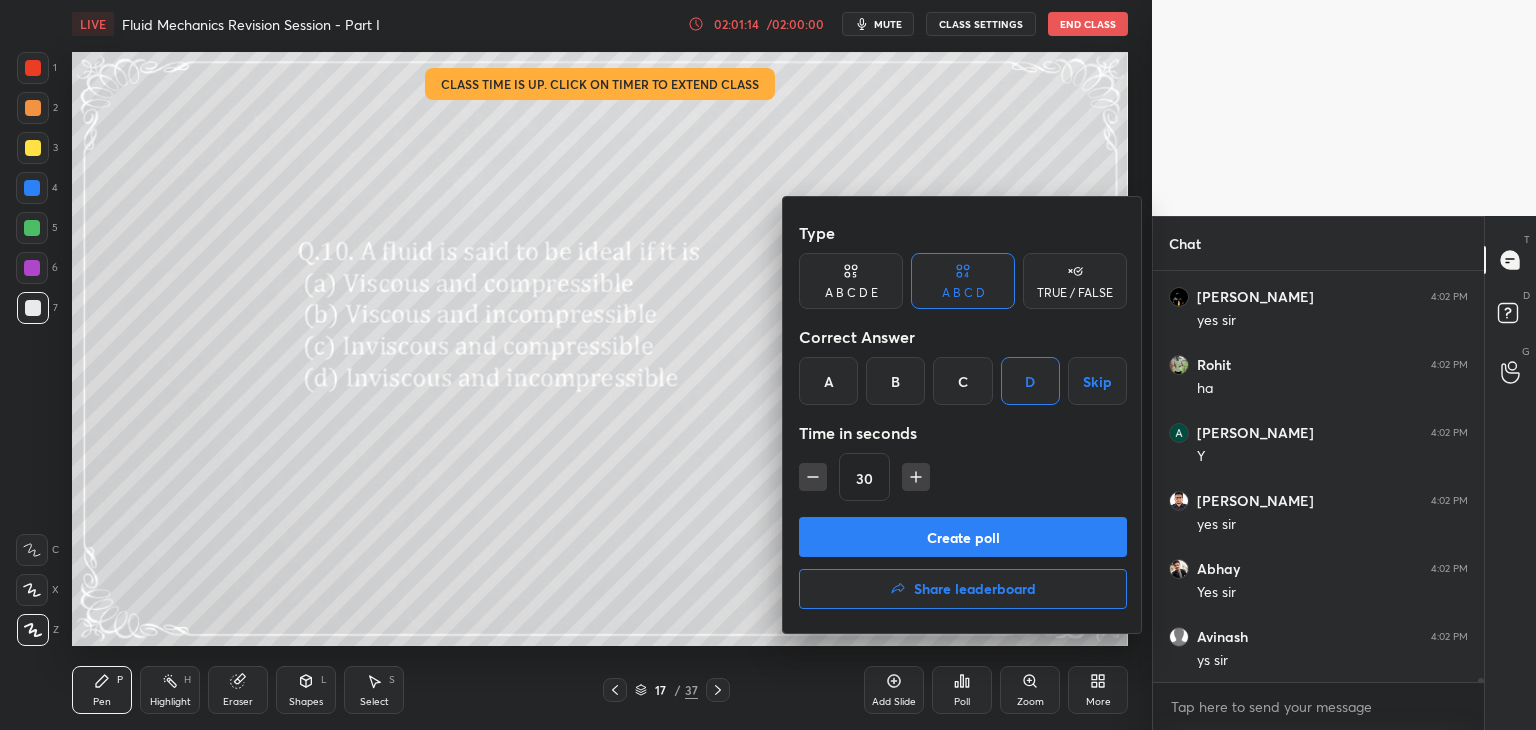 click on "Create poll" at bounding box center (963, 537) 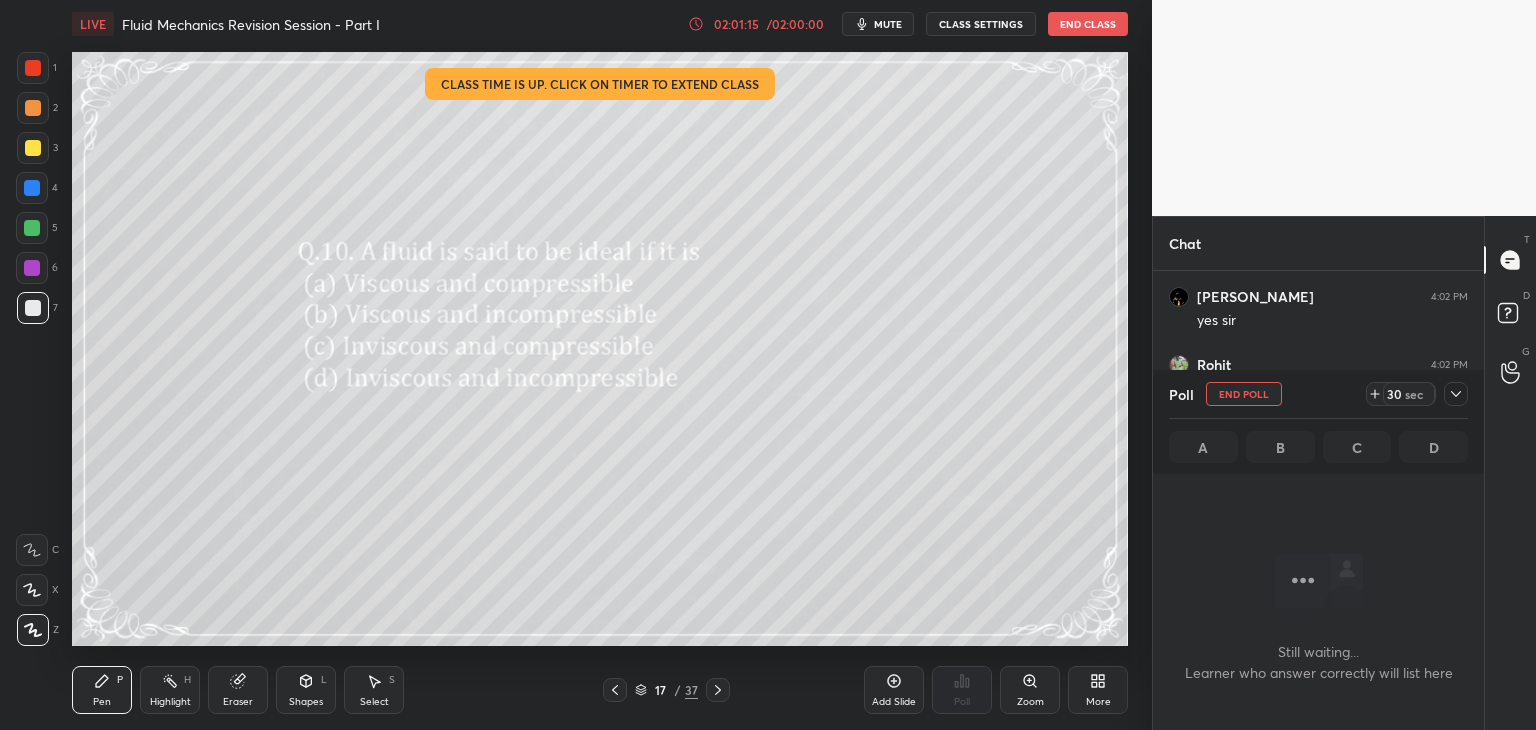 scroll, scrollTop: 335, scrollLeft: 325, axis: both 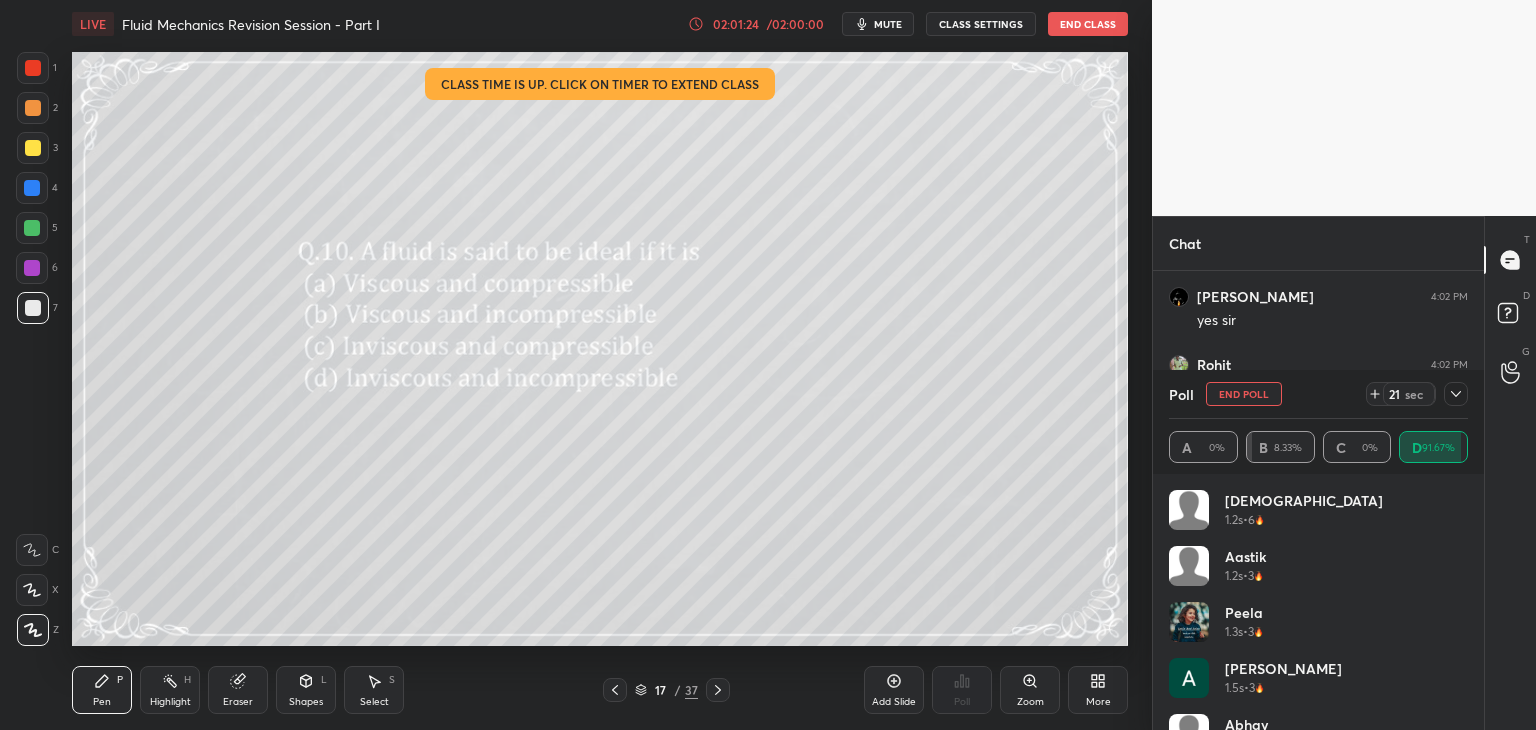 click 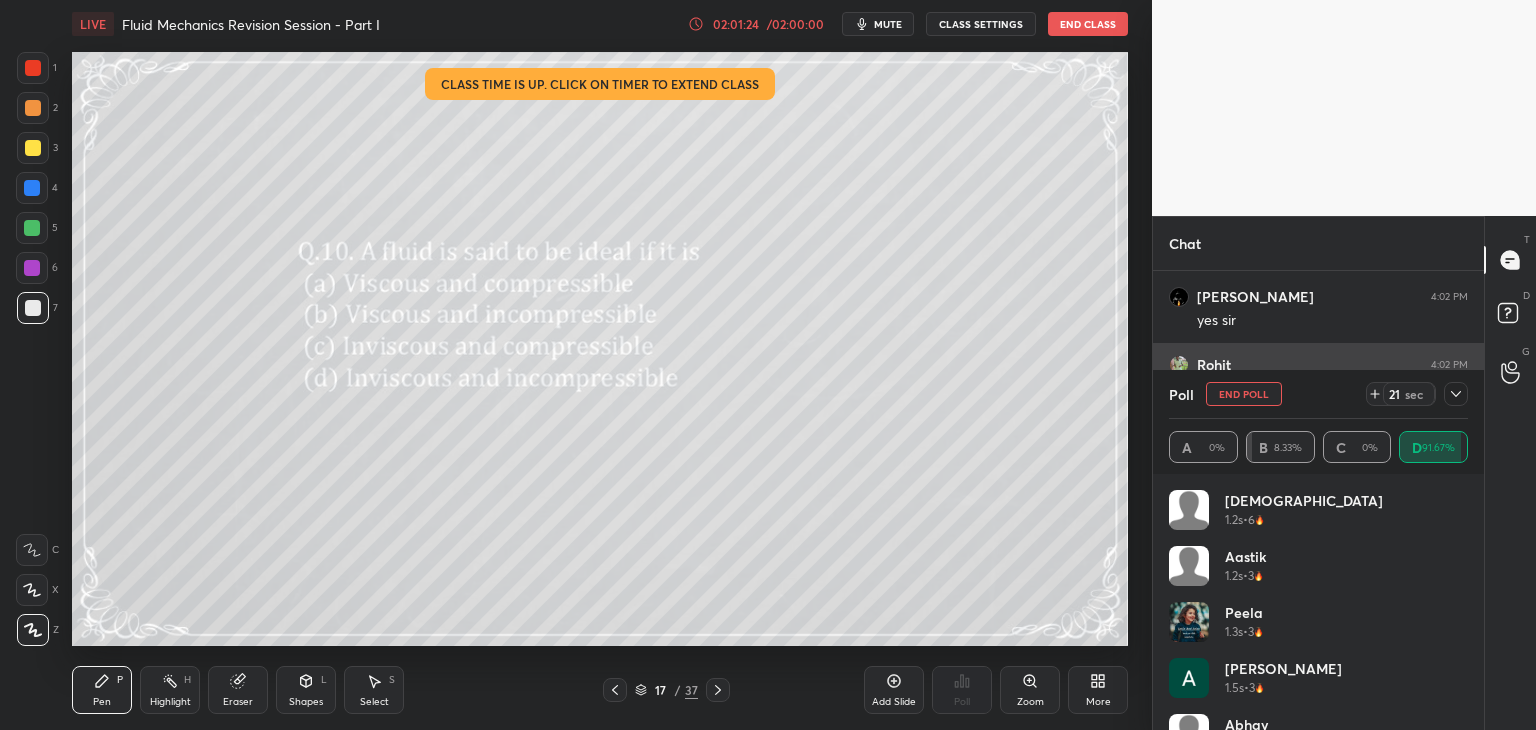 scroll, scrollTop: 154, scrollLeft: 293, axis: both 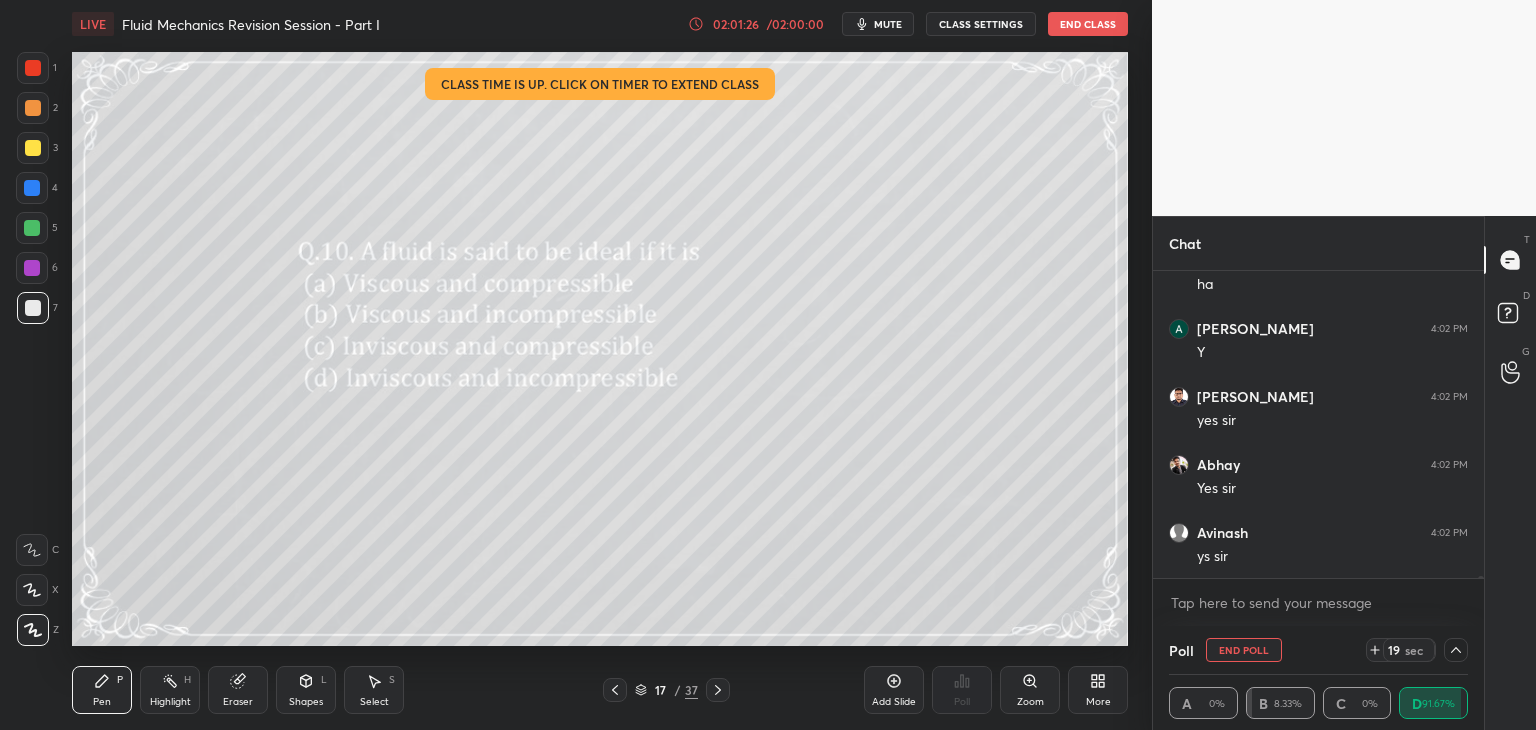 drag, startPoint x: 1481, startPoint y: 576, endPoint x: 1476, endPoint y: 592, distance: 16.763054 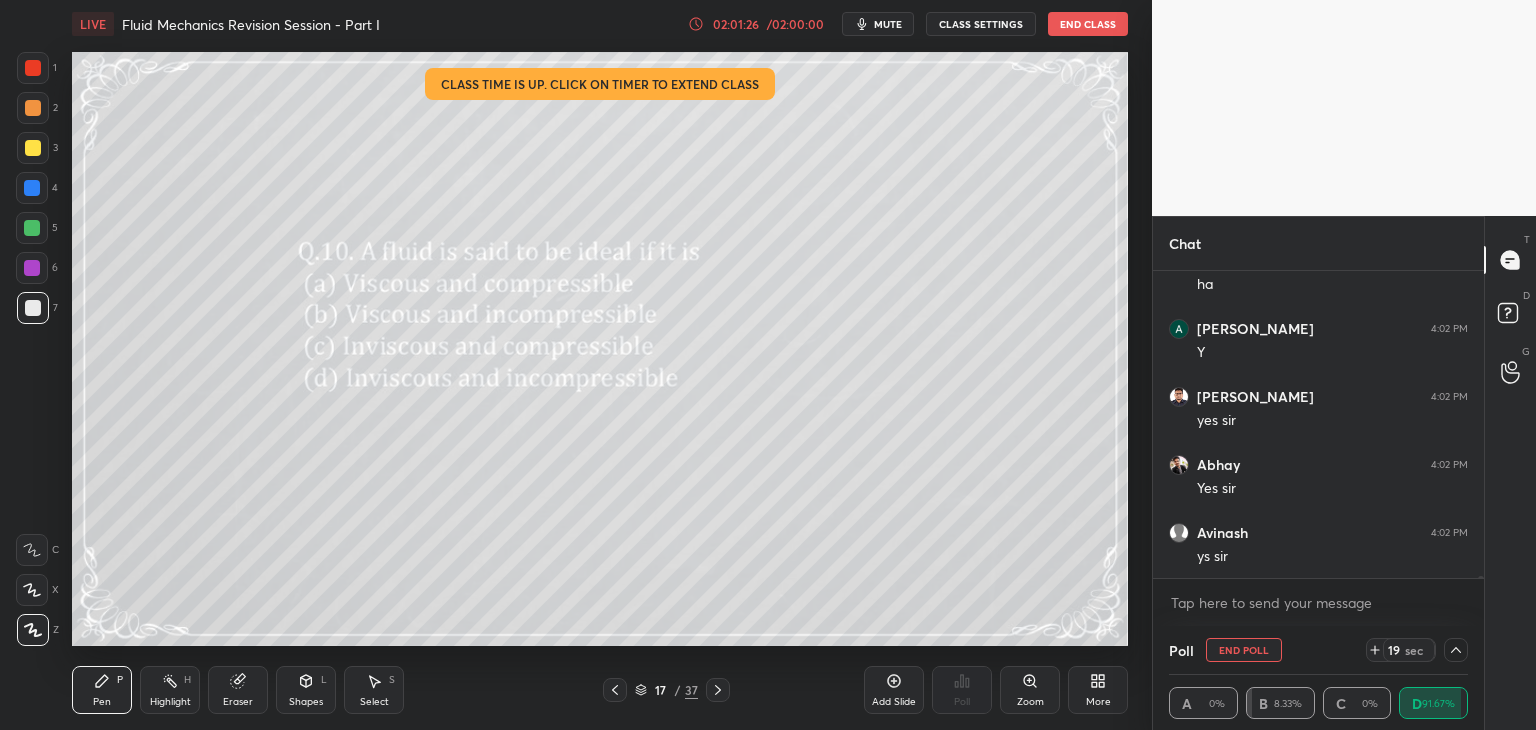 click on "[PERSON_NAME] 4:02 PM yes [PERSON_NAME] 4:02 PM [PERSON_NAME] 4:02 PM Y [PERSON_NAME] 4:02 PM yes sir [PERSON_NAME] 4:02 PM Yes [PERSON_NAME] 4:02 PM ys sir JUMP TO LATEST Enable hand raising Enable raise hand to speak to learners. Once enabled, chat will be turned off temporarily. Enable x" at bounding box center (1318, 448) 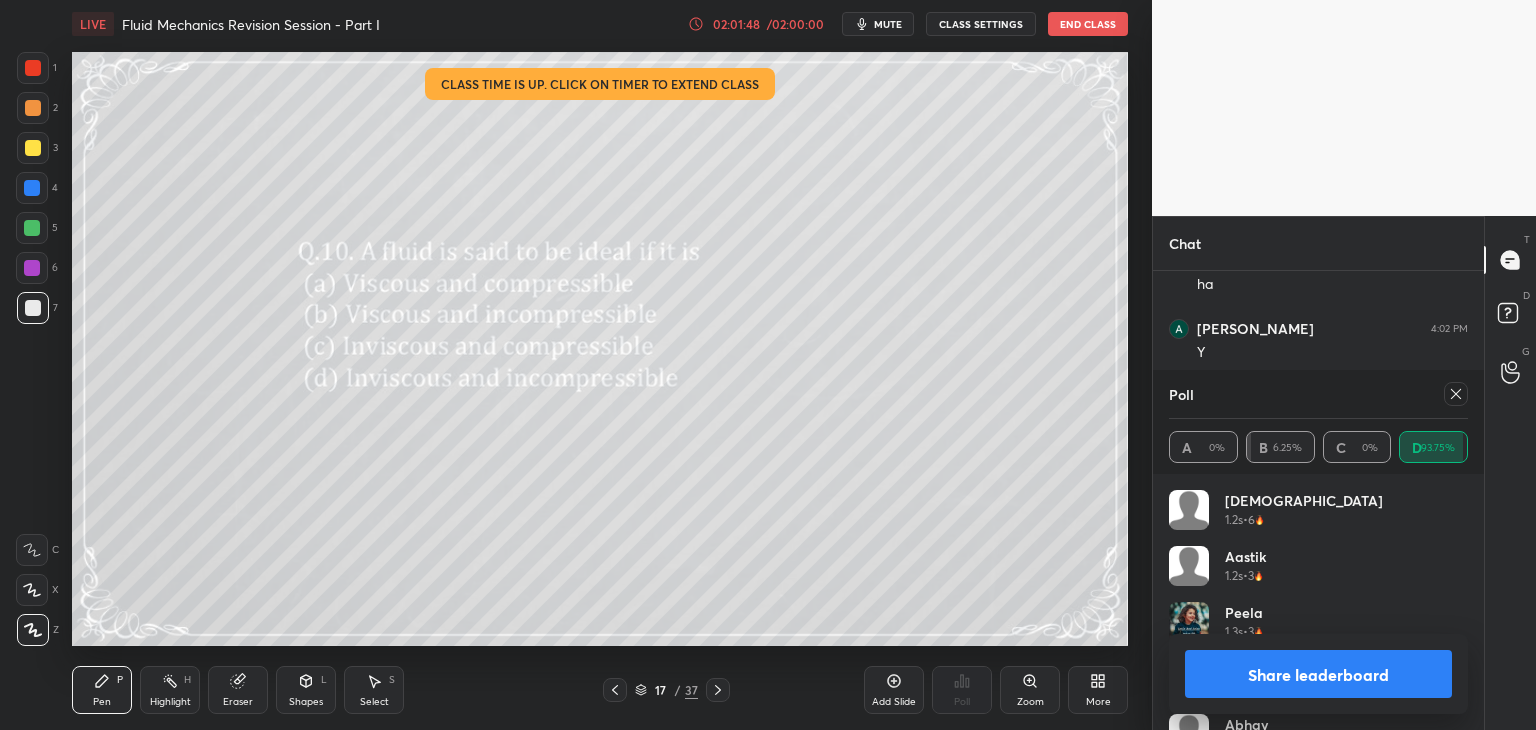 click on "Share leaderboard" at bounding box center [1318, 674] 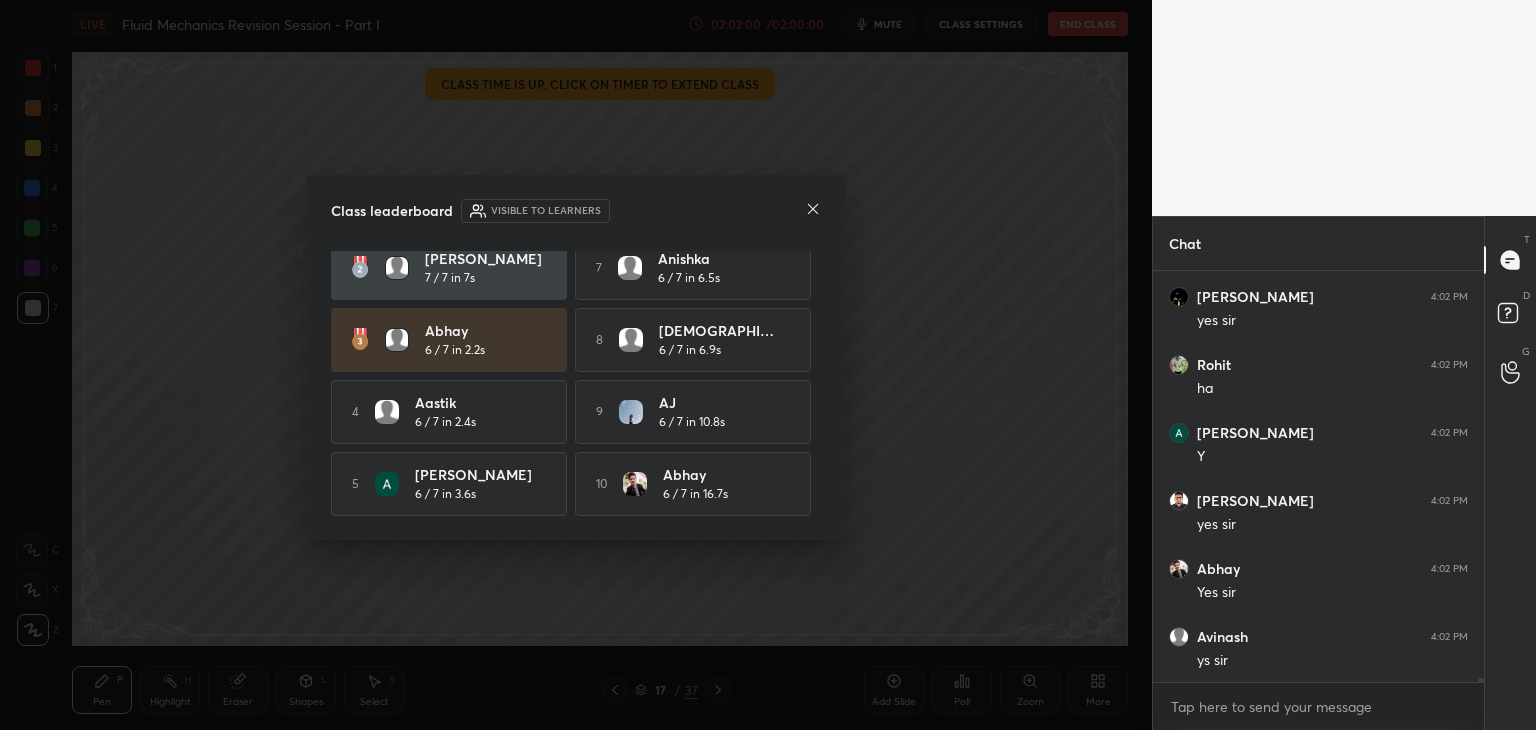click 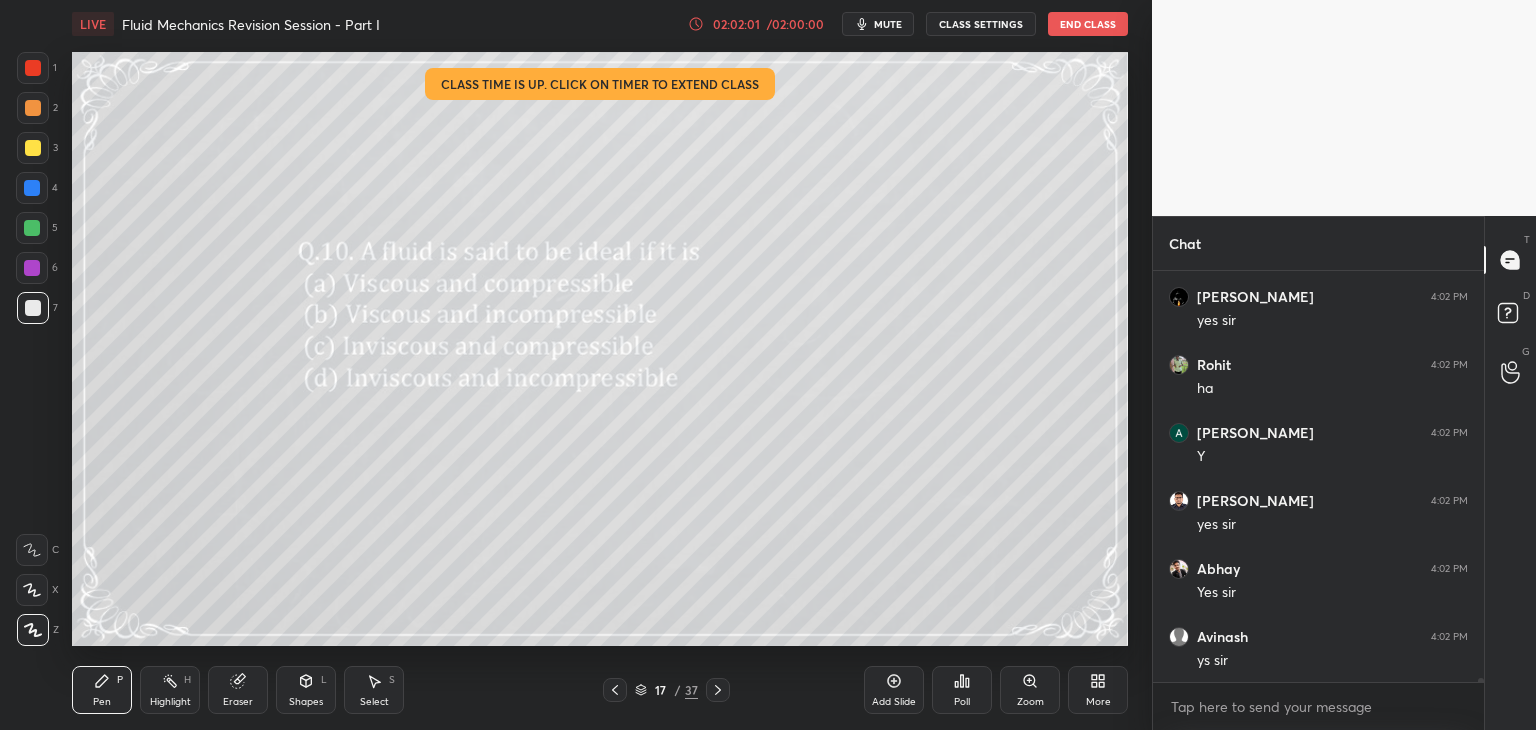 click 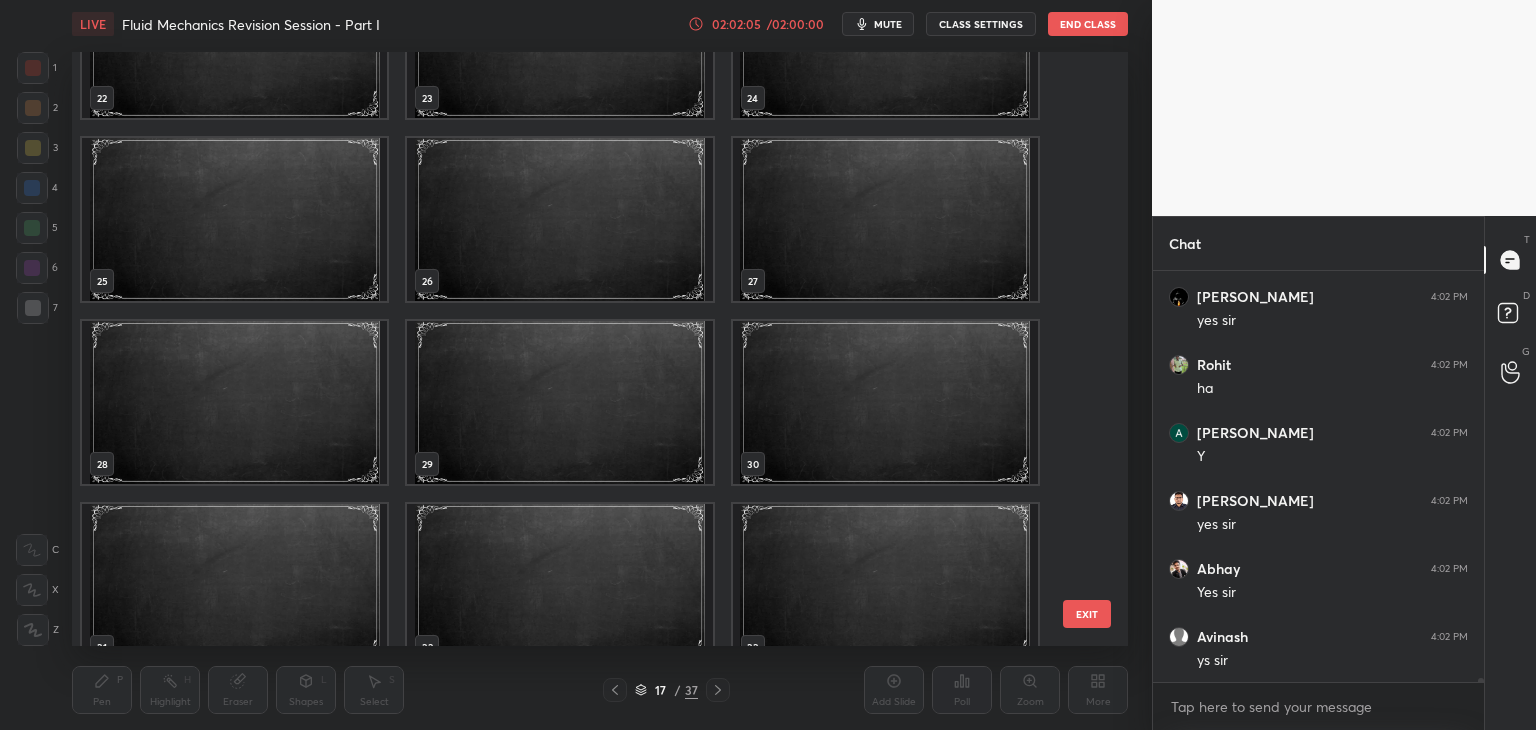 click at bounding box center (559, 219) 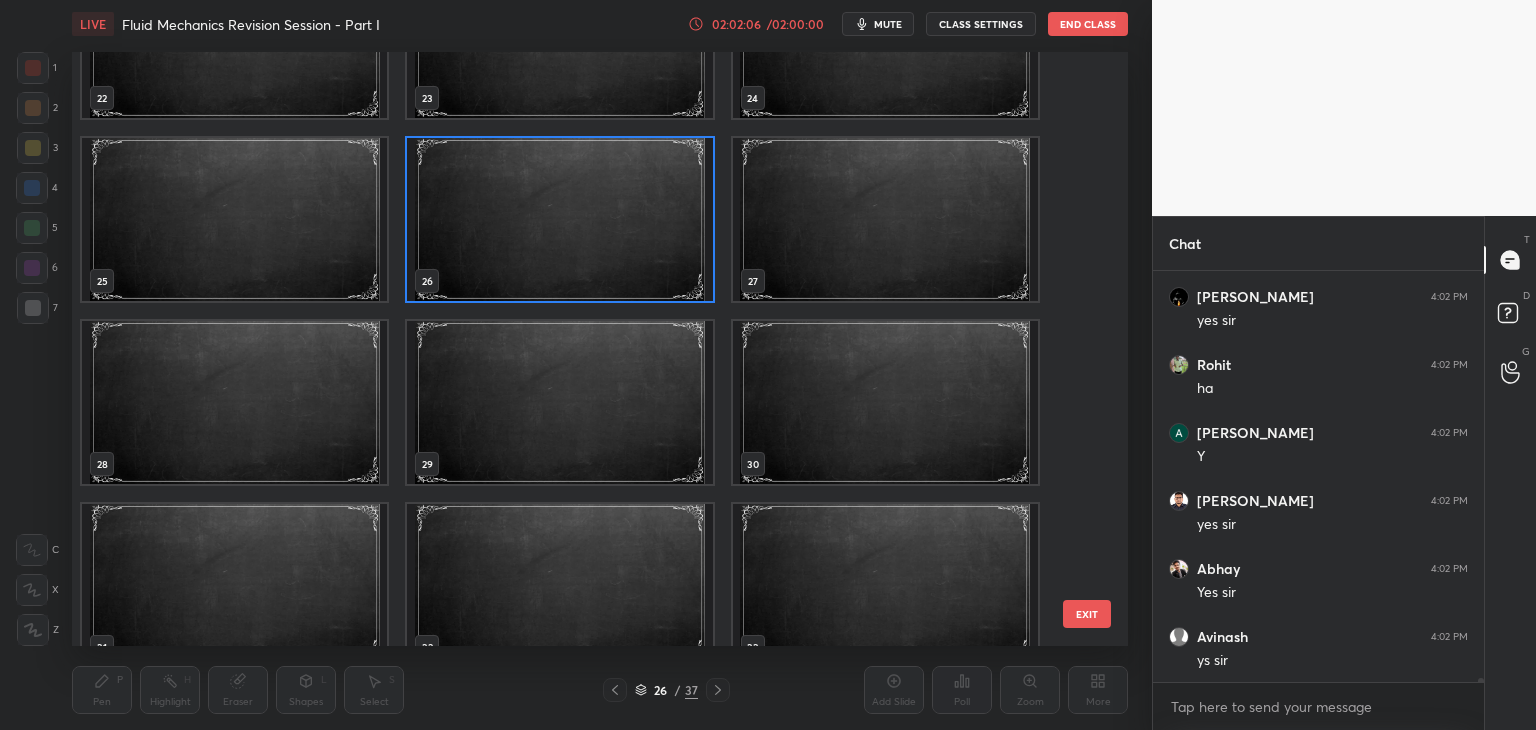 click at bounding box center [559, 219] 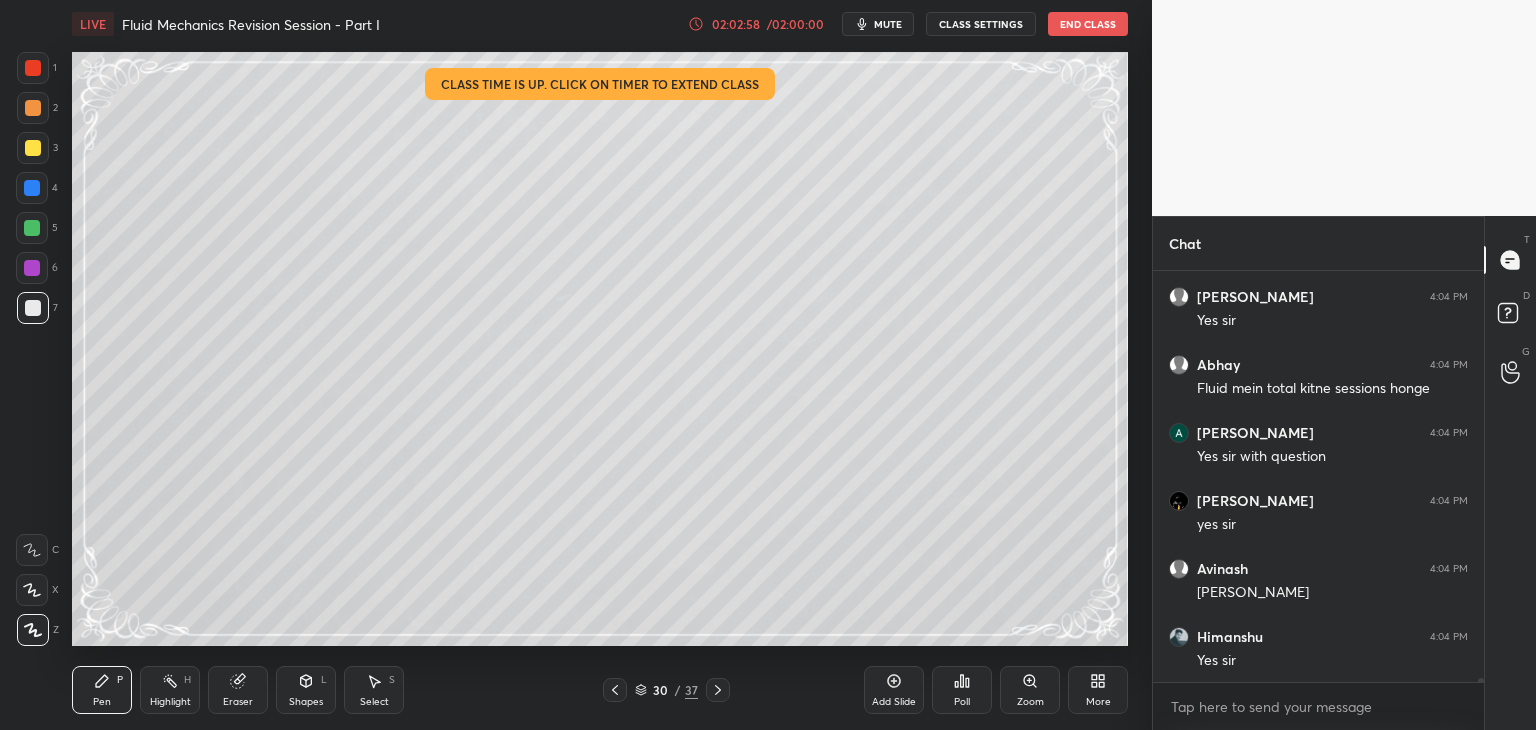 scroll, scrollTop: 39384, scrollLeft: 0, axis: vertical 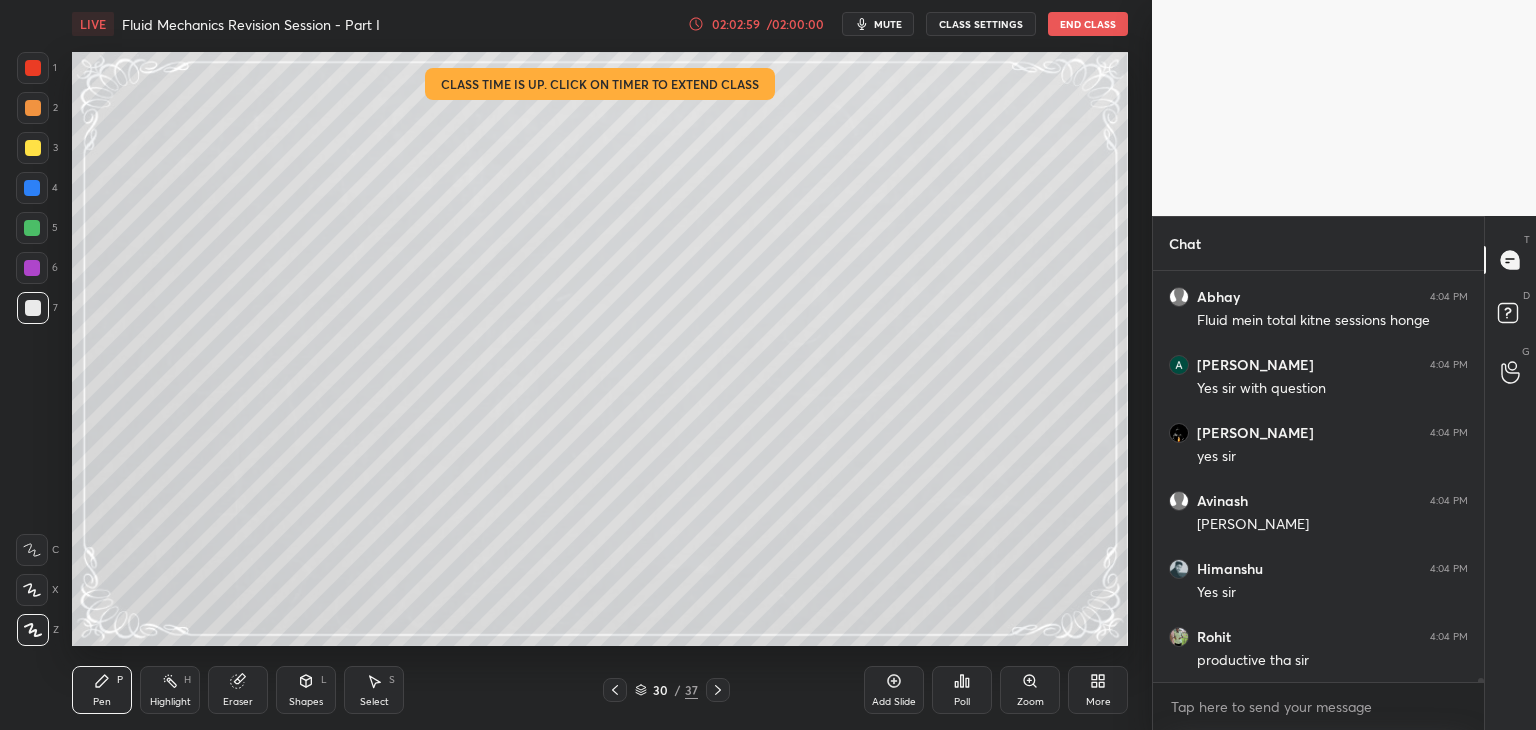 click 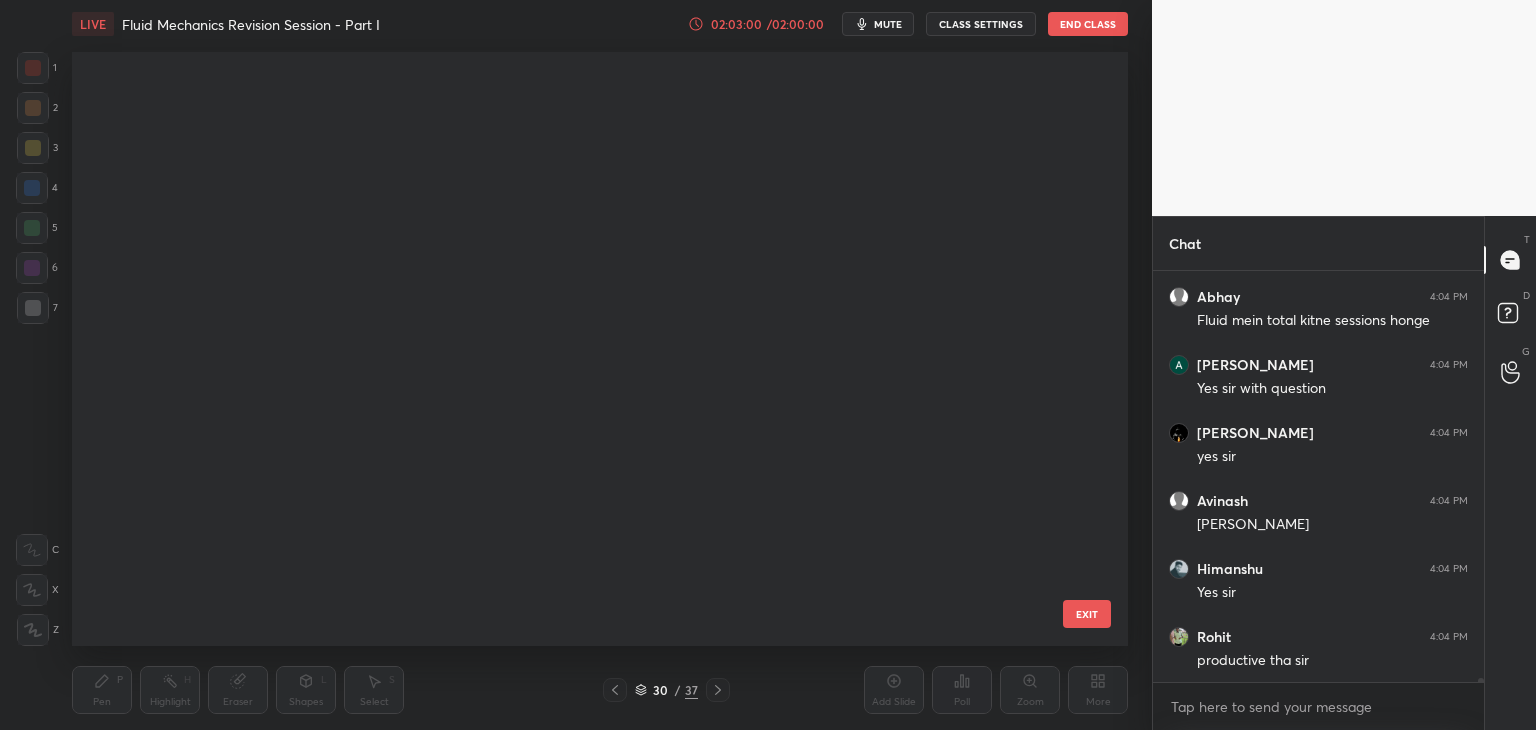 scroll, scrollTop: 1236, scrollLeft: 0, axis: vertical 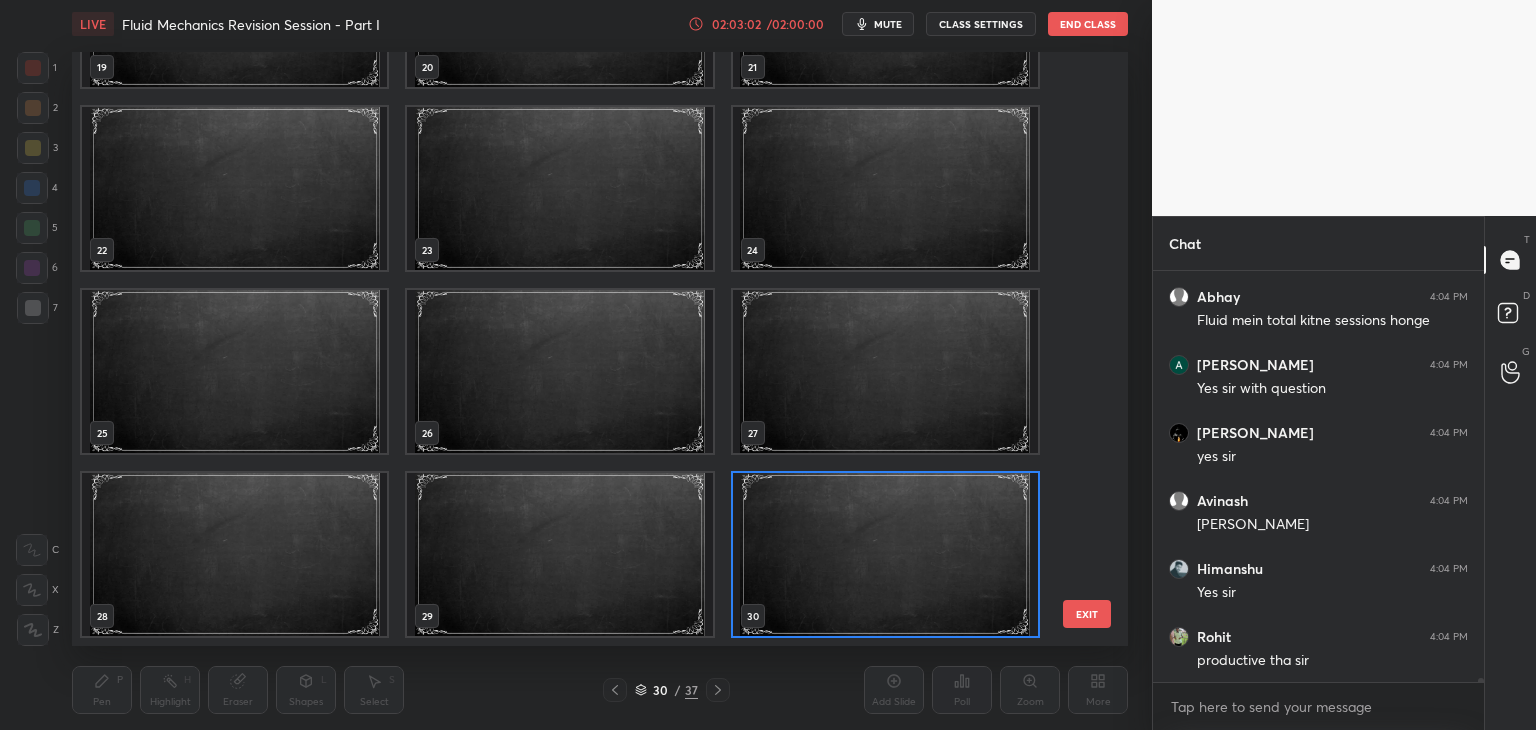 click at bounding box center [885, 554] 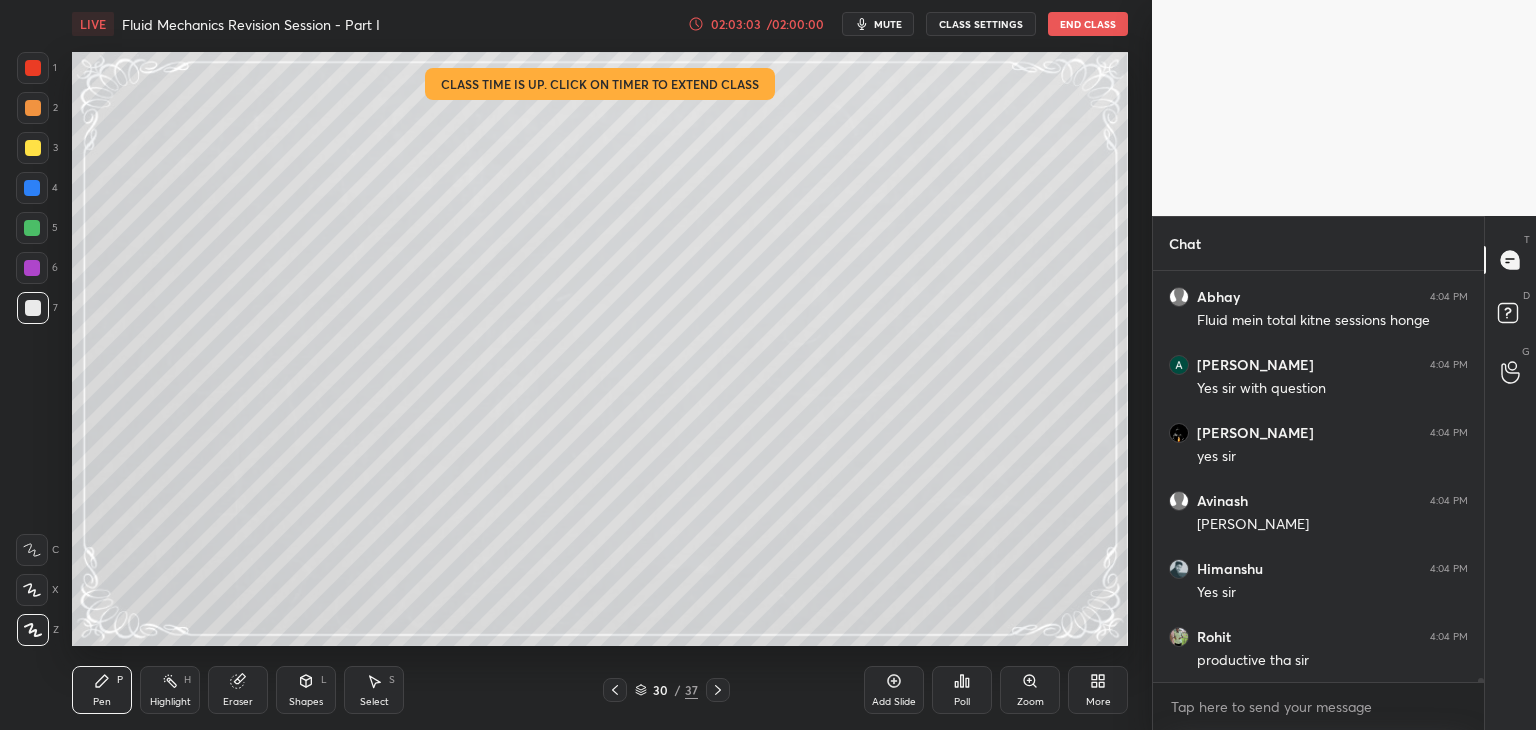 scroll, scrollTop: 0, scrollLeft: 0, axis: both 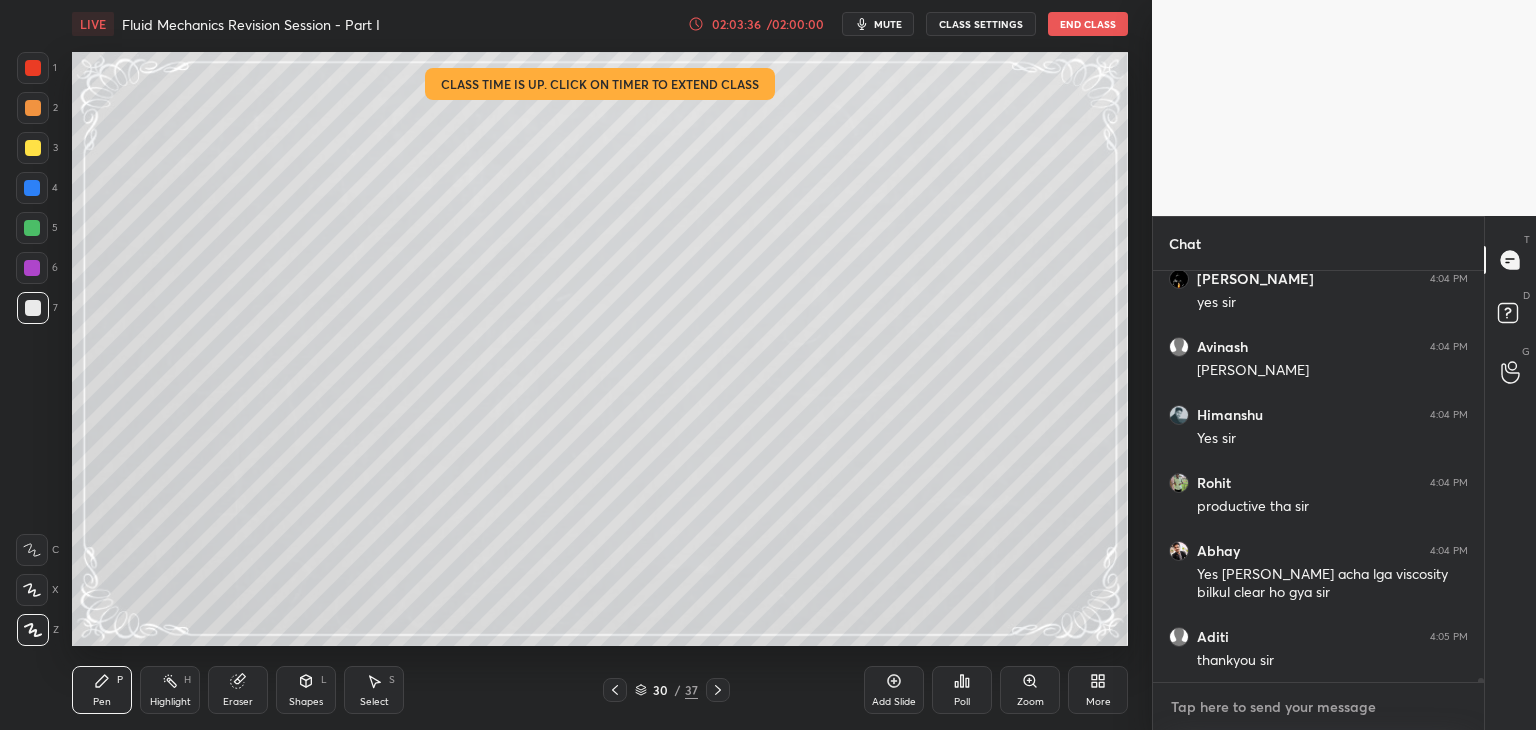 type on "x" 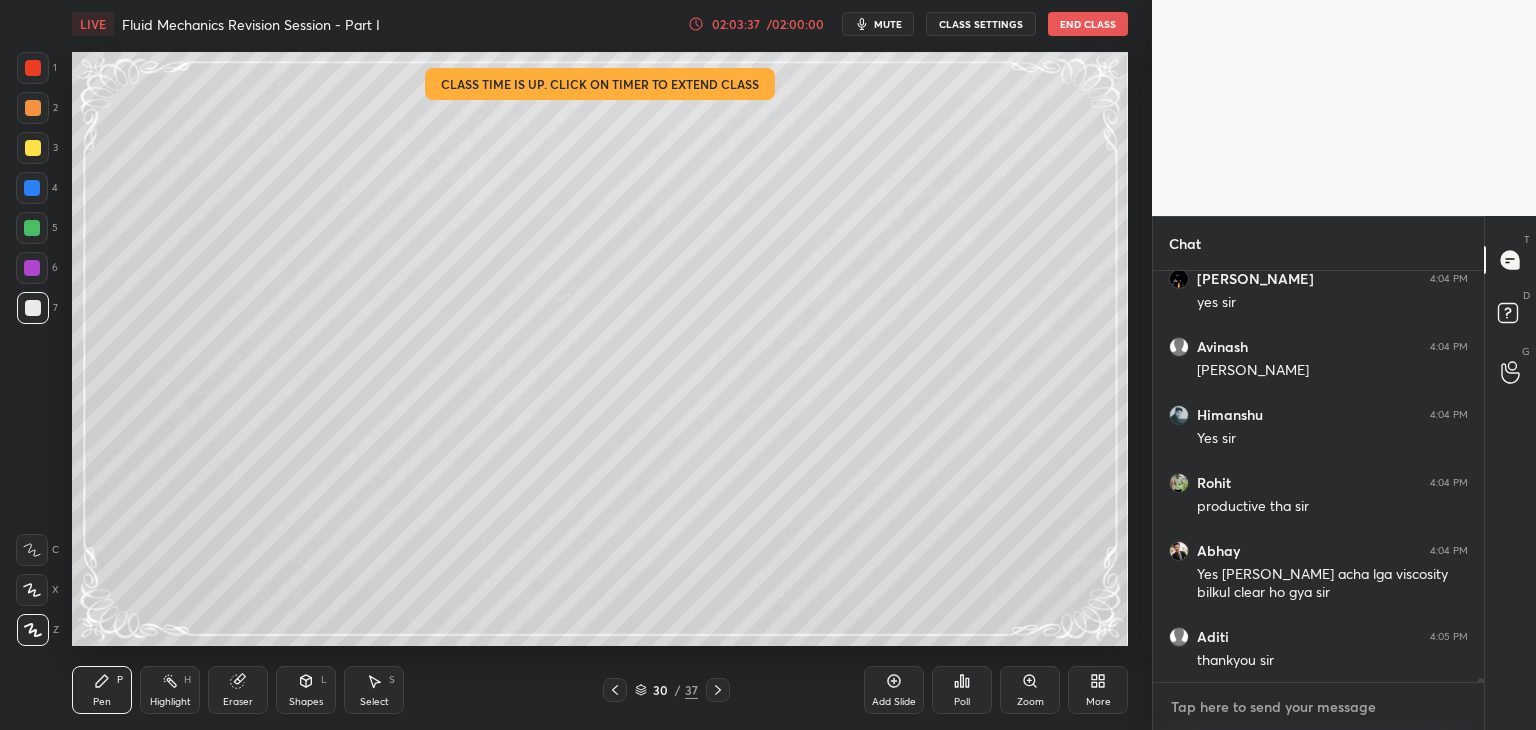 type on "9" 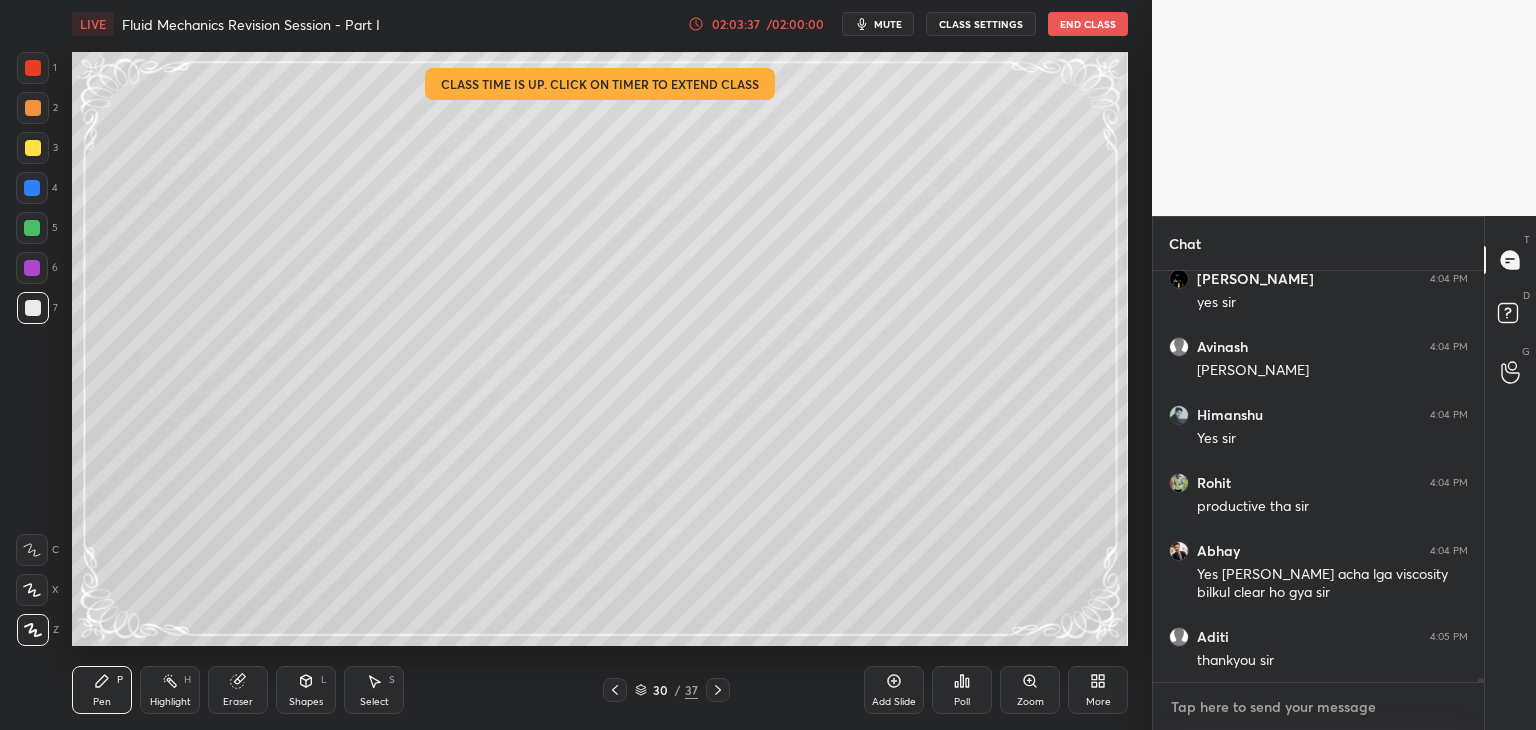 type on "x" 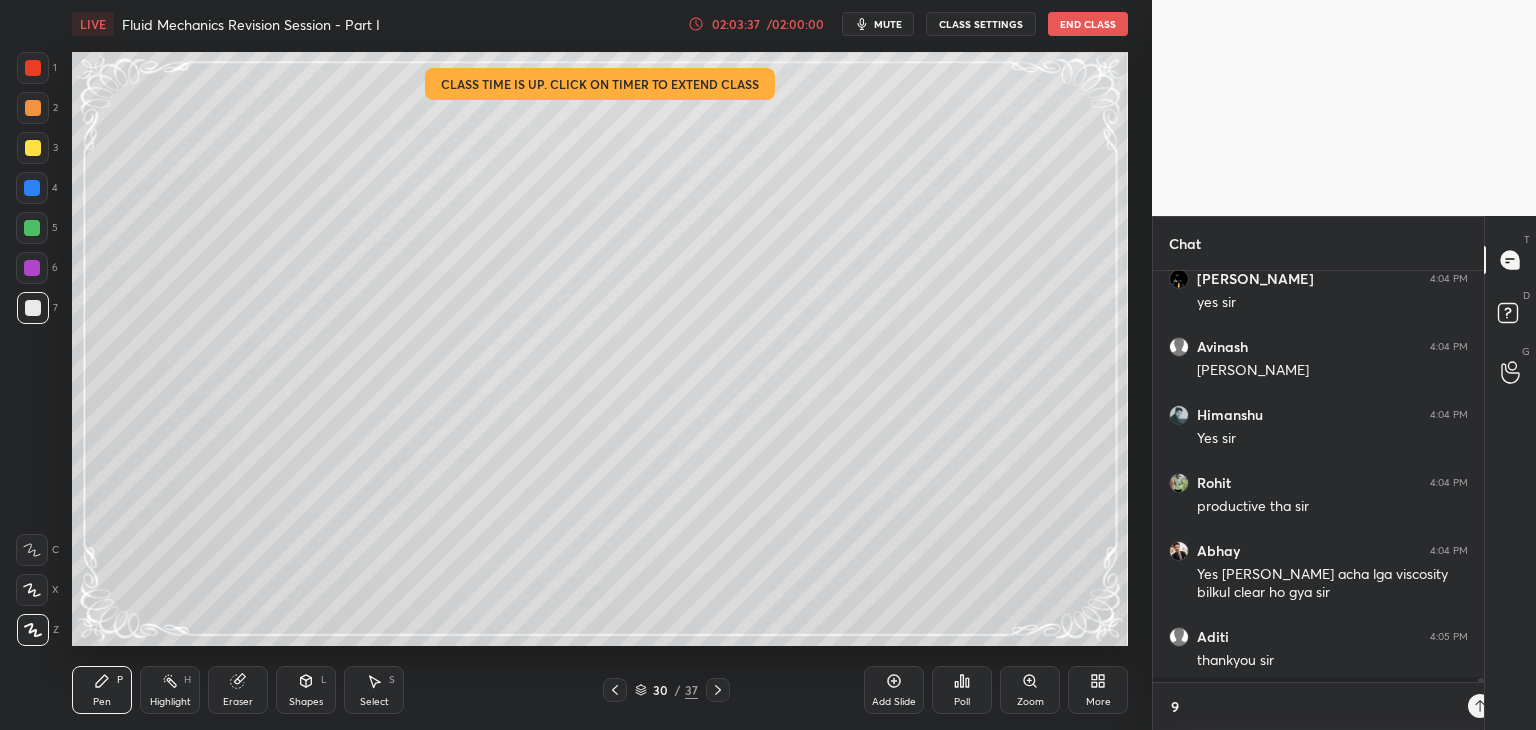 scroll, scrollTop: 400, scrollLeft: 325, axis: both 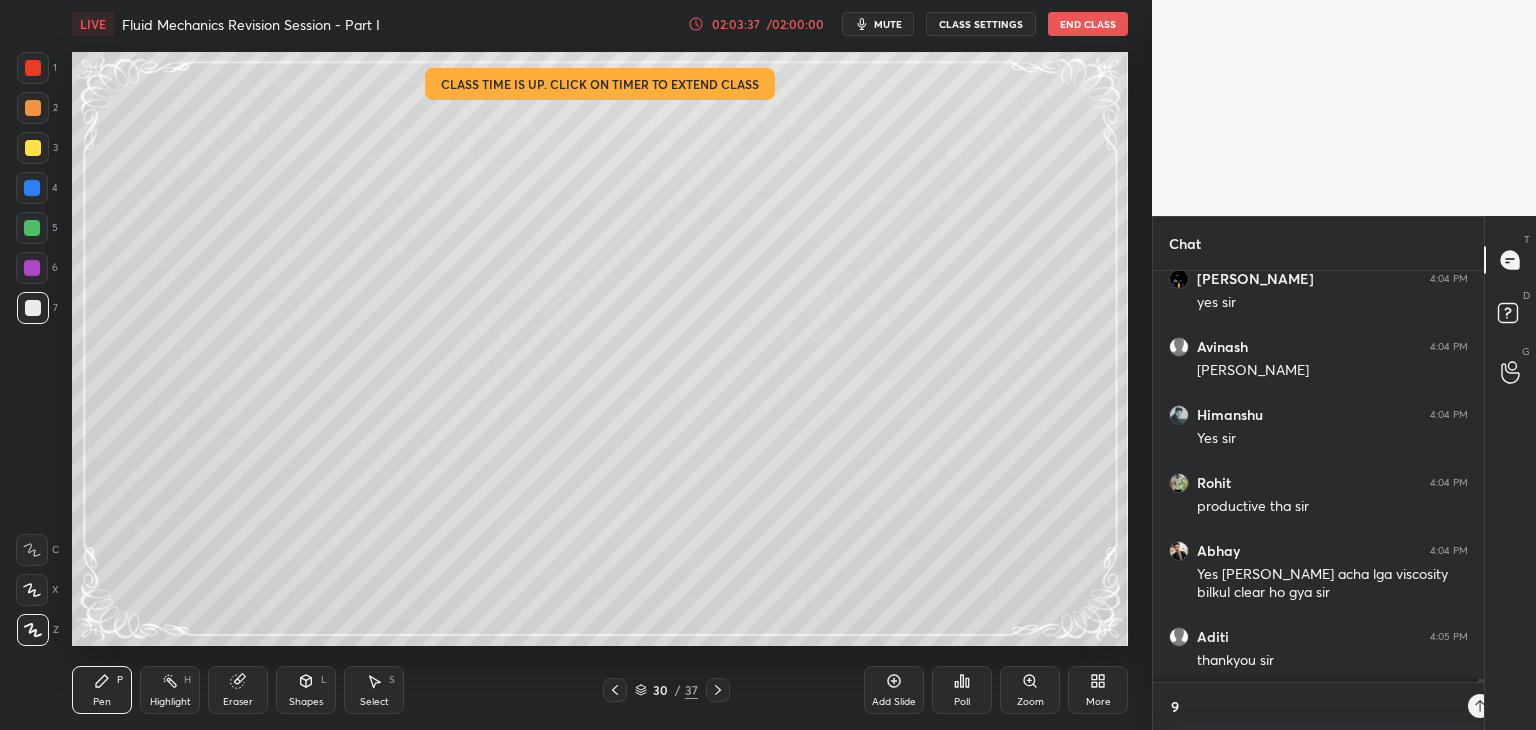 type on "90" 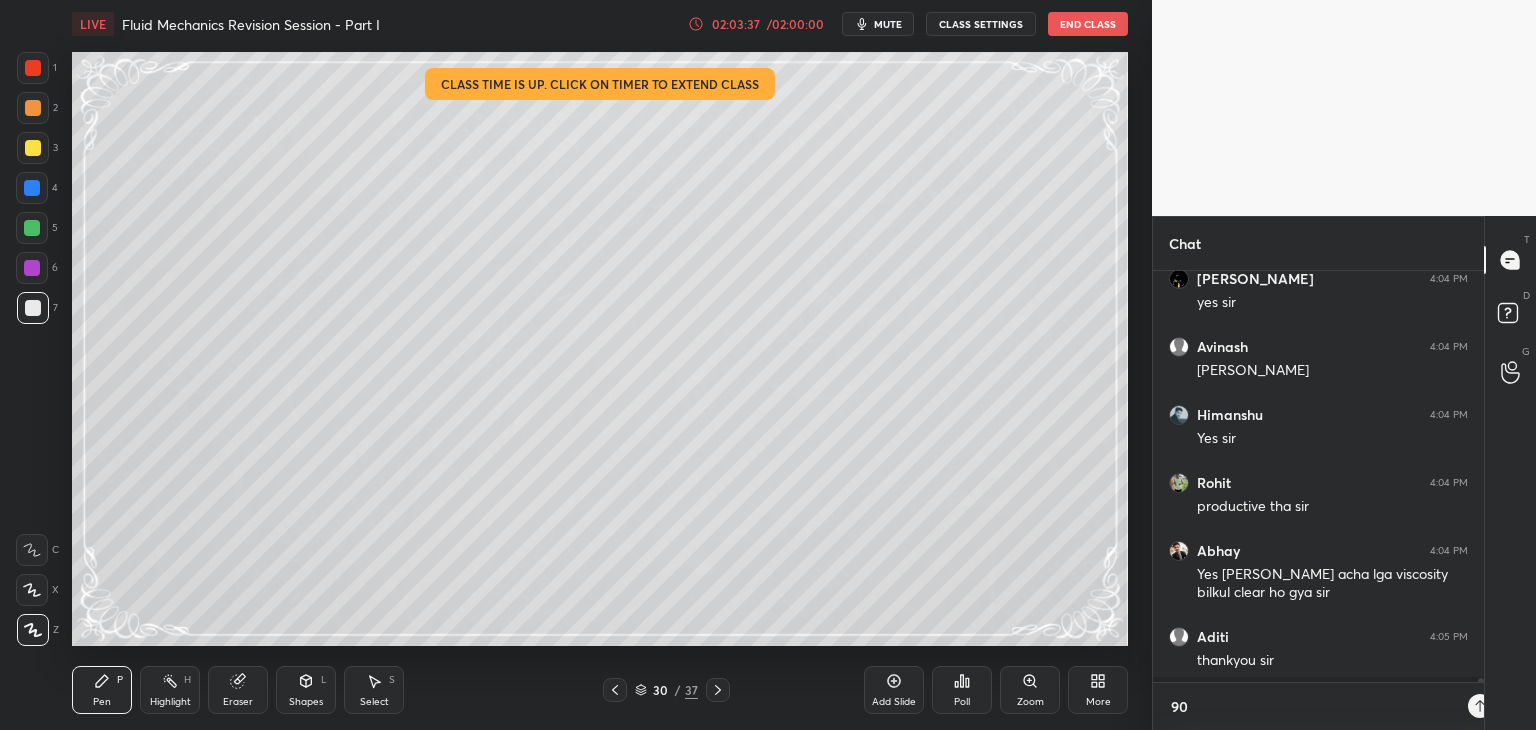 scroll, scrollTop: 6, scrollLeft: 6, axis: both 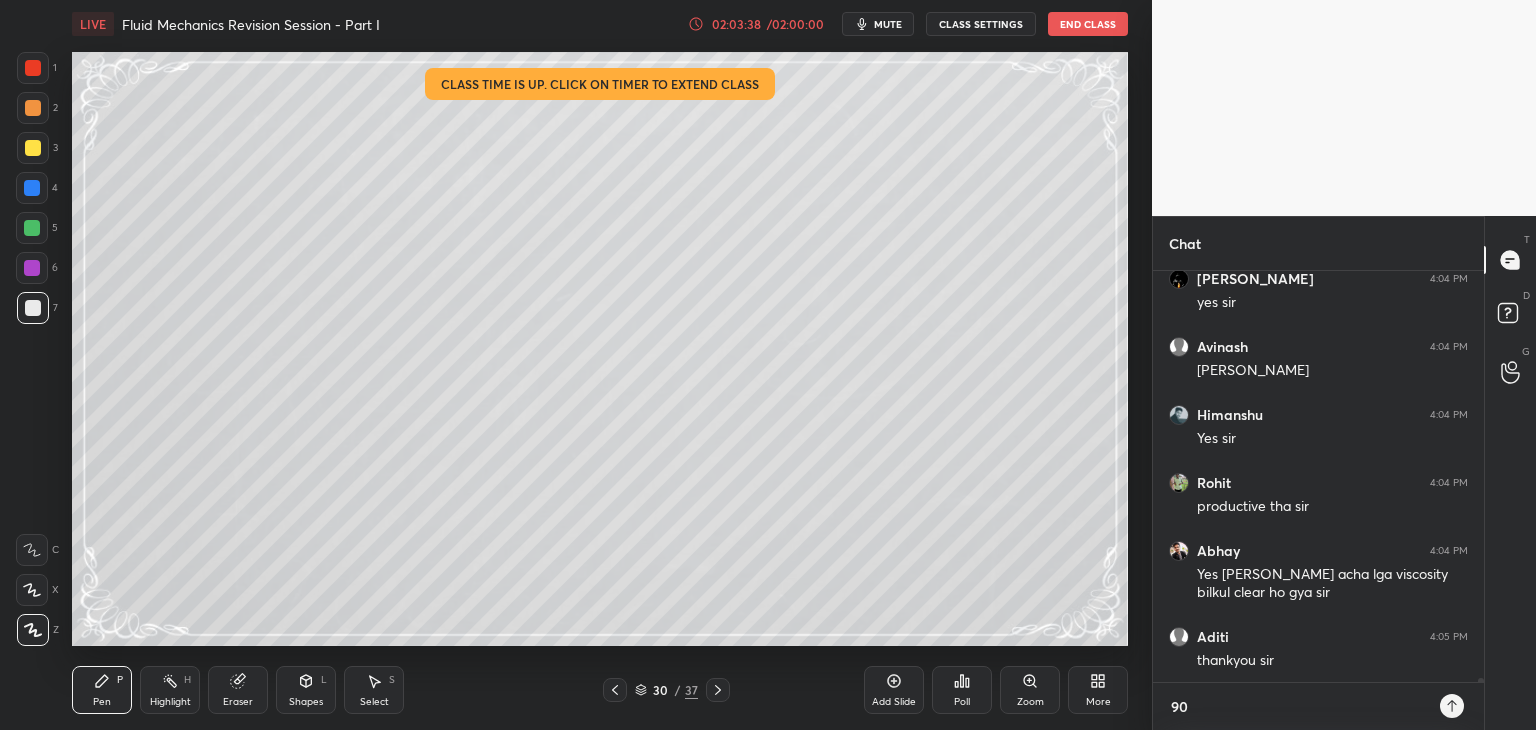 type on "902" 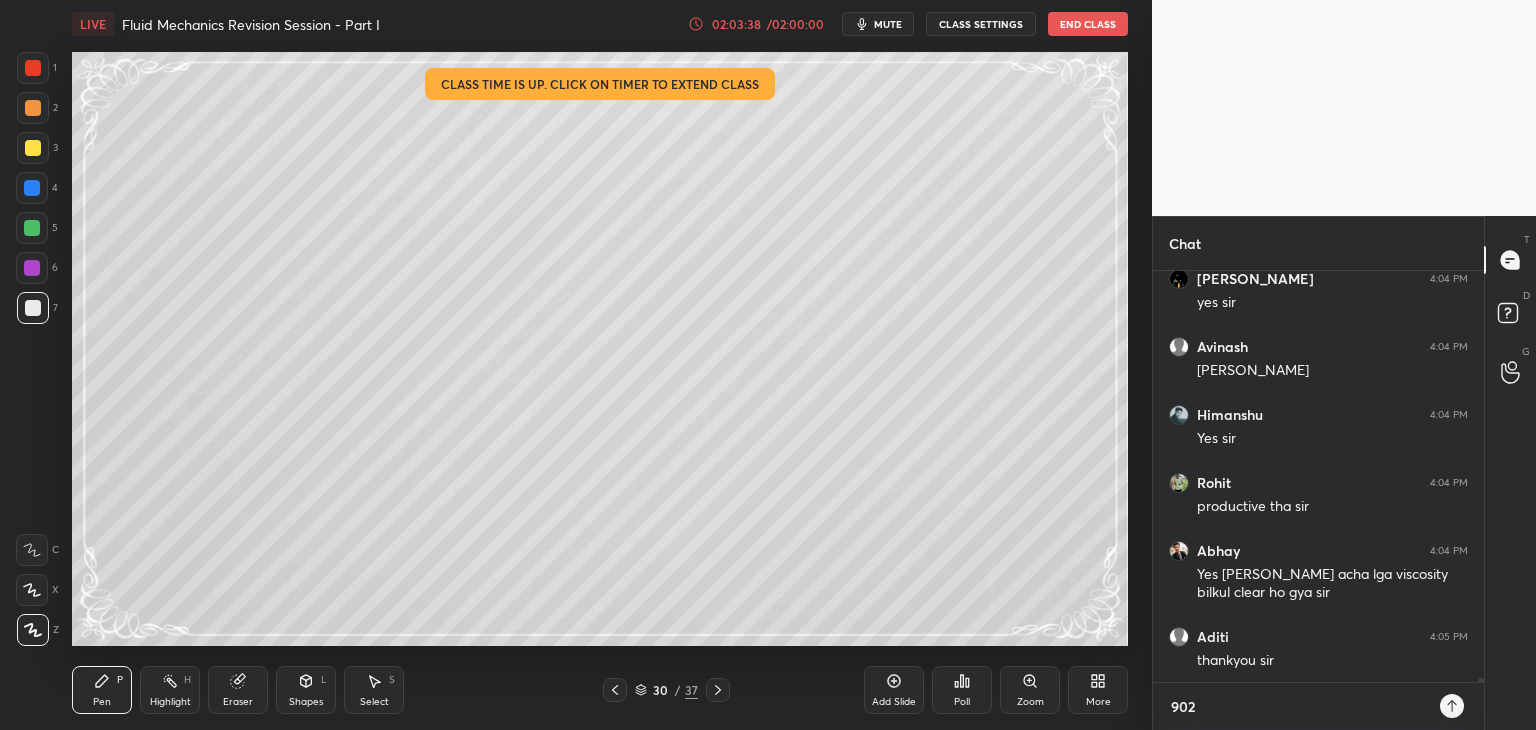 type on "x" 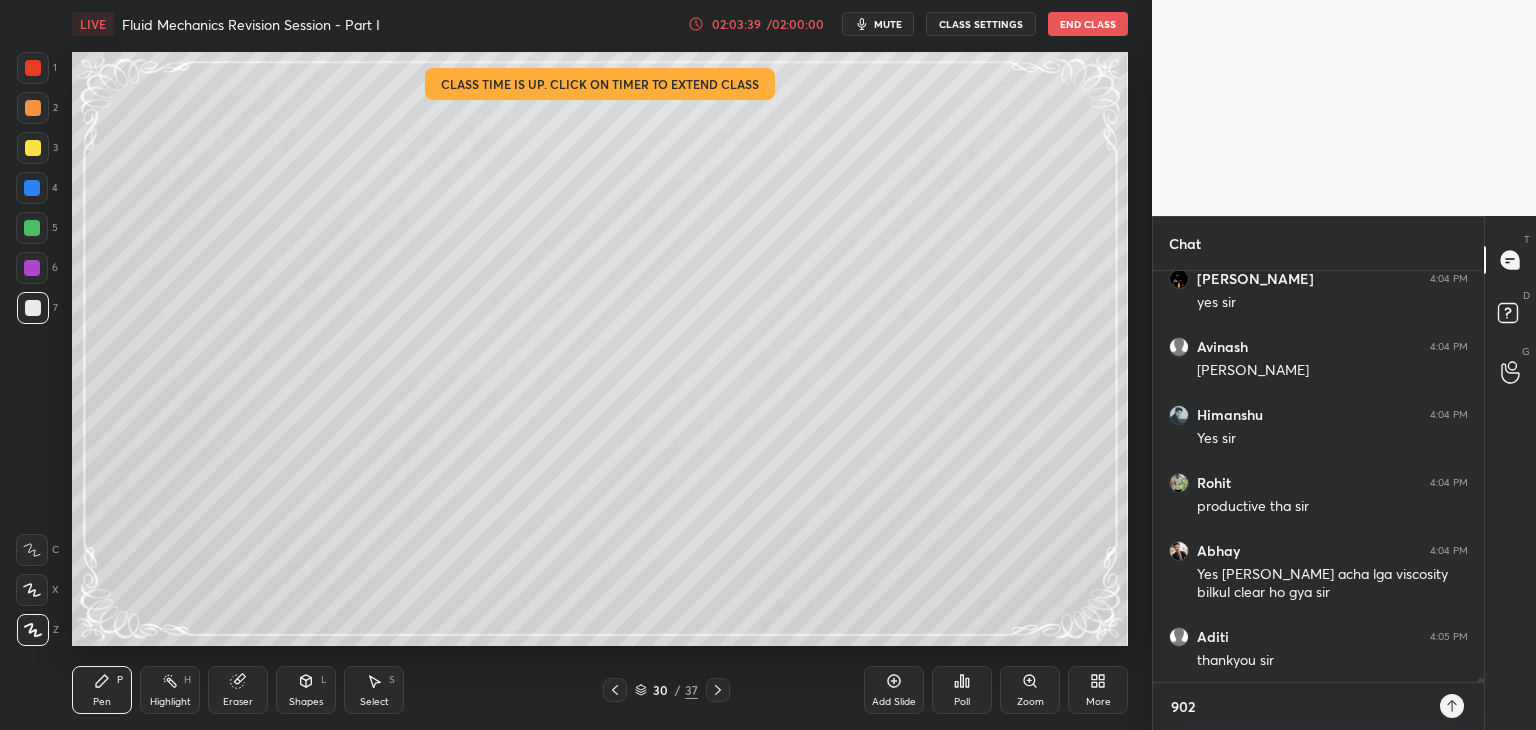 type on "9024" 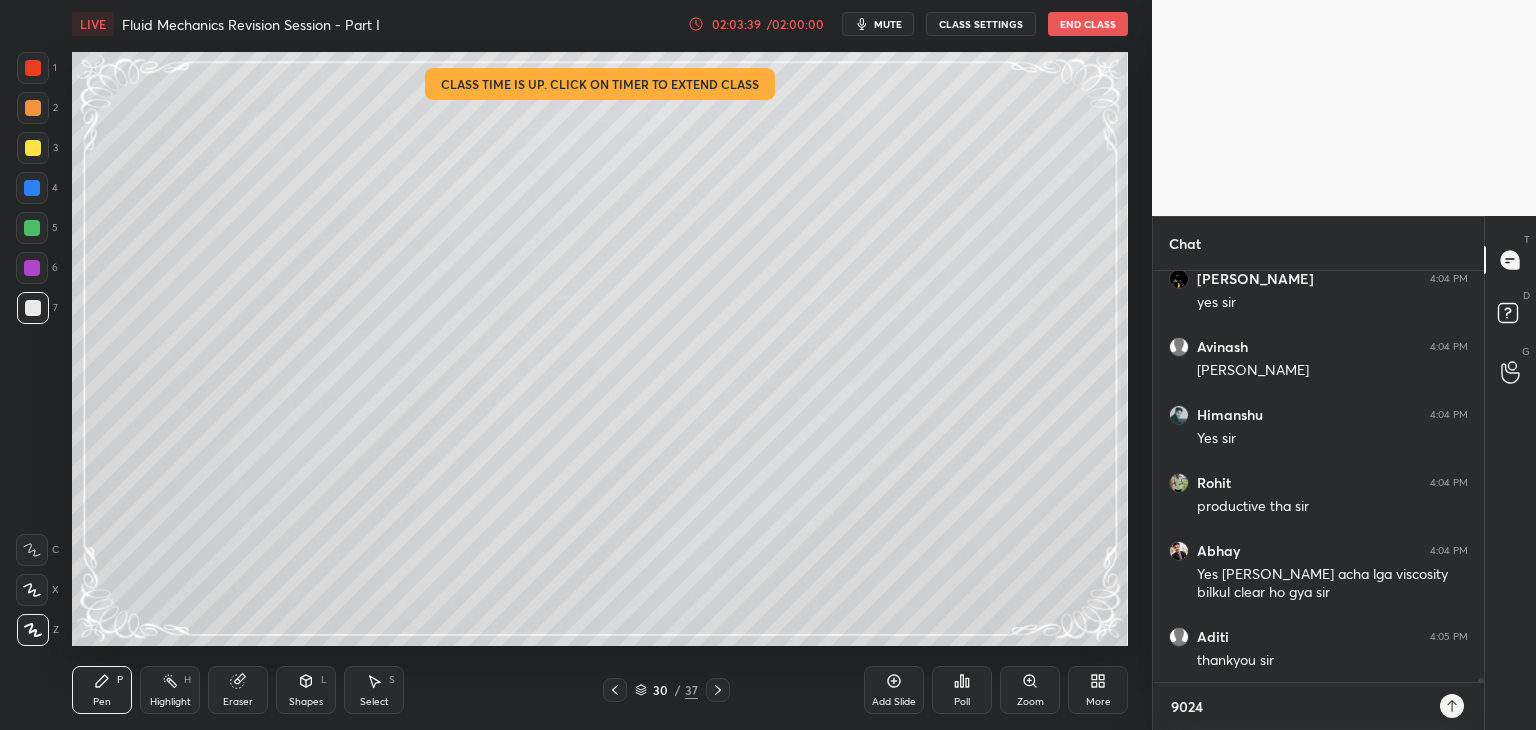 type on "90249" 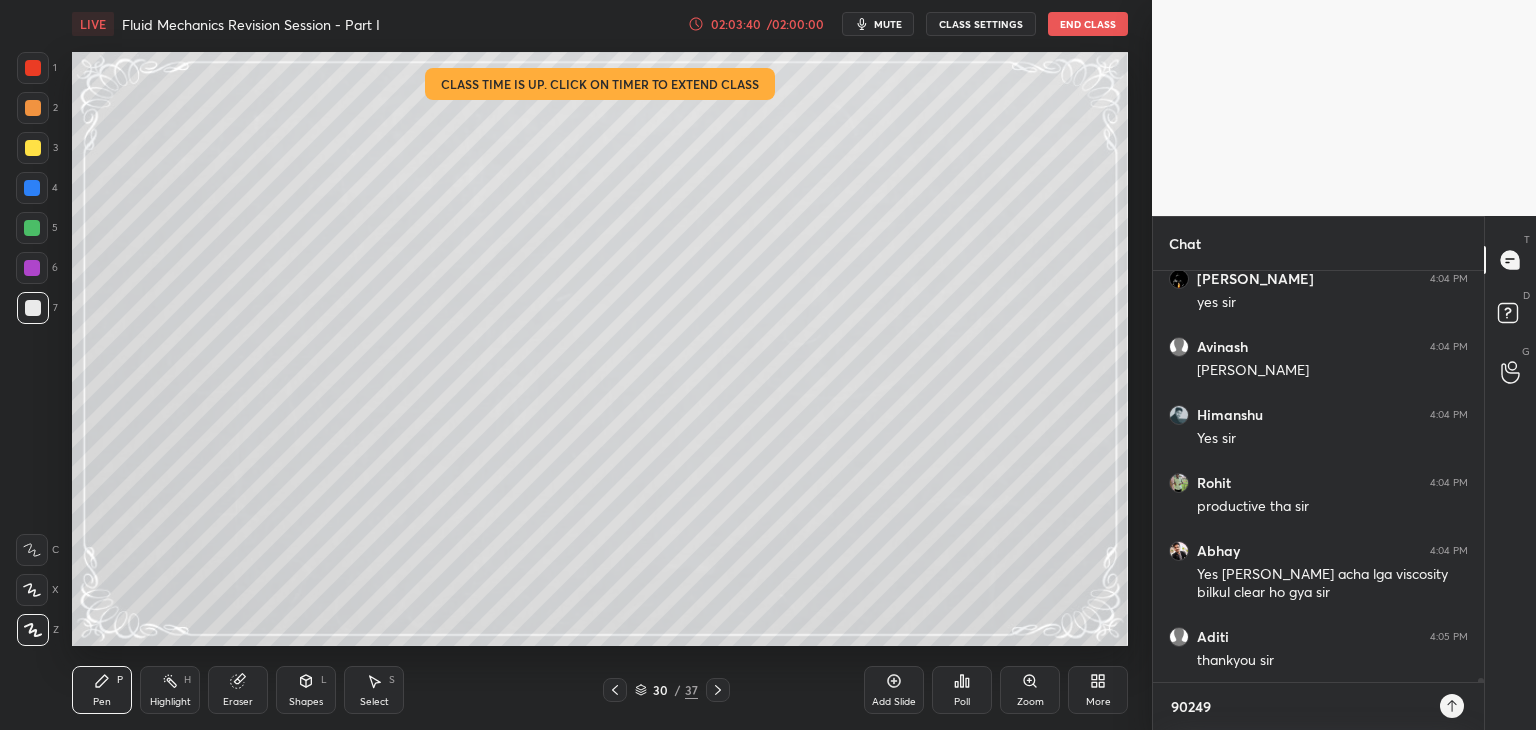 type on "902491" 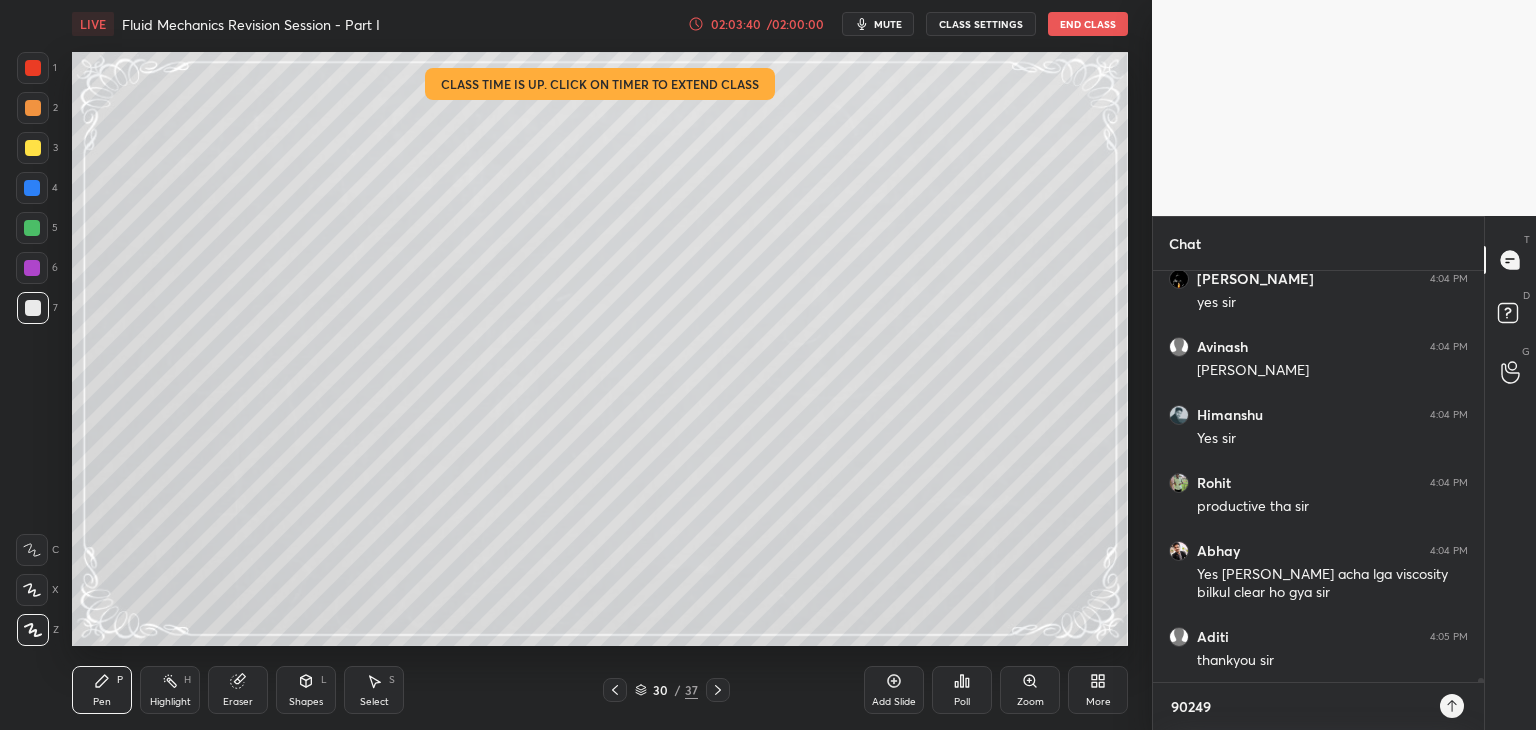 type on "x" 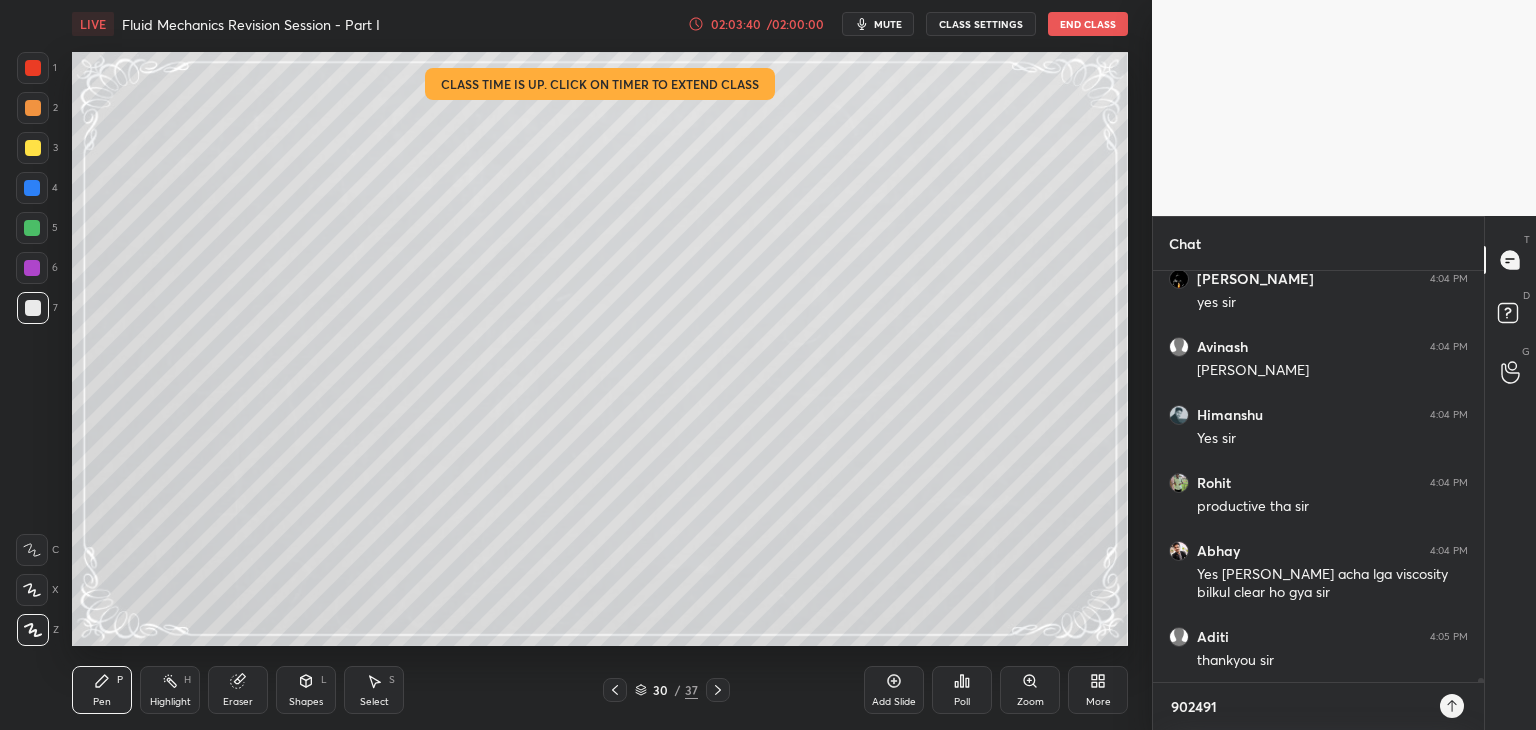 type on "9024911" 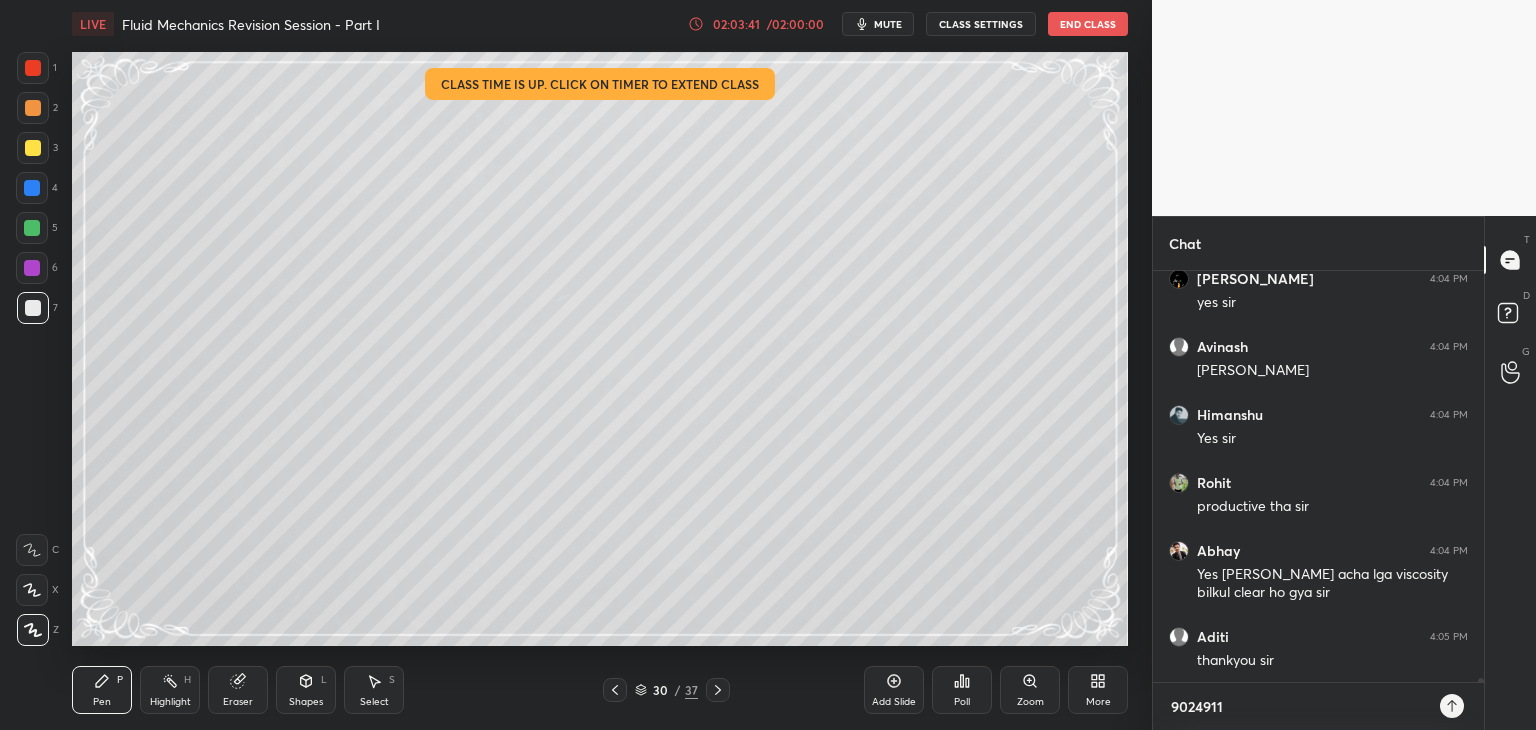 type on "90249116" 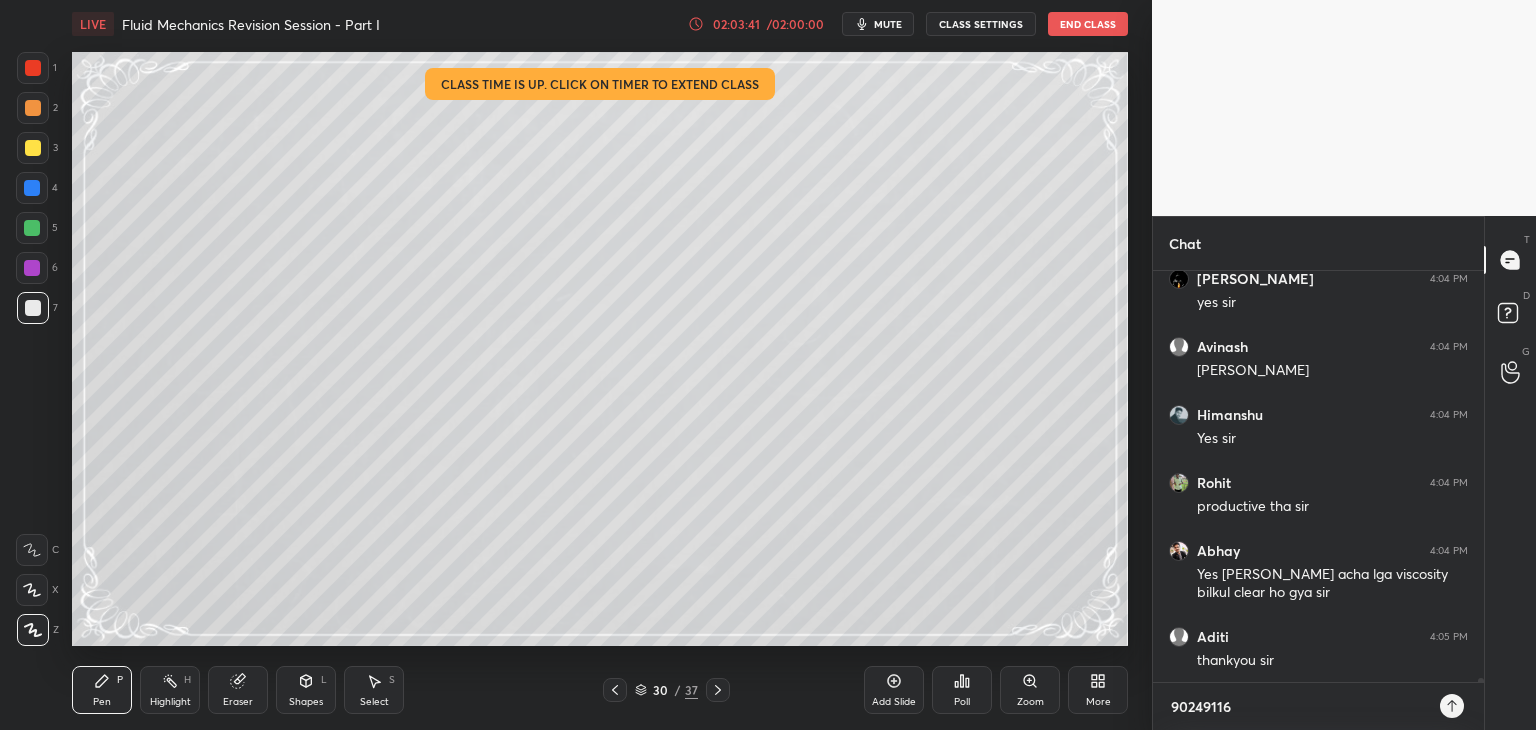 type on "x" 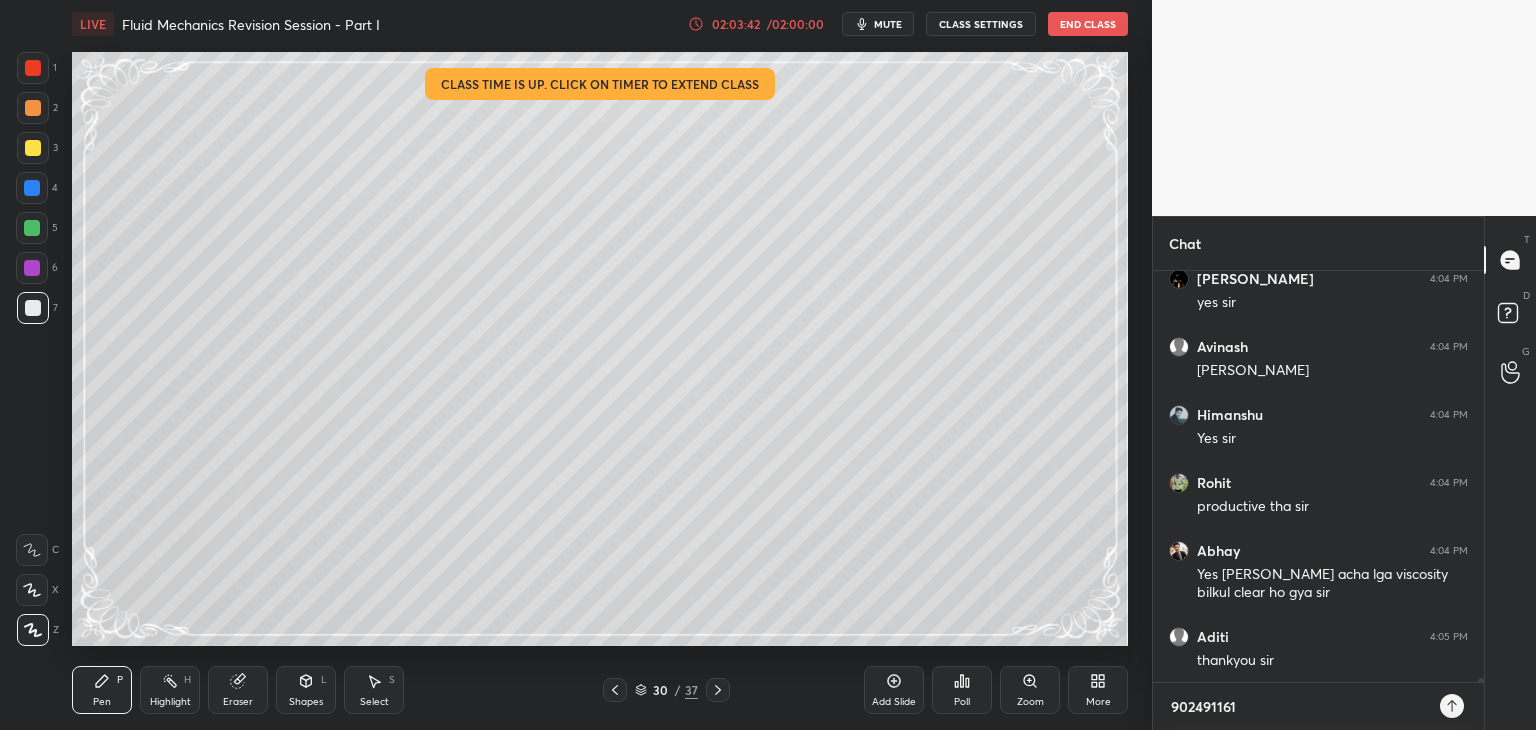 type on "9024911618" 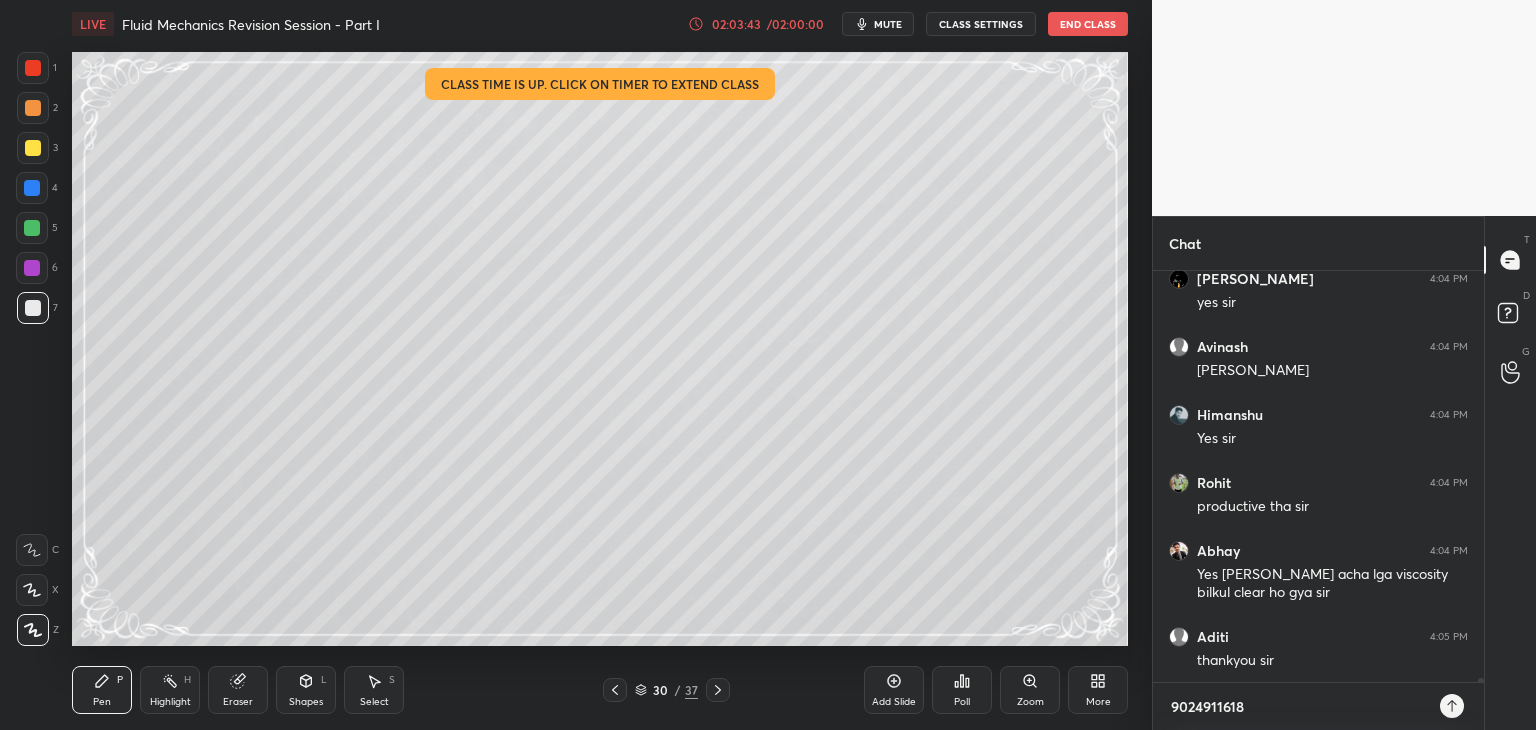 type 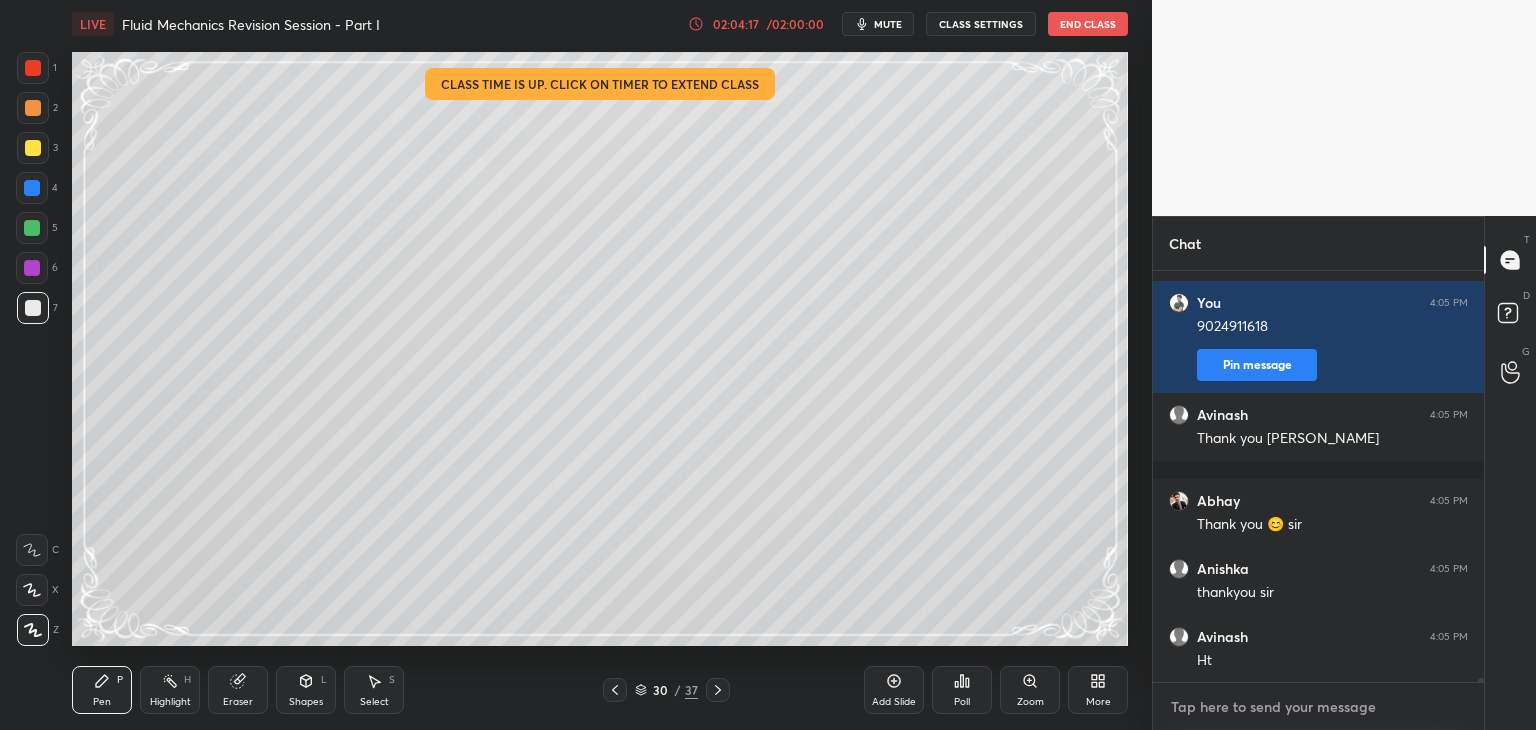 scroll, scrollTop: 40008, scrollLeft: 0, axis: vertical 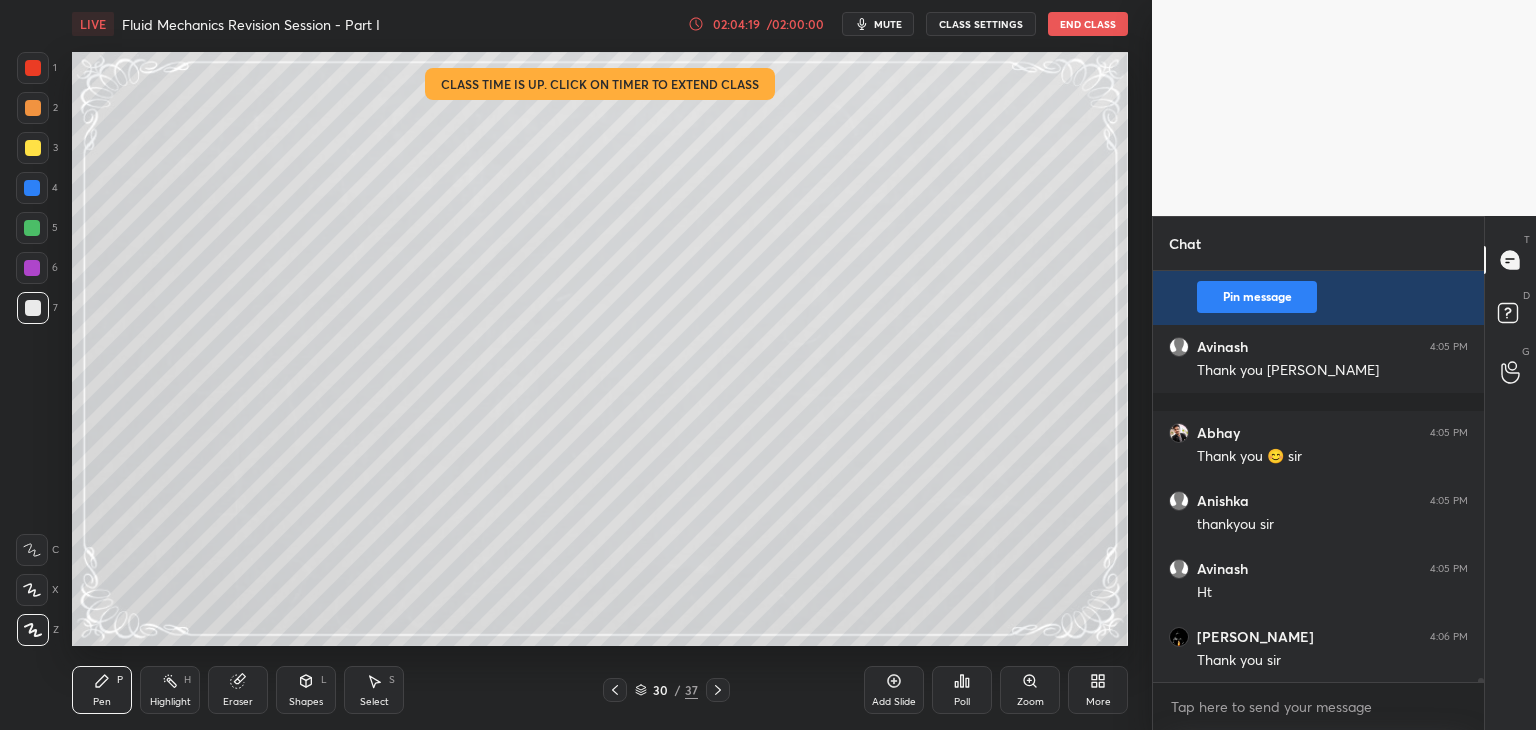 click on "End Class" at bounding box center [1088, 24] 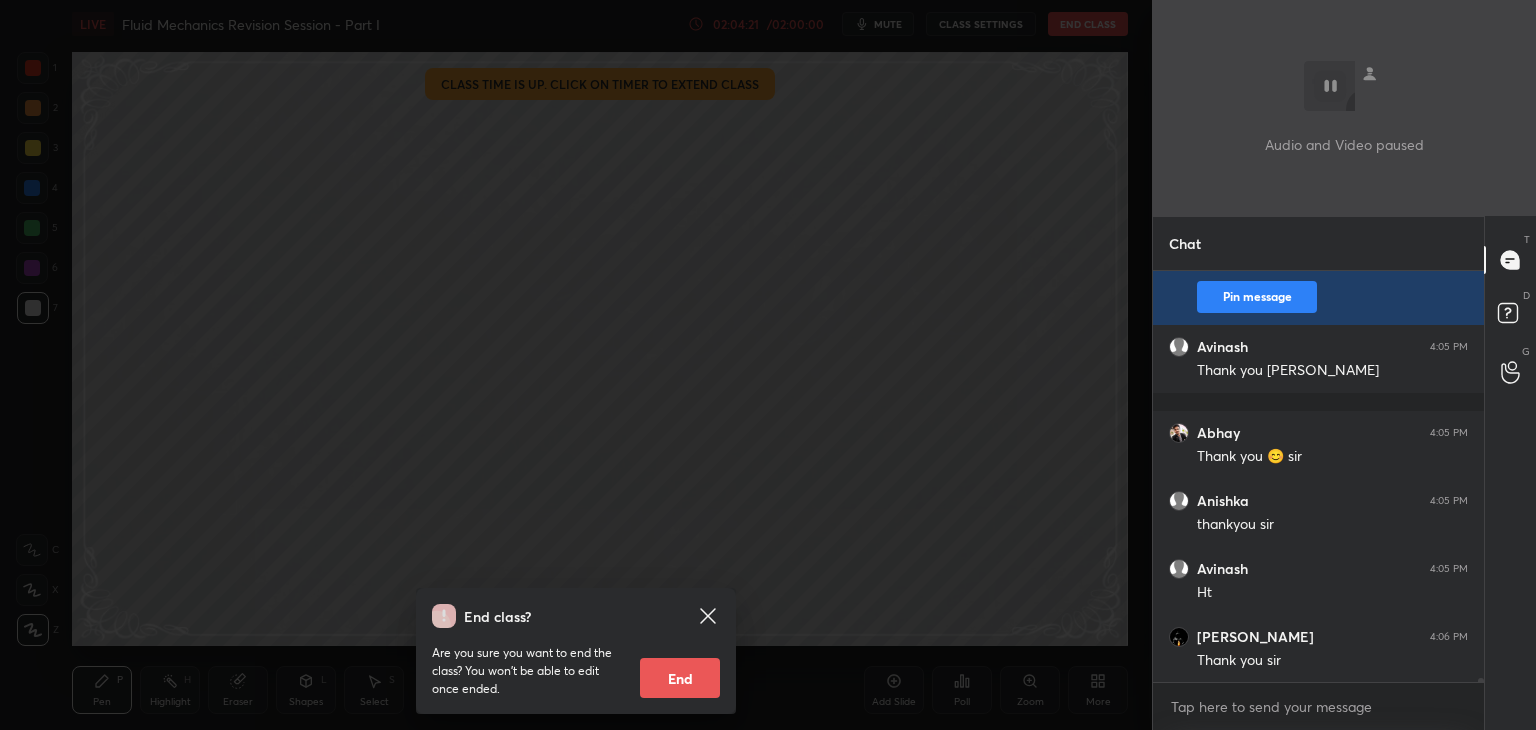 click on "End" at bounding box center [680, 678] 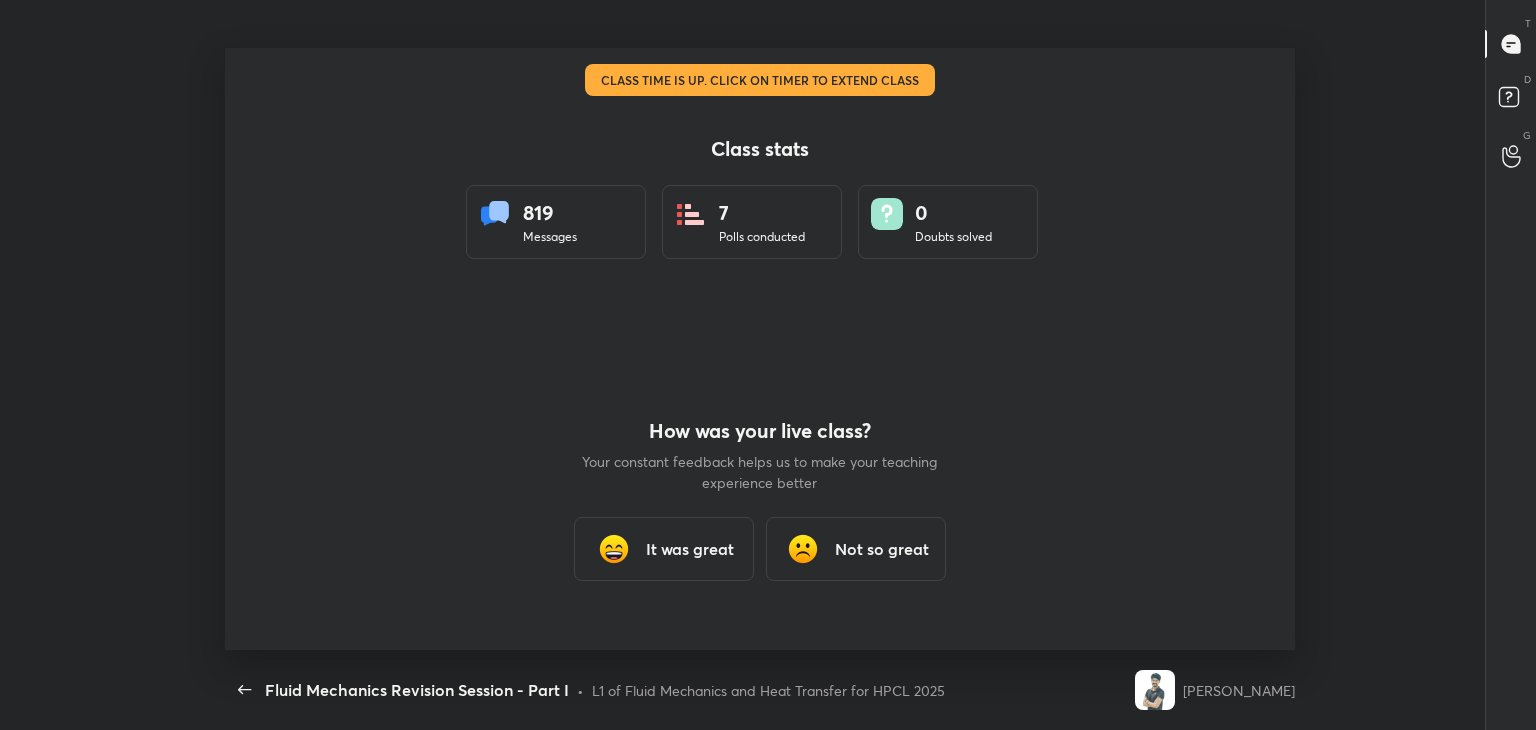 scroll, scrollTop: 99397, scrollLeft: 98483, axis: both 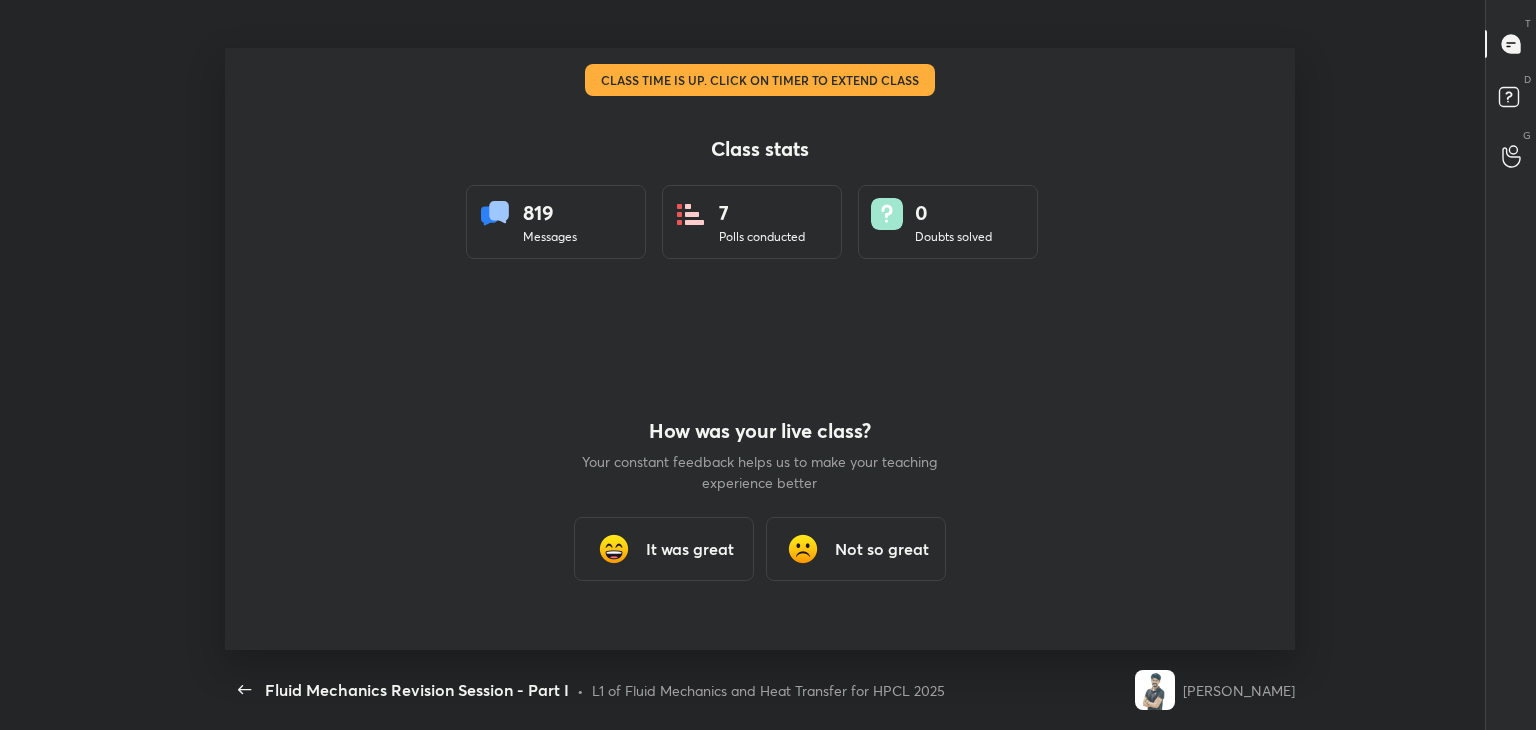 click on "It was great" at bounding box center (664, 549) 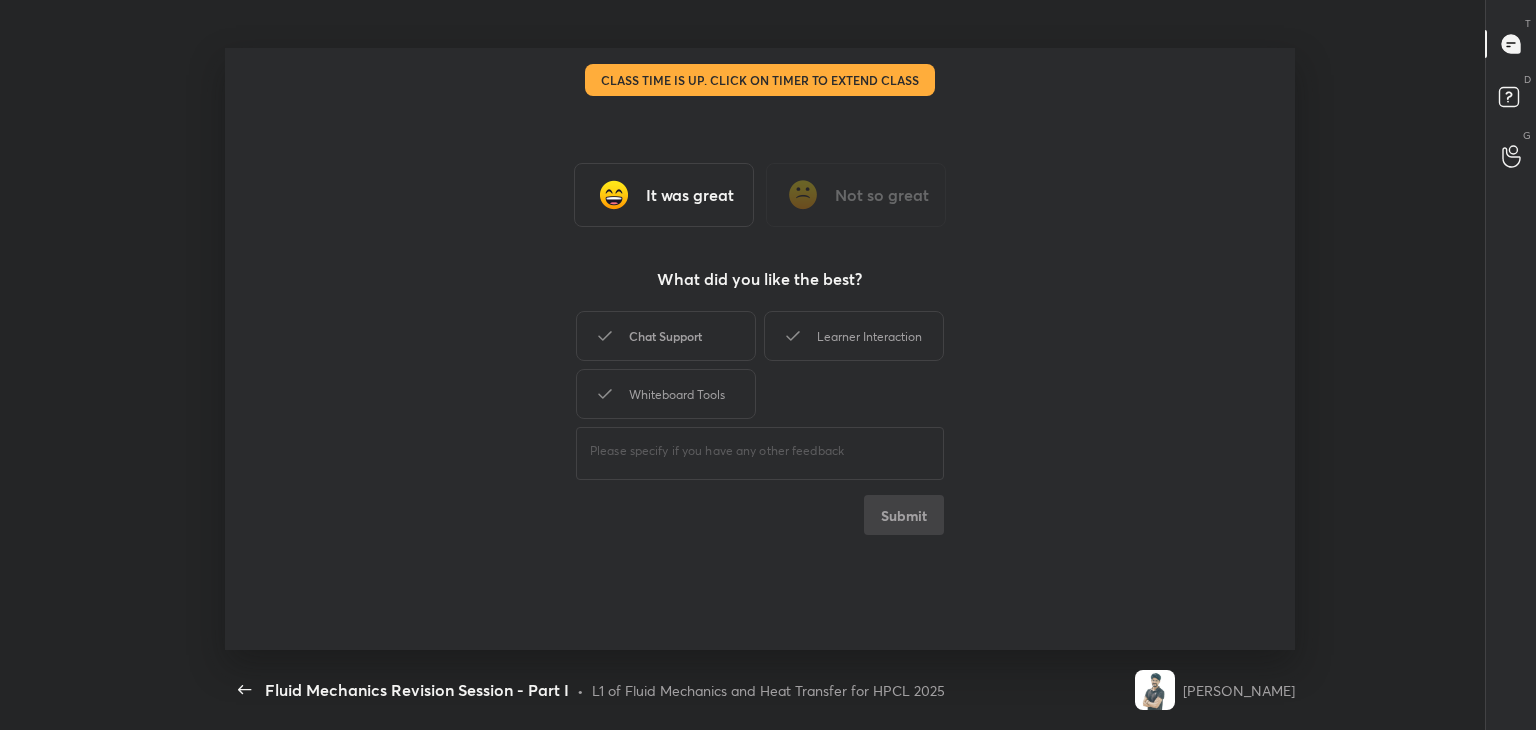 click on "Chat Support" at bounding box center (666, 336) 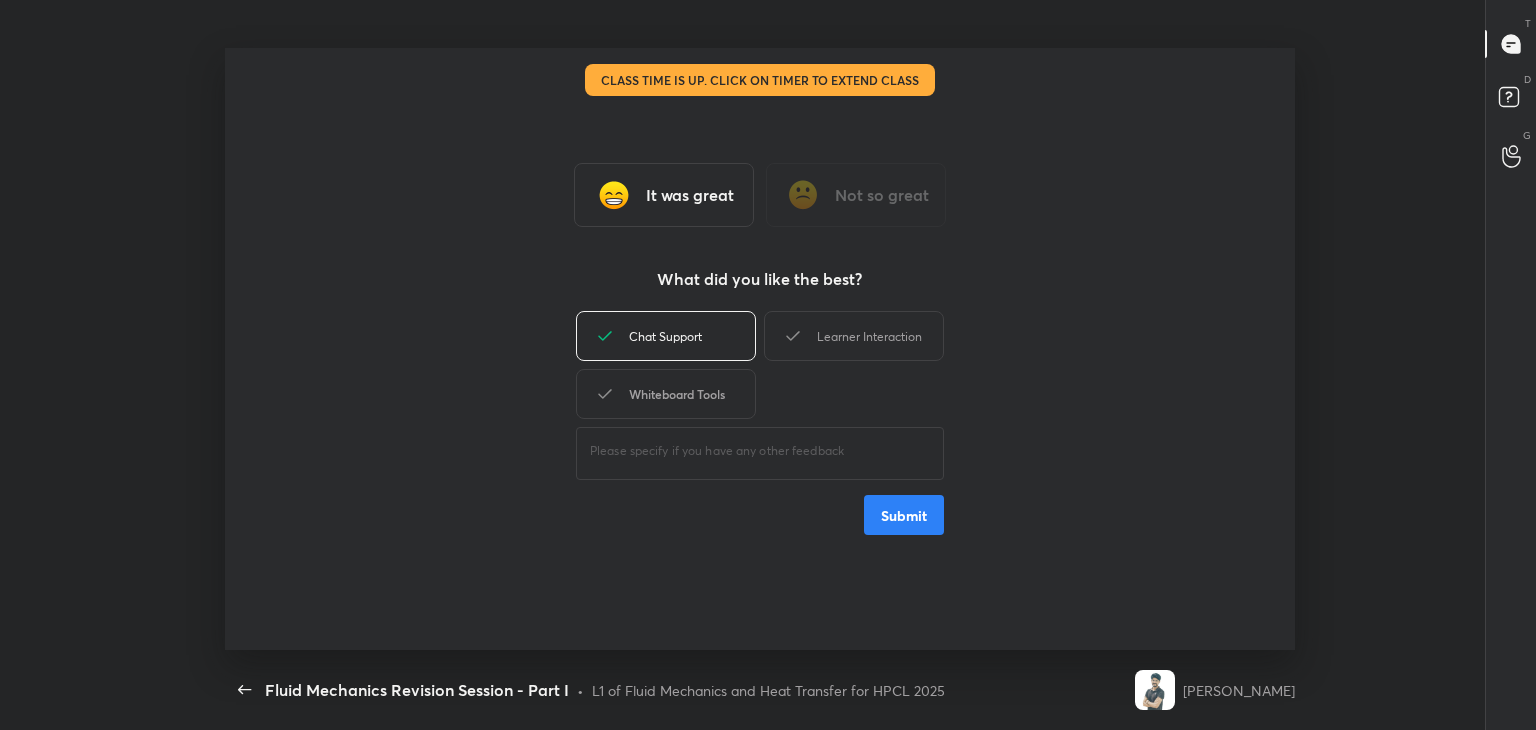 click on "Whiteboard Tools" at bounding box center (666, 394) 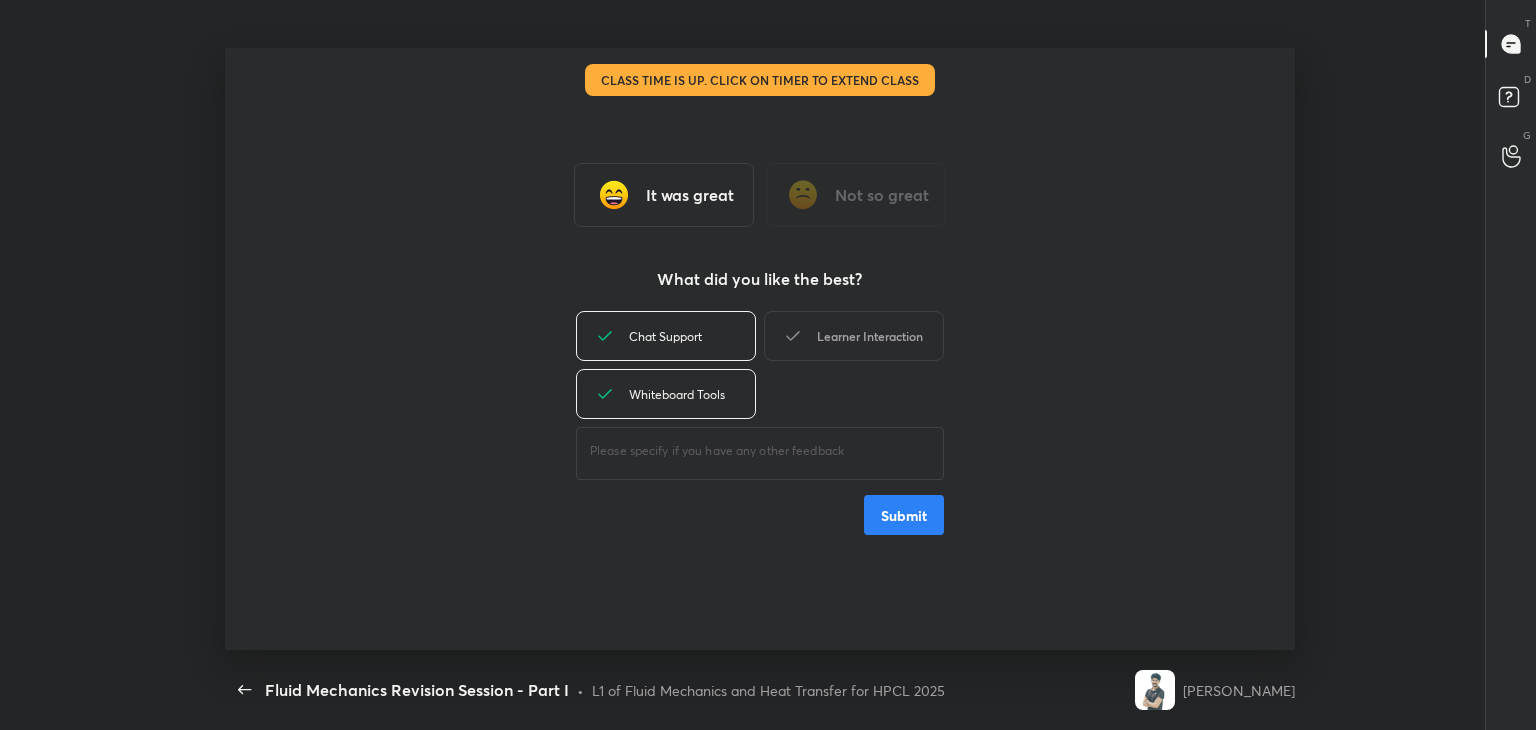 click on "Learner Interaction" at bounding box center (854, 336) 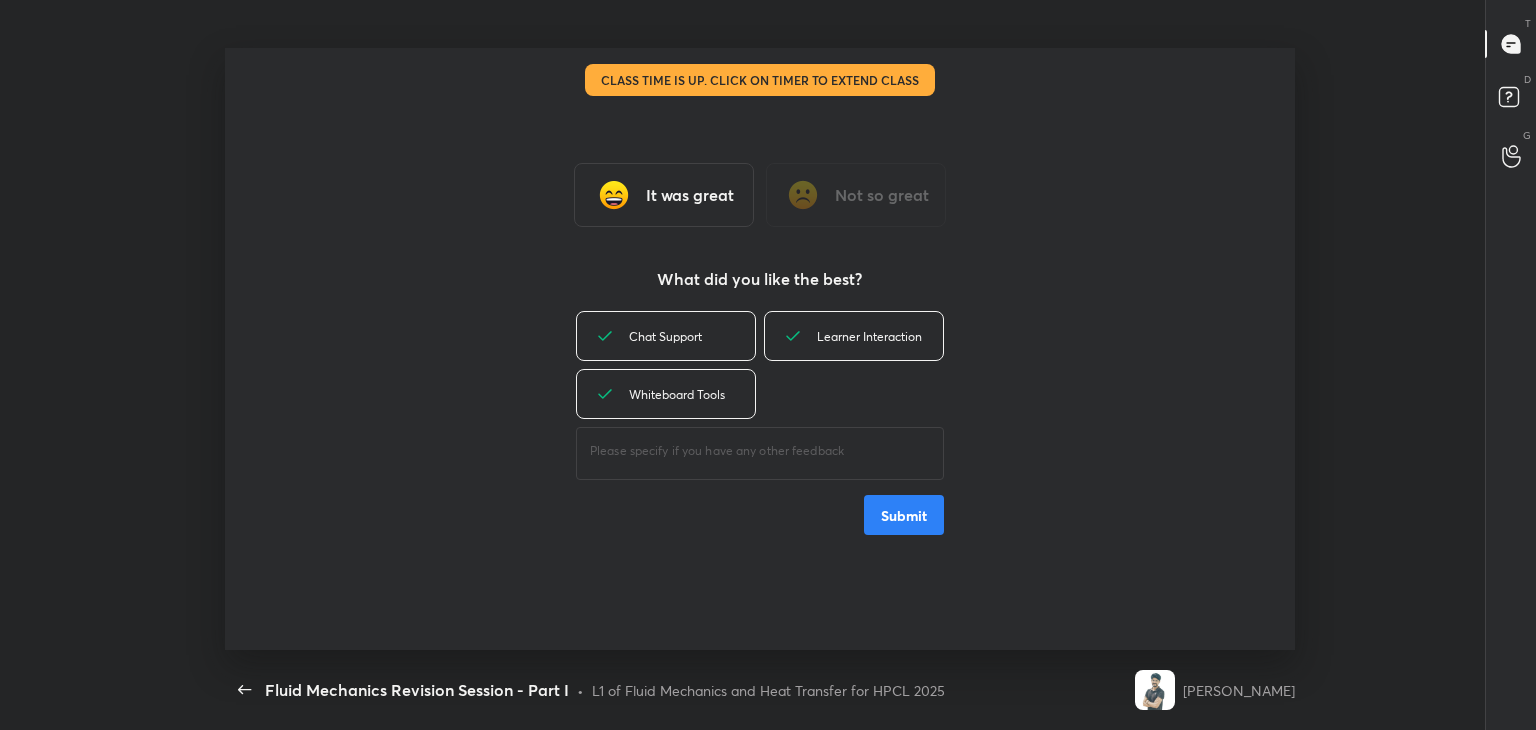 click on "Submit" at bounding box center (904, 515) 